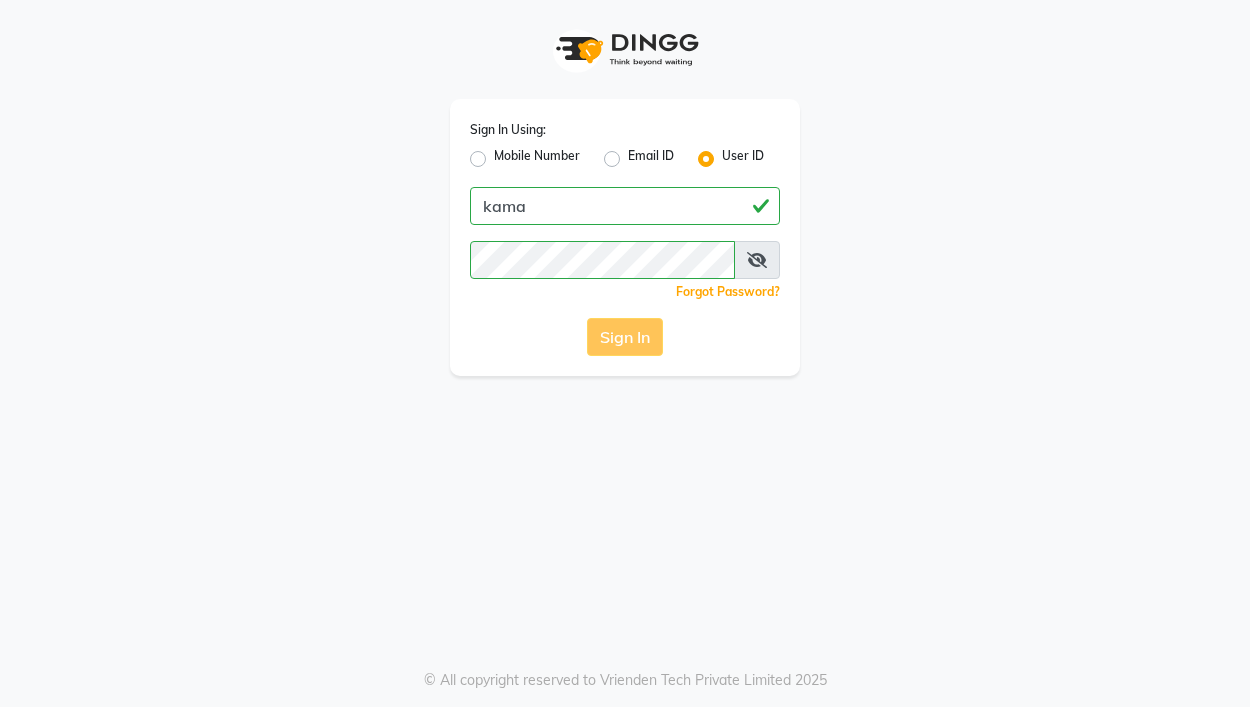 scroll, scrollTop: 0, scrollLeft: 0, axis: both 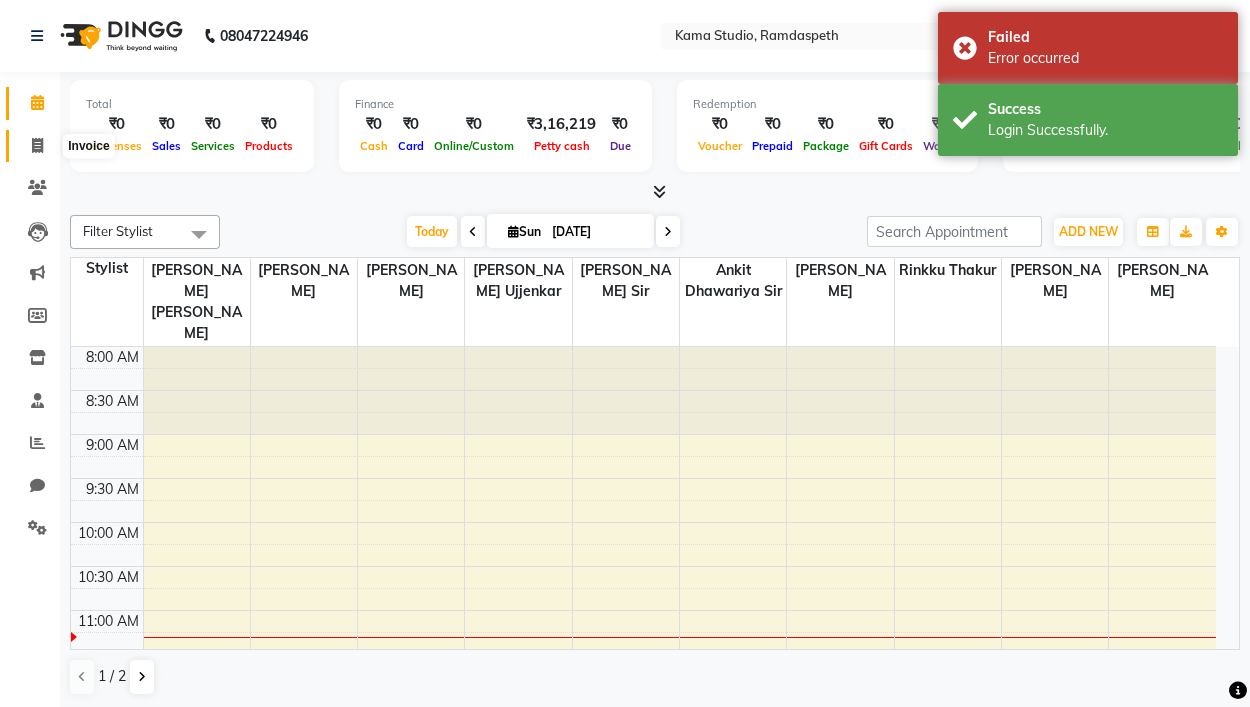 click 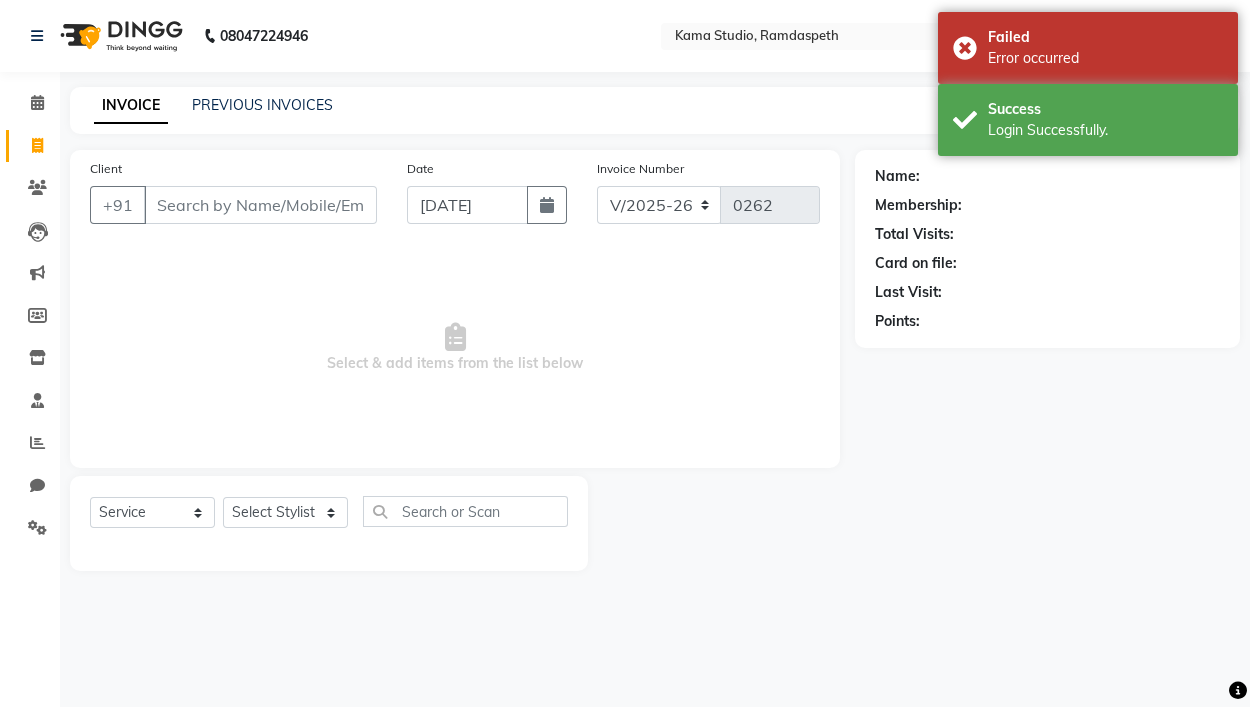click on "Client" at bounding box center (260, 205) 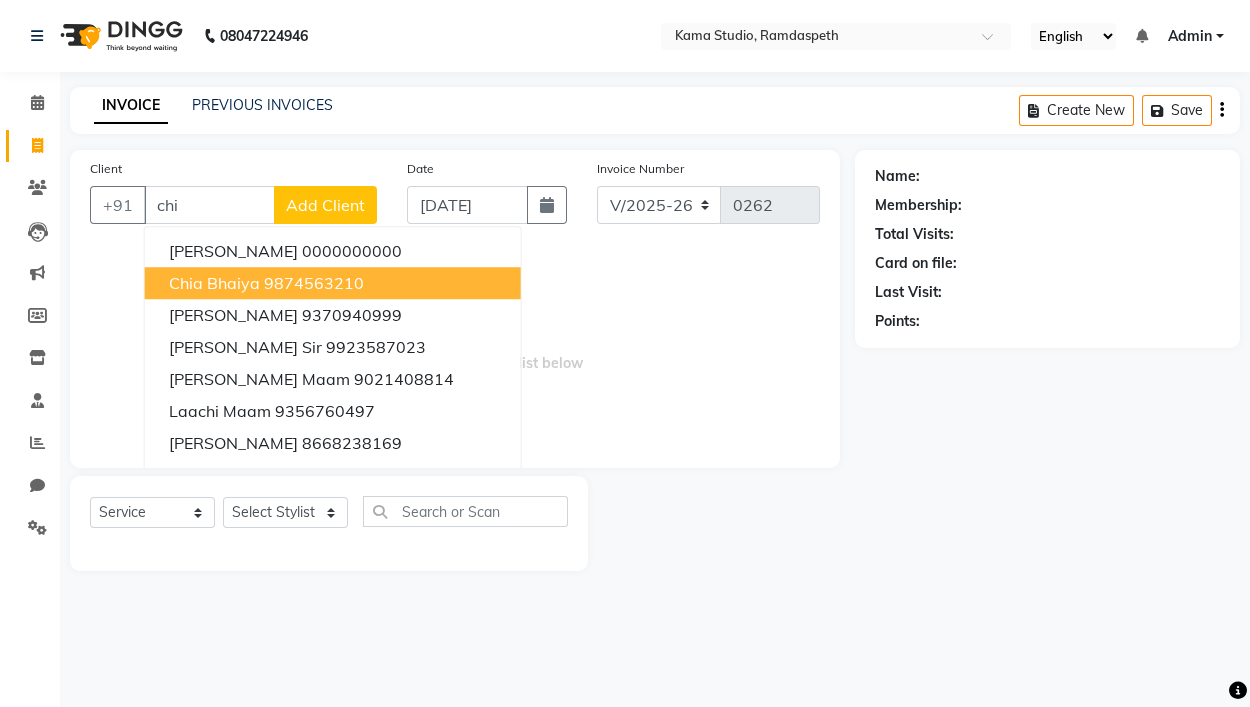 click on "9874563210" at bounding box center (314, 283) 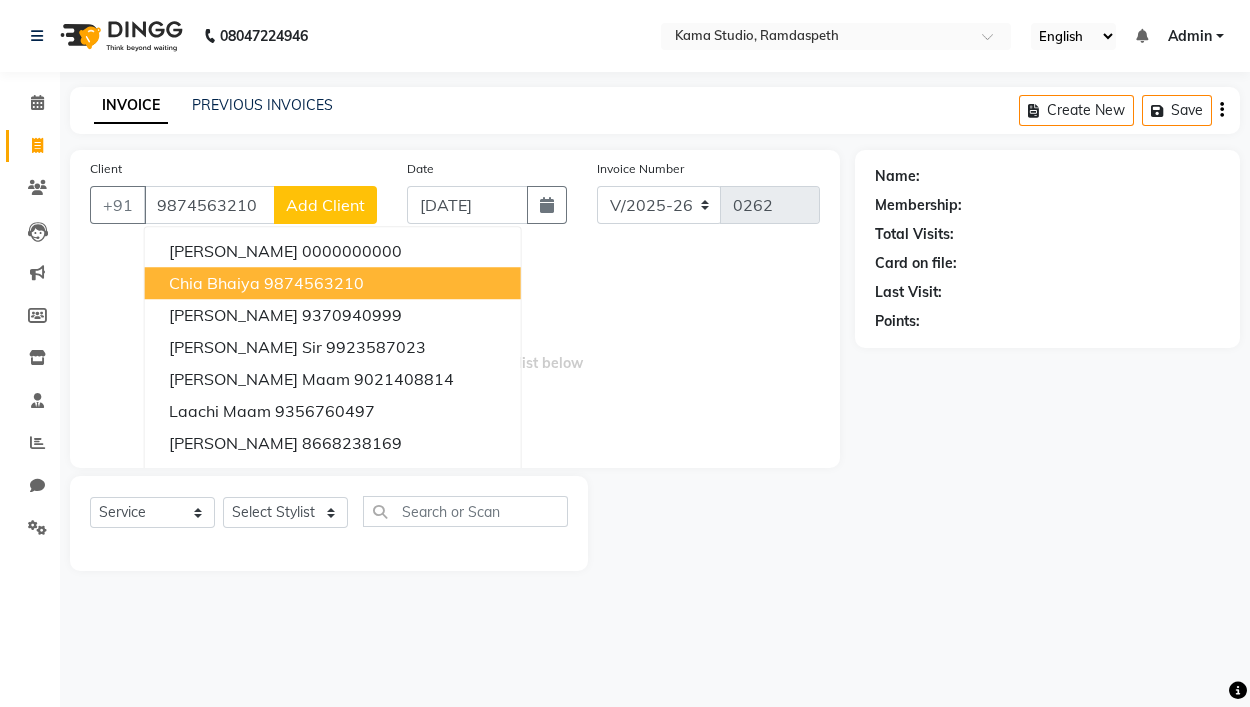 type on "9874563210" 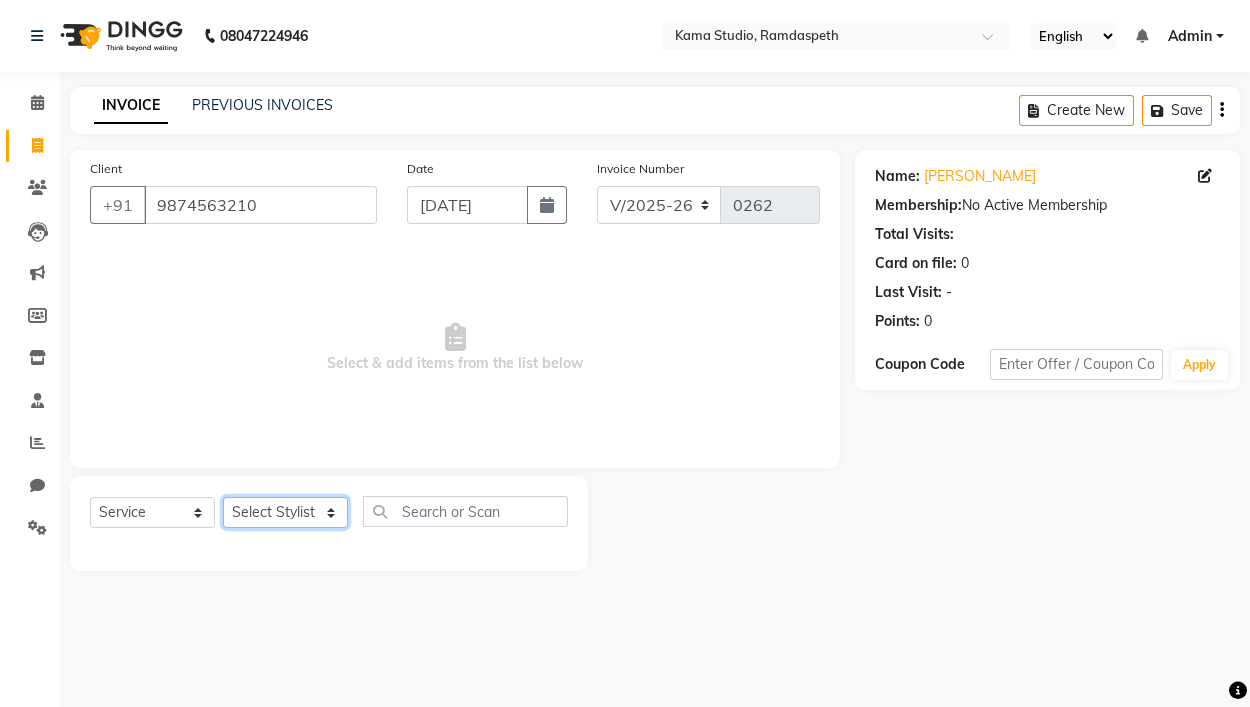 click on "Select Stylist Ajay Pal Ankit Dhawariya Sir ashis rajbanshi Devendra Dhawariya Sir Jay JAYANT VINOD CHINCHULKAR kishor  jambulkar Prajakta Ujjenkar Priya Gadge rinkku thakur  Sandeep Ugawakar Sangeeta Didi trupti rawale Vaishali More Varsha guru" 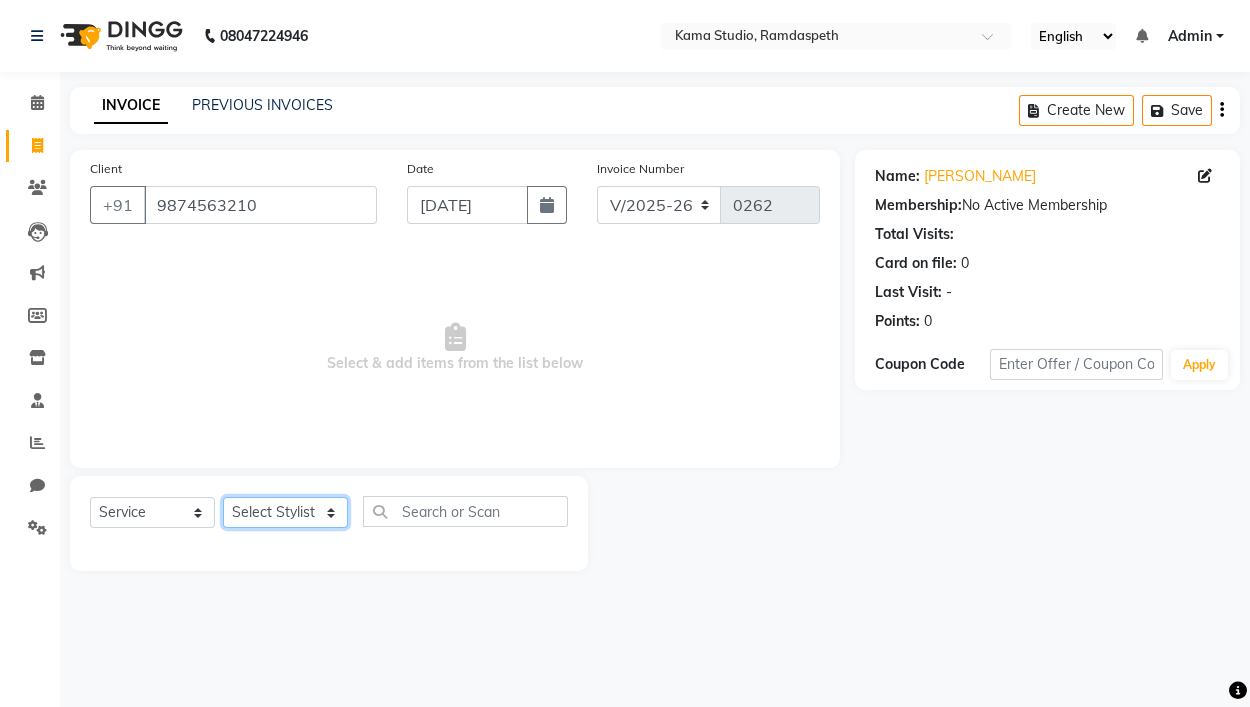 select on "85598" 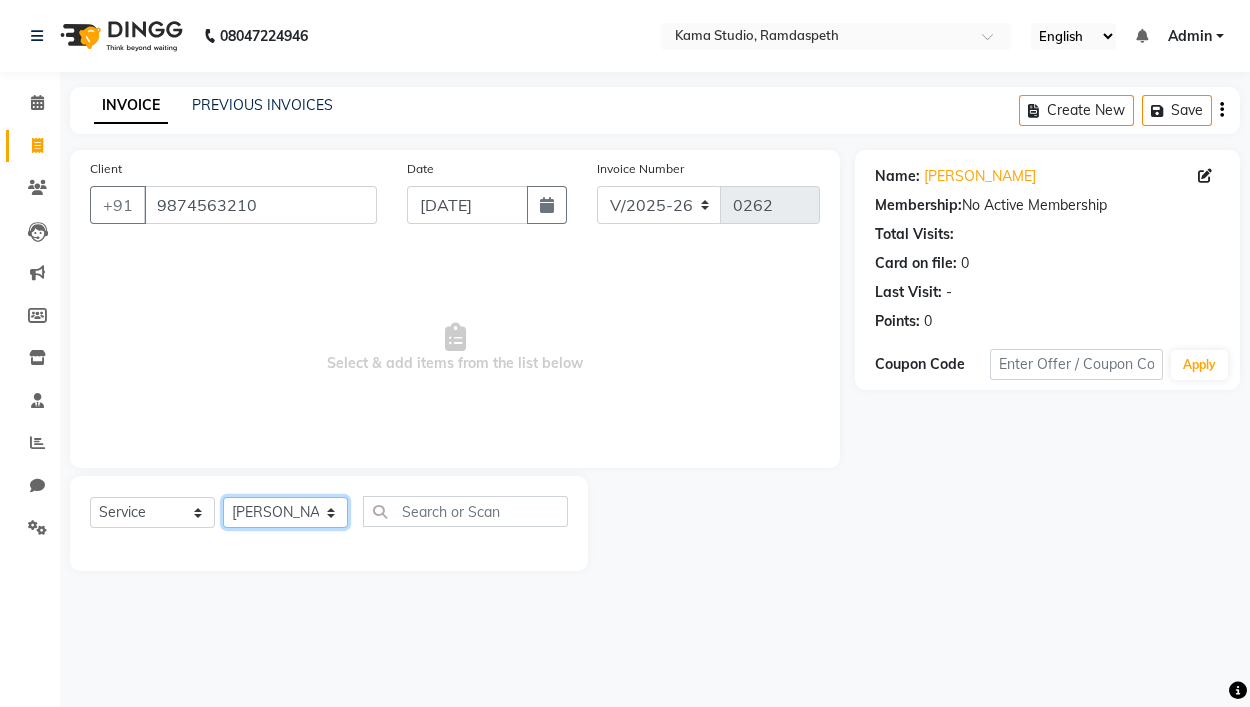 click on "Select Stylist Ajay Pal Ankit Dhawariya Sir ashis rajbanshi Devendra Dhawariya Sir Jay JAYANT VINOD CHINCHULKAR kishor  jambulkar Prajakta Ujjenkar Priya Gadge rinkku thakur  Sandeep Ugawakar Sangeeta Didi trupti rawale Vaishali More Varsha guru" 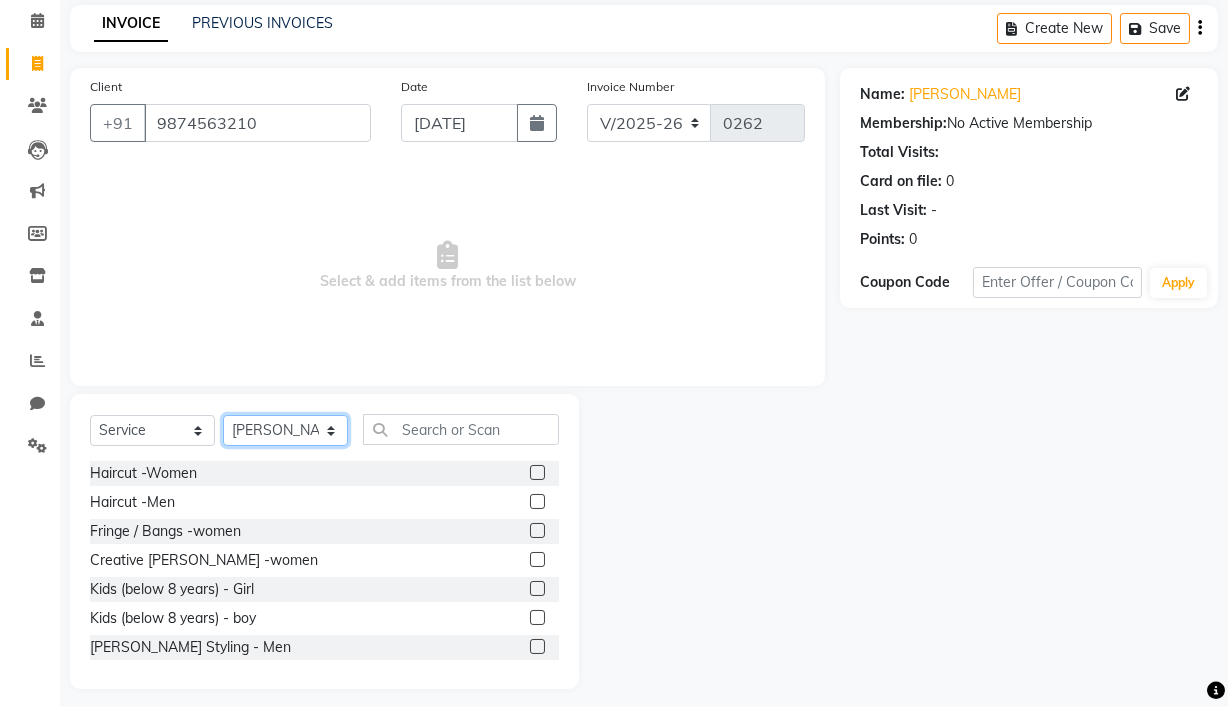 scroll, scrollTop: 93, scrollLeft: 0, axis: vertical 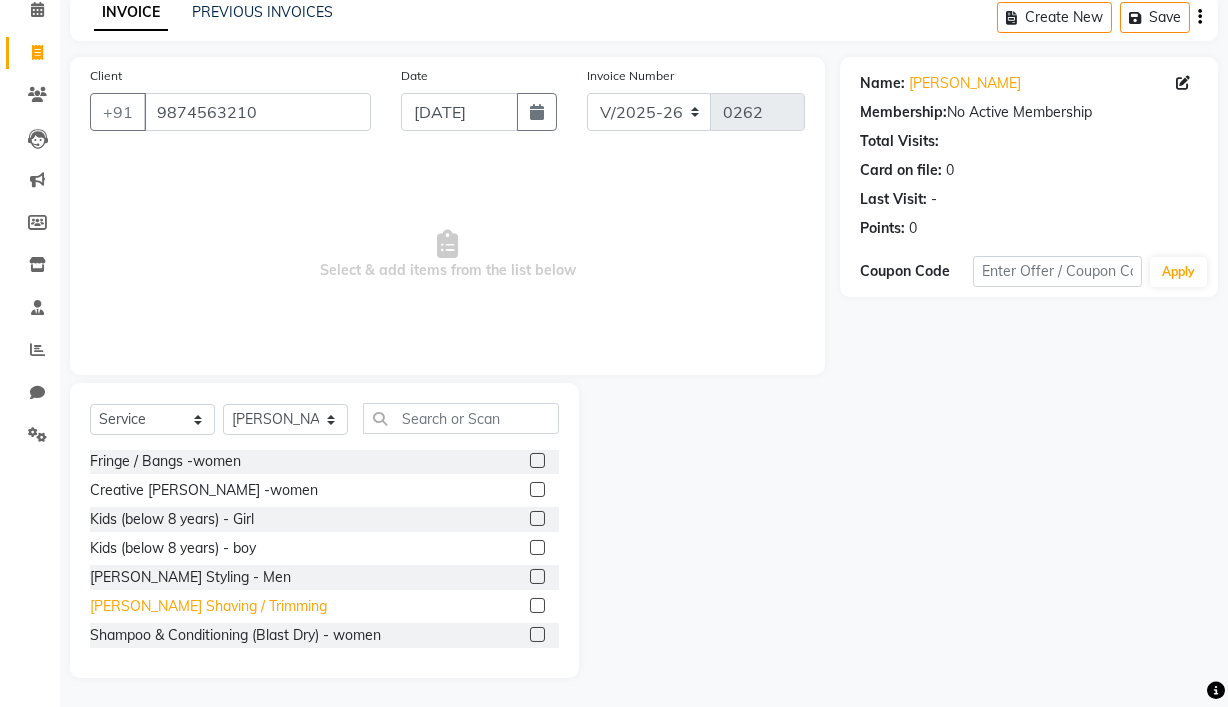 click on "Beard Shaving / Trimming" 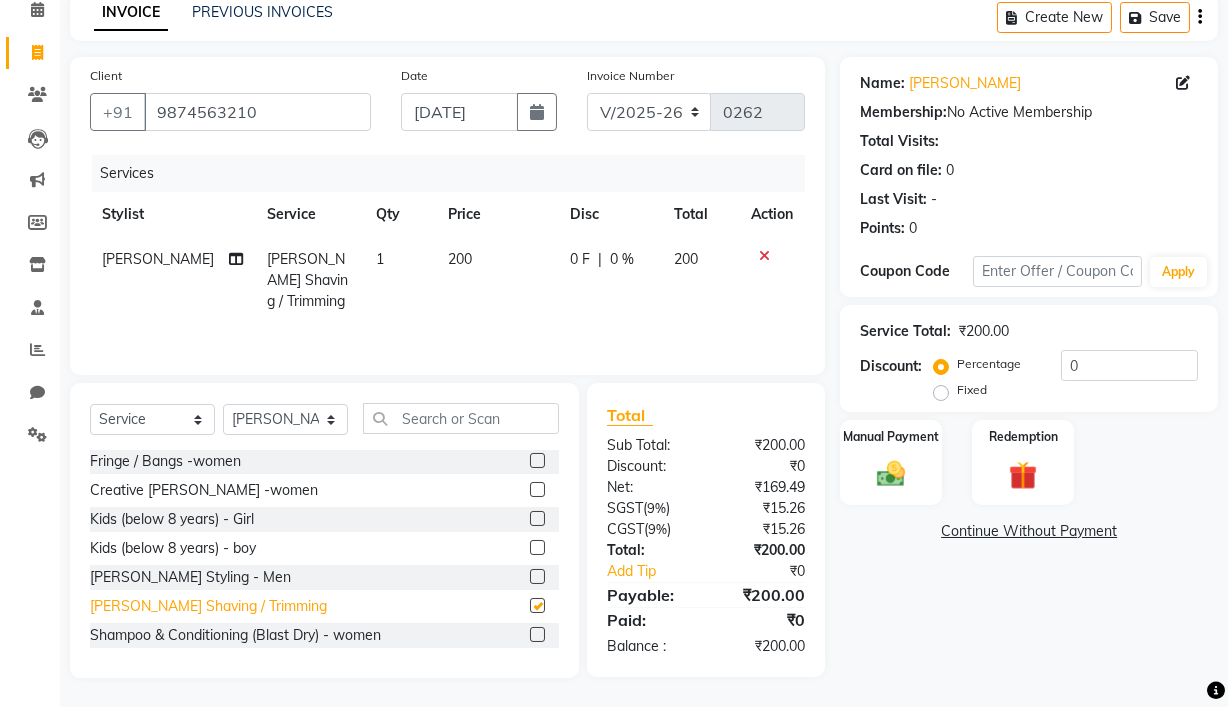 checkbox on "false" 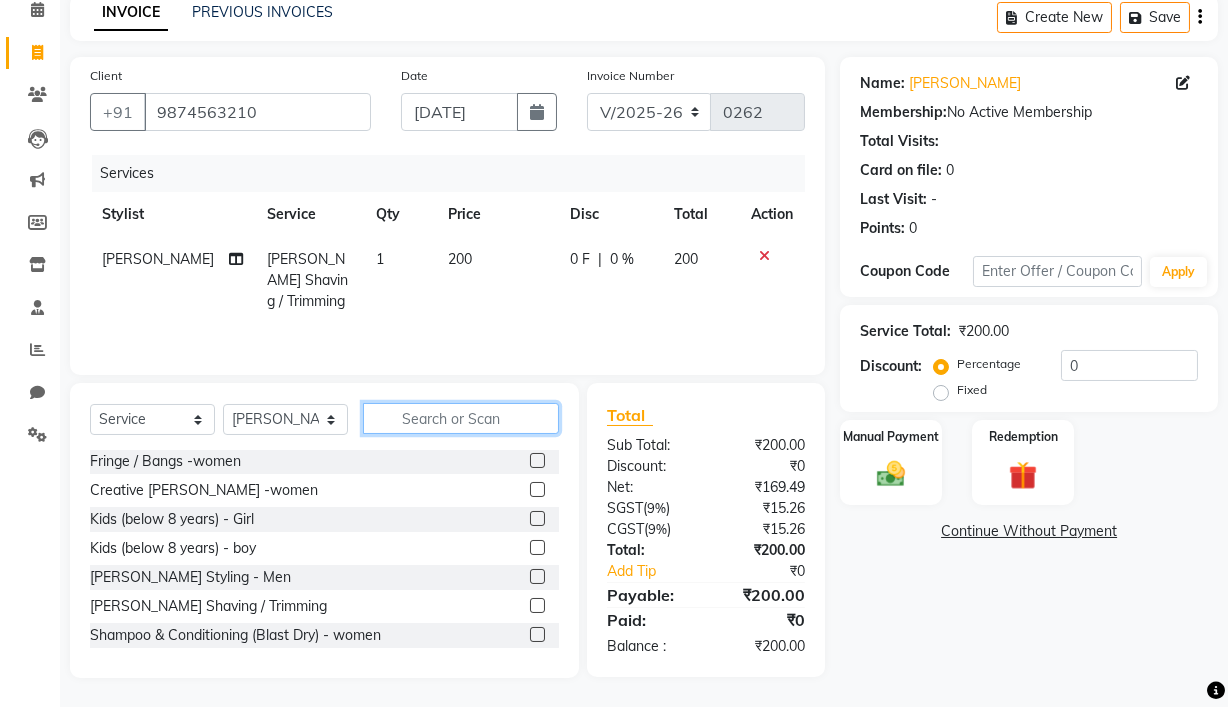 click 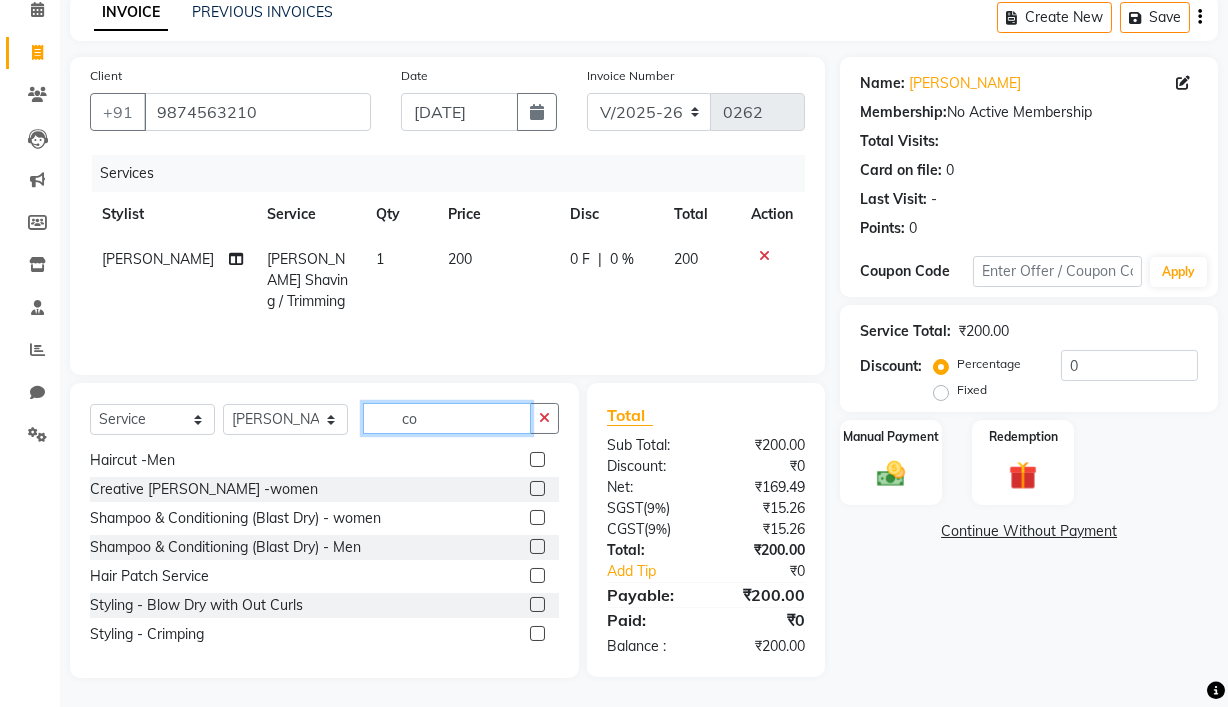 scroll, scrollTop: 0, scrollLeft: 0, axis: both 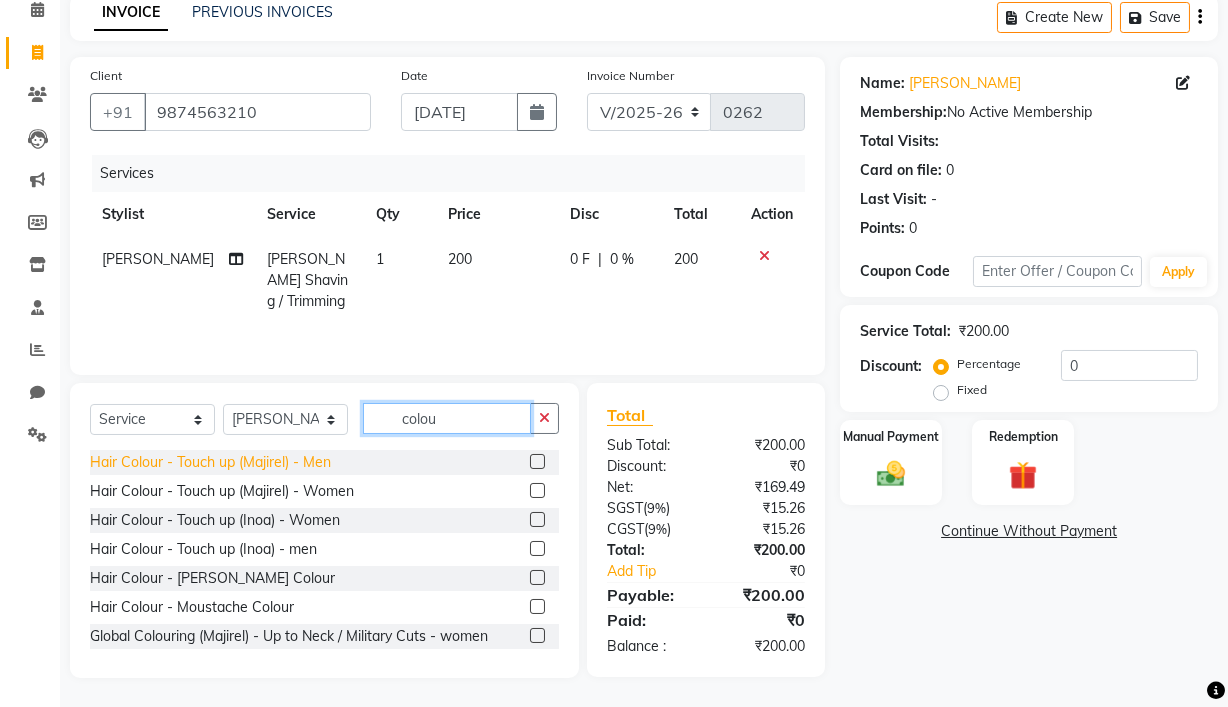 type on "colou" 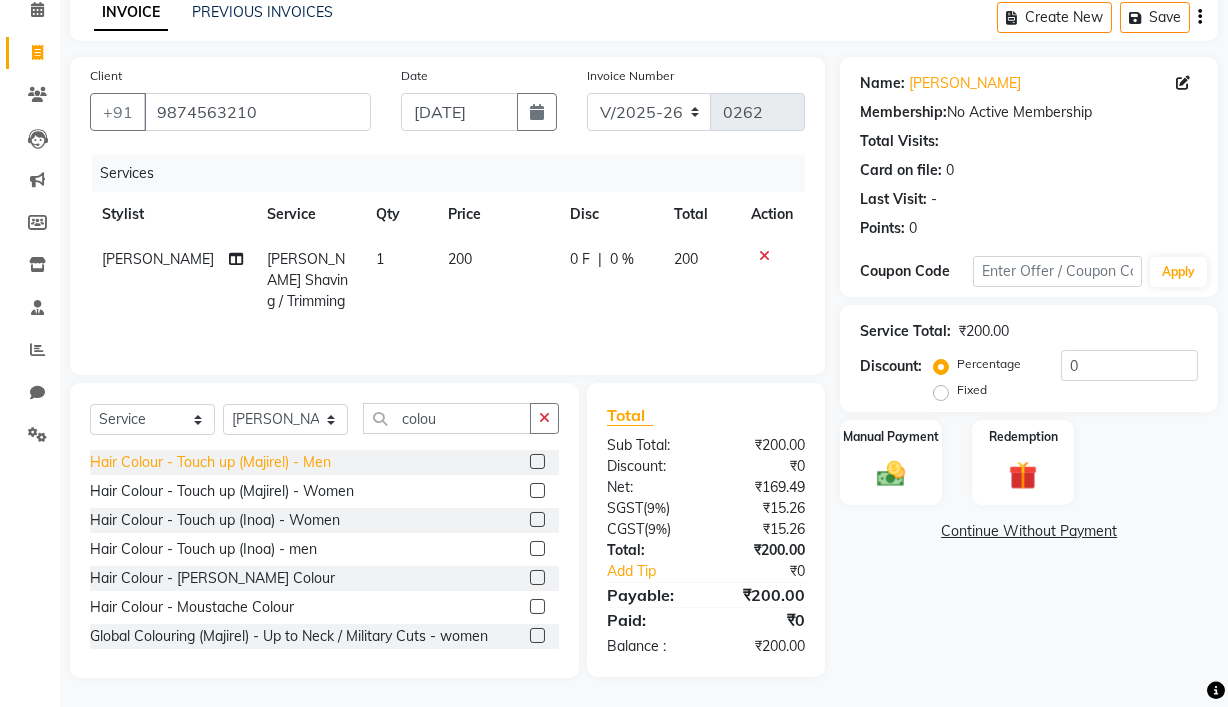 click on "Hair Colour - Touch up (Majirel) - Men" 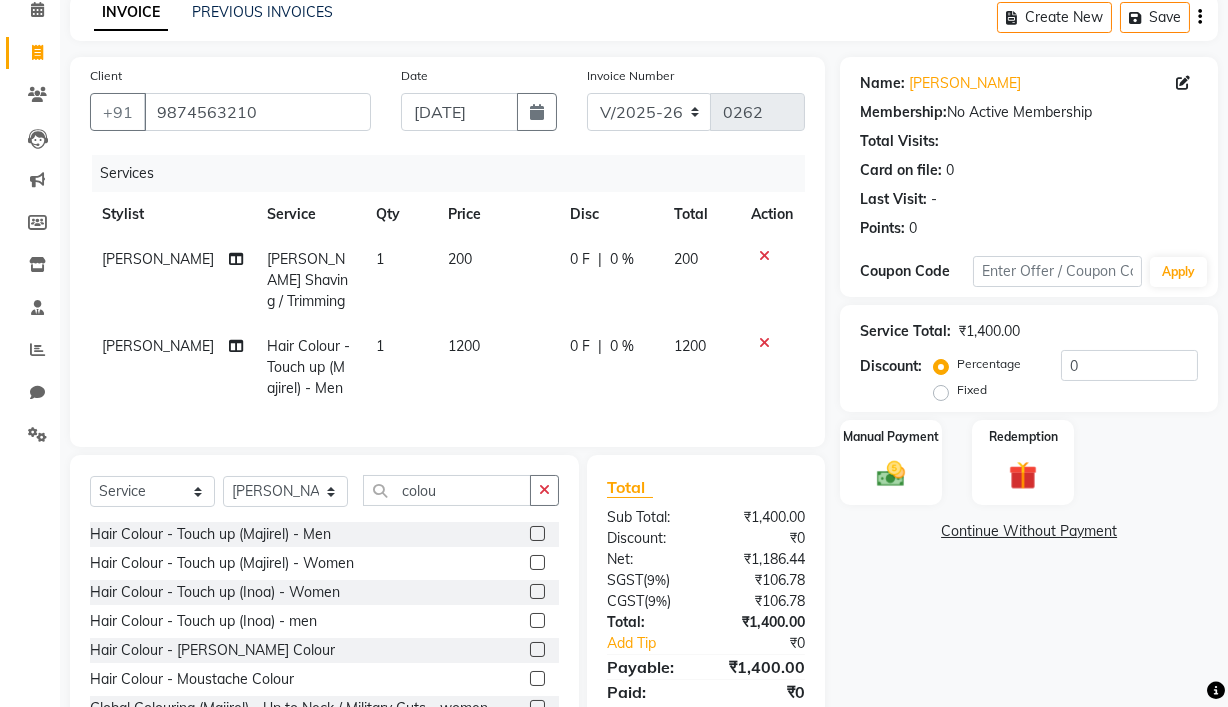 click 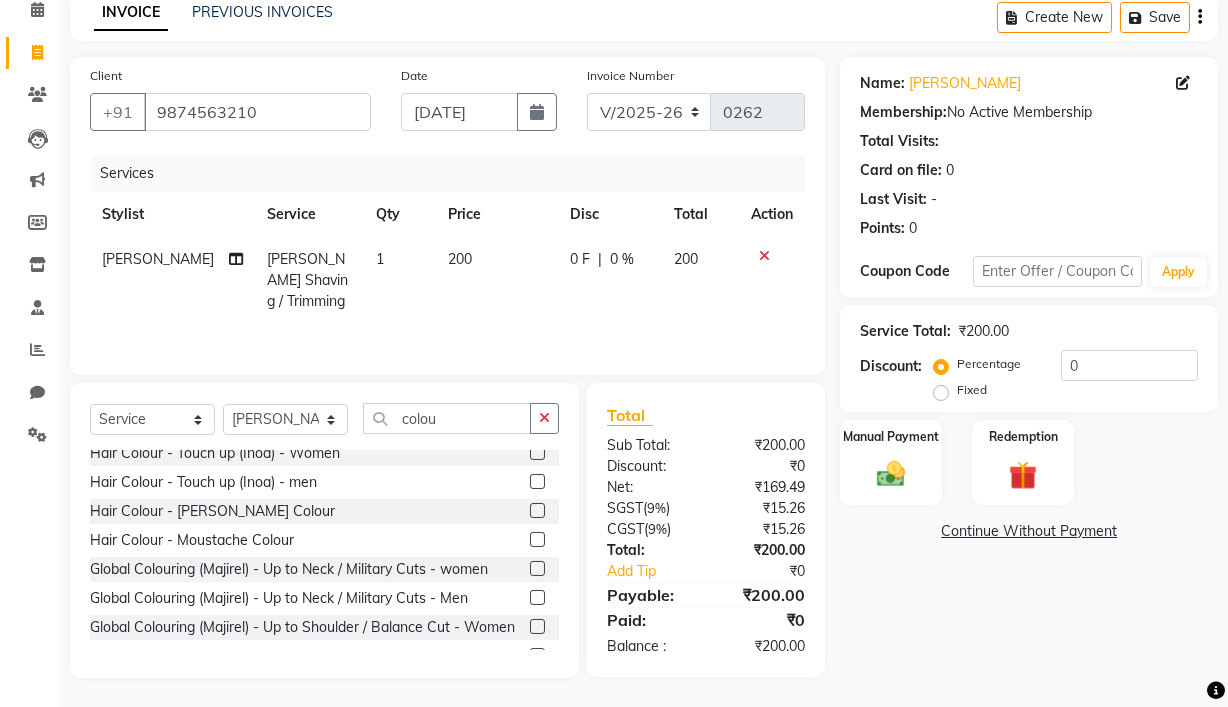 scroll, scrollTop: 120, scrollLeft: 0, axis: vertical 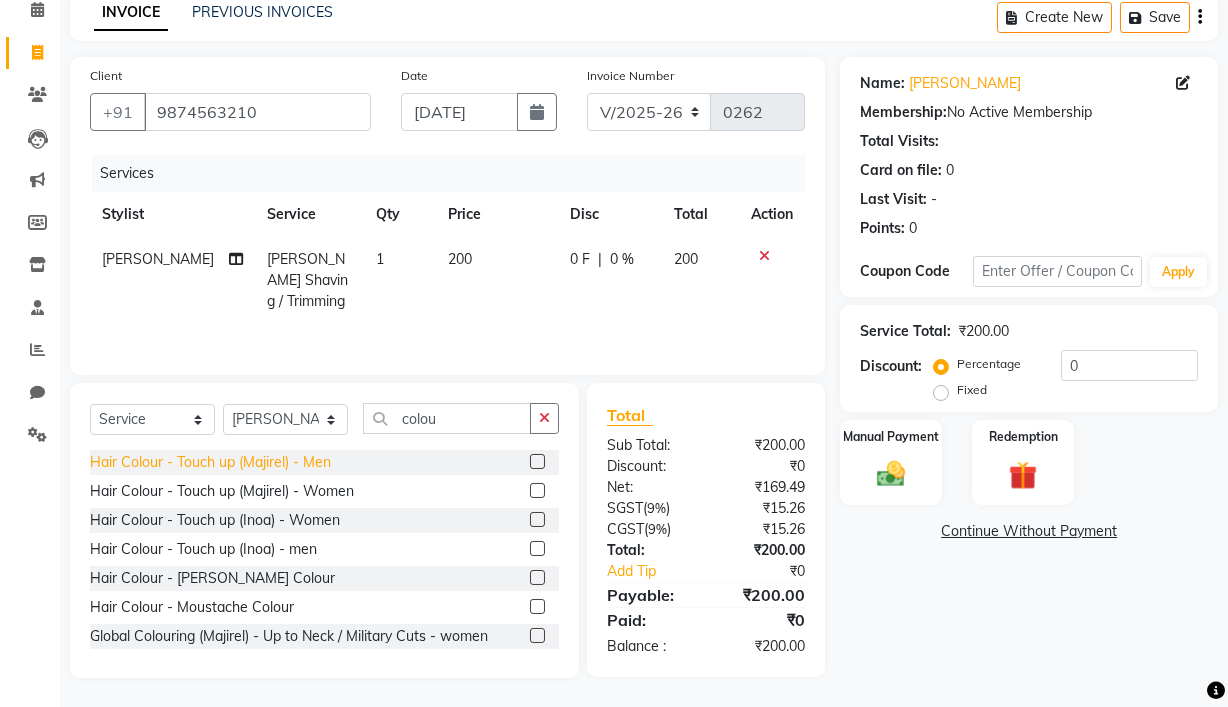 click on "Hair Colour - Touch up (Majirel) - Men" 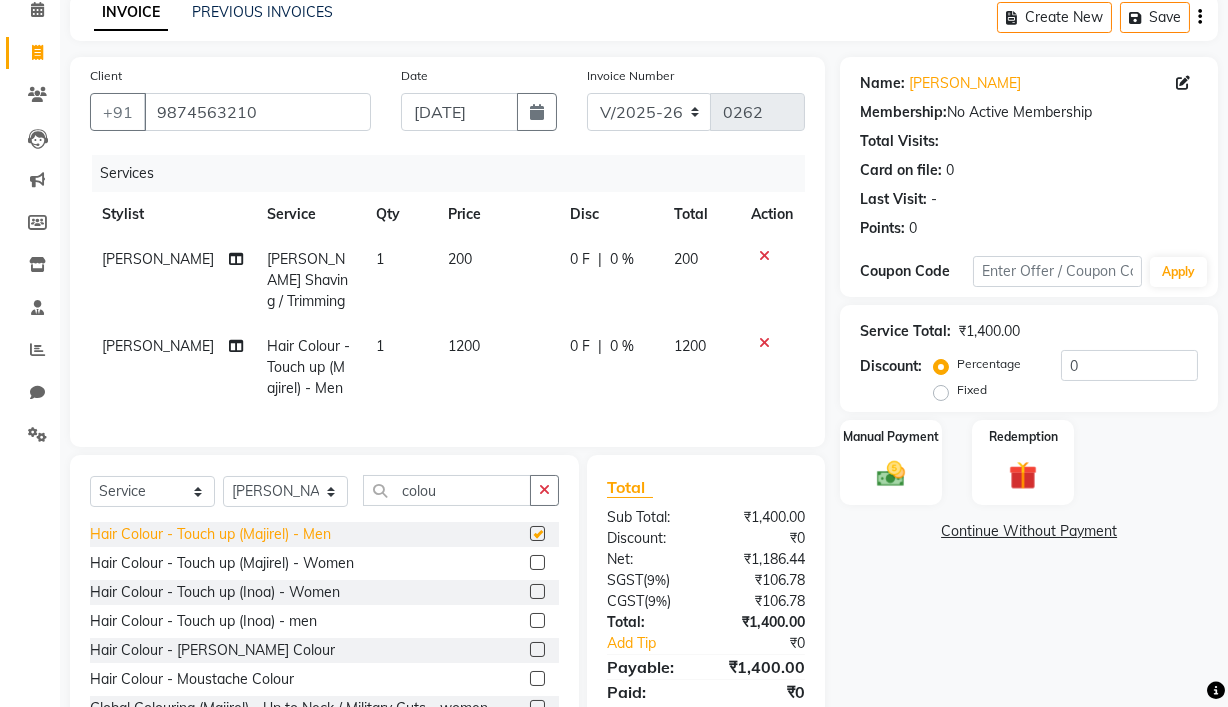 checkbox on "false" 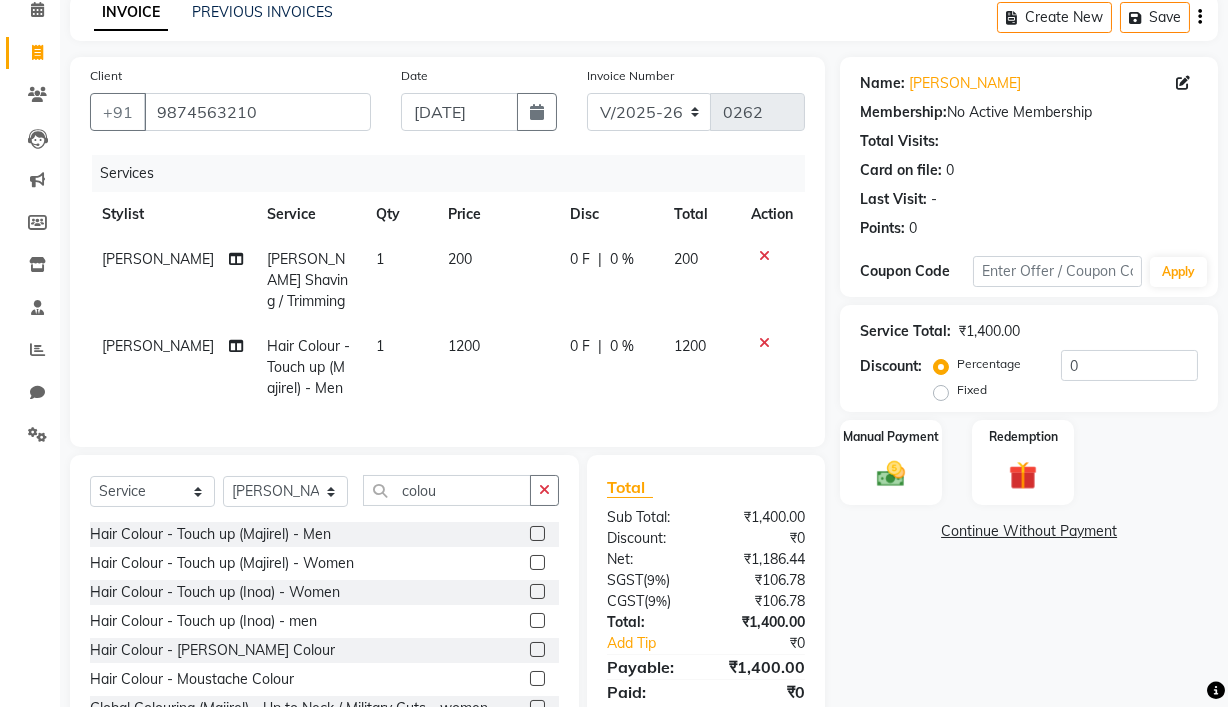 click on "1200" 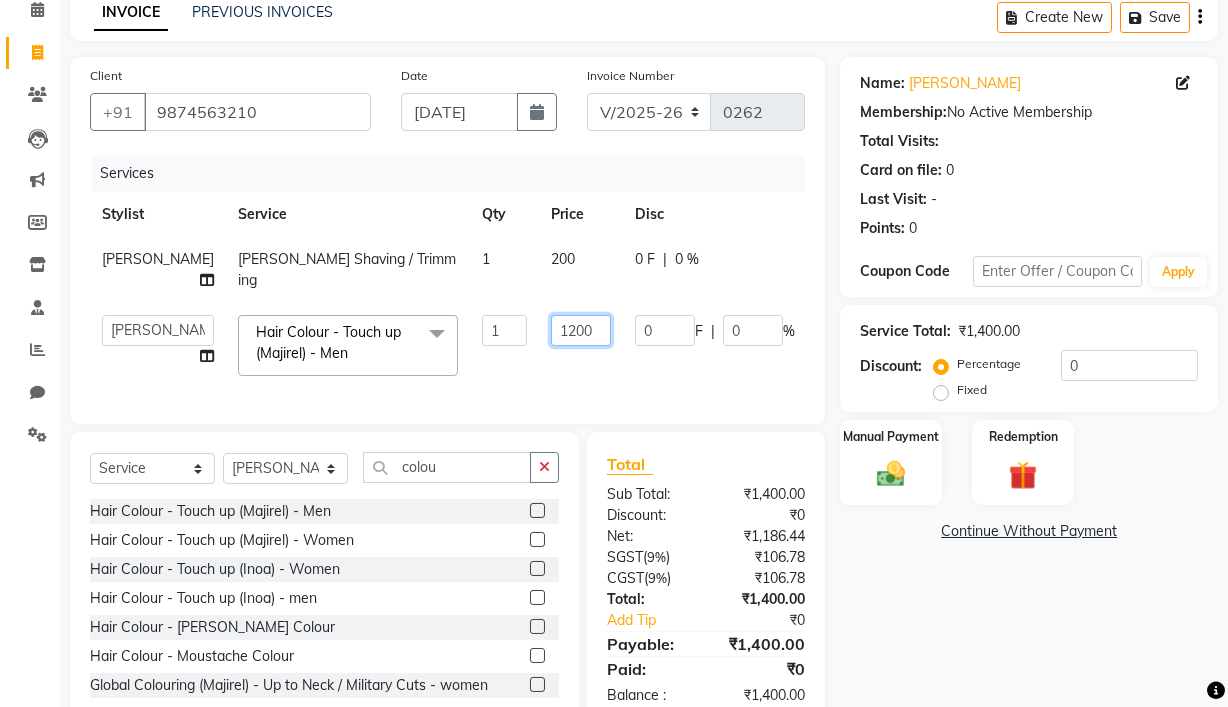 click on "1200" 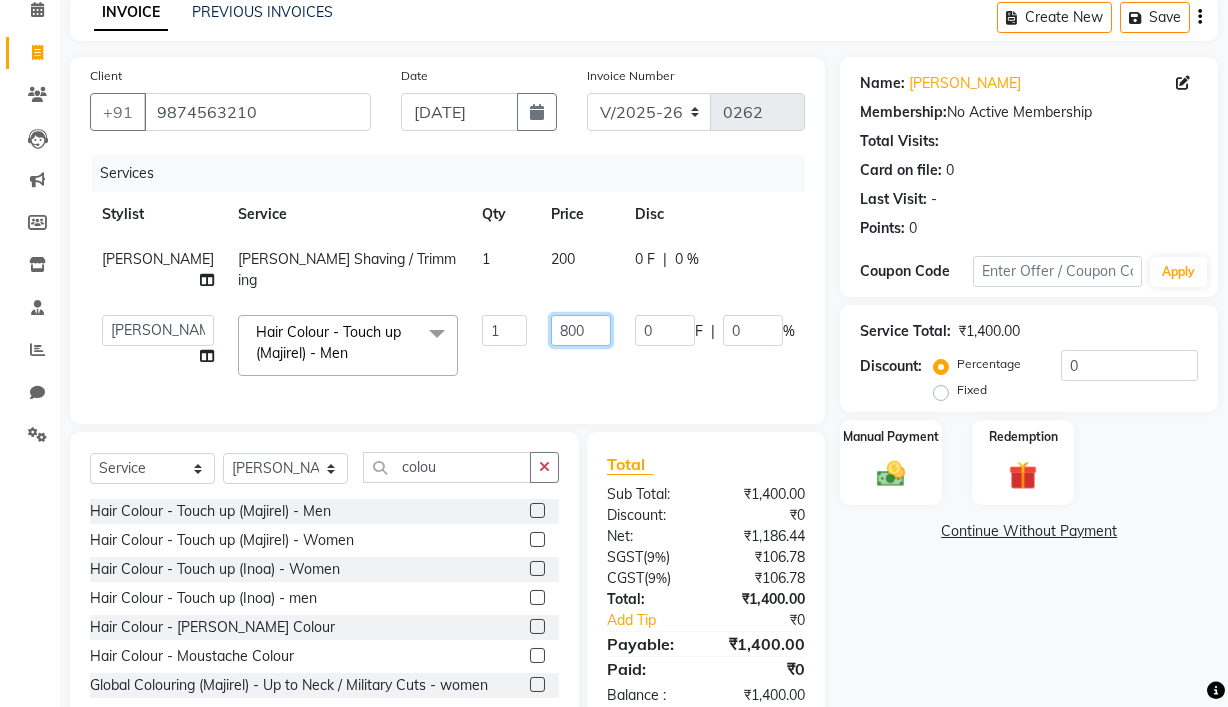 click on "800" 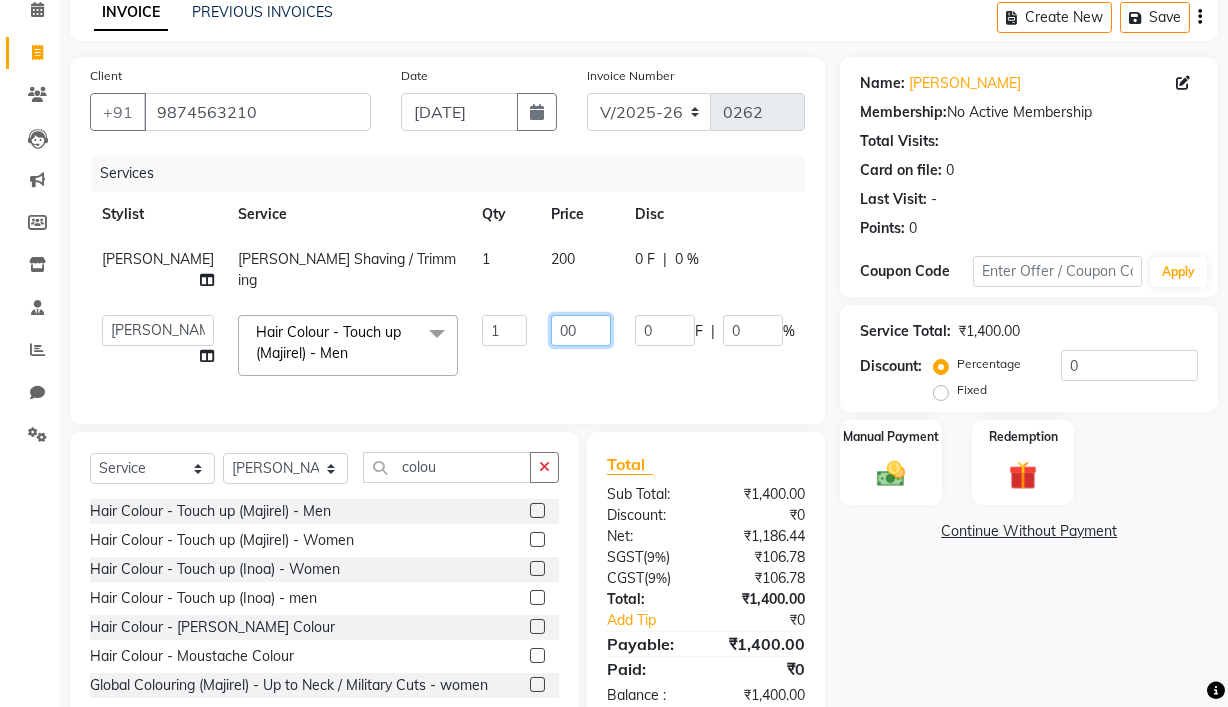 type on "700" 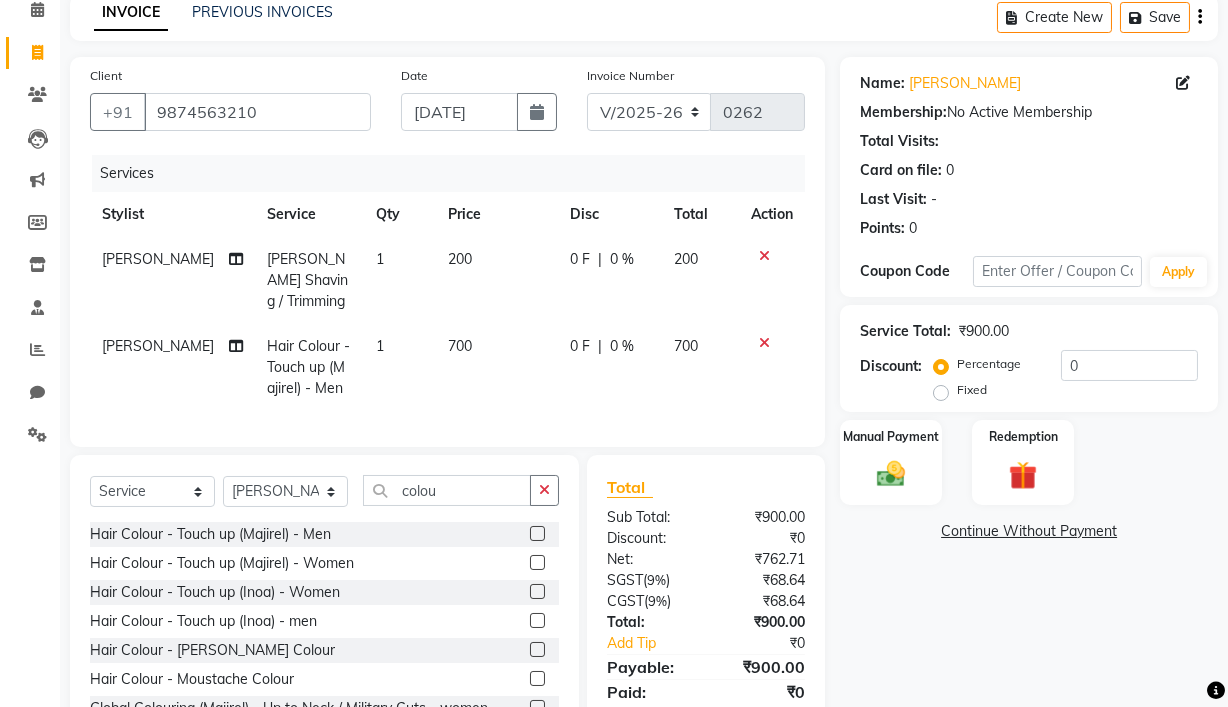 click on "Name: Chia Bhaiya Membership:  No Active Membership  Total Visits:   Card on file:  0 Last Visit:   - Points:   0  Coupon Code Apply Service Total:  ₹900.00  Discount:  Percentage   Fixed  0 Manual Payment Redemption  Continue Without Payment" 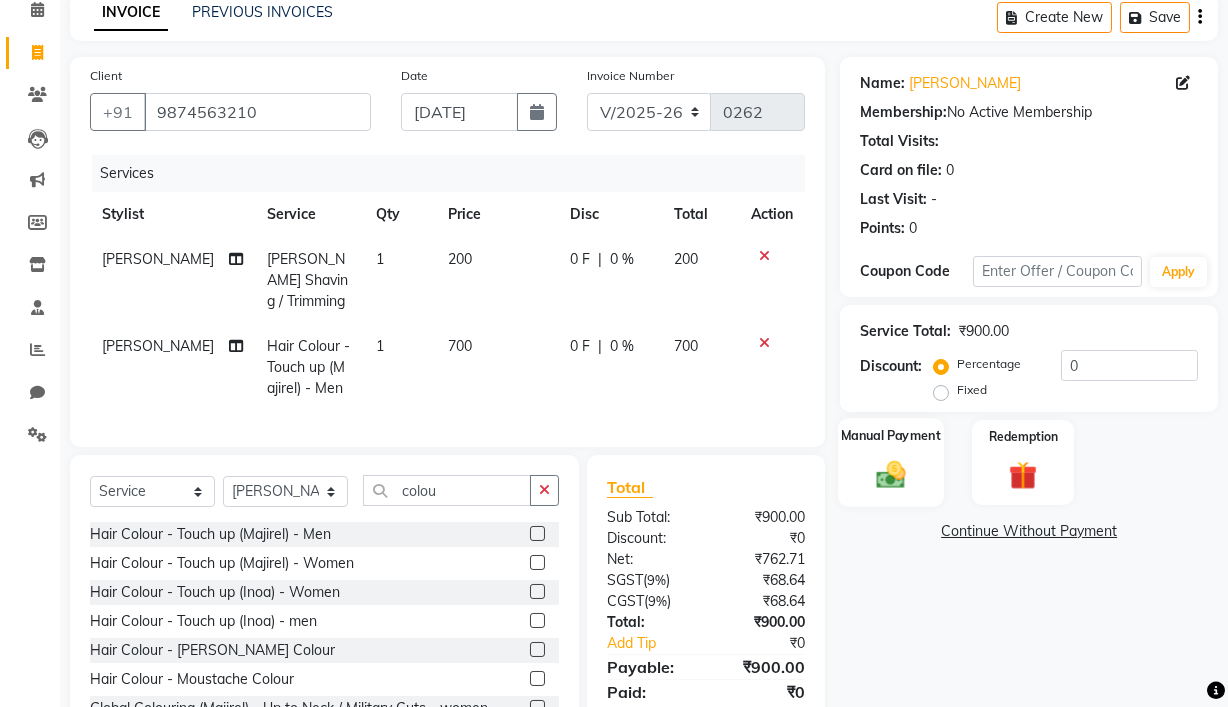 click 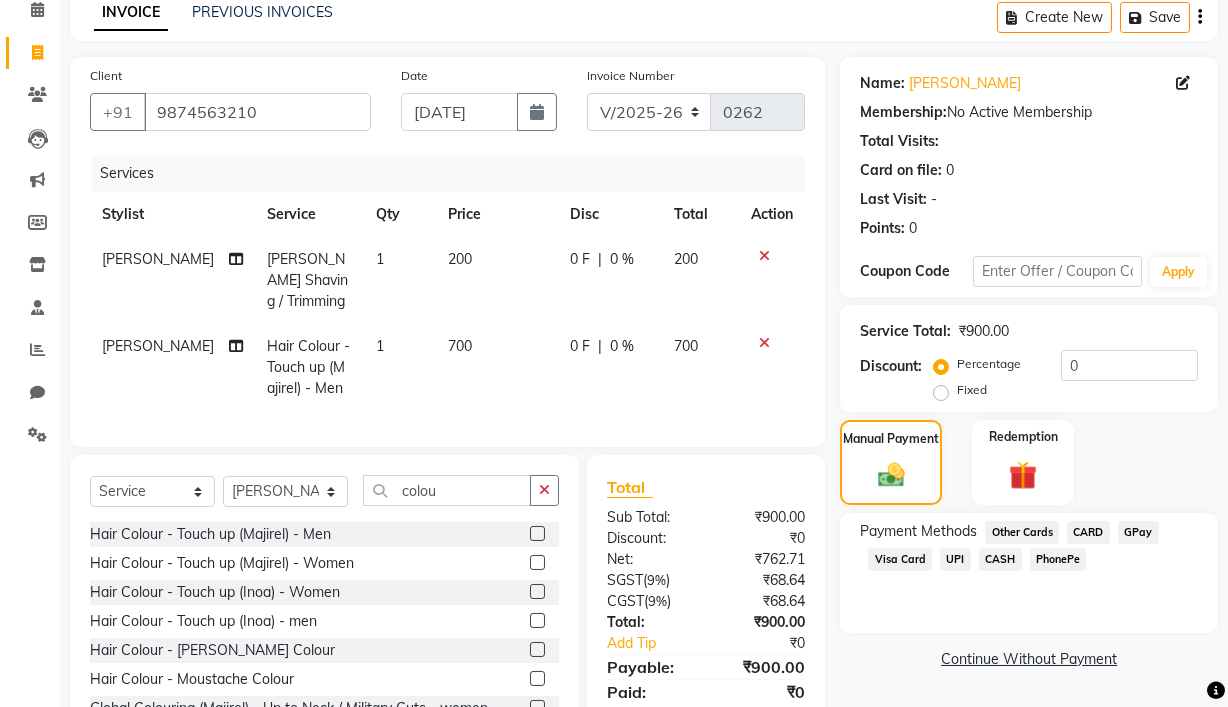 click on "UPI" 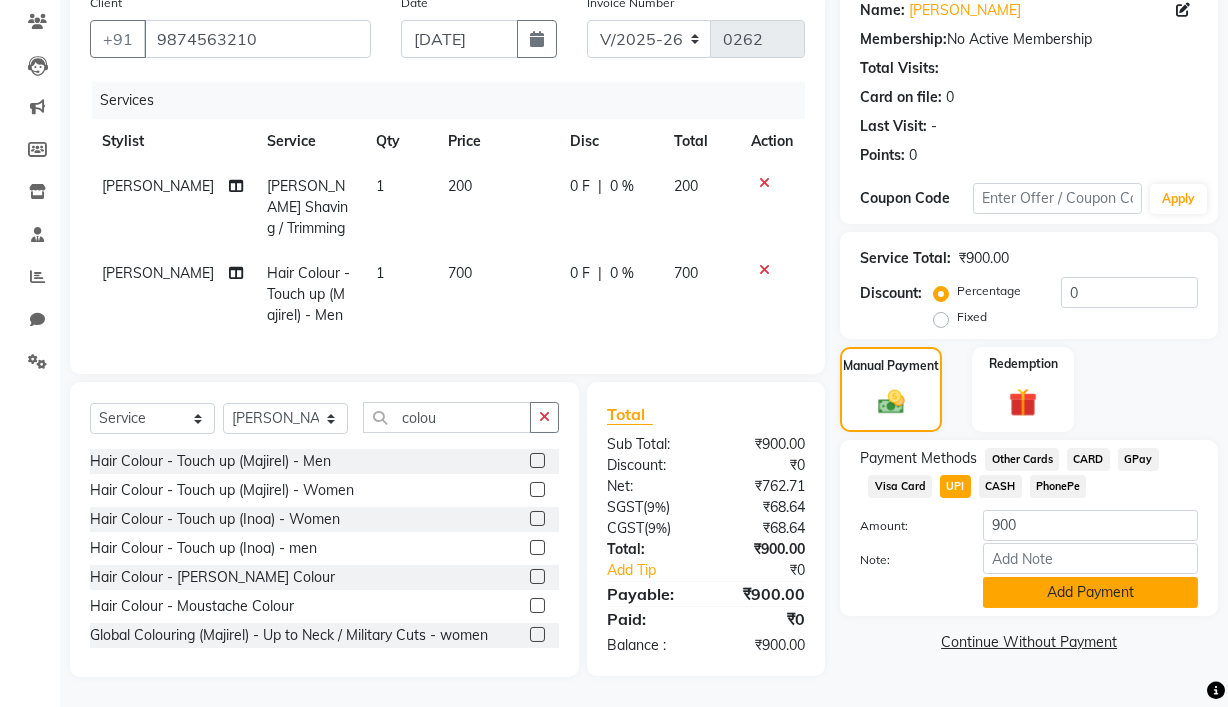 click on "Add Payment" 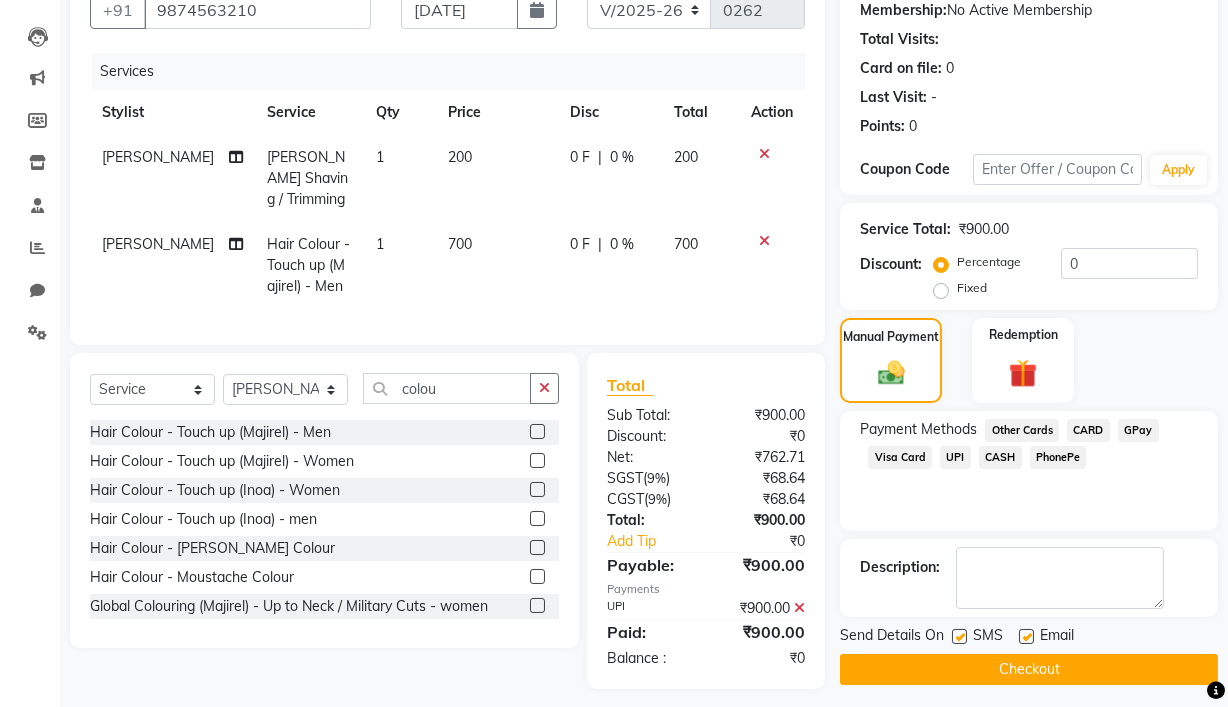 scroll, scrollTop: 209, scrollLeft: 0, axis: vertical 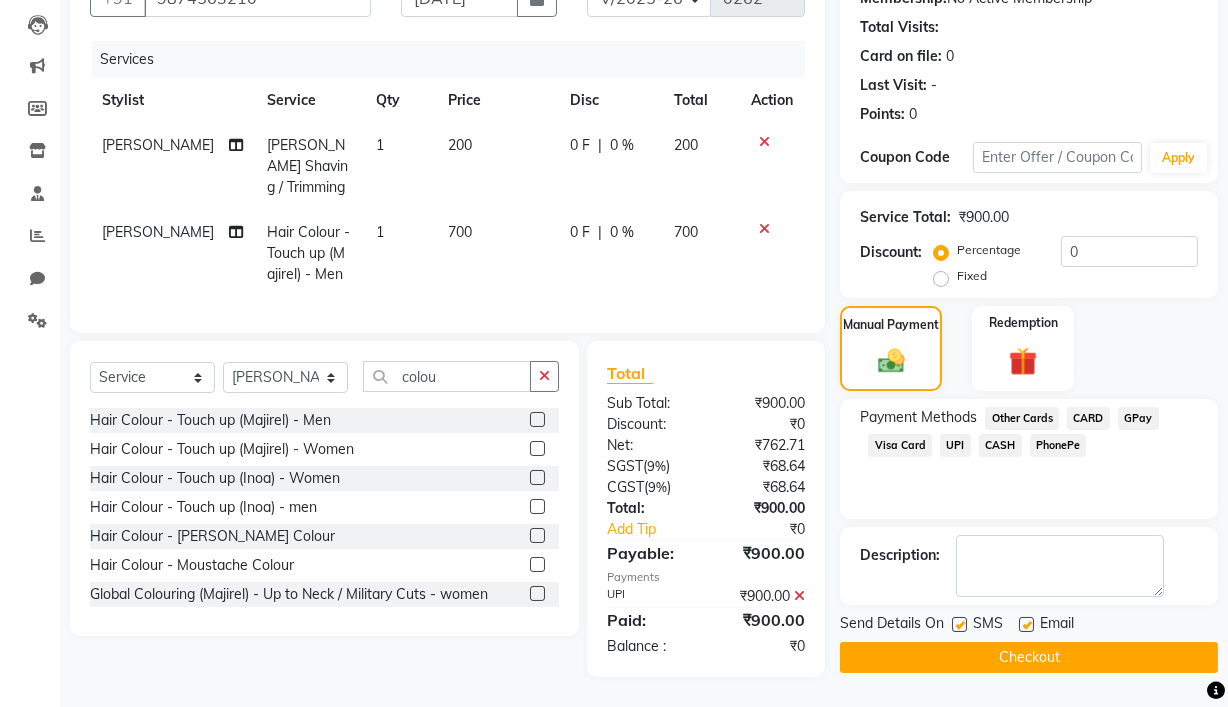 click 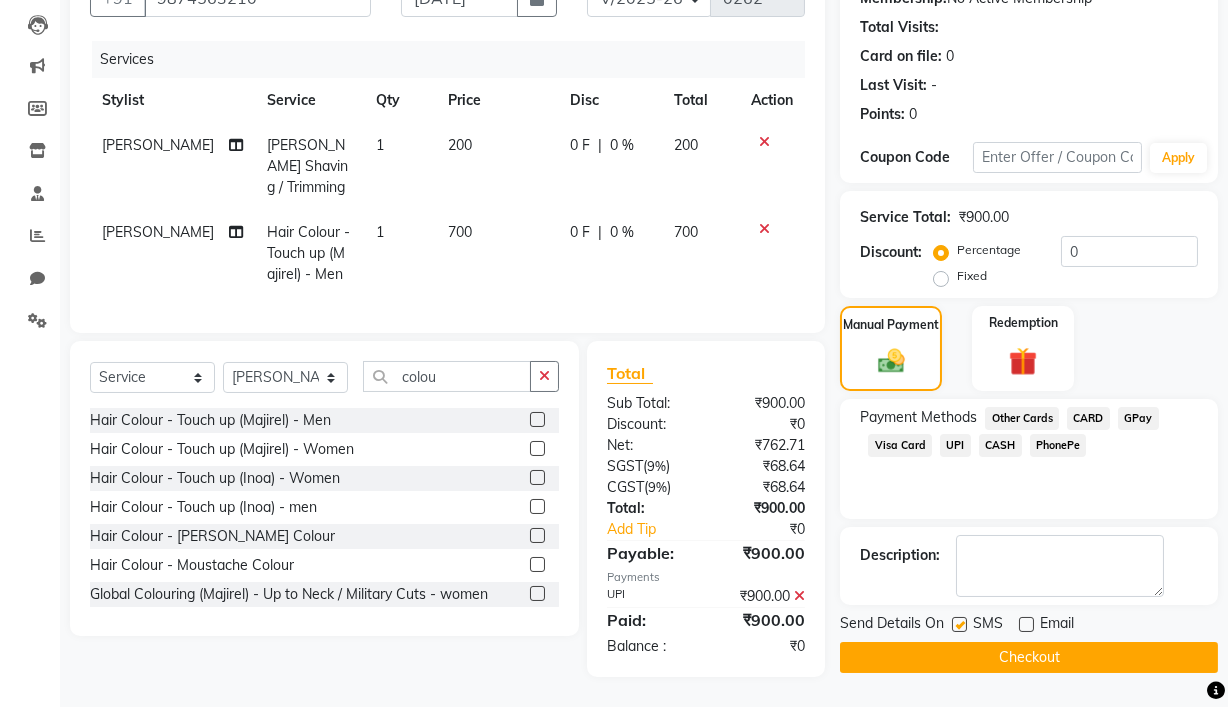 click 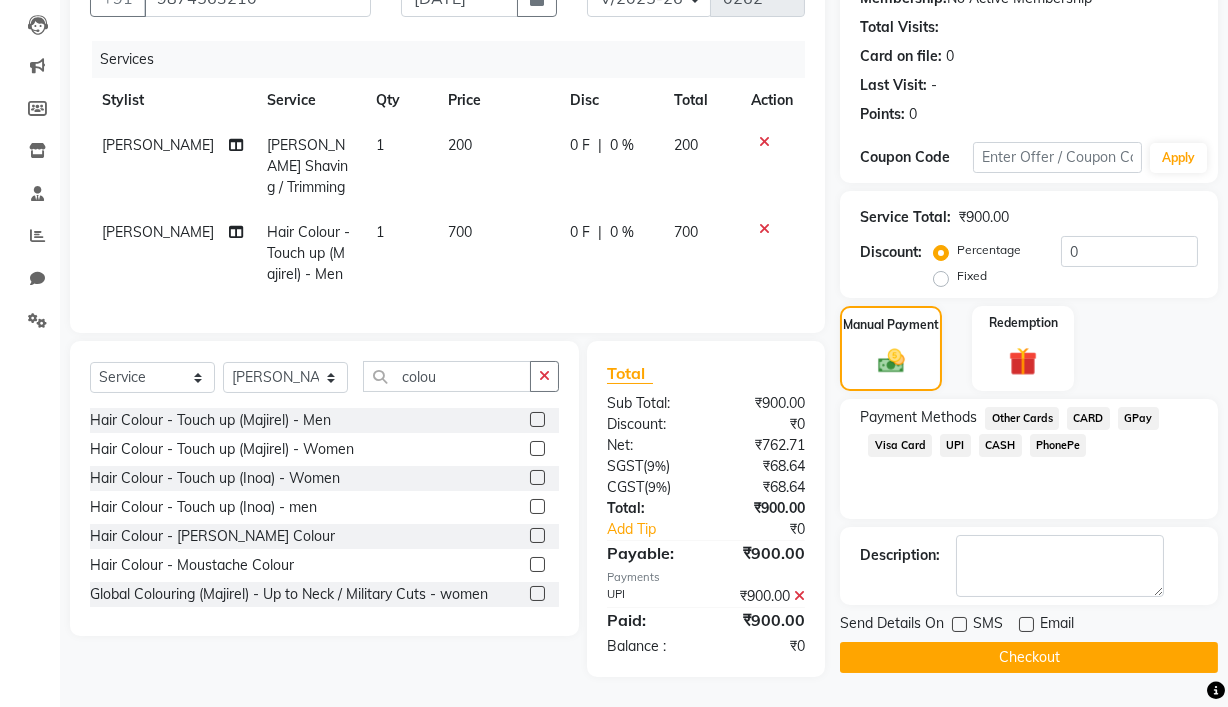 click on "Checkout" 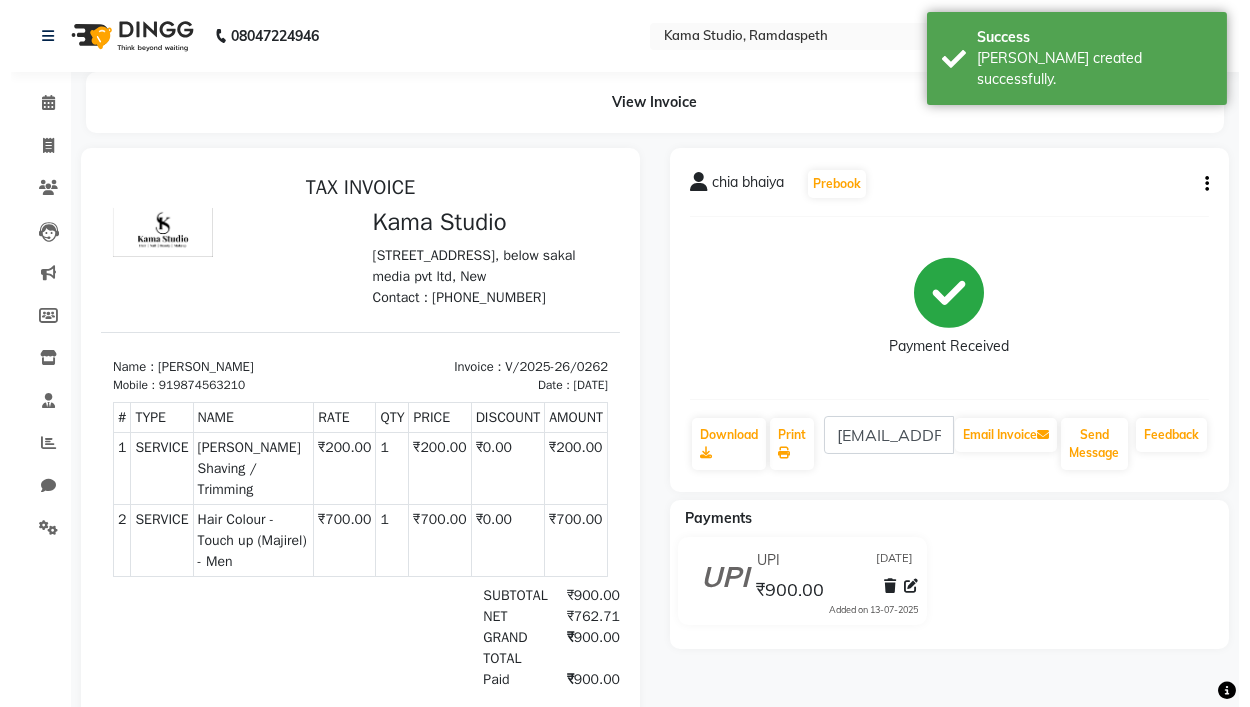 scroll, scrollTop: 0, scrollLeft: 0, axis: both 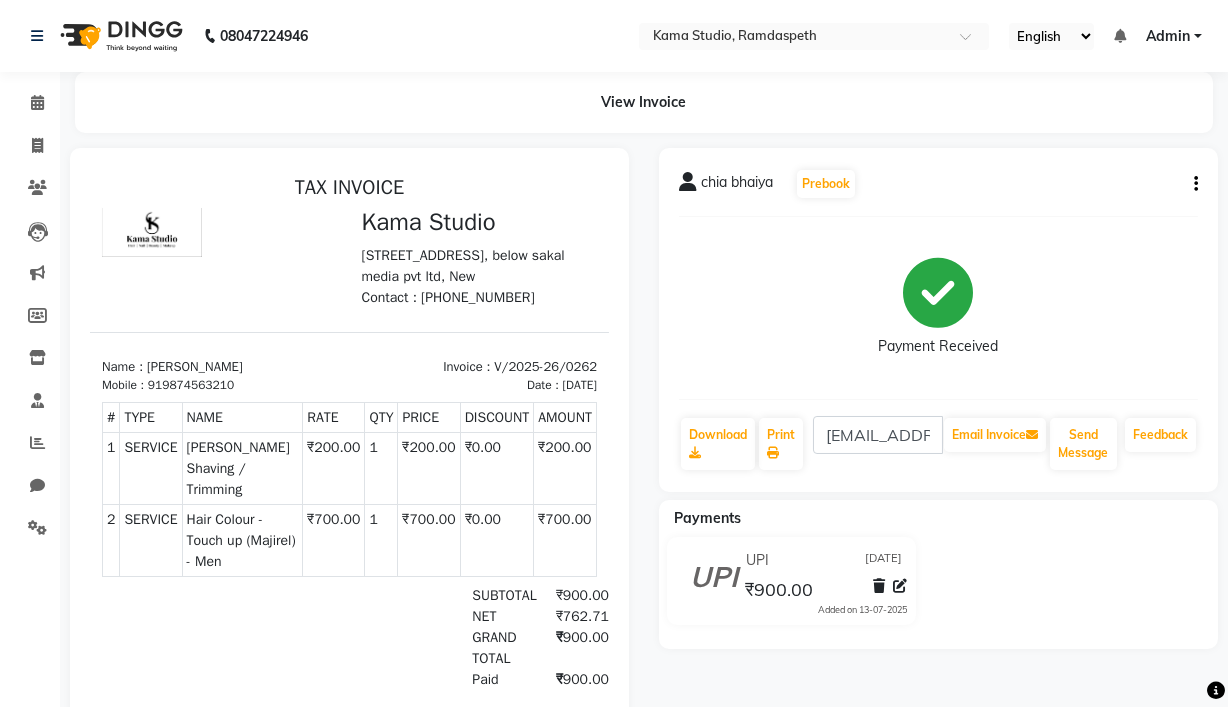 select on "service" 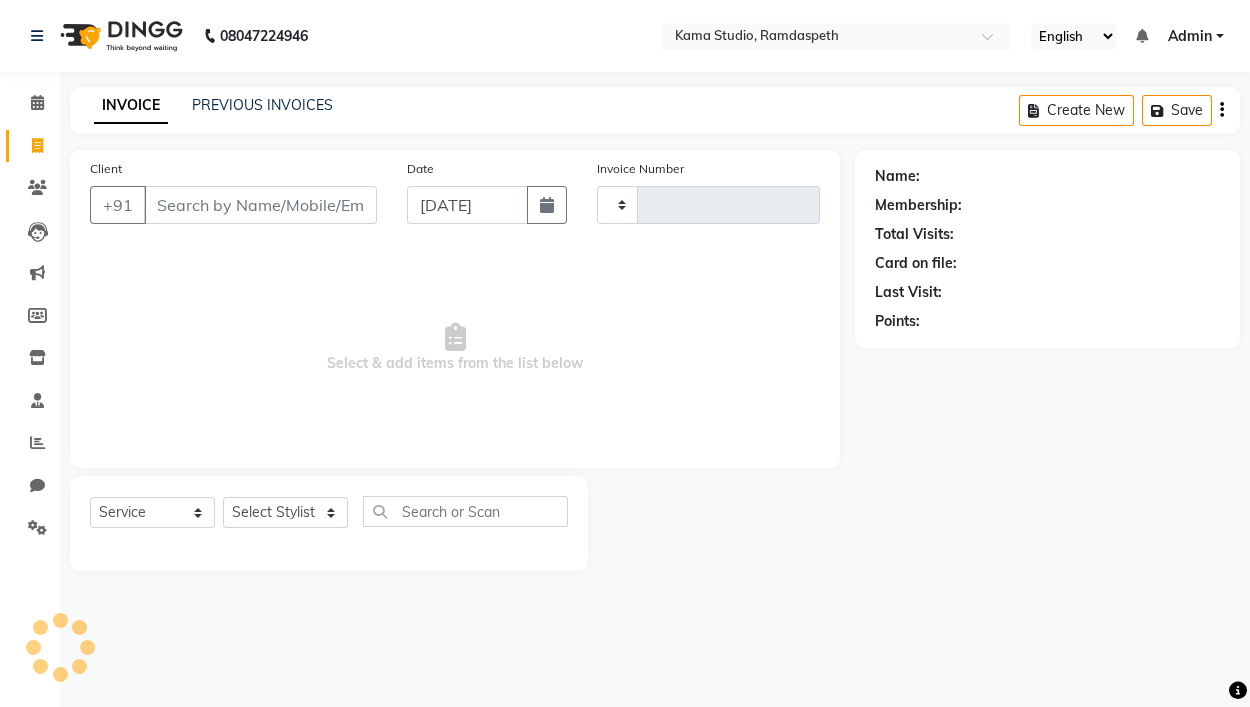 type on "0263" 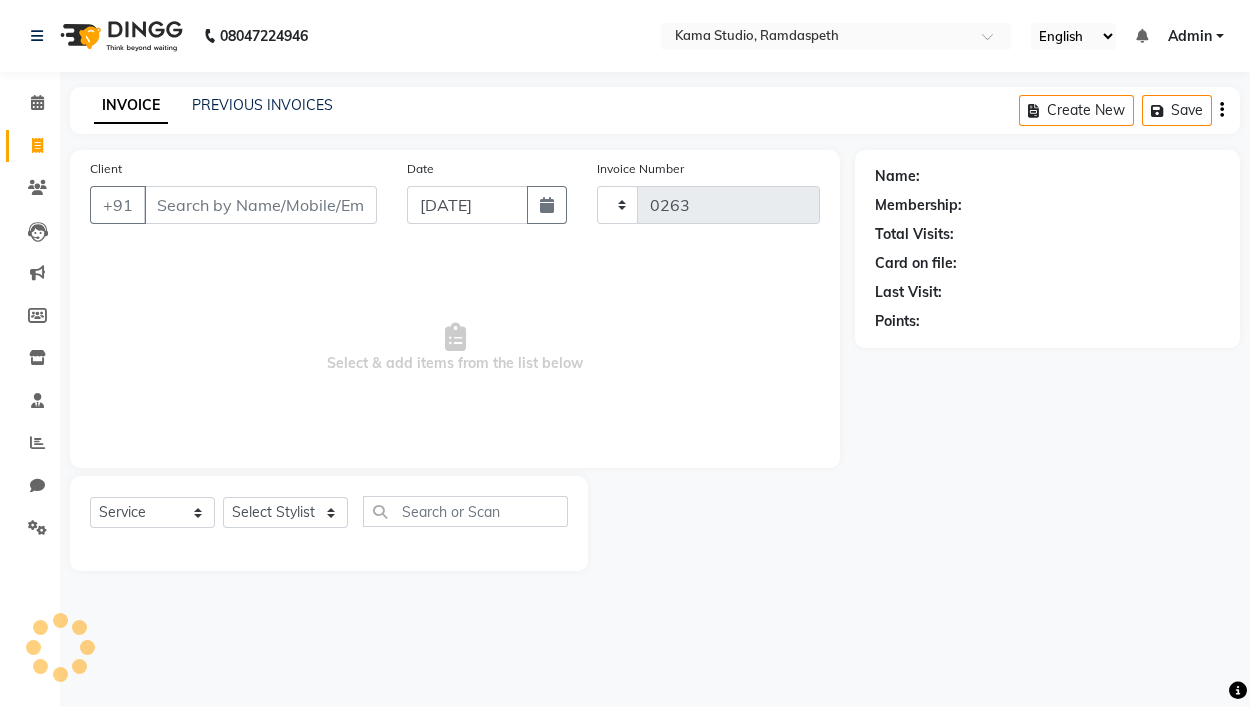 select on "7582" 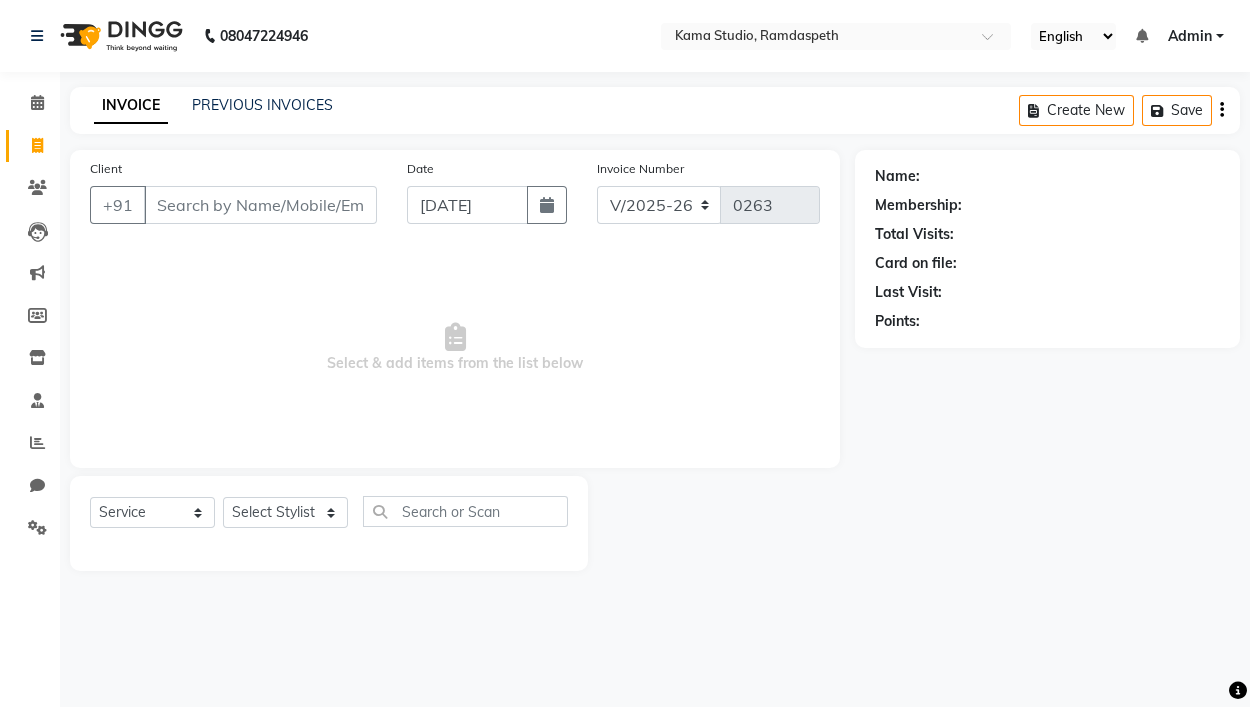 click on "PREVIOUS INVOICES" 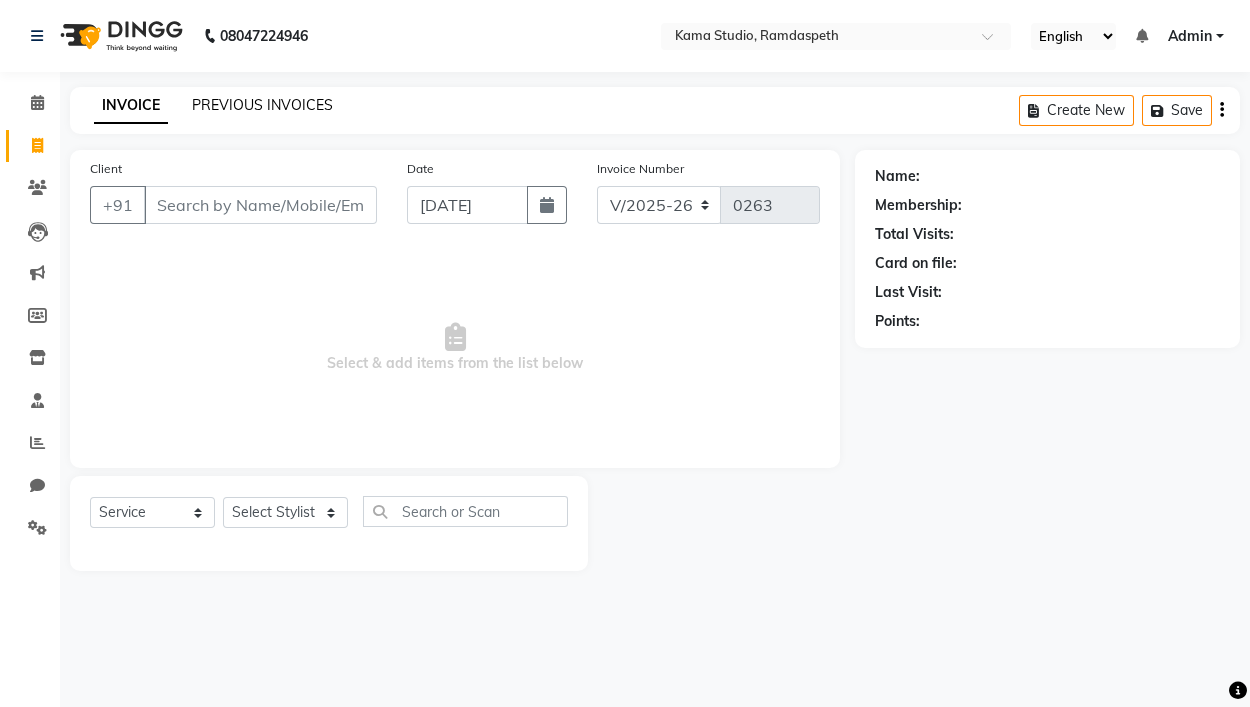 click on "PREVIOUS INVOICES" 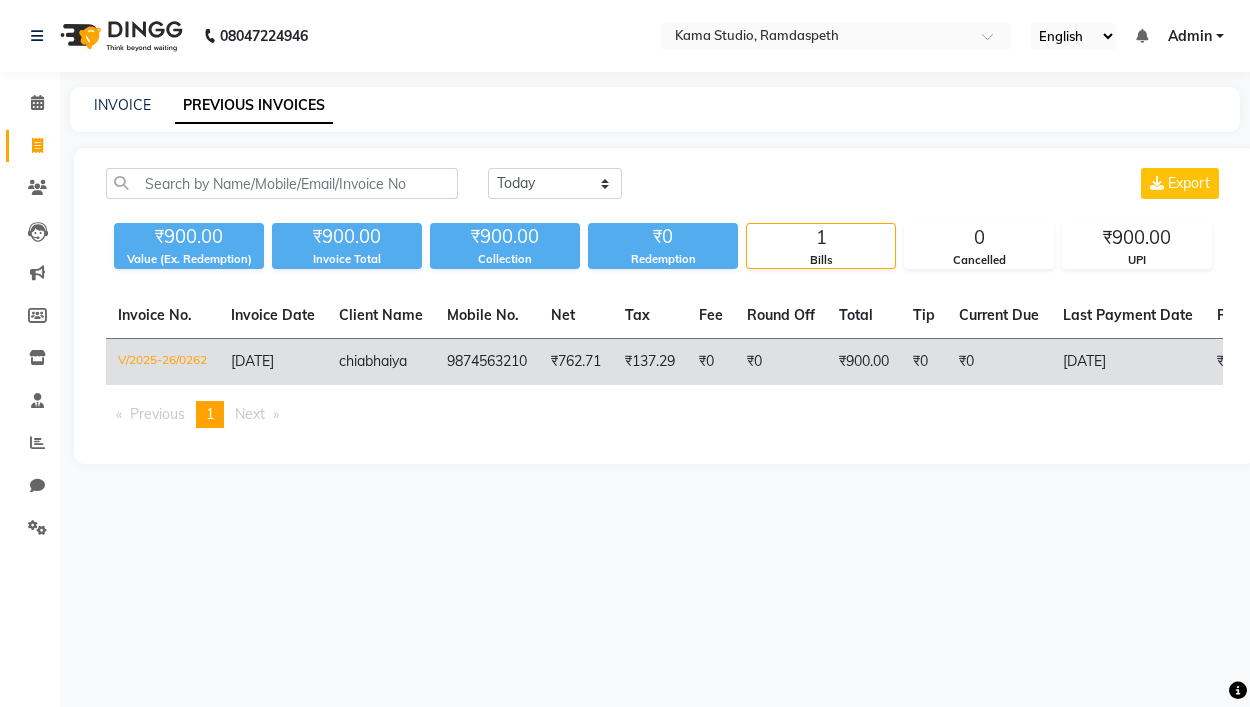click on "[DATE]" 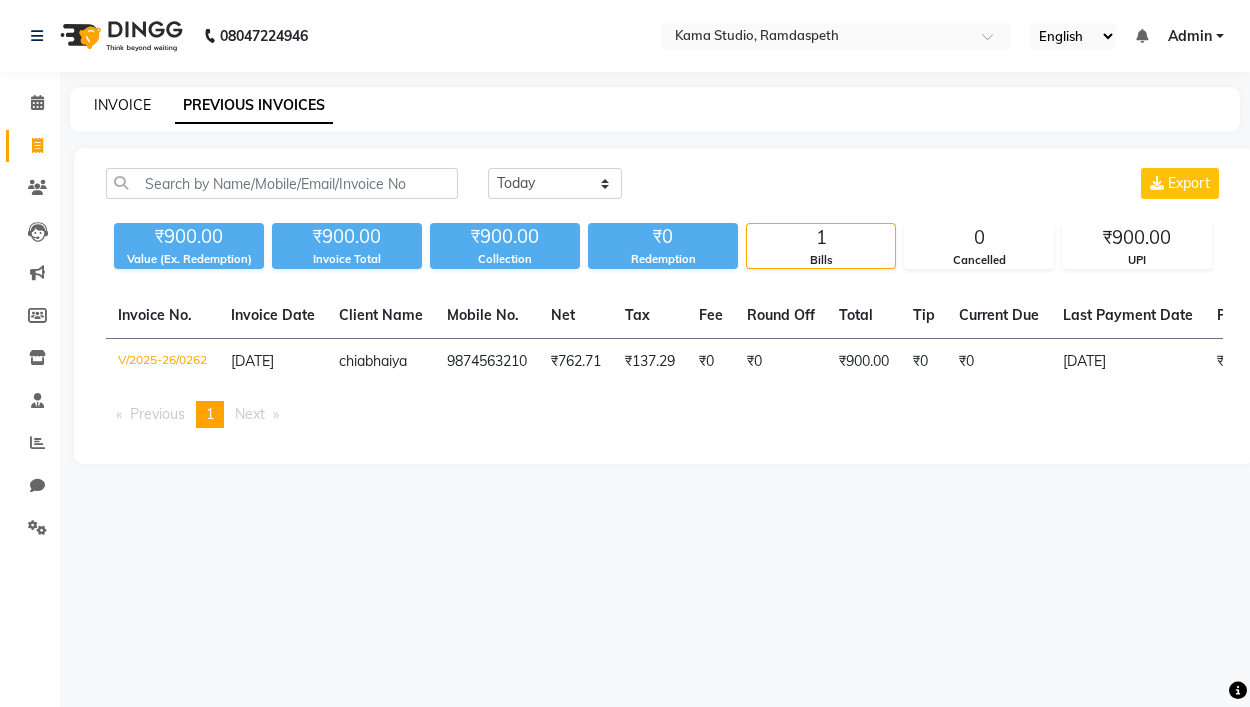 click on "INVOICE" 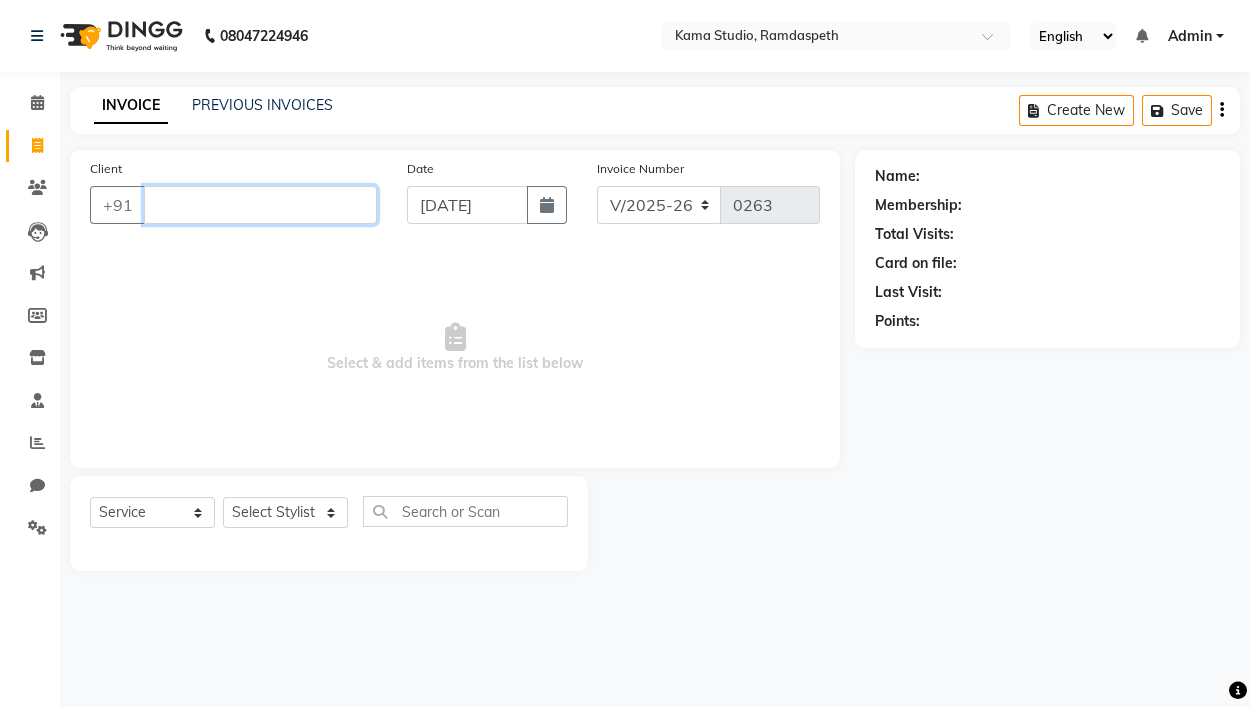 click on "Client" at bounding box center [260, 205] 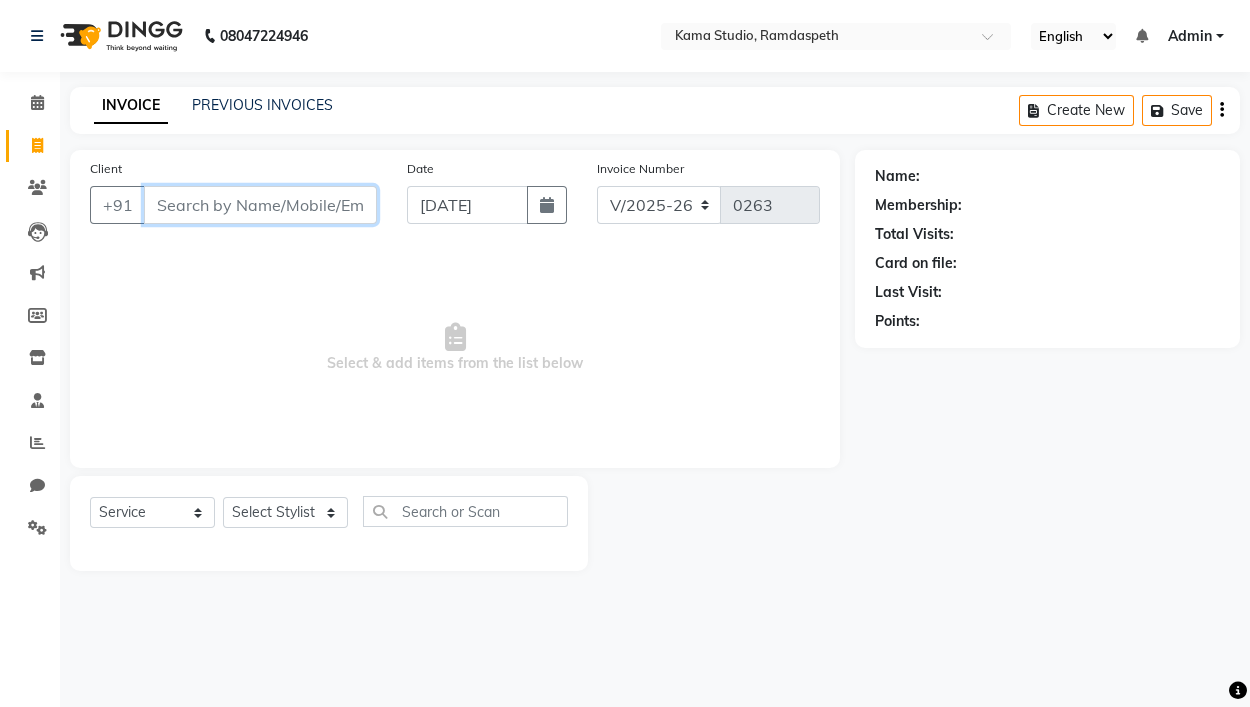 click on "Client" at bounding box center (260, 205) 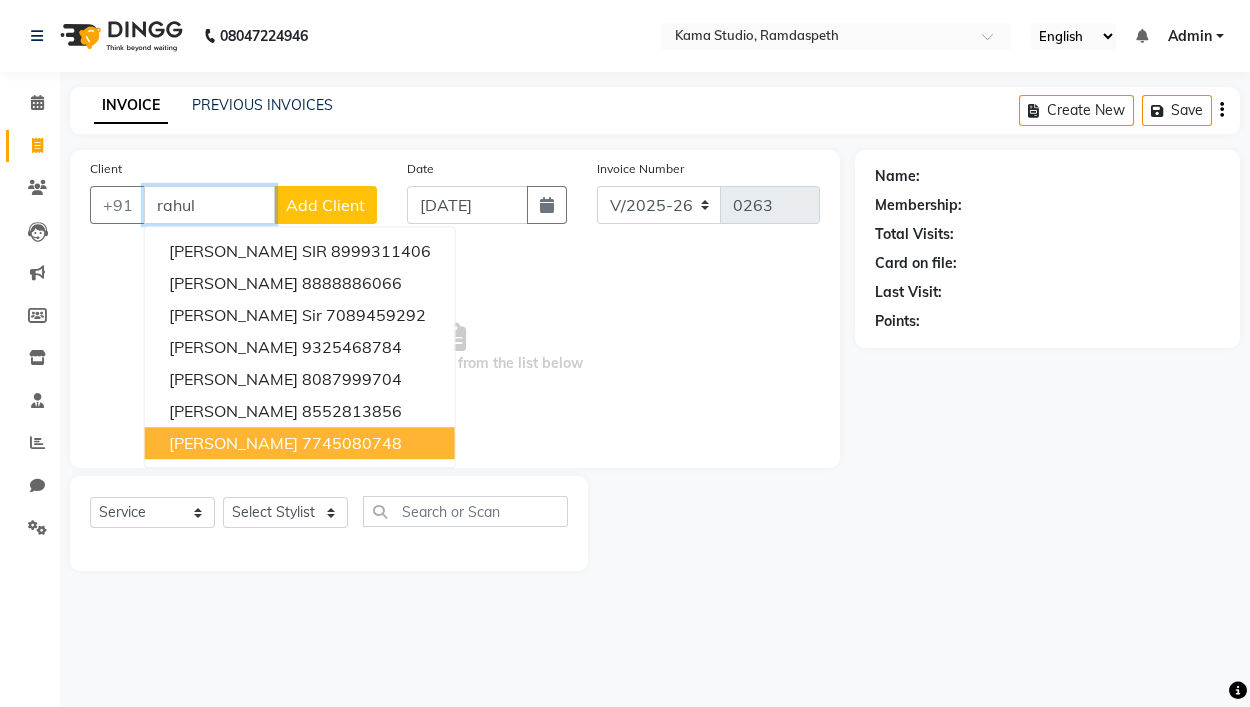 click on "7745080748" at bounding box center (352, 443) 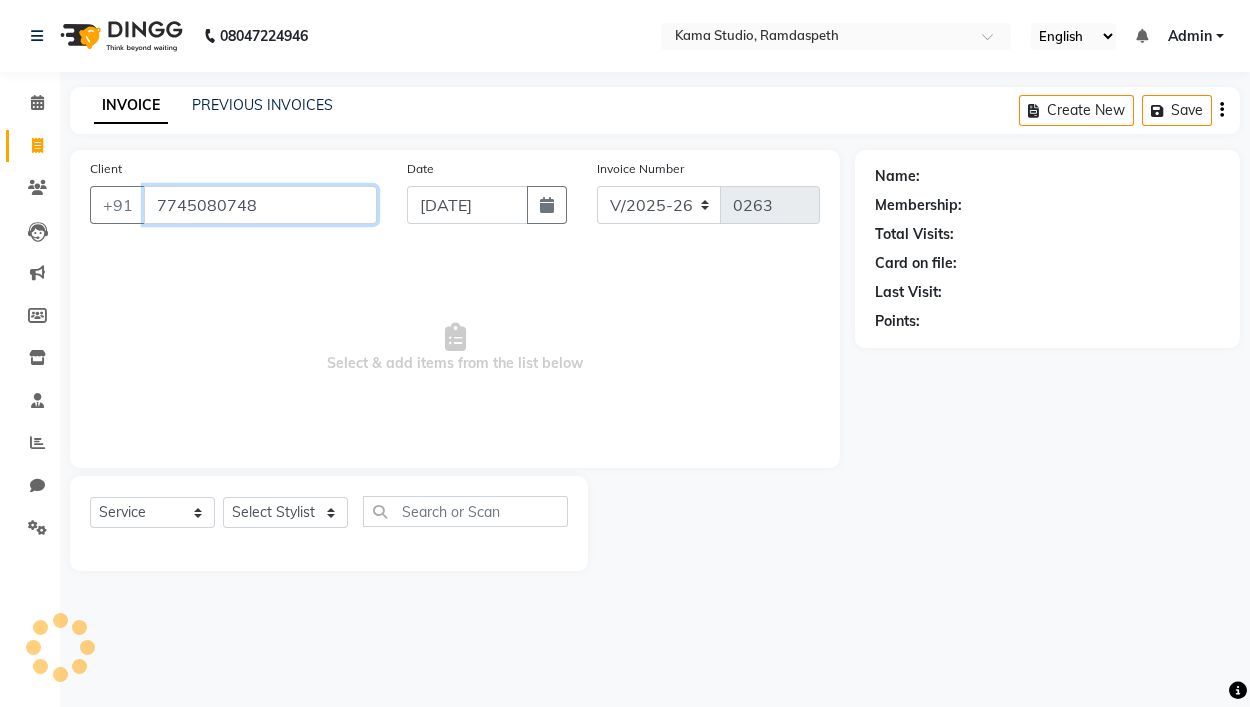 type on "7745080748" 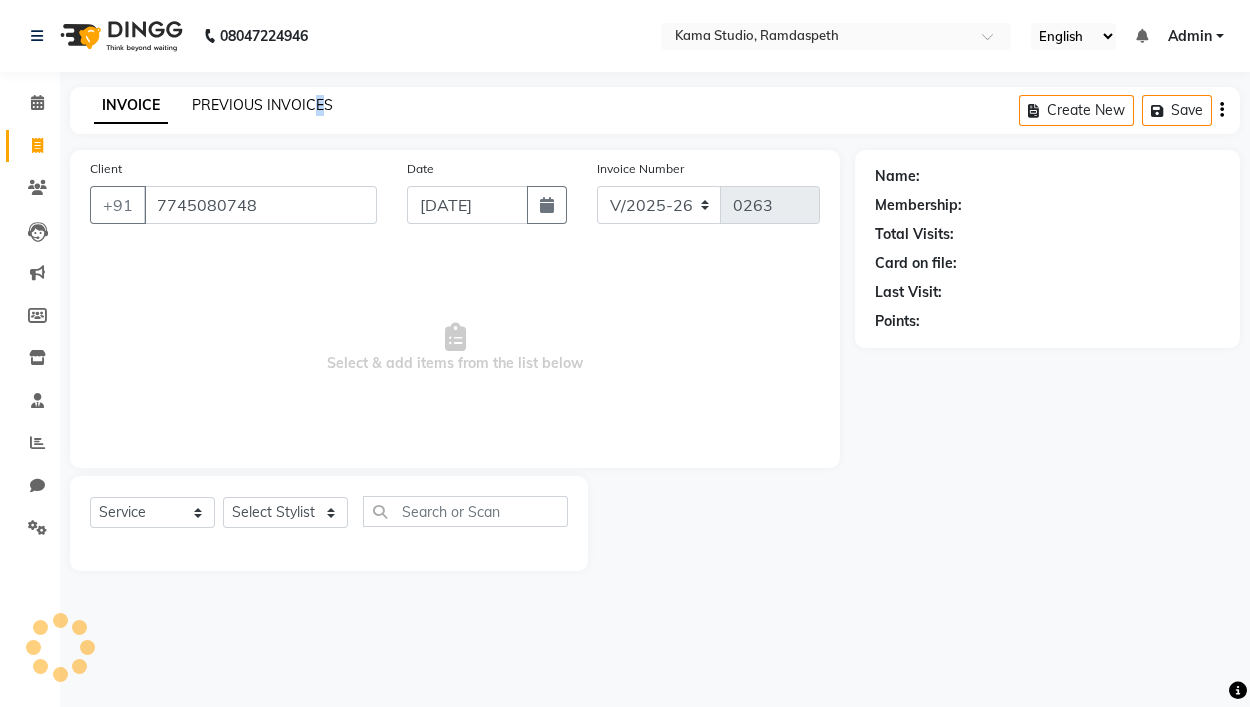 drag, startPoint x: 317, startPoint y: 88, endPoint x: 297, endPoint y: 102, distance: 24.41311 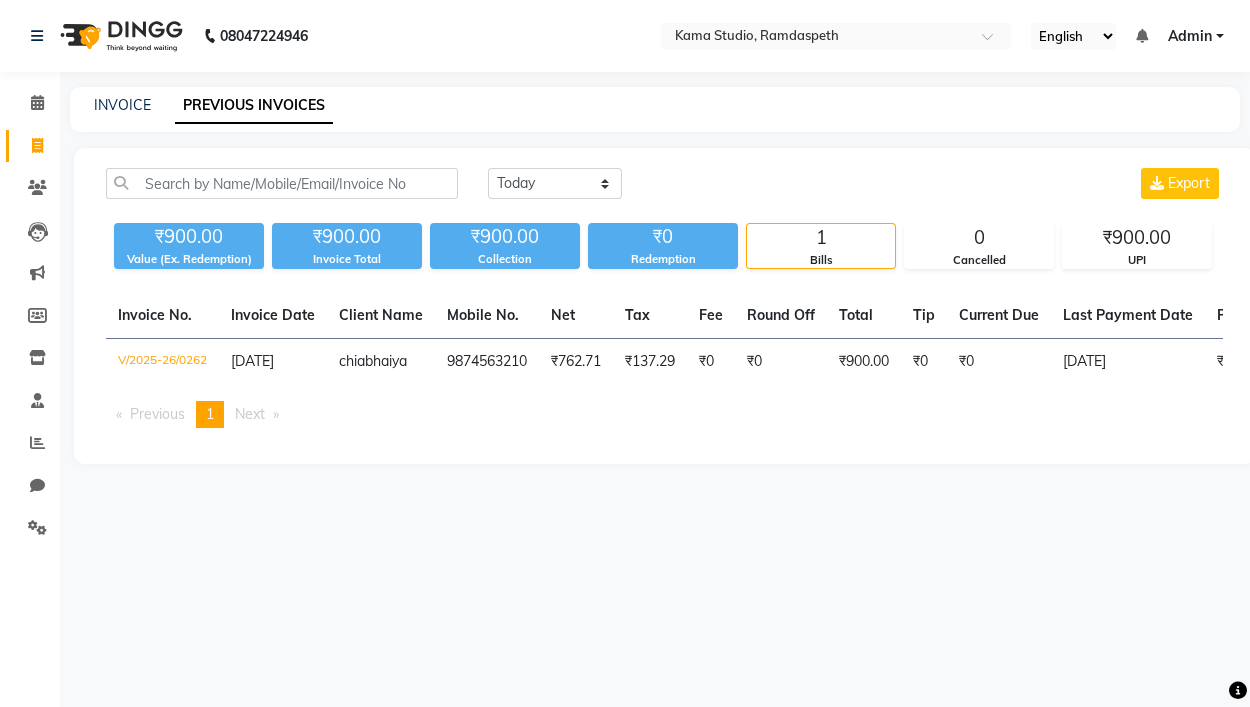 click on "INVOICE PREVIOUS INVOICES" 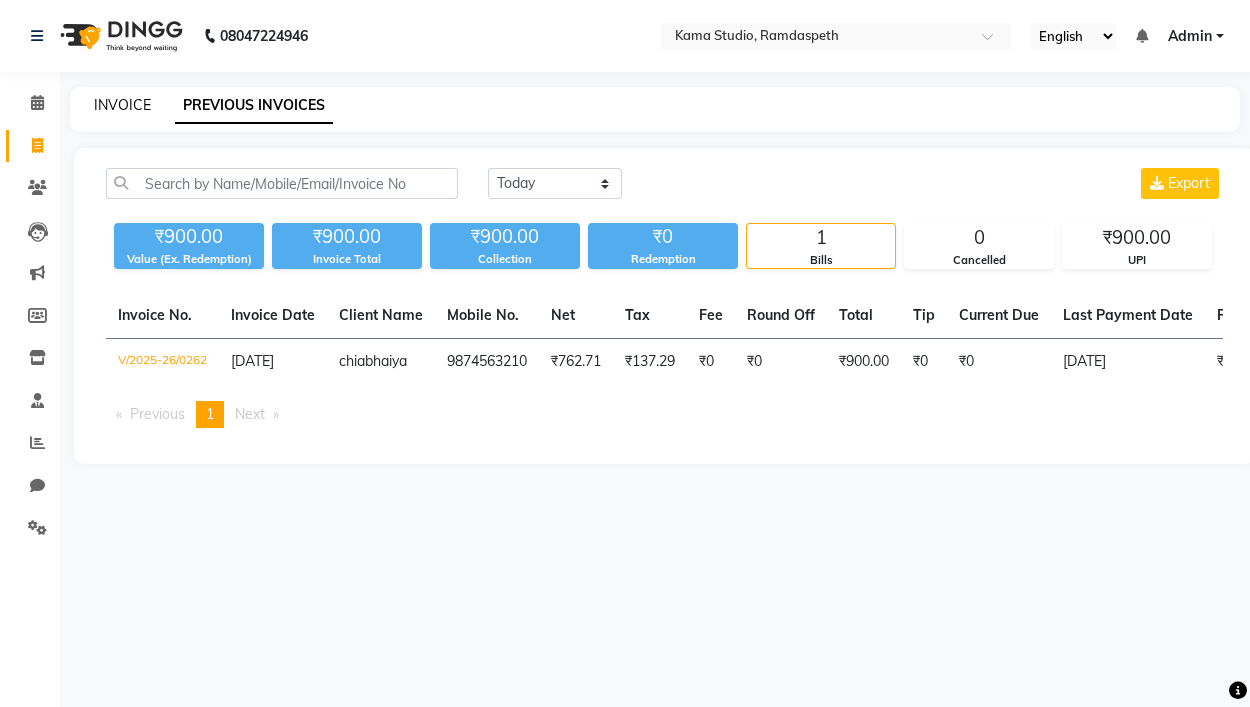 click on "INVOICE" 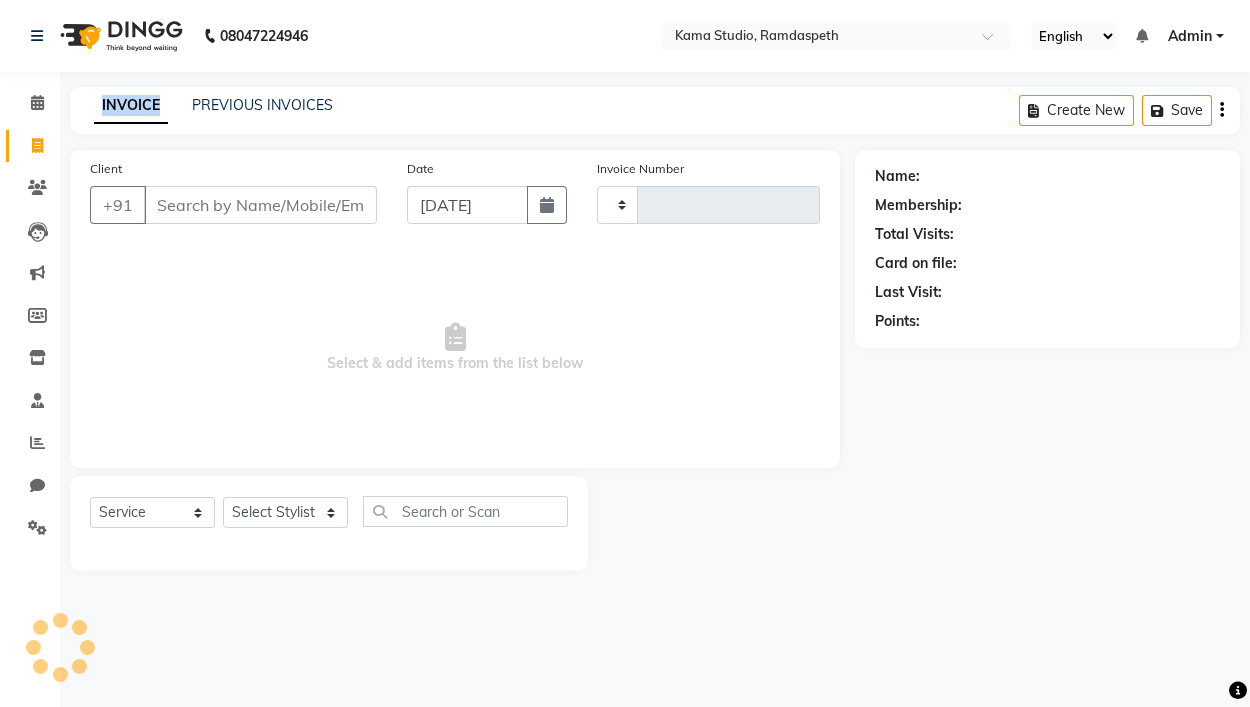 type on "0263" 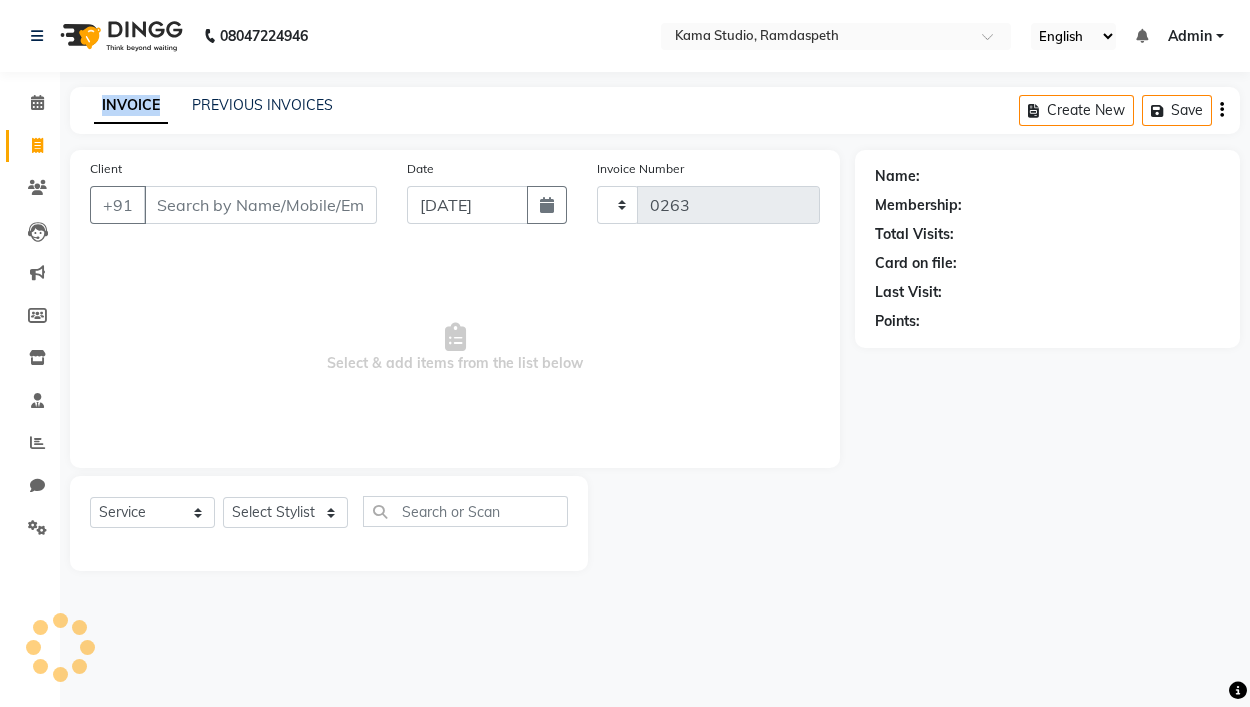 select on "7582" 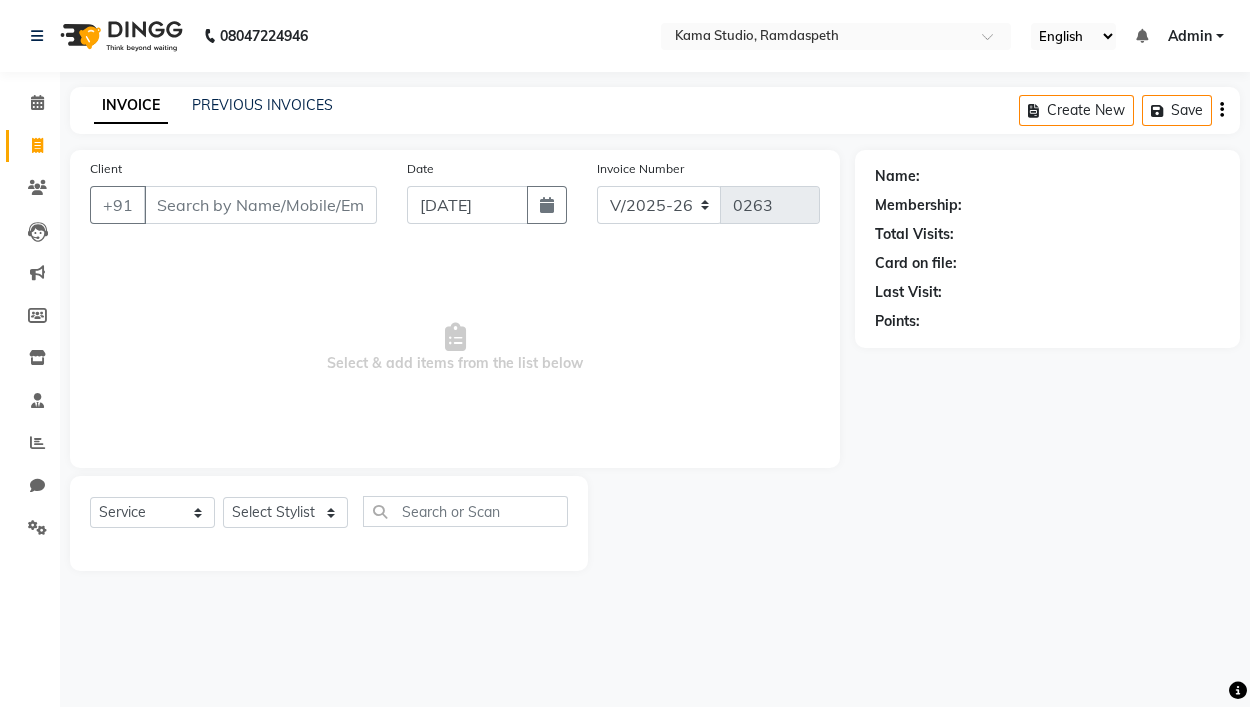 click on "Select & add items from the list below" at bounding box center [455, 348] 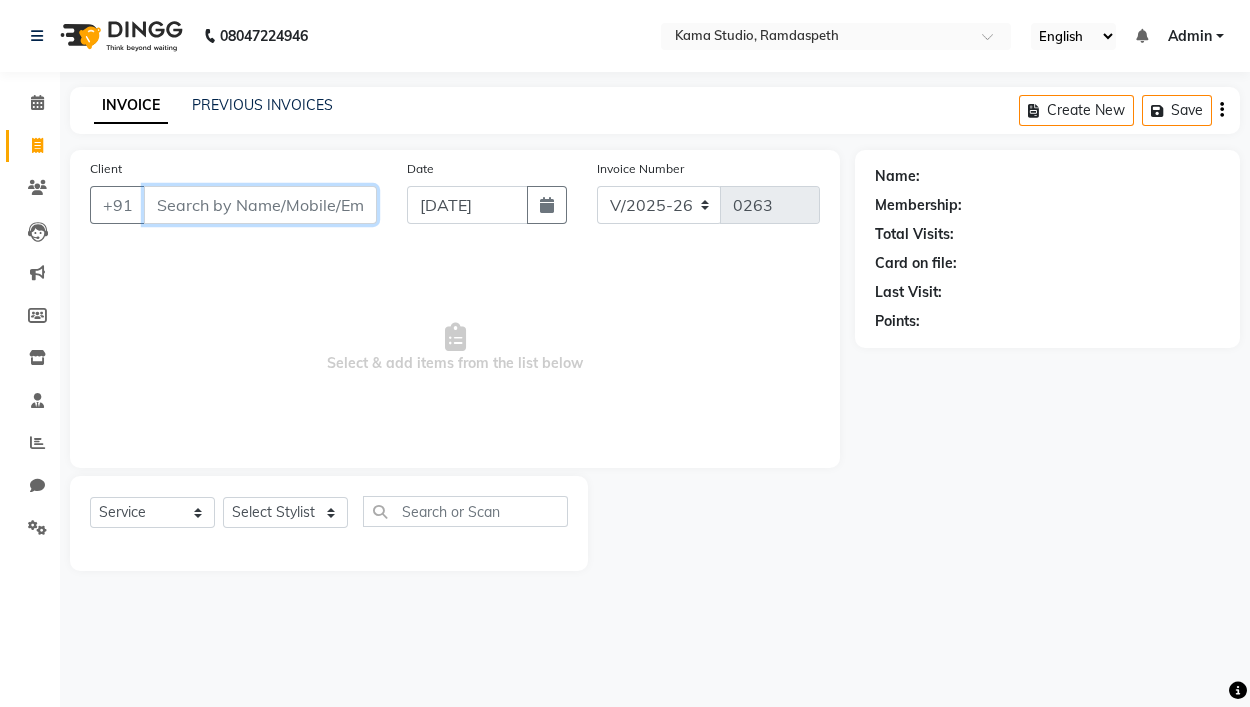 click on "Client" at bounding box center [260, 205] 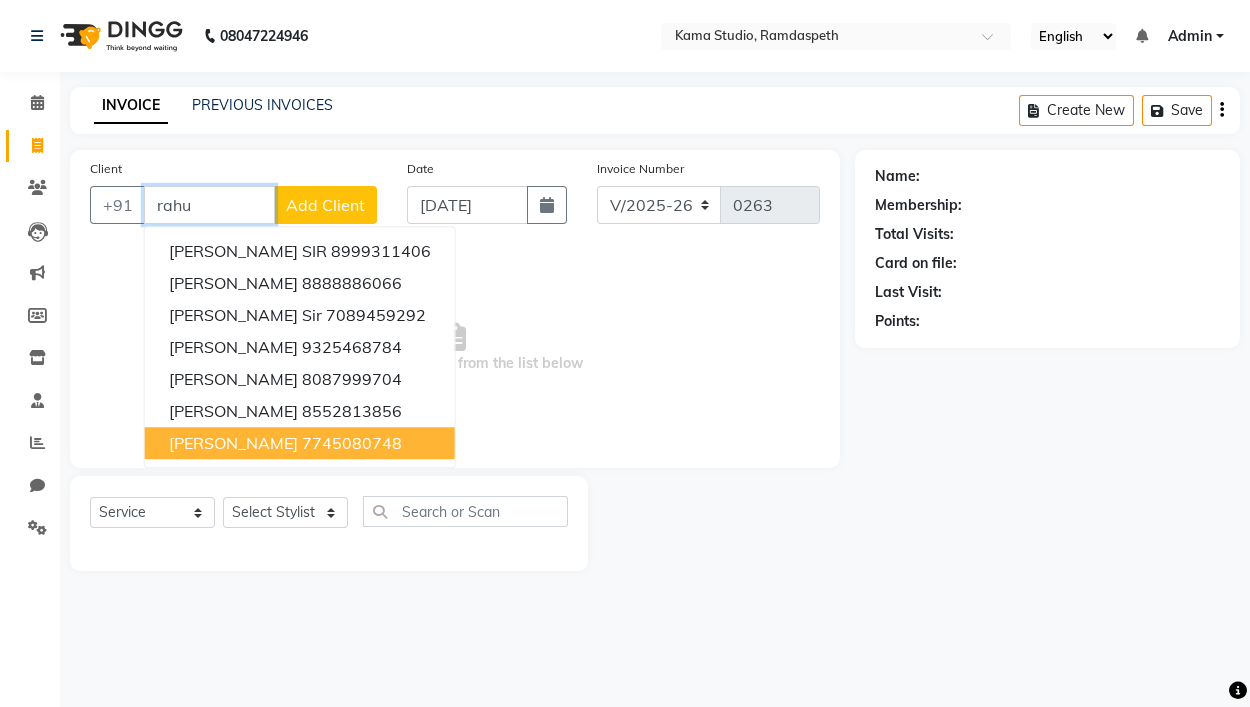 click on "7745080748" at bounding box center (352, 443) 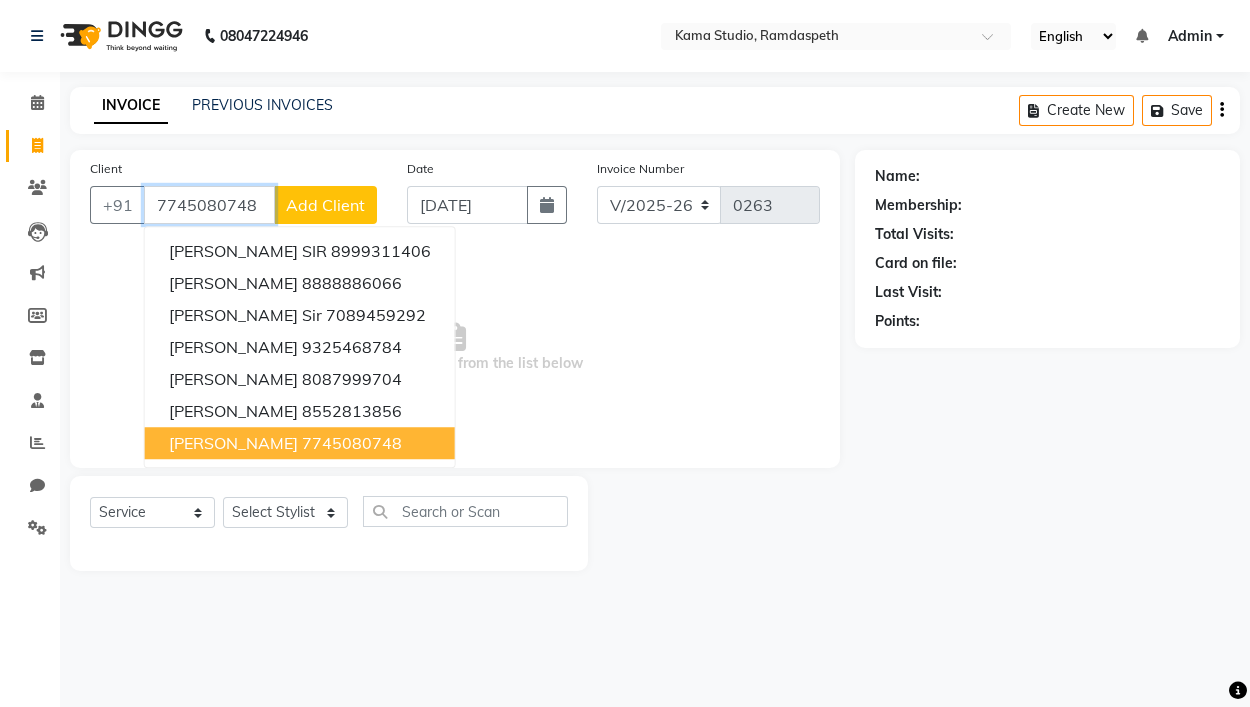 type on "7745080748" 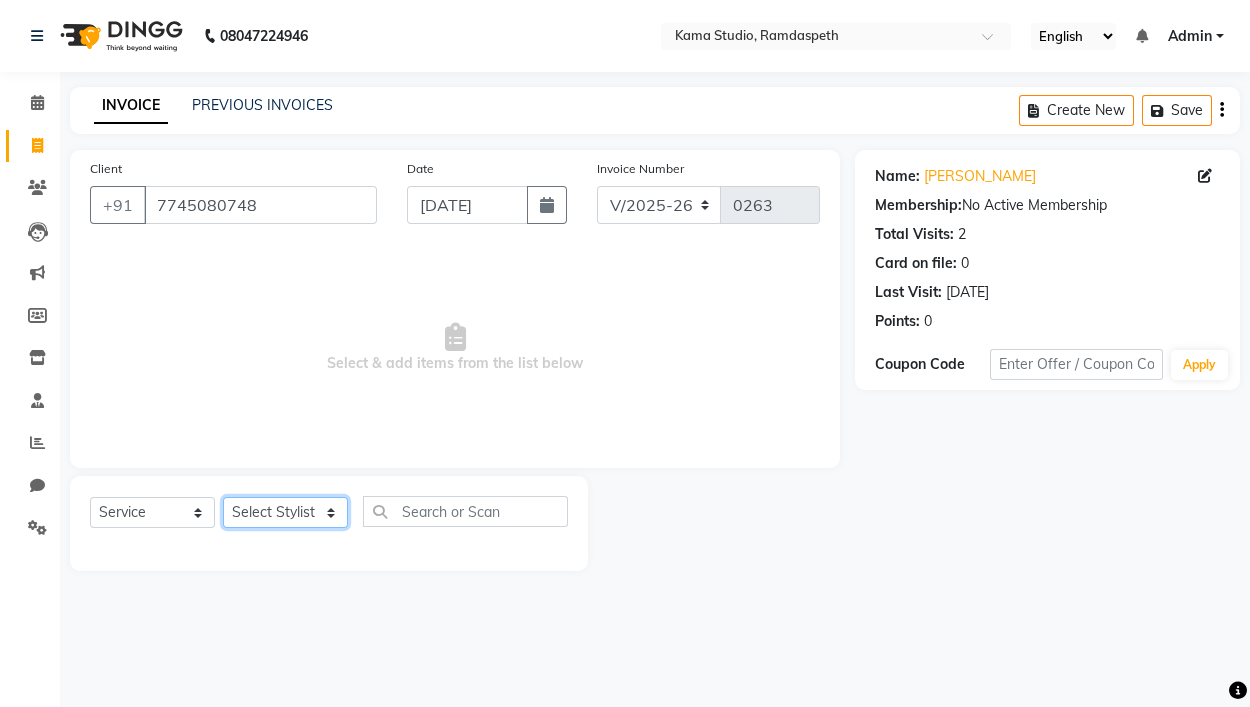 click on "Select Stylist Ajay Pal Ankit Dhawariya Sir ashis rajbanshi Devendra Dhawariya Sir Jay JAYANT VINOD CHINCHULKAR kishor  jambulkar Prajakta Ujjenkar Priya Gadge rinkku thakur  Sandeep Ugawakar Sangeeta Didi trupti rawale Vaishali More Varsha guru" 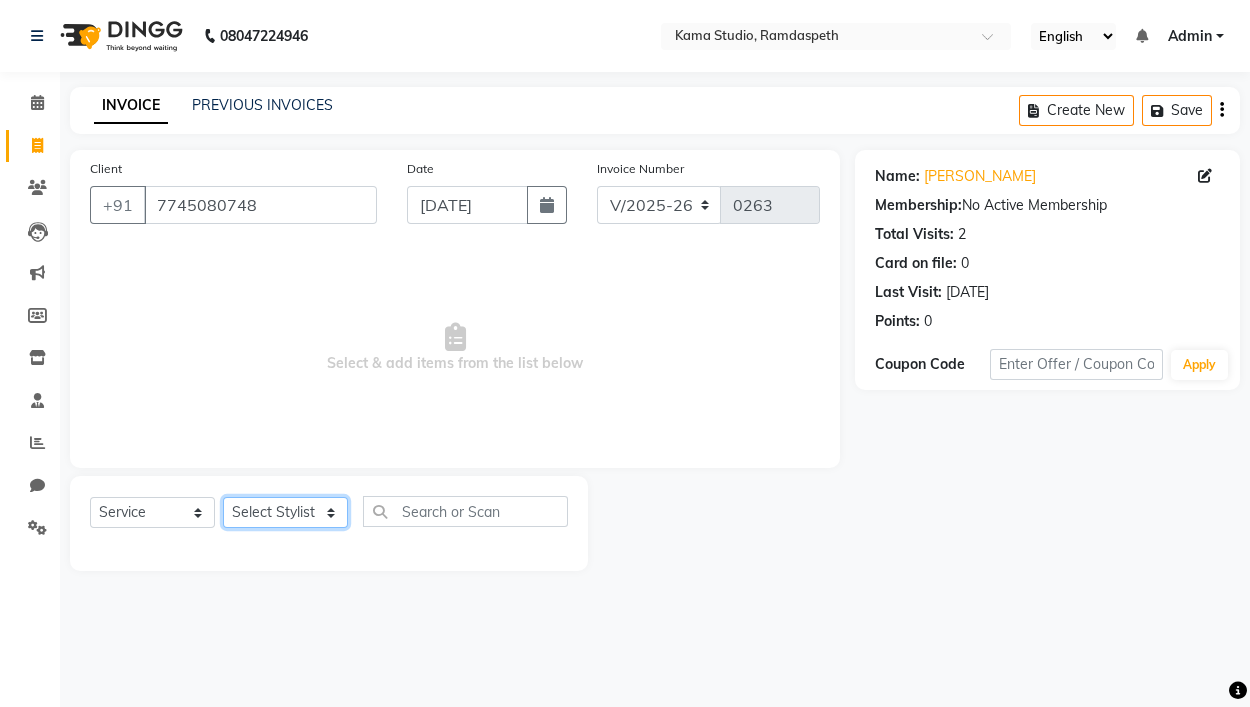 select on "85598" 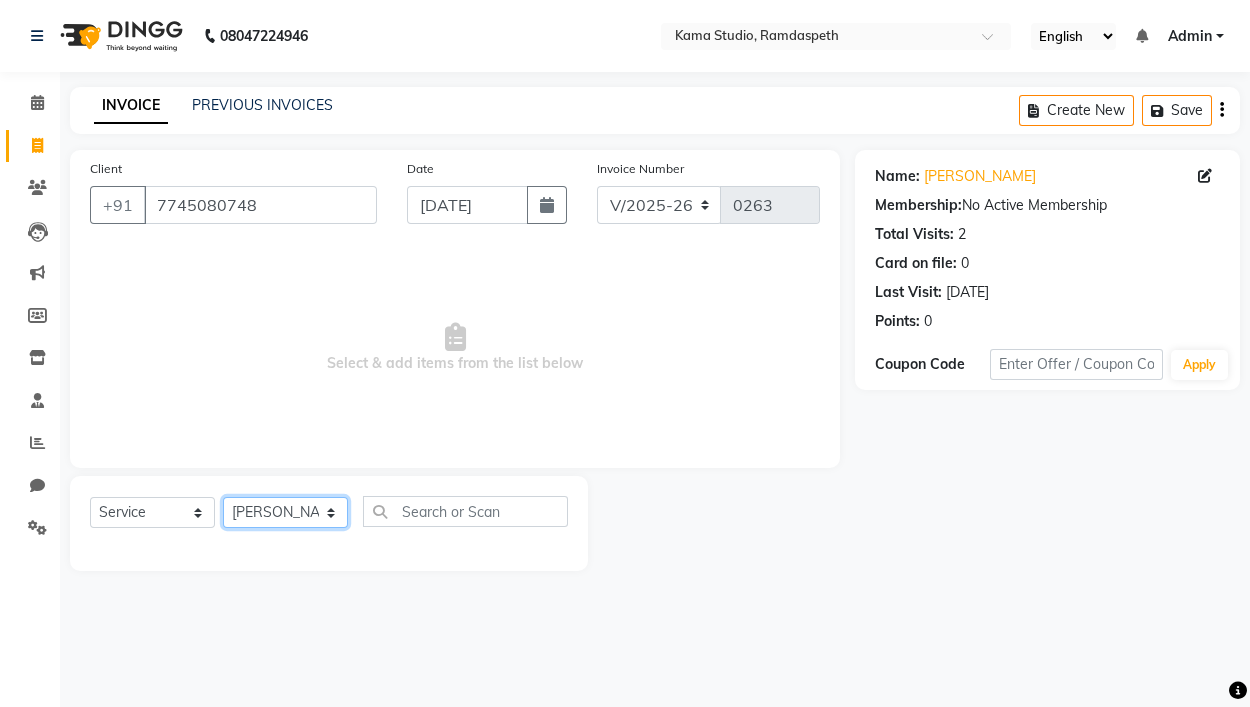 click on "Select Stylist Ajay Pal Ankit Dhawariya Sir ashis rajbanshi Devendra Dhawariya Sir Jay JAYANT VINOD CHINCHULKAR kishor  jambulkar Prajakta Ujjenkar Priya Gadge rinkku thakur  Sandeep Ugawakar Sangeeta Didi trupti rawale Vaishali More Varsha guru" 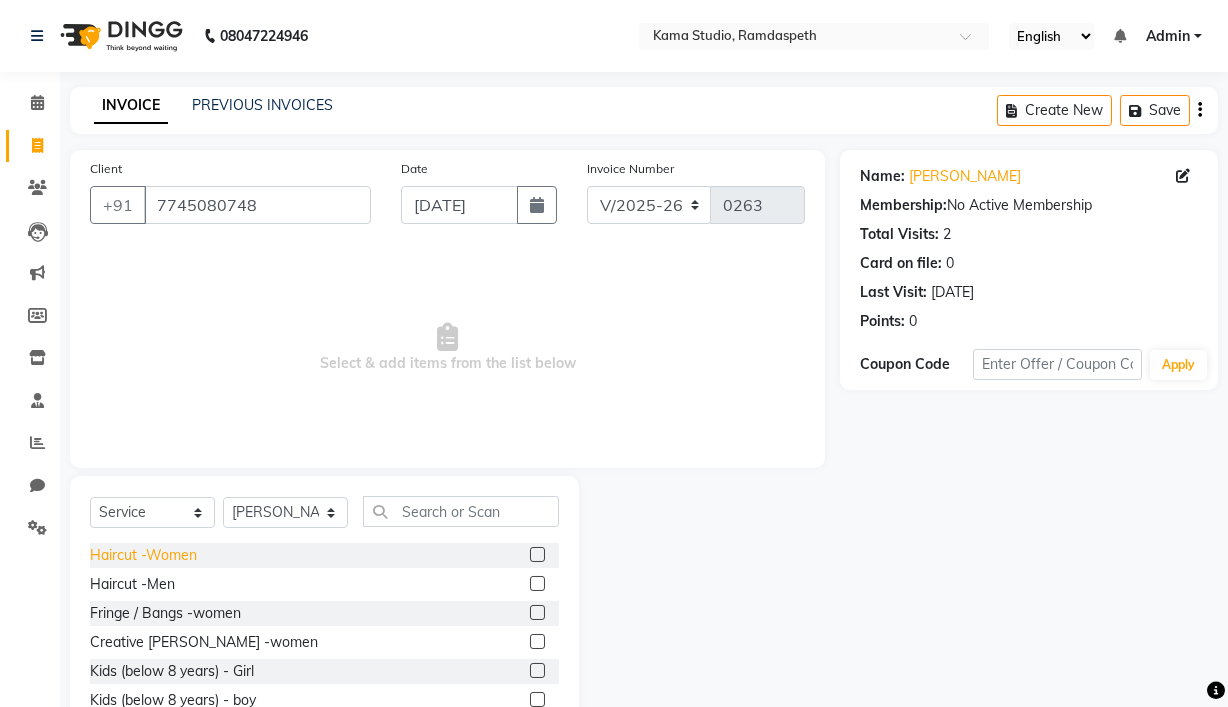 click on "Haircut -Women" 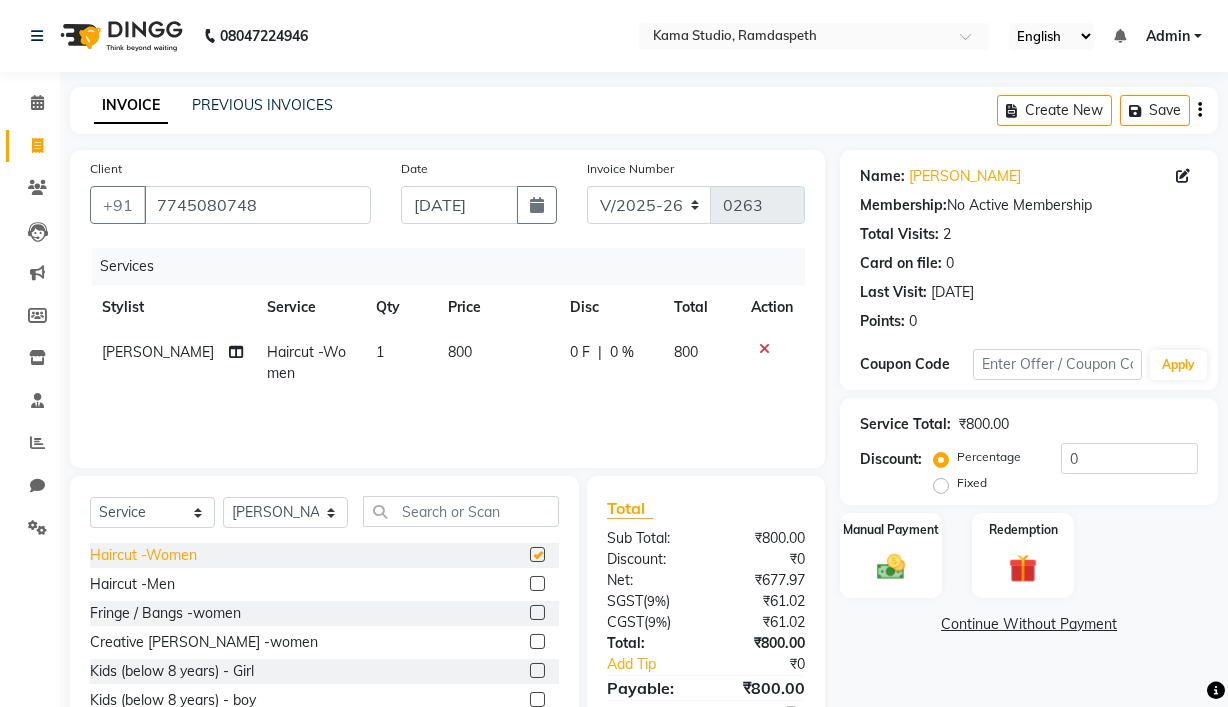 checkbox on "false" 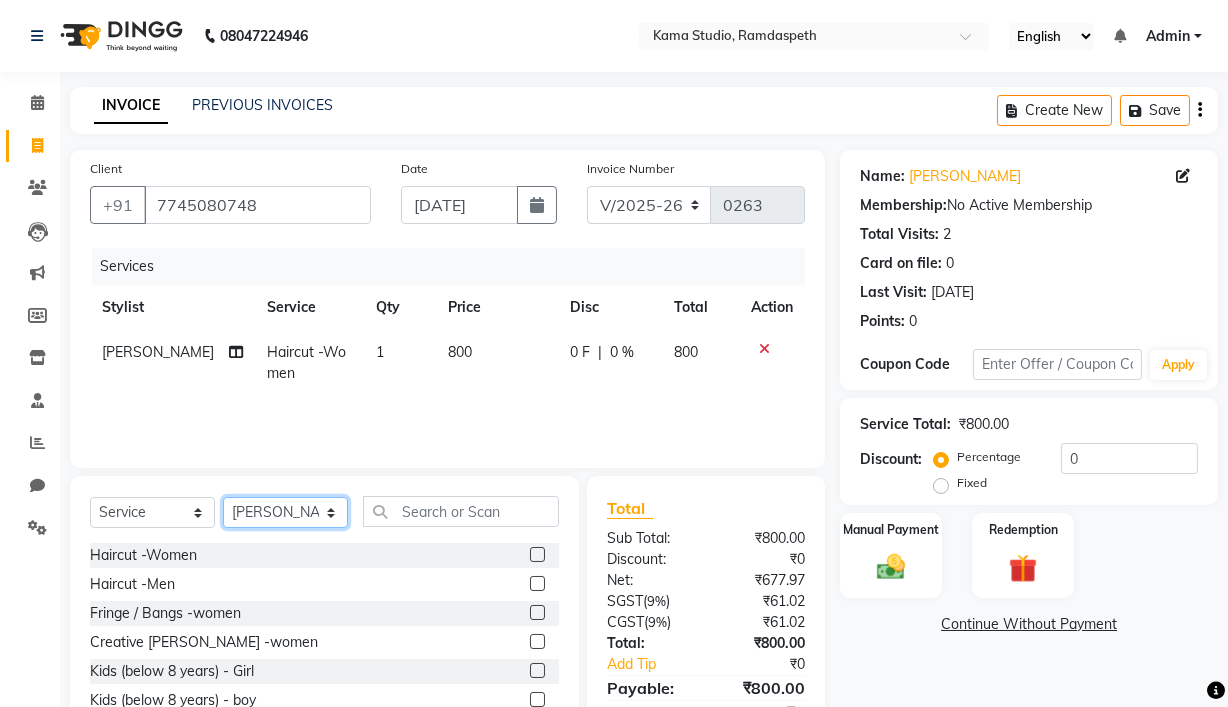 click on "Select Stylist Ajay Pal Ankit Dhawariya Sir ashis rajbanshi Devendra Dhawariya Sir Jay JAYANT VINOD CHINCHULKAR kishor  jambulkar Prajakta Ujjenkar Priya Gadge rinkku thakur  Sandeep Ugawakar Sangeeta Didi trupti rawale Vaishali More Varsha guru" 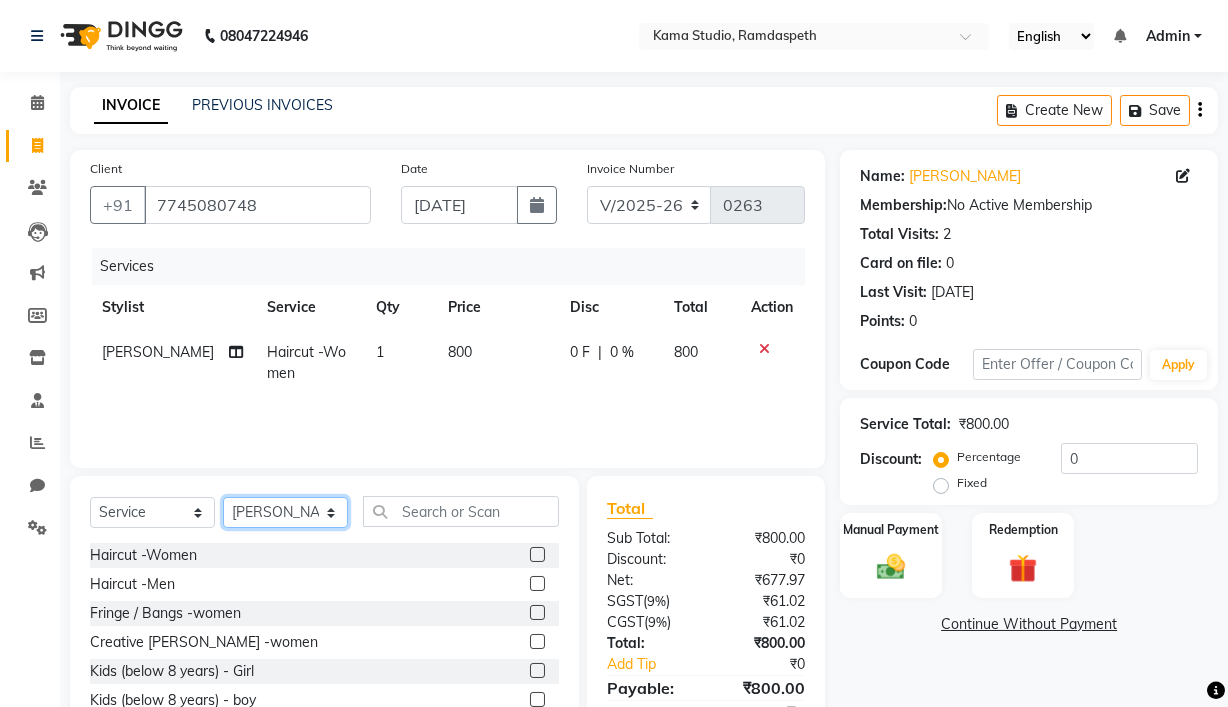 select on "81212" 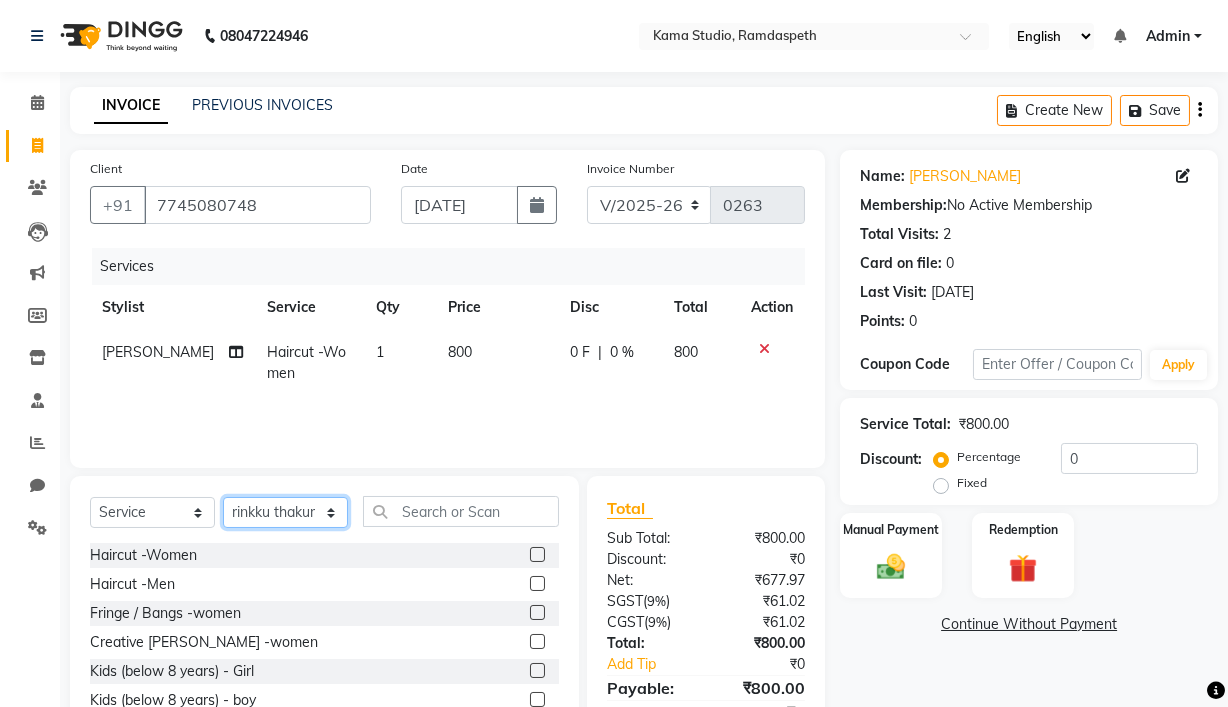 click on "Select Stylist Ajay Pal Ankit Dhawariya Sir ashis rajbanshi Devendra Dhawariya Sir Jay JAYANT VINOD CHINCHULKAR kishor  jambulkar Prajakta Ujjenkar Priya Gadge rinkku thakur  Sandeep Ugawakar Sangeeta Didi trupti rawale Vaishali More Varsha guru" 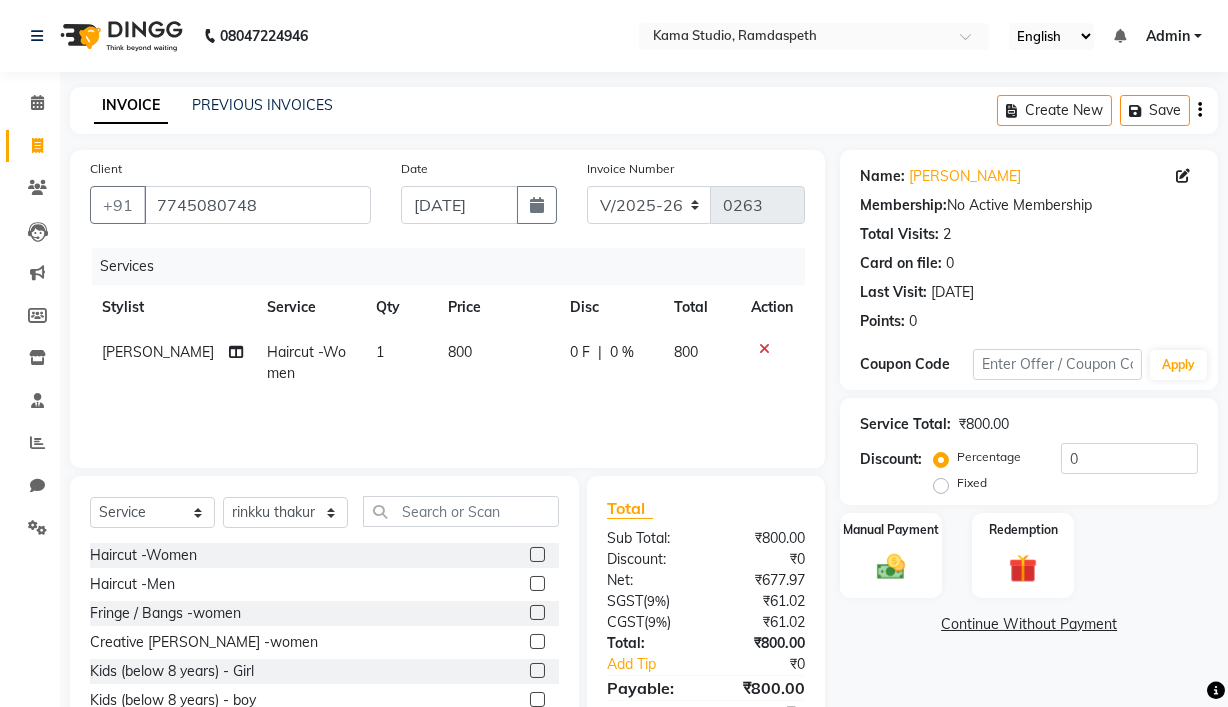 click on "Service" 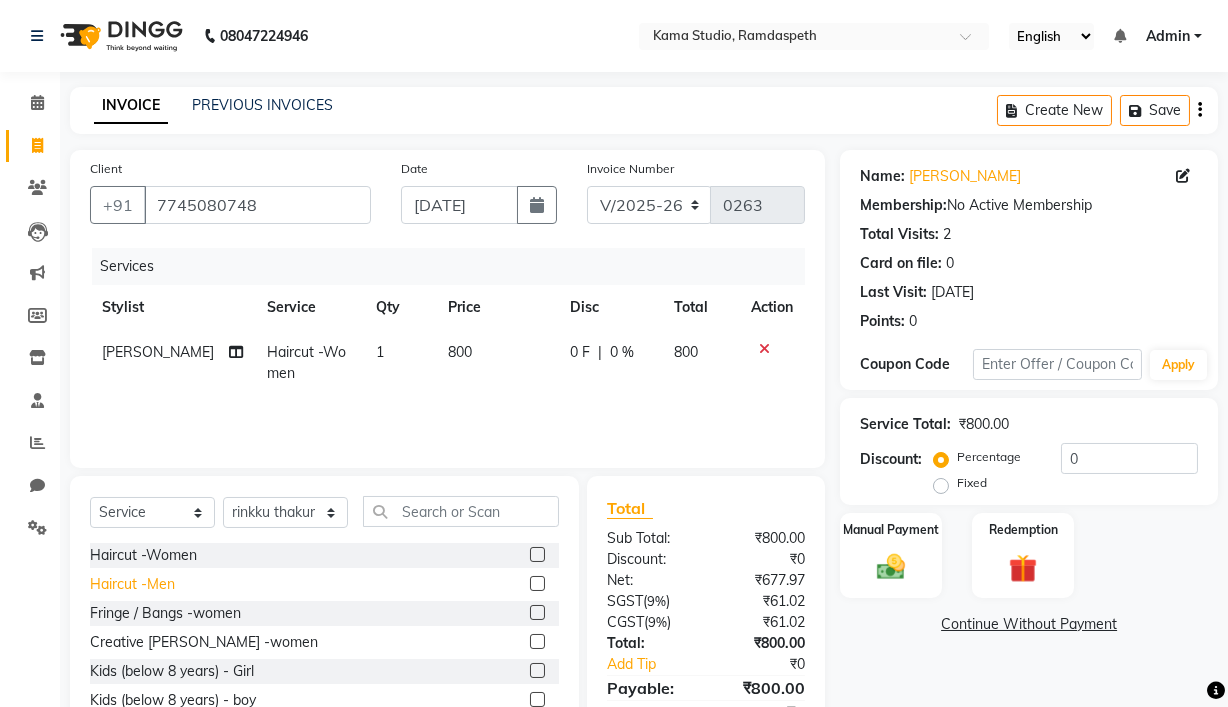 click on "Haircut -Men" 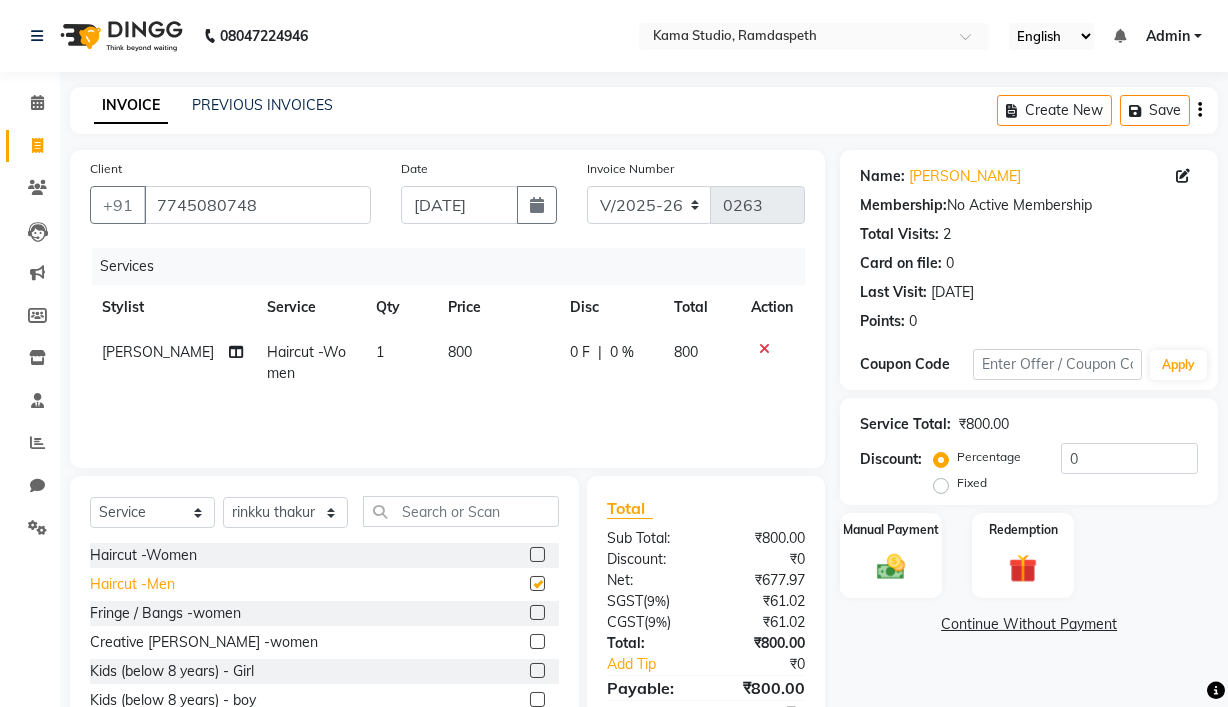 checkbox on "false" 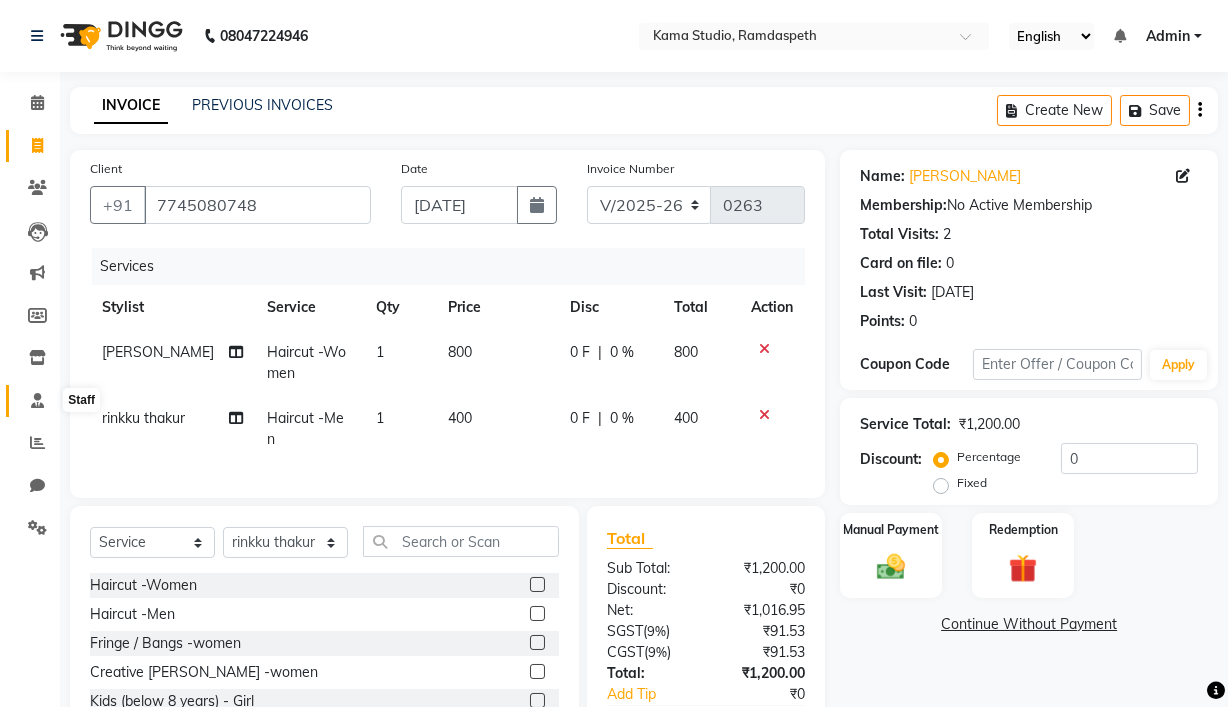 click 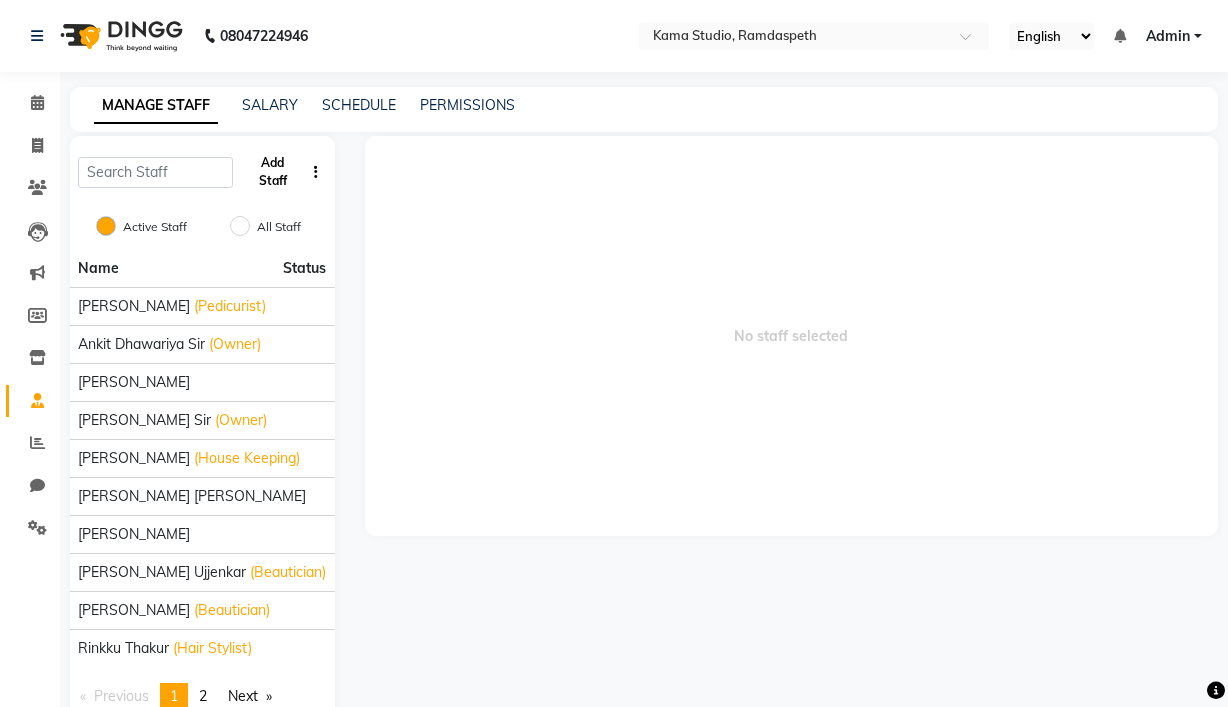 click on "Add Staff" 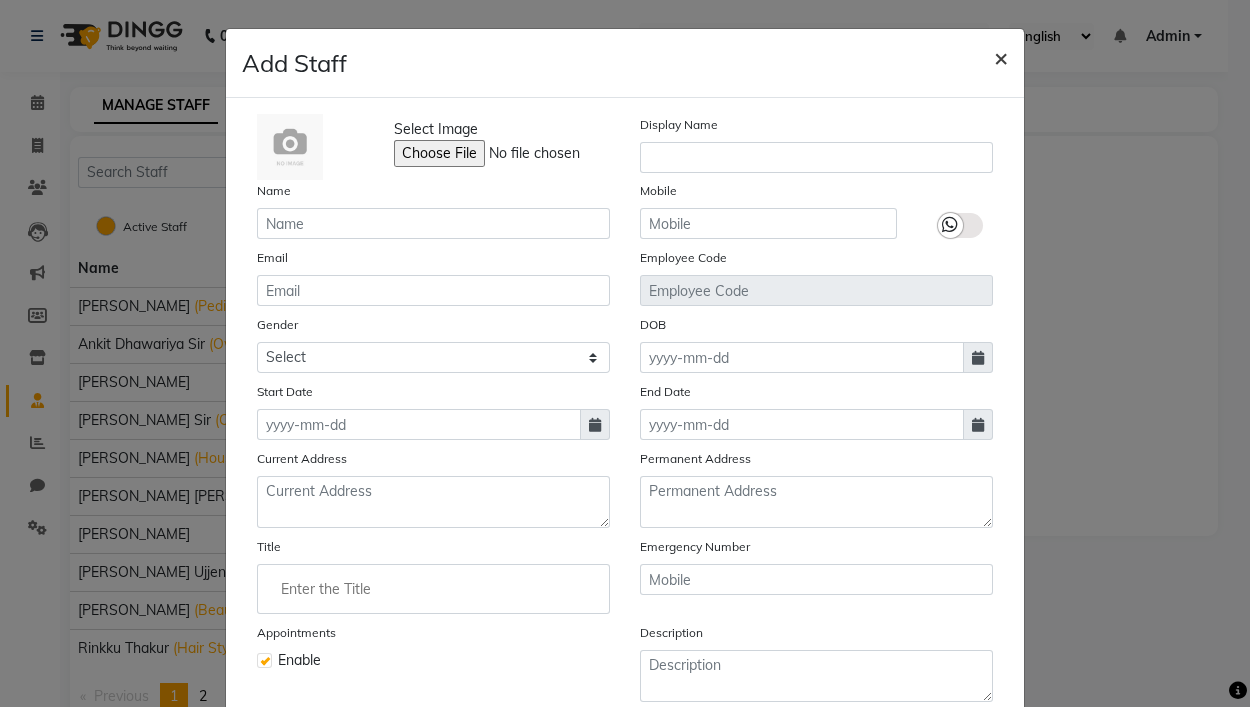 click on "×" 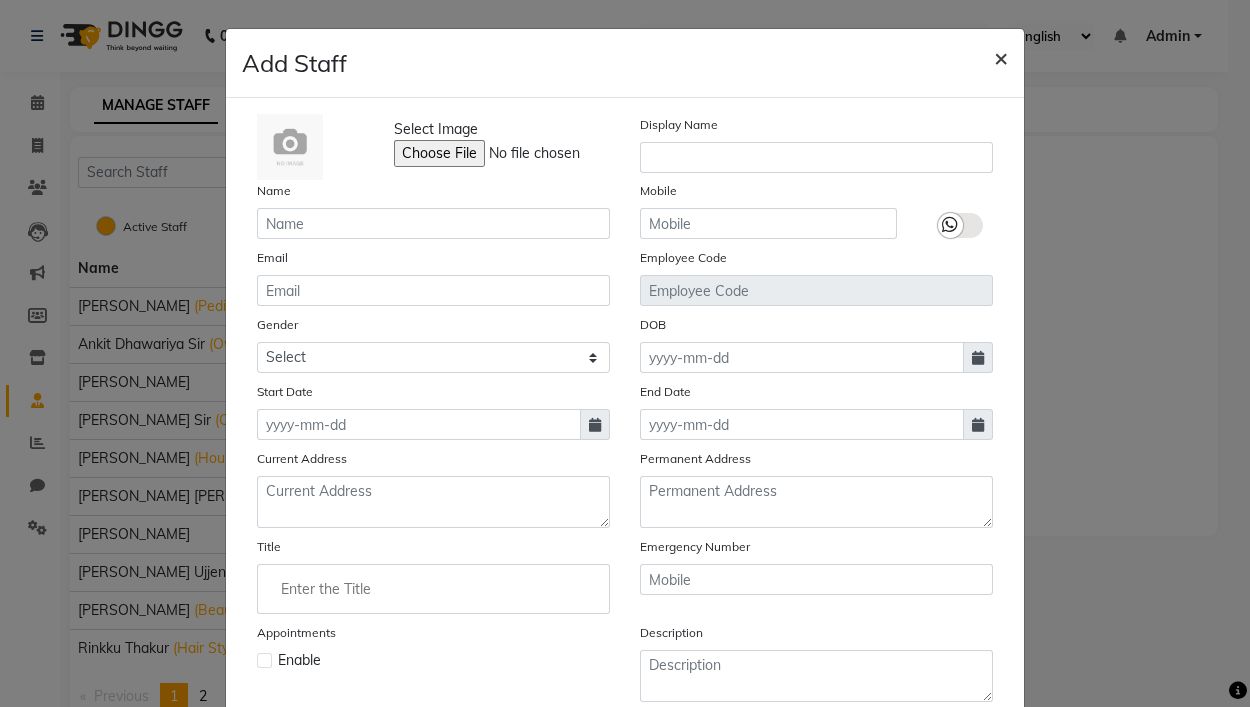 checkbox on "false" 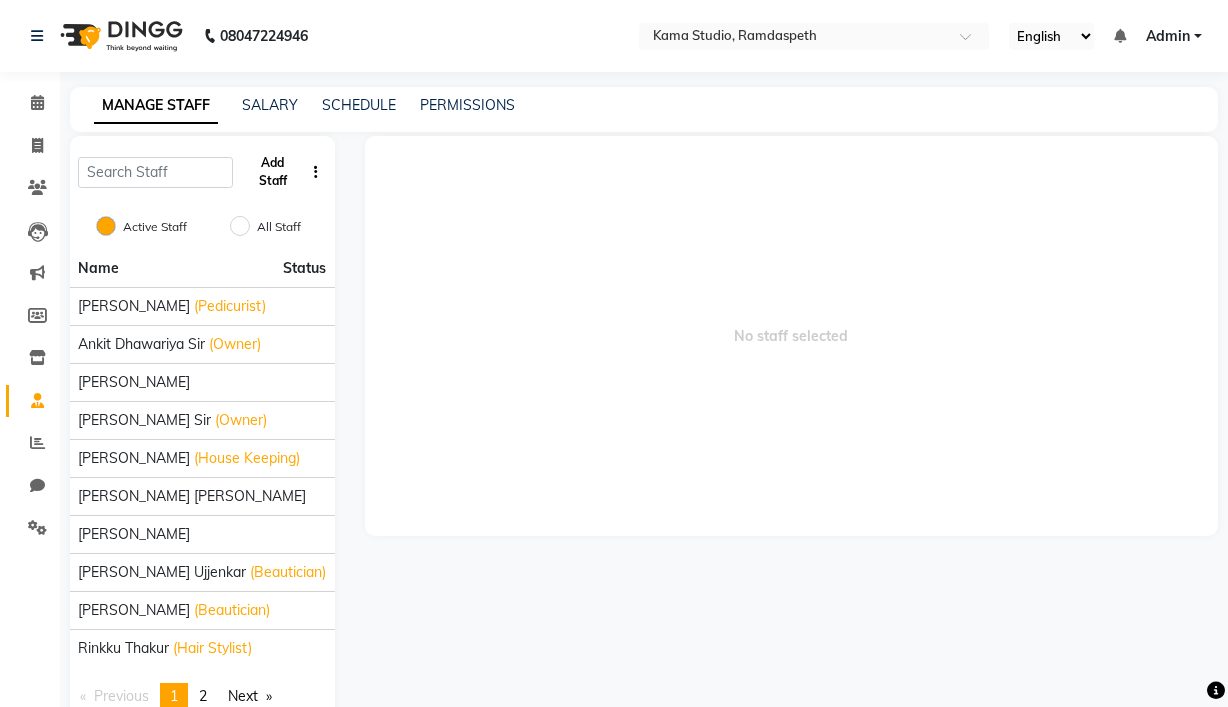 click on "Add Staff" 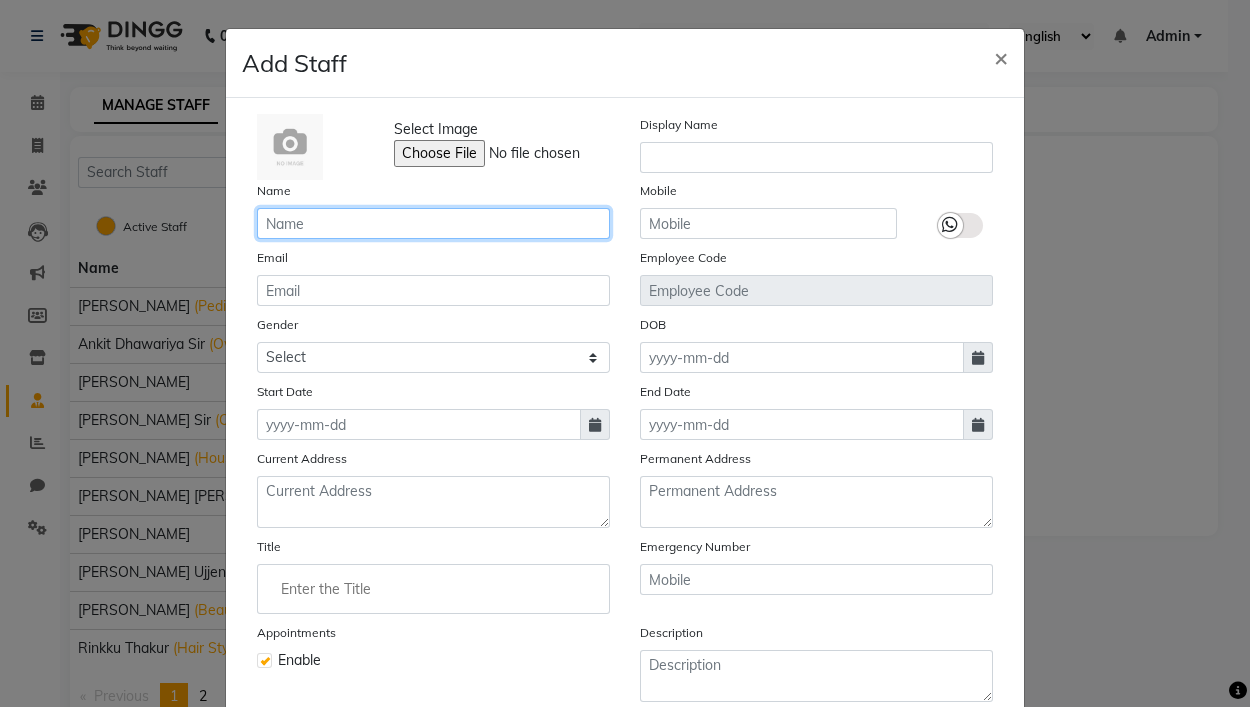 click 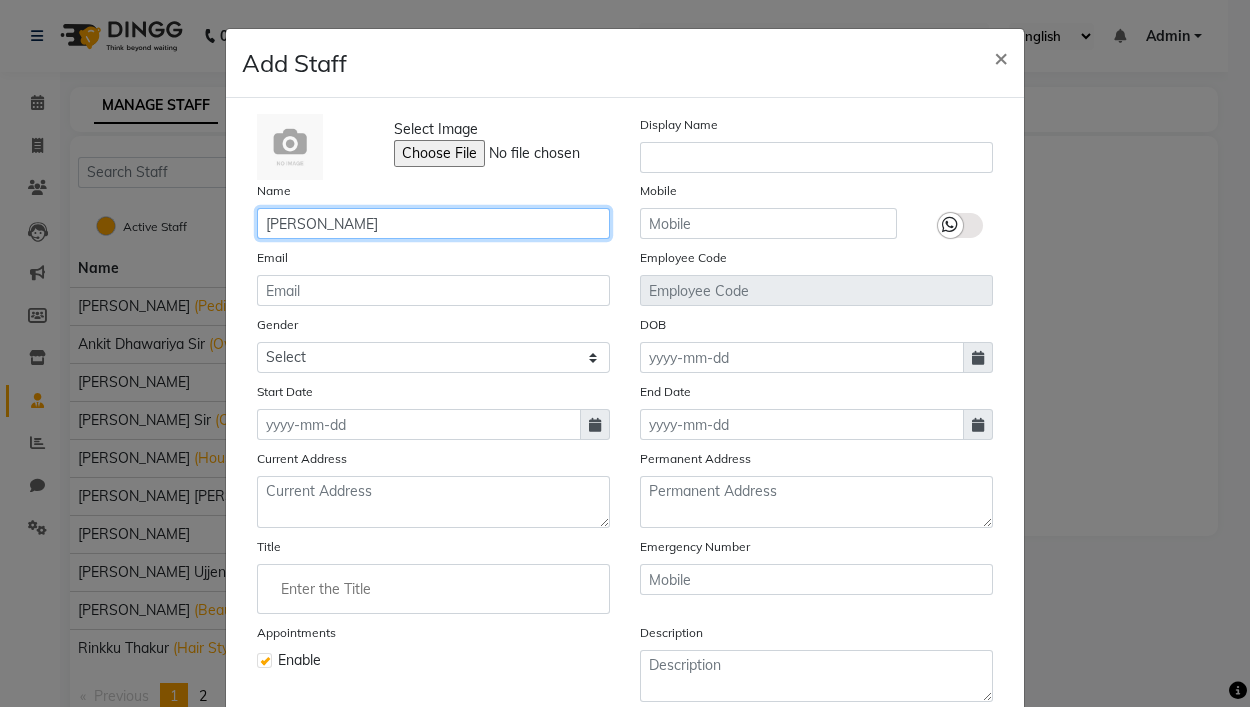 click on "amol" 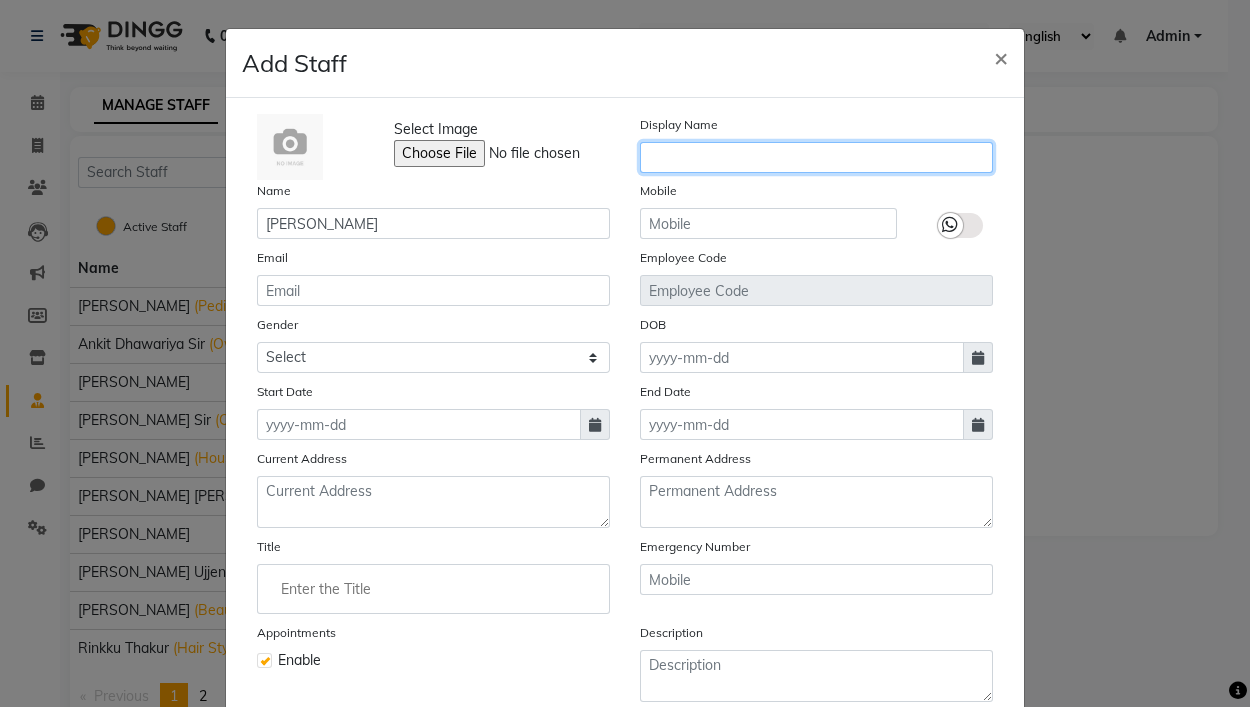 click 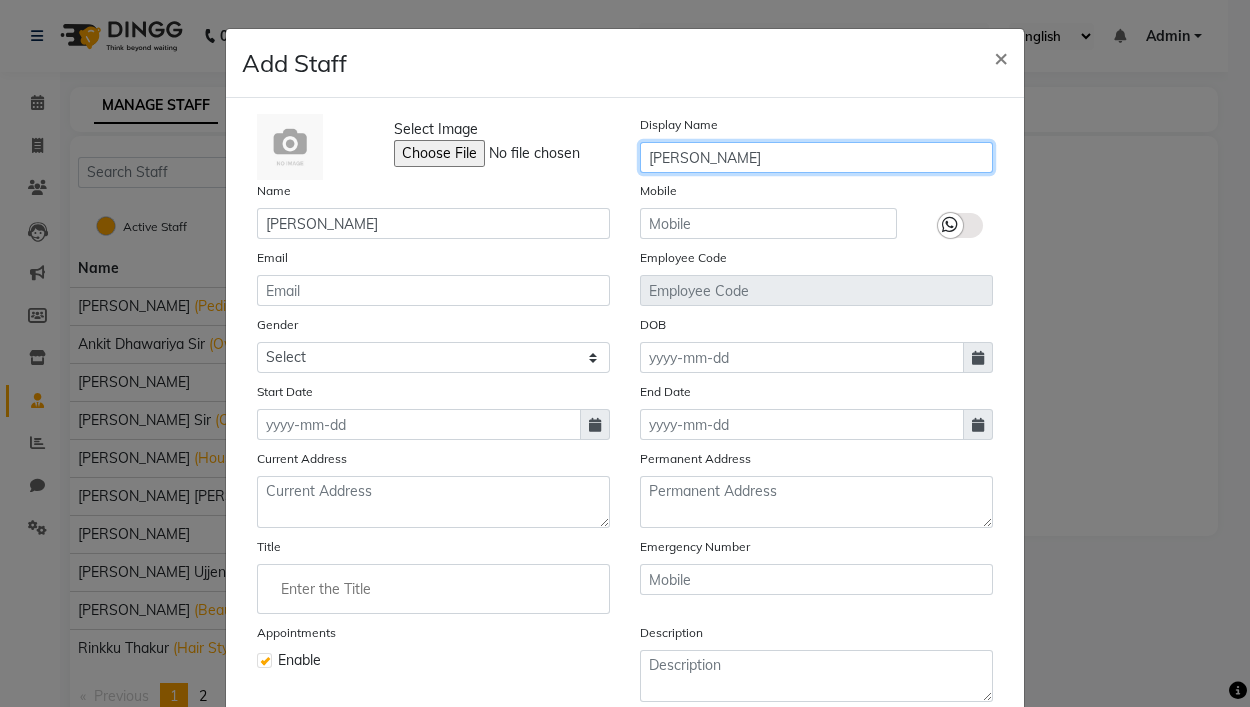 type on "amol" 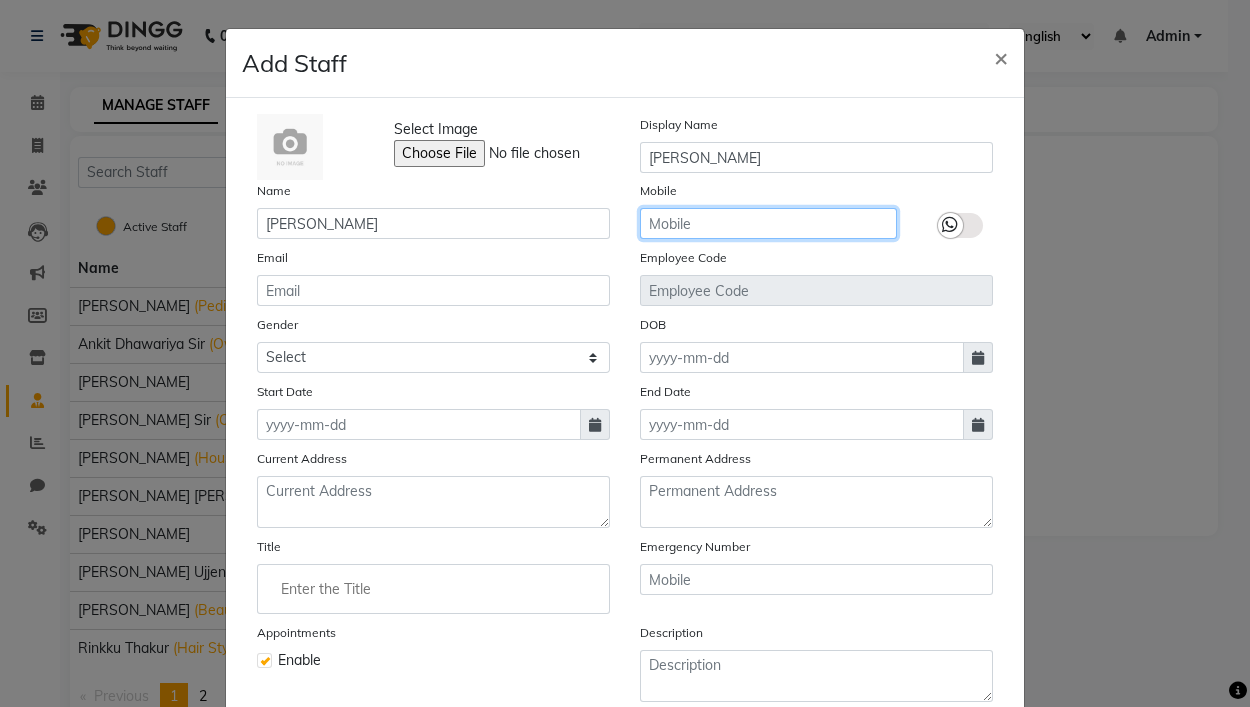 click 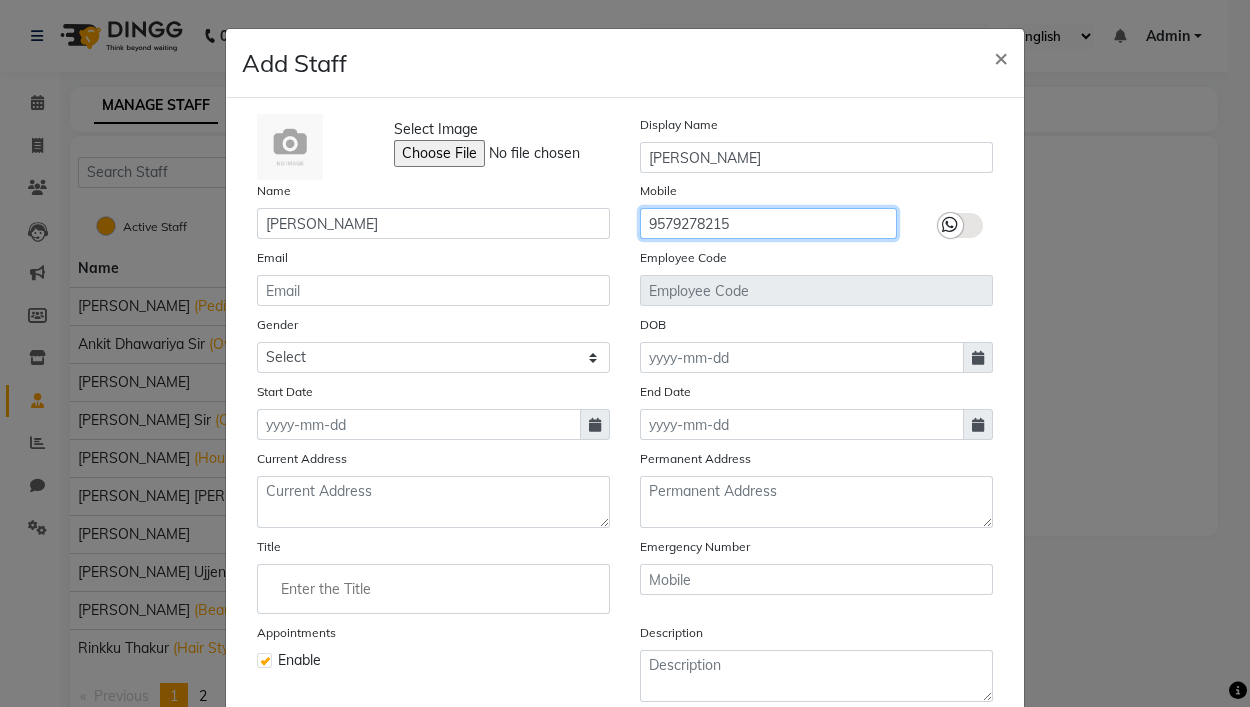 type on "9579278215" 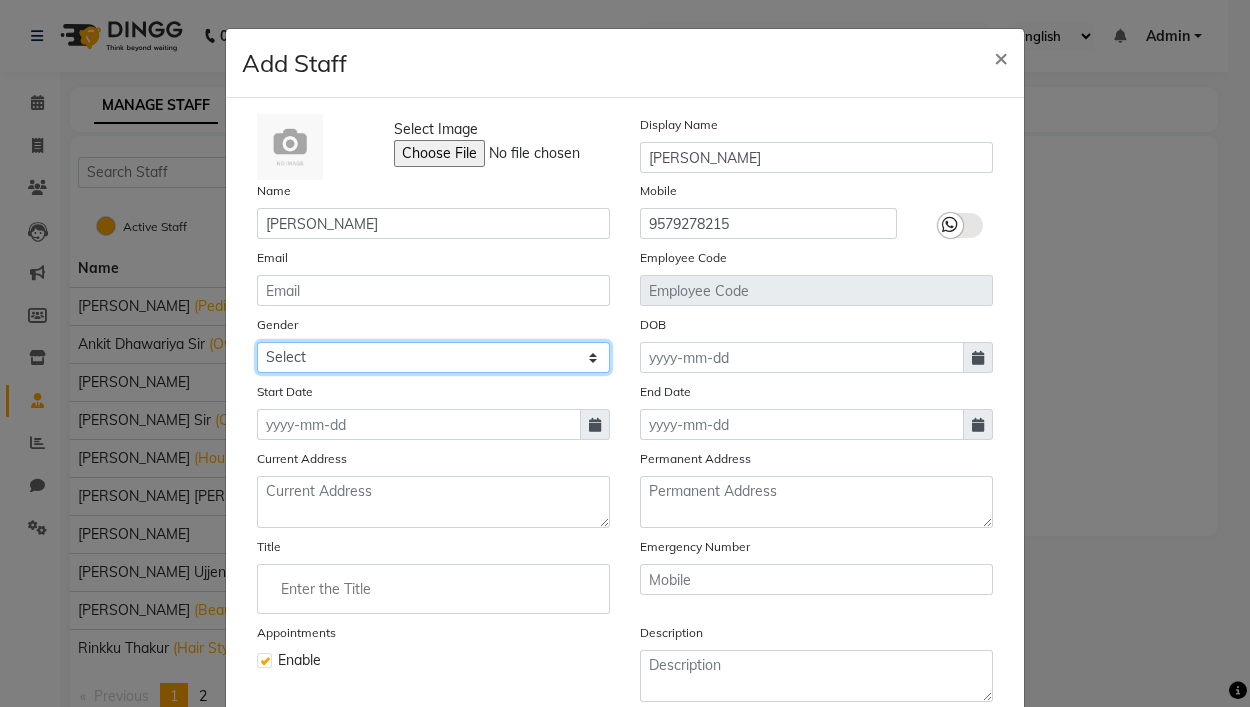 click on "Select Male Female Other Prefer Not To Say" 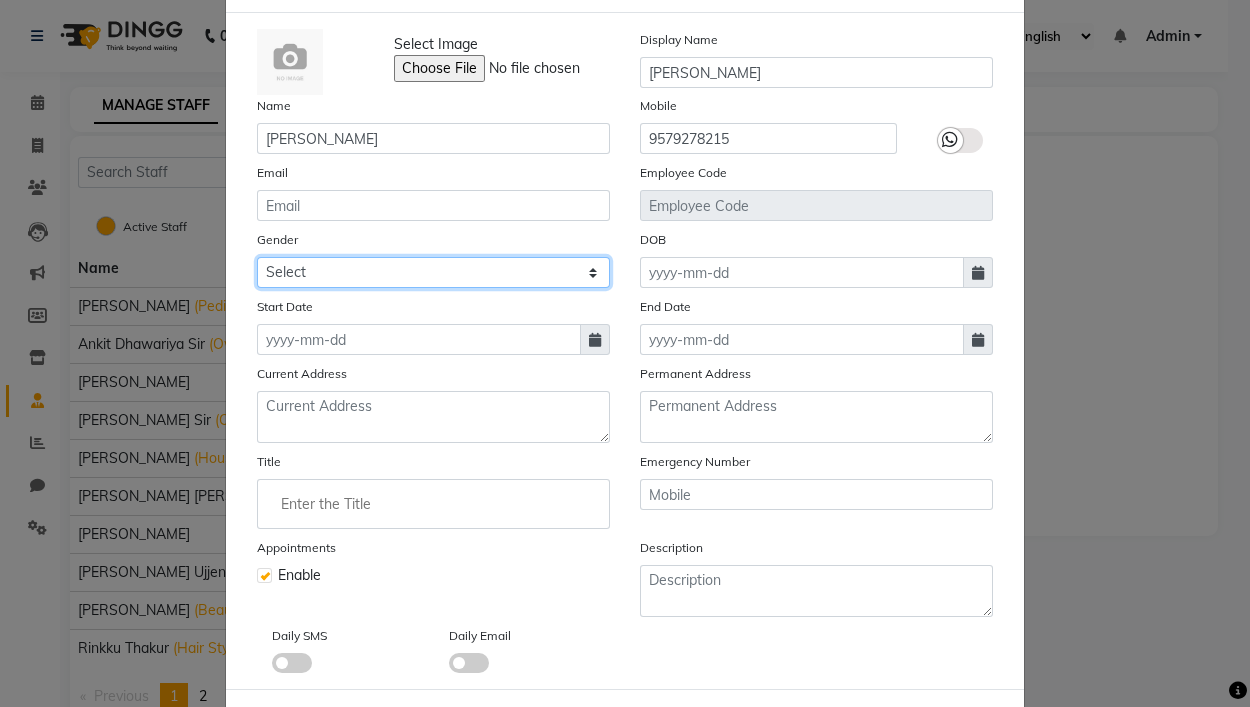 scroll, scrollTop: 0, scrollLeft: 0, axis: both 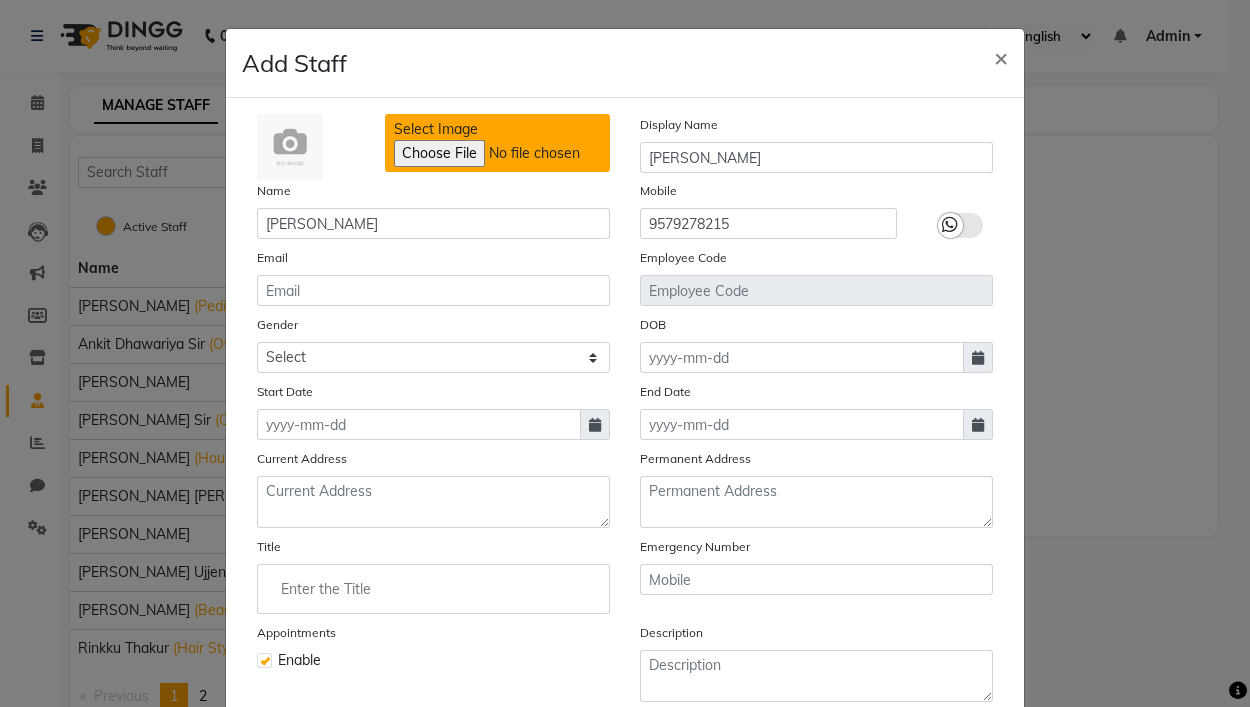 click on "Select Image" 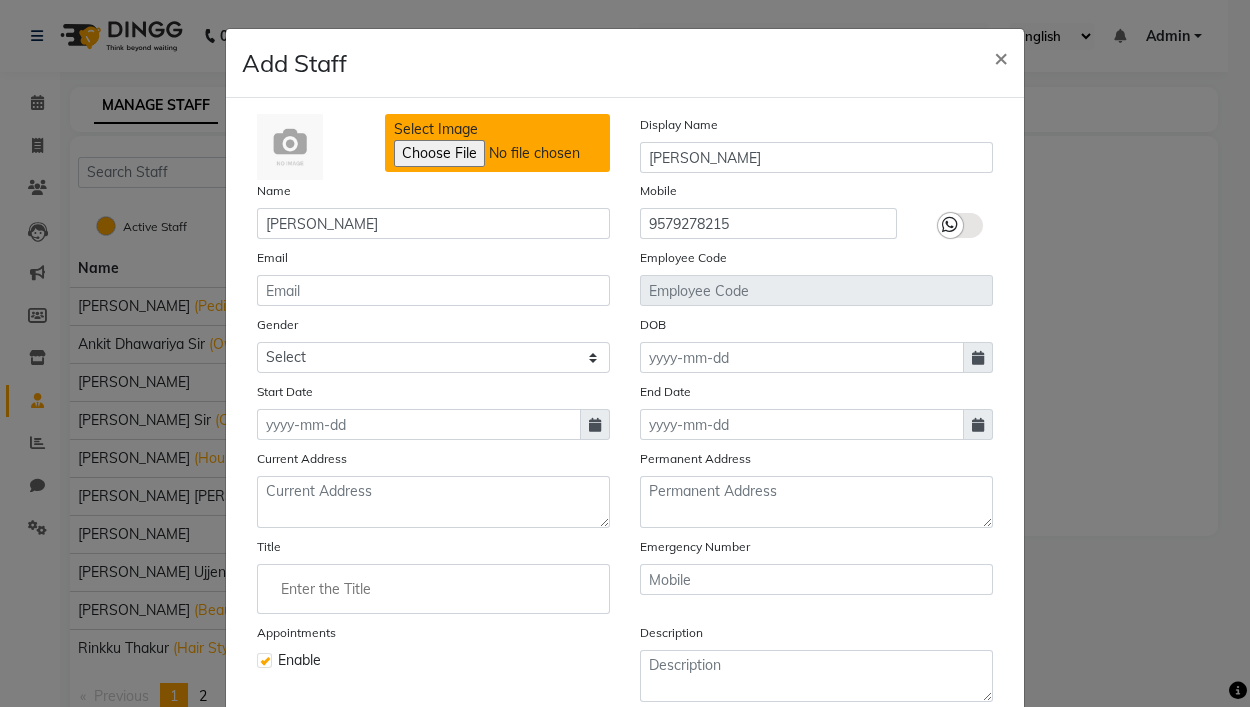type on "C:\fakepath\WhatsApp Image 2025-07-13 at 12.31.22 PM.jpeg" 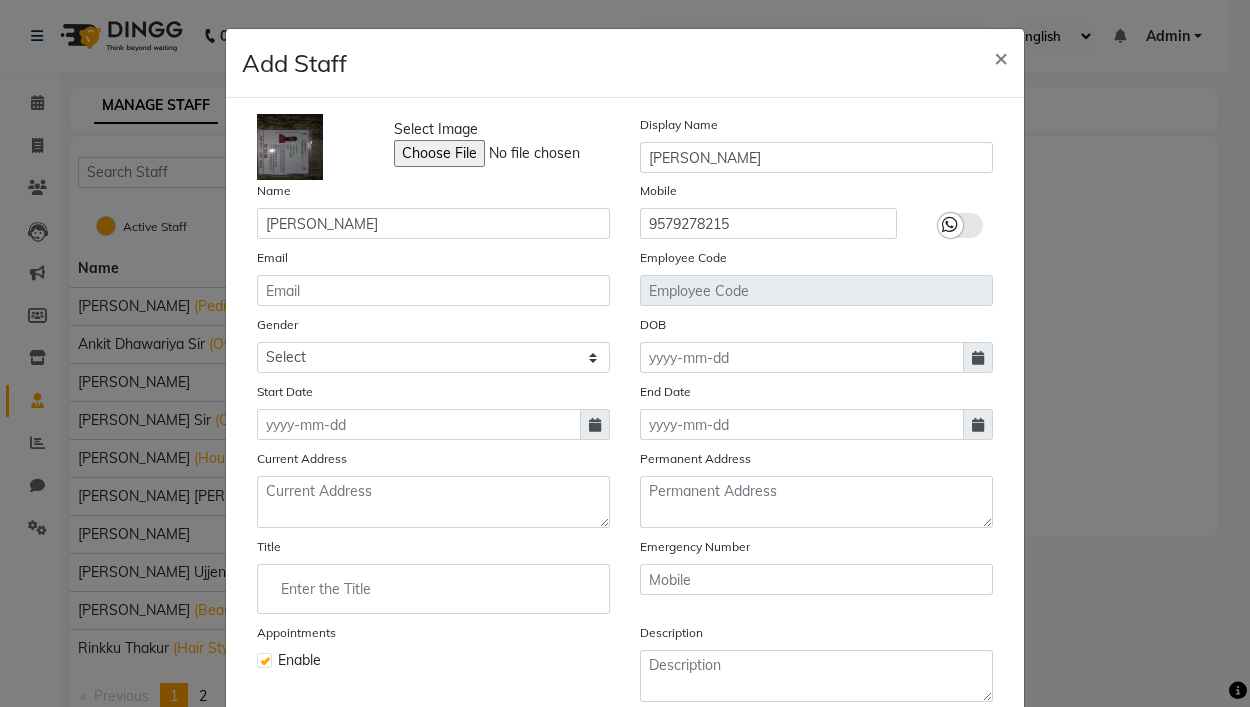 click 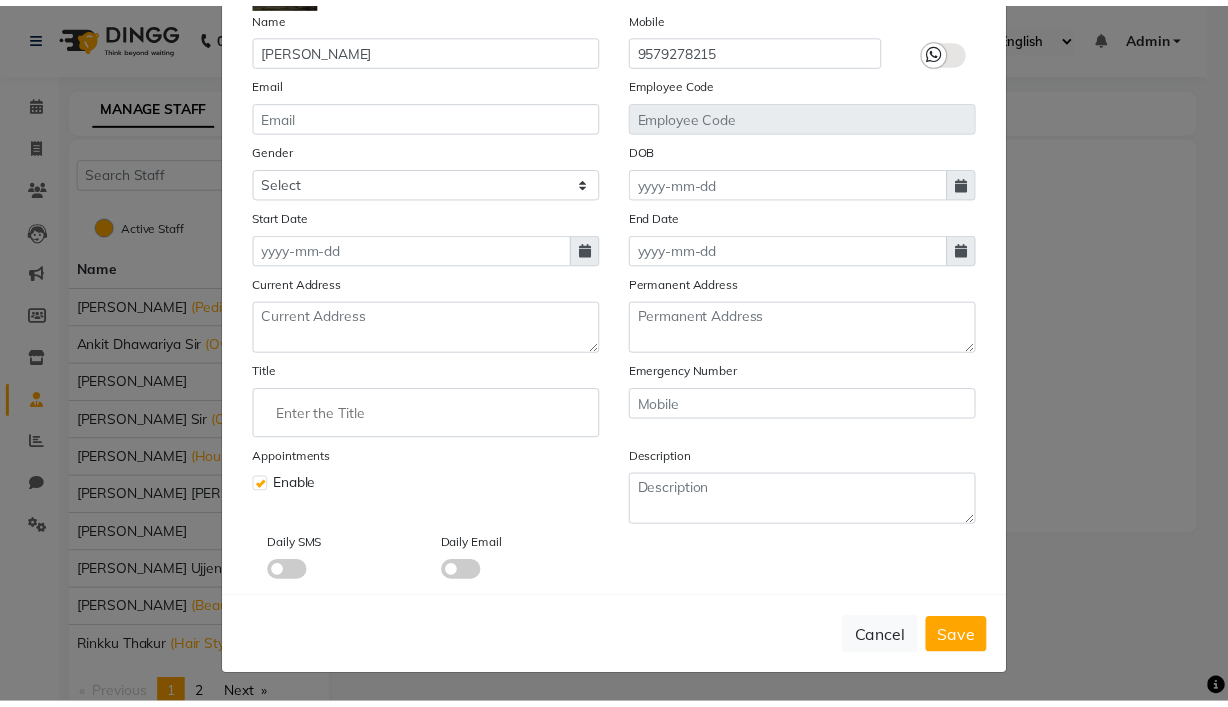 scroll, scrollTop: 180, scrollLeft: 0, axis: vertical 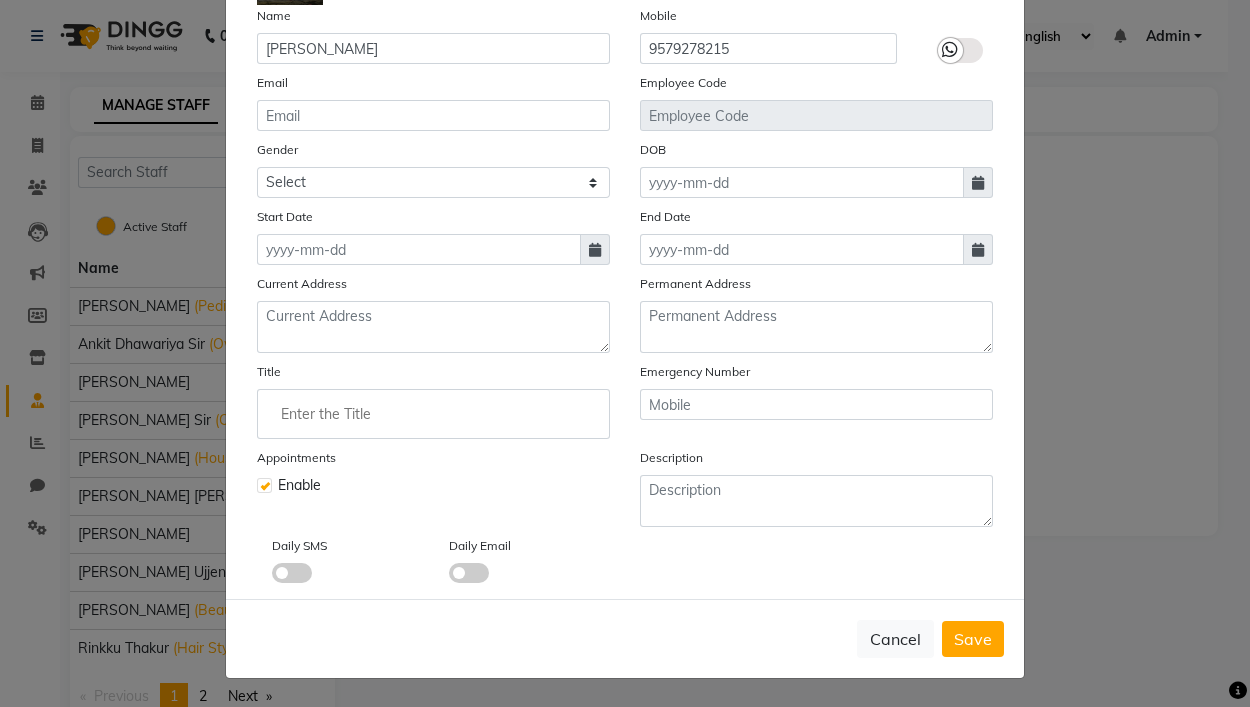 click on "Save" at bounding box center [973, 639] 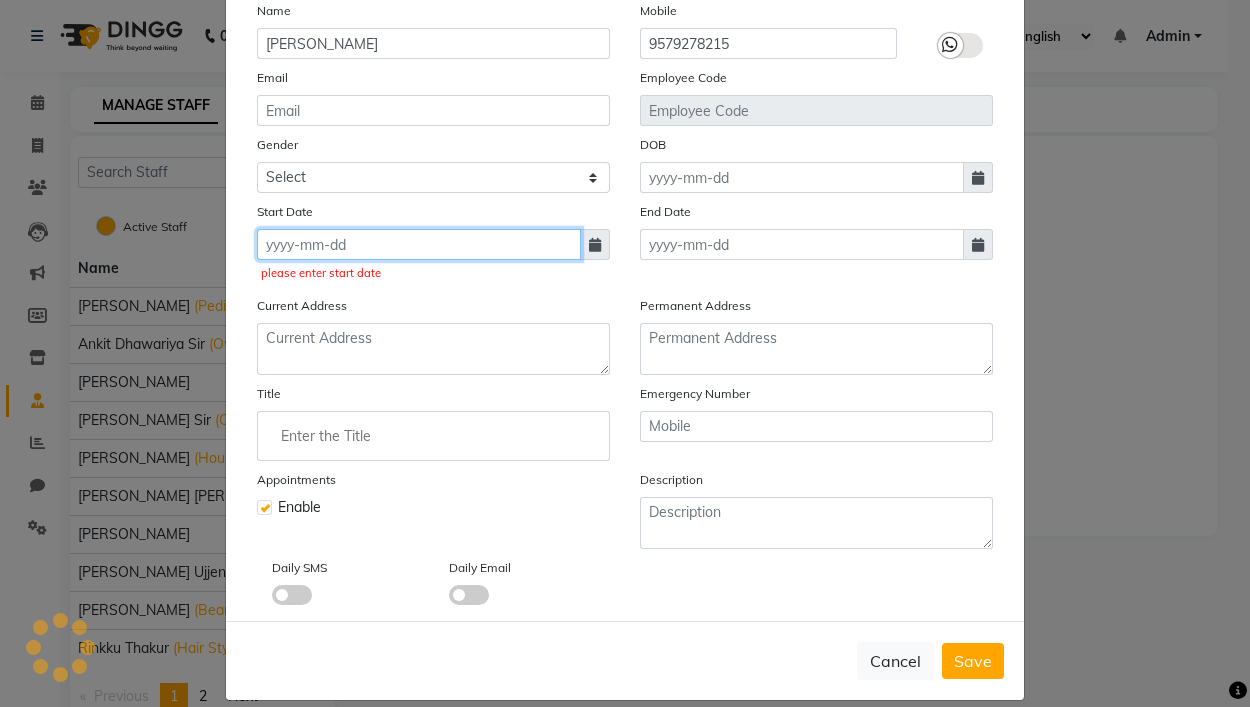 click 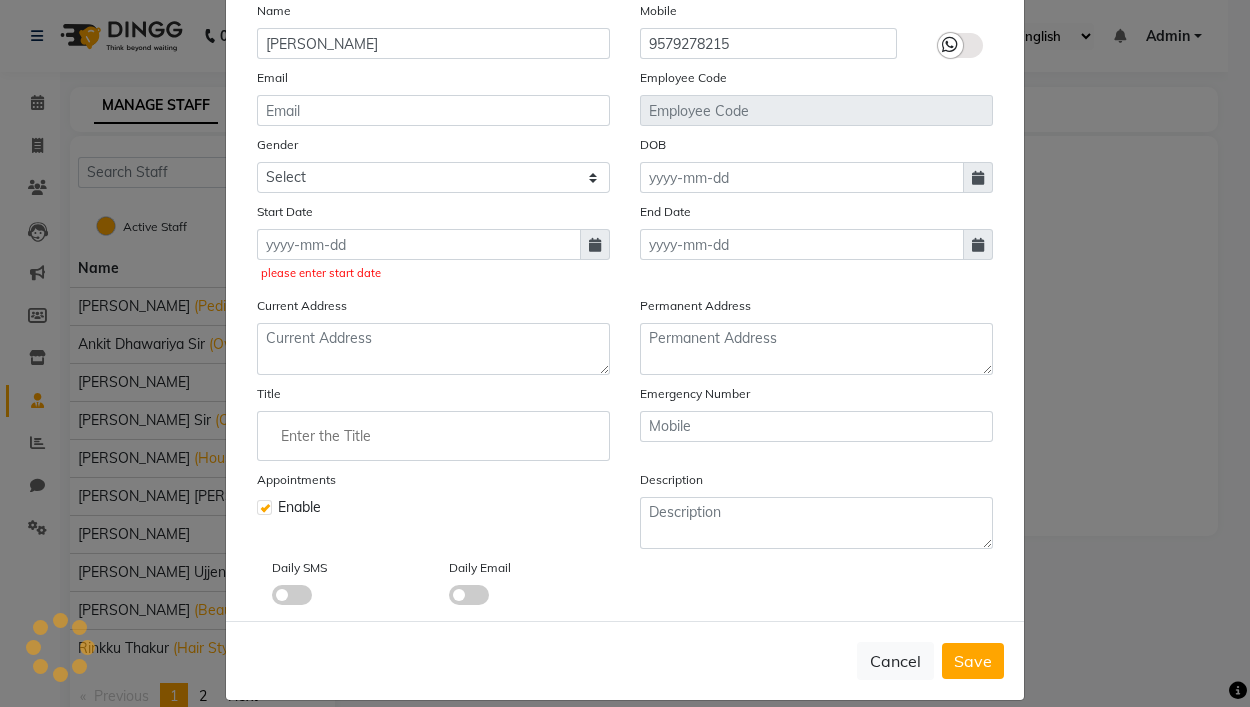 select on "7" 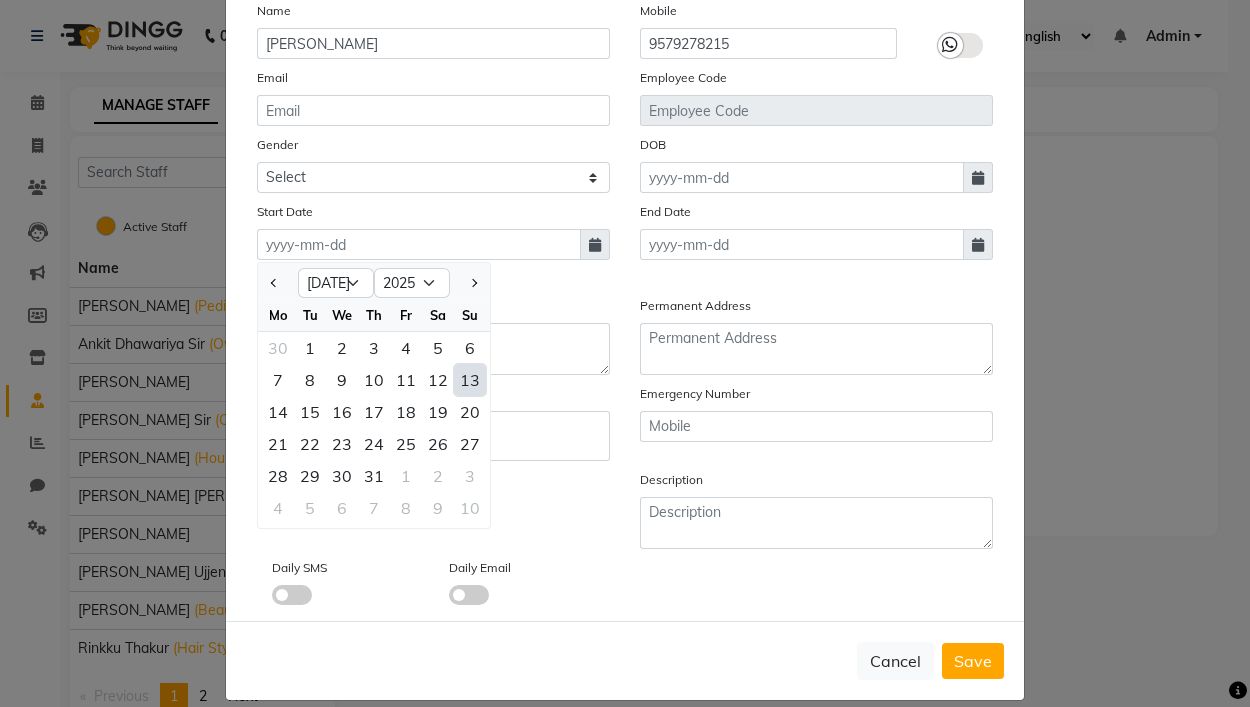 click on "13" 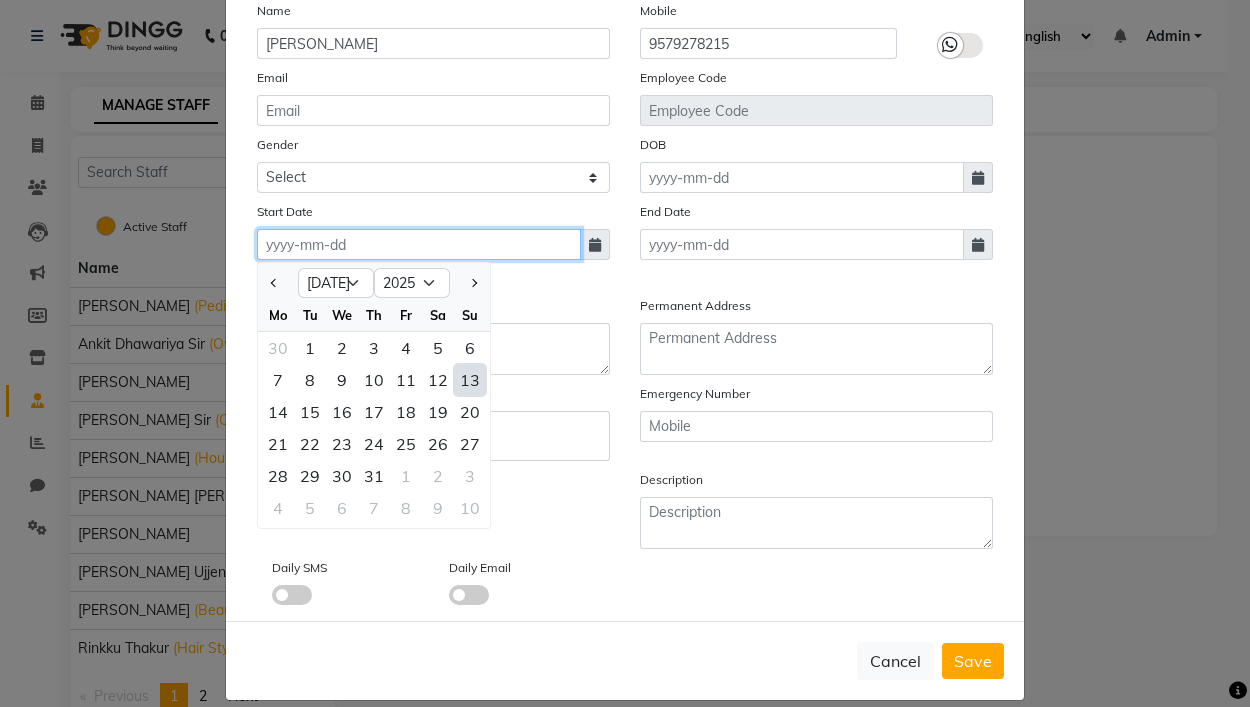 type on "[DATE]" 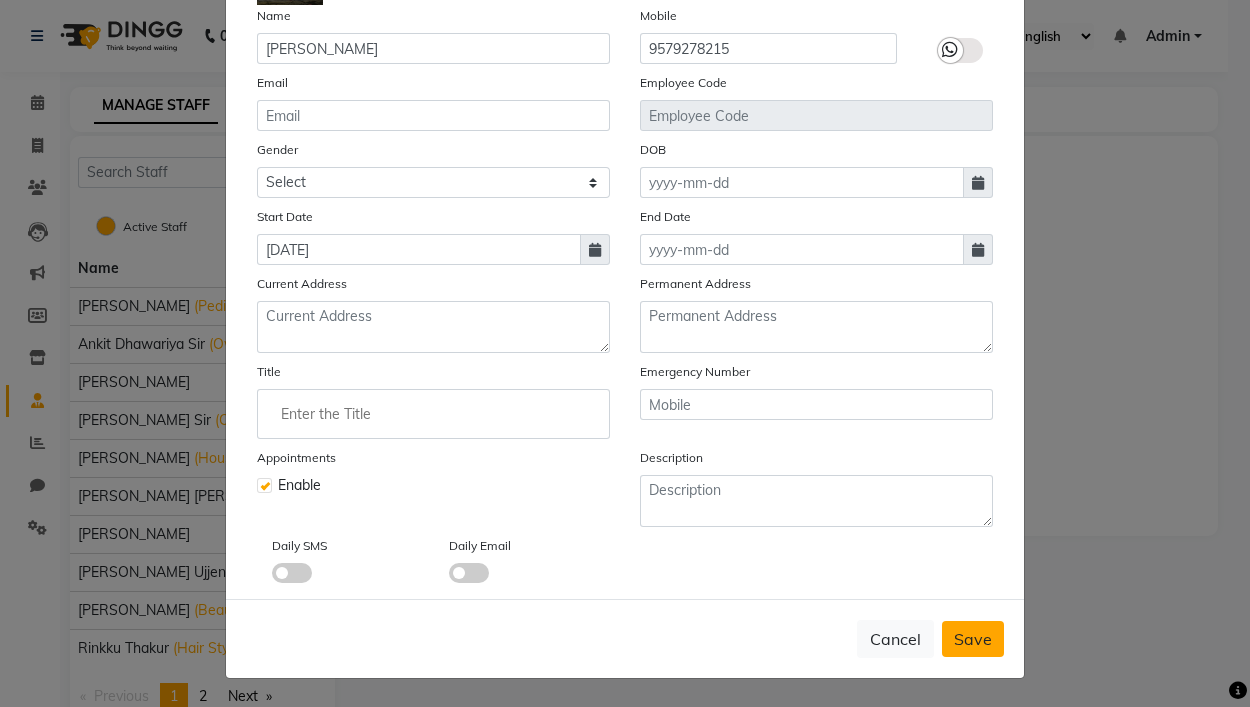 click on "Save" at bounding box center (973, 639) 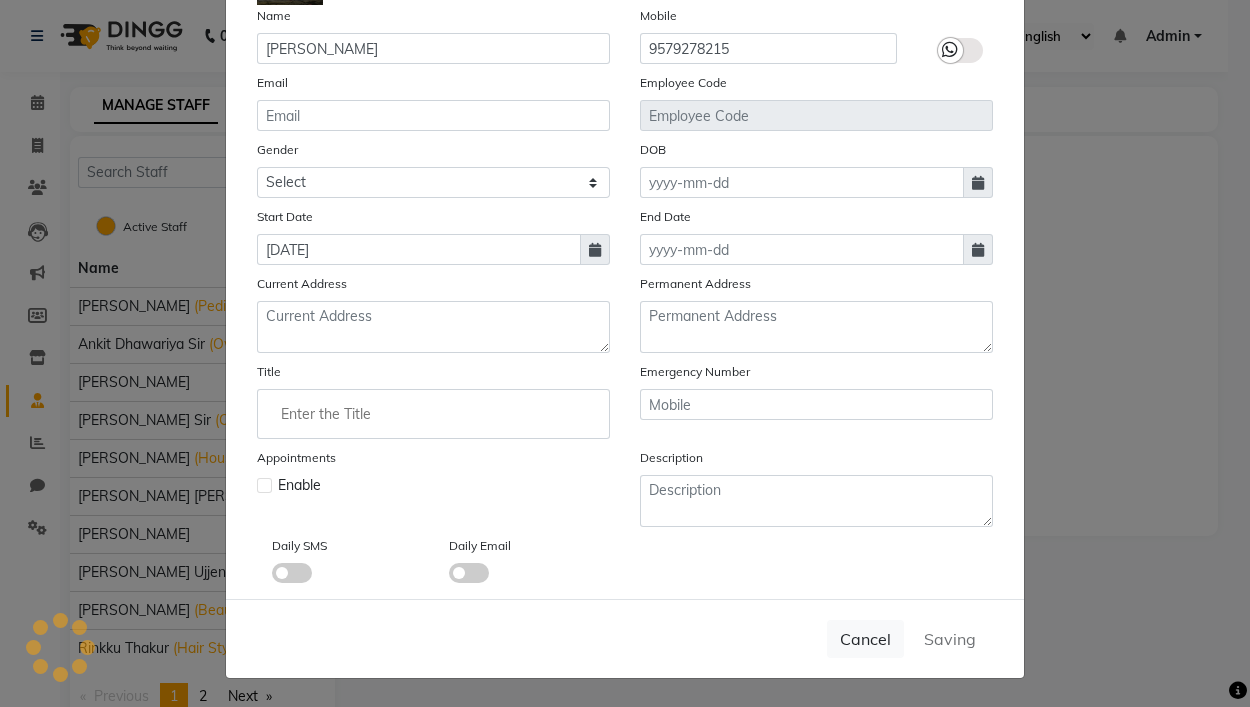 type 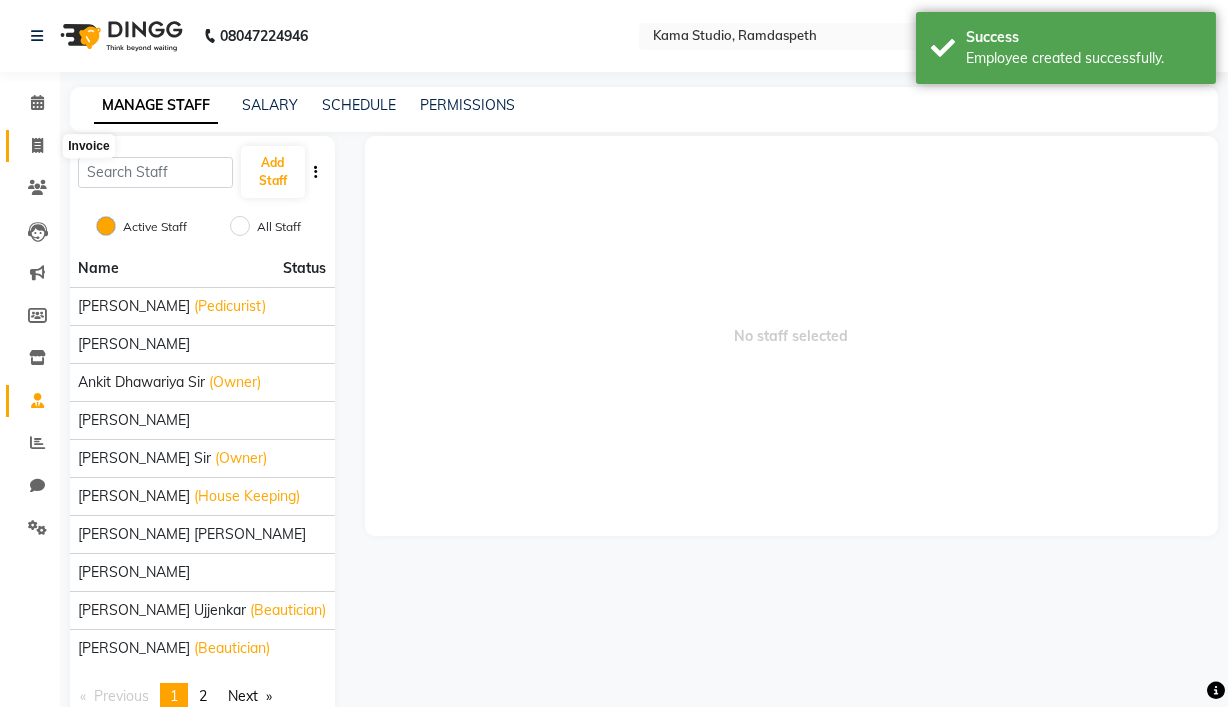 click 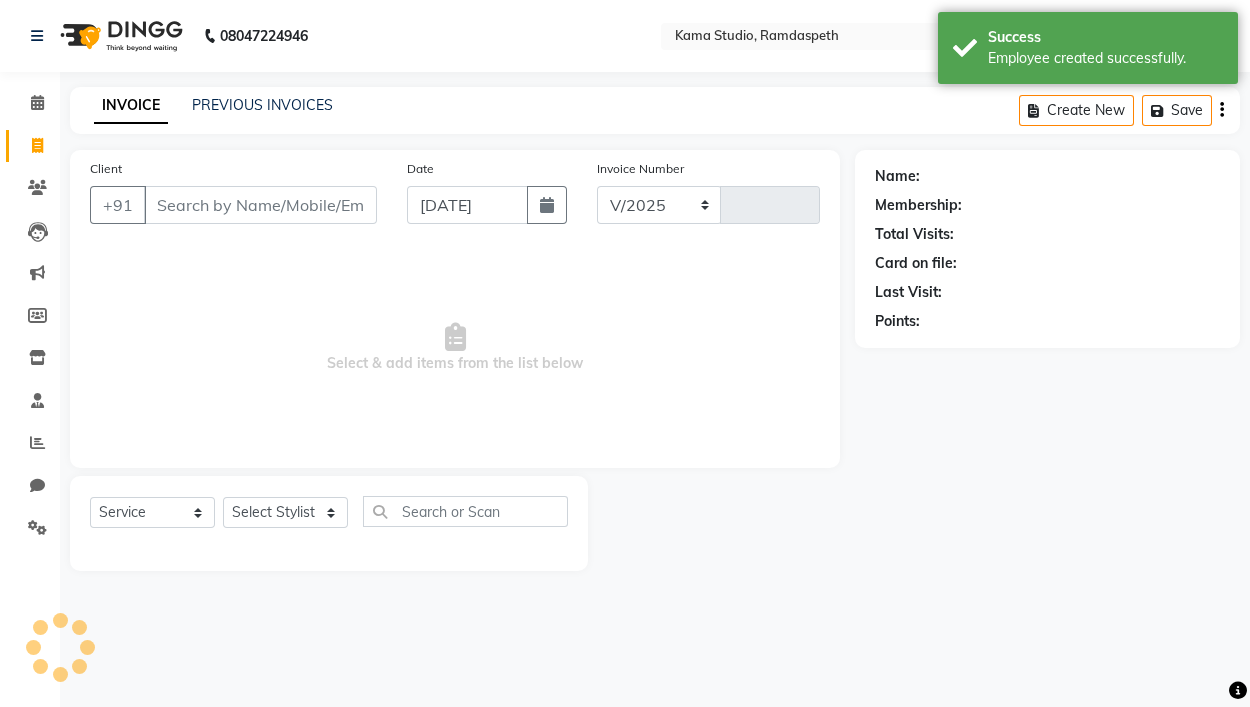 select on "7582" 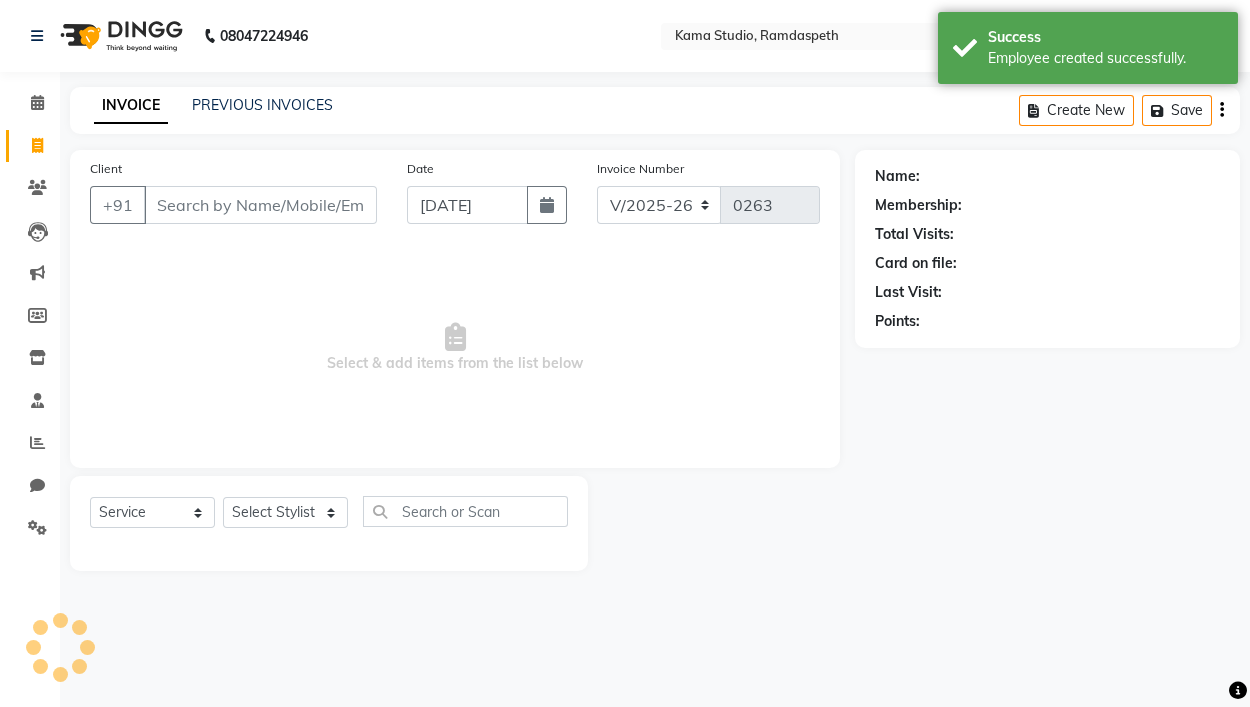 click on "Client" at bounding box center (260, 205) 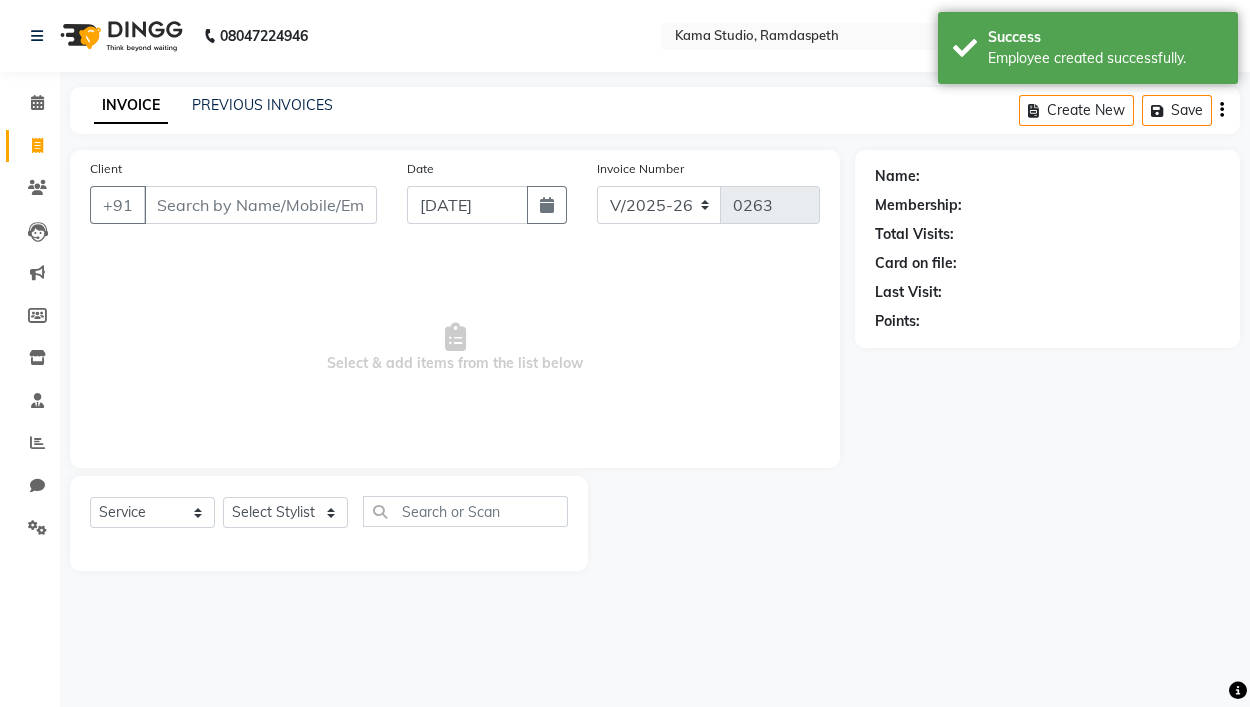 click on "INVOICE PREVIOUS INVOICES Create New   Save" 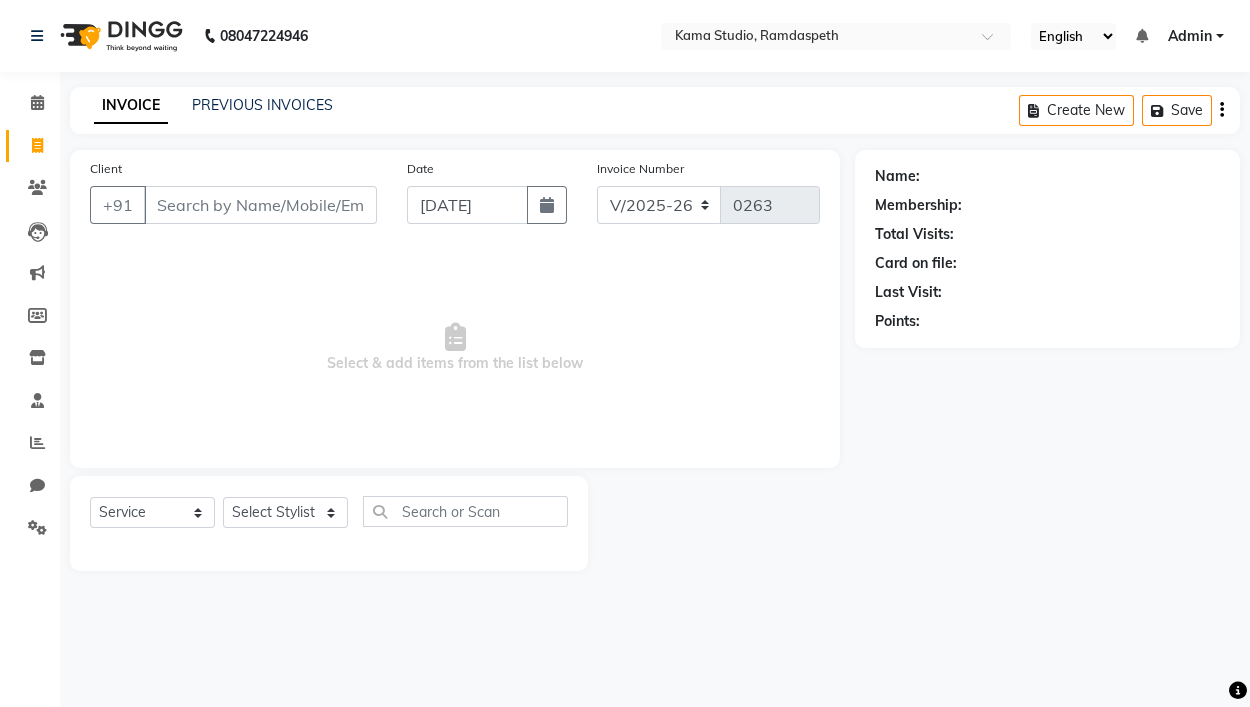 click on "PREVIOUS INVOICES" 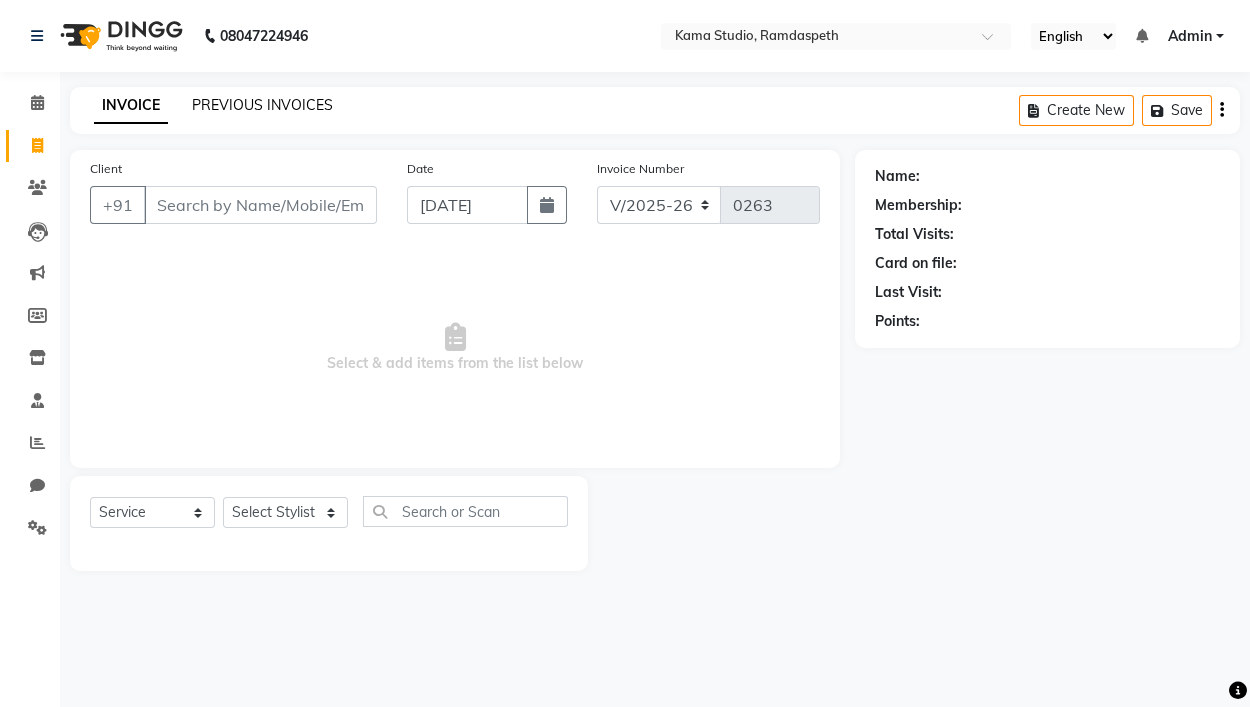 click on "PREVIOUS INVOICES" 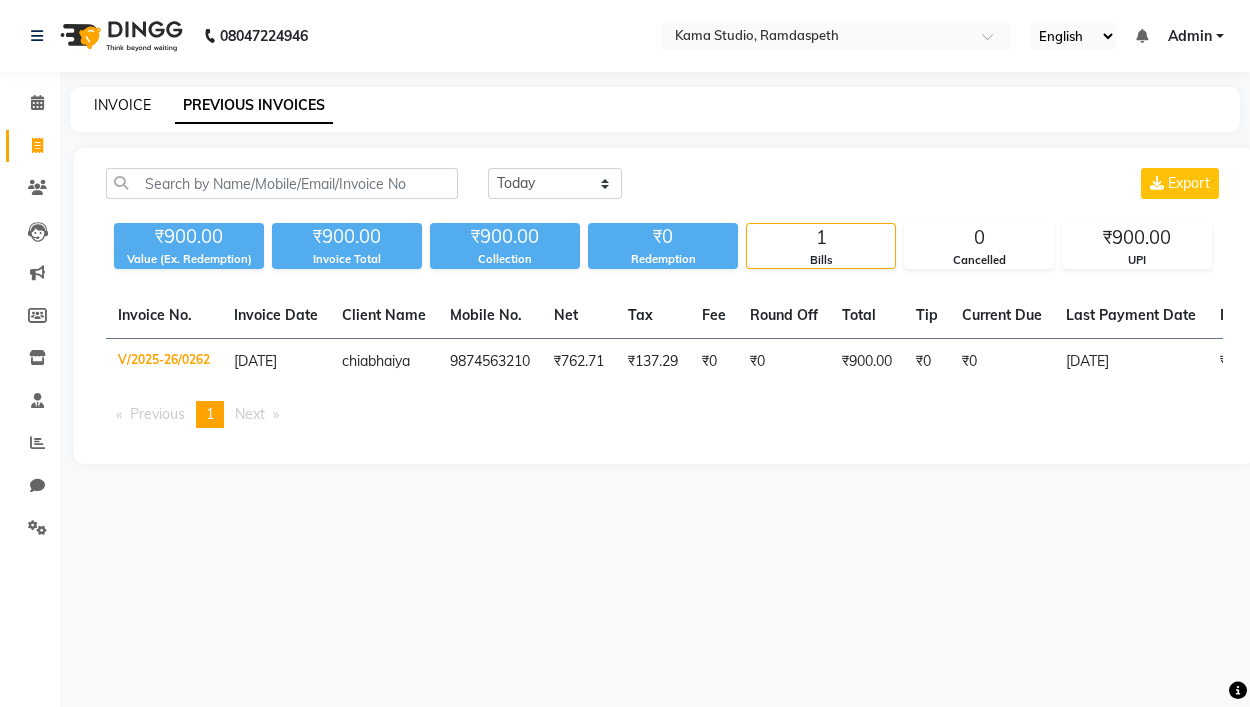 click on "INVOICE" 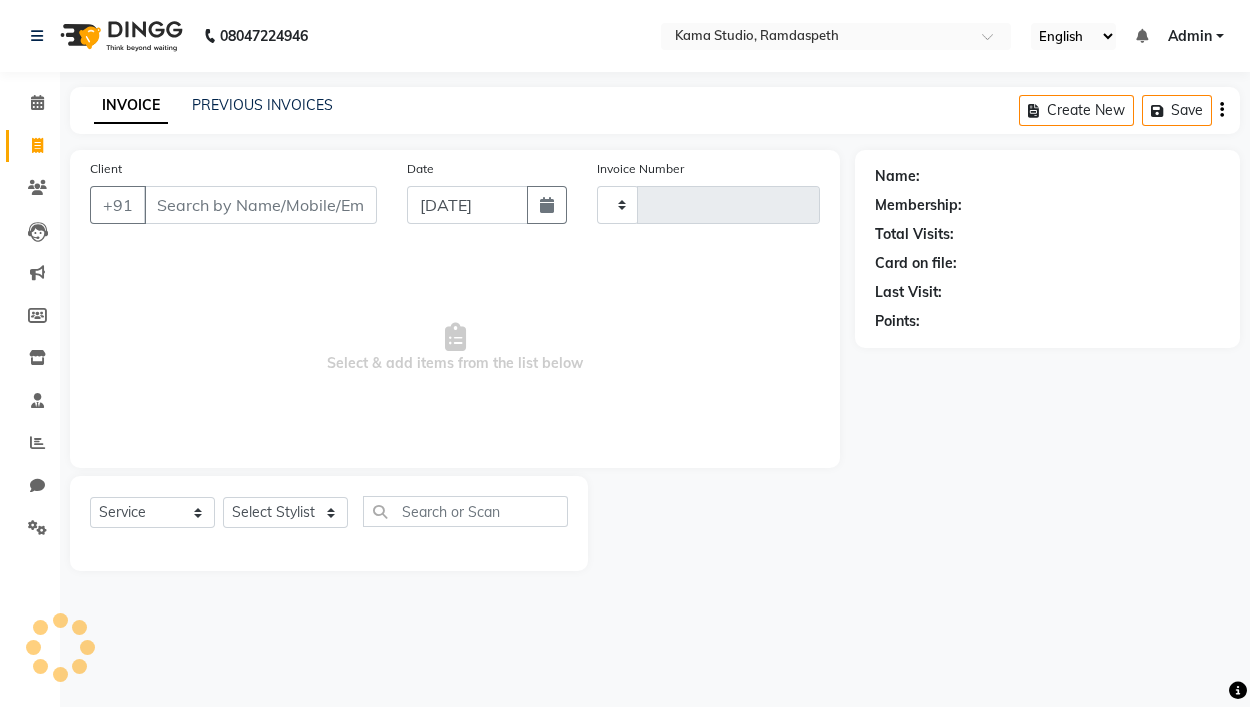 type on "0263" 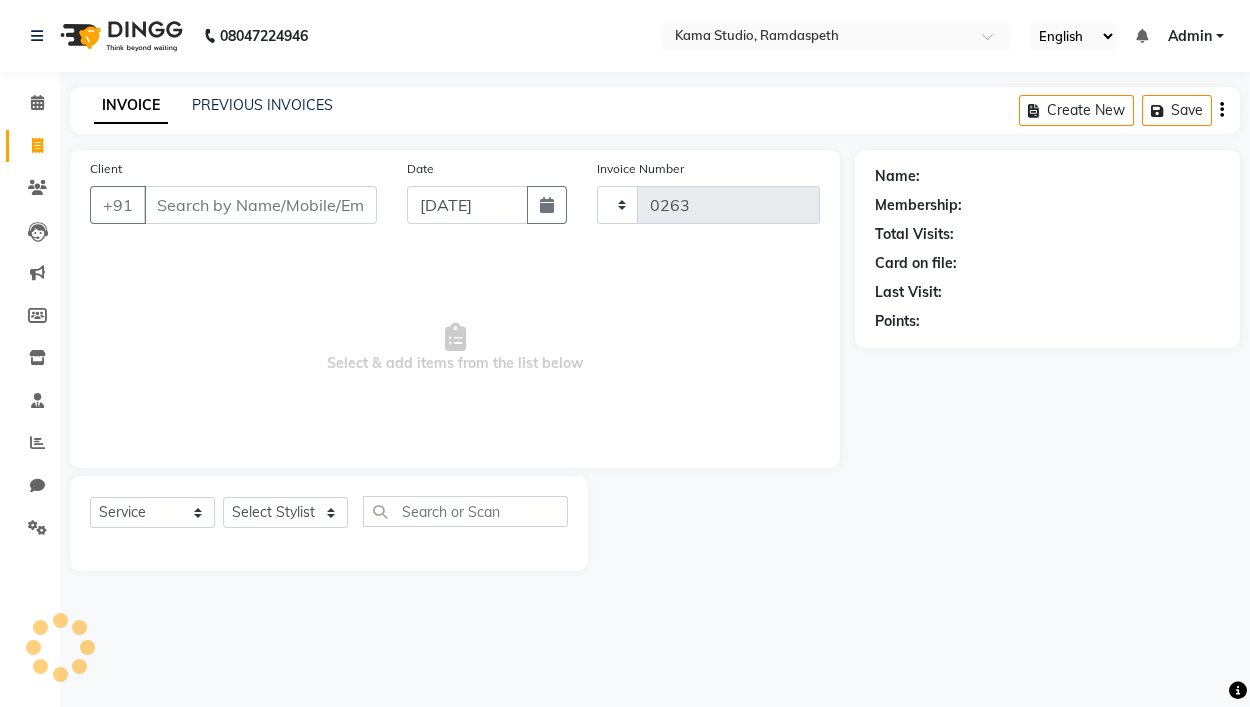 select on "7582" 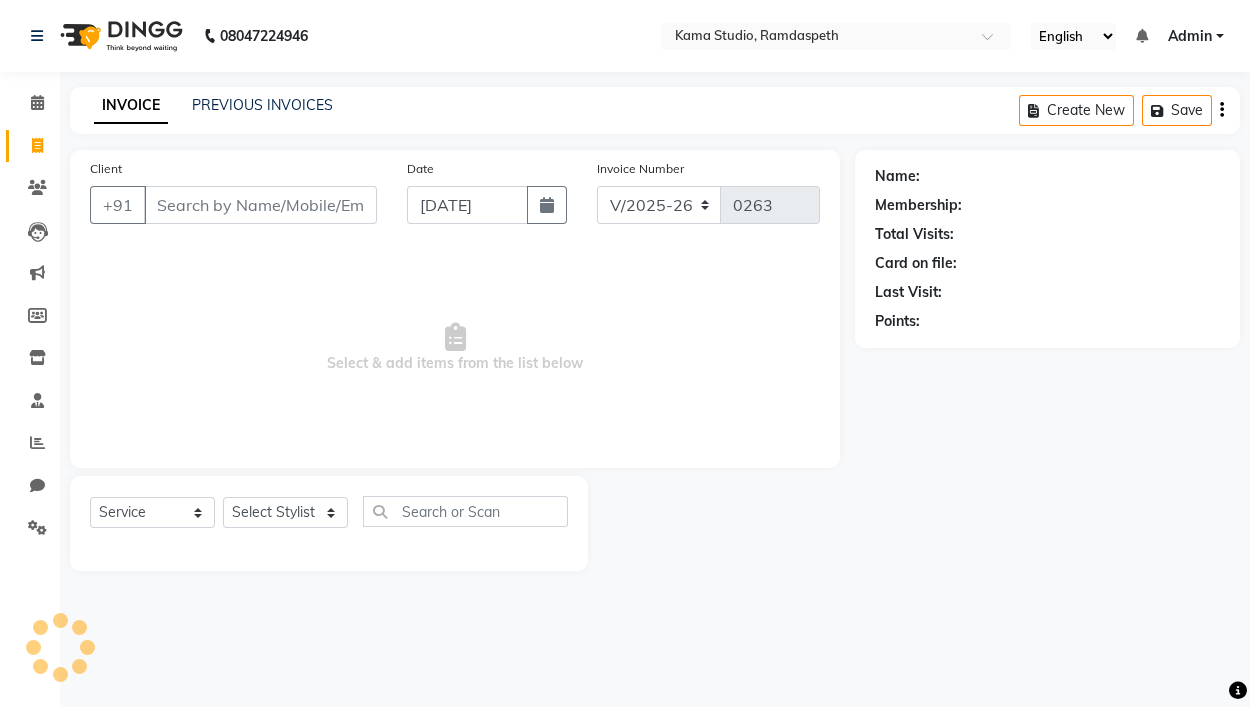 click on "Client" at bounding box center (260, 205) 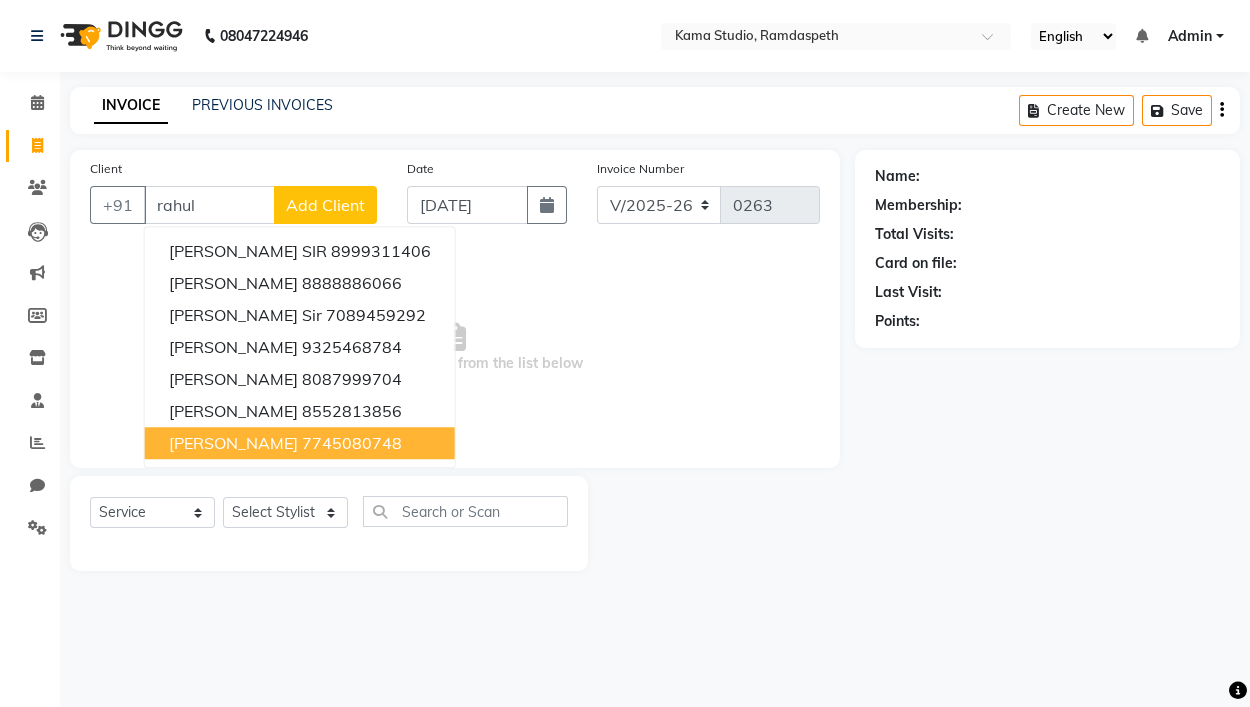 click on "RAHUL PATEL  7745080748" at bounding box center (300, 443) 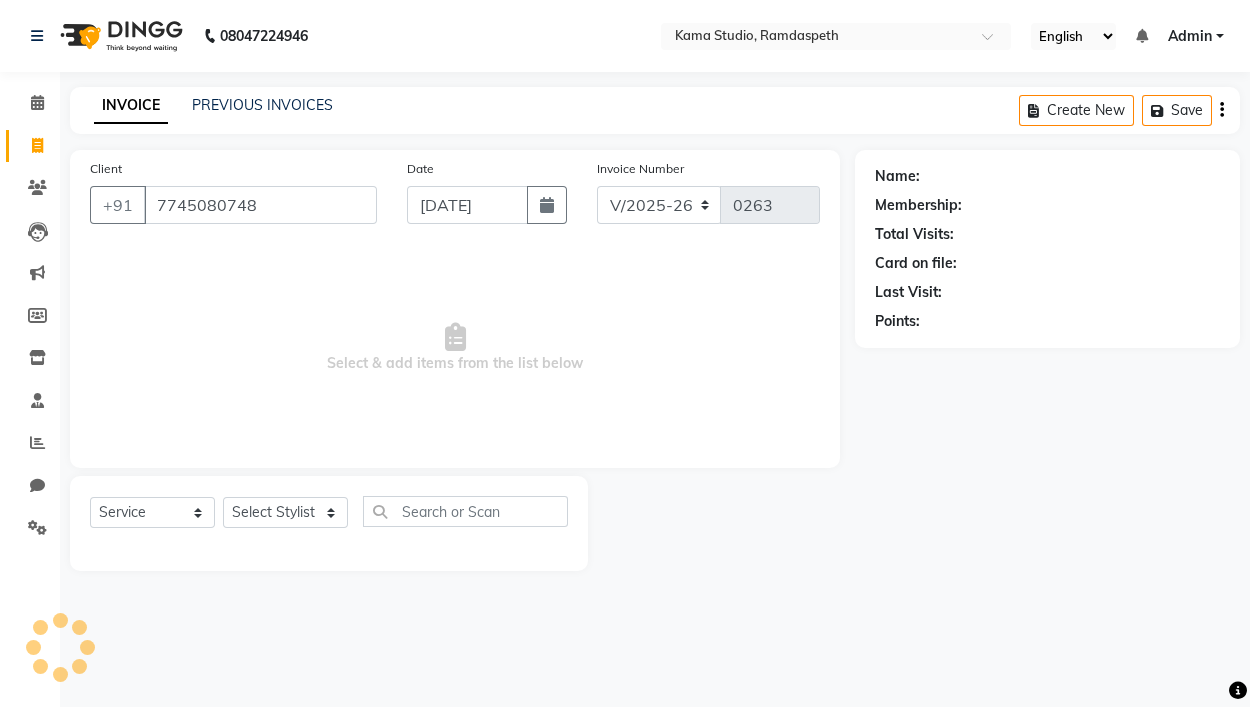 type on "7745080748" 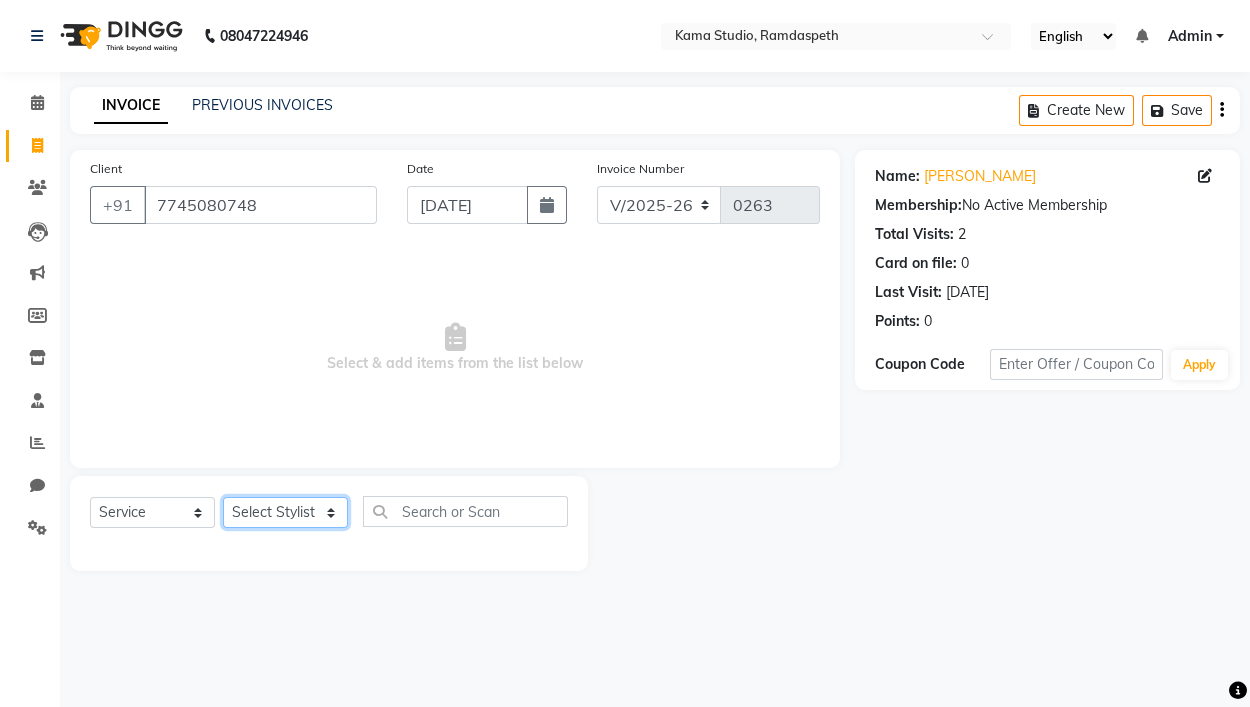 click on "Select Stylist Ajay Pal amol ramteke Ankit Dhawariya Sir ashis rajbanshi Devendra Dhawariya Sir Jay JAYANT VINOD CHINCHULKAR kishor  jambulkar Prajakta Ujjenkar Priya Gadge rinkku thakur  Sandeep Ugawakar Sangeeta Didi trupti rawale Vaishali More Varsha guru" 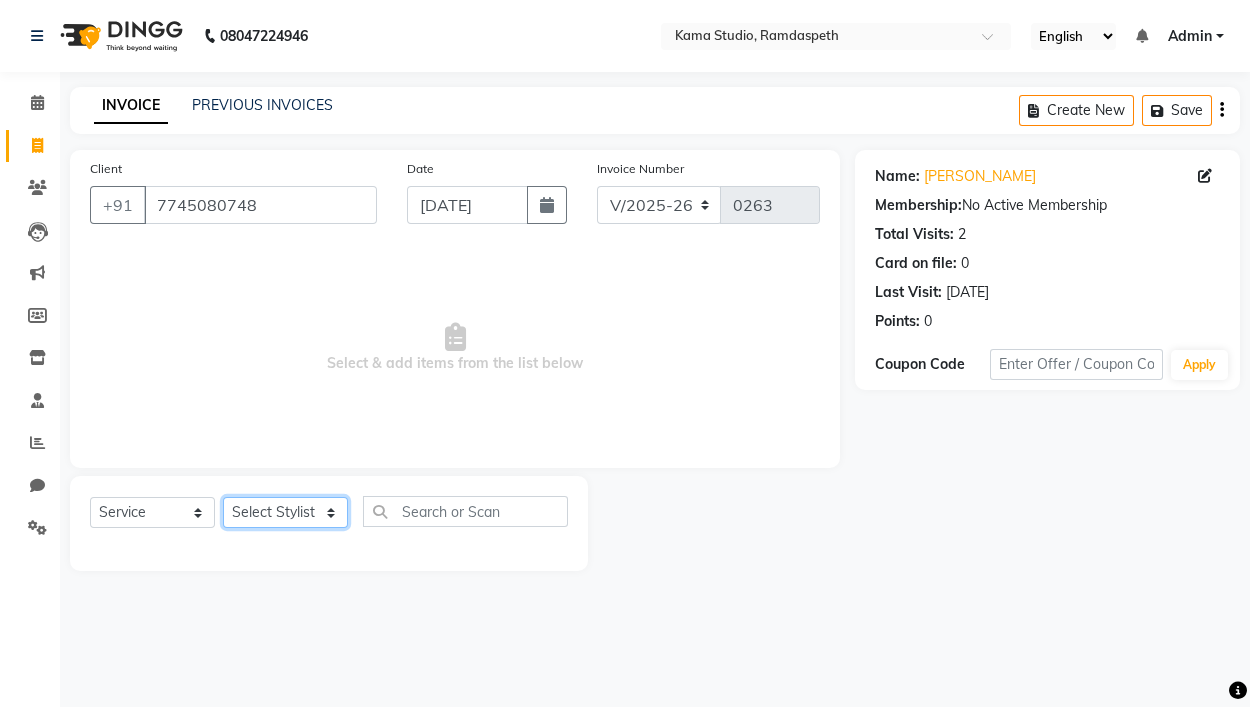 select on "86112" 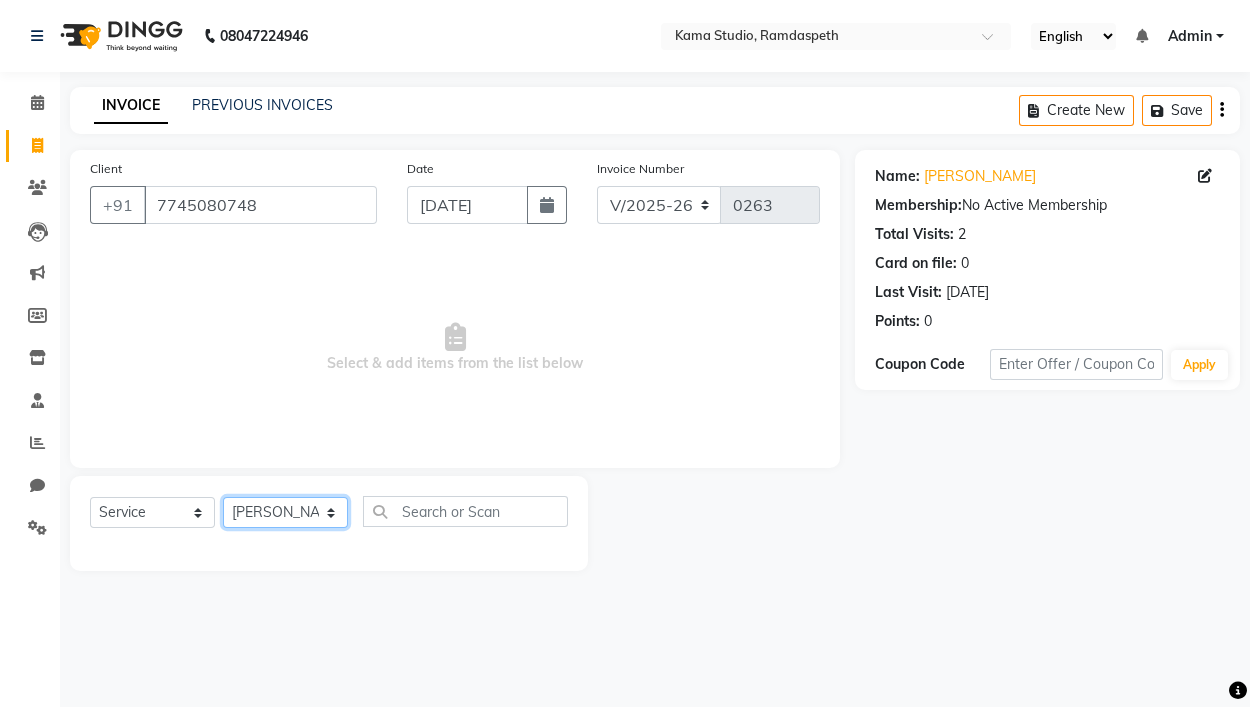 click on "Select Stylist Ajay Pal amol ramteke Ankit Dhawariya Sir ashis rajbanshi Devendra Dhawariya Sir Jay JAYANT VINOD CHINCHULKAR kishor  jambulkar Prajakta Ujjenkar Priya Gadge rinkku thakur  Sandeep Ugawakar Sangeeta Didi trupti rawale Vaishali More Varsha guru" 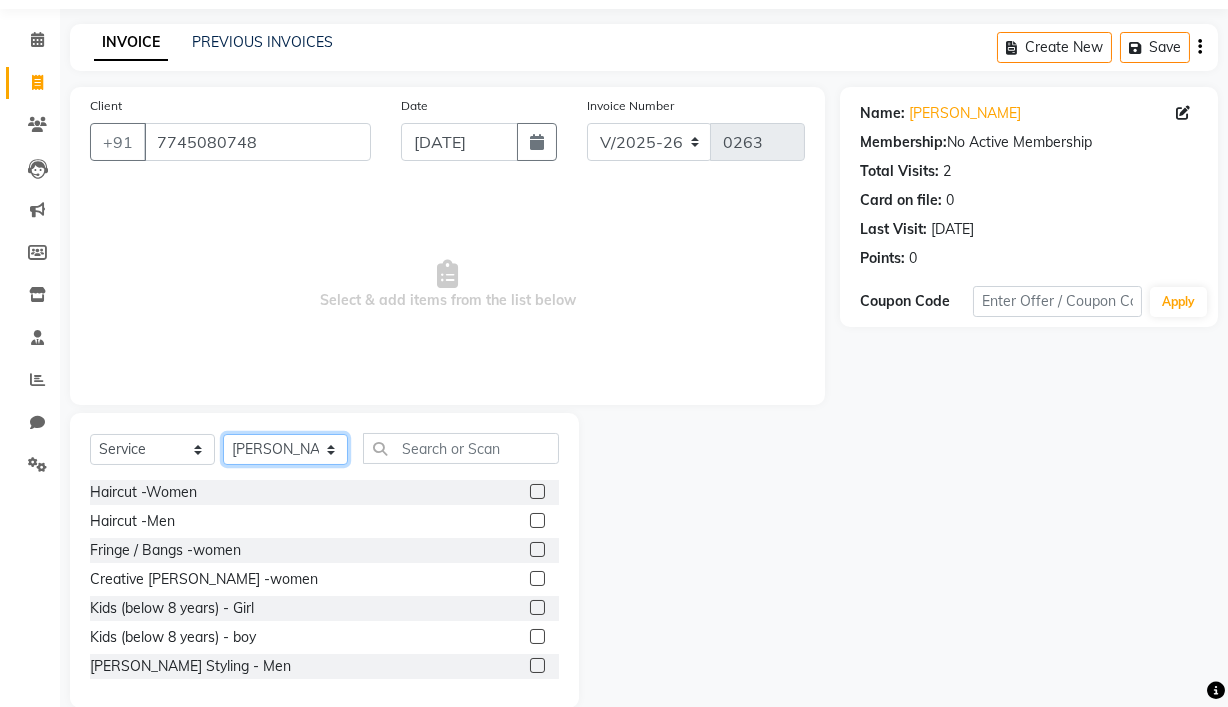 scroll, scrollTop: 93, scrollLeft: 0, axis: vertical 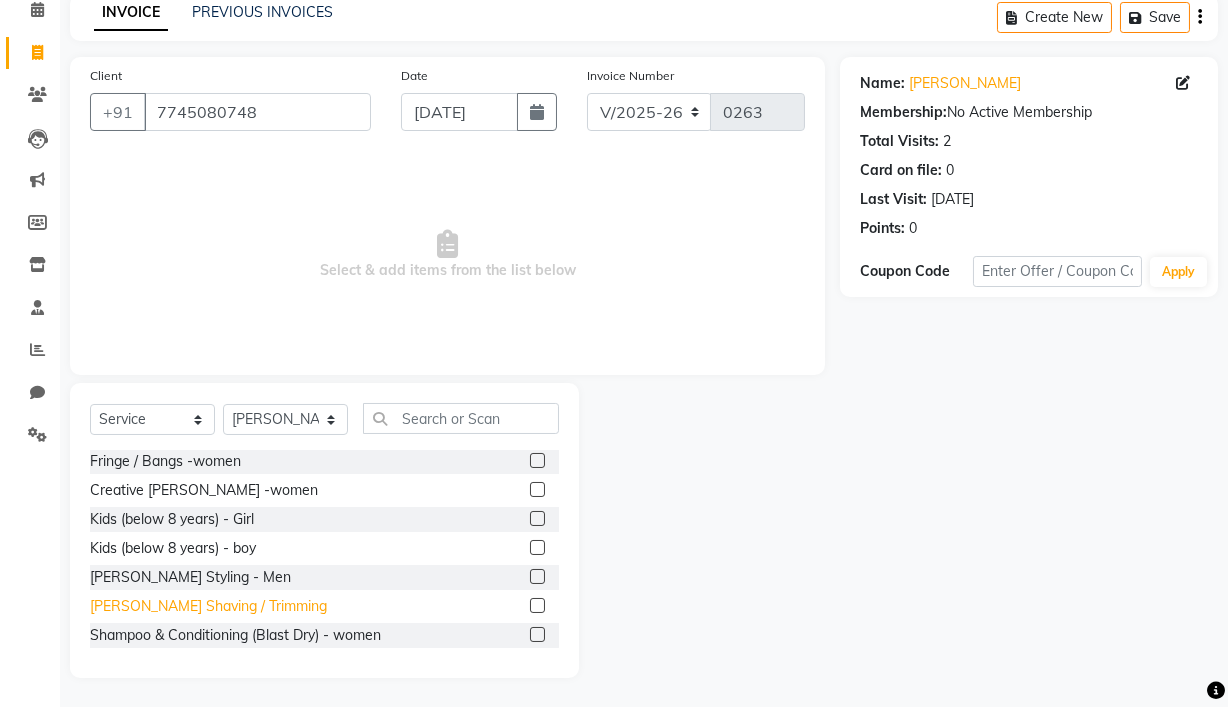 click on "Beard Shaving / Trimming" 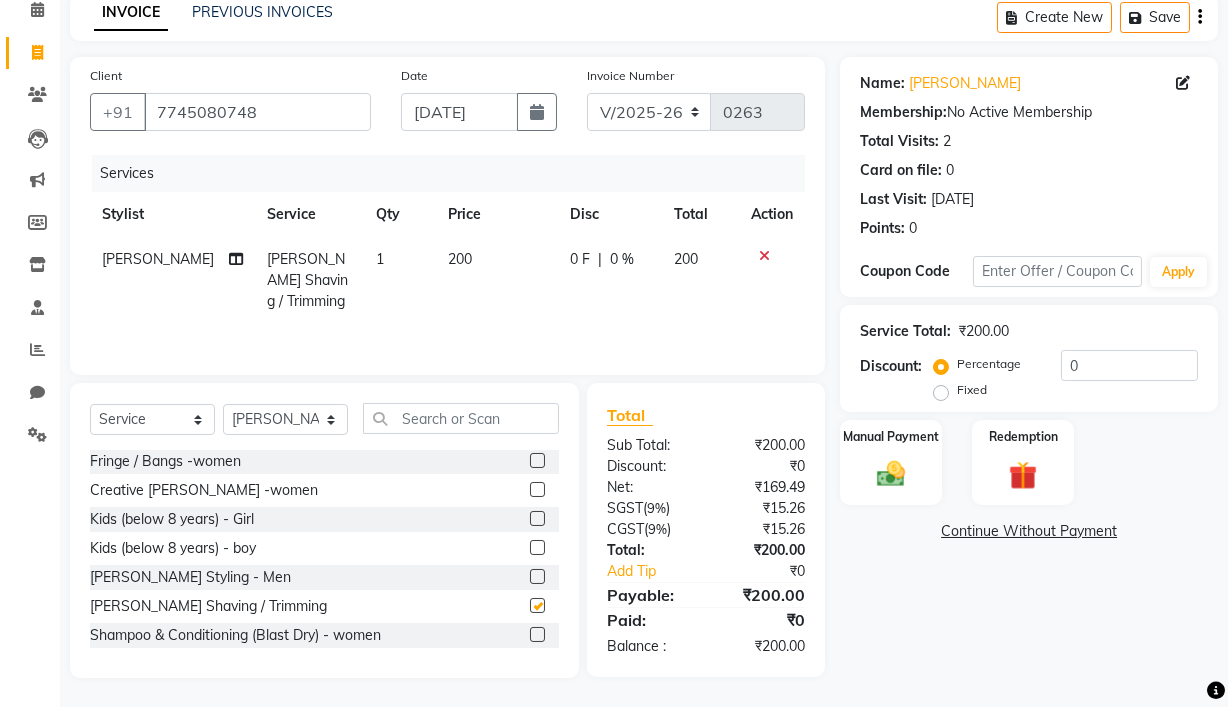 checkbox on "false" 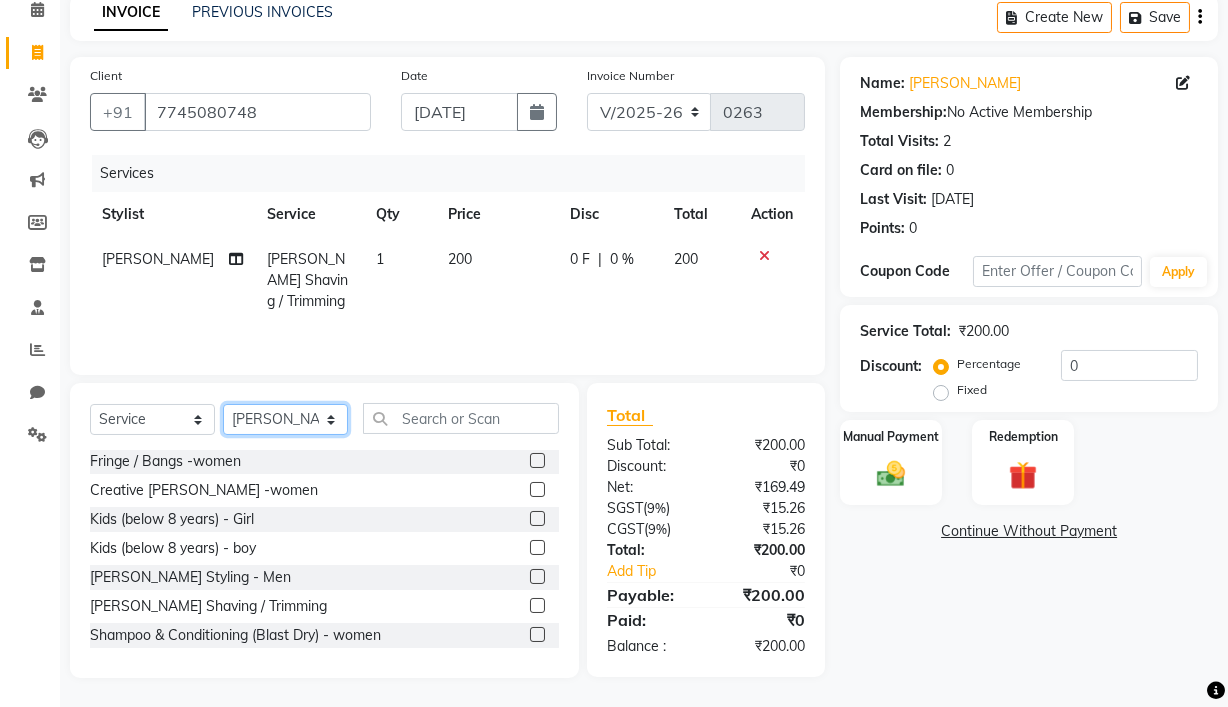 click on "Select Stylist Ajay Pal amol ramteke Ankit Dhawariya Sir ashis rajbanshi Devendra Dhawariya Sir Jay JAYANT VINOD CHINCHULKAR kishor  jambulkar Prajakta Ujjenkar Priya Gadge rinkku thakur  Sandeep Ugawakar Sangeeta Didi trupti rawale Vaishali More Varsha guru" 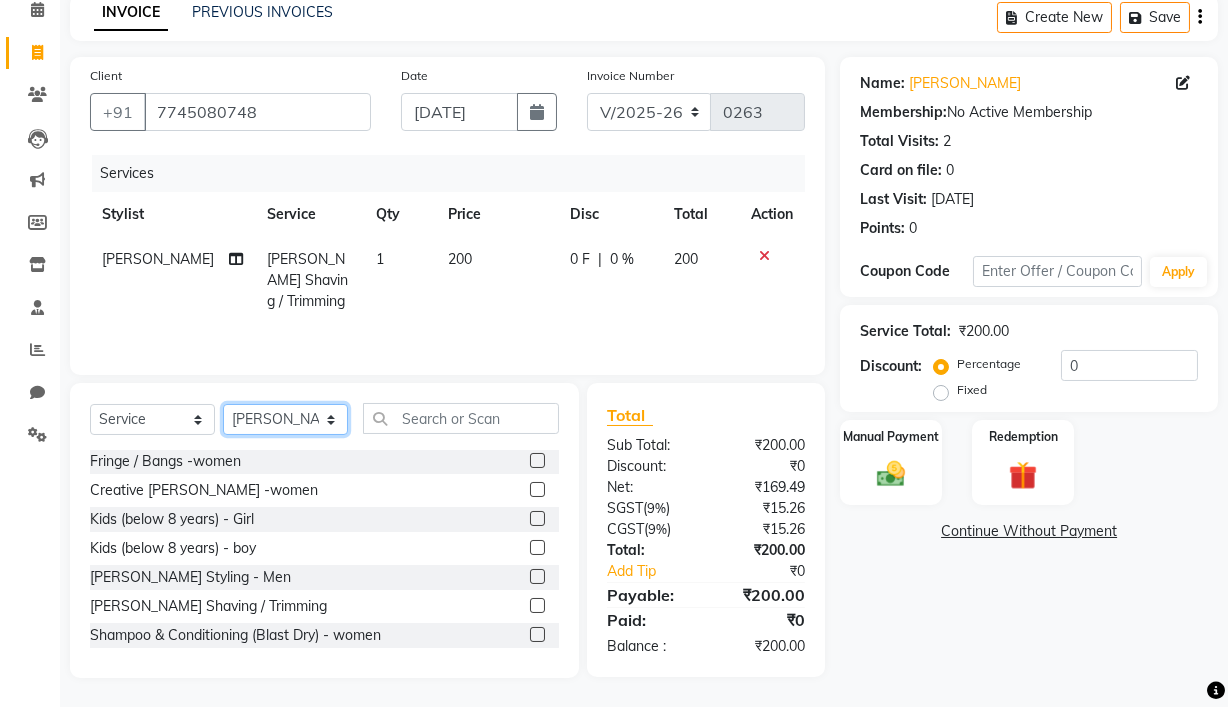 click on "Select Stylist Ajay Pal amol ramteke Ankit Dhawariya Sir ashis rajbanshi Devendra Dhawariya Sir Jay JAYANT VINOD CHINCHULKAR kishor  jambulkar Prajakta Ujjenkar Priya Gadge rinkku thakur  Sandeep Ugawakar Sangeeta Didi trupti rawale Vaishali More Varsha guru" 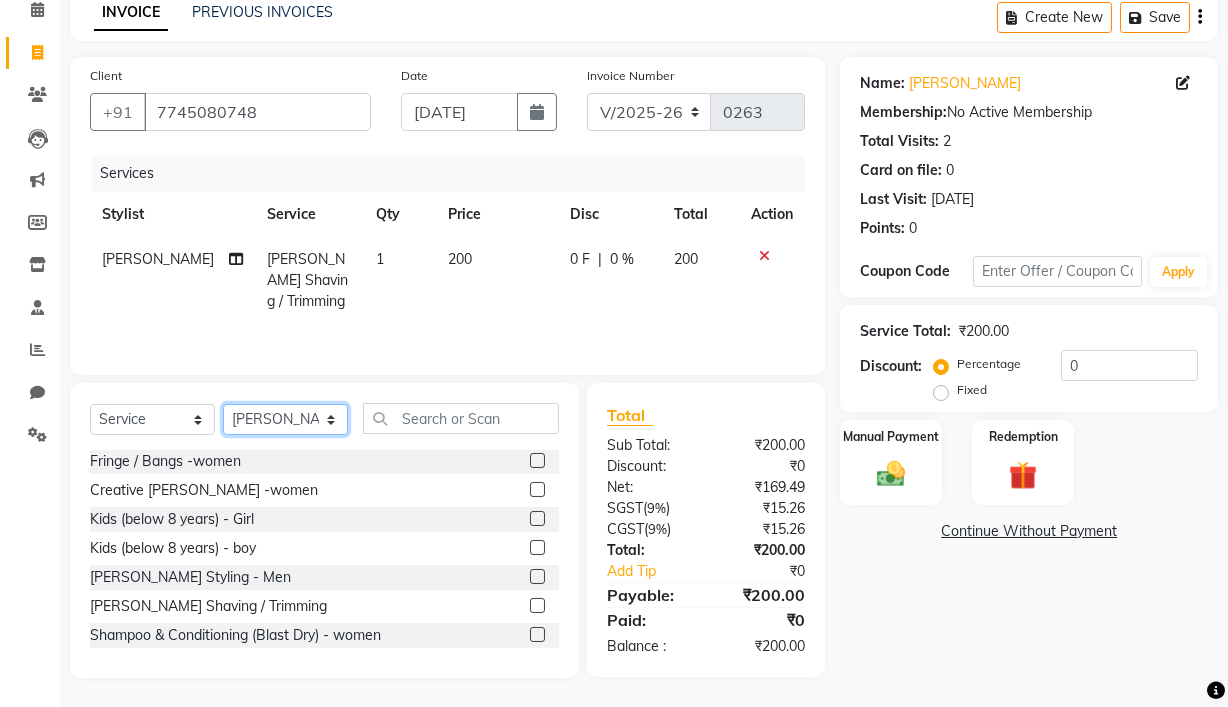 click on "Select Stylist Ajay Pal amol ramteke Ankit Dhawariya Sir ashis rajbanshi Devendra Dhawariya Sir Jay JAYANT VINOD CHINCHULKAR kishor  jambulkar Prajakta Ujjenkar Priya Gadge rinkku thakur  Sandeep Ugawakar Sangeeta Didi trupti rawale Vaishali More Varsha guru" 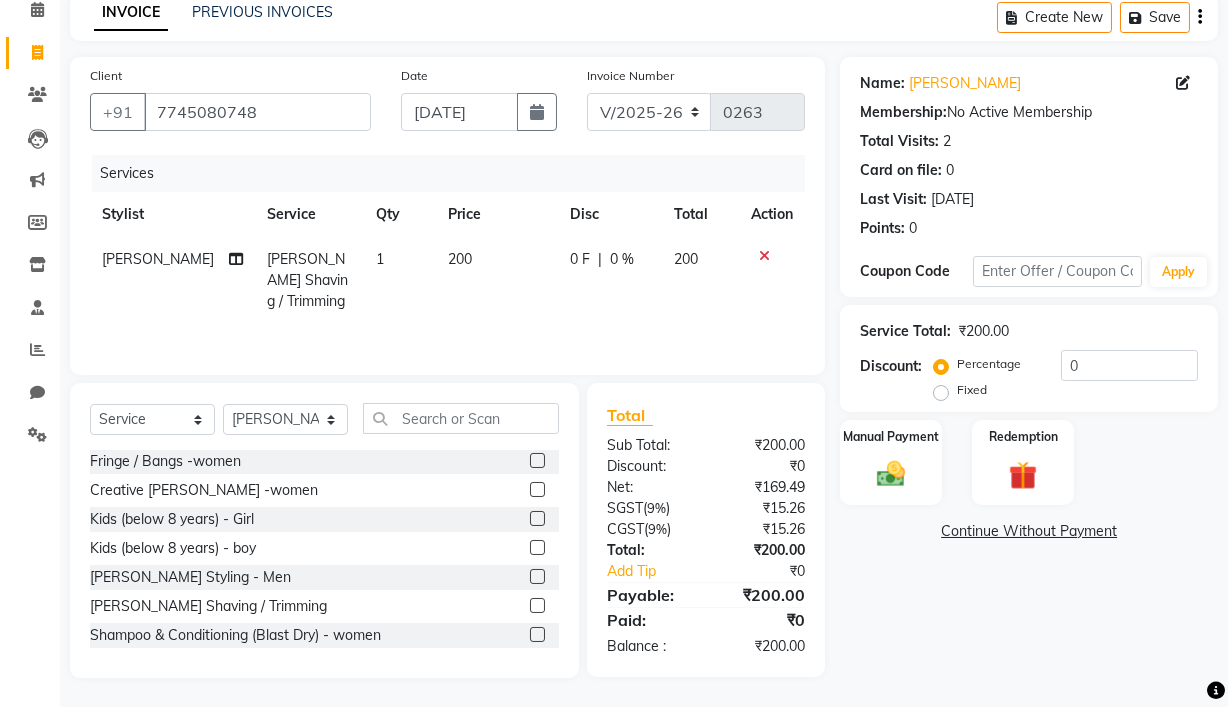 click on "Client +91 7745080748" 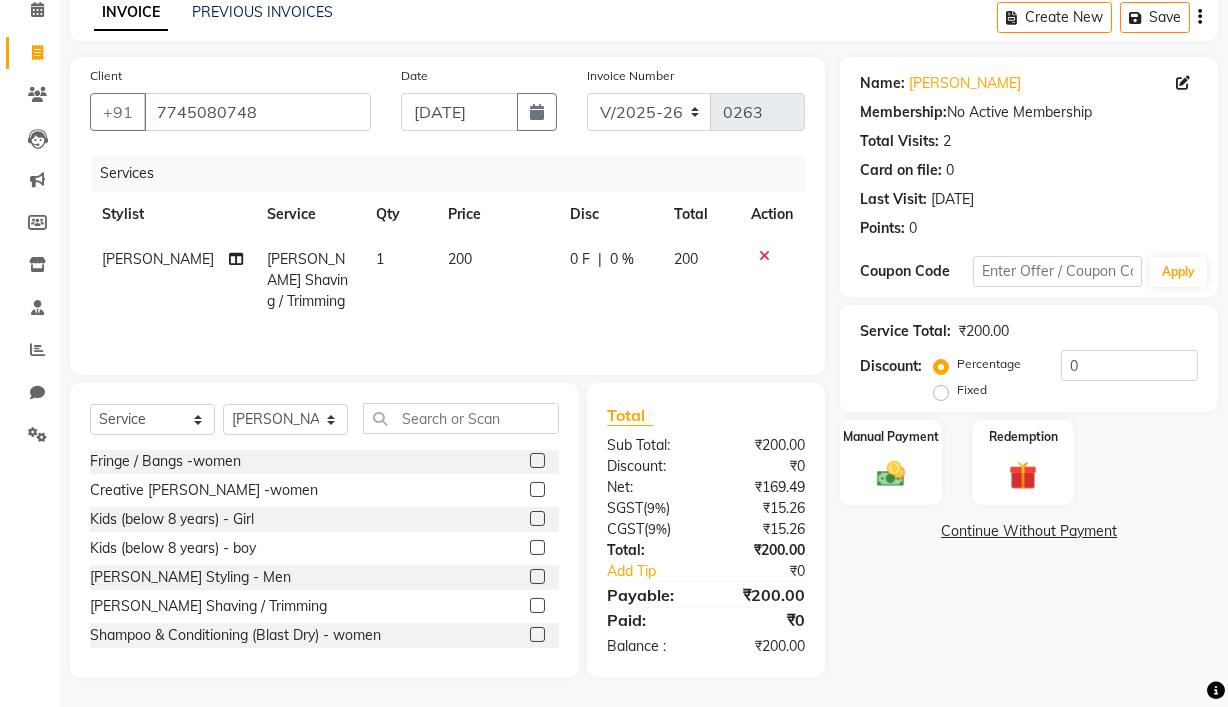 scroll, scrollTop: 0, scrollLeft: 0, axis: both 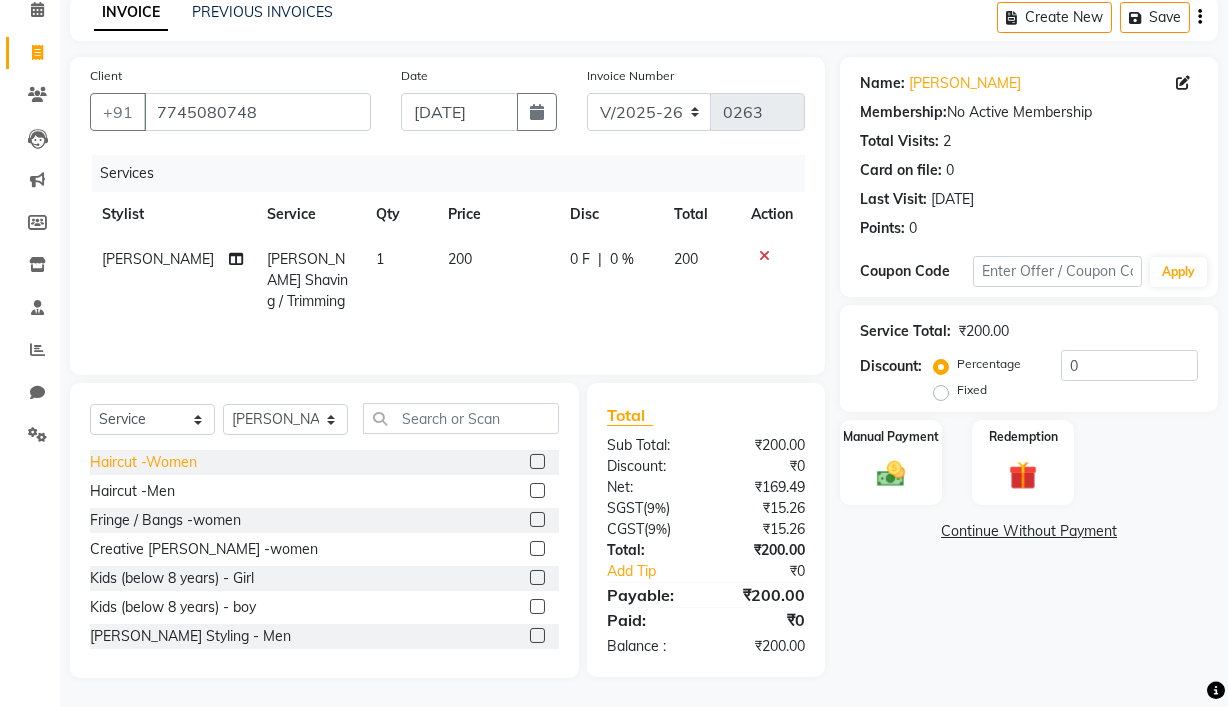click on "Haircut -Women" 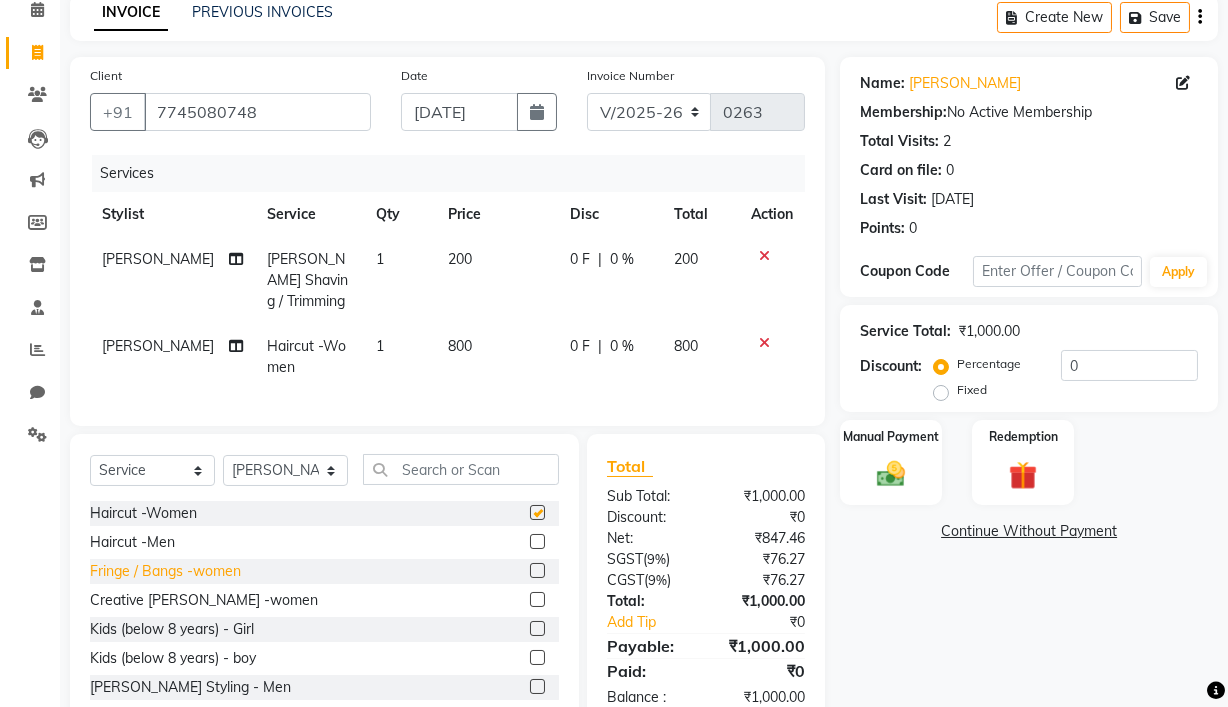 checkbox on "false" 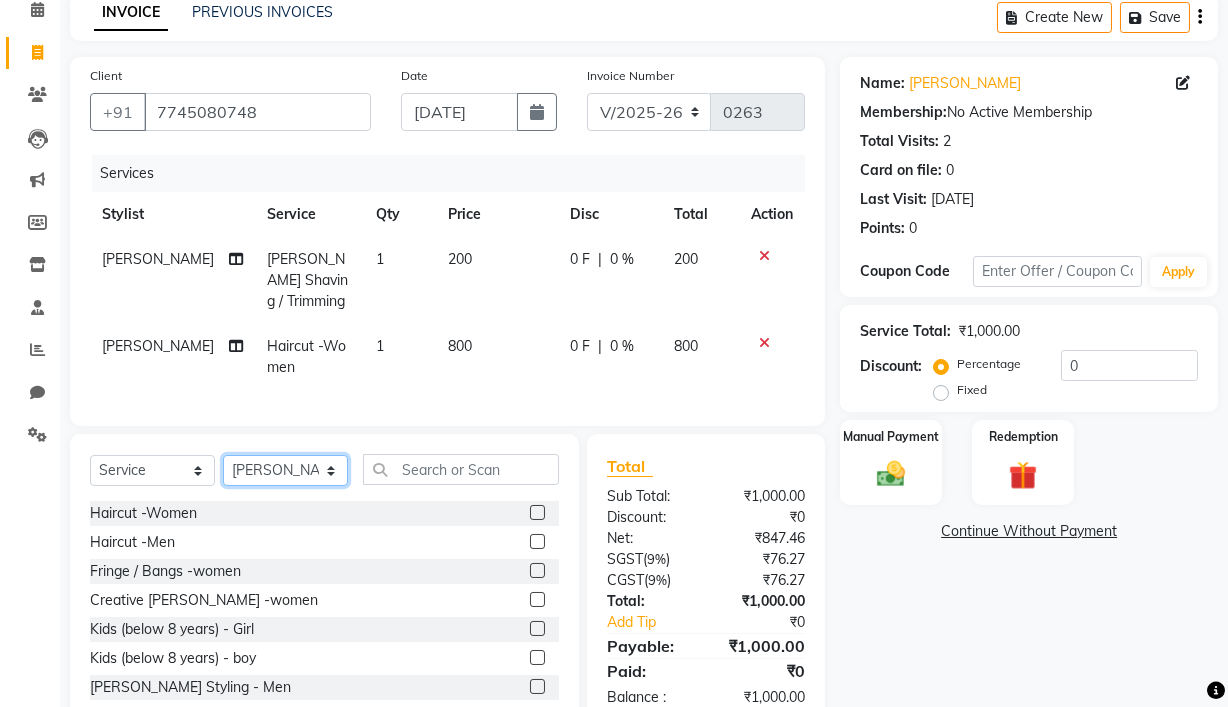 click on "Select Stylist Ajay Pal amol ramteke Ankit Dhawariya Sir ashis rajbanshi Devendra Dhawariya Sir Jay JAYANT VINOD CHINCHULKAR kishor  jambulkar Prajakta Ujjenkar Priya Gadge rinkku thakur  Sandeep Ugawakar Sangeeta Didi trupti rawale Vaishali More Varsha guru" 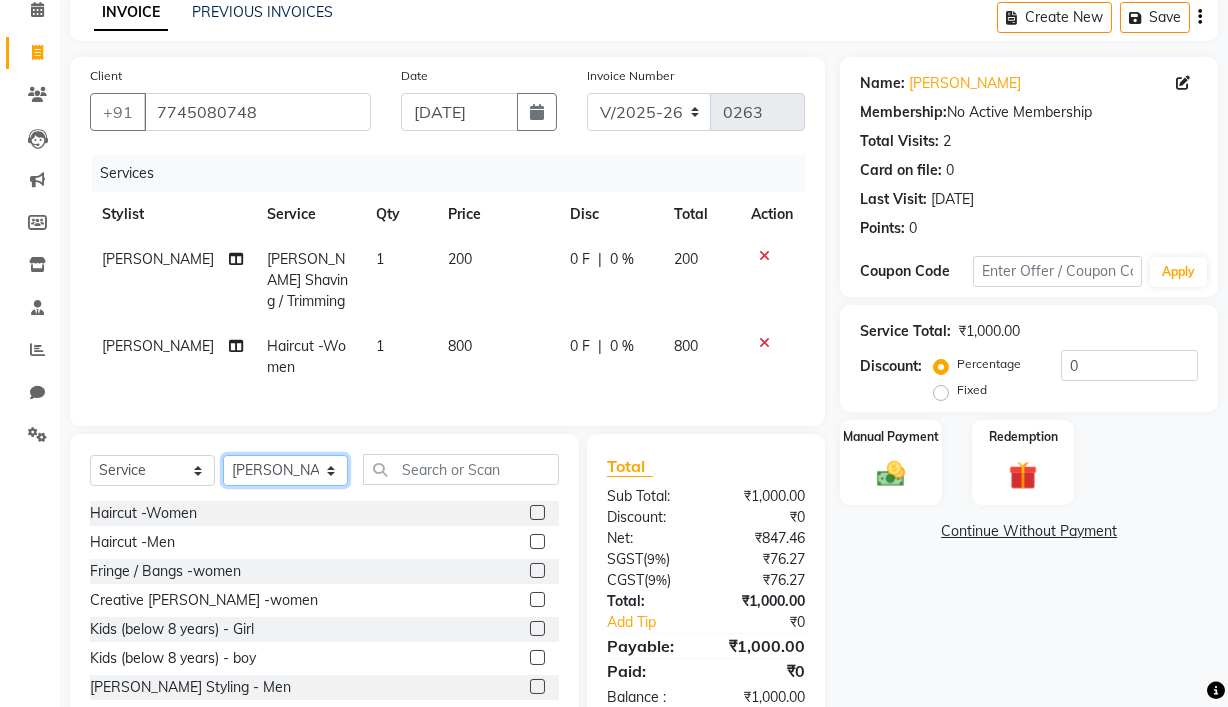 select on "81212" 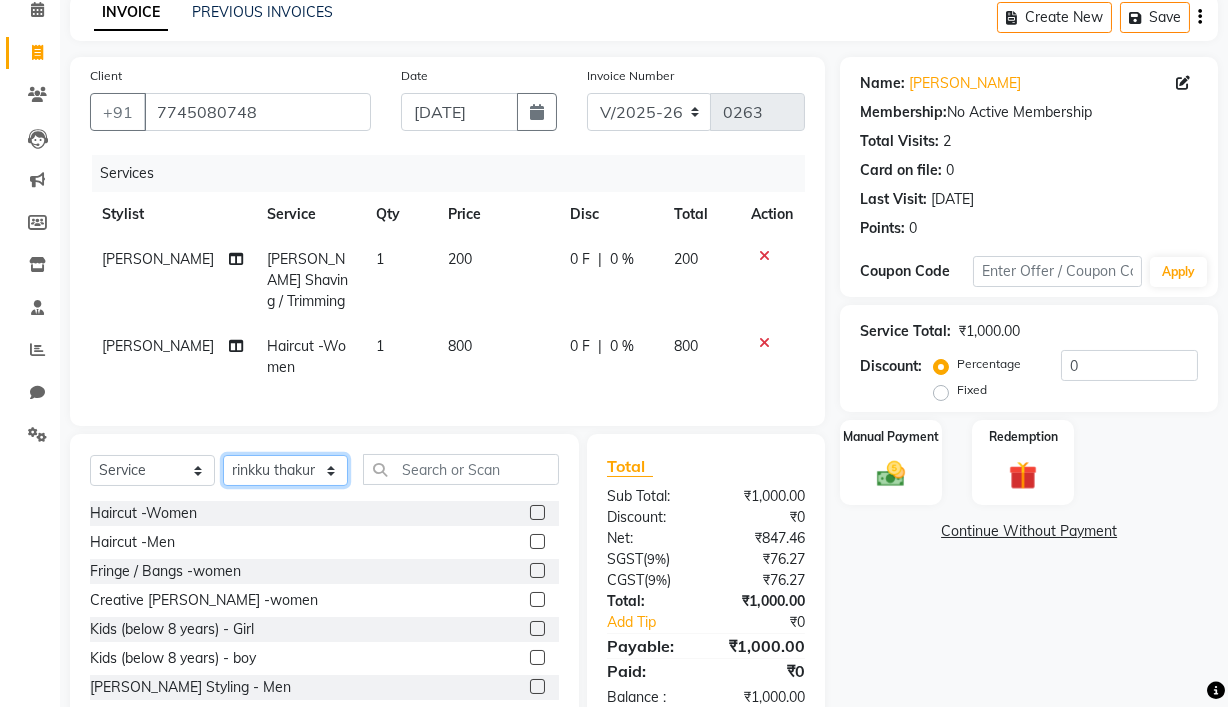 click on "Select Stylist Ajay Pal amol ramteke Ankit Dhawariya Sir ashis rajbanshi Devendra Dhawariya Sir Jay JAYANT VINOD CHINCHULKAR kishor  jambulkar Prajakta Ujjenkar Priya Gadge rinkku thakur  Sandeep Ugawakar Sangeeta Didi trupti rawale Vaishali More Varsha guru" 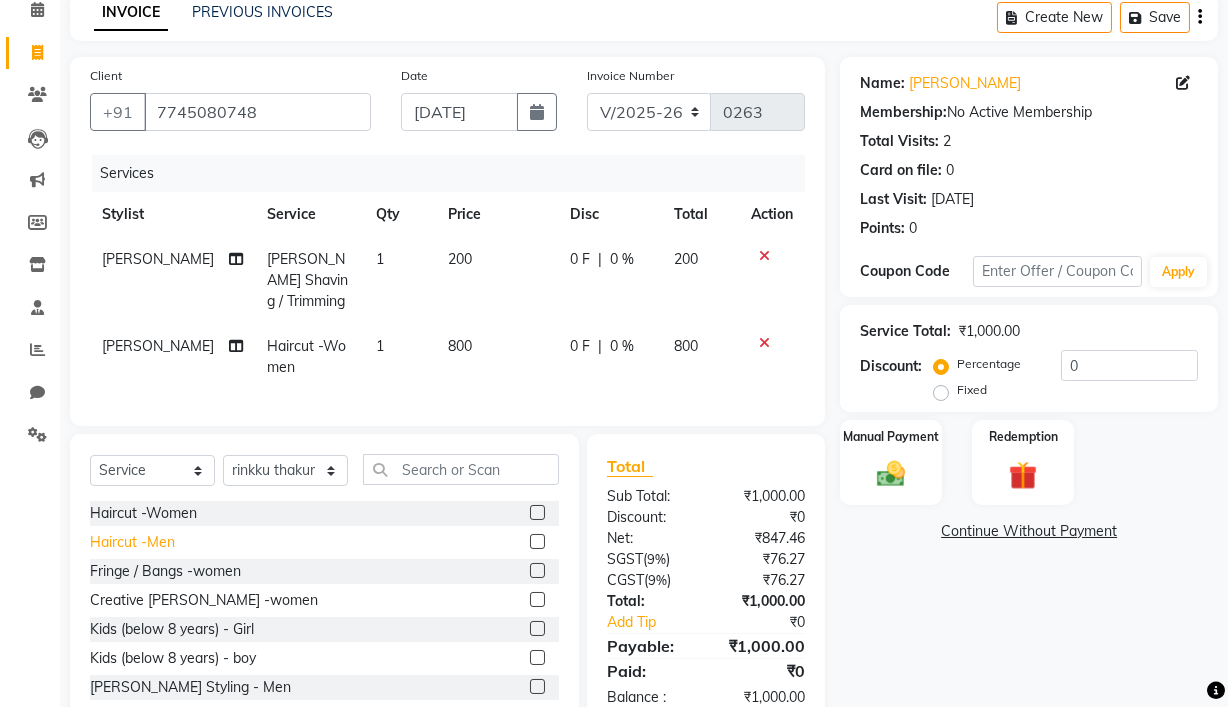 click on "Haircut -Men" 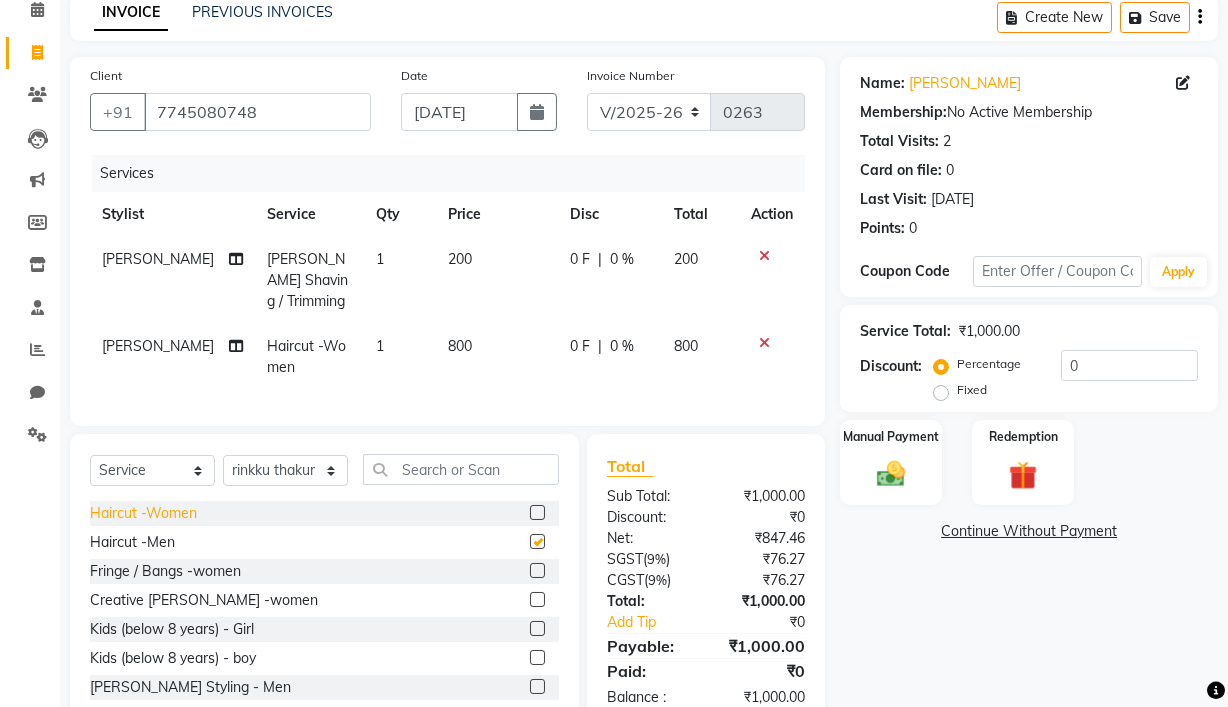 checkbox on "false" 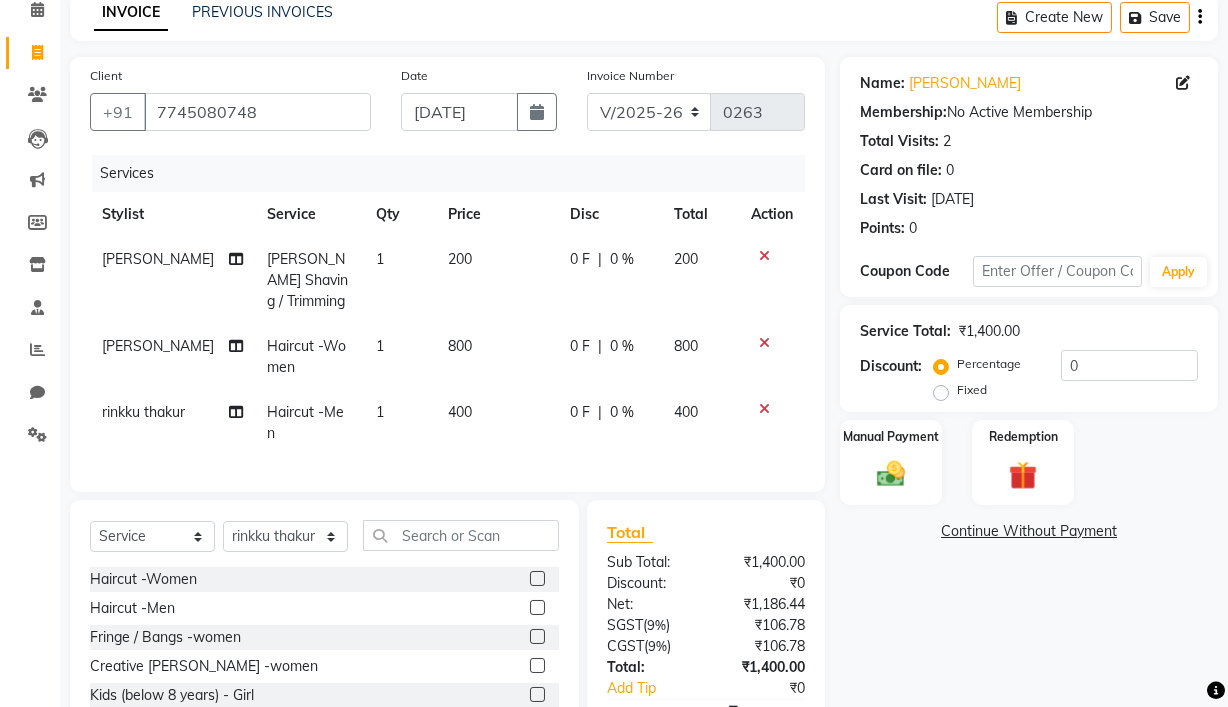 click on "Fixed" 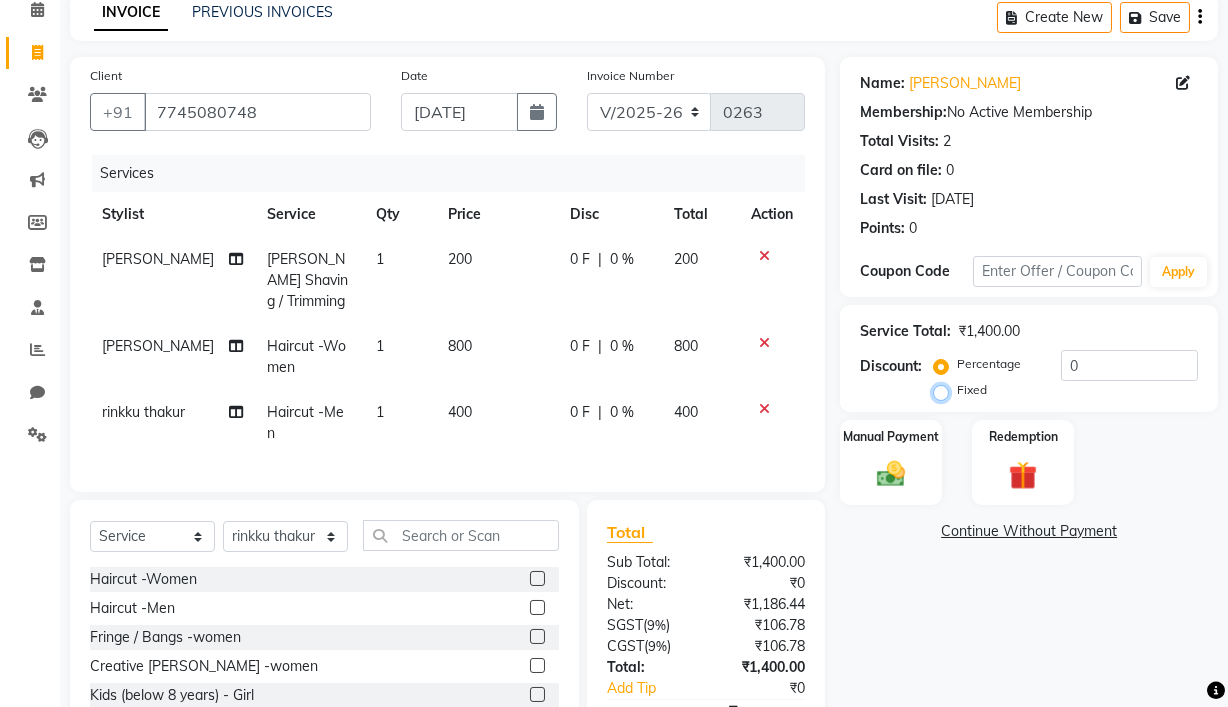 click on "Fixed" at bounding box center (945, 390) 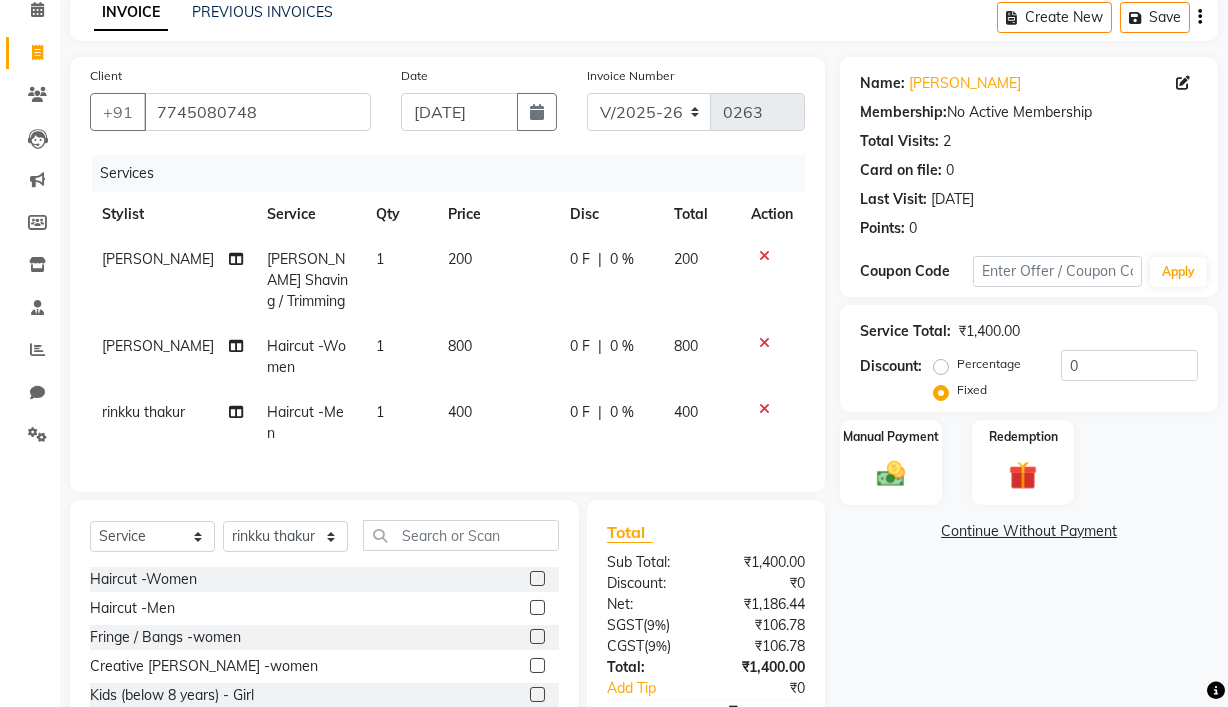 click on "Name: Rahul Patel Membership:  No Active Membership  Total Visits:  2 Card on file:  0 Last Visit:   05-07-2025 Points:   0  Coupon Code Apply Service Total:  ₹1,400.00  Discount:  Percentage   Fixed  0 Manual Payment Redemption  Continue Without Payment" 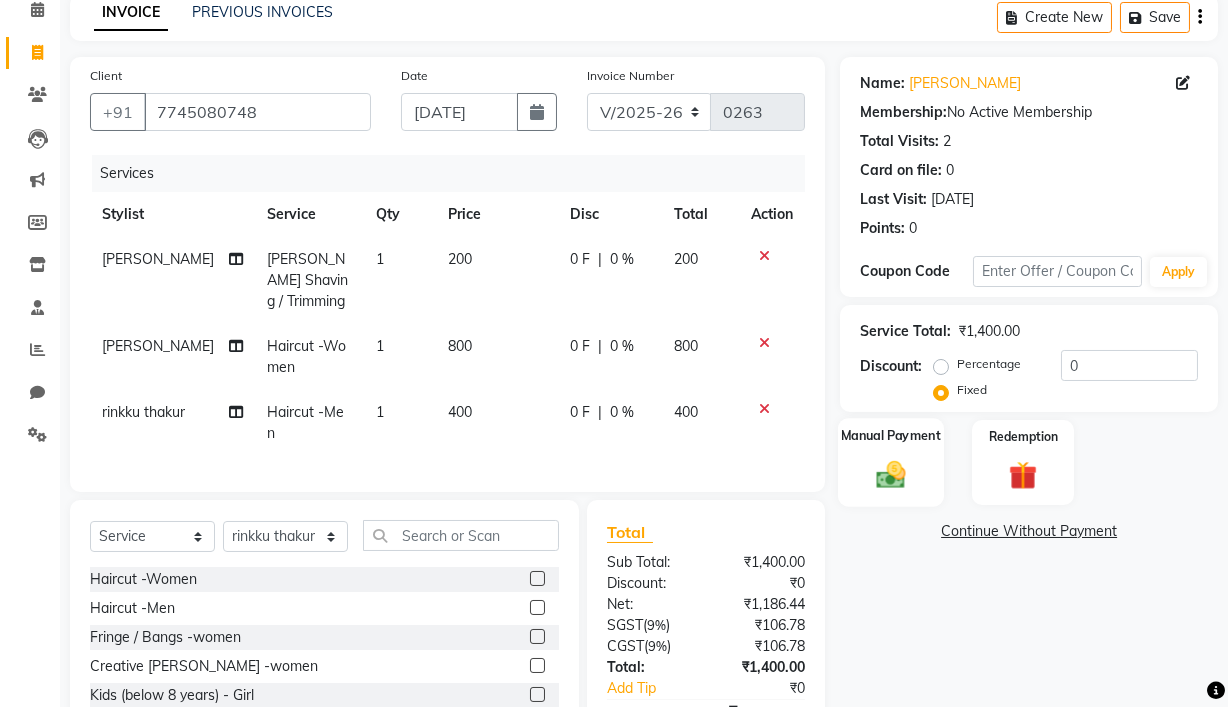 click on "Manual Payment" 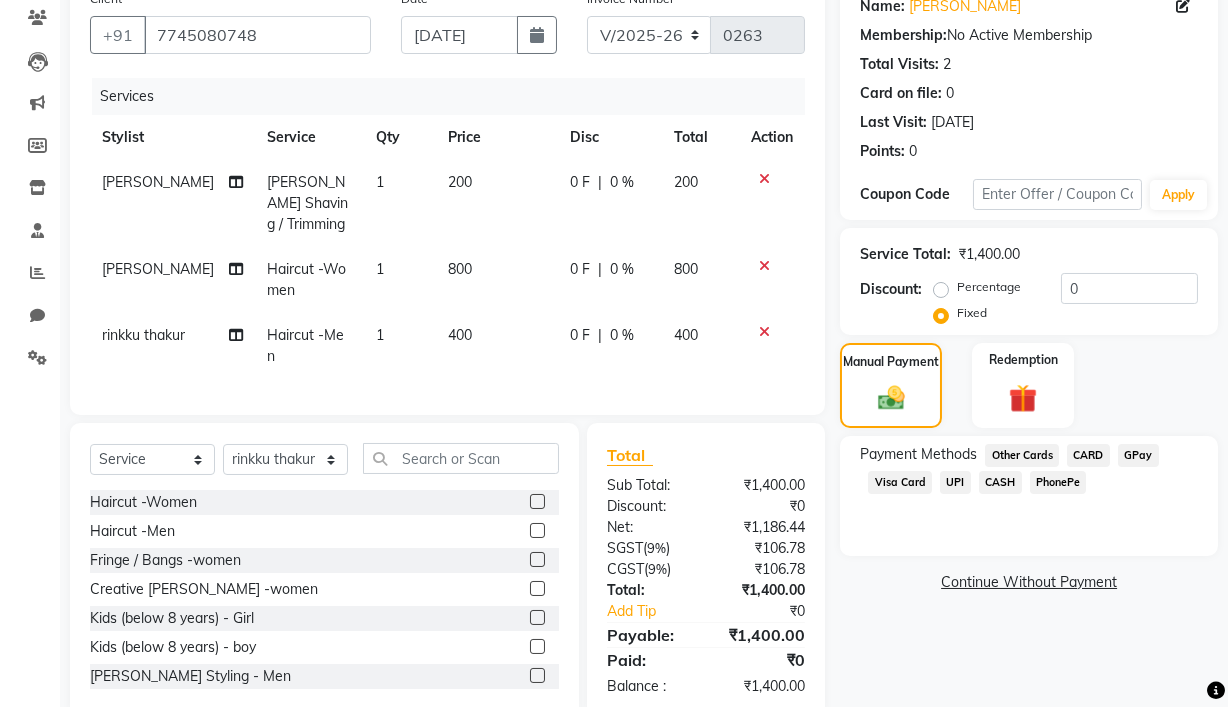 scroll, scrollTop: 192, scrollLeft: 0, axis: vertical 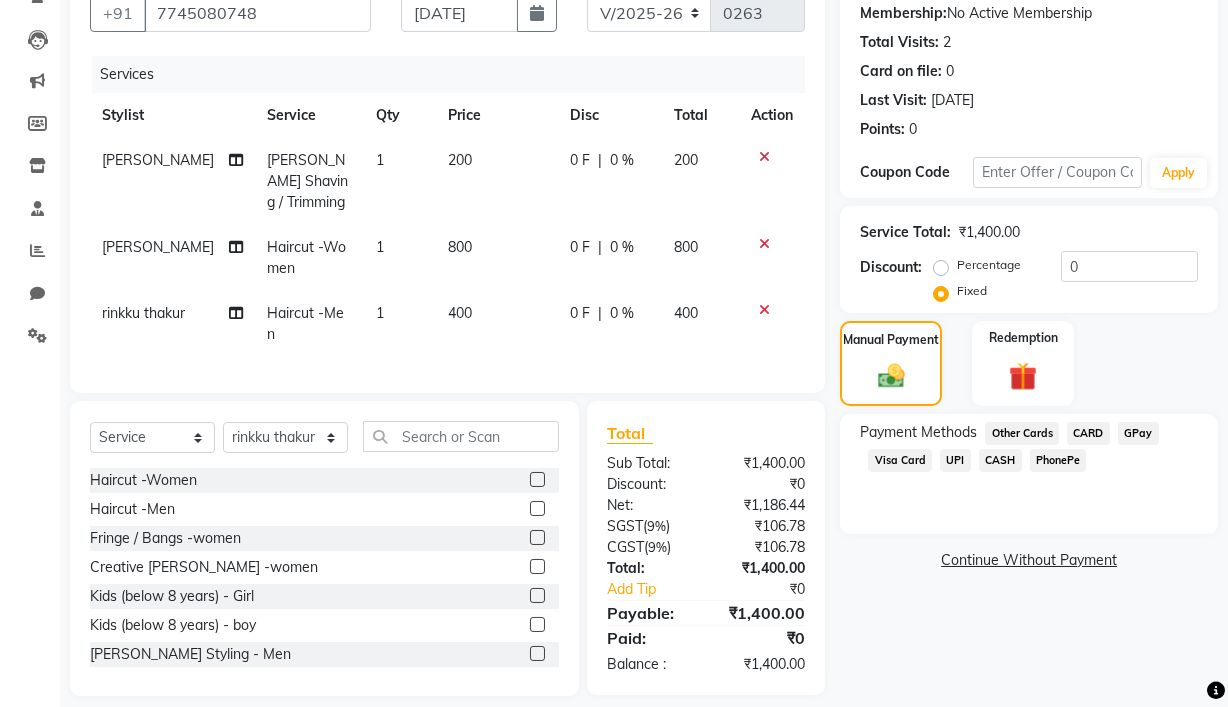 click on "CASH" 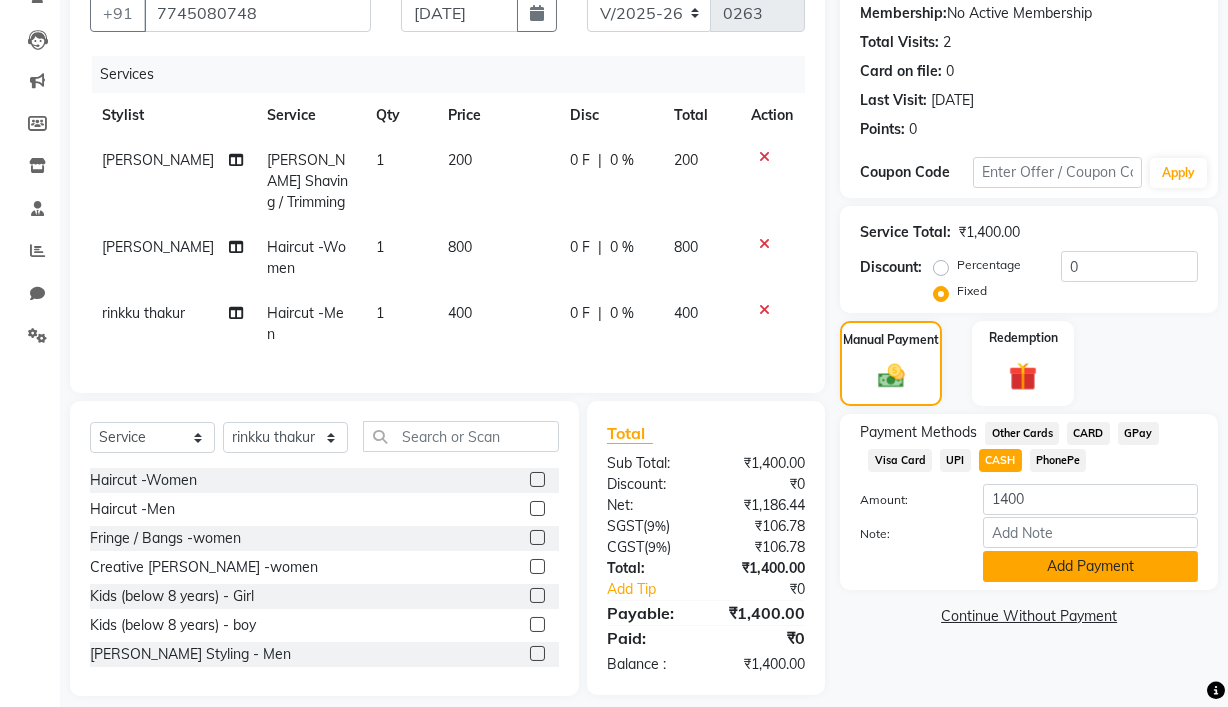 click on "Add Payment" 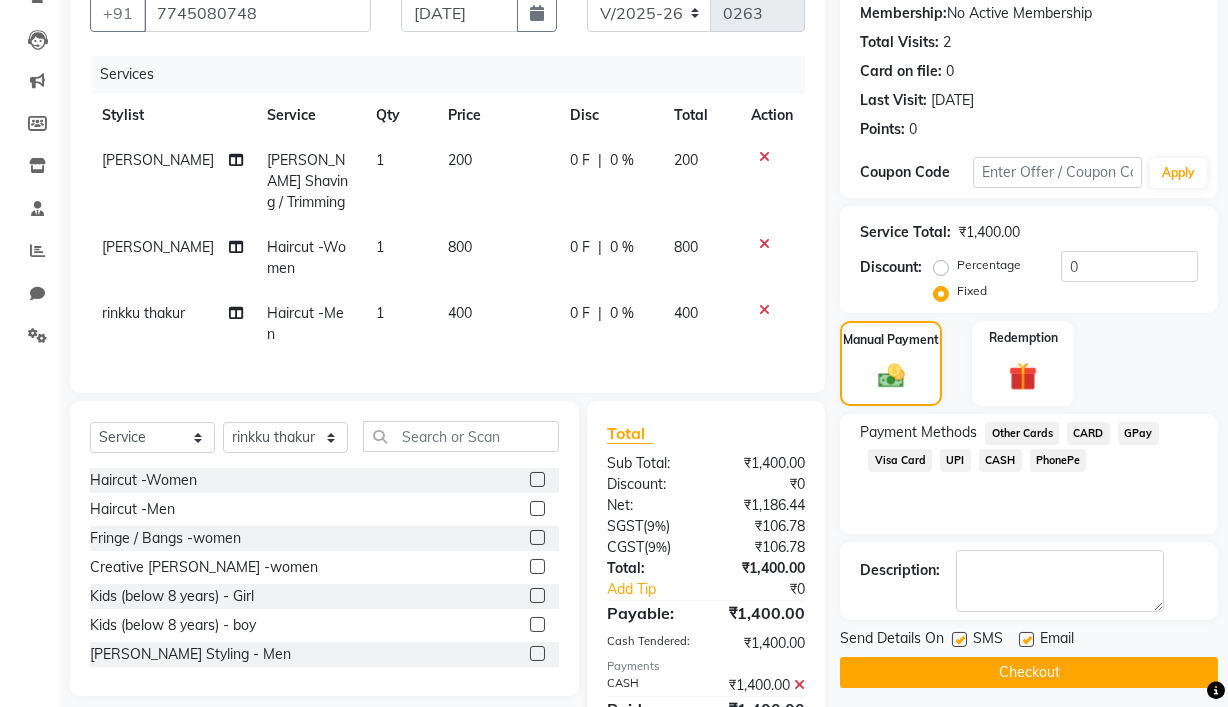 scroll, scrollTop: 263, scrollLeft: 0, axis: vertical 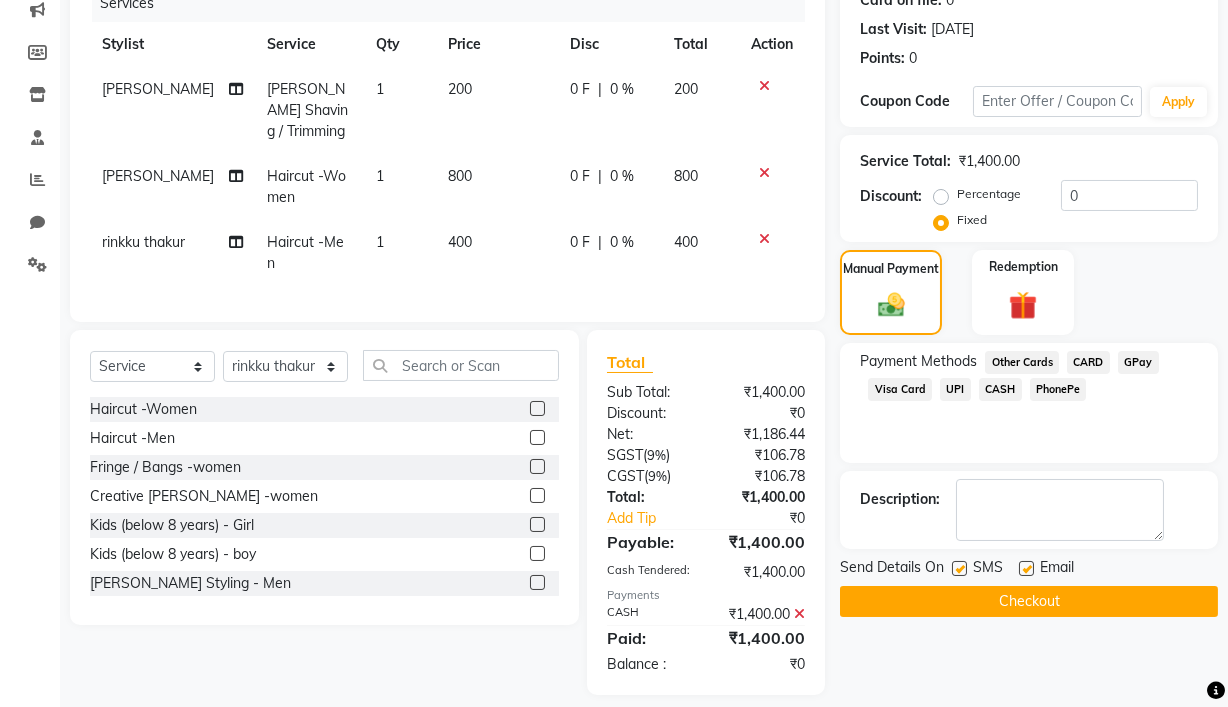 click 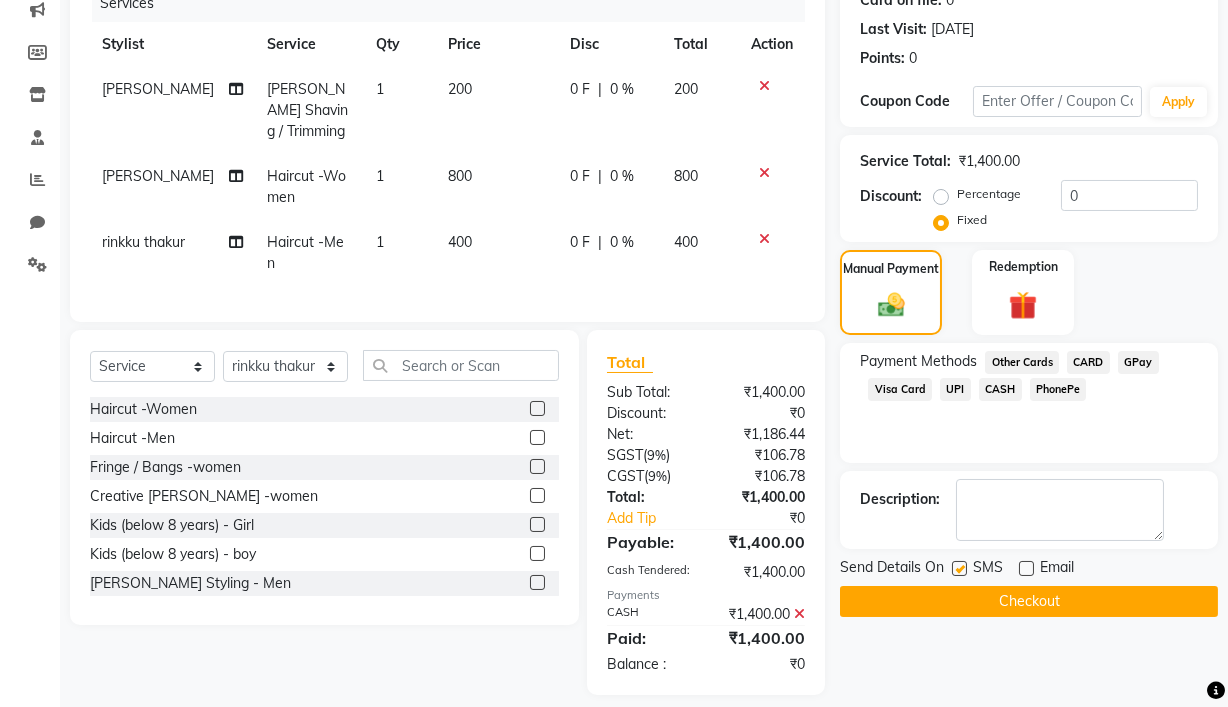 click 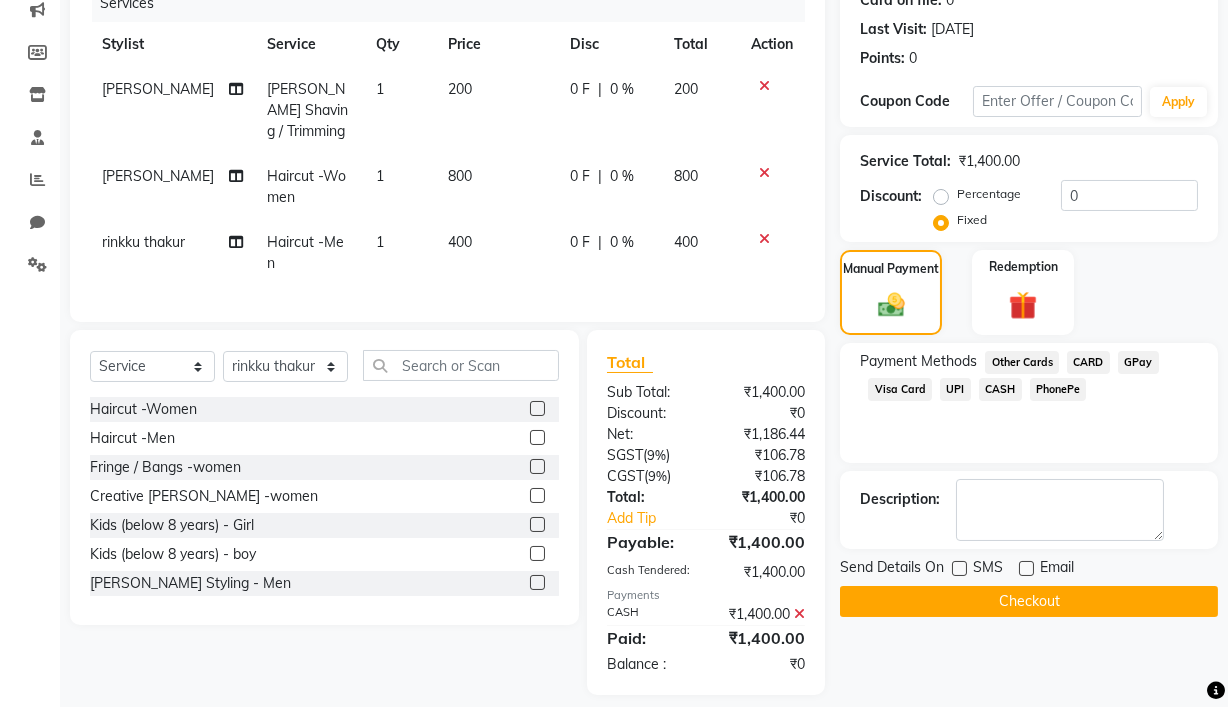 click 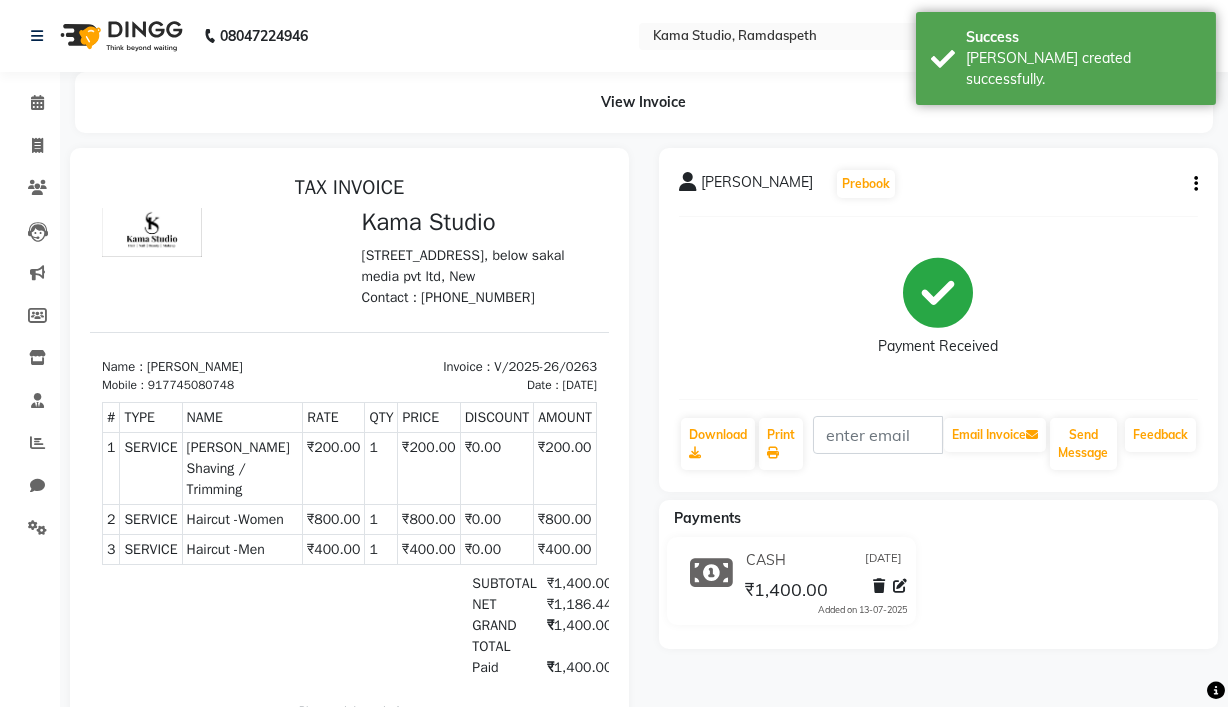 scroll, scrollTop: 0, scrollLeft: 0, axis: both 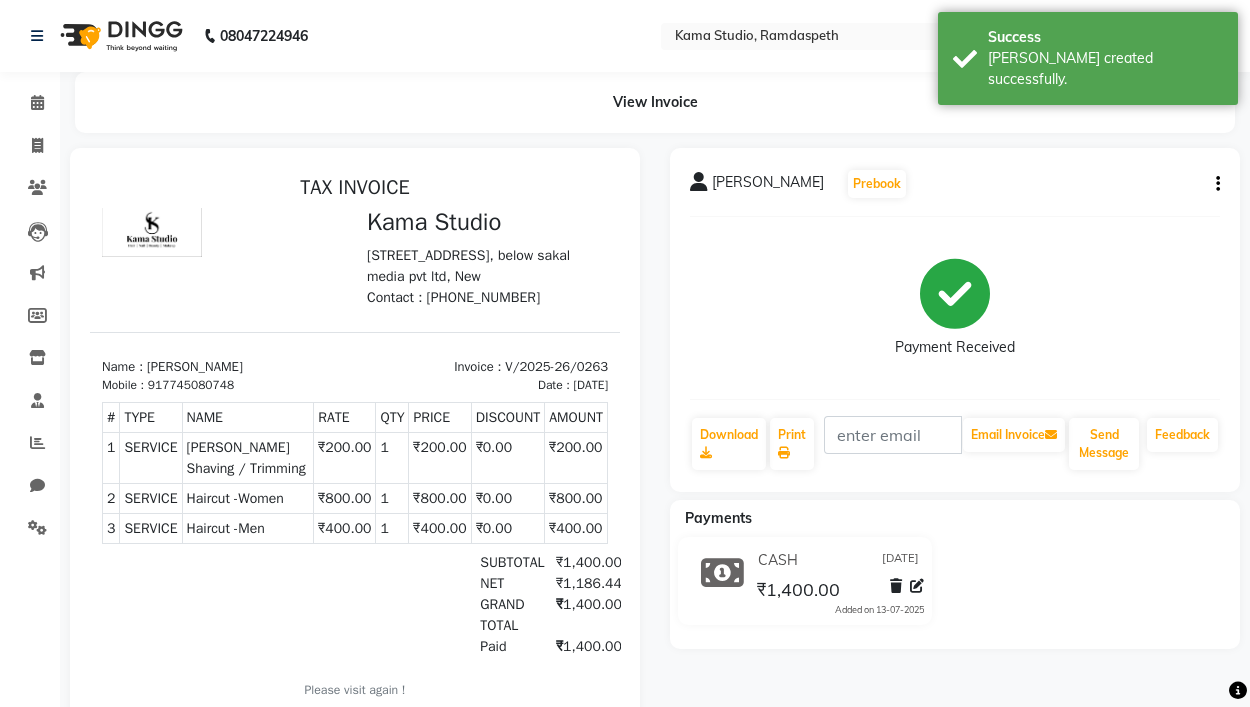 select on "service" 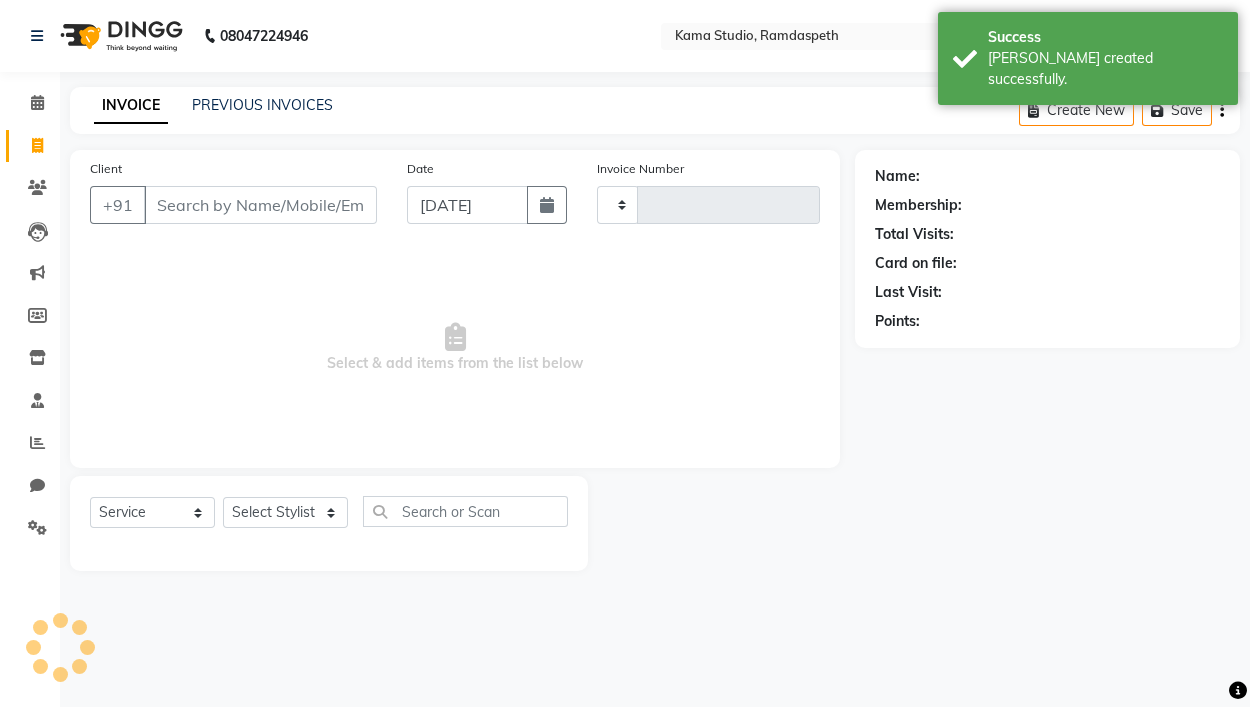 type on "0264" 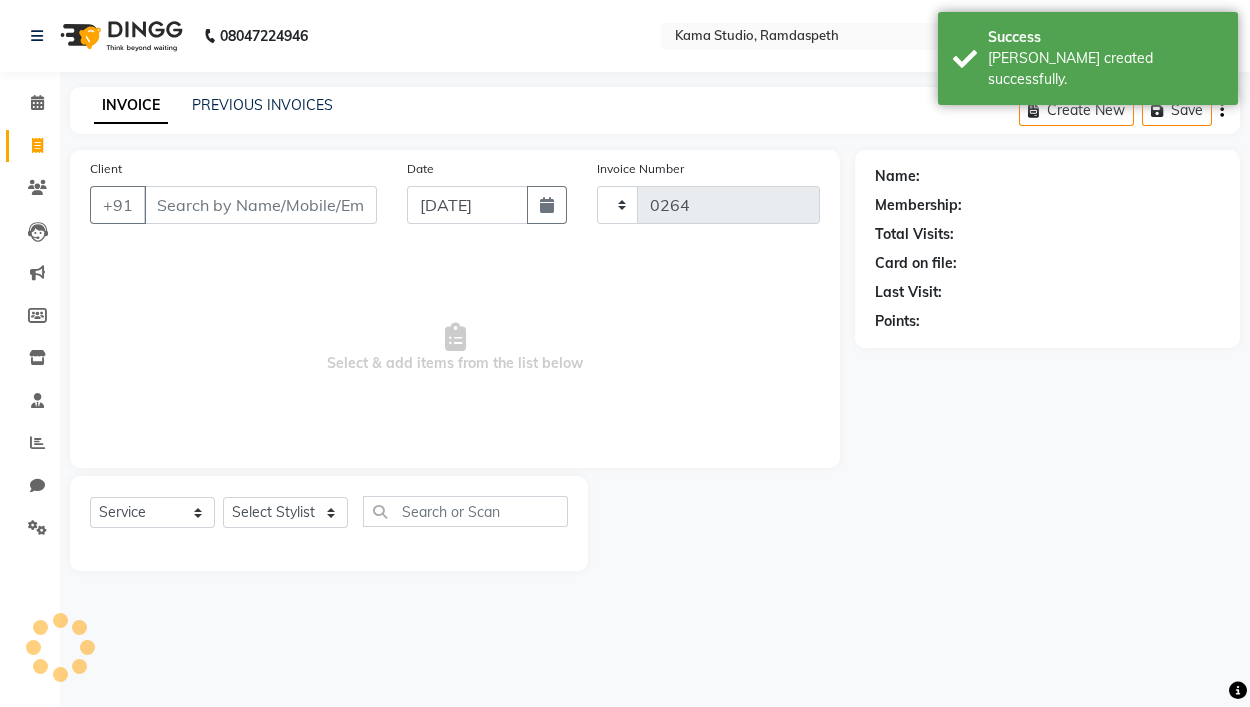 select on "7582" 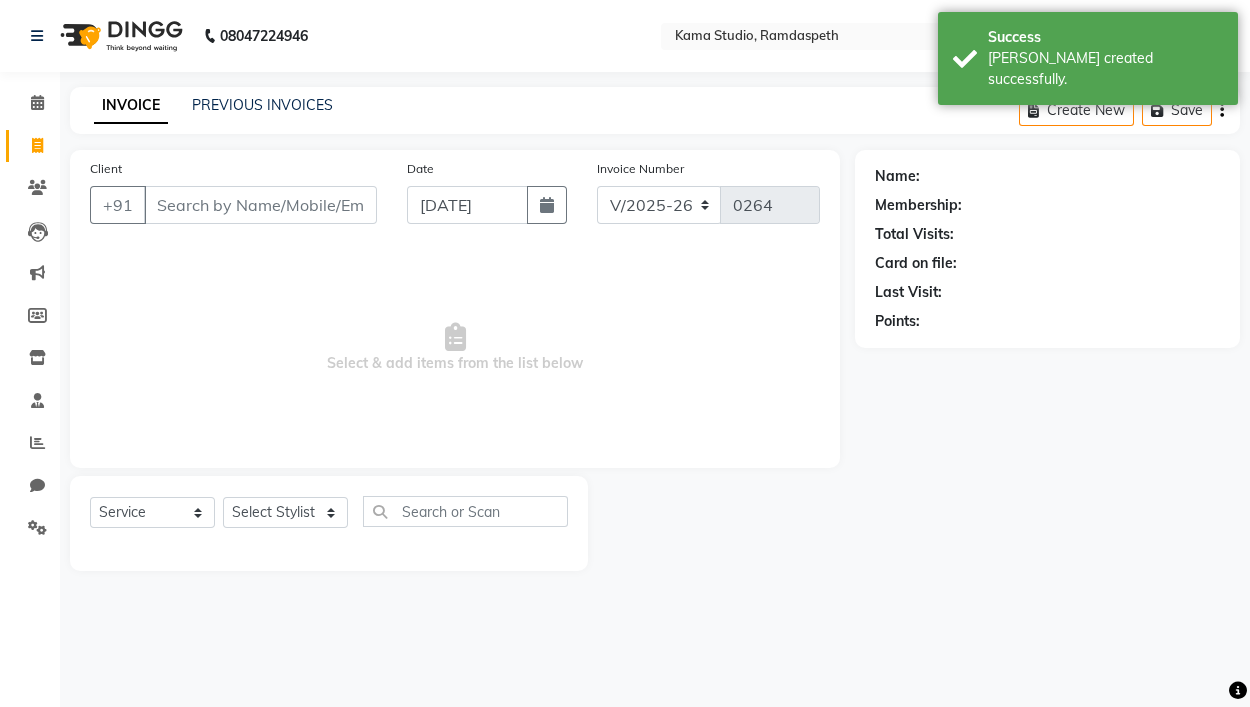 click on "Client" at bounding box center [260, 205] 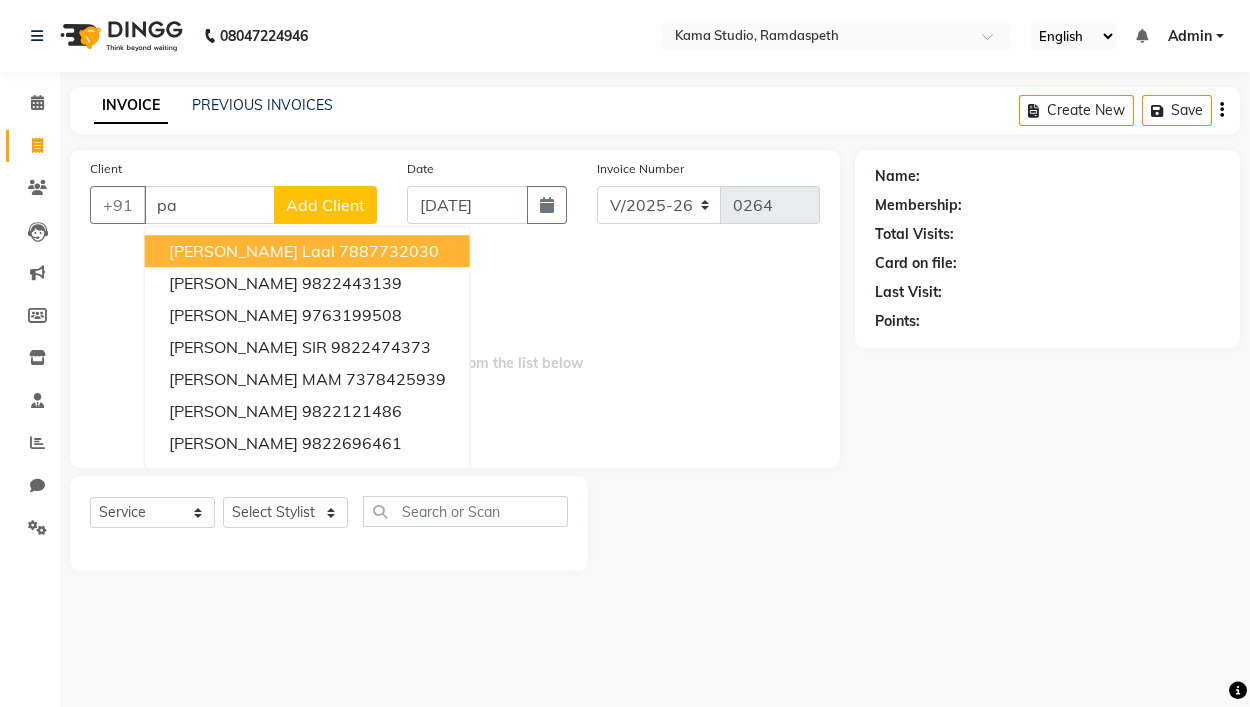 type on "p" 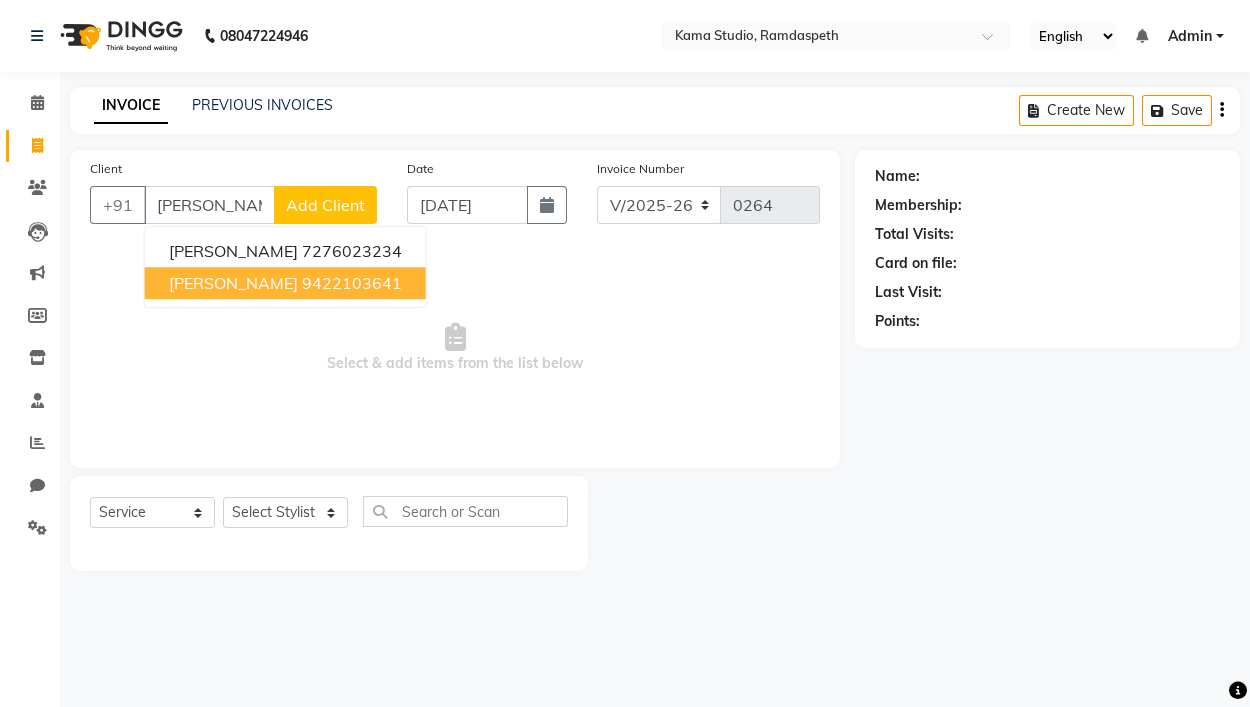 click on "Akshay thakkar" at bounding box center (233, 283) 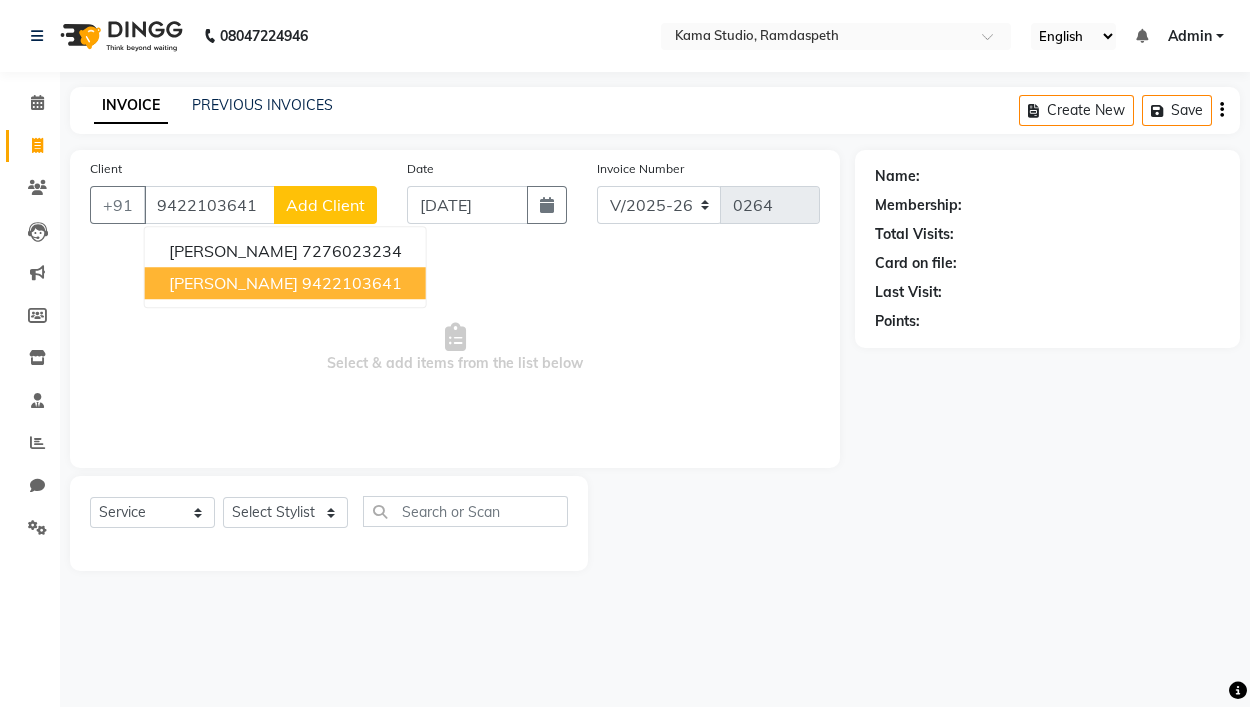 type on "9422103641" 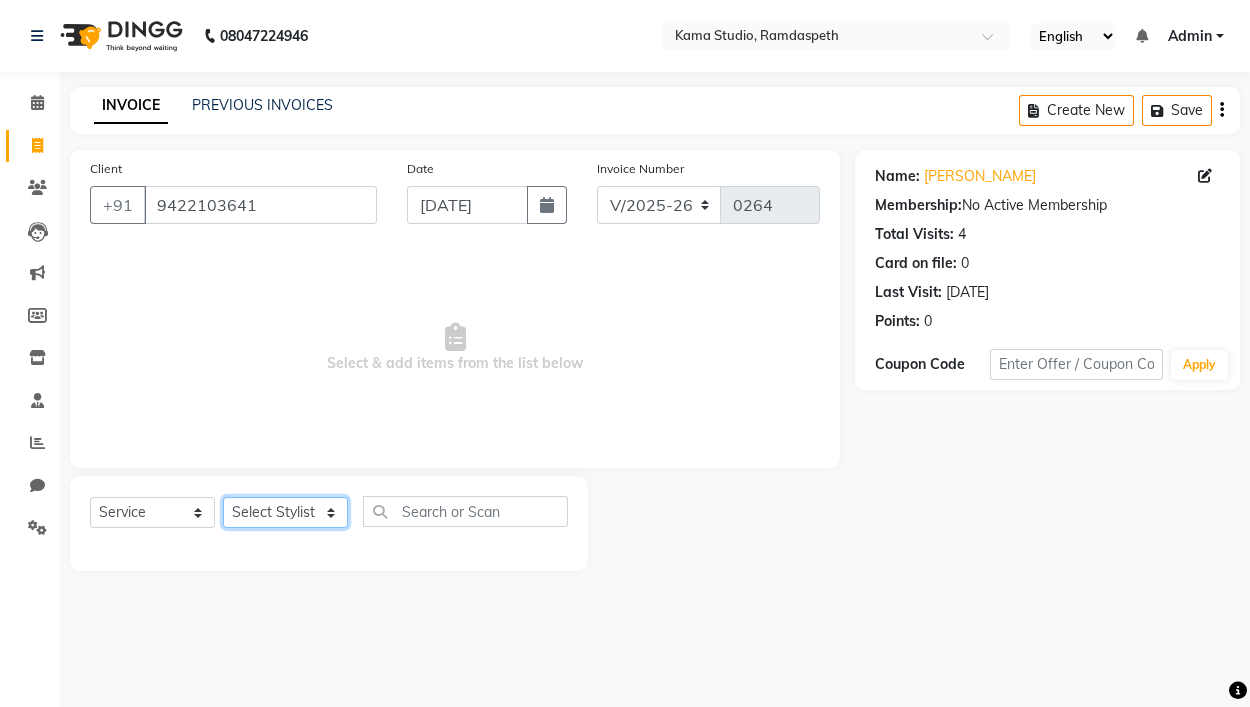 click on "Select Stylist Ajay Pal amol ramteke Ankit Dhawariya Sir ashis rajbanshi Devendra Dhawariya Sir Jay JAYANT VINOD CHINCHULKAR kishor  jambulkar Prajakta Ujjenkar Priya Gadge rinkku thakur  Sandeep Ugawakar Sangeeta Didi trupti rawale Vaishali More Varsha guru" 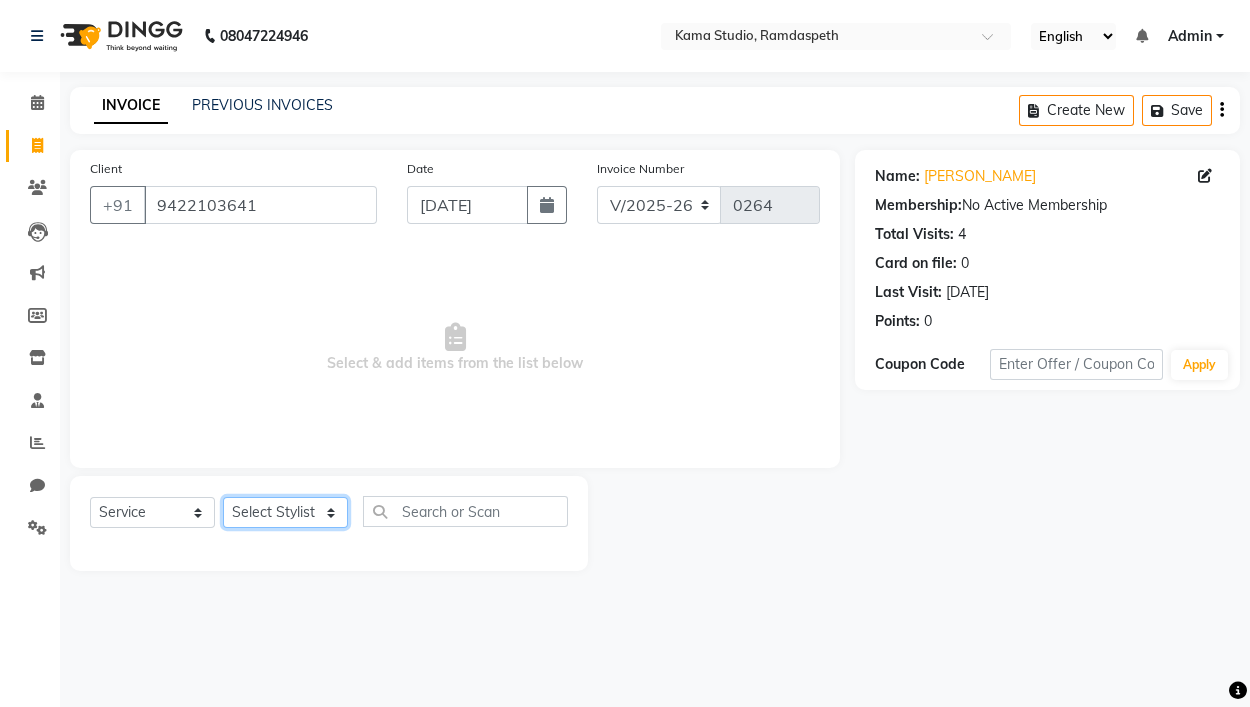 select on "67941" 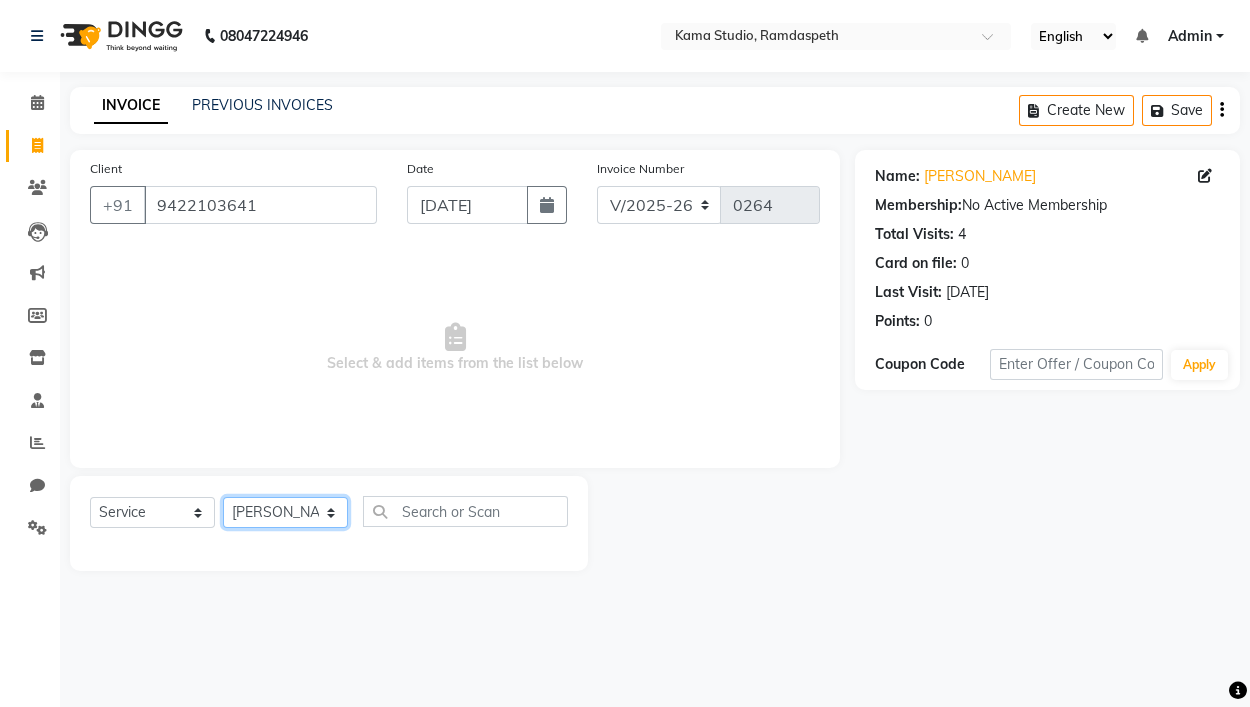 click on "Select Stylist Ajay Pal amol ramteke Ankit Dhawariya Sir ashis rajbanshi Devendra Dhawariya Sir Jay JAYANT VINOD CHINCHULKAR kishor  jambulkar Prajakta Ujjenkar Priya Gadge rinkku thakur  Sandeep Ugawakar Sangeeta Didi trupti rawale Vaishali More Varsha guru" 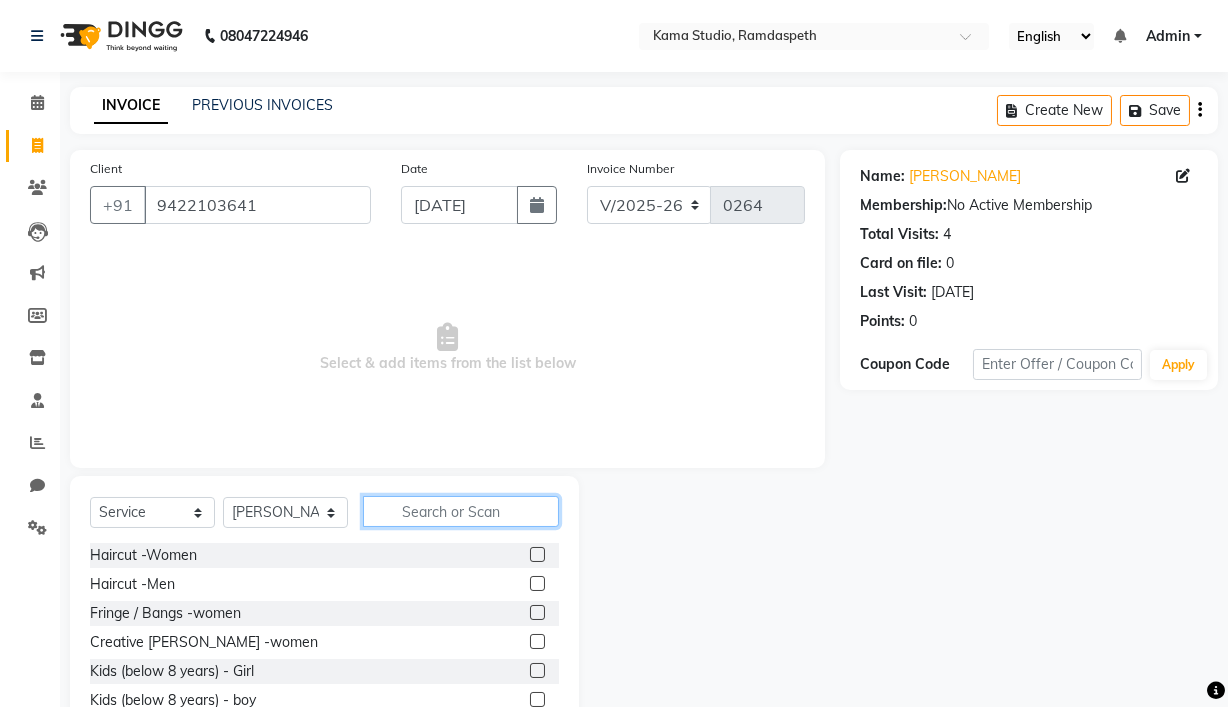 click 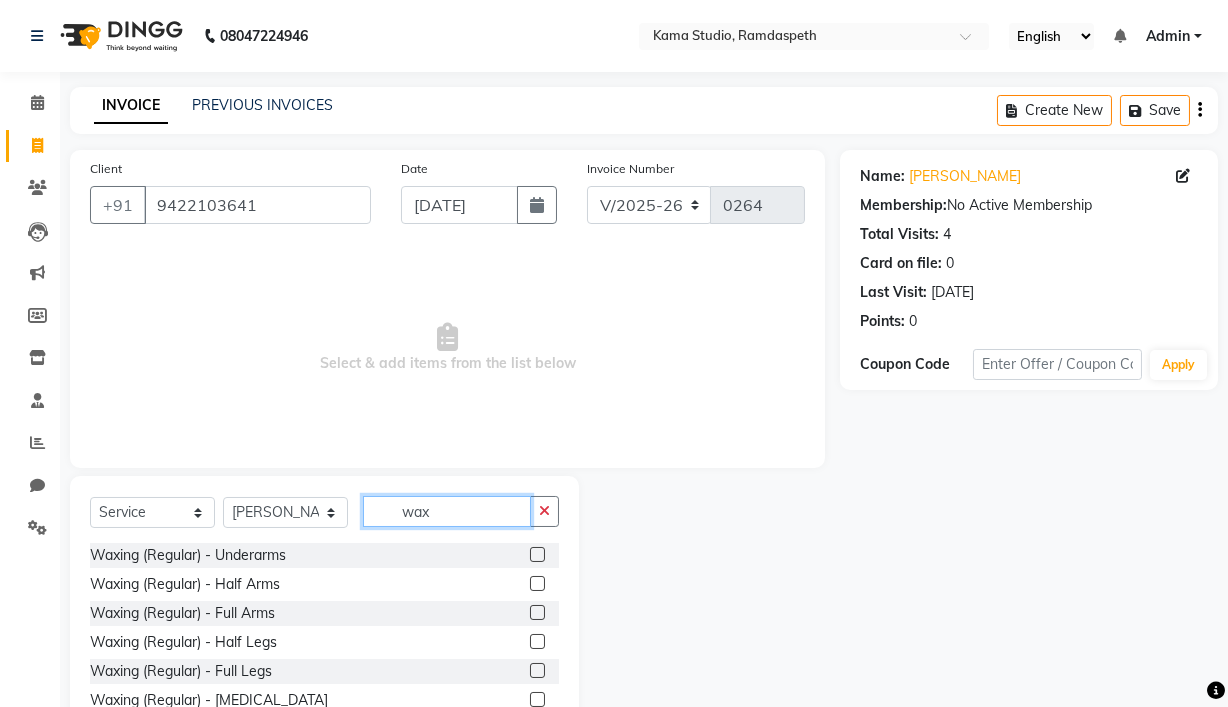 scroll, scrollTop: 95, scrollLeft: 0, axis: vertical 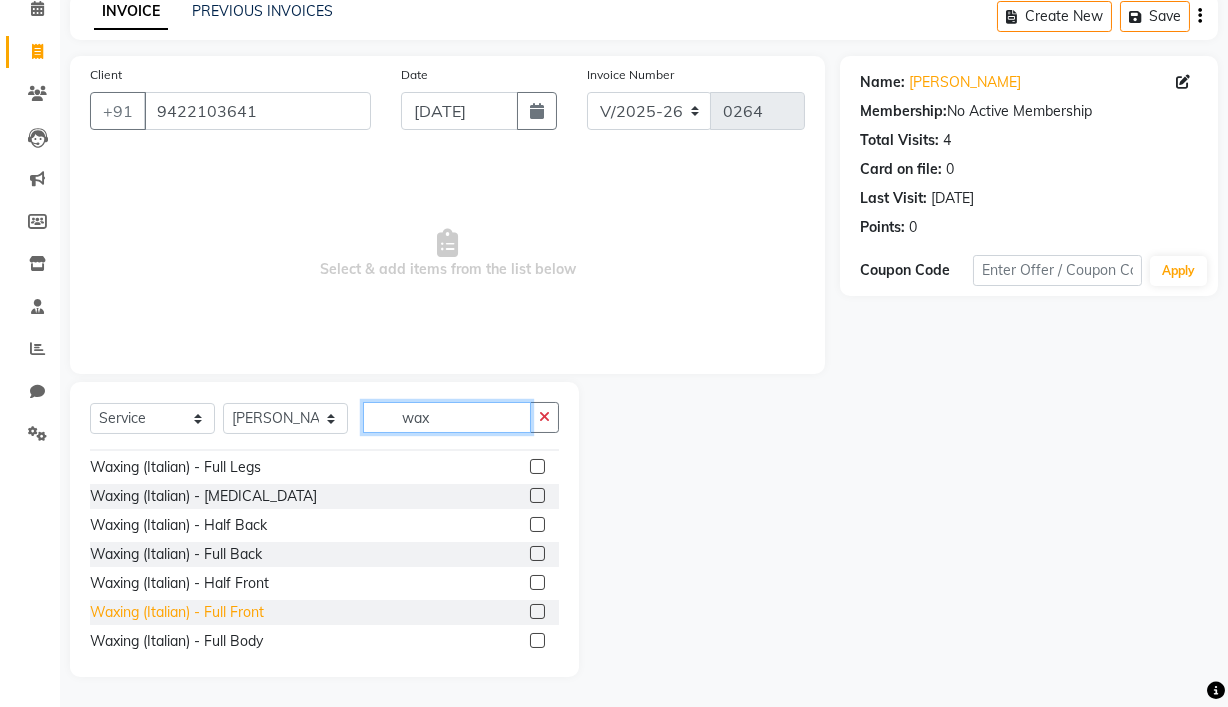 type on "wax" 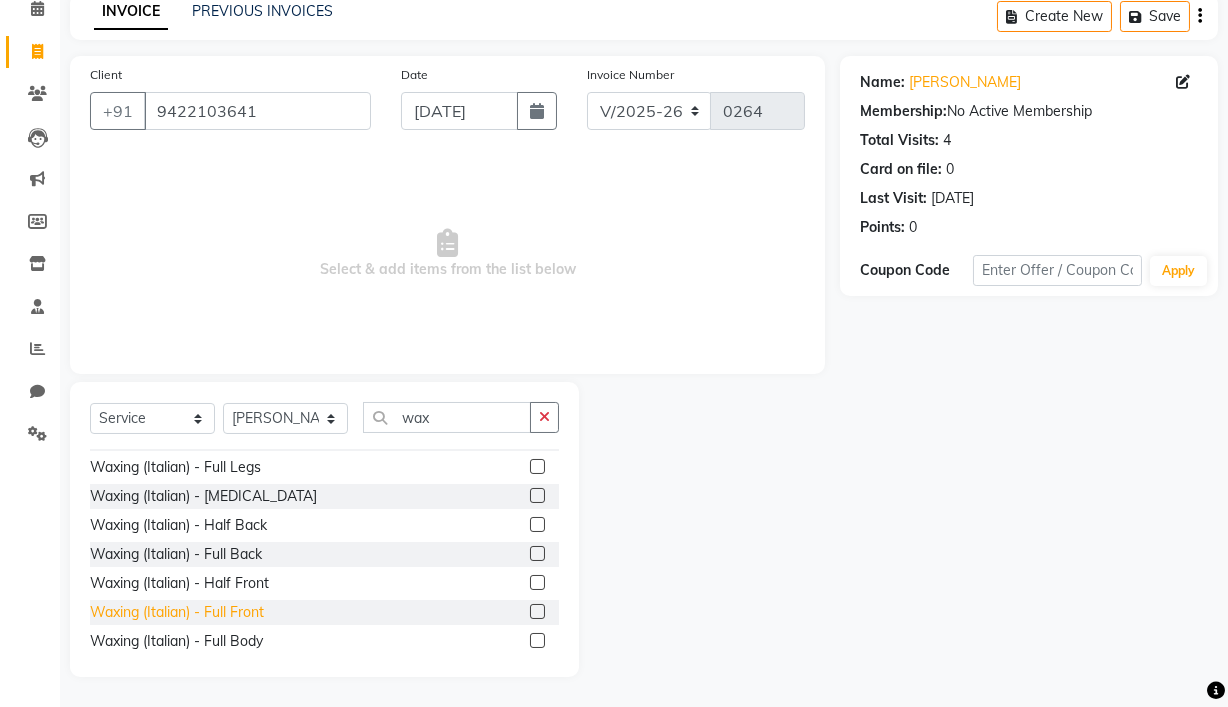 click on "Waxing (Italian) - Full Front" 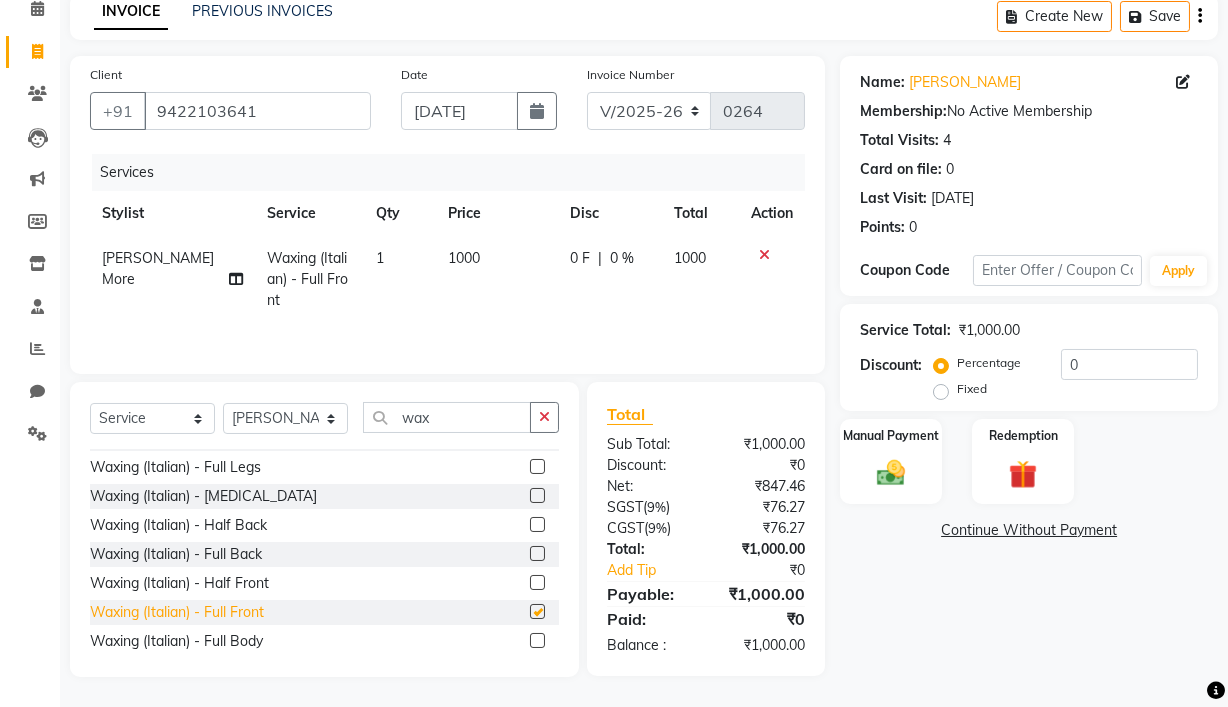 checkbox on "false" 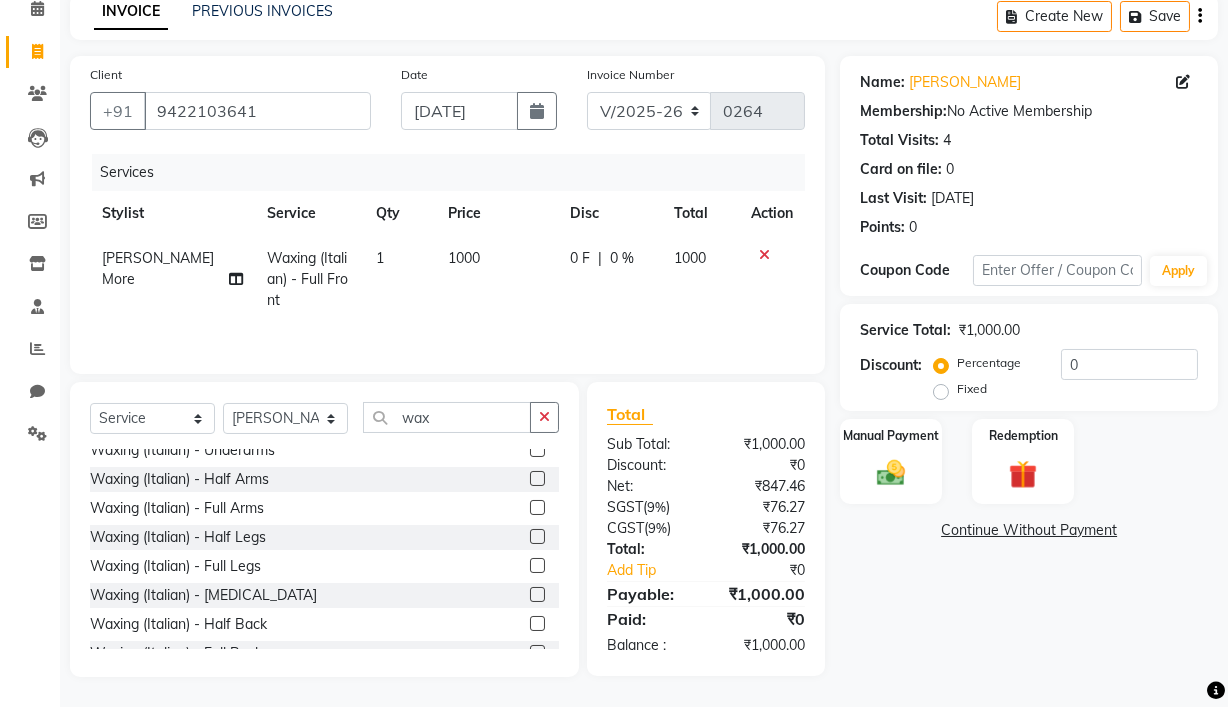 scroll, scrollTop: 569, scrollLeft: 0, axis: vertical 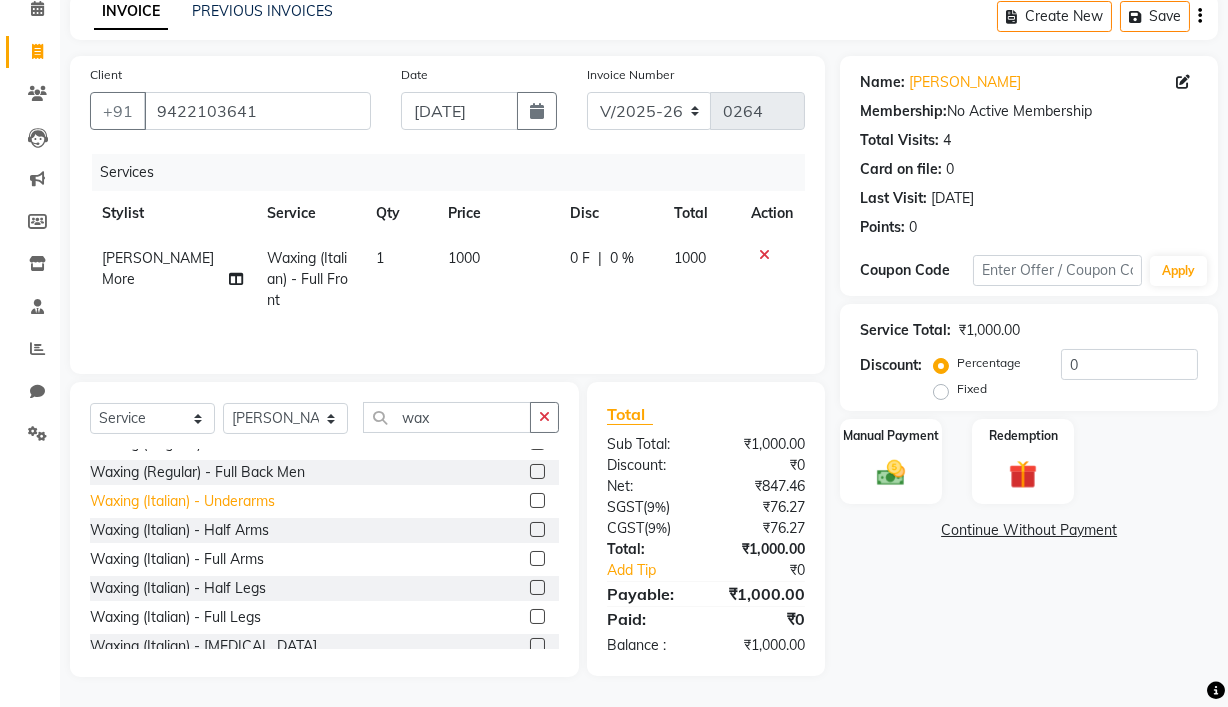 click on "Waxing (Italian) - Underarms" 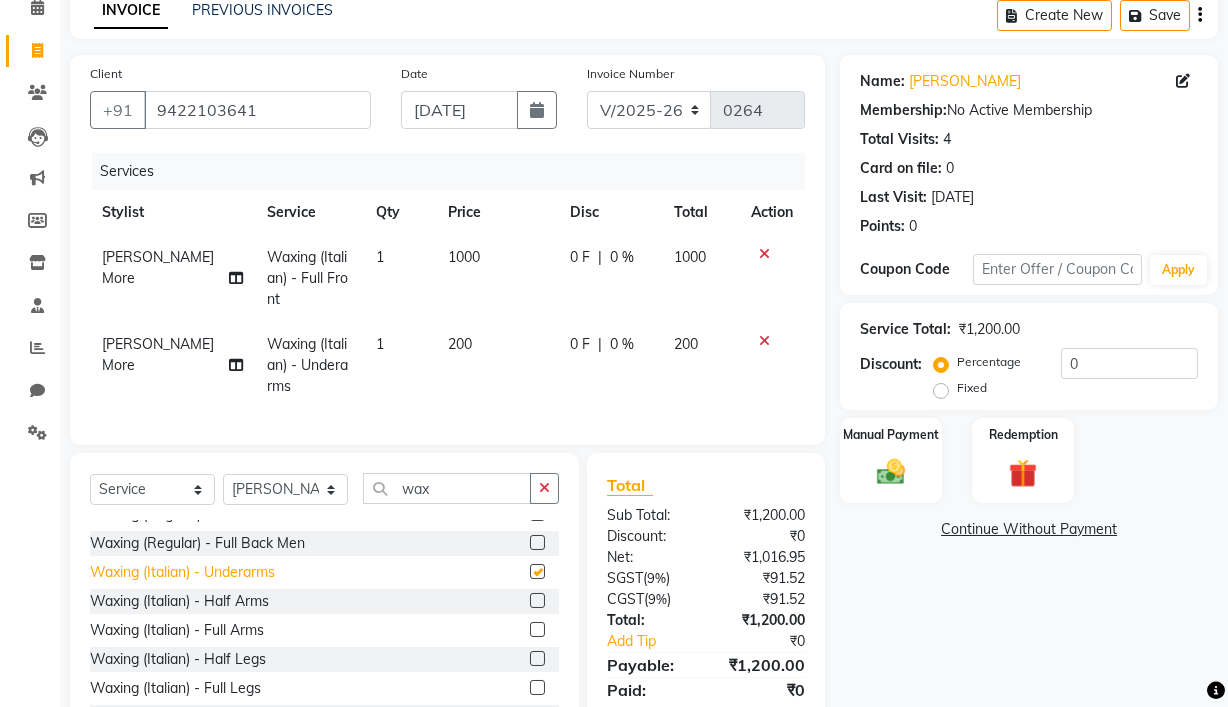checkbox on "false" 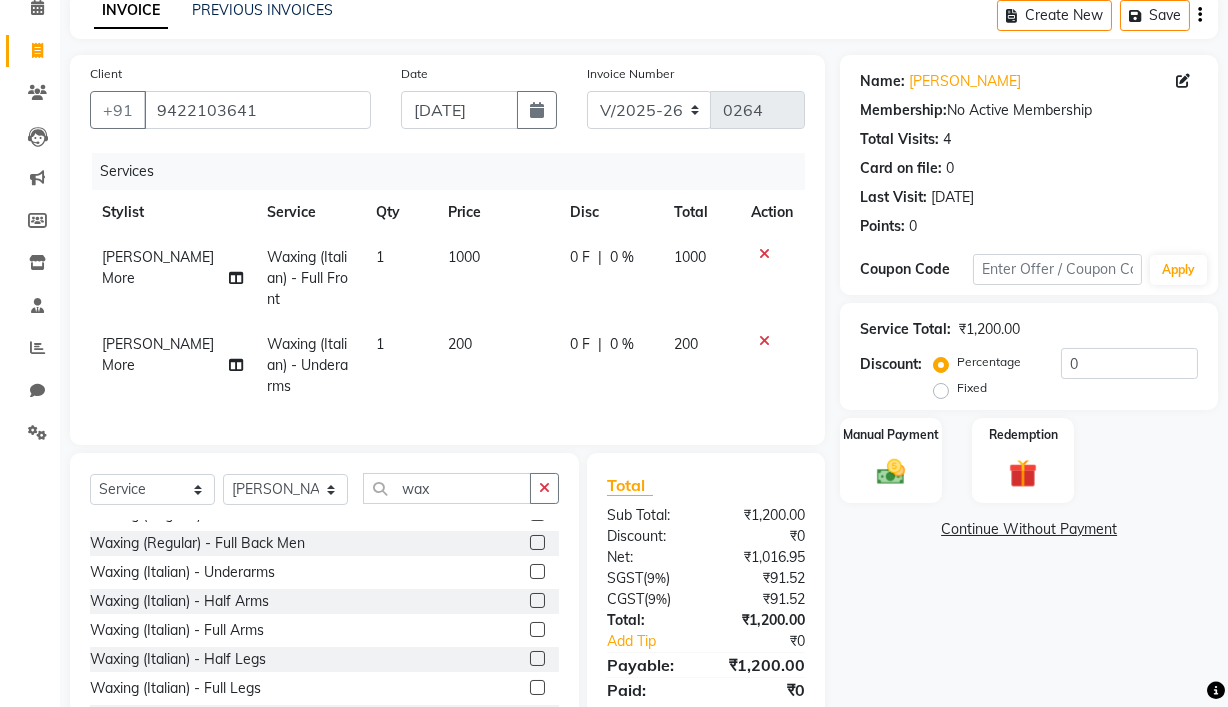 click on "1000" 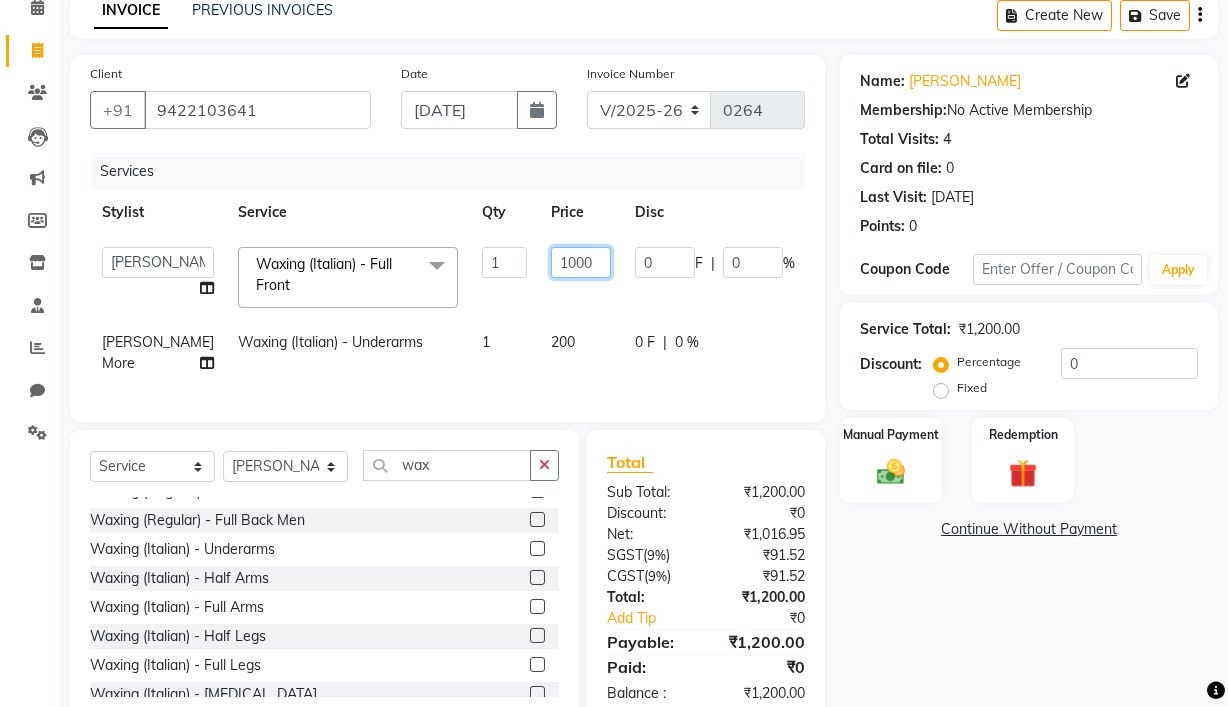 click on "1000" 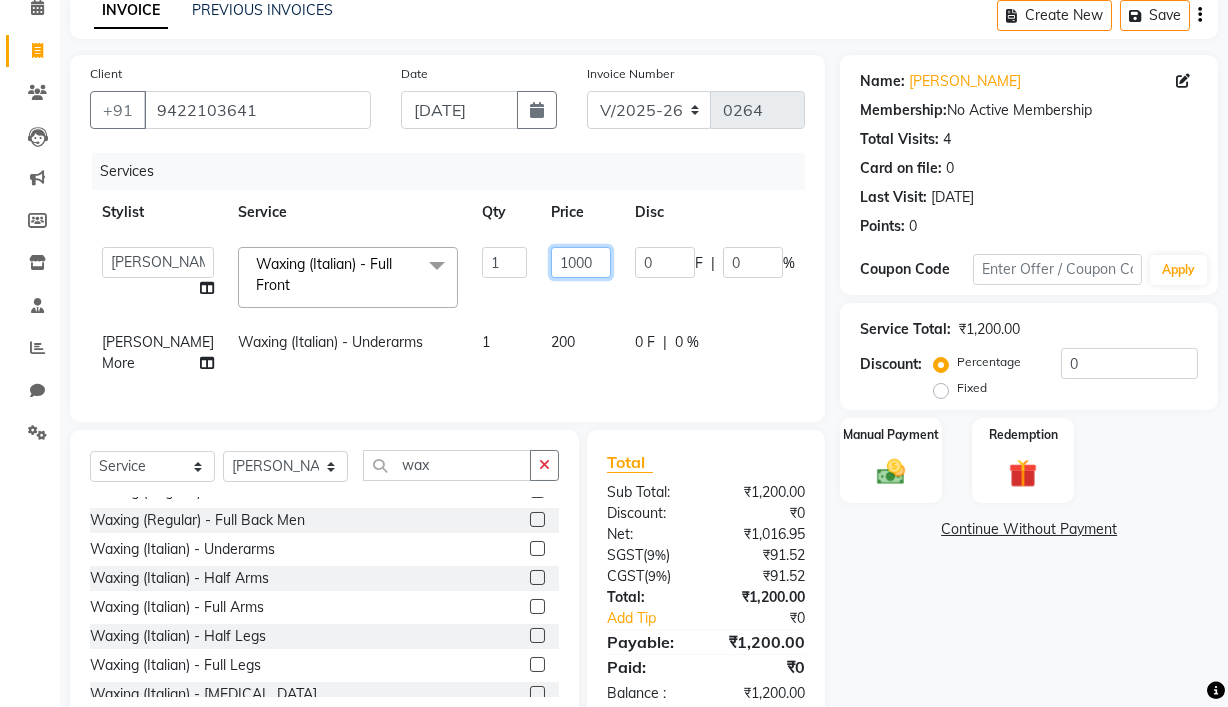 click on "1000" 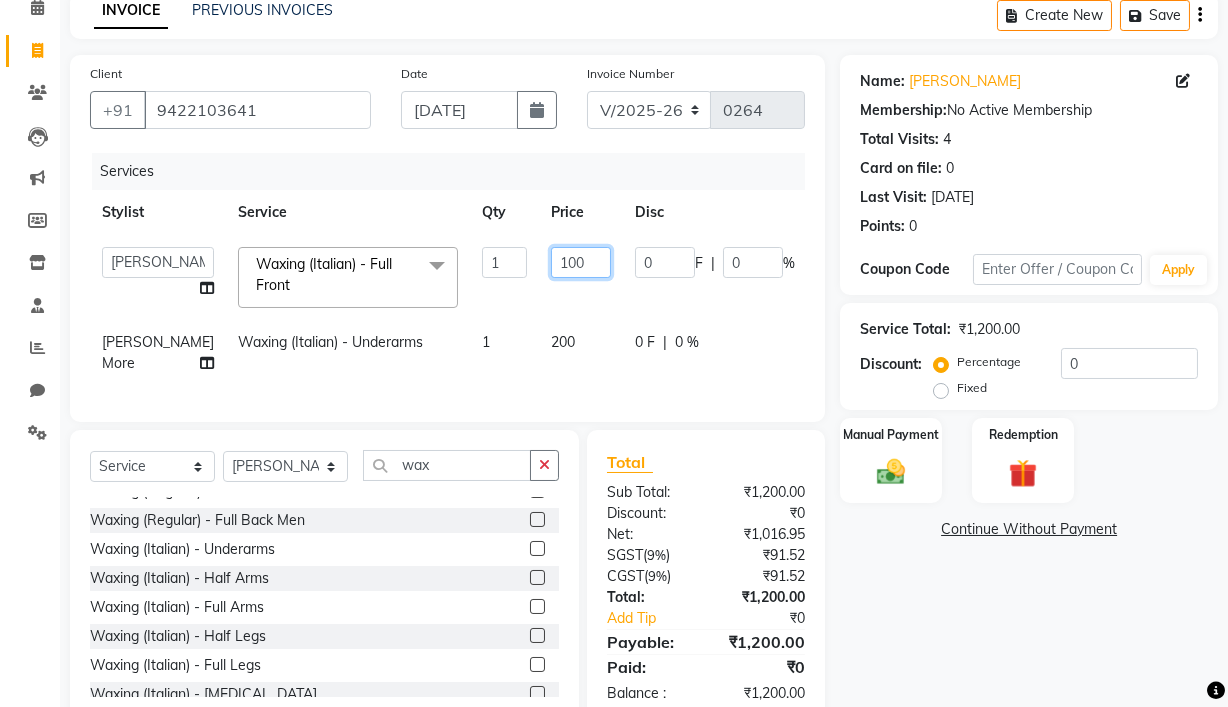 type on "1100" 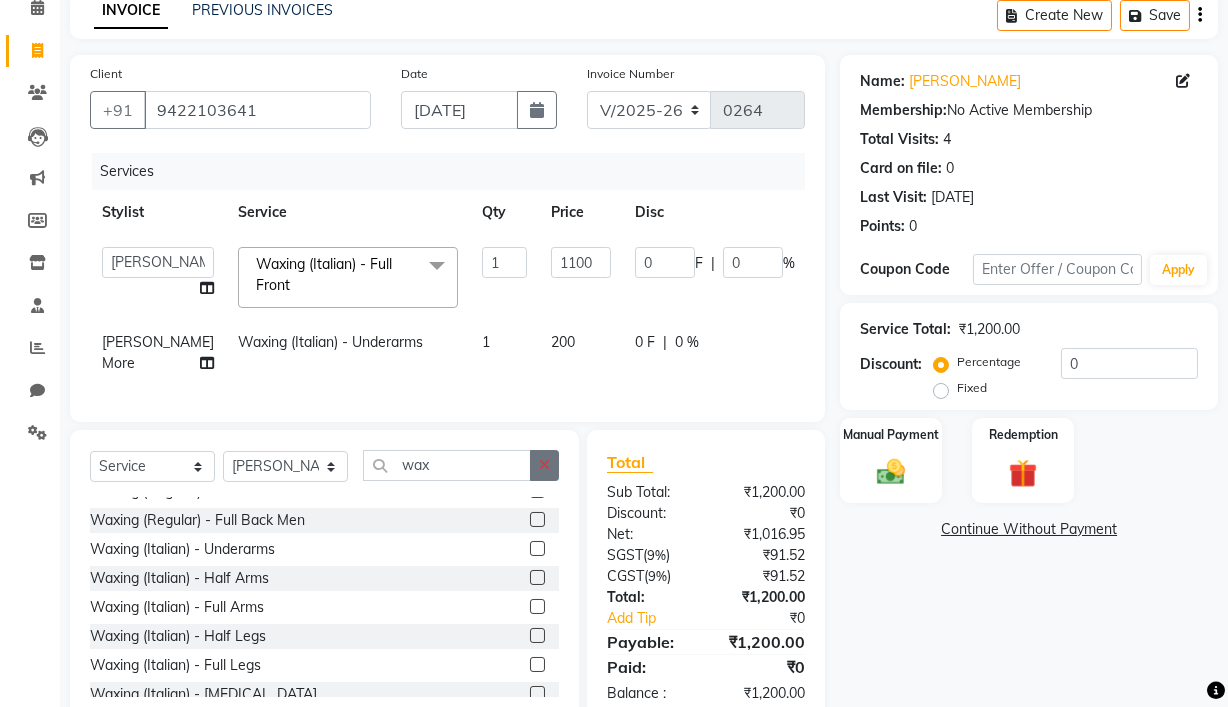 click on "Select  Service  Product  Membership  Package Voucher Prepaid Gift Card  Select Stylist Ajay Pal amol ramteke Ankit Dhawariya Sir ashis rajbanshi Devendra Dhawariya Sir Jay JAYANT VINOD CHINCHULKAR kishor  jambulkar Prajakta Ujjenkar Priya Gadge rinkku thakur  Sandeep Ugawakar Sangeeta Didi trupti rawale Vaishali More Varsha guru wax Waxing (Regular) - Underarms  Waxing (Regular) - Half Arms  Waxing (Regular) - Full Arms  Waxing (Regular) - Half Legs  Waxing (Regular) - Full Legs  Waxing (Regular) - Midriff  Waxing (Regular) - Half Back  Waxing (Regular) - Full Back  Waxing (Regular) - Half Front  Waxing (Regular) - Full Front  Waxing (Regular) - Full Body  Waxing (Regular) - Upper Lip  Waxing (Regular) - Chin  Waxing (Regular) - Side Lock  Waxing (Regular) - Face & Neck  Waxing (Regular) - Bikini Line  Waxing (Regular) - Full Bikini  Waxing (Regular) - Mens Ear Wax  Waxing (Regular) - Nose Wax  Waxing (Regular) - Half Back Men  Waxing (Regular) - Full Back Men  Waxing (Italian) - Underarms" 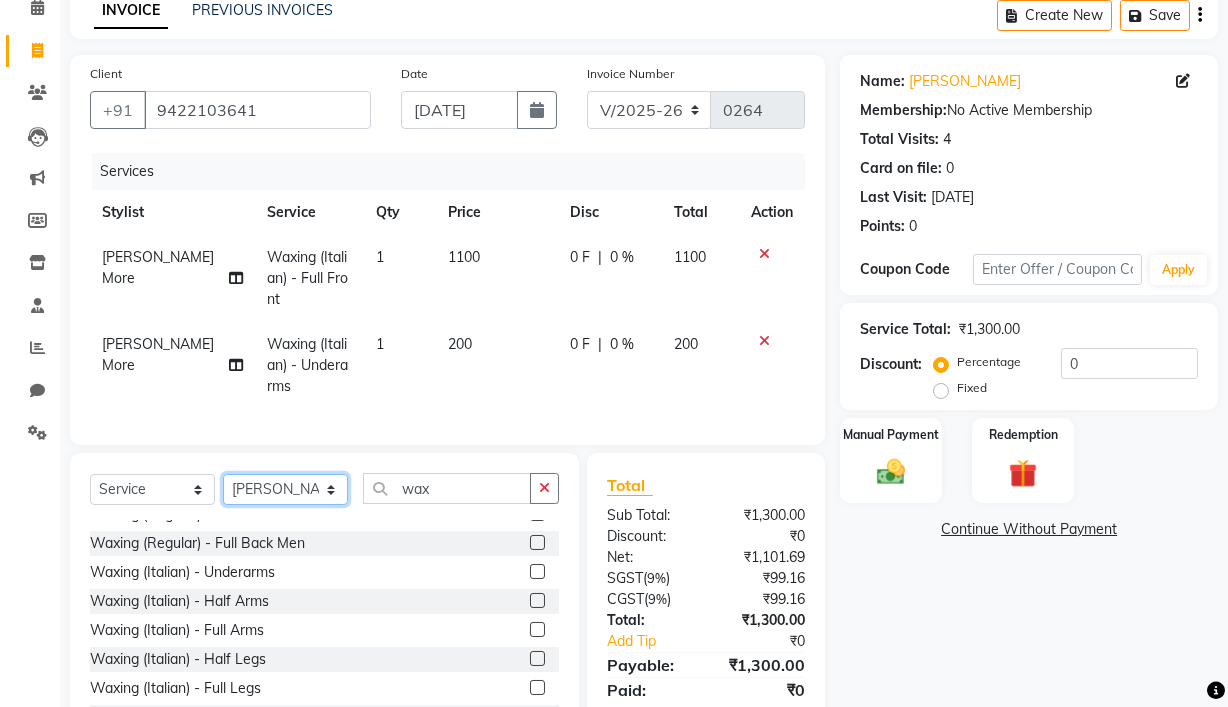 click on "Select Stylist Ajay Pal amol ramteke Ankit Dhawariya Sir ashis rajbanshi Devendra Dhawariya Sir Jay JAYANT VINOD CHINCHULKAR kishor  jambulkar Prajakta Ujjenkar Priya Gadge rinkku thakur  Sandeep Ugawakar Sangeeta Didi trupti rawale Vaishali More Varsha guru" 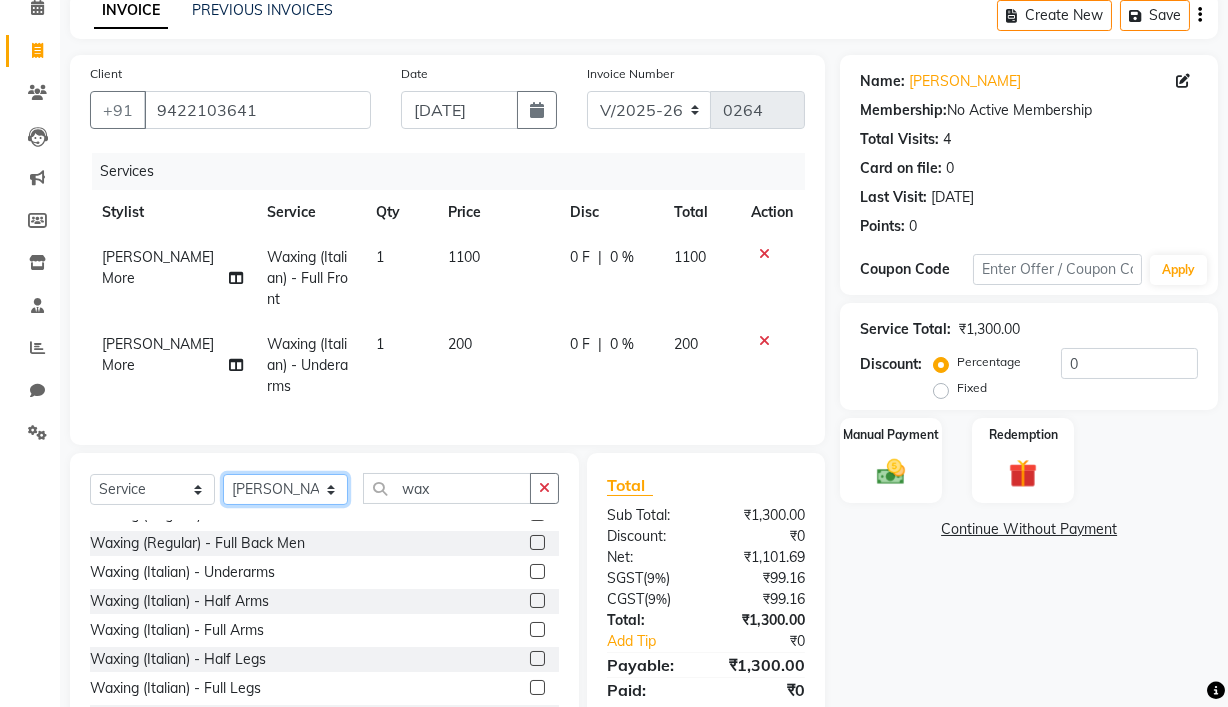 select on "67159" 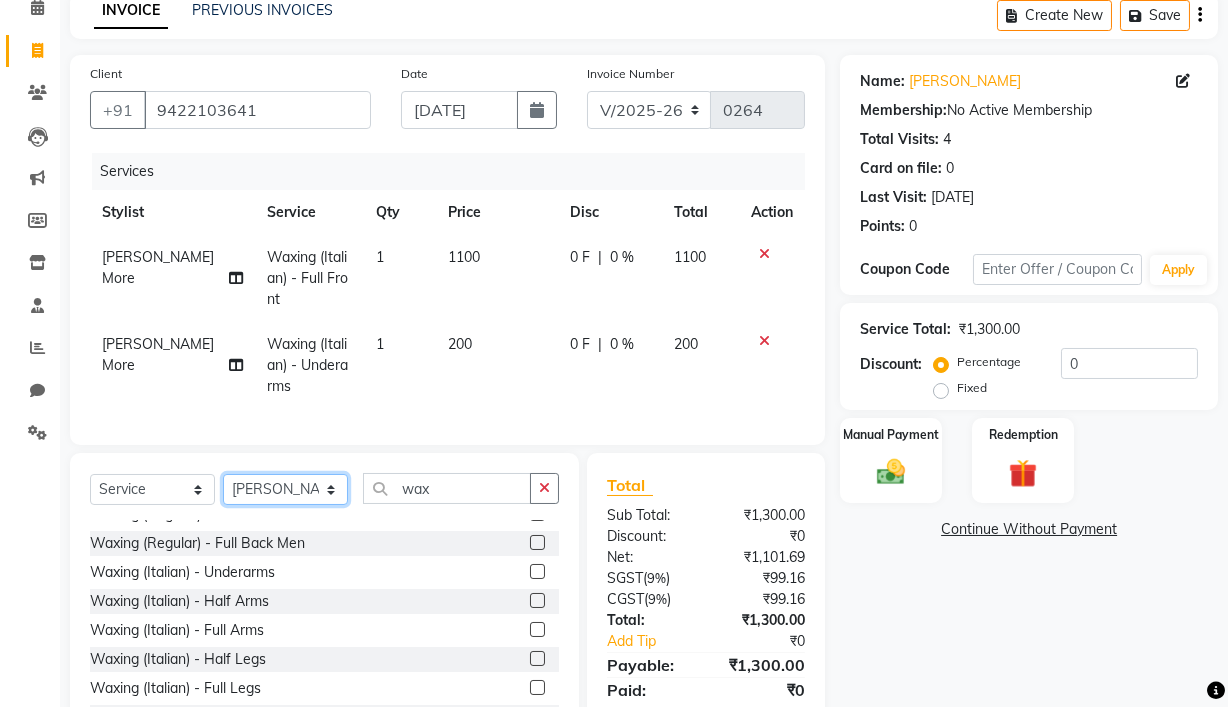click on "Select Stylist Ajay Pal amol ramteke Ankit Dhawariya Sir ashis rajbanshi Devendra Dhawariya Sir Jay JAYANT VINOD CHINCHULKAR kishor  jambulkar Prajakta Ujjenkar Priya Gadge rinkku thakur  Sandeep Ugawakar Sangeeta Didi trupti rawale Vaishali More Varsha guru" 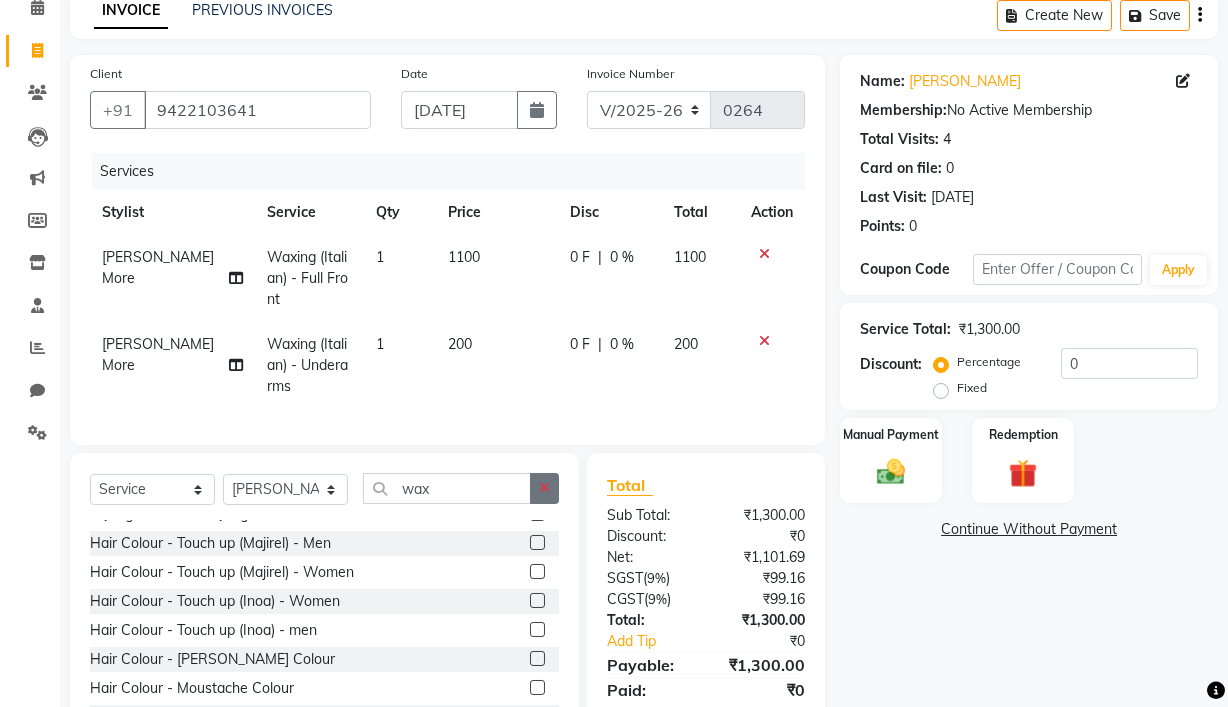 click 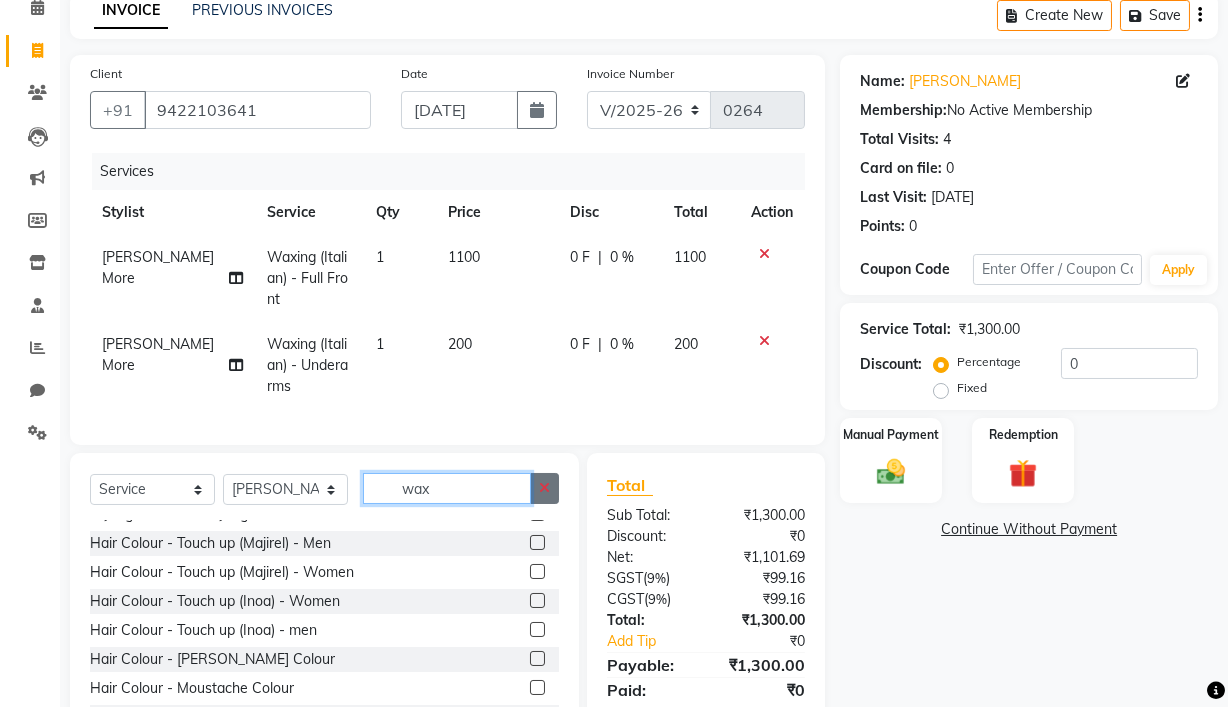 type 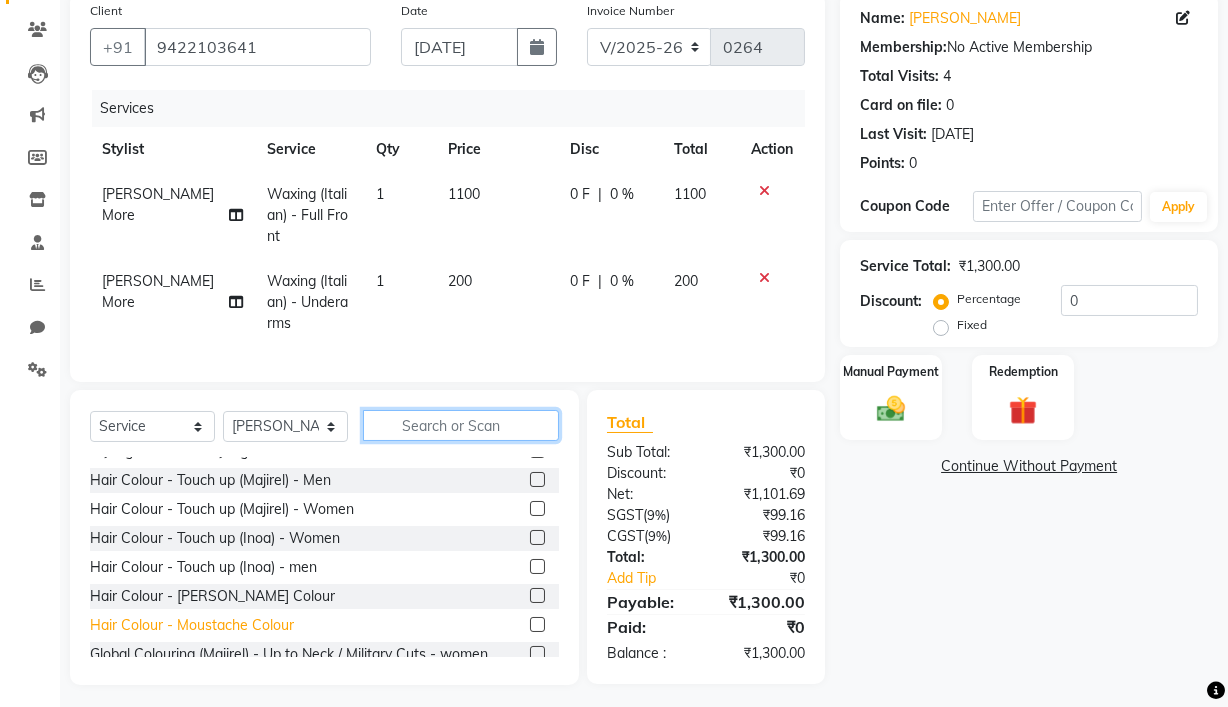 scroll, scrollTop: 189, scrollLeft: 0, axis: vertical 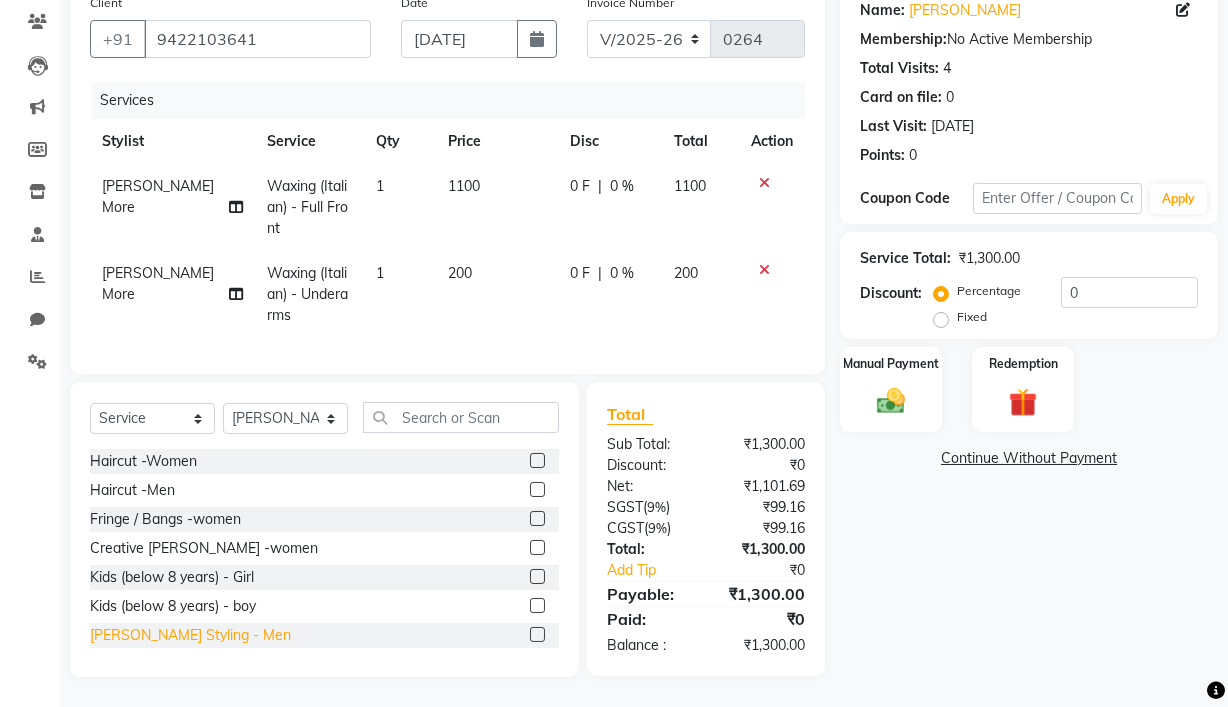 click on "Beard Styling - Men" 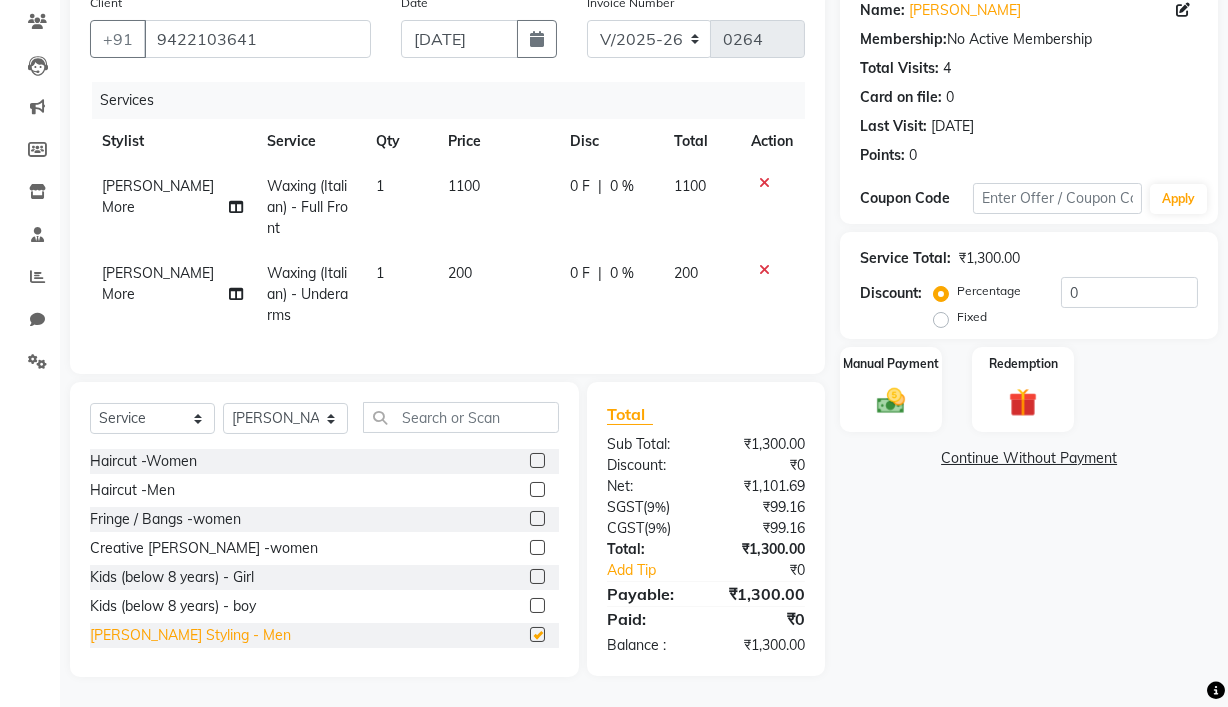 checkbox on "false" 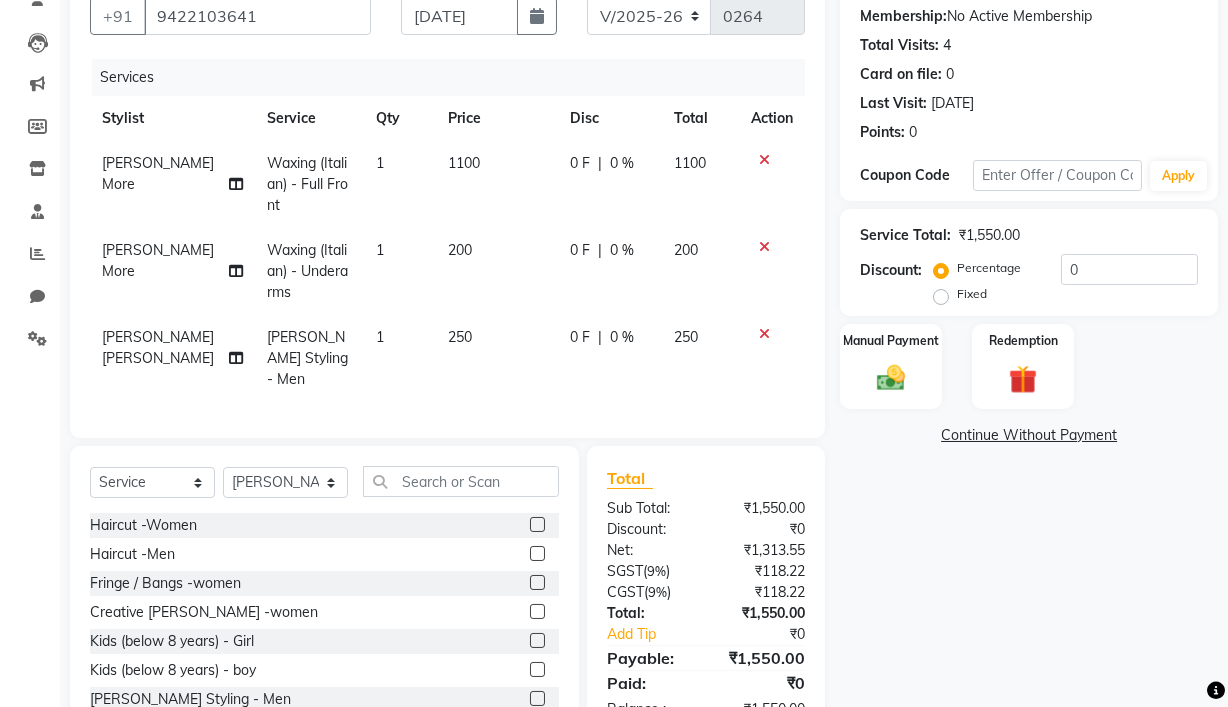 click on "Fixed" 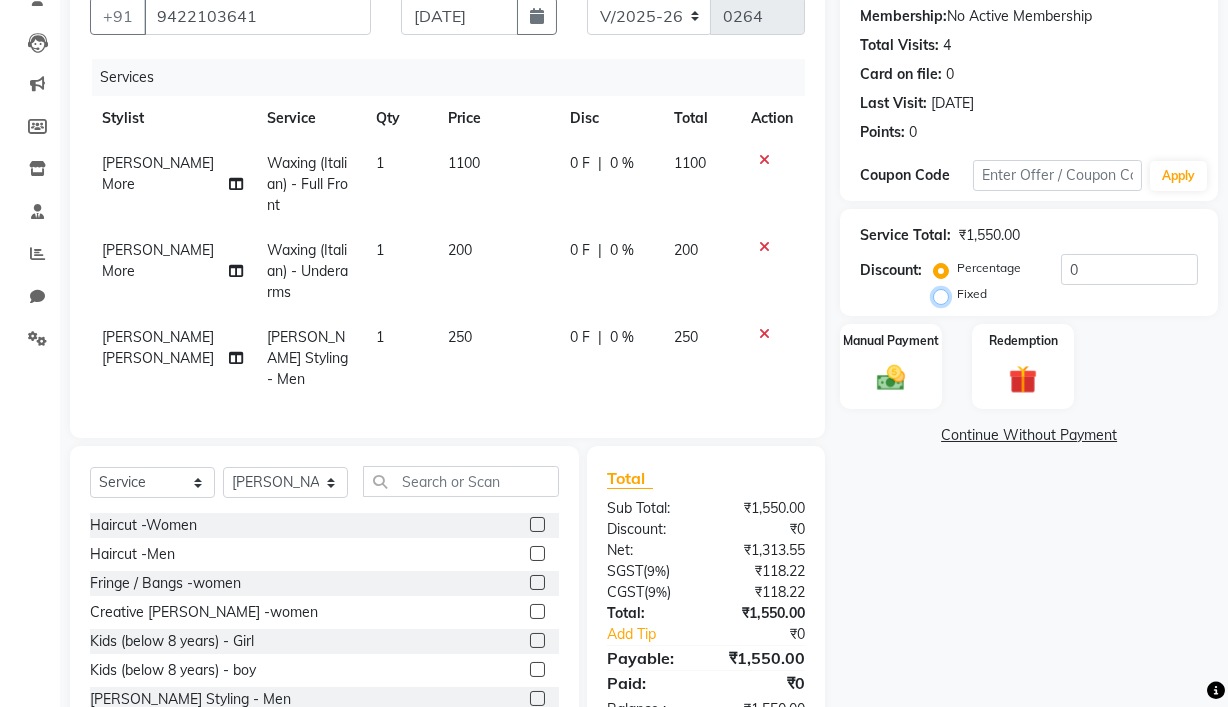 click on "Fixed" at bounding box center (945, 294) 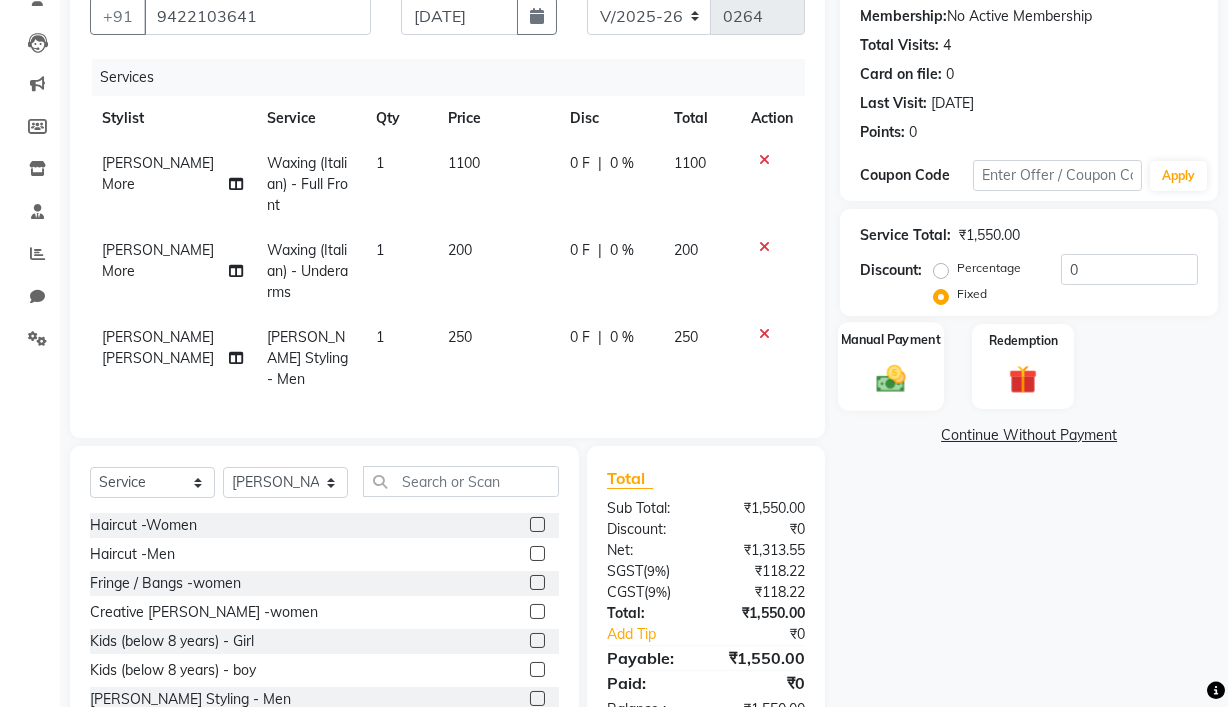 click on "Manual Payment" 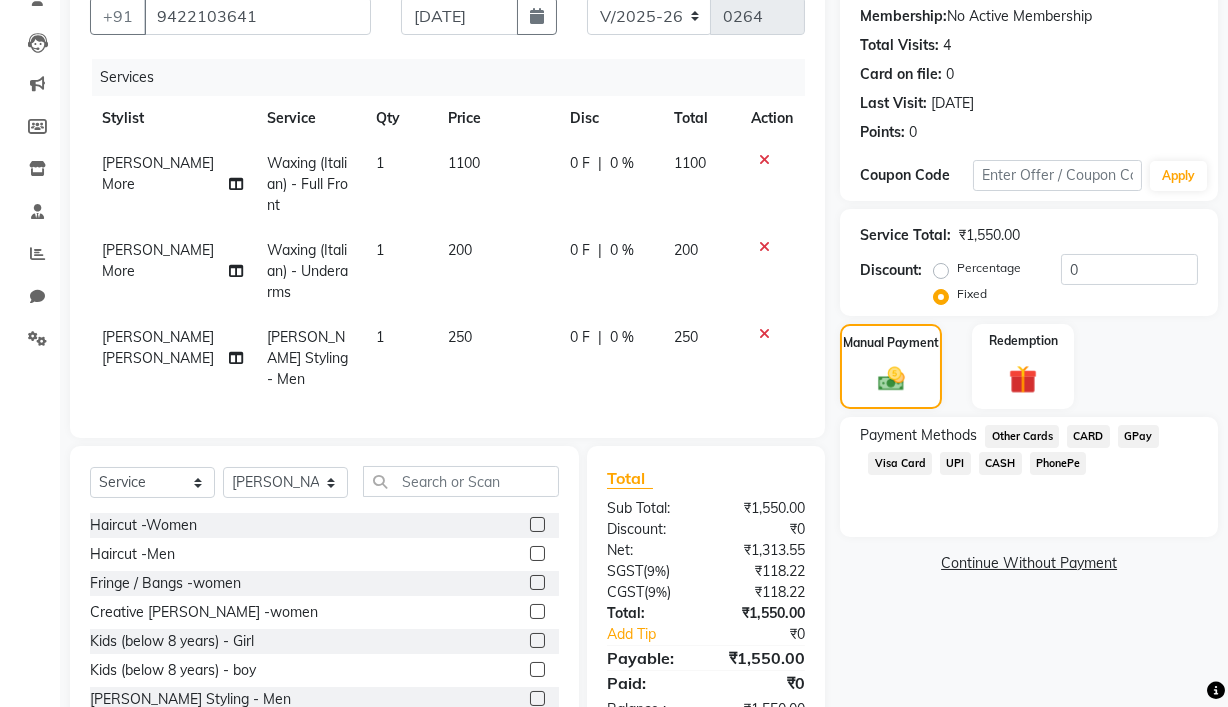 click on "CASH" 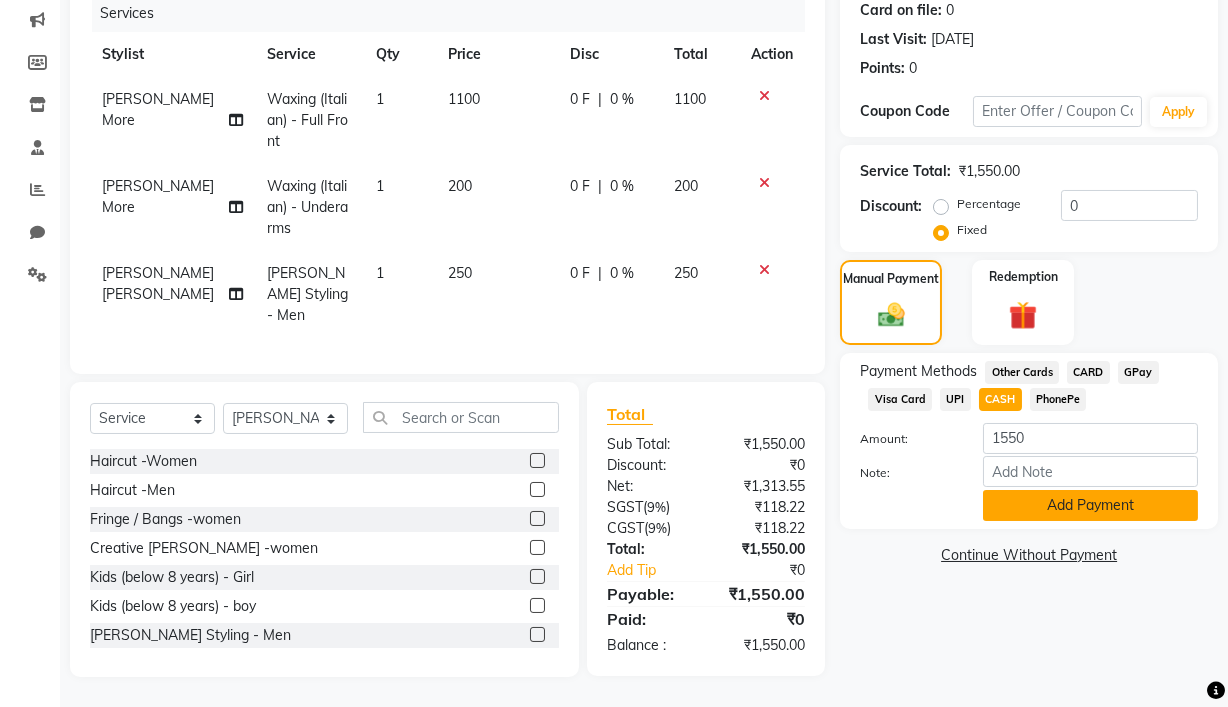 click on "Add Payment" 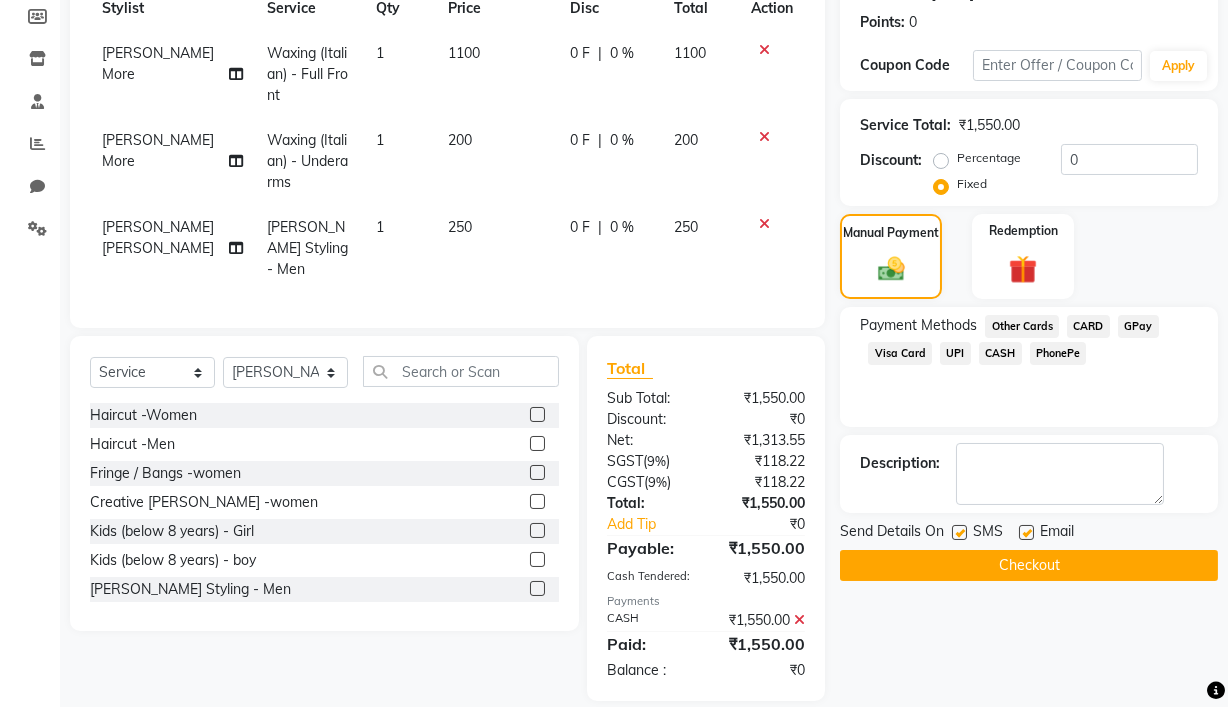 scroll, scrollTop: 325, scrollLeft: 0, axis: vertical 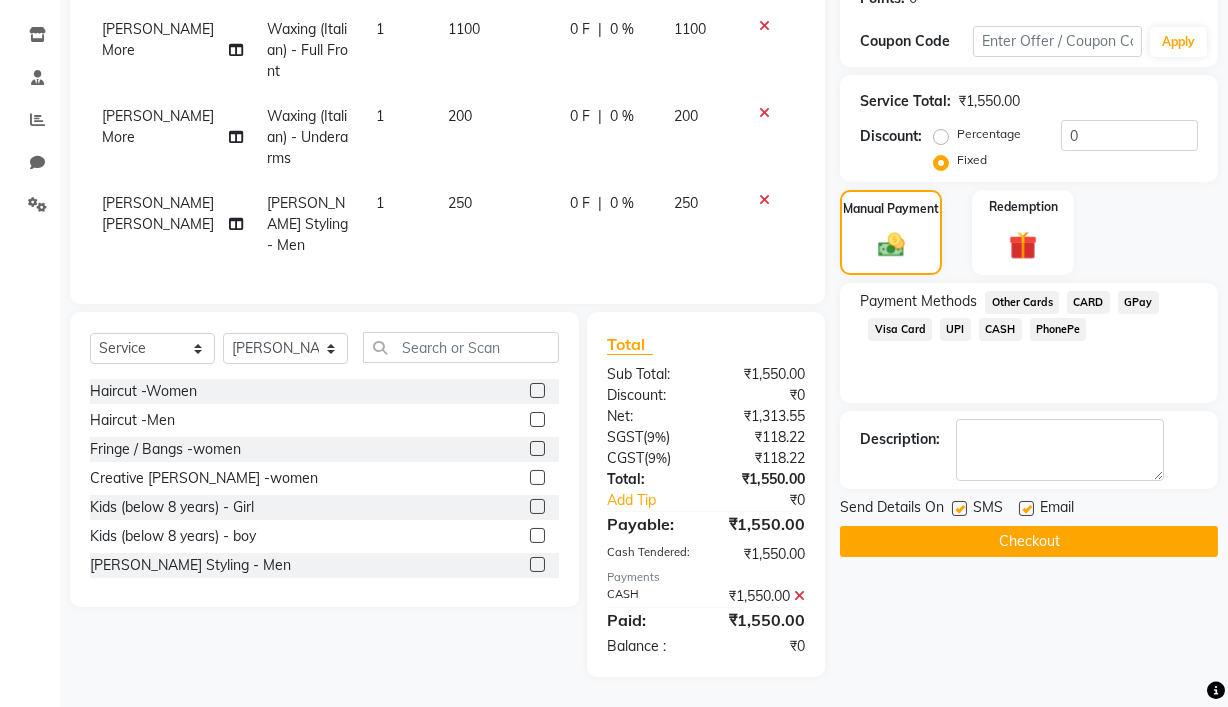 drag, startPoint x: 1023, startPoint y: 498, endPoint x: 946, endPoint y: 514, distance: 78.64477 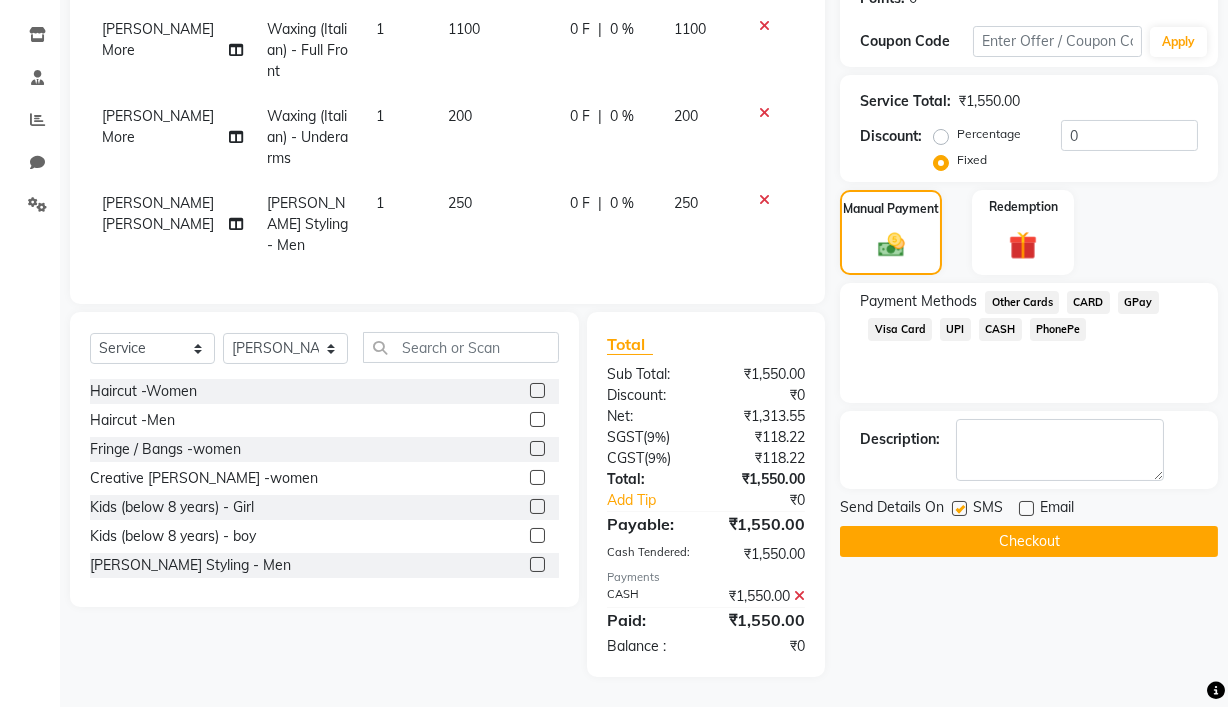 click 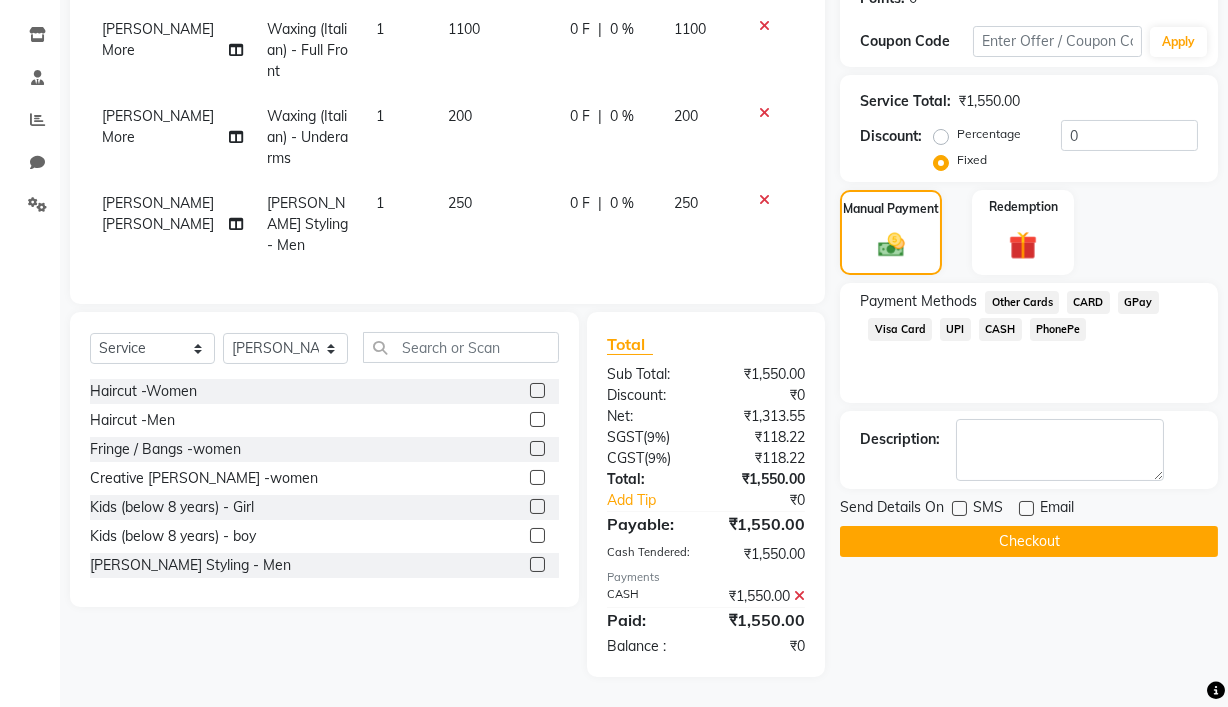 click on "Checkout" 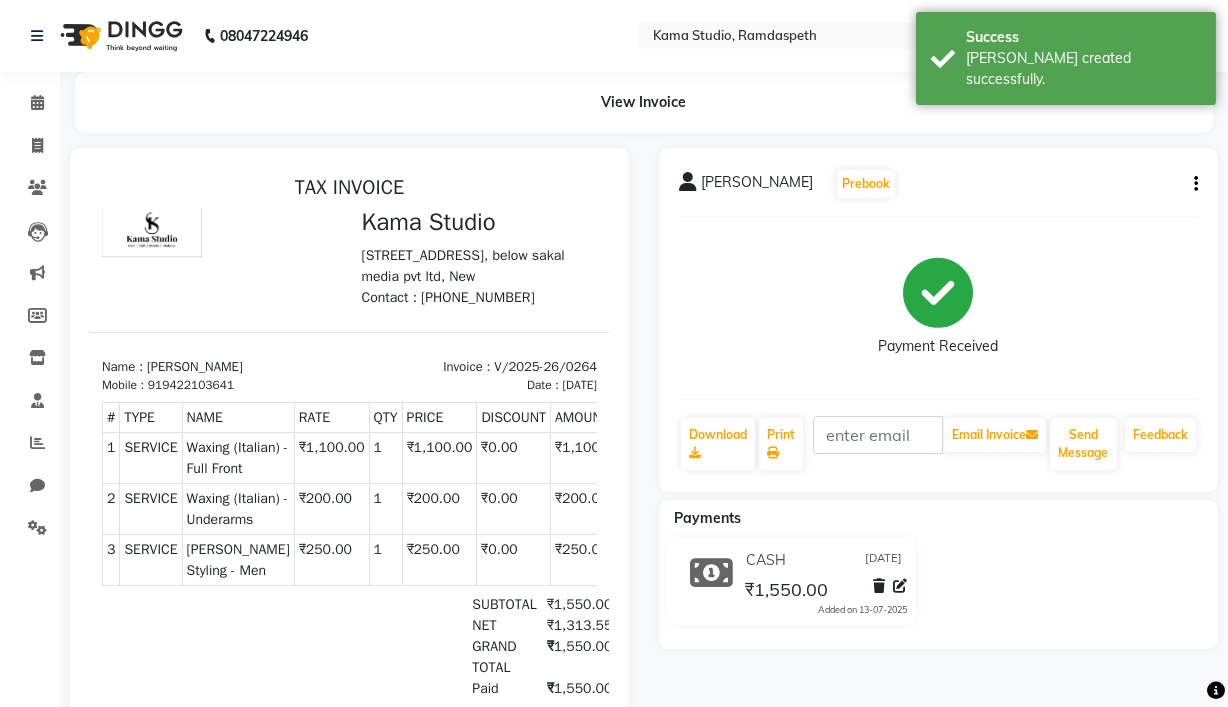 scroll, scrollTop: 0, scrollLeft: 0, axis: both 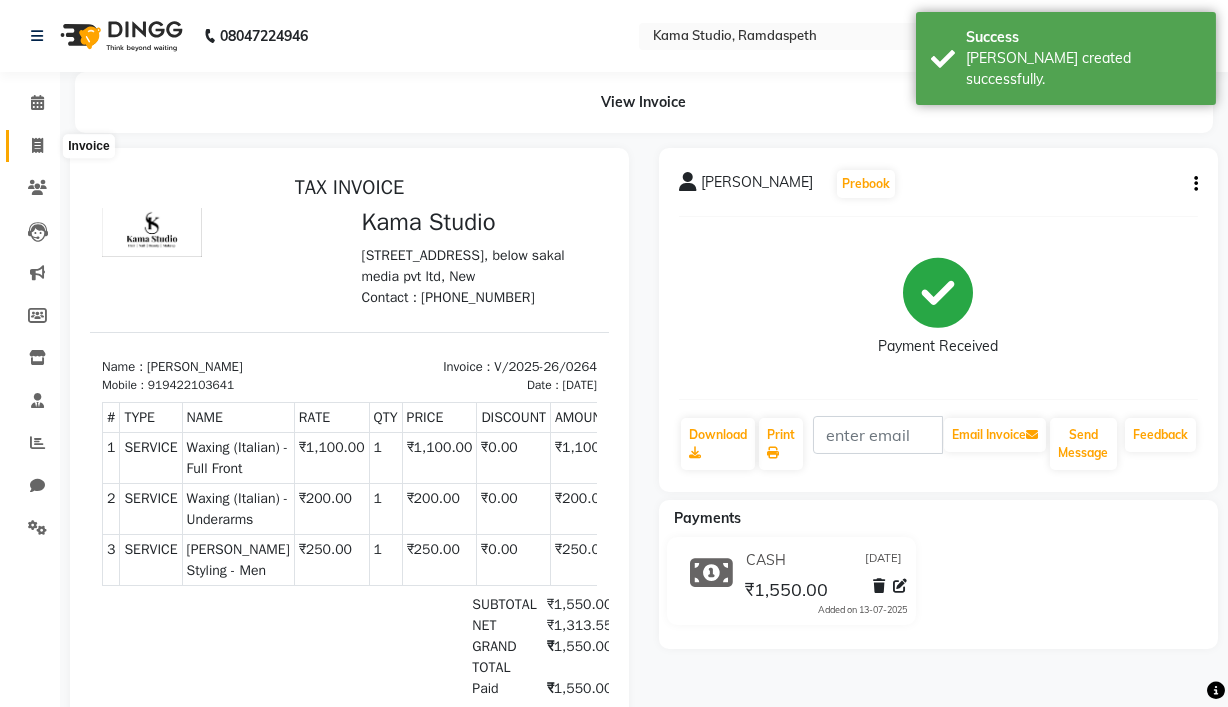 click 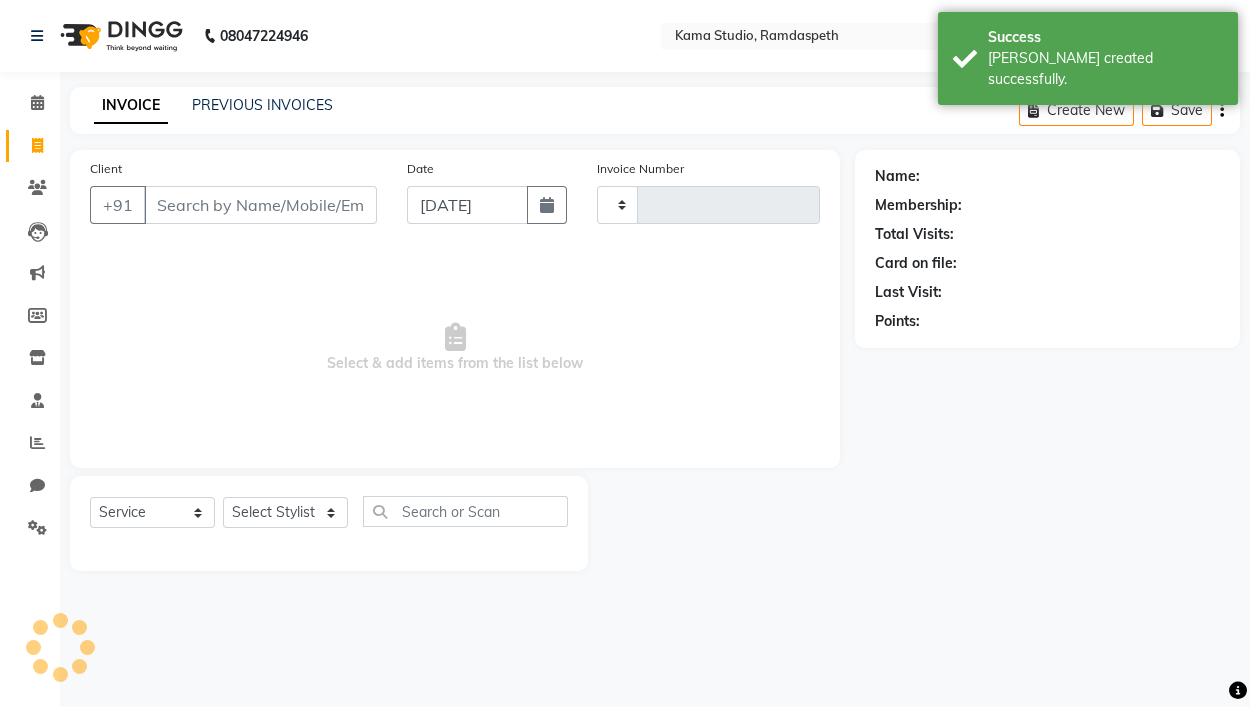 type on "0265" 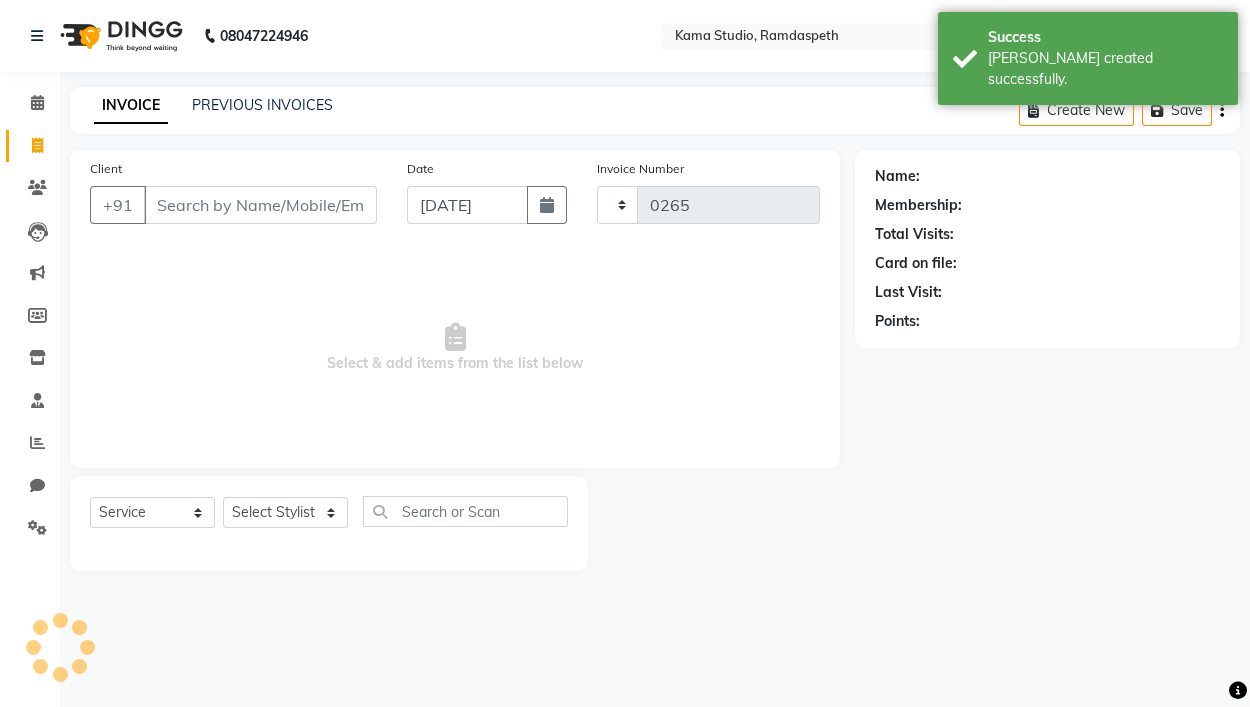 select on "7582" 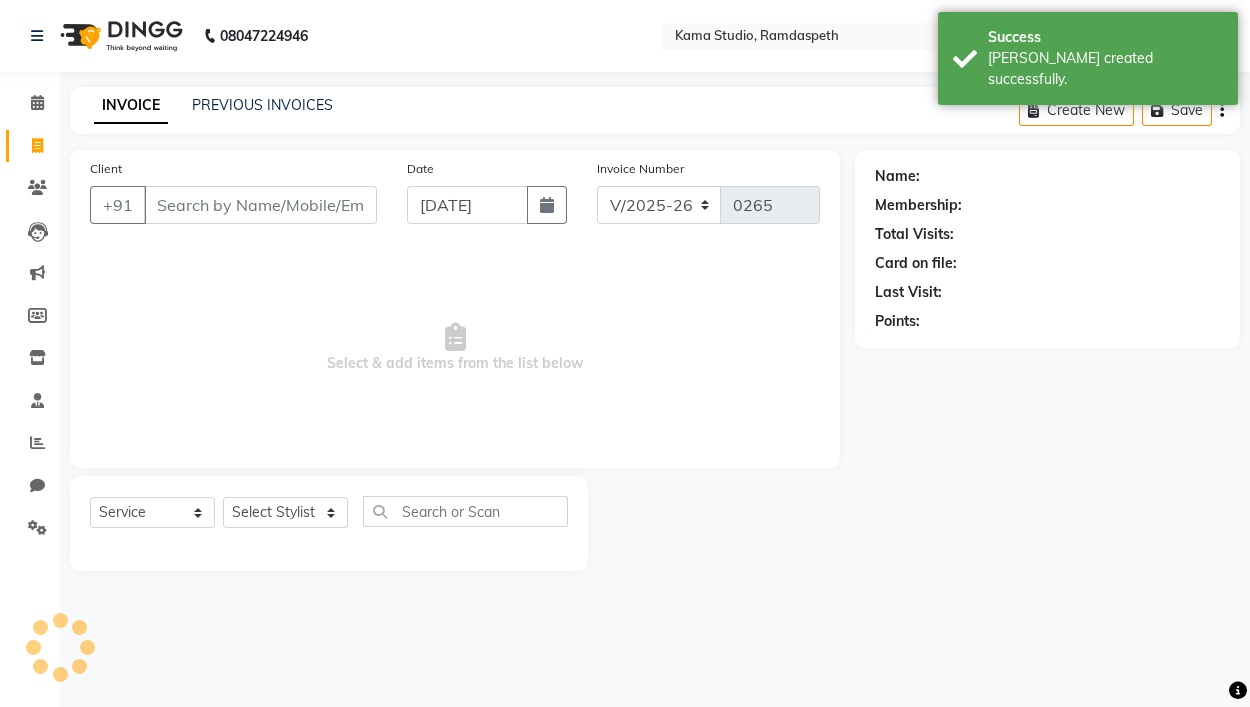 click on "Client" at bounding box center [260, 205] 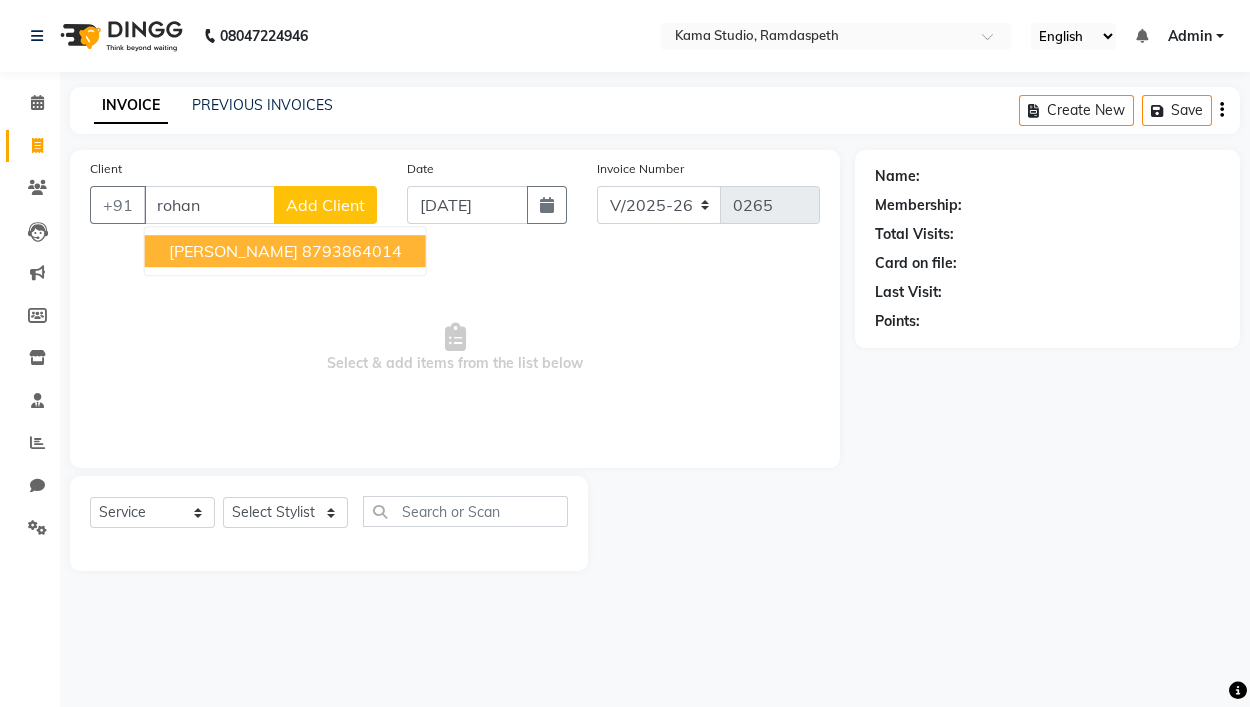 click on "ROHAN PAREKH" at bounding box center (233, 251) 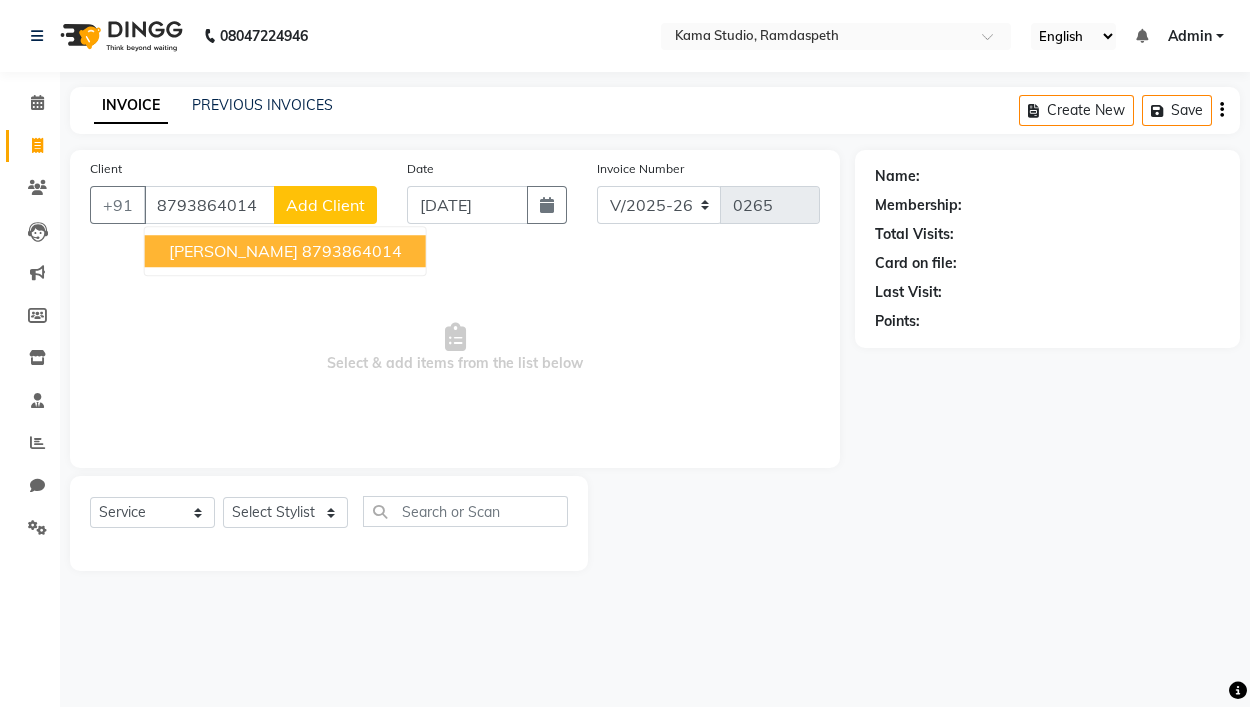 type on "8793864014" 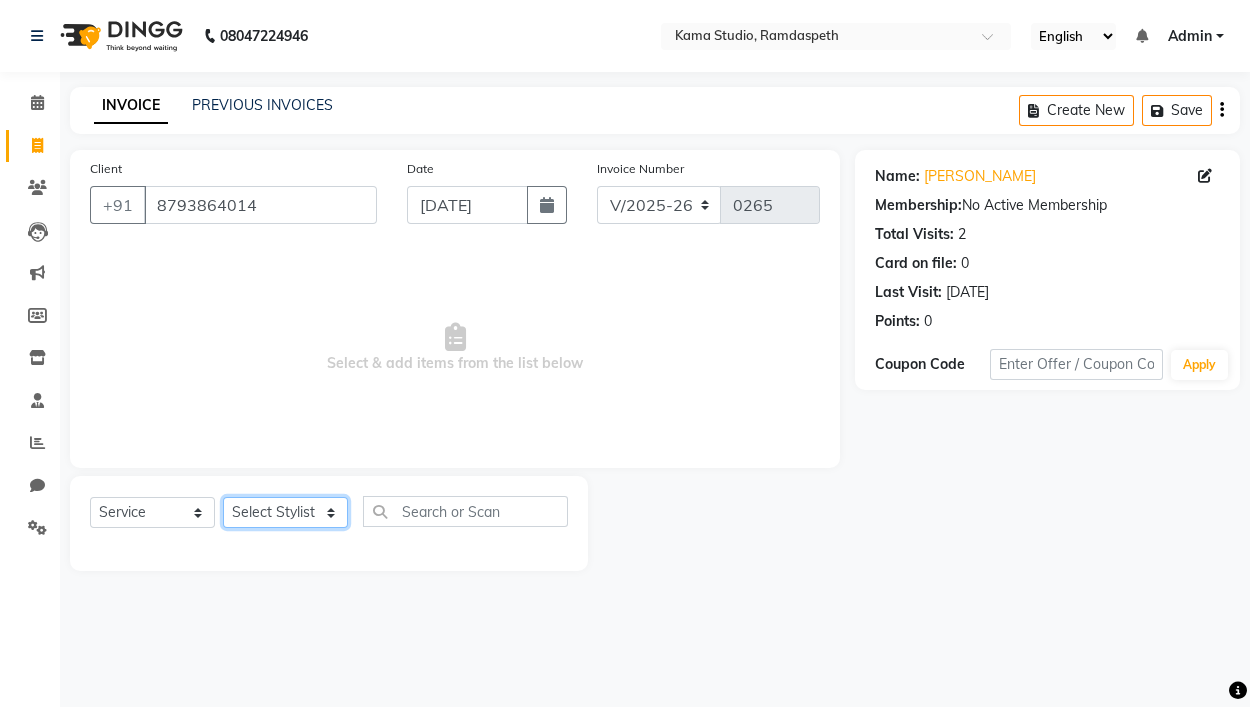 click on "Select Stylist Ajay Pal amol ramteke Ankit Dhawariya Sir ashis rajbanshi Devendra Dhawariya Sir Jay JAYANT VINOD CHINCHULKAR kishor  jambulkar Prajakta Ujjenkar Priya Gadge rinkku thakur  Sandeep Ugawakar Sangeeta Didi trupti rawale Vaishali More Varsha guru" 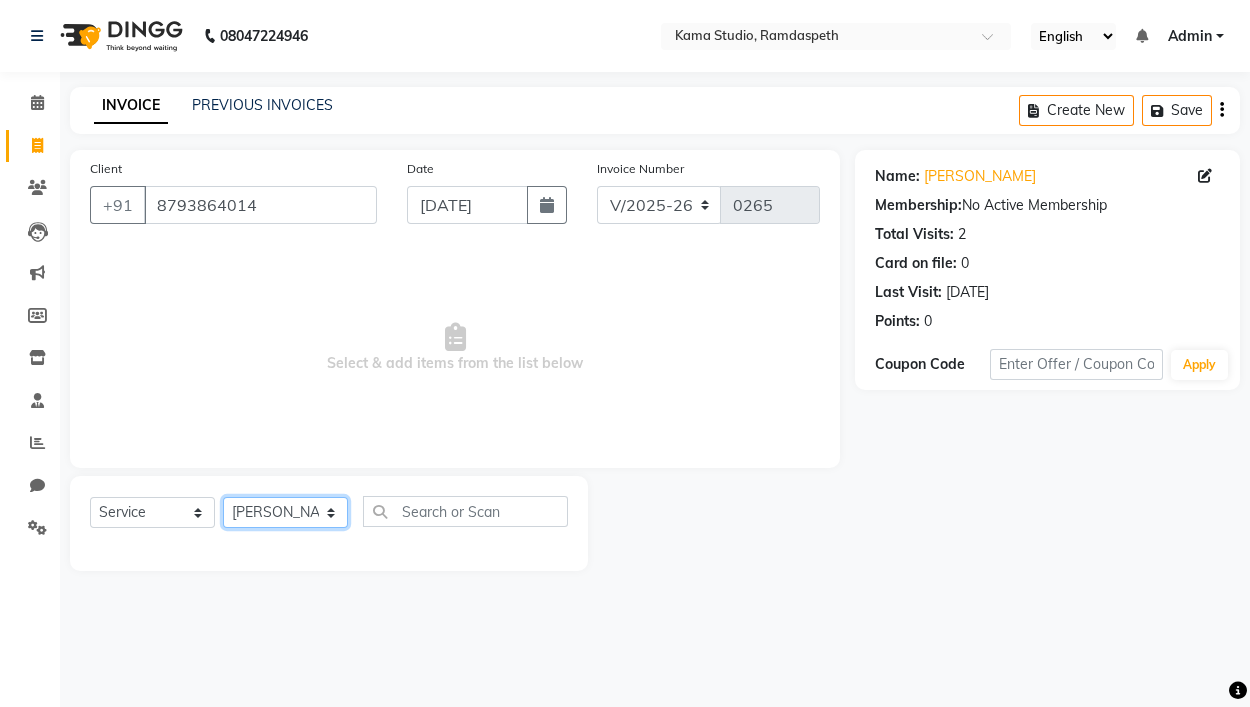 click on "Select Stylist Ajay Pal amol ramteke Ankit Dhawariya Sir ashis rajbanshi Devendra Dhawariya Sir Jay JAYANT VINOD CHINCHULKAR kishor  jambulkar Prajakta Ujjenkar Priya Gadge rinkku thakur  Sandeep Ugawakar Sangeeta Didi trupti rawale Vaishali More Varsha guru" 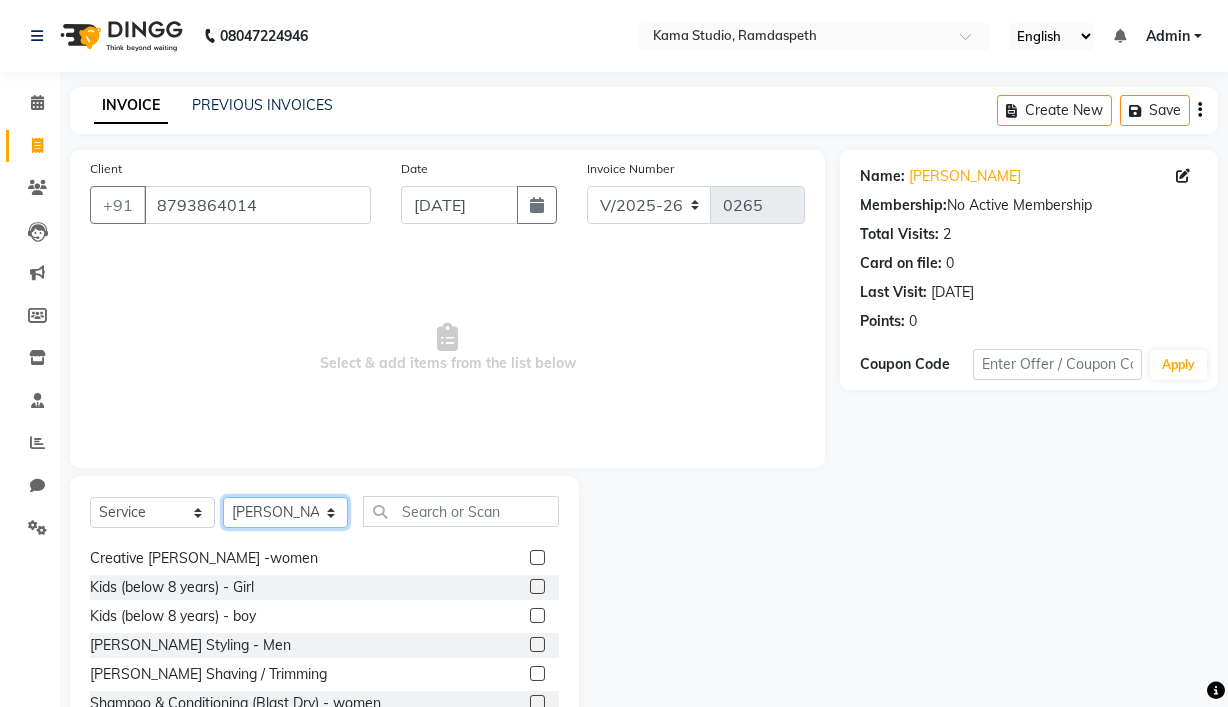 scroll, scrollTop: 149, scrollLeft: 0, axis: vertical 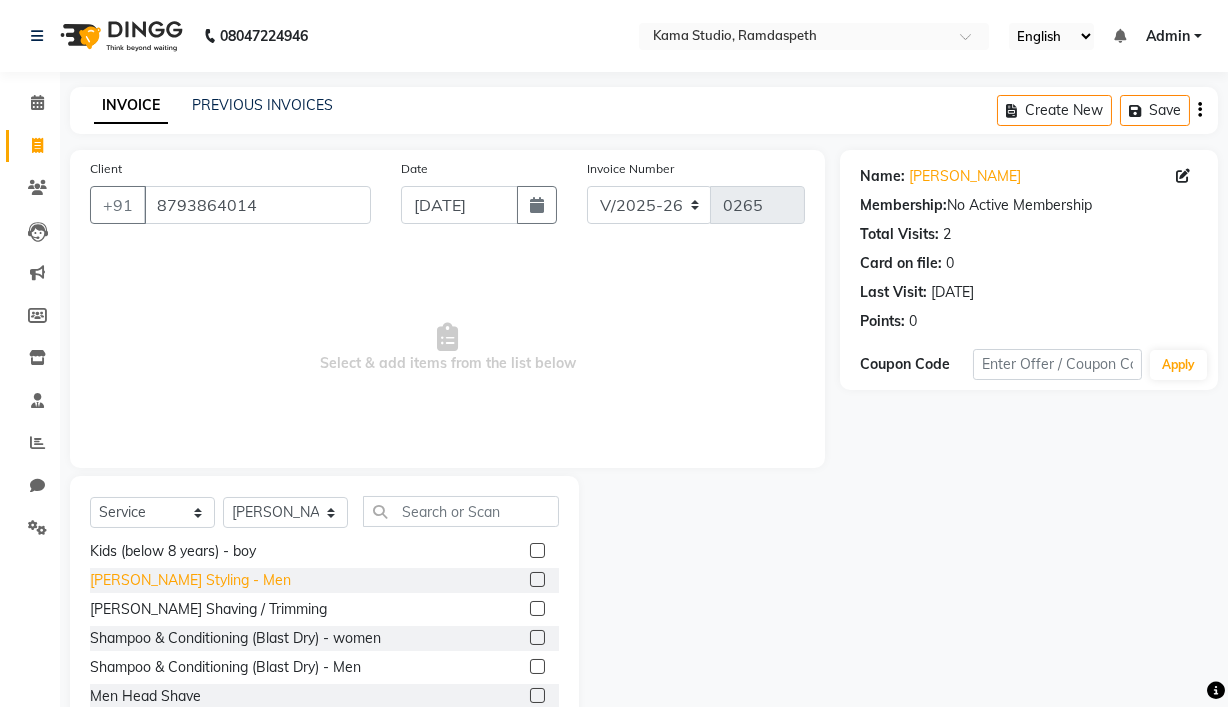 click on "Beard Styling - Men" 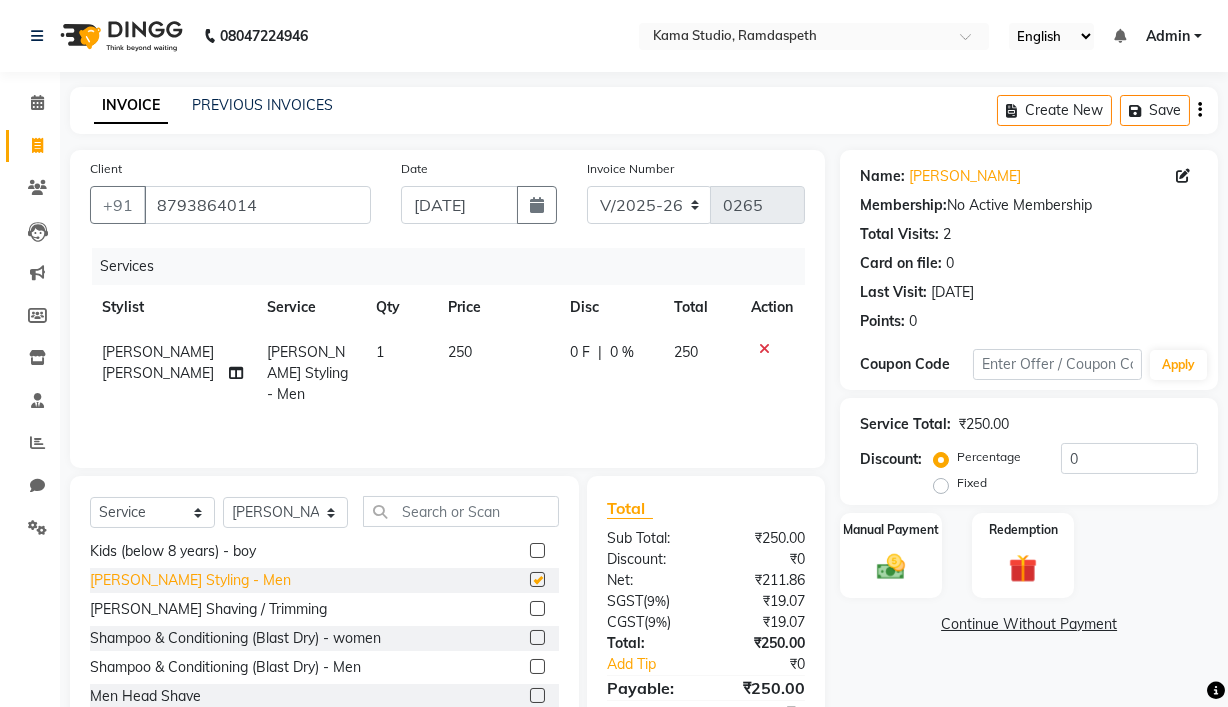 checkbox on "false" 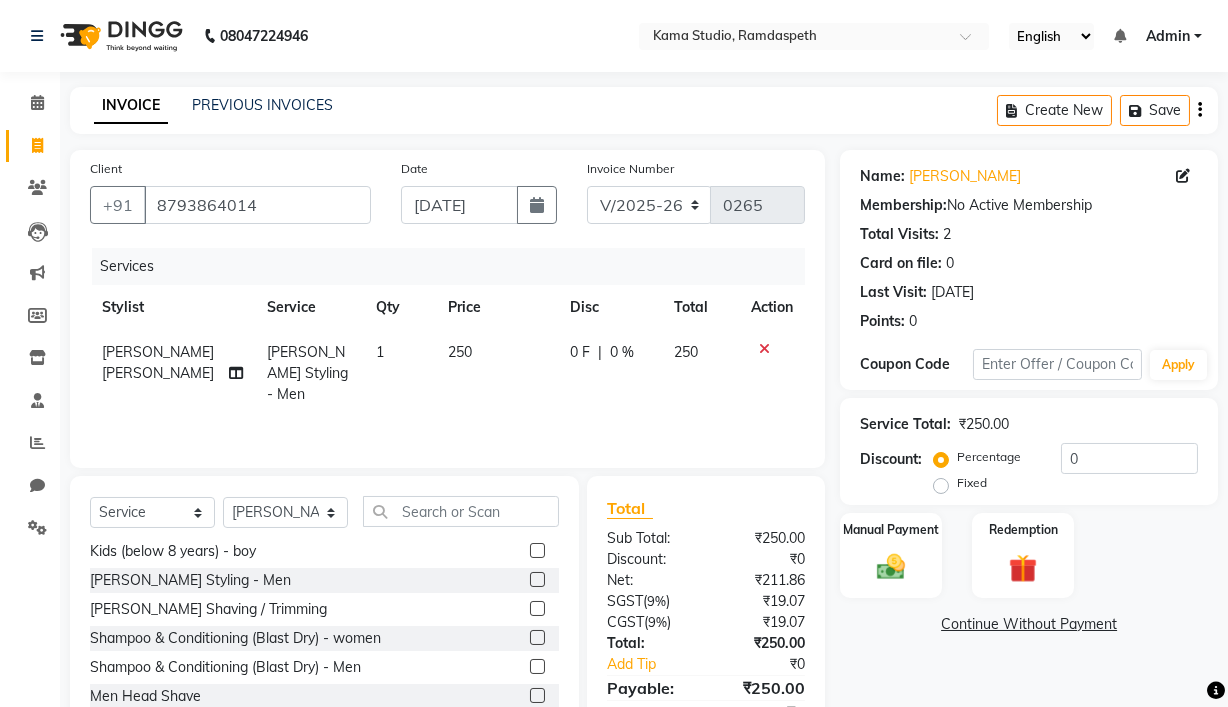 click on "Discount:  Percentage   Fixed  0" 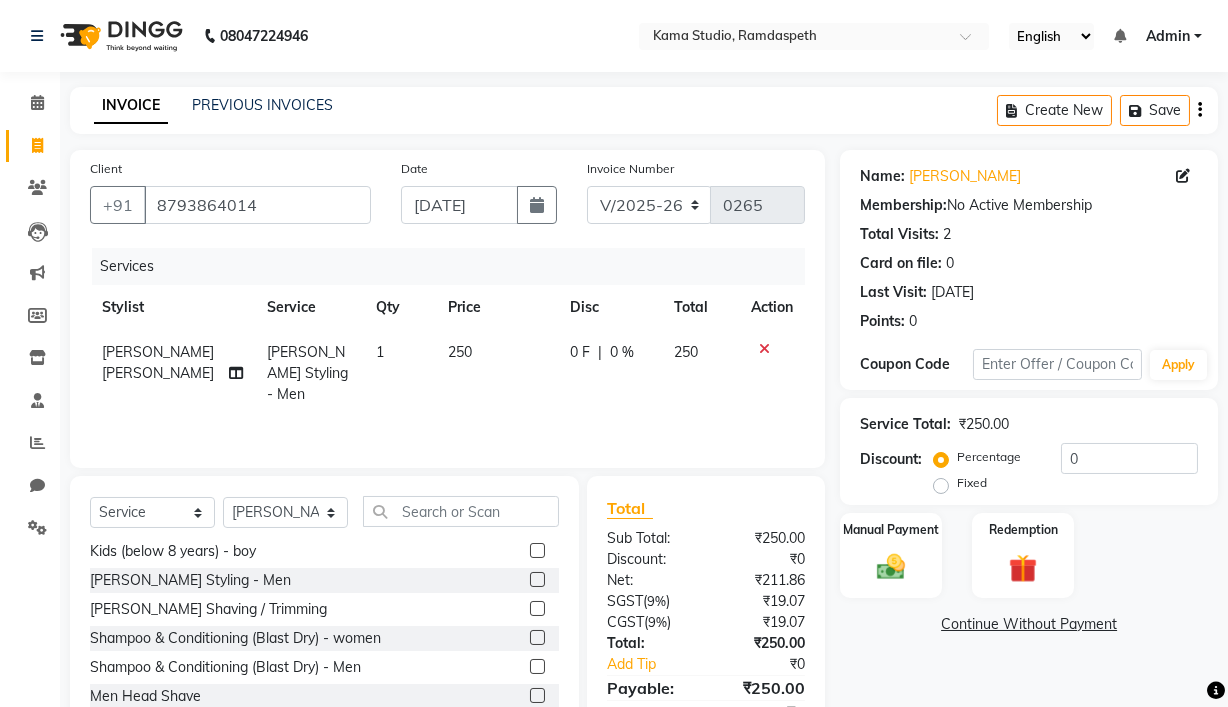 click on "Fixed" 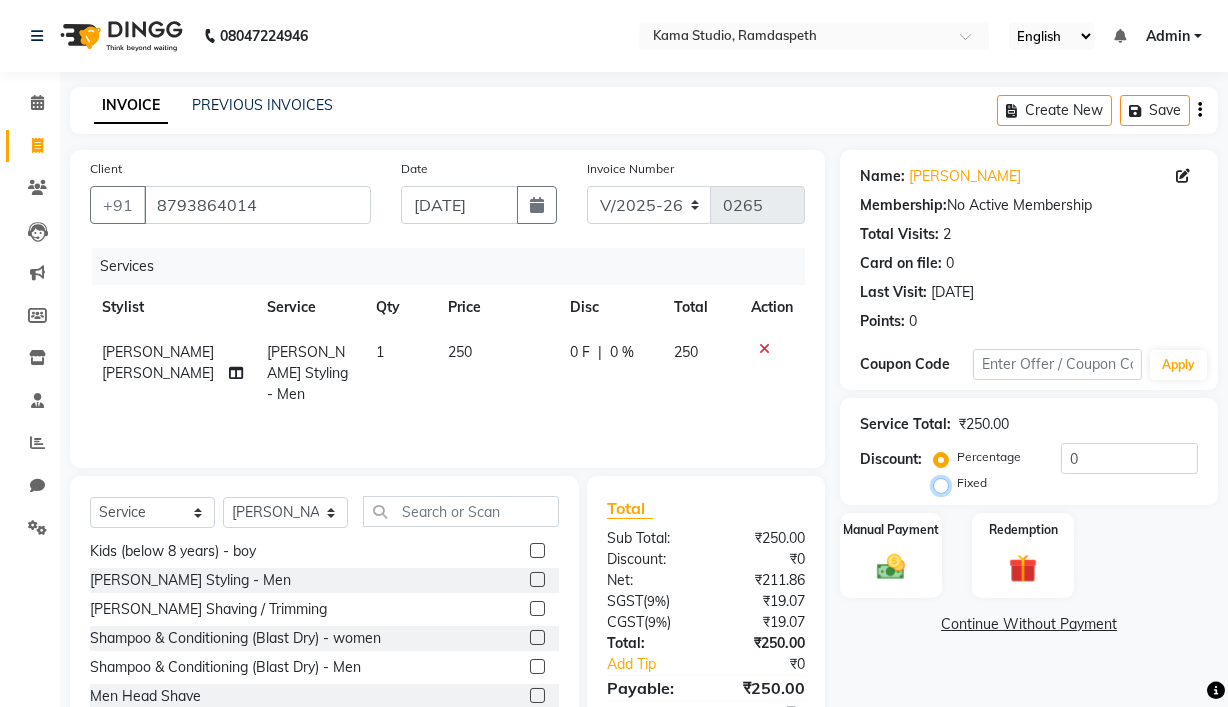click on "Fixed" at bounding box center [945, 483] 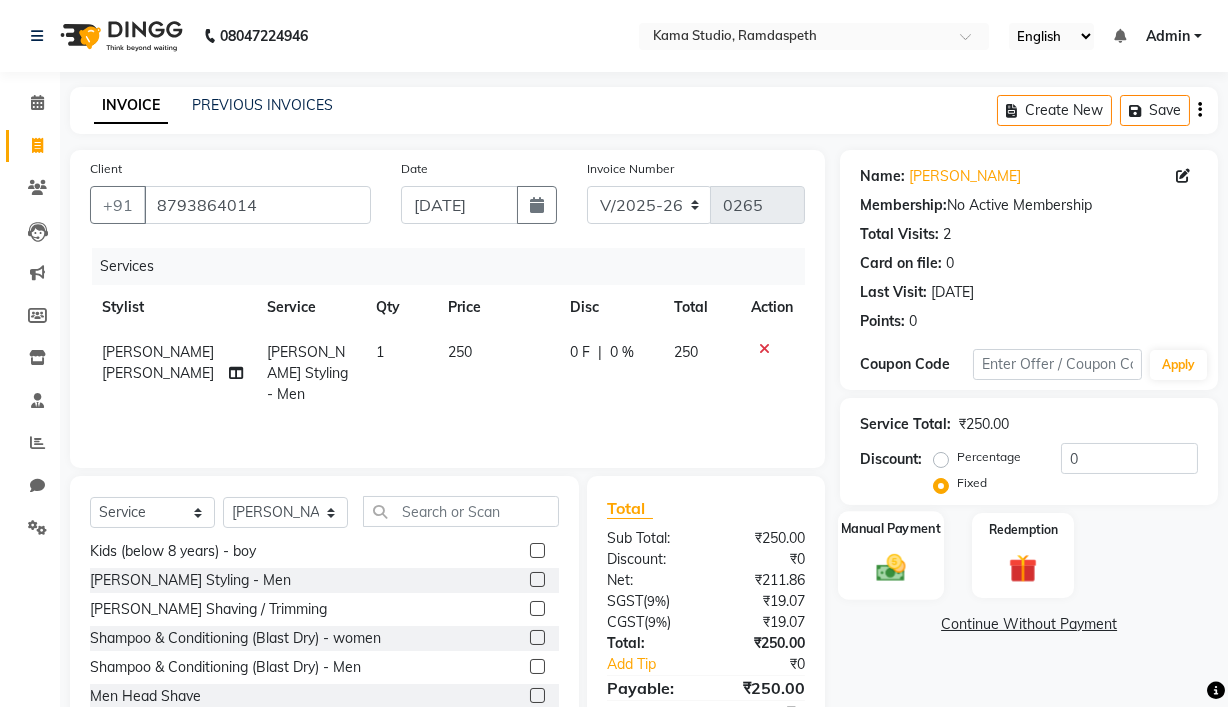 click on "Manual Payment" 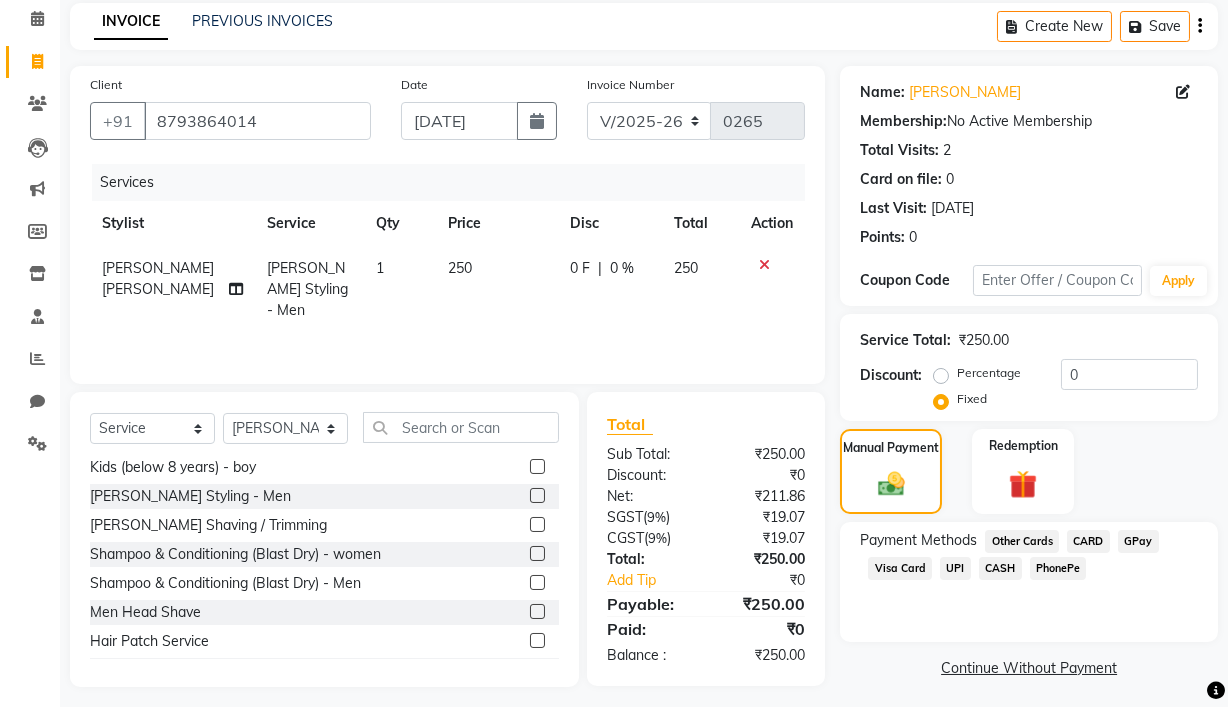 scroll, scrollTop: 95, scrollLeft: 0, axis: vertical 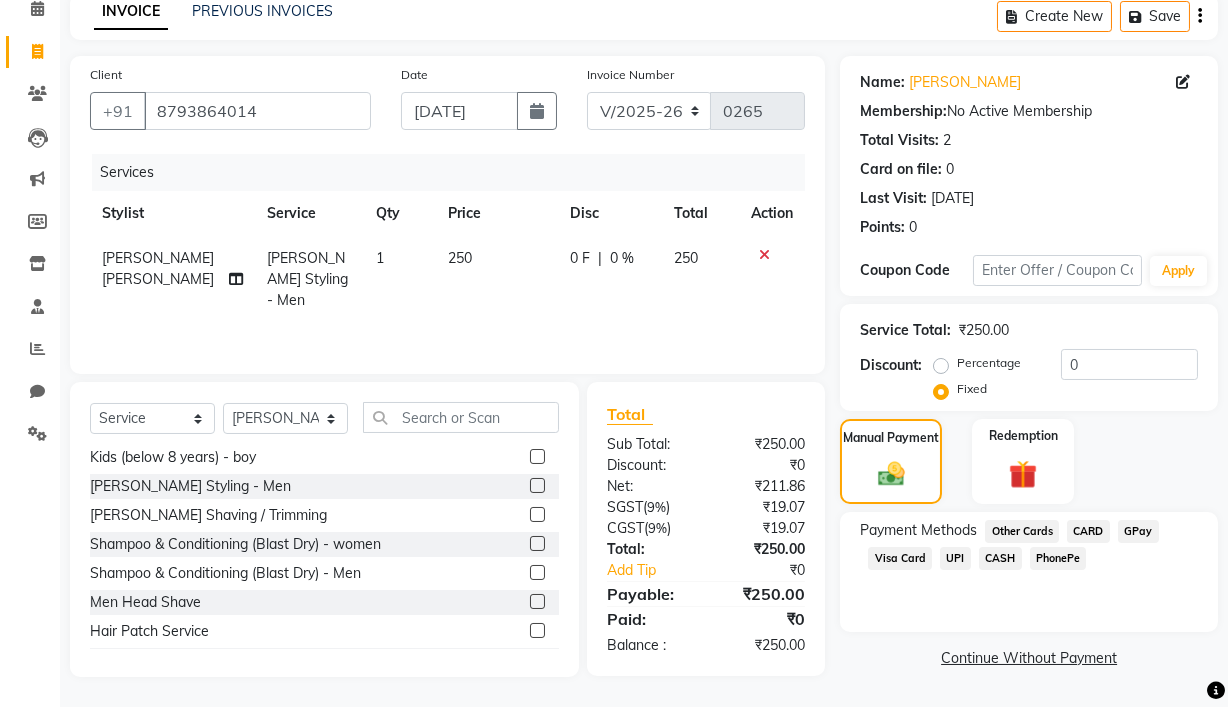 click on "CASH" 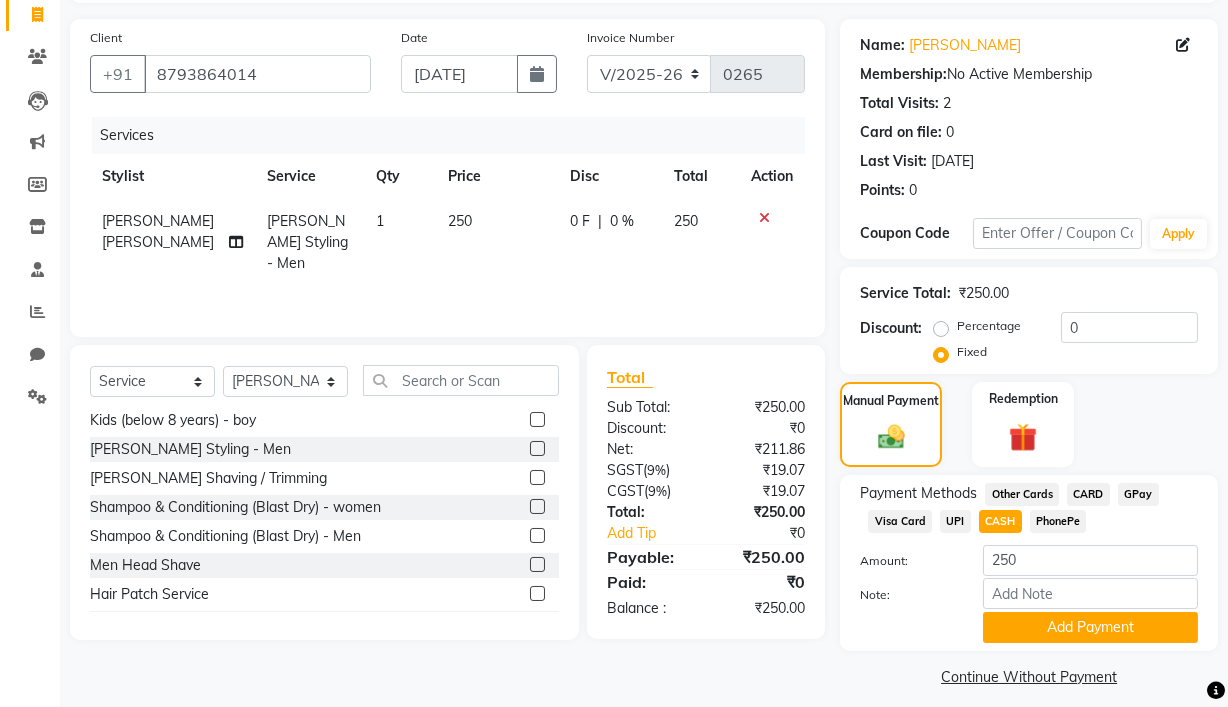 scroll, scrollTop: 148, scrollLeft: 0, axis: vertical 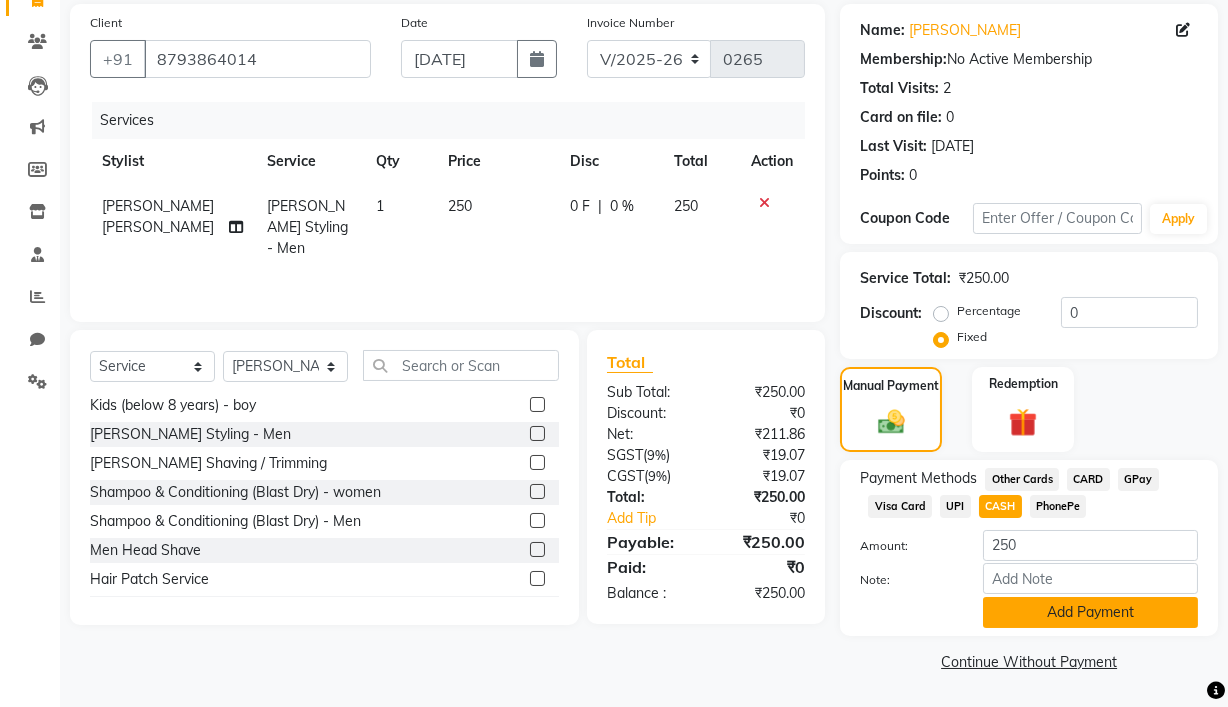 click on "Add Payment" 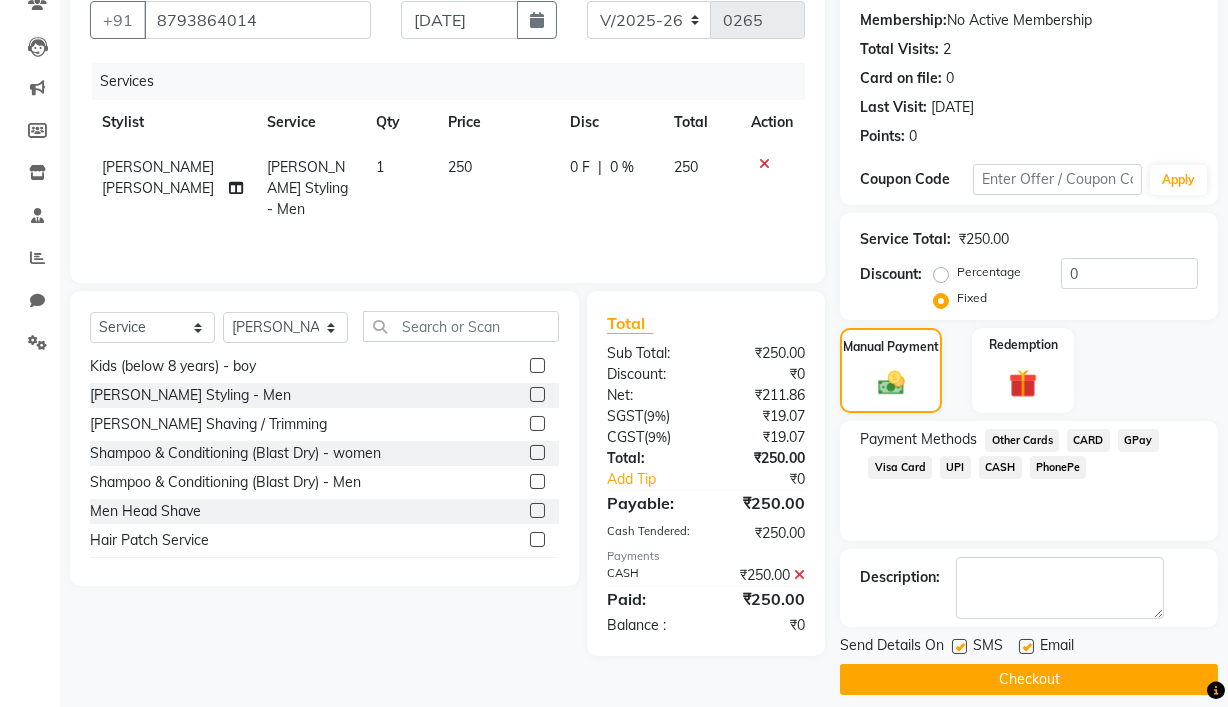 scroll, scrollTop: 203, scrollLeft: 0, axis: vertical 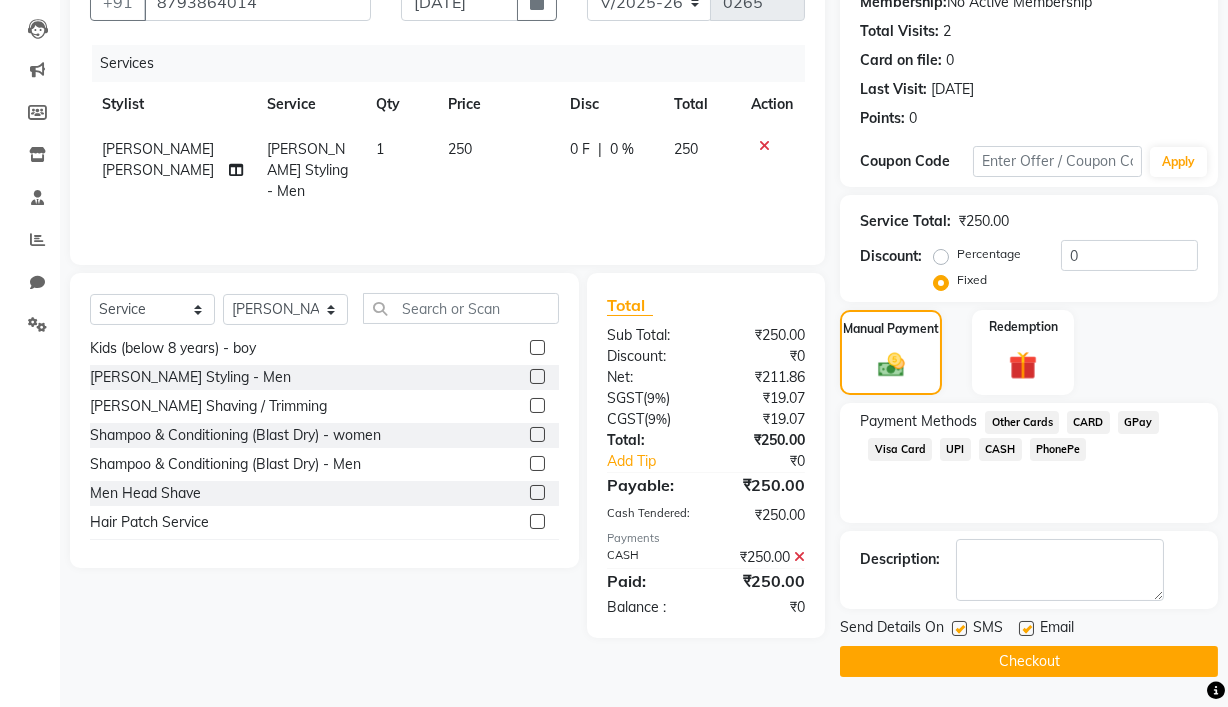 click 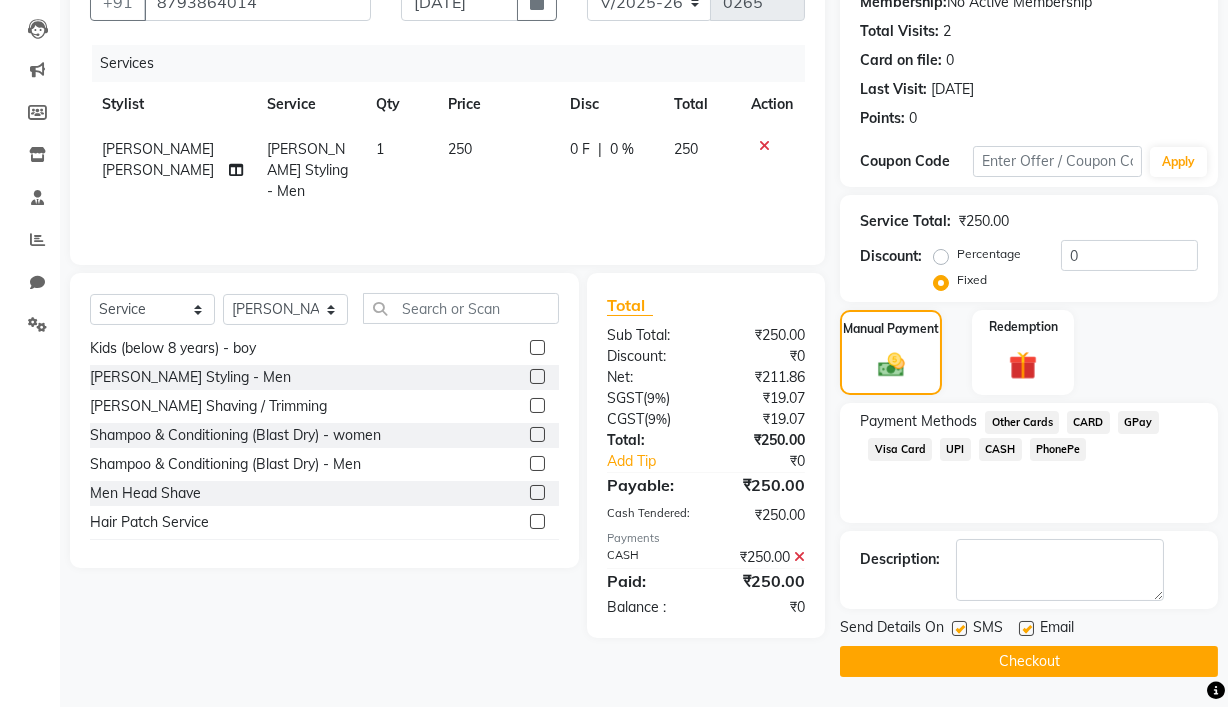 click at bounding box center (1025, 629) 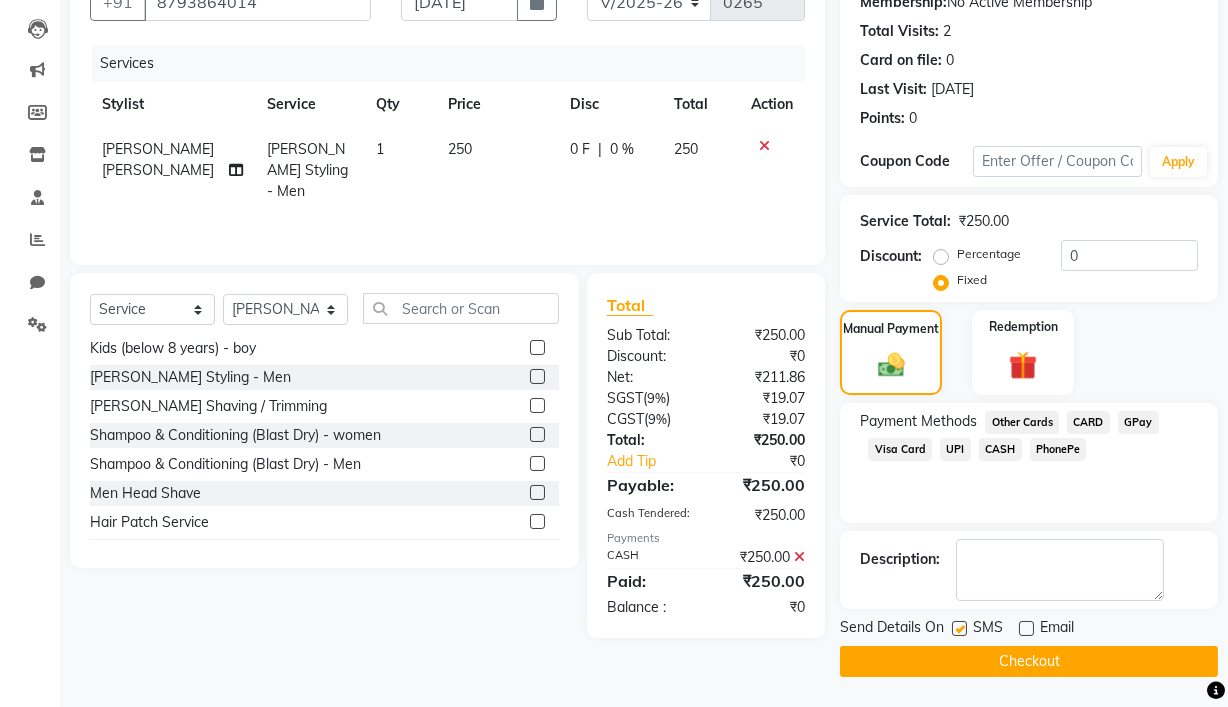 click 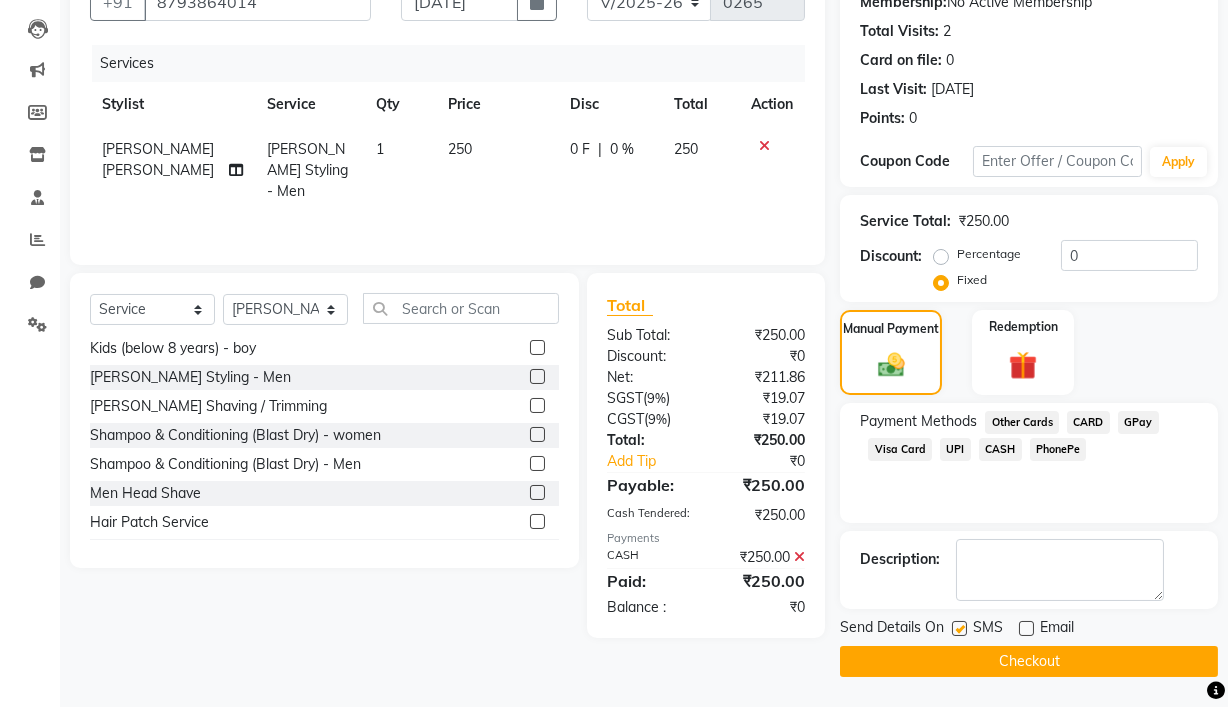 click at bounding box center [958, 629] 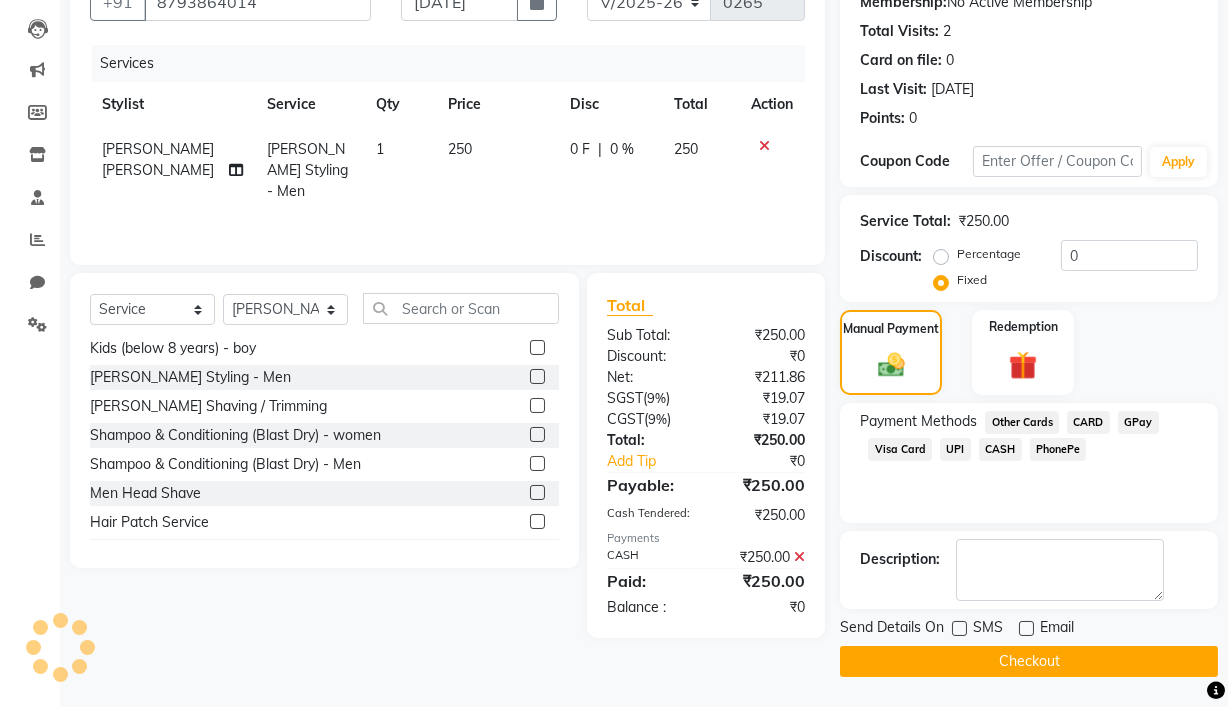 click on "Checkout" 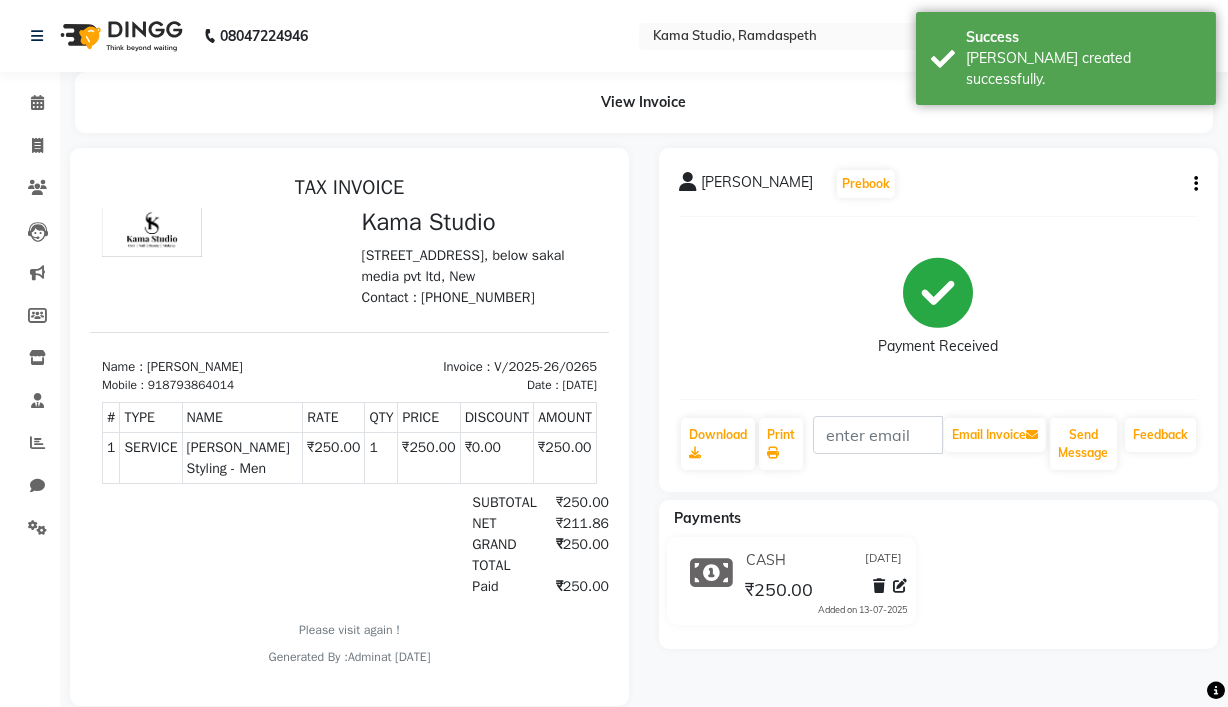 scroll, scrollTop: 0, scrollLeft: 0, axis: both 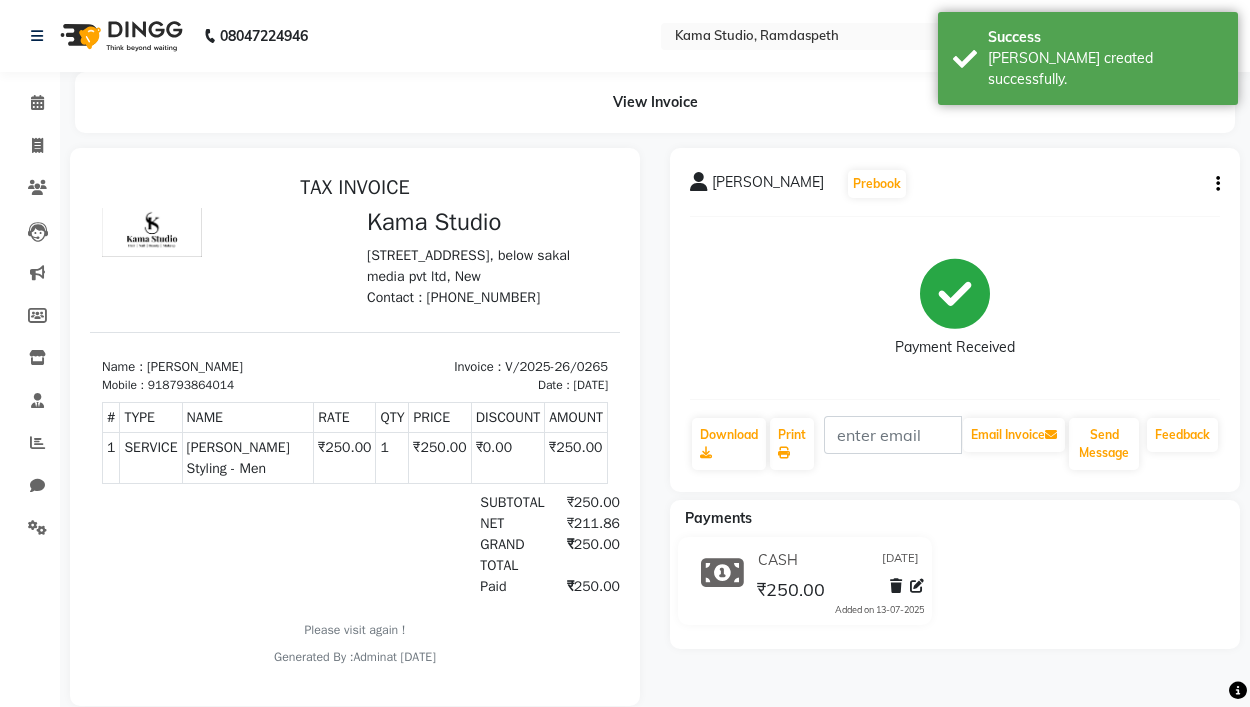 select on "7582" 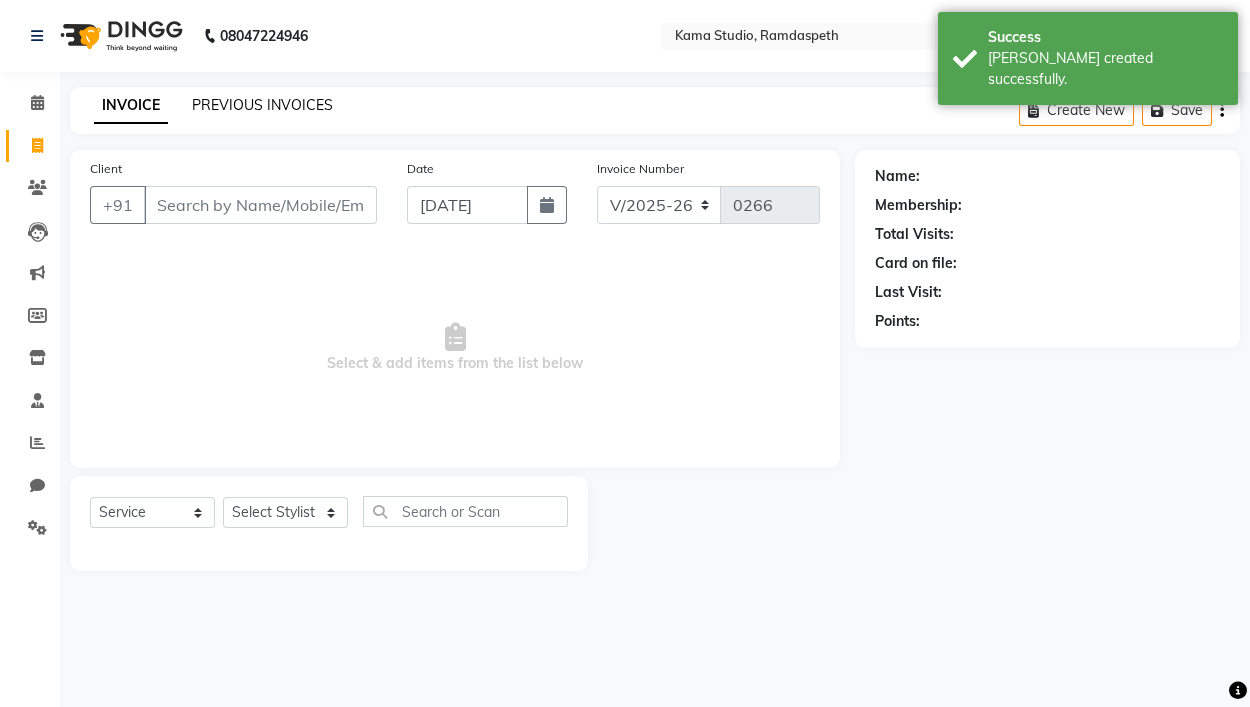 click on "PREVIOUS INVOICES" 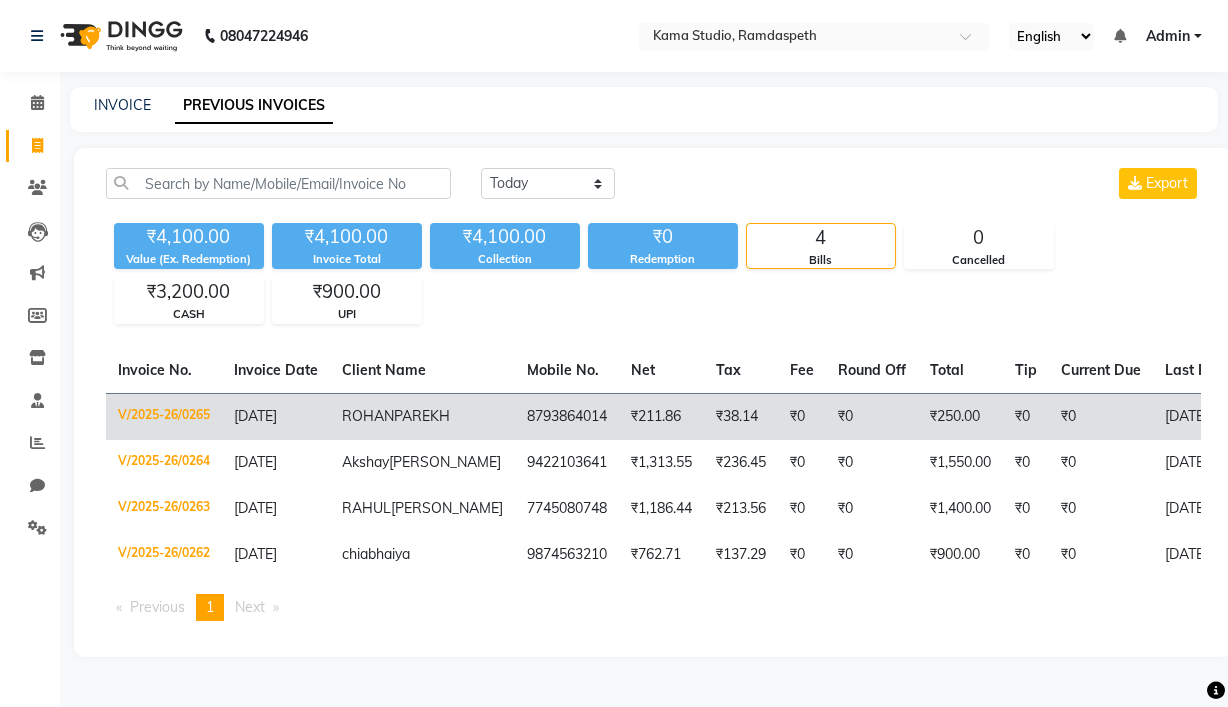 click on "₹250.00" 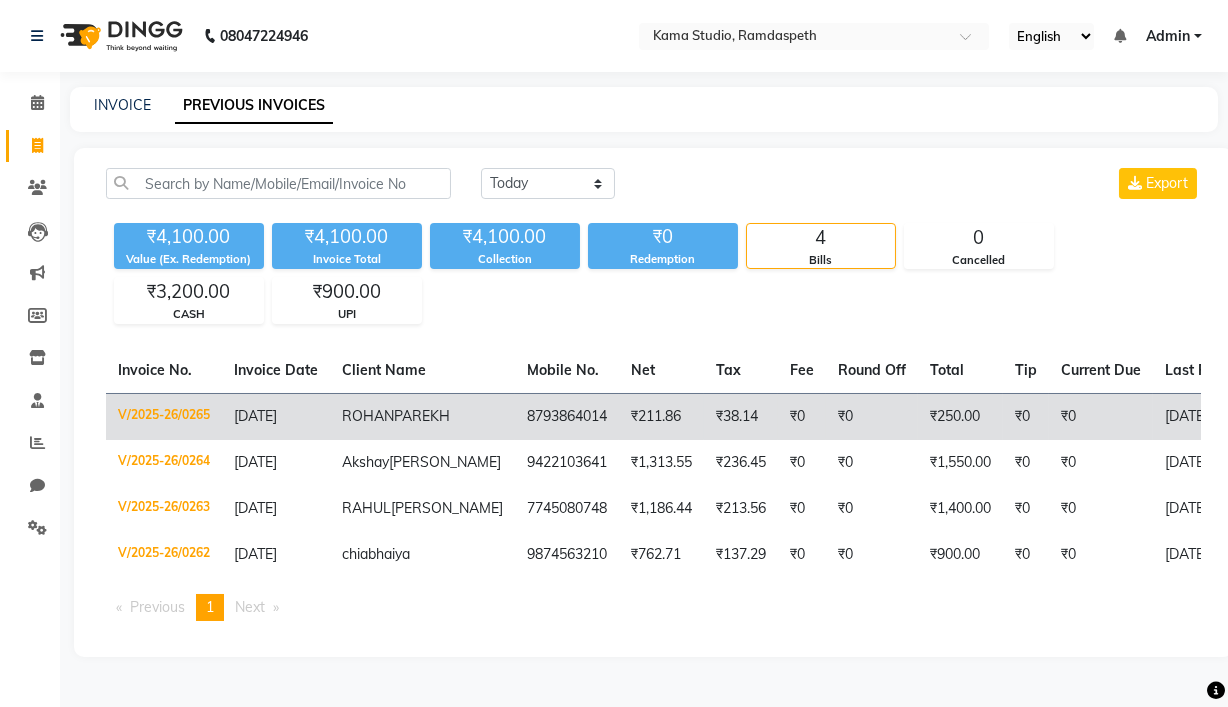 click on "₹250.00" 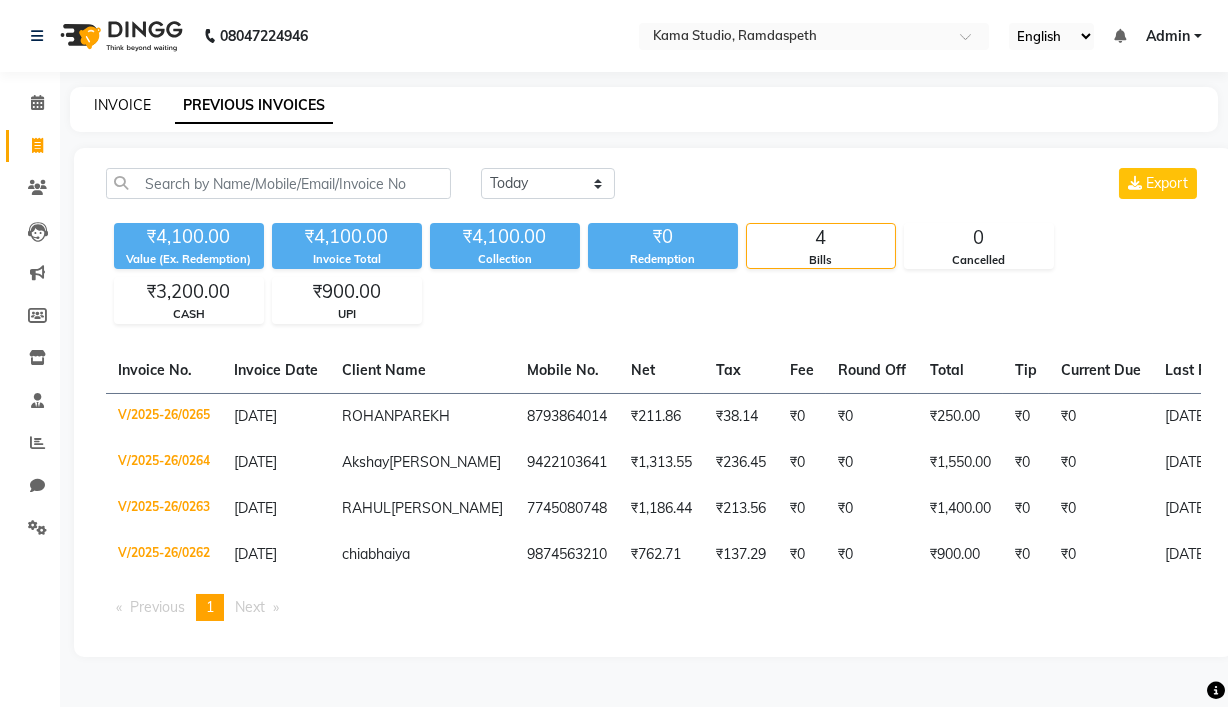click on "INVOICE" 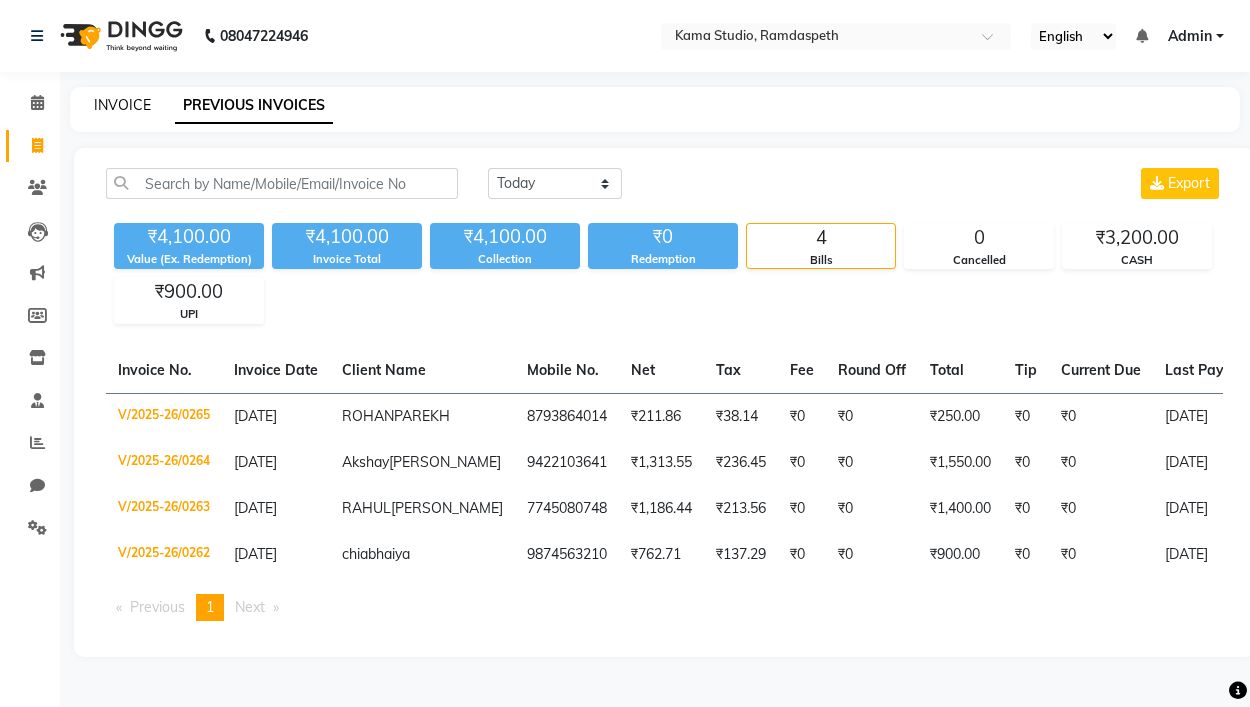 select on "service" 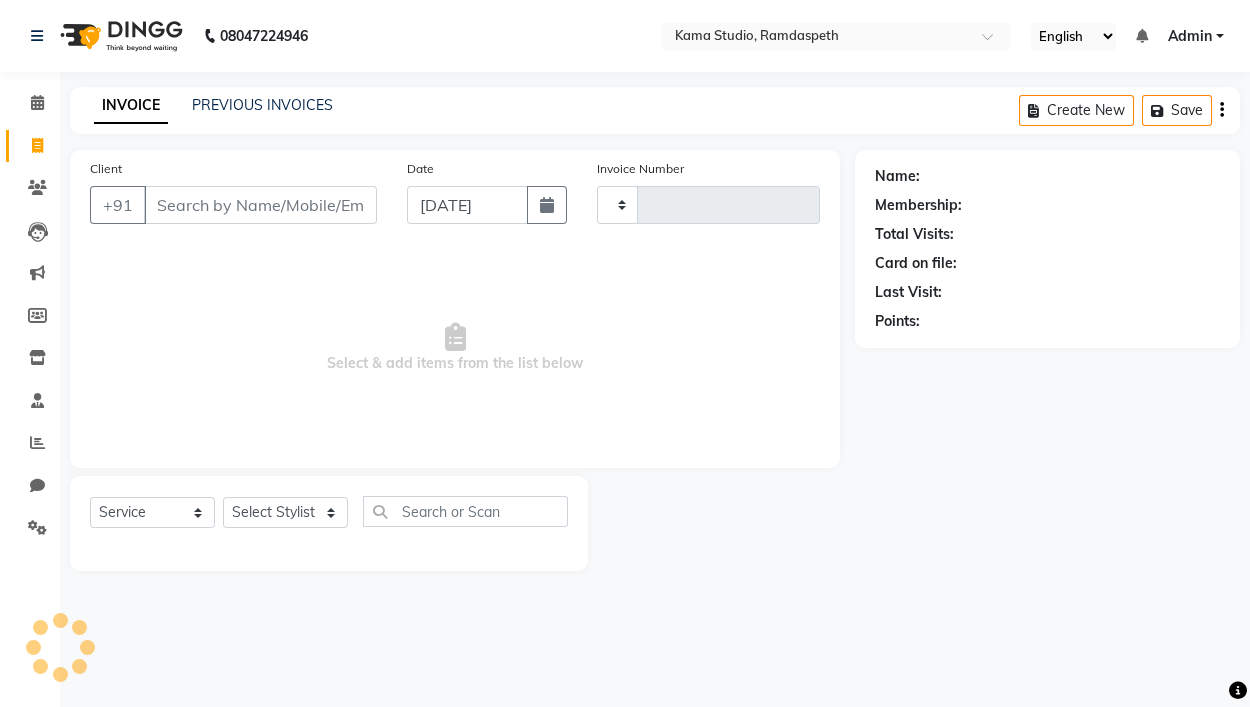 type on "0266" 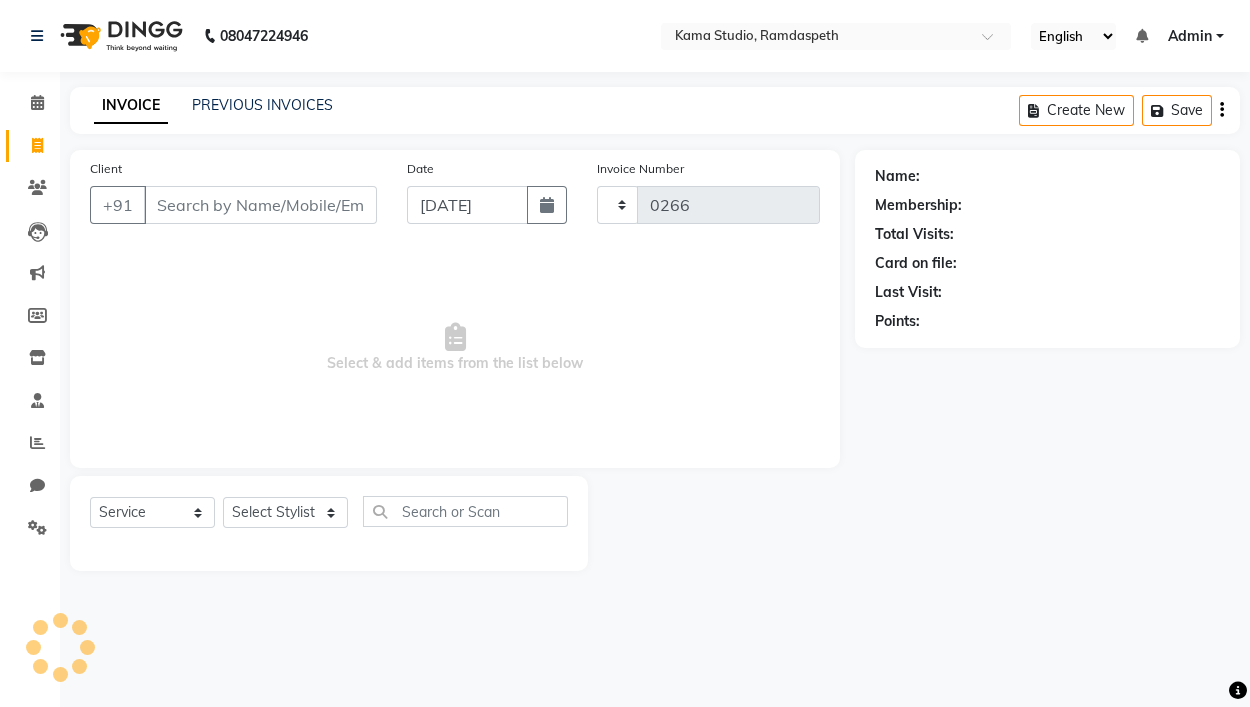 select on "7582" 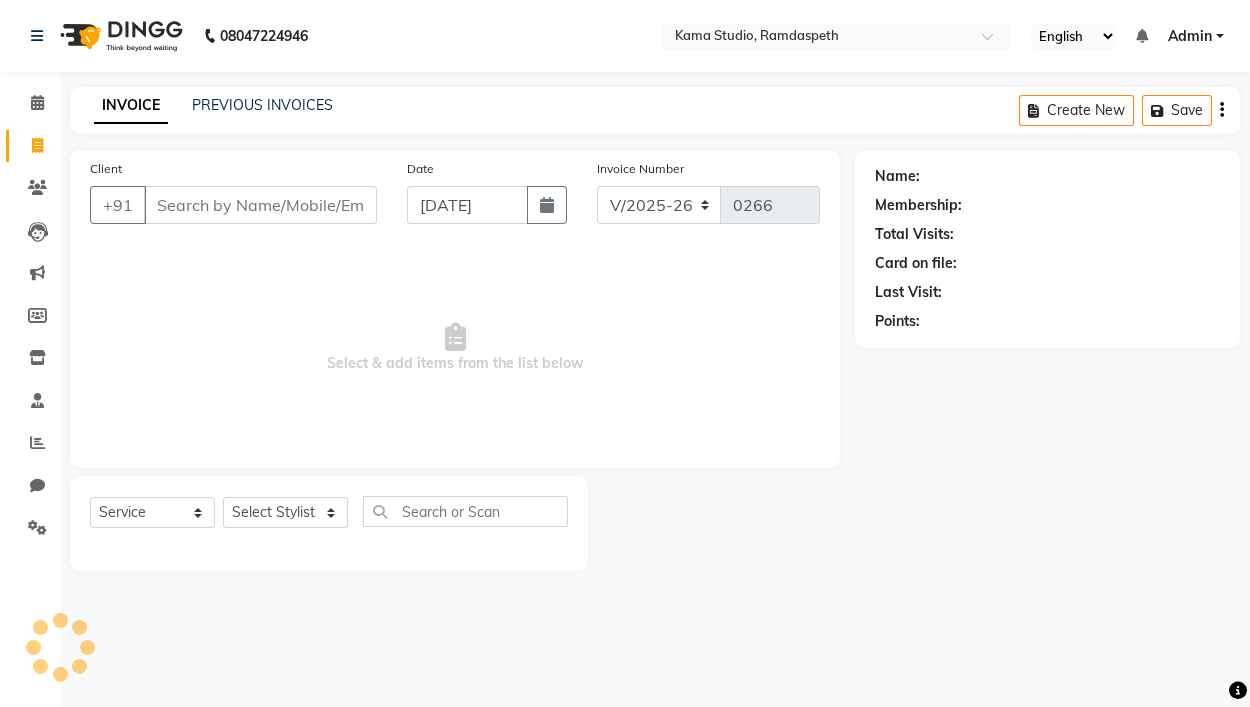 click on "Client" at bounding box center [260, 205] 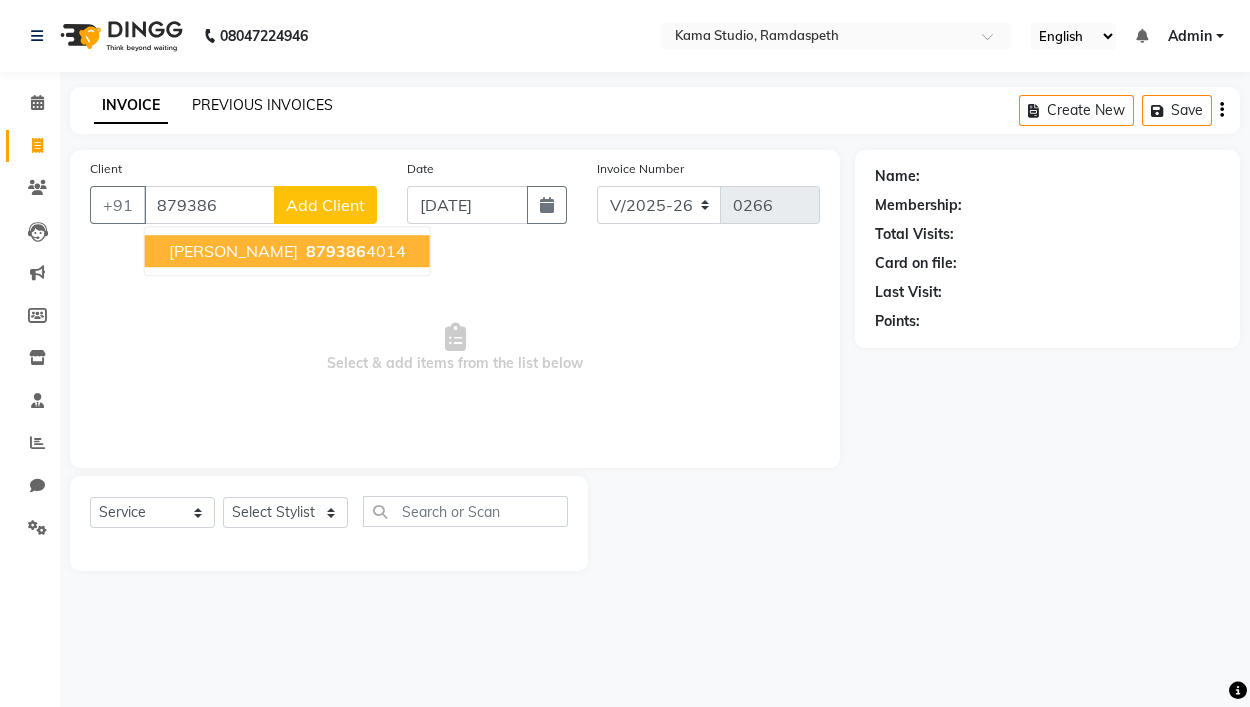 type on "879386" 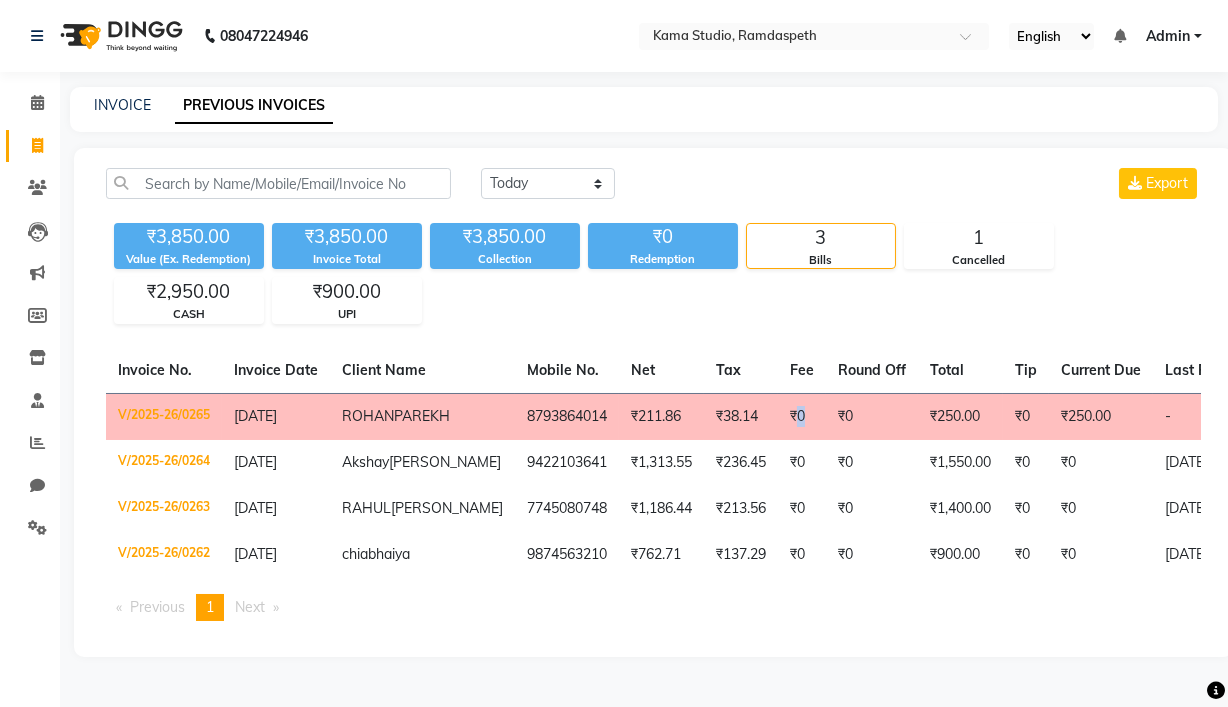 click on "₹0" 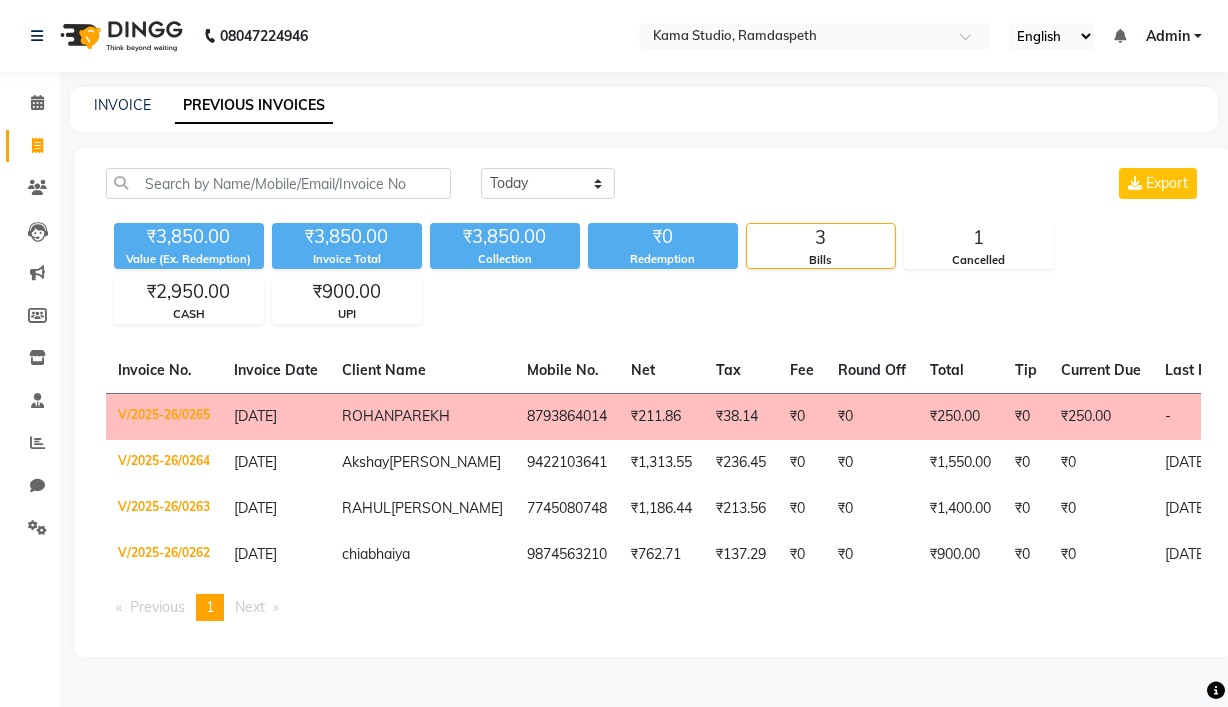 click on "INVOICE PREVIOUS INVOICES" 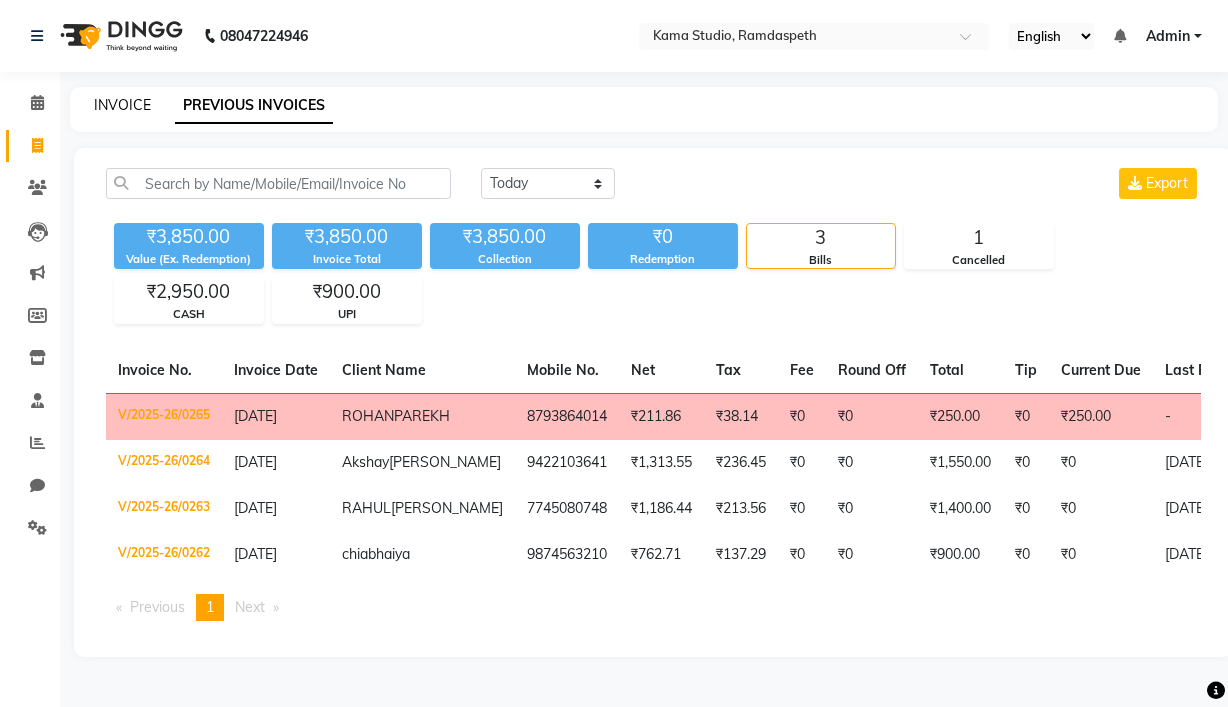 click on "INVOICE" 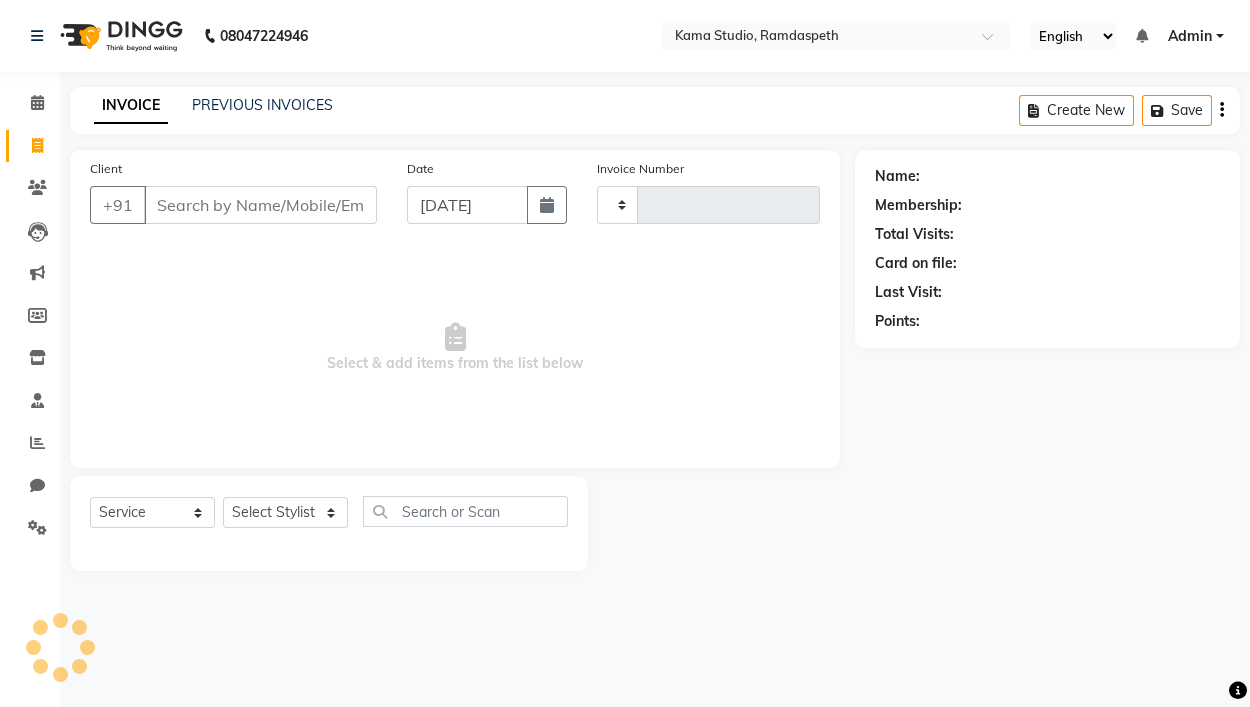 type on "0266" 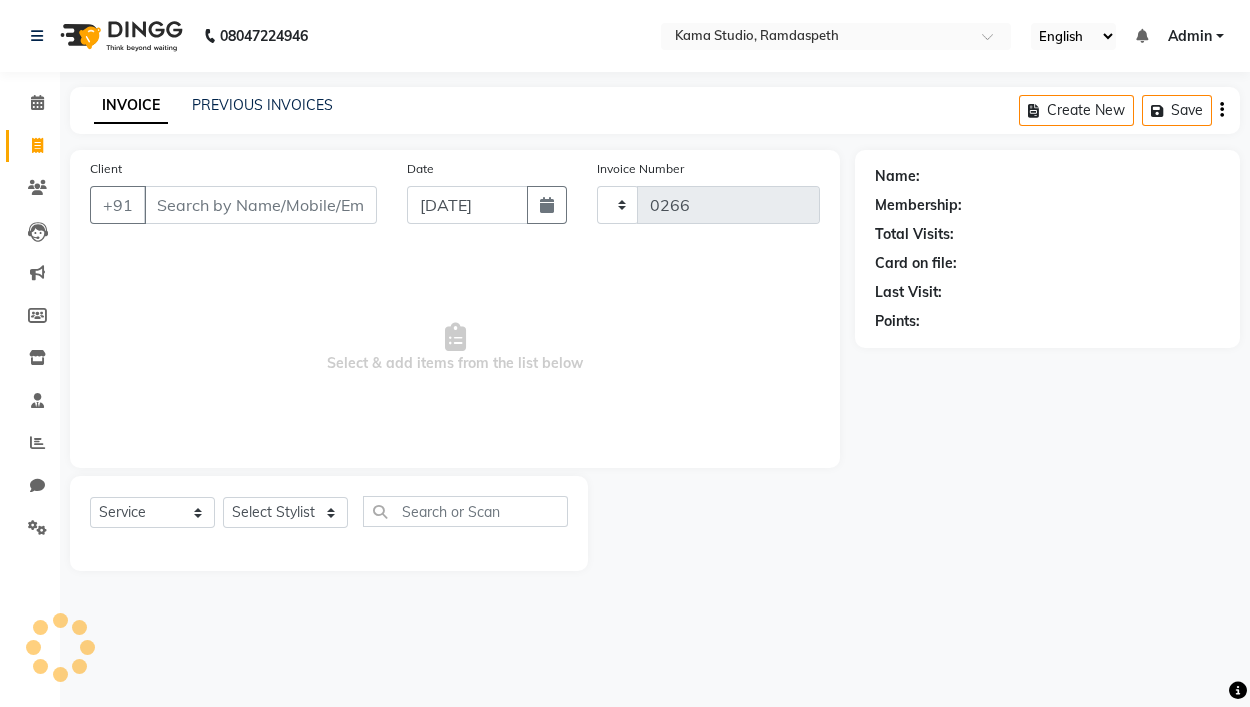 select on "7582" 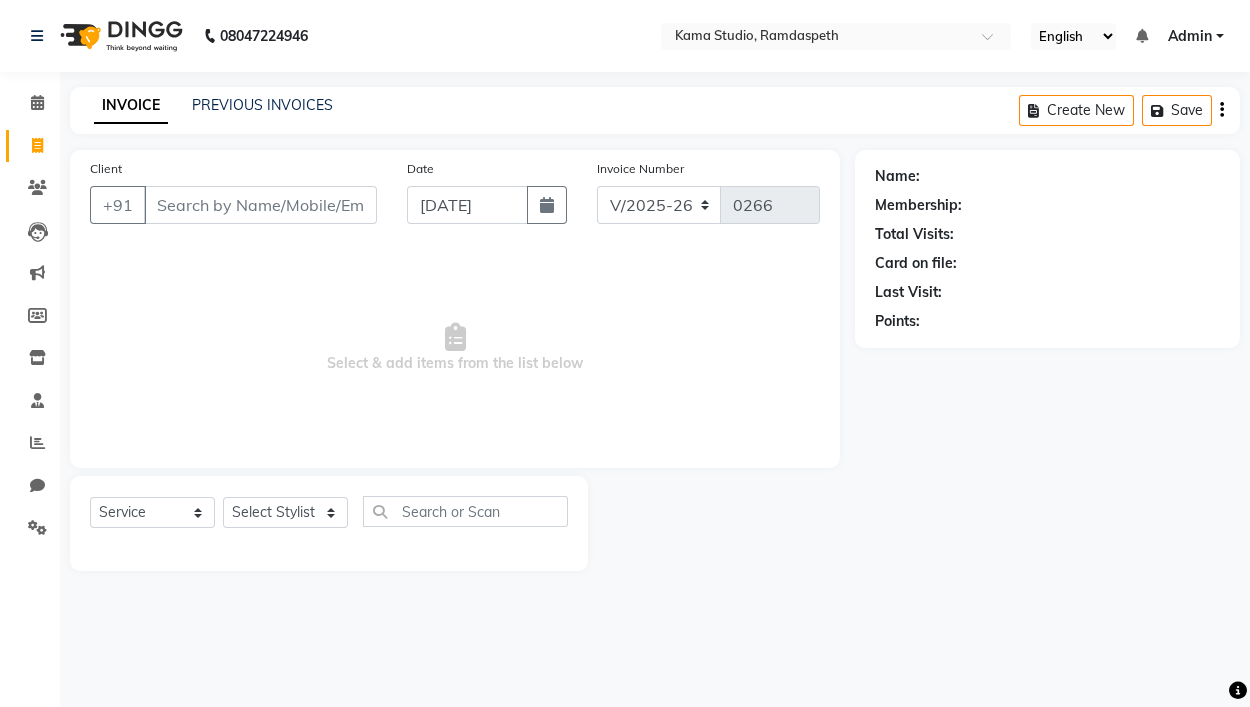 click on "Client" at bounding box center (260, 205) 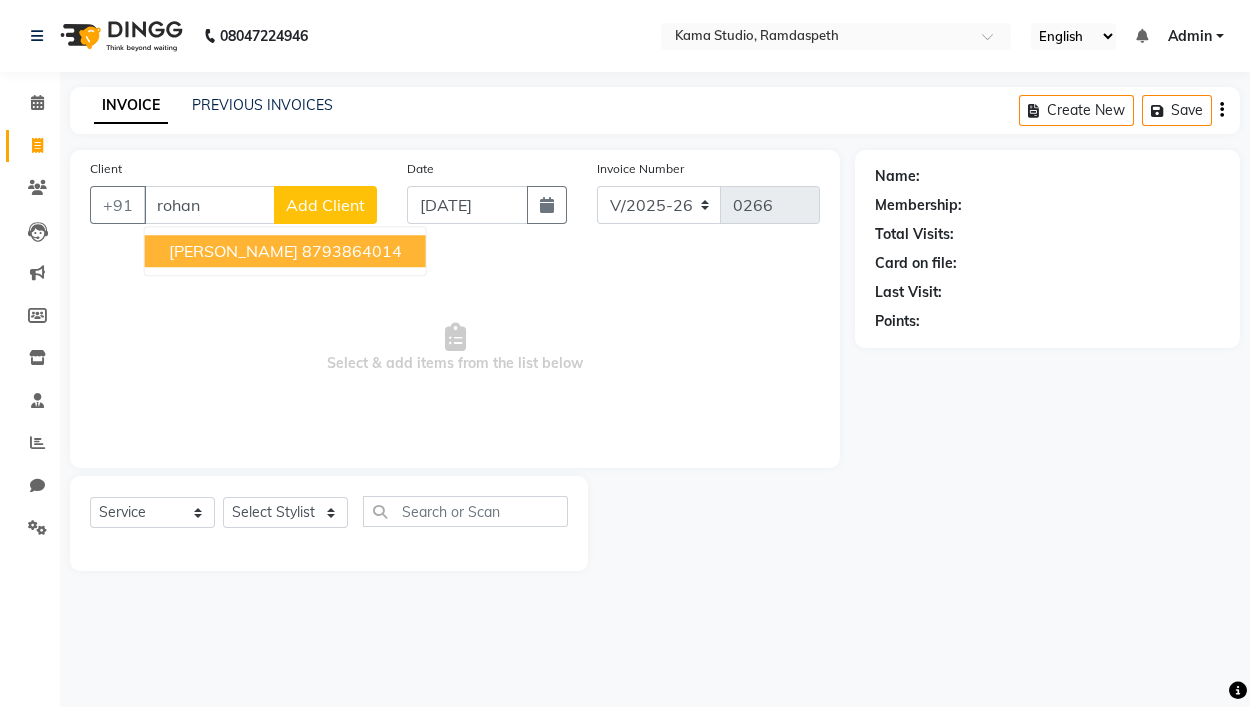click on "ROHAN PAREKH" at bounding box center (233, 251) 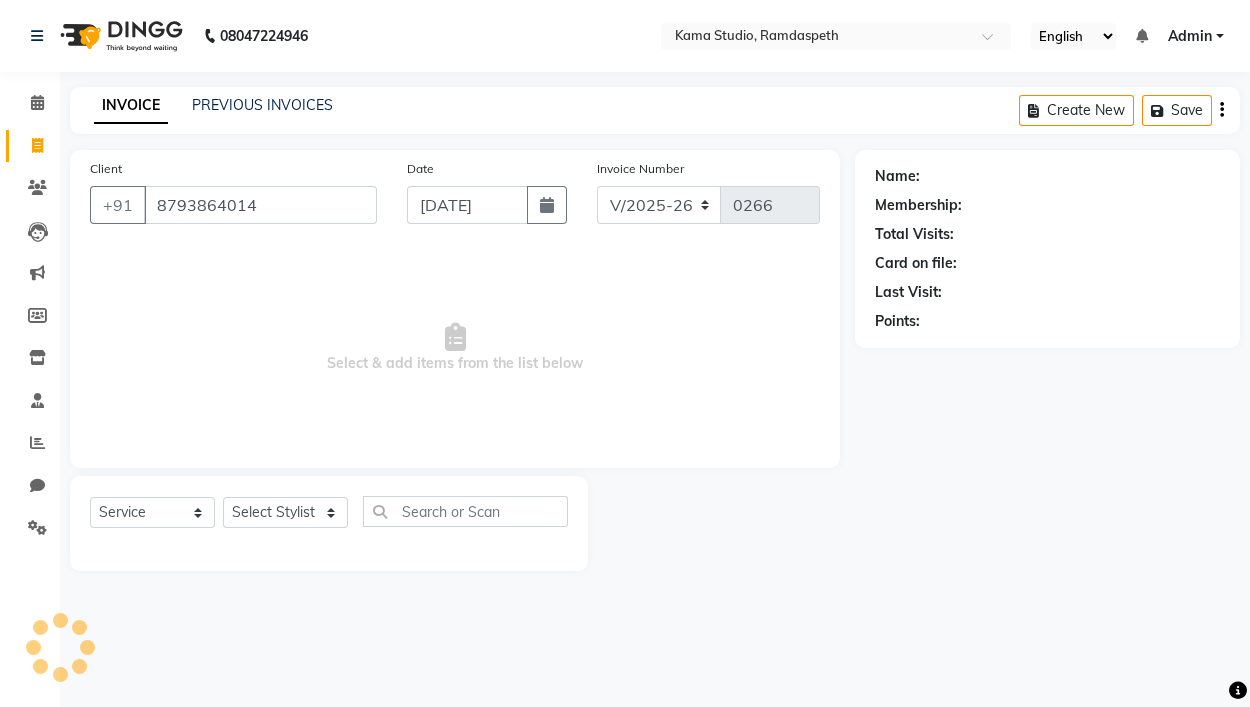 type on "8793864014" 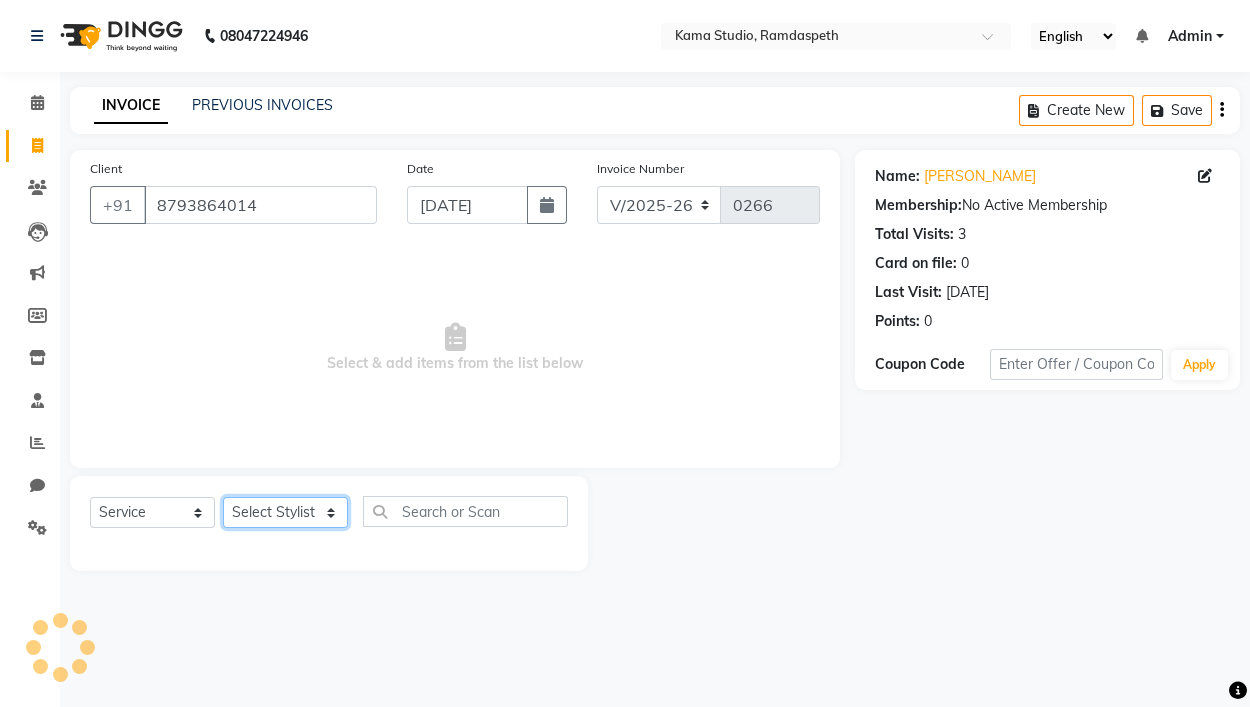 drag, startPoint x: 243, startPoint y: 525, endPoint x: 246, endPoint y: 512, distance: 13.341664 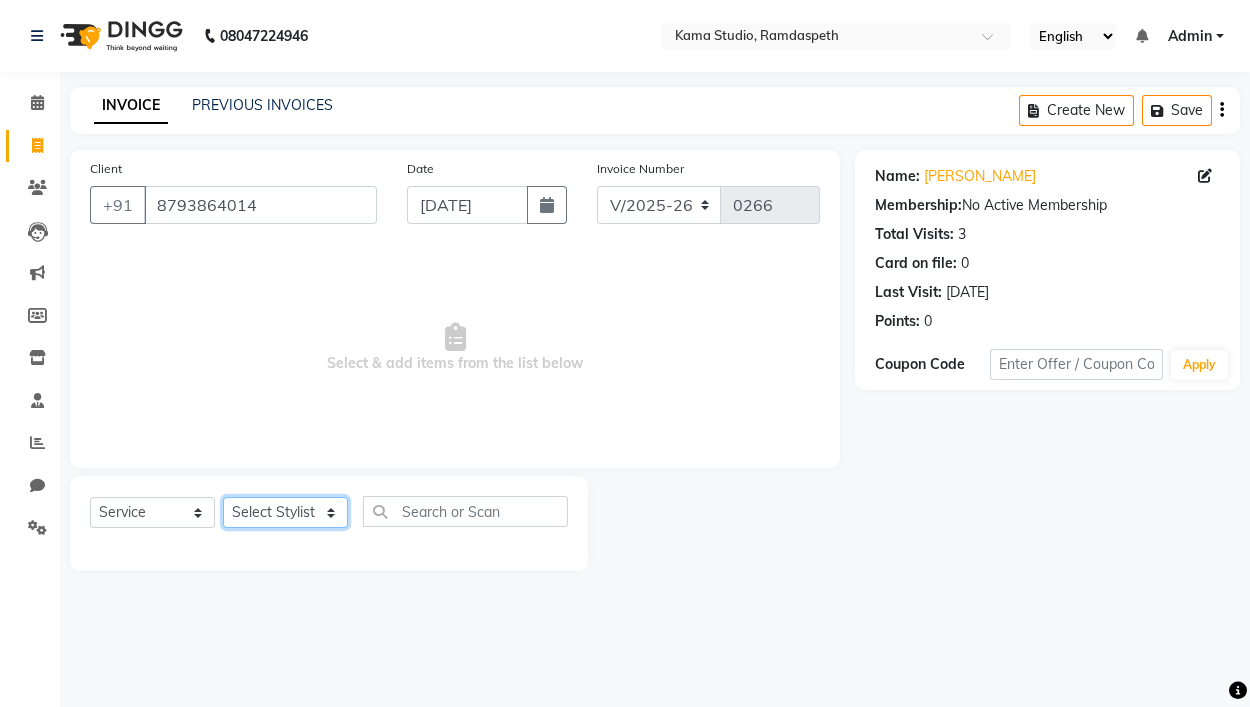 click on "Select Stylist Ajay Pal amol ramteke Ankit Dhawariya Sir ashis rajbanshi Devendra Dhawariya Sir Jay JAYANT VINOD CHINCHULKAR kishor  jambulkar Prajakta Ujjenkar Priya Gadge rinkku thakur  Sandeep Ugawakar Sangeeta Didi trupti rawale Vaishali More Varsha guru" 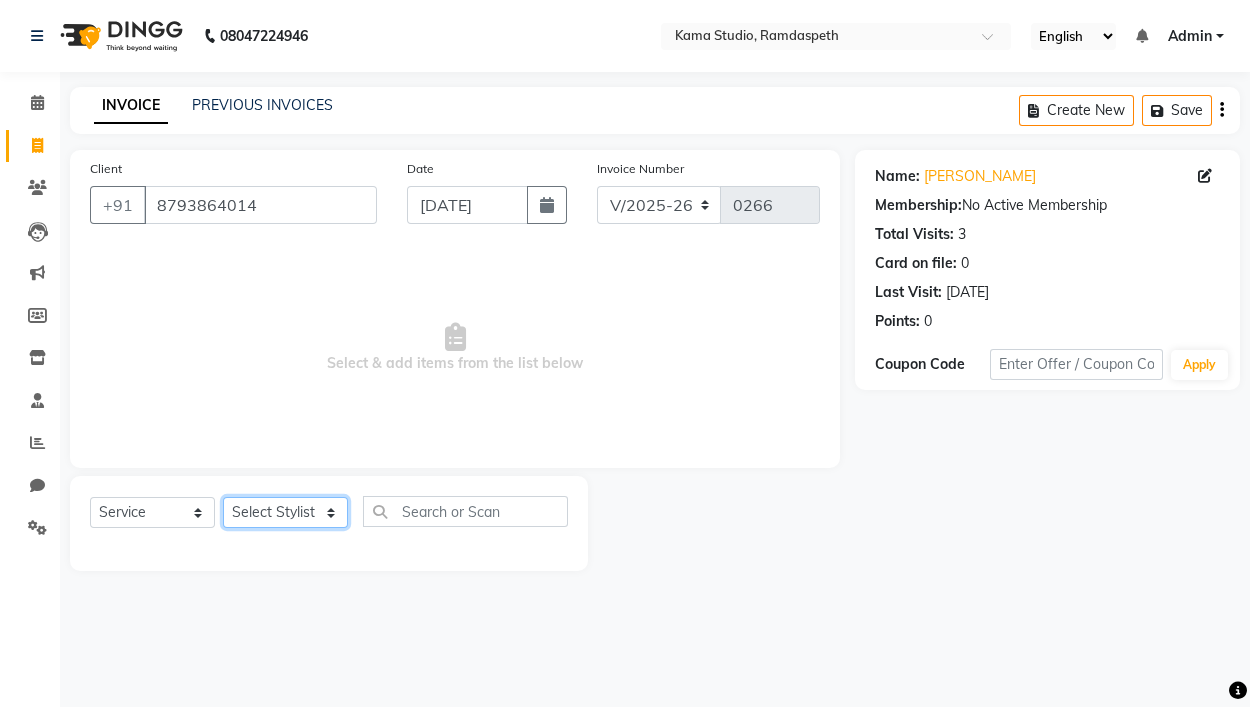 select on "67159" 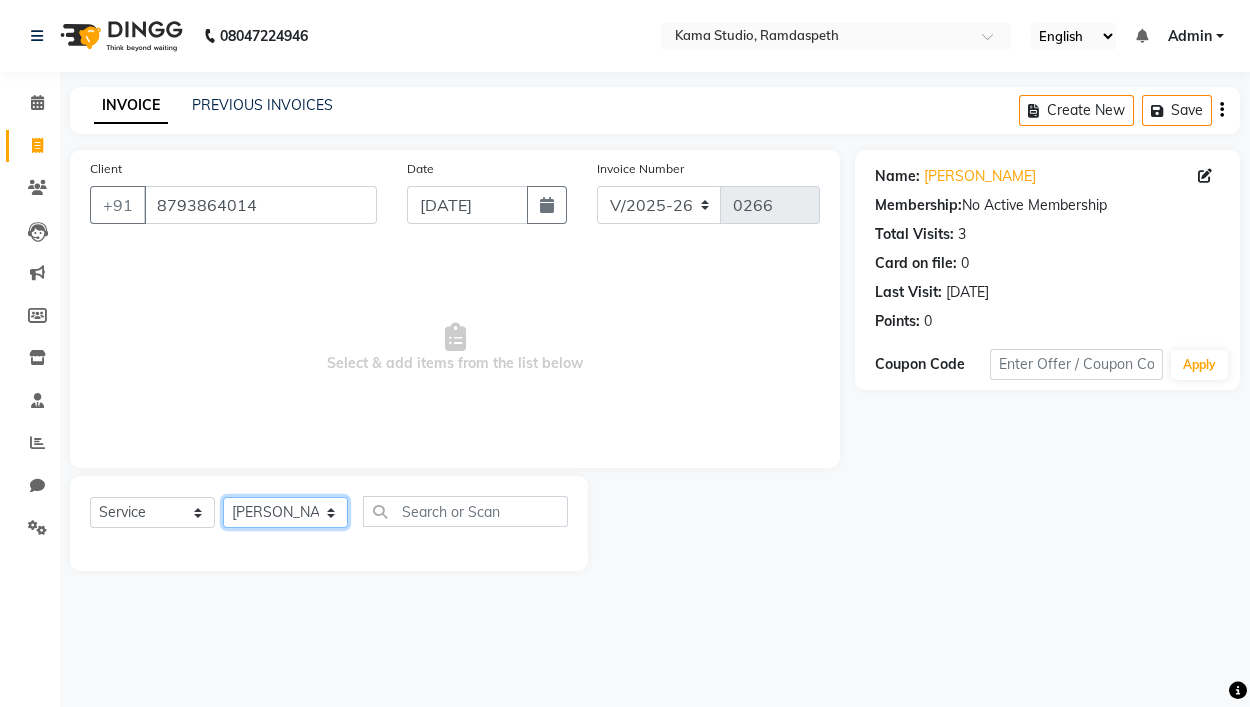 click on "Select Stylist Ajay Pal amol ramteke Ankit Dhawariya Sir ashis rajbanshi Devendra Dhawariya Sir Jay JAYANT VINOD CHINCHULKAR kishor  jambulkar Prajakta Ujjenkar Priya Gadge rinkku thakur  Sandeep Ugawakar Sangeeta Didi trupti rawale Vaishali More Varsha guru" 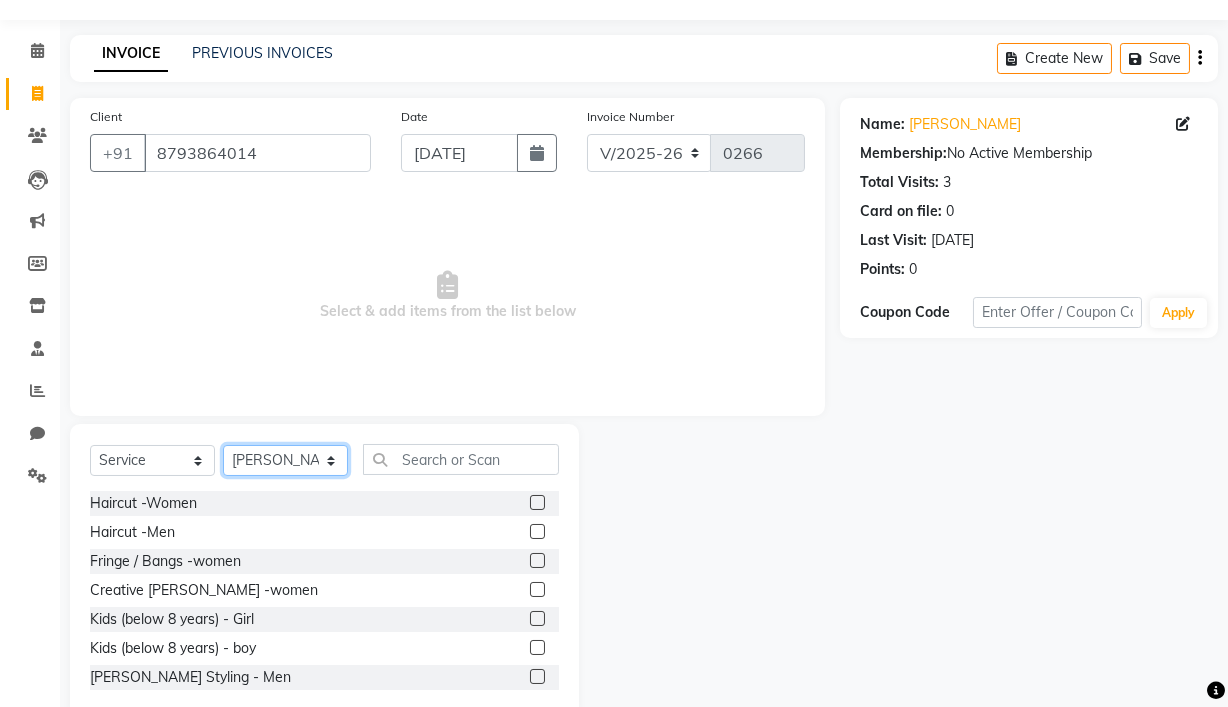 scroll, scrollTop: 93, scrollLeft: 0, axis: vertical 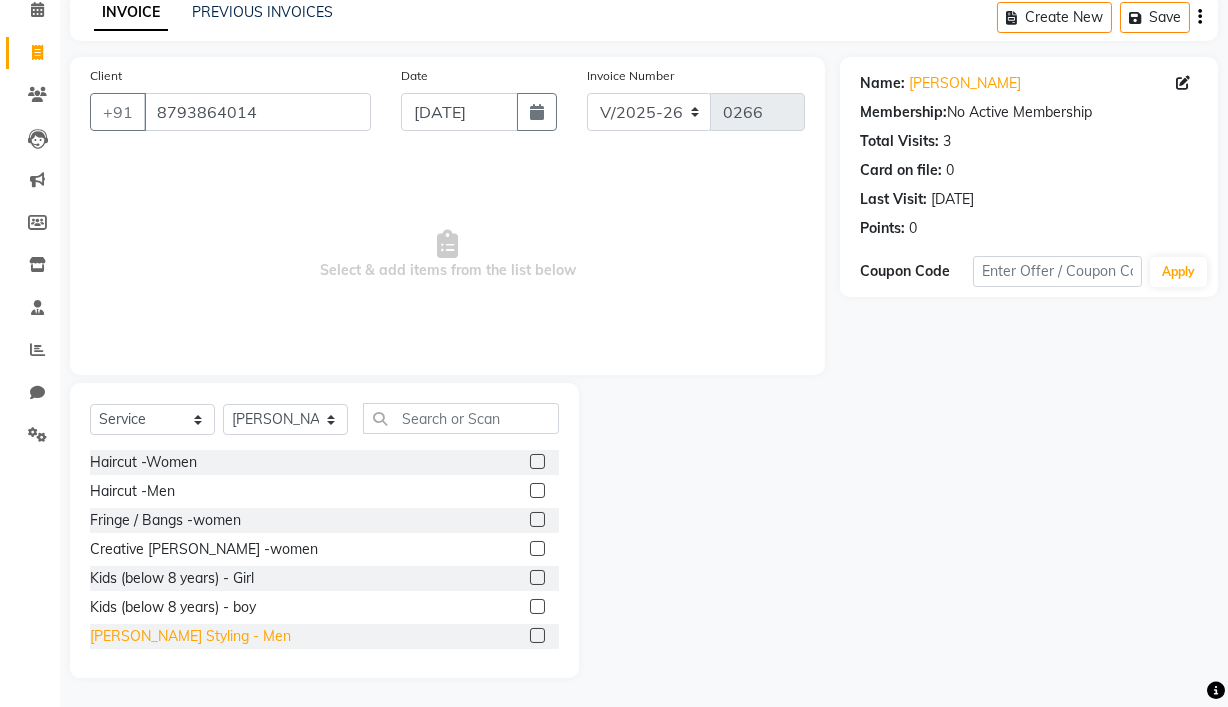 click on "Beard Styling - Men" 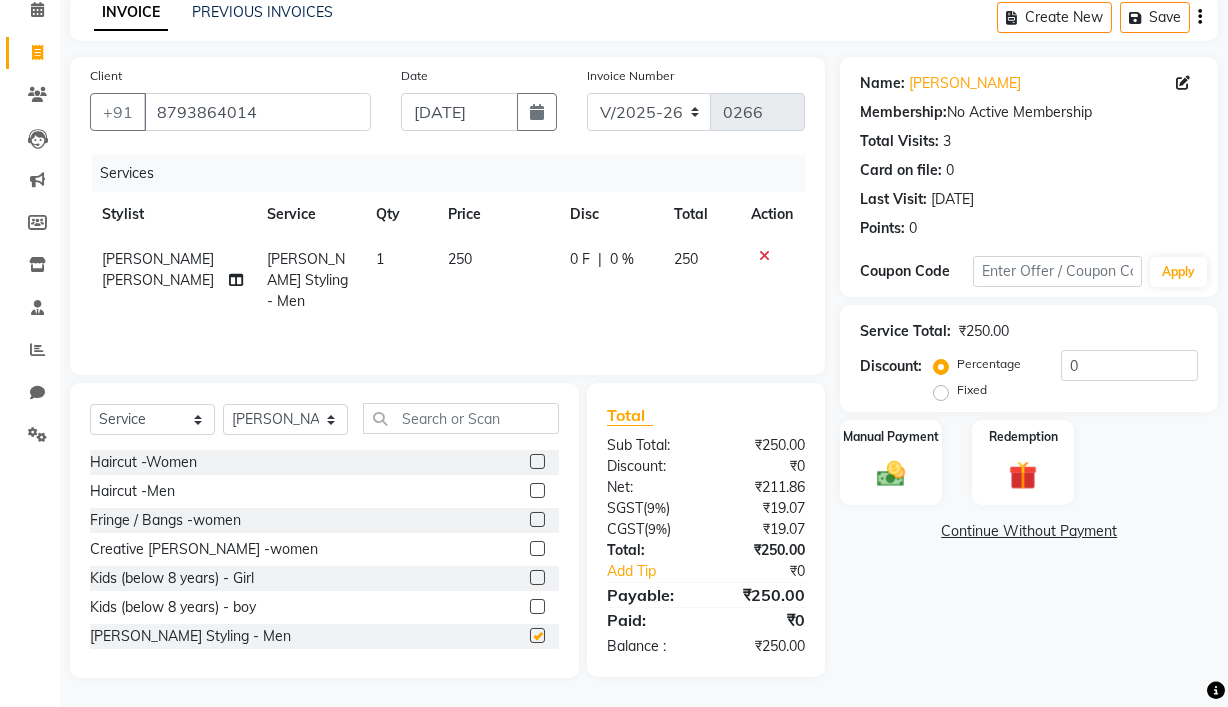 checkbox on "false" 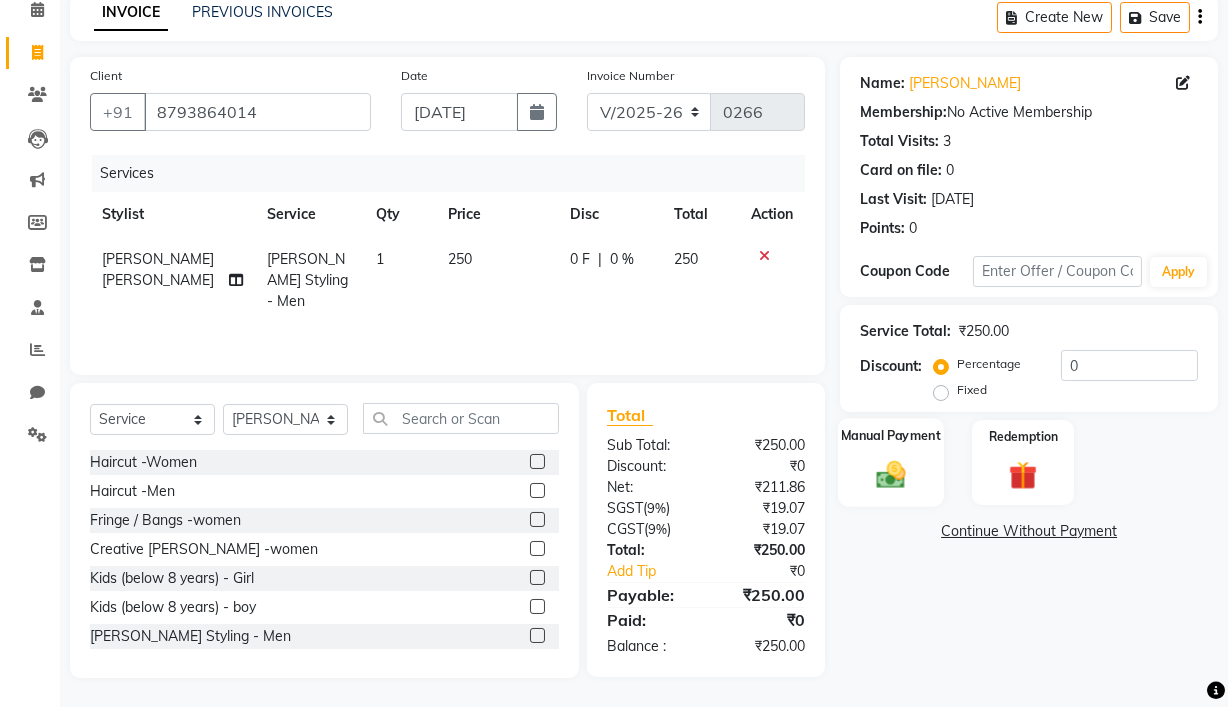 click on "Manual Payment" 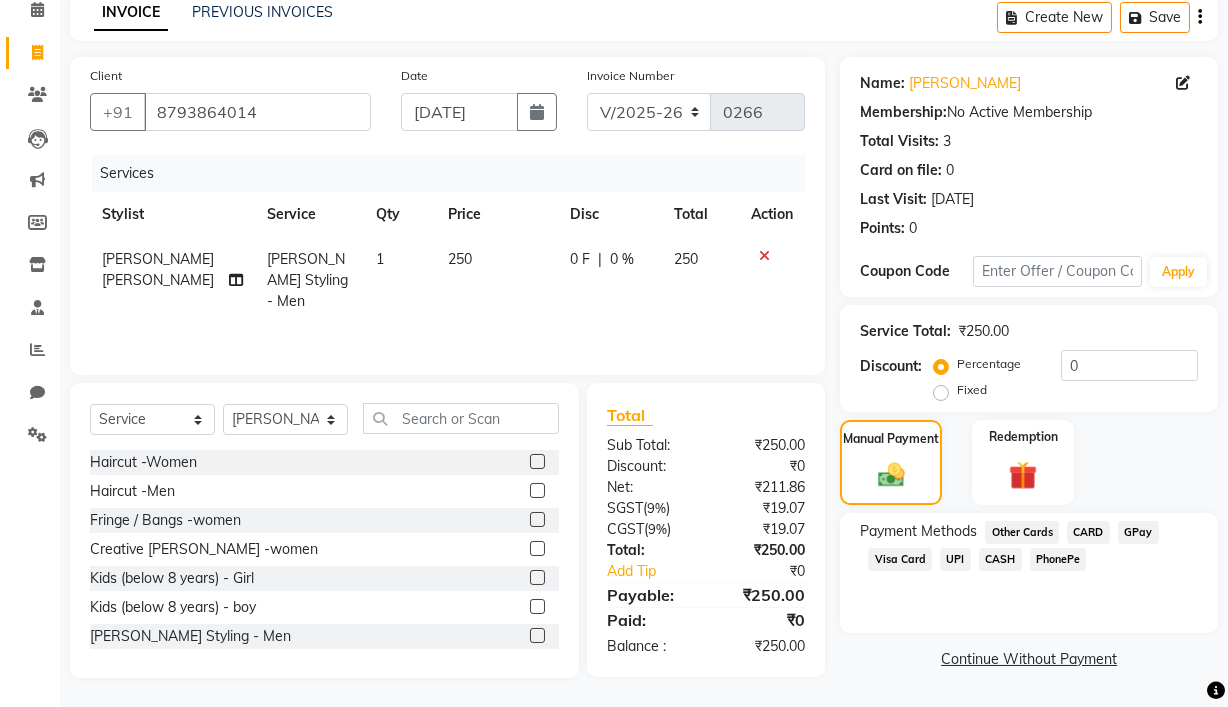 click on "Fixed" 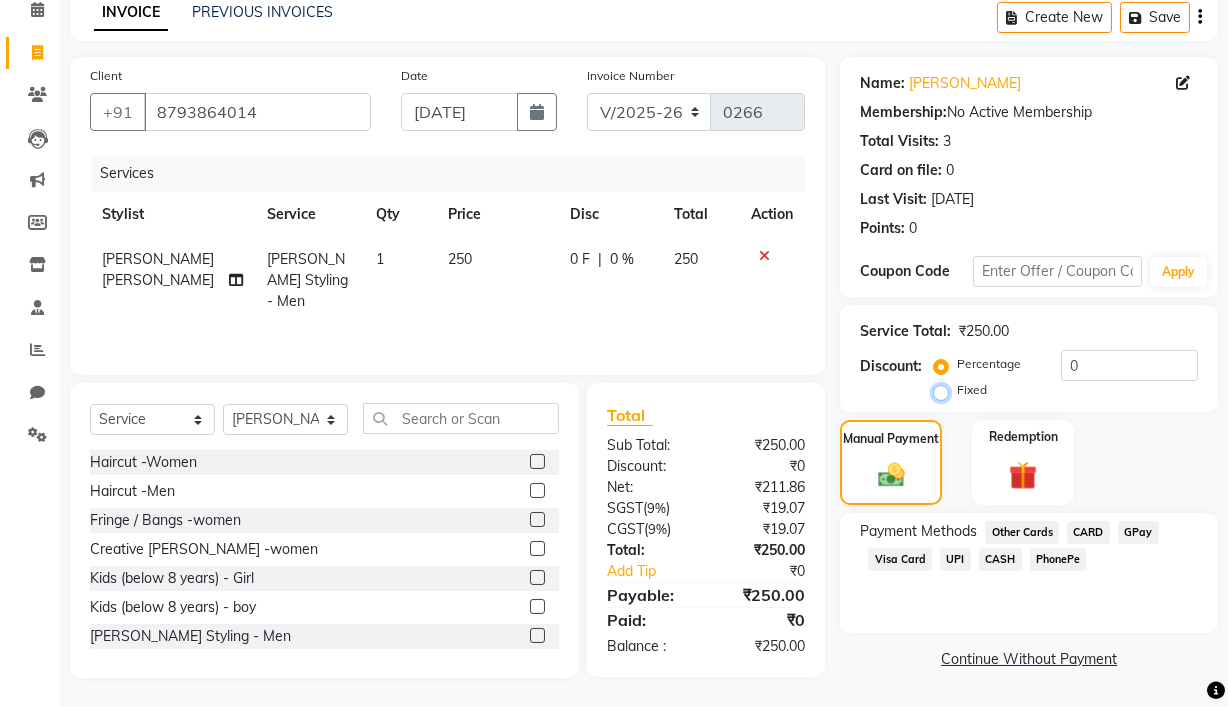 click on "Fixed" at bounding box center [945, 390] 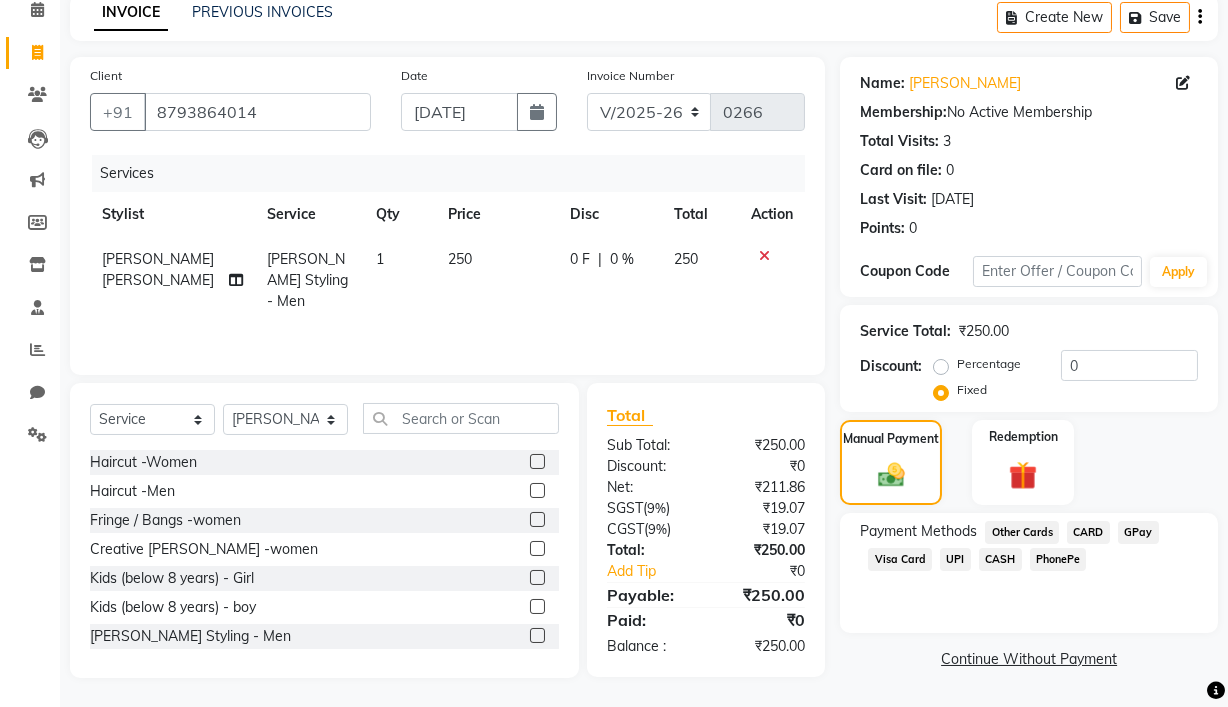 click on "CASH" 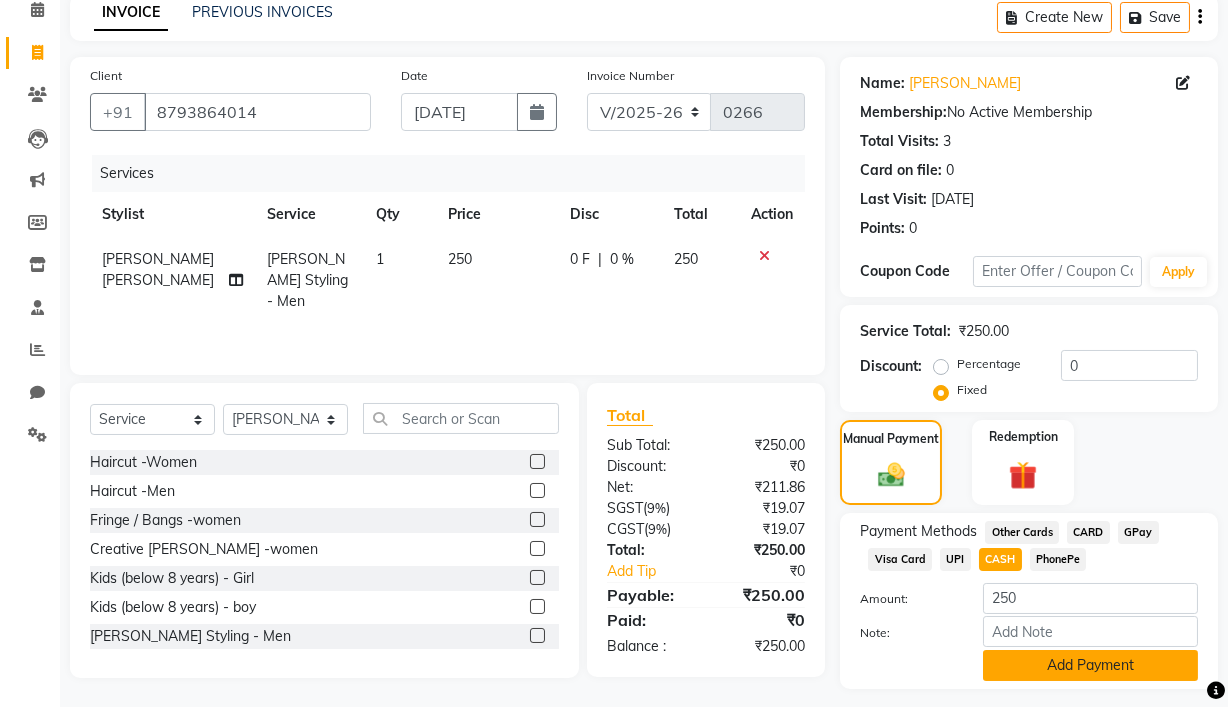 click on "Add Payment" 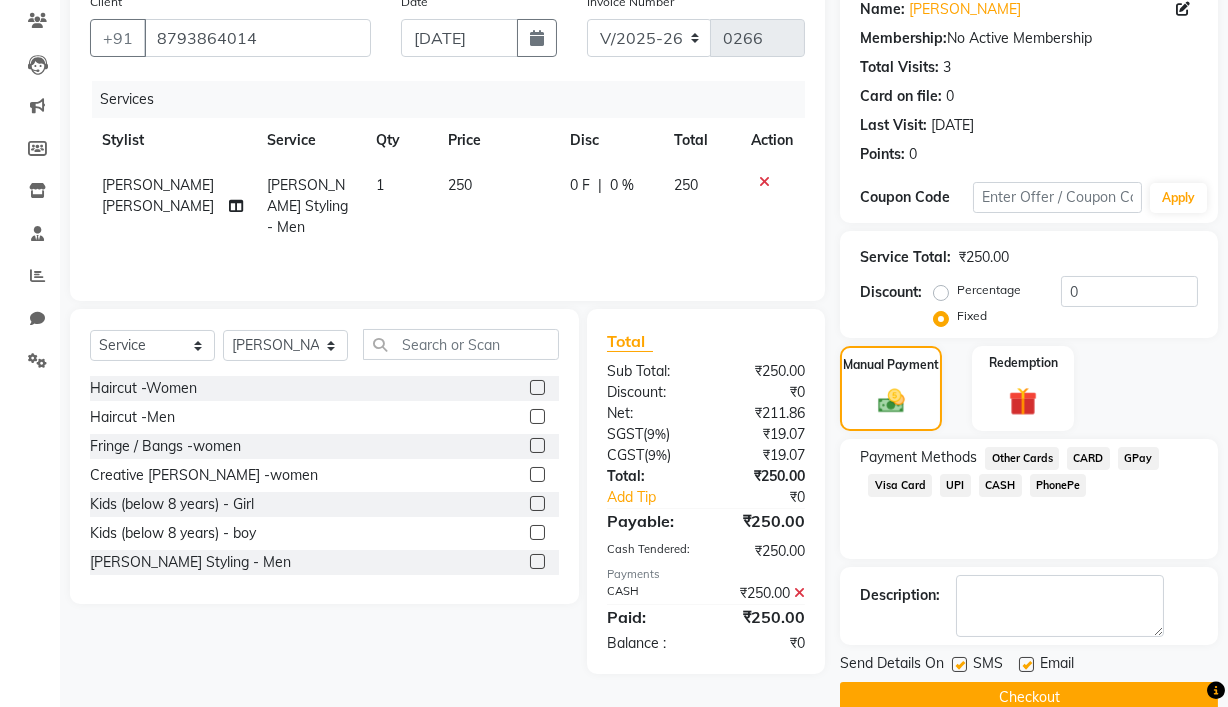 scroll, scrollTop: 203, scrollLeft: 0, axis: vertical 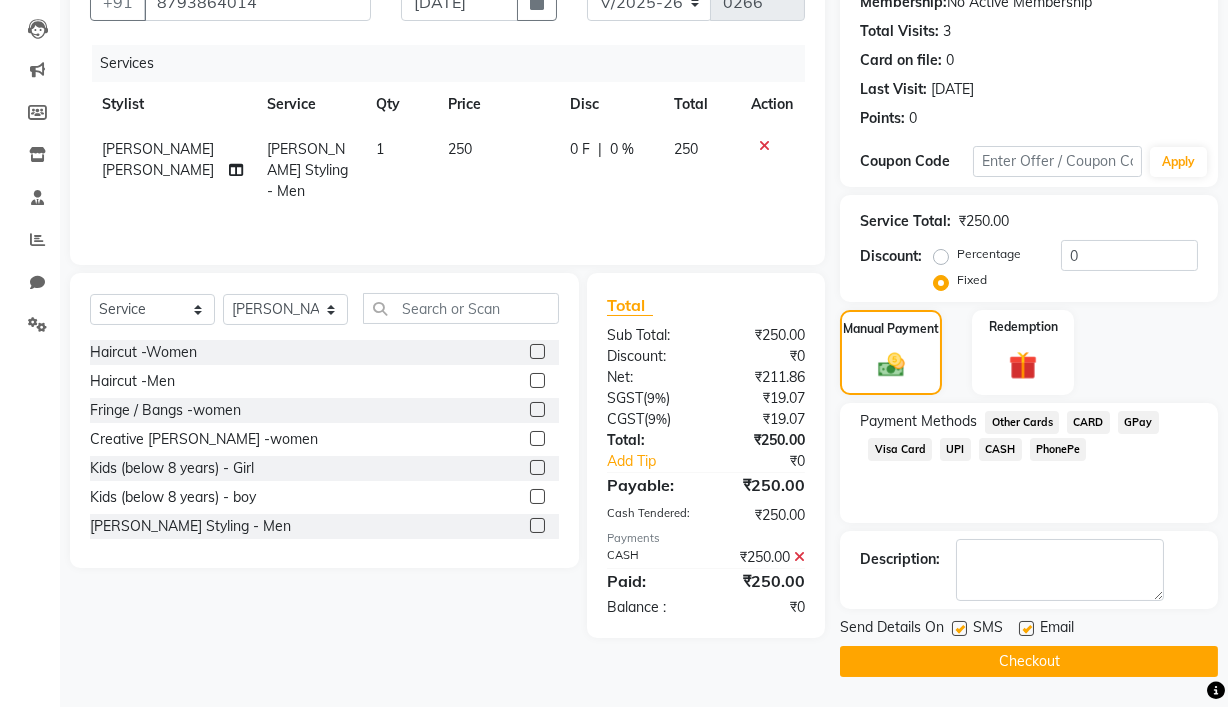 click on "INVOICE PREVIOUS INVOICES Create New   Save  Client +91 8793864014 Date 13-07-2025 Invoice Number V/2025 V/2025-26 0266 Services Stylist Service Qty Price Disc Total Action JAYANT VINOD CHINCHULKAR Beard Styling - Men 1 250 0 F | 0 % 250 Select  Service  Product  Membership  Package Voucher Prepaid Gift Card  Select Stylist Ajay Pal amol ramteke Ankit Dhawariya Sir ashis rajbanshi Devendra Dhawariya Sir Jay JAYANT VINOD CHINCHULKAR kishor  jambulkar Prajakta Ujjenkar Priya Gadge rinkku thakur  Sandeep Ugawakar Sangeeta Didi trupti rawale Vaishali More Varsha guru Haircut -Women  Haircut -Men  Fringe / Bangs -women  Creative Bob -women  Kids (below 8 years) - Girl  Kids (below 8 years) - boy  Beard Styling - Men  Beard Shaving / Trimming  Shampoo & Conditioning (Blast Dry) - women  Shampoo & Conditioning (Blast Dry) - Men  Men Head Shave  Hair Patch Service  Styling - Blow Dry  Styling - Blow Dry with Out Curls  Styling - Hot Rollers  Styling - Crimping  Styling - Ironing  Styling - Tongs & Iron Curls  Total )" 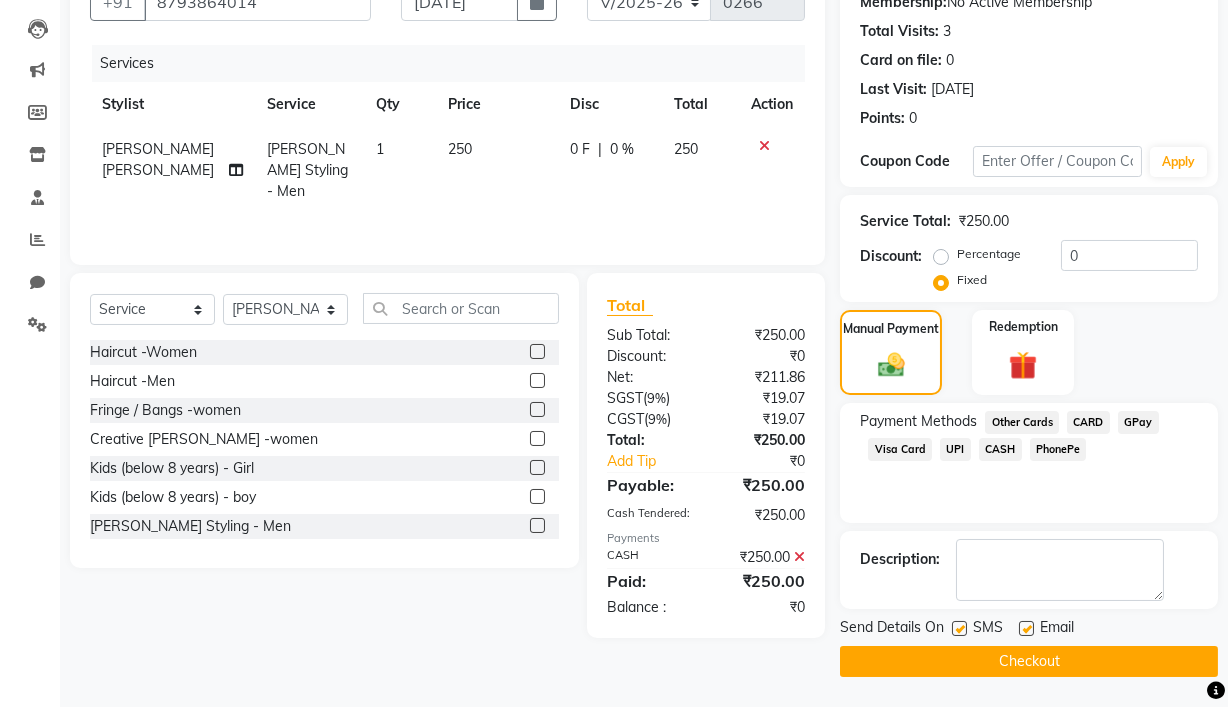 click 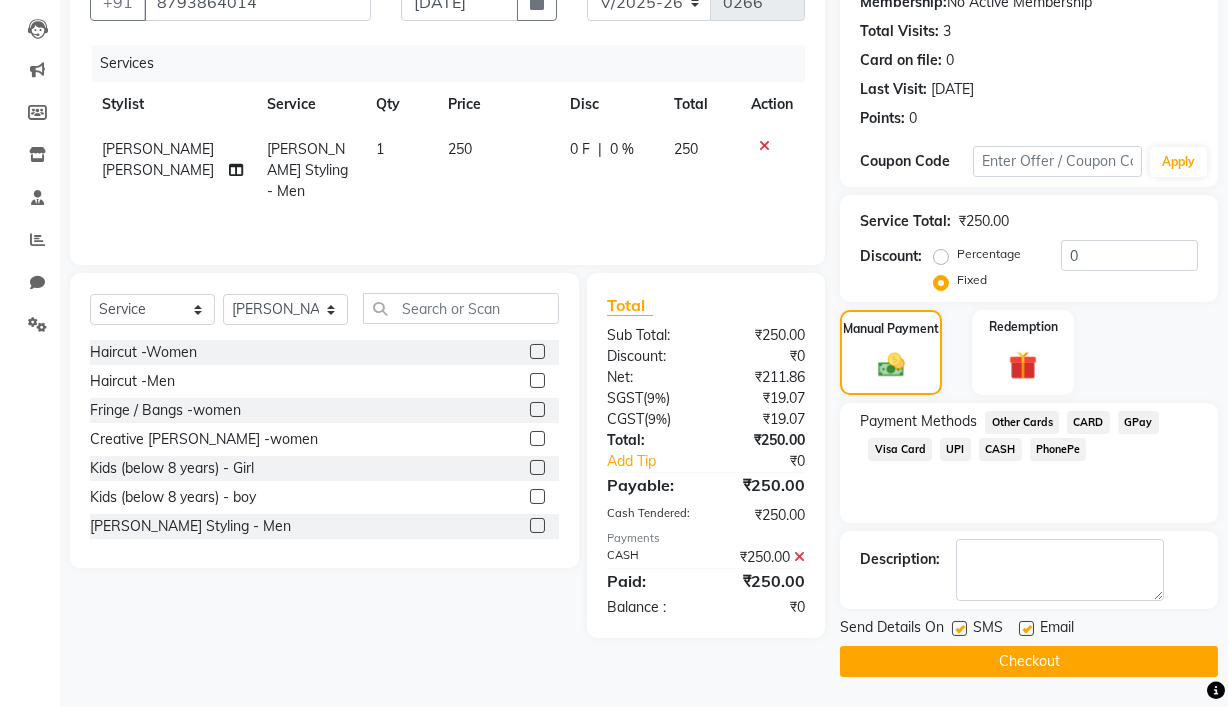 click at bounding box center [1025, 629] 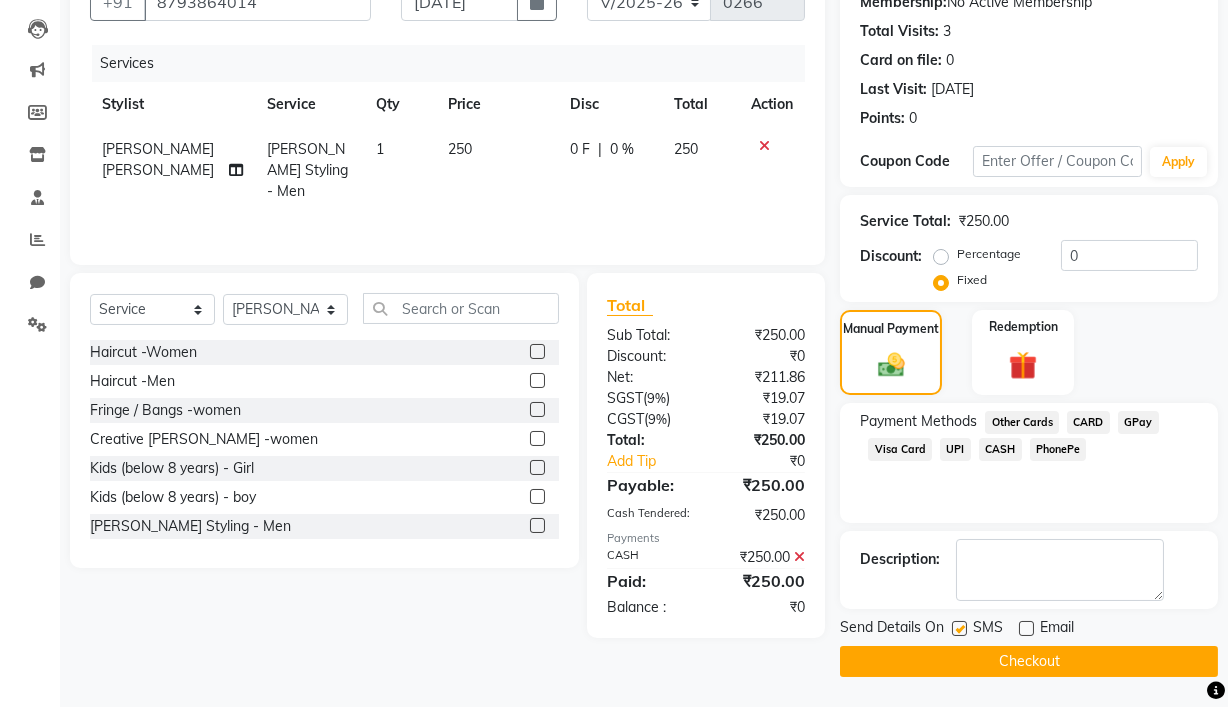 click 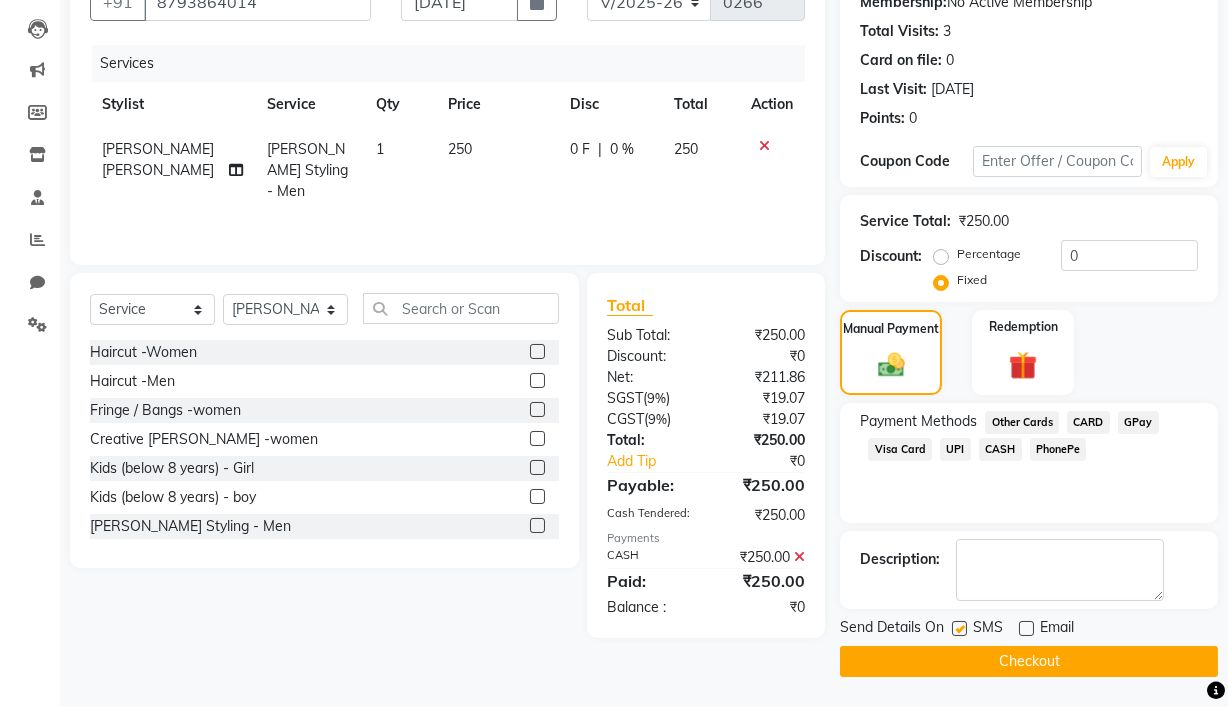 click at bounding box center (958, 629) 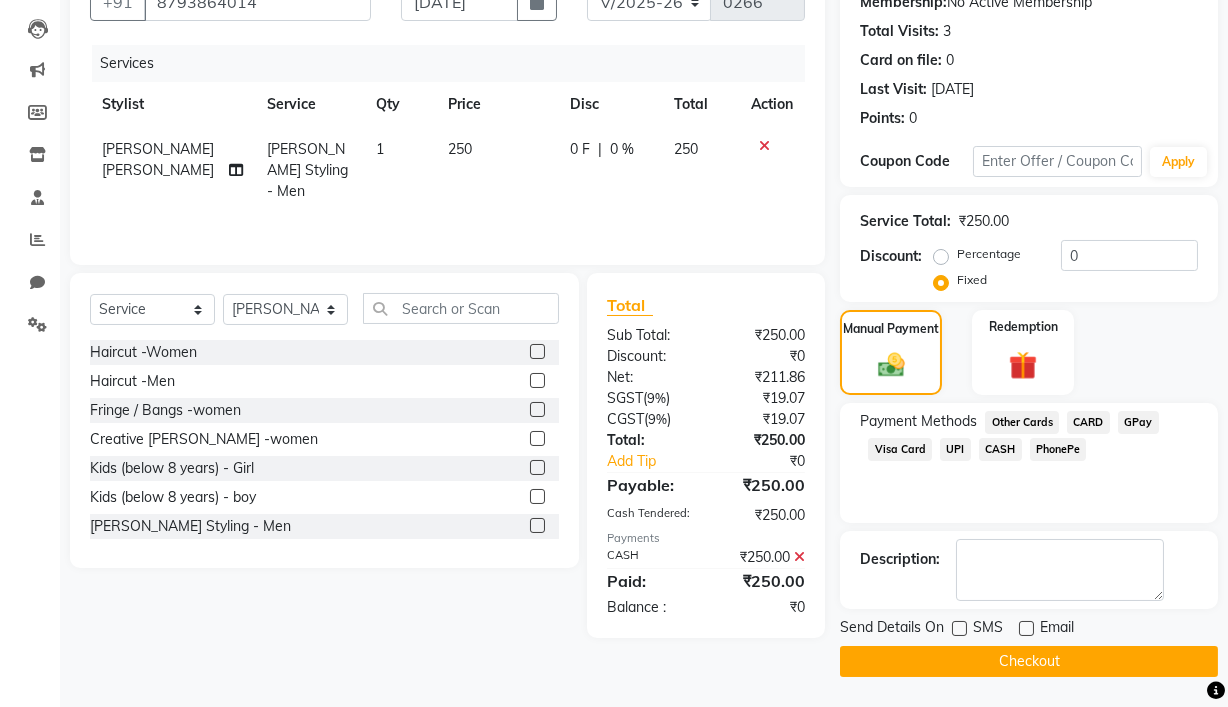 click 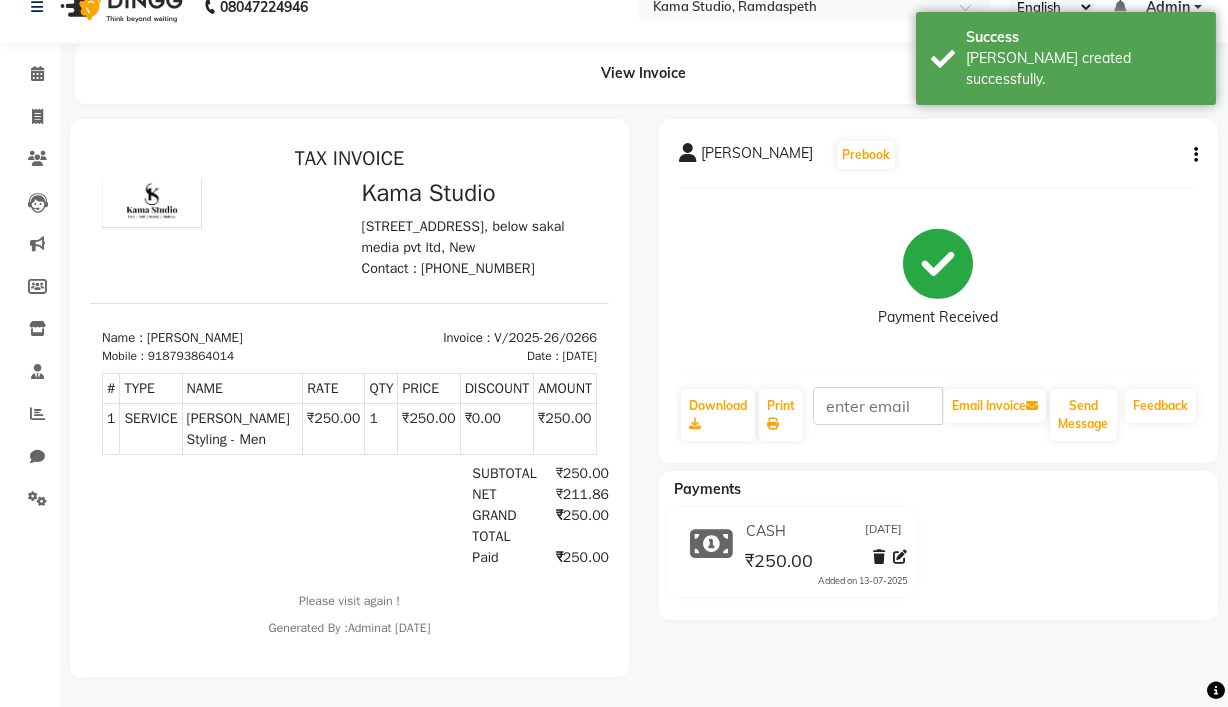 scroll, scrollTop: 0, scrollLeft: 0, axis: both 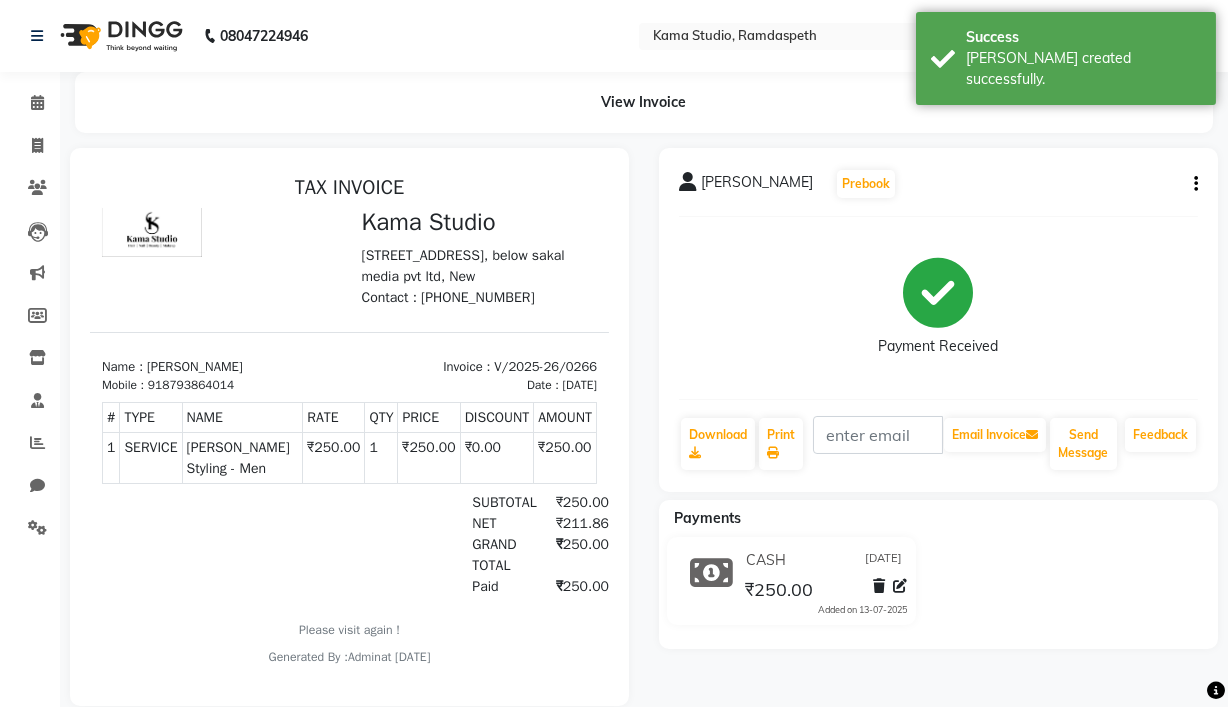 select on "service" 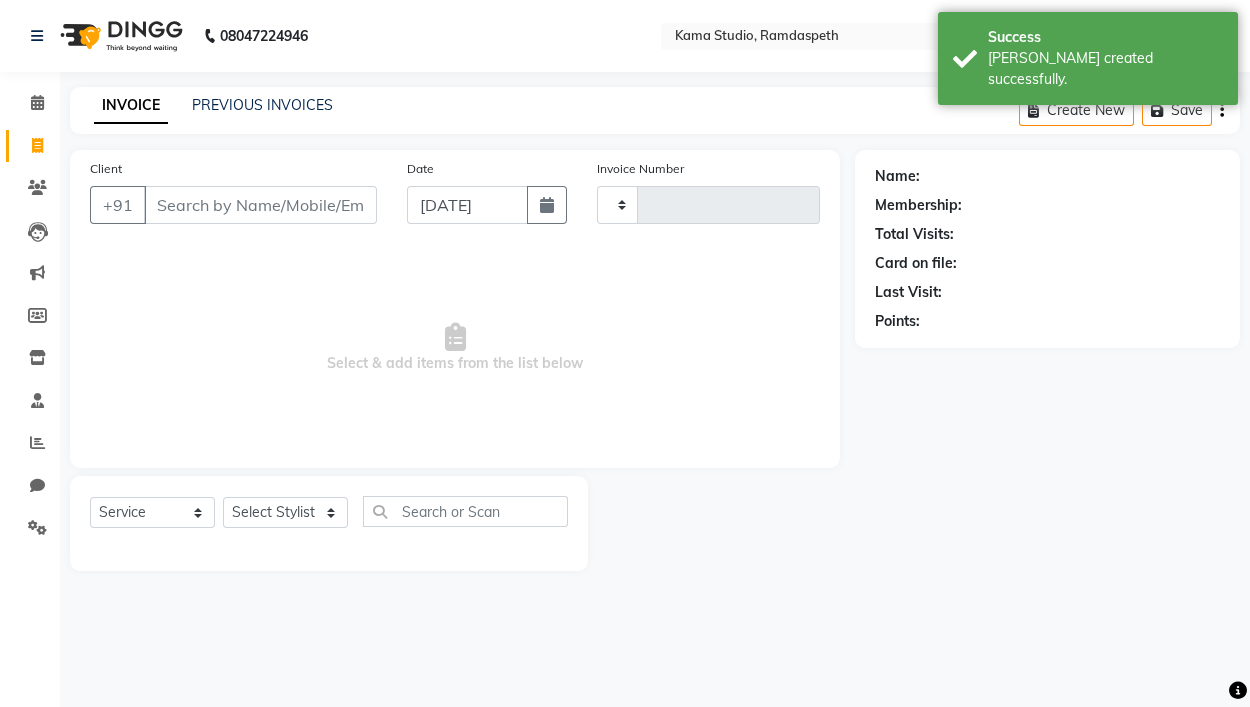 type on "0267" 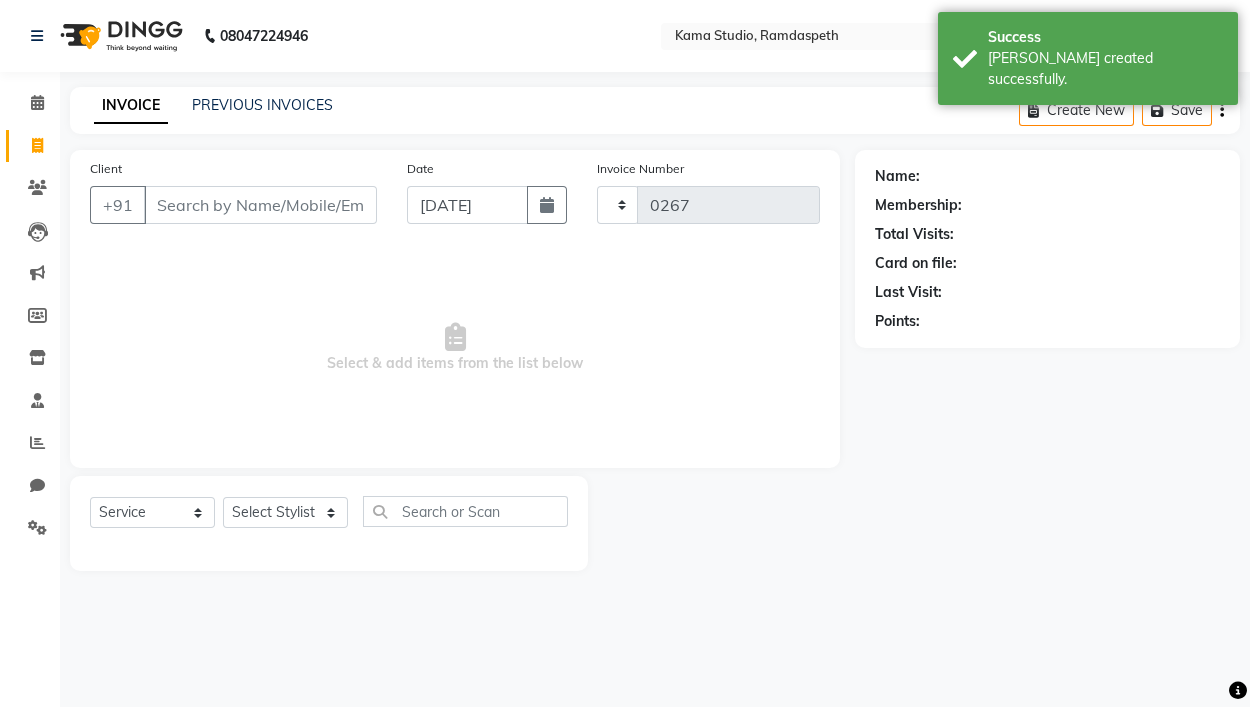 select on "7582" 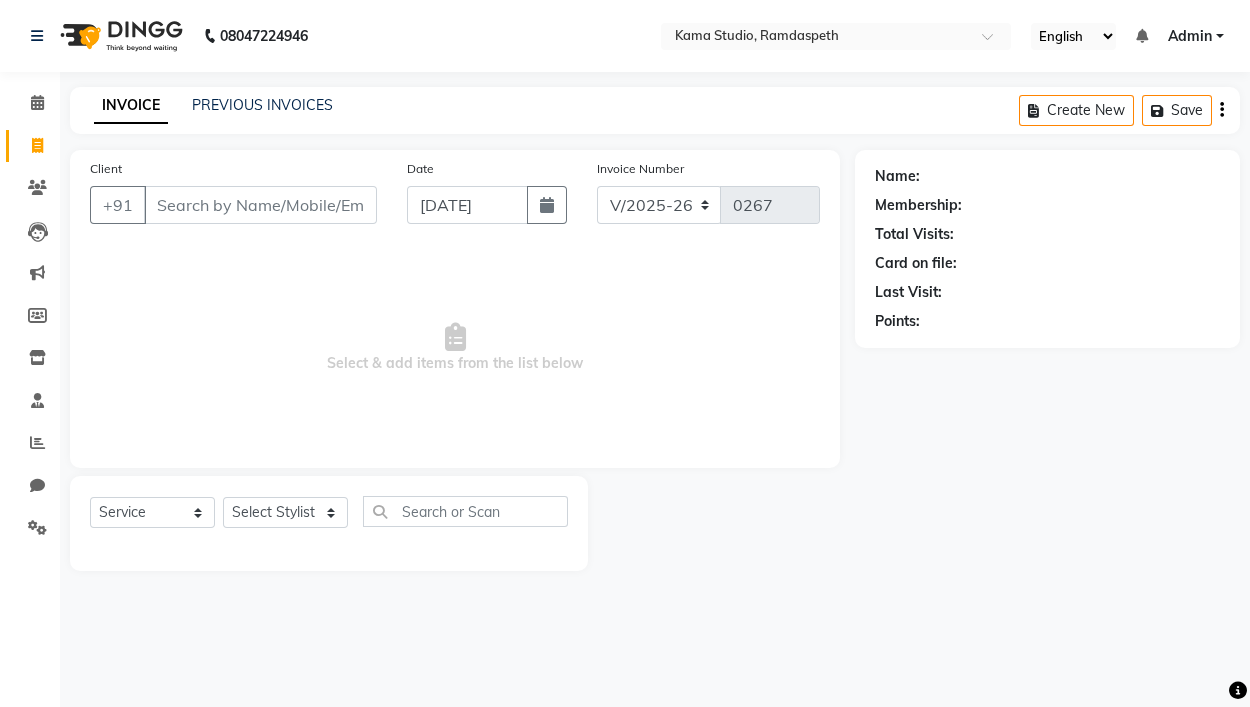click on "Client" at bounding box center [260, 205] 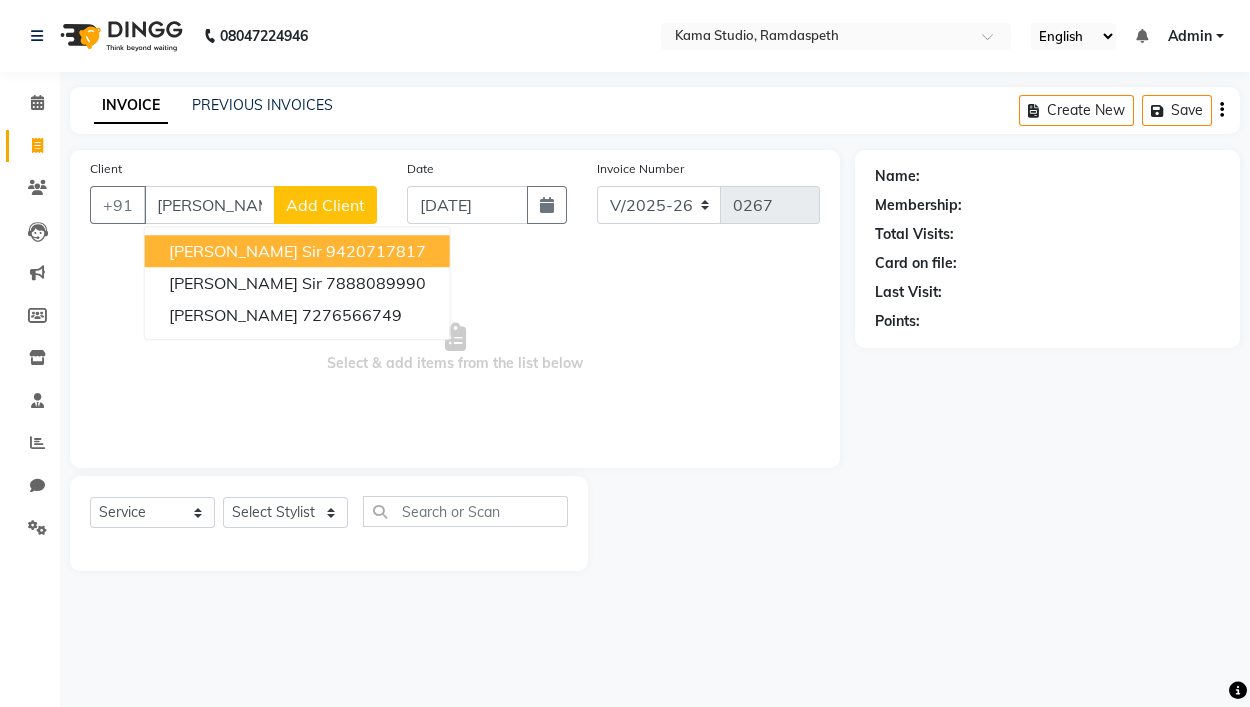 click on "9420717817" at bounding box center (376, 251) 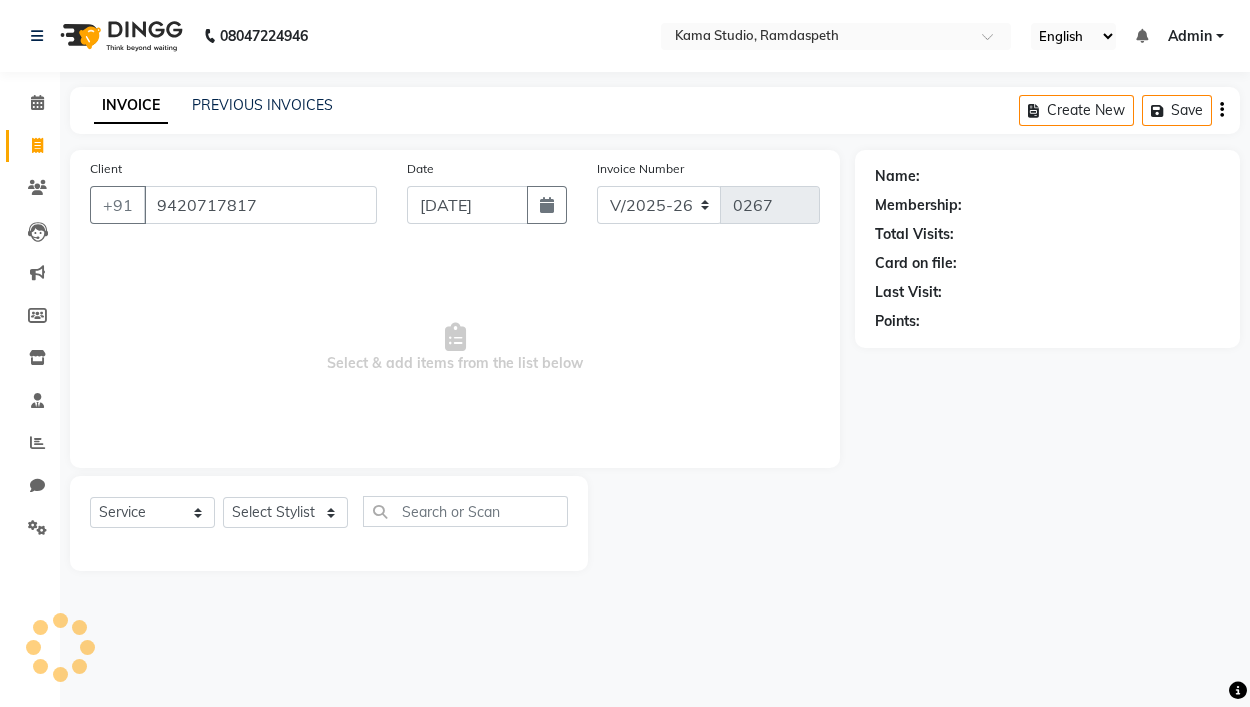 type on "9420717817" 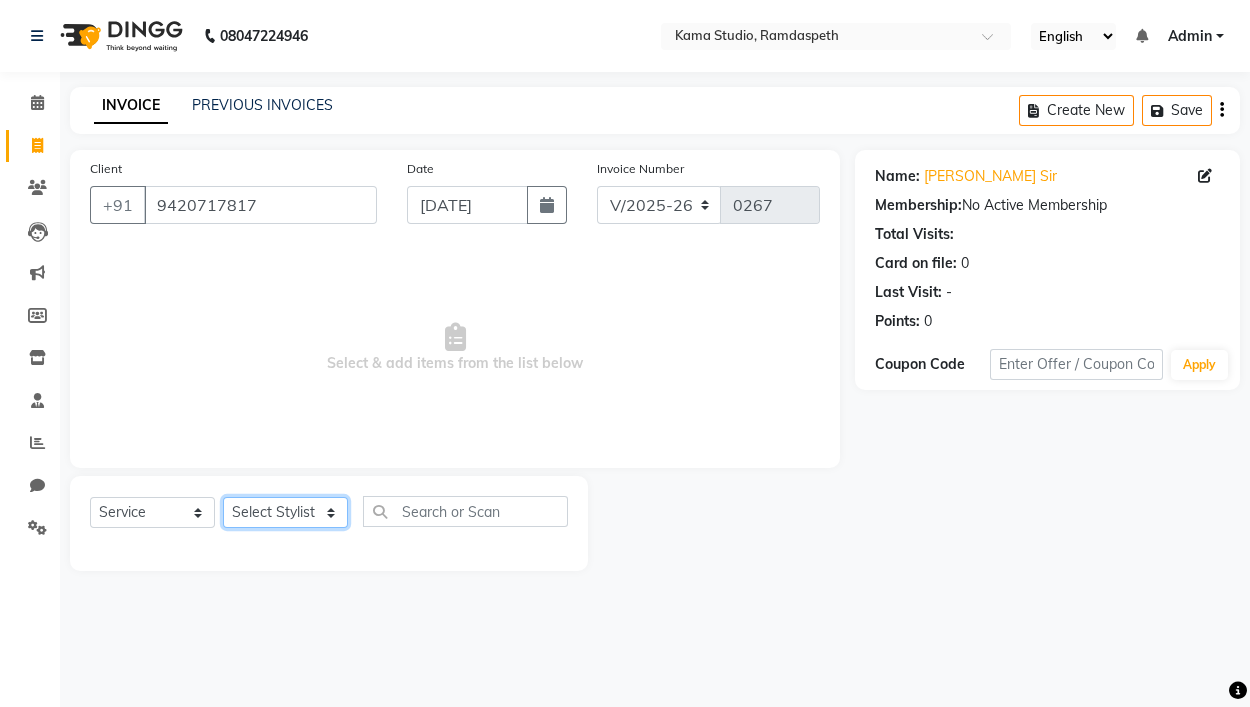 click on "Select Stylist Ajay Pal amol ramteke Ankit Dhawariya Sir ashis rajbanshi Devendra Dhawariya Sir Jay JAYANT VINOD CHINCHULKAR kishor  jambulkar Prajakta Ujjenkar Priya Gadge rinkku thakur  Sandeep Ugawakar Sangeeta Didi trupti rawale Vaishali More Varsha guru" 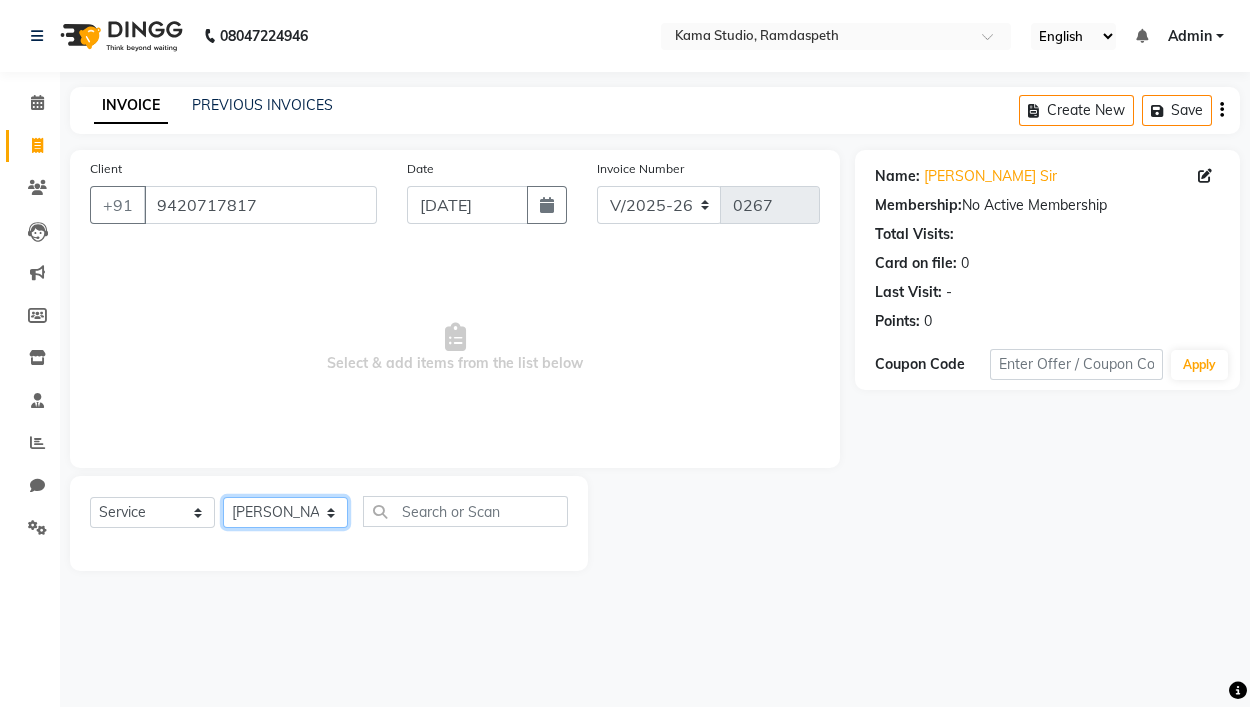 click on "Select Stylist Ajay Pal amol ramteke Ankit Dhawariya Sir ashis rajbanshi Devendra Dhawariya Sir Jay JAYANT VINOD CHINCHULKAR kishor  jambulkar Prajakta Ujjenkar Priya Gadge rinkku thakur  Sandeep Ugawakar Sangeeta Didi trupti rawale Vaishali More Varsha guru" 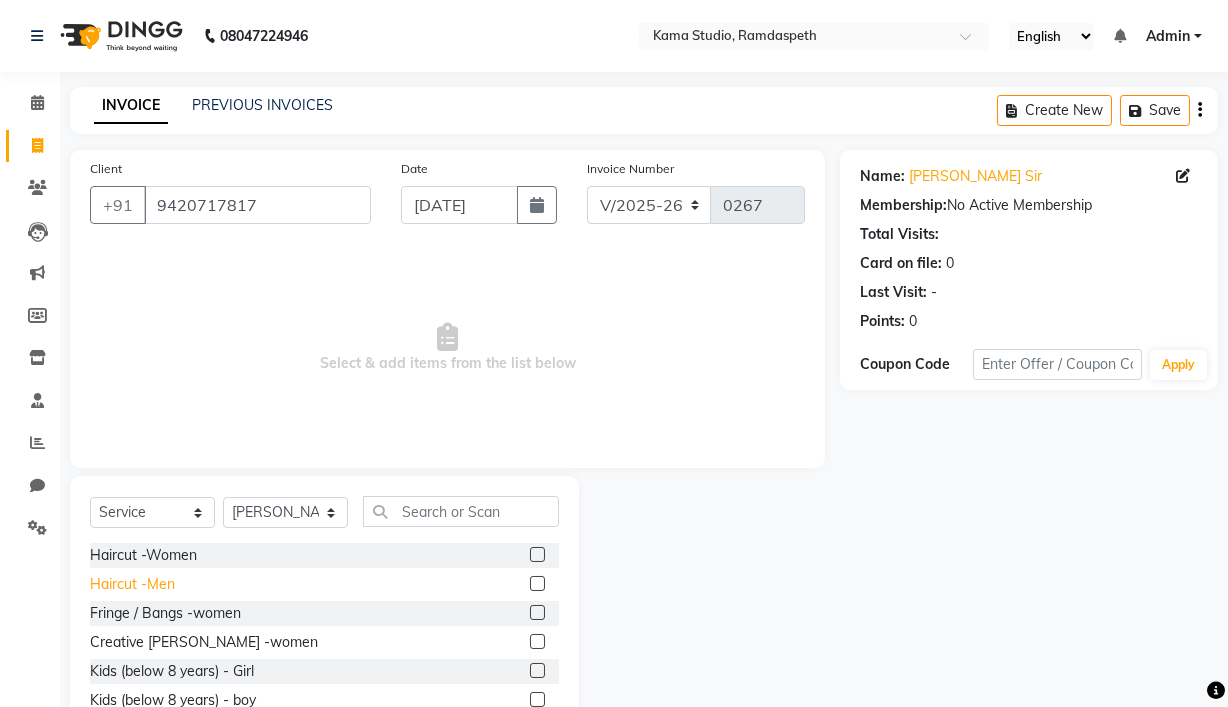 click on "Haircut -Men" 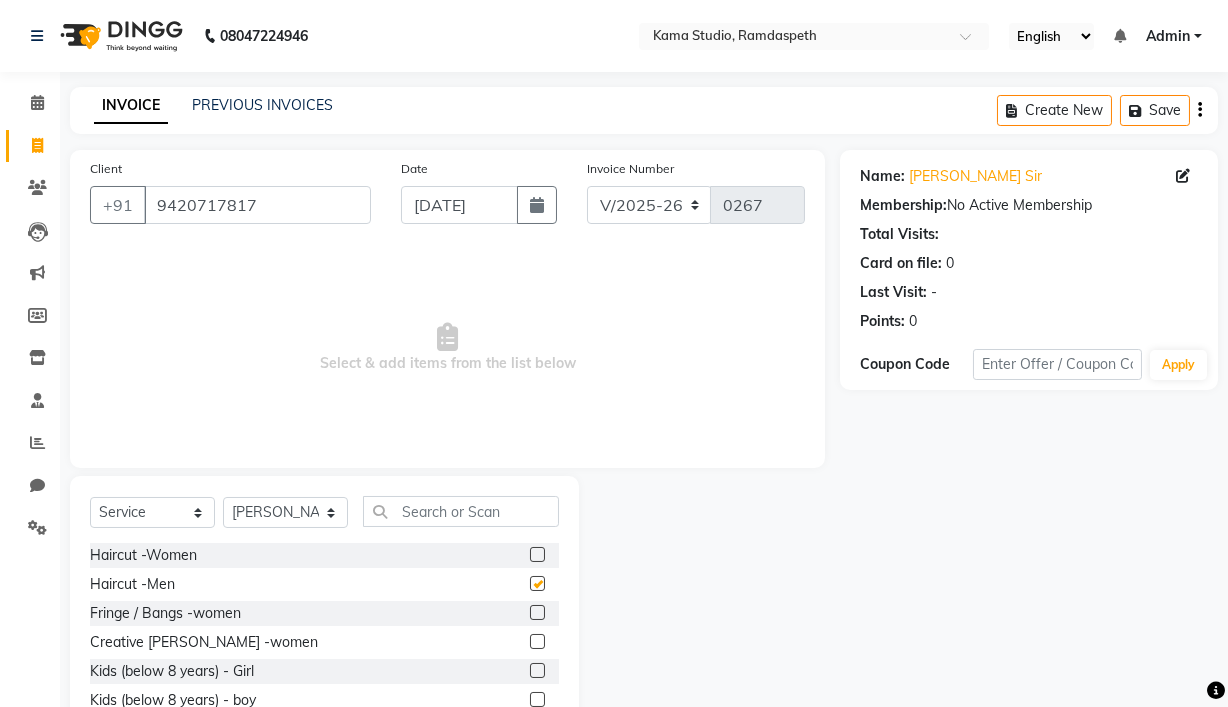 checkbox on "false" 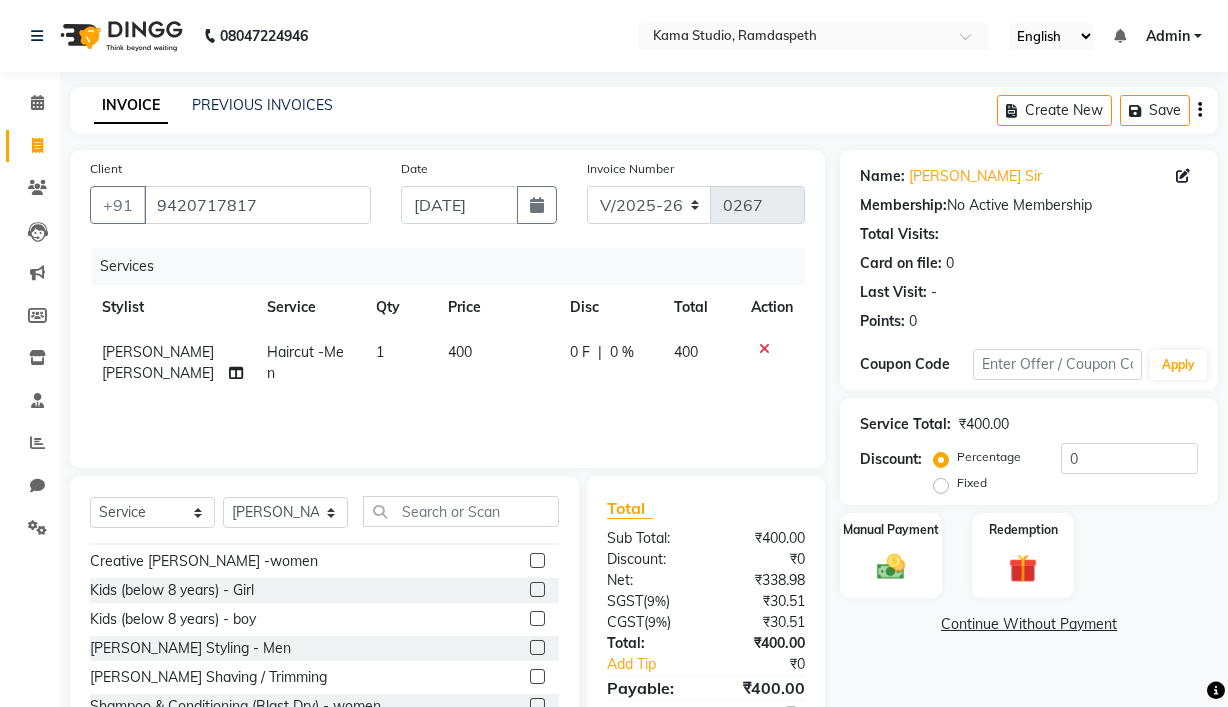 scroll, scrollTop: 149, scrollLeft: 0, axis: vertical 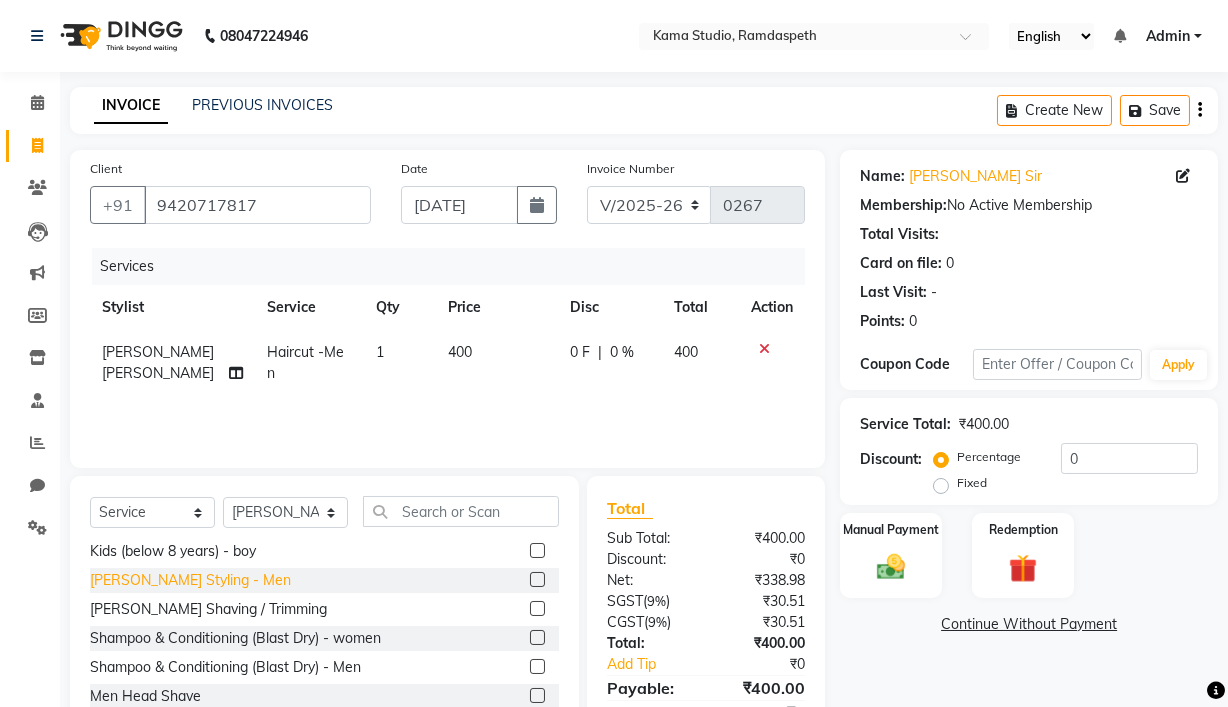 click on "Beard Styling - Men" 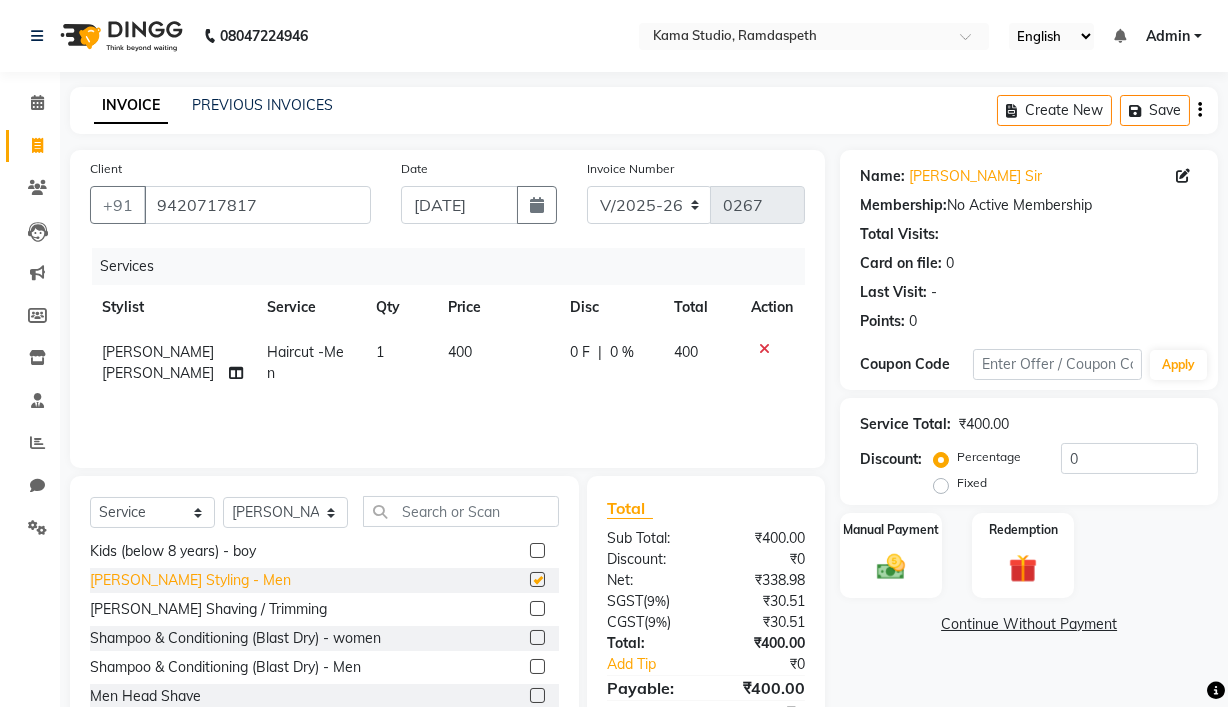 checkbox on "false" 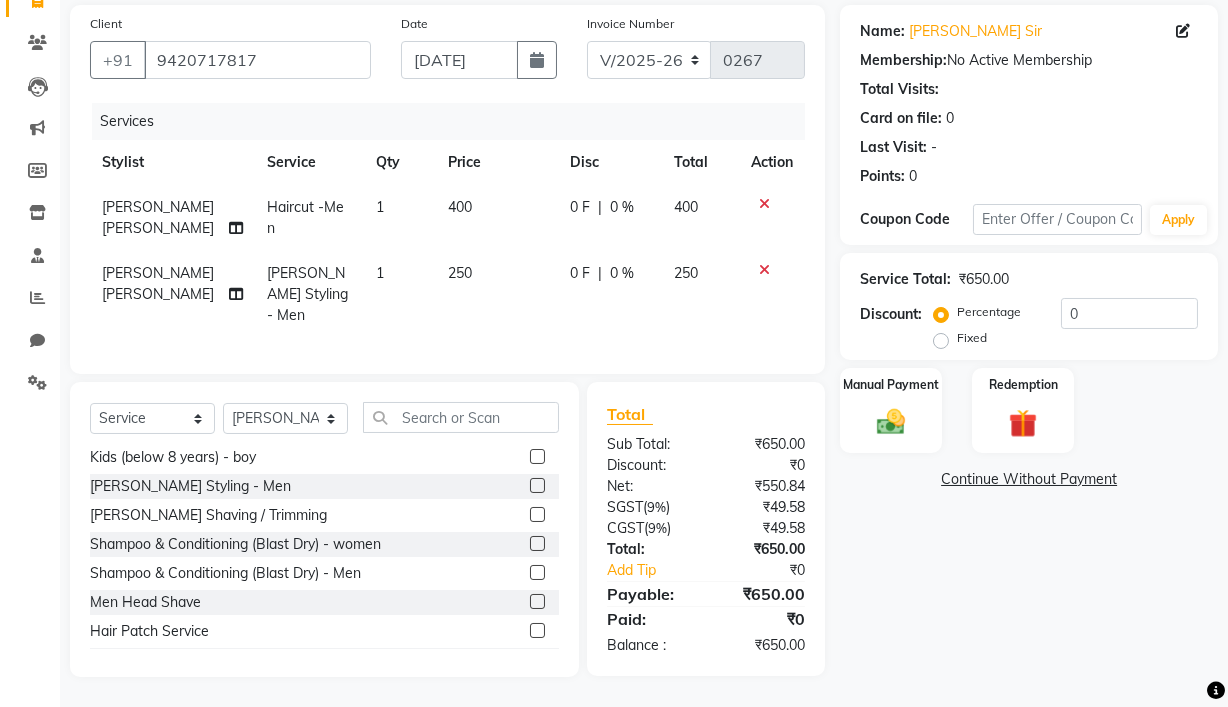 scroll, scrollTop: 147, scrollLeft: 0, axis: vertical 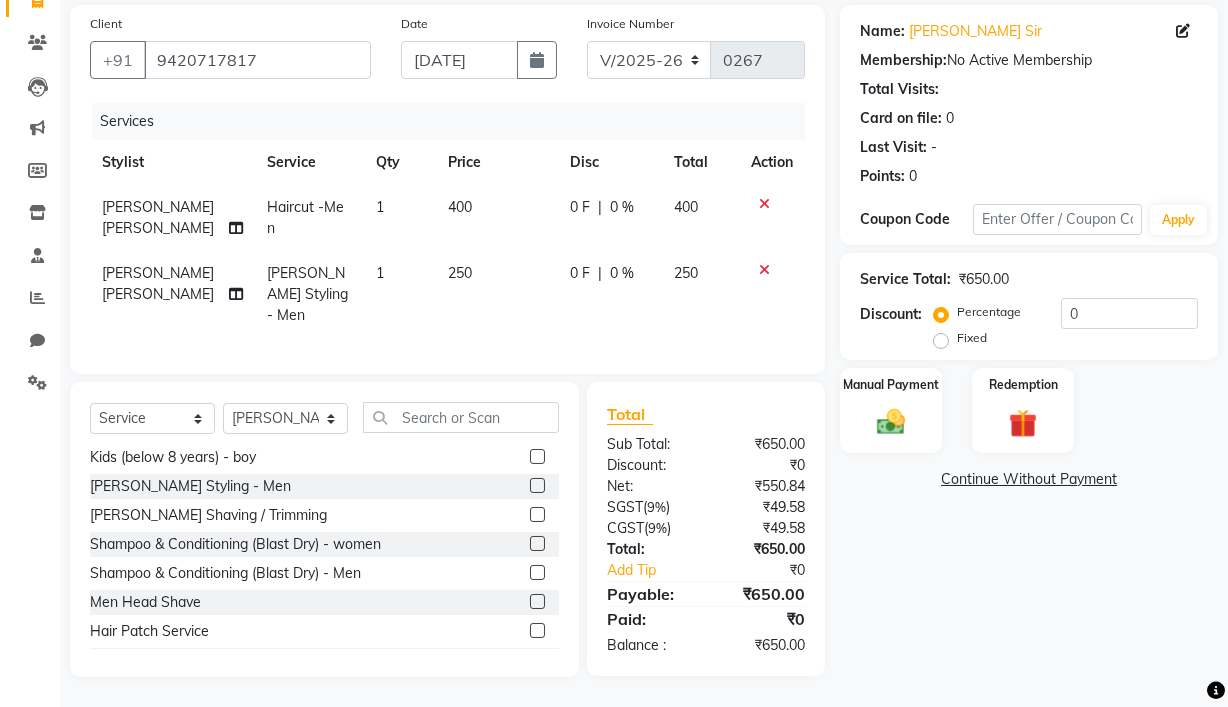 drag, startPoint x: 942, startPoint y: 334, endPoint x: 901, endPoint y: 413, distance: 89.005615 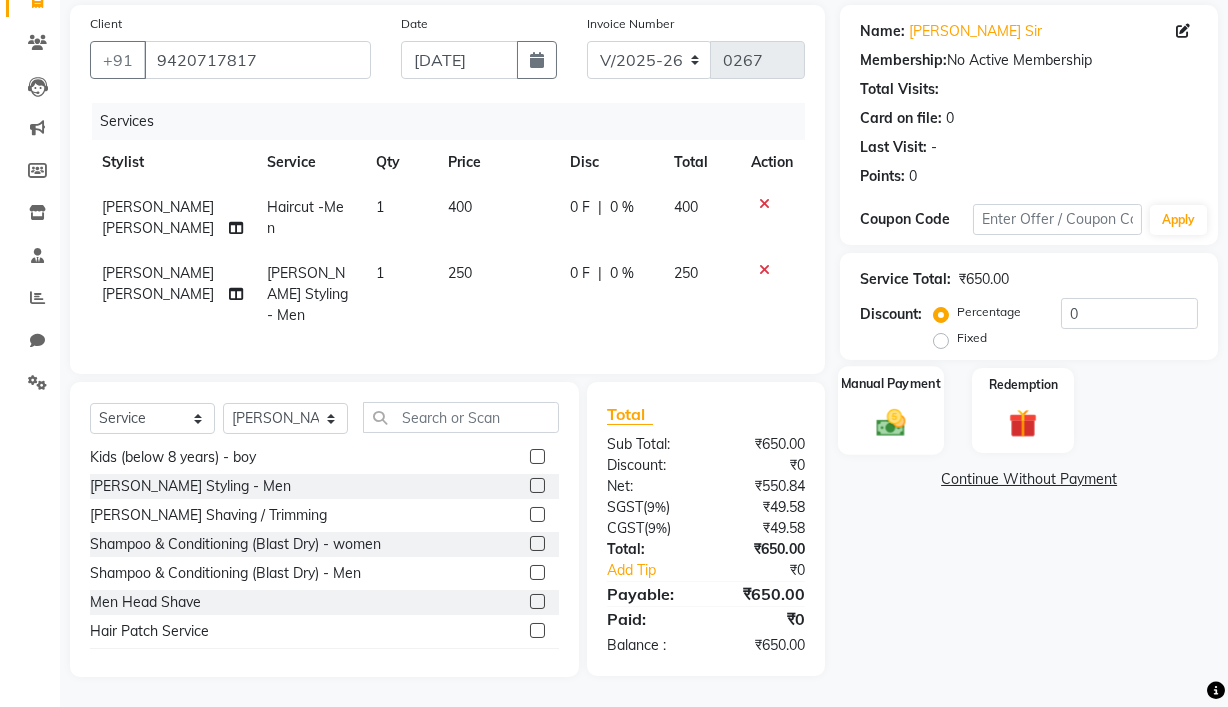 click on "Fixed" 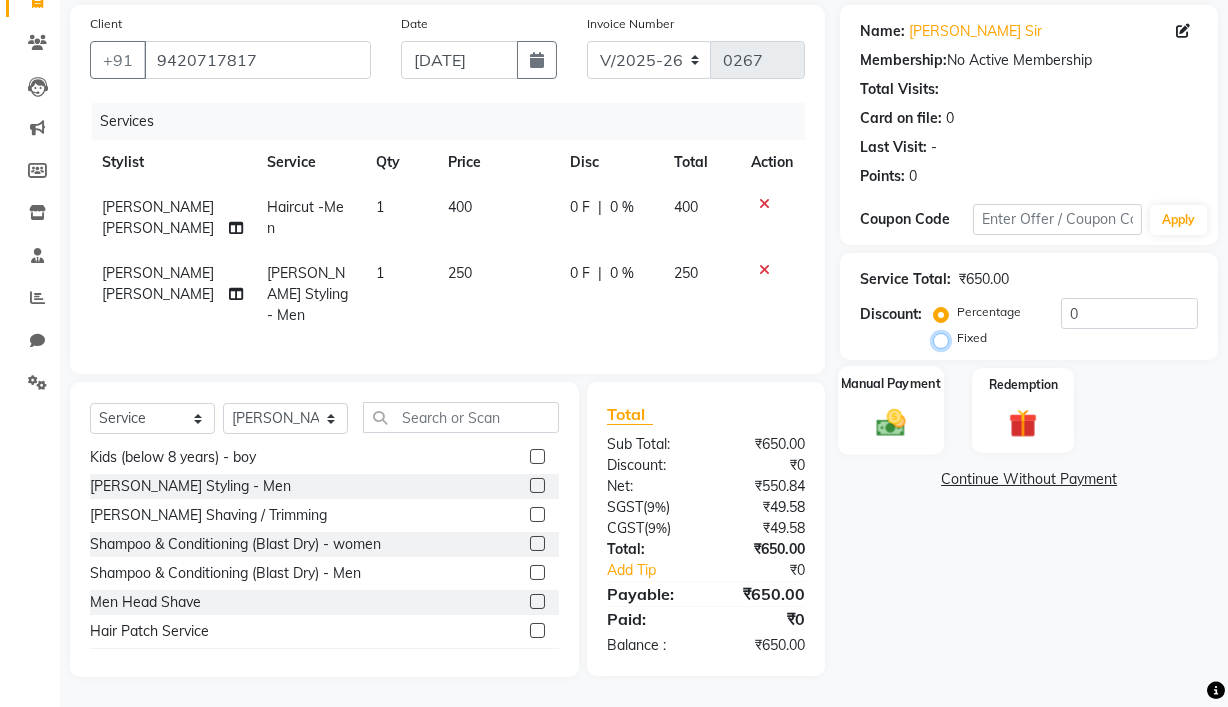 click on "Fixed" at bounding box center [945, 338] 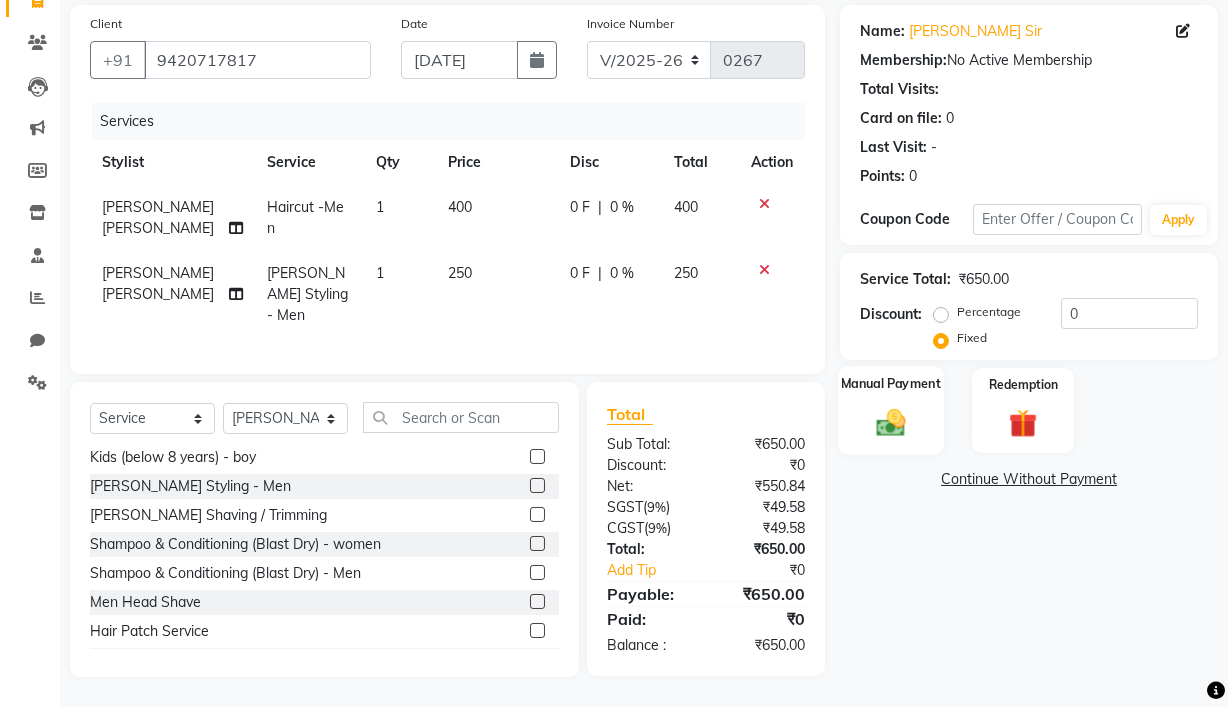click 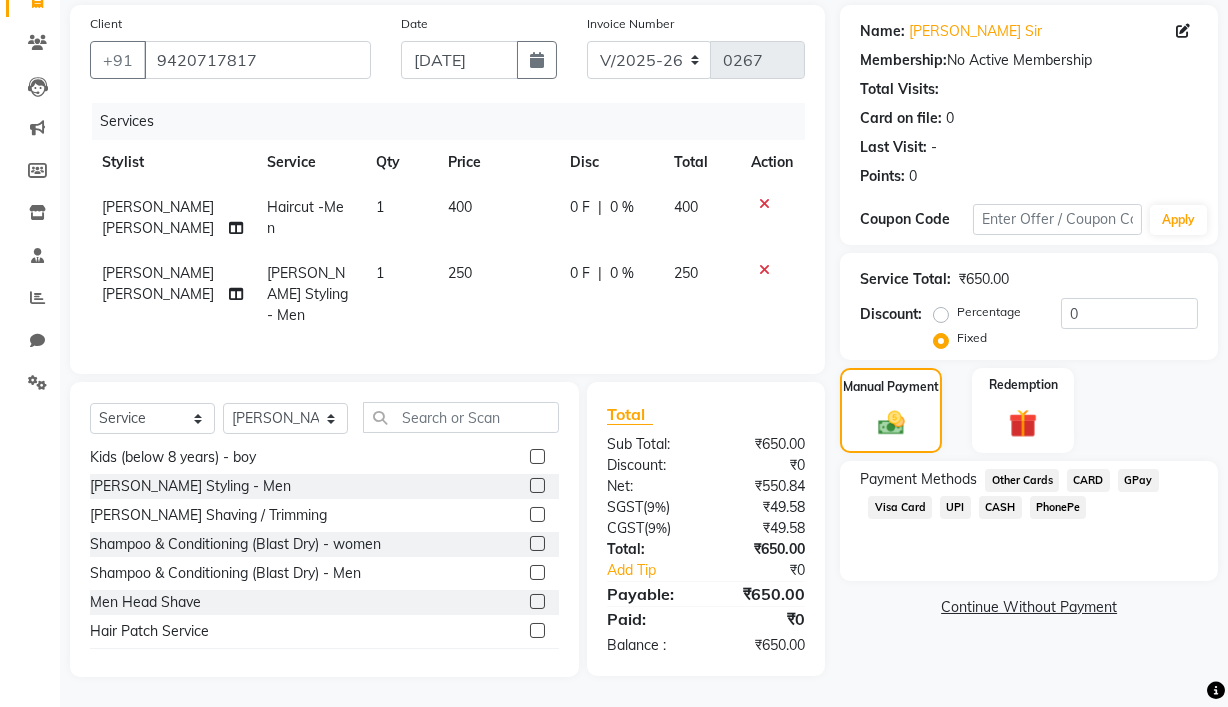 click on "CARD" 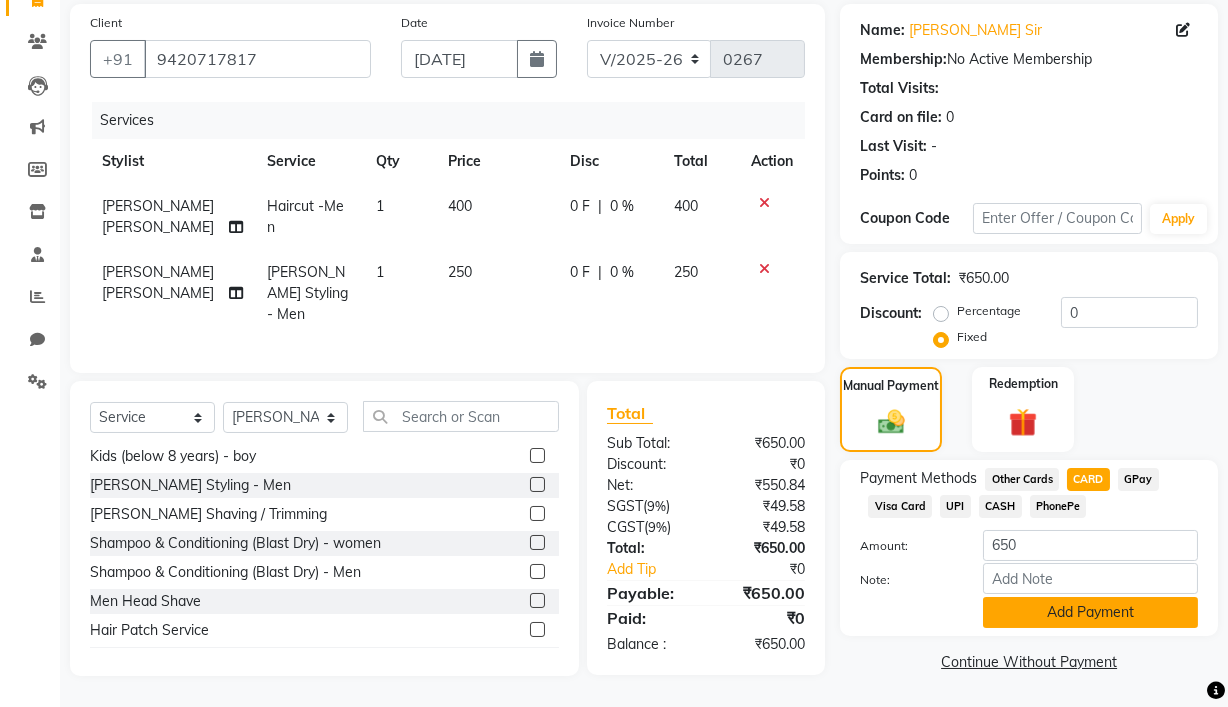 click on "Add Payment" 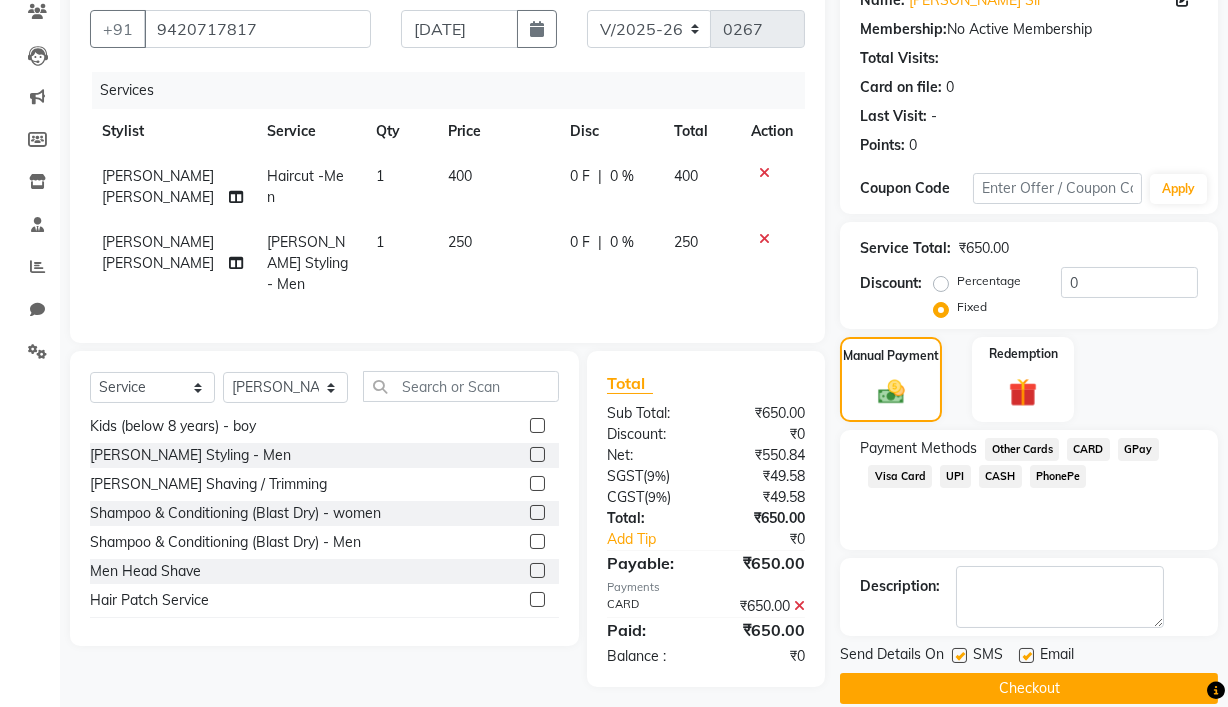 scroll, scrollTop: 203, scrollLeft: 0, axis: vertical 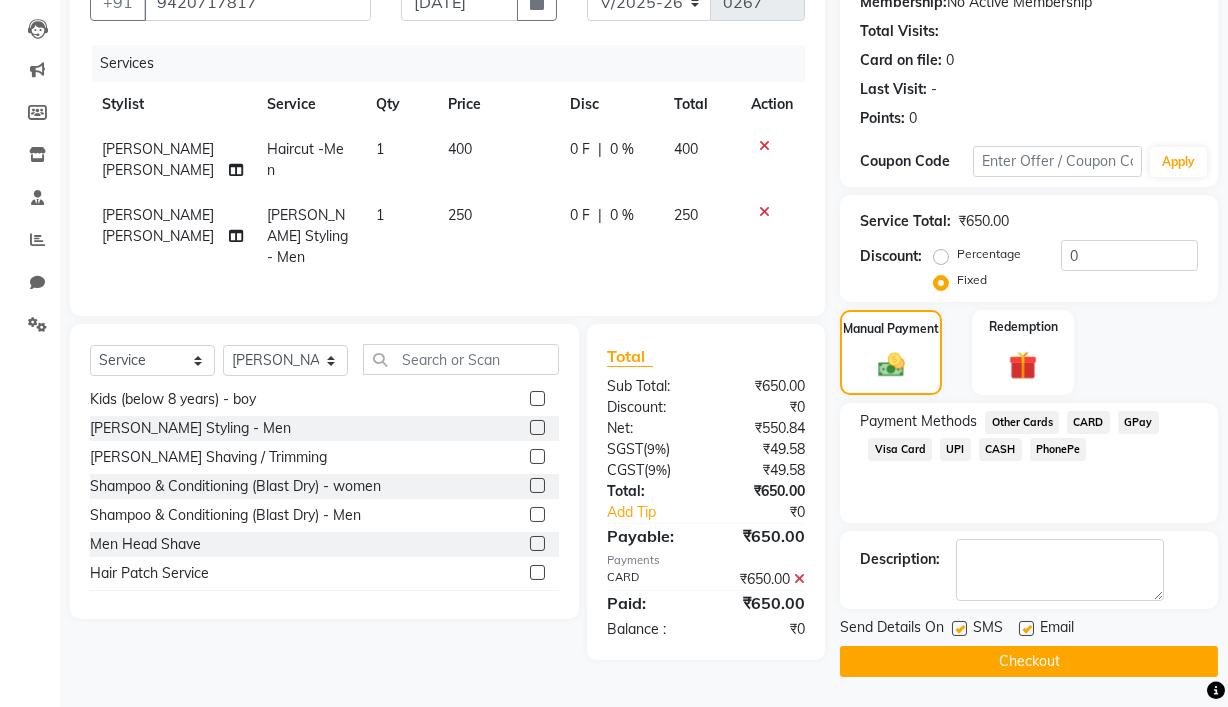 click 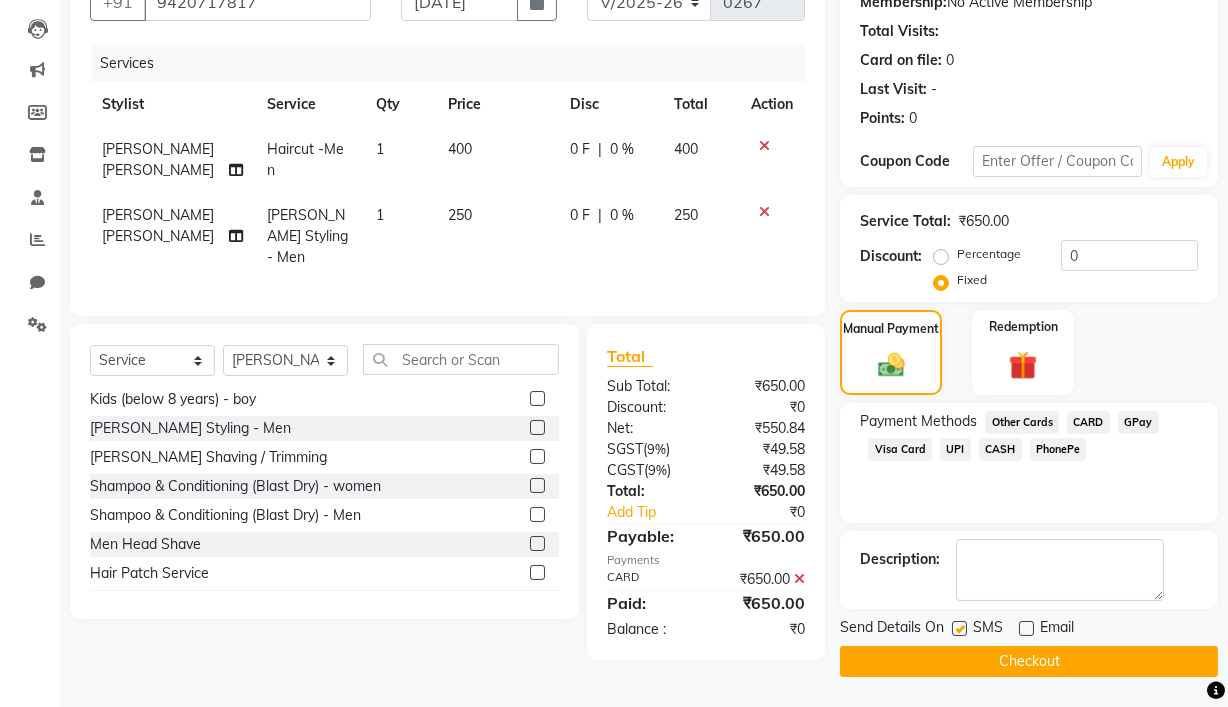 click 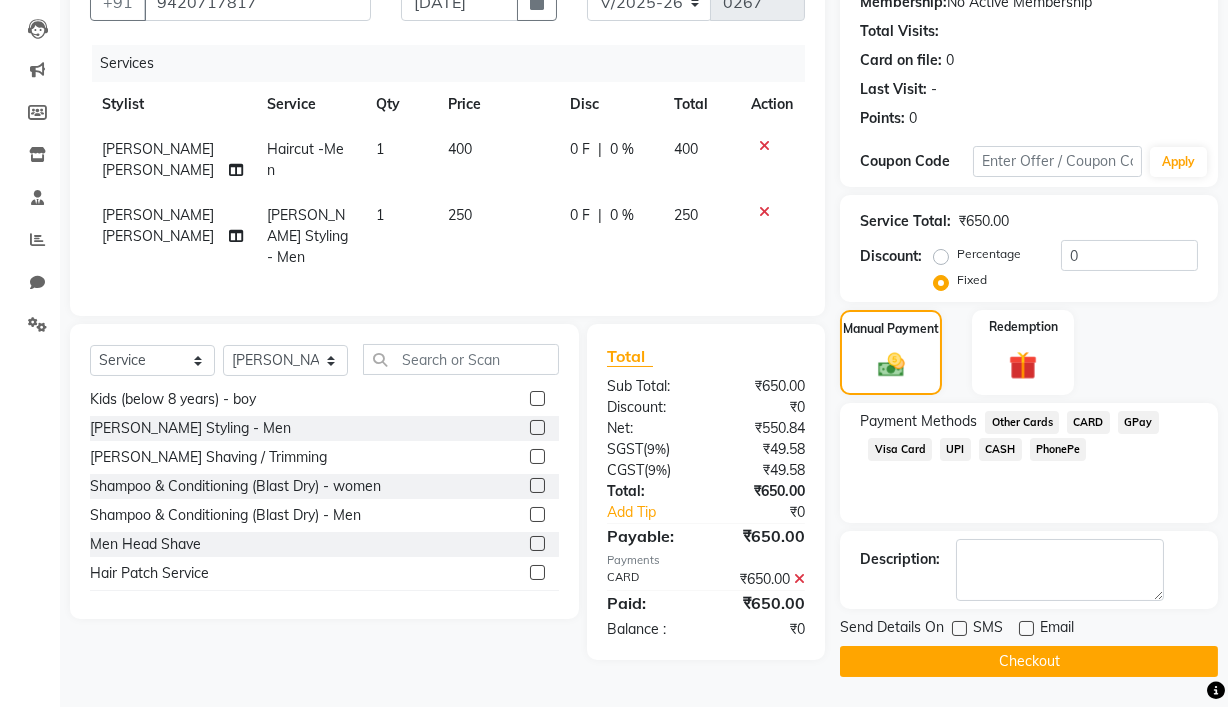 click on "Checkout" 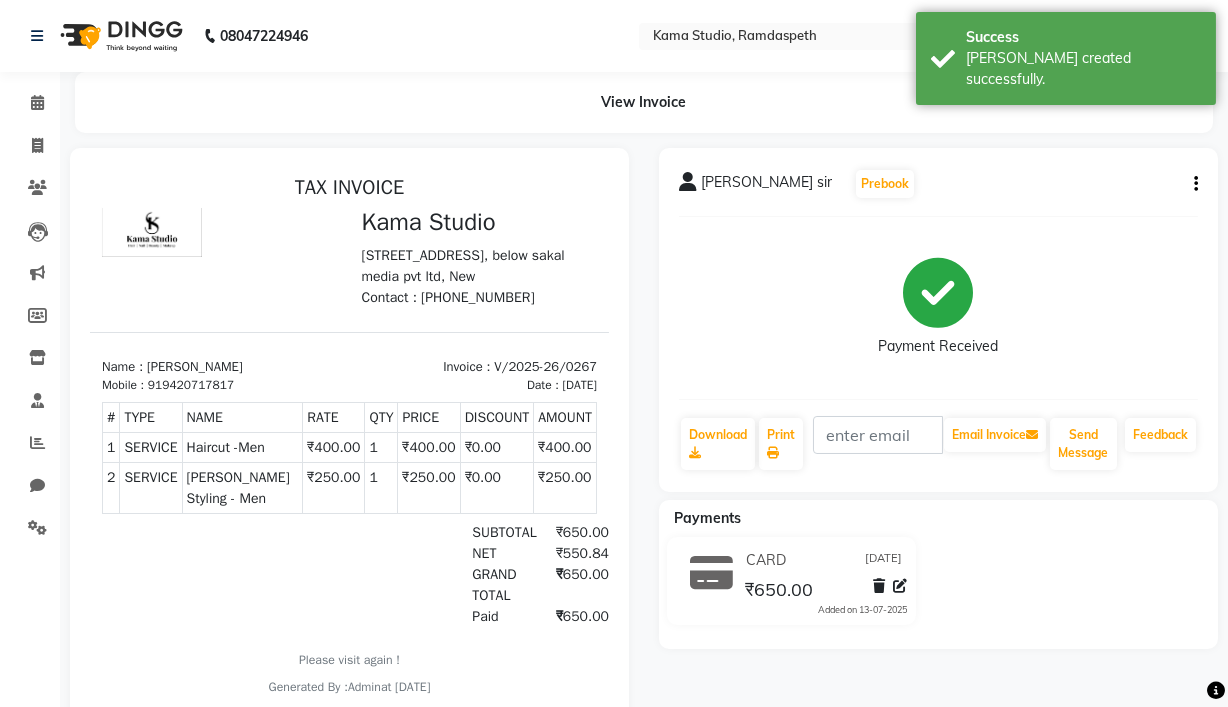 scroll, scrollTop: 0, scrollLeft: 0, axis: both 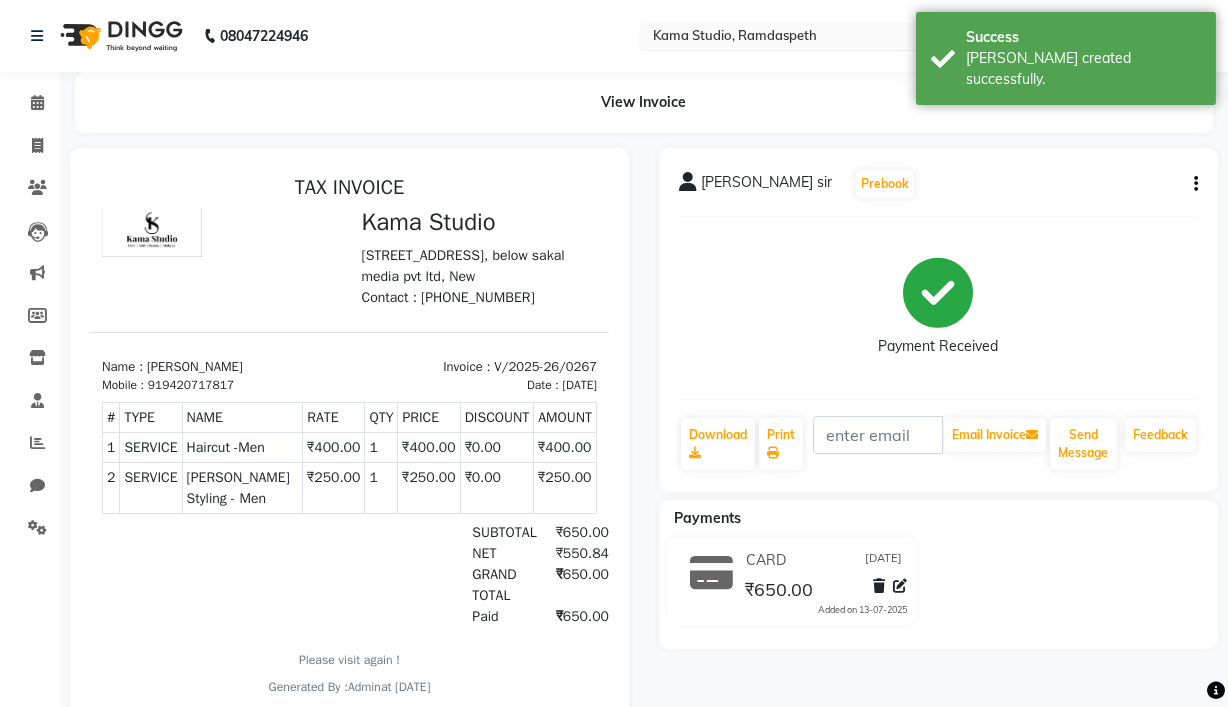 select on "service" 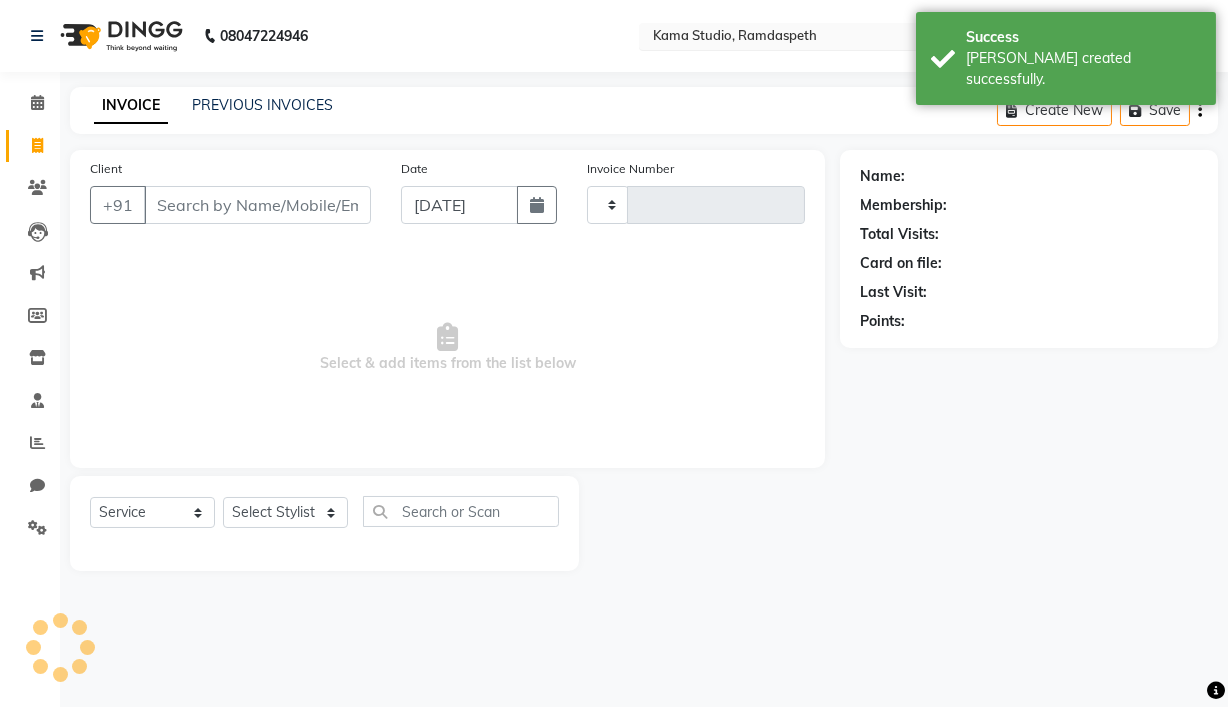 type on "0268" 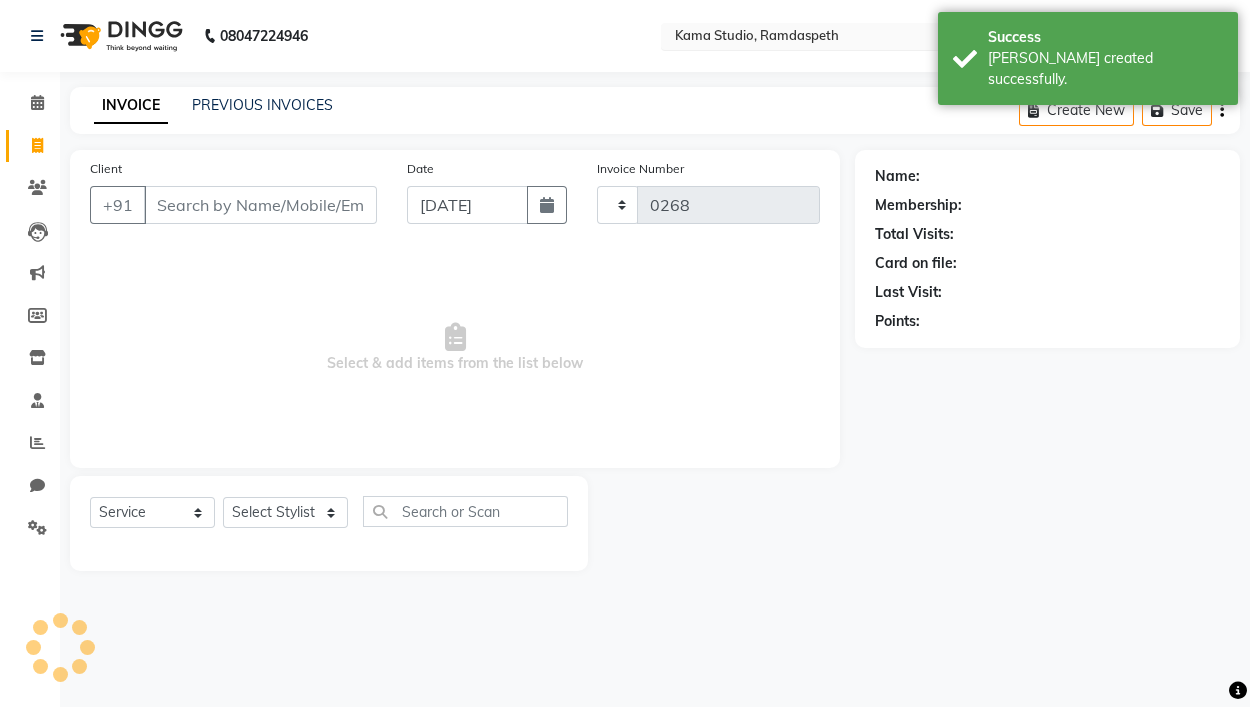 select on "7582" 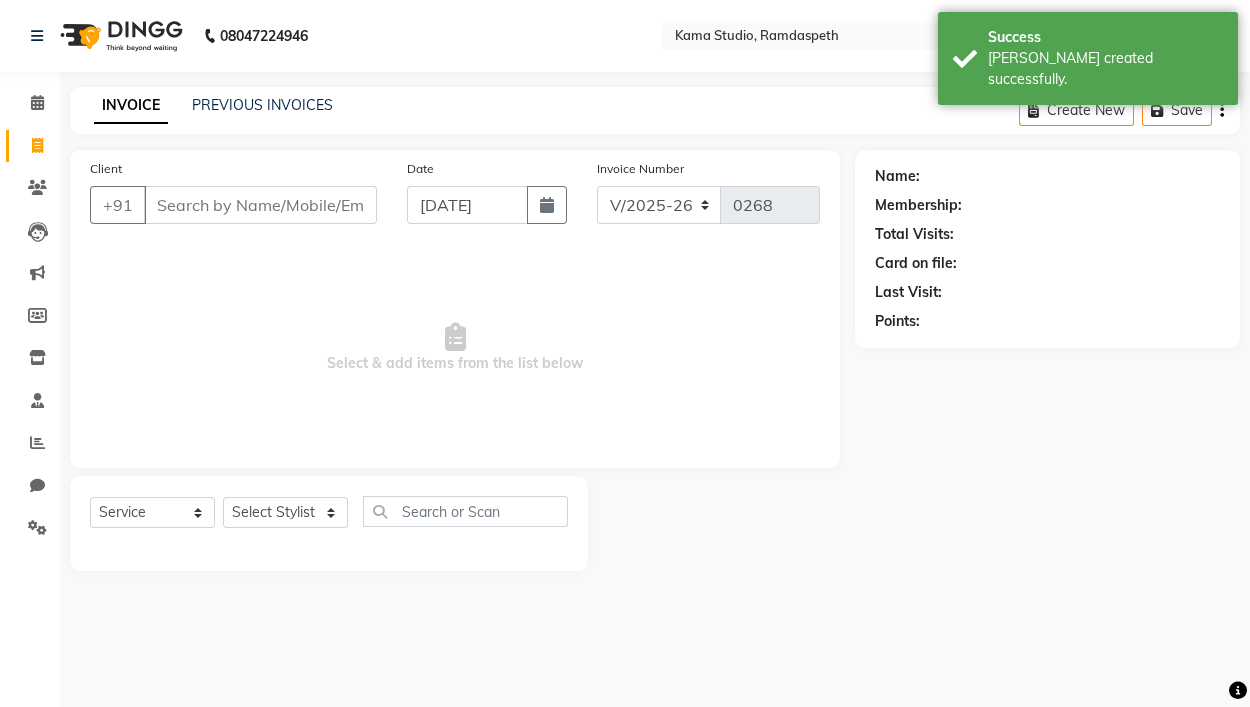 click on "PREVIOUS INVOICES" 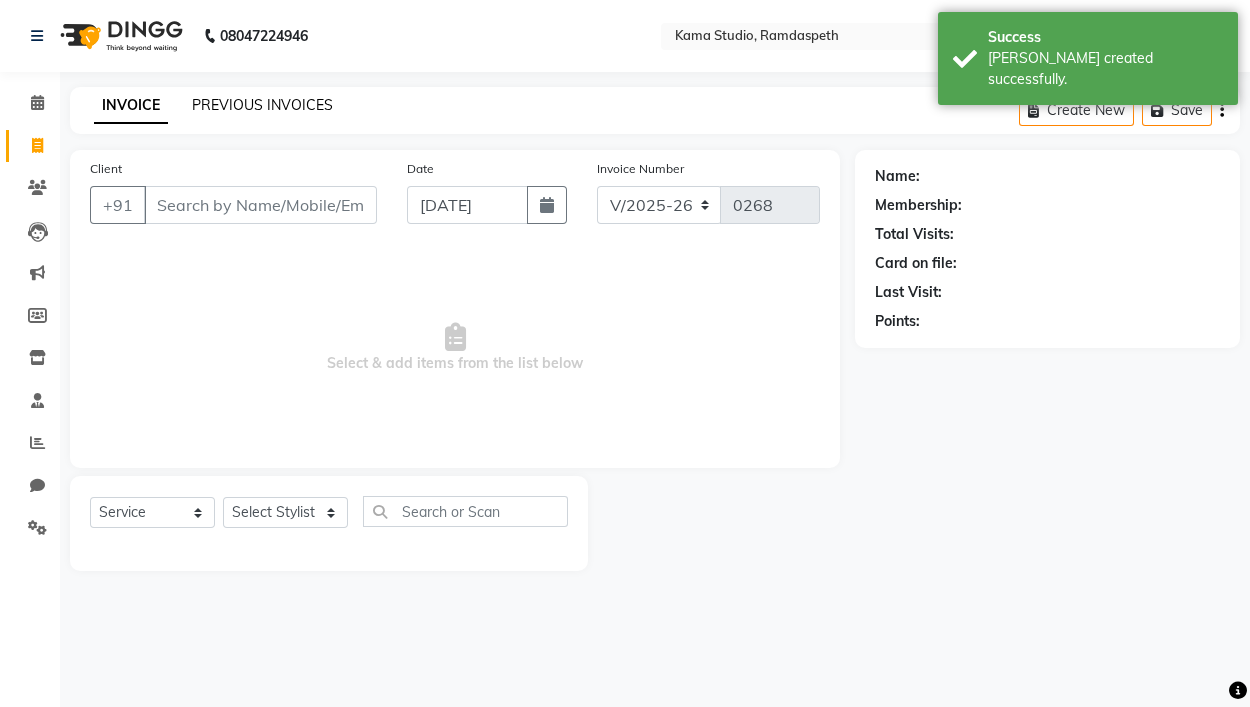 click on "PREVIOUS INVOICES" 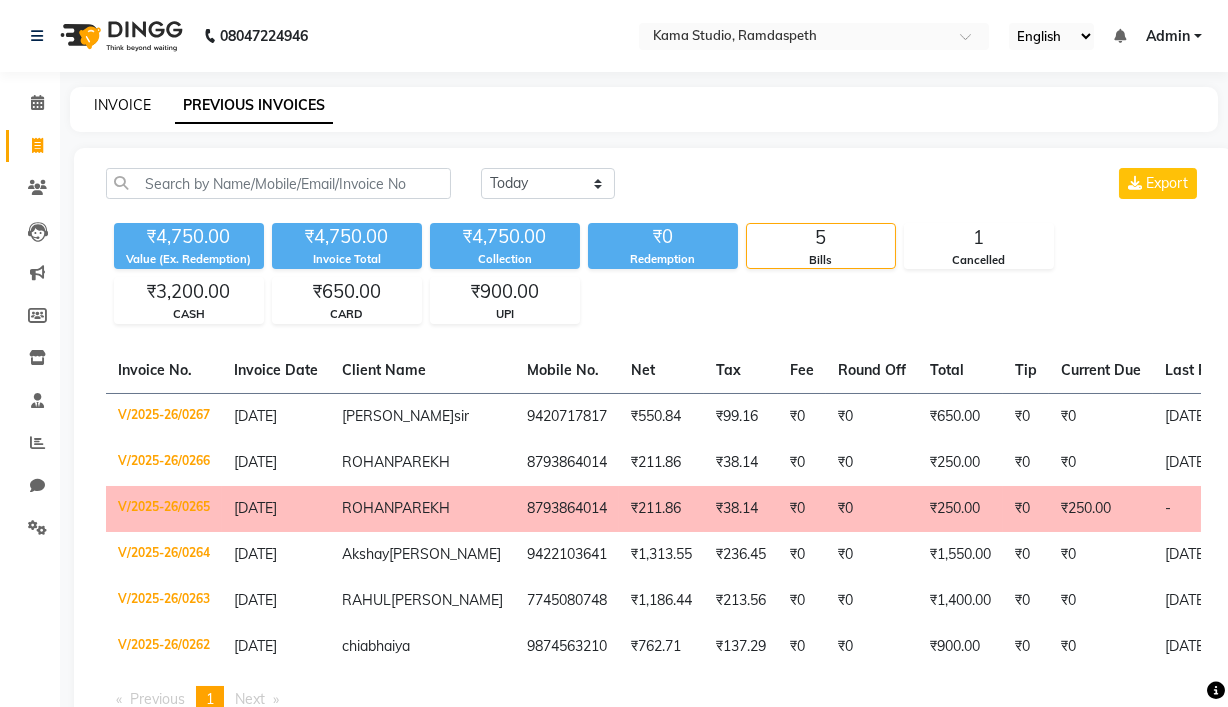 click on "INVOICE" 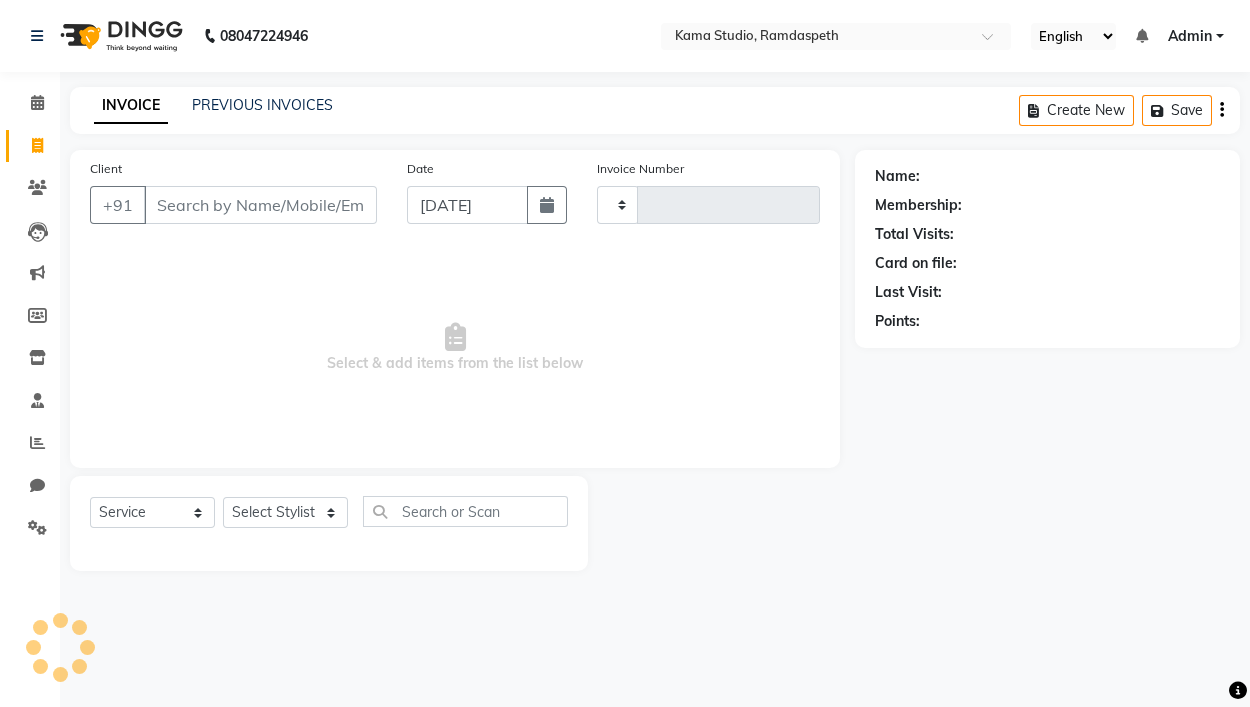 type on "0268" 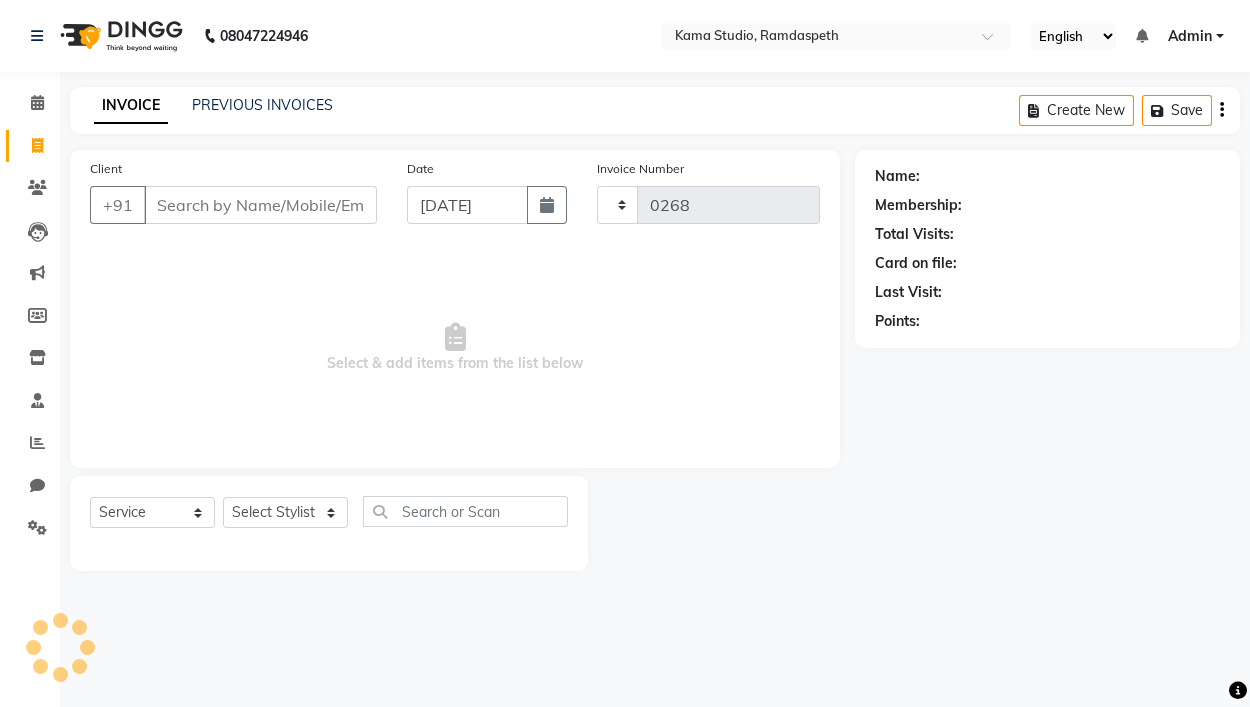 select on "7582" 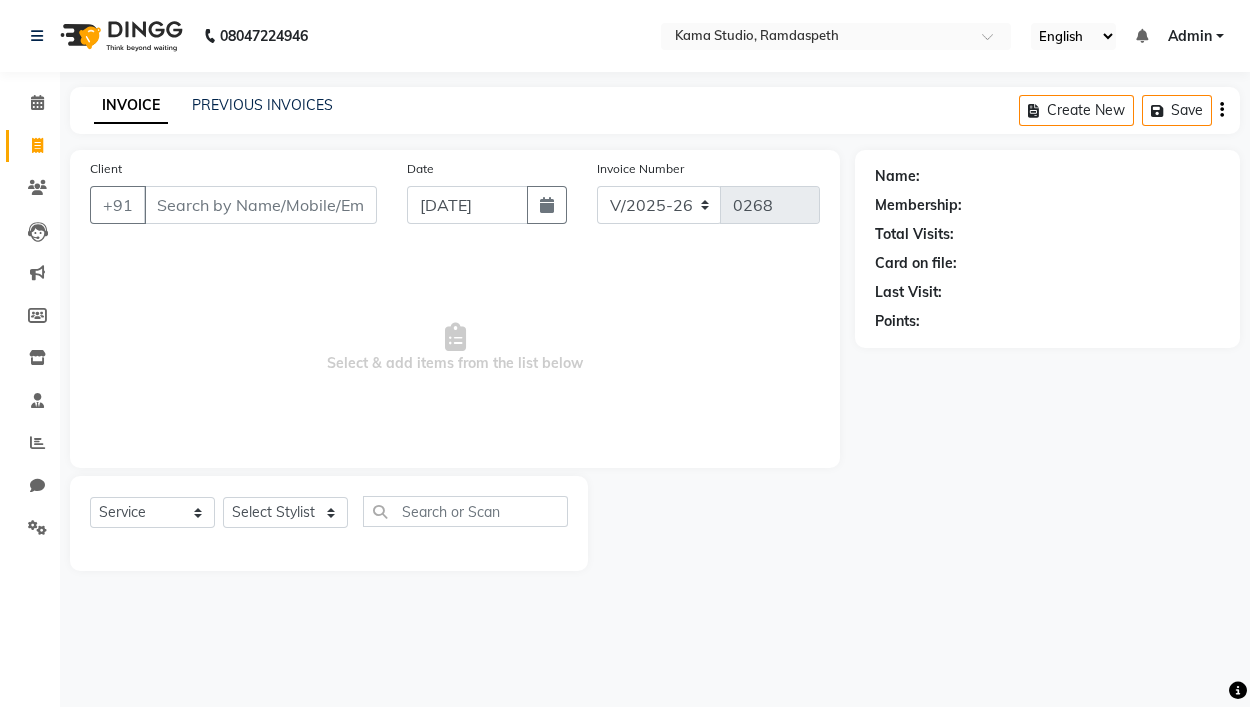 click on "Client" at bounding box center (260, 205) 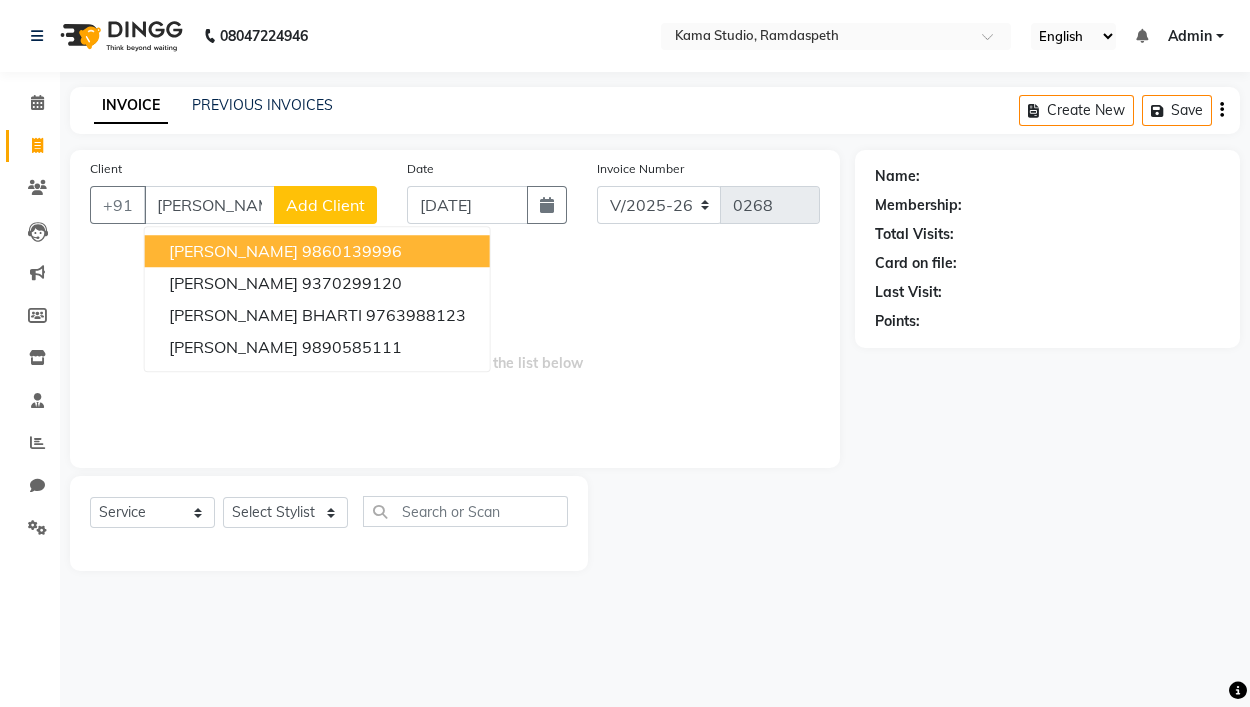 click on "Sheela bhartiya" at bounding box center [233, 251] 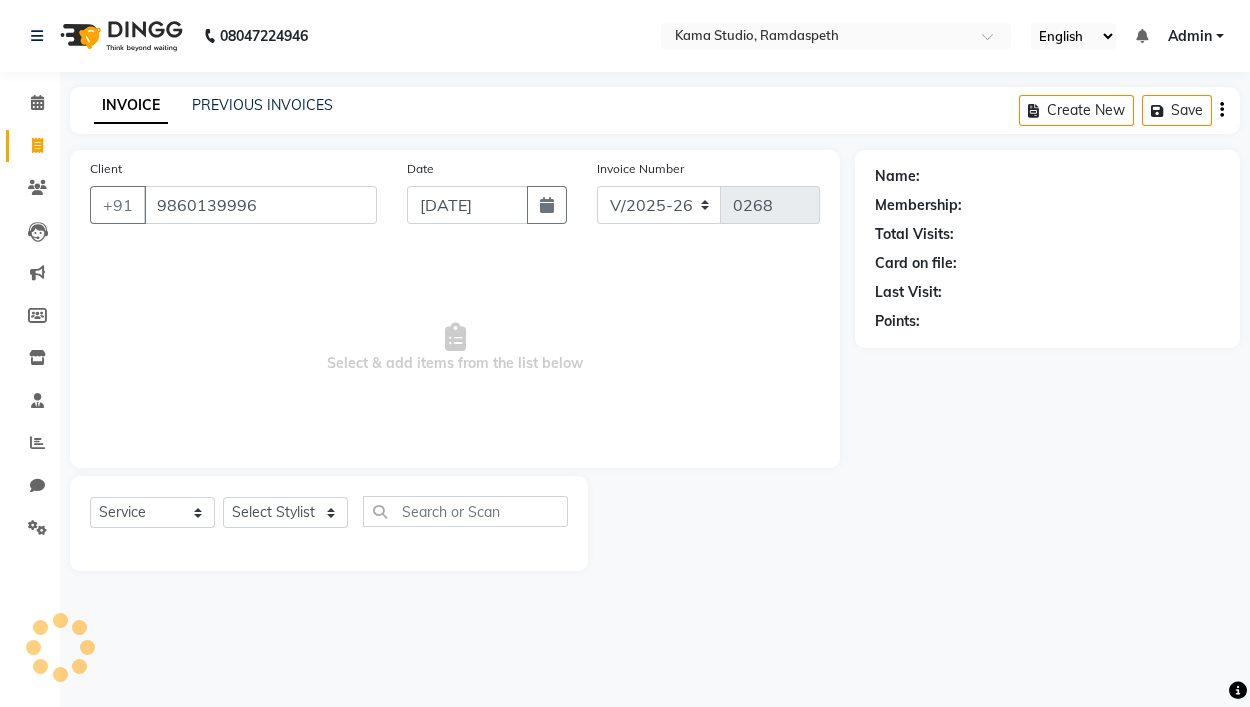 type on "9860139996" 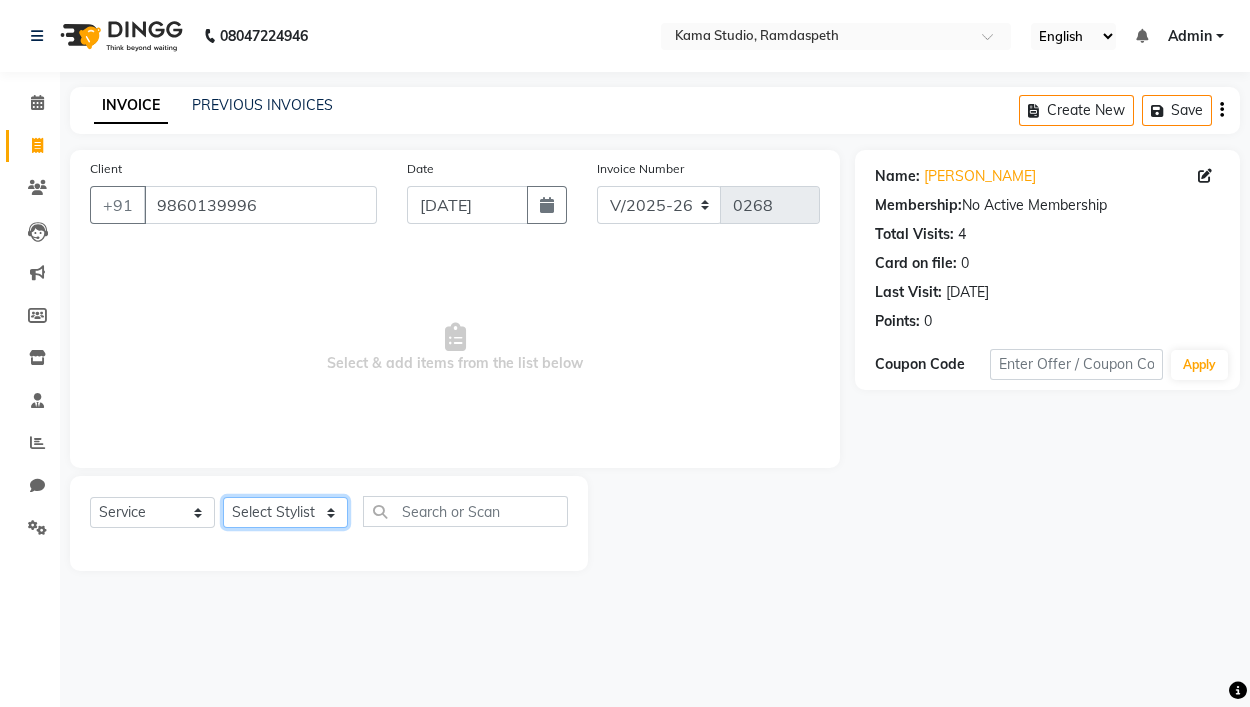click on "Select Stylist Ajay Pal amol ramteke Ankit Dhawariya Sir ashis rajbanshi Devendra Dhawariya Sir Jay JAYANT VINOD CHINCHULKAR kishor  jambulkar Prajakta Ujjenkar Priya Gadge rinkku thakur  Sandeep Ugawakar Sangeeta Didi trupti rawale Vaishali More Varsha guru" 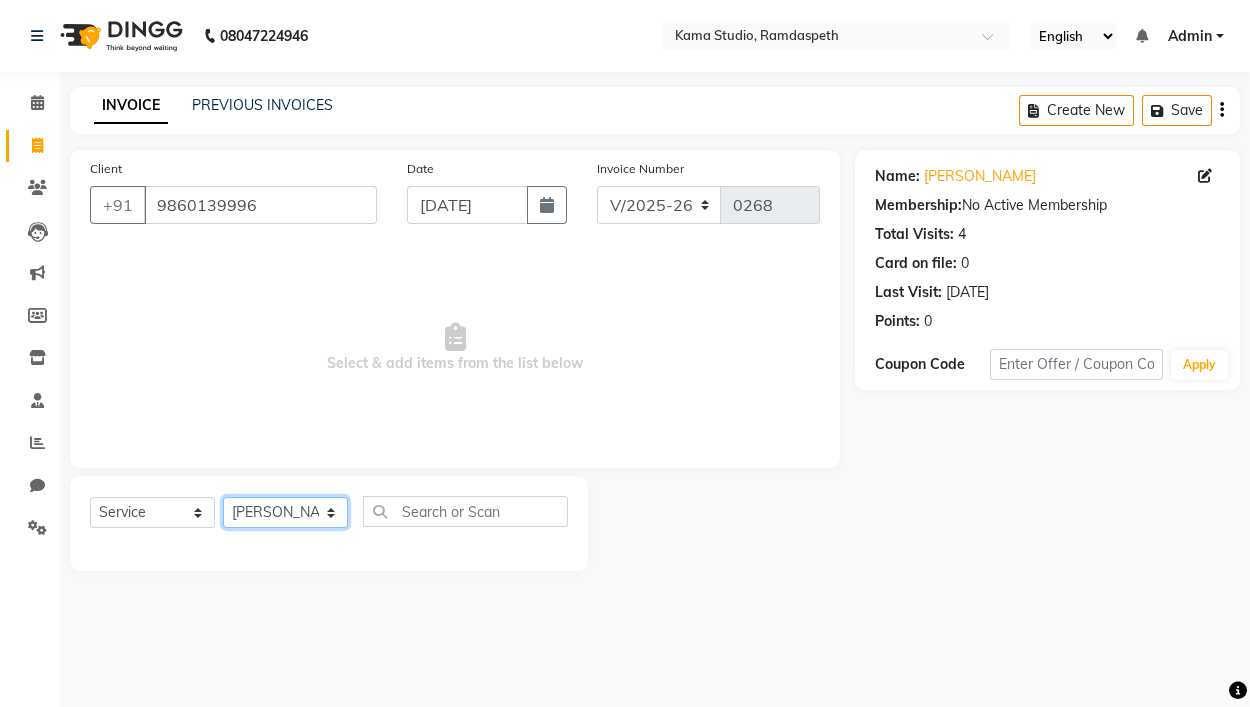 click on "Select Stylist Ajay Pal amol ramteke Ankit Dhawariya Sir ashis rajbanshi Devendra Dhawariya Sir Jay JAYANT VINOD CHINCHULKAR kishor  jambulkar Prajakta Ujjenkar Priya Gadge rinkku thakur  Sandeep Ugawakar Sangeeta Didi trupti rawale Vaishali More Varsha guru" 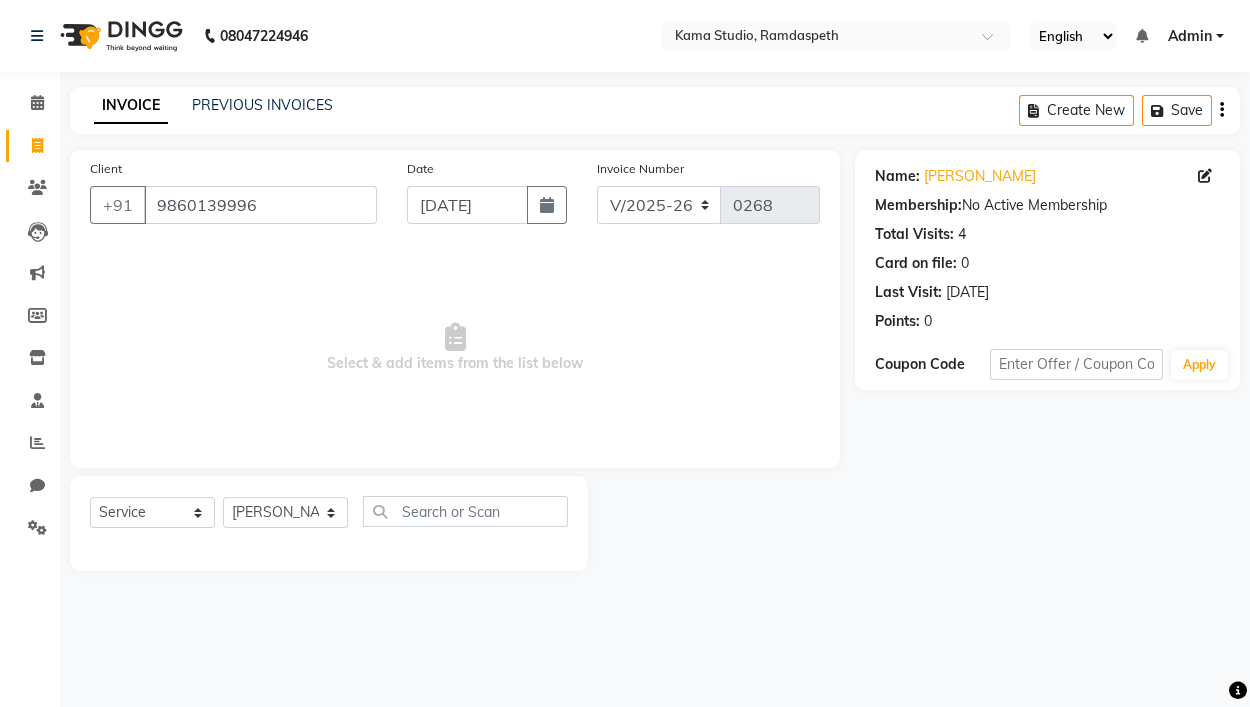 click on "08047224946 Select Location × Kama Studio, Ramdaspeth English ENGLISH Español العربية मराठी हिंदी ગુજરાતી தமிழ் 中文 Notifications nothing to show Admin Manage Profile Change Password Sign out  Version:3.15.4  ☀ Kama Studio, Ramdaspeth  Calendar  Invoice  Clients  Leads   Marketing  Members  Inventory  Staff  Reports  Chat  Settings Completed InProgress Upcoming Dropped Tentative Check-In Confirm Bookings Generate Report Segments Page Builder INVOICE PREVIOUS INVOICES Create New   Save  Client +91 9860139996 Date 13-07-2025 Invoice Number V/2025 V/2025-26 0268  Select & add items from the list below  Select  Service  Product  Membership  Package Voucher Prepaid Gift Card  Select Stylist Ajay Pal amol ramteke Ankit Dhawariya Sir ashis rajbanshi Devendra Dhawariya Sir Jay JAYANT VINOD CHINCHULKAR kishor  jambulkar Prajakta Ujjenkar Priya Gadge rinkku thakur  Sandeep Ugawakar Sangeeta Didi trupti rawale Vaishali More Varsha guru Name: Sheela Bhartiya" at bounding box center (625, 353) 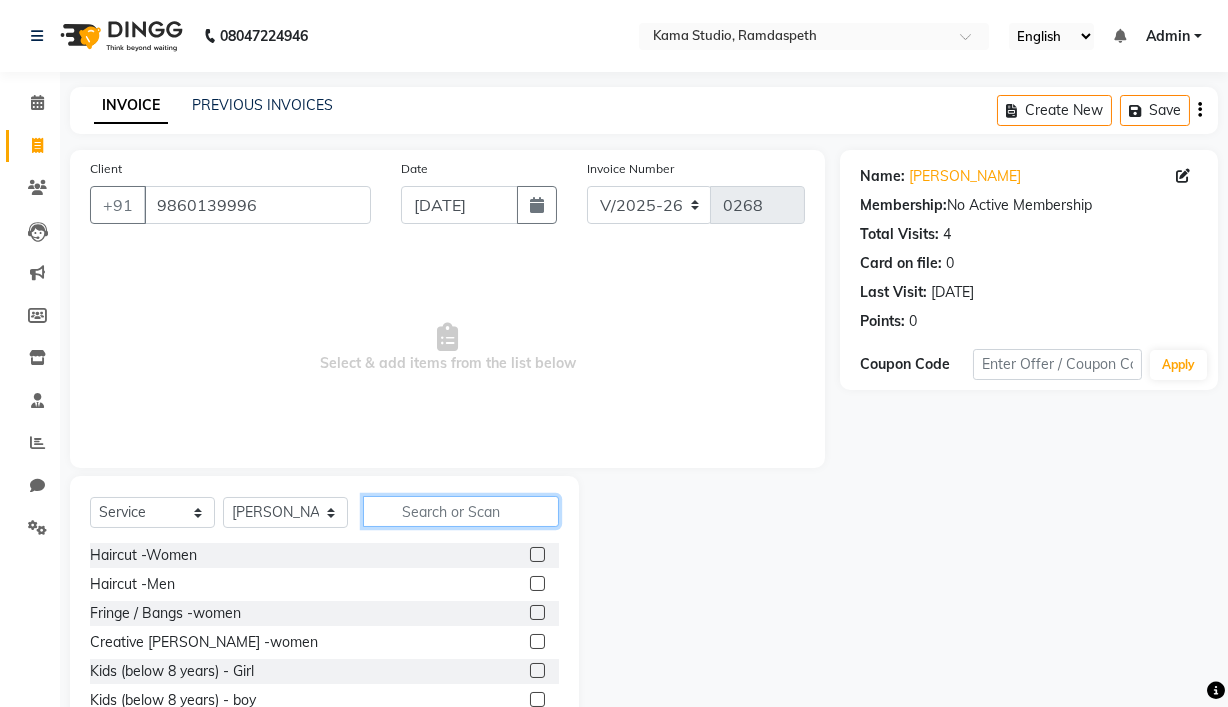 drag, startPoint x: 409, startPoint y: 517, endPoint x: 417, endPoint y: 508, distance: 12.0415945 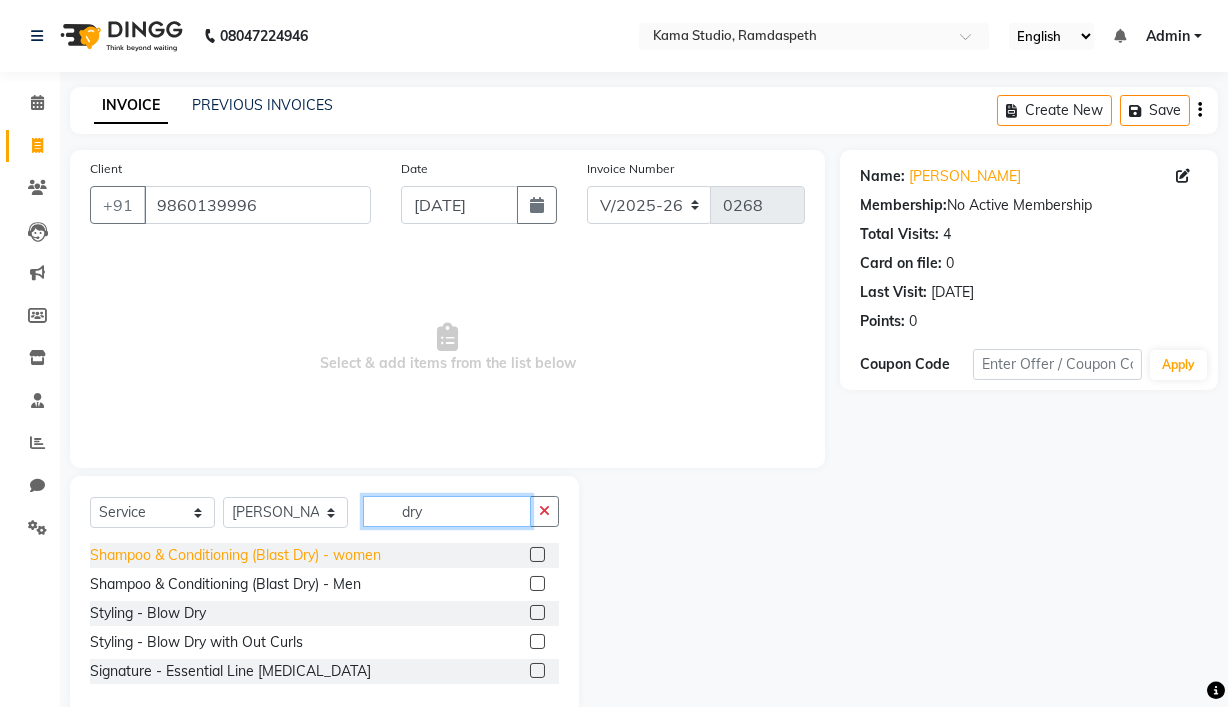 type on "dry" 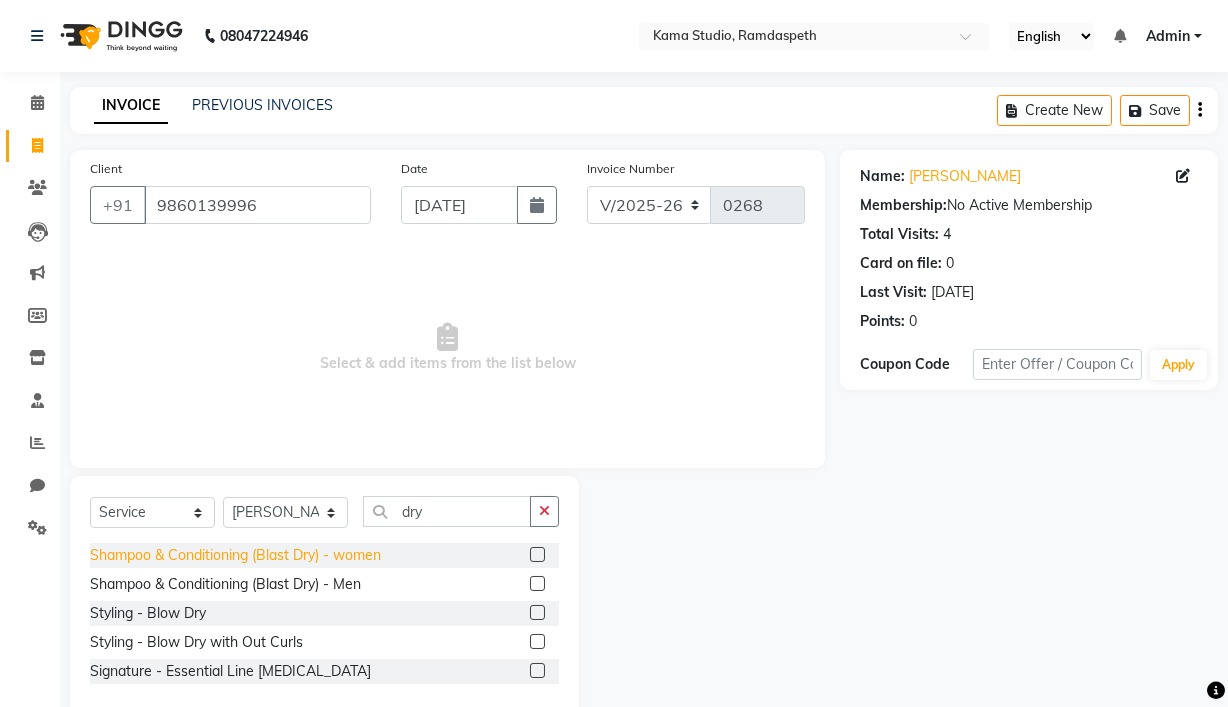 click on "Shampoo & Conditioning (Blast Dry) - women" 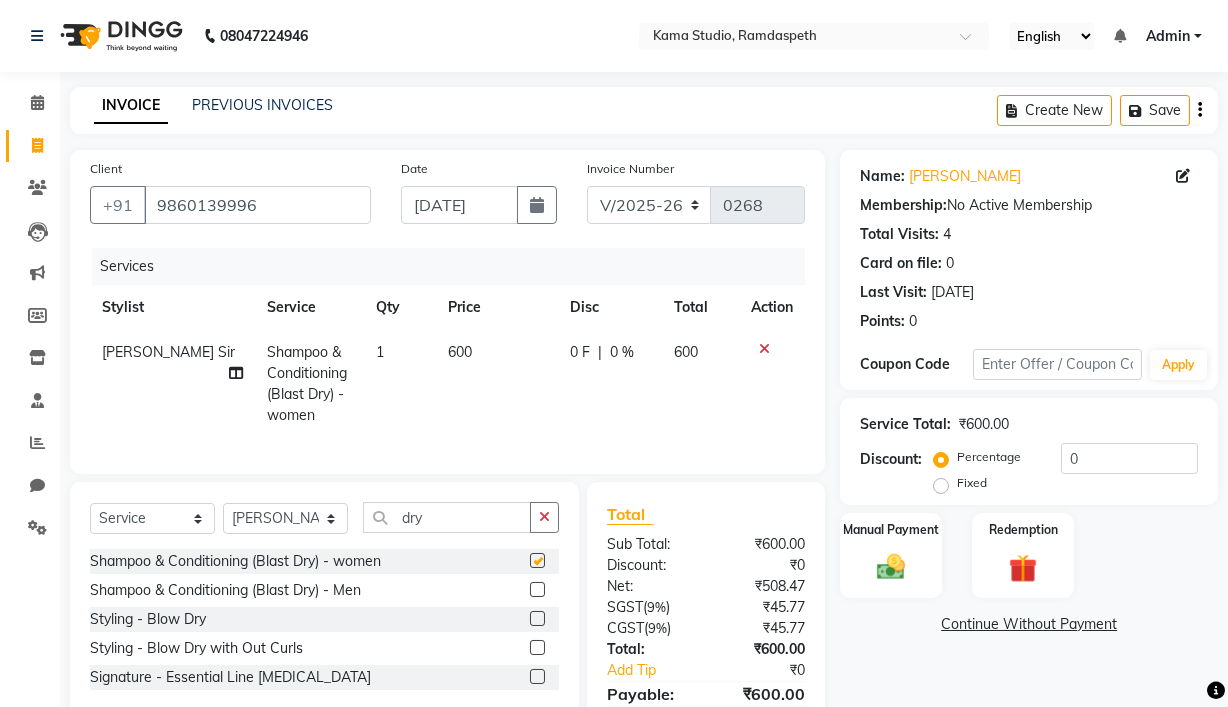 checkbox on "false" 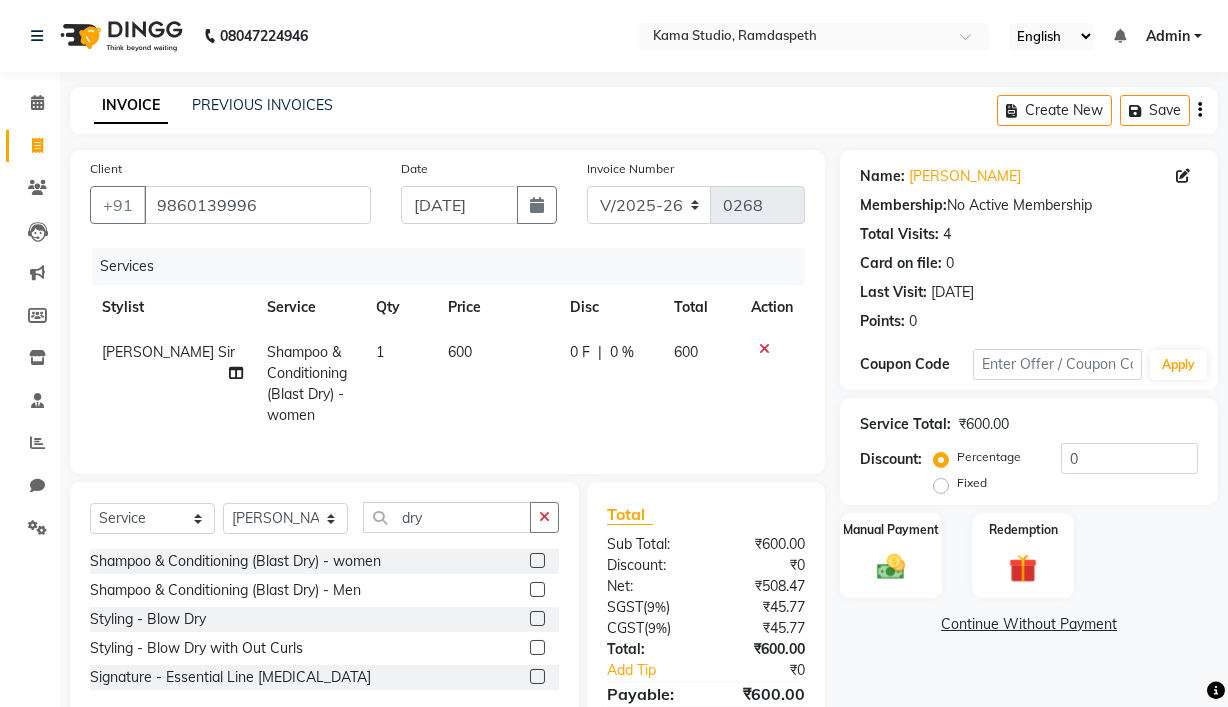 click on "600" 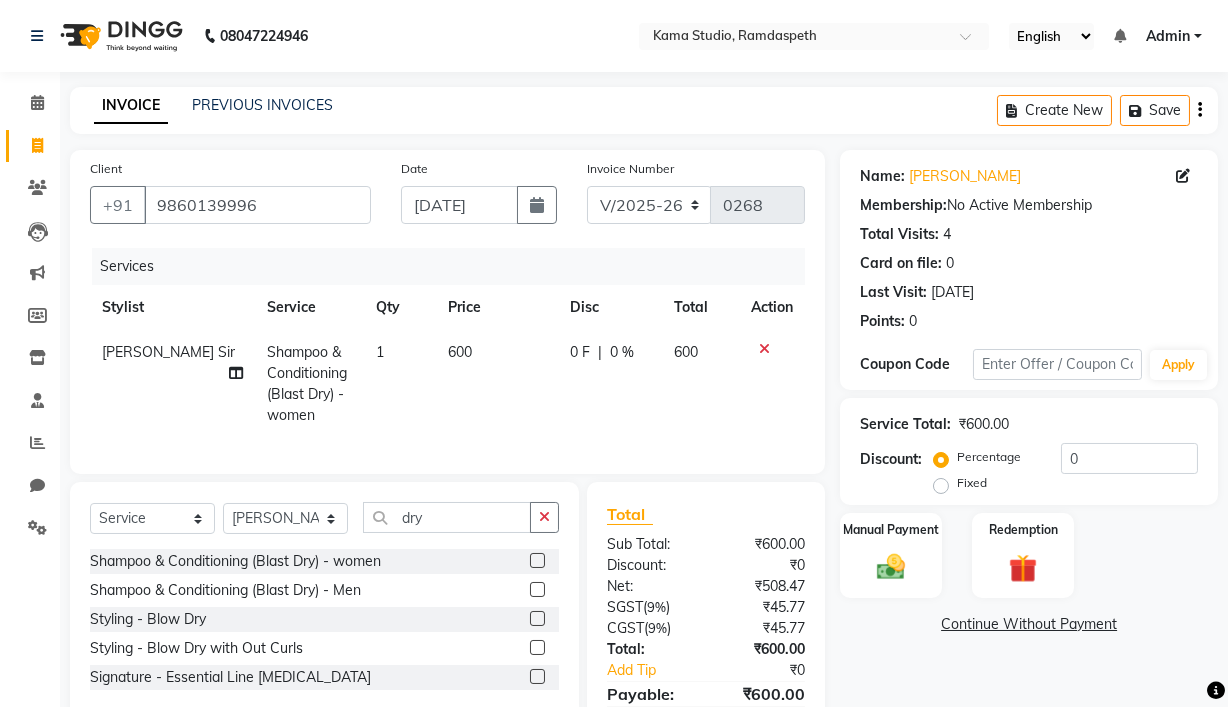 select on "67947" 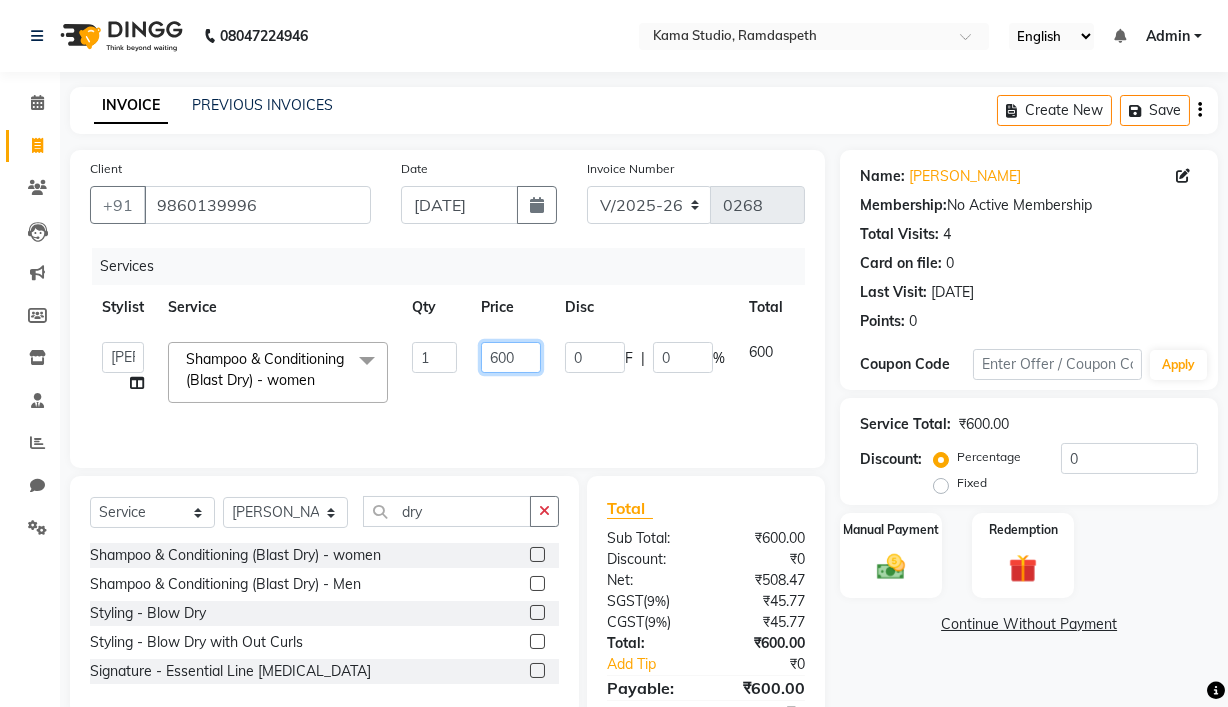 click on "600" 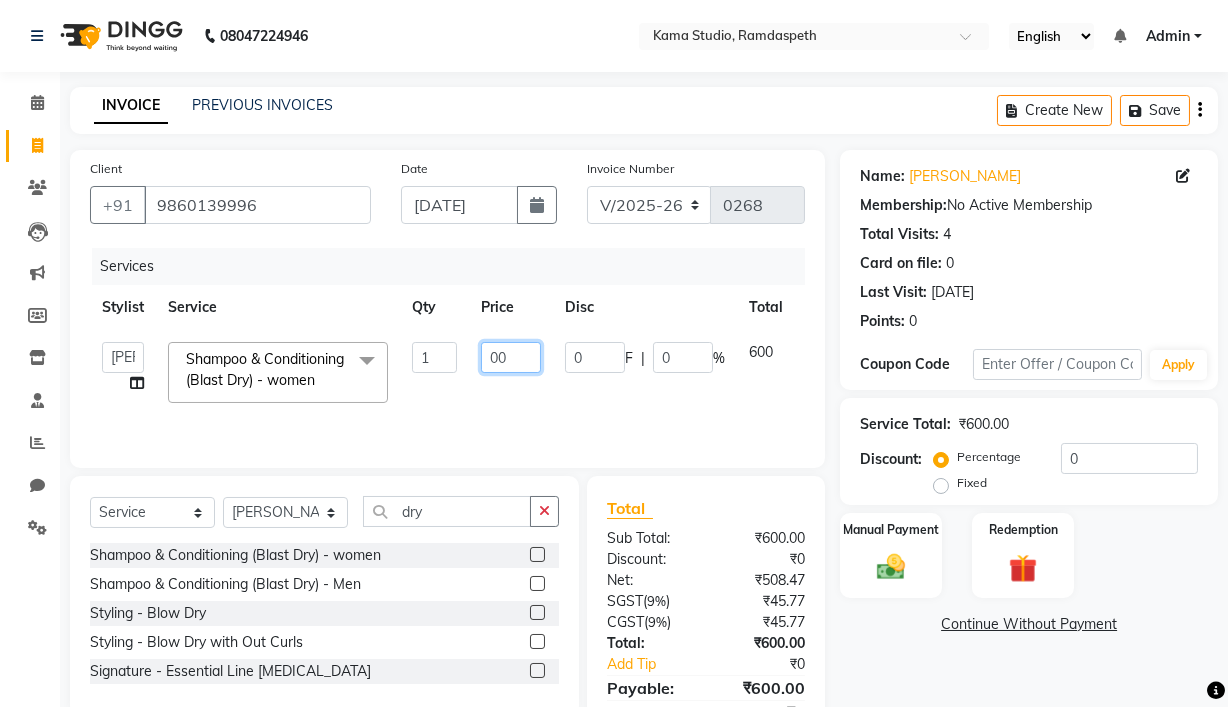 type on "500" 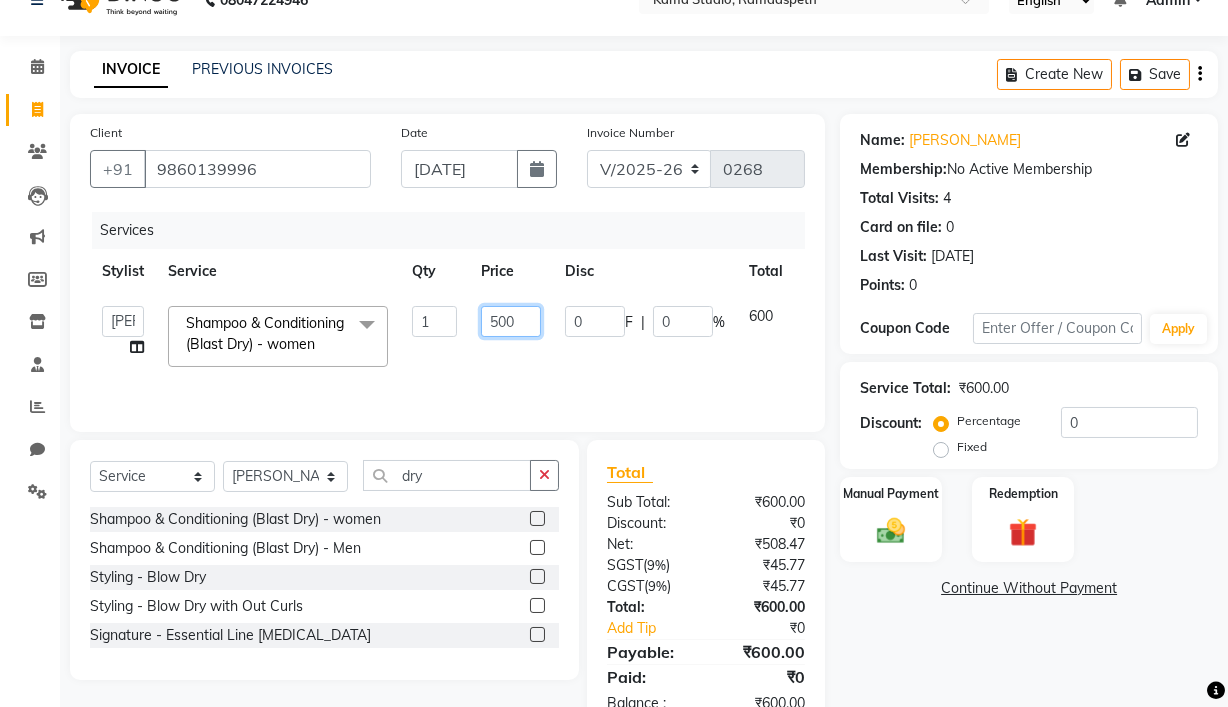scroll, scrollTop: 101, scrollLeft: 0, axis: vertical 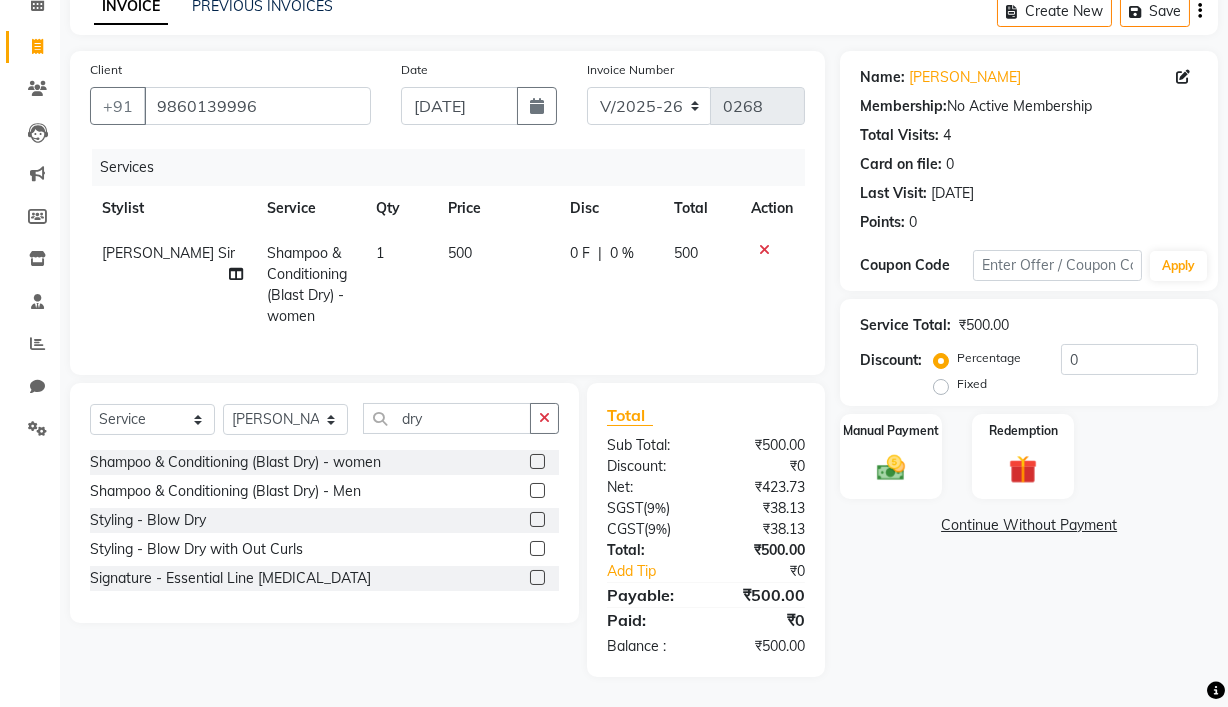 click on "Fixed" 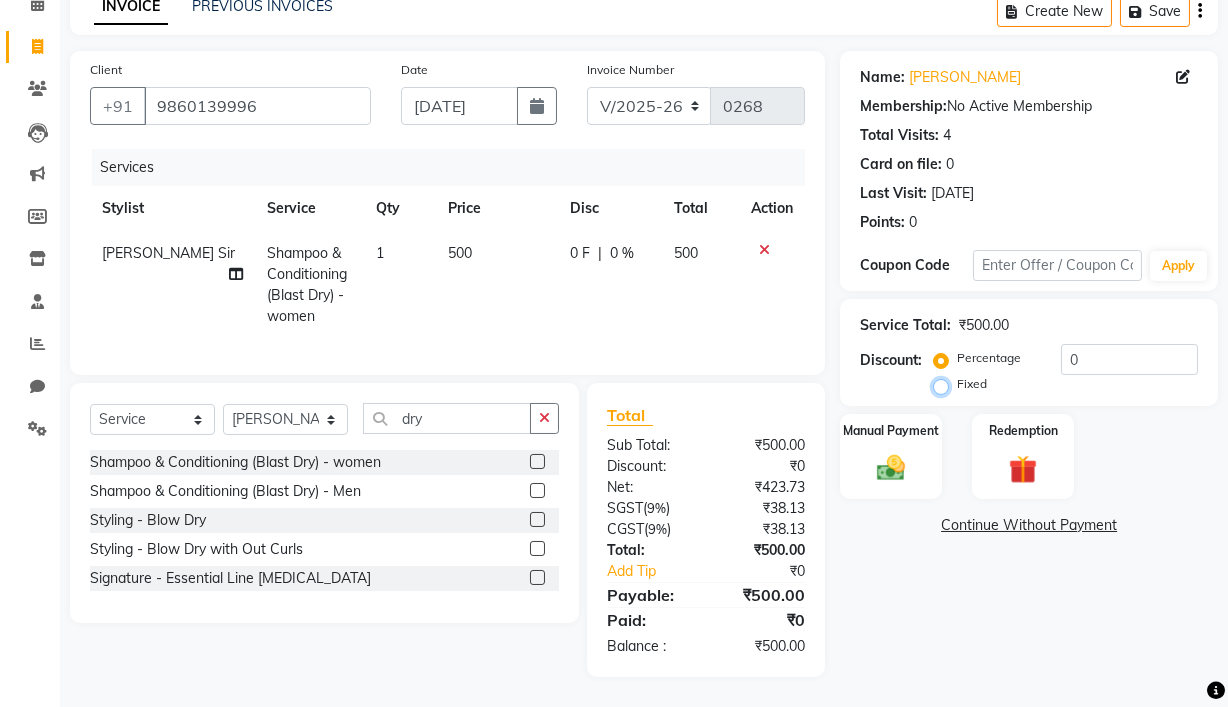 click on "Fixed" at bounding box center [945, 384] 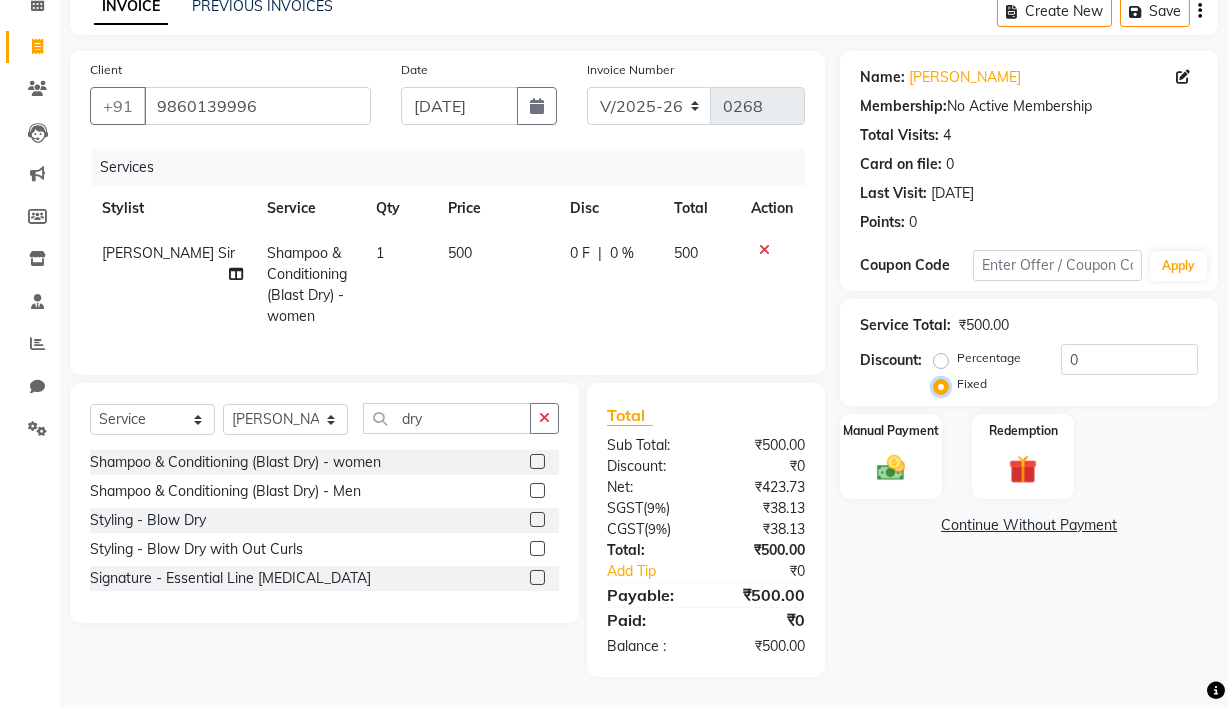 scroll, scrollTop: 123, scrollLeft: 0, axis: vertical 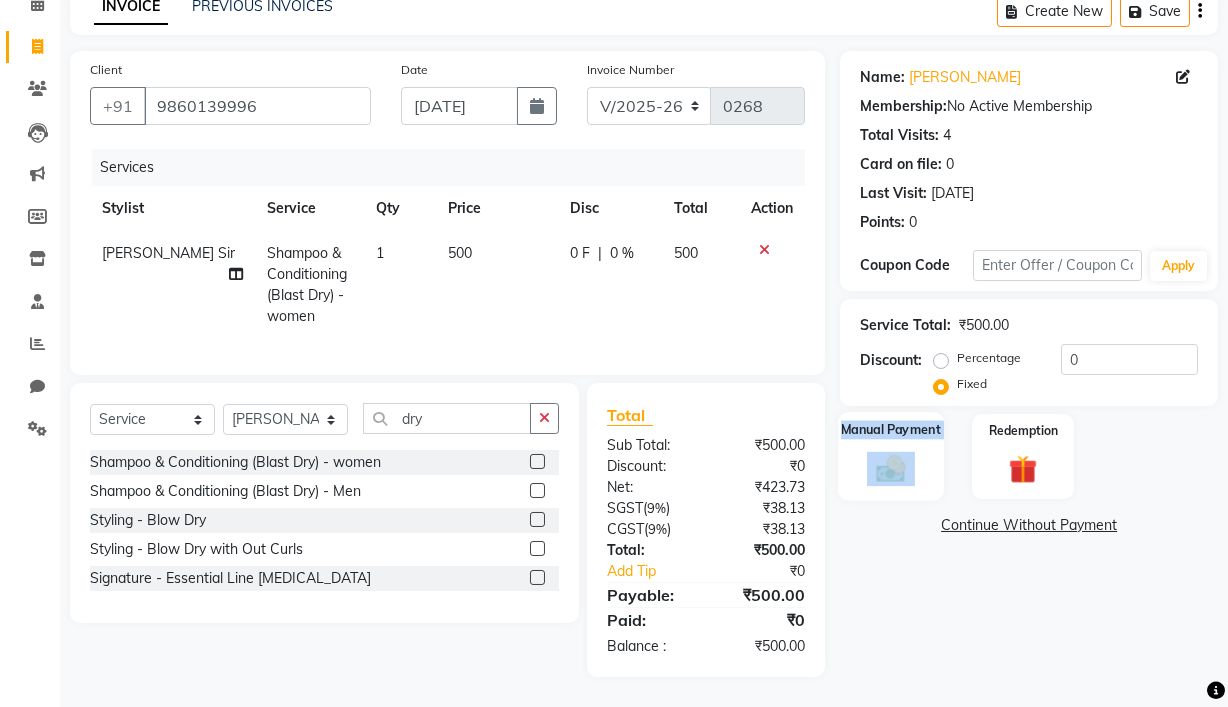 click on "Manual Payment" 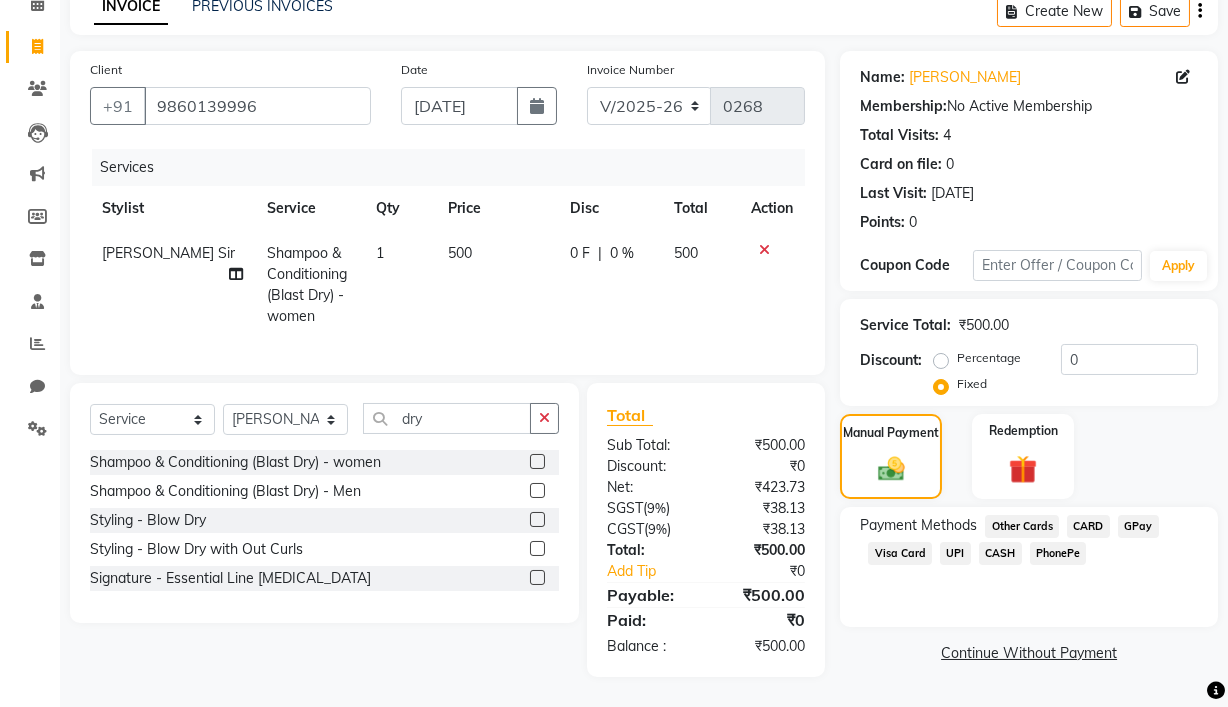 click on "CASH" 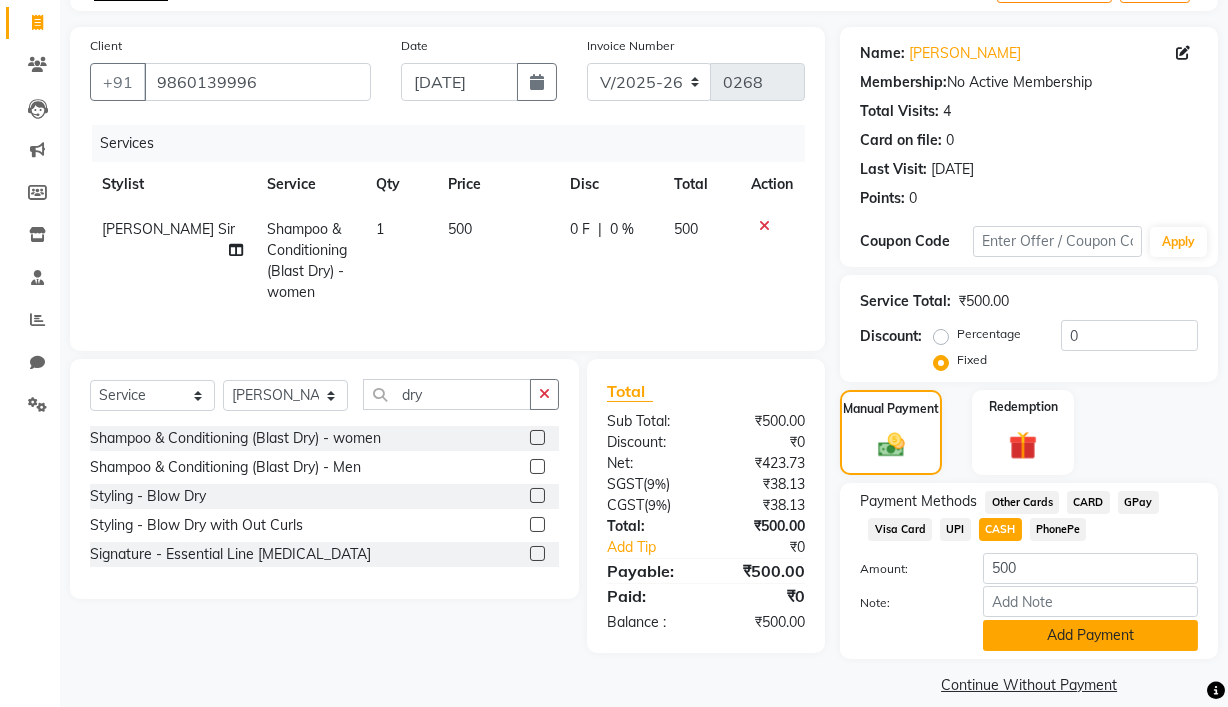 click on "Add Payment" 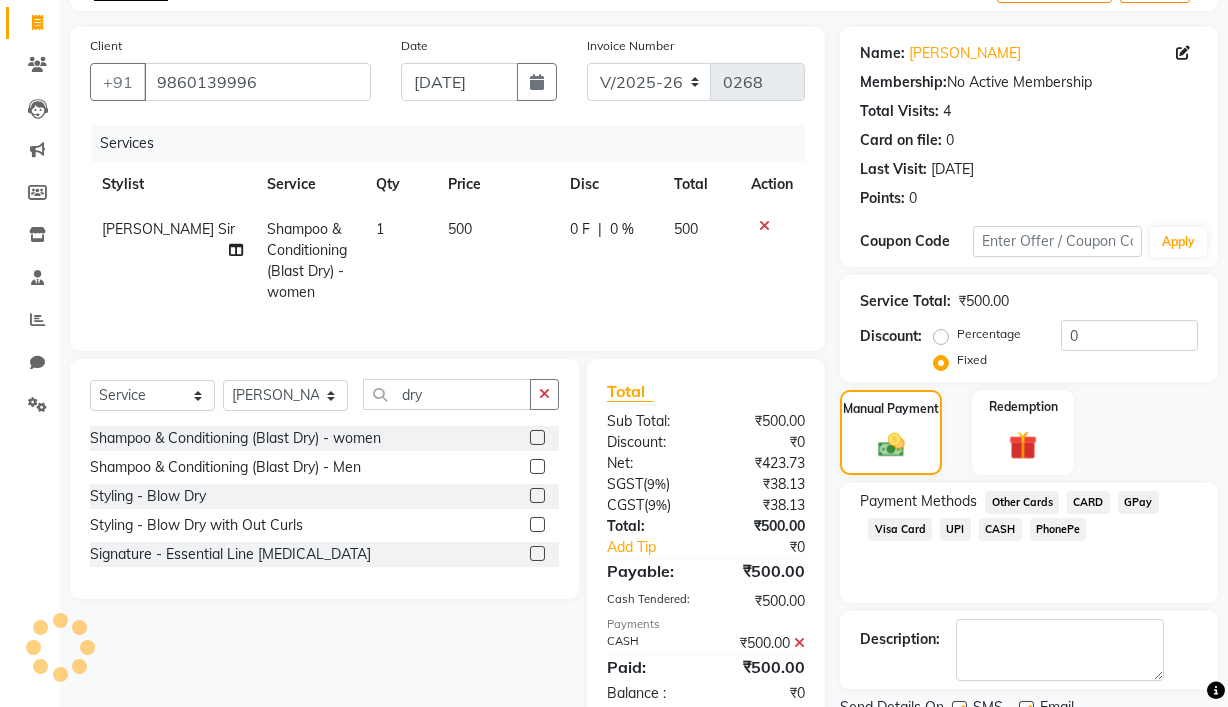 scroll, scrollTop: 203, scrollLeft: 0, axis: vertical 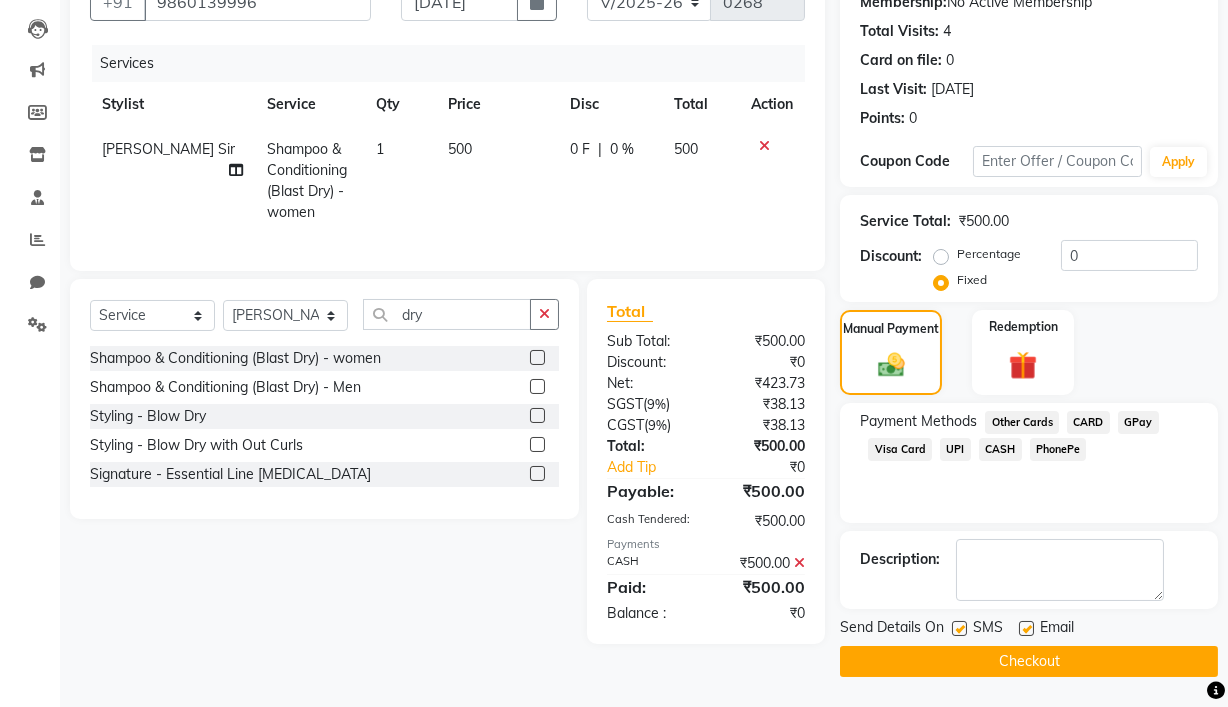click 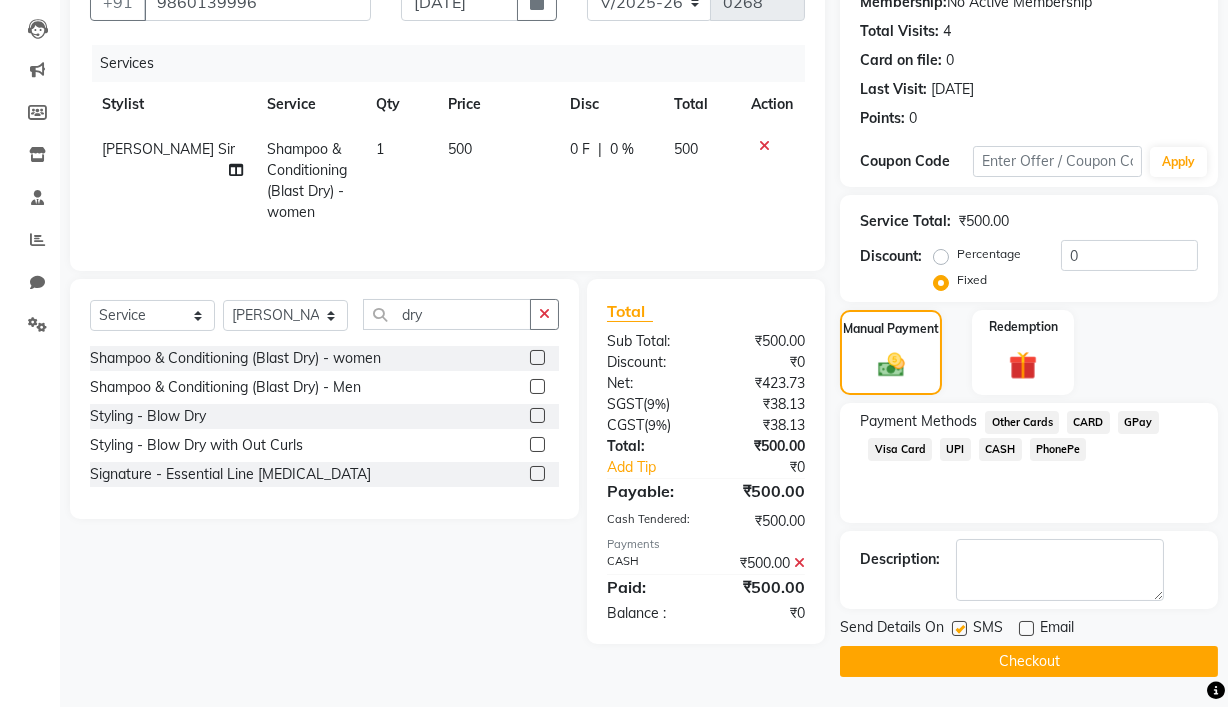 click on "SMS" 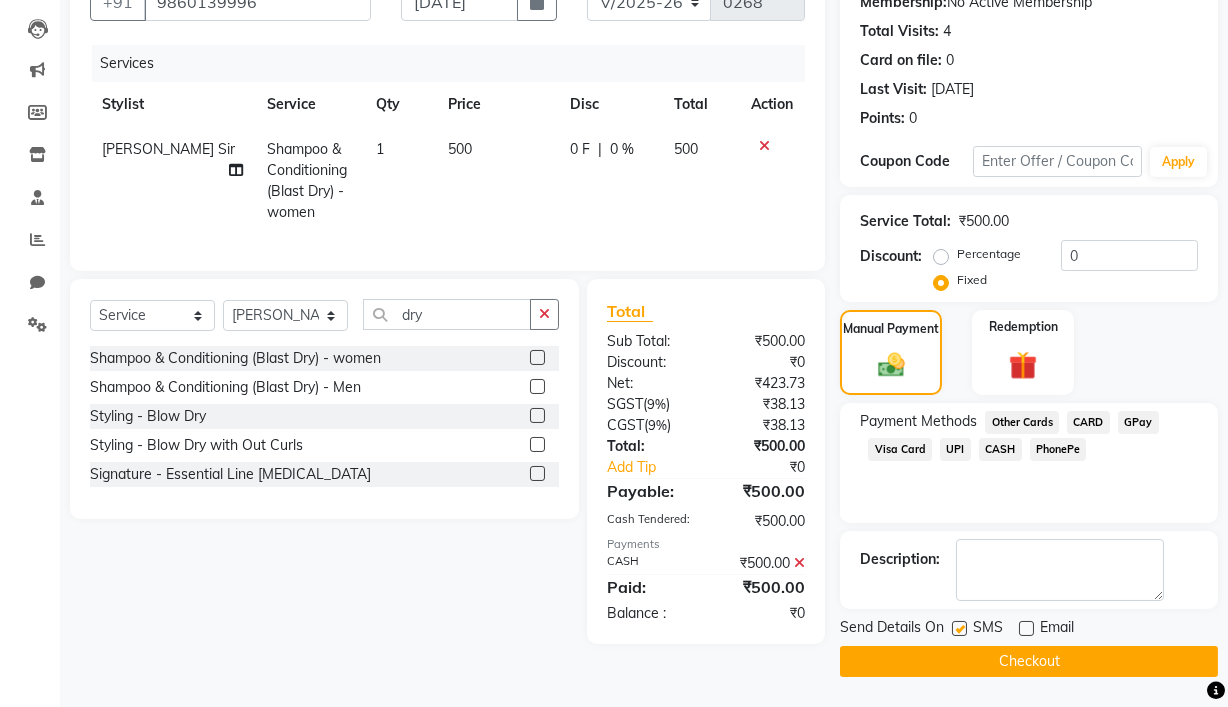 click 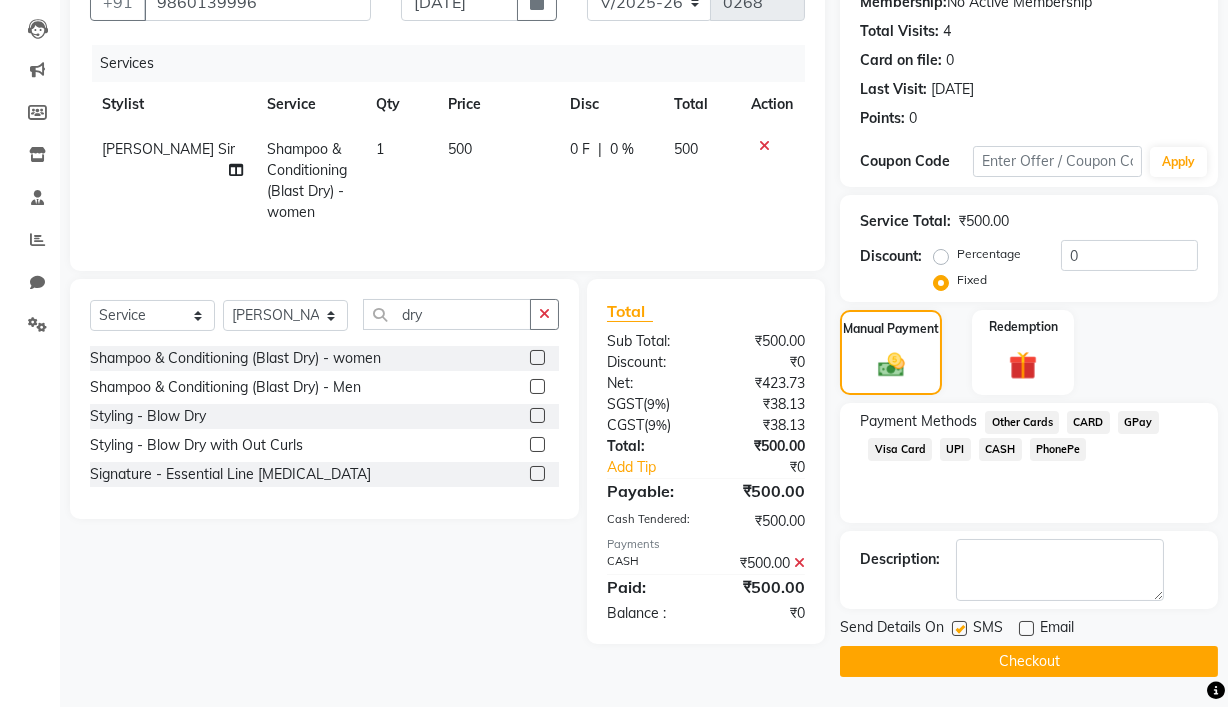click at bounding box center (958, 629) 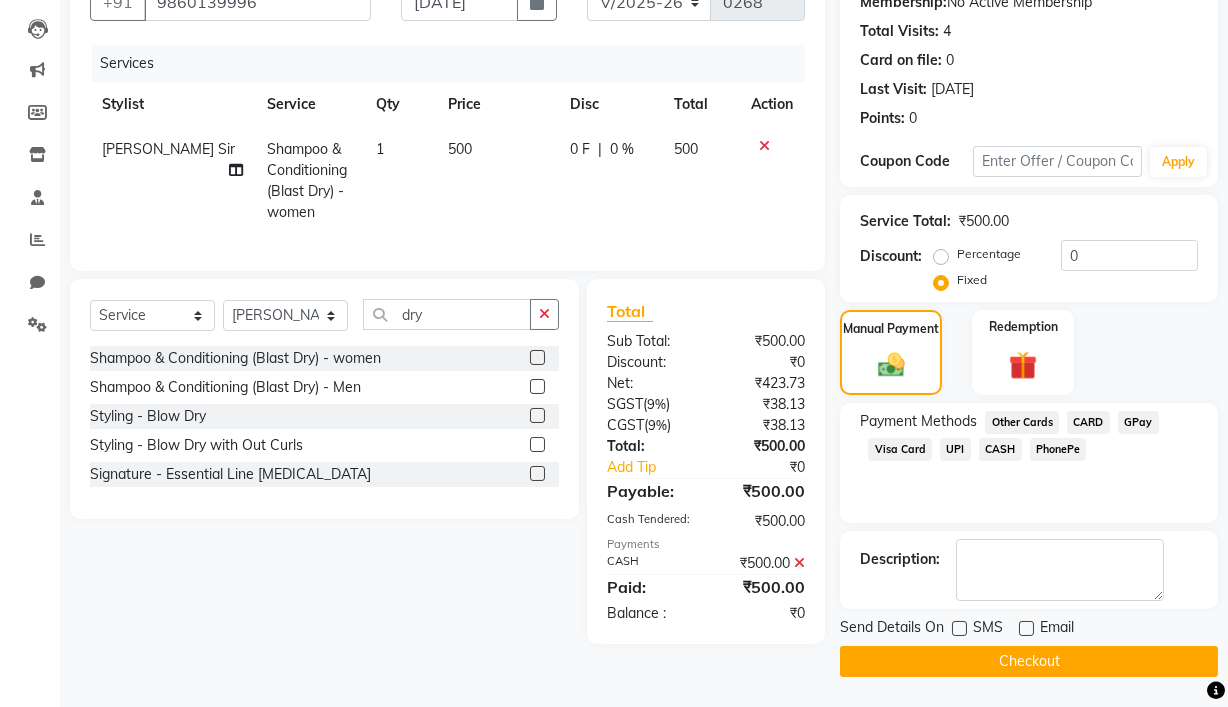 click on "Checkout" 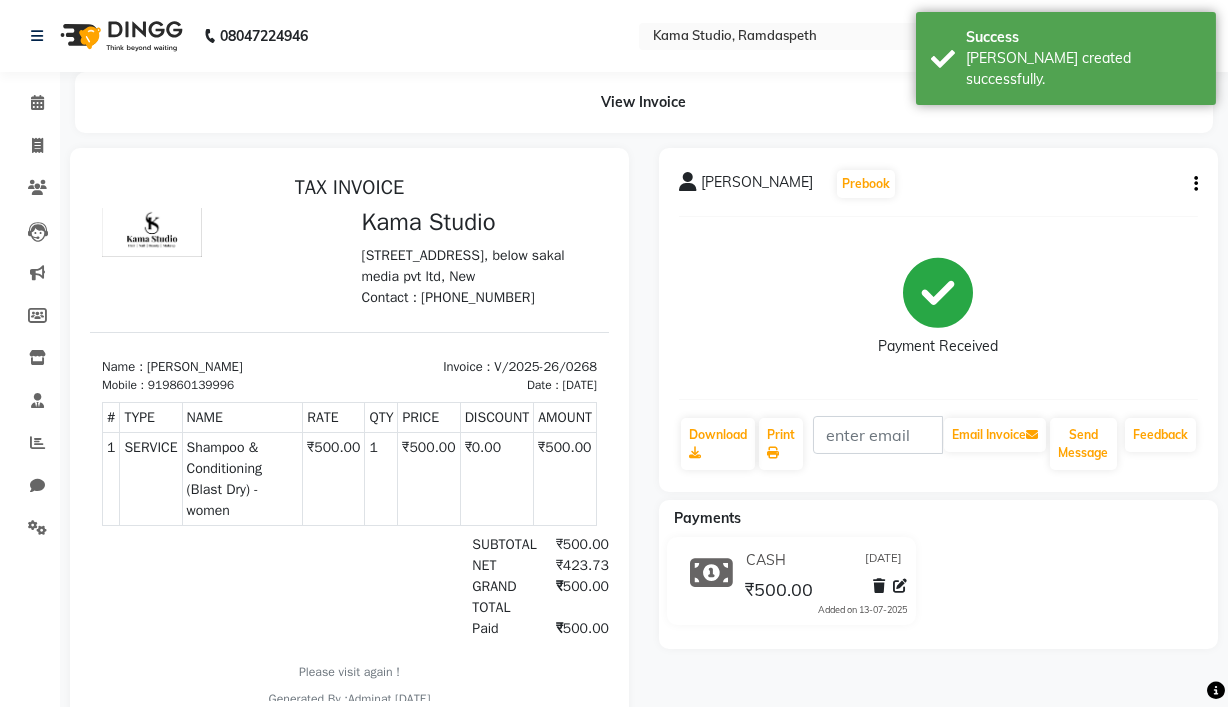 scroll, scrollTop: 0, scrollLeft: 0, axis: both 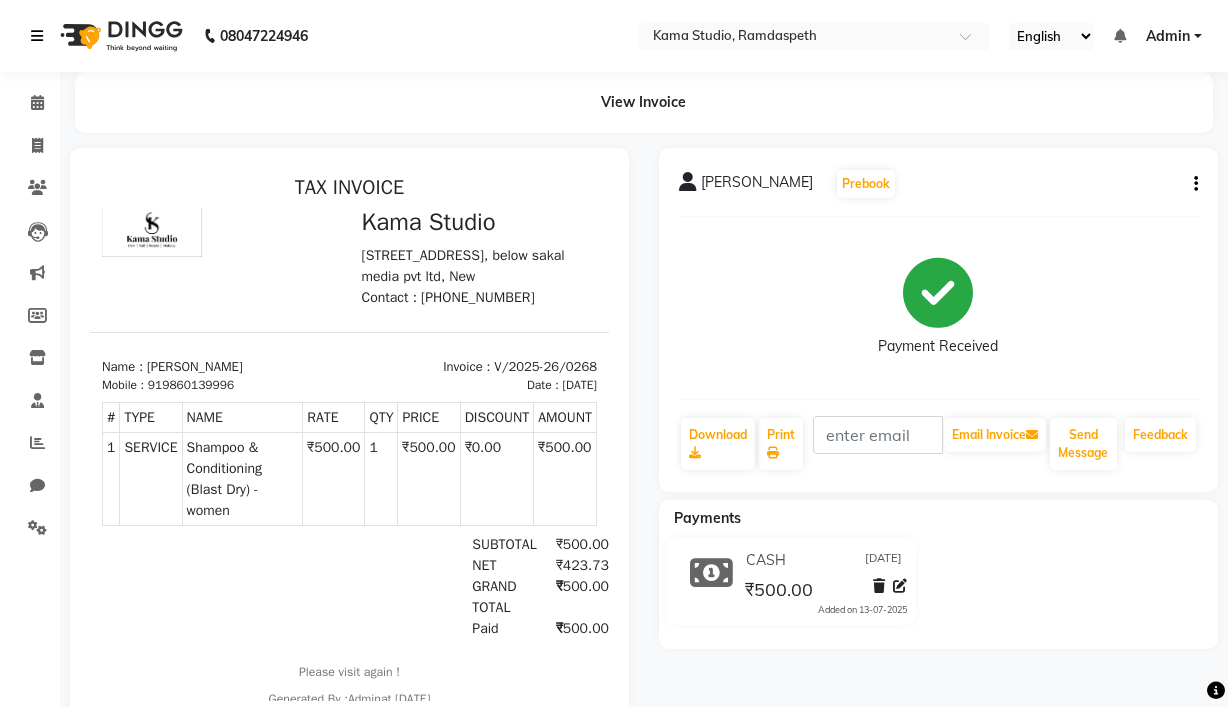 select on "service" 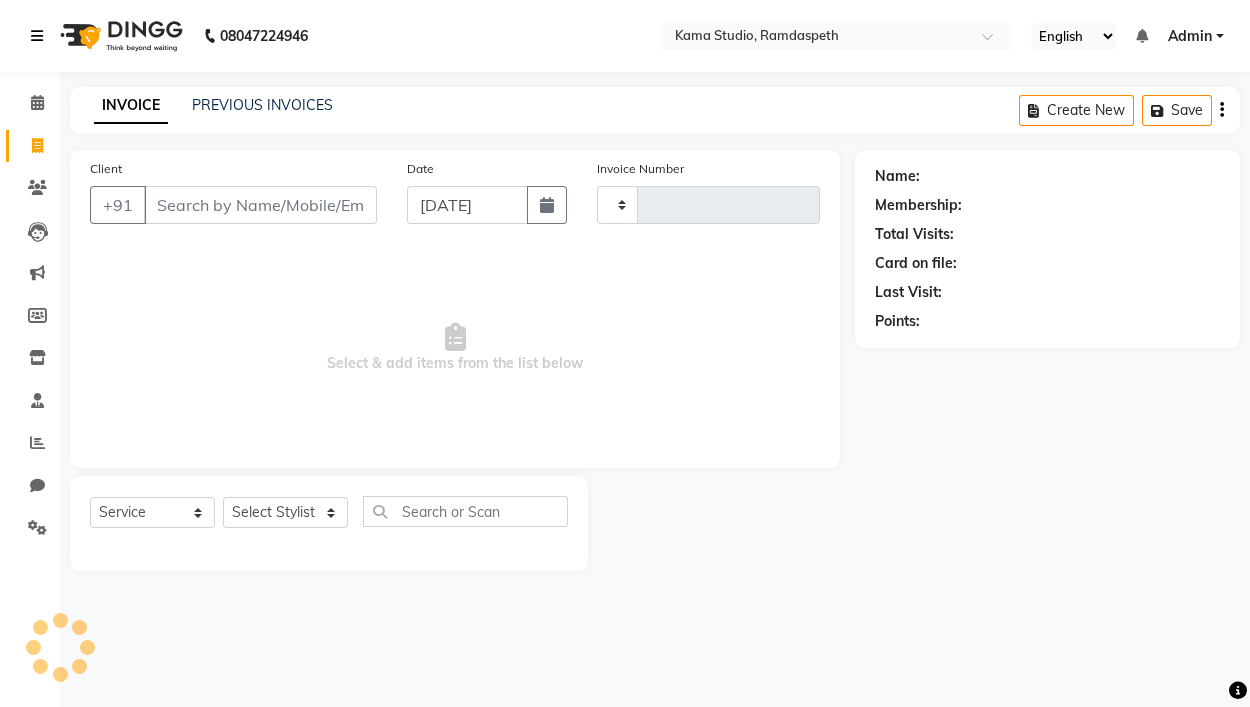 type on "0269" 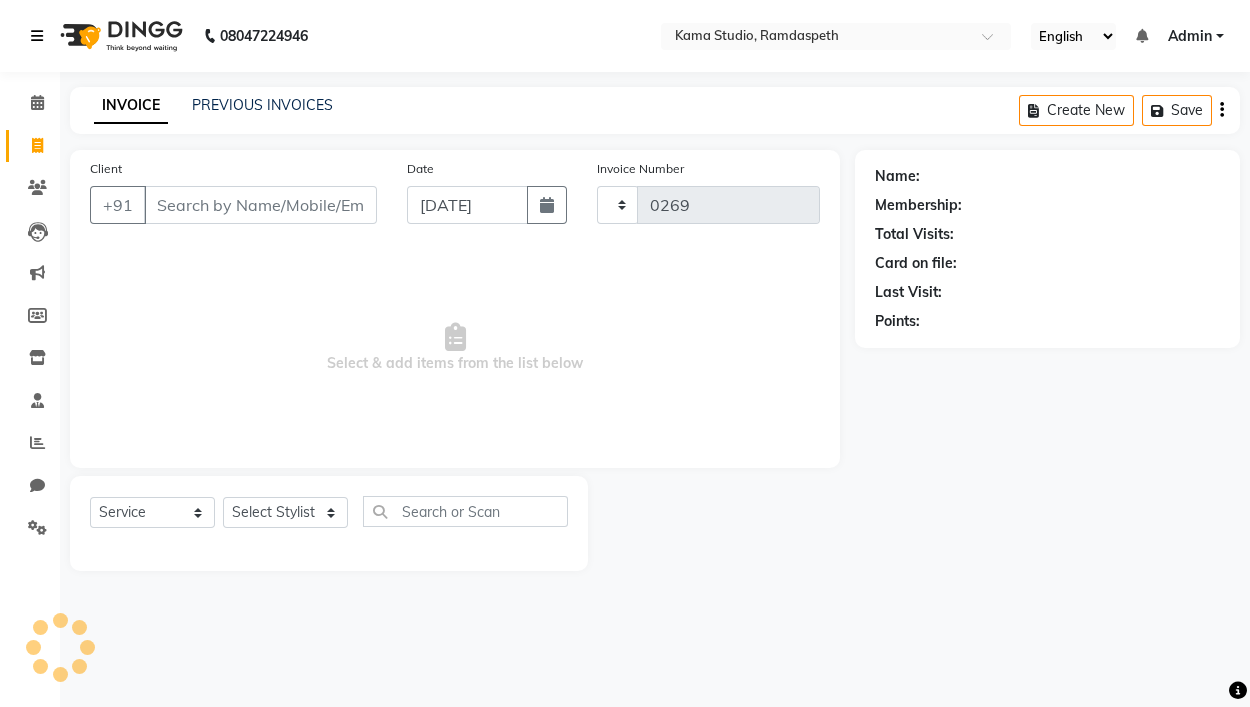 select on "7582" 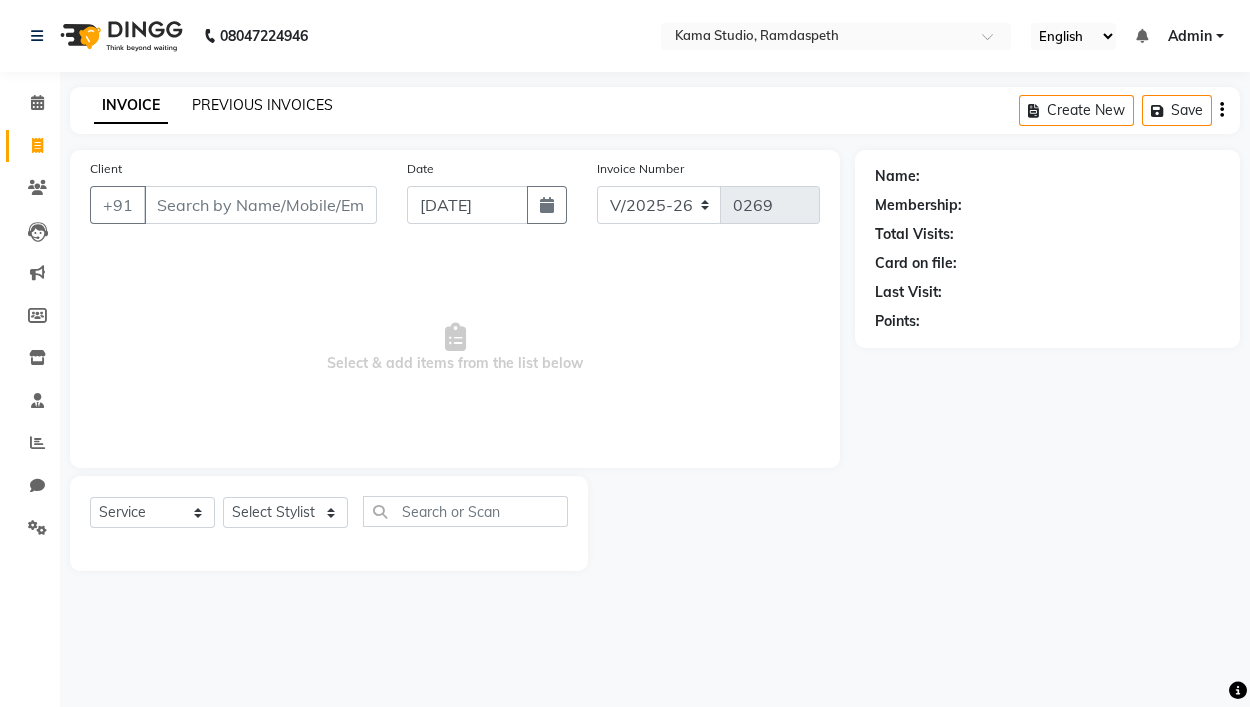 click on "PREVIOUS INVOICES" 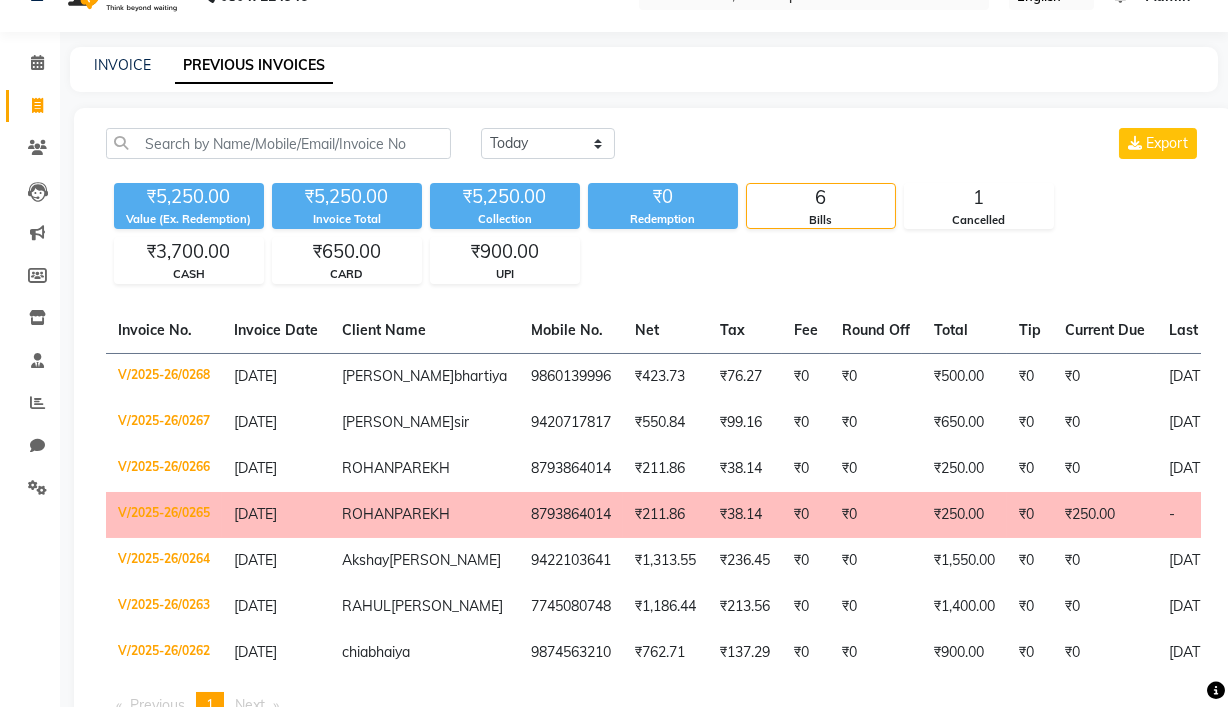 scroll, scrollTop: 0, scrollLeft: 0, axis: both 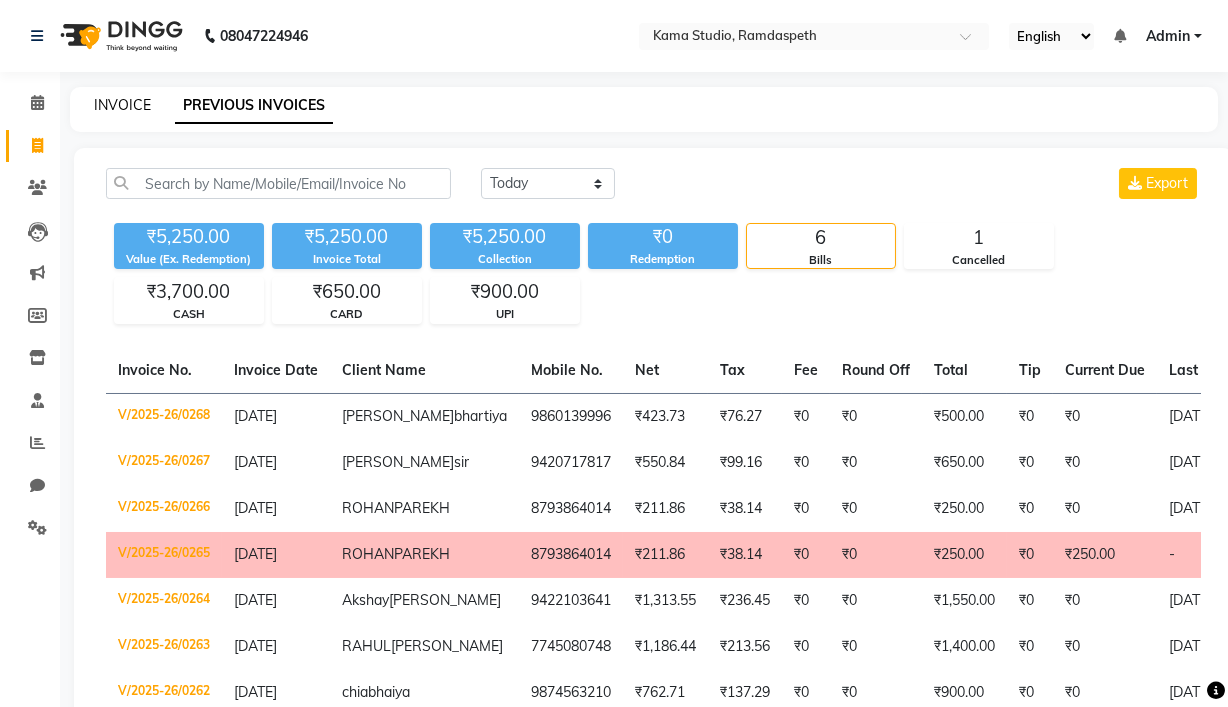 drag, startPoint x: 132, startPoint y: 85, endPoint x: 126, endPoint y: 96, distance: 12.529964 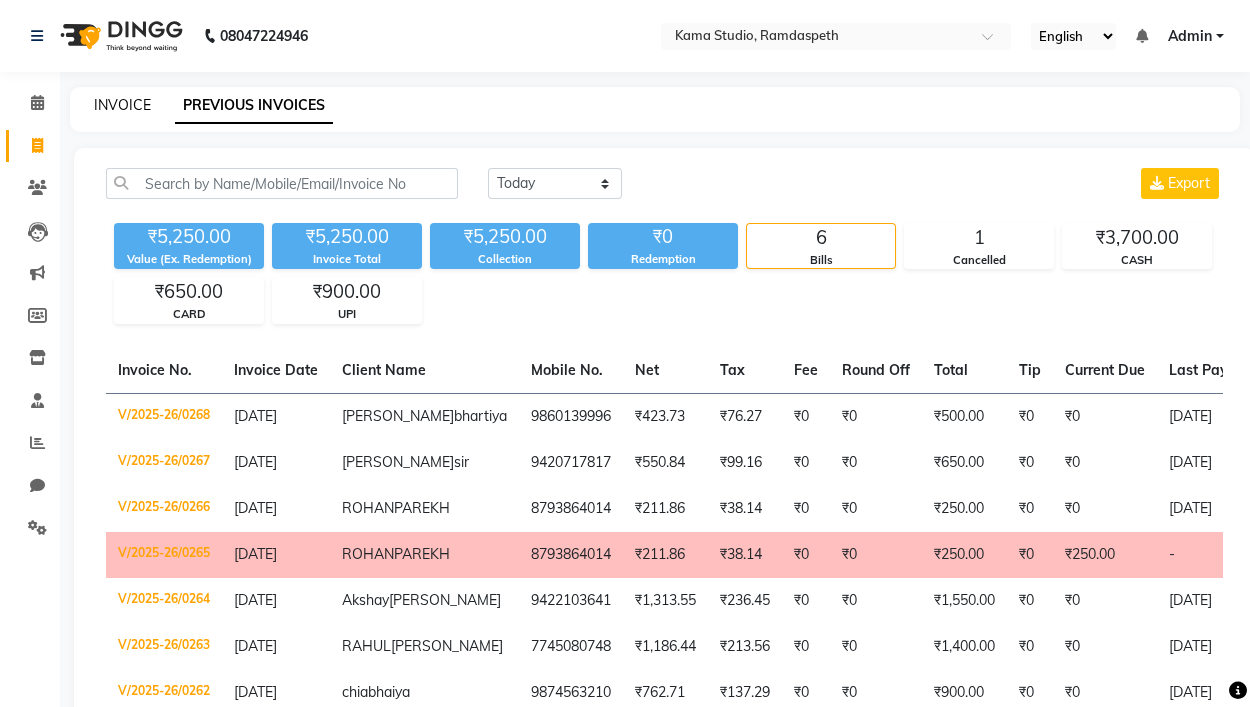 select on "7582" 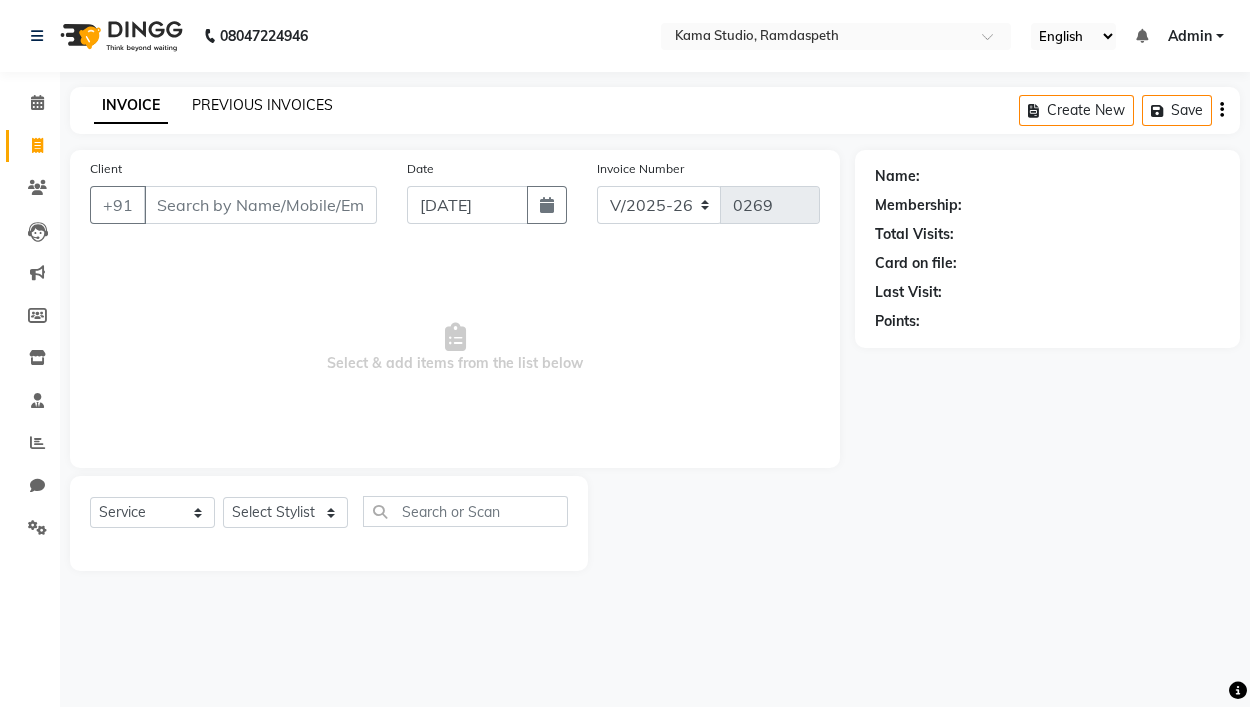 click on "PREVIOUS INVOICES" 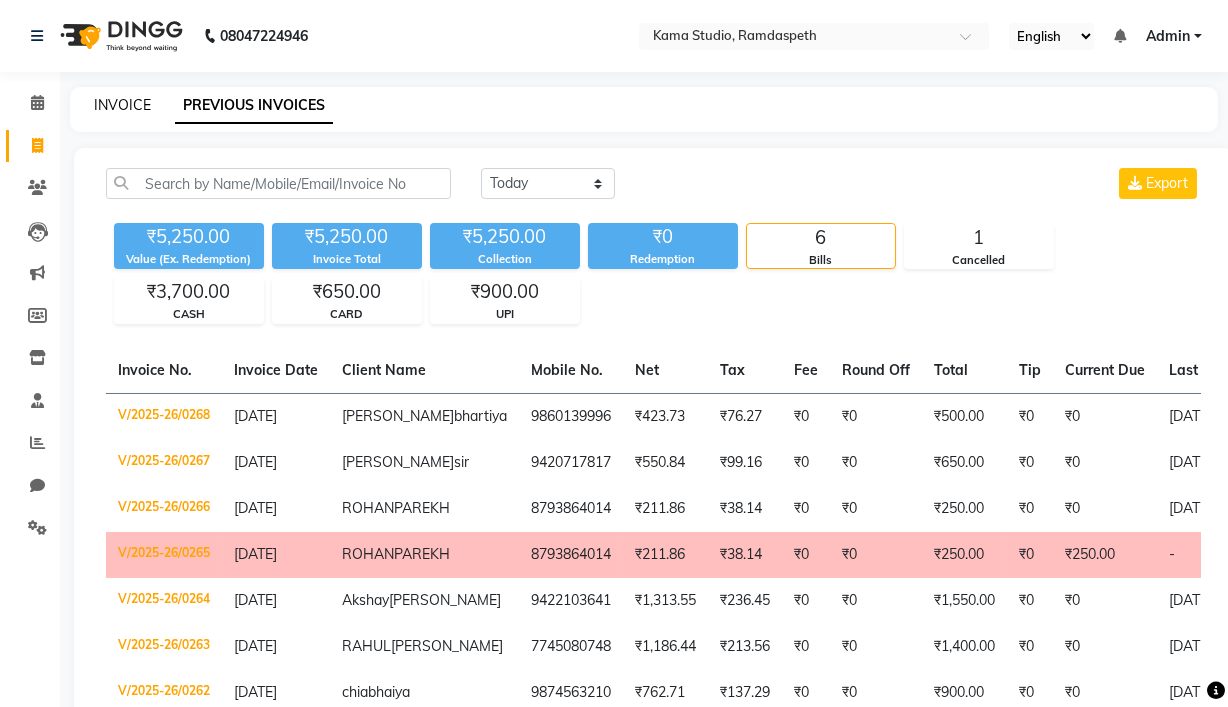 click on "INVOICE" 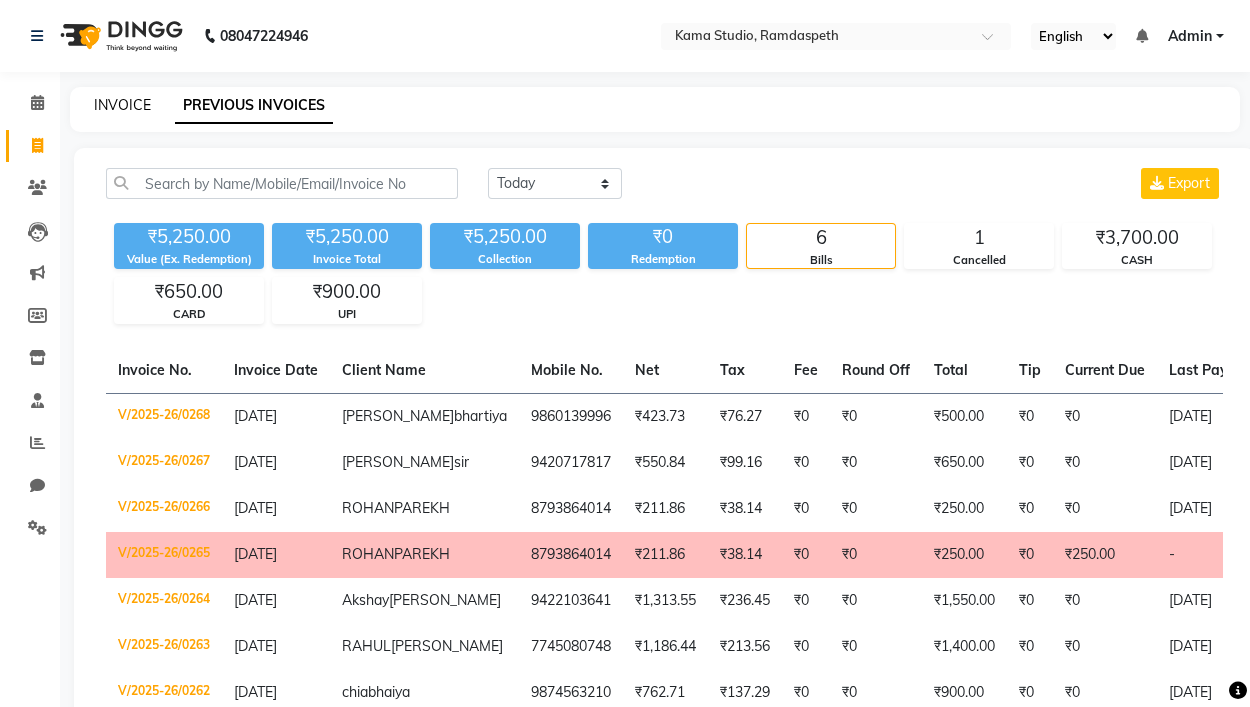 select on "7582" 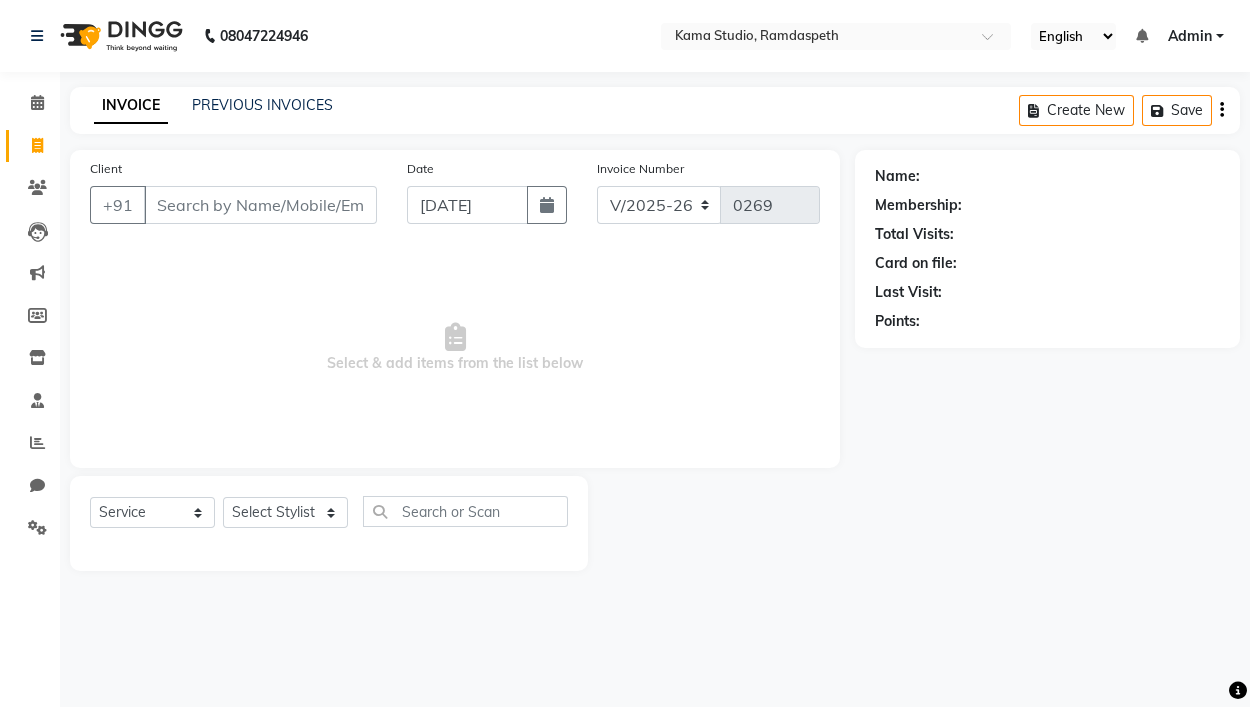 click on "Client" at bounding box center (260, 205) 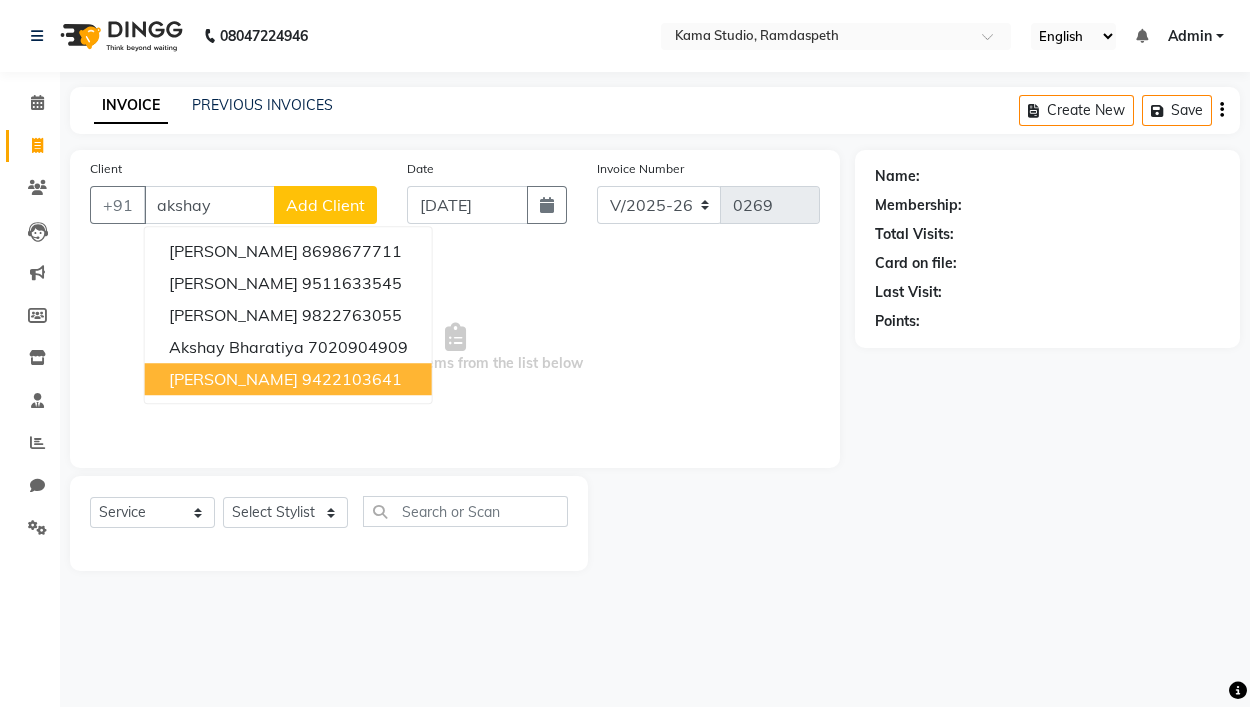 click on "Akshay thakkar" at bounding box center (233, 379) 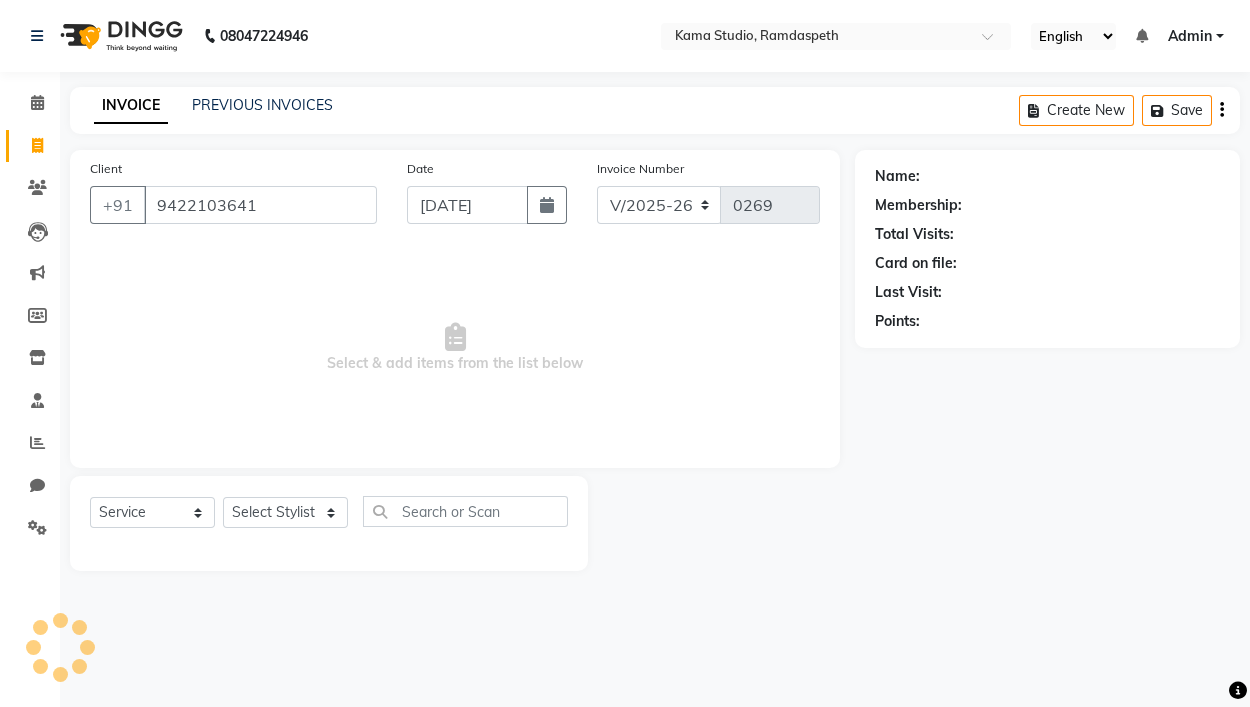 type on "9422103641" 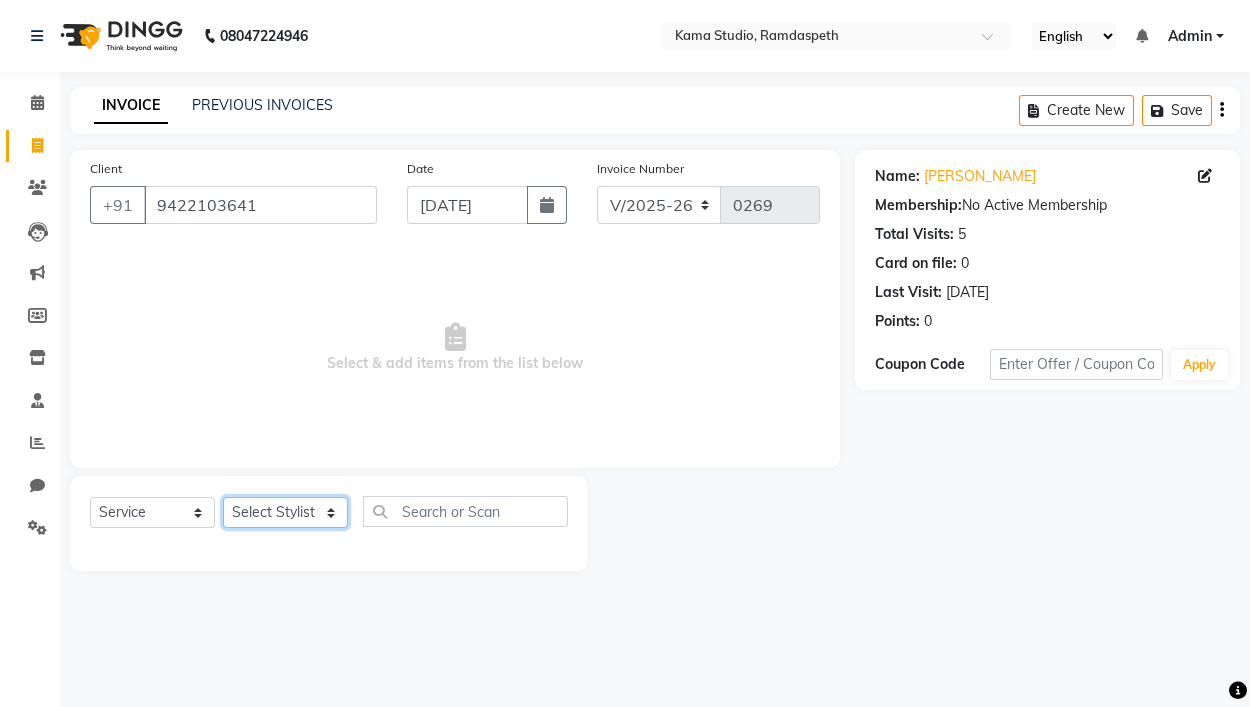 click on "Select Stylist Ajay Pal amol ramteke Ankit Dhawariya Sir ashis rajbanshi Devendra Dhawariya Sir Jay JAYANT VINOD CHINCHULKAR kishor  jambulkar Prajakta Ujjenkar Priya Gadge rinkku thakur  Sandeep Ugawakar Sangeeta Didi trupti rawale Vaishali More Varsha guru" 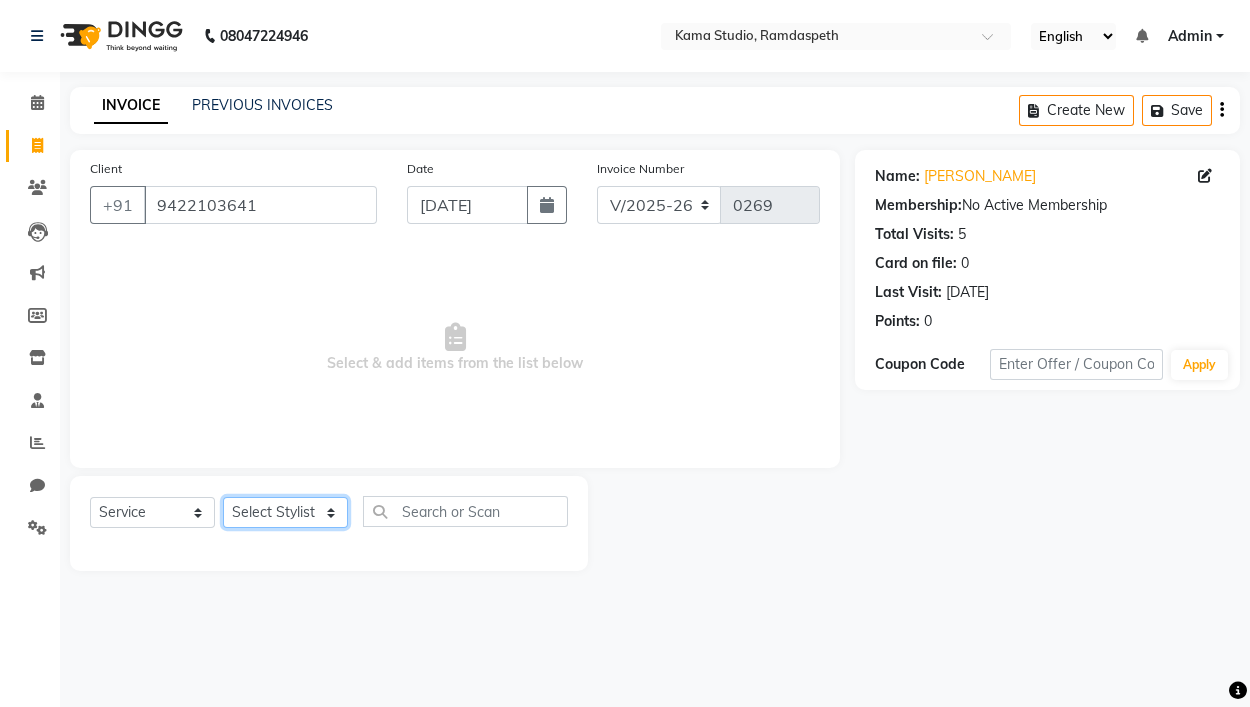 select on "67948" 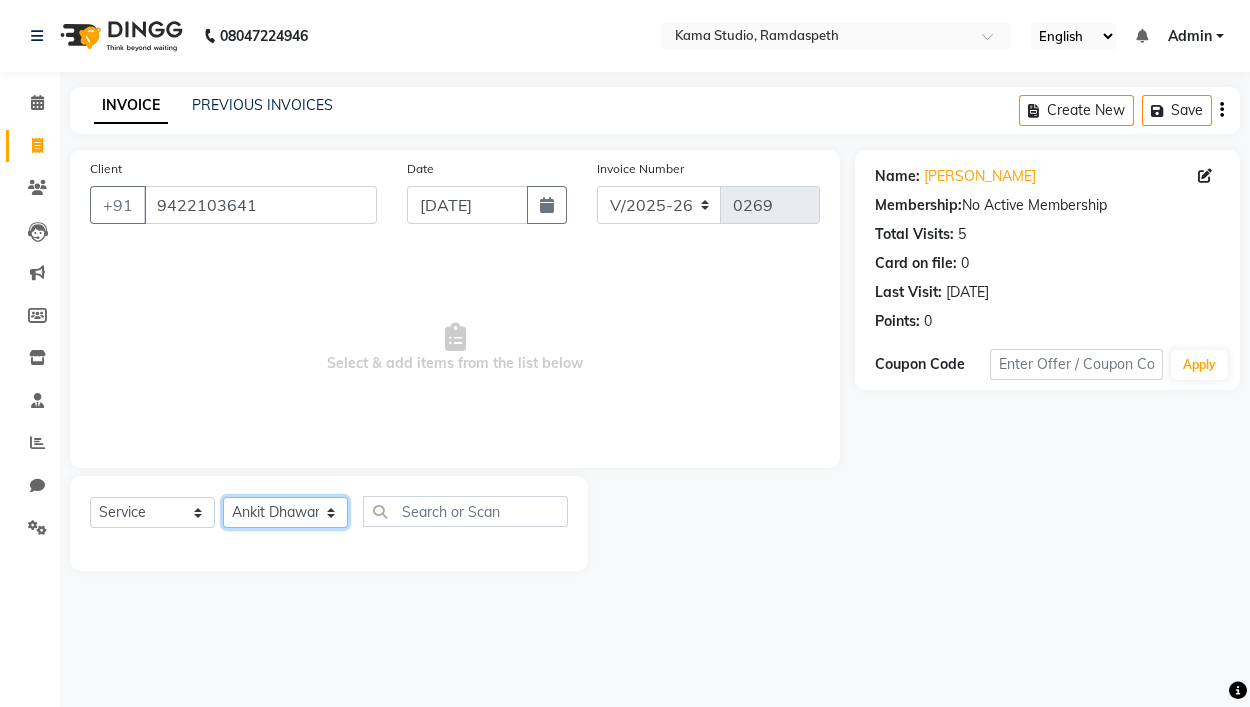 click on "Select Stylist Ajay Pal amol ramteke Ankit Dhawariya Sir ashis rajbanshi Devendra Dhawariya Sir Jay JAYANT VINOD CHINCHULKAR kishor  jambulkar Prajakta Ujjenkar Priya Gadge rinkku thakur  Sandeep Ugawakar Sangeeta Didi trupti rawale Vaishali More Varsha guru" 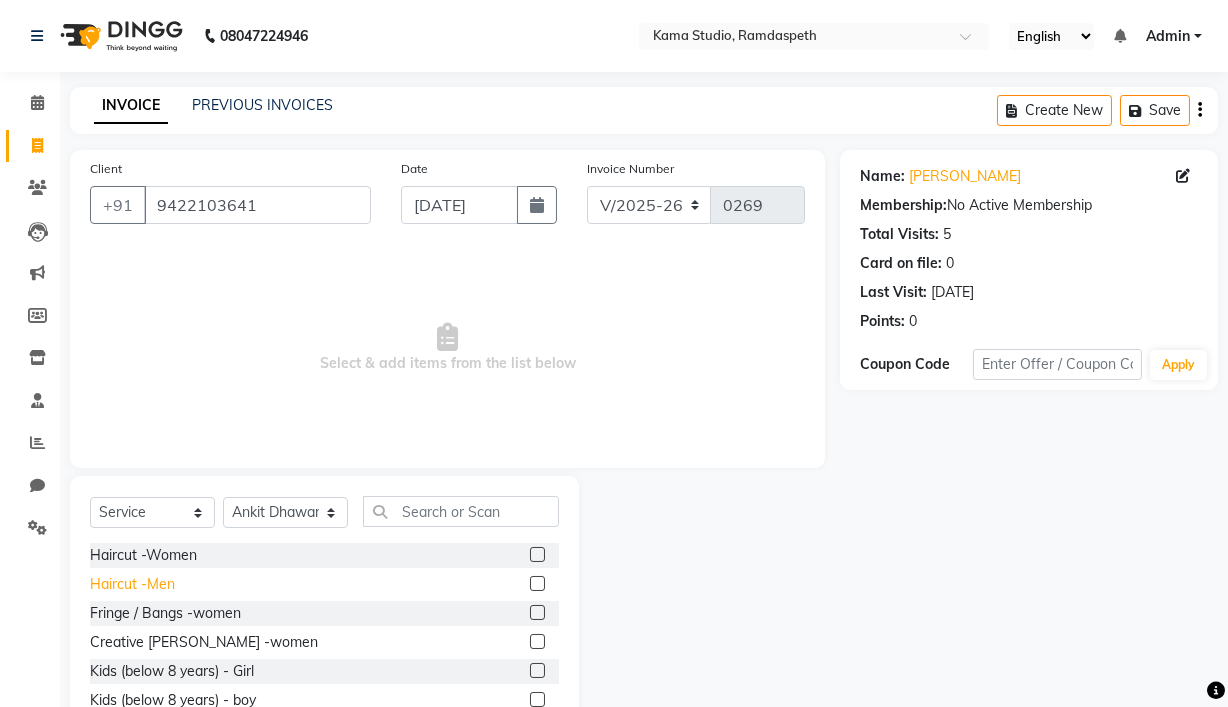 click on "Haircut -Men" 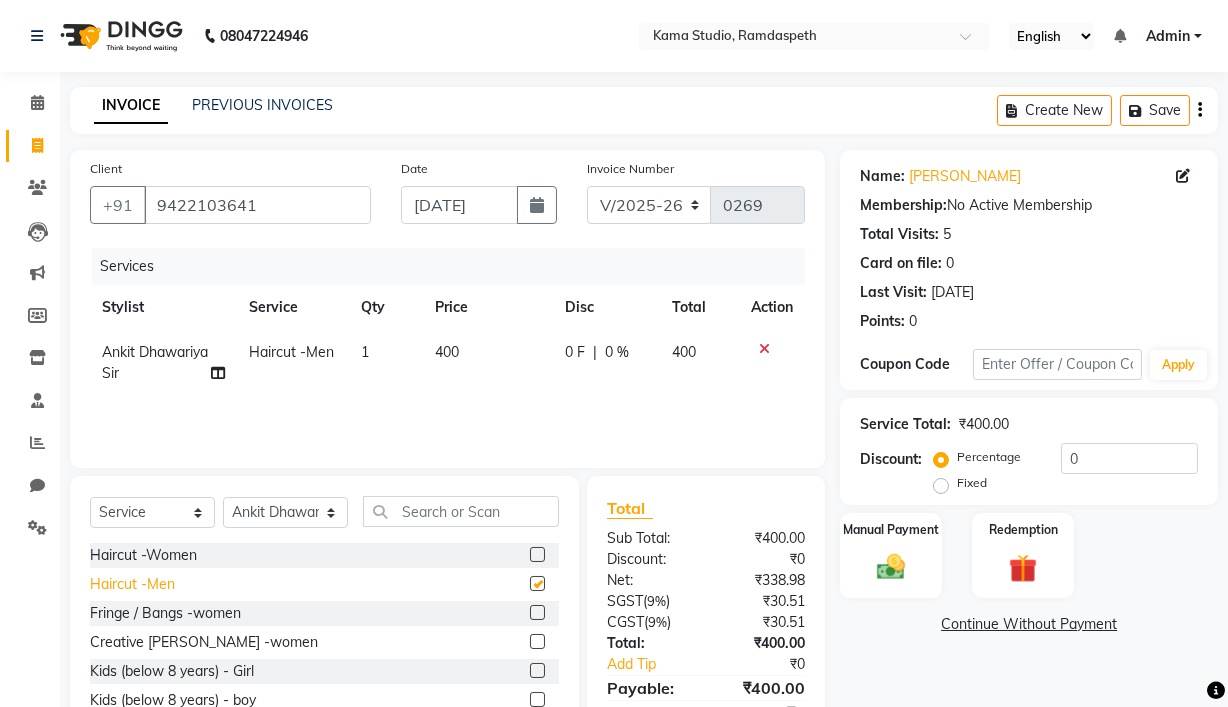 checkbox on "false" 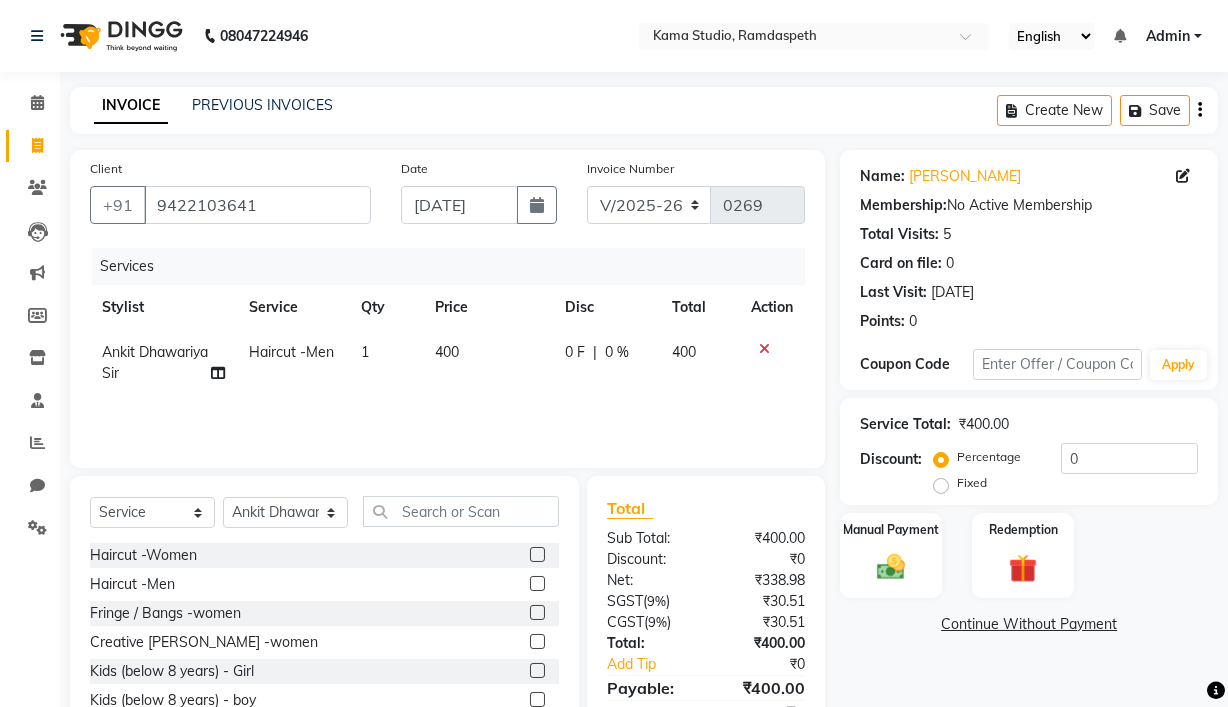 scroll, scrollTop: 95, scrollLeft: 0, axis: vertical 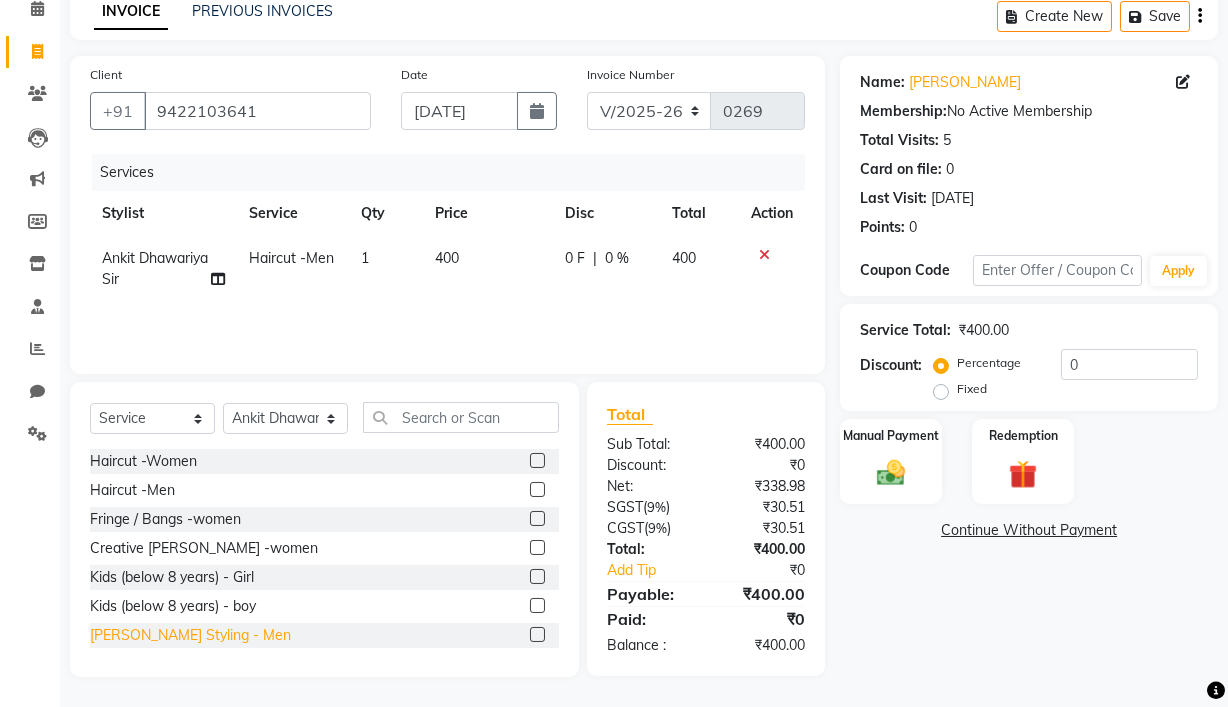click on "Beard Styling - Men" 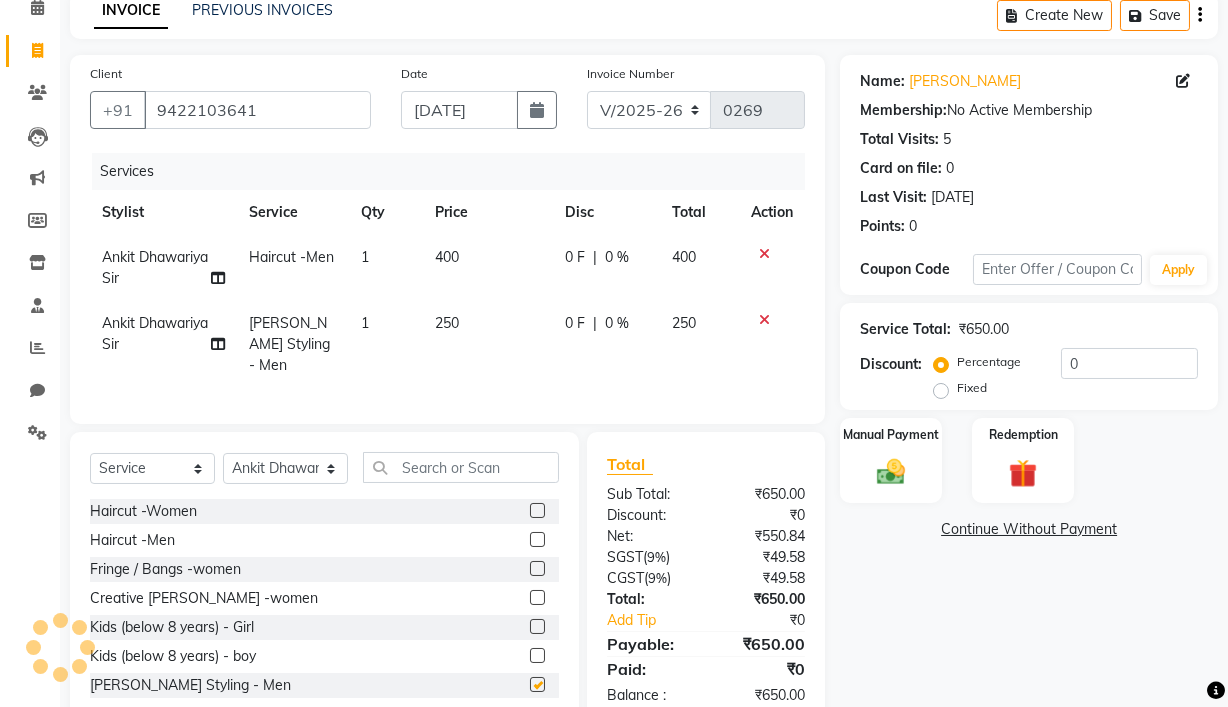 checkbox on "false" 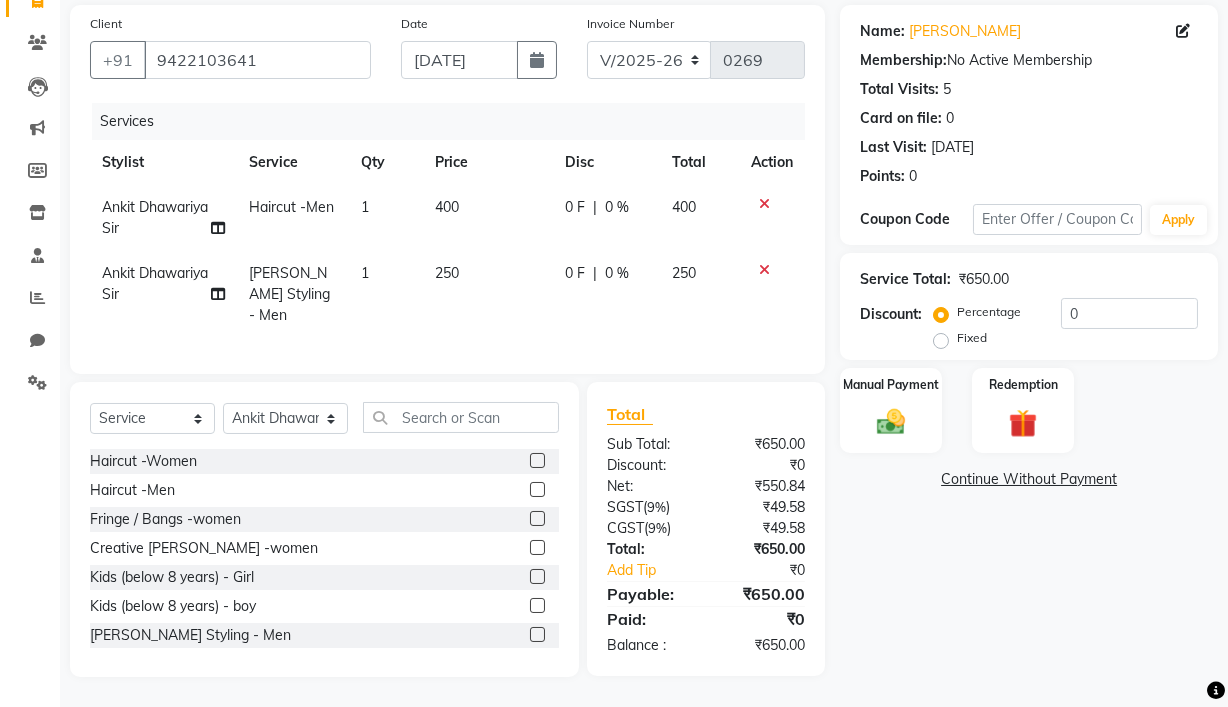 scroll, scrollTop: 147, scrollLeft: 0, axis: vertical 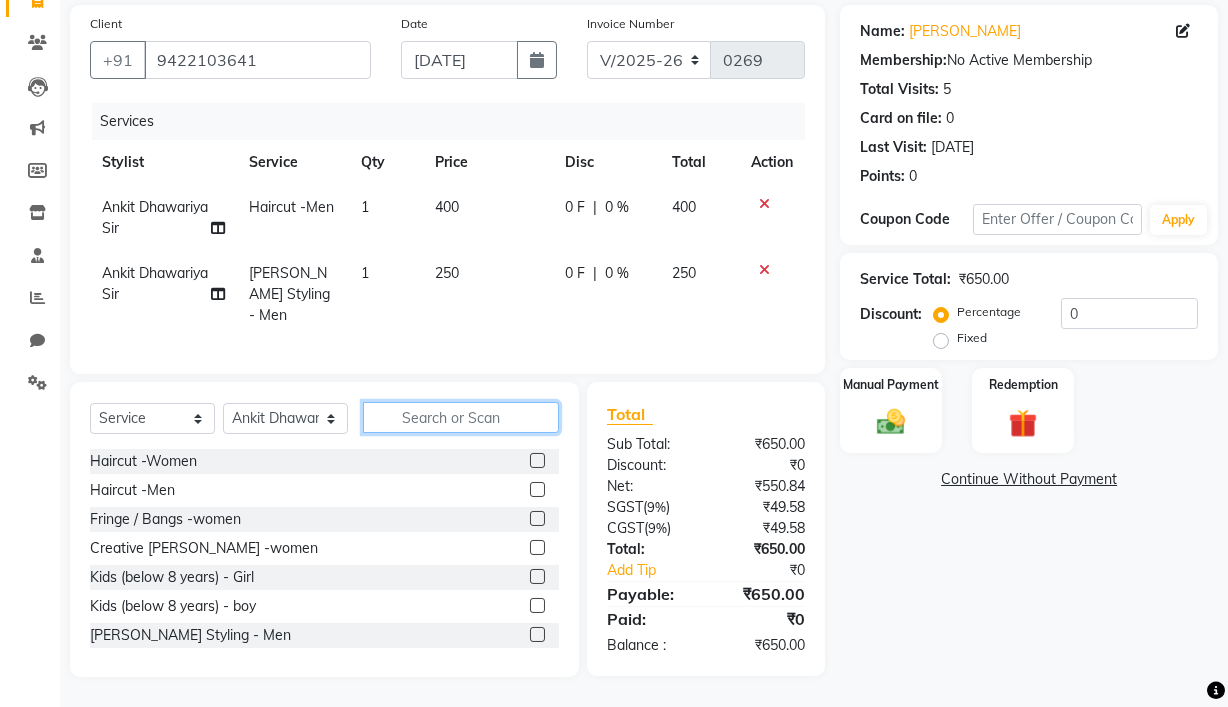 click 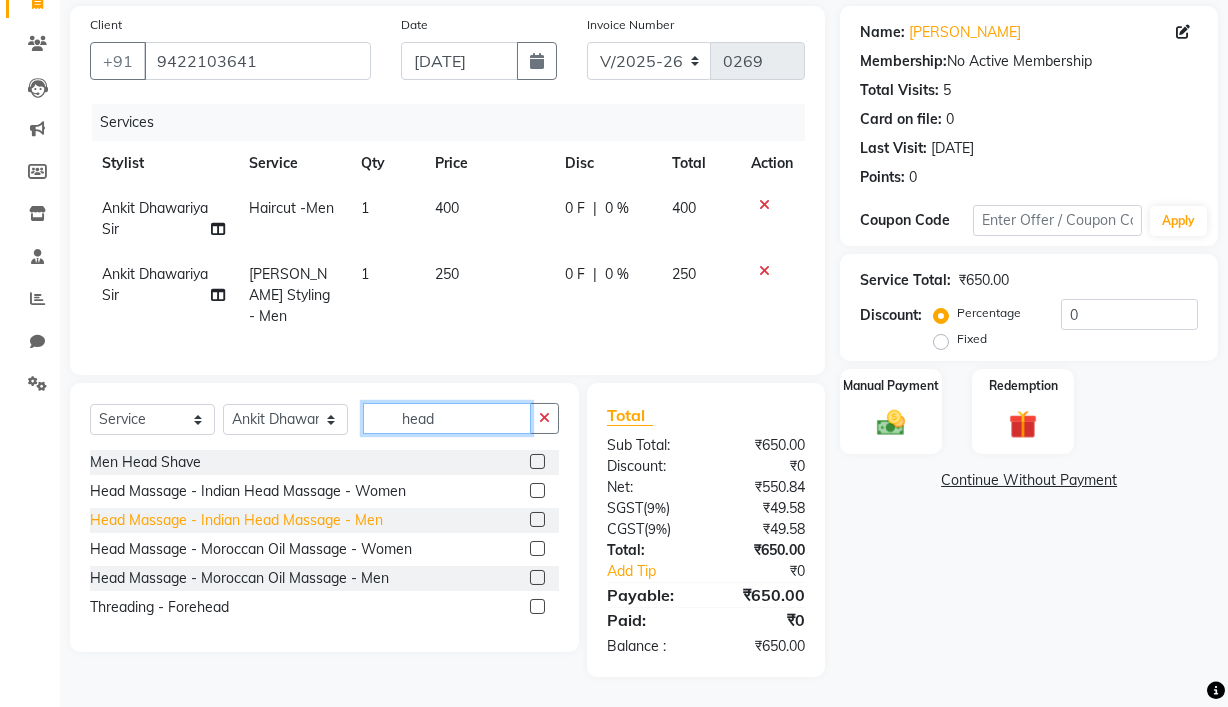 type on "head" 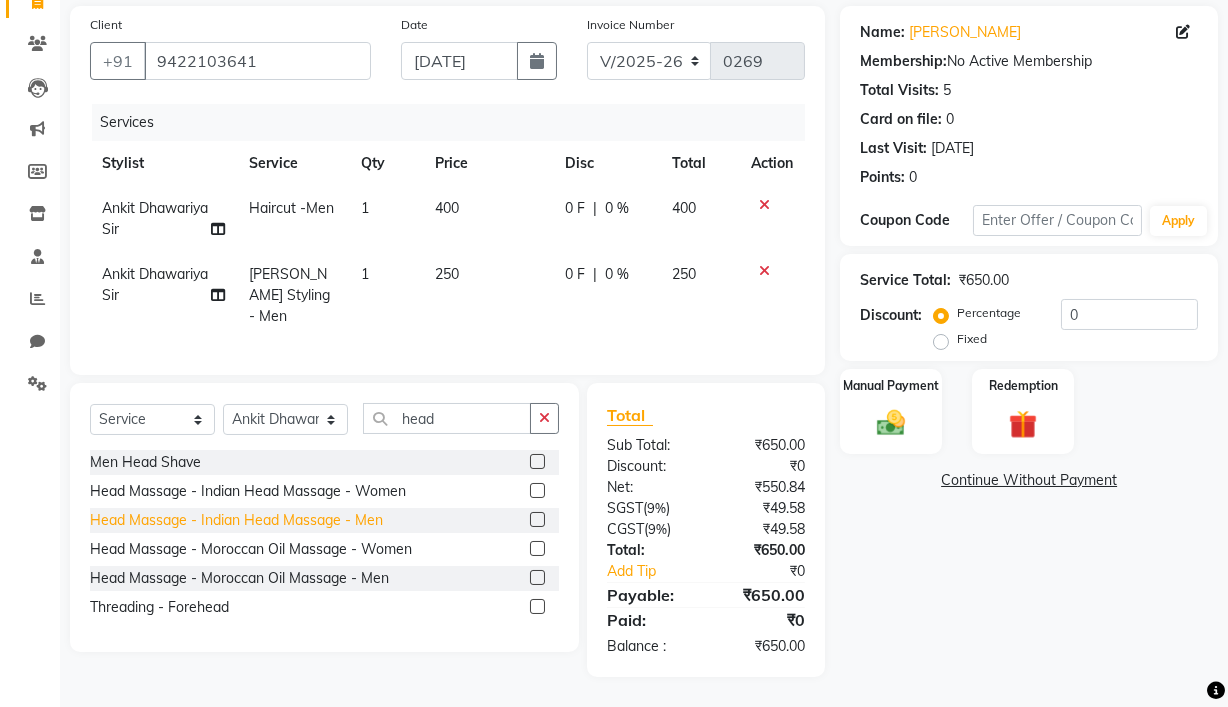 click on "Head Massage - Indian Head Massage - Men" 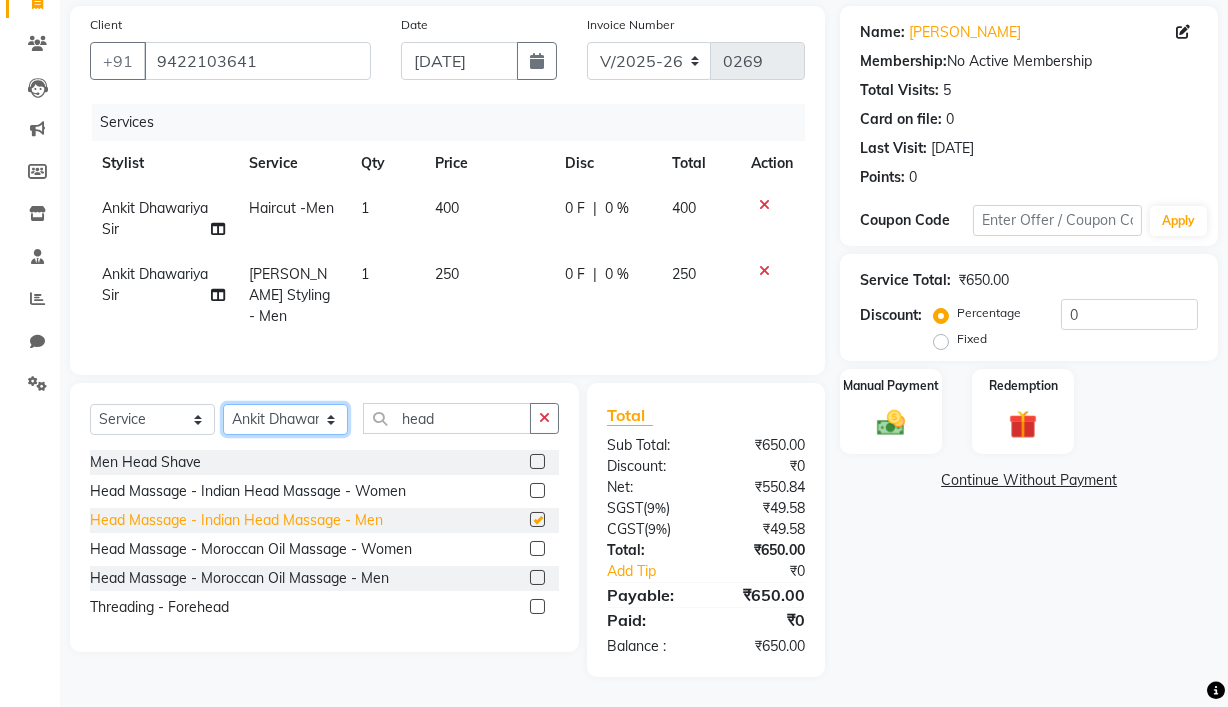 click on "Select Stylist Ajay Pal amol ramteke Ankit Dhawariya Sir ashis rajbanshi Devendra Dhawariya Sir Jay JAYANT VINOD CHINCHULKAR kishor  jambulkar Prajakta Ujjenkar Priya Gadge rinkku thakur  Sandeep Ugawakar Sangeeta Didi trupti rawale Vaishali More Varsha guru" 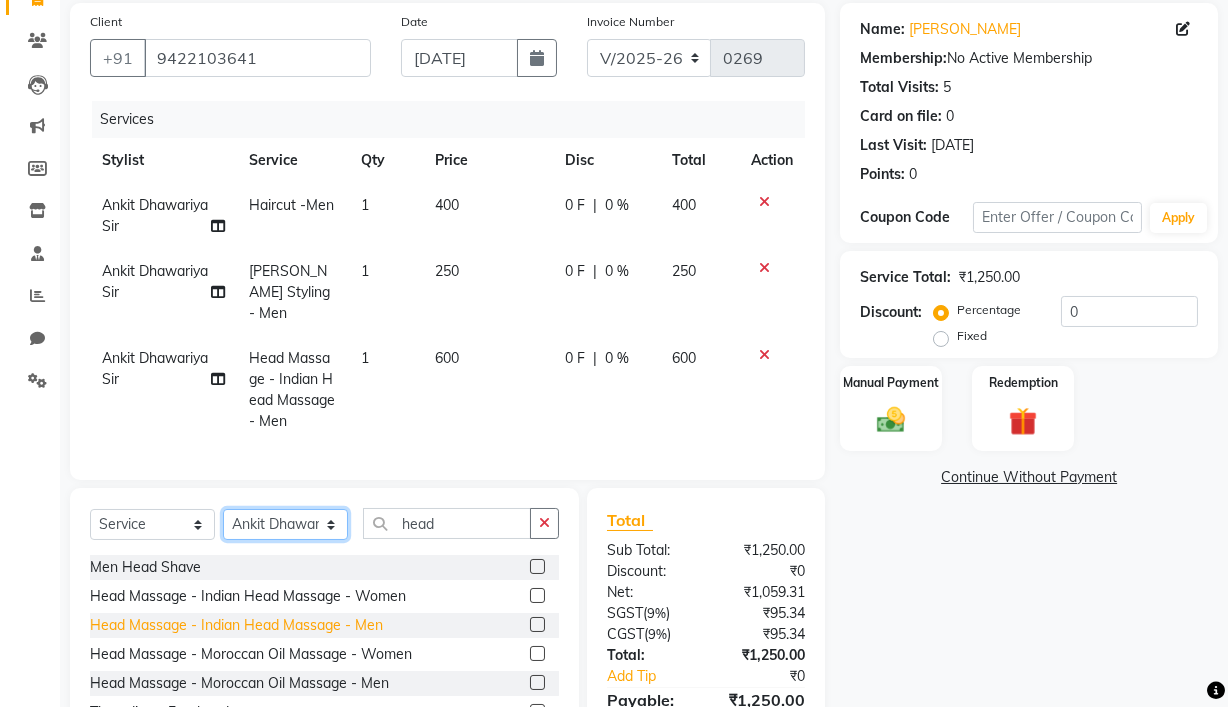 checkbox on "false" 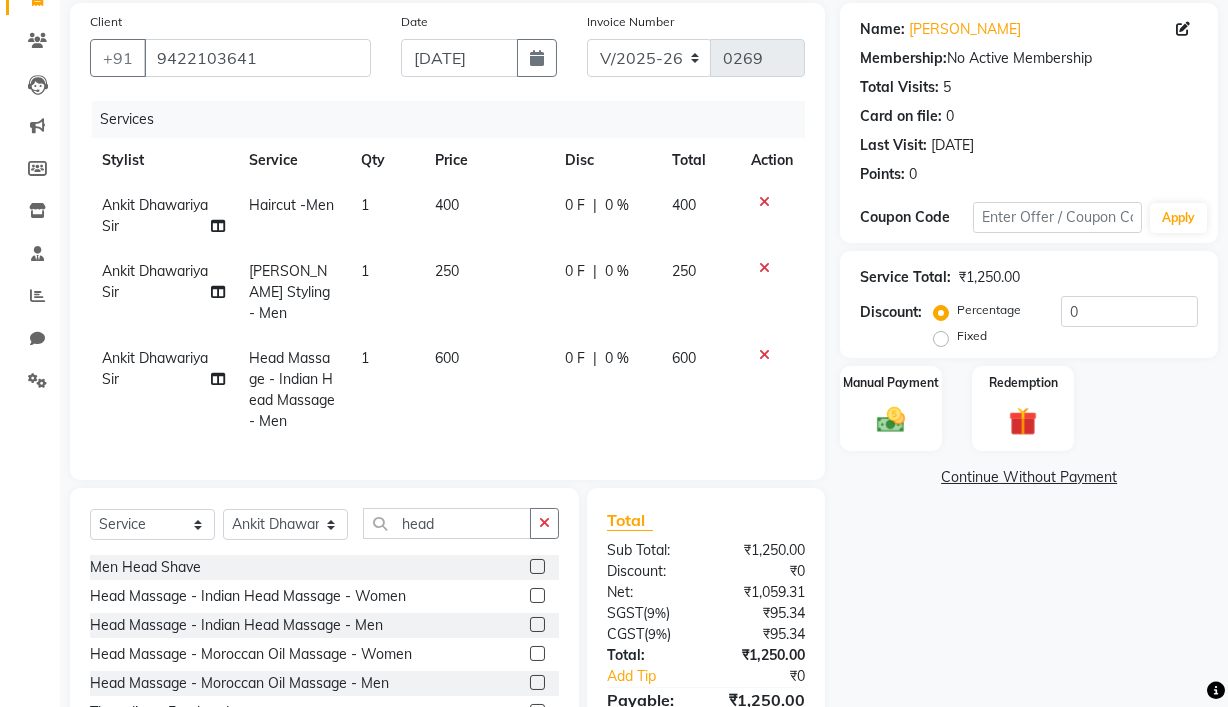 click on "Client +91 9422103641 Date 13-07-2025 Invoice Number V/2025 V/2025-26 0269 Services Stylist Service Qty Price Disc Total Action Ankit Dhawariya Sir Haircut -Men 1 400 0 F | 0 % 400 Ankit Dhawariya Sir Beard Styling - Men 1 250 0 F | 0 % 250 Ankit Dhawariya Sir Head Massage - Indian Head Massage - Men 1 600 0 F | 0 % 600" 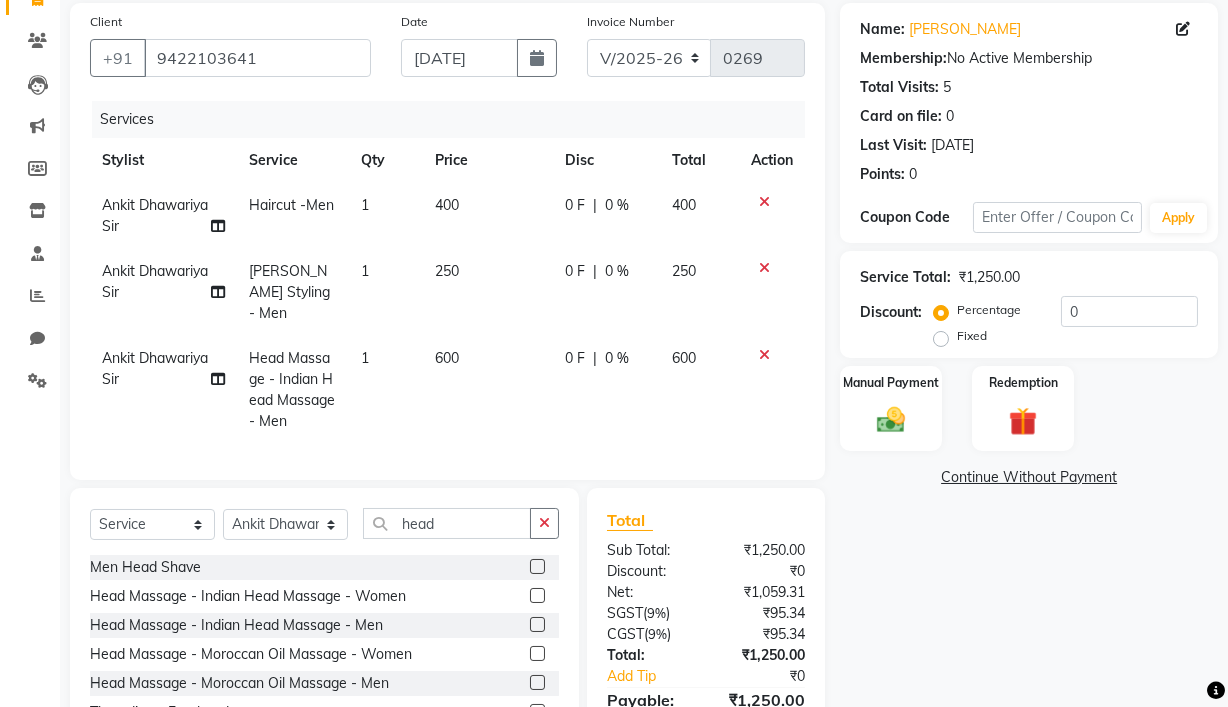 scroll, scrollTop: 254, scrollLeft: 0, axis: vertical 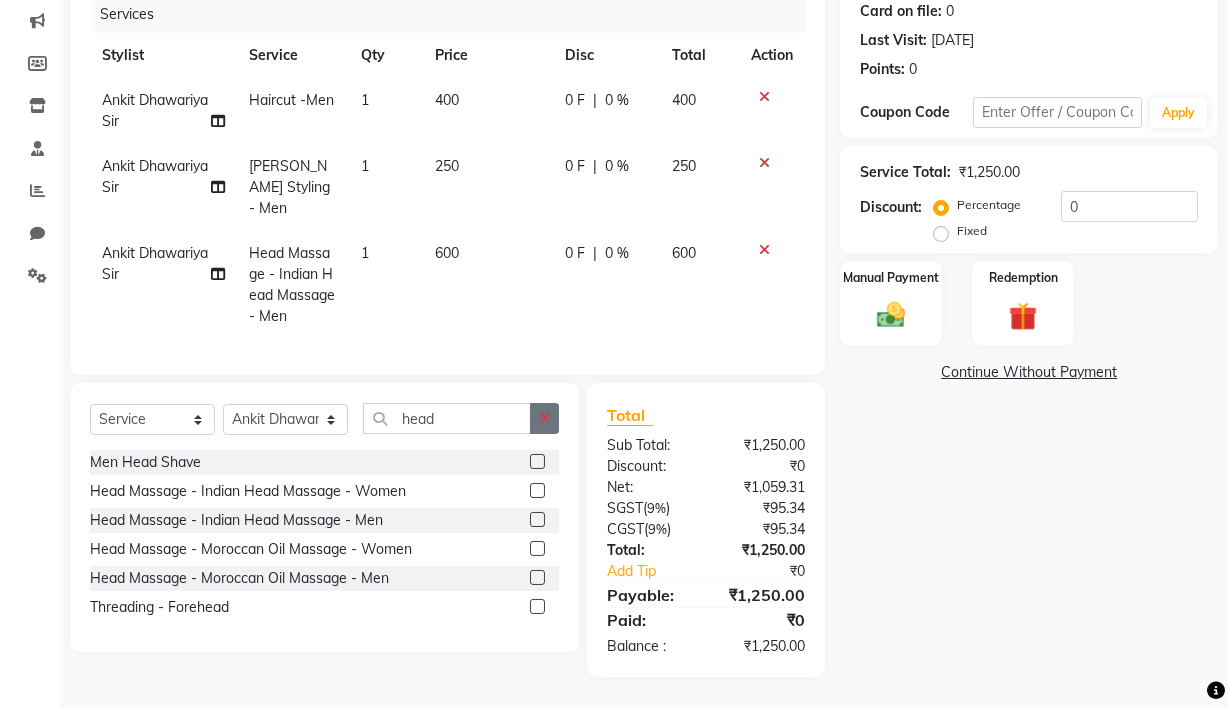 click 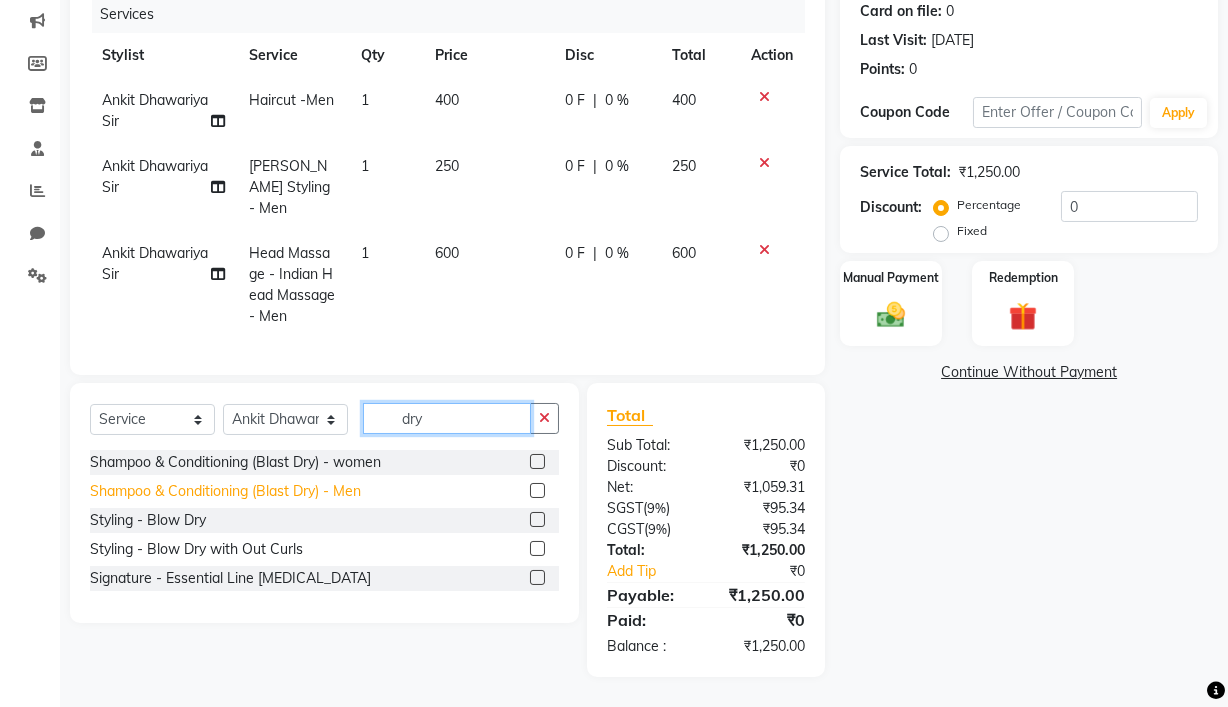 type on "dry" 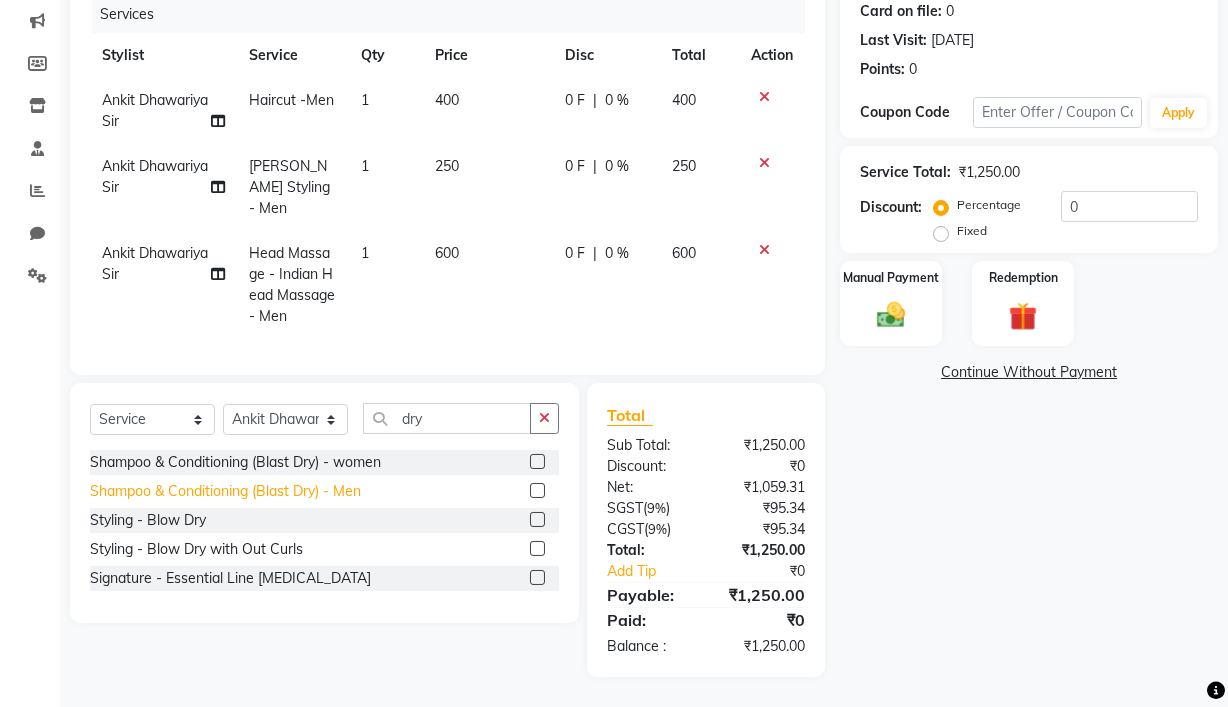 click on "Shampoo & Conditioning (Blast Dry) - Men" 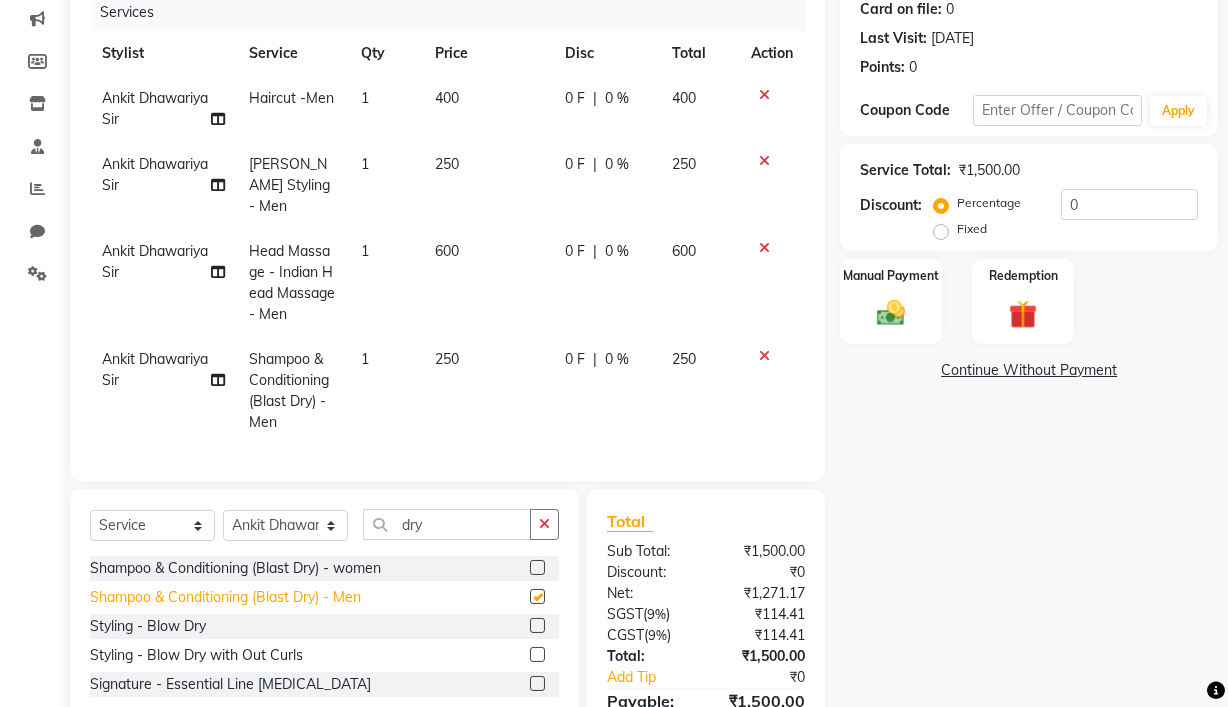 checkbox on "false" 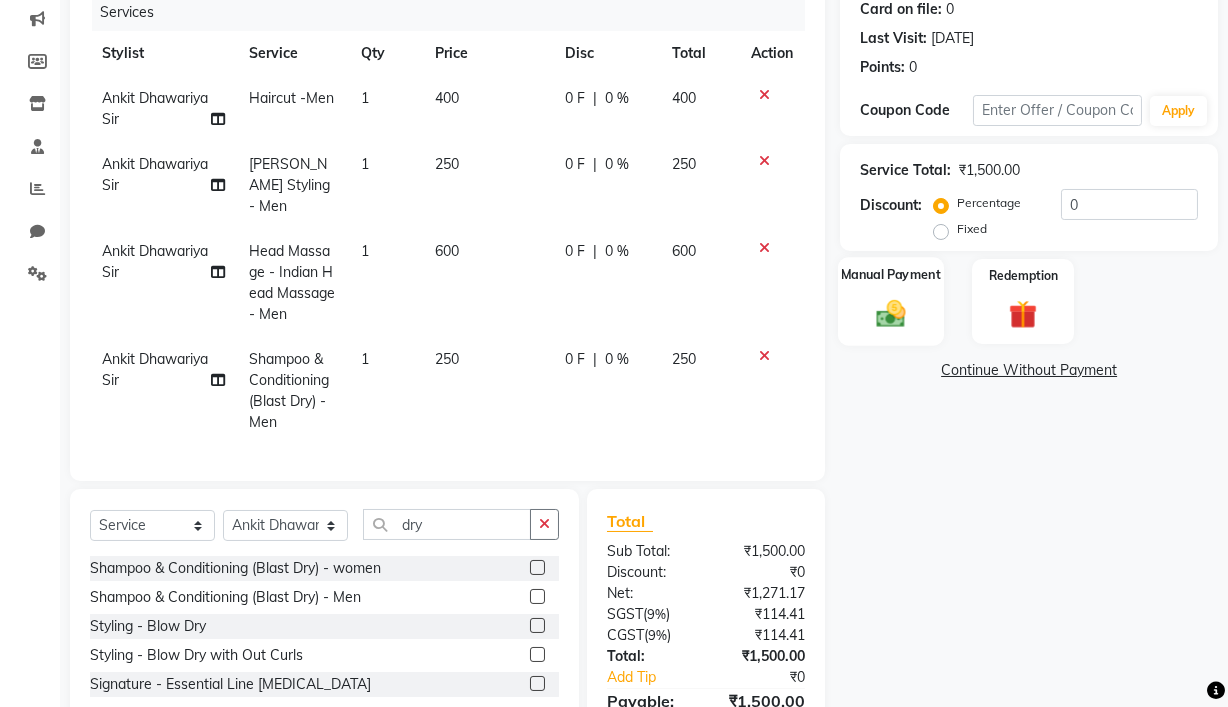 click on "Manual Payment" 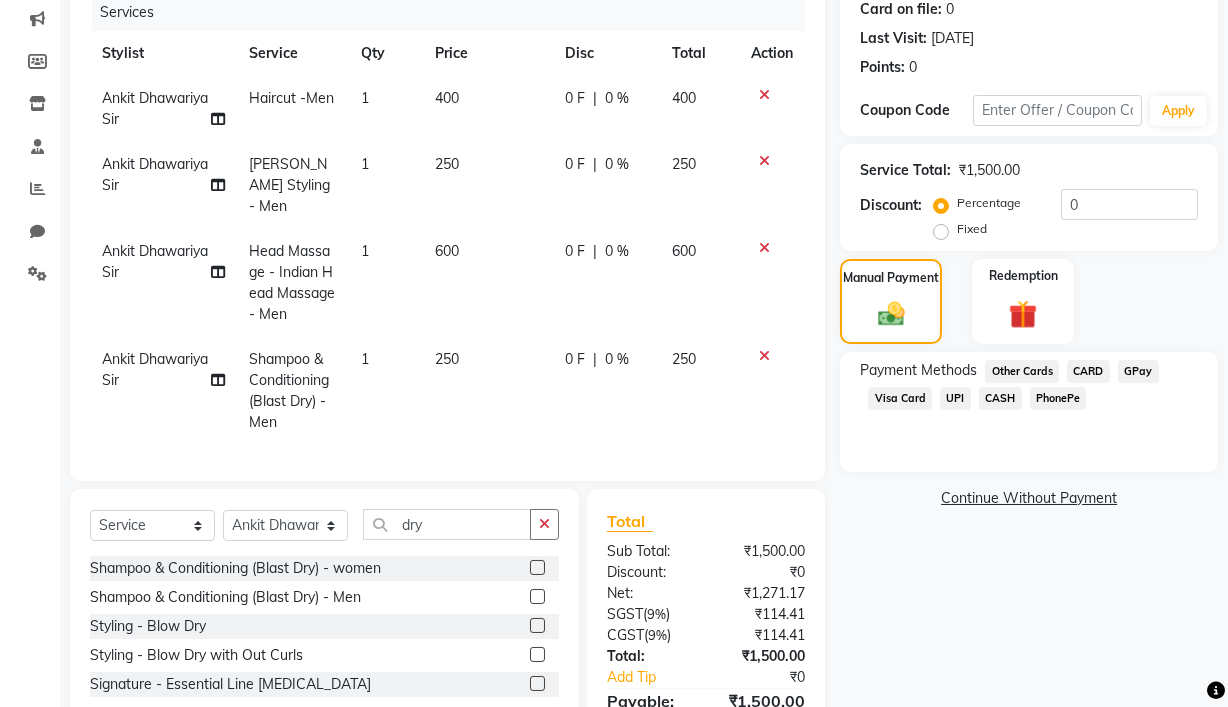 click on "Fixed" 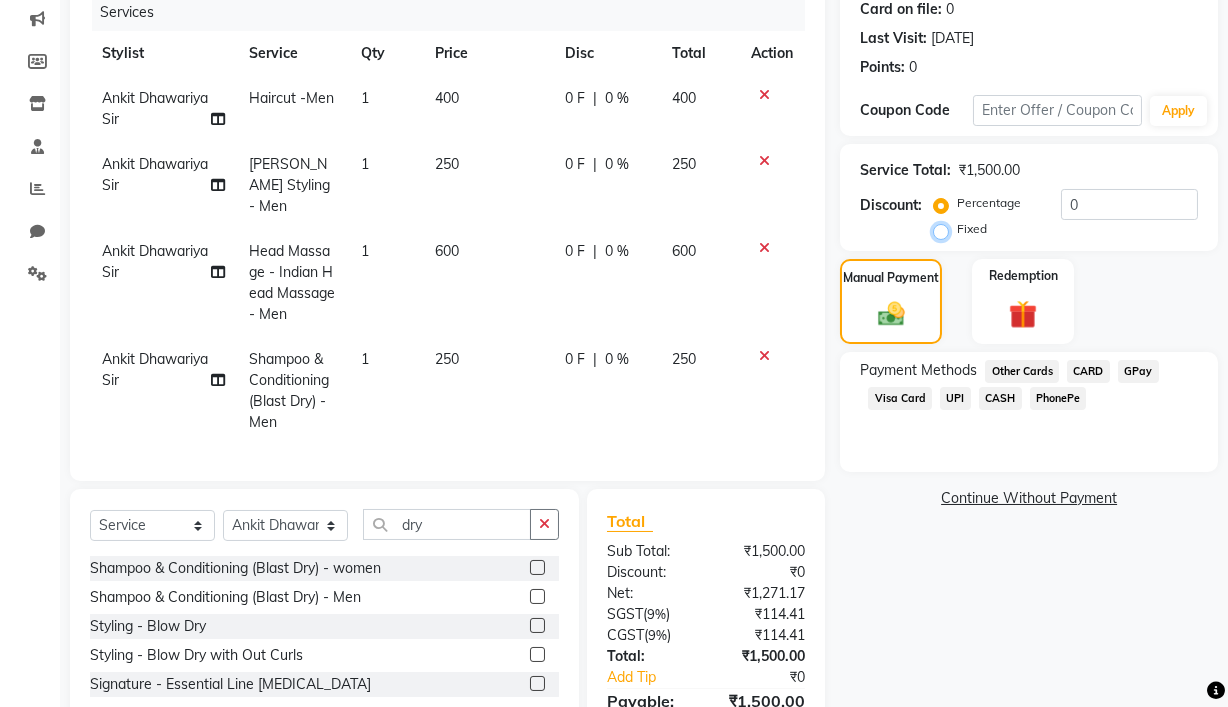click on "Fixed" at bounding box center (945, 229) 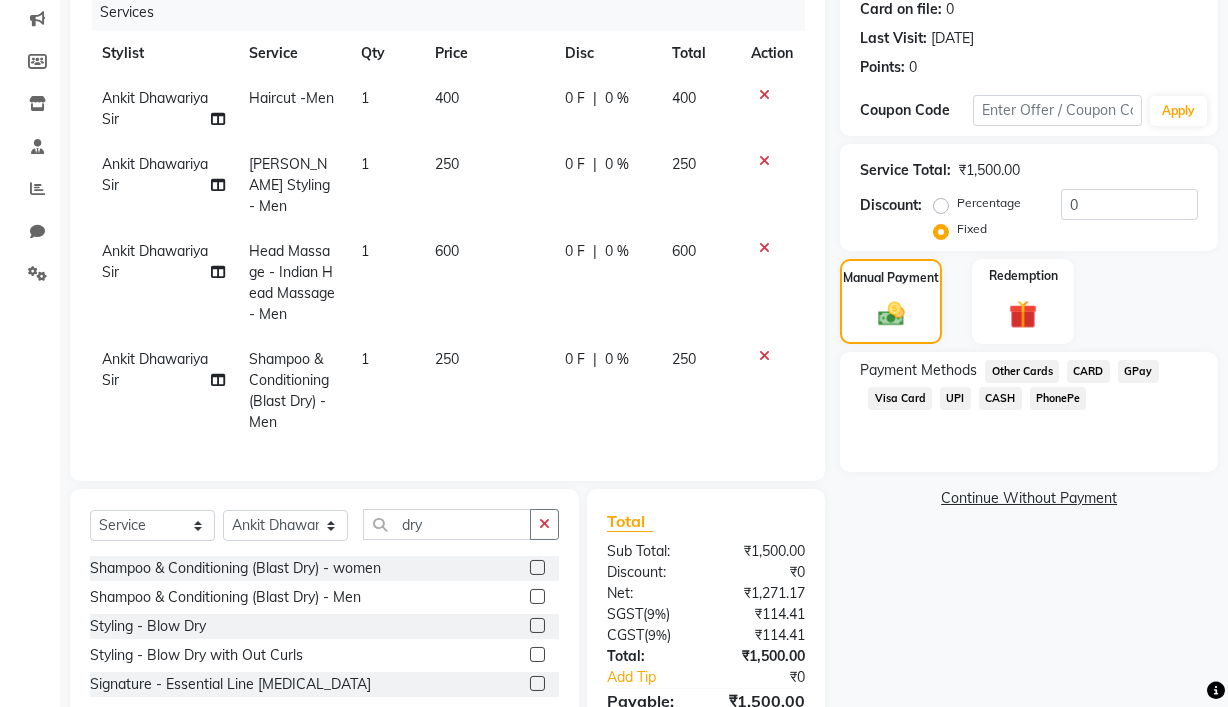 click on "CASH" 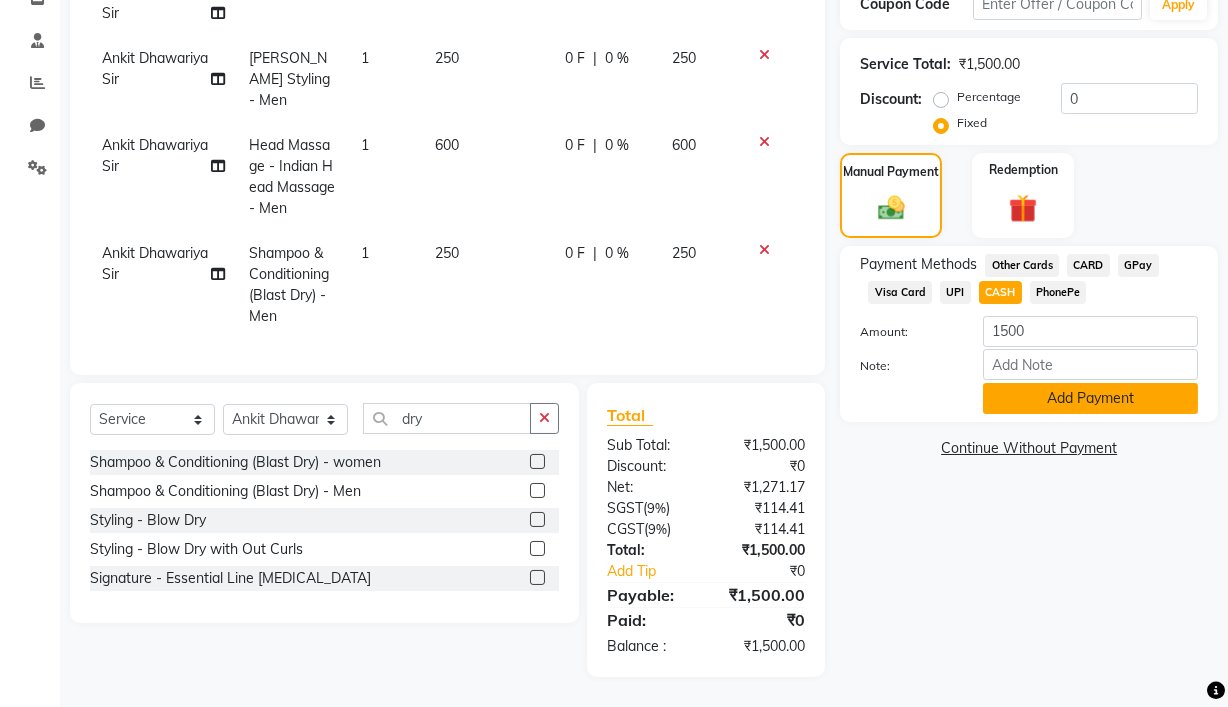 click on "Add Payment" 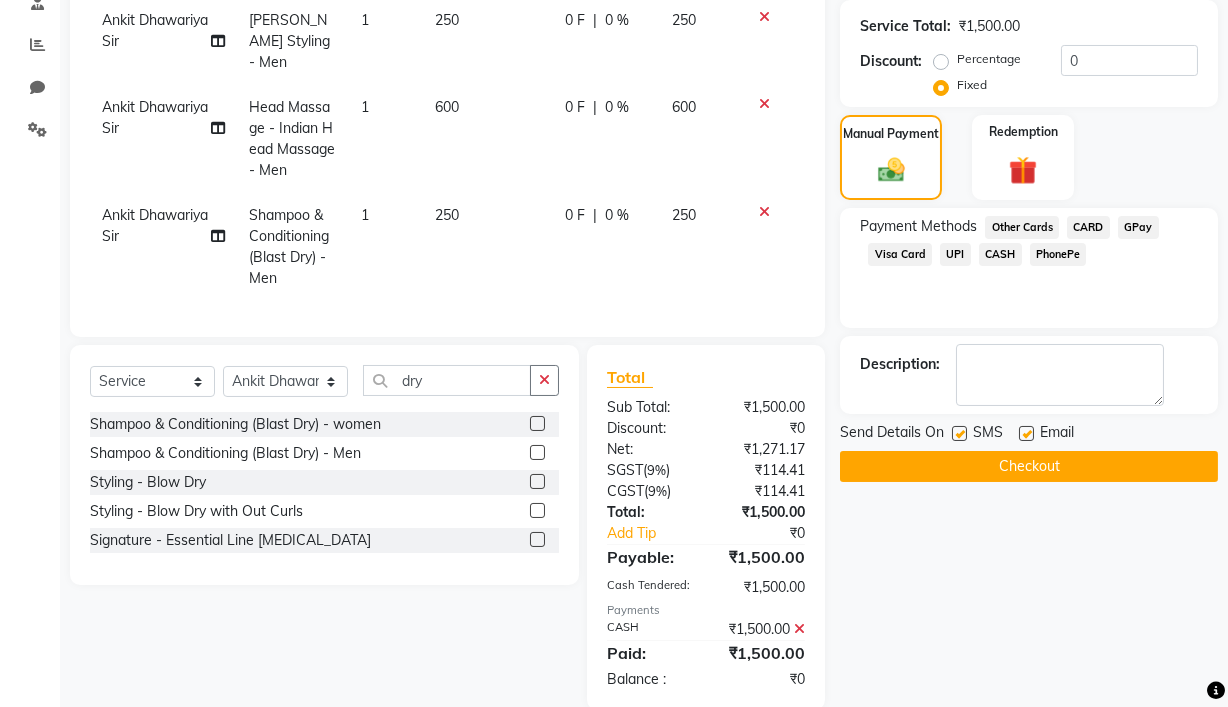 scroll, scrollTop: 434, scrollLeft: 0, axis: vertical 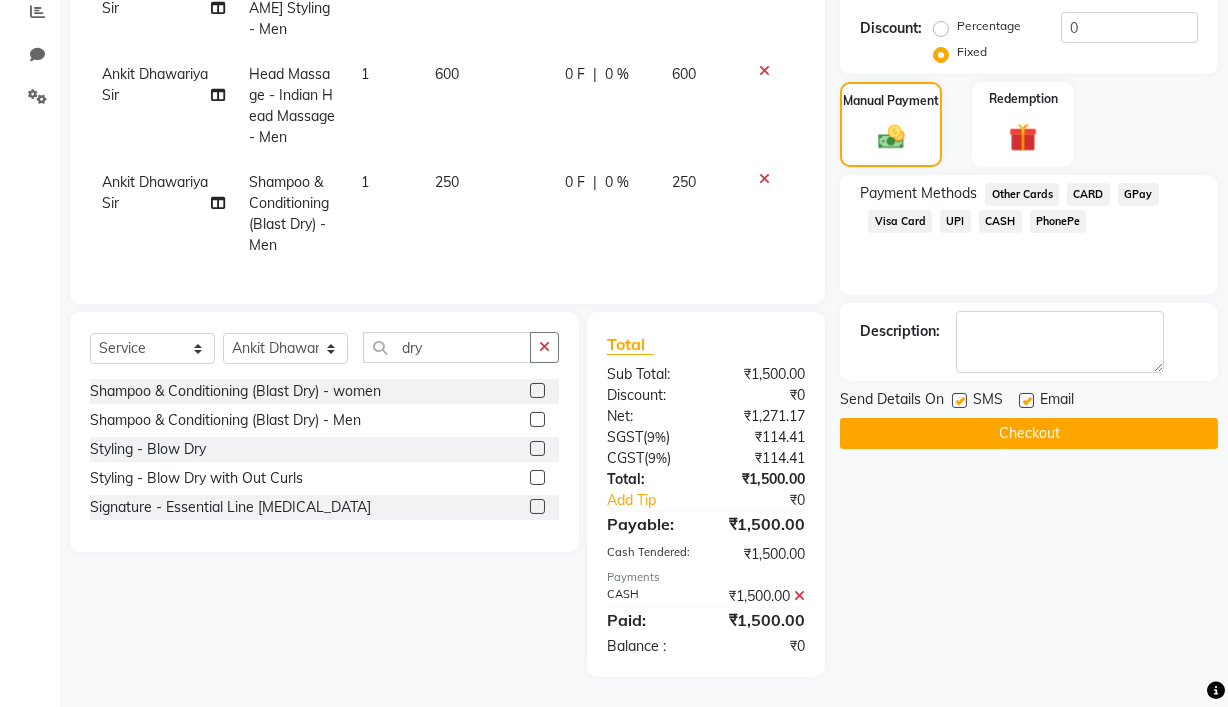 click 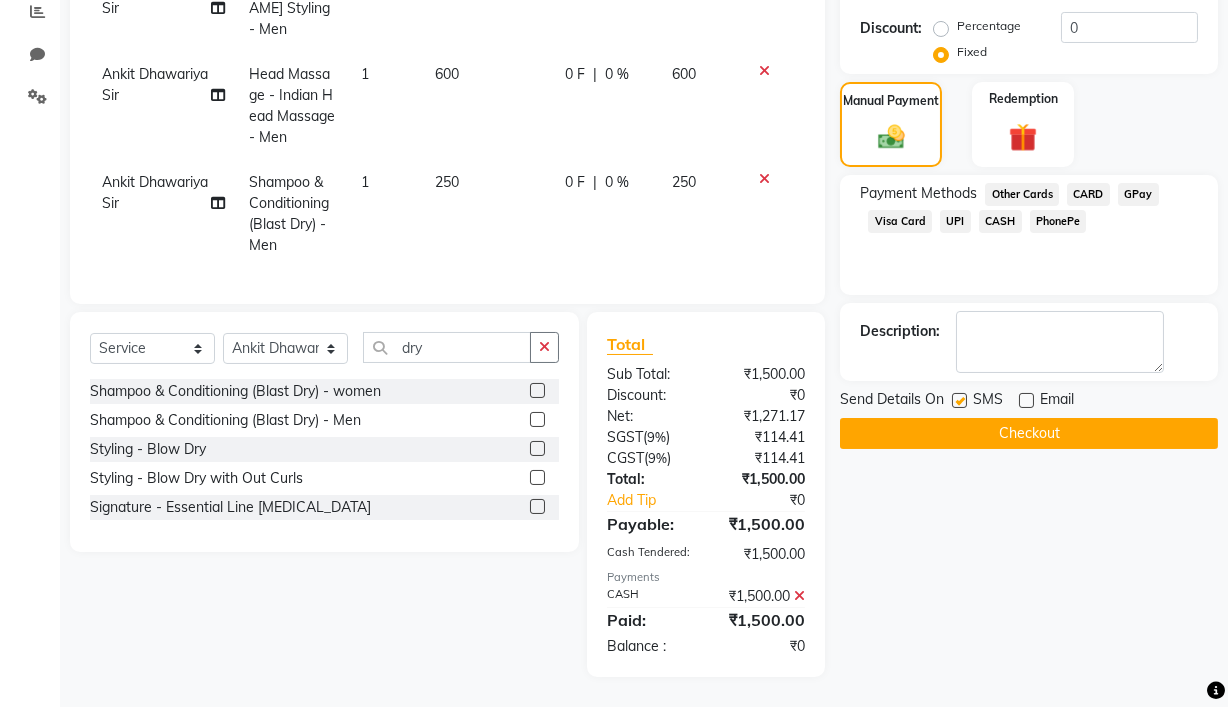 click 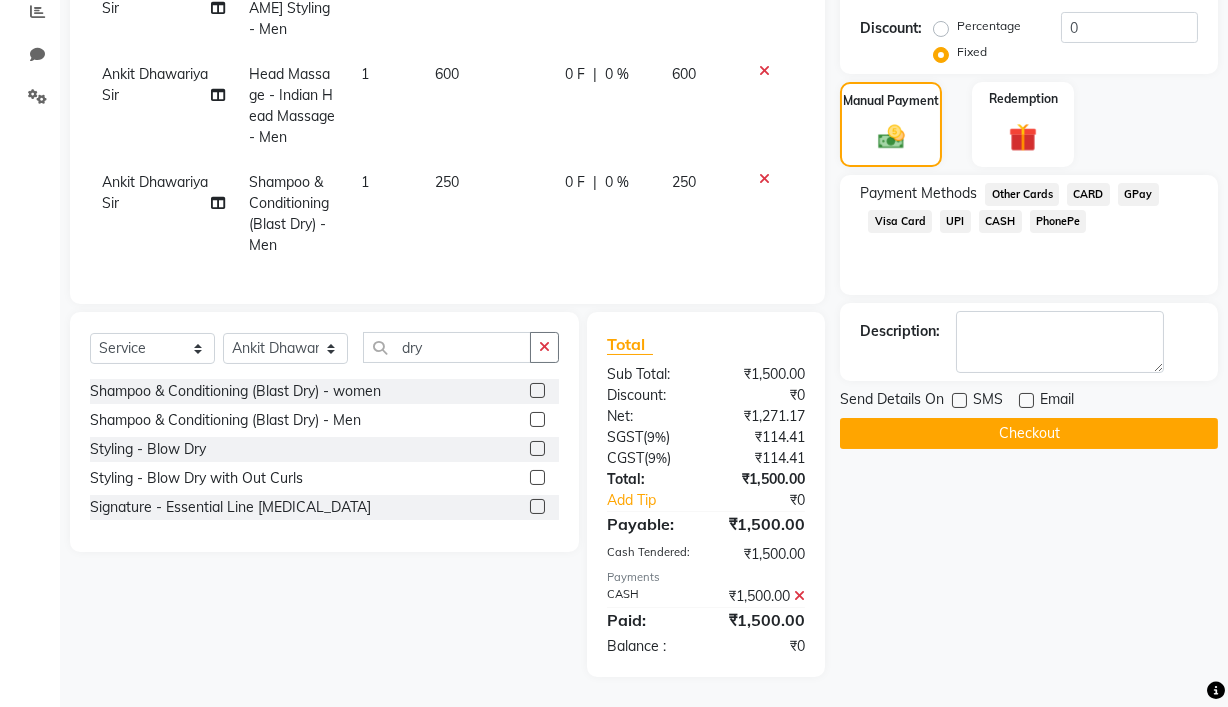 click on "Checkout" 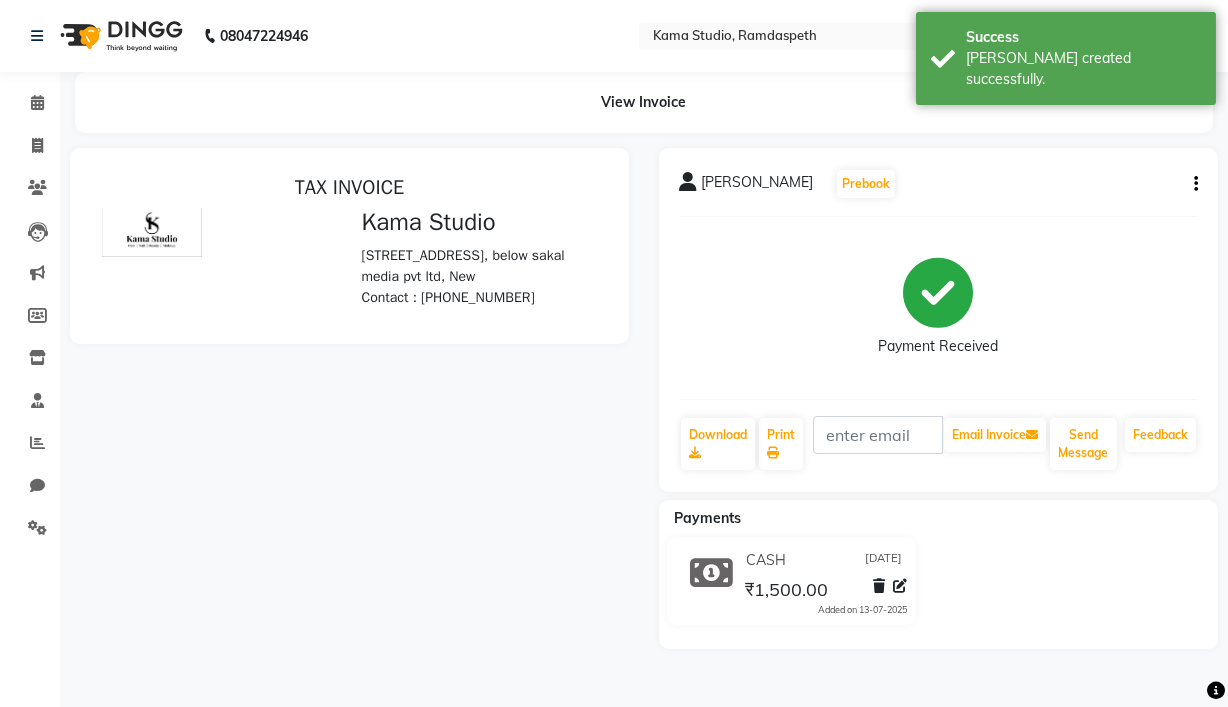 scroll, scrollTop: 0, scrollLeft: 0, axis: both 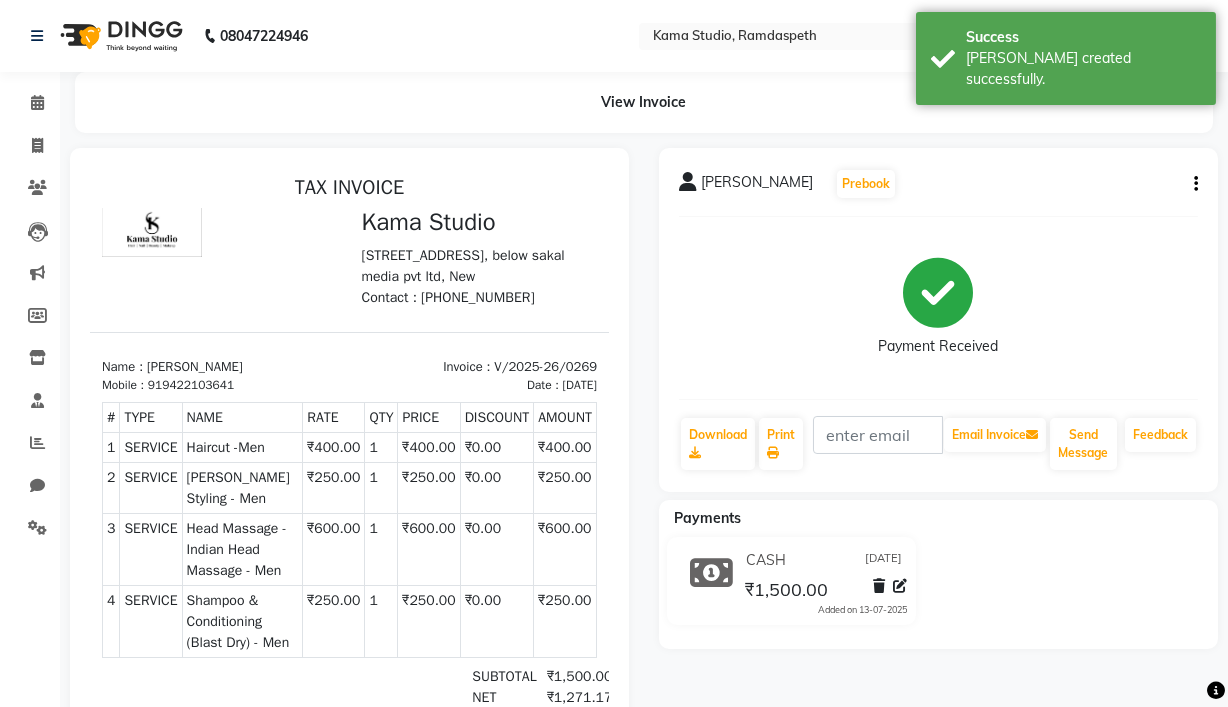 select on "service" 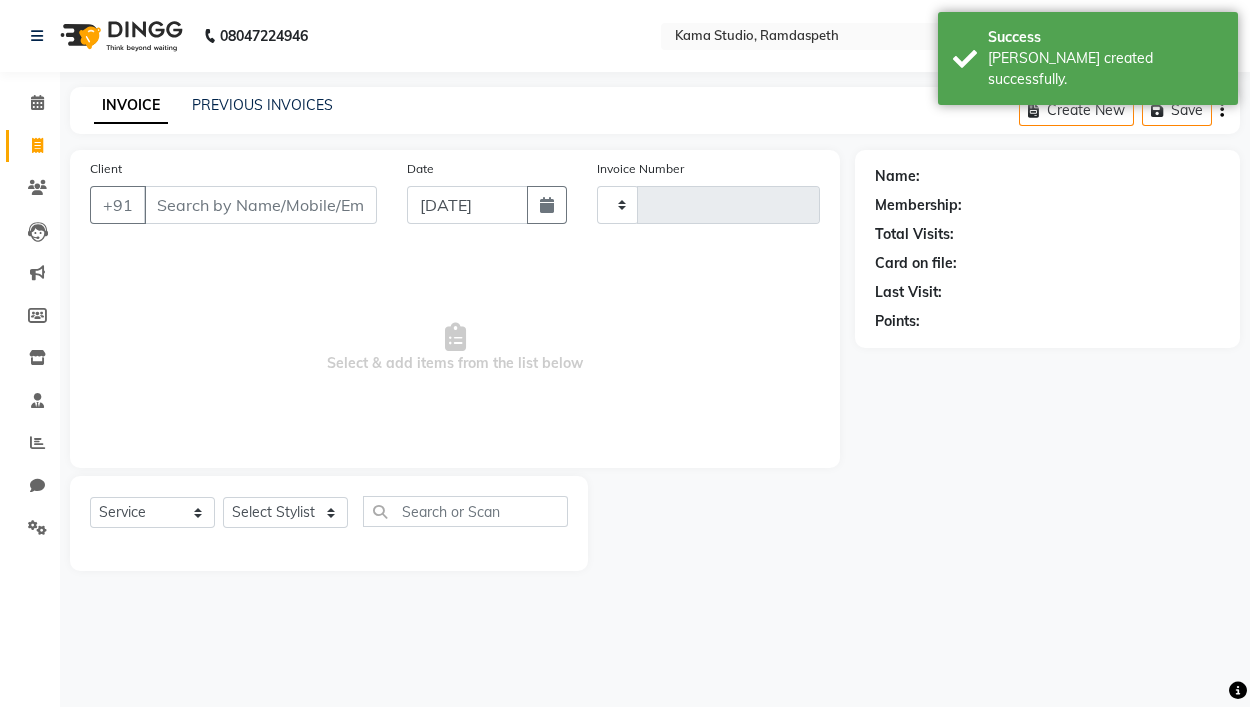 type on "0270" 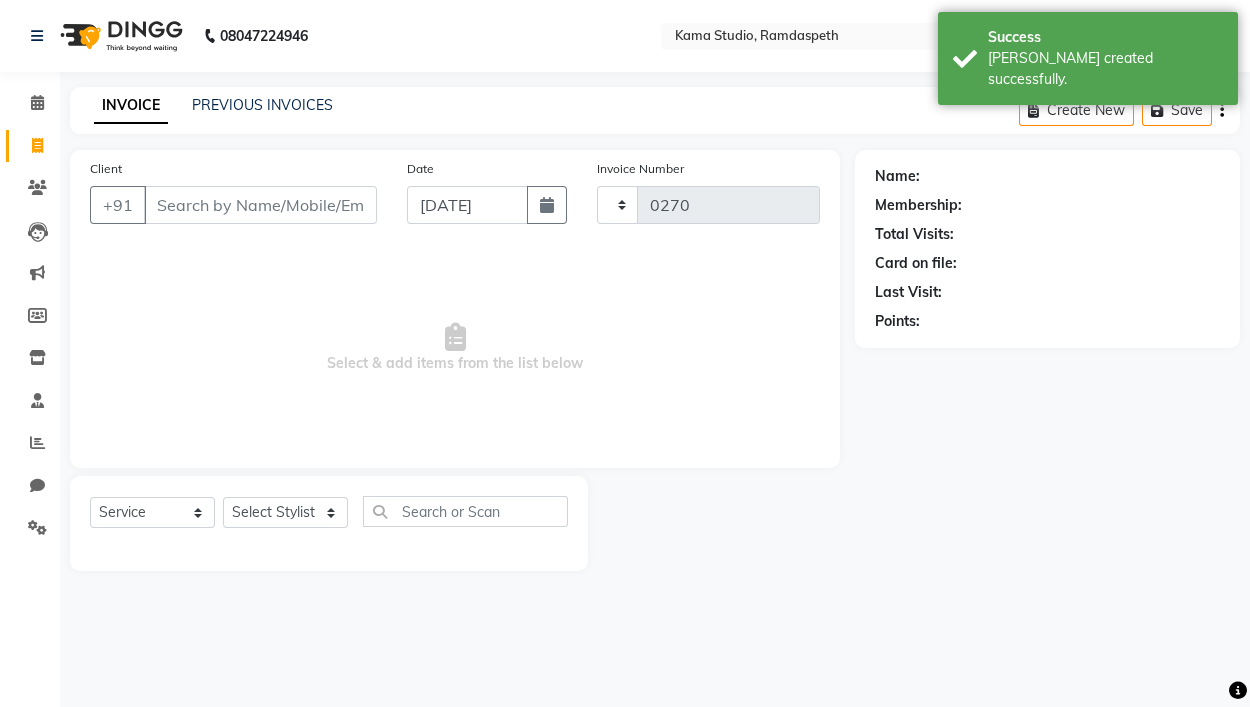 select on "7582" 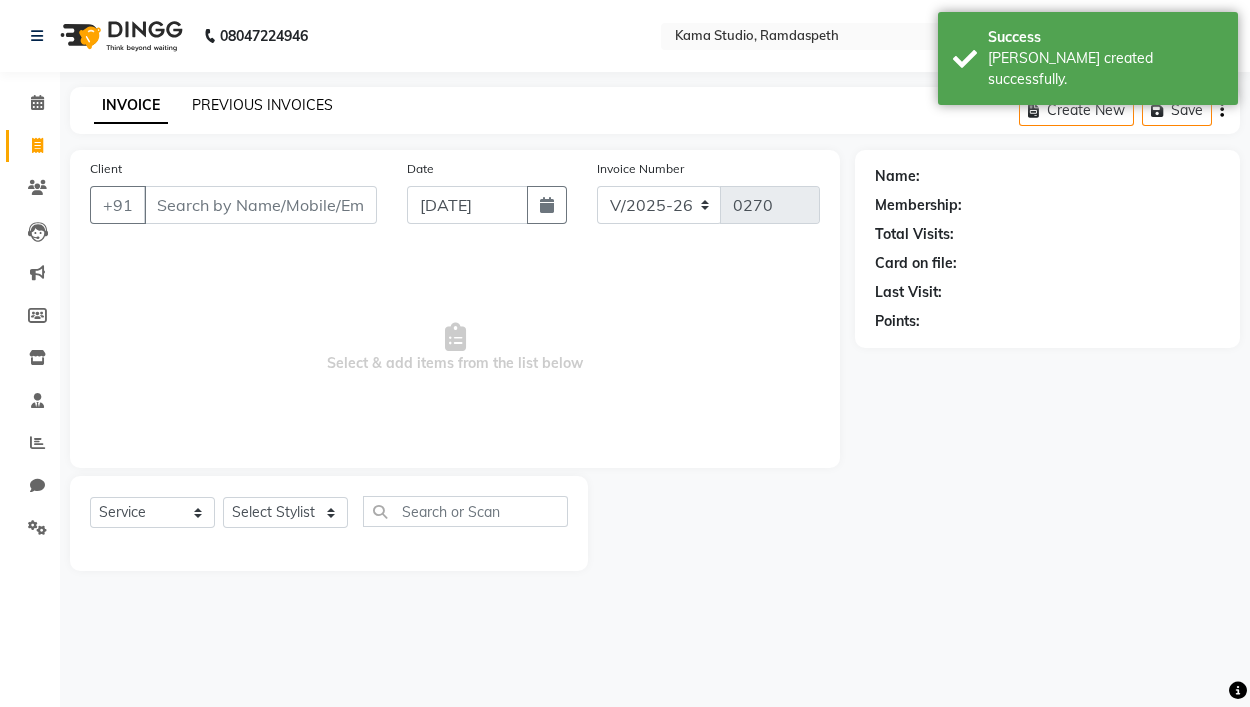 click on "PREVIOUS INVOICES" 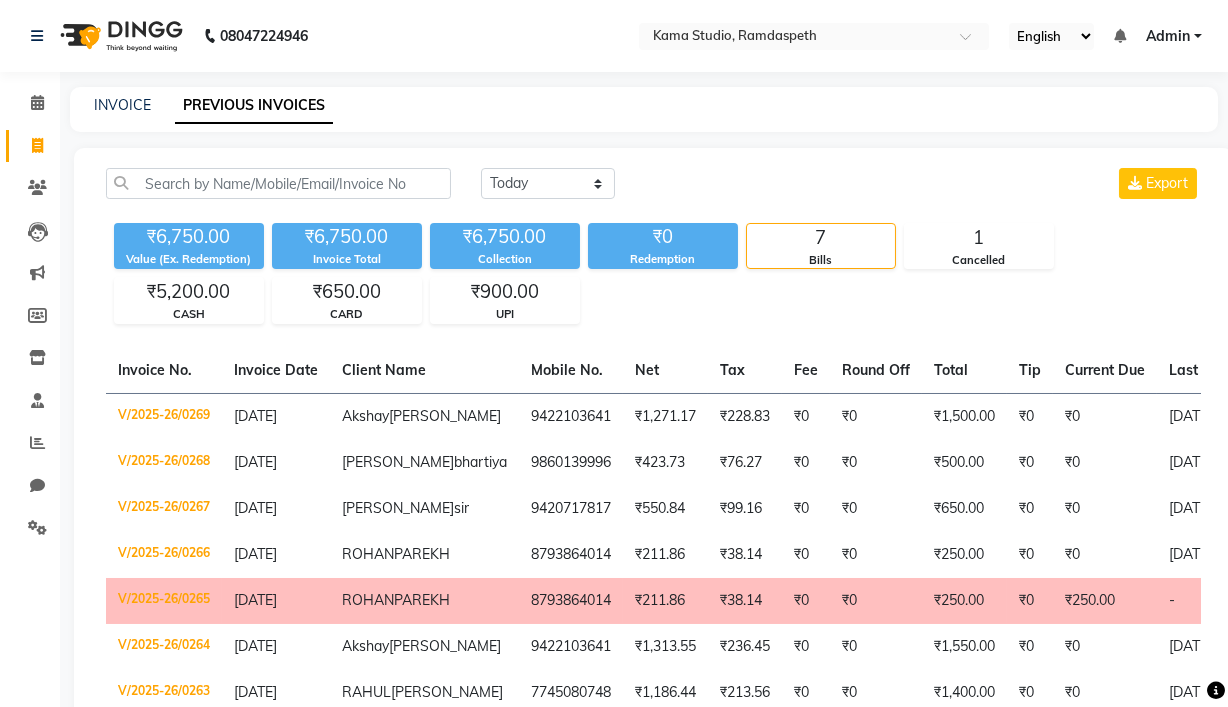 select on "service" 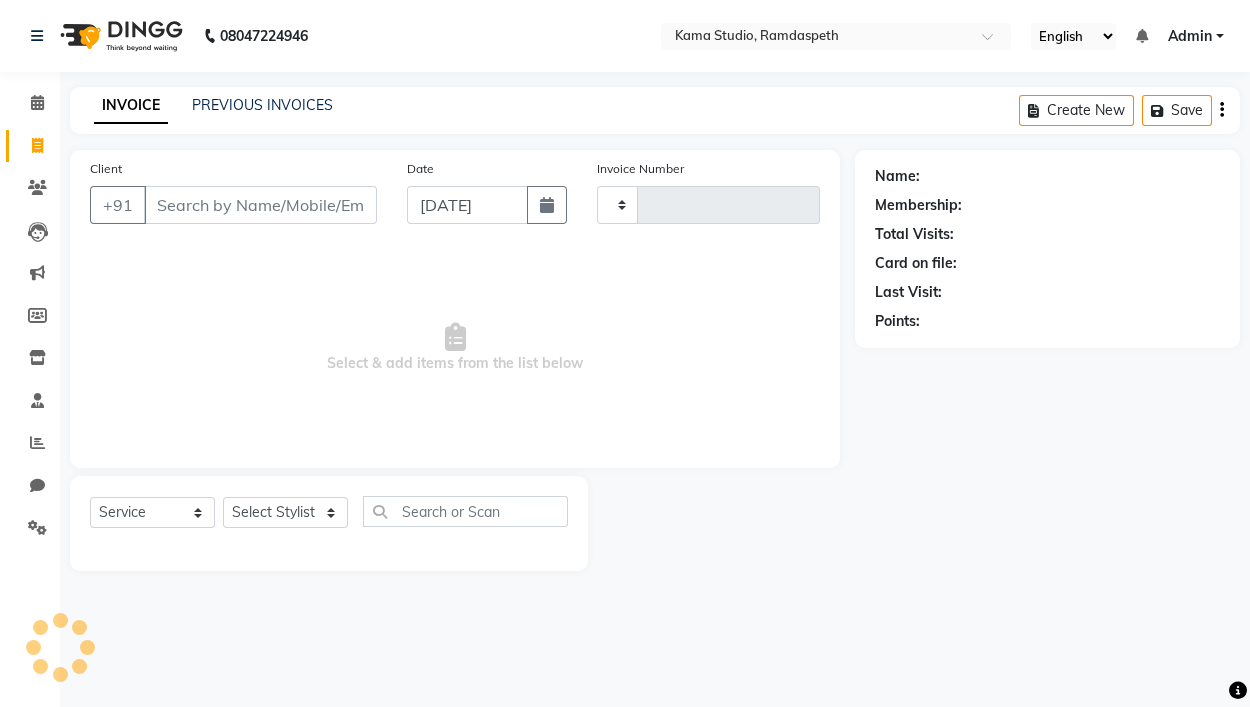 type on "0270" 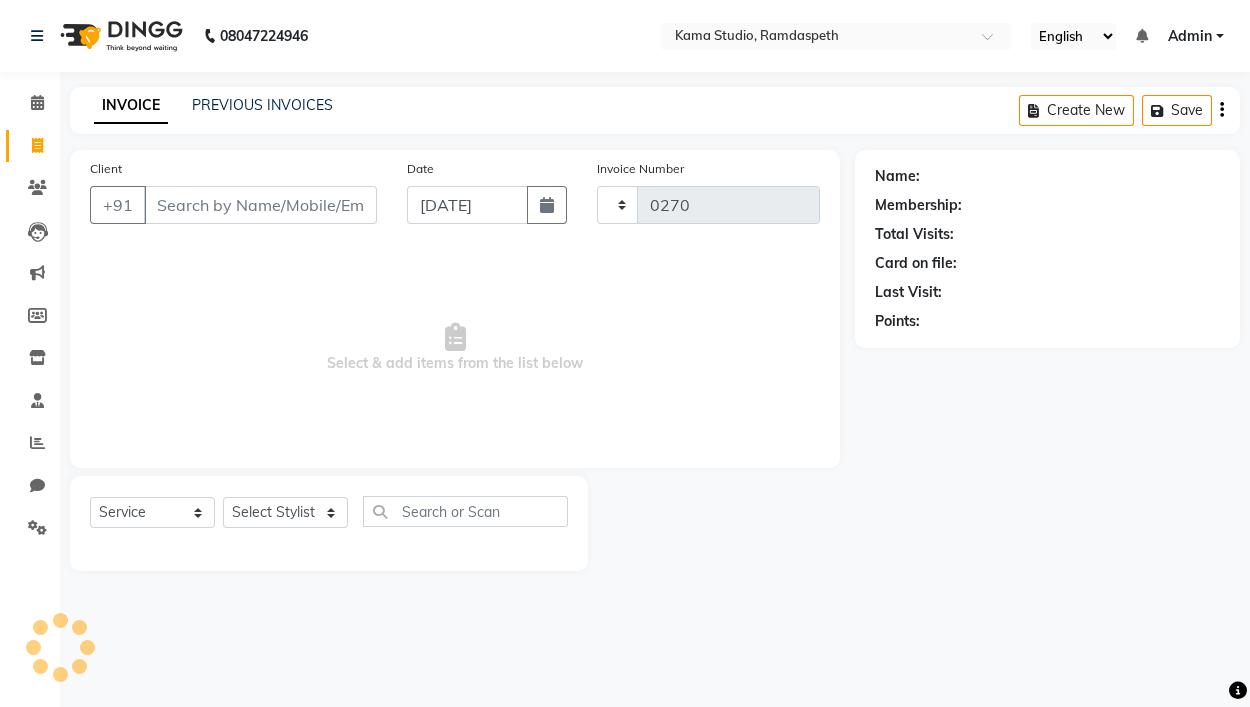 select on "7582" 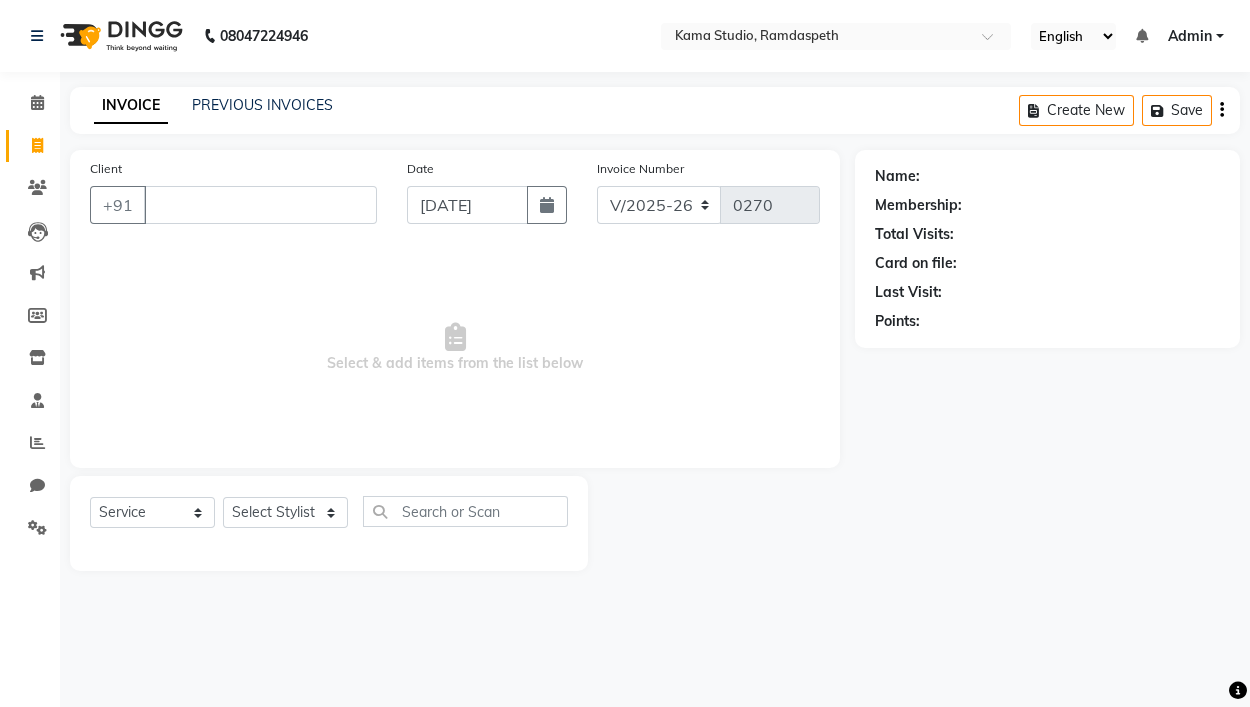 click on "Client +91" 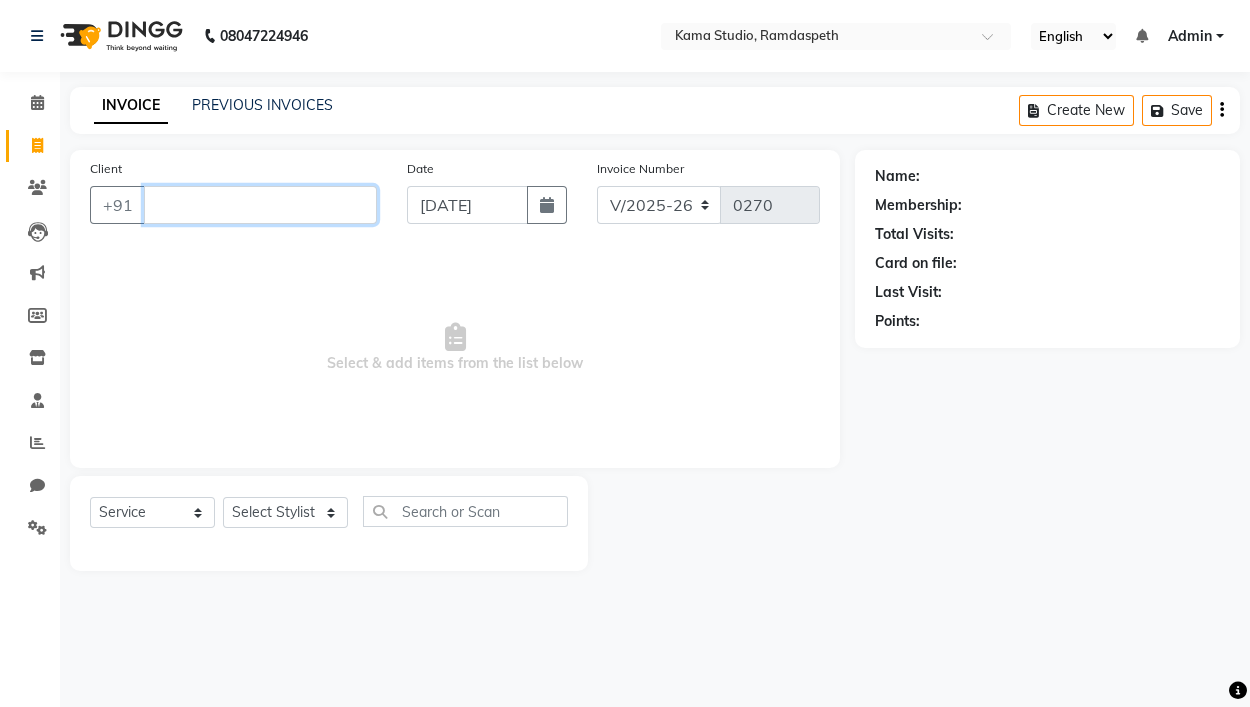 click on "Client" at bounding box center [260, 205] 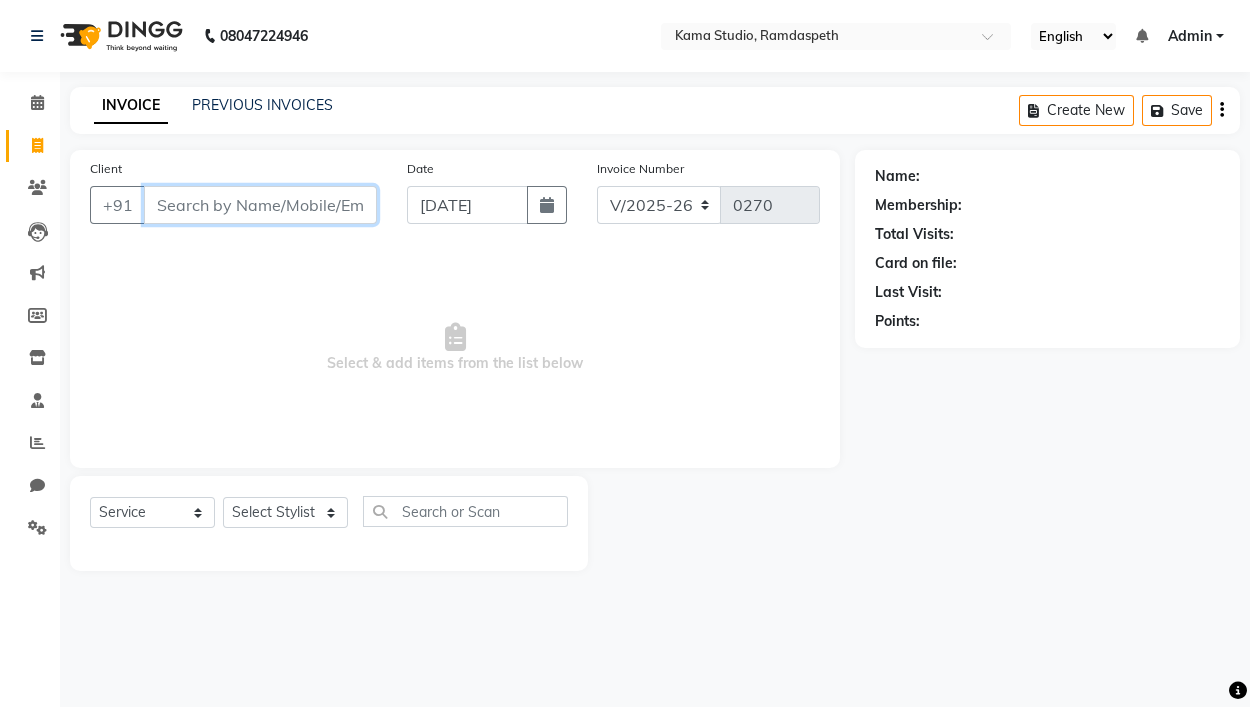click on "Client" at bounding box center [260, 205] 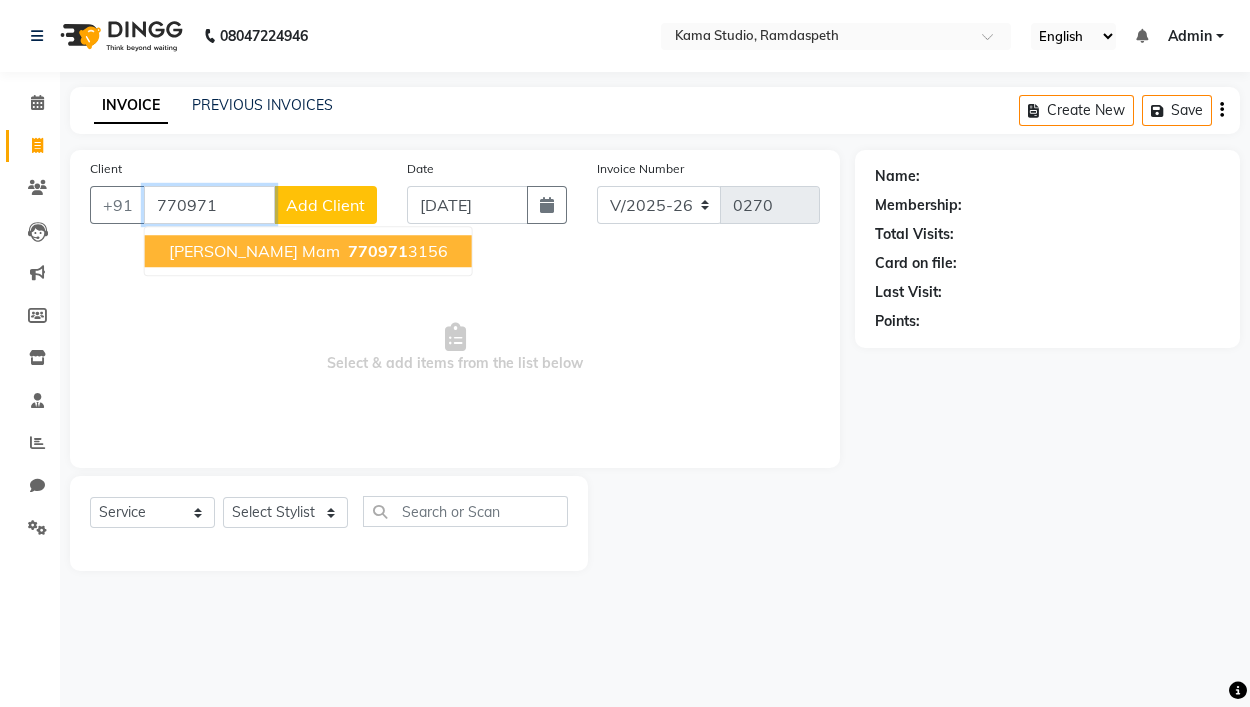 click on "Simran Chachondi Mam" at bounding box center [254, 251] 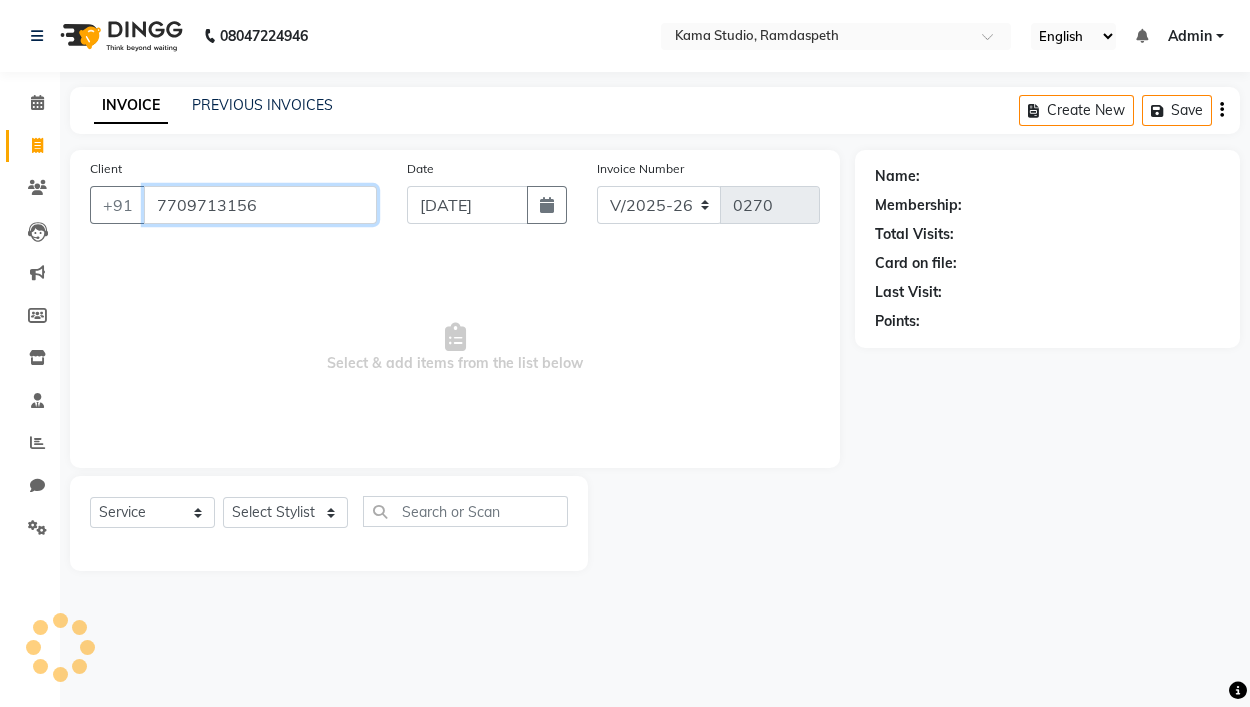 type on "7709713156" 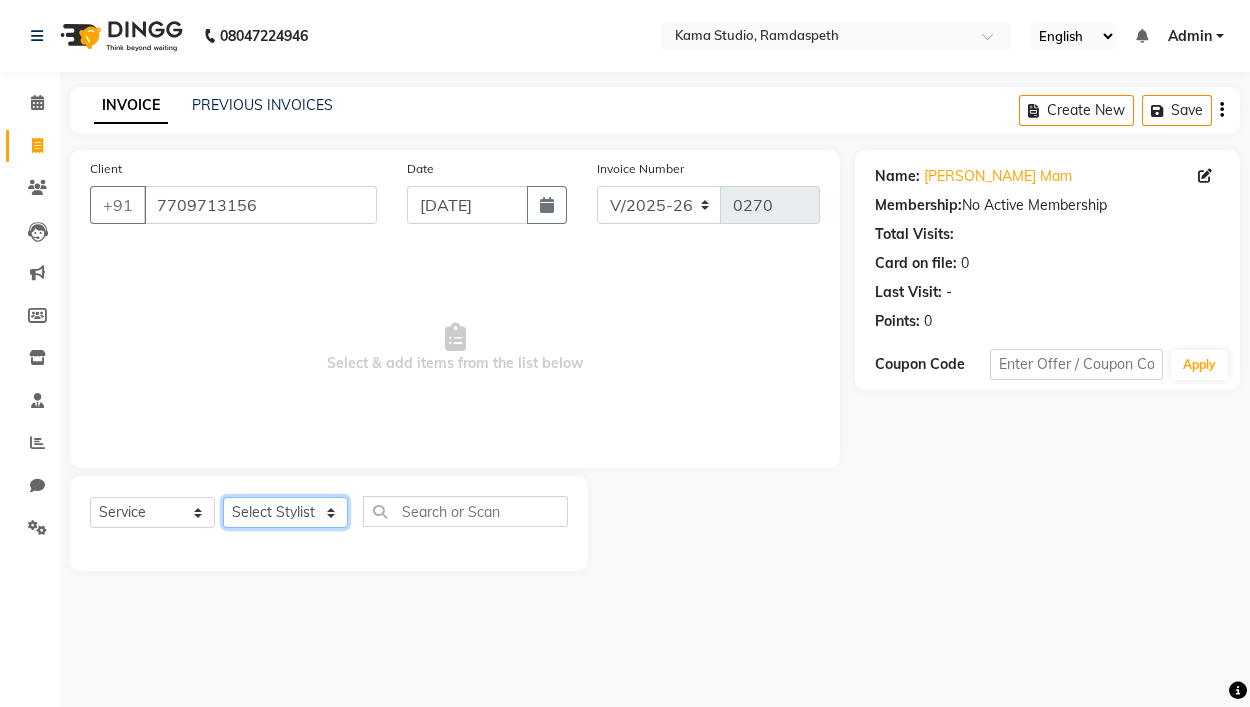 click on "Select Stylist Ajay Pal amol ramteke Ankit Dhawariya Sir ashis rajbanshi Devendra Dhawariya Sir Jay JAYANT VINOD CHINCHULKAR kishor  jambulkar Prajakta Ujjenkar Priya Gadge rinkku thakur  Sandeep Ugawakar Sangeeta Didi trupti rawale Vaishali More Varsha guru" 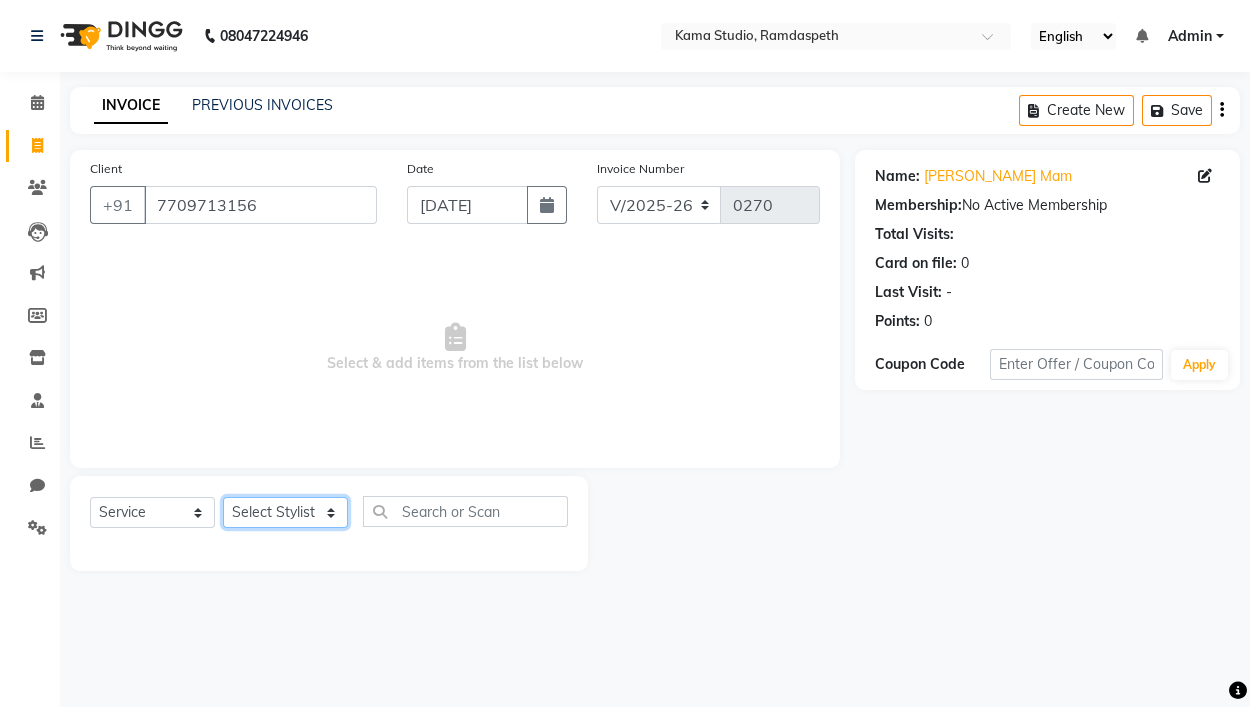 select on "67939" 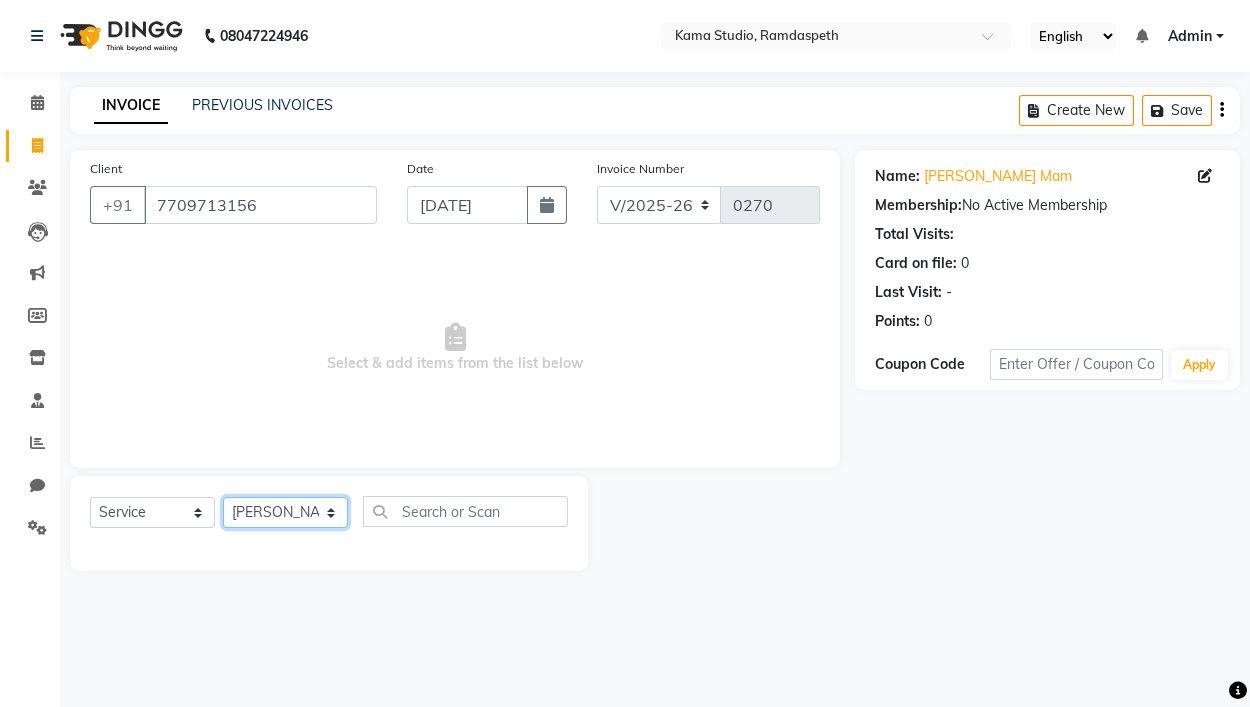 click on "Select Stylist Ajay Pal amol ramteke Ankit Dhawariya Sir ashis rajbanshi Devendra Dhawariya Sir Jay JAYANT VINOD CHINCHULKAR kishor  jambulkar Prajakta Ujjenkar Priya Gadge rinkku thakur  Sandeep Ugawakar Sangeeta Didi trupti rawale Vaishali More Varsha guru" 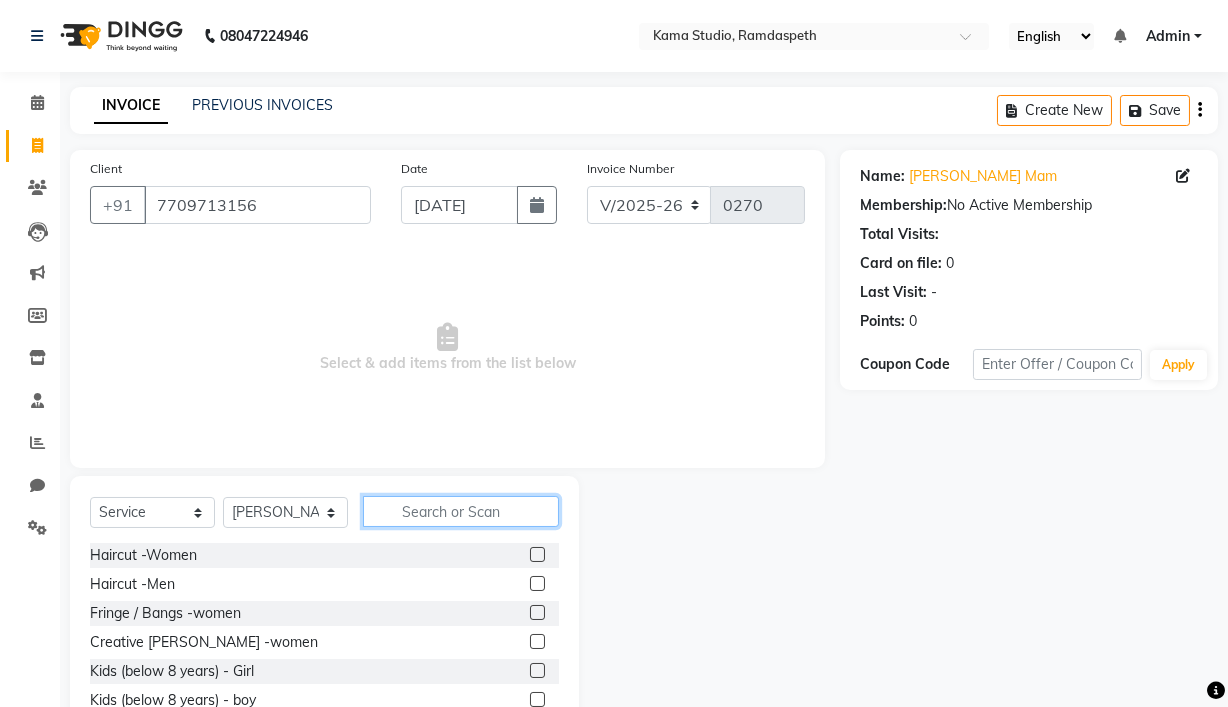 click 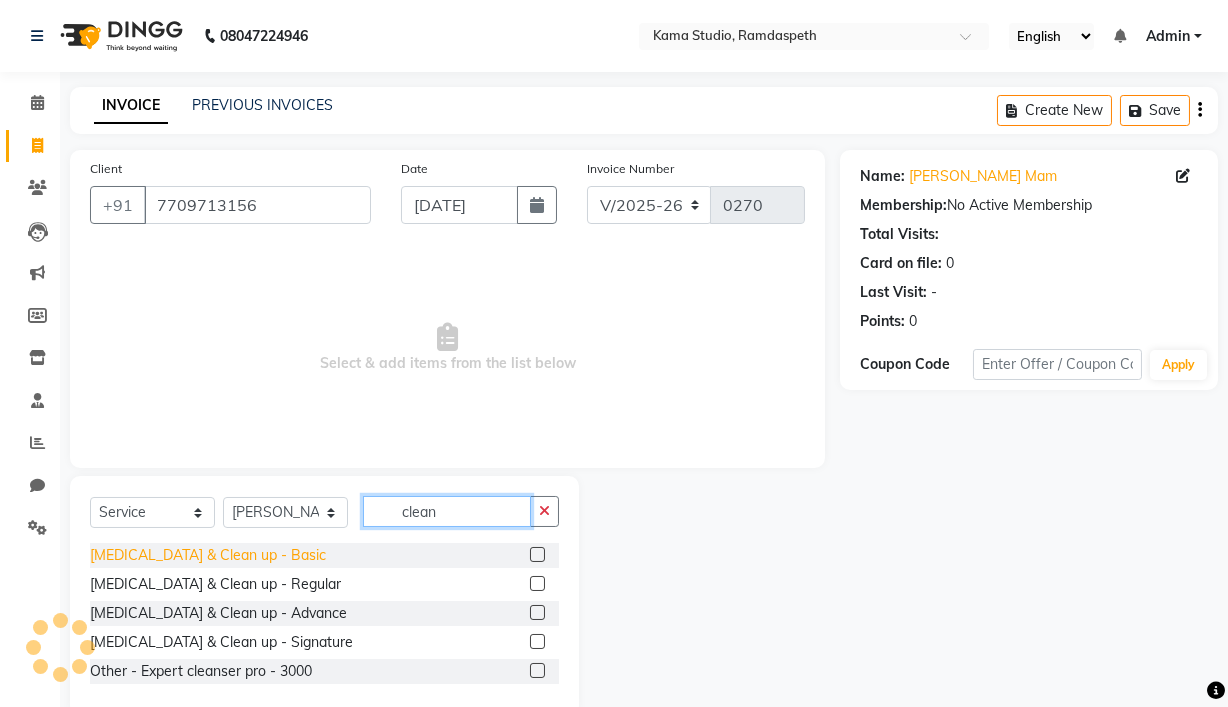 type on "clean" 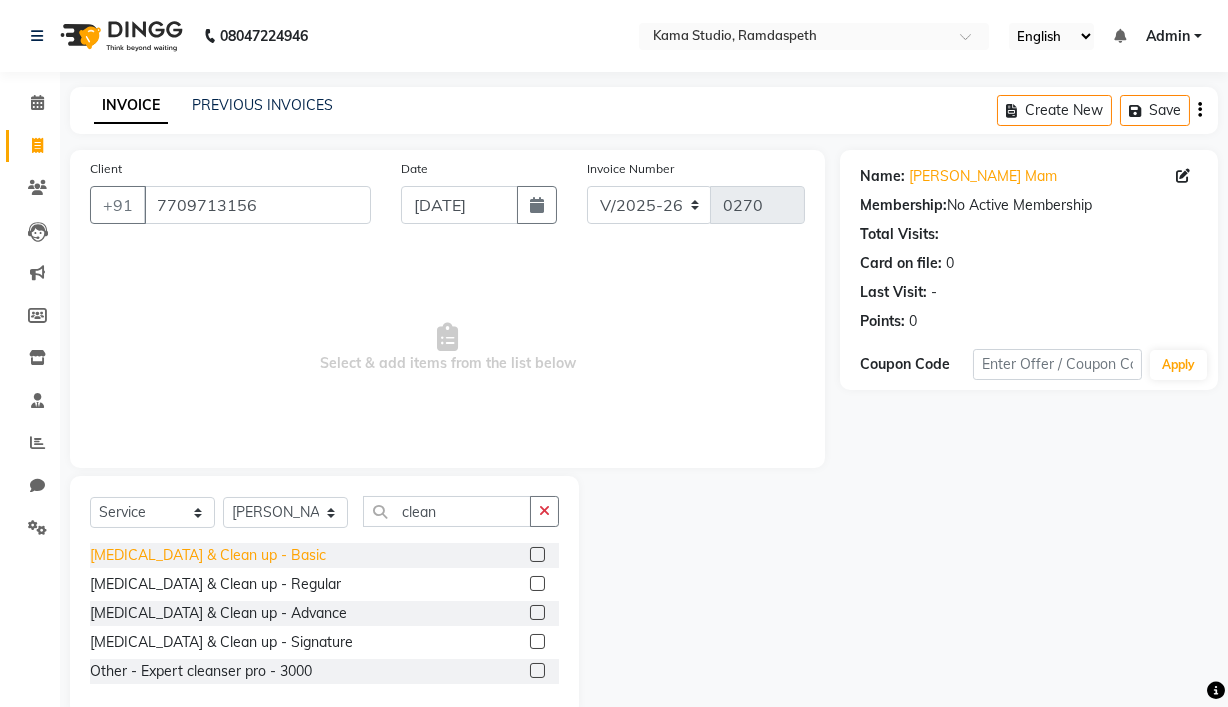 click on "Skin Care & Clean up - Basic" 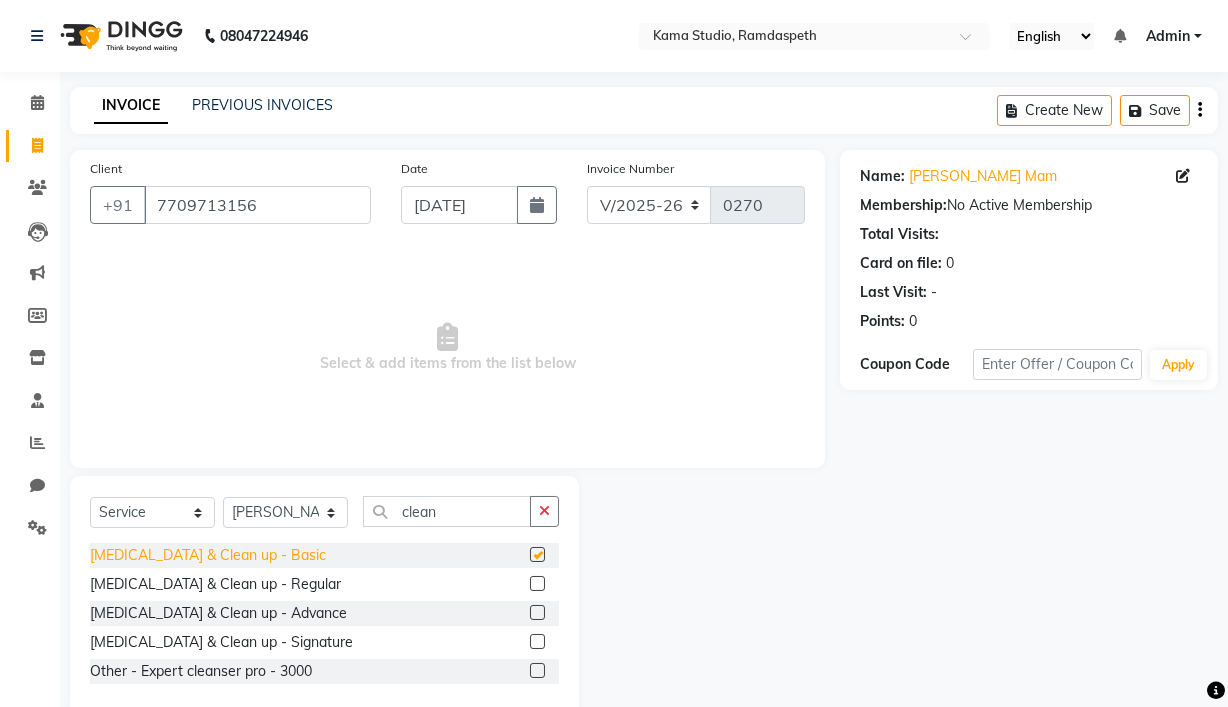 checkbox on "false" 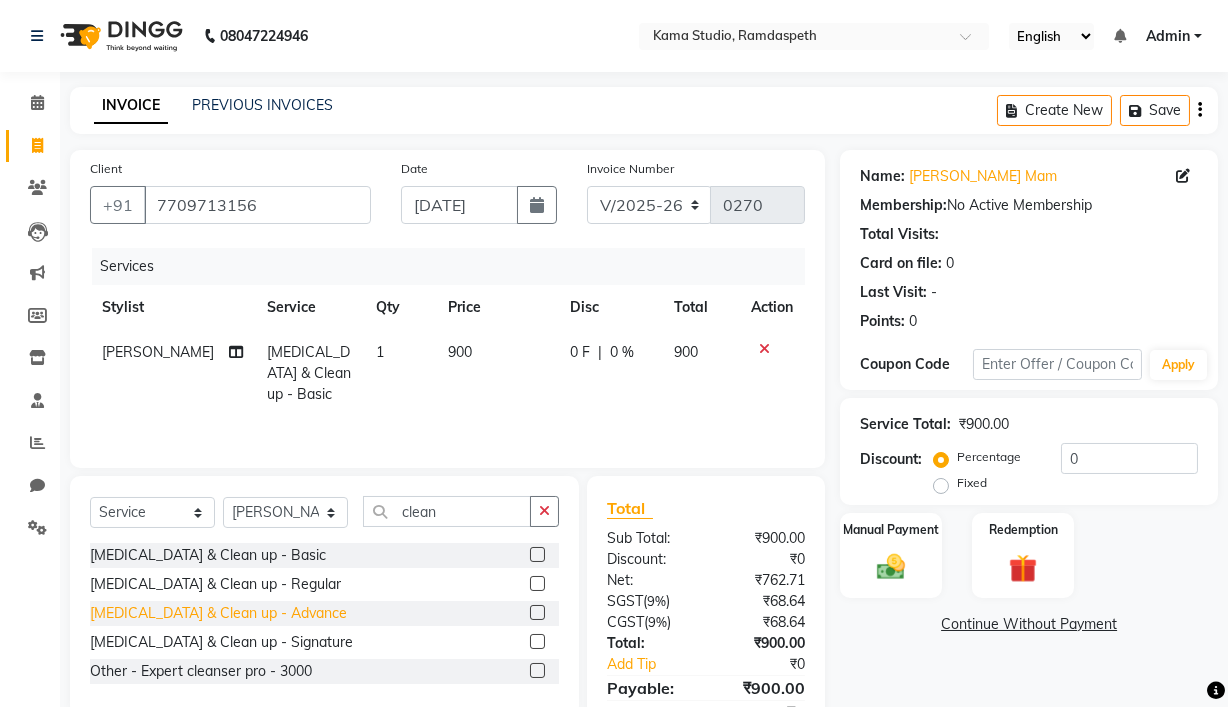 click on "Skin Care & Clean up - Advance" 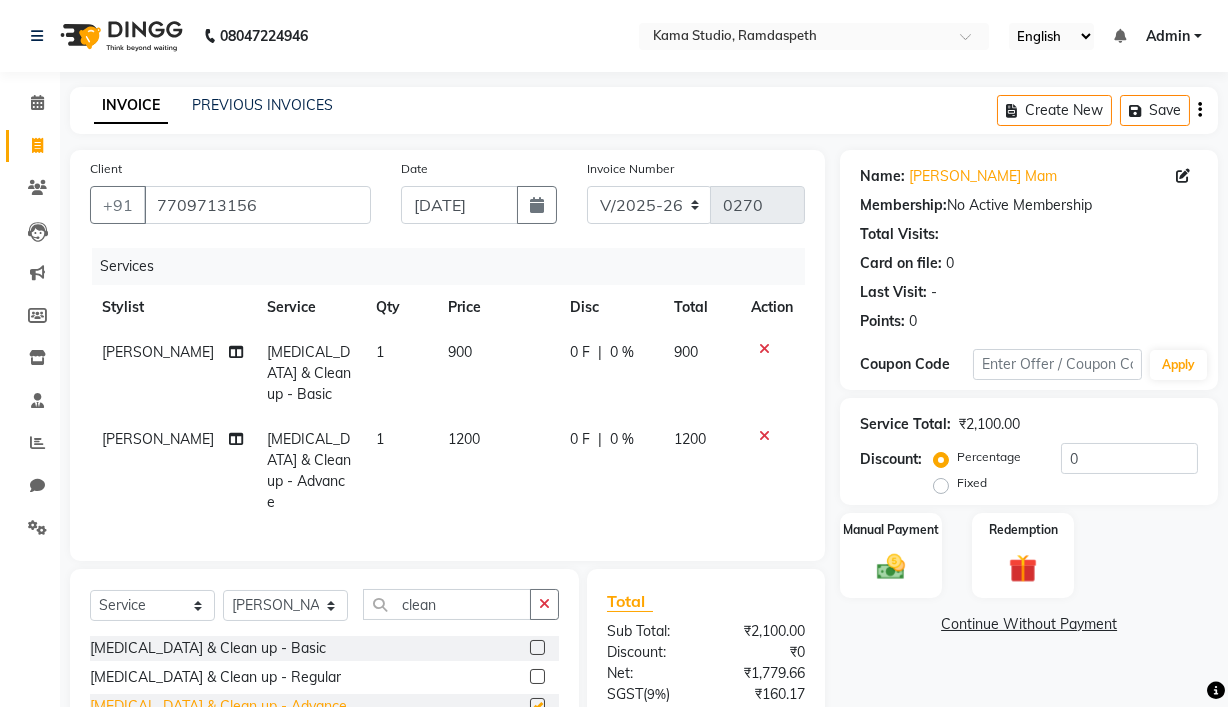 checkbox on "false" 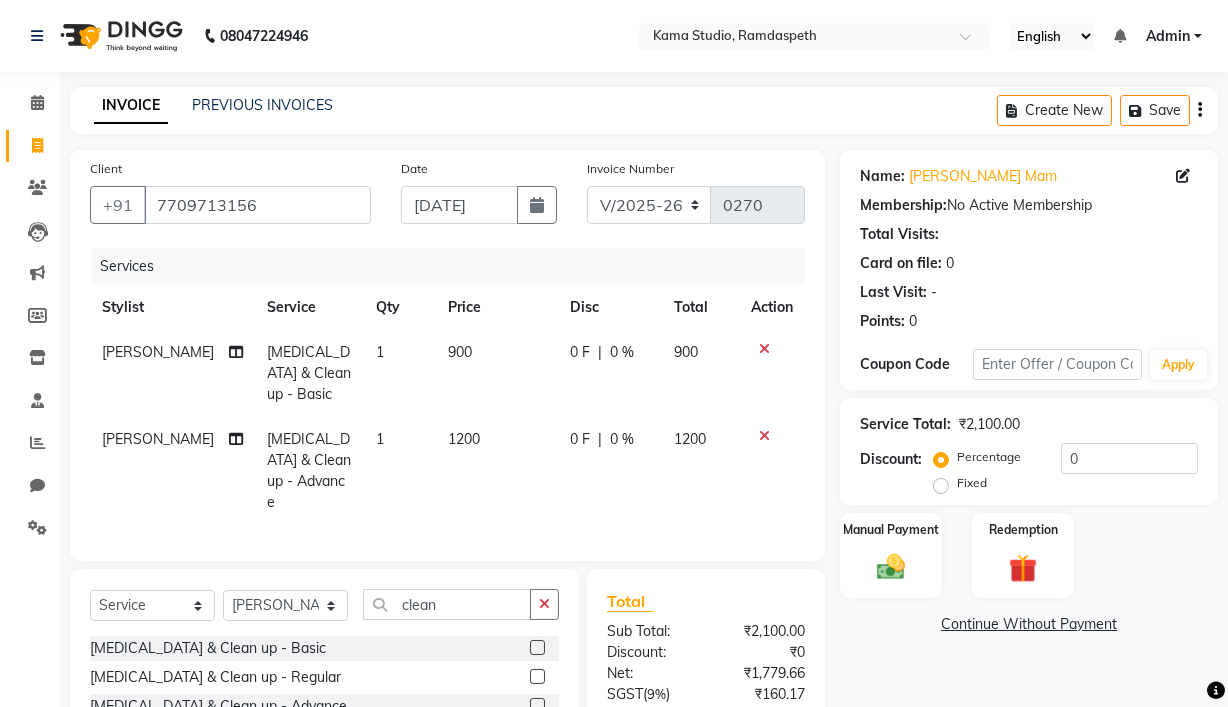 click 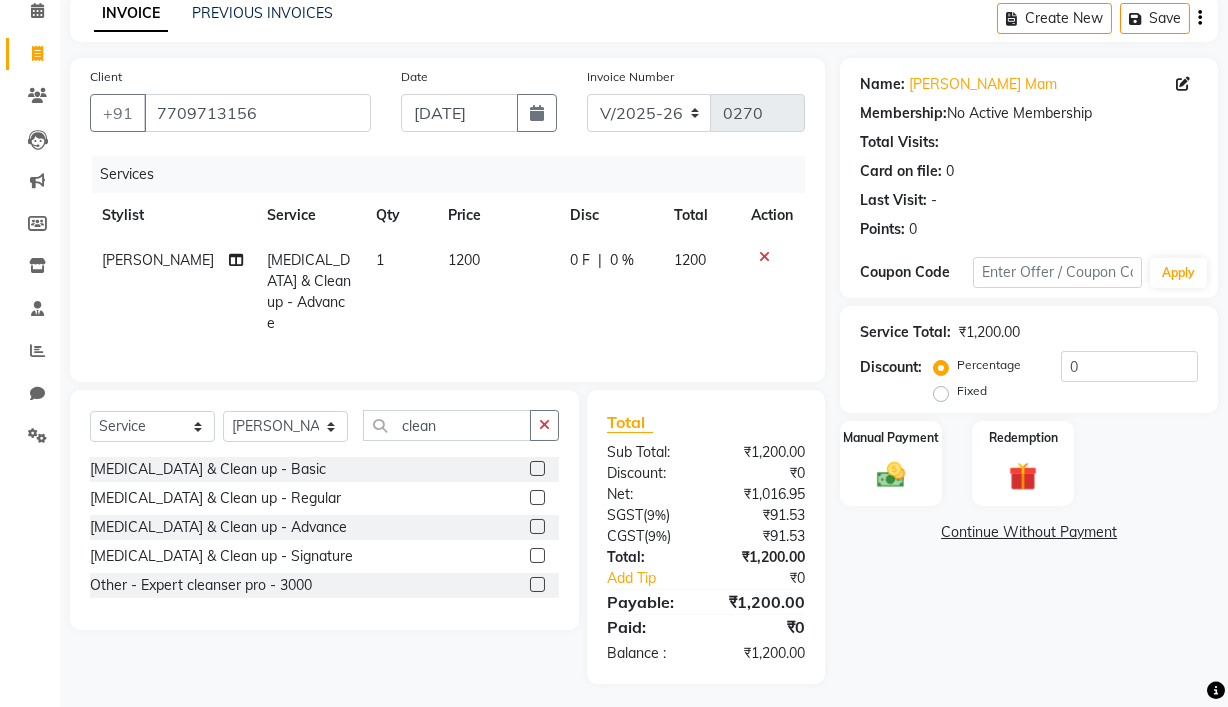 scroll, scrollTop: 102, scrollLeft: 0, axis: vertical 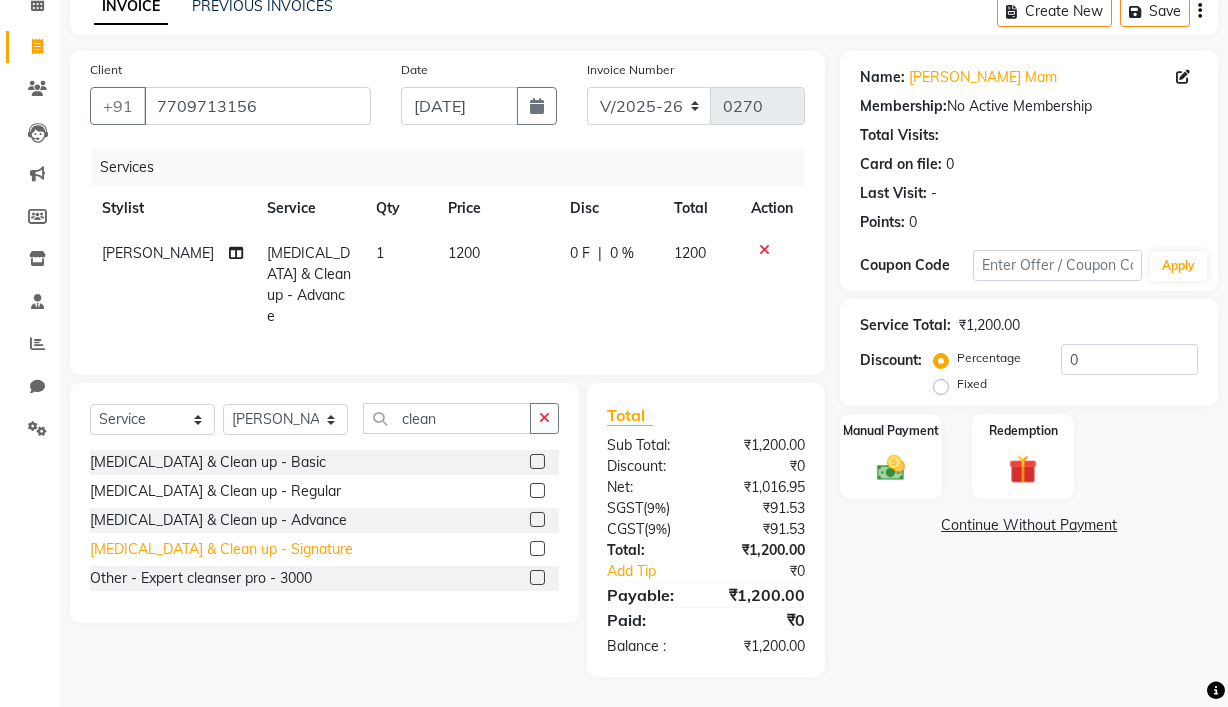 click on "Skin Care & Clean up - Signature" 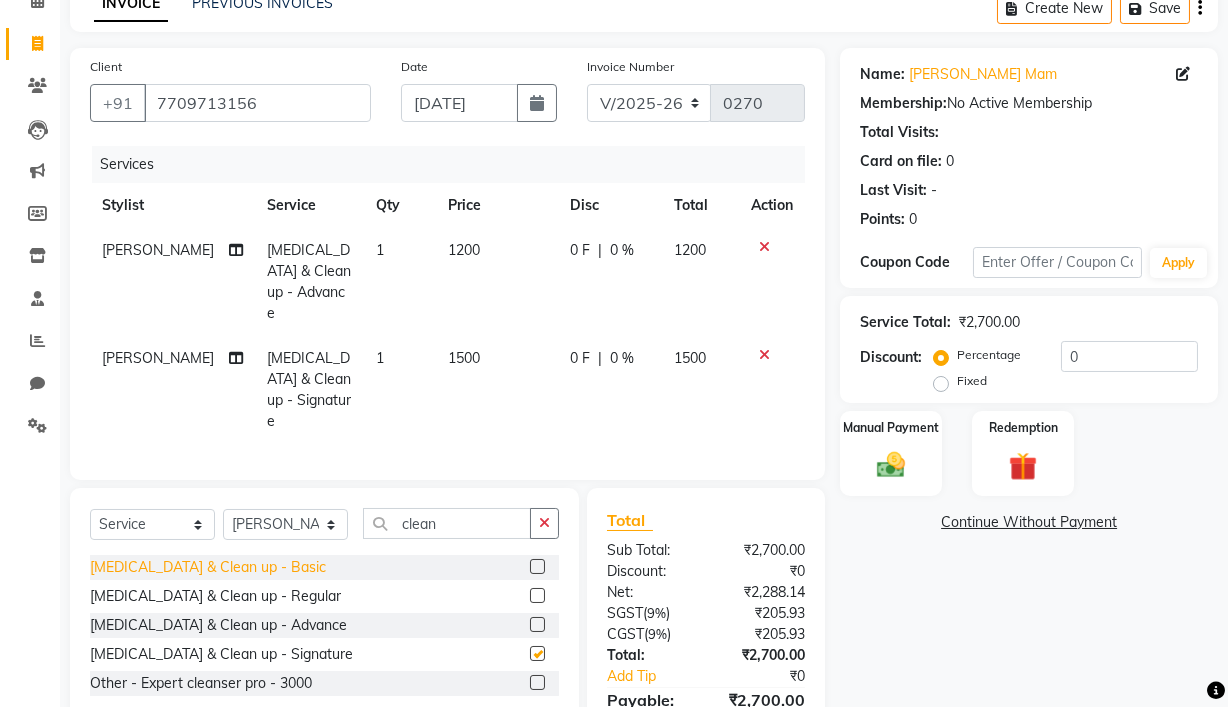 checkbox on "false" 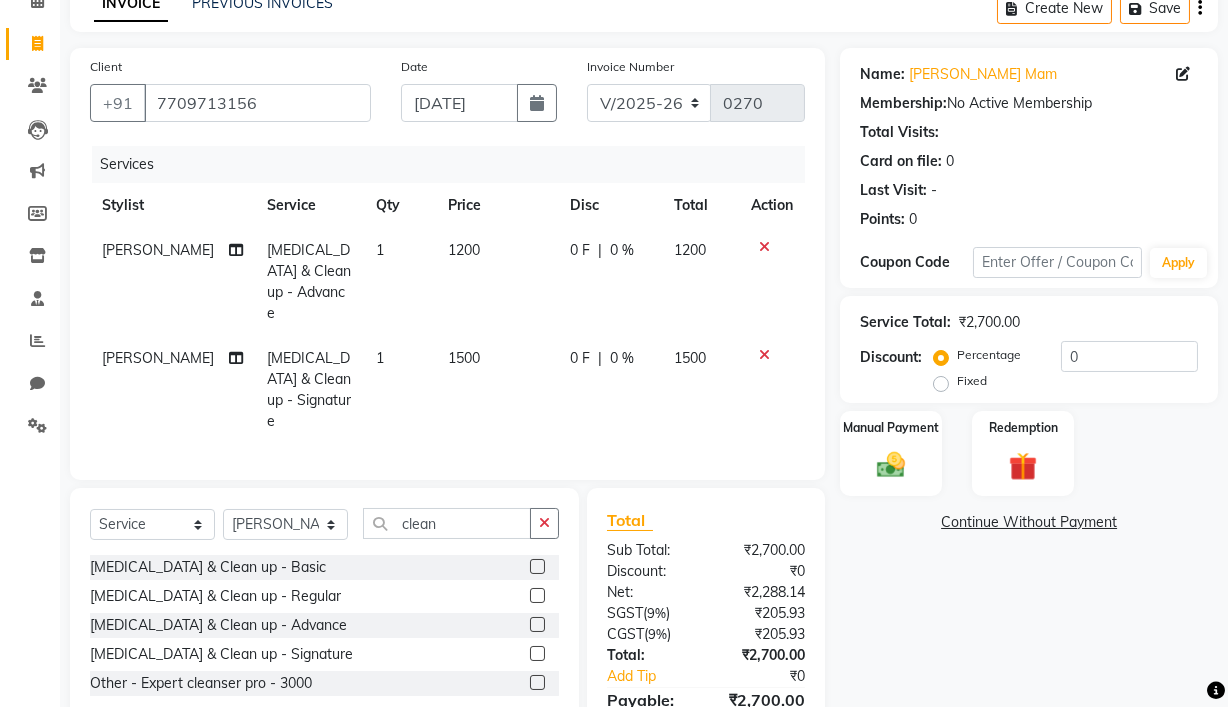 click 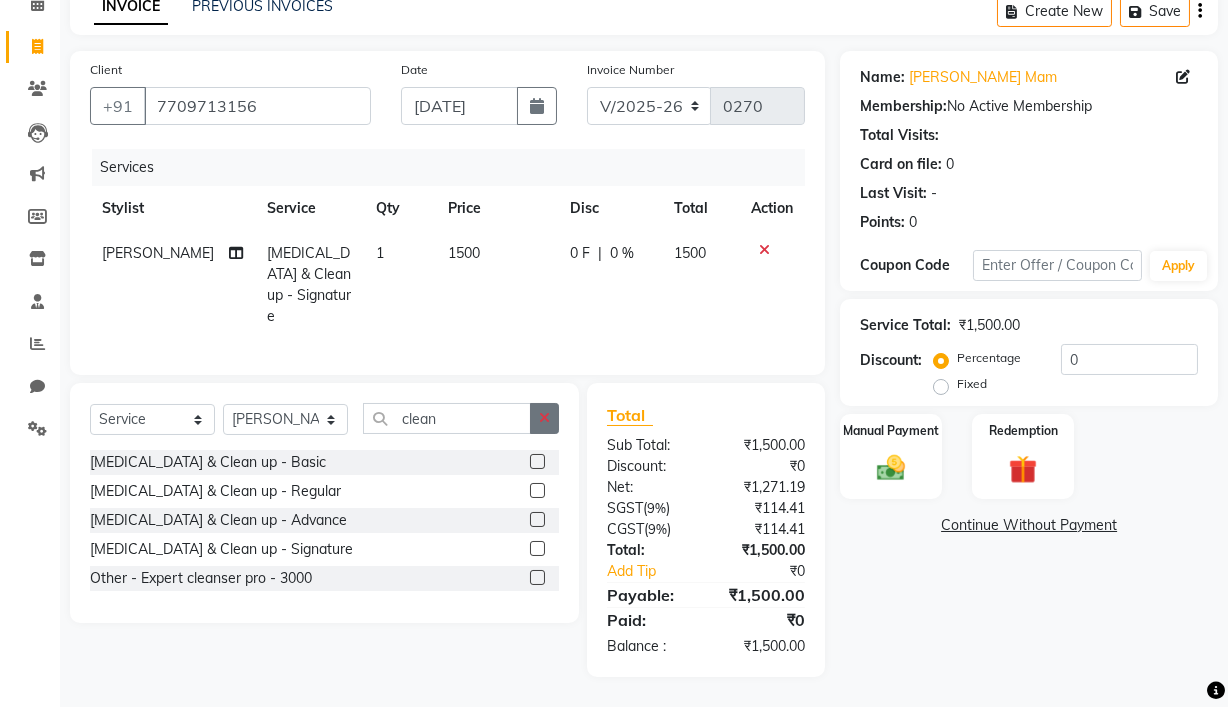 click 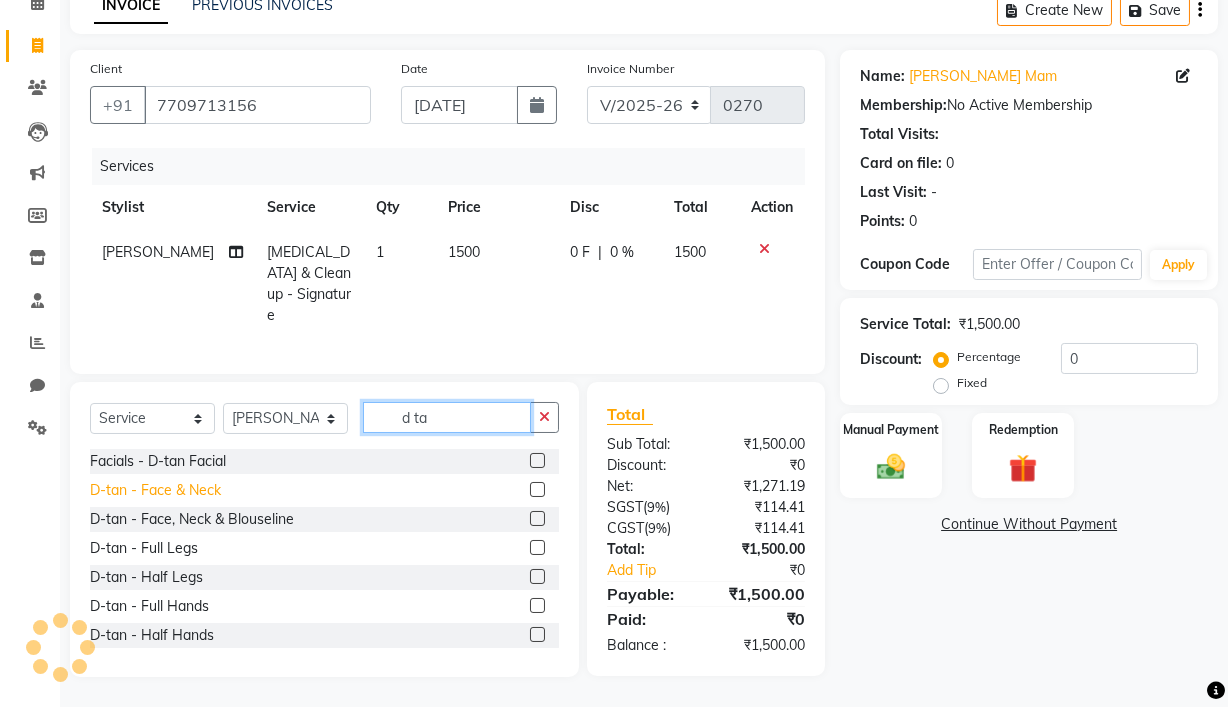 type on "d ta" 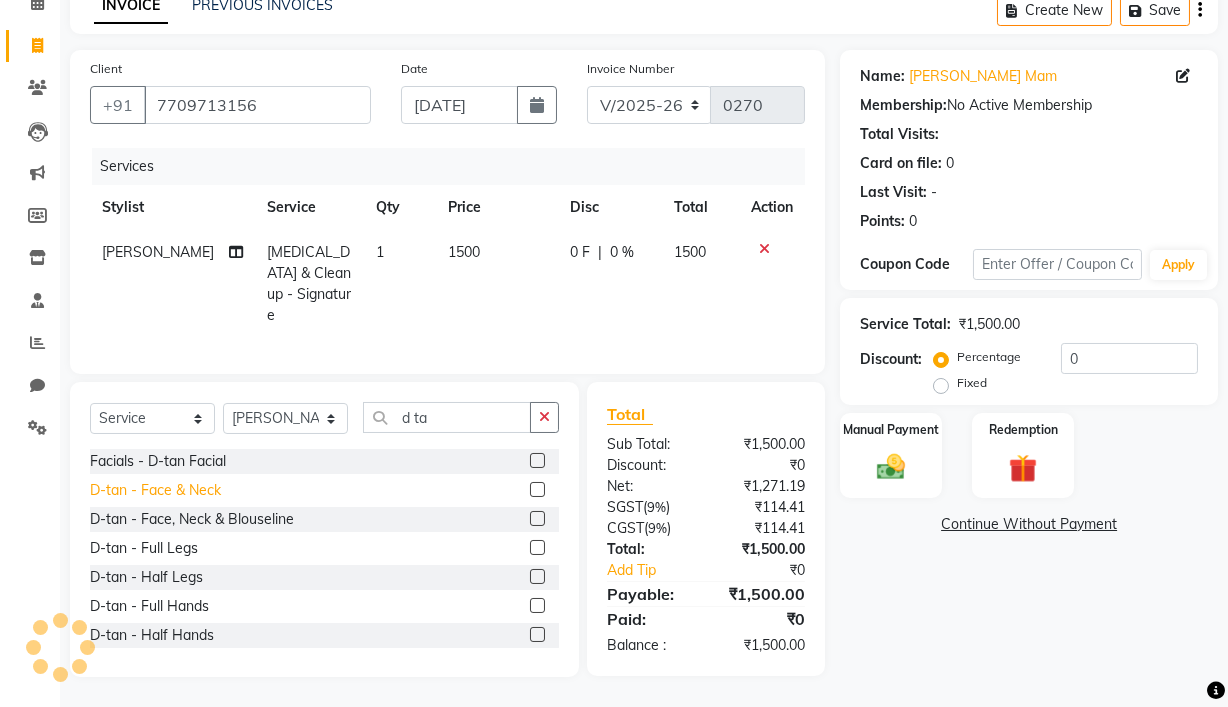 click on "D-tan - Face & Neck" 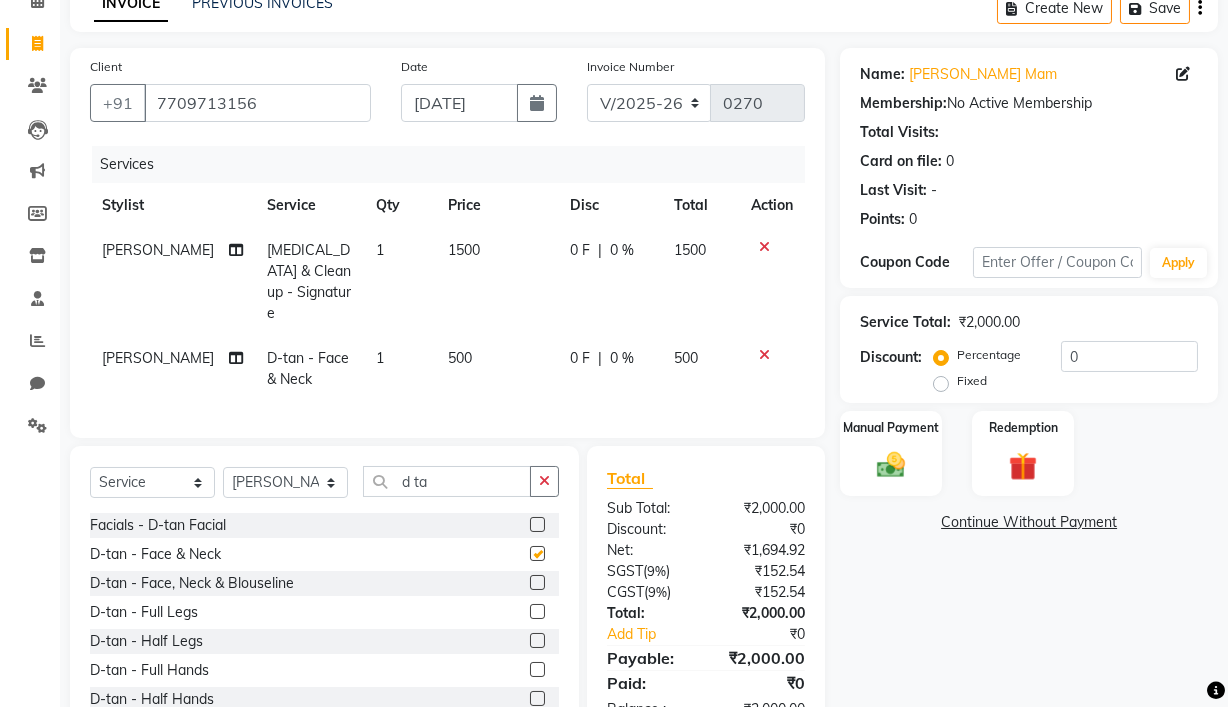 checkbox on "false" 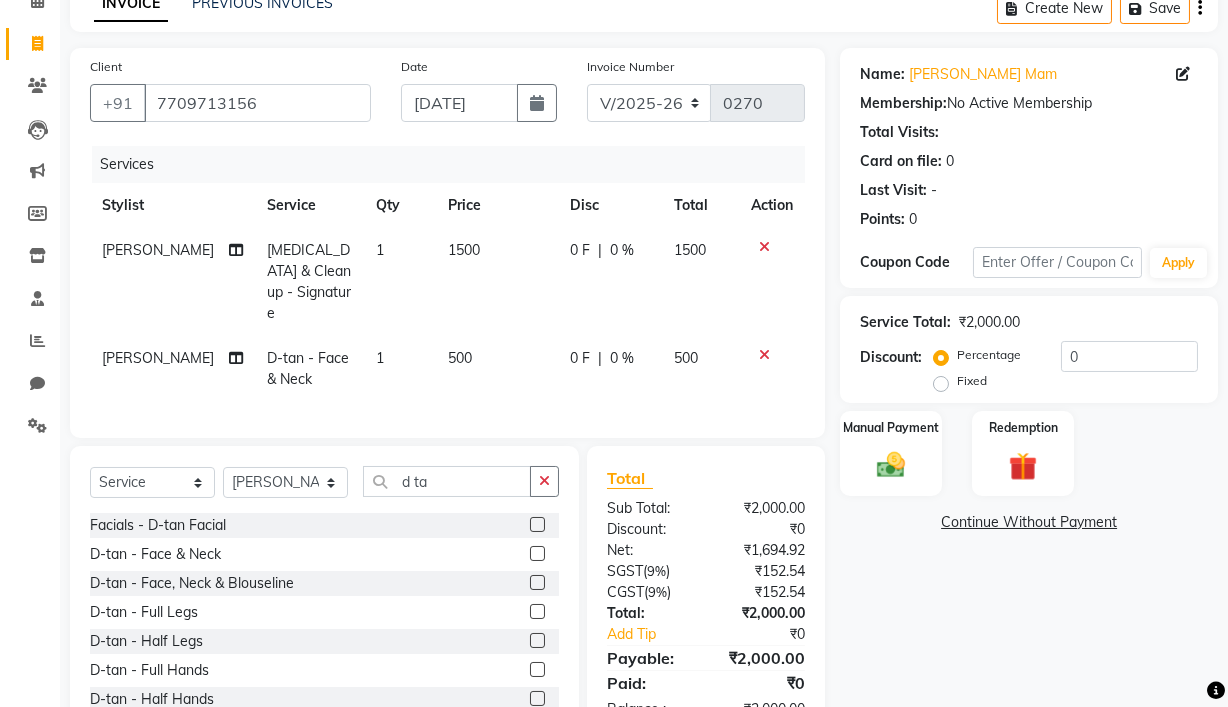 click on "Select  Service  Product  Membership  Package Voucher Prepaid Gift Card  Select Stylist Ajay Pal amol ramteke Ankit Dhawariya Sir ashis rajbanshi Devendra Dhawariya Sir Jay JAYANT VINOD CHINCHULKAR kishor  jambulkar Prajakta Ujjenkar Priya Gadge rinkku thakur  Sandeep Ugawakar Sangeeta Didi trupti rawale Vaishali More Varsha guru d ta" 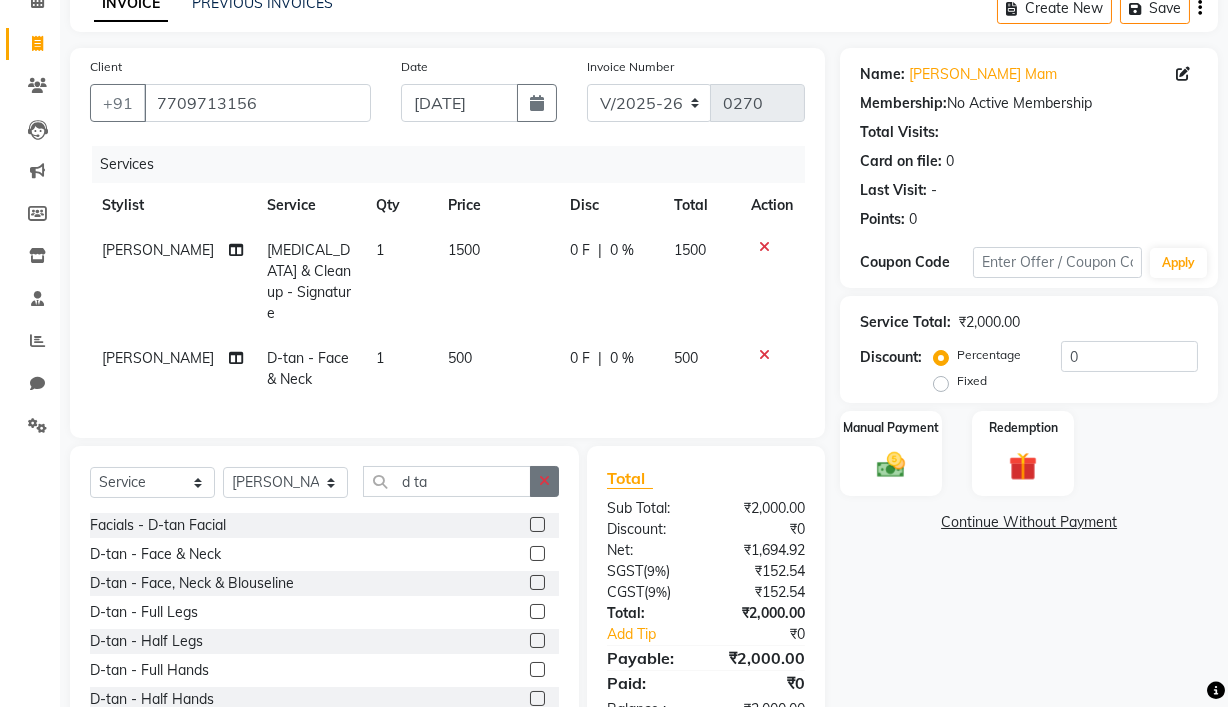 click 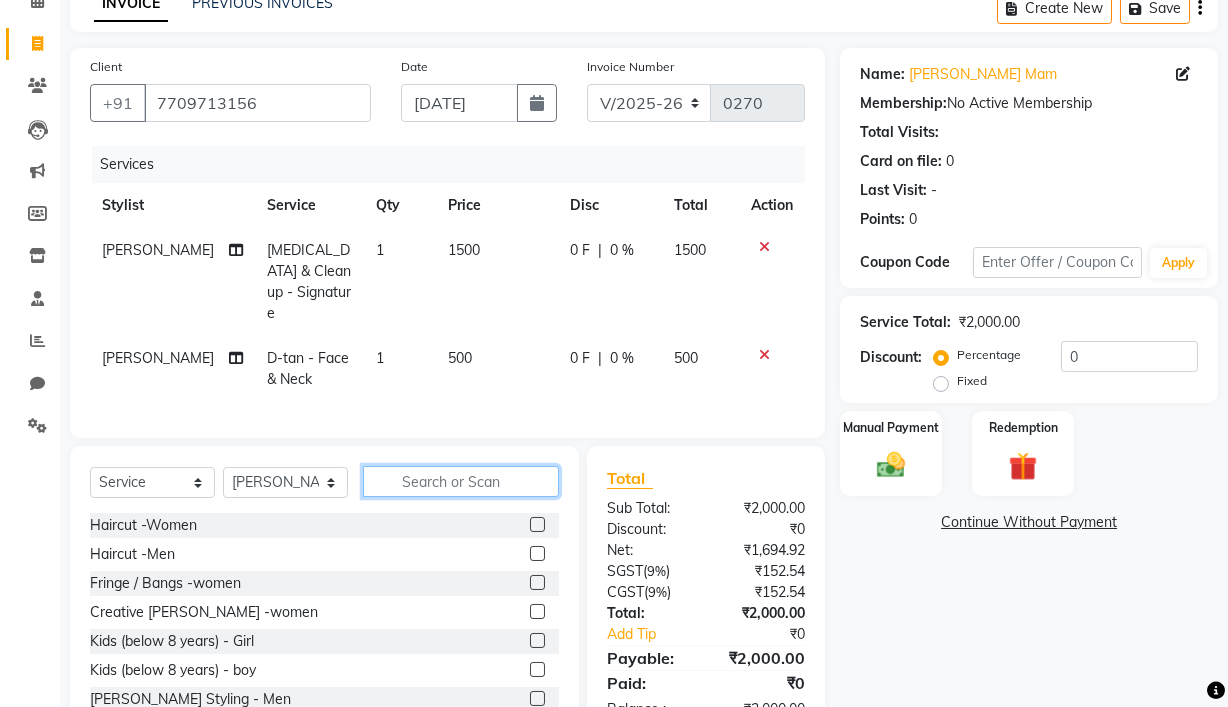 click 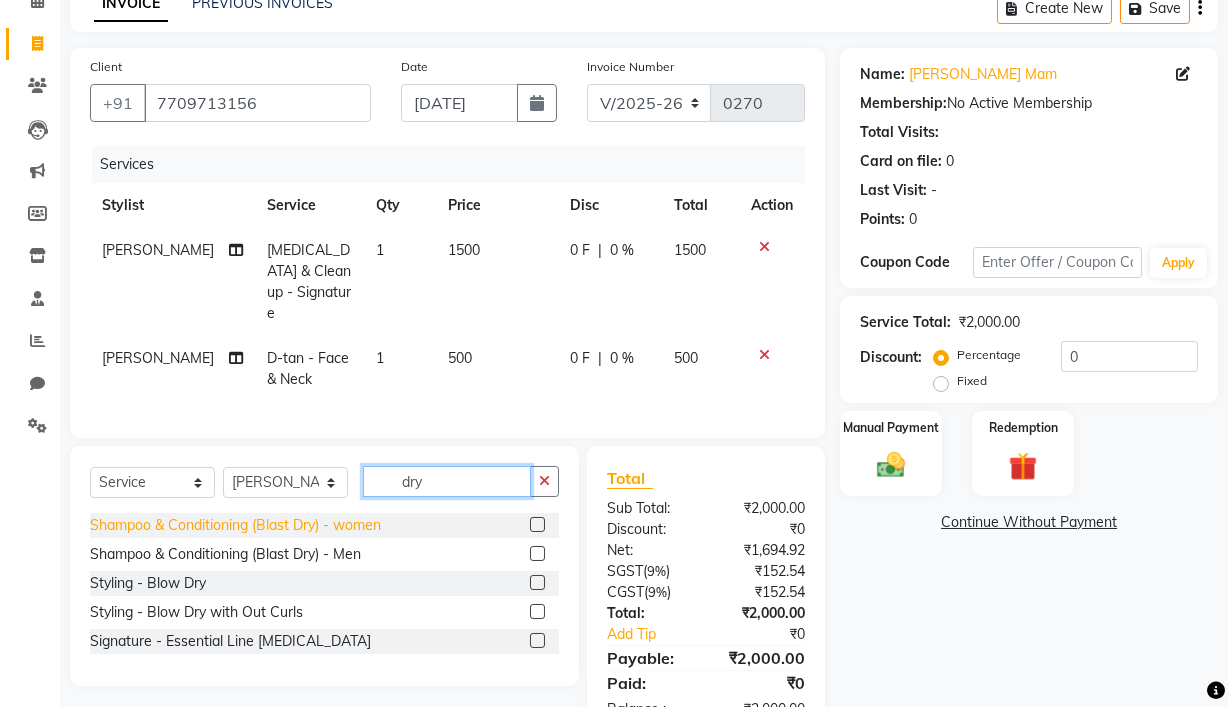 type on "dry" 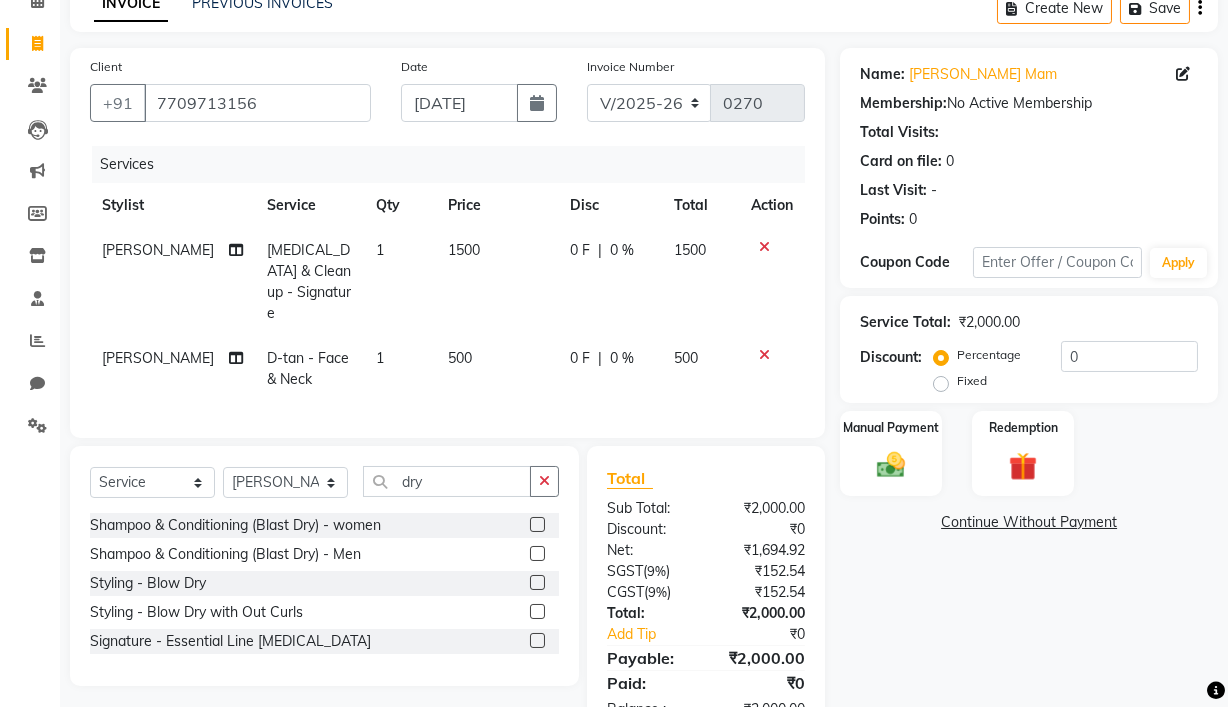 click on "Shampoo & Conditioning (Blast Dry) - women" 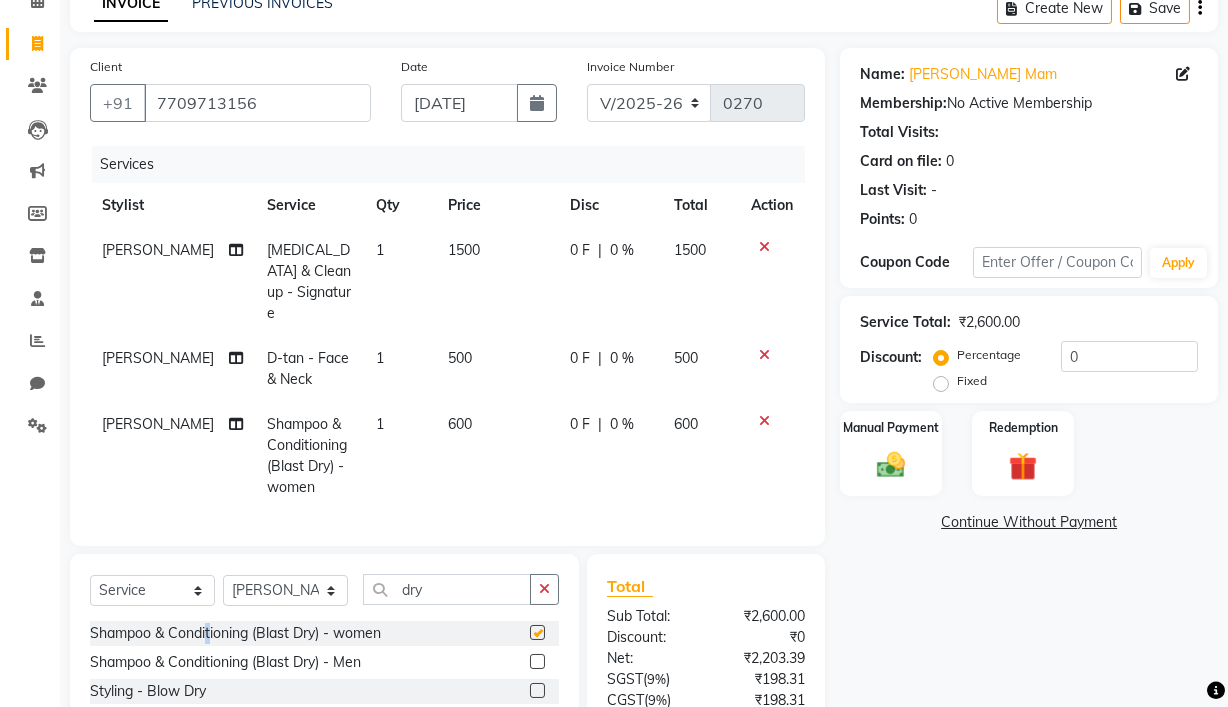 checkbox on "false" 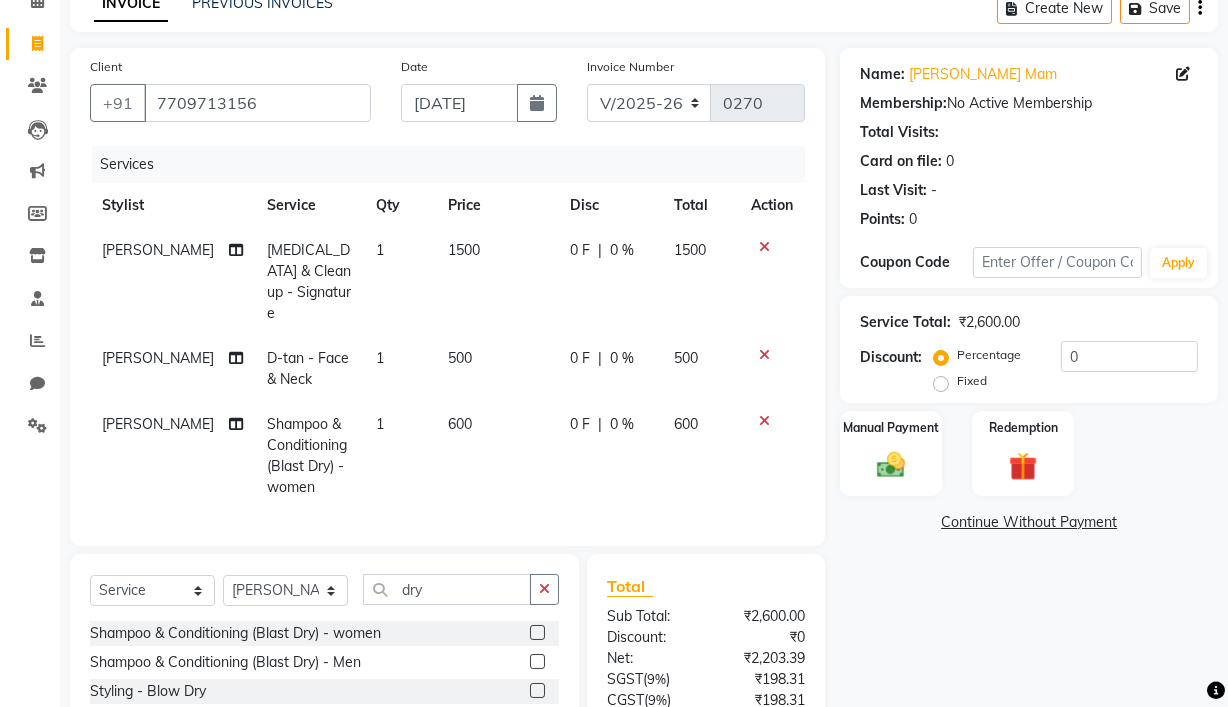 click on "[PERSON_NAME]" 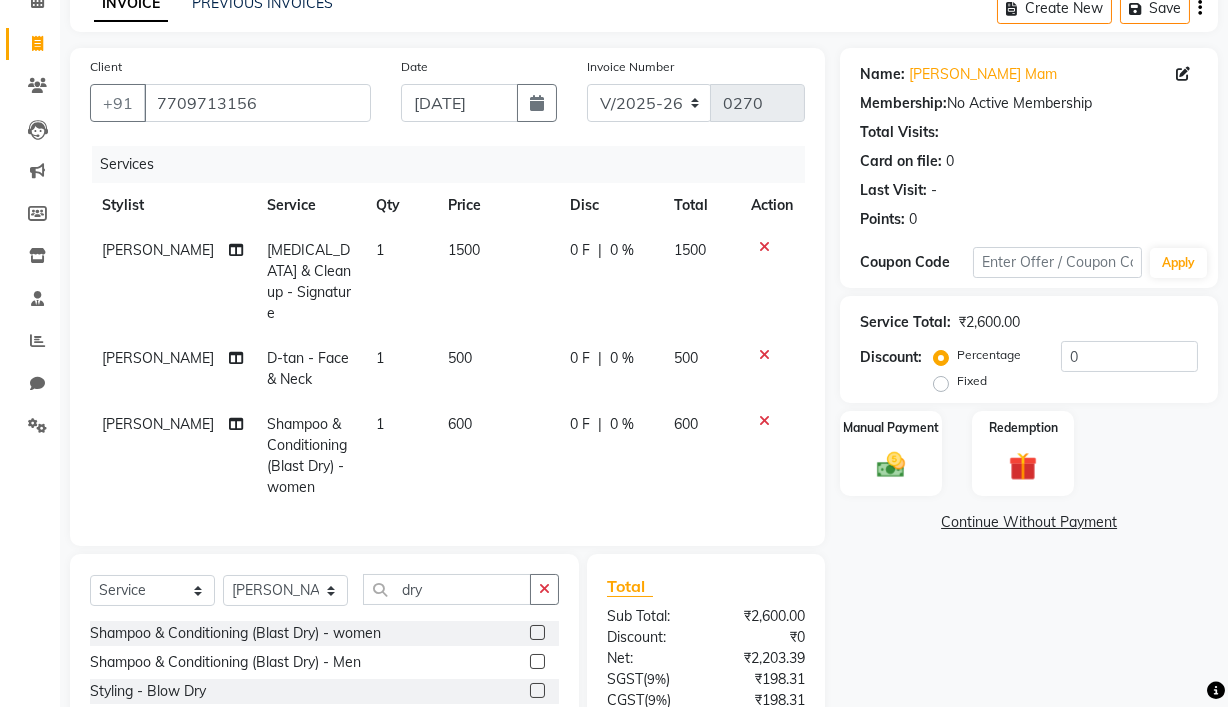 select on "67939" 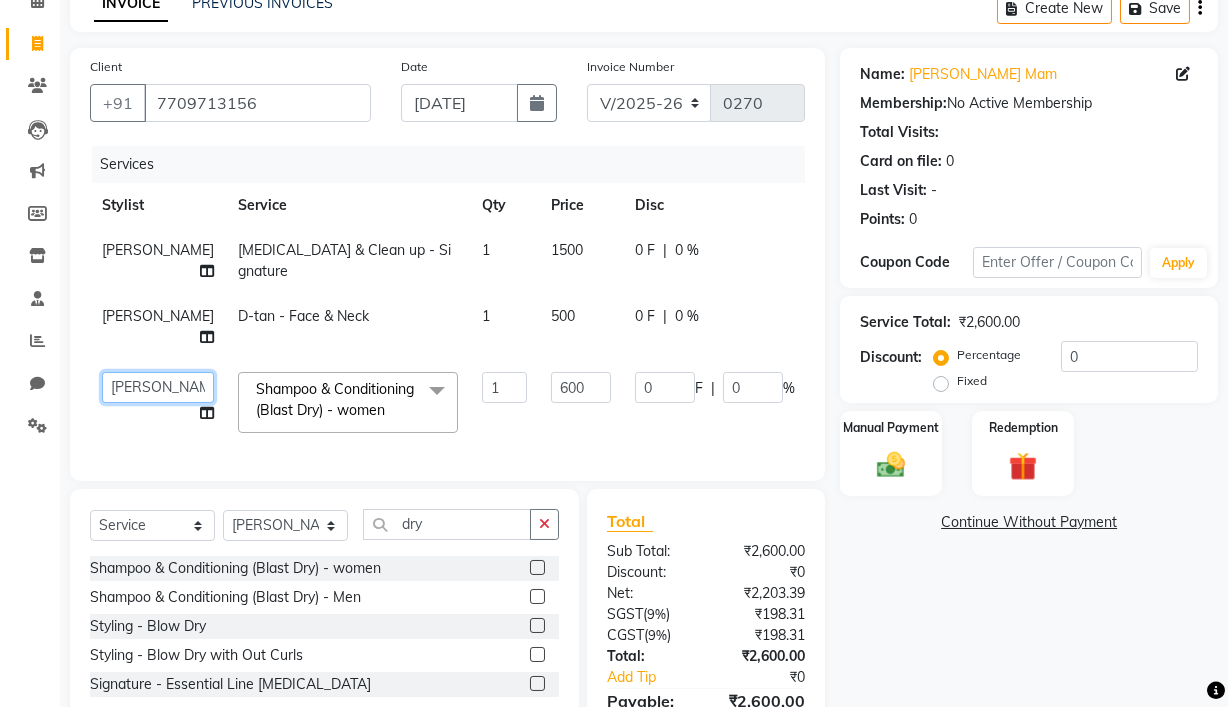 click on "Ajay Pal   amol ramteke   Ankit Dhawariya Sir   ashis rajbanshi   Devendra Dhawariya Sir   Jay   JAYANT VINOD CHINCHULKAR   kishor  jambulkar   Prajakta Ujjenkar   Priya Gadge   rinkku thakur    Sandeep Ugawakar   Sangeeta Didi   trupti rawale   Vaishali More   Varsha guru" 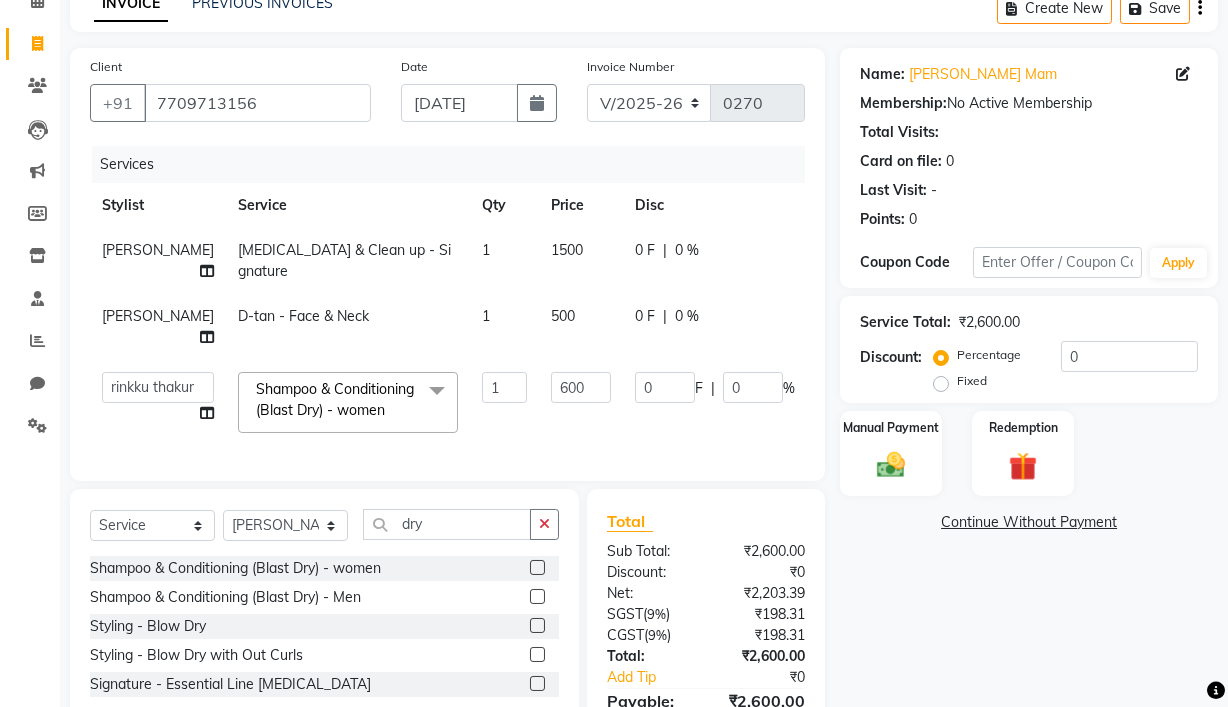 select on "81212" 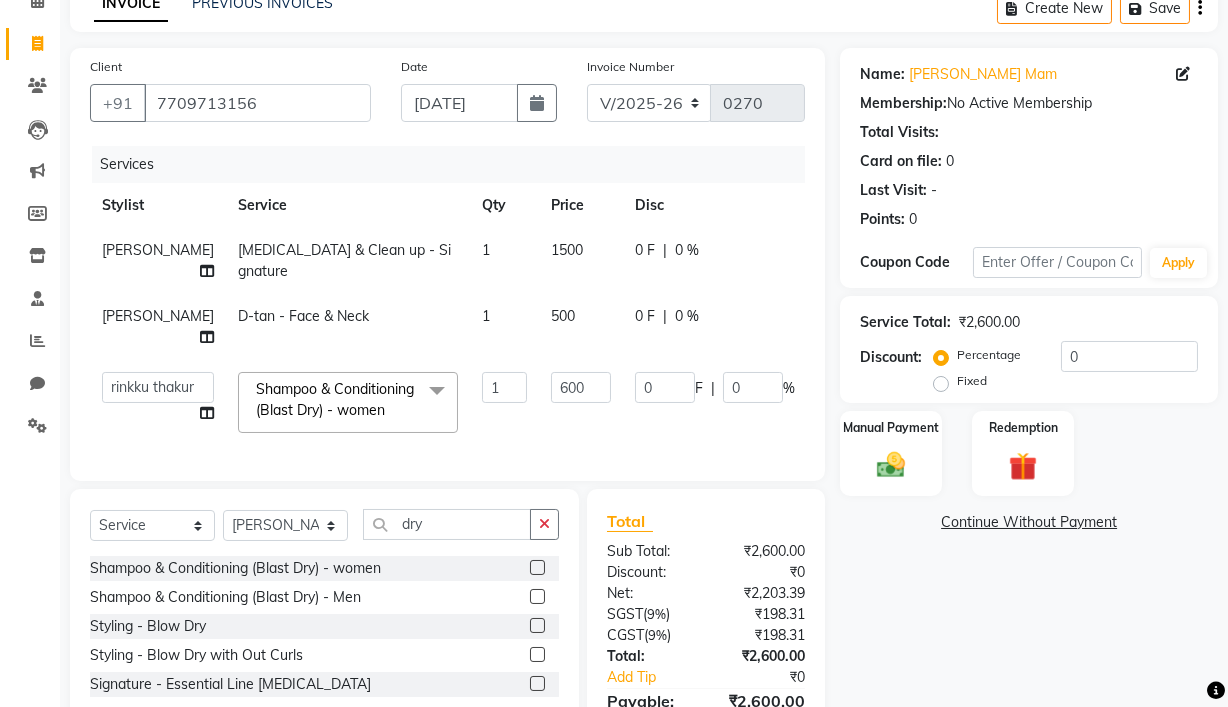 select on "67939" 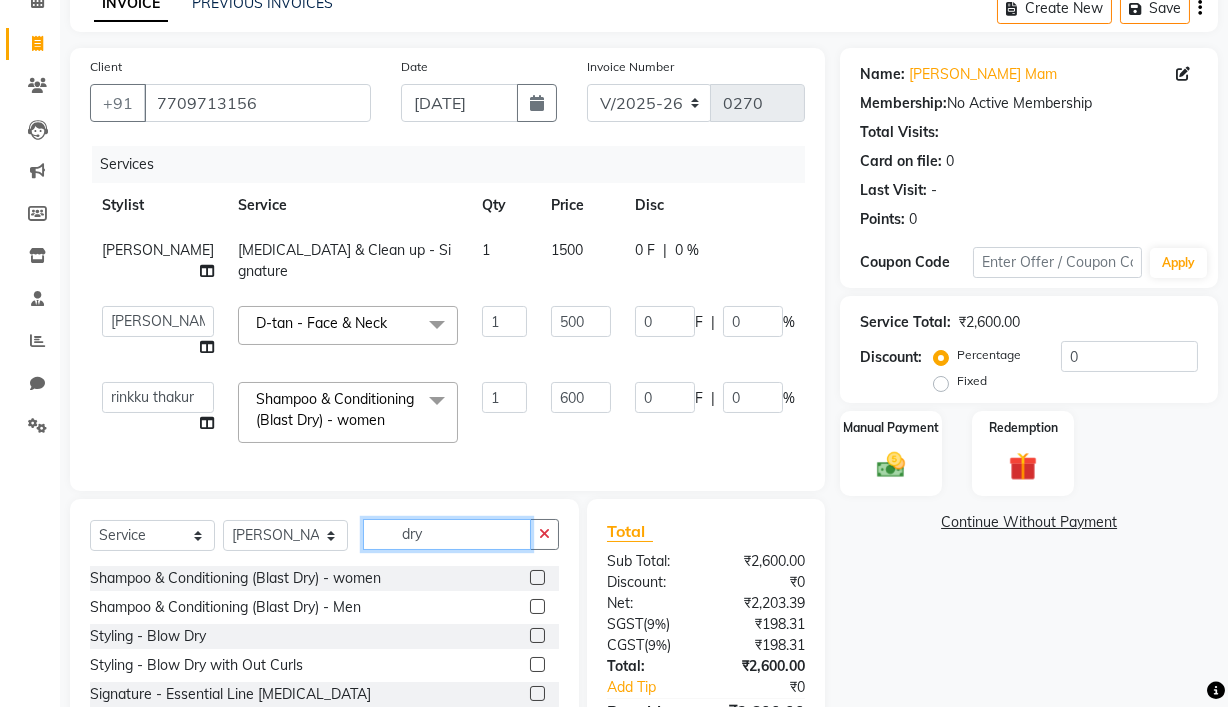 click on "dry" 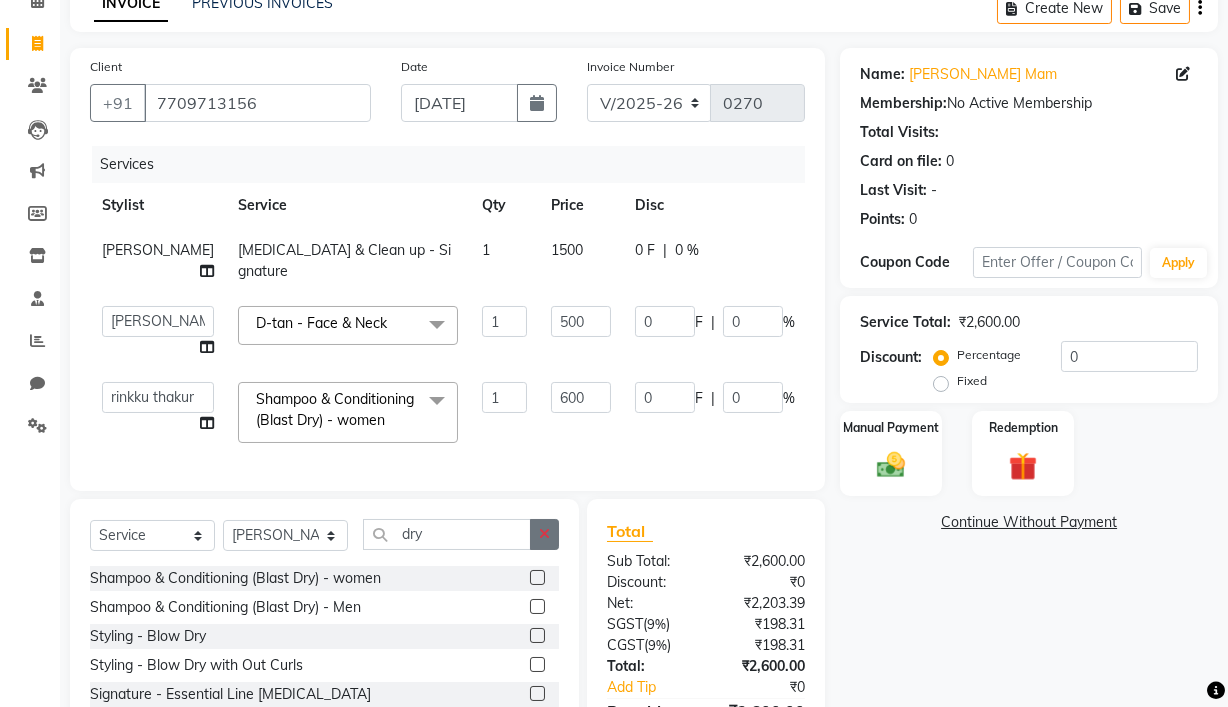 click 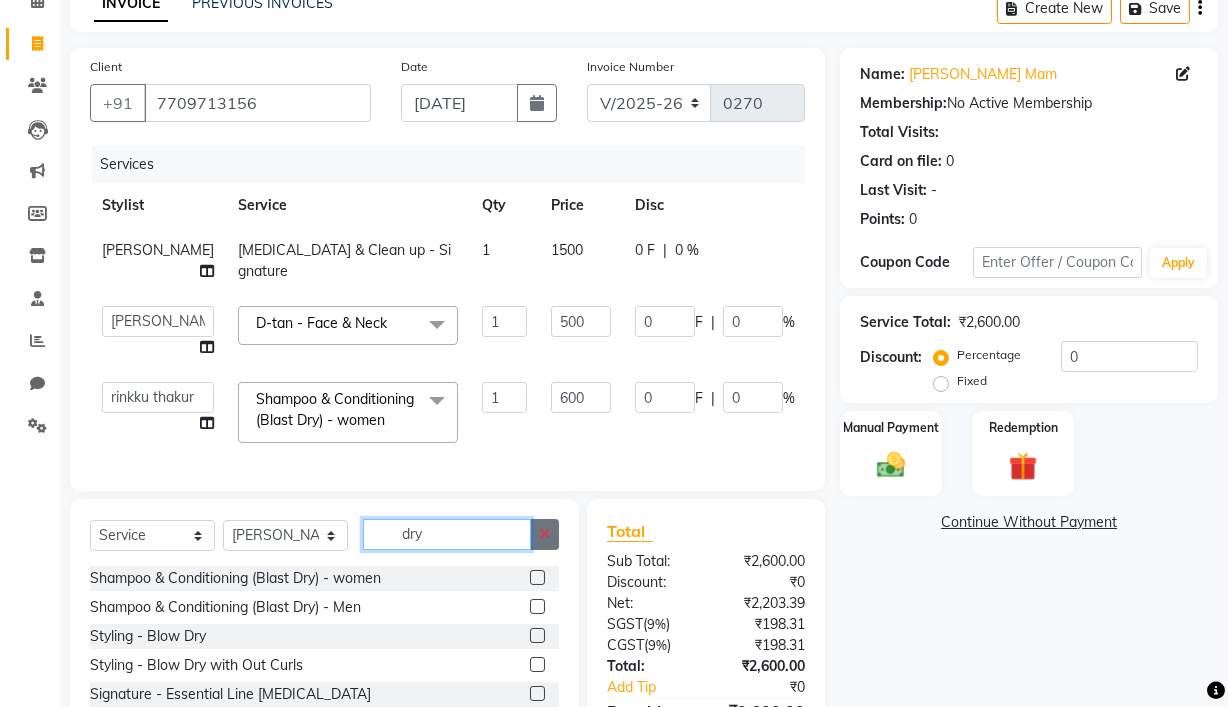 type 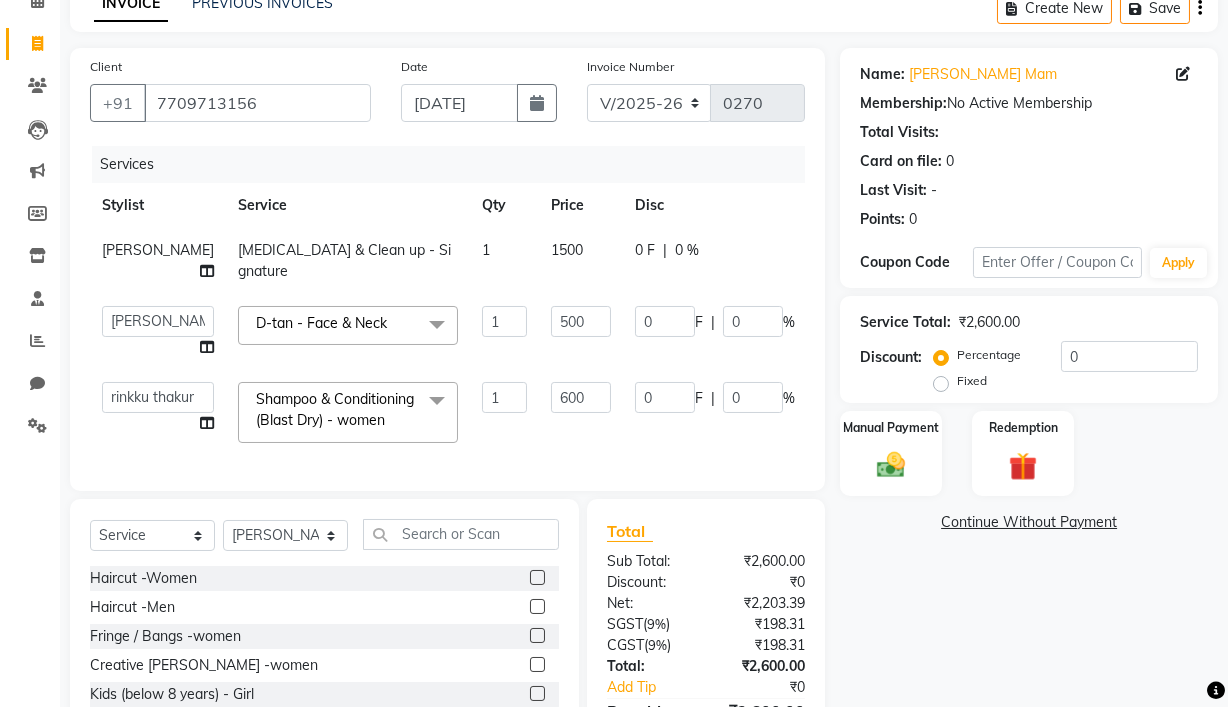 click on "Shampoo & Conditioning (Blast Dry) - women  x Haircut -Women Haircut -Men Fringe / Bangs -women Creative Bob -women Kids (below 8 years) - Girl Kids (below 8 years) - boy Beard Styling - Men Beard Shaving / Trimming Shampoo & Conditioning (Blast Dry) - women Shampoo & Conditioning (Blast Dry) - Men Men Head Shave Hair Patch Service Styling - Blow Dry Styling - Blow Dry with Out Curls Styling - Hot Rollers Styling - Crimping Styling - Ironing Styling - Tongs & Iron Curls Styling - Updos Styling - Creative Styling Hair Colour - Touch up (Majirel) - Men Hair Colour - Touch up (Majirel) - Women Hair Colour - Touch up (Inoa) - Women Hair Colour - Touch up (Inoa) - men Hair Colour - Beard Colour Hair Colour - Moustache Colour Global Colouring (Majirel) - Up to Neck / Military Cuts - women Global Colouring (Majirel) - Up to Neck / Military Cuts - Men Global Colouring (Majirel) - Up to Shoulder / Balance Cut - Women Global Colouring (Majirel) - Up to Shoulder / Balance Cut - men Highlights - Up to Neck - women" 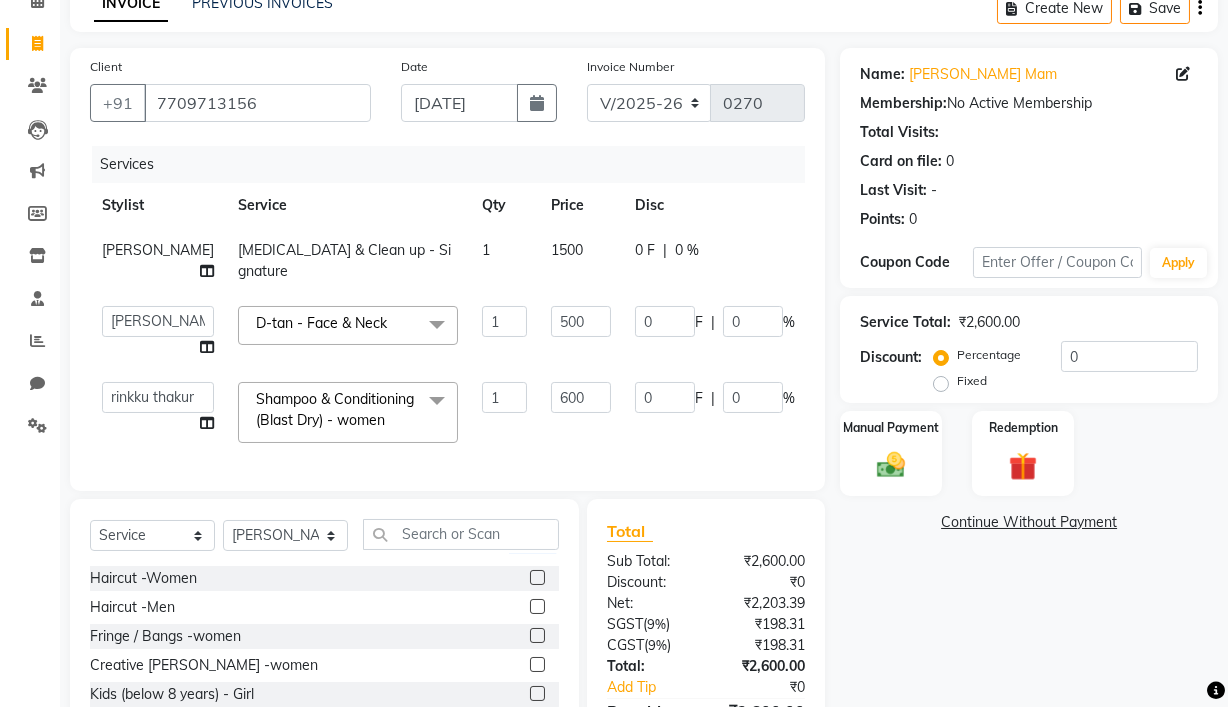 click on "Shampoo & Conditioning (Blast Dry) - women" 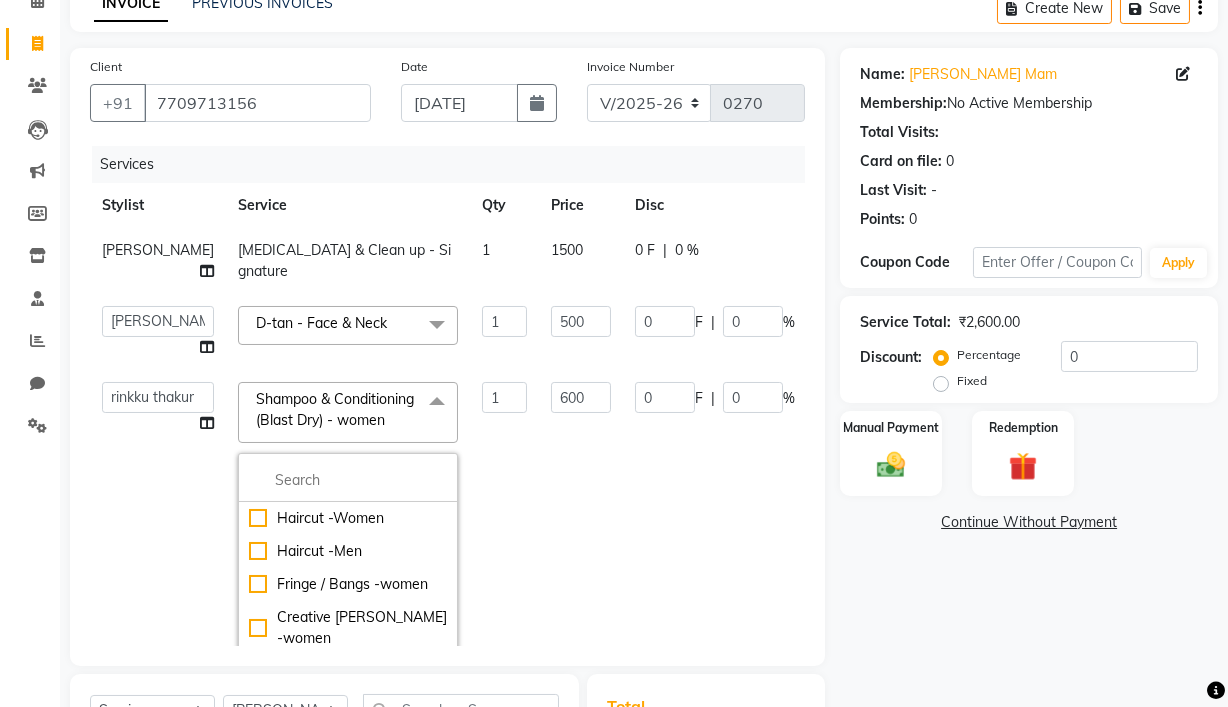 click on "1" 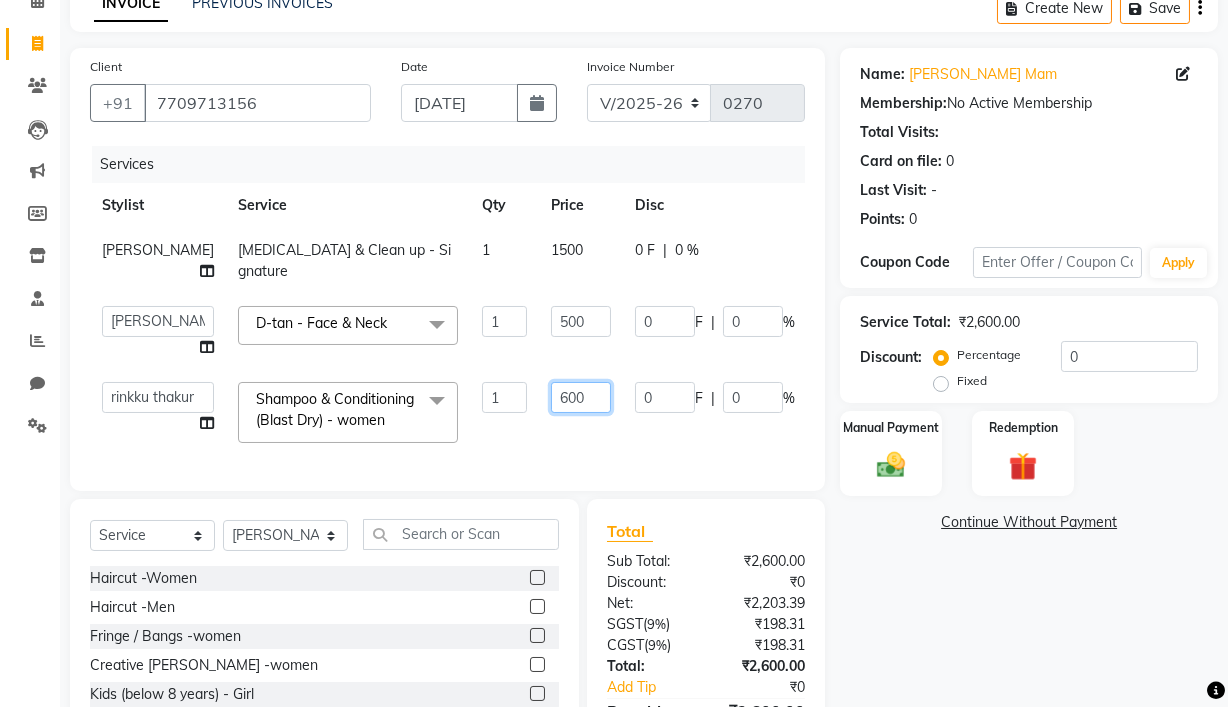 click on "600" 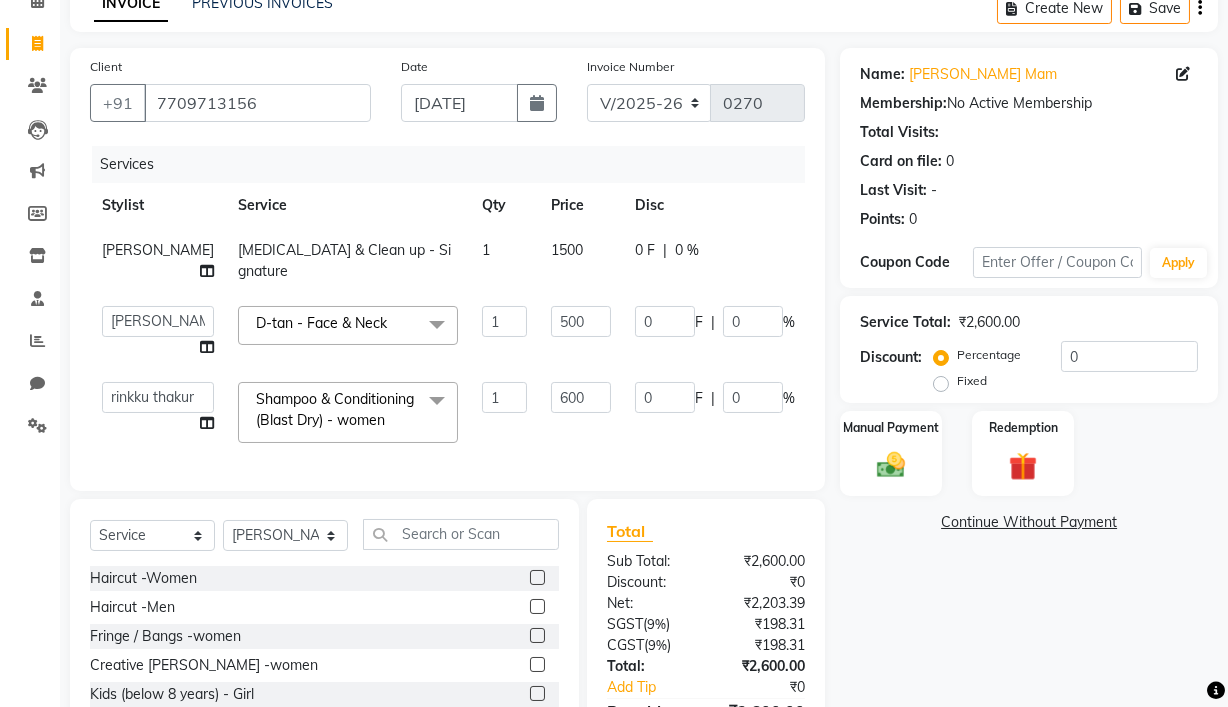 click on "Select  Service  Product  Membership  Package Voucher Prepaid Gift Card  Select Stylist Ajay Pal amol ramteke Ankit Dhawariya Sir ashis rajbanshi Devendra Dhawariya Sir Jay JAYANT VINOD CHINCHULKAR kishor  jambulkar Prajakta Ujjenkar Priya Gadge rinkku thakur  Sandeep Ugawakar Sangeeta Didi trupti rawale Vaishali More Varsha guru" 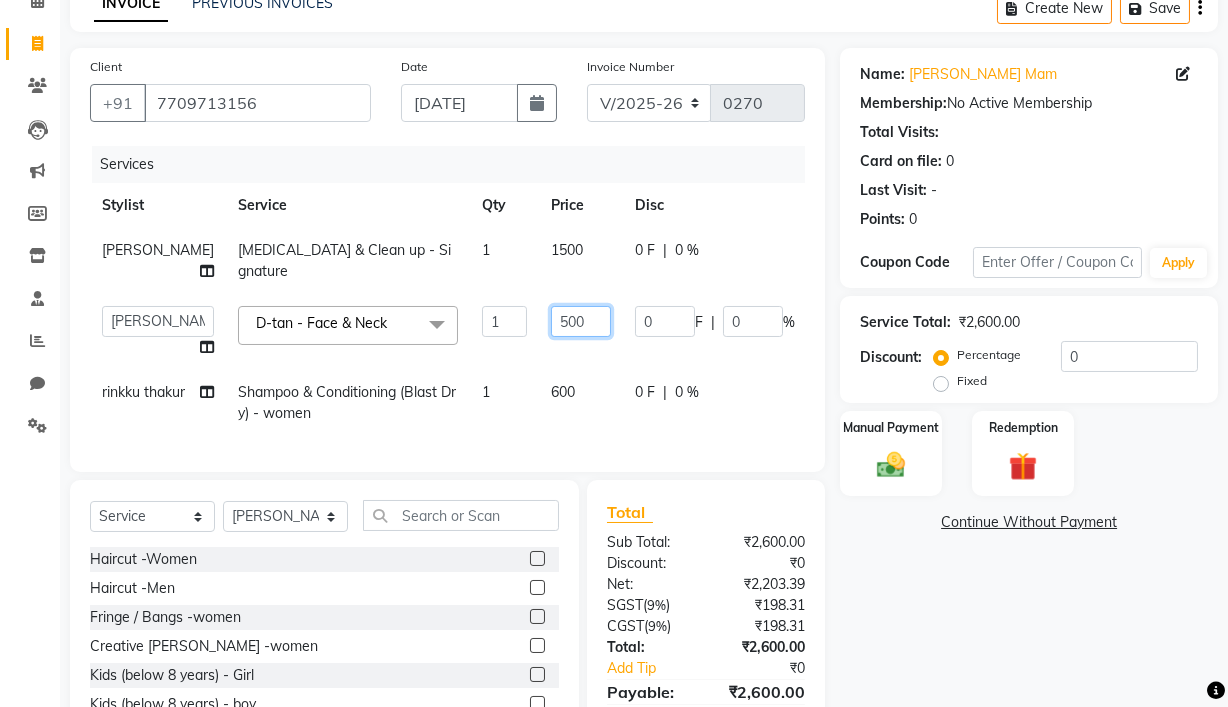click on "500" 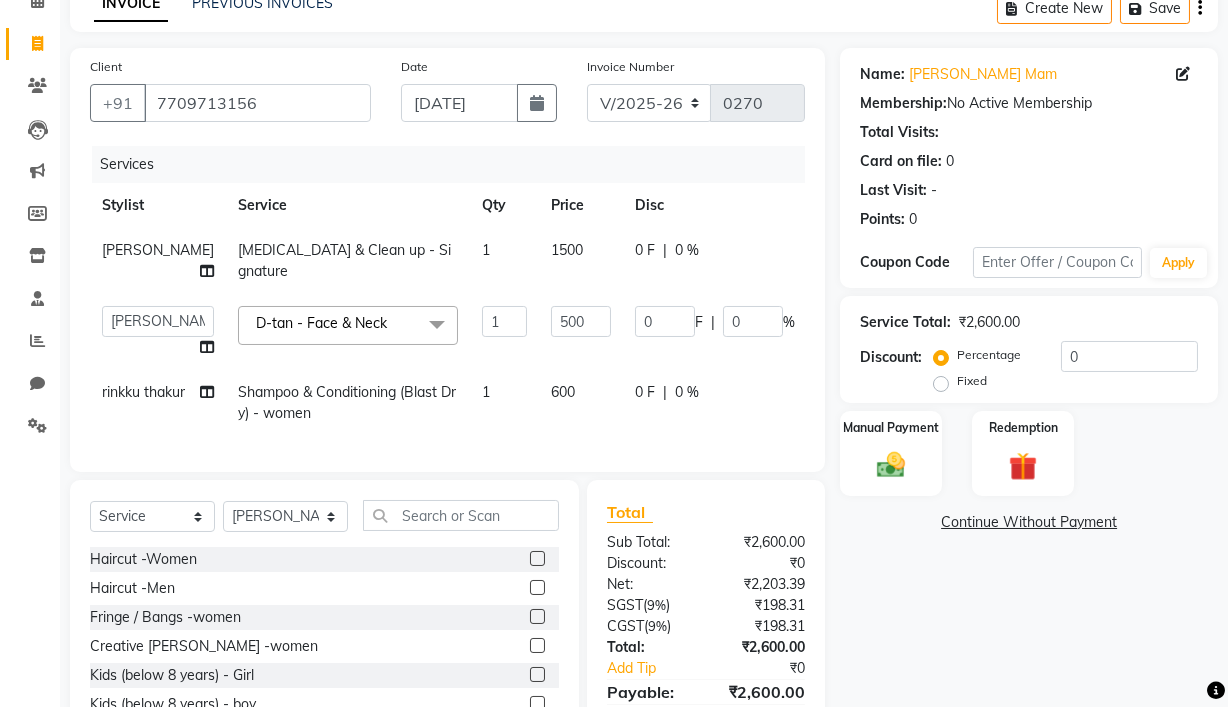 click on "Haircut -Women" 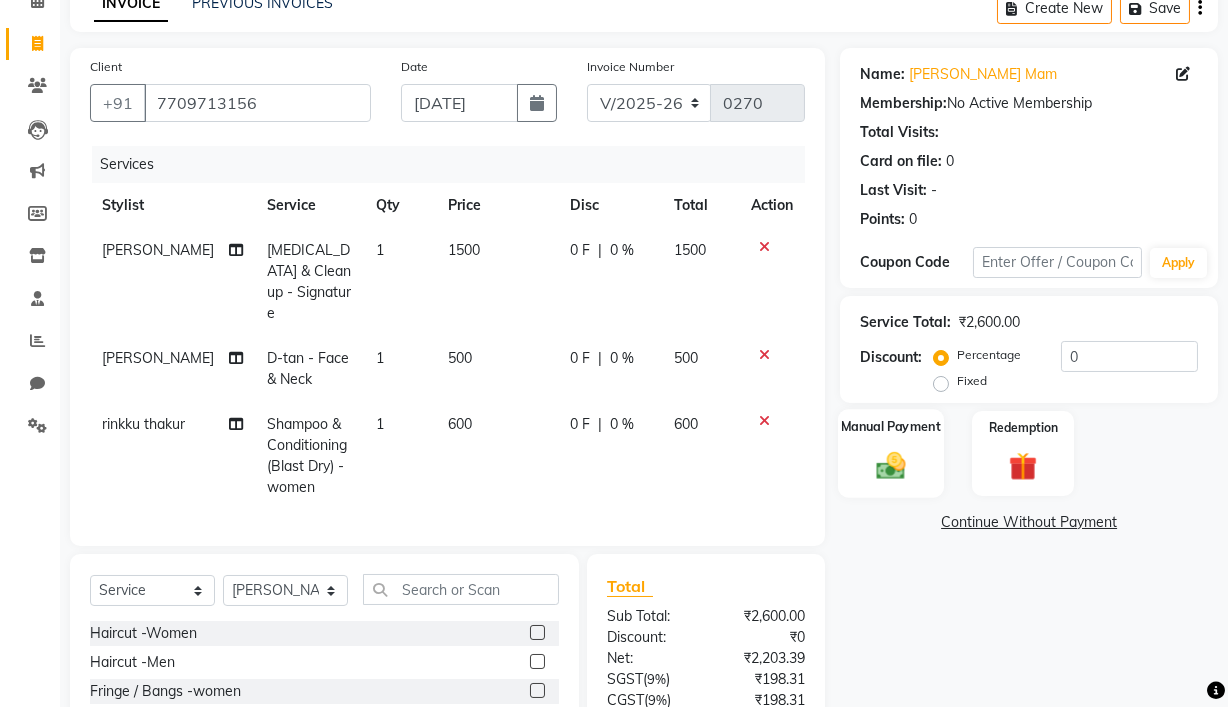 click on "Manual Payment" 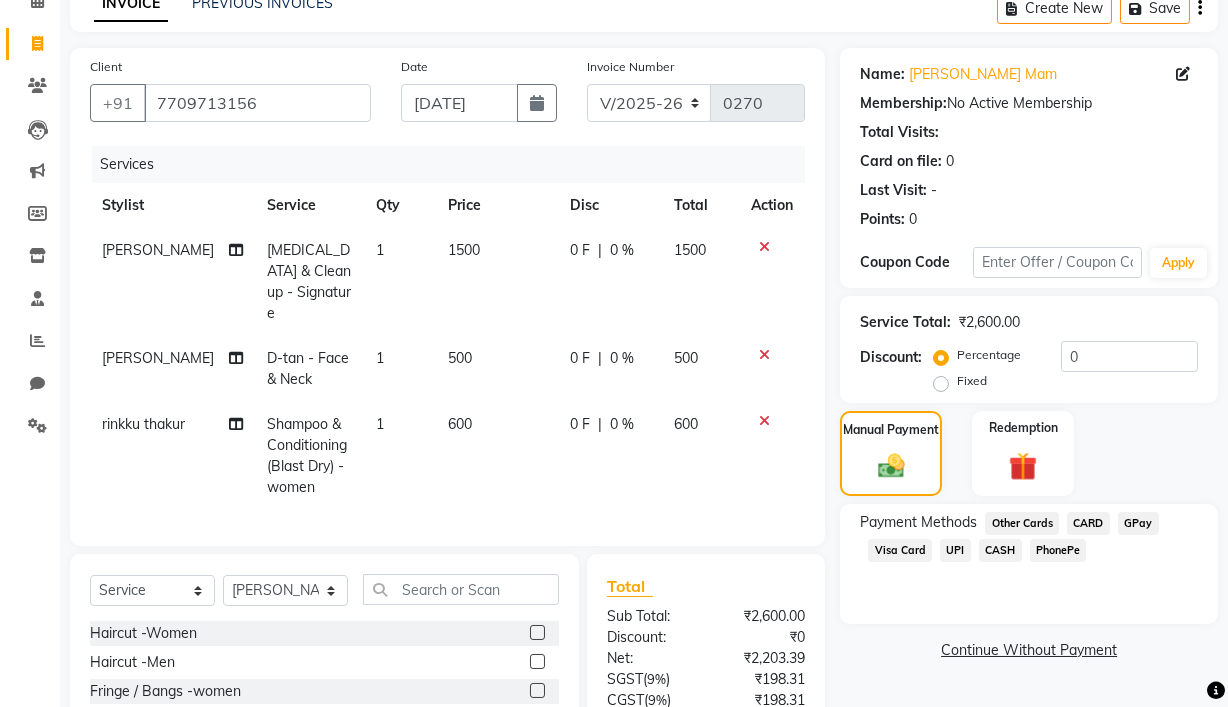 click on "Fixed" 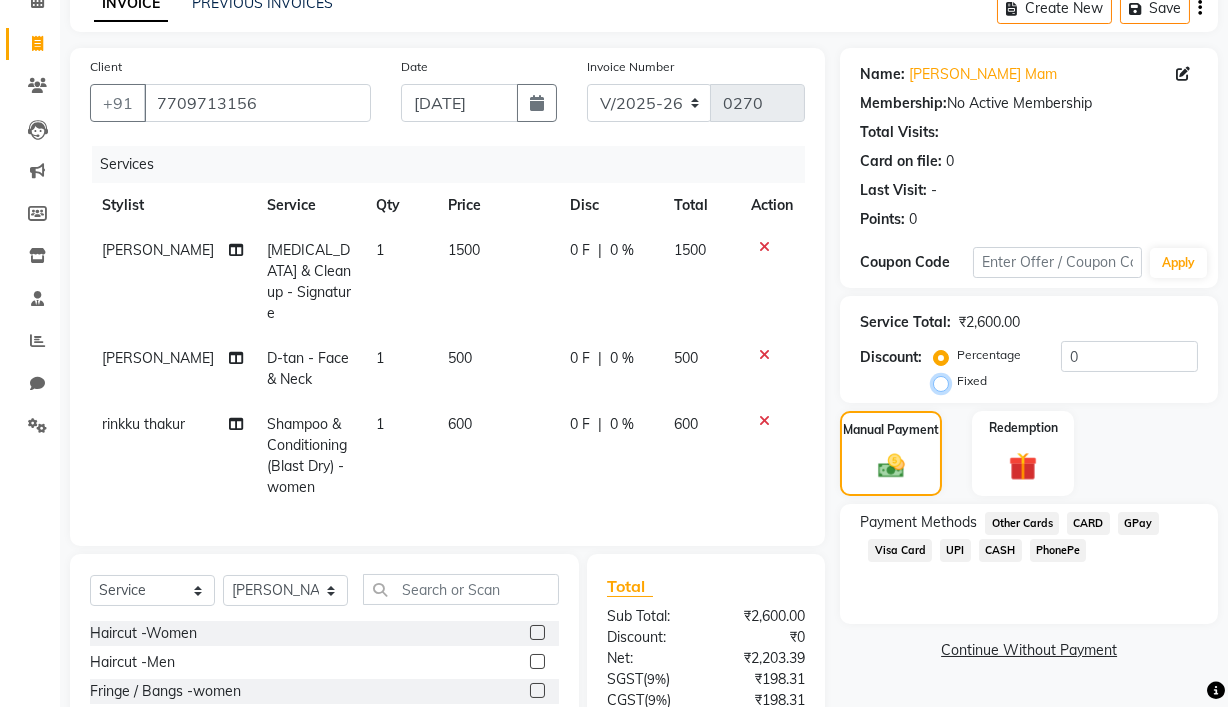 click on "Fixed" at bounding box center [945, 381] 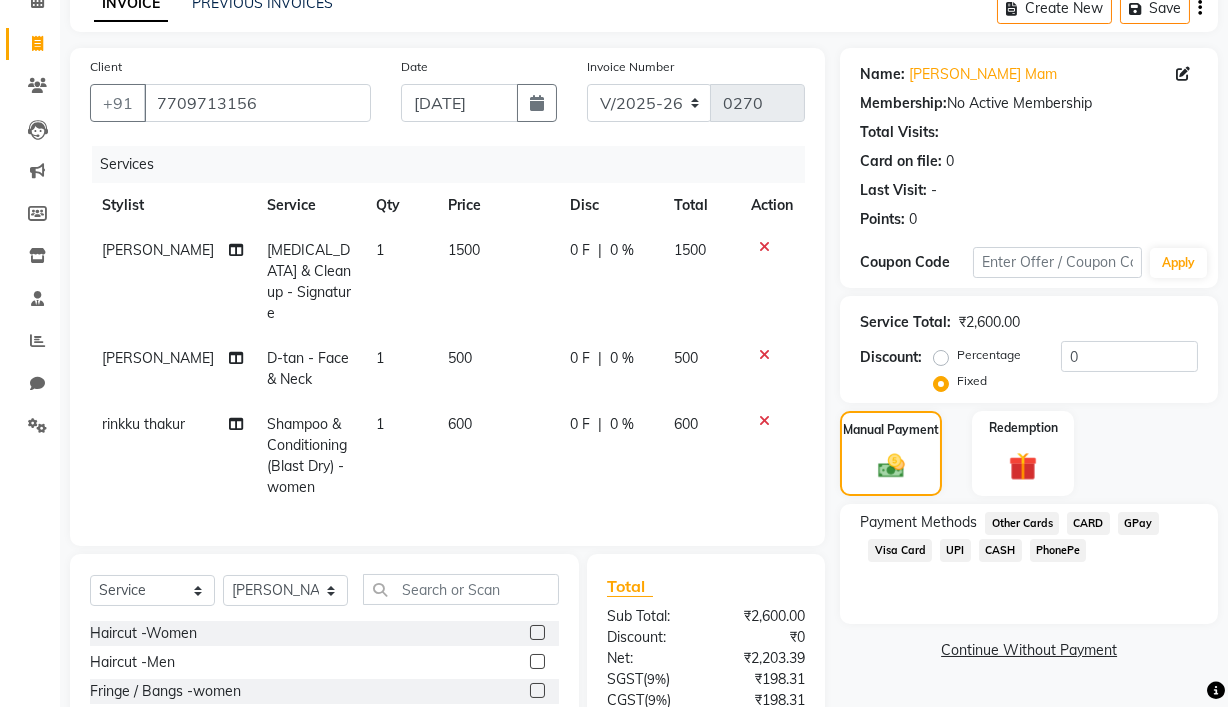 click on "UPI" 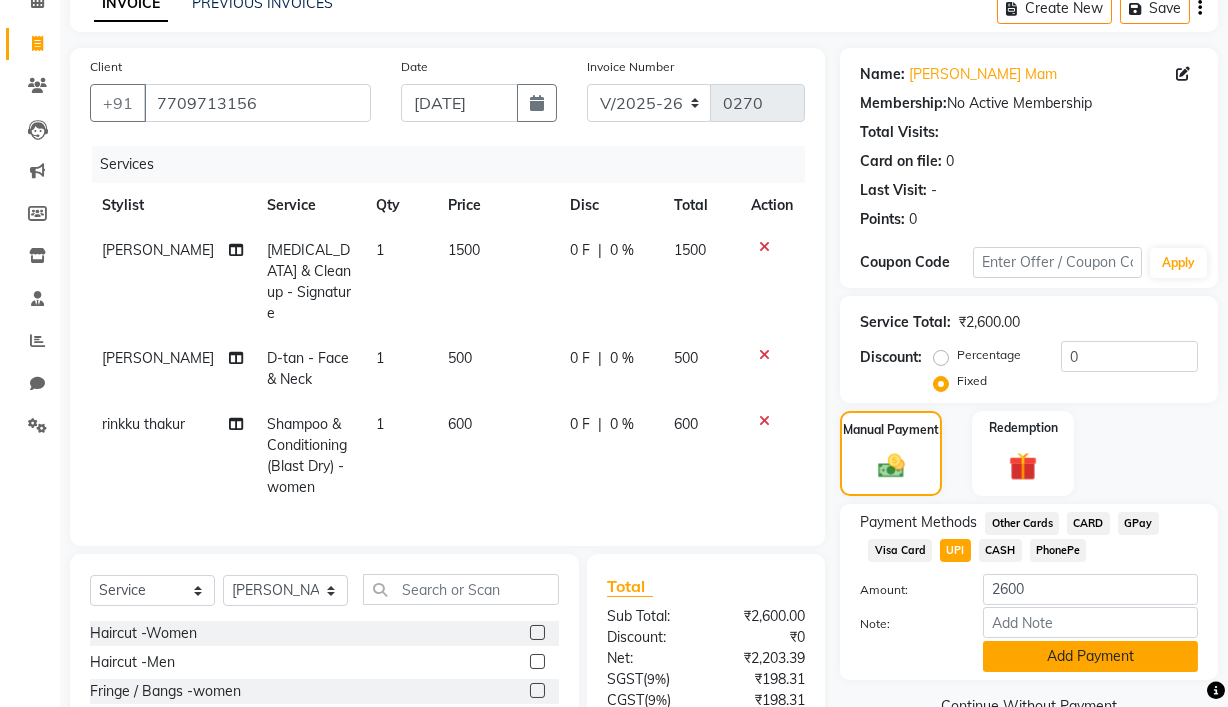 click on "Add Payment" 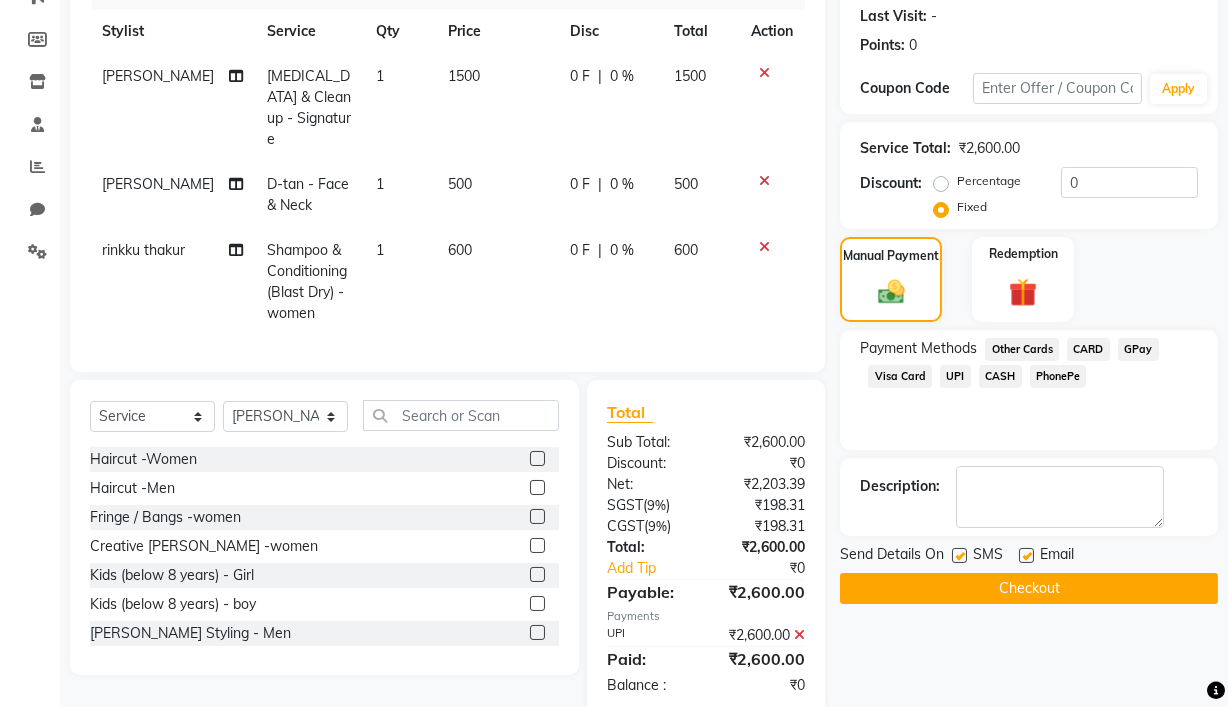 scroll, scrollTop: 318, scrollLeft: 0, axis: vertical 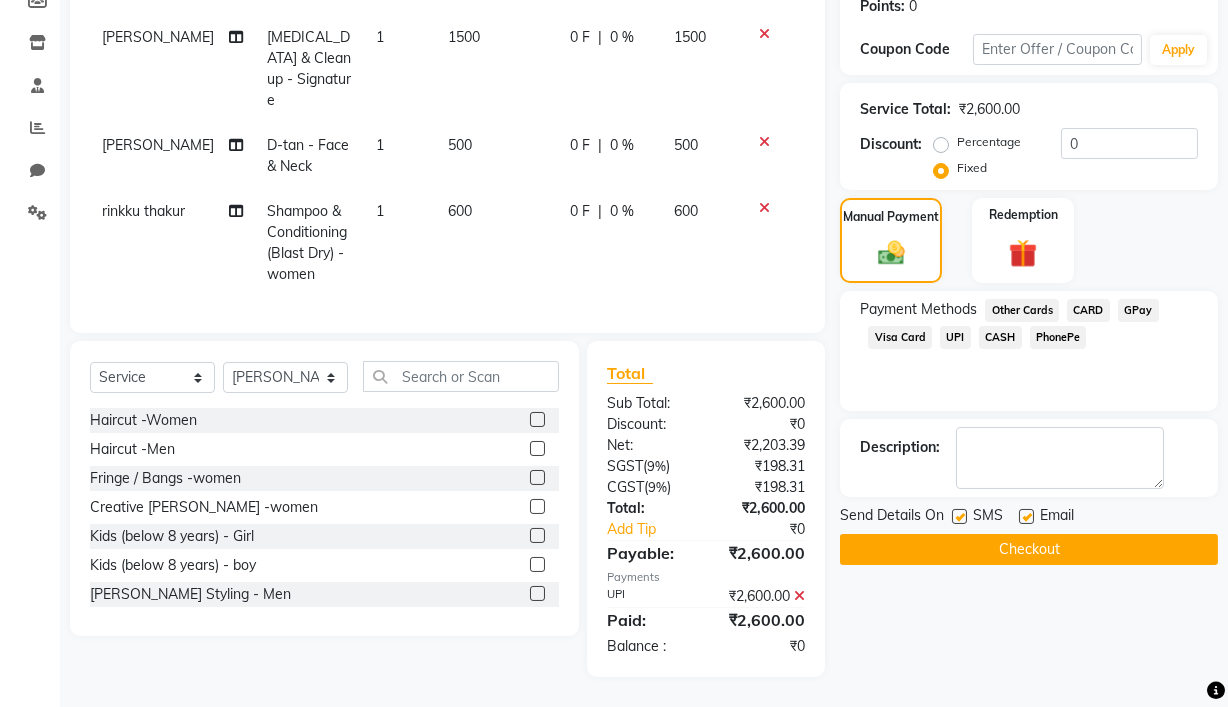 click 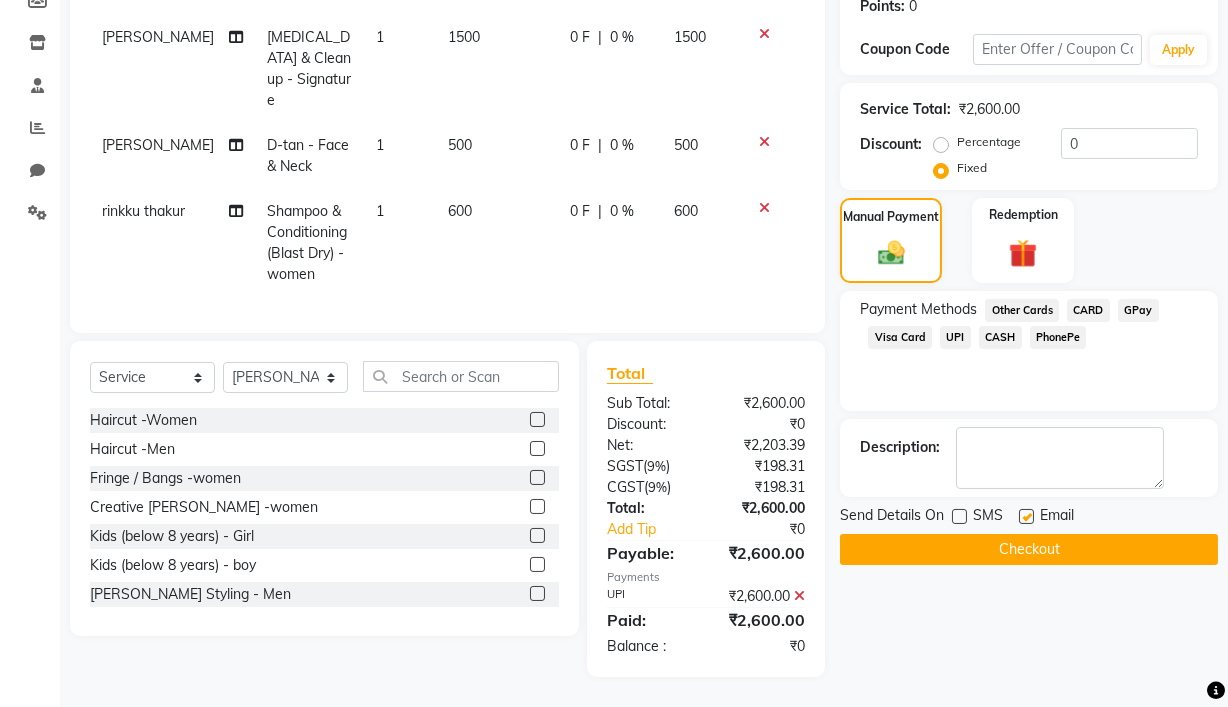 click on "Email" 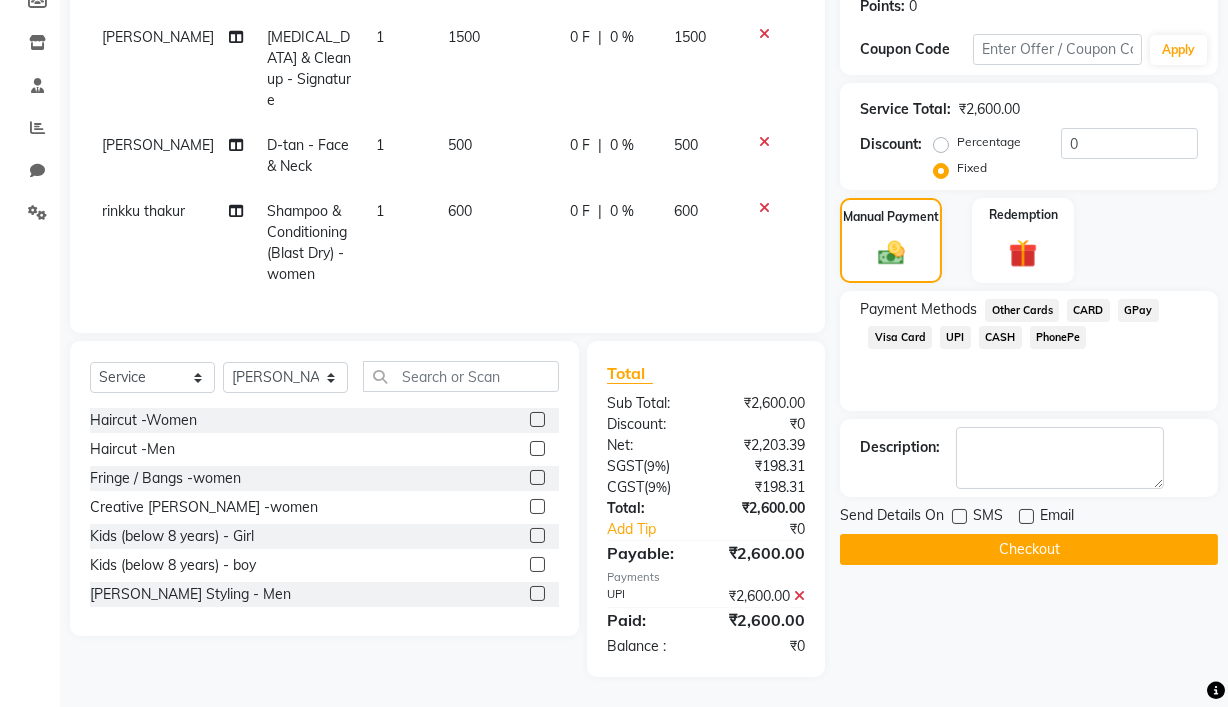 click on "Name: Simran Chachondi Mam Membership:  No Active Membership  Total Visits:   Card on file:  0 Last Visit:   - Points:   0  Coupon Code Apply Service Total:  ₹2,600.00  Discount:  Percentage   Fixed  0 Manual Payment Redemption Payment Methods  Other Cards   CARD   GPay   Visa Card   UPI   CASH   PhonePe  Description:                  Send Details On SMS Email  Checkout" 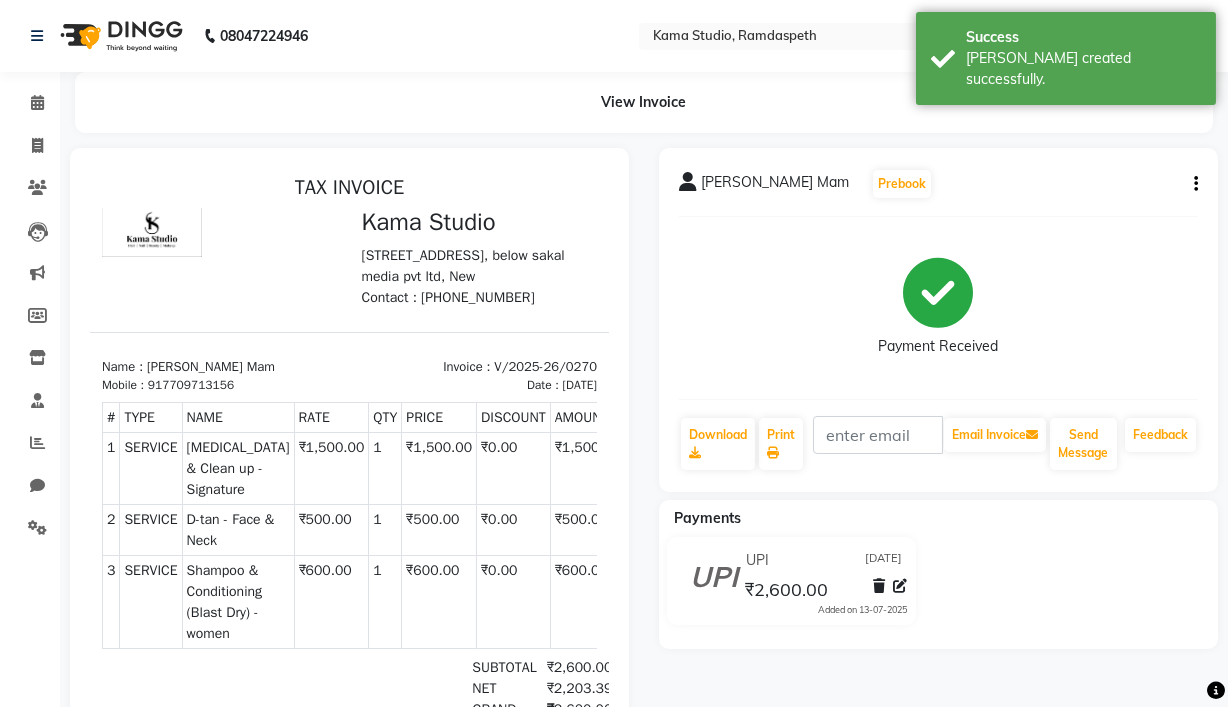 scroll, scrollTop: 0, scrollLeft: 0, axis: both 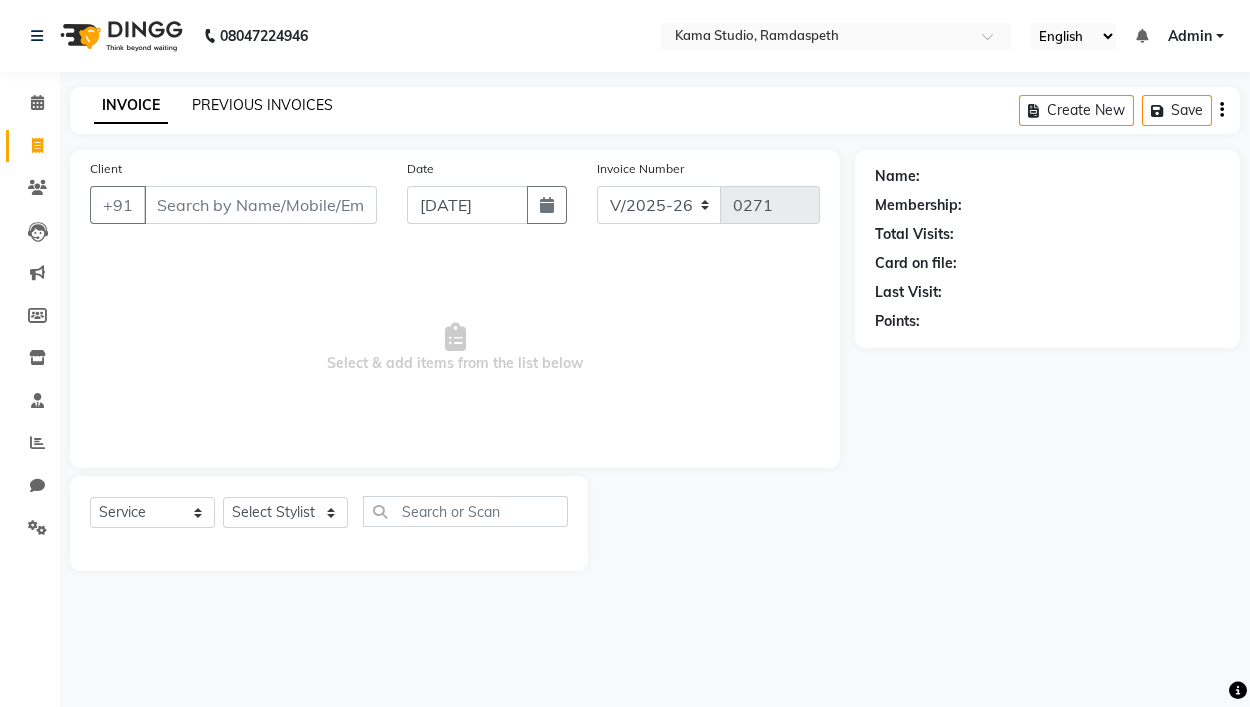 click on "PREVIOUS INVOICES" 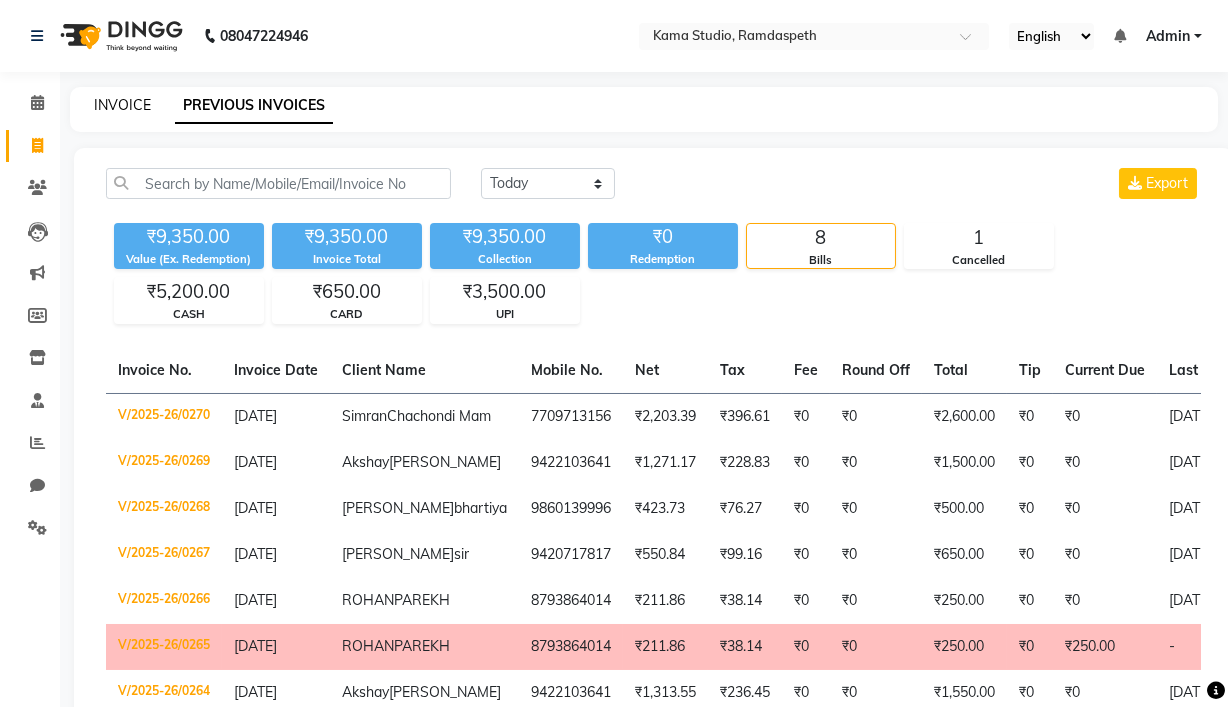 click on "INVOICE" 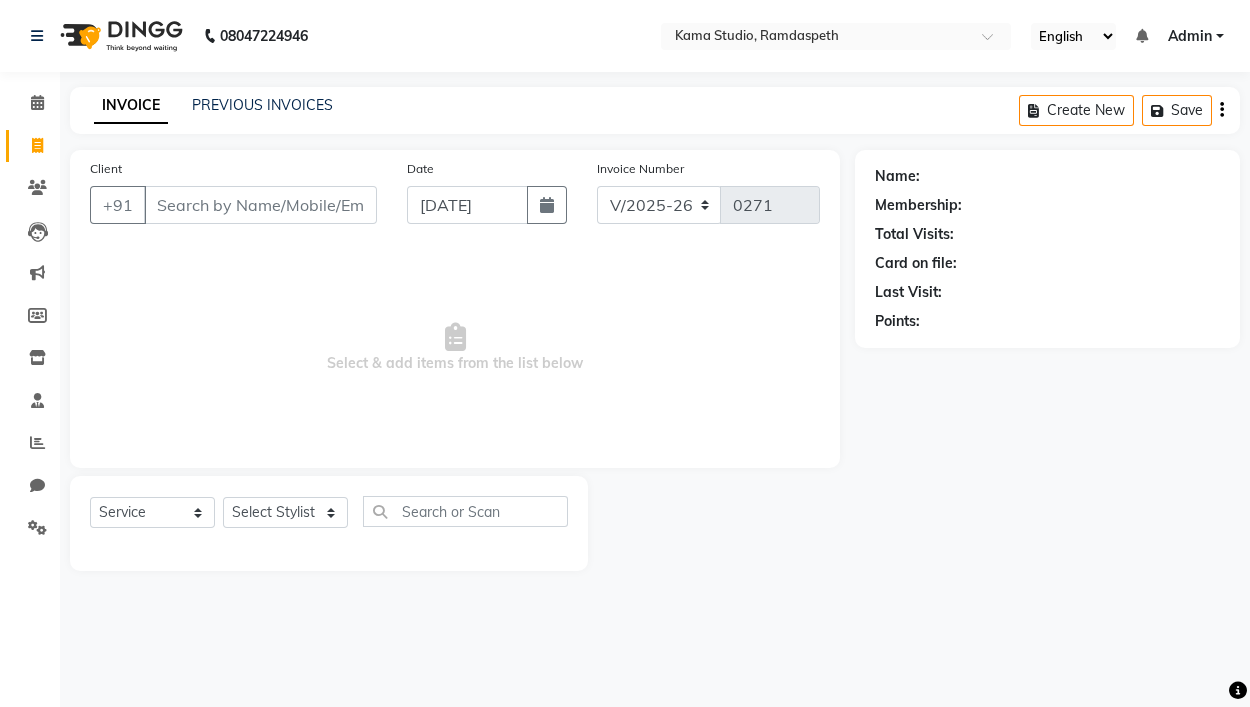 drag, startPoint x: 323, startPoint y: 202, endPoint x: 308, endPoint y: 202, distance: 15 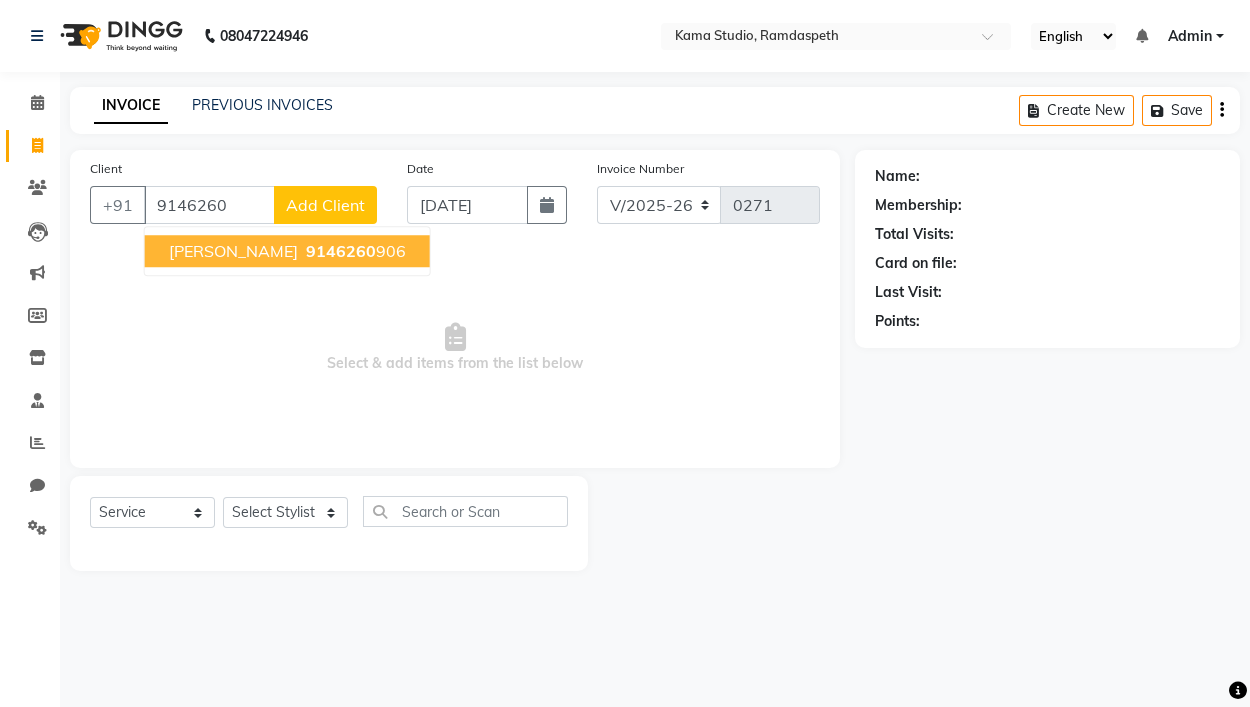 click on "9146260" at bounding box center [341, 251] 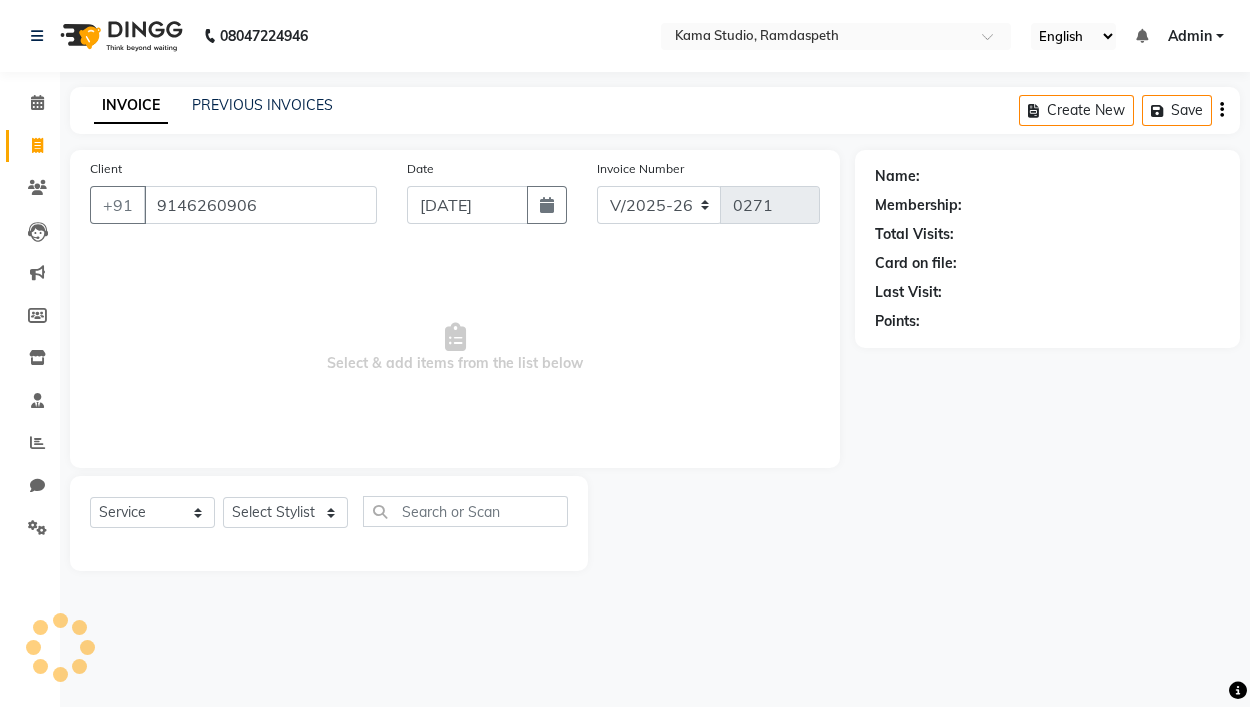 type on "9146260906" 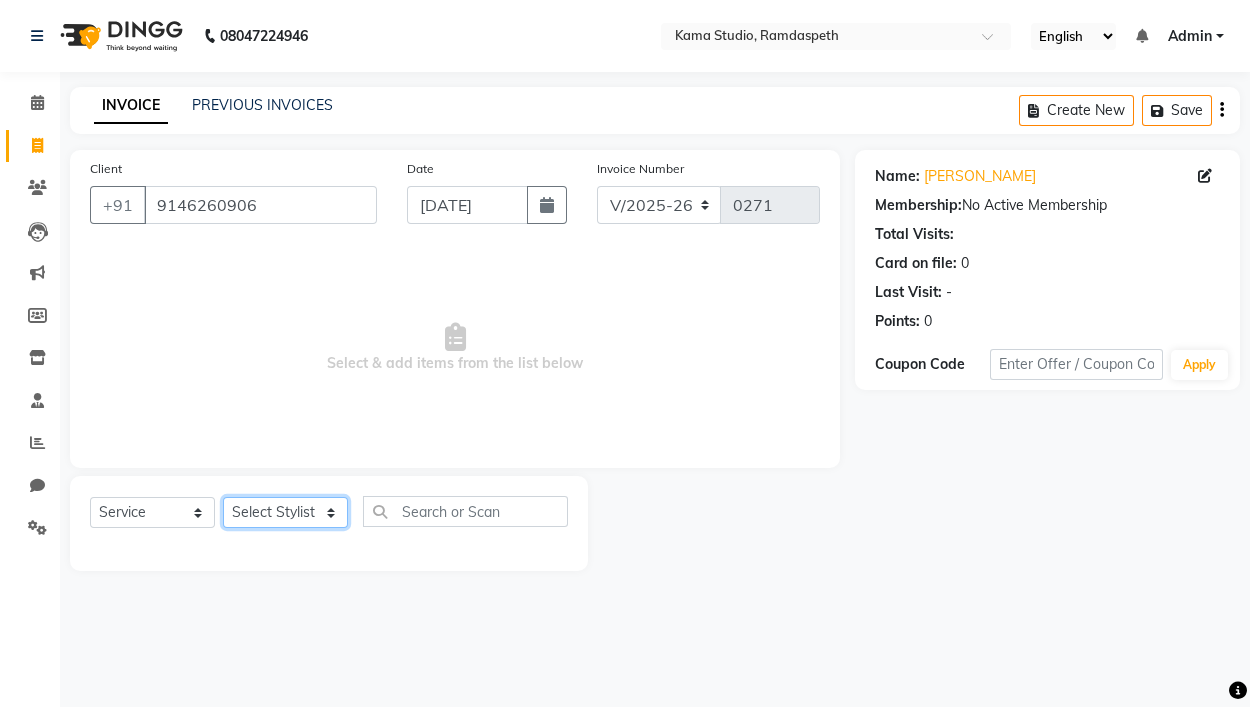 click on "Select Stylist Ajay Pal amol ramteke Ankit Dhawariya Sir ashis rajbanshi Devendra Dhawariya Sir Jay JAYANT VINOD CHINCHULKAR kishor  jambulkar Prajakta Ujjenkar Priya Gadge rinkku thakur  Sandeep Ugawakar Sangeeta Didi trupti rawale Vaishali More Varsha guru" 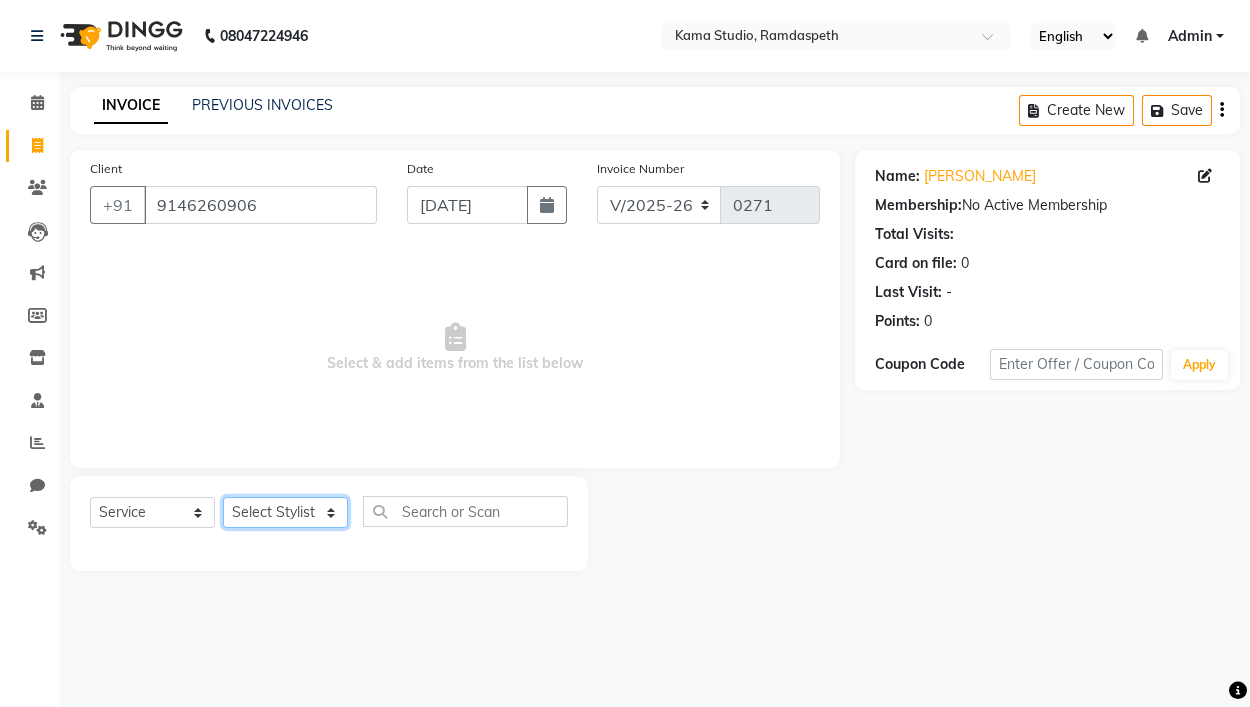select on "67939" 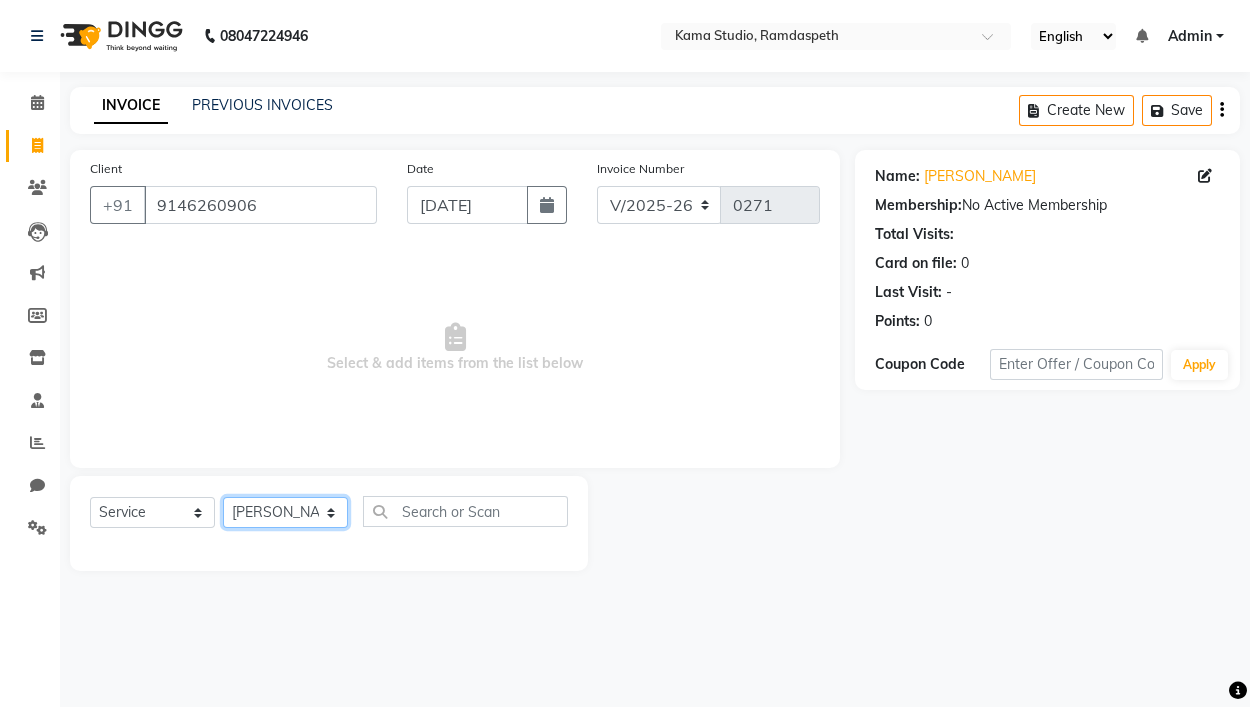 click on "Select Stylist Ajay Pal amol ramteke Ankit Dhawariya Sir ashis rajbanshi Devendra Dhawariya Sir Jay JAYANT VINOD CHINCHULKAR kishor  jambulkar Prajakta Ujjenkar Priya Gadge rinkku thakur  Sandeep Ugawakar Sangeeta Didi trupti rawale Vaishali More Varsha guru" 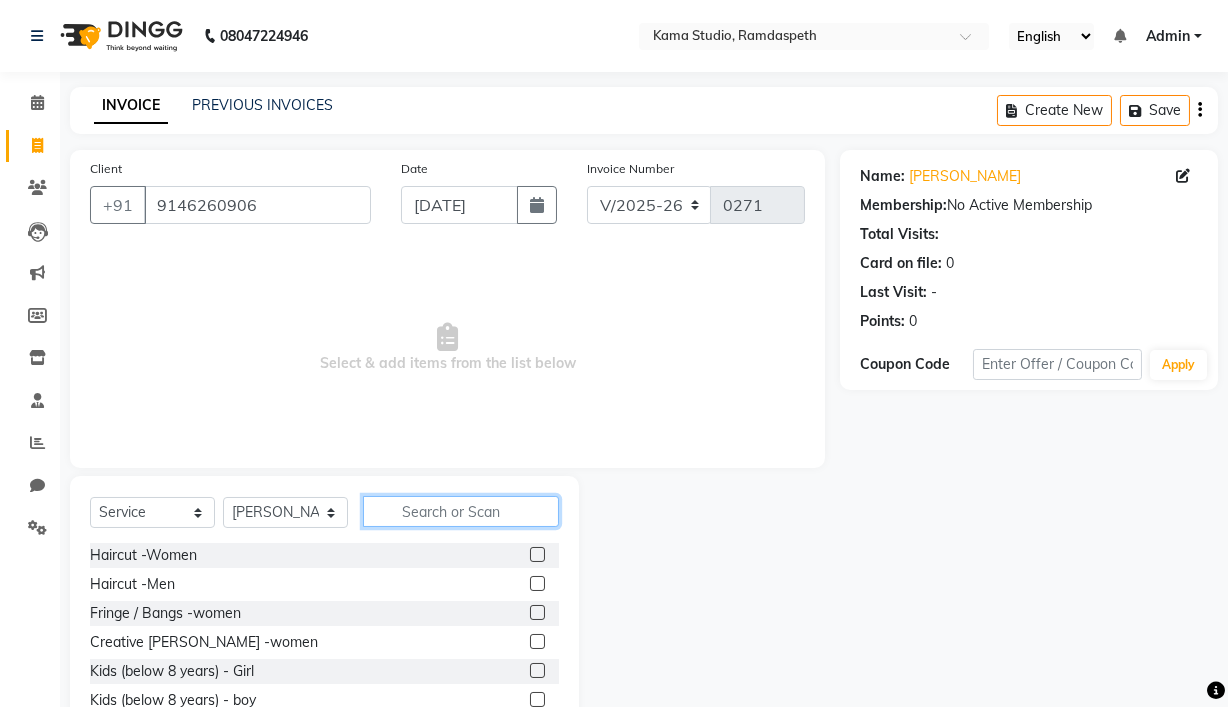 click 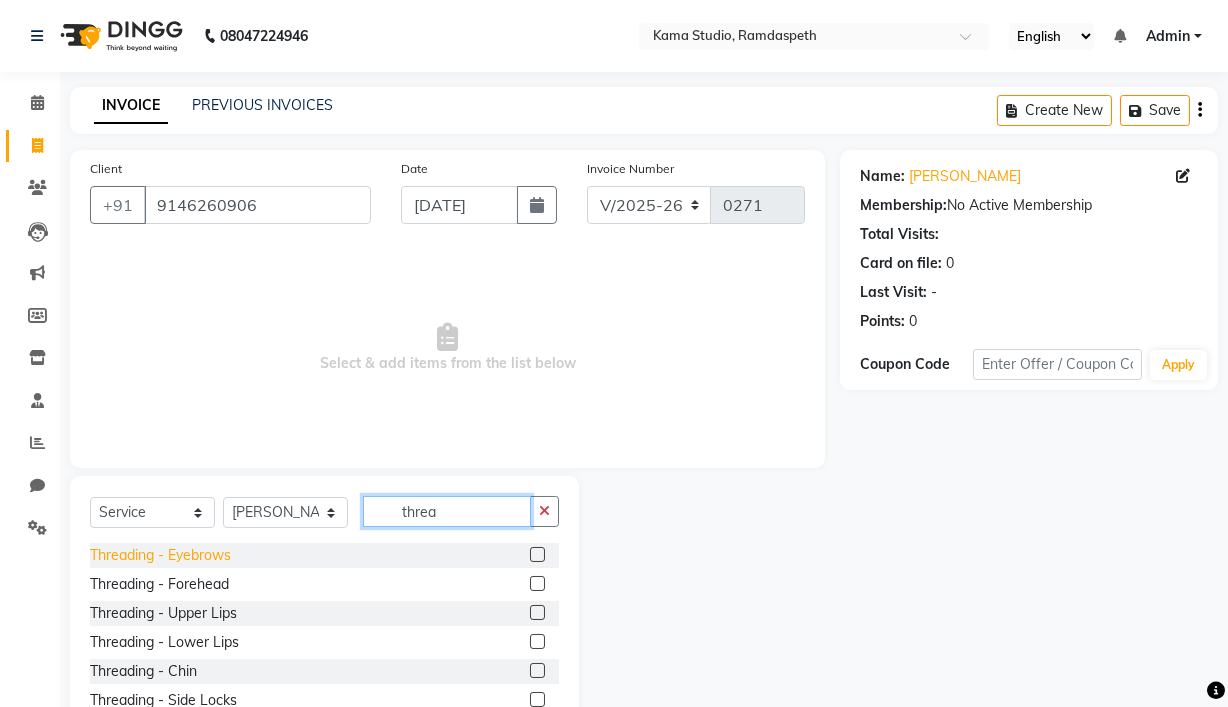 type on "threa" 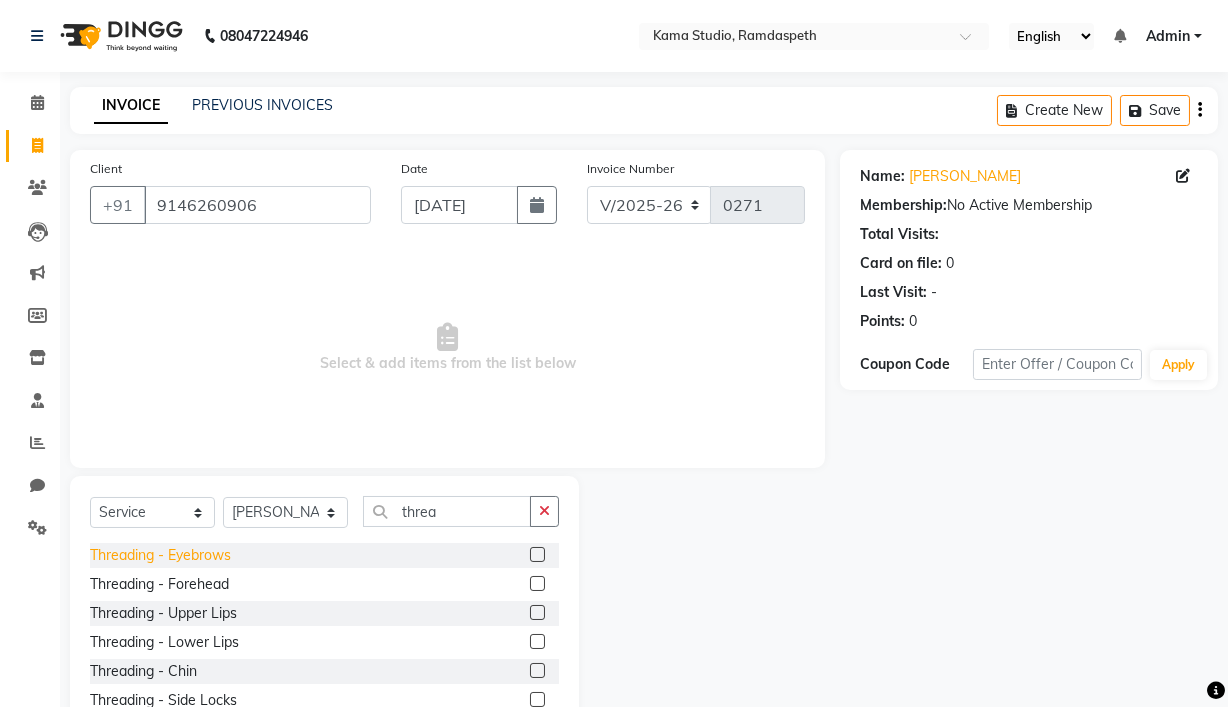 click on "Threading - Eyebrows" 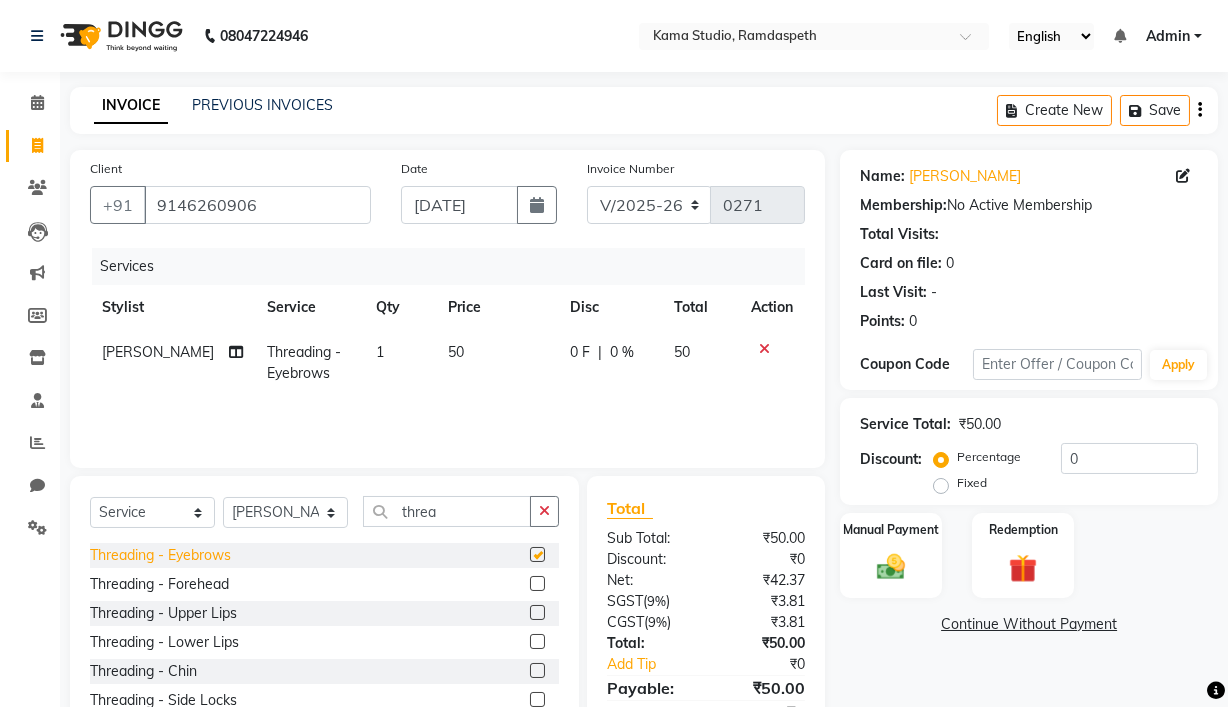 checkbox on "false" 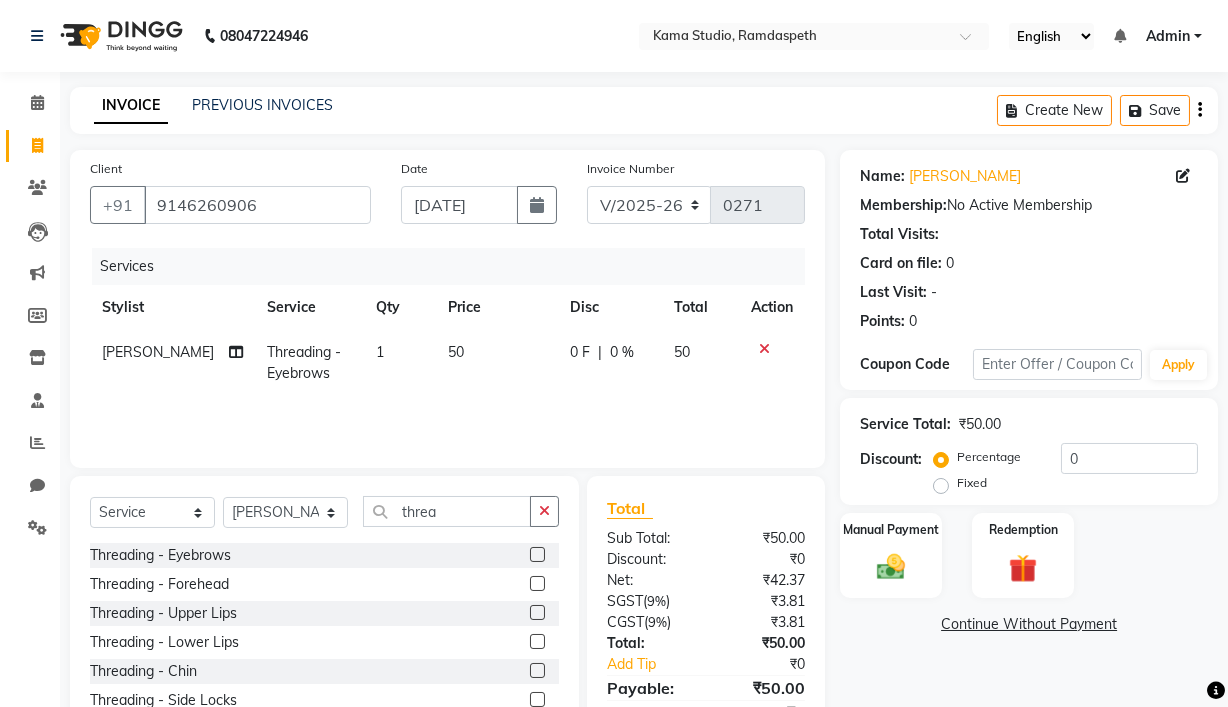click on "50" 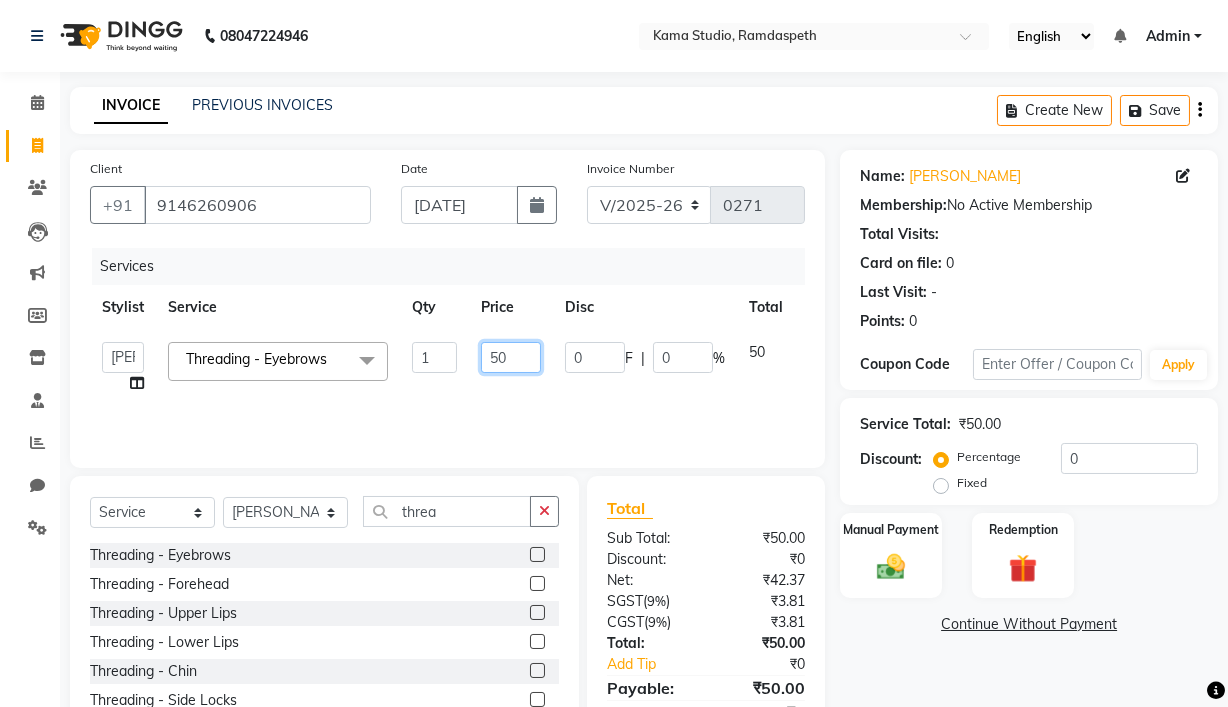 click on "50" 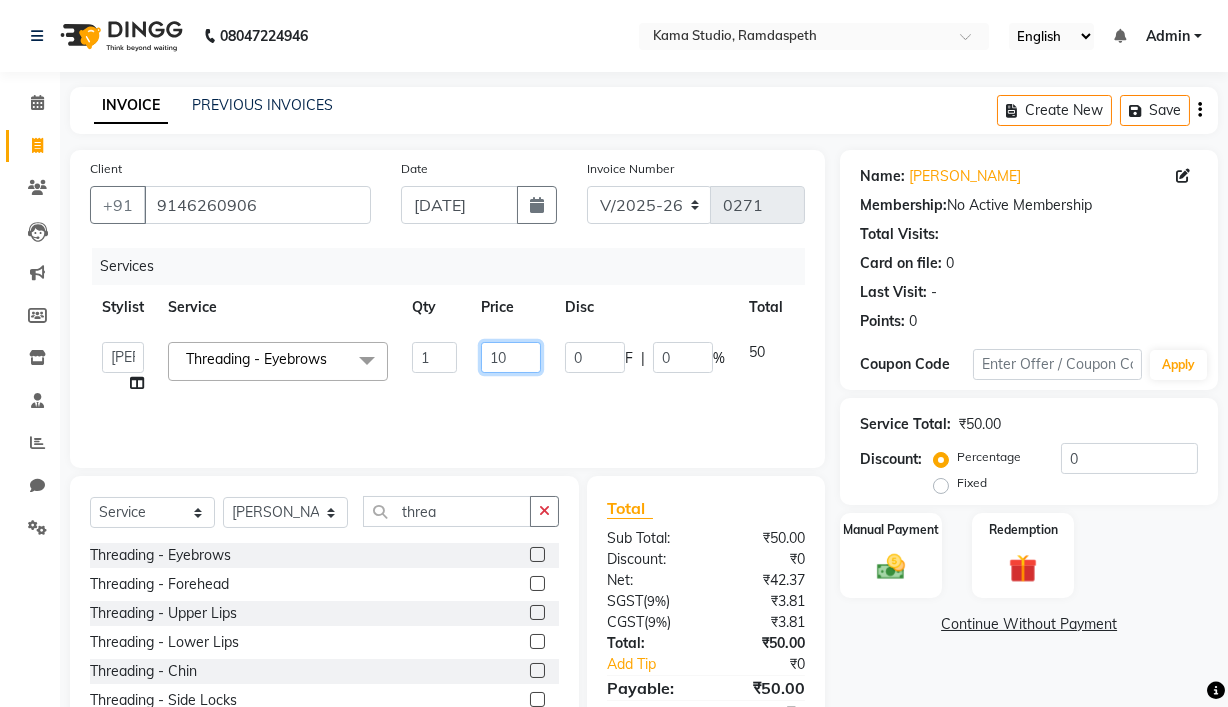 type on "100" 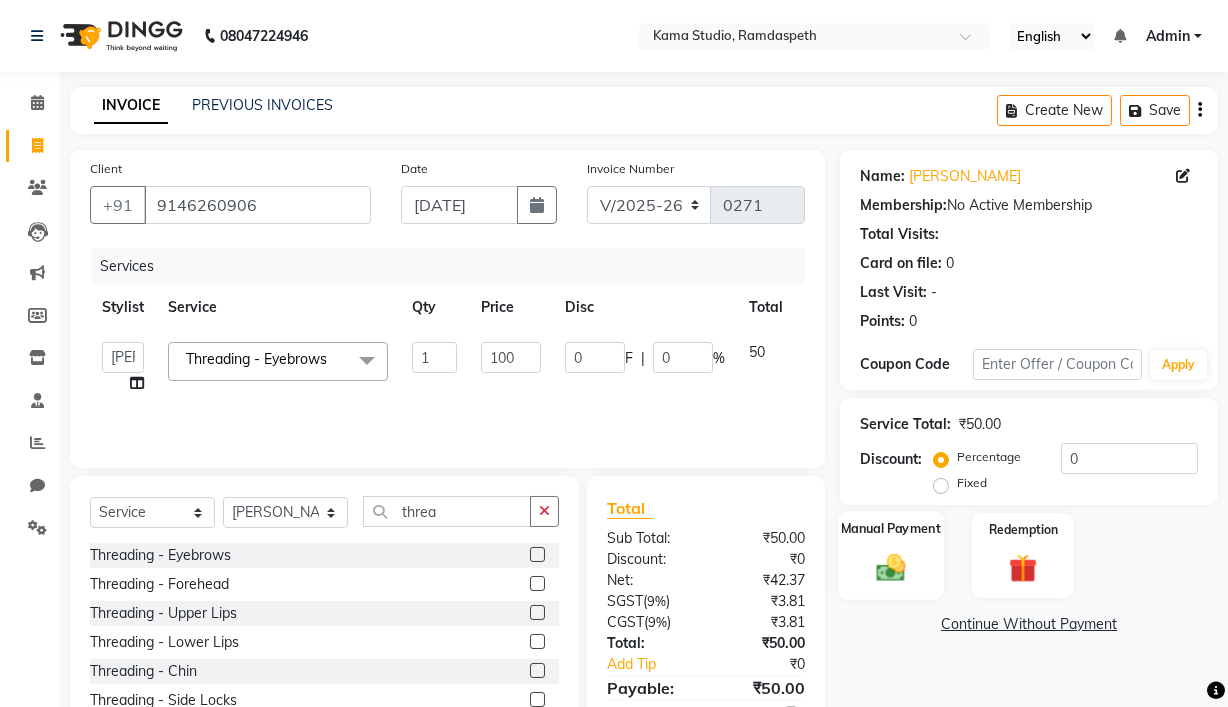click on "Manual Payment" 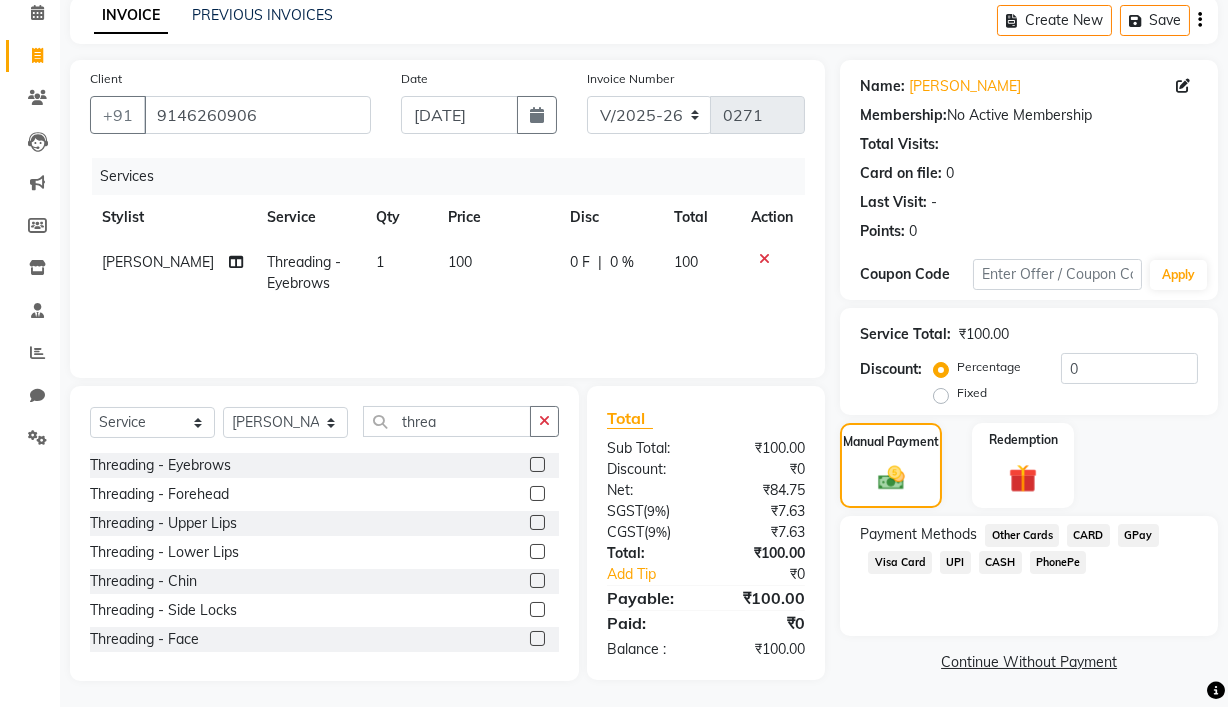 scroll, scrollTop: 95, scrollLeft: 0, axis: vertical 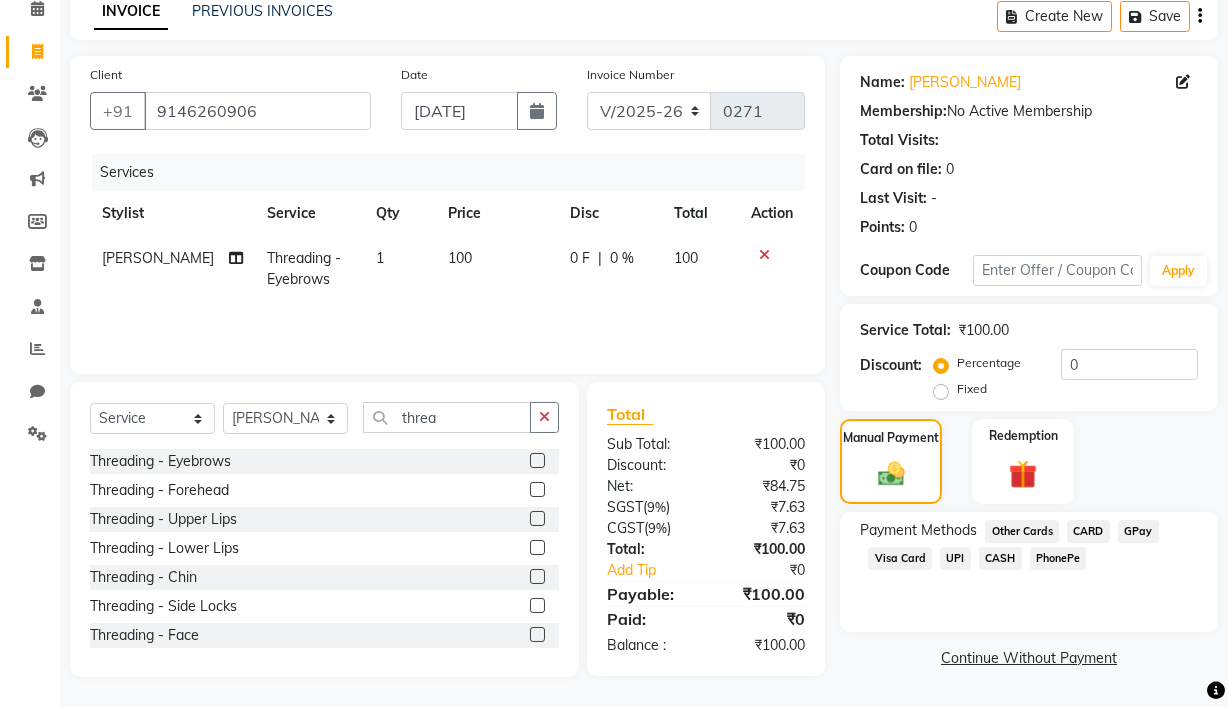 click on "Fixed" 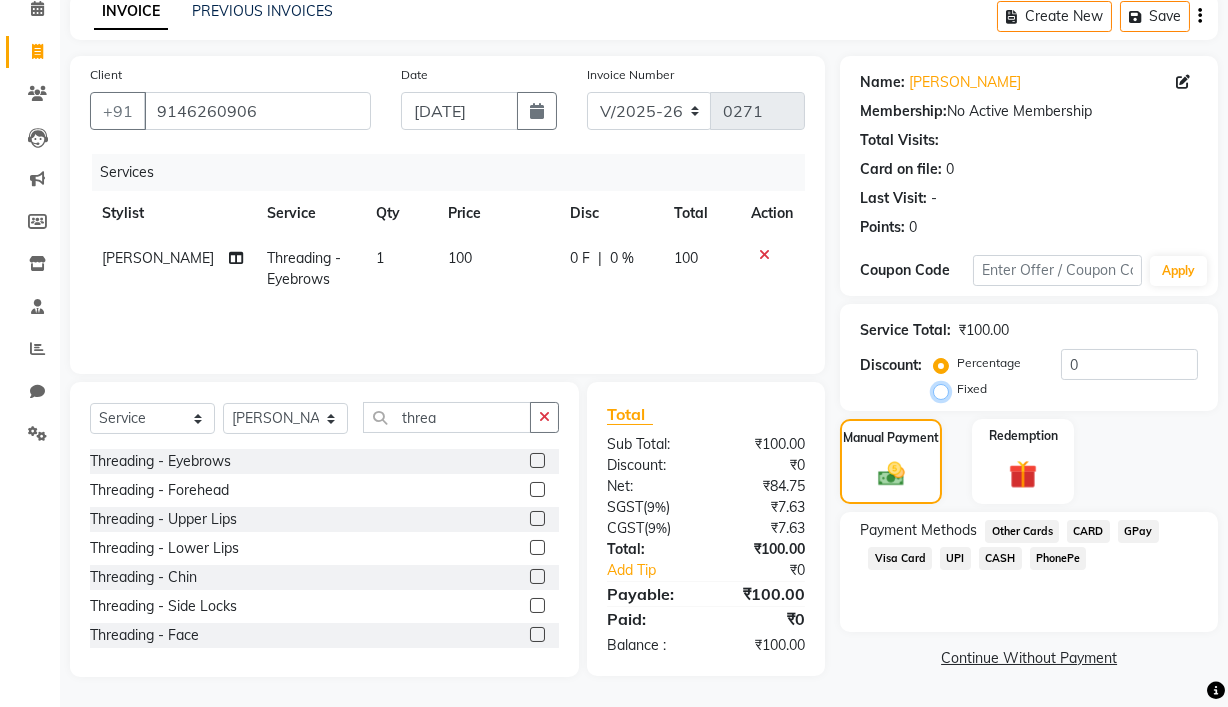 click on "Fixed" at bounding box center (945, 389) 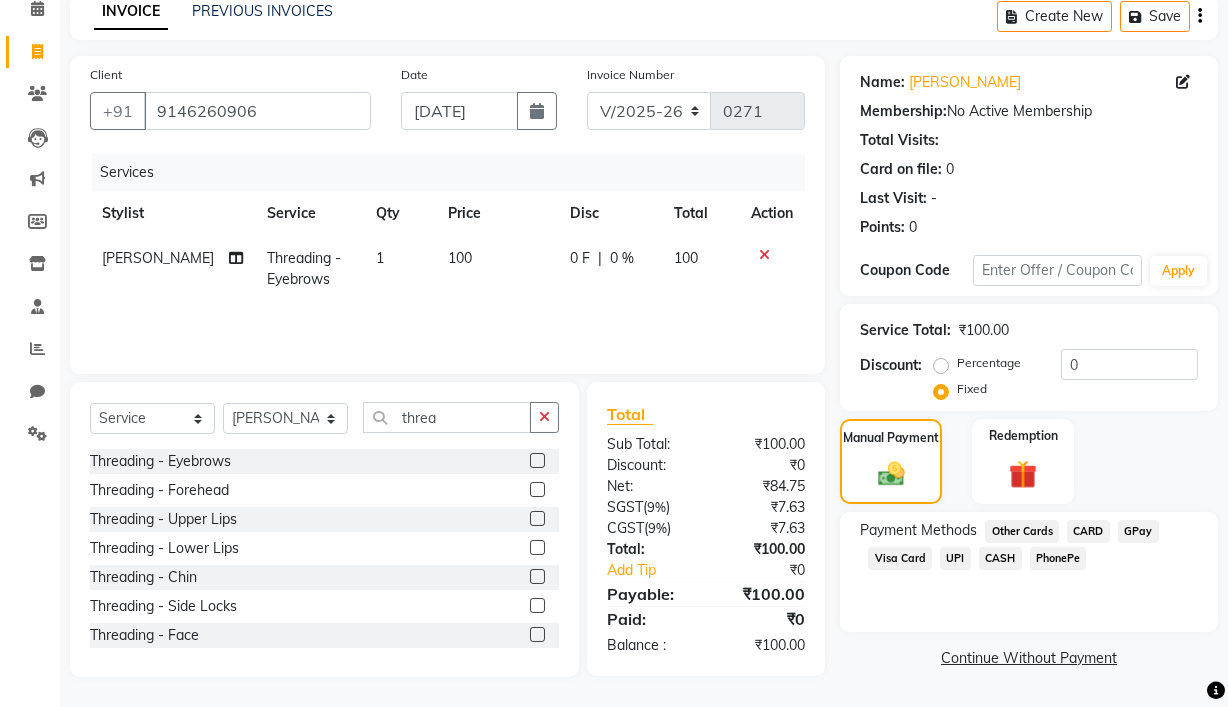 click on "CASH" 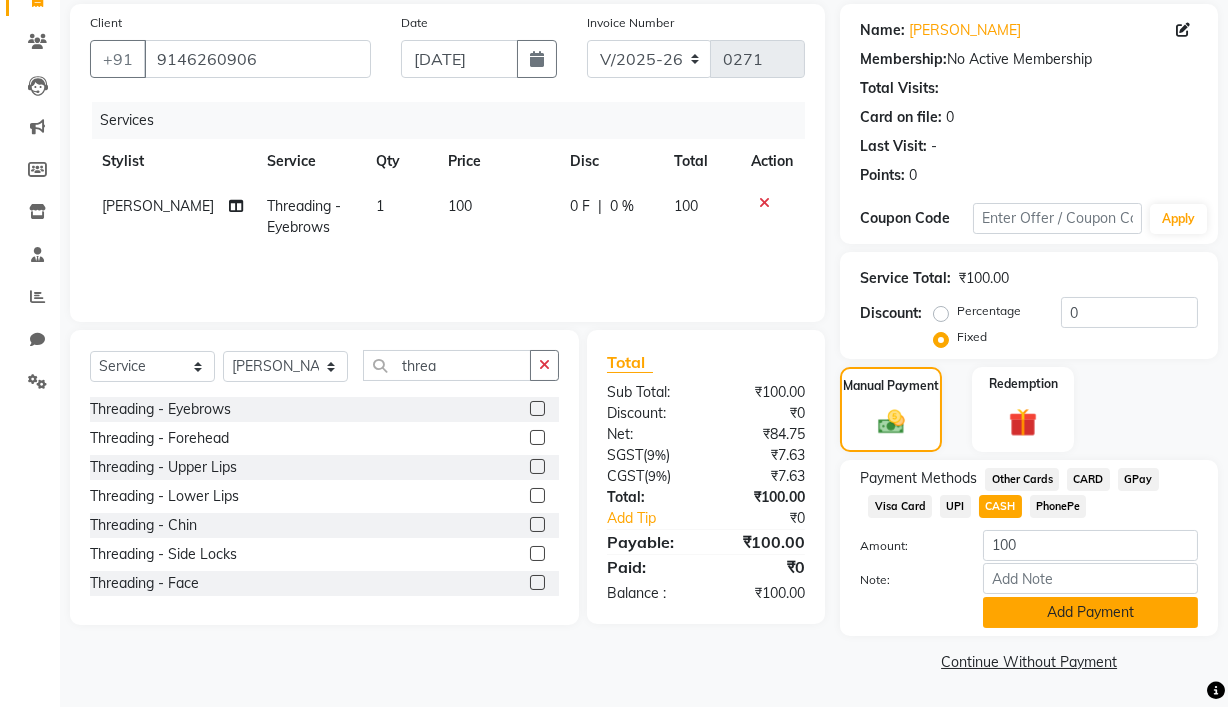 click on "Add Payment" 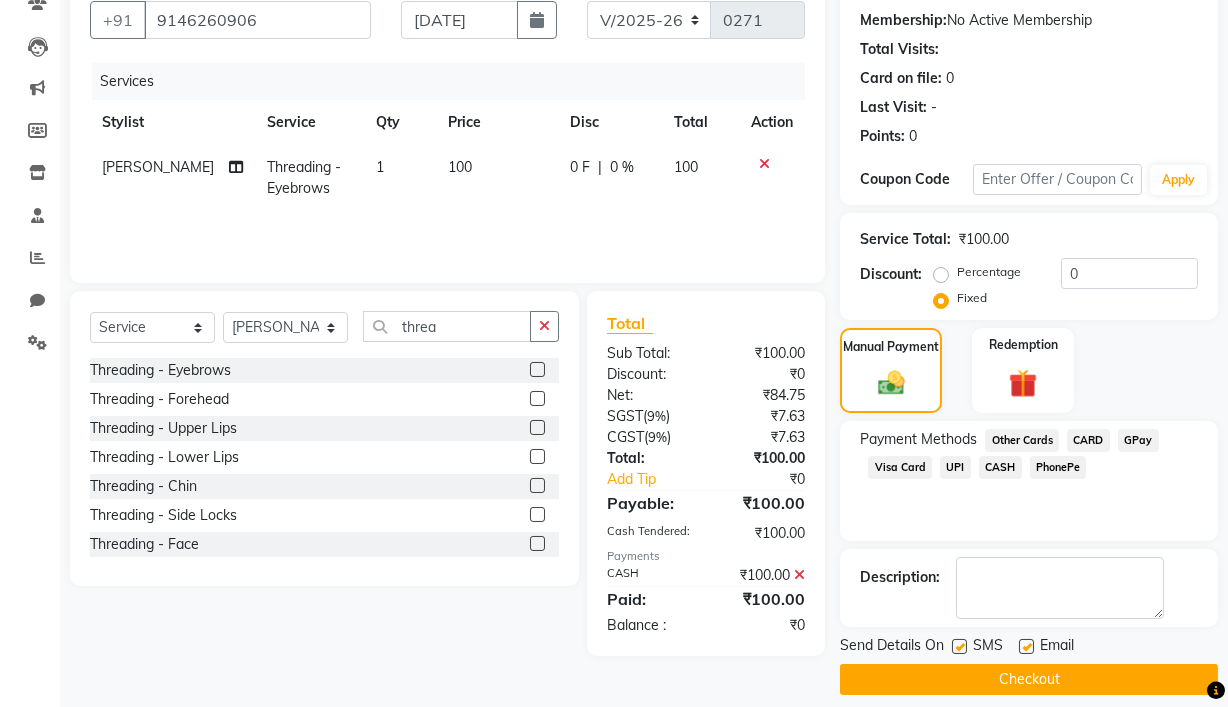 scroll, scrollTop: 203, scrollLeft: 0, axis: vertical 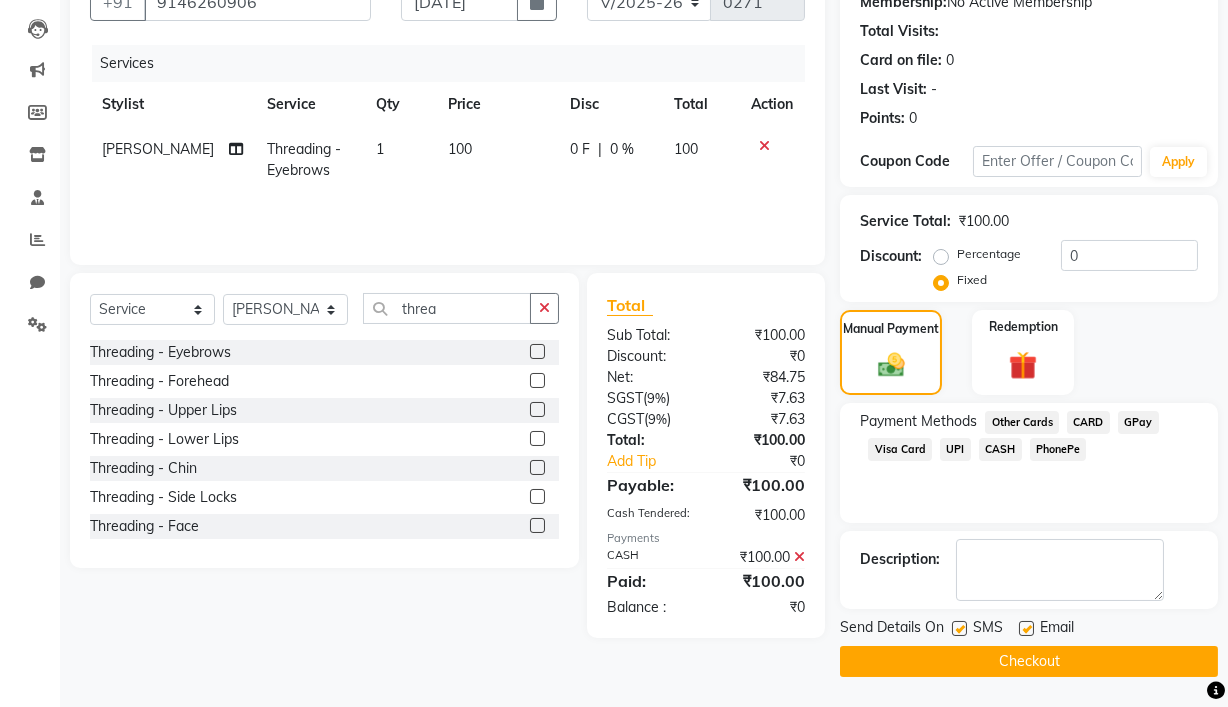 click 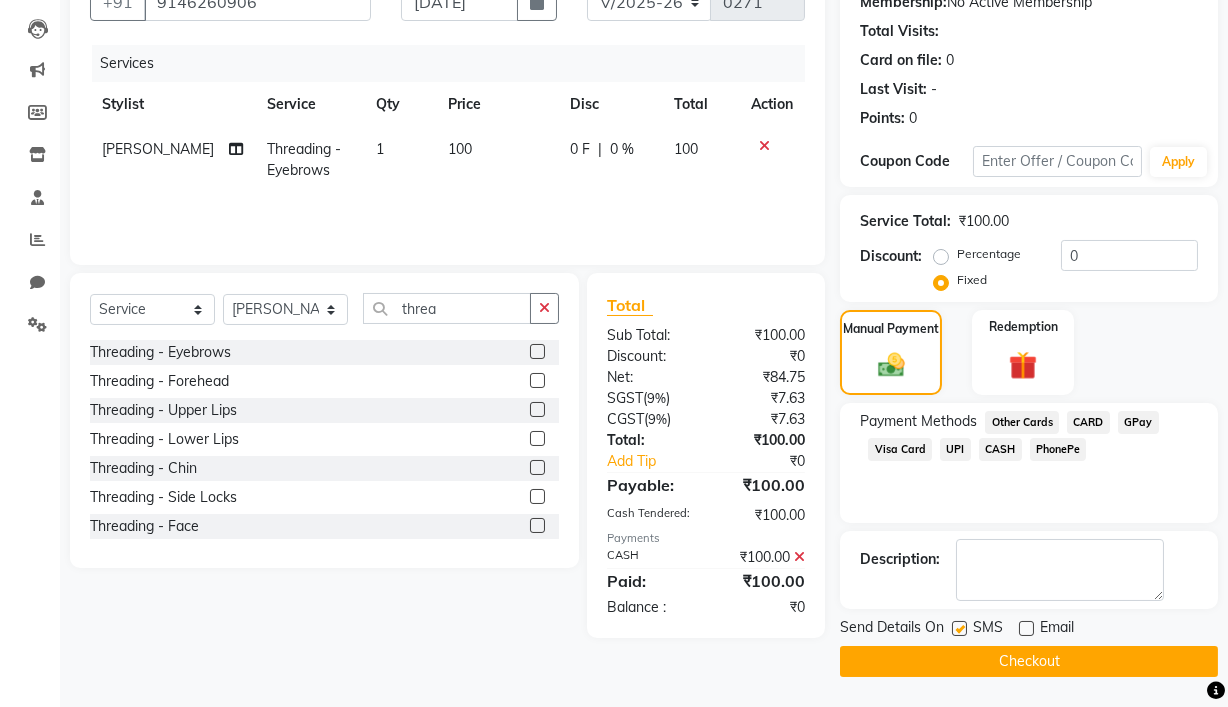 click on "Checkout" 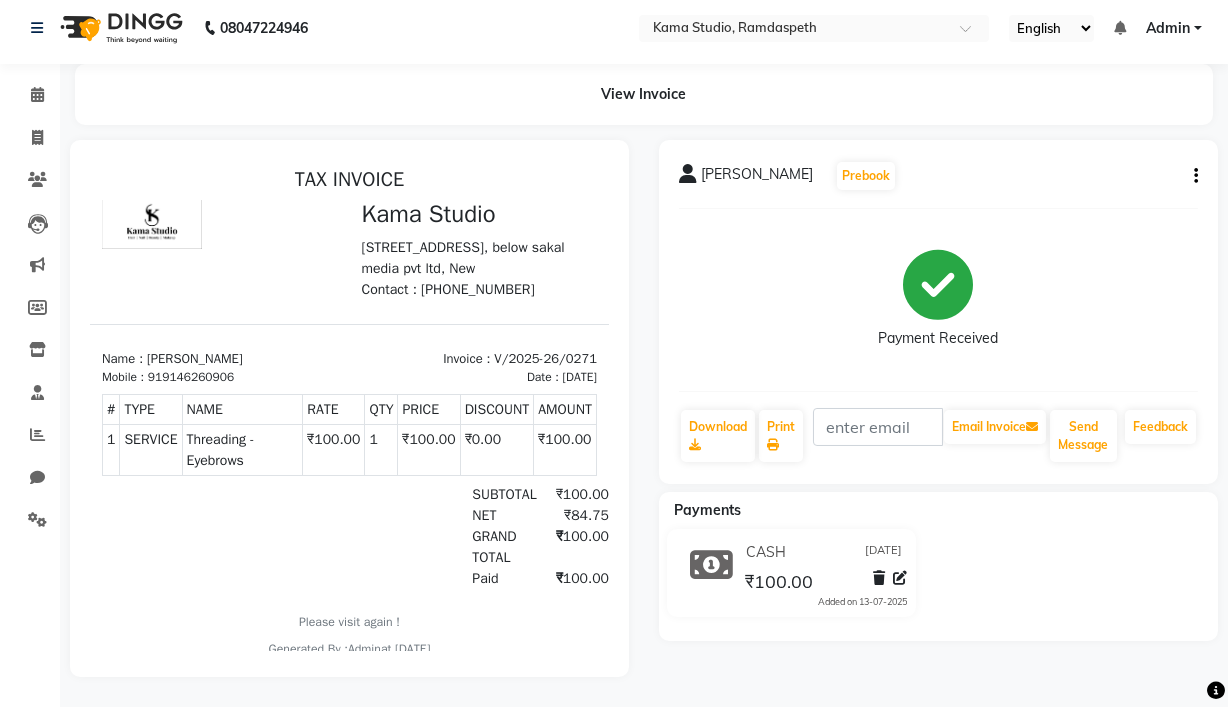 scroll, scrollTop: 0, scrollLeft: 0, axis: both 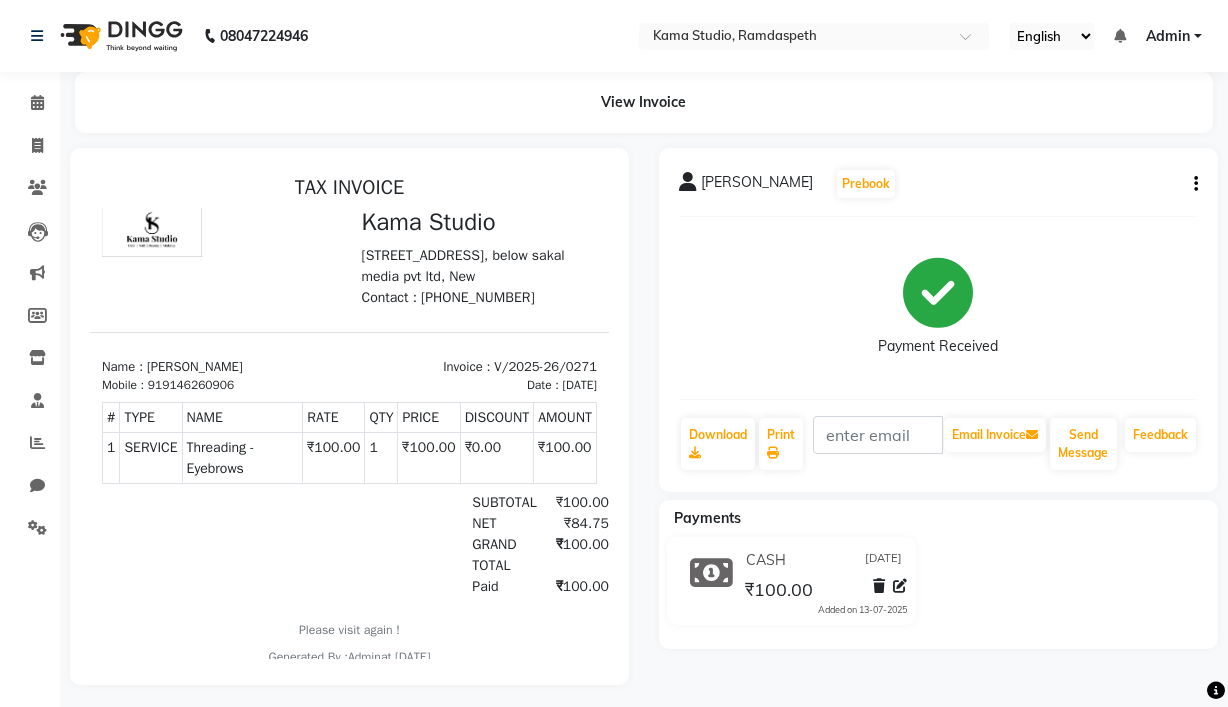 select on "service" 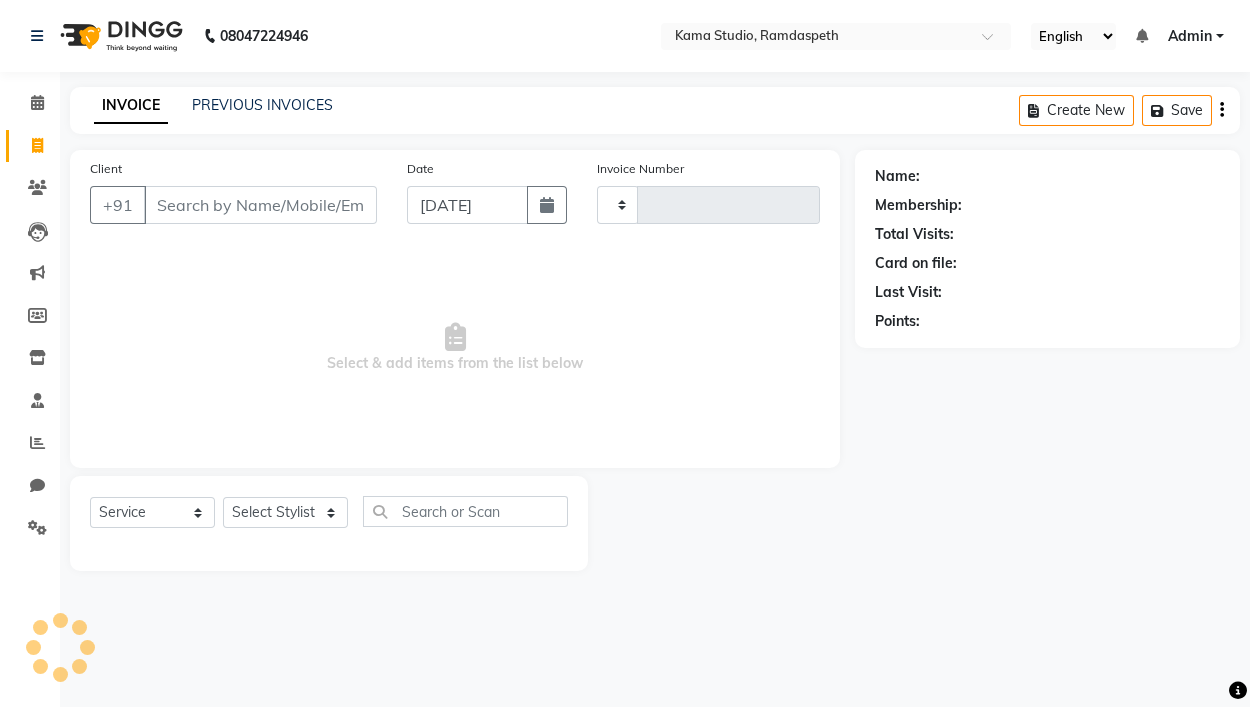 type on "0272" 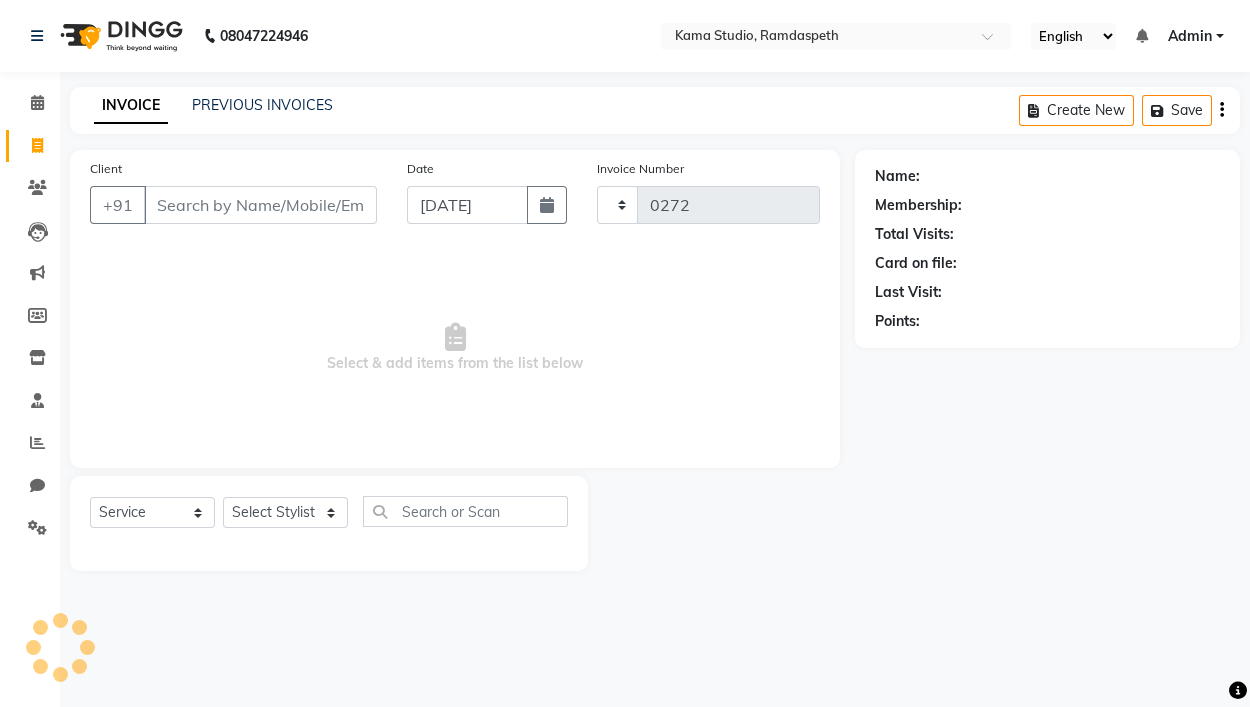 select on "7582" 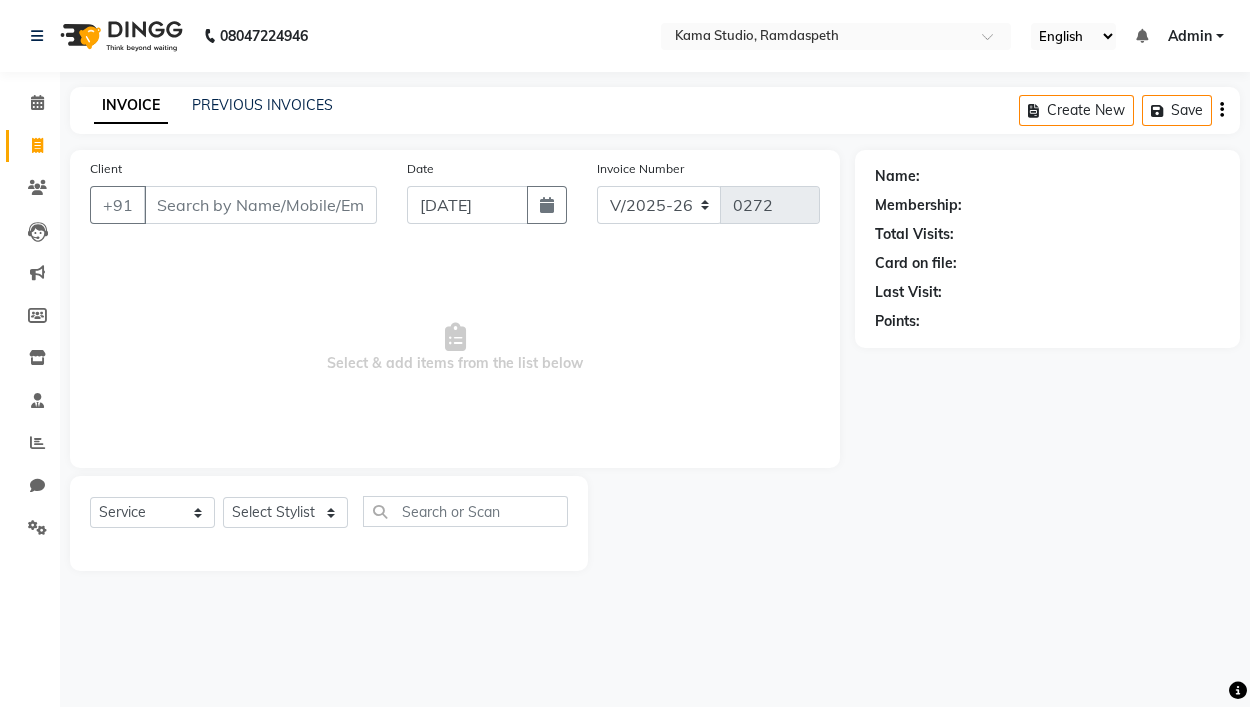 click on "Client" at bounding box center (260, 205) 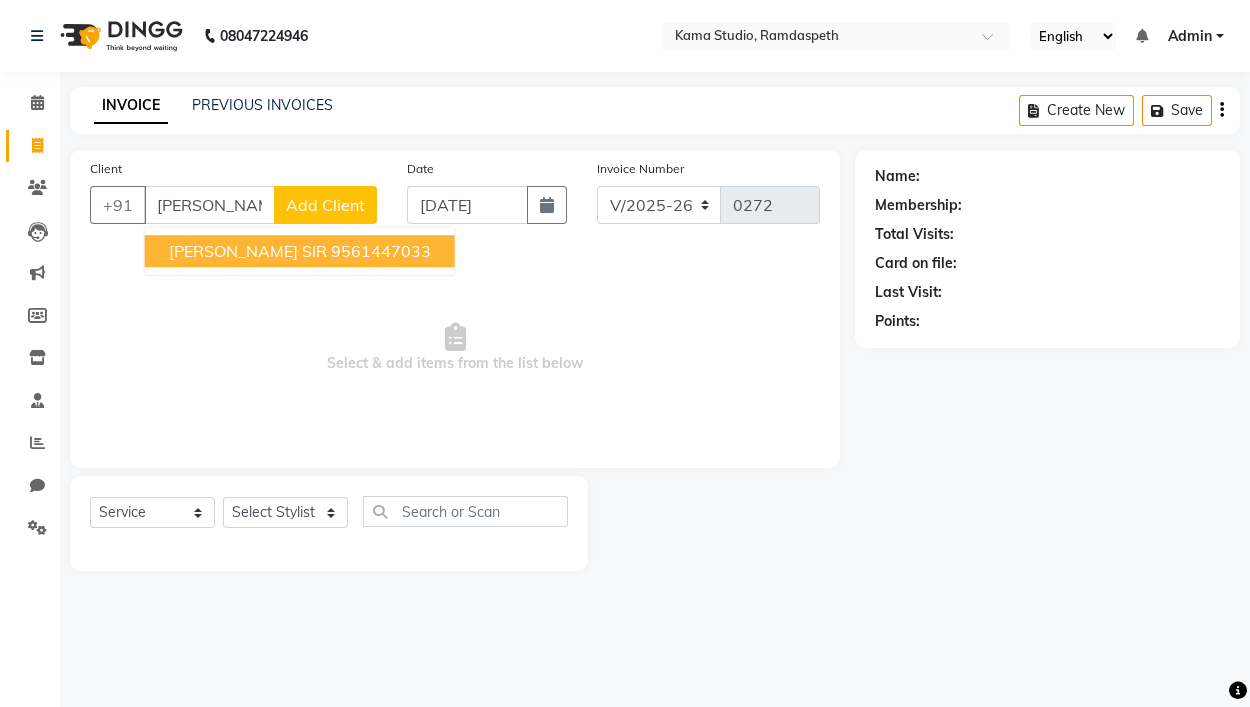 click on "RACHIT KHANDELWAL SIR" at bounding box center [248, 251] 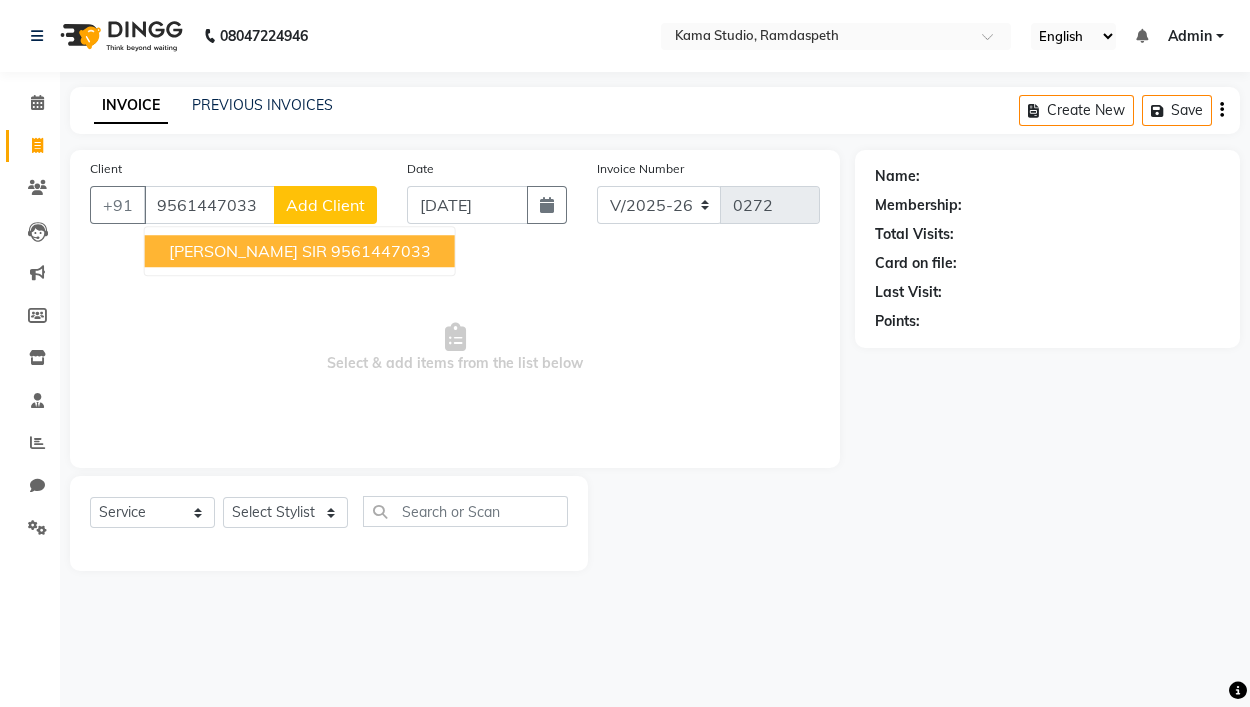 type on "9561447033" 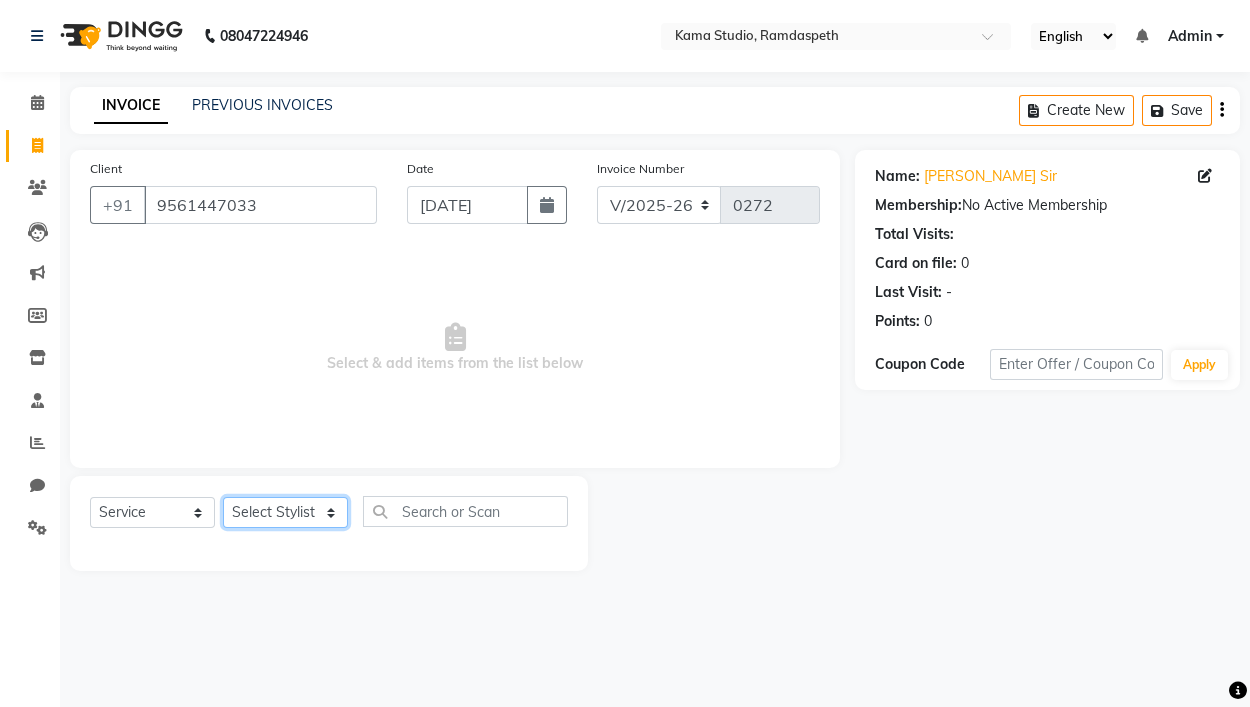 click on "Select  Service  Product  Membership  Package Voucher Prepaid Gift Card  Select Stylist Ajay Pal amol ramteke Ankit Dhawariya Sir ashis rajbanshi Devendra Dhawariya Sir Jay JAYANT VINOD CHINCHULKAR kishor  jambulkar Prajakta Ujjenkar Priya Gadge rinkku thakur  Sandeep Ugawakar Sangeeta Didi trupti rawale Vaishali More Varsha guru" 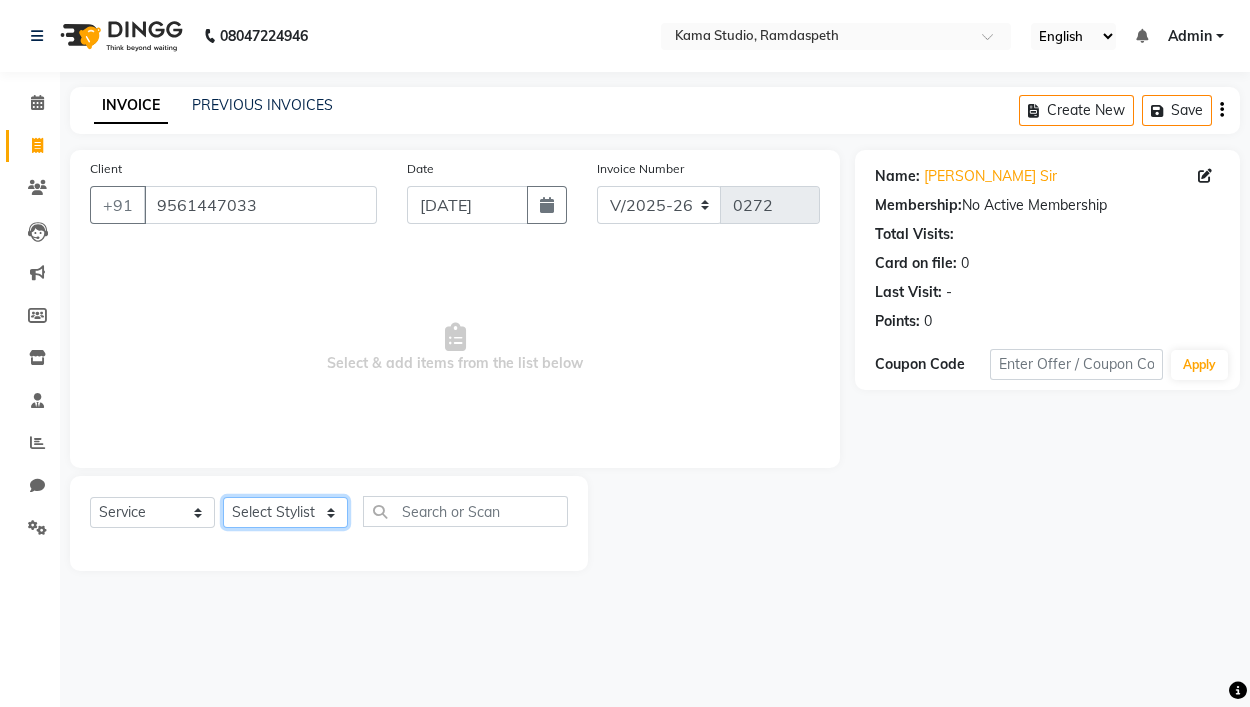select on "67948" 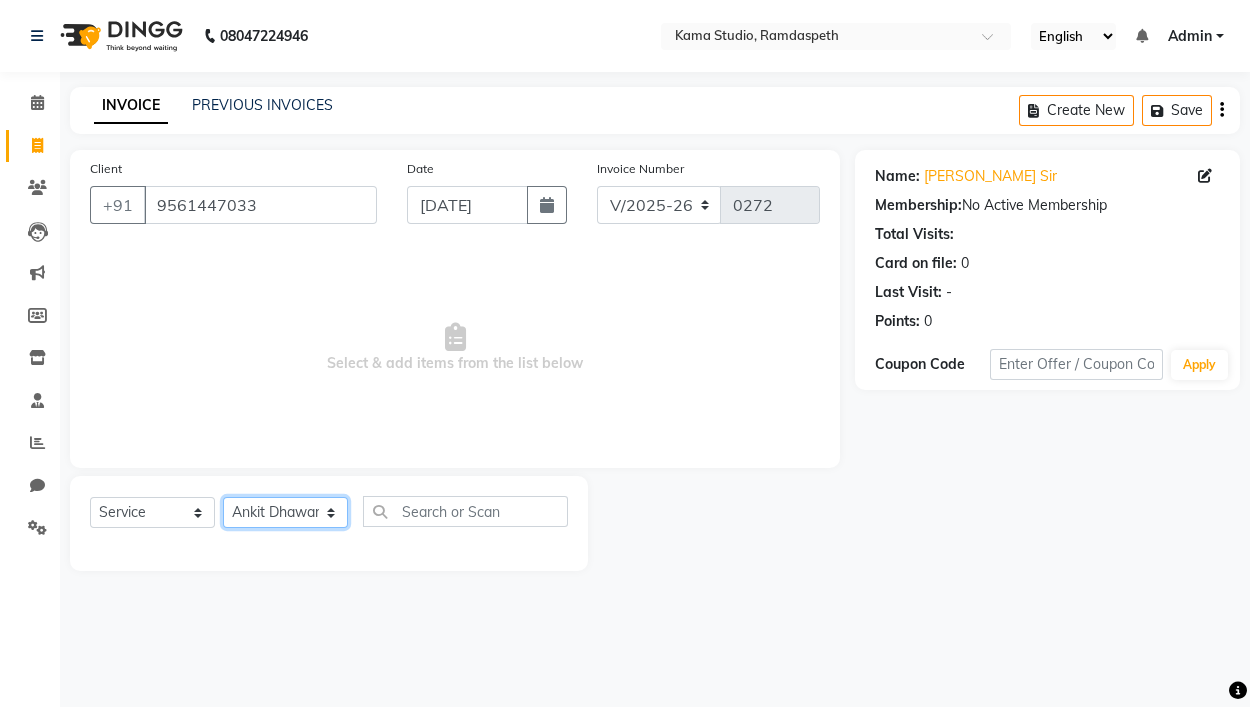 click on "Select Stylist Ajay Pal amol ramteke Ankit Dhawariya Sir ashis rajbanshi Devendra Dhawariya Sir Jay JAYANT VINOD CHINCHULKAR kishor  jambulkar Prajakta Ujjenkar Priya Gadge rinkku thakur  Sandeep Ugawakar Sangeeta Didi trupti rawale Vaishali More Varsha guru" 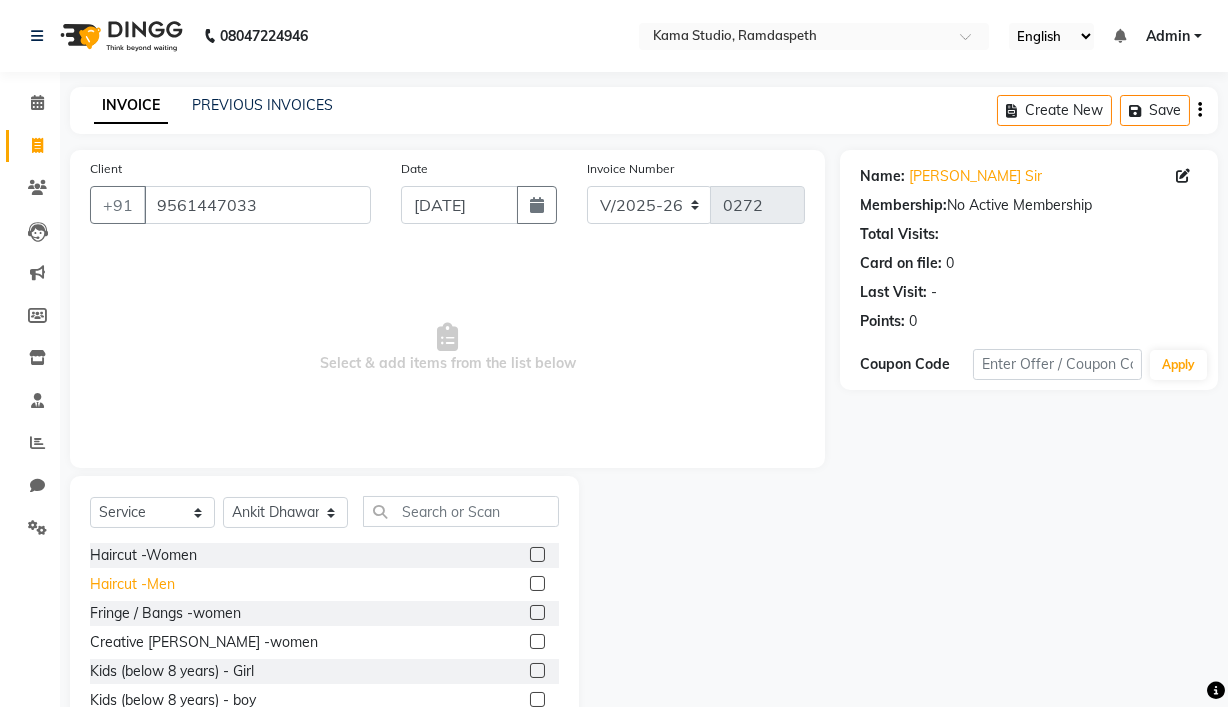 click on "Haircut -Men" 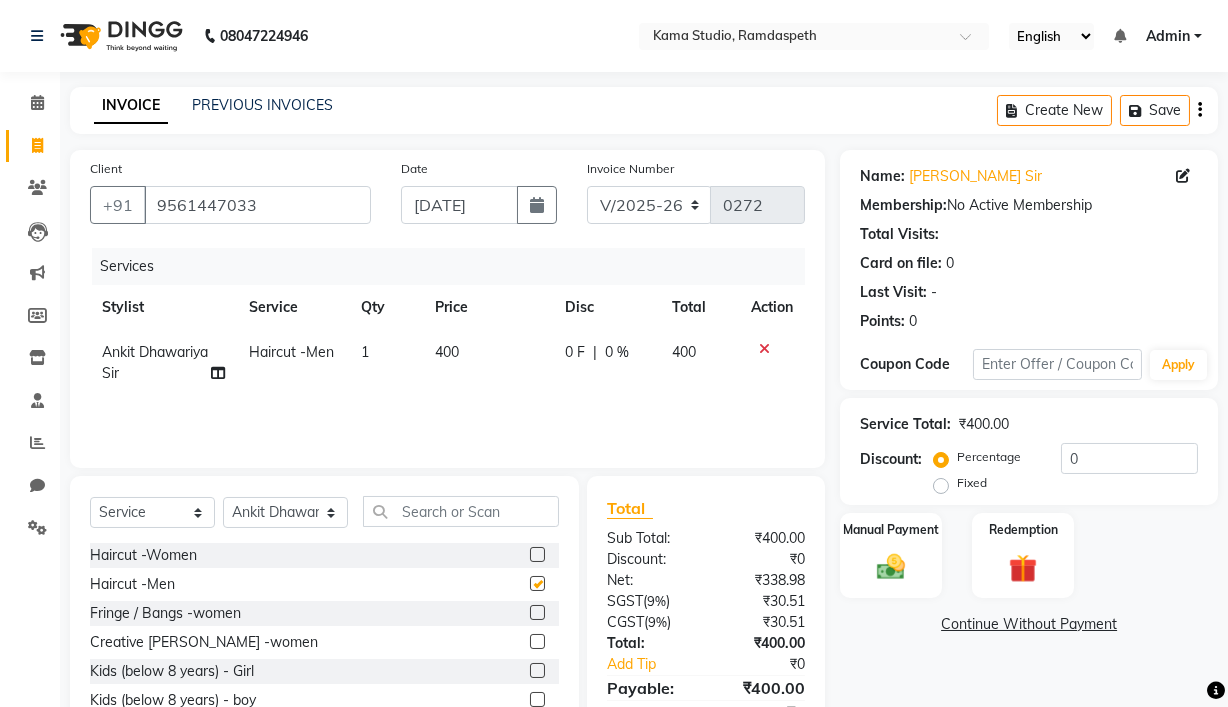 checkbox on "false" 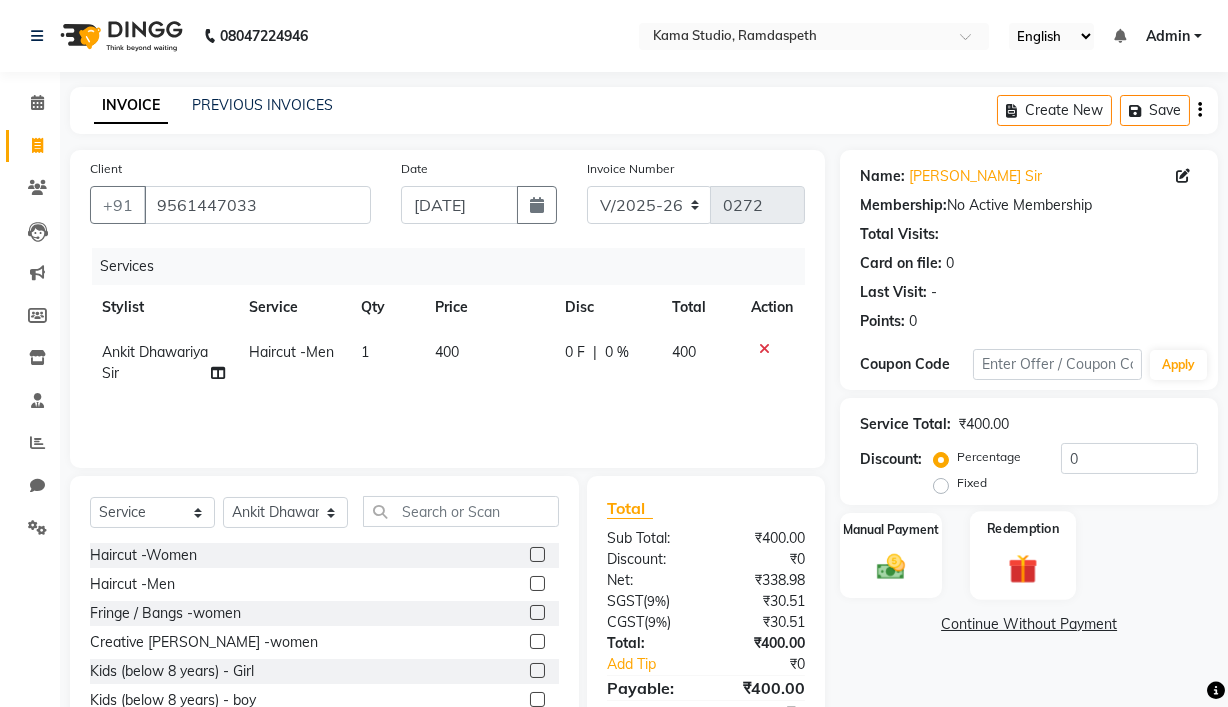 drag, startPoint x: 890, startPoint y: 591, endPoint x: 985, endPoint y: 542, distance: 106.89247 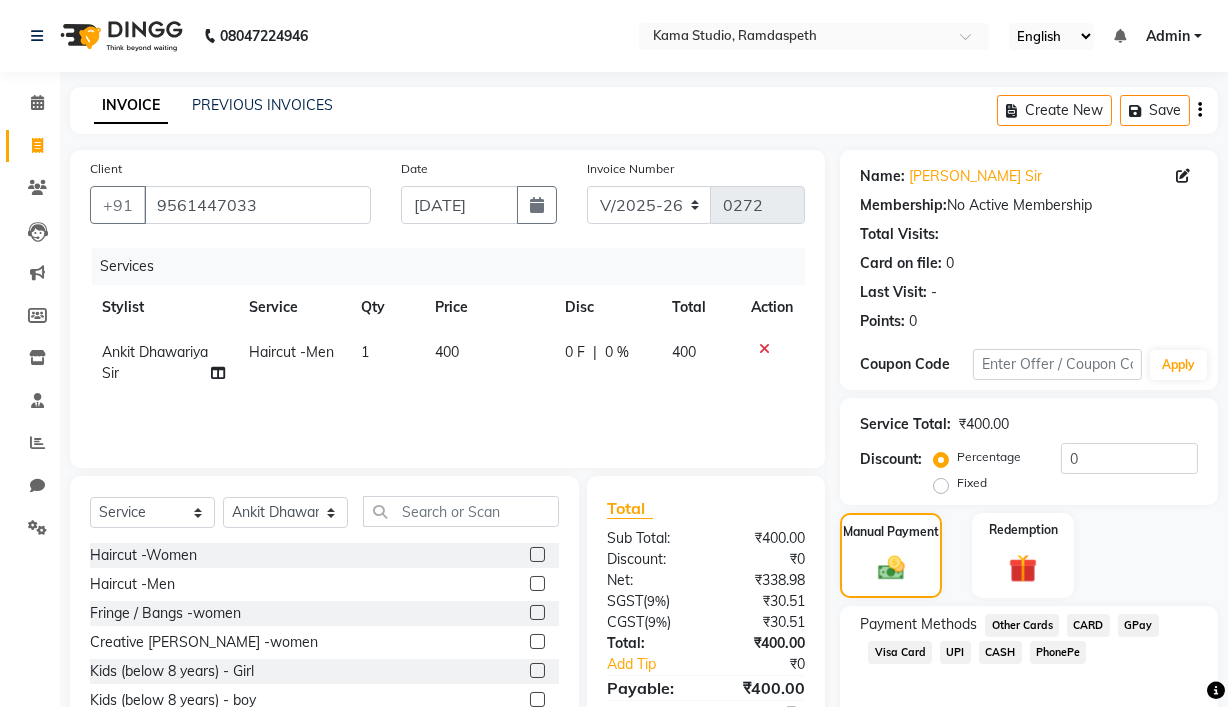 click on "Fixed" 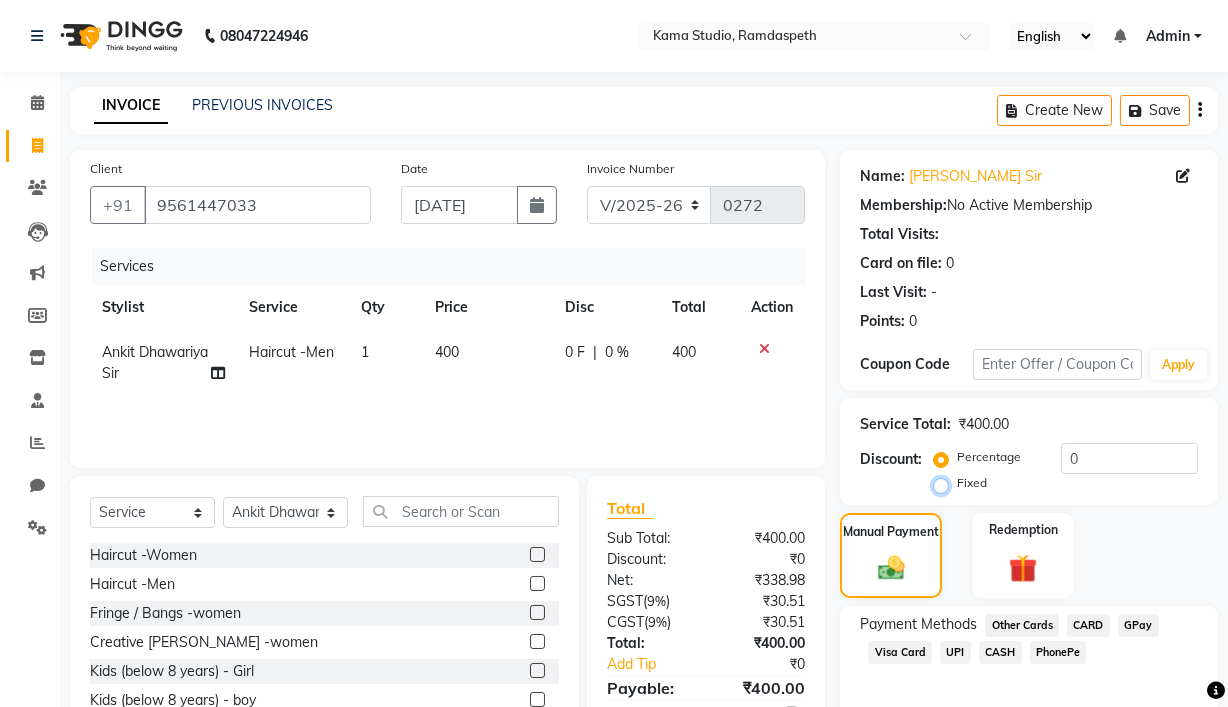 click on "Fixed" at bounding box center (945, 483) 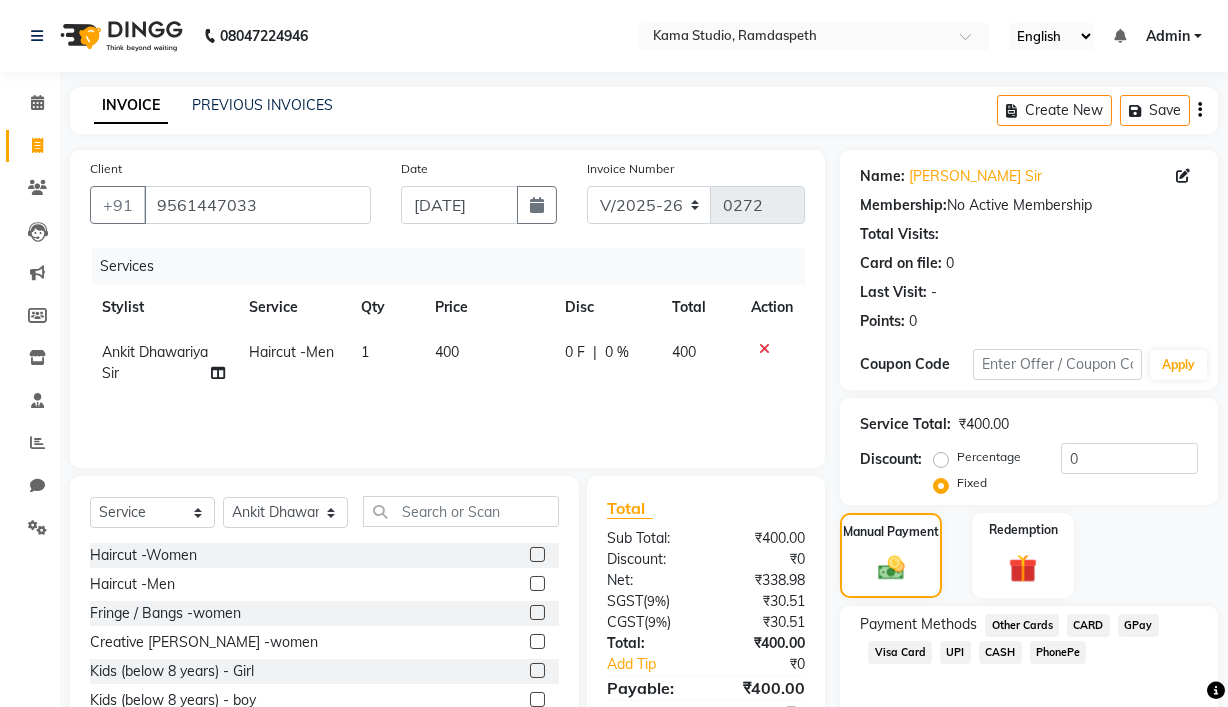 click on "CASH" 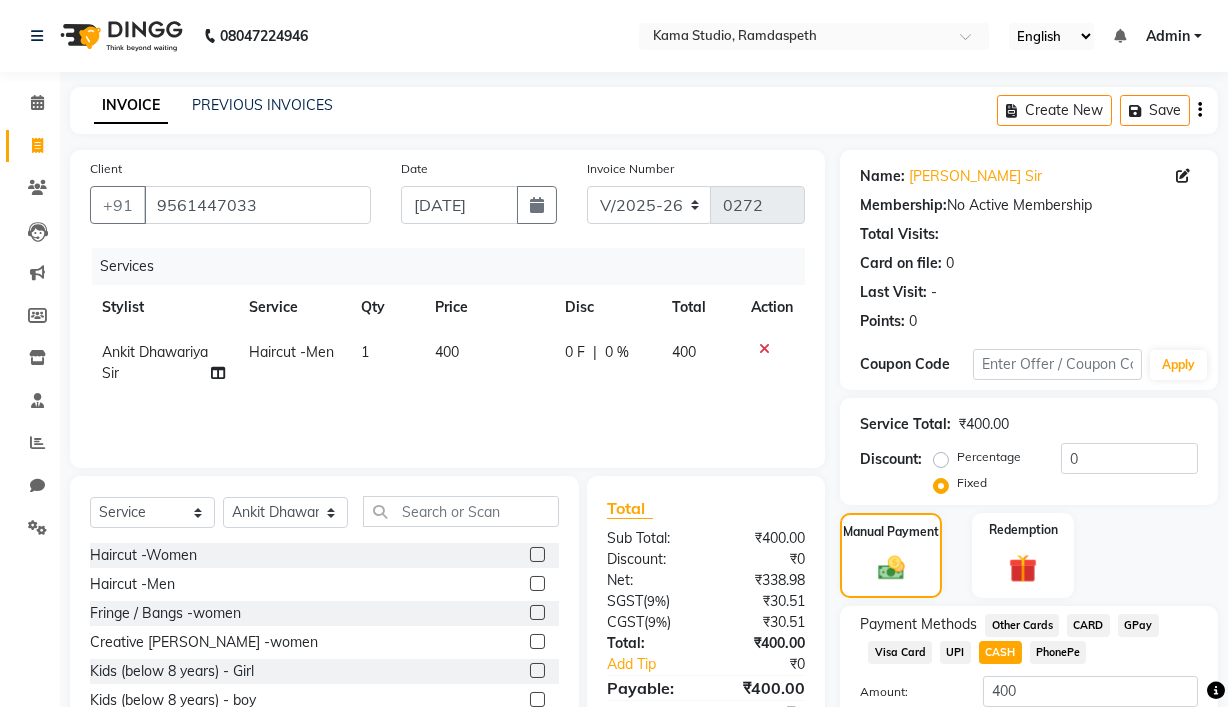 scroll, scrollTop: 148, scrollLeft: 0, axis: vertical 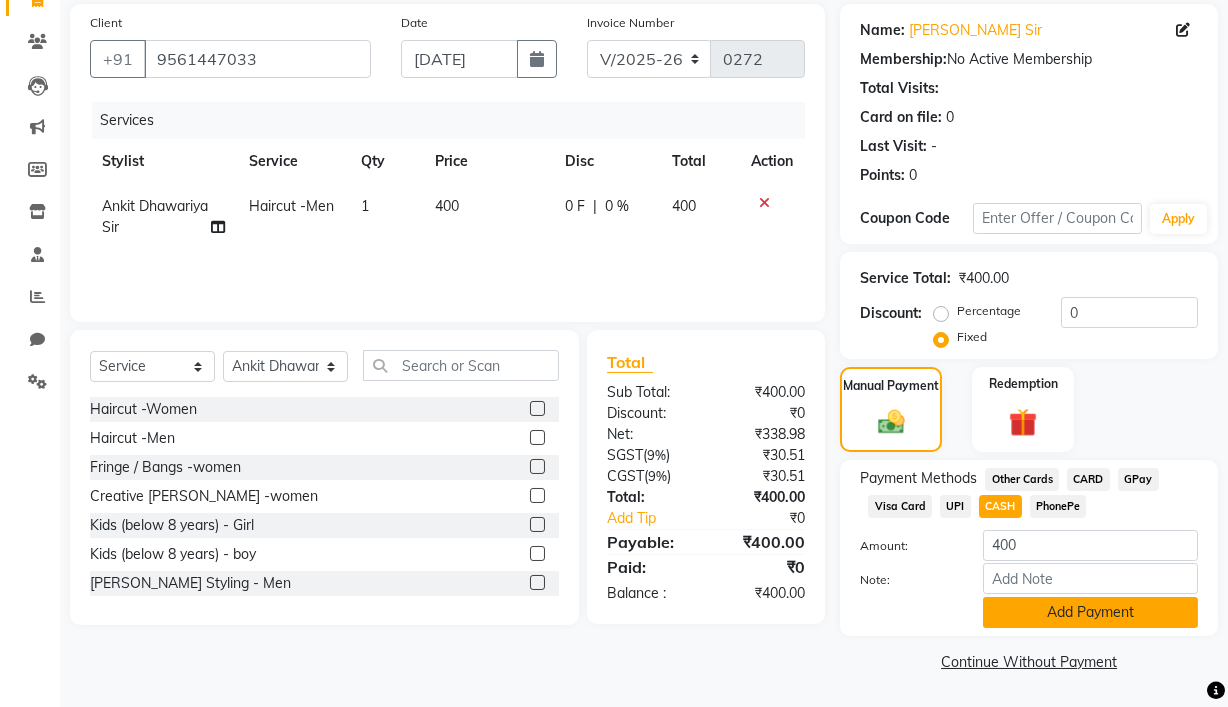 click on "Add Payment" 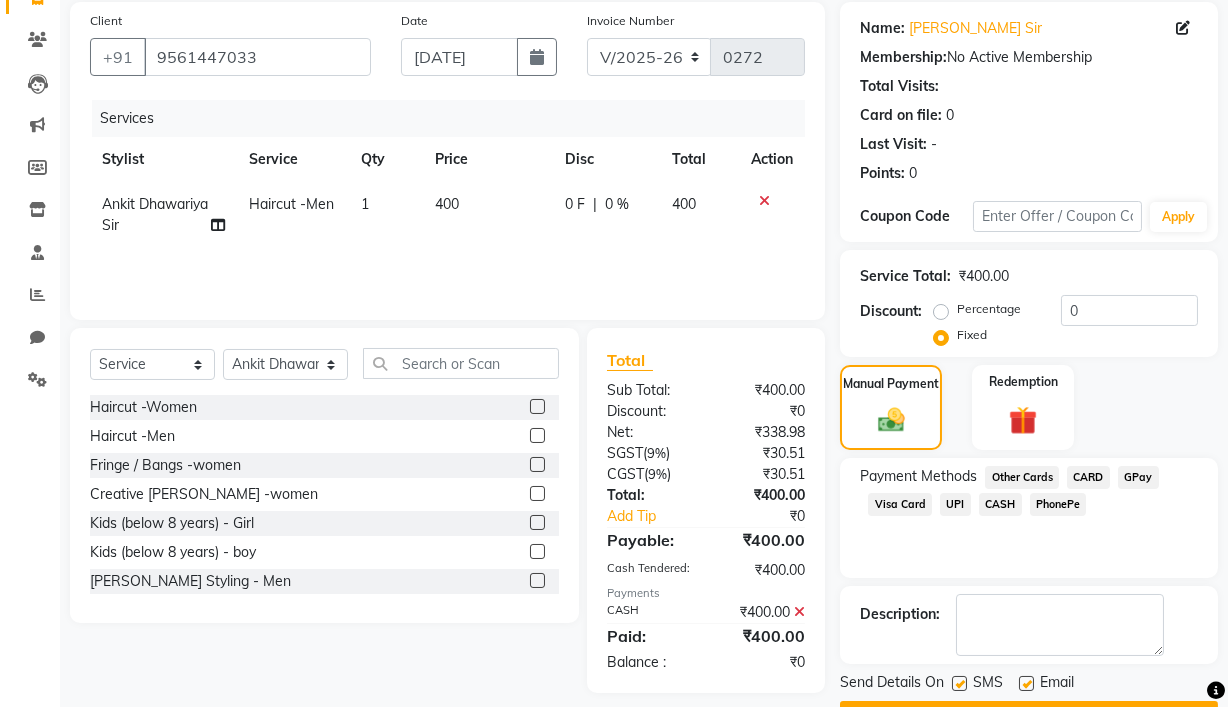 scroll, scrollTop: 203, scrollLeft: 0, axis: vertical 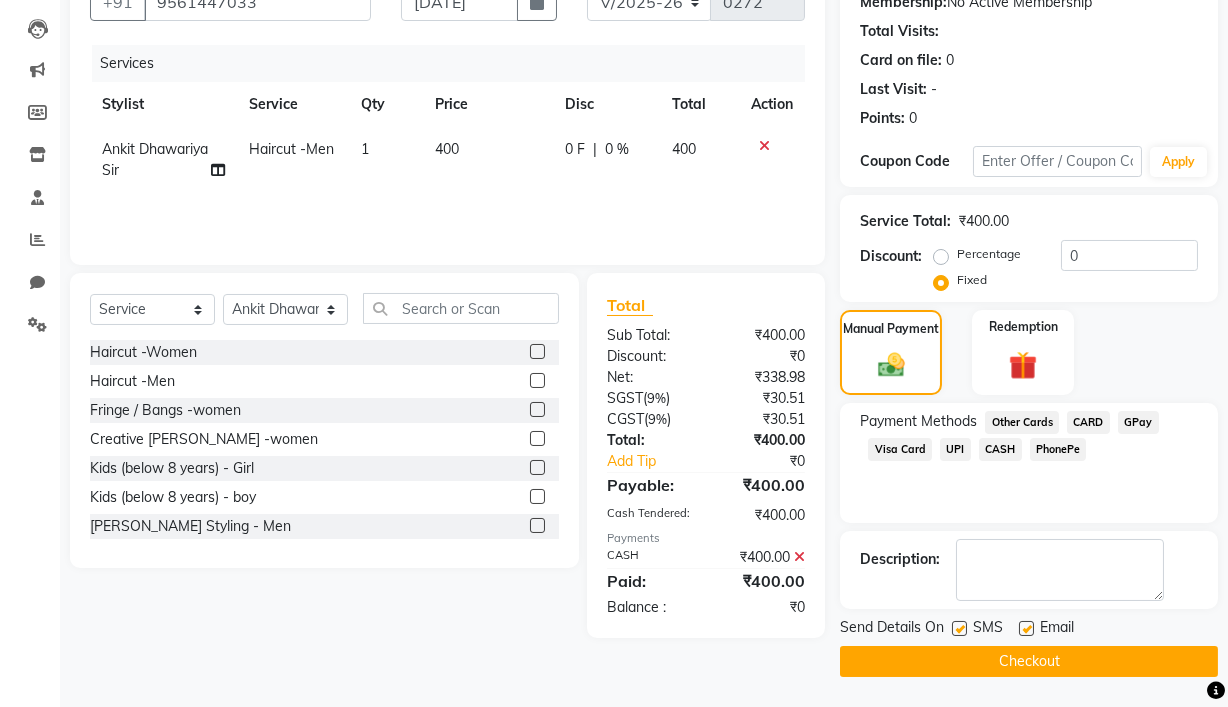 click 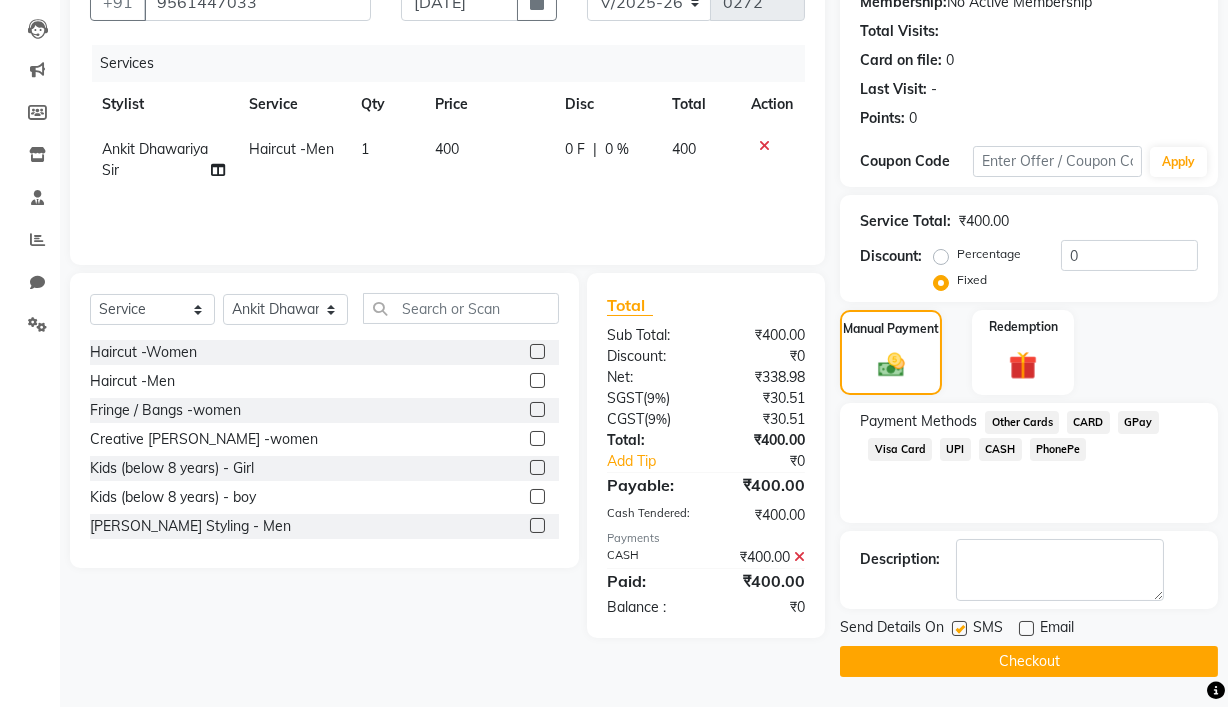 click 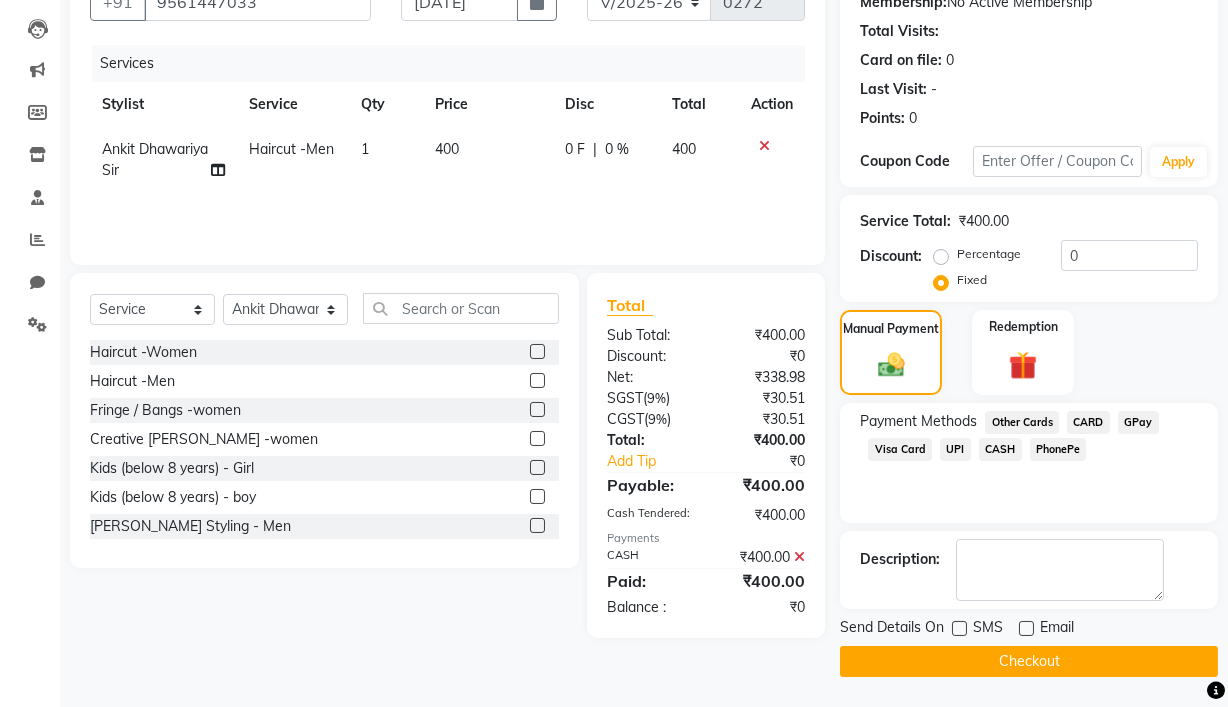 click 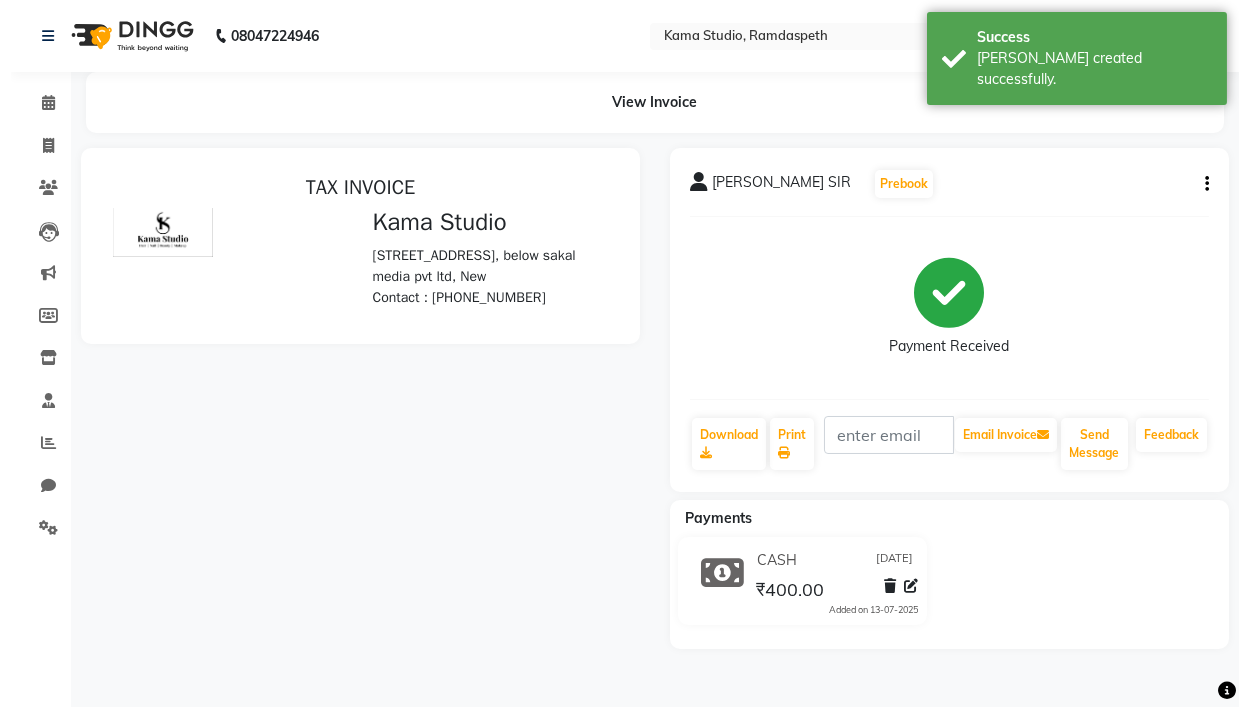 scroll, scrollTop: 0, scrollLeft: 0, axis: both 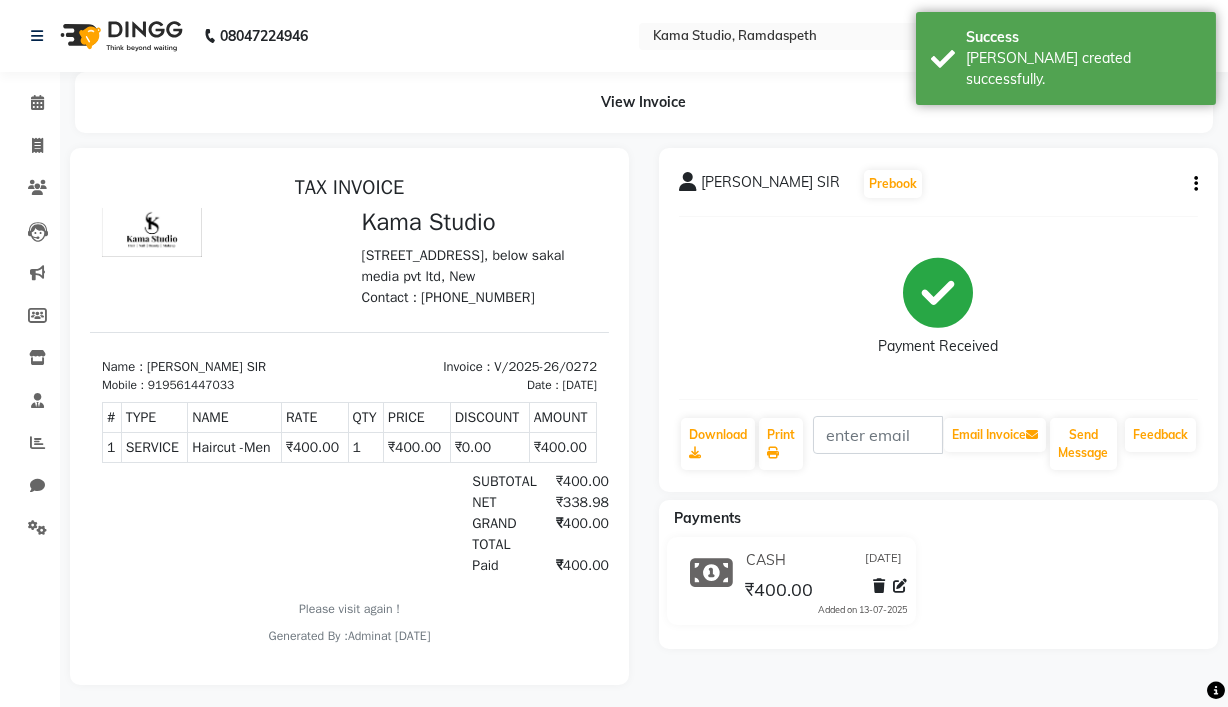 select on "7582" 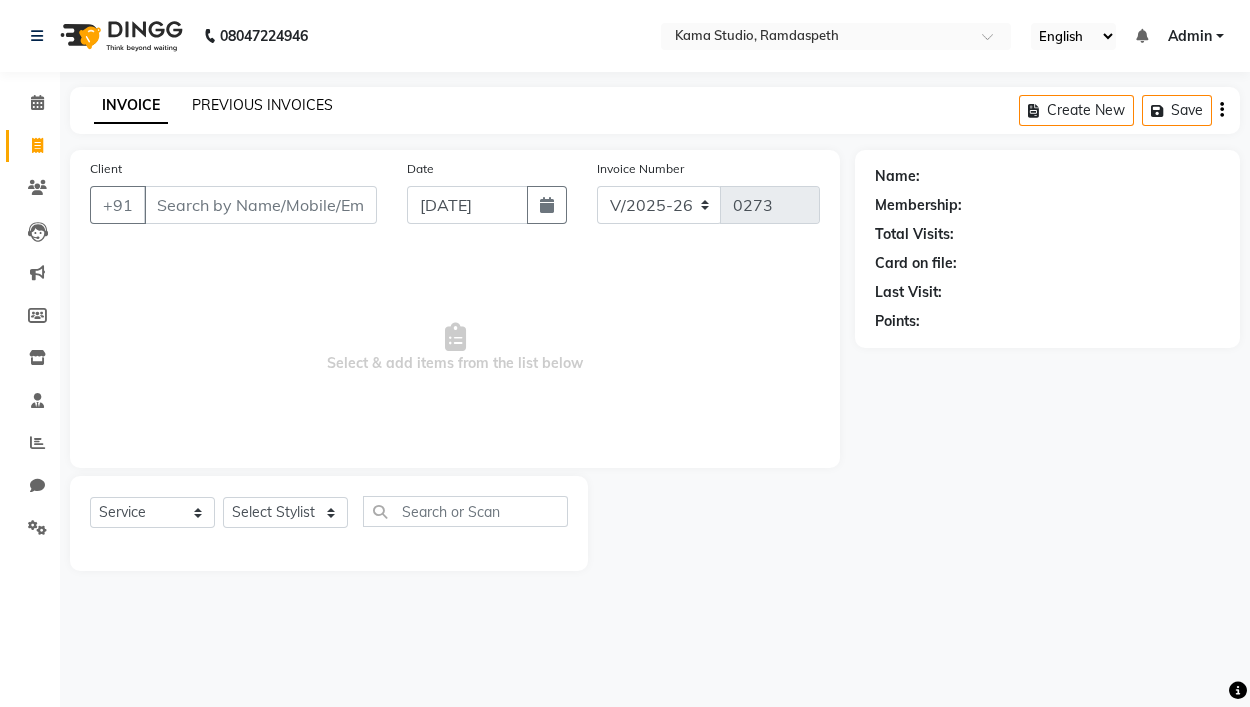 click on "PREVIOUS INVOICES" 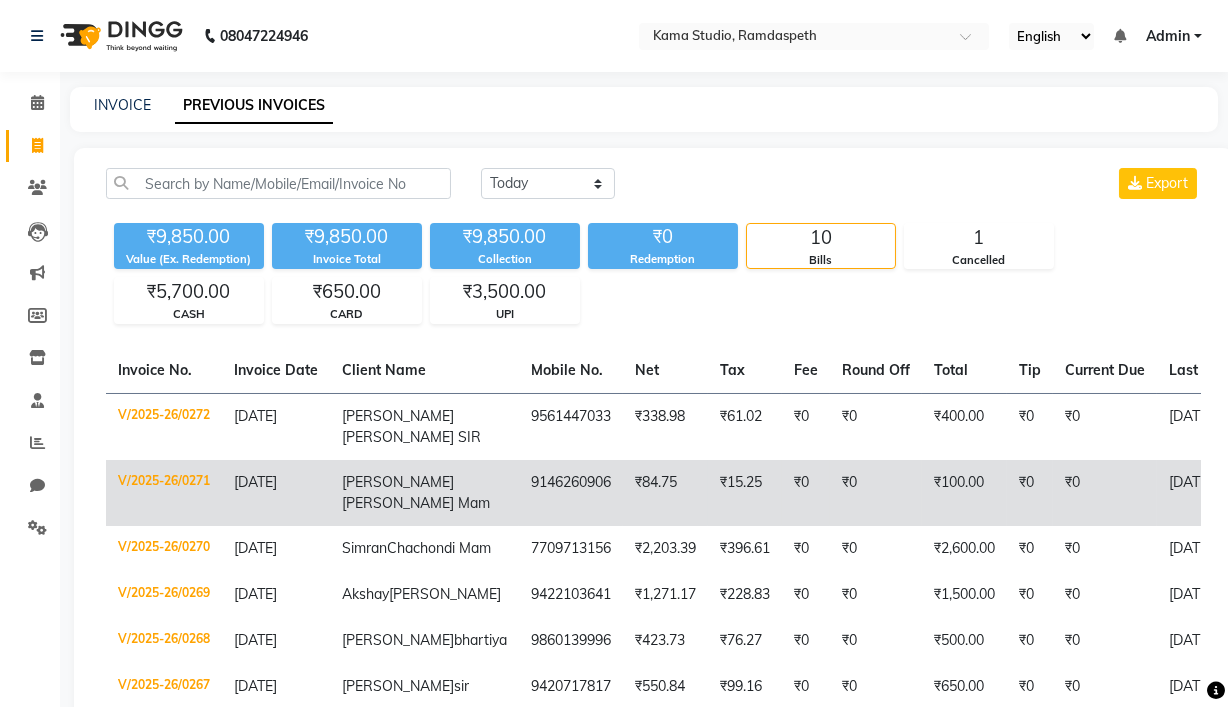click on "9146260906" 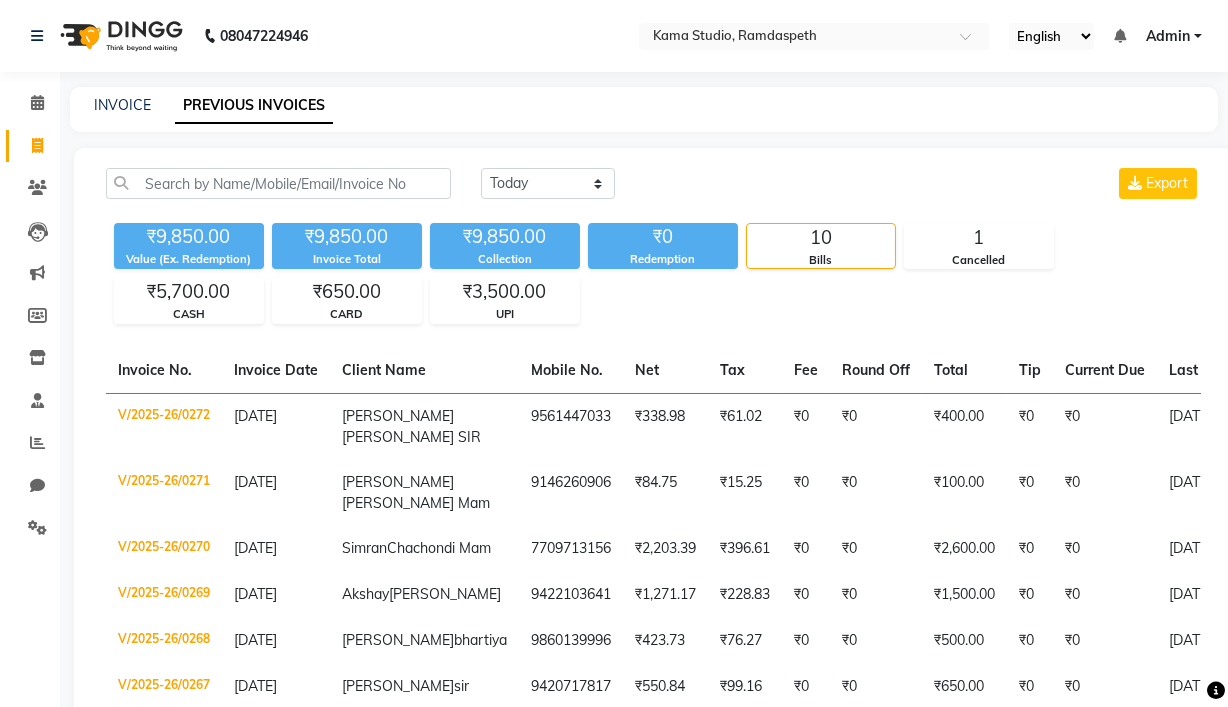 click on "INVOICE PREVIOUS INVOICES" 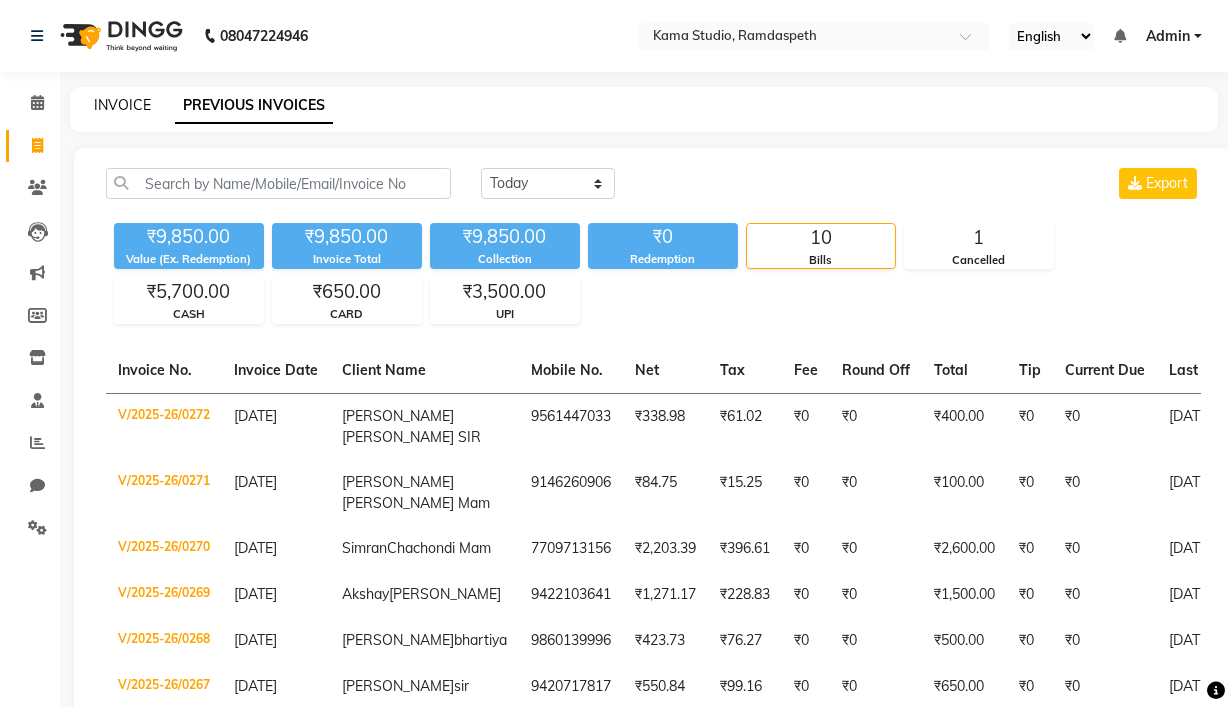 click on "INVOICE" 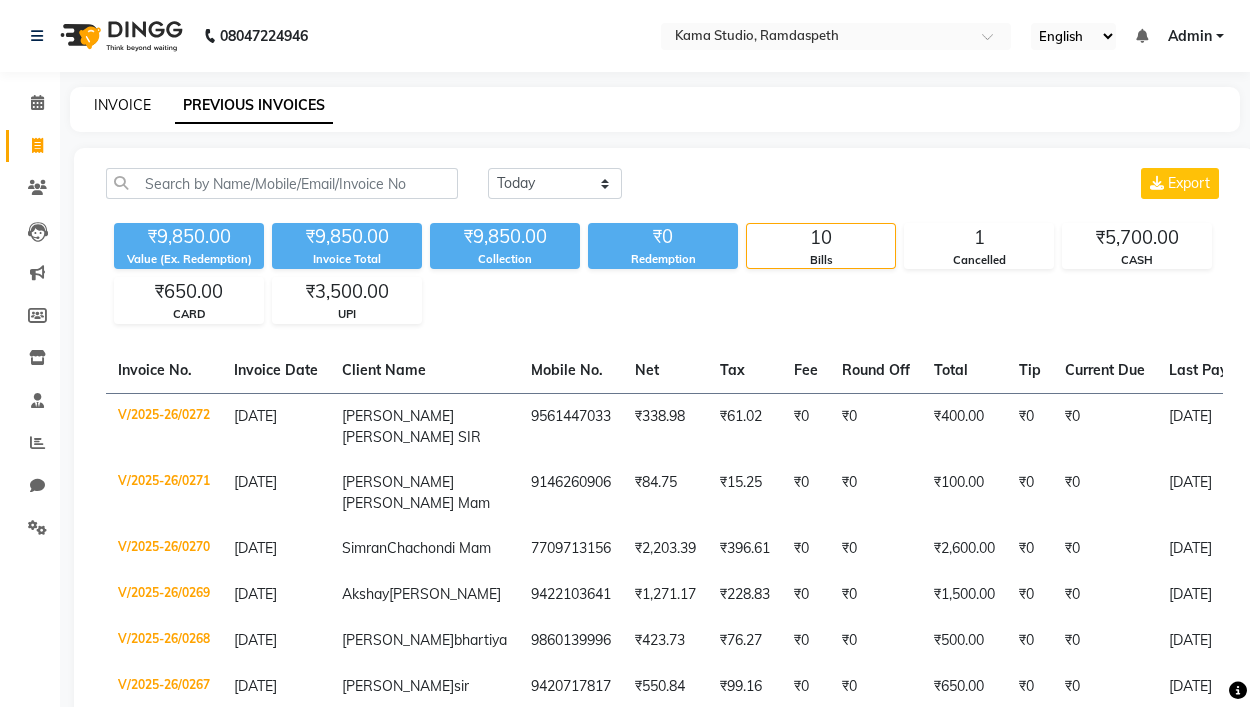 select on "7582" 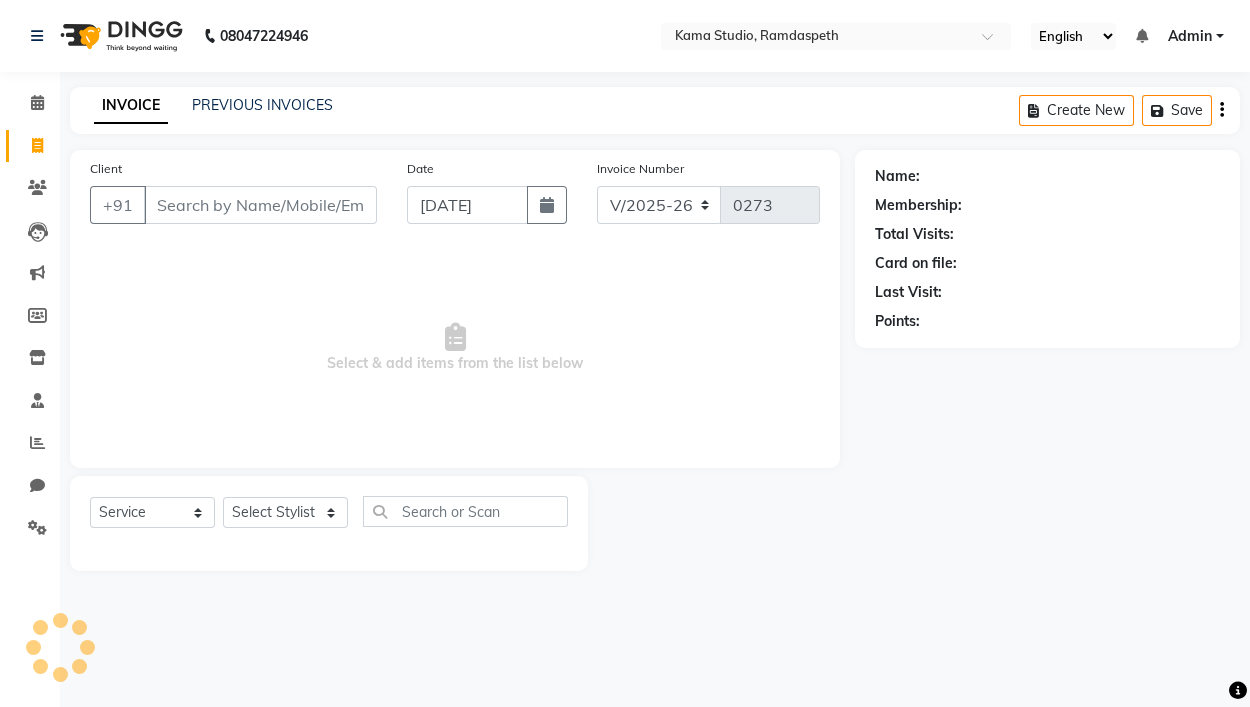 click on "Client" at bounding box center (260, 205) 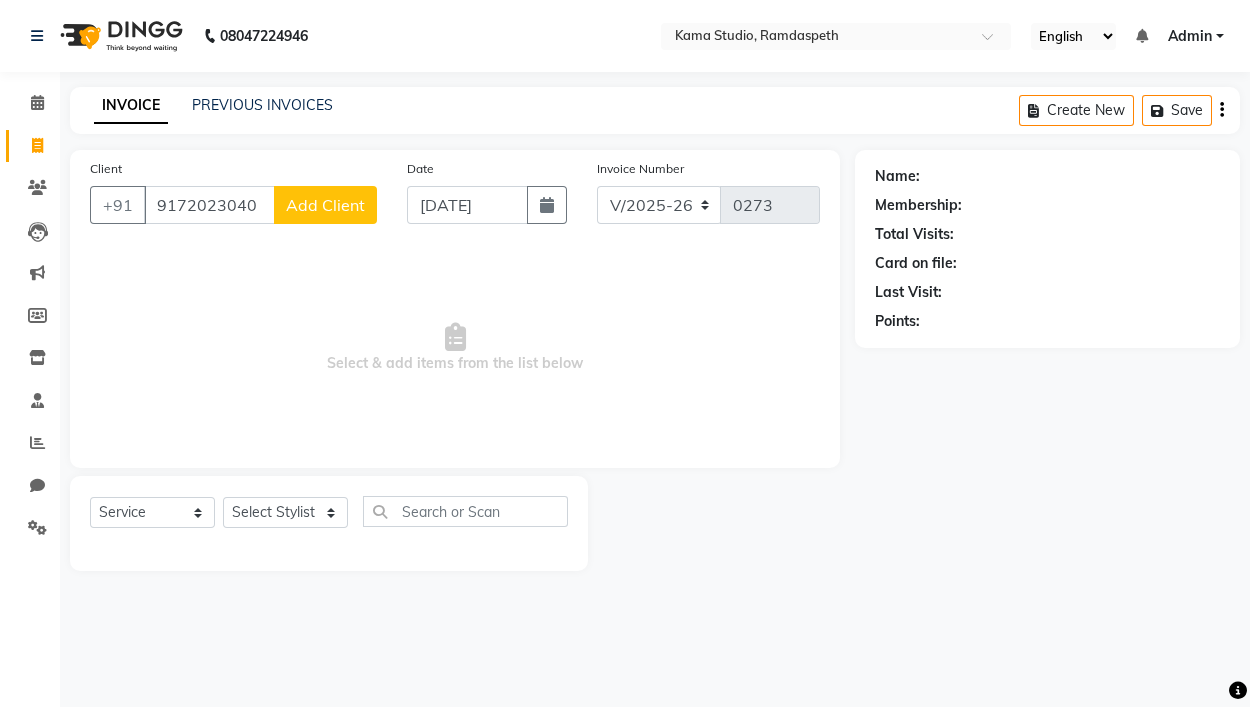 type on "9172023040" 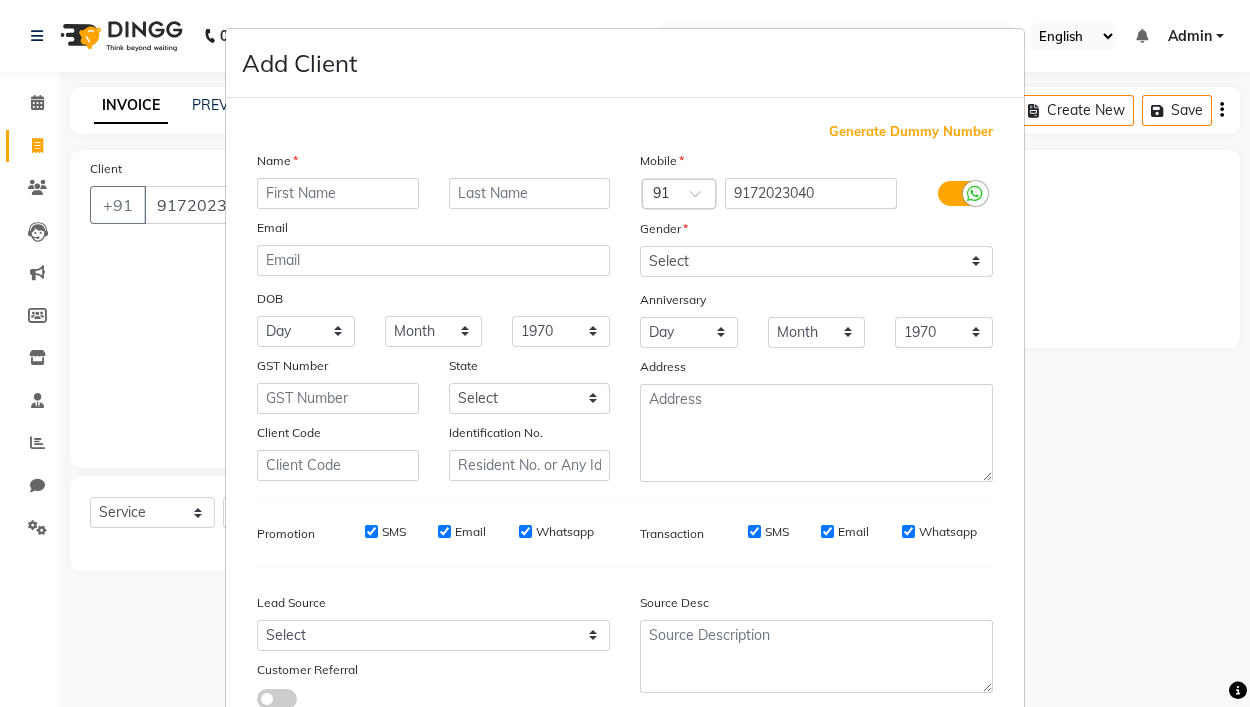 click at bounding box center (338, 193) 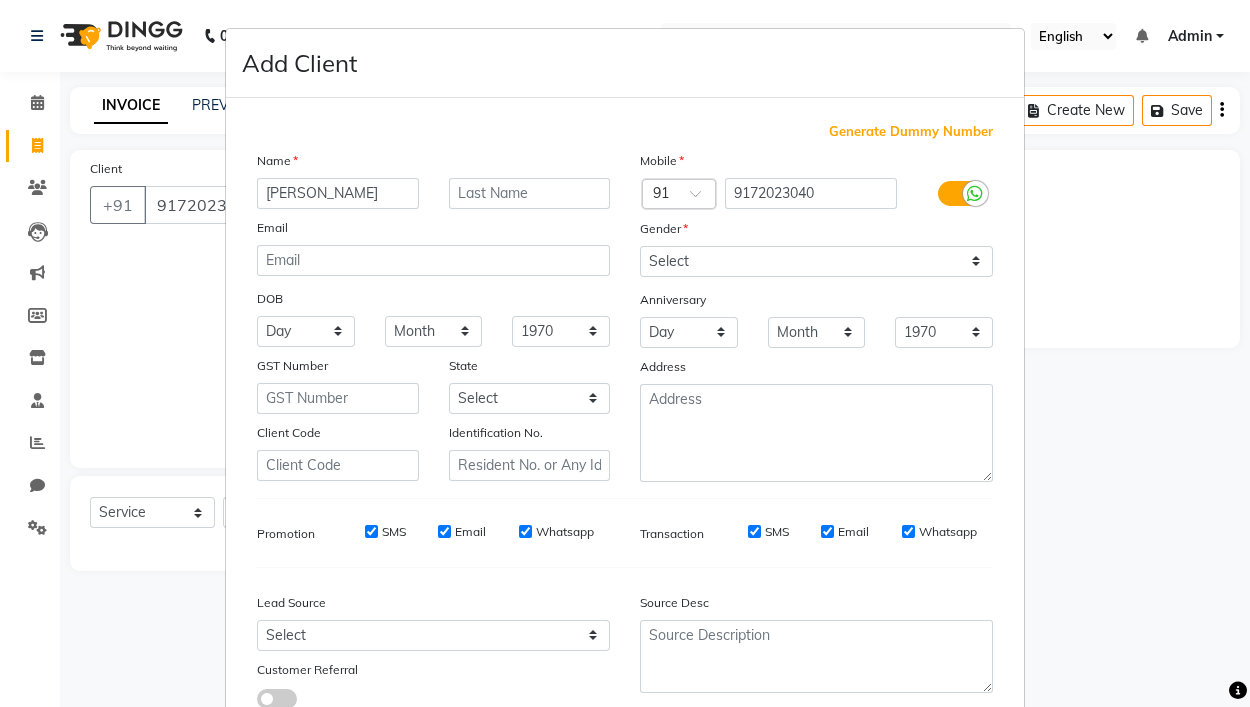 type on "keshav agrawal" 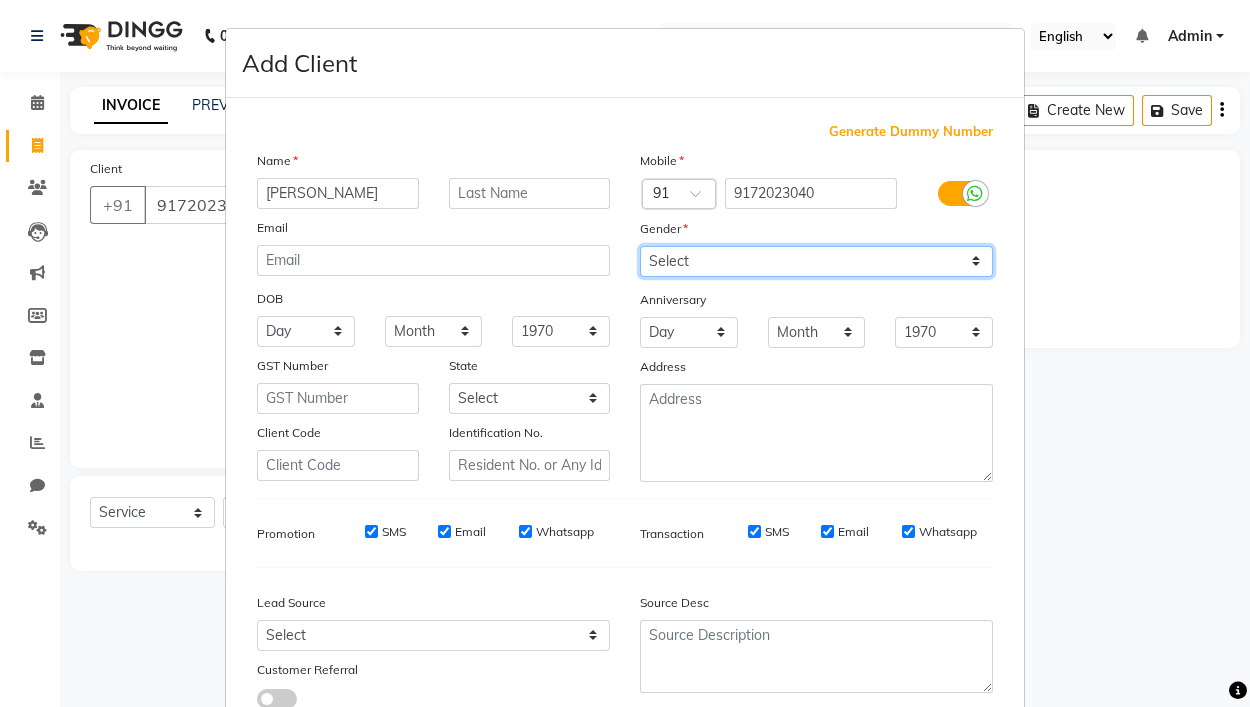 click on "Select Male Female Other Prefer Not To Say" at bounding box center [816, 261] 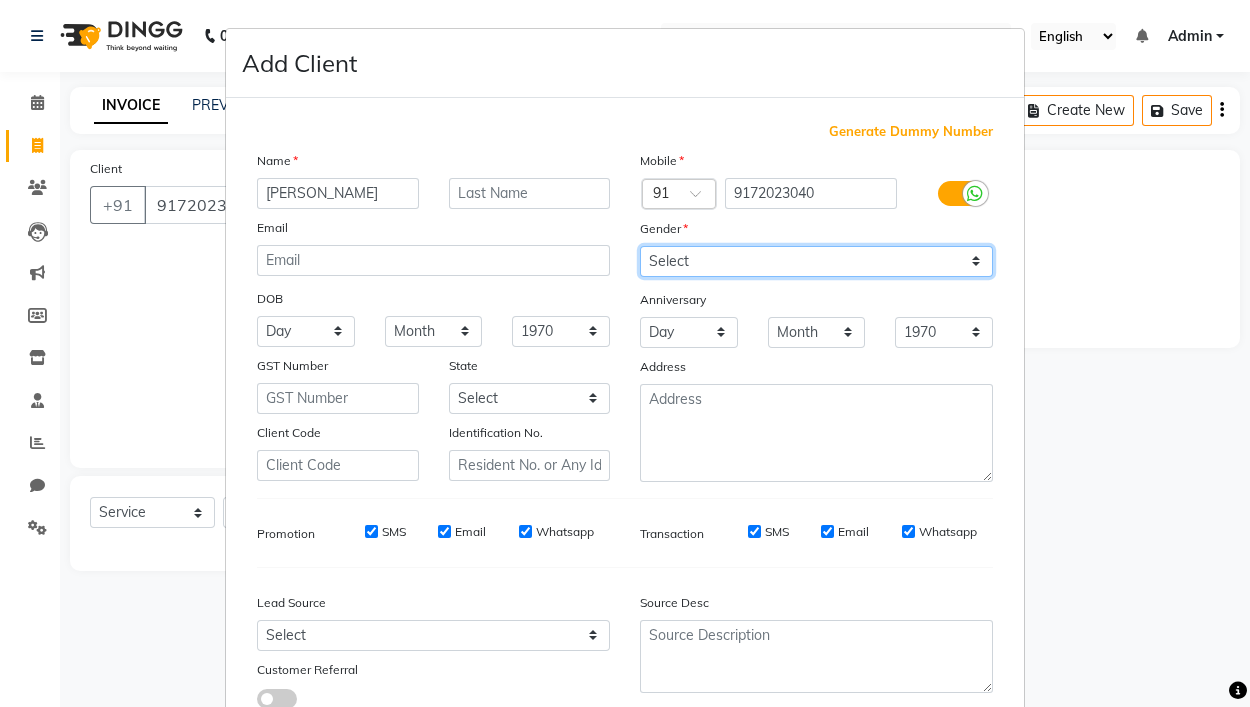 select on "male" 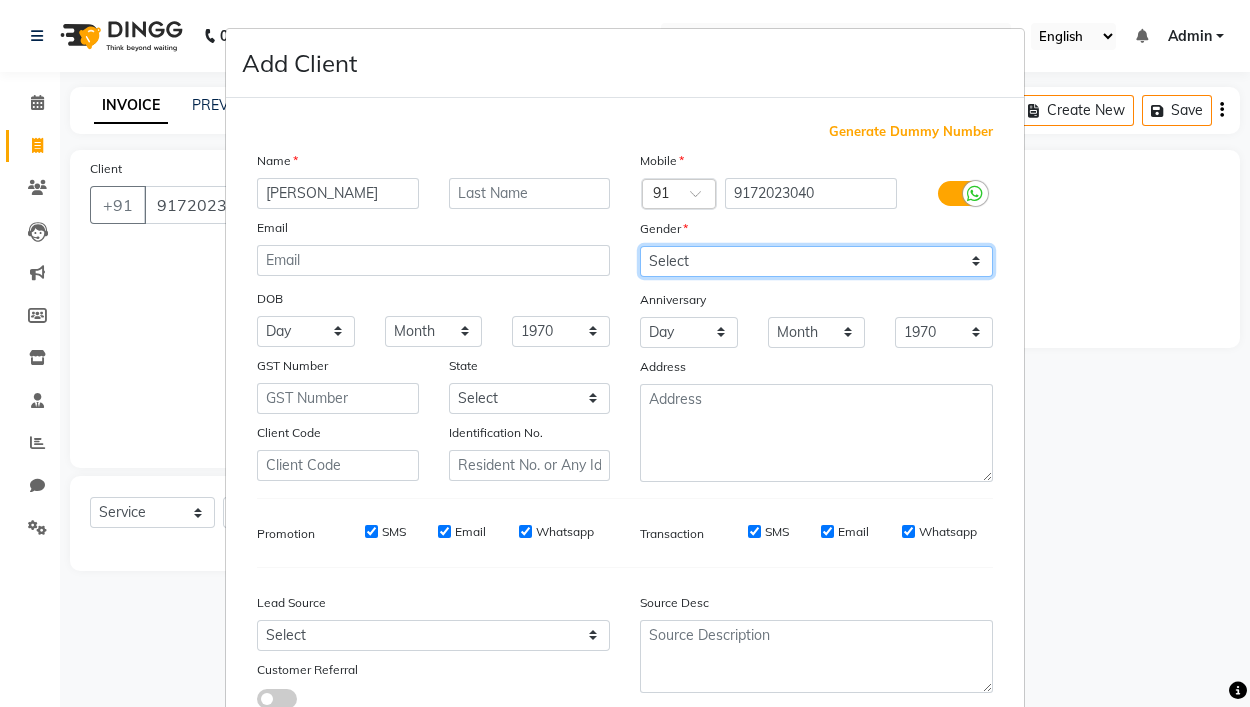 click on "Select Male Female Other Prefer Not To Say" at bounding box center [816, 261] 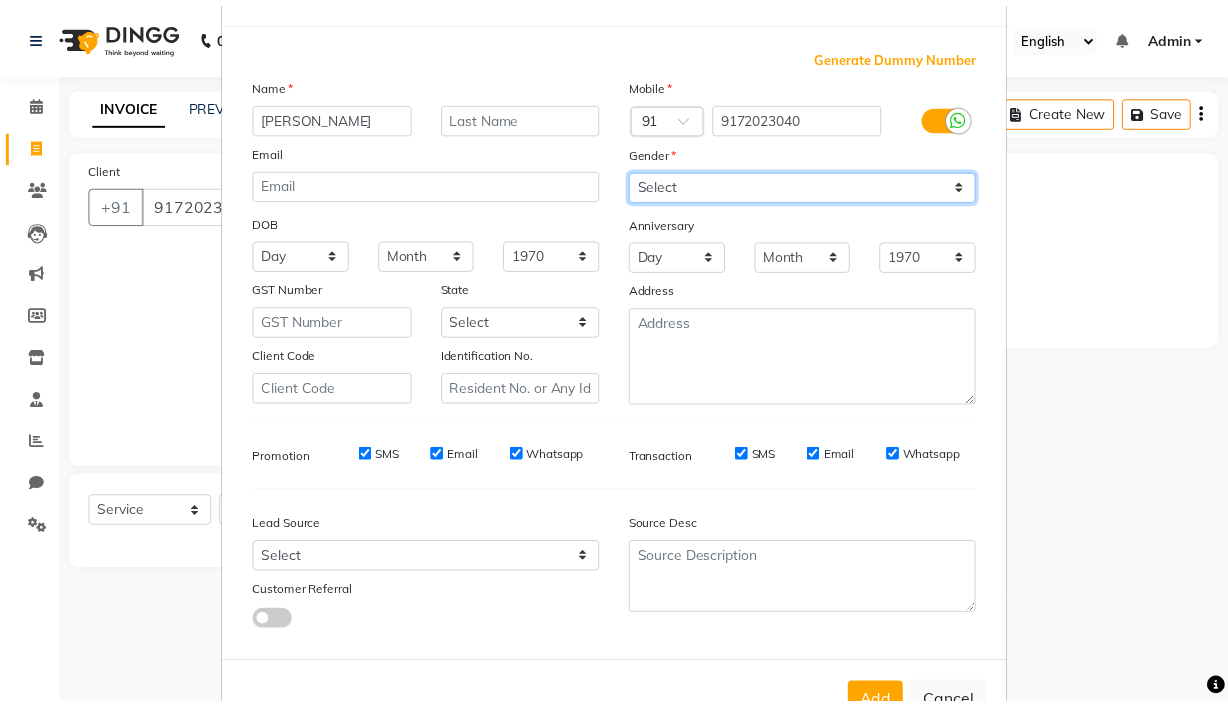 scroll, scrollTop: 146, scrollLeft: 0, axis: vertical 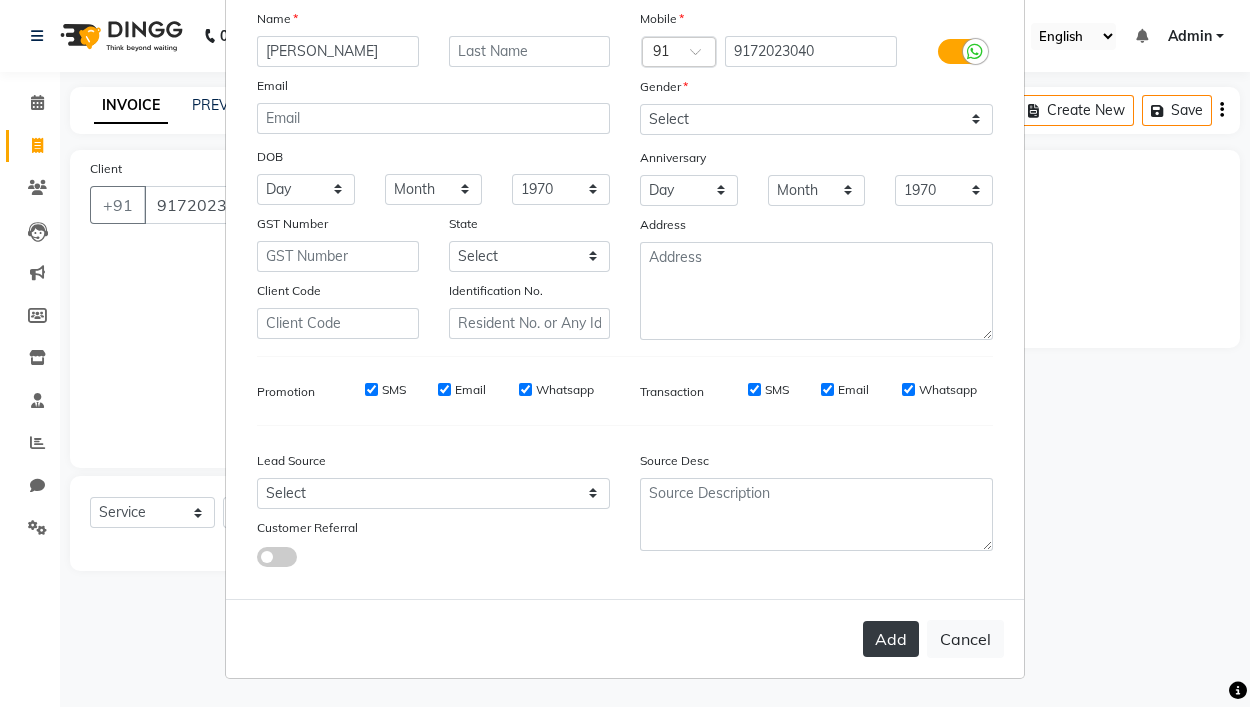 click on "Add" at bounding box center (891, 639) 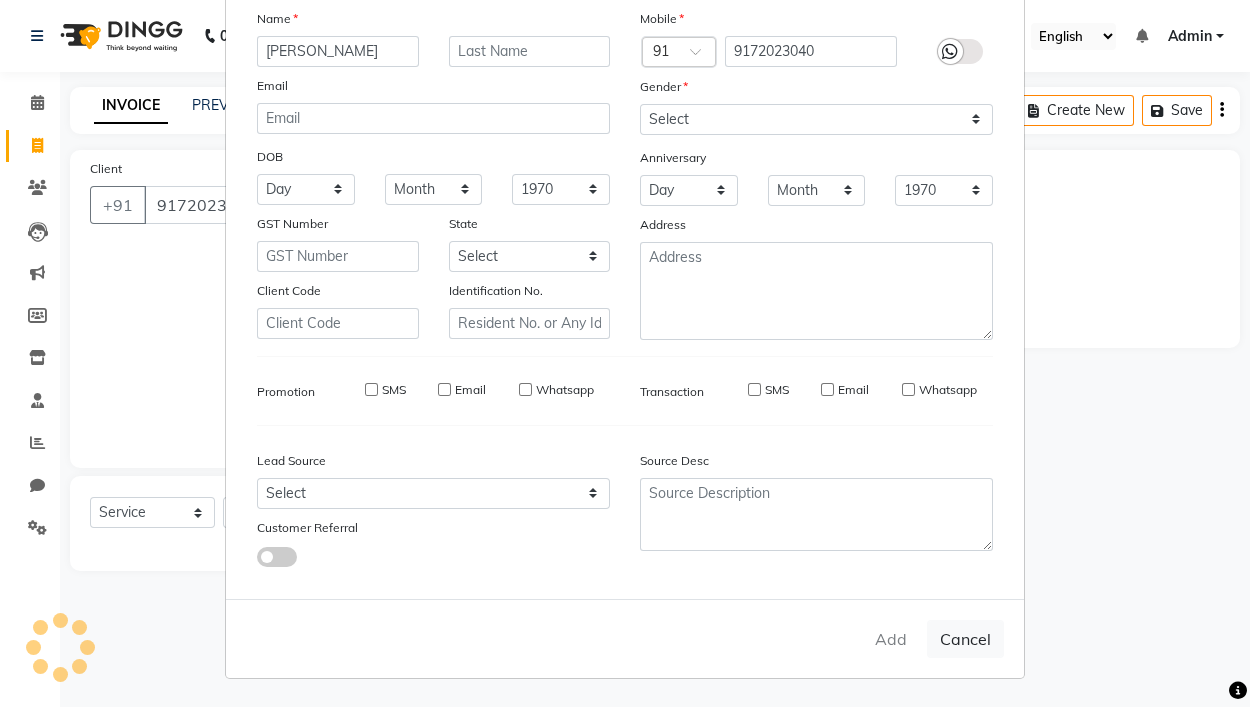 type 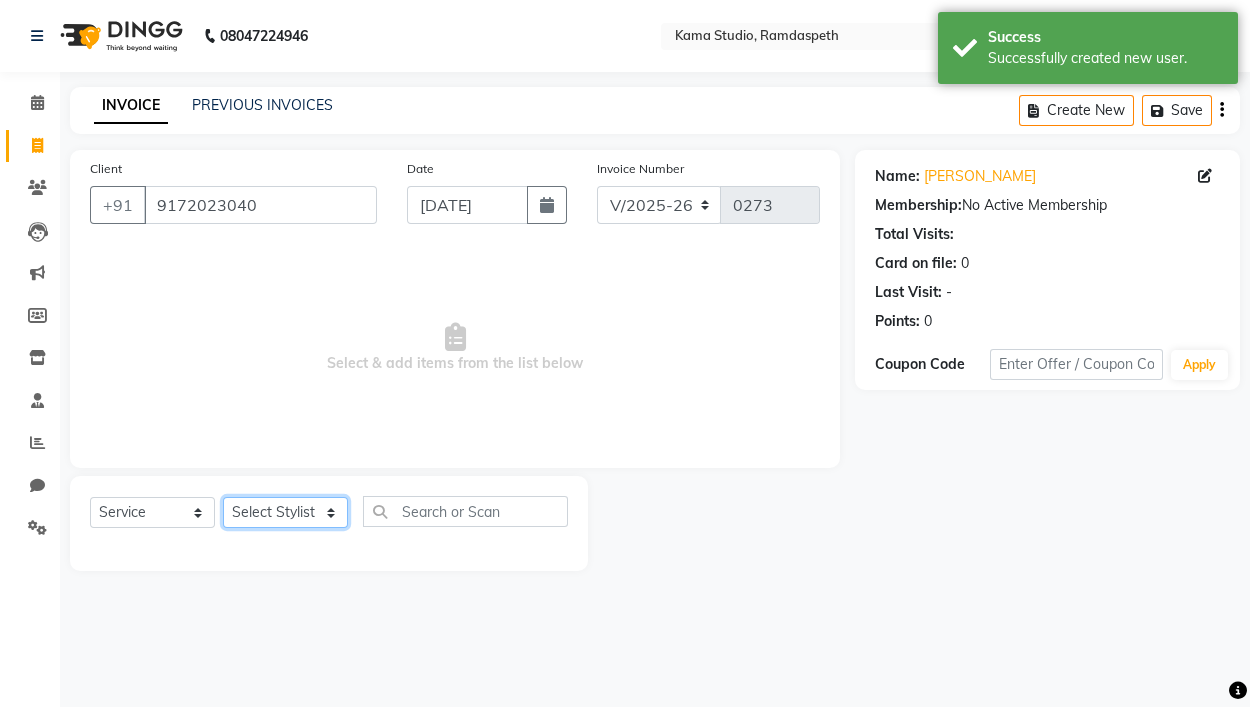 click on "Select Stylist Ajay Pal amol ramteke Ankit Dhawariya Sir ashis rajbanshi Devendra Dhawariya Sir Jay JAYANT VINOD CHINCHULKAR kishor  jambulkar Prajakta Ujjenkar Priya Gadge rinkku thakur  Sandeep Ugawakar Sangeeta Didi trupti rawale Vaishali More Varsha guru" 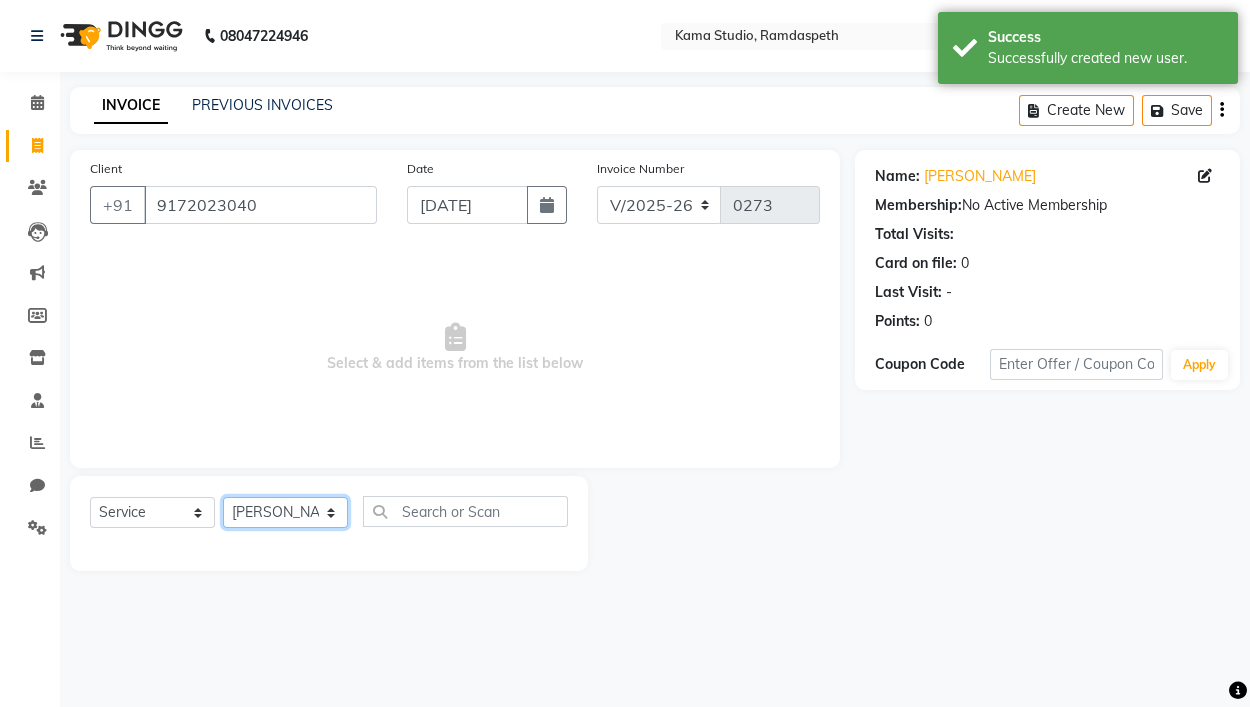 click on "Select Stylist Ajay Pal amol ramteke Ankit Dhawariya Sir ashis rajbanshi Devendra Dhawariya Sir Jay JAYANT VINOD CHINCHULKAR kishor  jambulkar Prajakta Ujjenkar Priya Gadge rinkku thakur  Sandeep Ugawakar Sangeeta Didi trupti rawale Vaishali More Varsha guru" 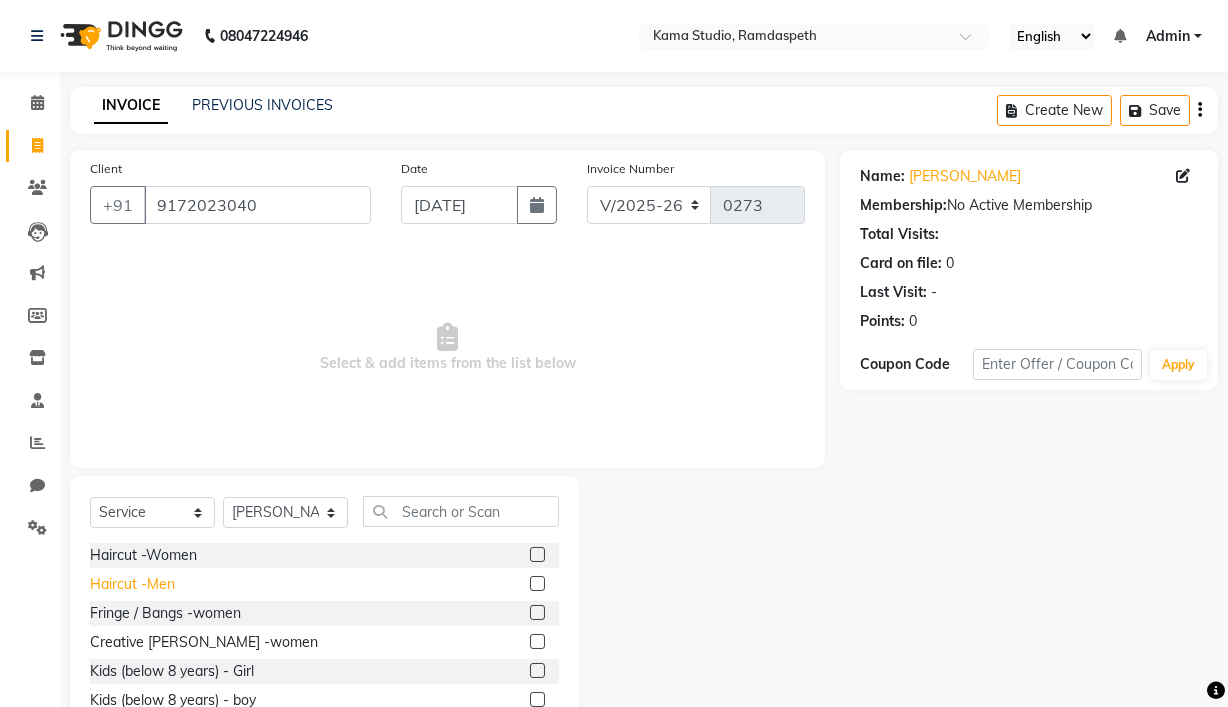 click on "Haircut -Men" 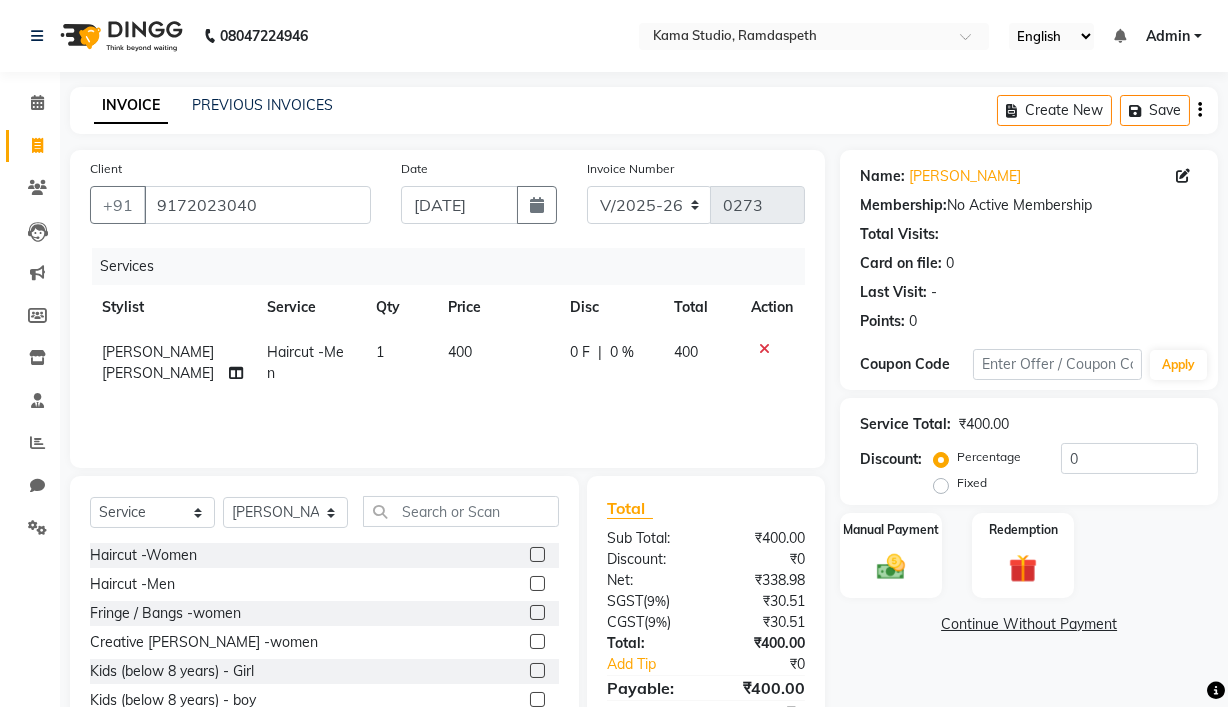 scroll, scrollTop: 95, scrollLeft: 0, axis: vertical 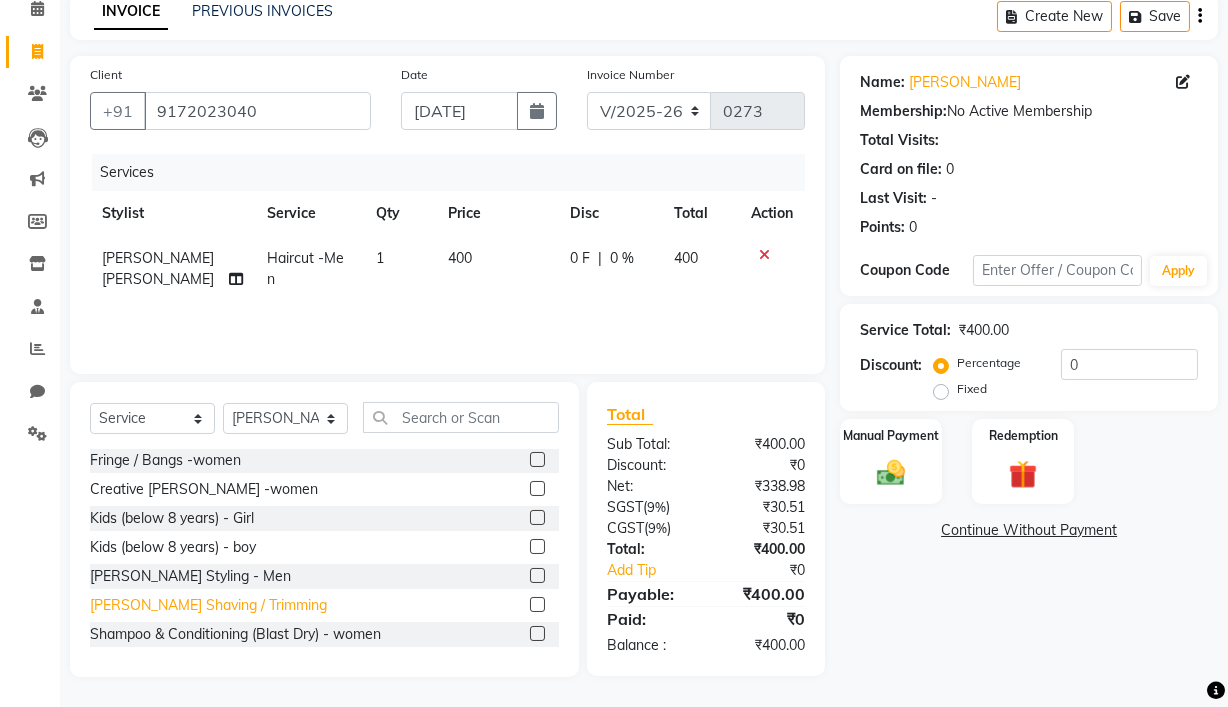 click on "Beard Shaving / Trimming" 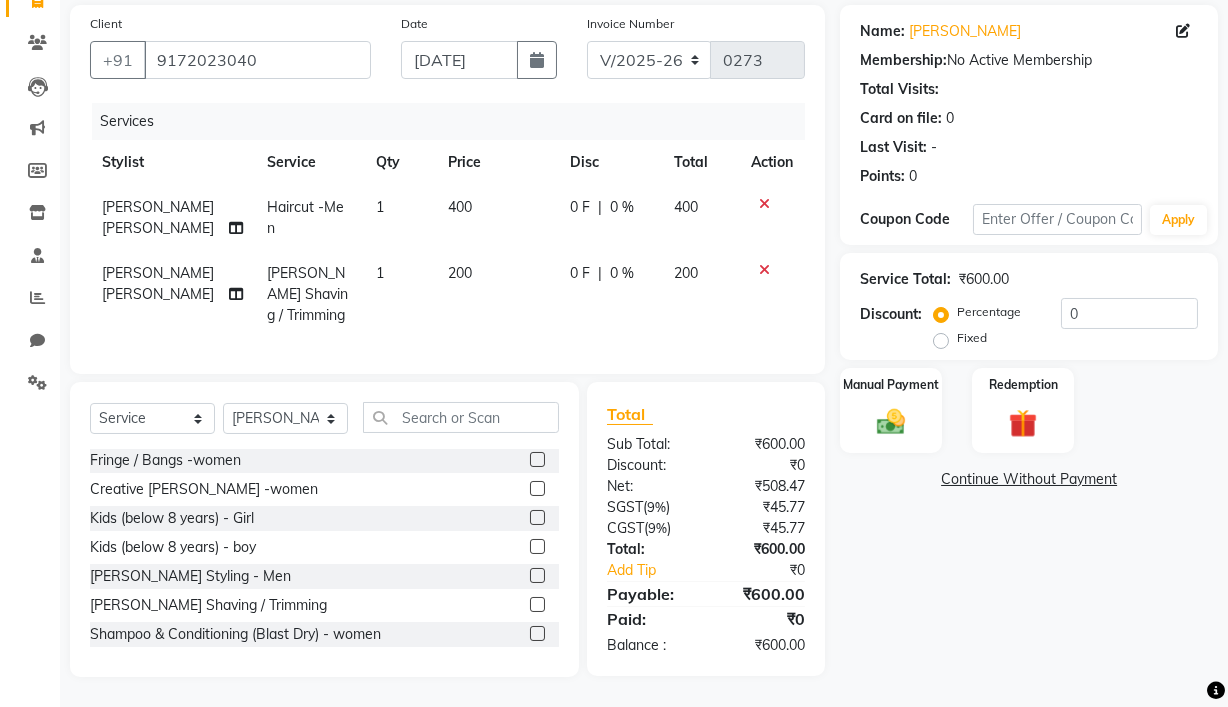 scroll, scrollTop: 168, scrollLeft: 0, axis: vertical 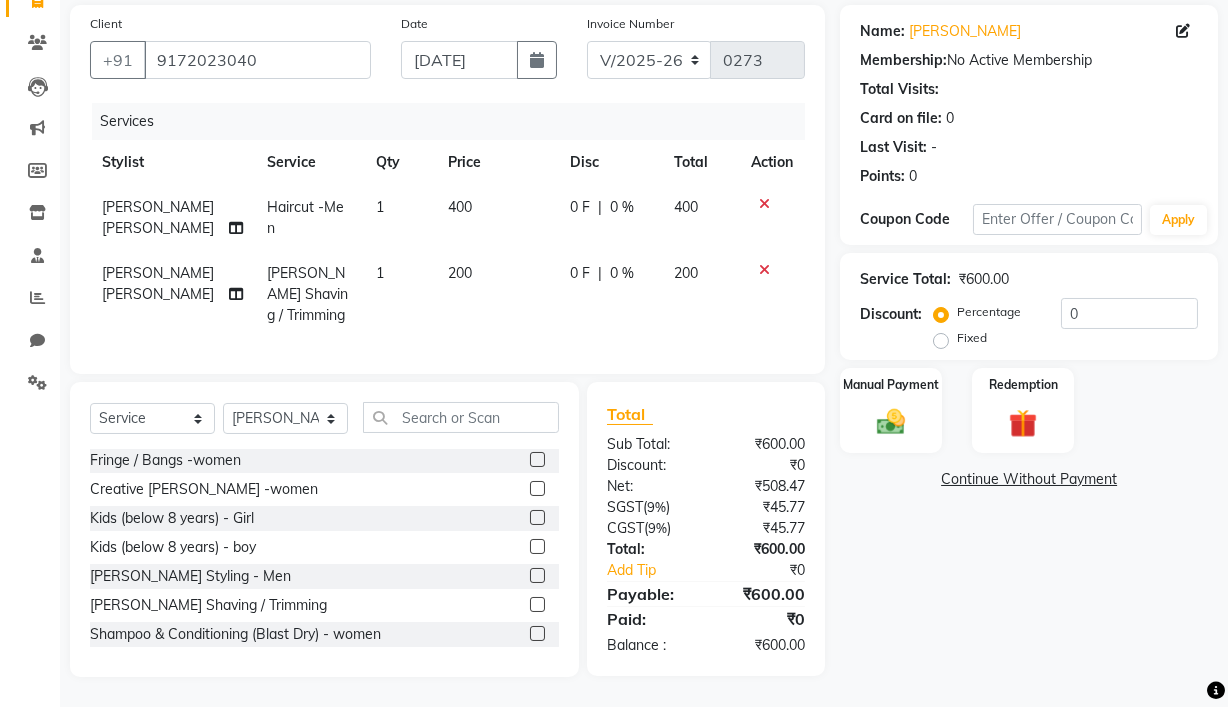 click on "Fixed" 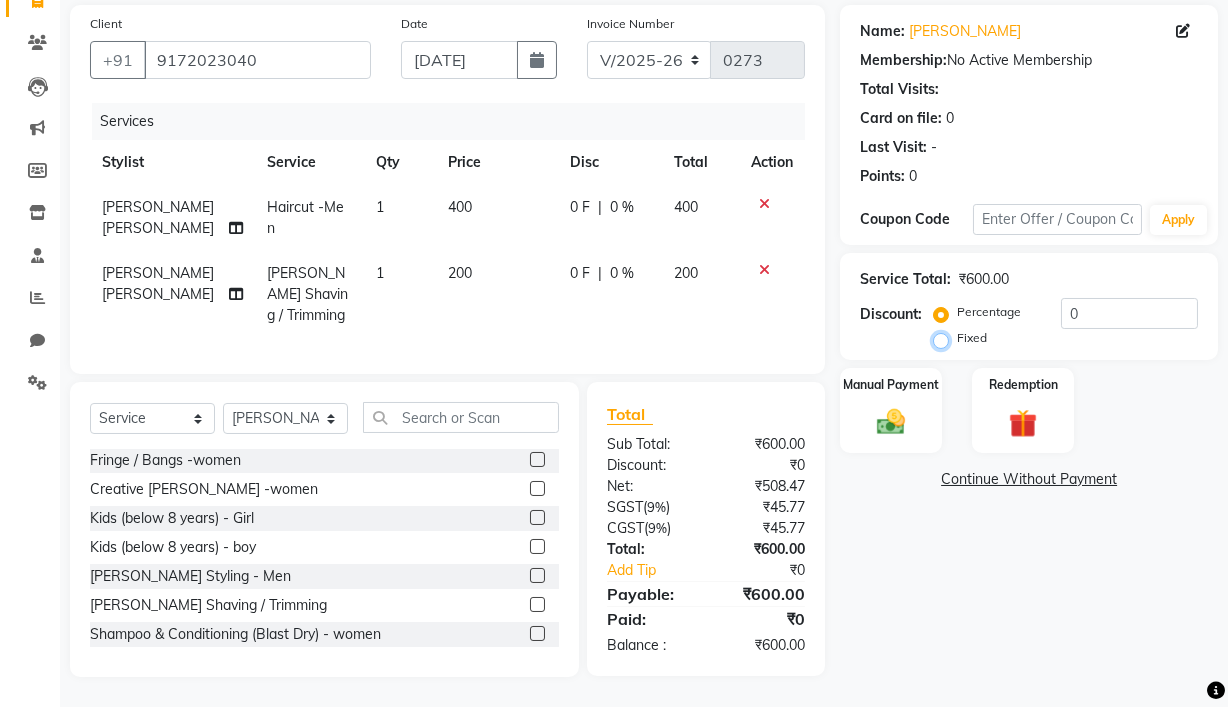click on "Fixed" at bounding box center (945, 338) 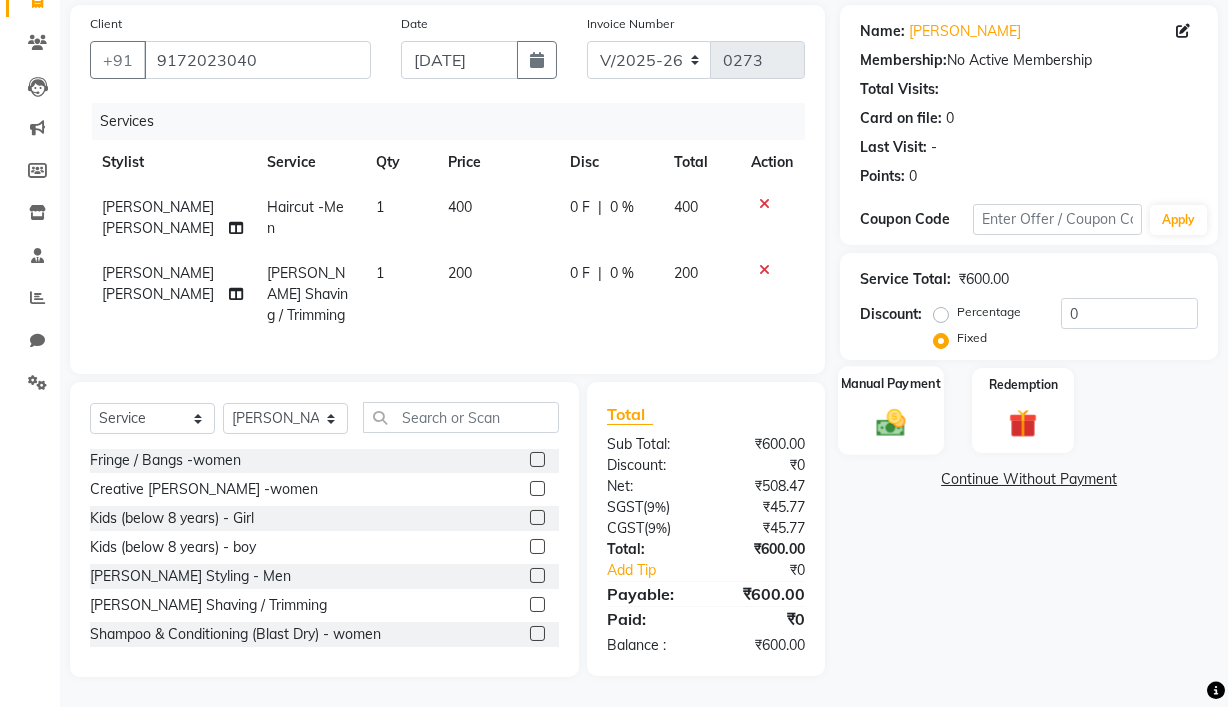 click 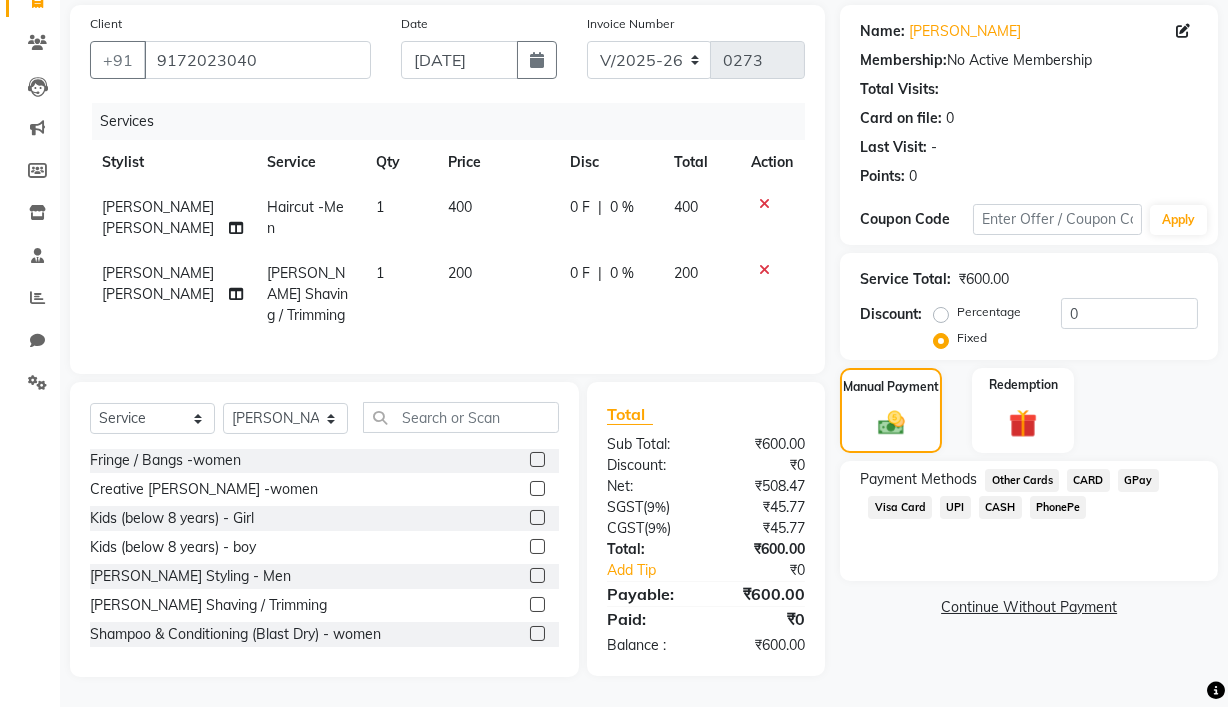 click on "CASH" 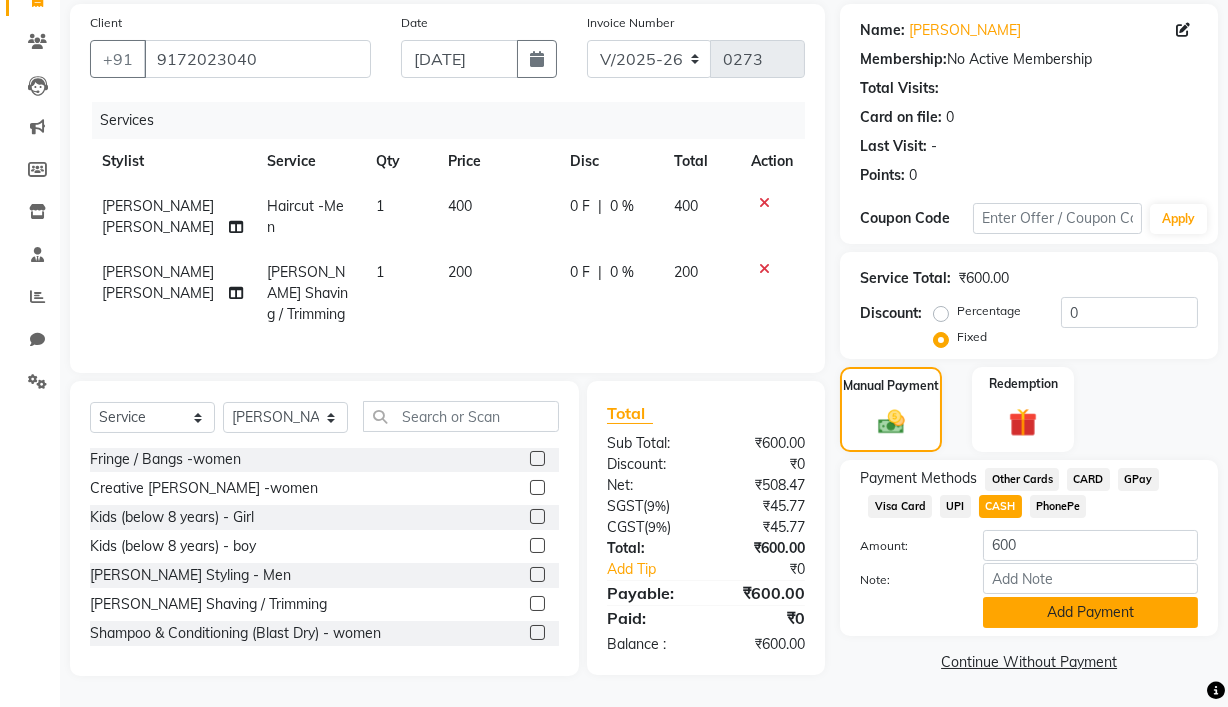 click on "Add Payment" 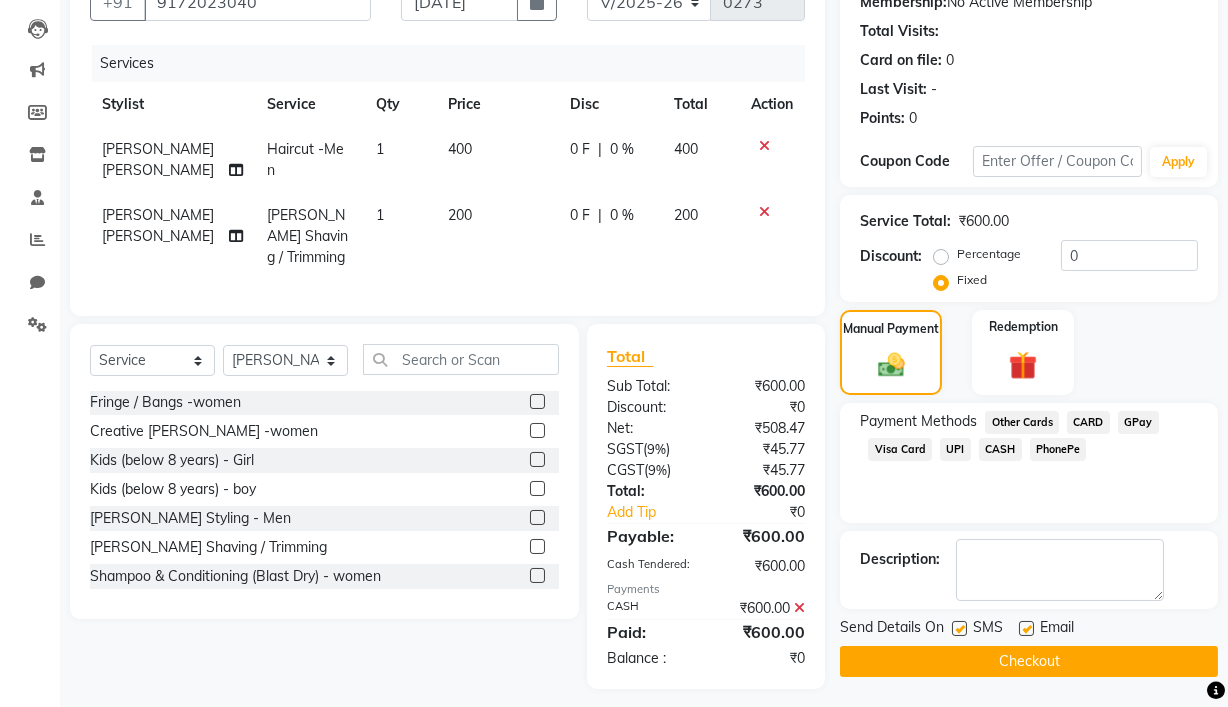 scroll, scrollTop: 239, scrollLeft: 0, axis: vertical 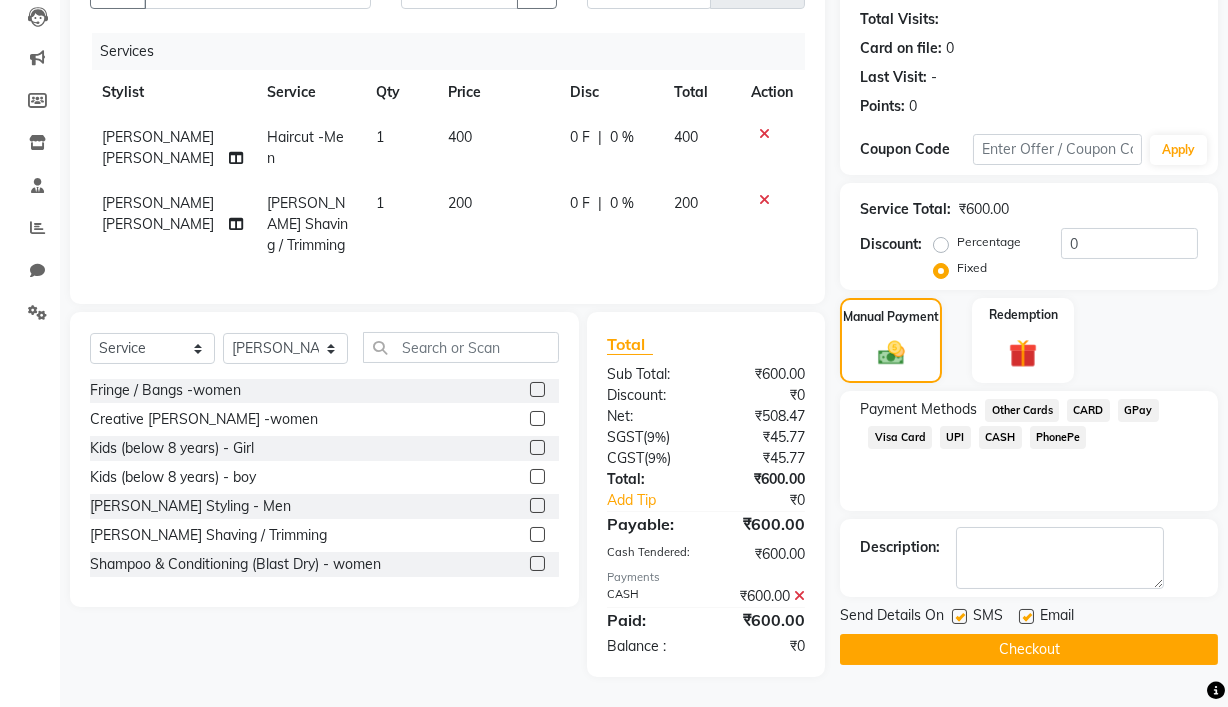 click 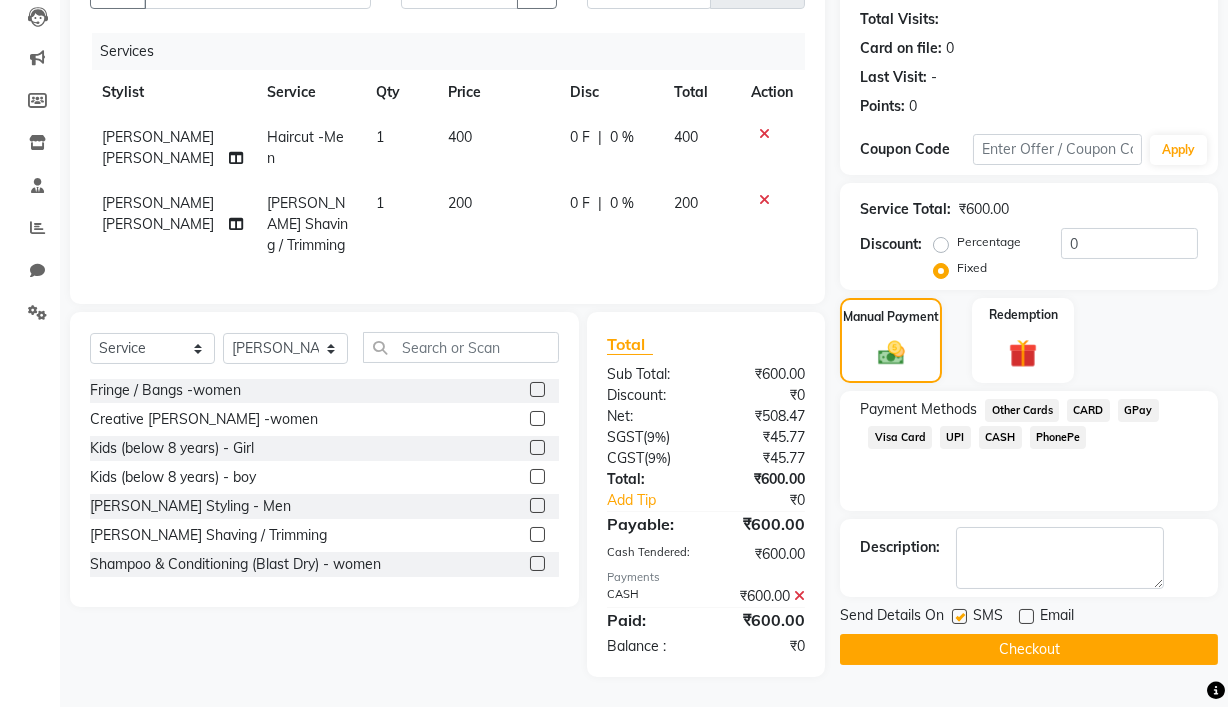click 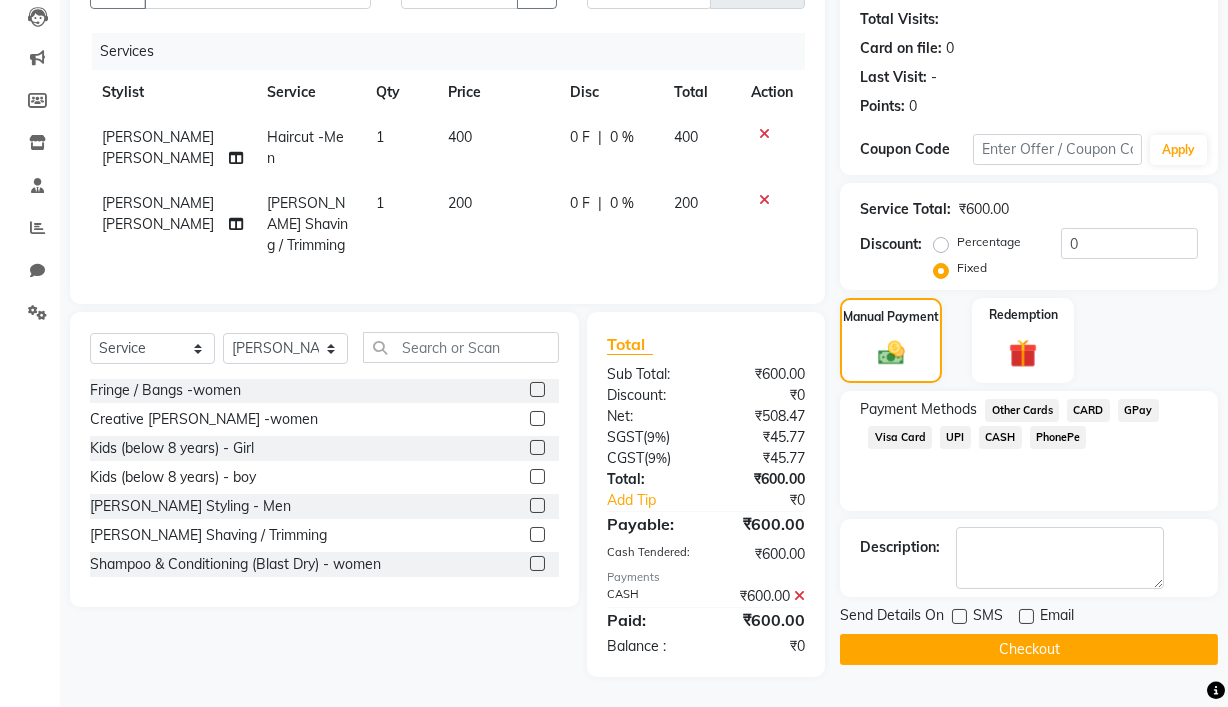 click on "Checkout" 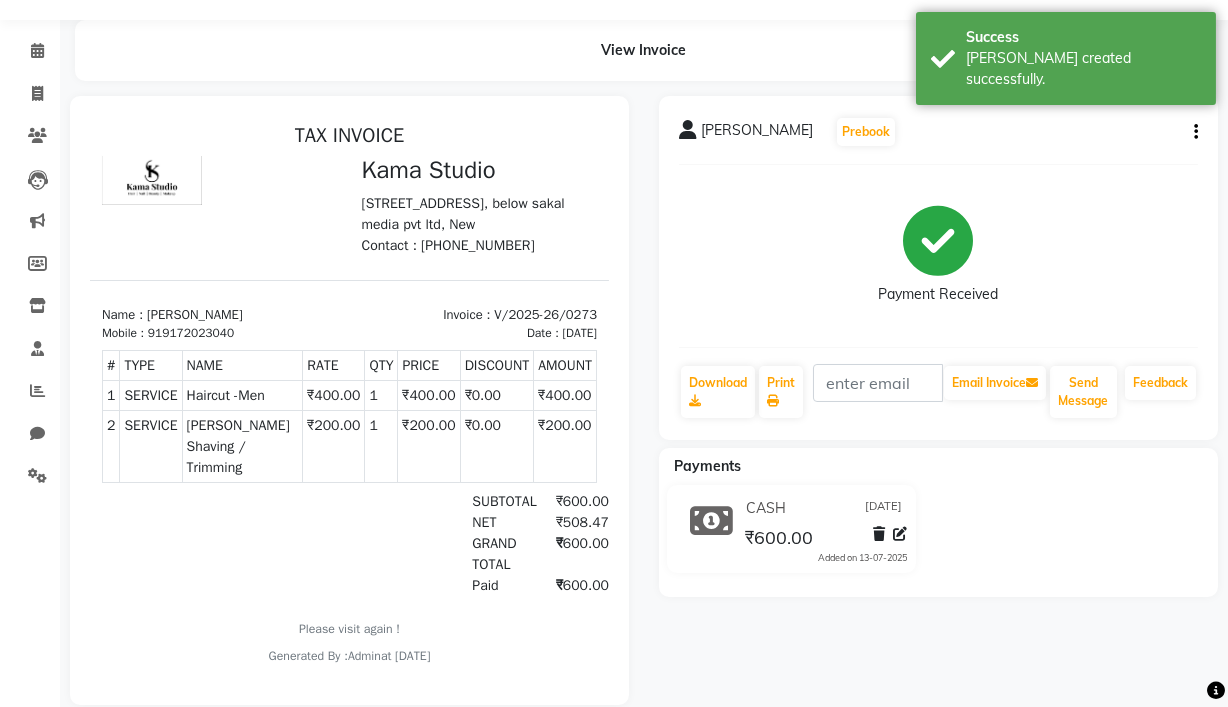 scroll, scrollTop: 101, scrollLeft: 0, axis: vertical 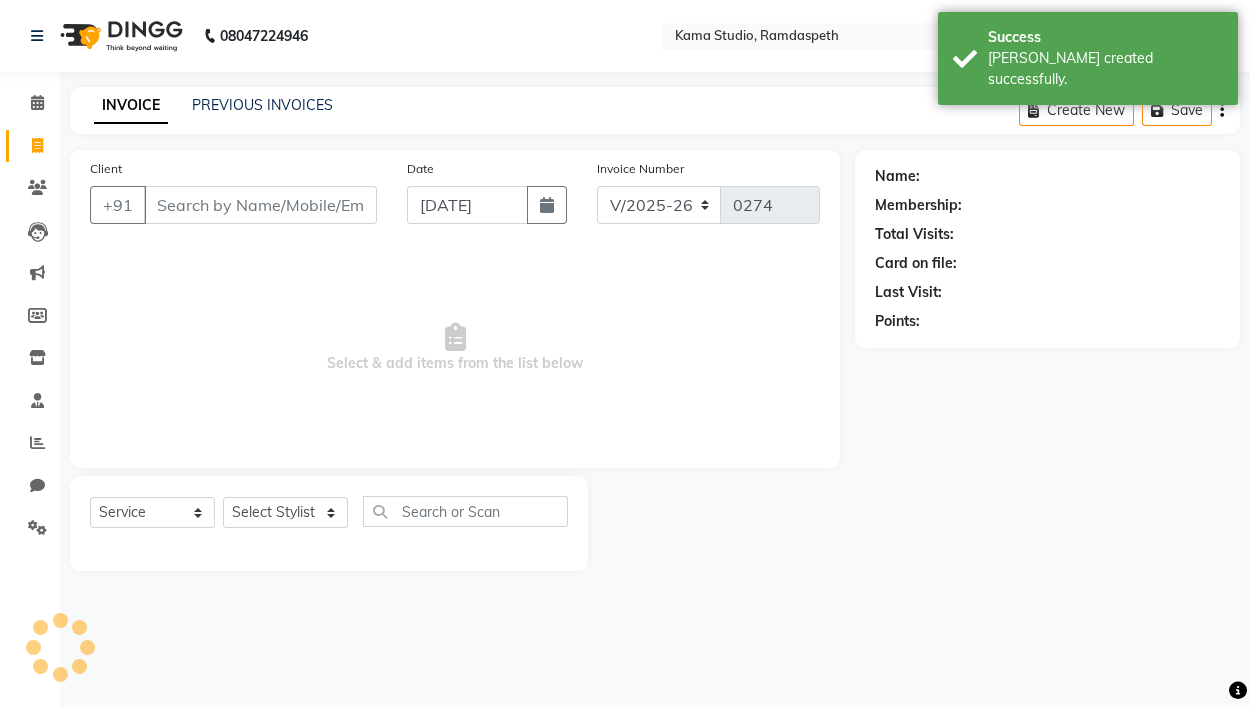 drag, startPoint x: 276, startPoint y: 185, endPoint x: 274, endPoint y: 211, distance: 26.076809 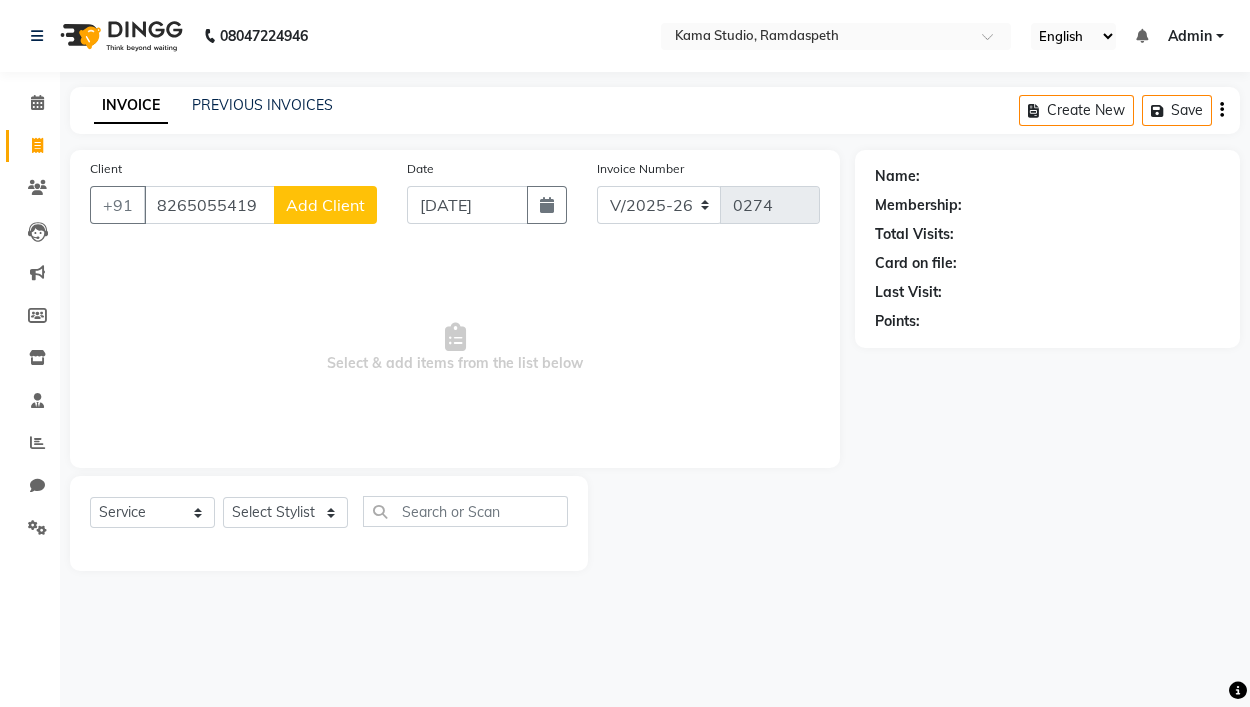 click on "Add Client" 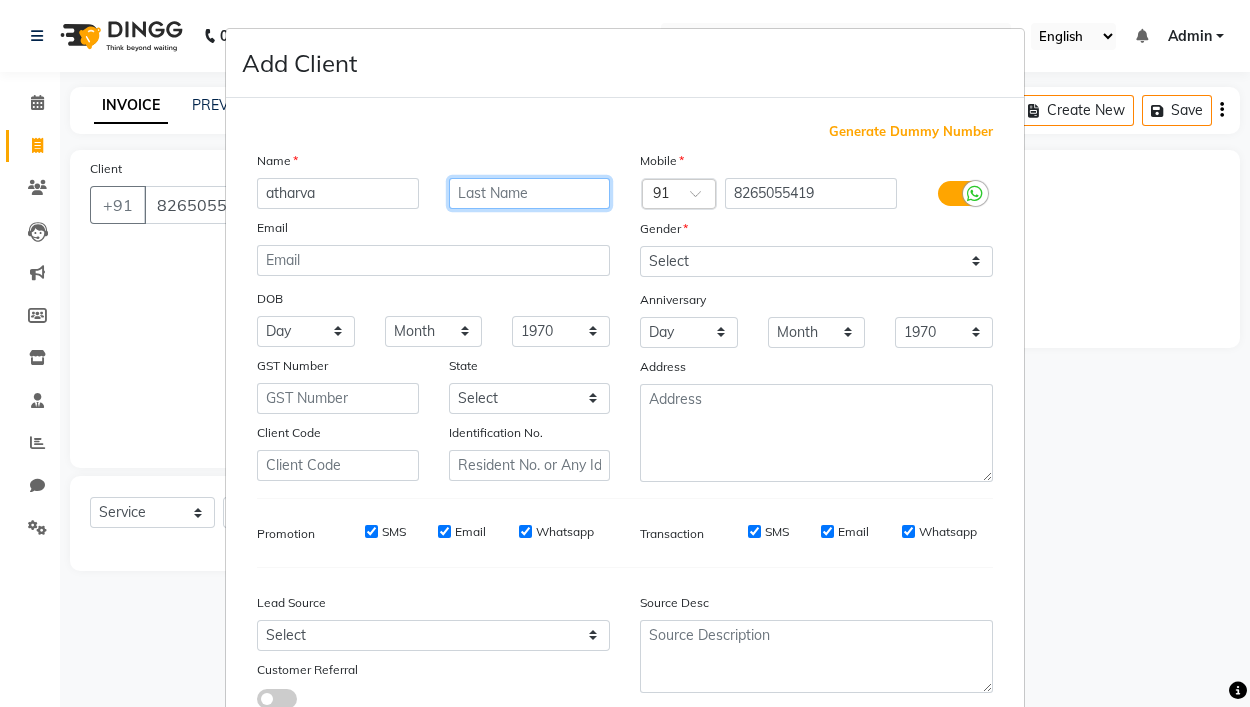 click at bounding box center (530, 193) 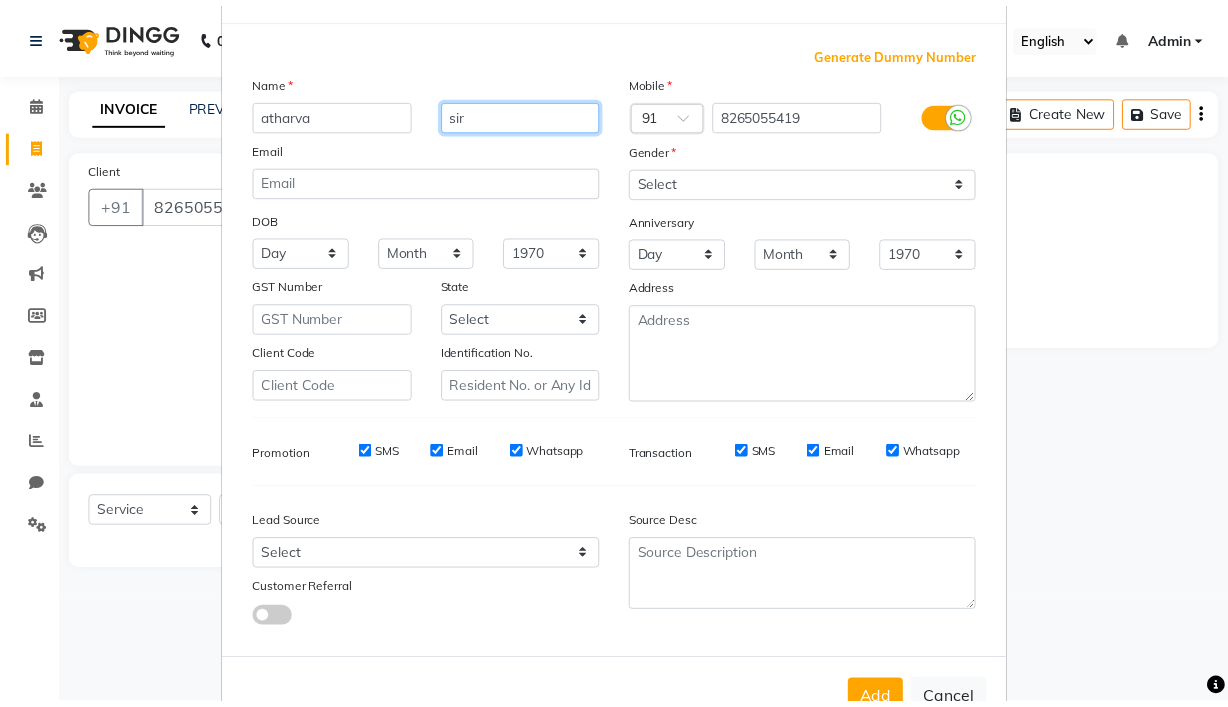 scroll, scrollTop: 146, scrollLeft: 0, axis: vertical 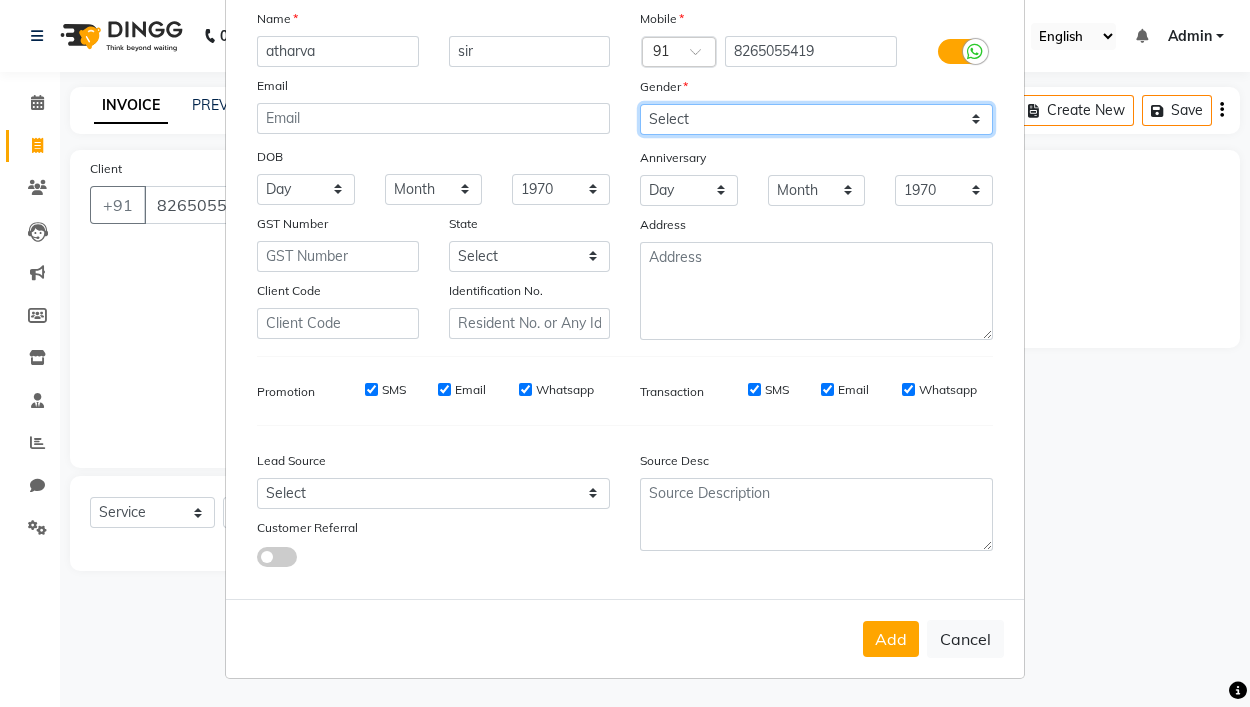 click on "Select Male Female Other Prefer Not To Say" at bounding box center [816, 119] 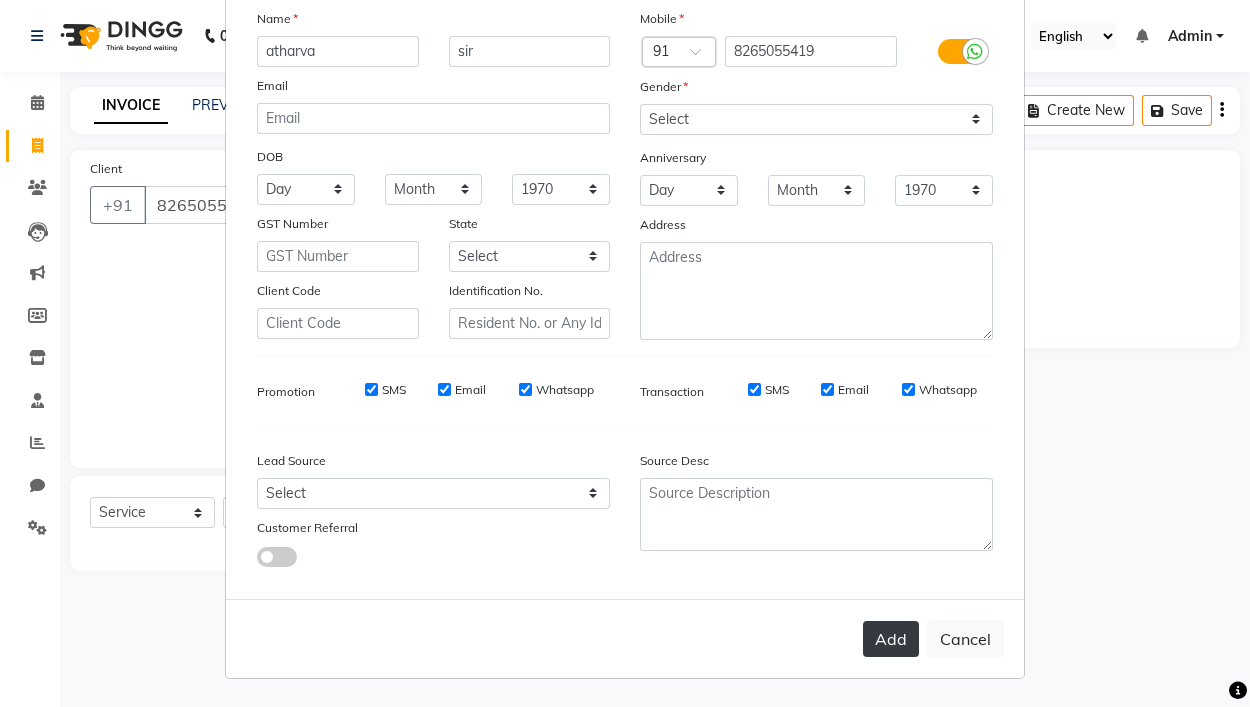 click on "Add" at bounding box center (891, 639) 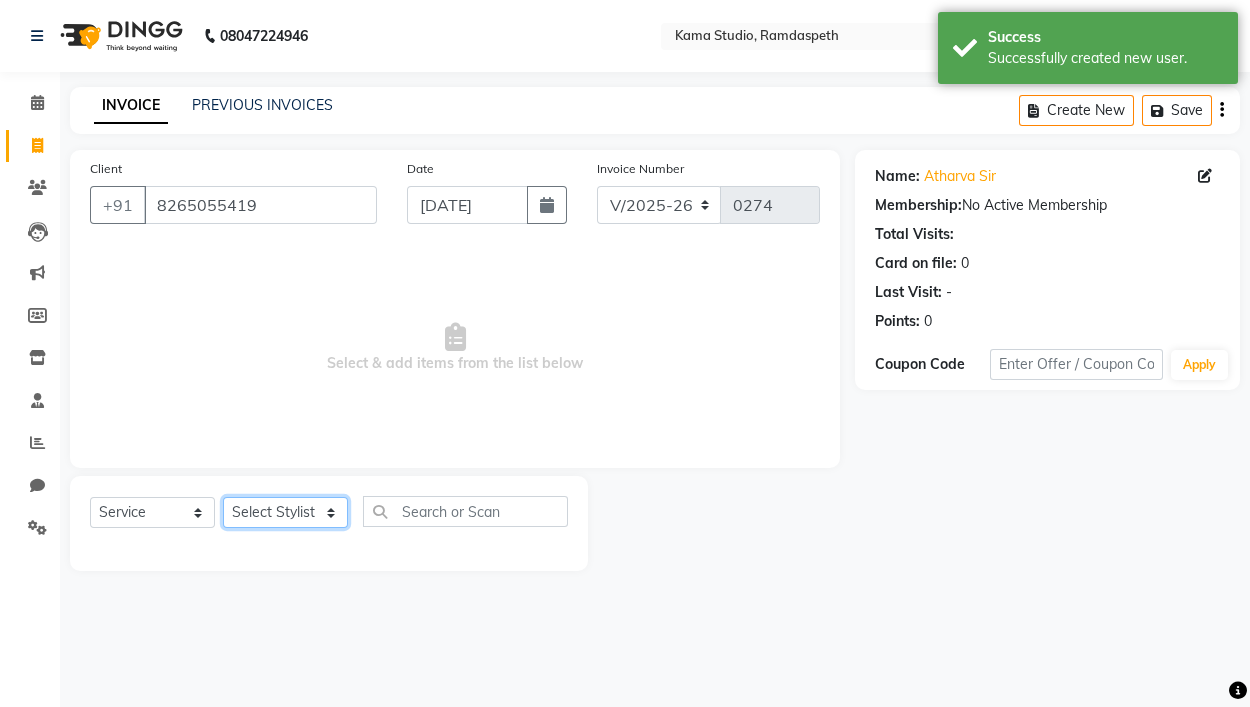 click on "Select Stylist Ajay Pal amol ramteke Ankit Dhawariya Sir ashis rajbanshi Devendra Dhawariya Sir Jay JAYANT VINOD CHINCHULKAR kishor  jambulkar Prajakta Ujjenkar Priya Gadge rinkku thakur  Sandeep Ugawakar Sangeeta Didi trupti rawale Vaishali More Varsha guru" 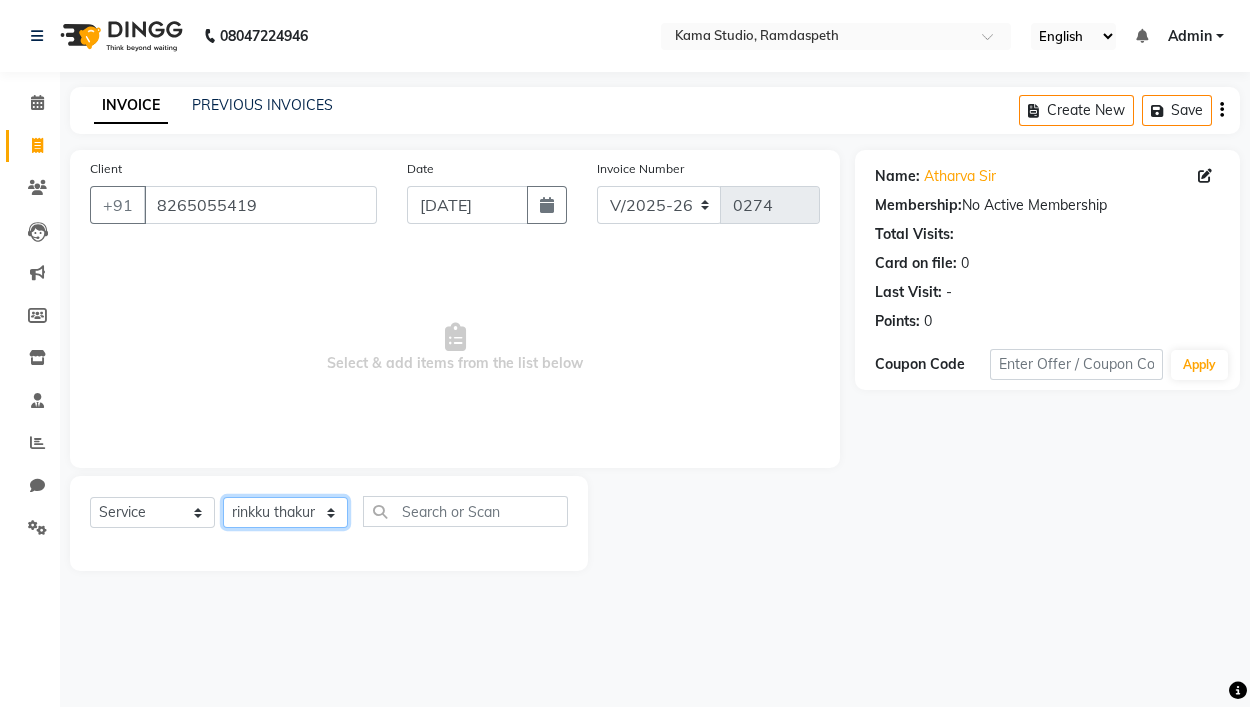 click on "Select Stylist Ajay Pal amol ramteke Ankit Dhawariya Sir ashis rajbanshi Devendra Dhawariya Sir Jay JAYANT VINOD CHINCHULKAR kishor  jambulkar Prajakta Ujjenkar Priya Gadge rinkku thakur  Sandeep Ugawakar Sangeeta Didi trupti rawale Vaishali More Varsha guru" 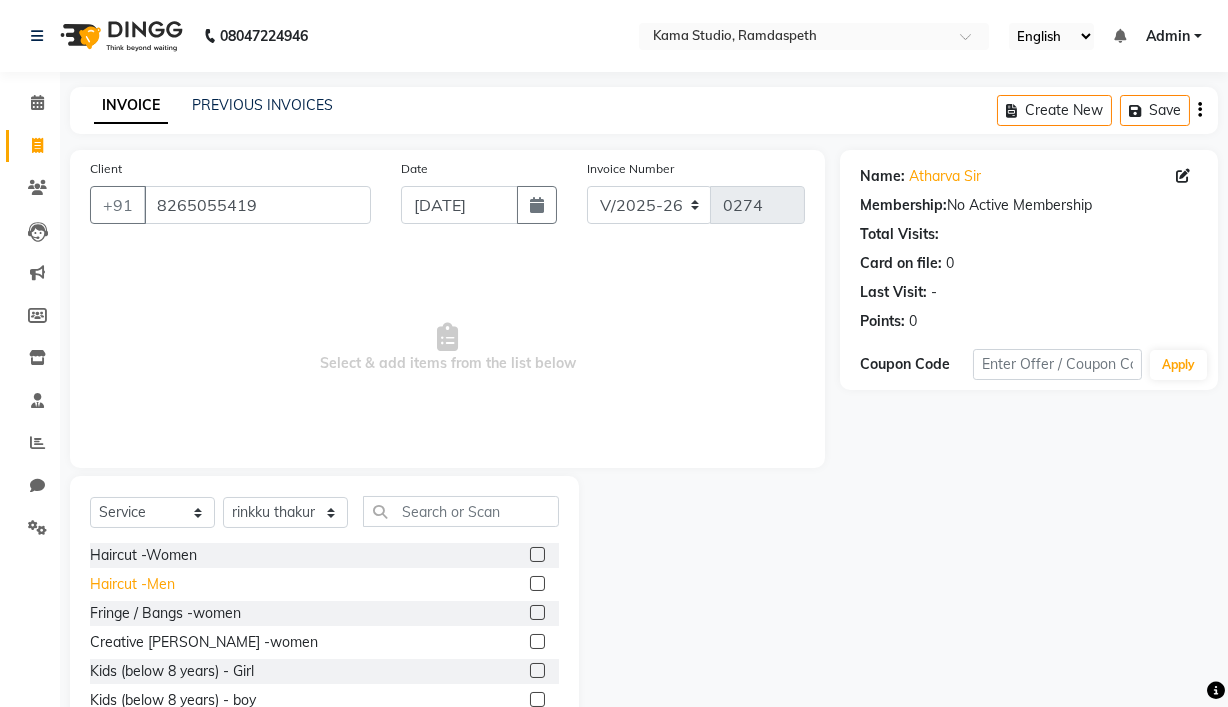 click on "Haircut -Men" 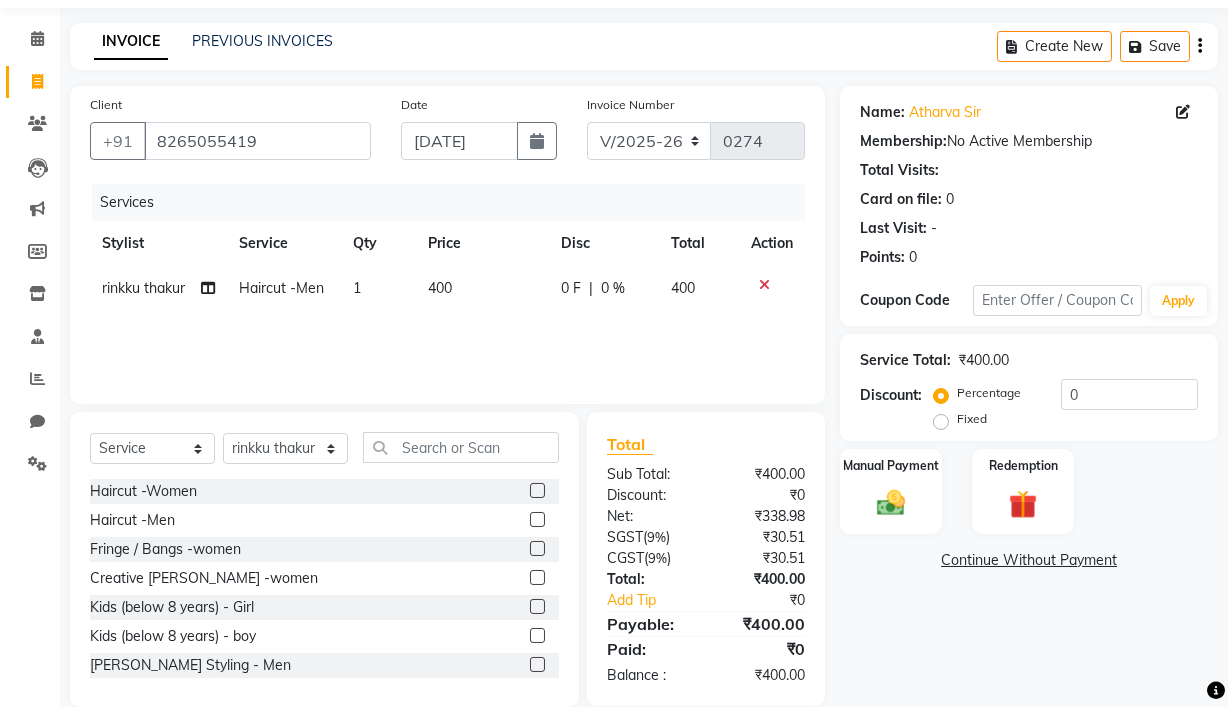 scroll, scrollTop: 95, scrollLeft: 0, axis: vertical 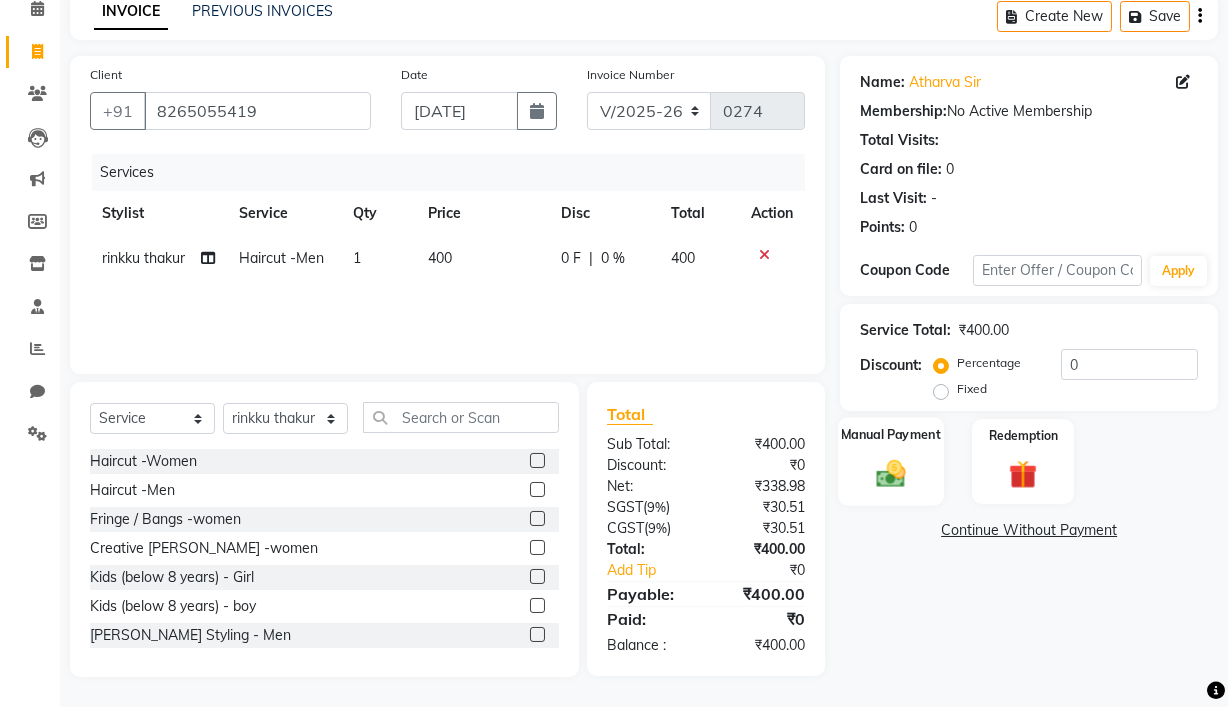 click 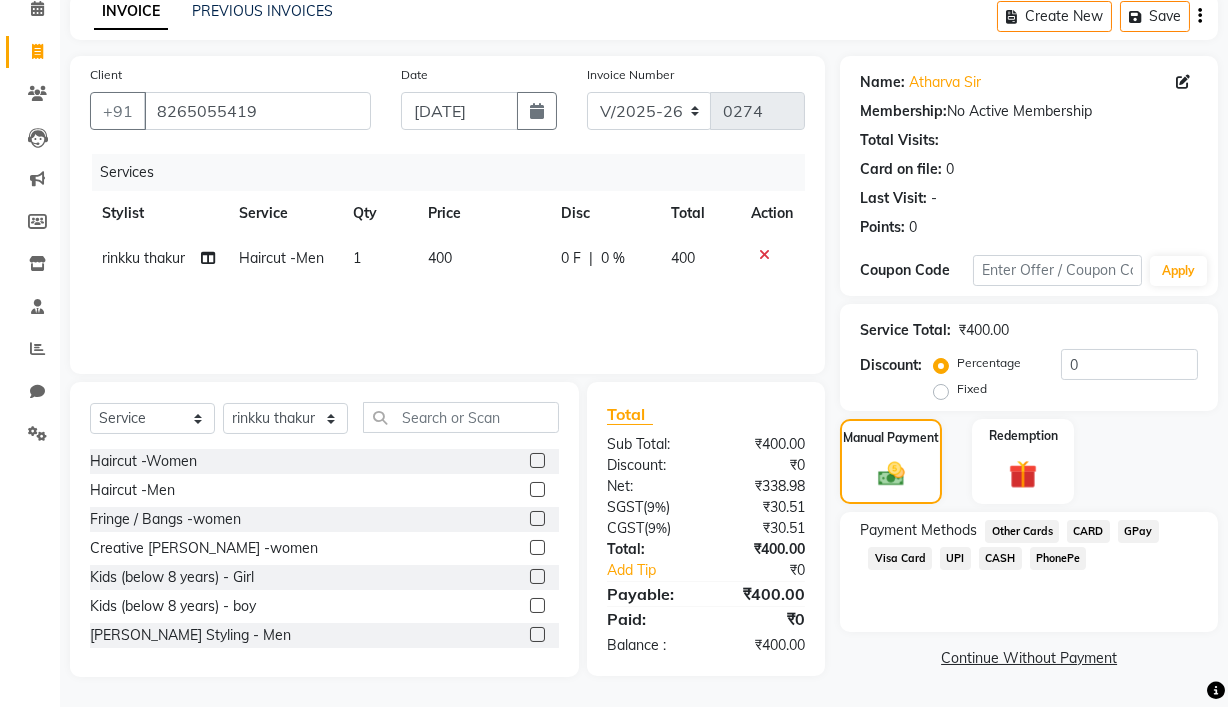 click on "Fixed" 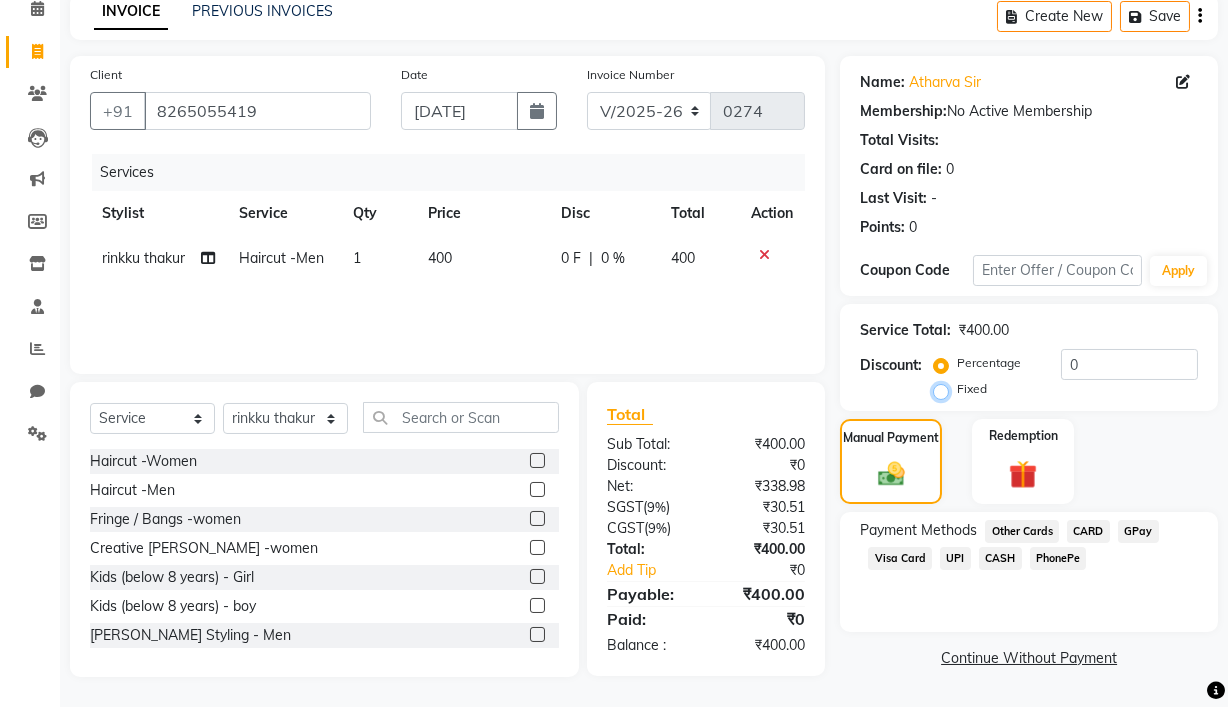 click on "Fixed" at bounding box center (945, 389) 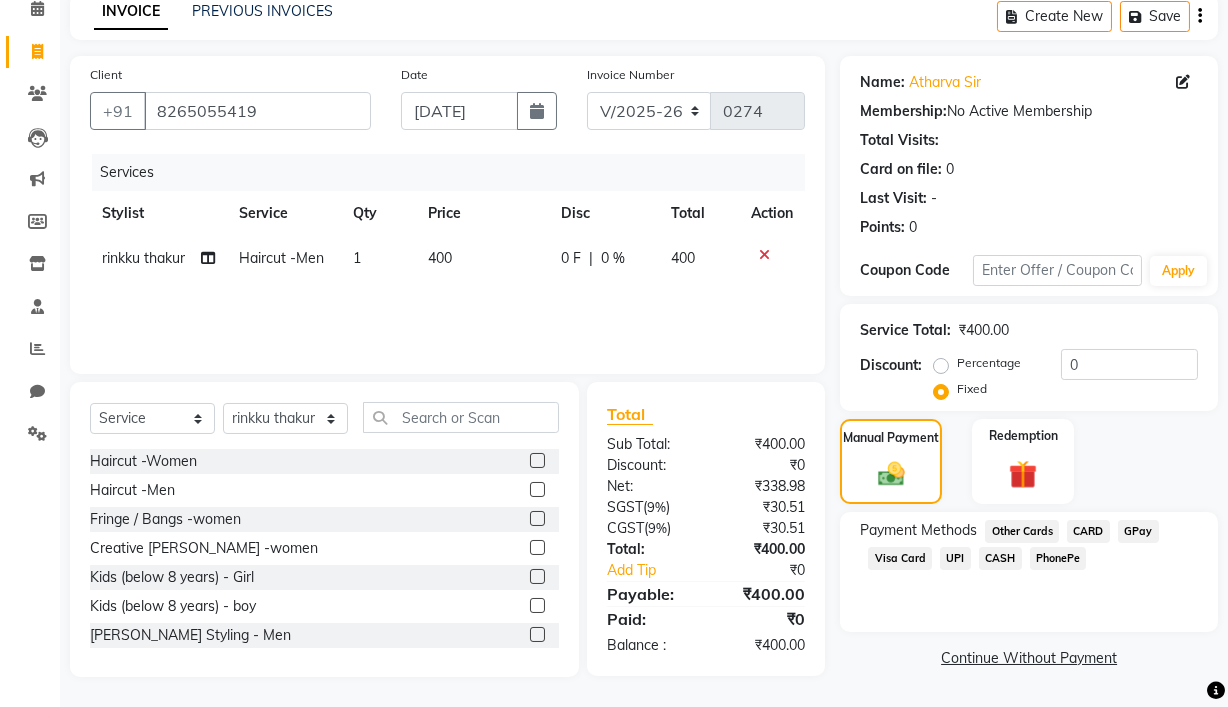 click on "CASH" 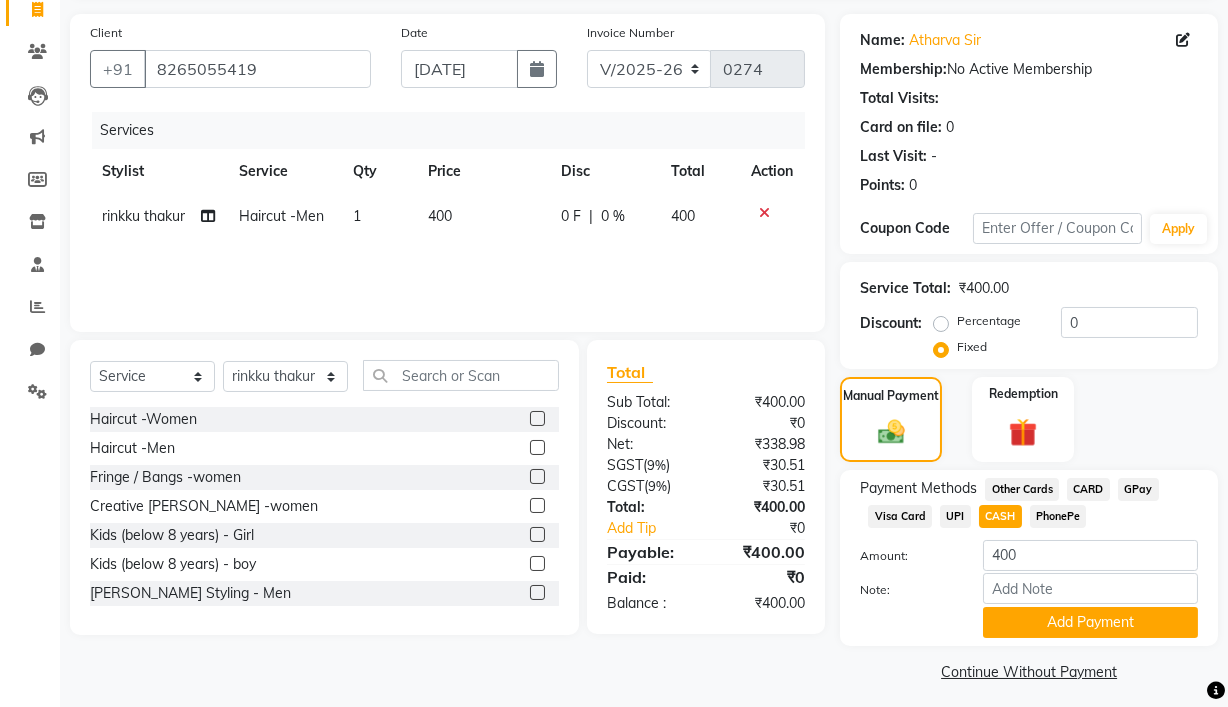 scroll, scrollTop: 148, scrollLeft: 0, axis: vertical 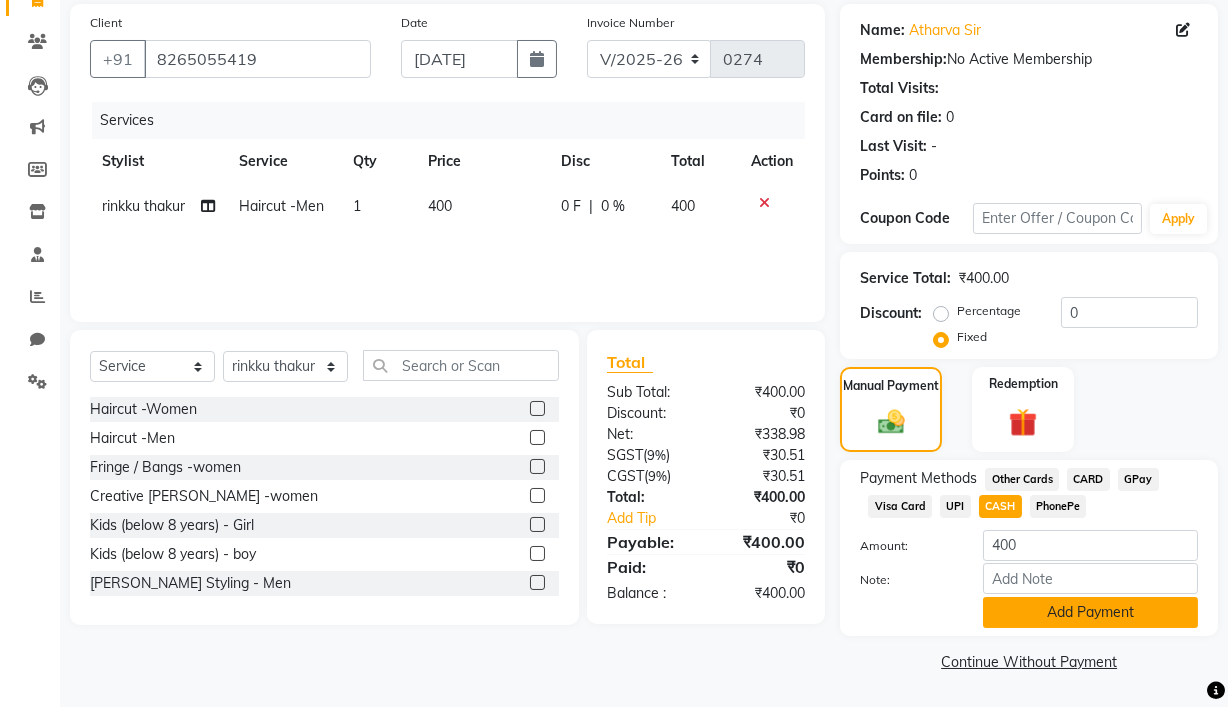 click on "Add Payment" 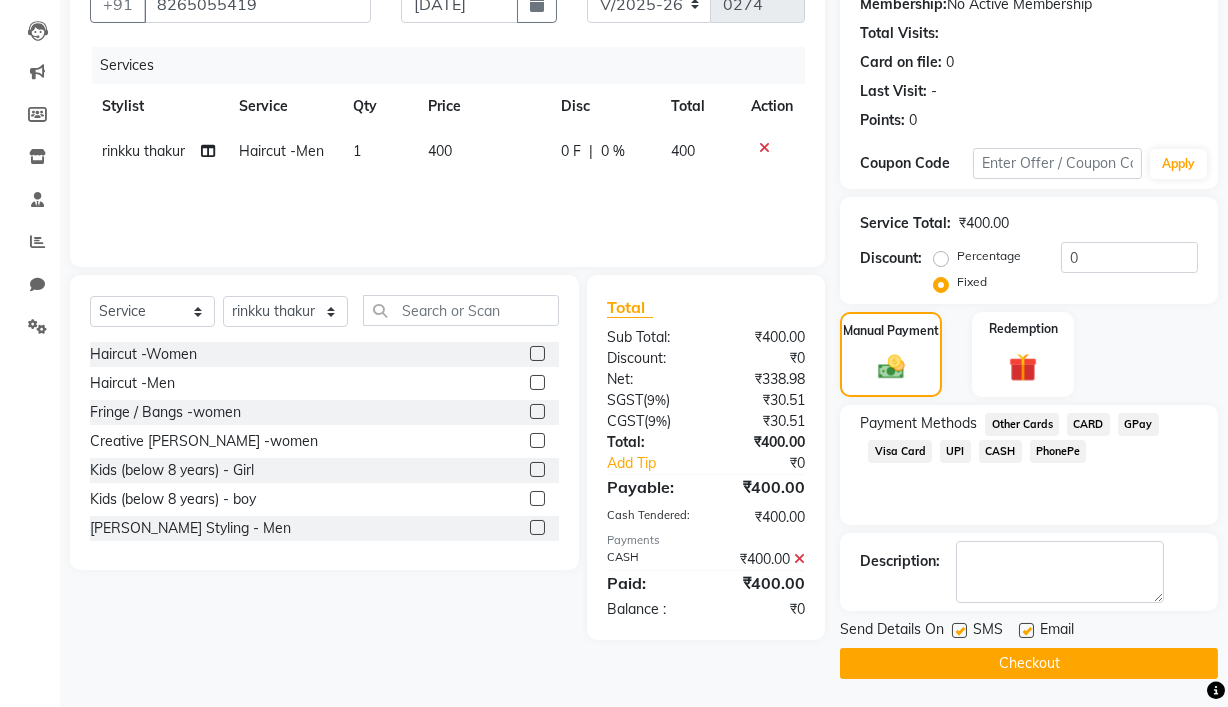 scroll, scrollTop: 203, scrollLeft: 0, axis: vertical 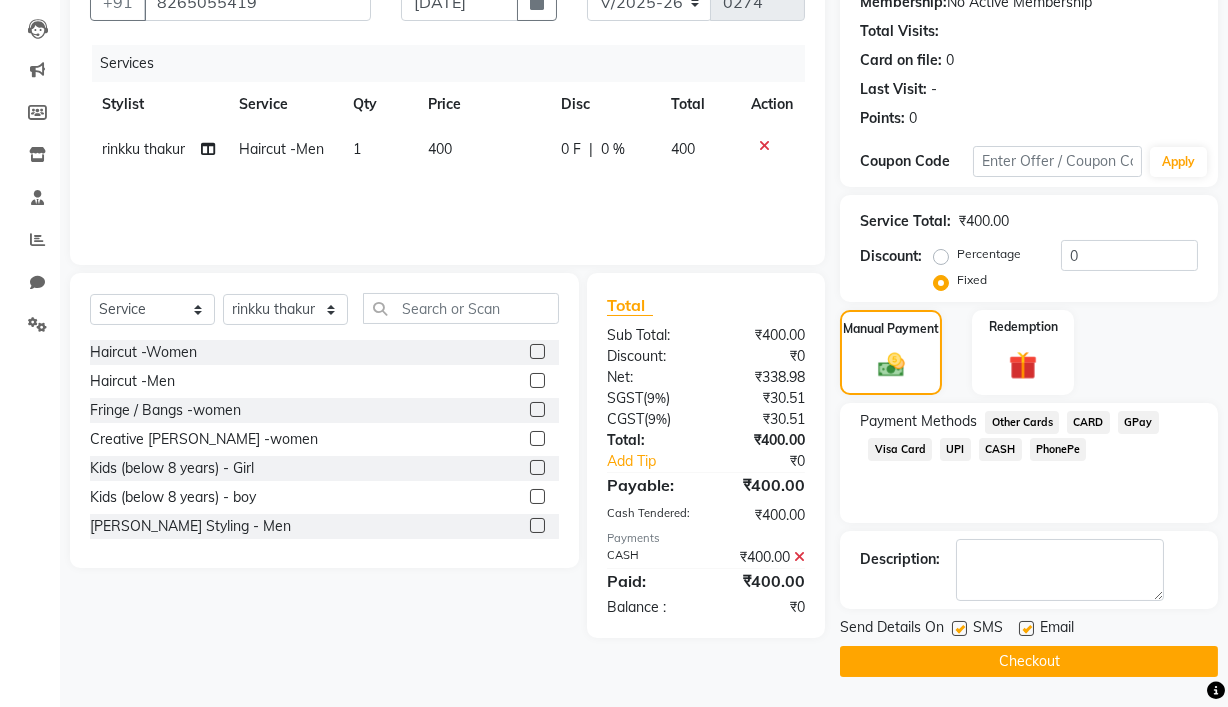click 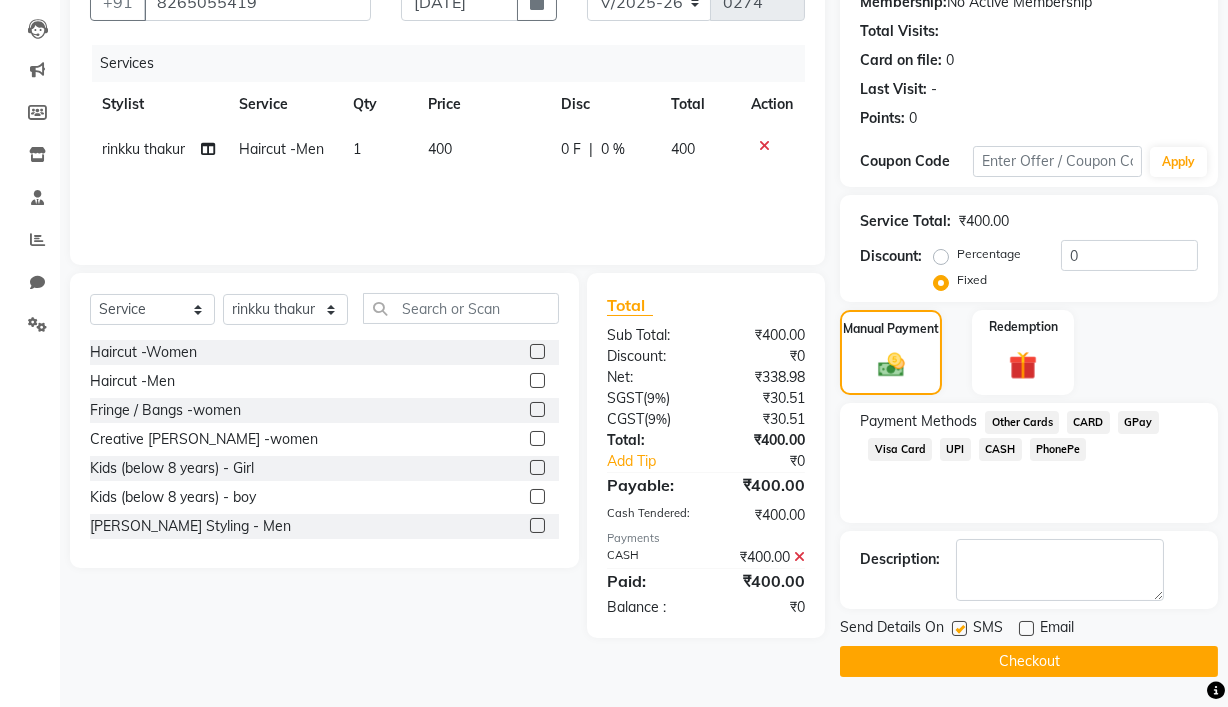 click on "SMS" 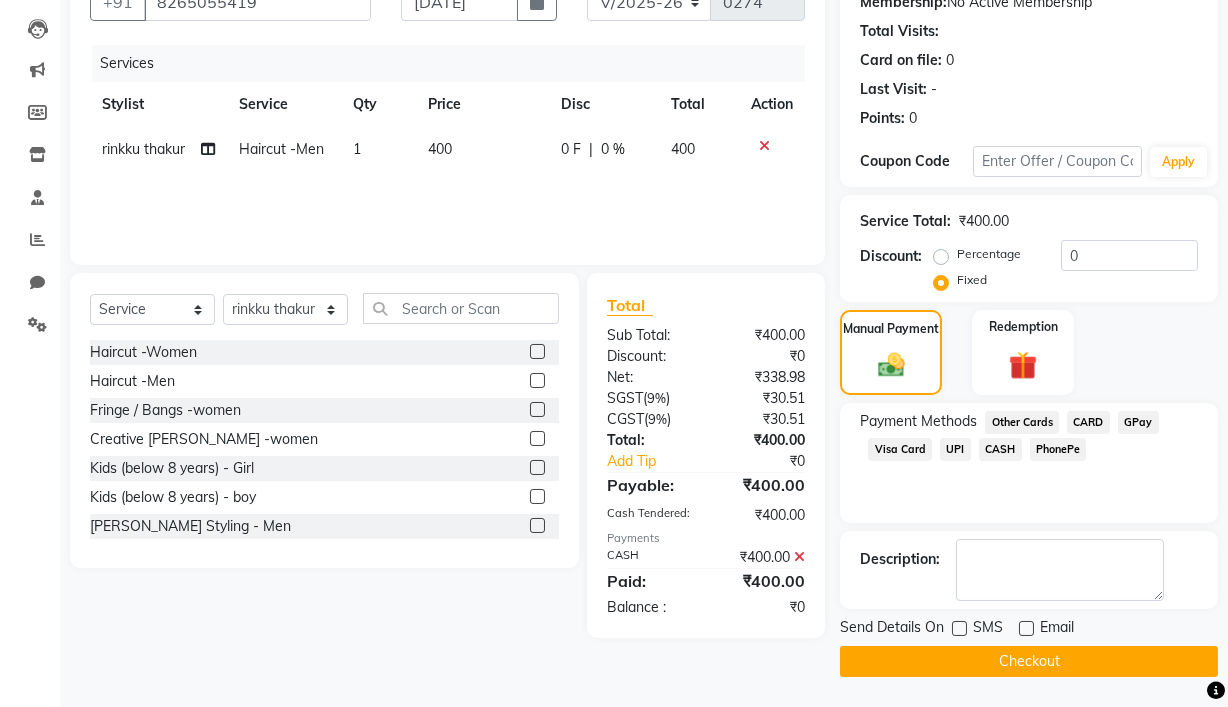 click on "Checkout" 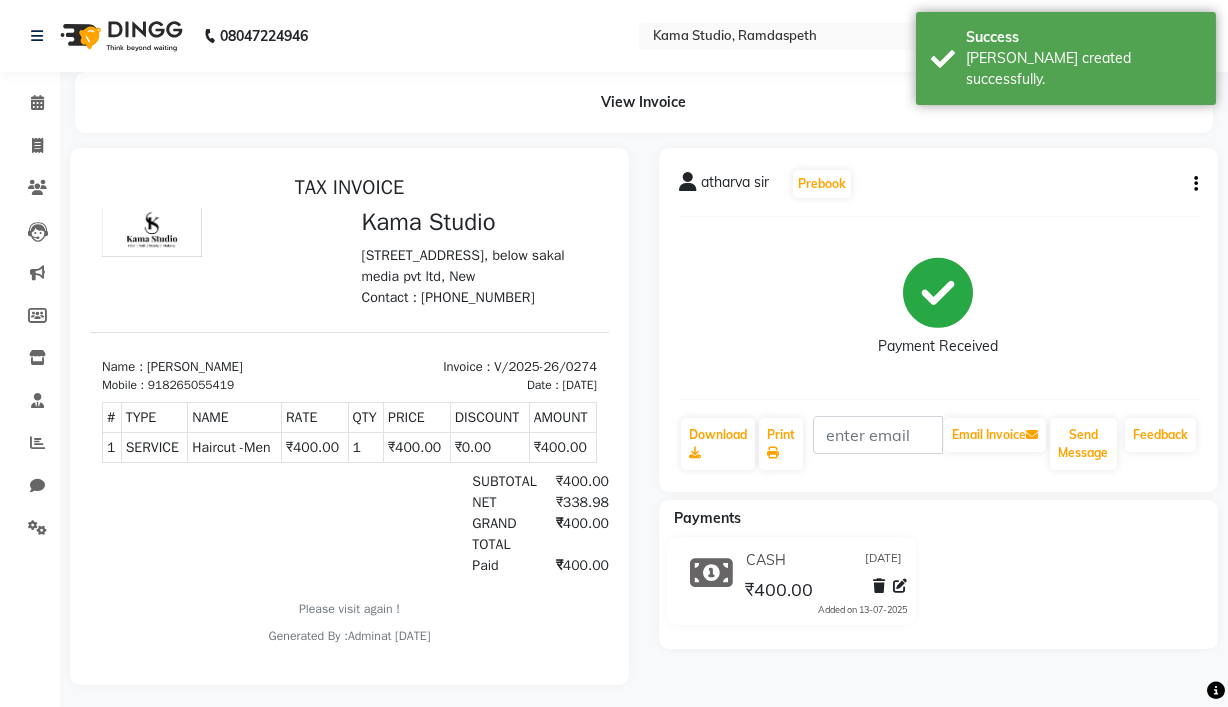 scroll, scrollTop: 0, scrollLeft: 0, axis: both 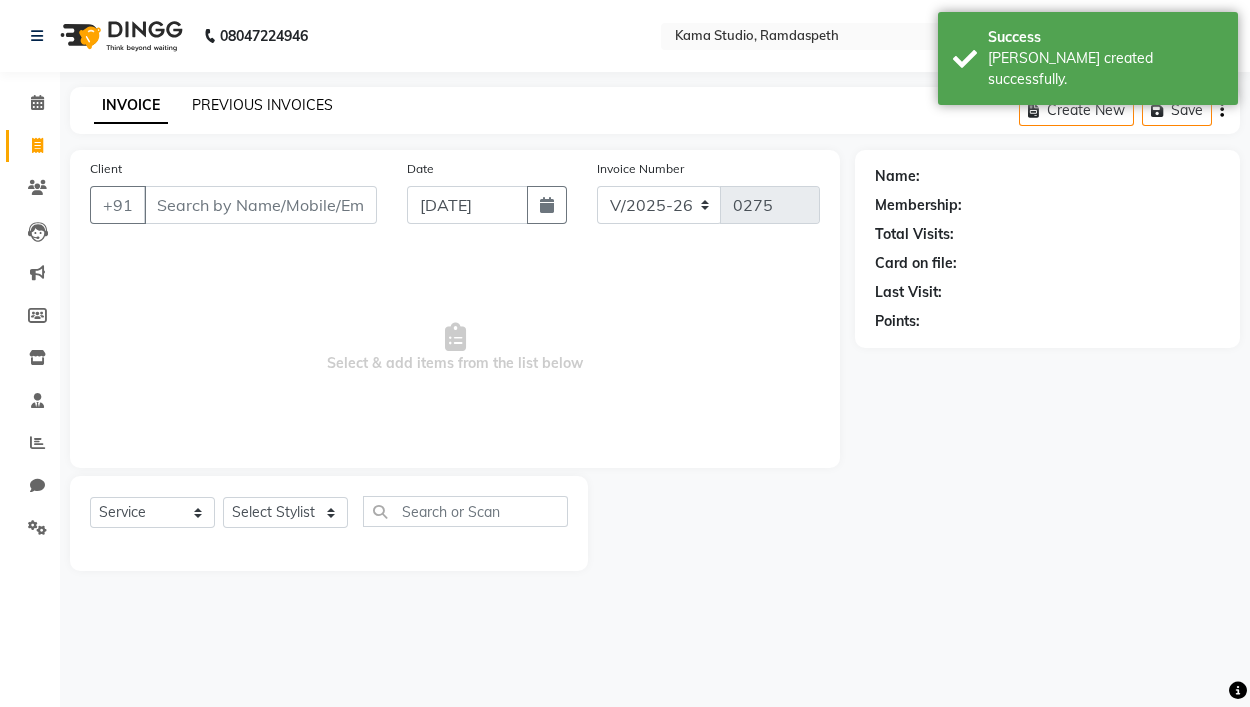 click on "PREVIOUS INVOICES" 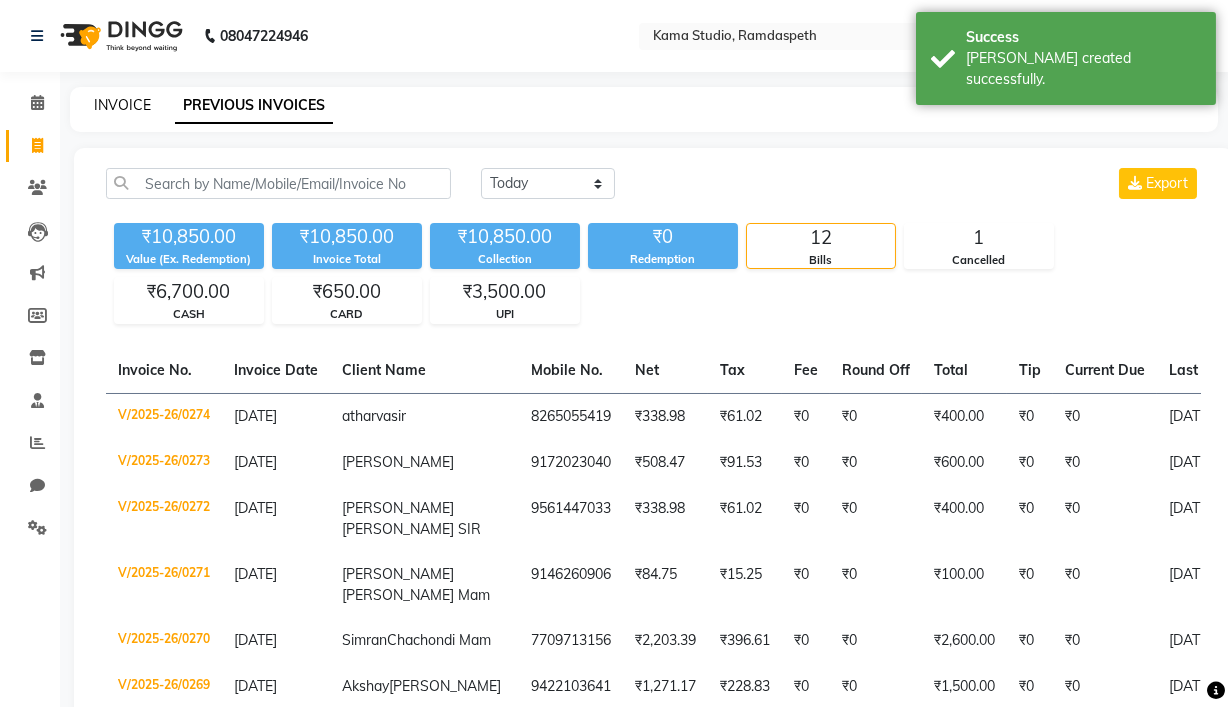 click on "INVOICE" 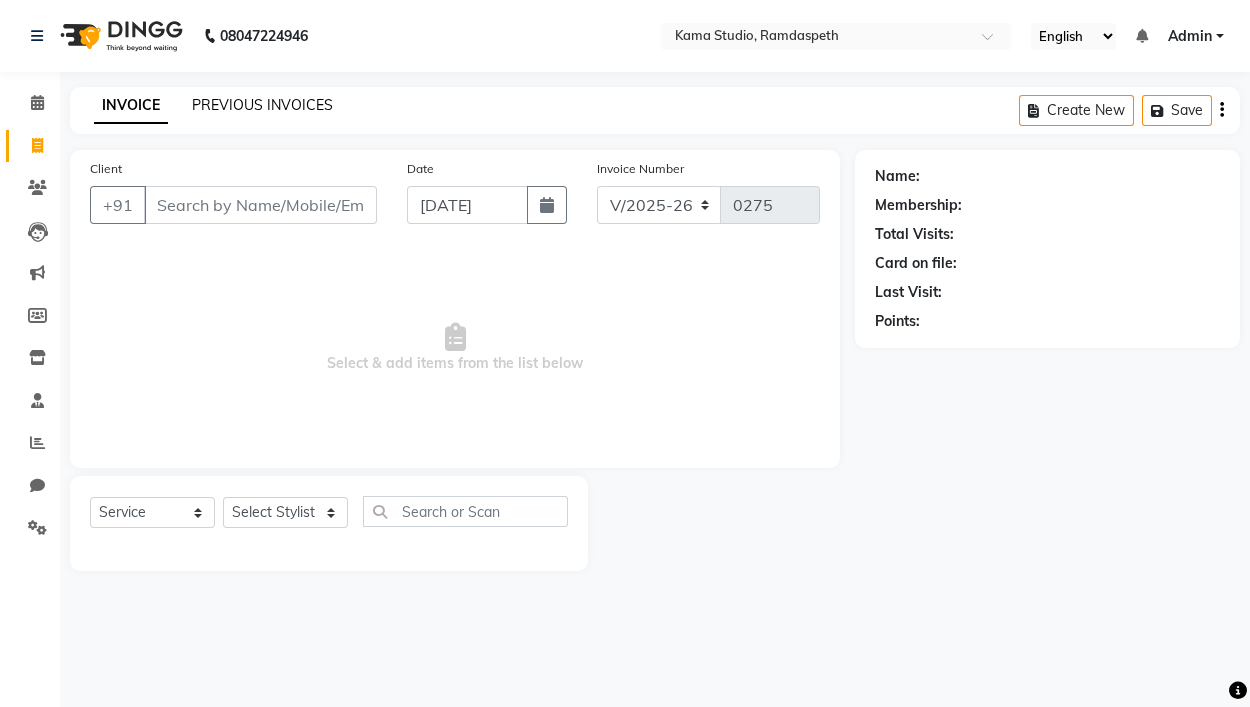 click on "PREVIOUS INVOICES" 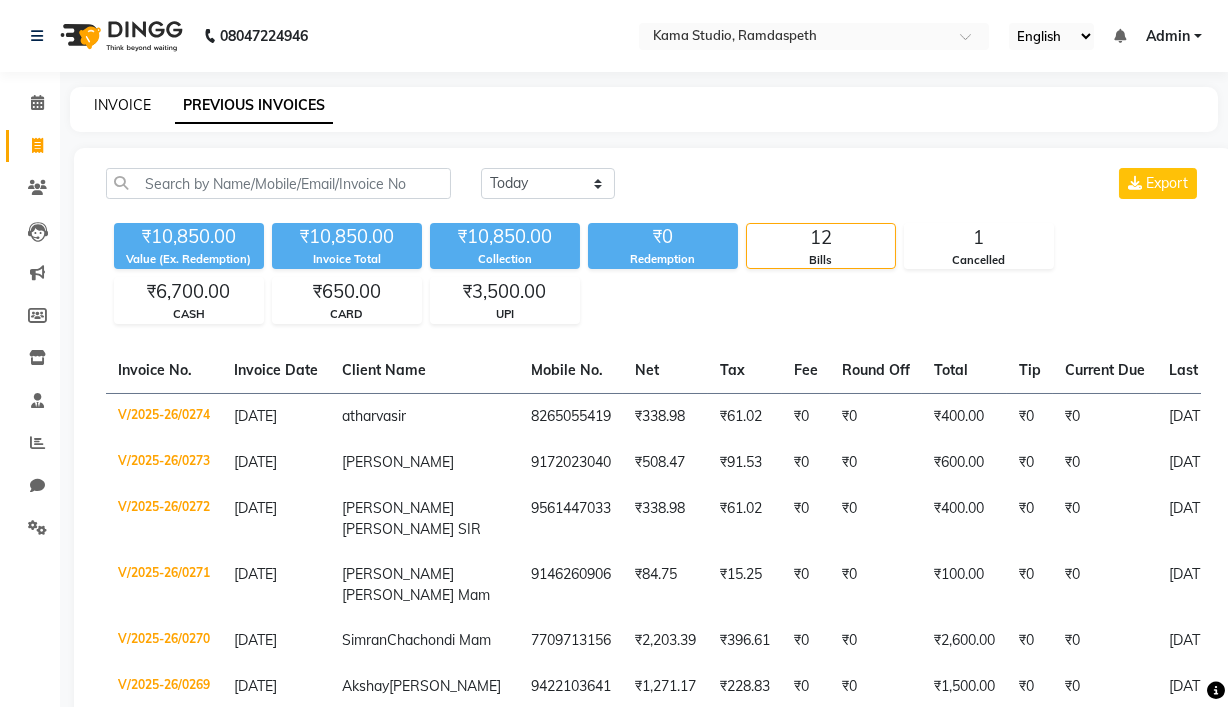 click on "INVOICE" 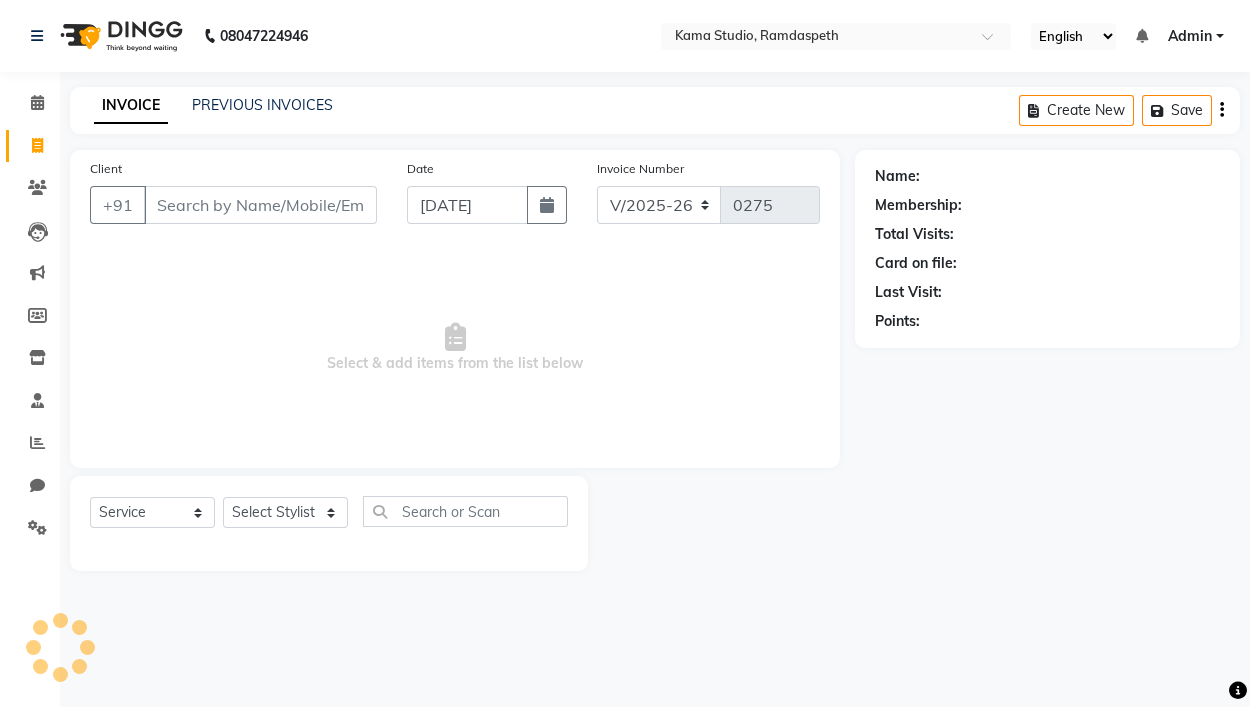 click on "Client" at bounding box center (260, 205) 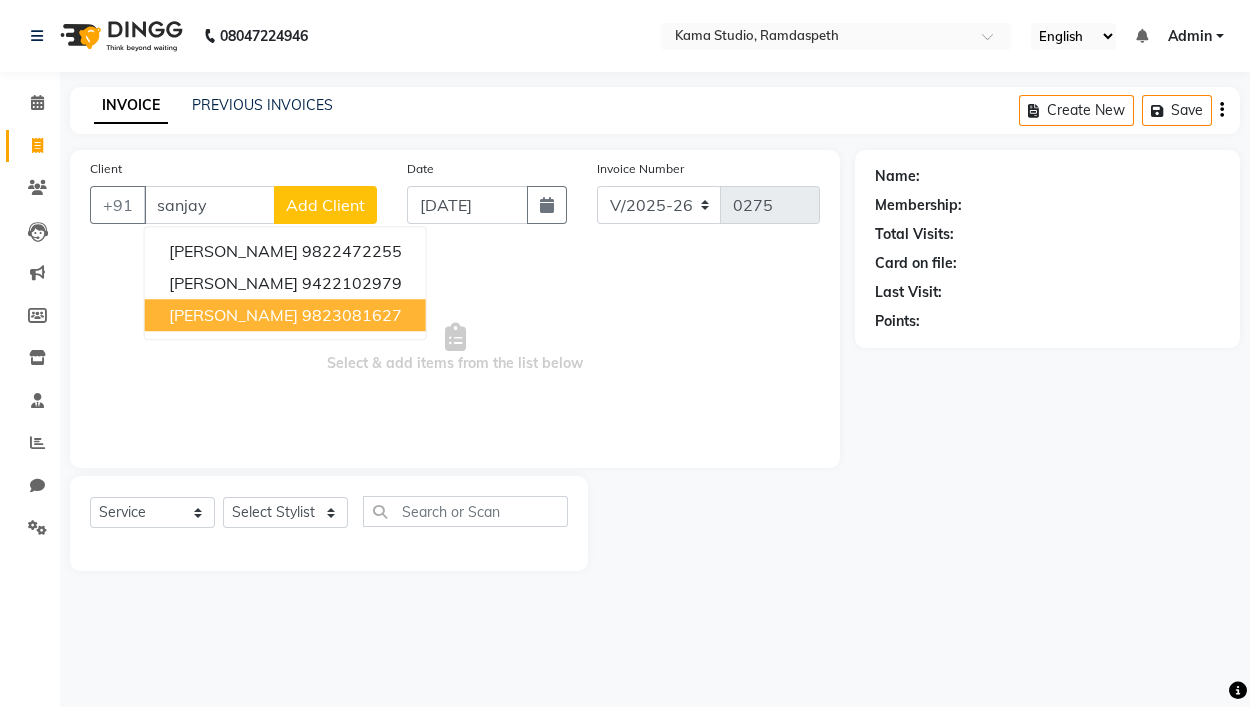 click on "Sanjay parwani" at bounding box center [233, 315] 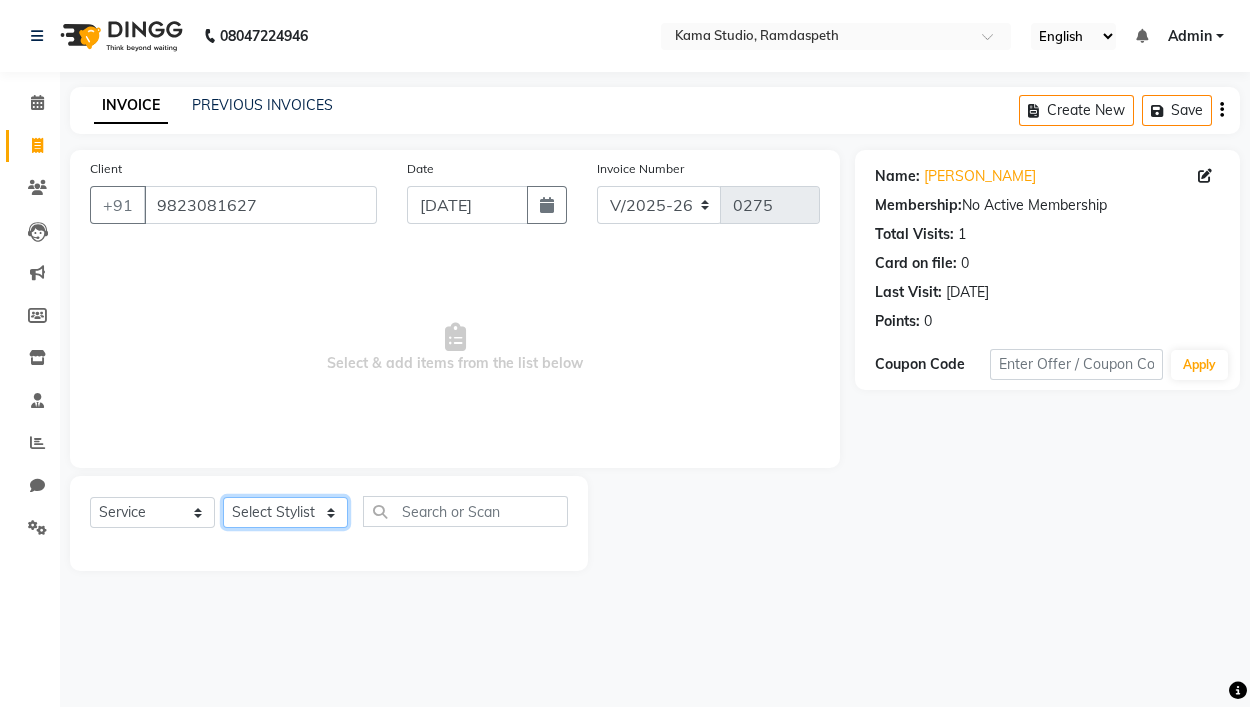 click on "Select Stylist Ajay Pal amol ramteke Ankit Dhawariya Sir ashis rajbanshi Devendra Dhawariya Sir Jay JAYANT VINOD CHINCHULKAR kishor  jambulkar Prajakta Ujjenkar Priya Gadge rinkku thakur  Sandeep Ugawakar Sangeeta Didi trupti rawale Vaishali More Varsha guru" 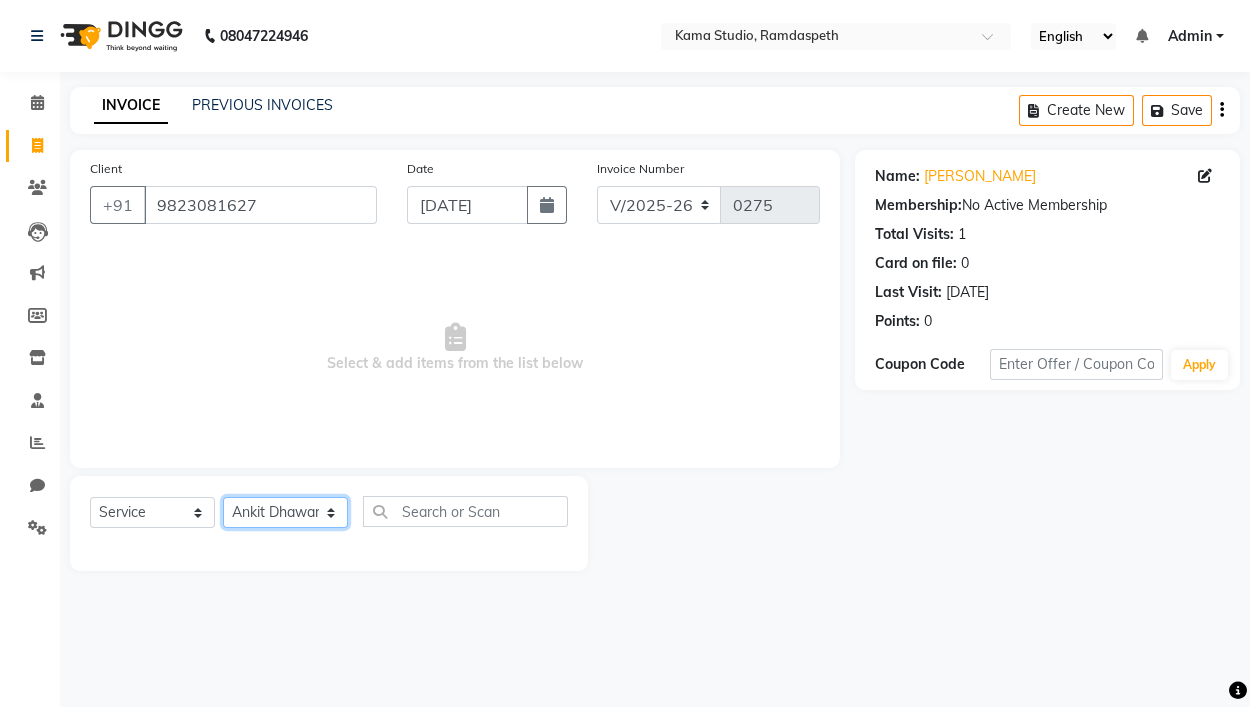 click on "Select Stylist Ajay Pal amol ramteke Ankit Dhawariya Sir ashis rajbanshi Devendra Dhawariya Sir Jay JAYANT VINOD CHINCHULKAR kishor  jambulkar Prajakta Ujjenkar Priya Gadge rinkku thakur  Sandeep Ugawakar Sangeeta Didi trupti rawale Vaishali More Varsha guru" 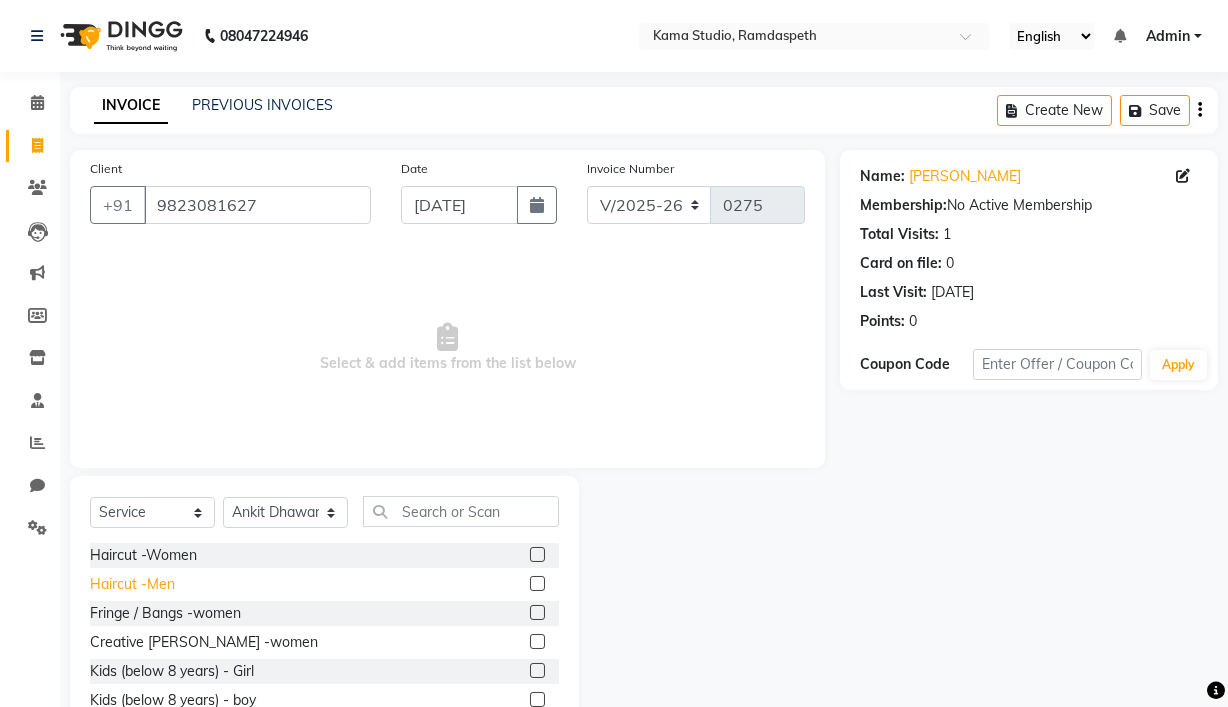 click on "Haircut -Men" 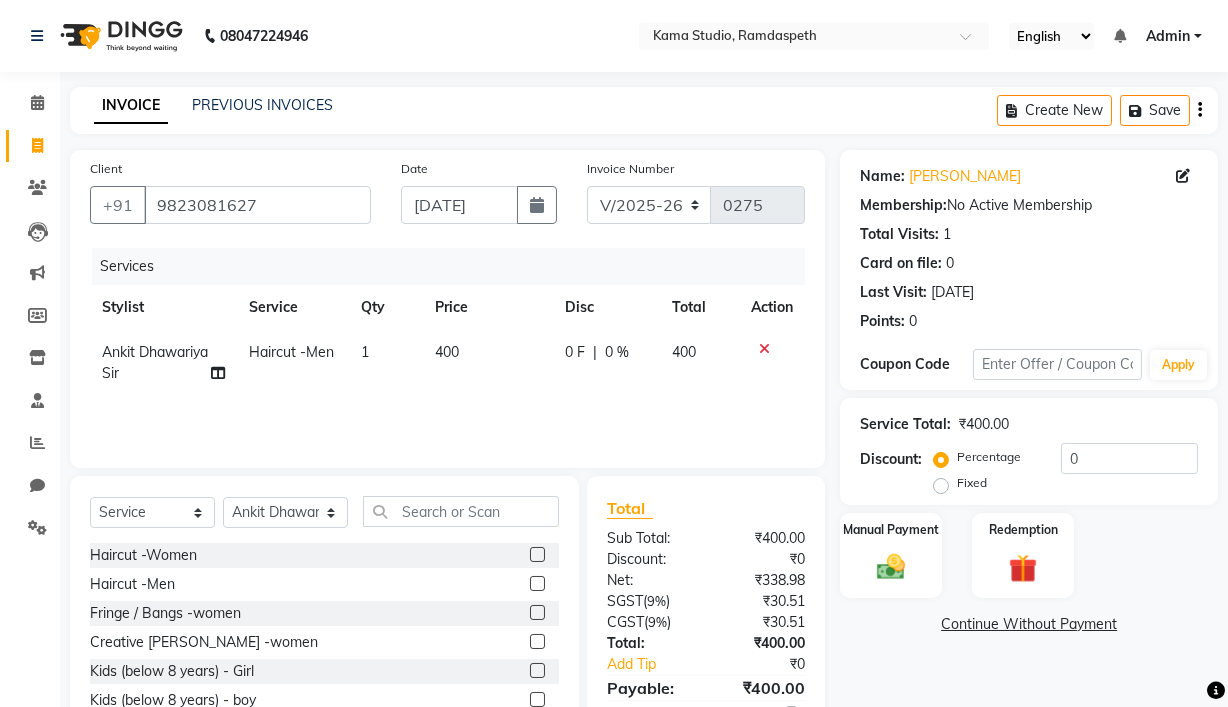 scroll, scrollTop: 95, scrollLeft: 0, axis: vertical 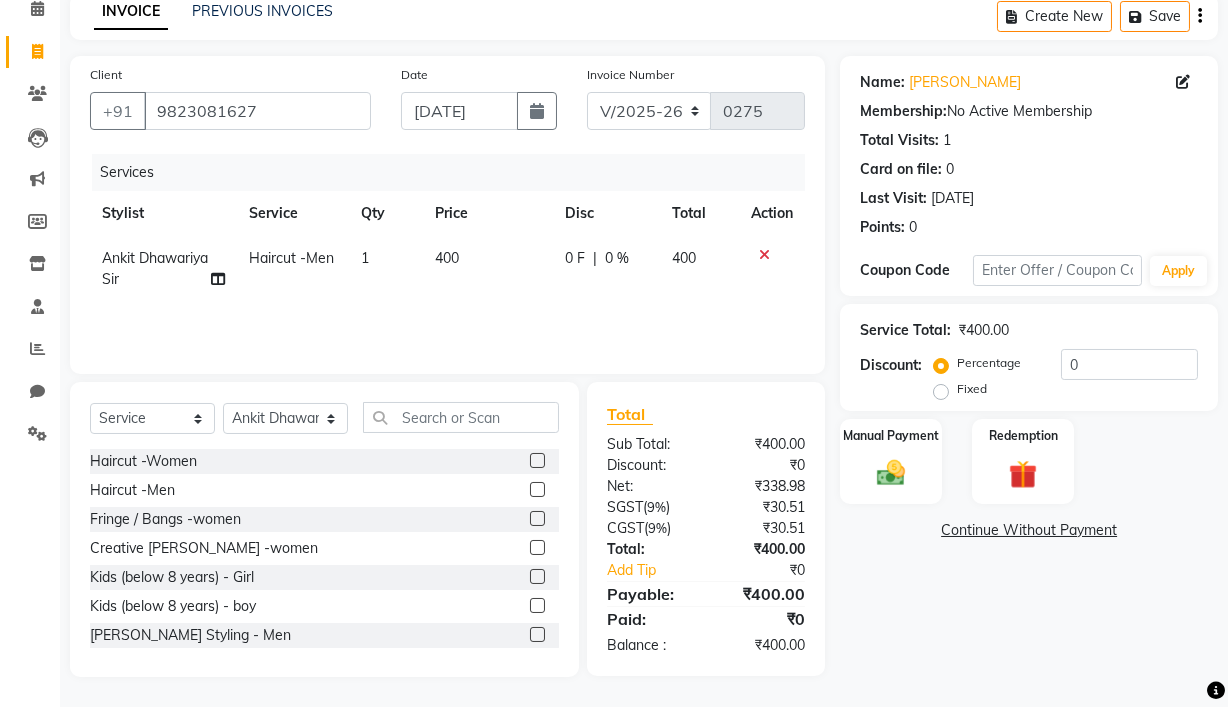 drag, startPoint x: 187, startPoint y: 634, endPoint x: 210, endPoint y: 616, distance: 29.206163 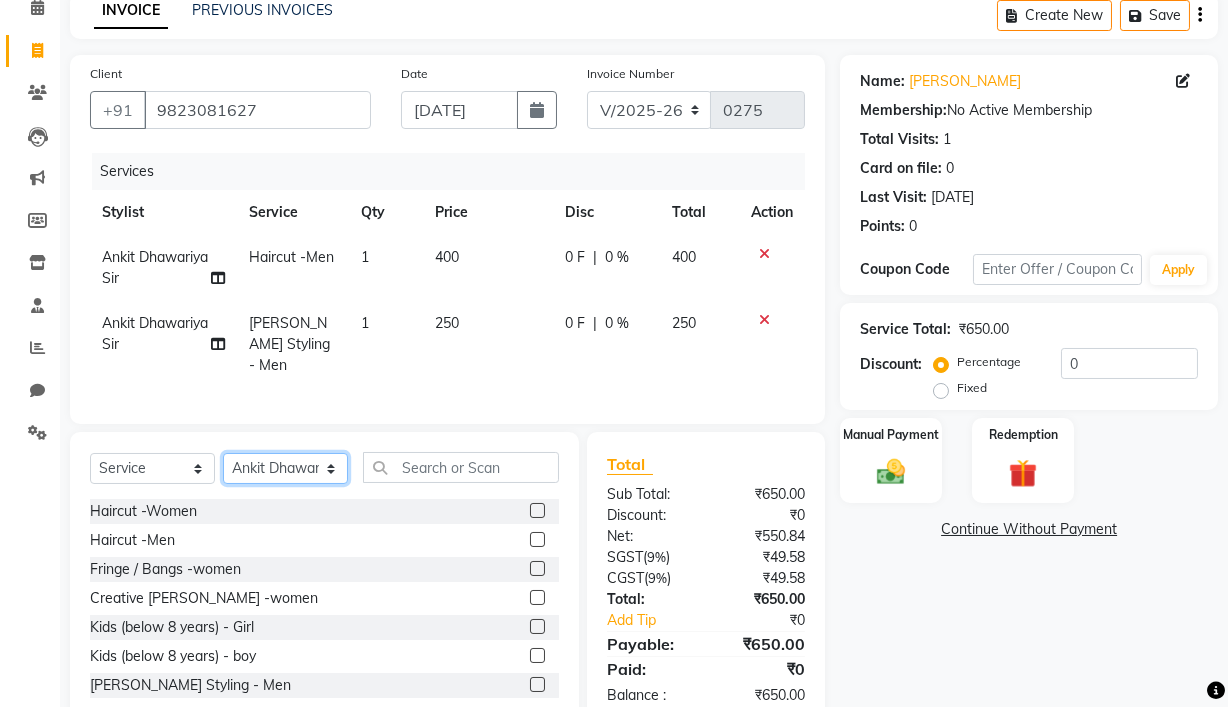 click on "Select Stylist Ajay Pal amol ramteke Ankit Dhawariya Sir ashis rajbanshi Devendra Dhawariya Sir Jay JAYANT VINOD CHINCHULKAR kishor  jambulkar Prajakta Ujjenkar Priya Gadge rinkku thakur  Sandeep Ugawakar Sangeeta Didi trupti rawale Vaishali More Varsha guru" 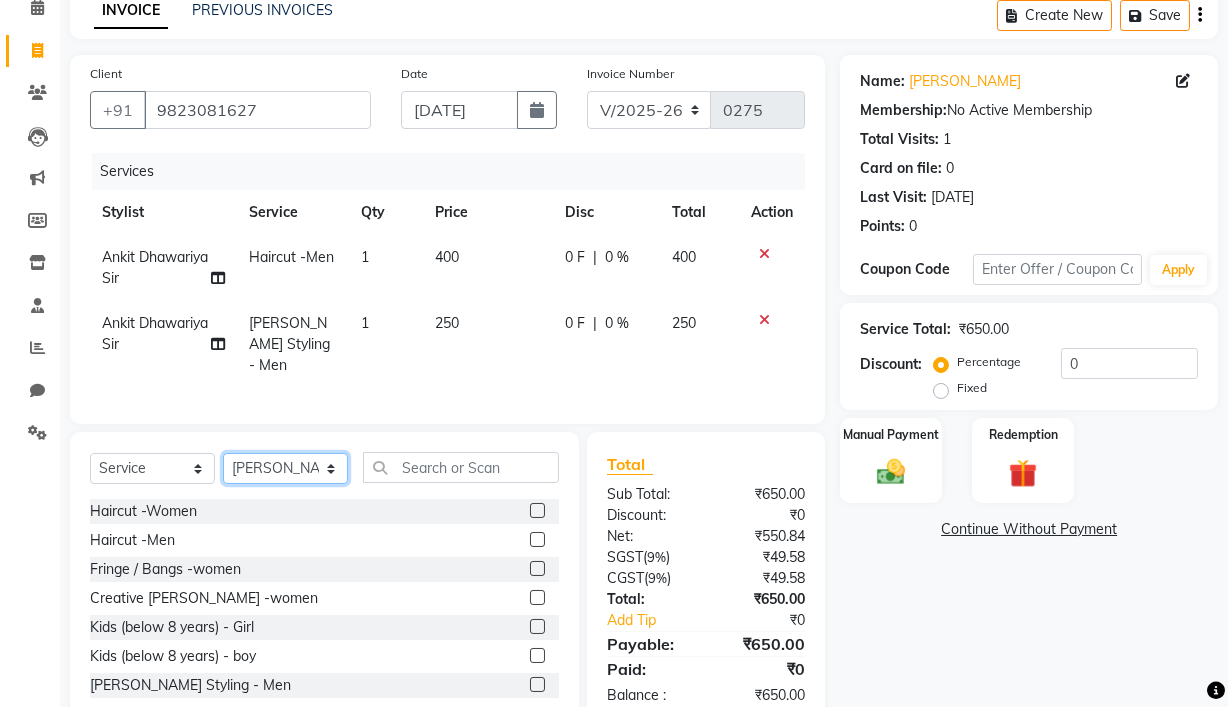 click on "Select Stylist Ajay Pal amol ramteke Ankit Dhawariya Sir ashis rajbanshi Devendra Dhawariya Sir Jay JAYANT VINOD CHINCHULKAR kishor  jambulkar Prajakta Ujjenkar Priya Gadge rinkku thakur  Sandeep Ugawakar Sangeeta Didi trupti rawale Vaishali More Varsha guru" 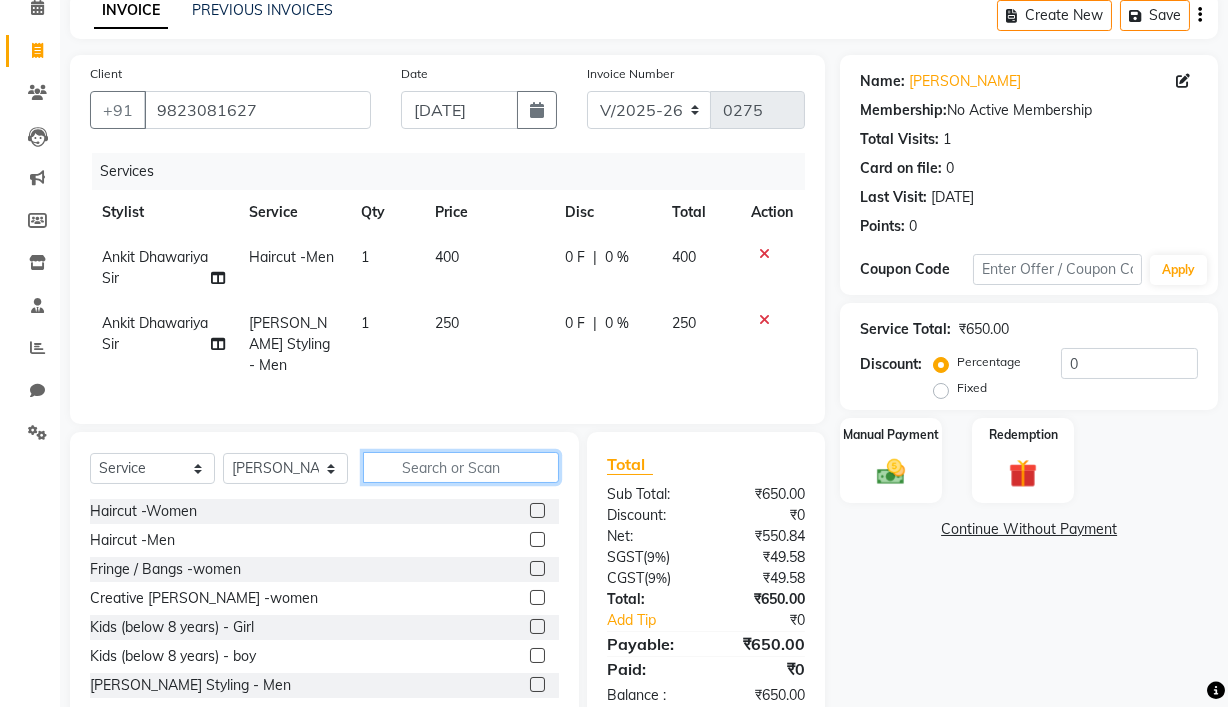 click 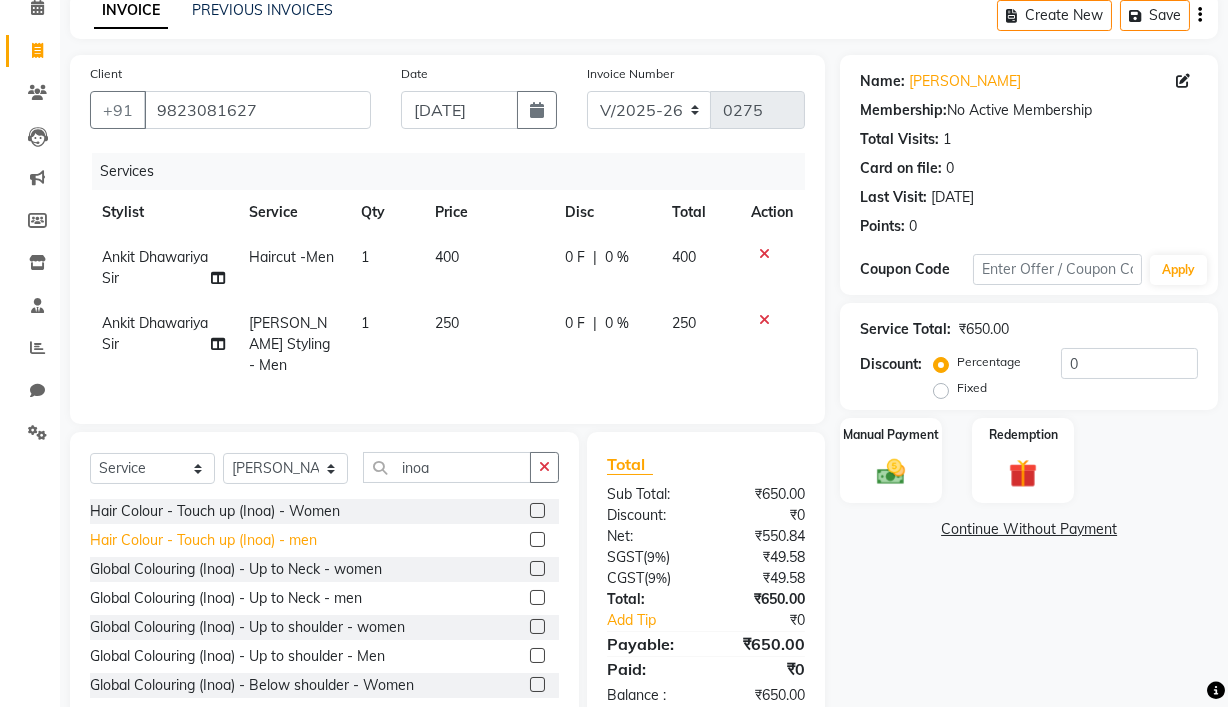click on "Hair Colour - Touch up (Inoa) - men" 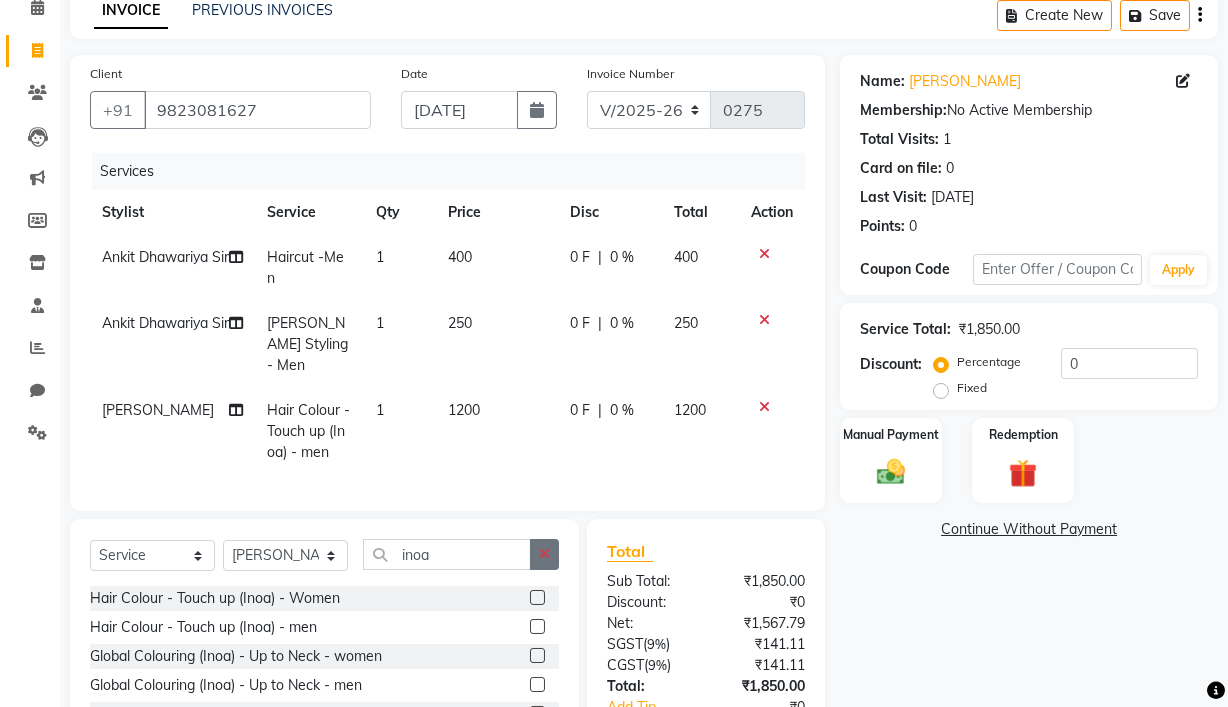 click 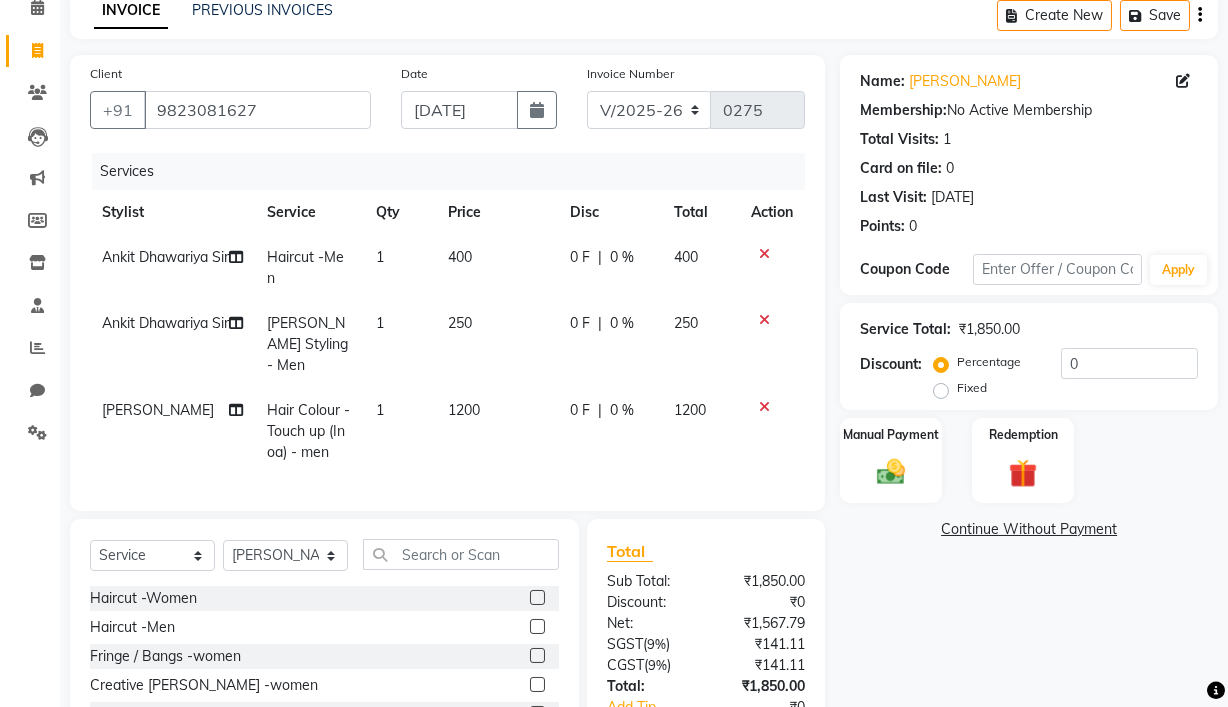 click on "Select  Service  Product  Membership  Package Voucher Prepaid Gift Card  Select Stylist Ajay Pal amol ramteke Ankit Dhawariya Sir ashis rajbanshi Devendra Dhawariya Sir Jay JAYANT VINOD CHINCHULKAR kishor  jambulkar Prajakta Ujjenkar Priya Gadge rinkku thakur  Sandeep Ugawakar Sangeeta Didi trupti rawale Vaishali More Varsha guru Haircut -Women  Haircut -Men  Fringe / Bangs -women  Creative Bob -women  Kids (below 8 years) - Girl  Kids (below 8 years) - boy  Beard Styling - Men  Beard Shaving / Trimming  Shampoo & Conditioning (Blast Dry) - women  Shampoo & Conditioning (Blast Dry) - Men  Men Head Shave  Hair Patch Service  Styling - Blow Dry  Styling - Blow Dry with Out Curls  Styling - Hot Rollers  Styling - Crimping  Styling - Ironing  Styling - Tongs & Iron Curls  Styling - Updos  Styling - Creative Styling  Hair Colour - Touch up (Majirel) - Men  Hair Colour - Touch up (Majirel) - Women  Hair Colour - Touch up (Inoa) - Women  Hair Colour - Touch up (Inoa) - men  Hair Colour - Beard Colour" 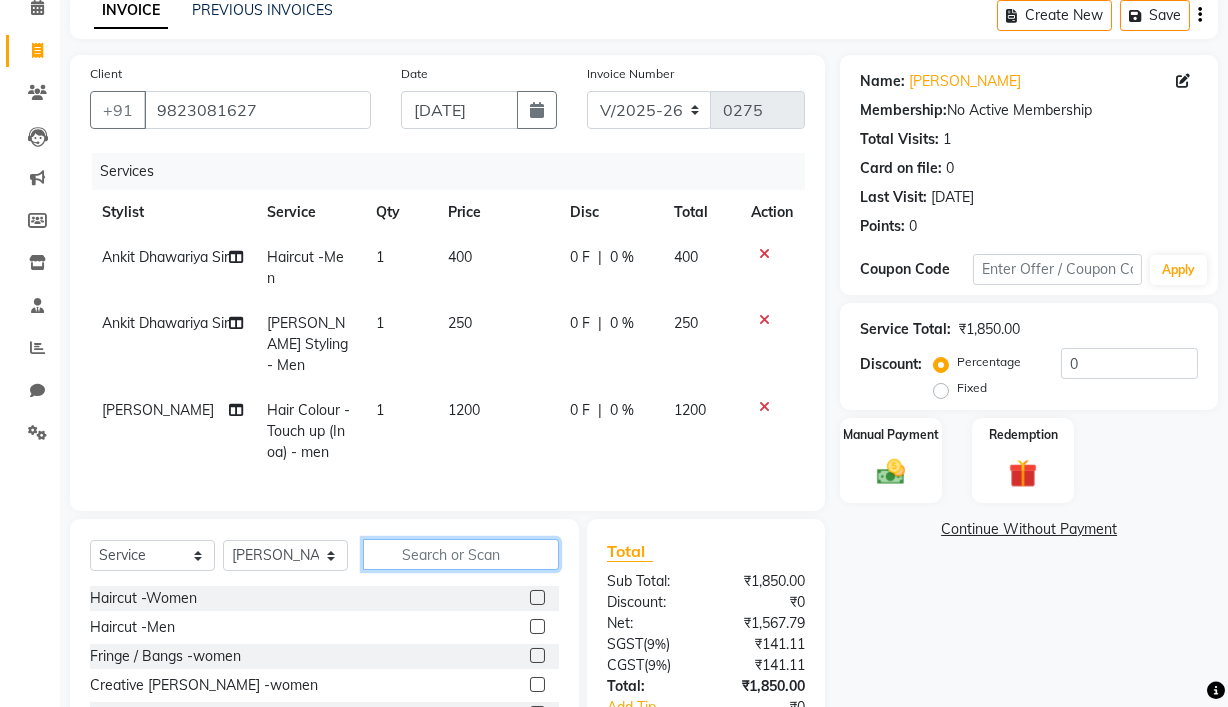 click 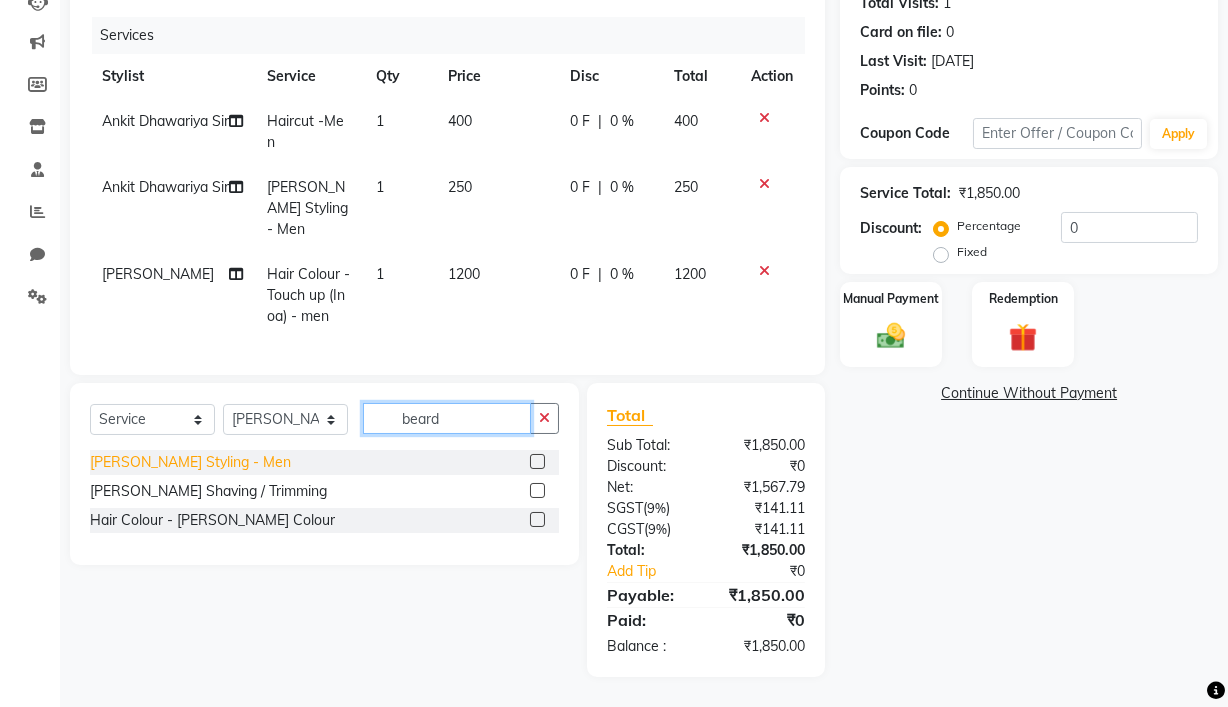 scroll, scrollTop: 234, scrollLeft: 0, axis: vertical 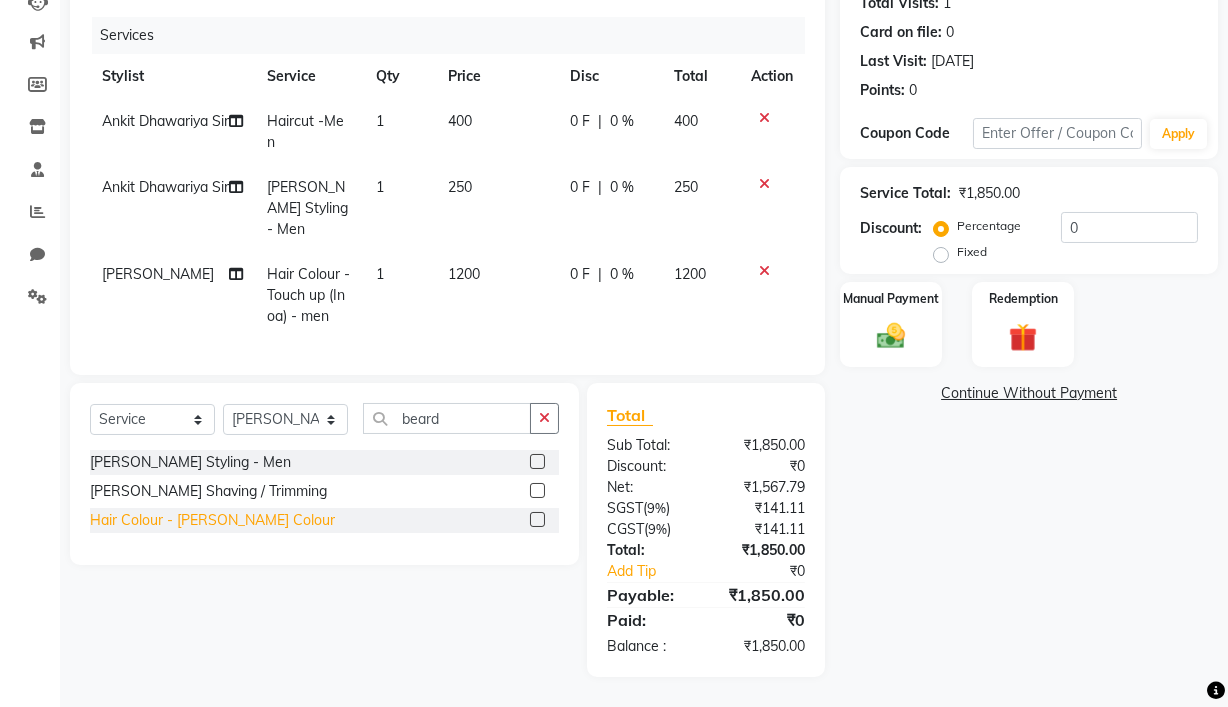 click on "Hair Colour - Beard Colour" 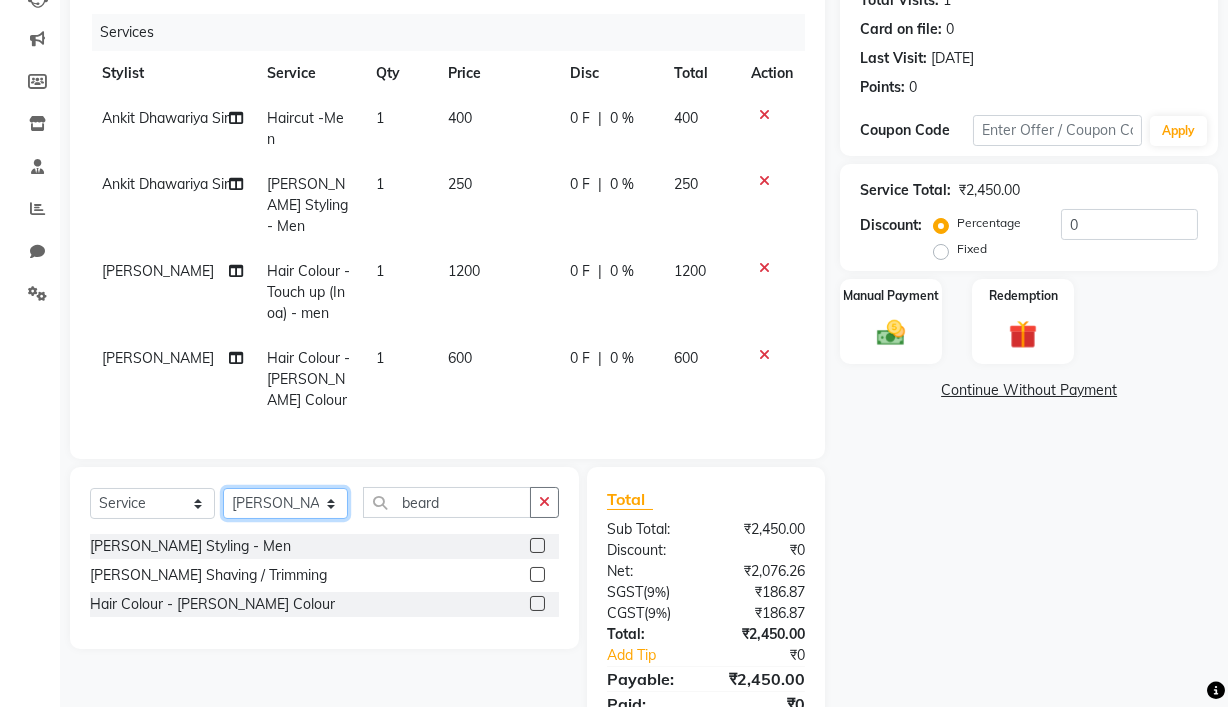 click on "Select Stylist Ajay Pal amol ramteke Ankit Dhawariya Sir ashis rajbanshi Devendra Dhawariya Sir Jay JAYANT VINOD CHINCHULKAR kishor  jambulkar Prajakta Ujjenkar Priya Gadge rinkku thakur  Sandeep Ugawakar Sangeeta Didi trupti rawale Vaishali More Varsha guru" 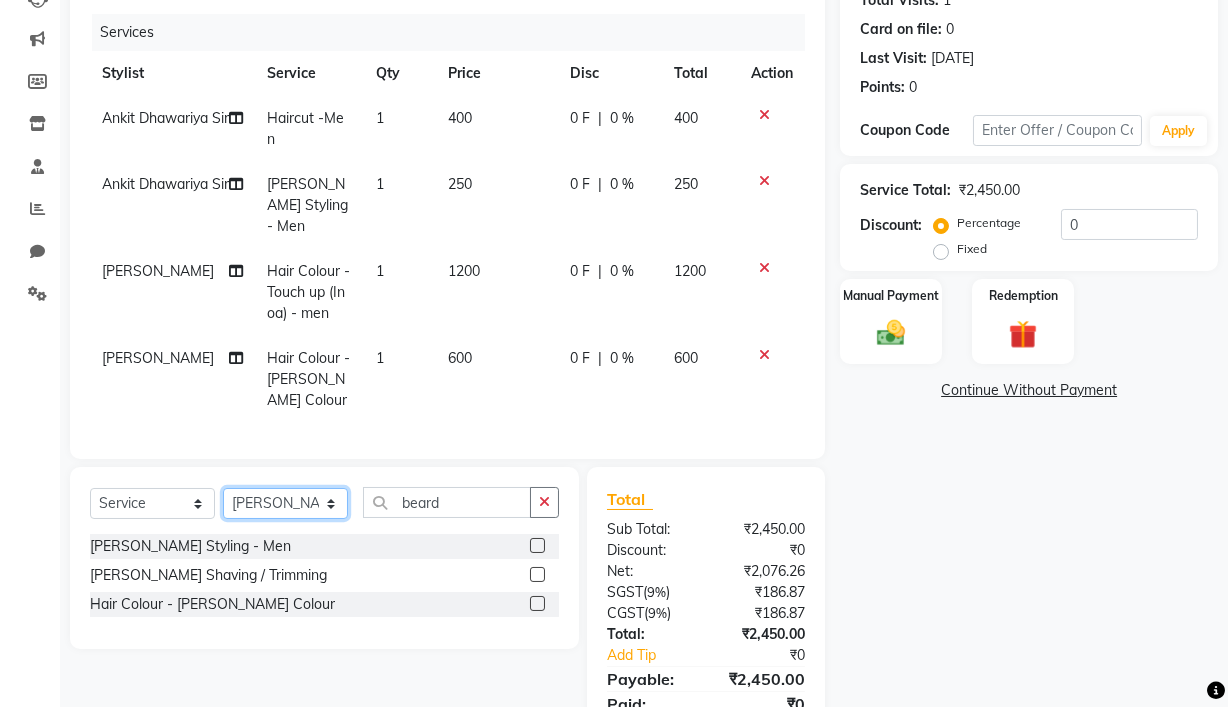 click on "Select Stylist Ajay Pal amol ramteke Ankit Dhawariya Sir ashis rajbanshi Devendra Dhawariya Sir Jay JAYANT VINOD CHINCHULKAR kishor  jambulkar Prajakta Ujjenkar Priya Gadge rinkku thakur  Sandeep Ugawakar Sangeeta Didi trupti rawale Vaishali More Varsha guru" 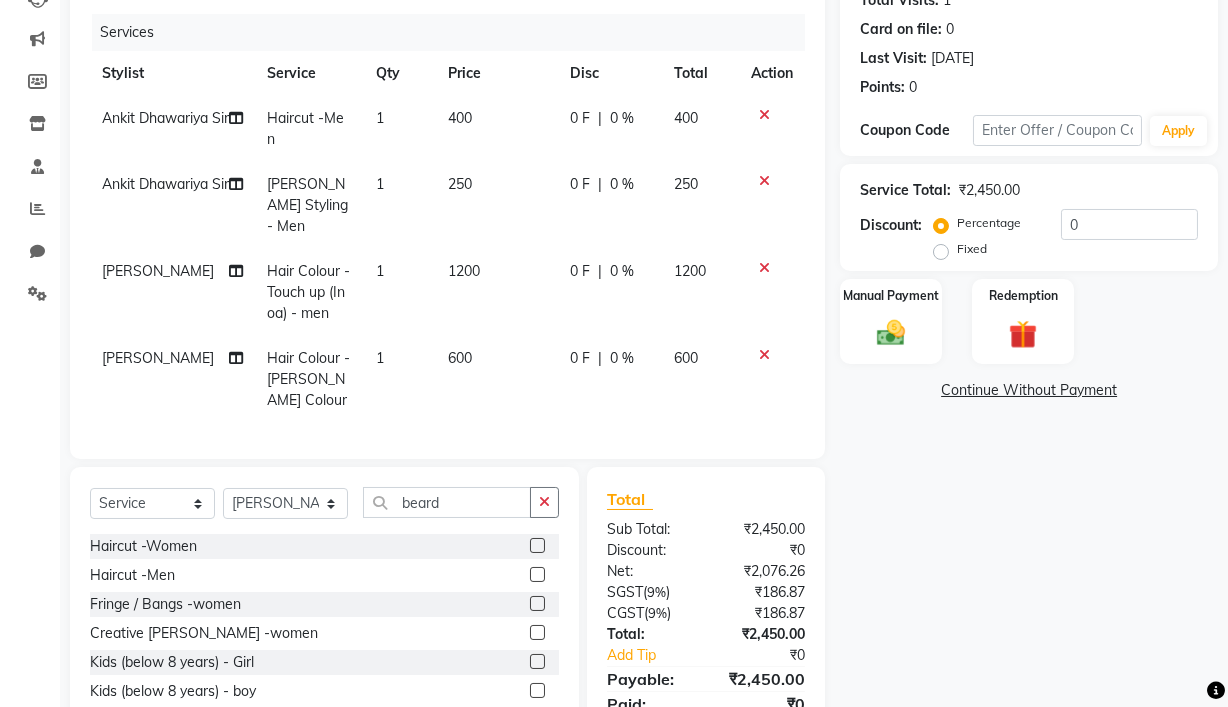 drag, startPoint x: 532, startPoint y: 481, endPoint x: 553, endPoint y: 445, distance: 41.677334 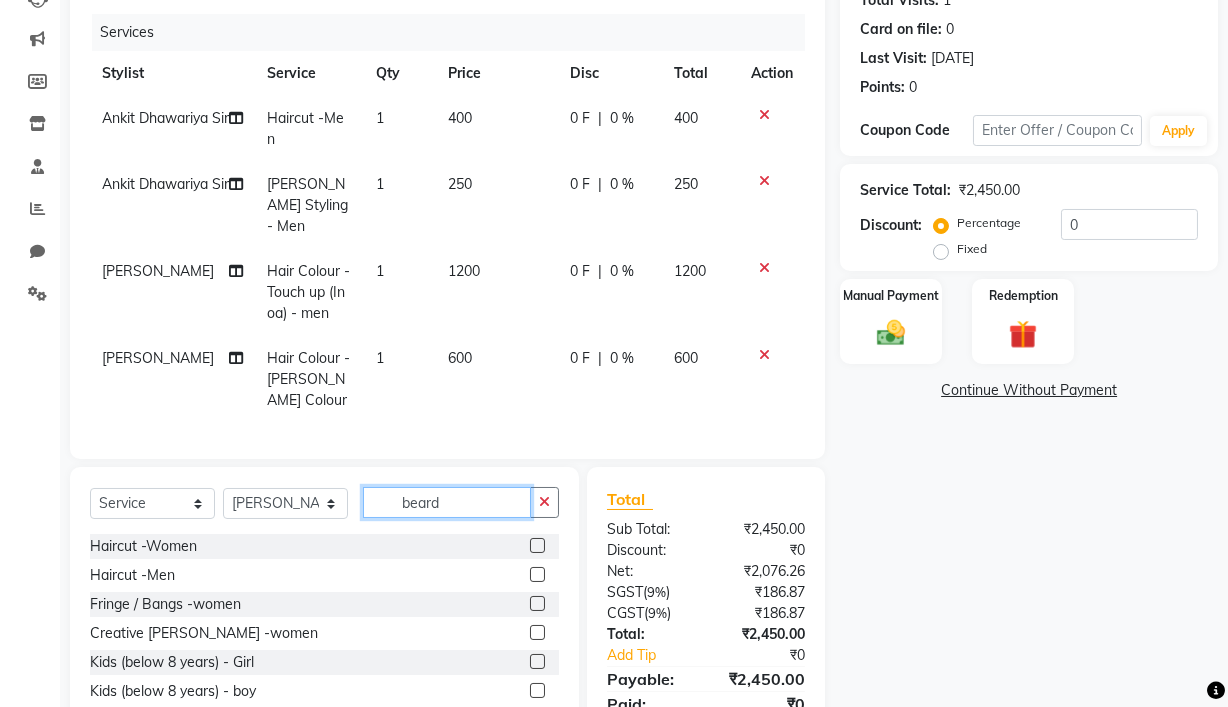 click on "beard" 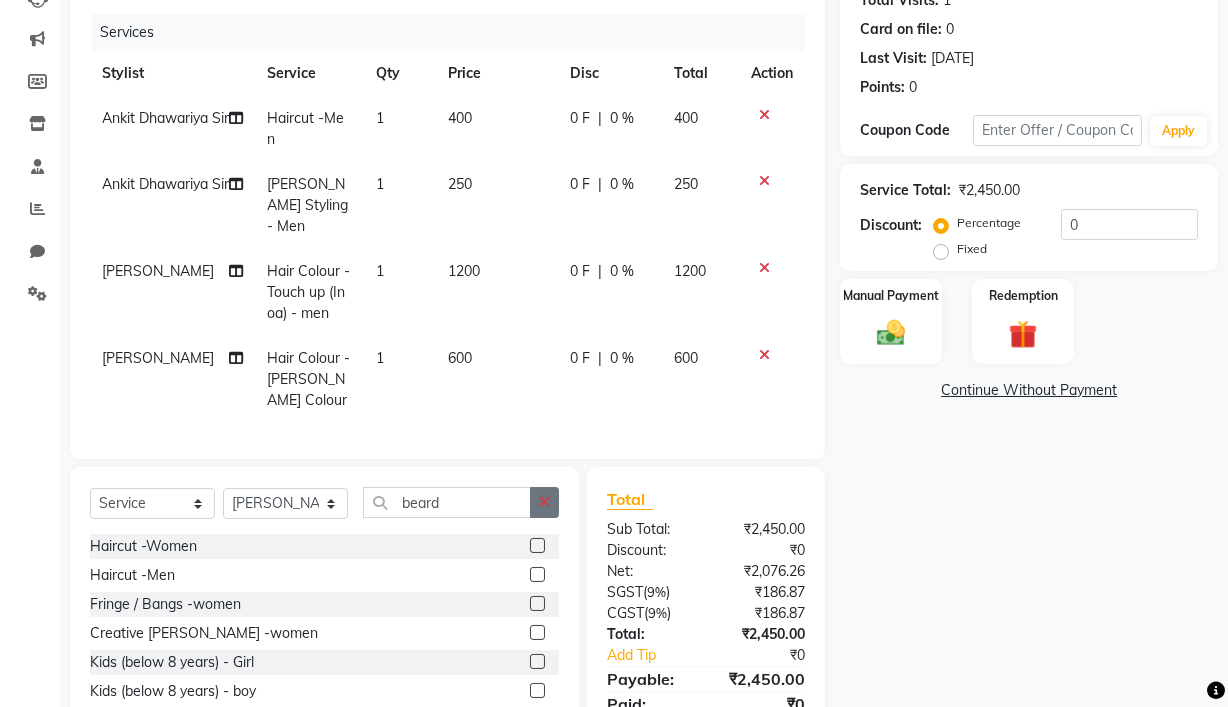 click 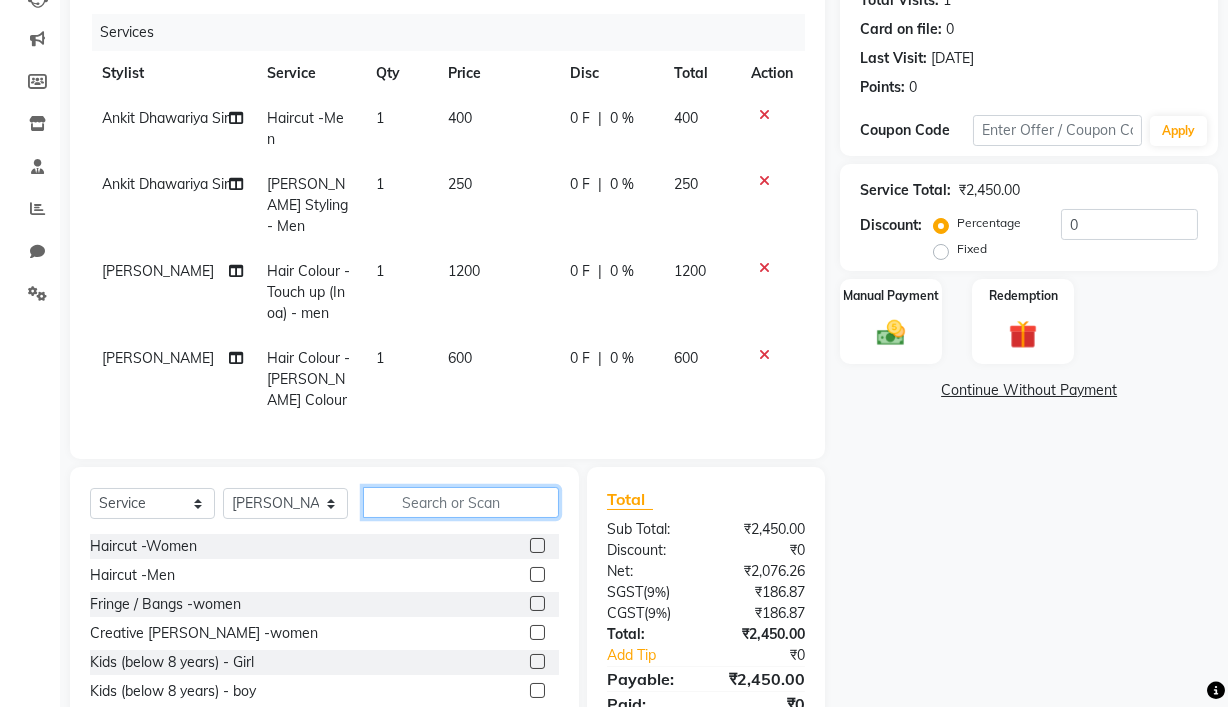 click 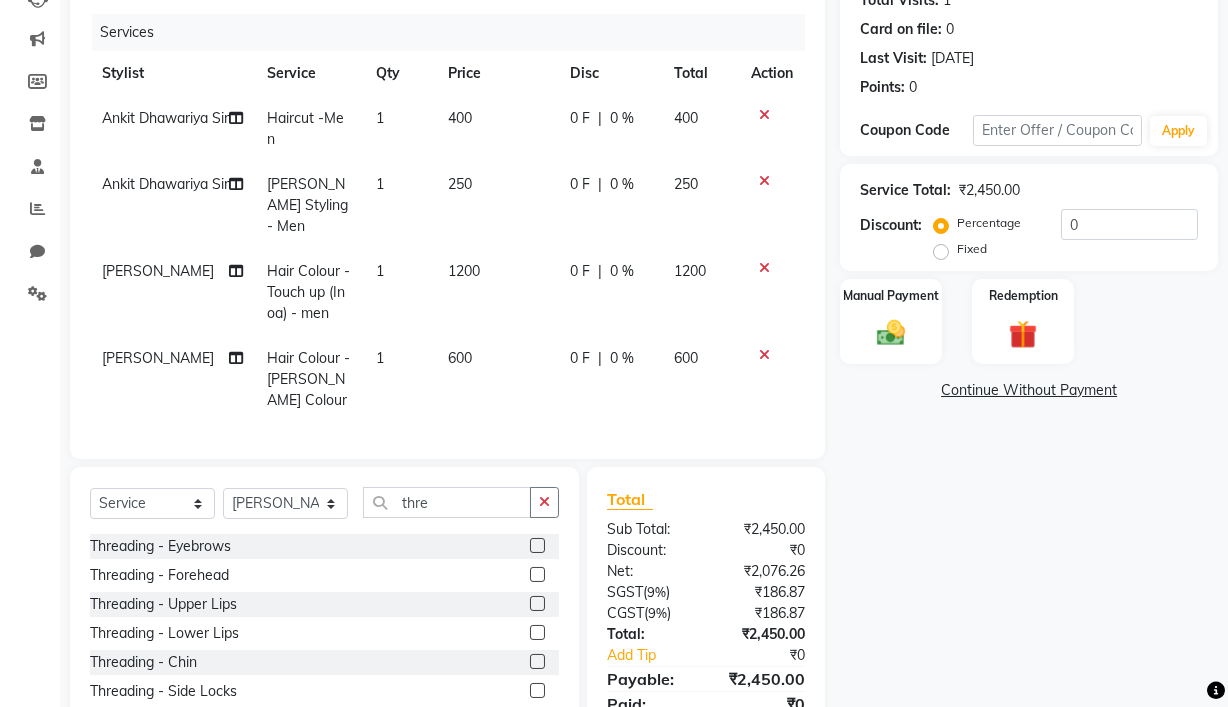 click on "Threading - Eyebrows" 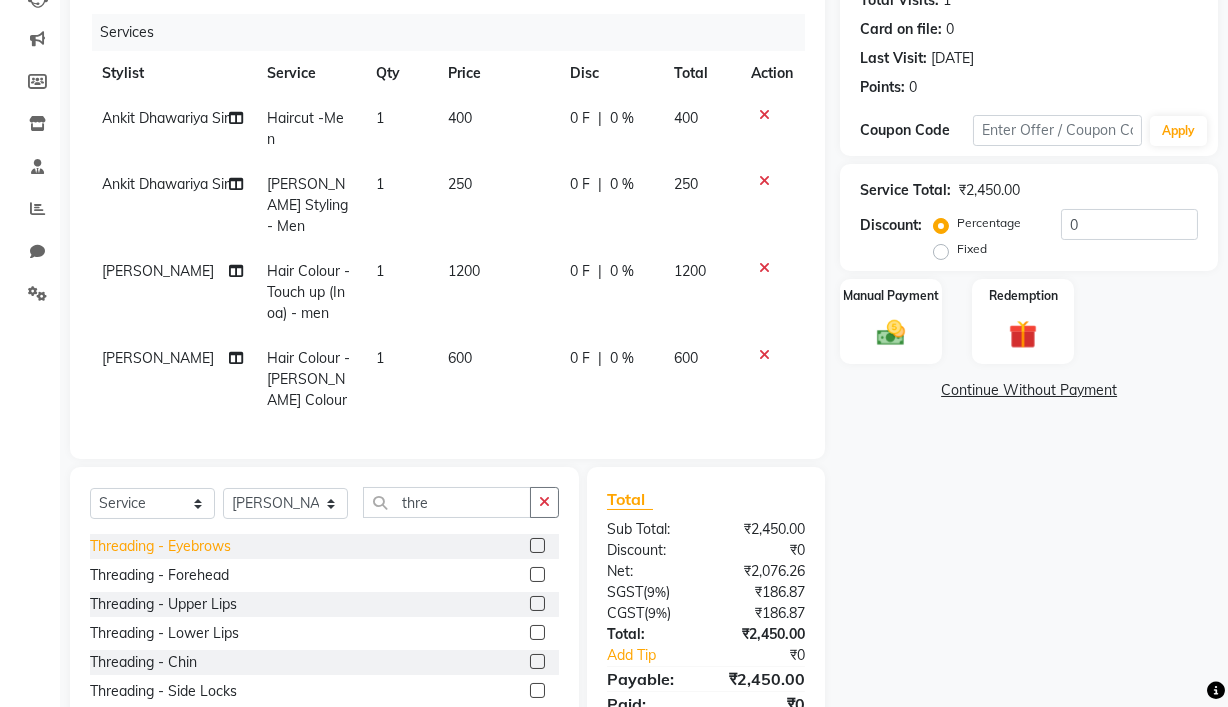 click on "Threading - Eyebrows" 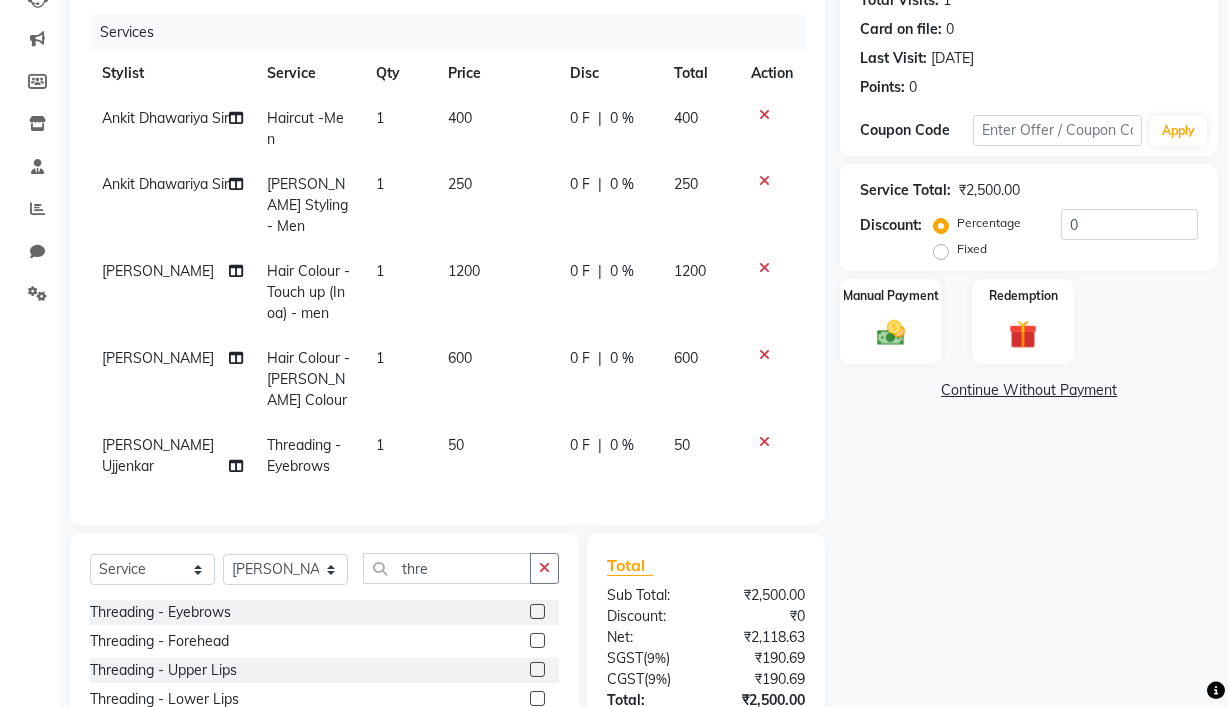 click on "50" 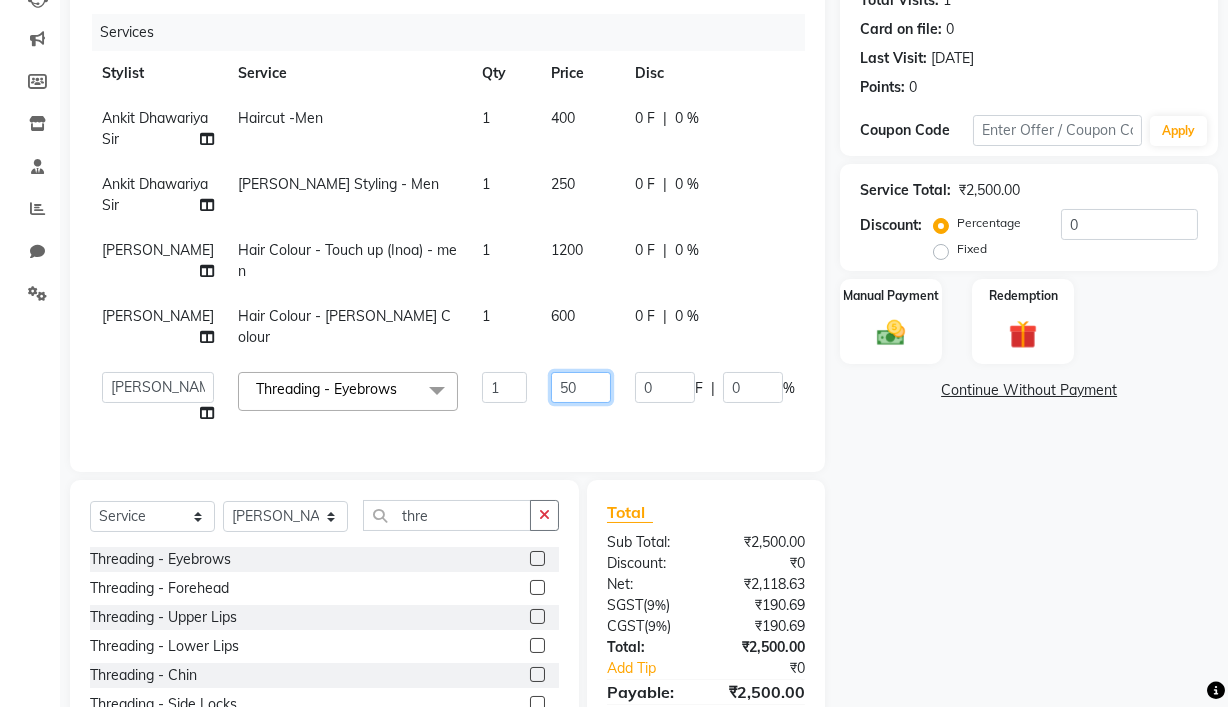 click on "50" 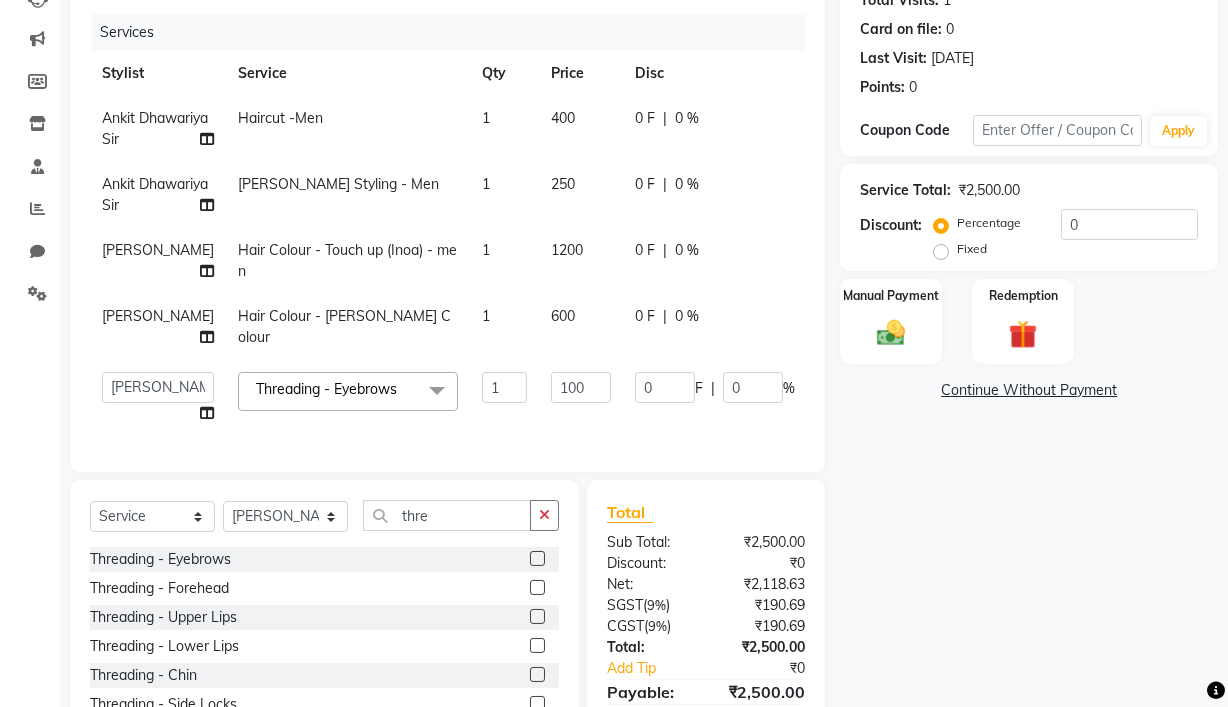 click on "Name: Sanjay Parwani Membership:  No Active Membership  Total Visits:  1 Card on file:  0 Last Visit:   02-03-2025 Points:   0  Coupon Code Apply Service Total:  ₹2,500.00  Discount:  Percentage   Fixed  0 Manual Payment Redemption  Continue Without Payment" 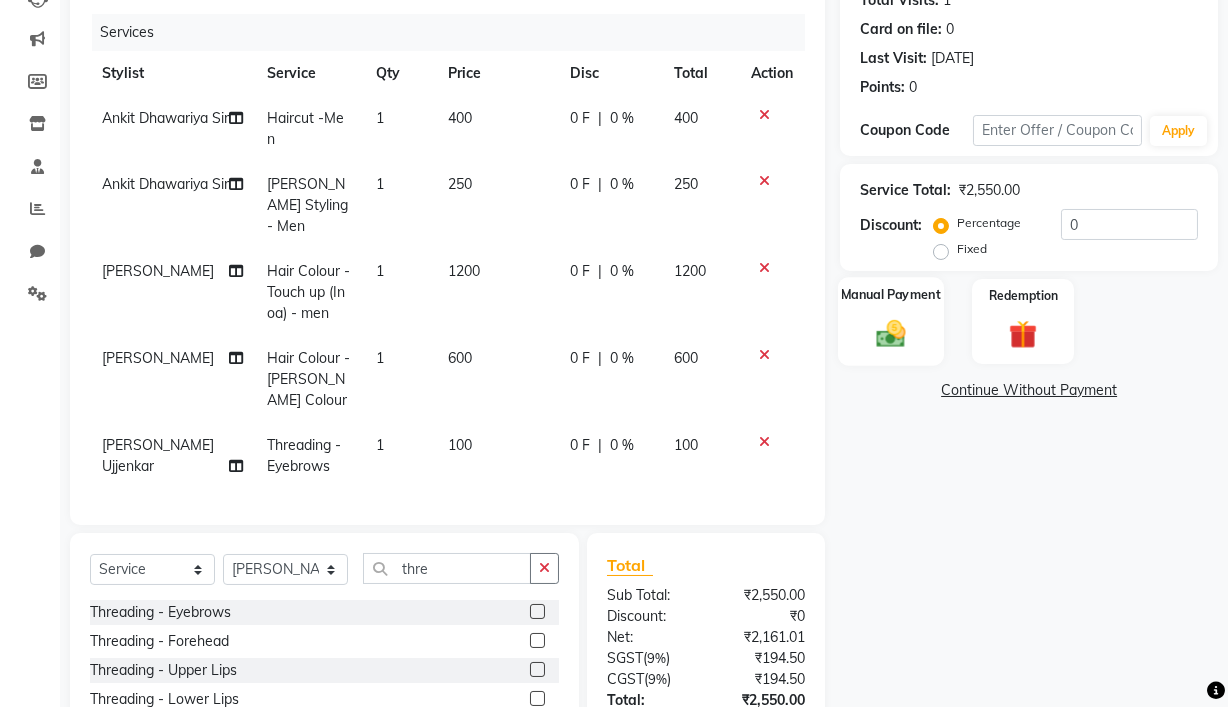 click on "Manual Payment" 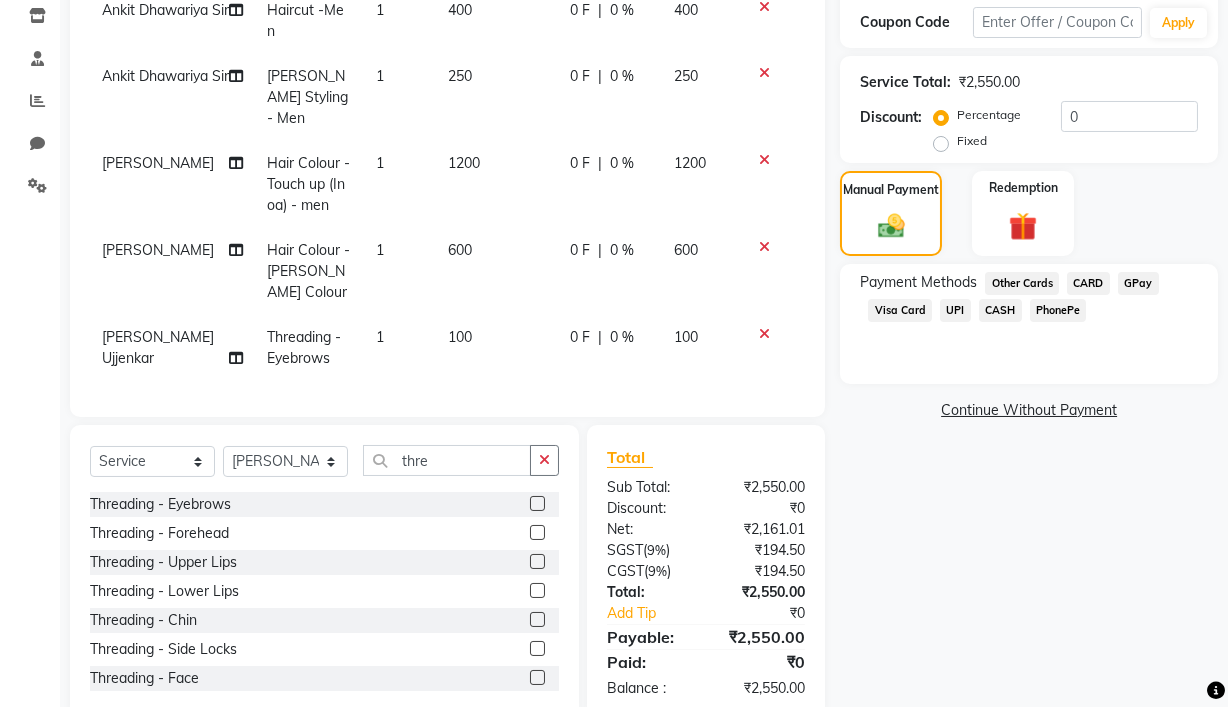scroll, scrollTop: 343, scrollLeft: 0, axis: vertical 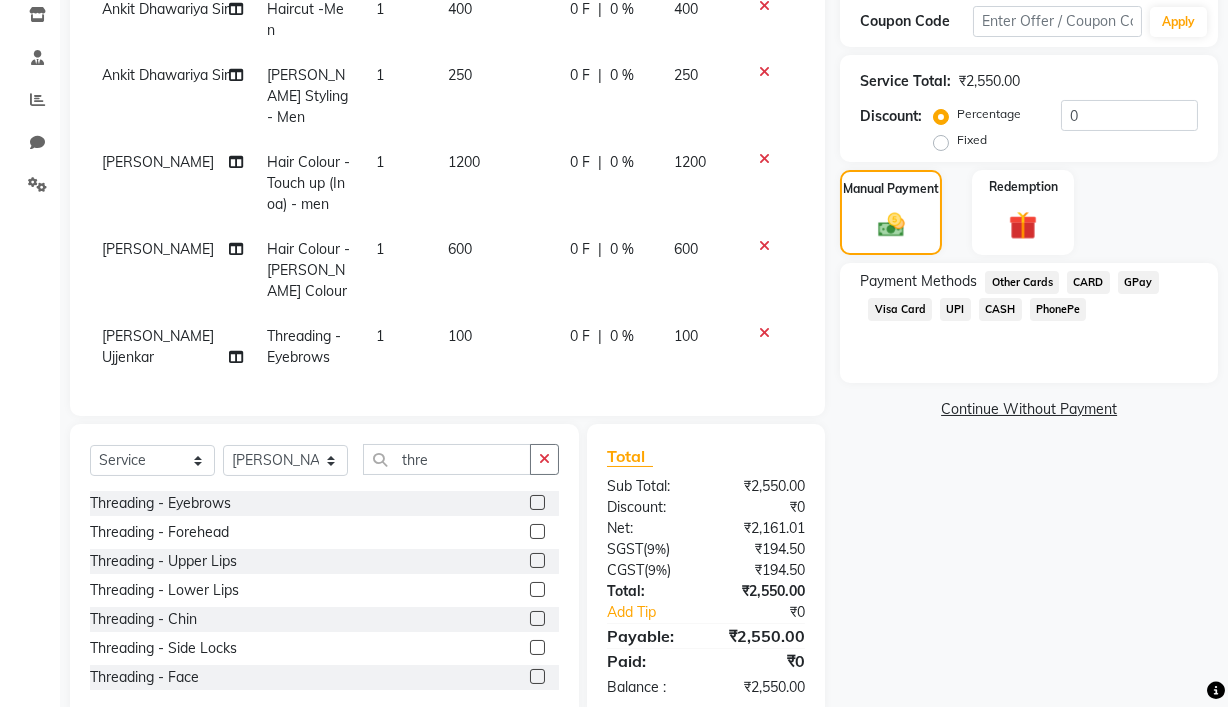 click on "CASH" 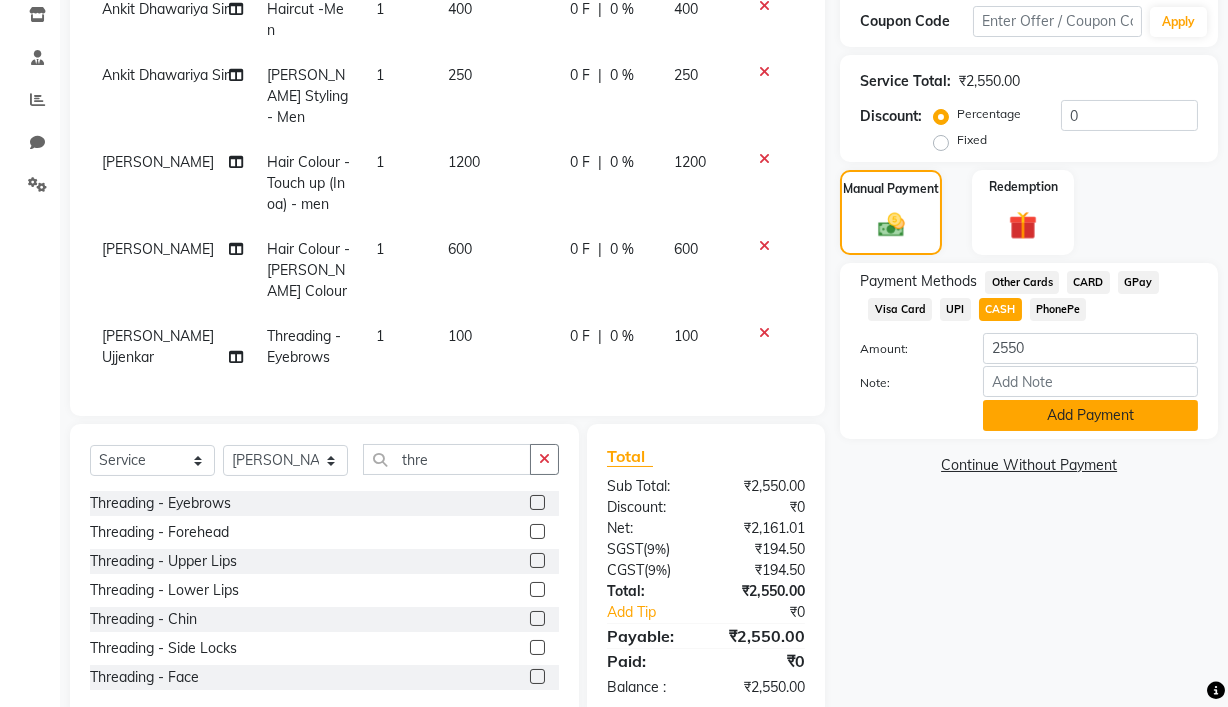 click on "Add Payment" 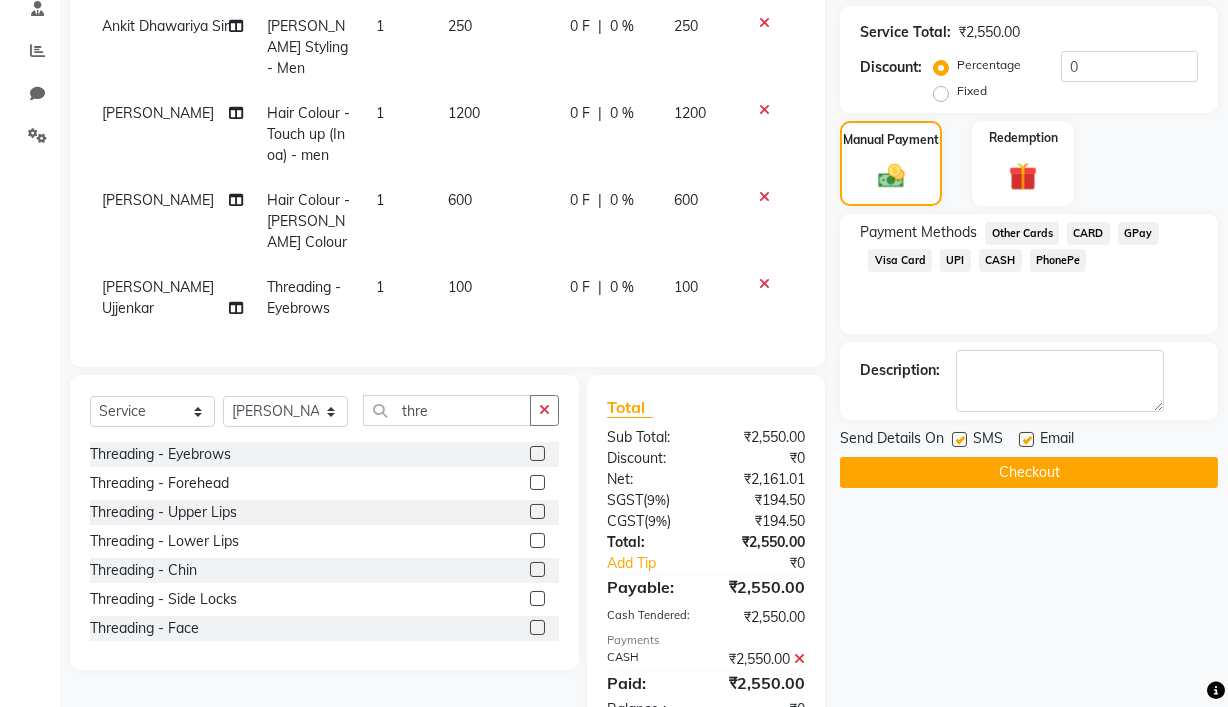 scroll, scrollTop: 414, scrollLeft: 0, axis: vertical 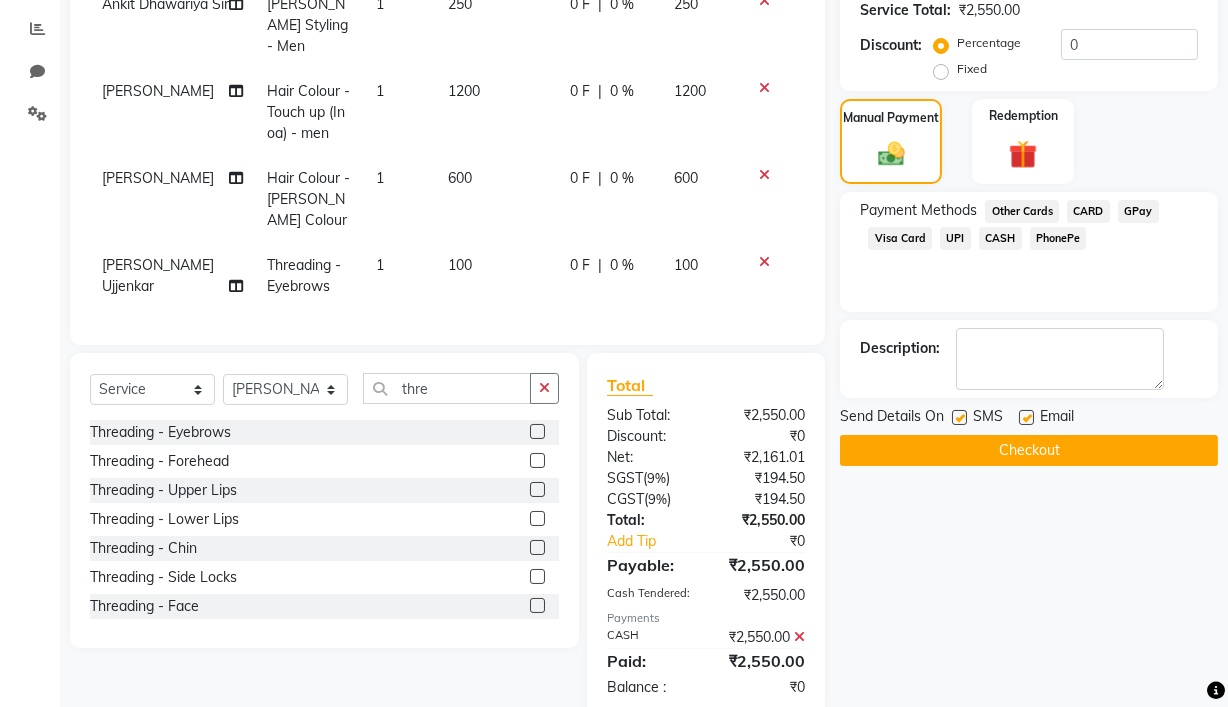 click 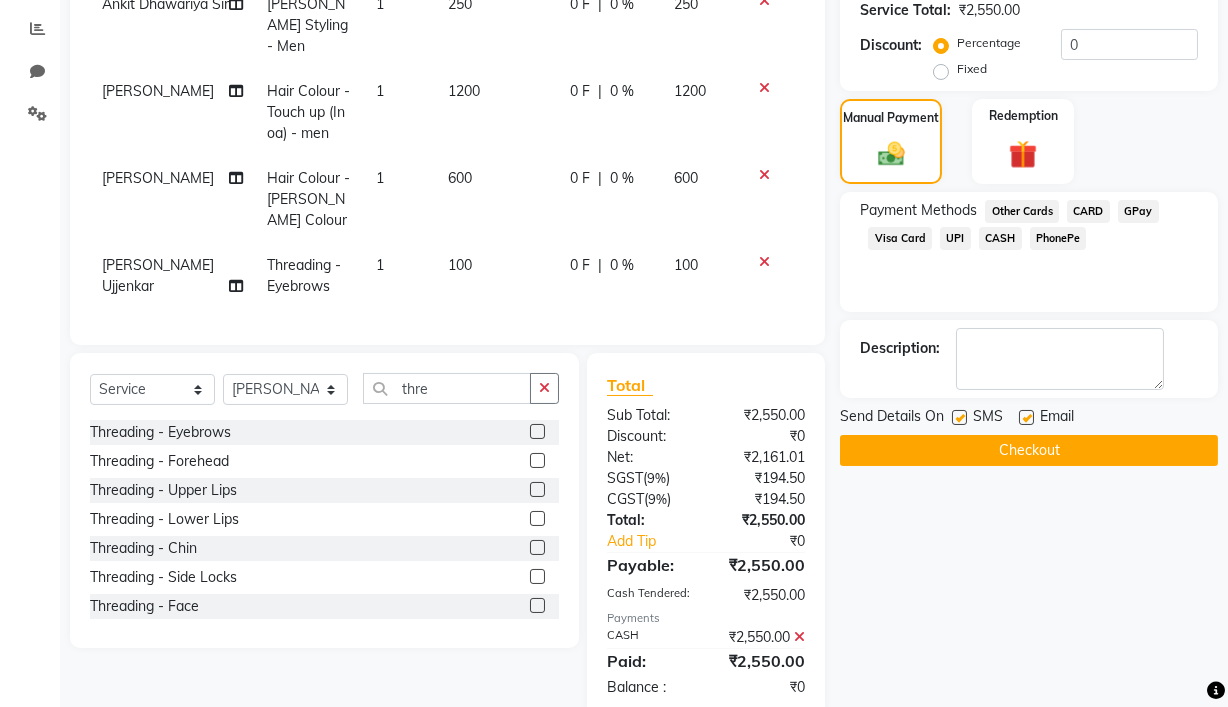 click at bounding box center (958, 418) 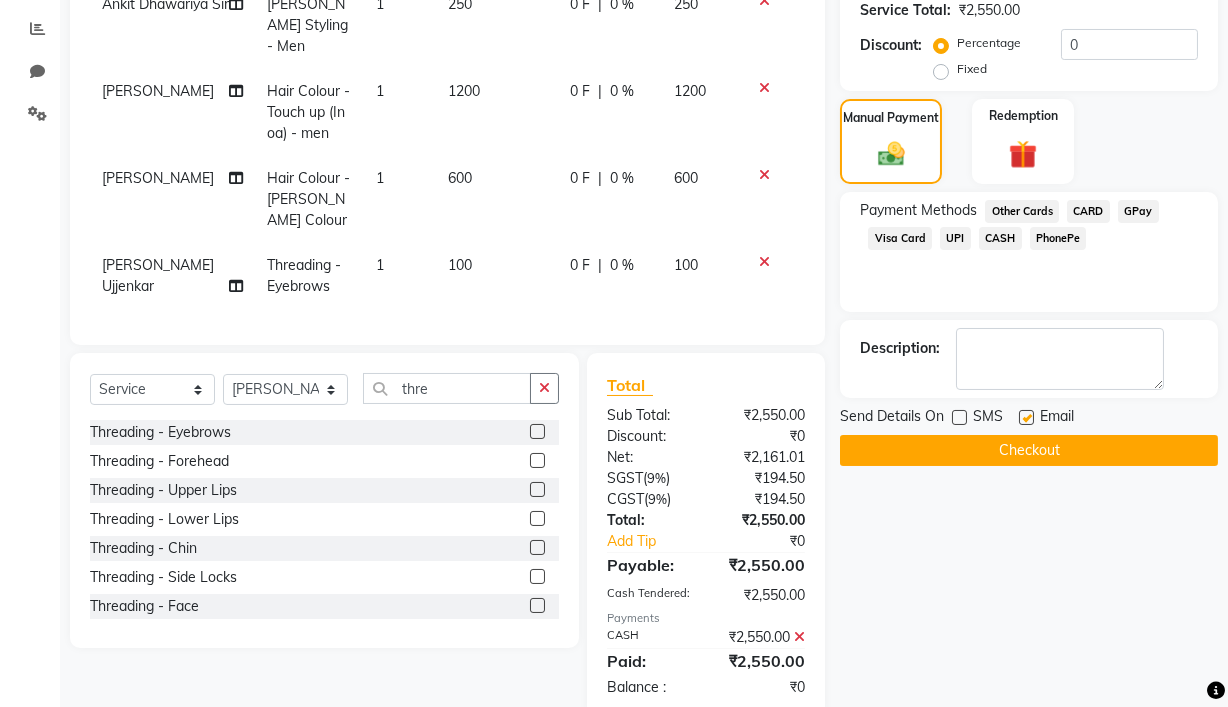click 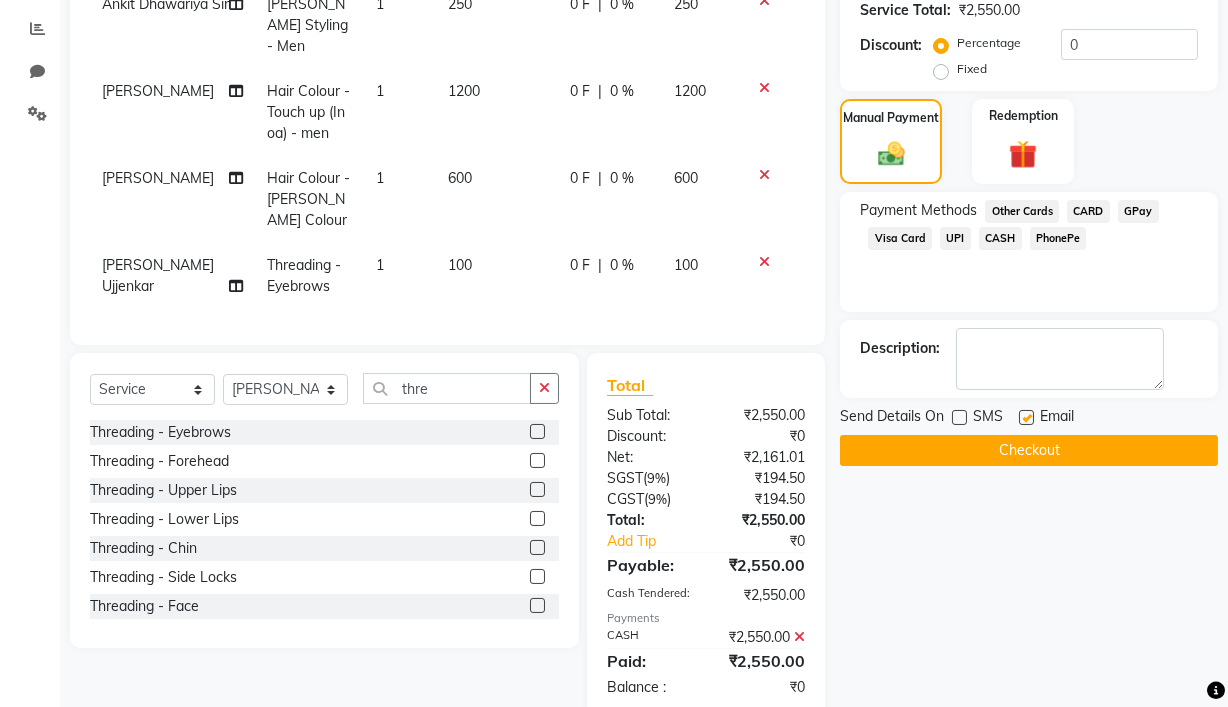click at bounding box center (1025, 418) 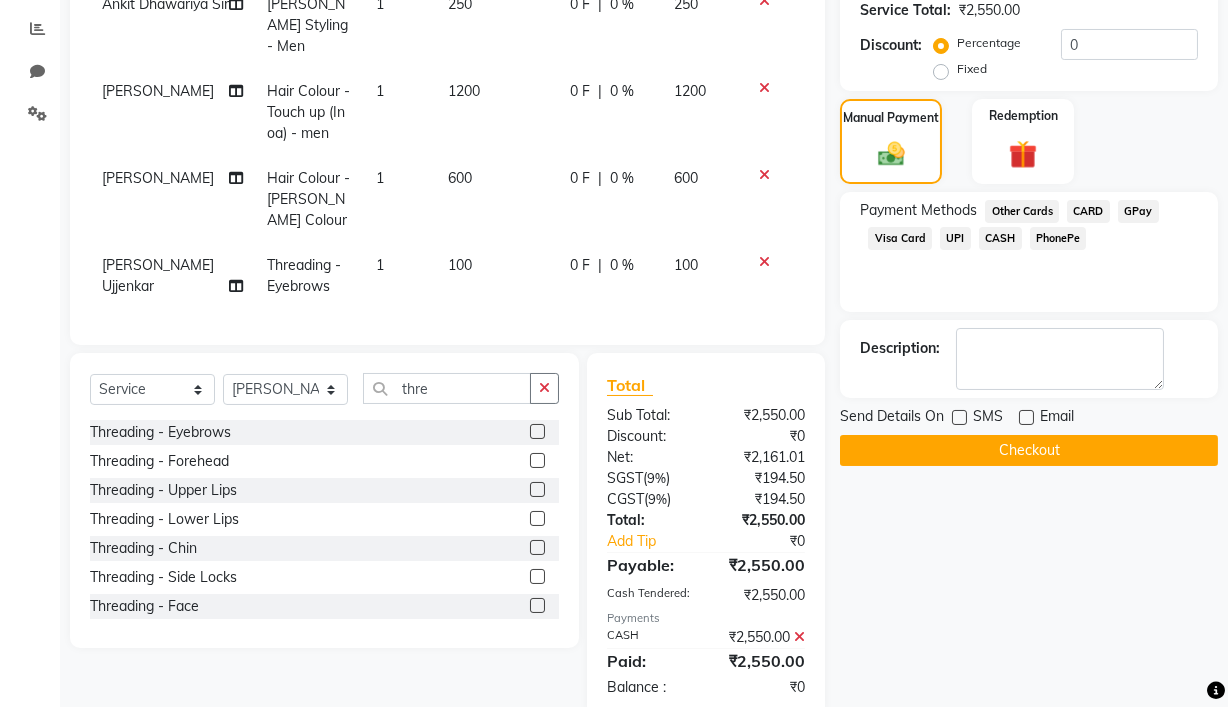click on "Checkout" 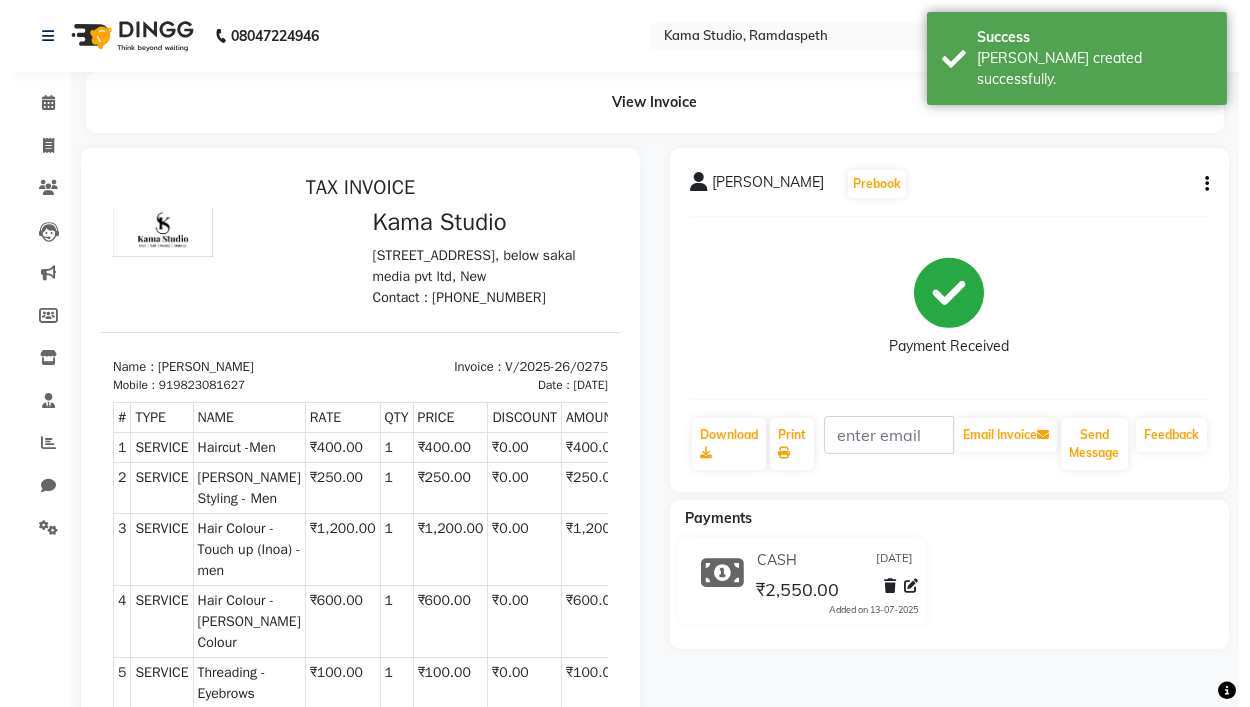 scroll, scrollTop: 0, scrollLeft: 0, axis: both 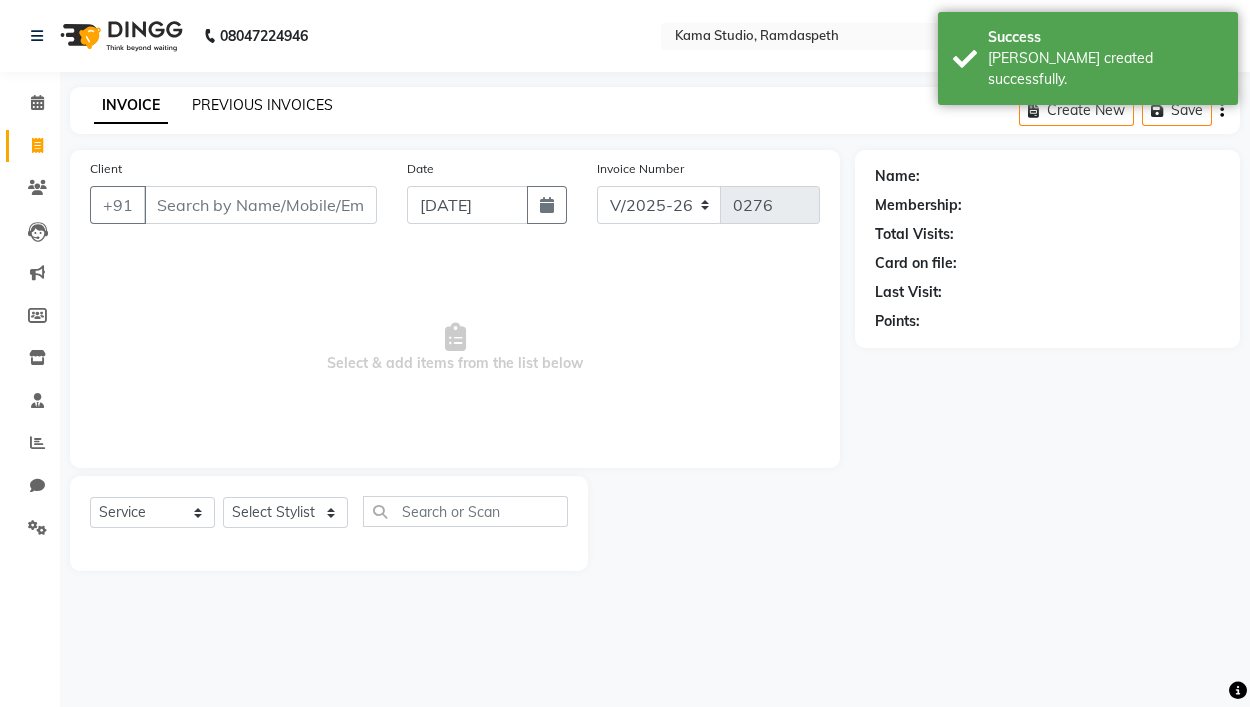 click on "PREVIOUS INVOICES" 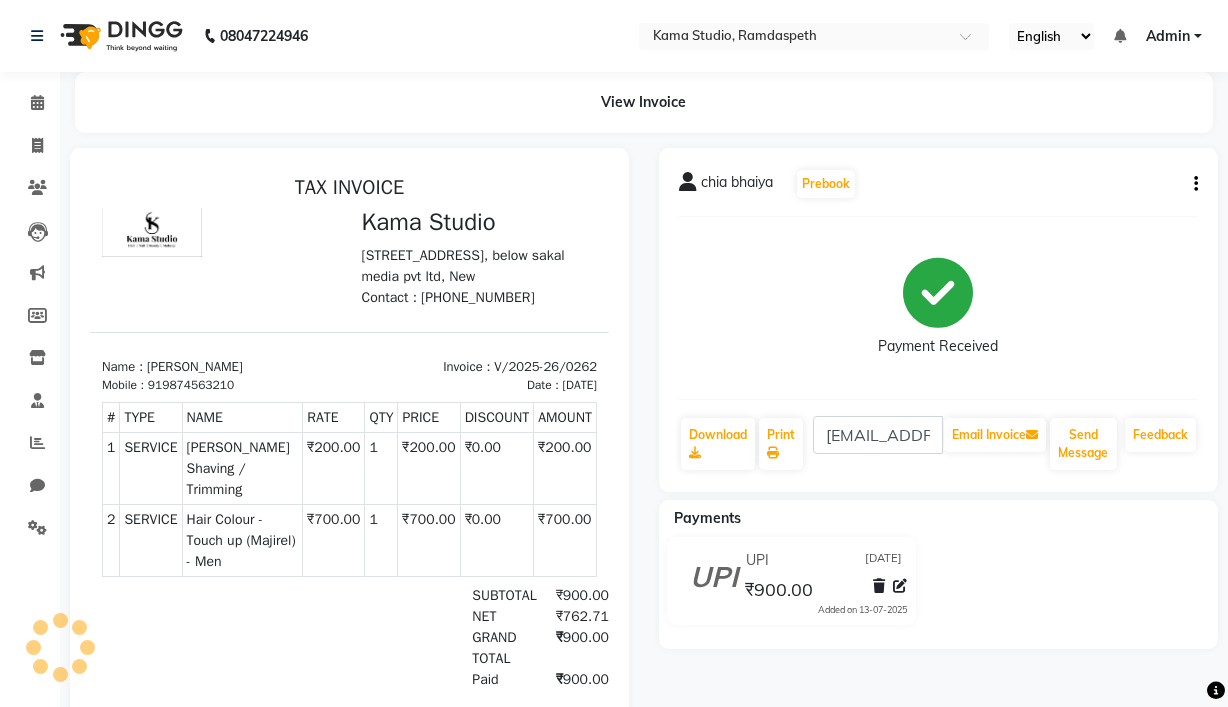 scroll, scrollTop: 0, scrollLeft: 0, axis: both 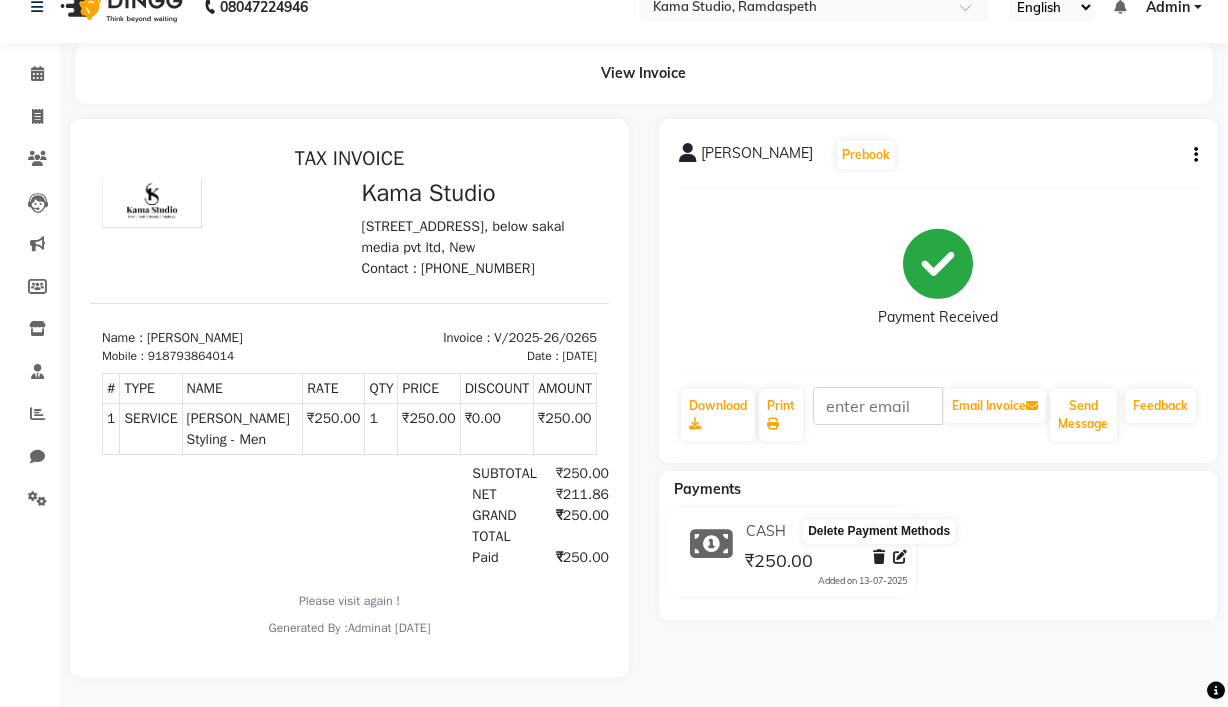 click 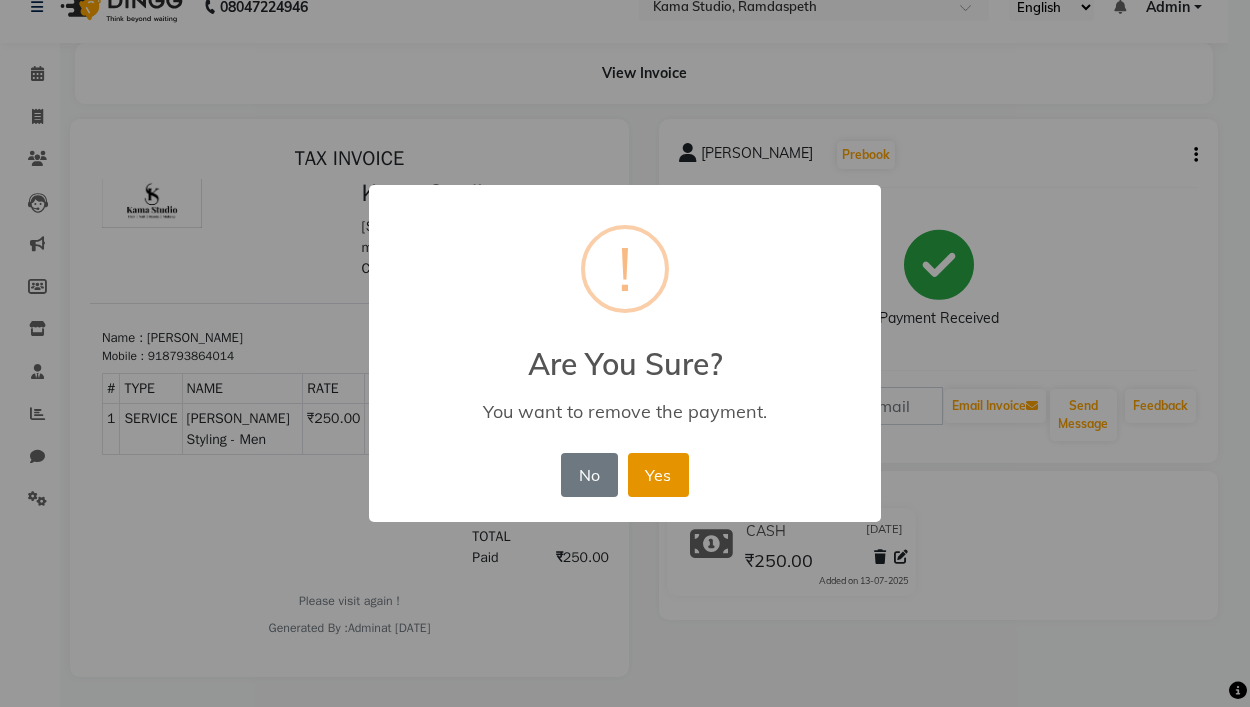 click on "Yes" at bounding box center (658, 475) 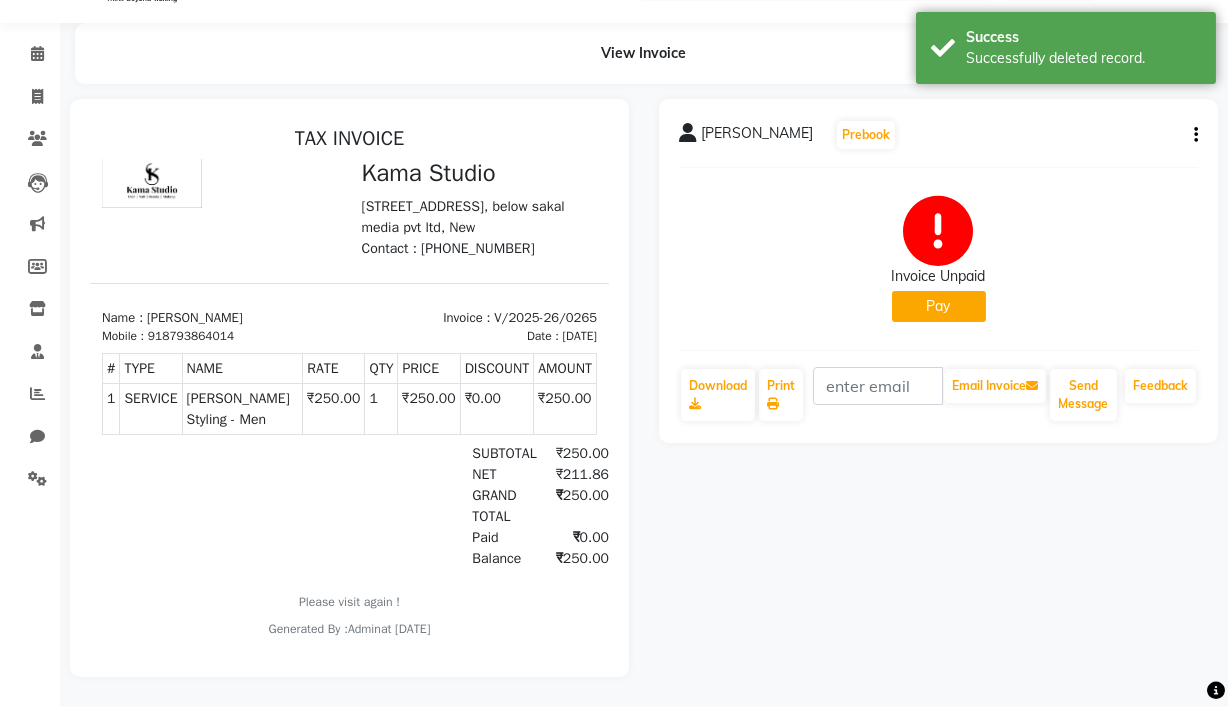 click 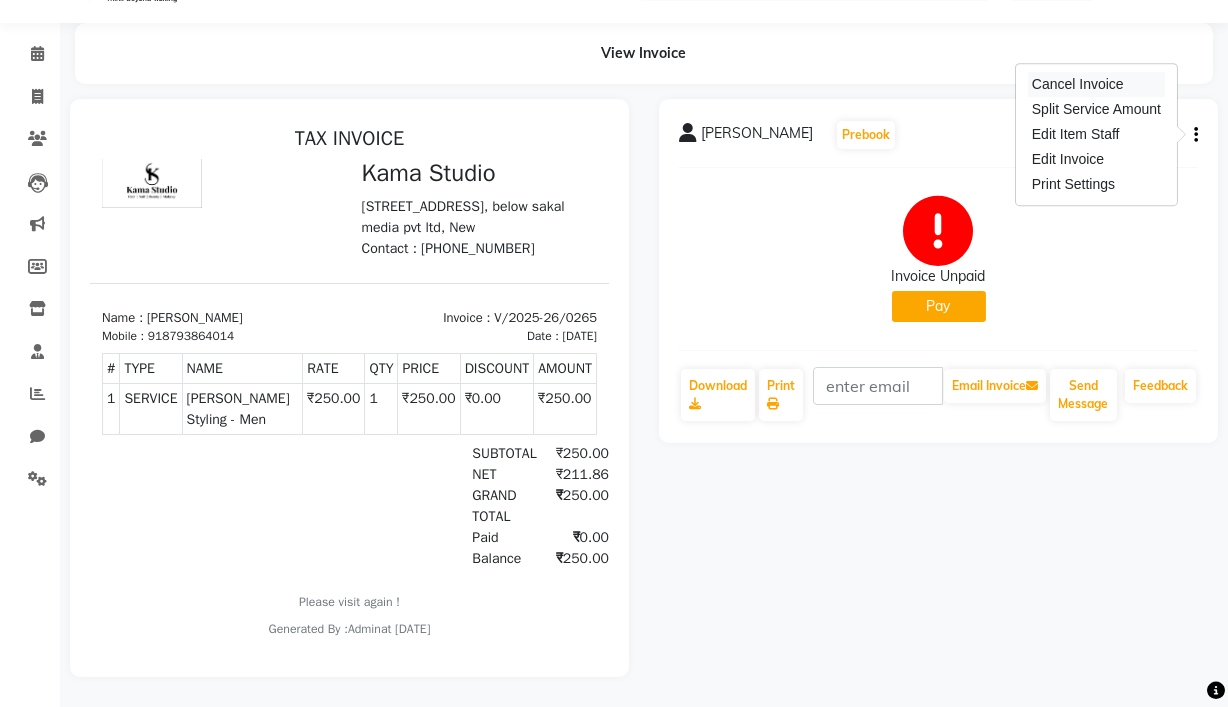 click on "Cancel Invoice" at bounding box center (1096, 84) 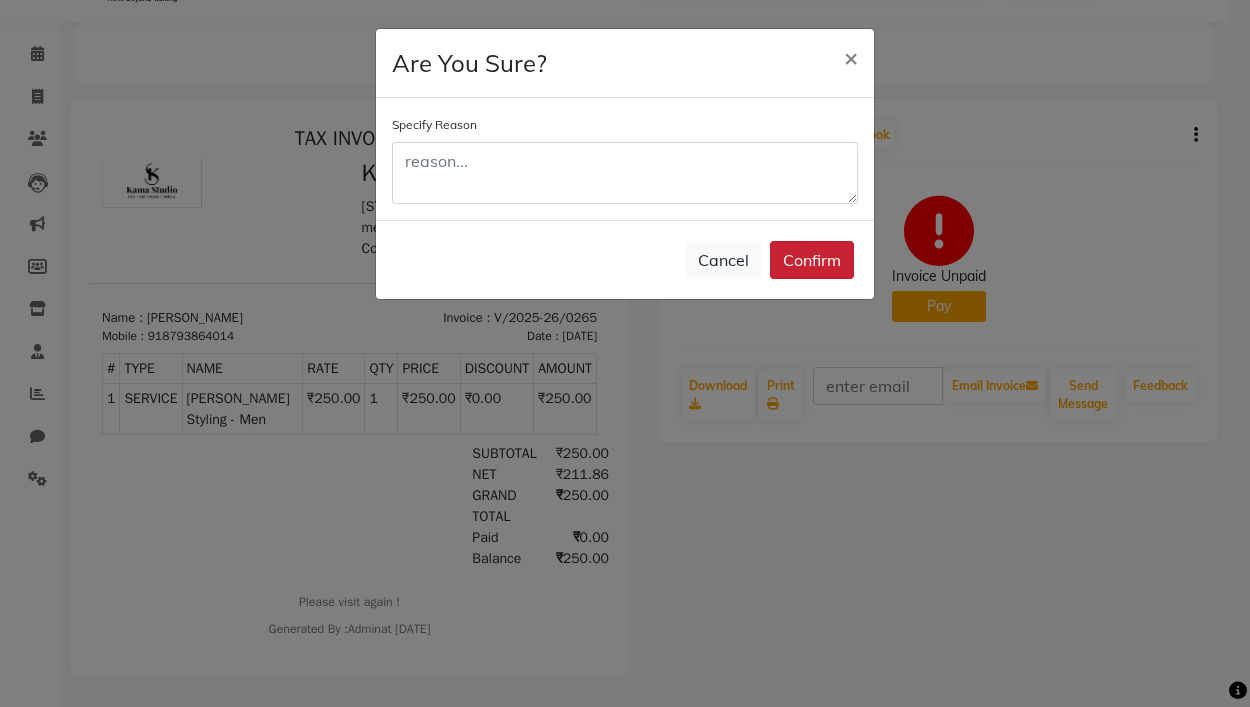 click on "Confirm" 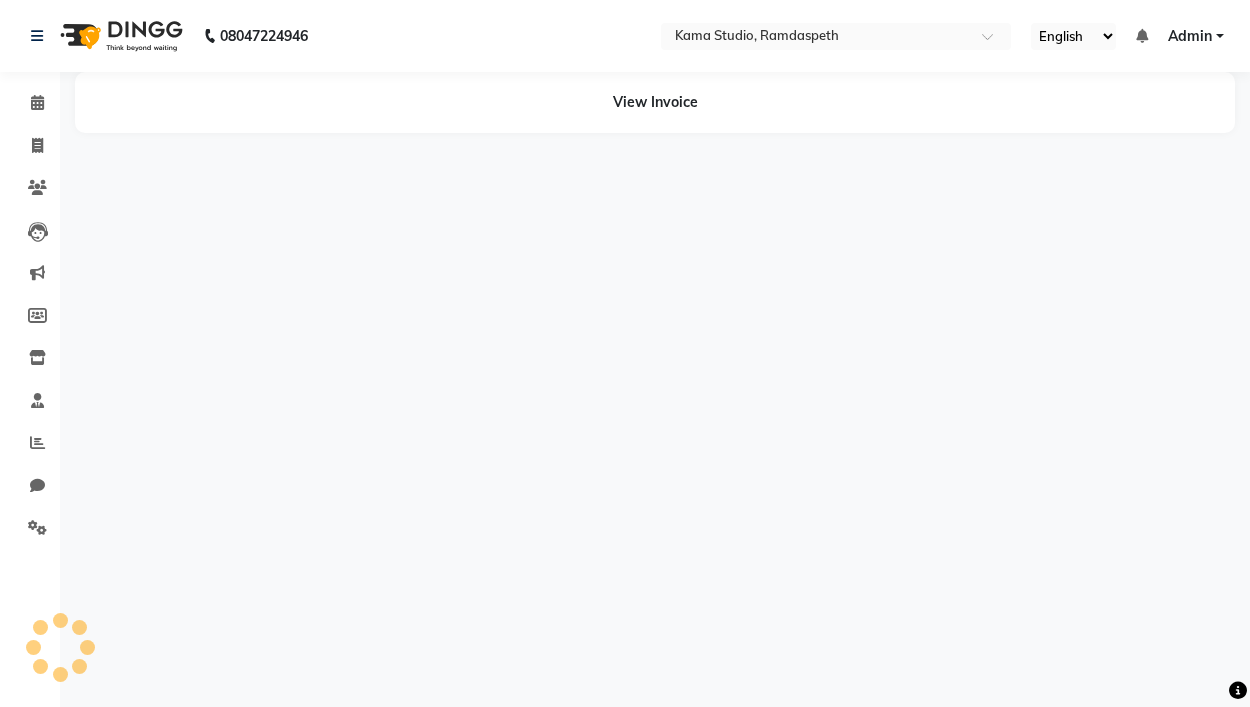 scroll, scrollTop: 0, scrollLeft: 0, axis: both 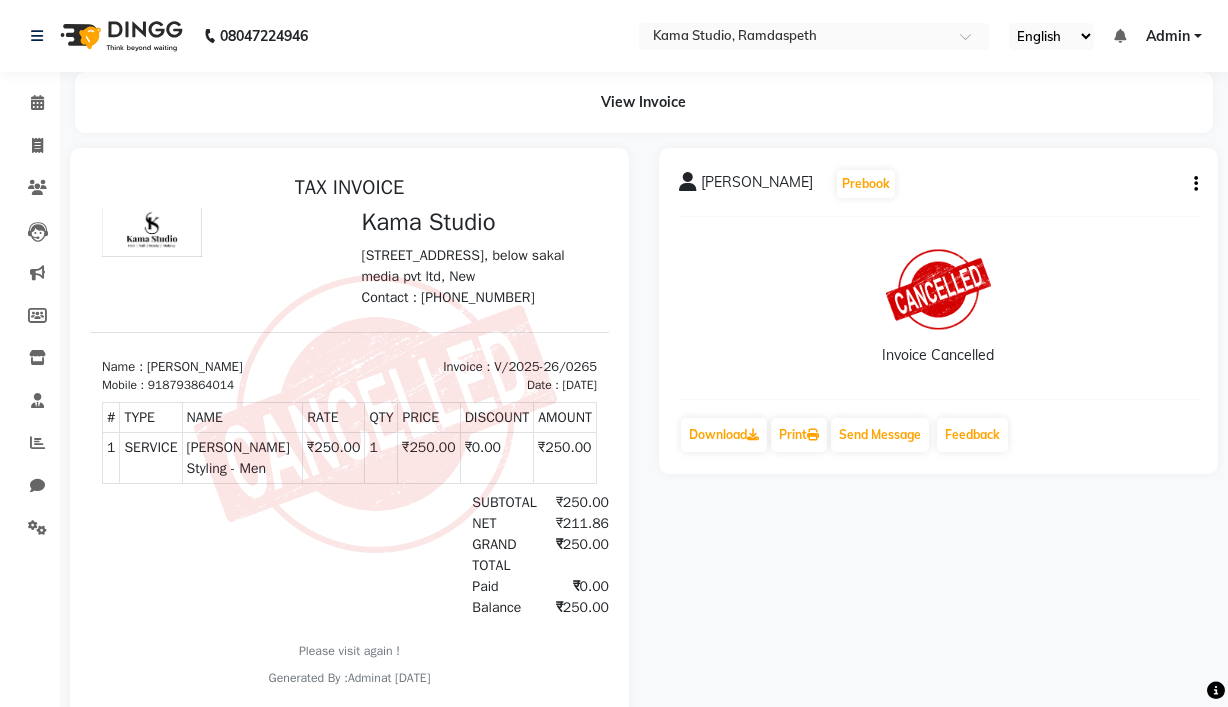 click 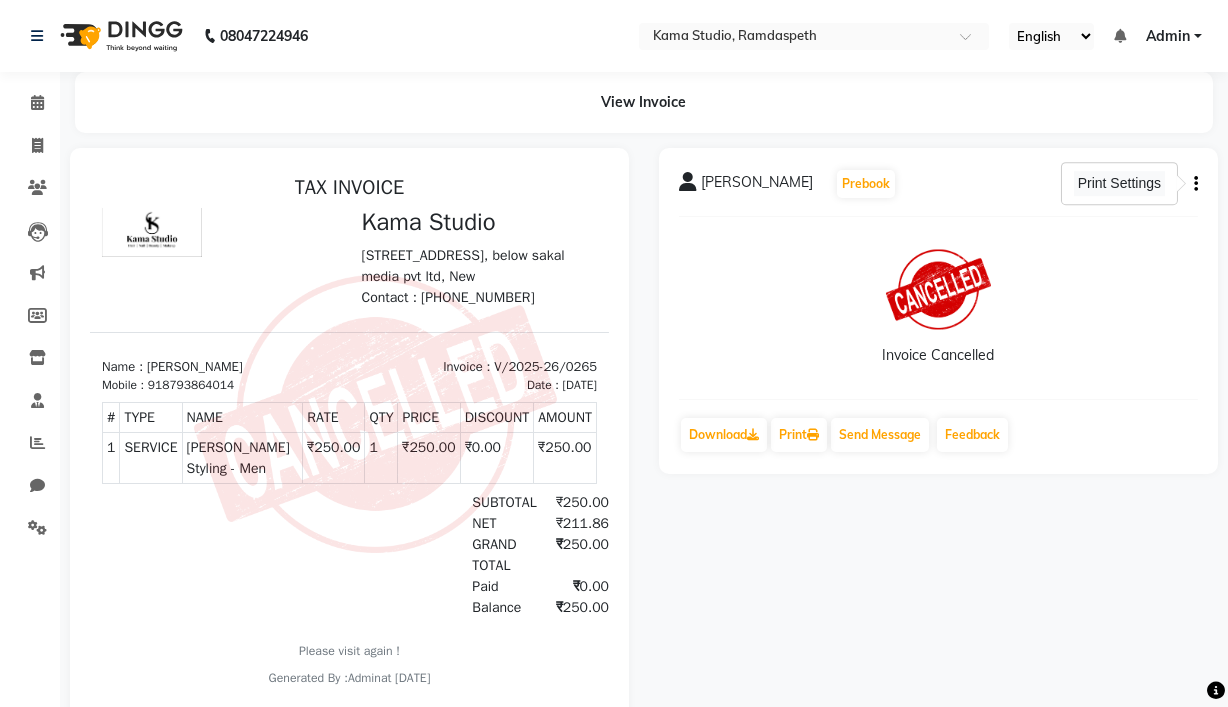 click on "Print Settings" at bounding box center (1119, 183) 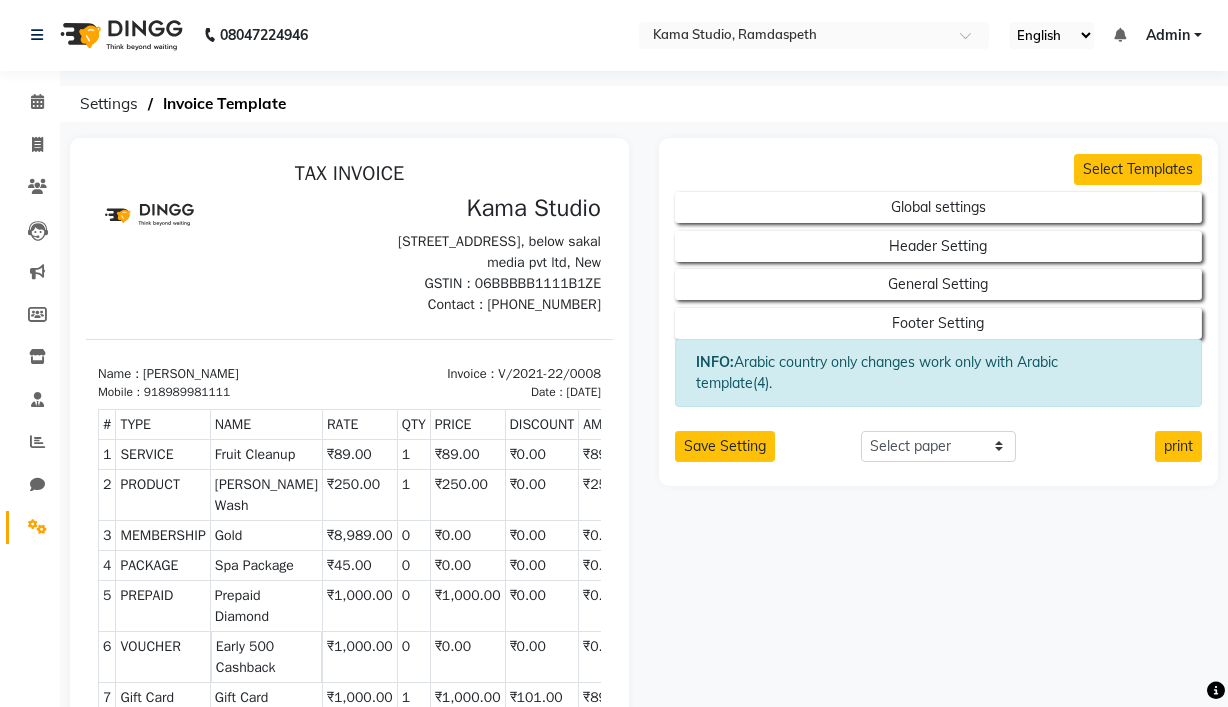 scroll, scrollTop: 0, scrollLeft: 0, axis: both 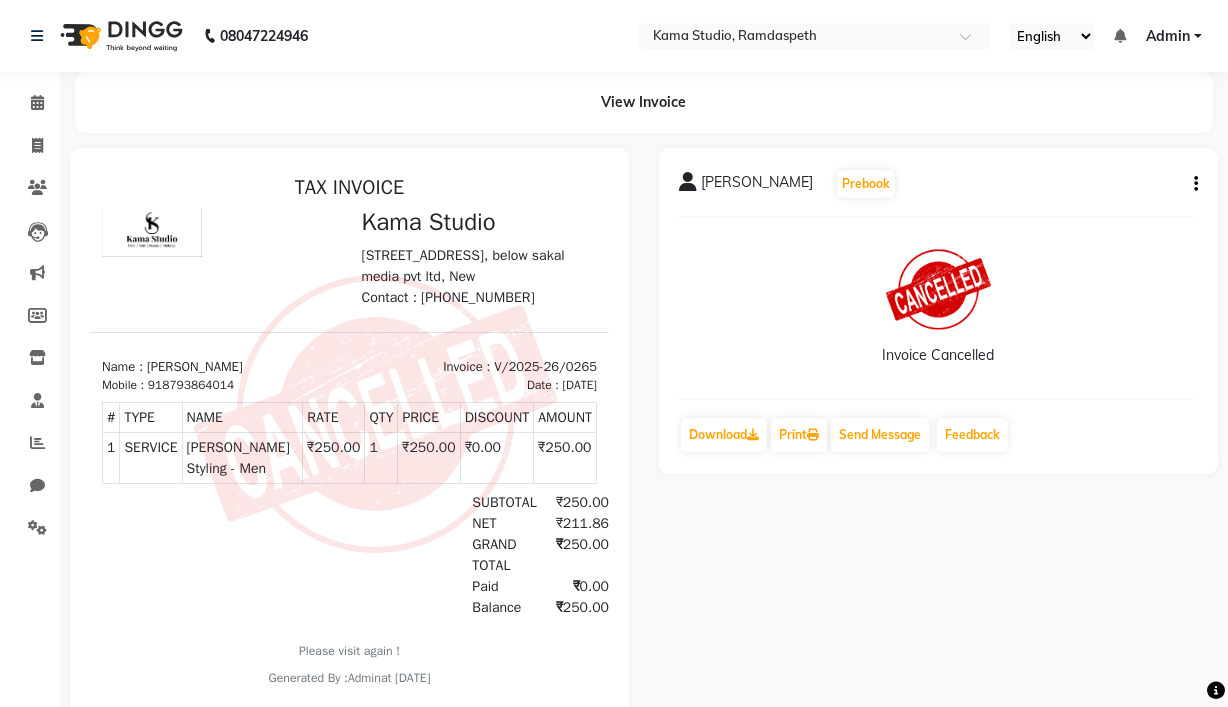 click on "ROHAN PAREKH  Prebook   Invoice Cancelled  Download  Print   Send Message Feedback" 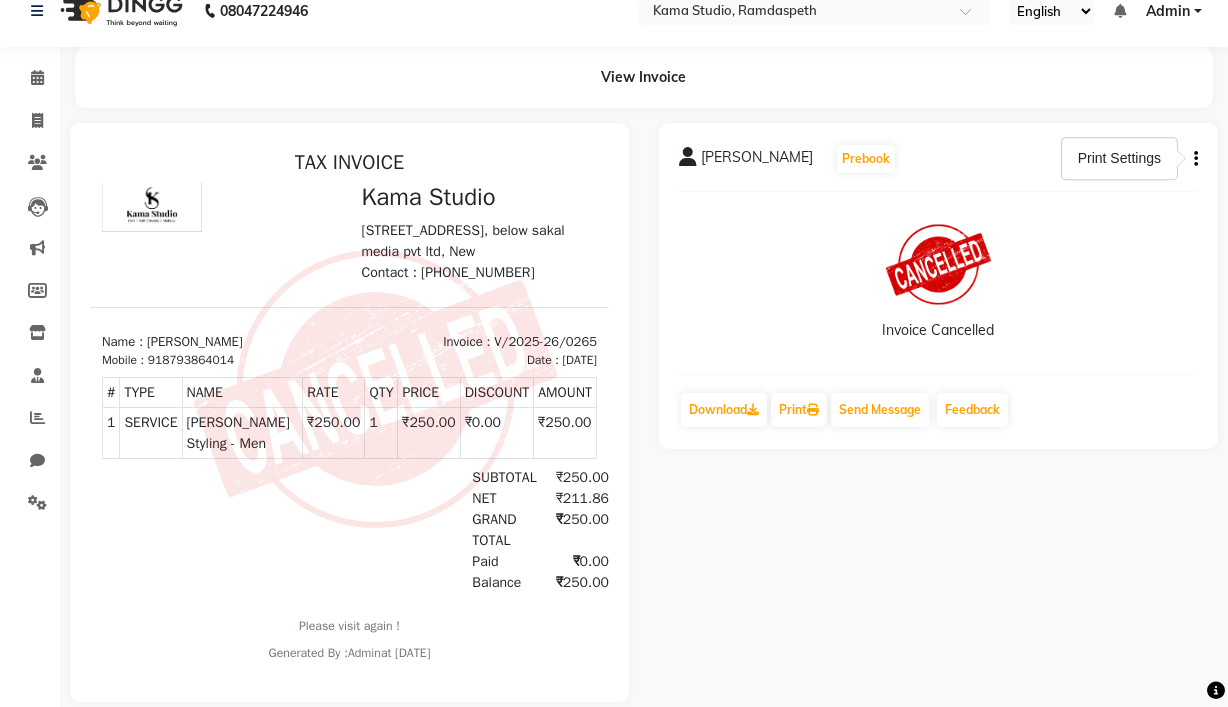 scroll, scrollTop: 0, scrollLeft: 0, axis: both 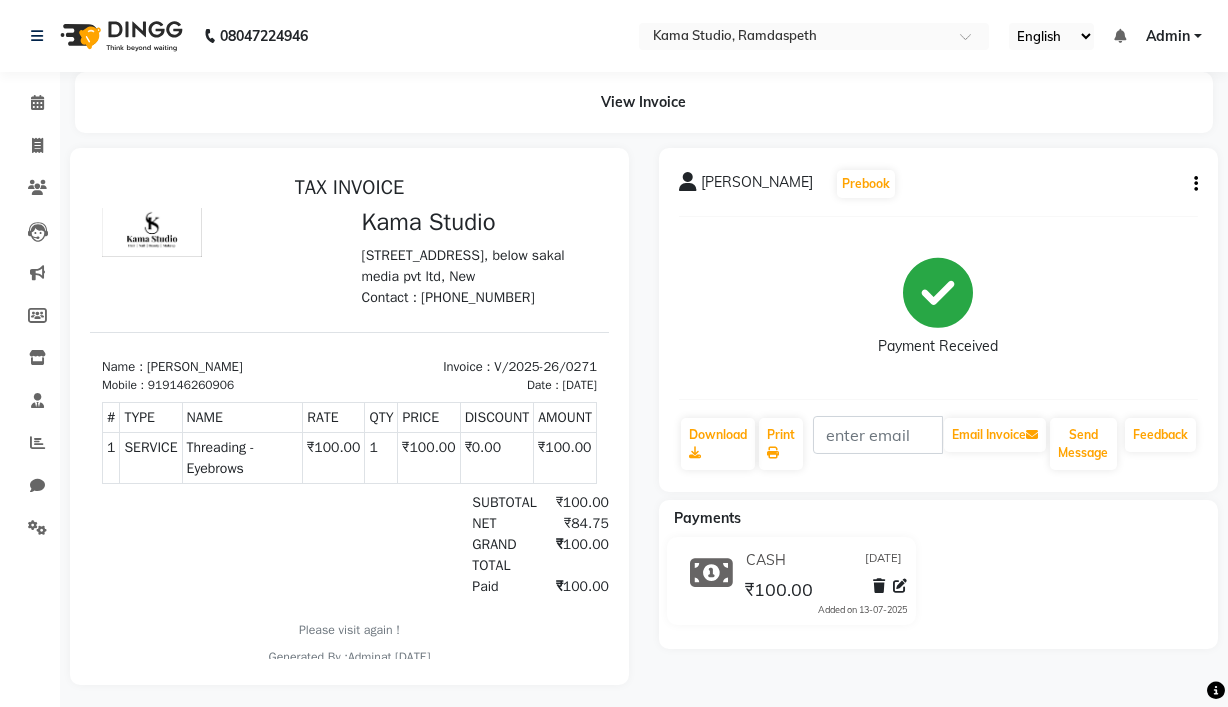 click 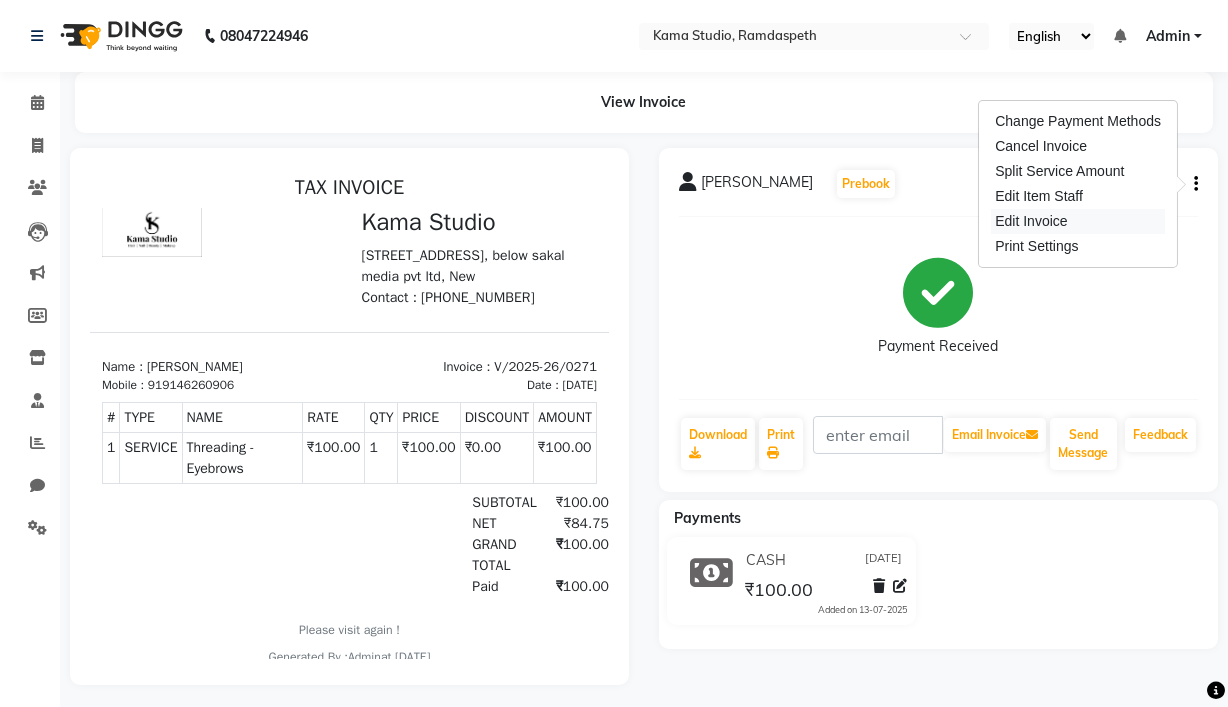 click on "Edit Invoice" at bounding box center (1078, 221) 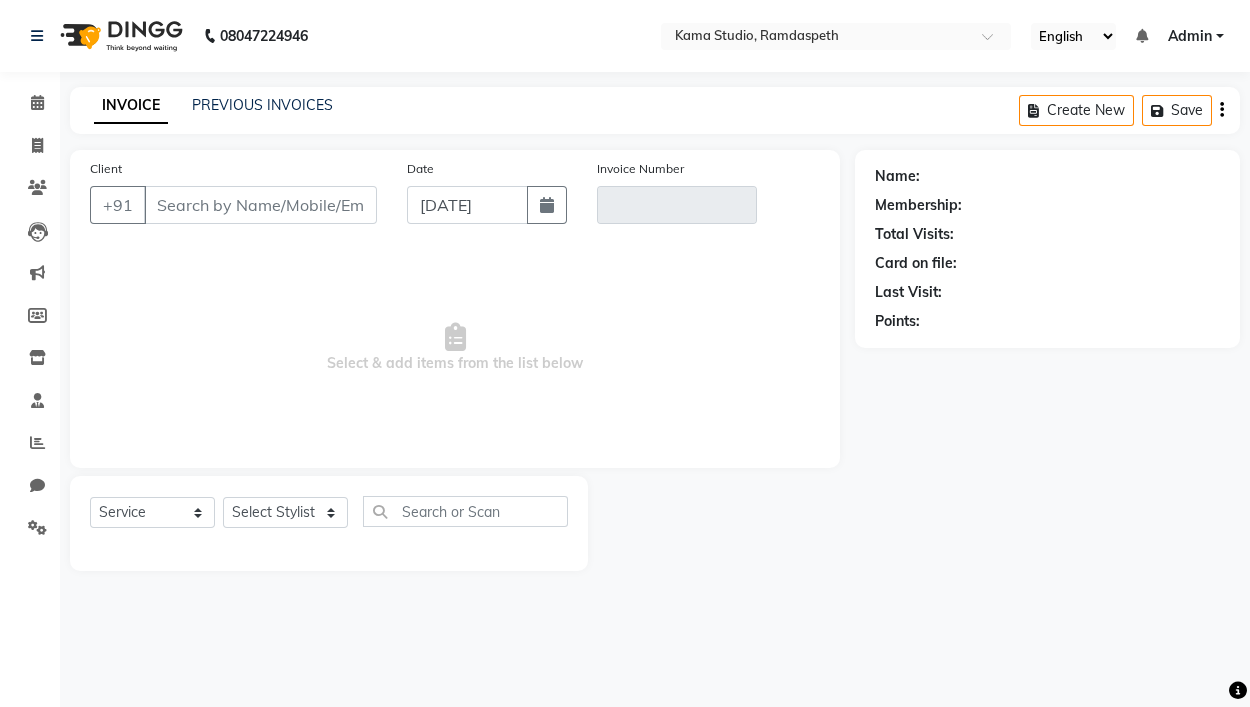 type on "9146260906" 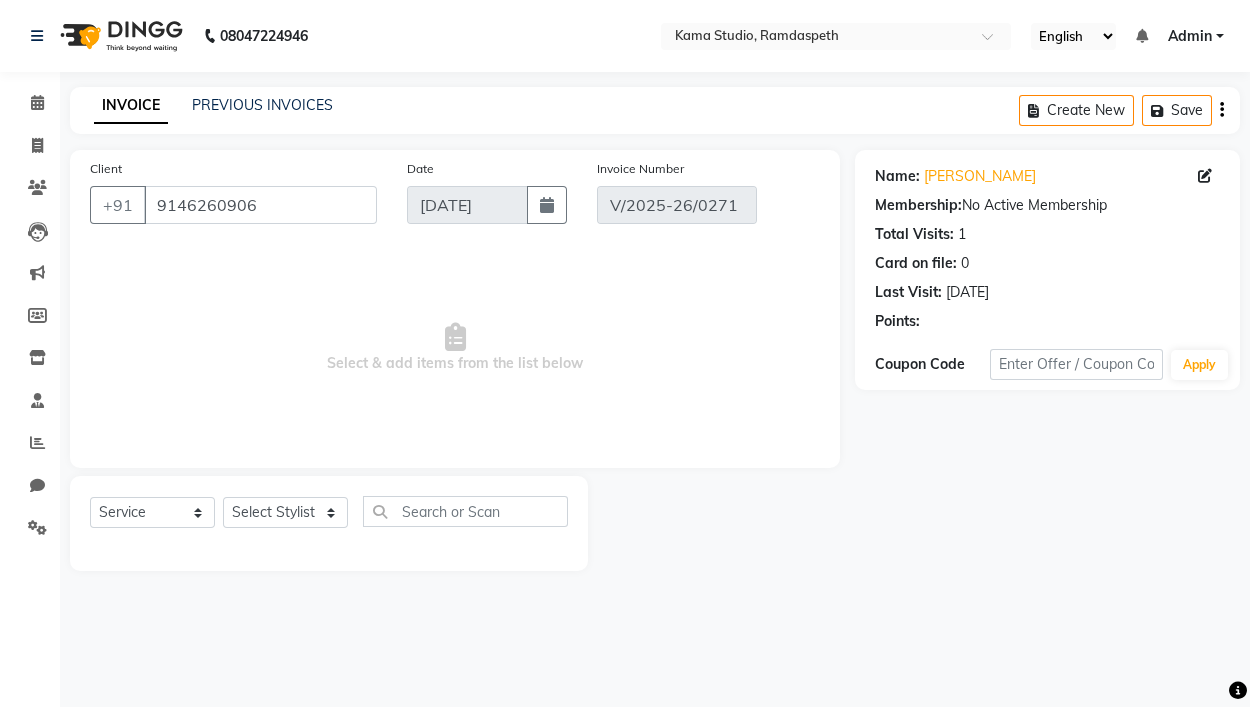 select on "select" 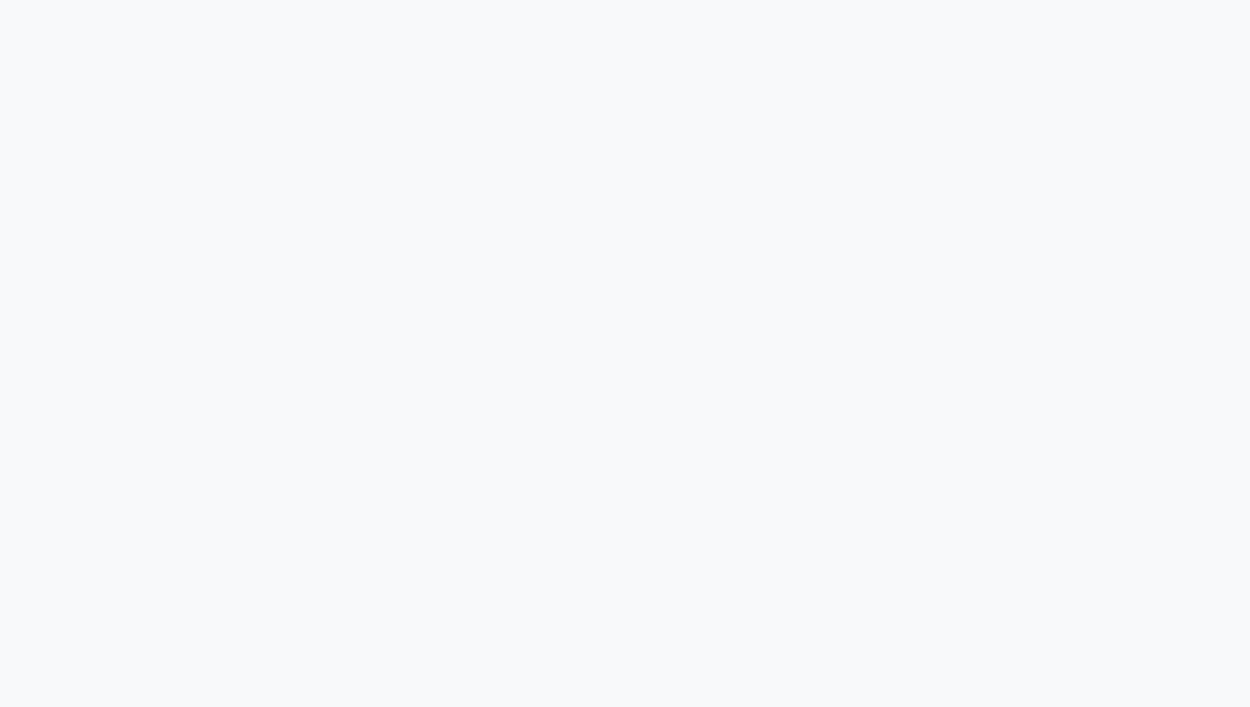 scroll, scrollTop: 0, scrollLeft: 0, axis: both 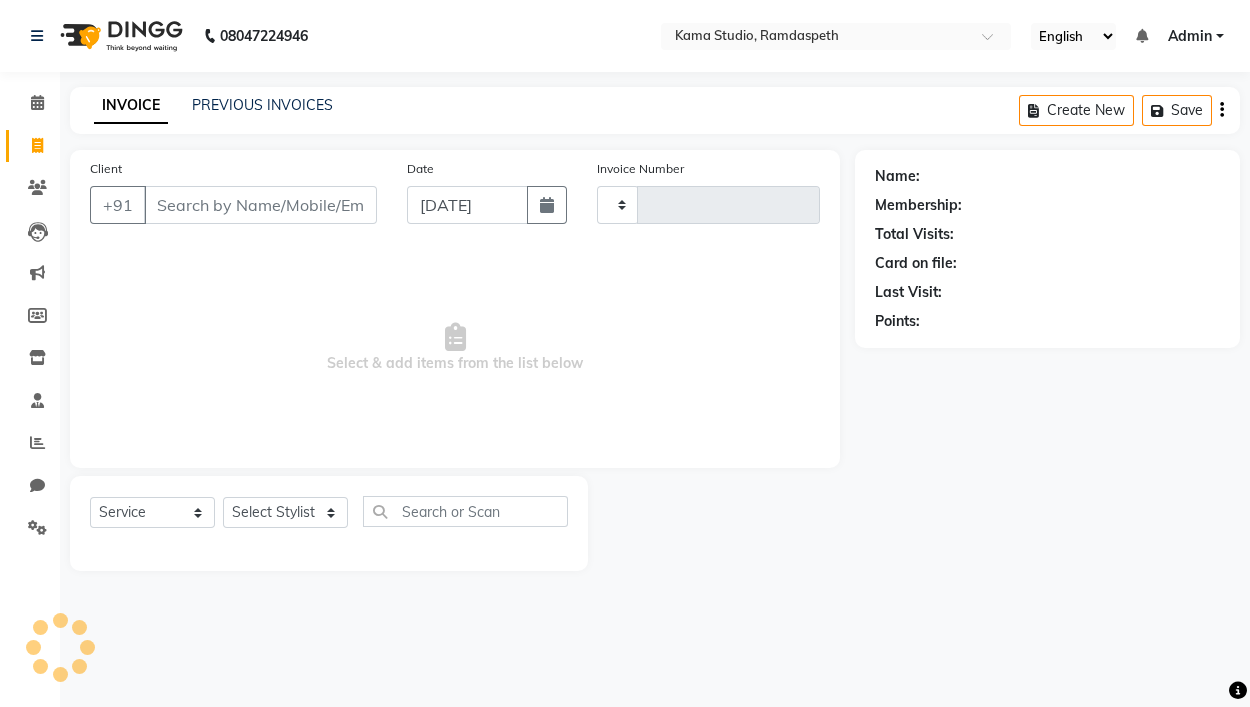 type on "0276" 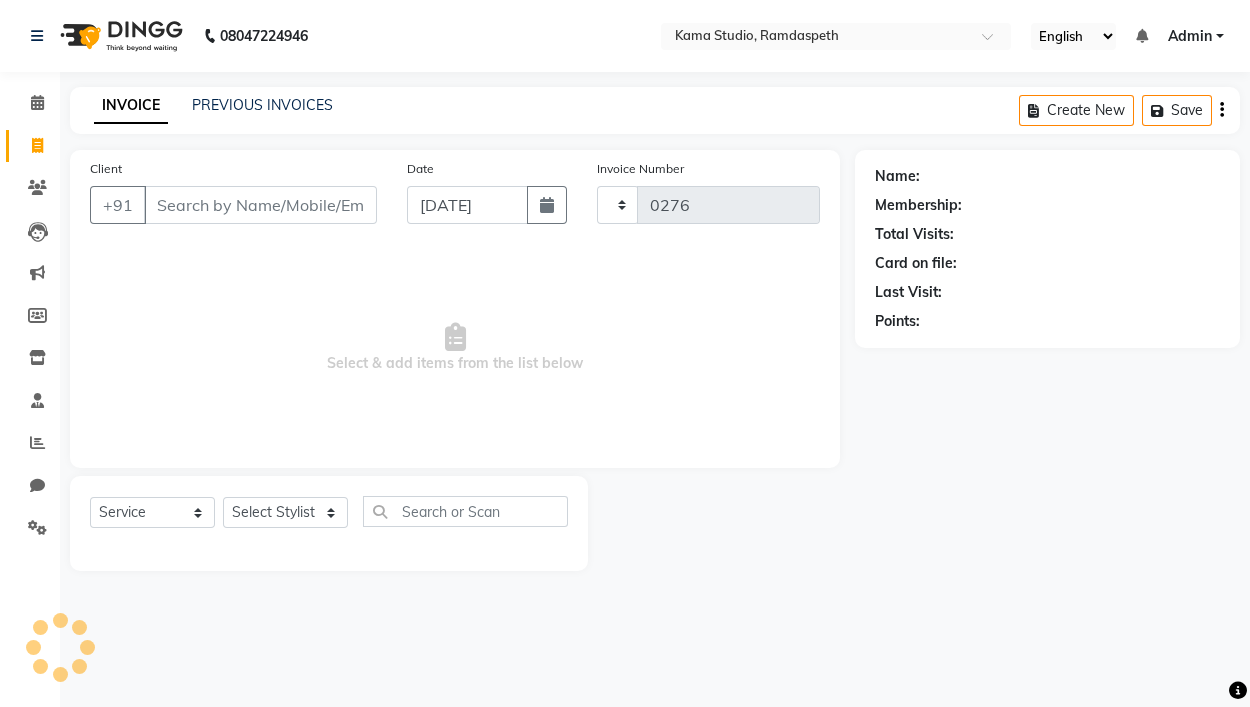 select on "7582" 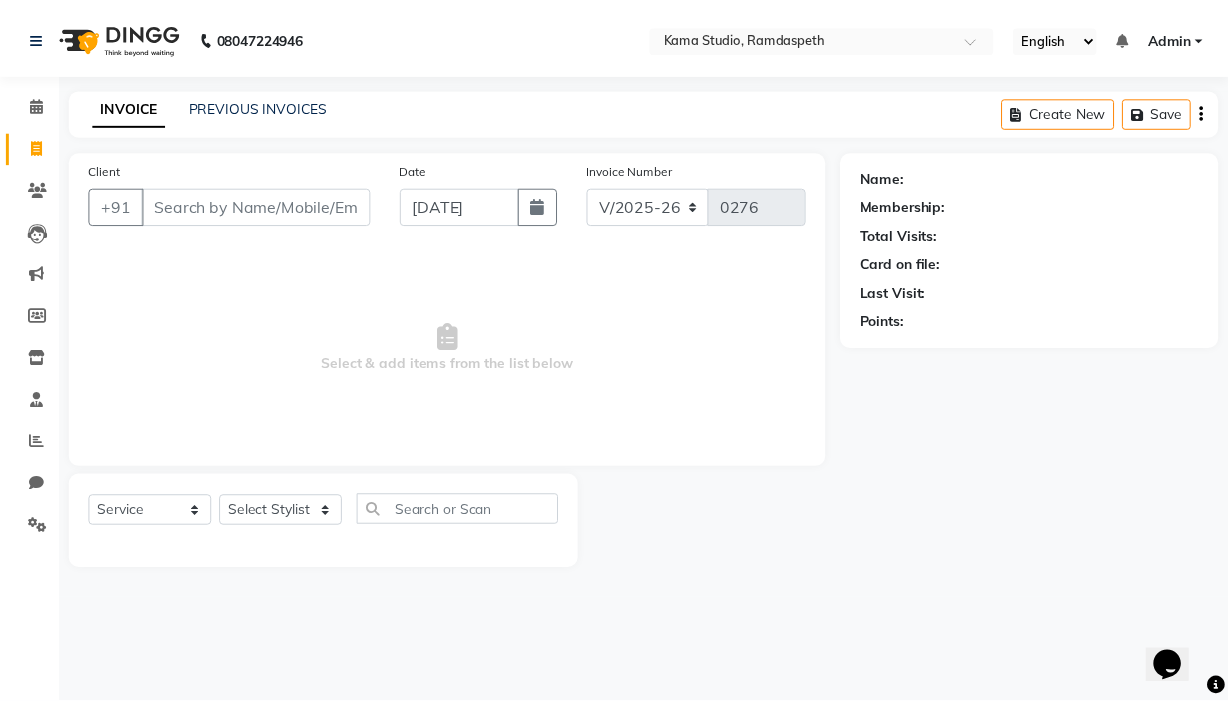 scroll, scrollTop: 0, scrollLeft: 0, axis: both 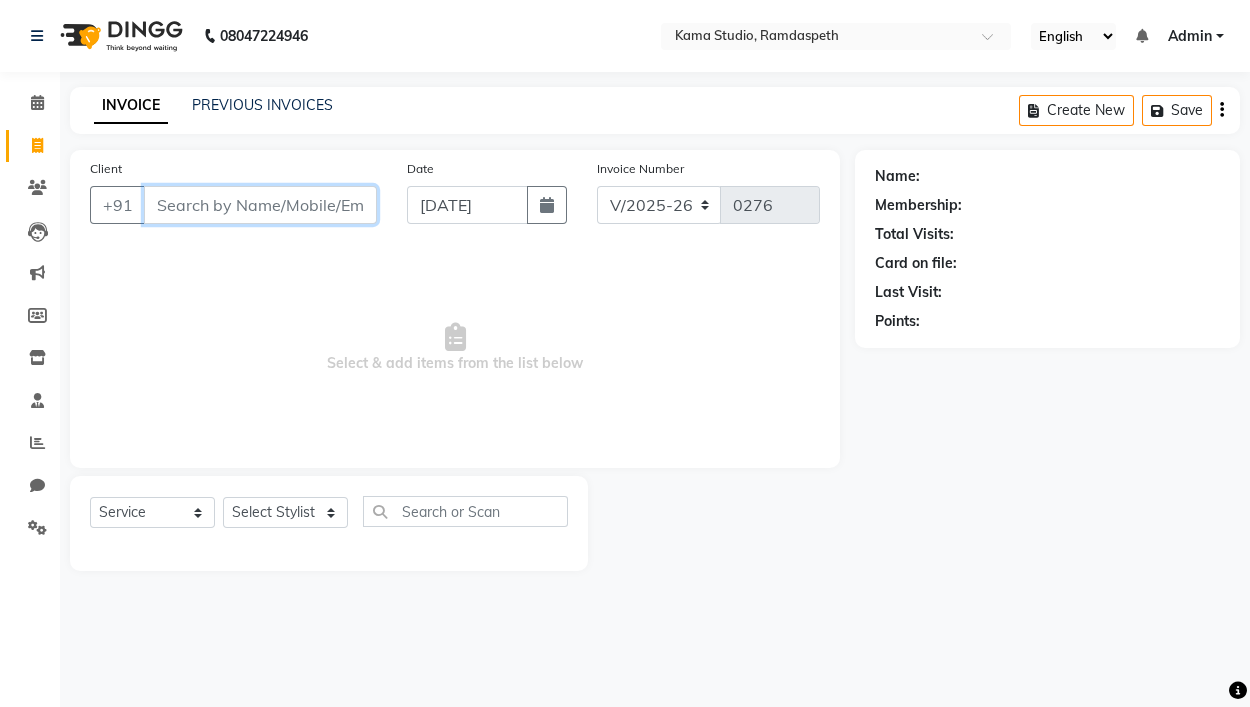 click on "Client" at bounding box center (260, 205) 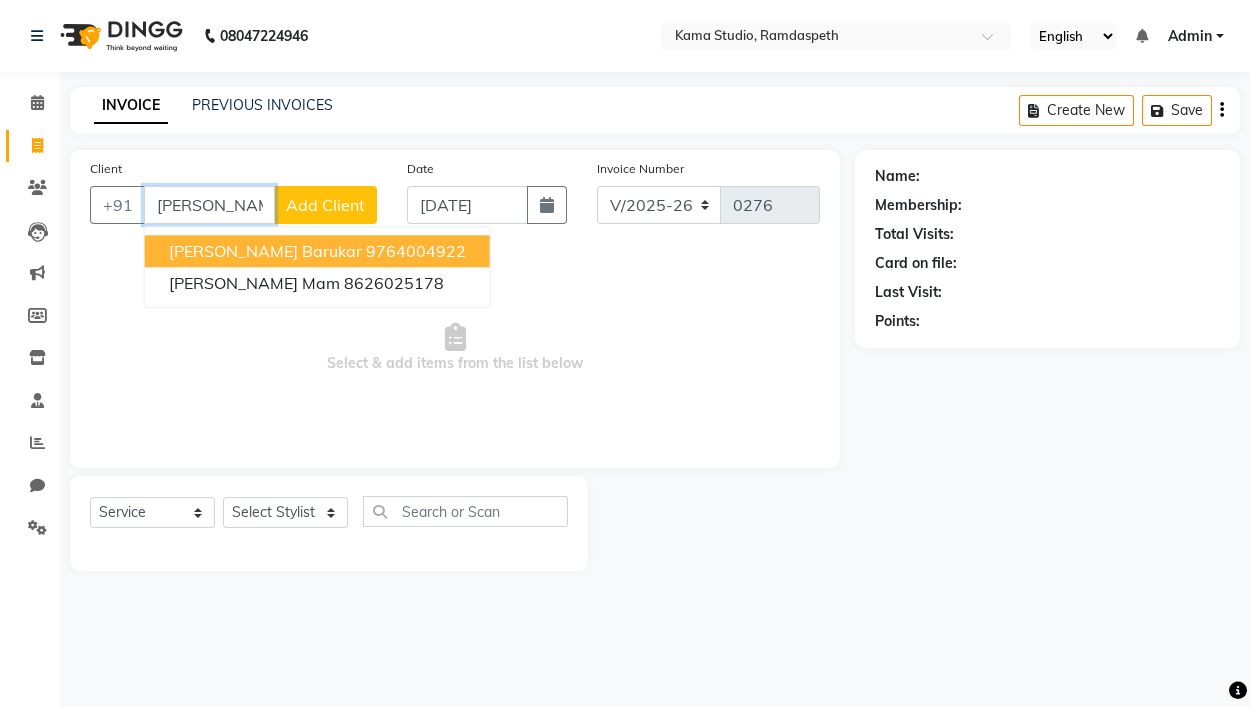 click on "Mrunal barukar  9764004922" at bounding box center (317, 251) 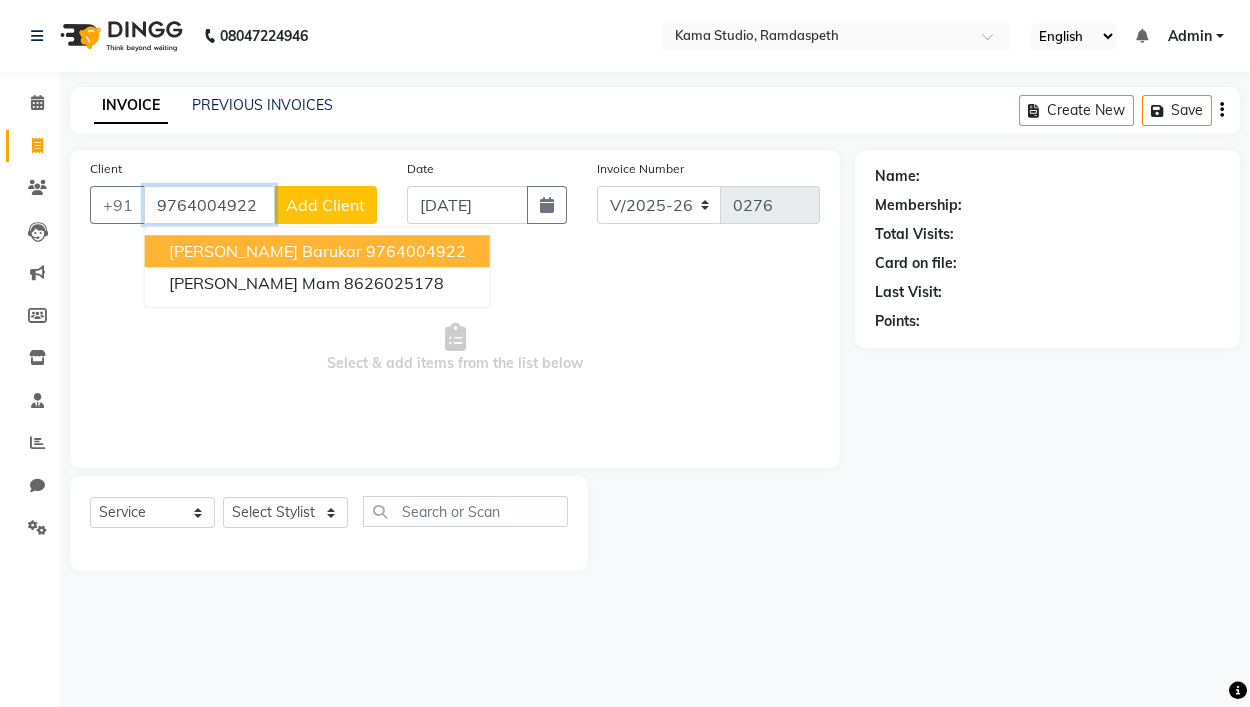 type on "9764004922" 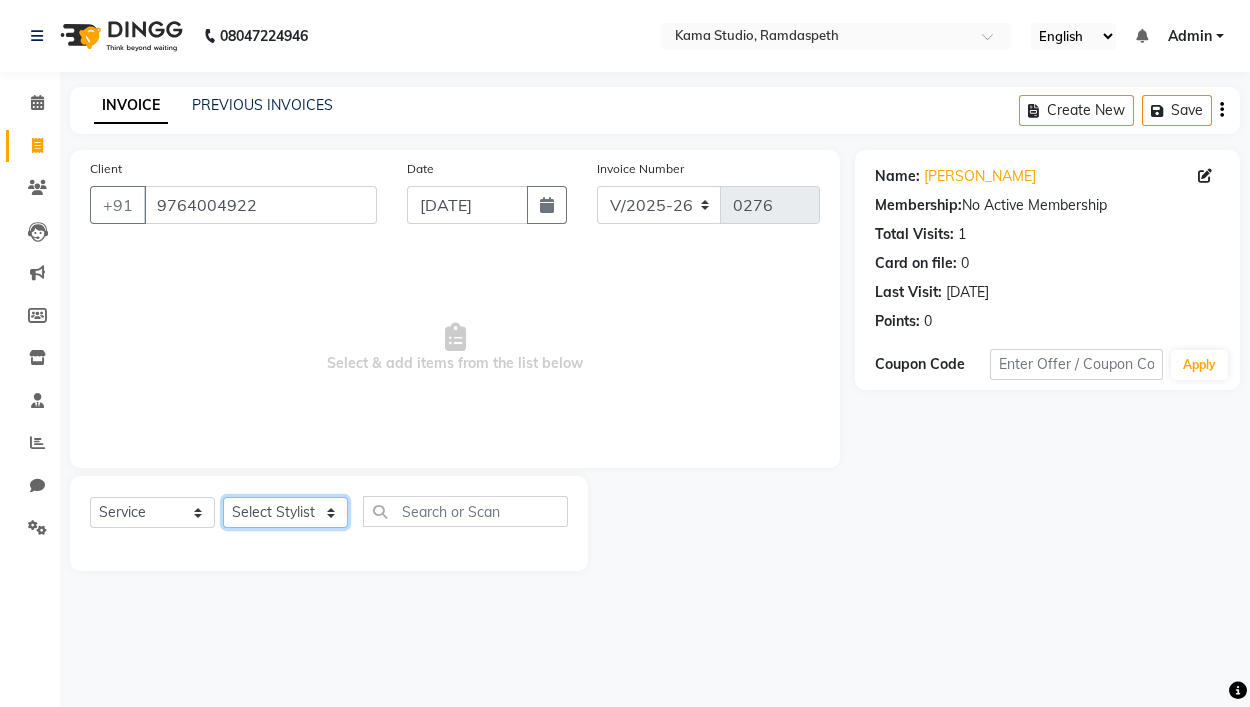 click on "Select Stylist Ajay Pal amol ramteke Ankit Dhawariya Sir ashis rajbanshi Devendra Dhawariya Sir Jay JAYANT VINOD CHINCHULKAR kishor  jambulkar Prajakta Ujjenkar Priya Gadge rinkku thakur  Sandeep Ugawakar Sangeeta Didi trupti rawale Vaishali More Varsha guru" 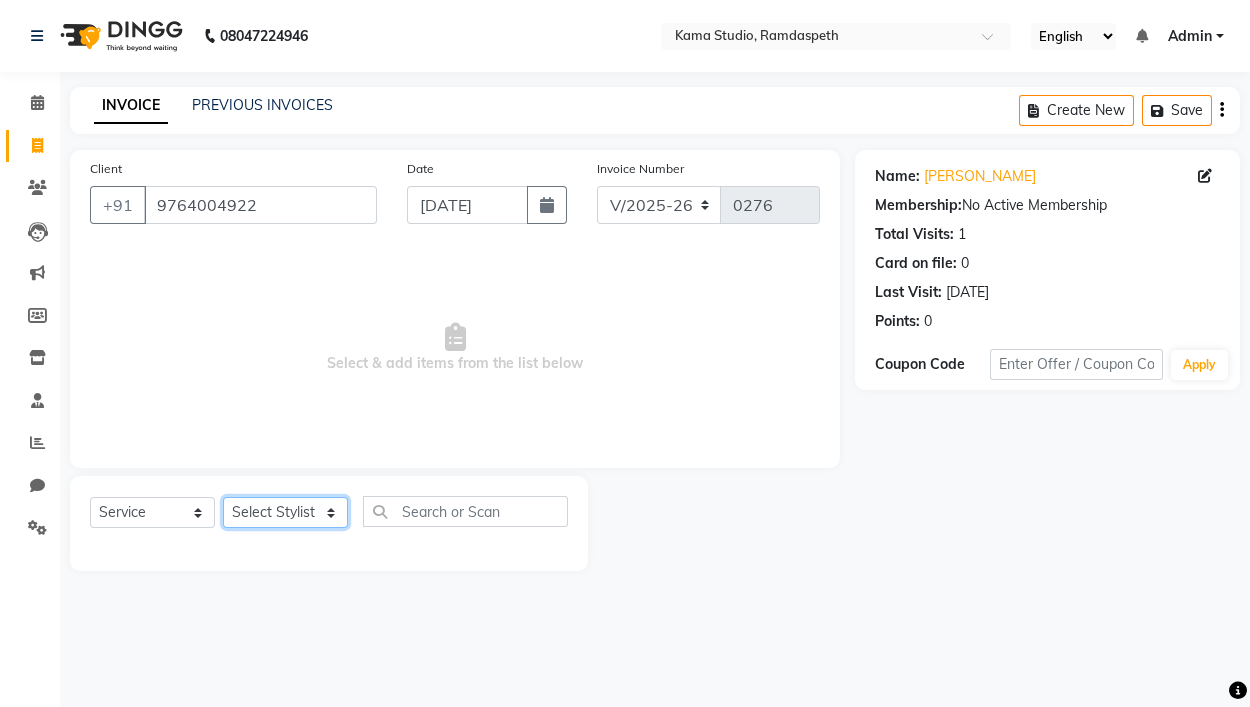 select on "67941" 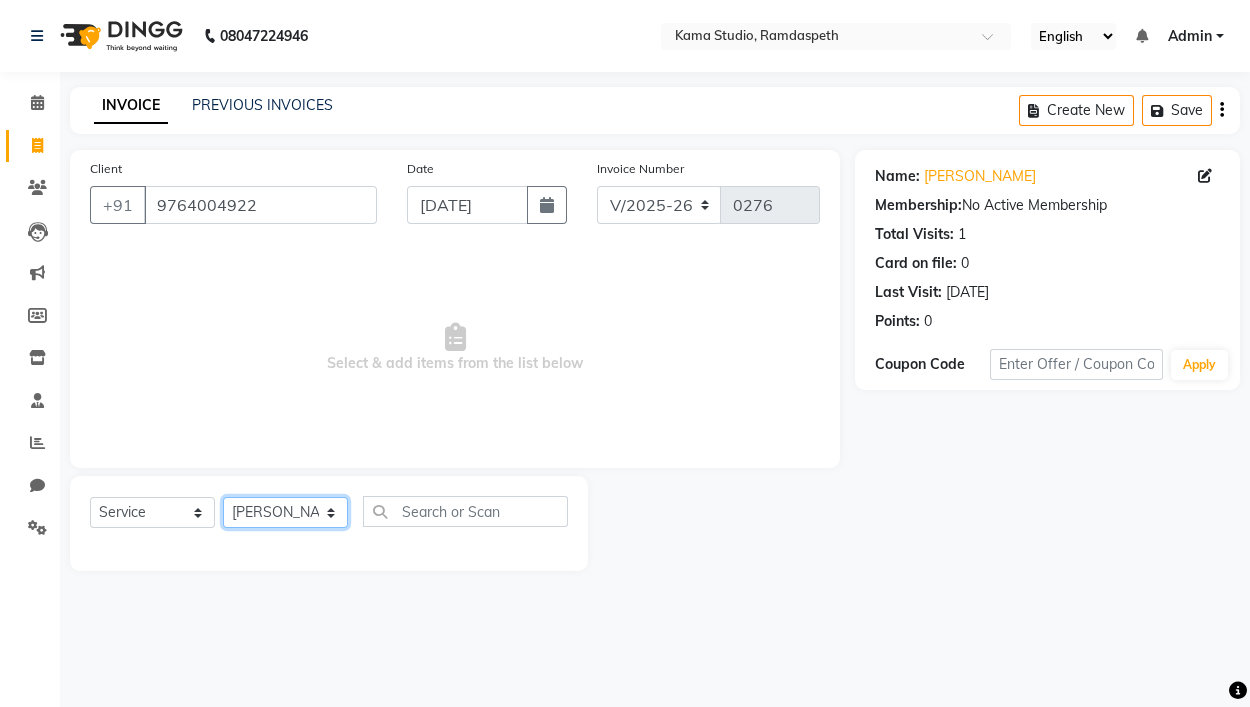 click on "Select Stylist Ajay Pal amol ramteke Ankit Dhawariya Sir ashis rajbanshi Devendra Dhawariya Sir Jay JAYANT VINOD CHINCHULKAR kishor  jambulkar Prajakta Ujjenkar Priya Gadge rinkku thakur  Sandeep Ugawakar Sangeeta Didi trupti rawale Vaishali More Varsha guru" 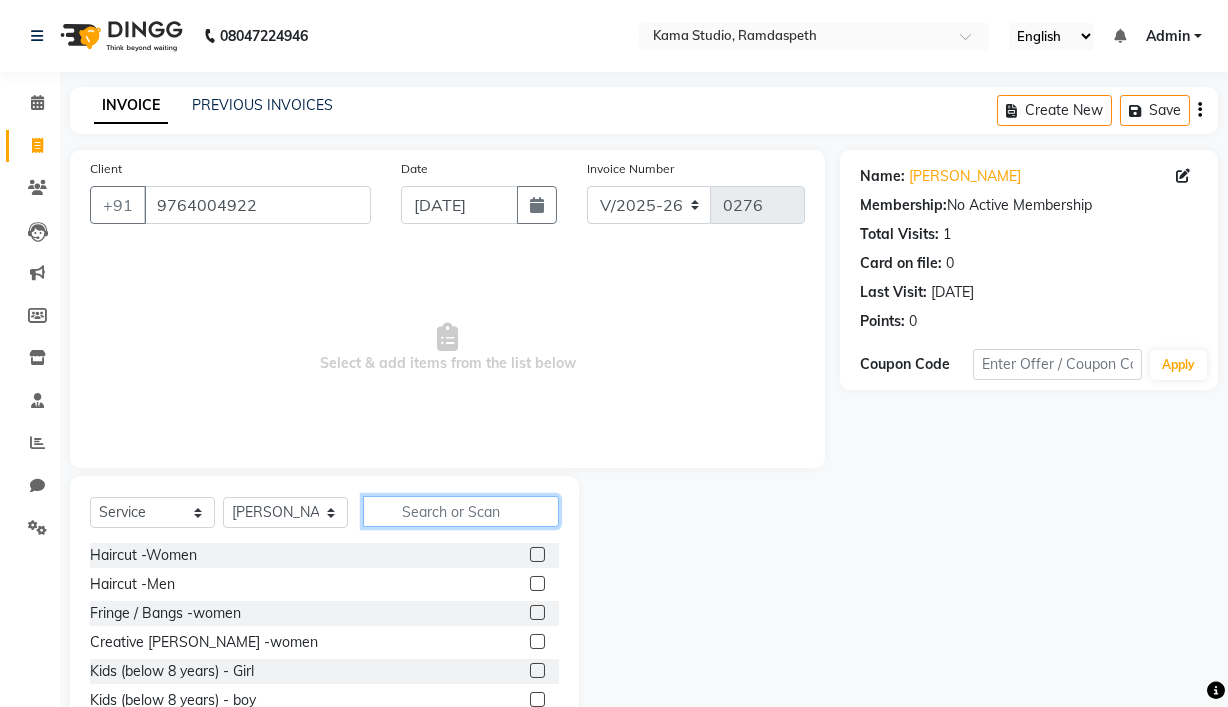 click 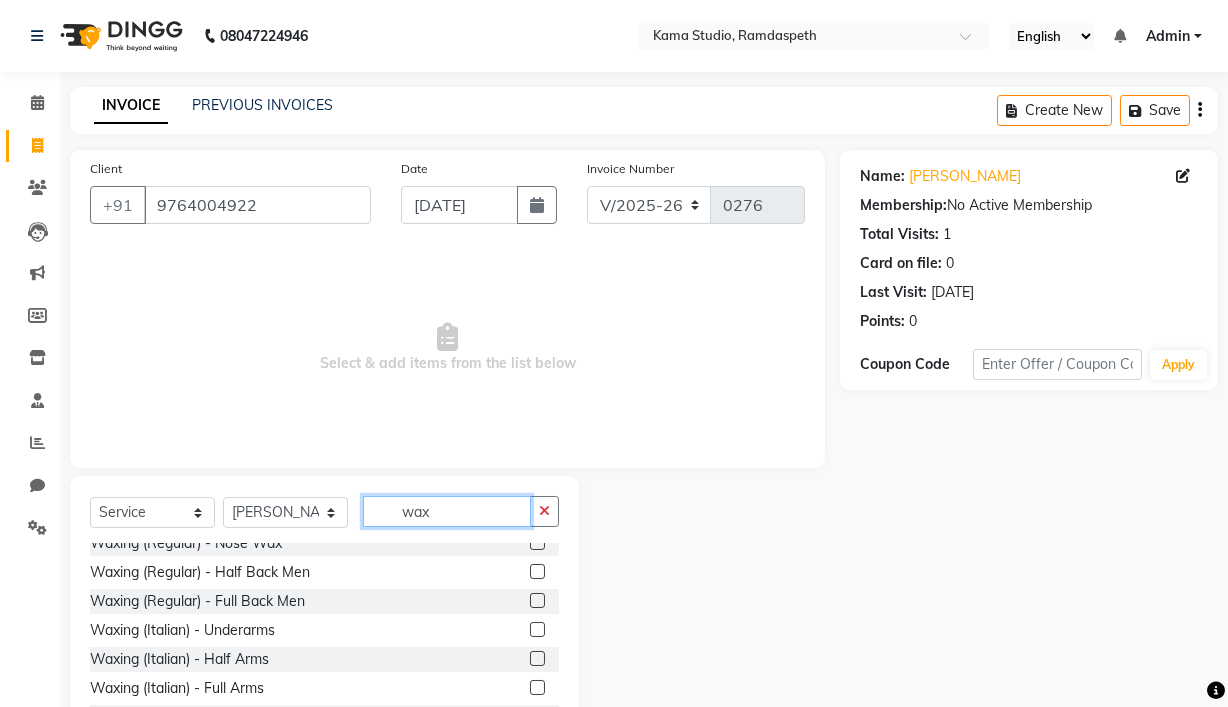 scroll, scrollTop: 599, scrollLeft: 0, axis: vertical 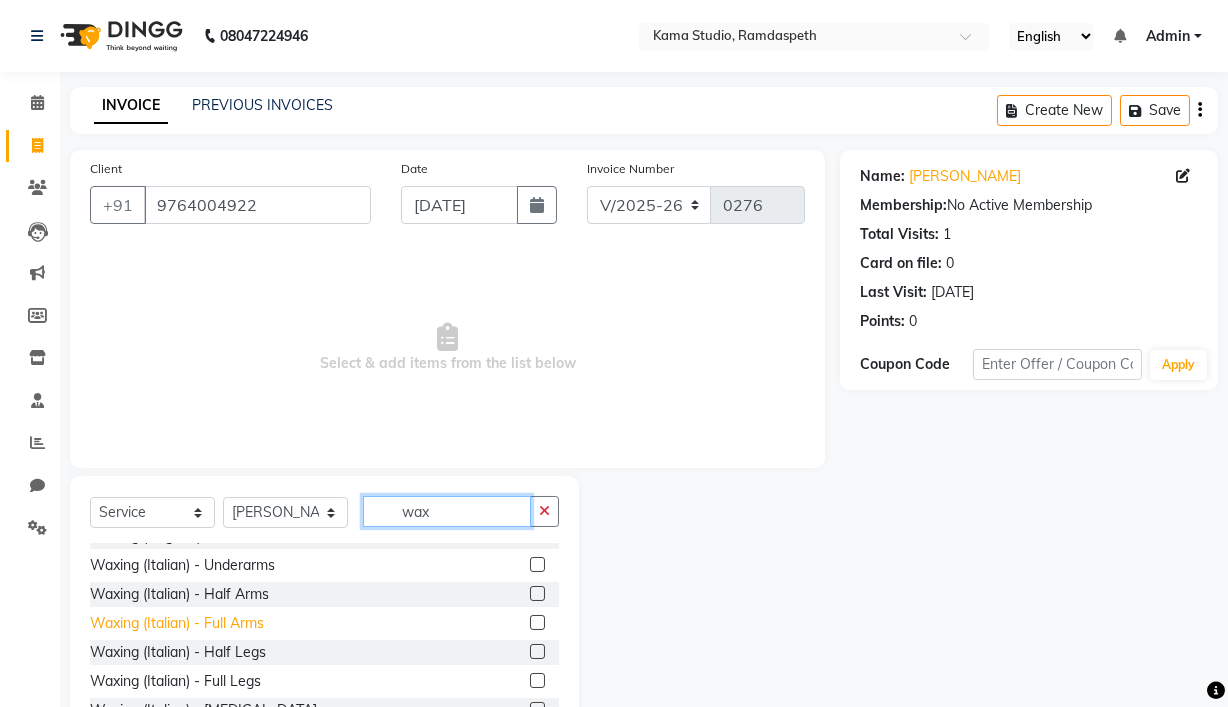 type on "wax" 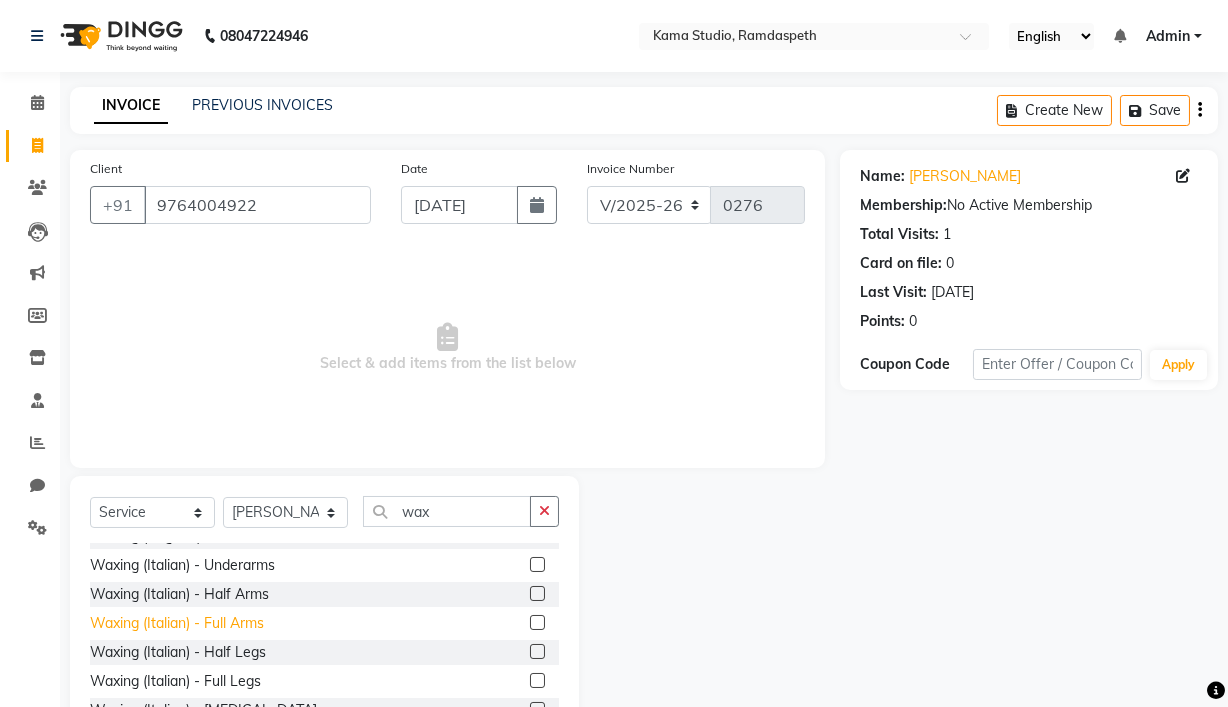 click on "Waxing (Italian) - Full Arms" 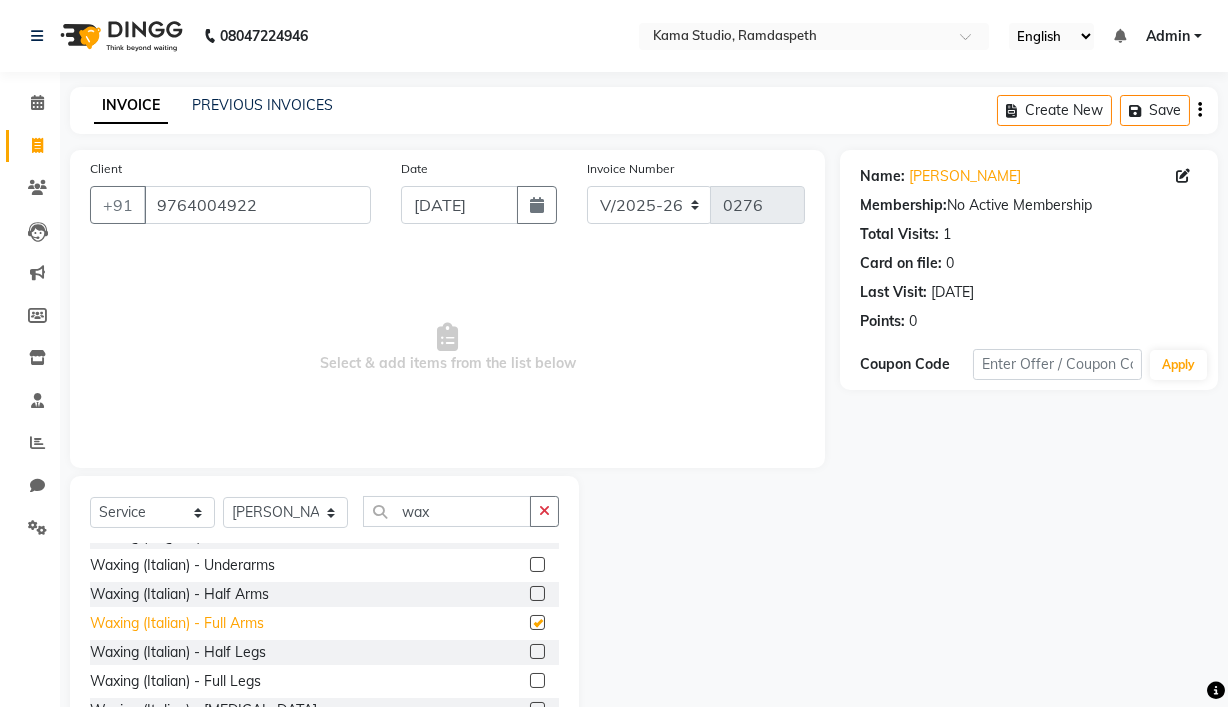 checkbox on "false" 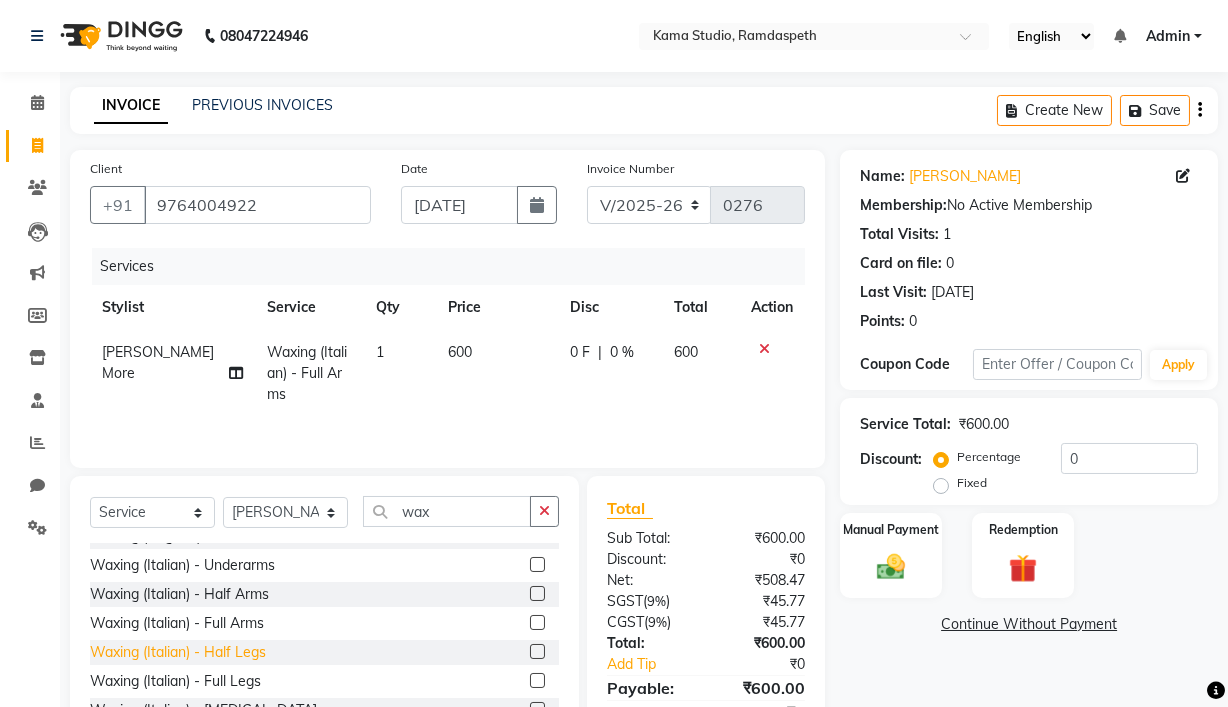 click on "Waxing (Italian) - Half Legs" 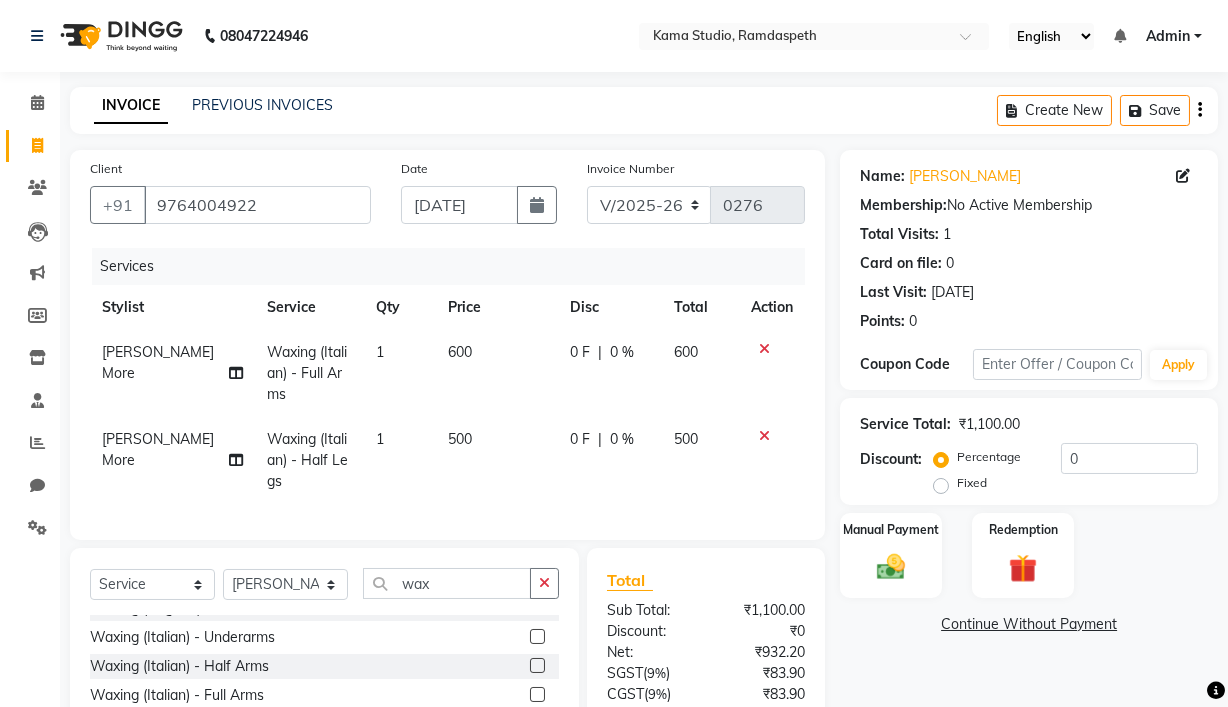 checkbox on "false" 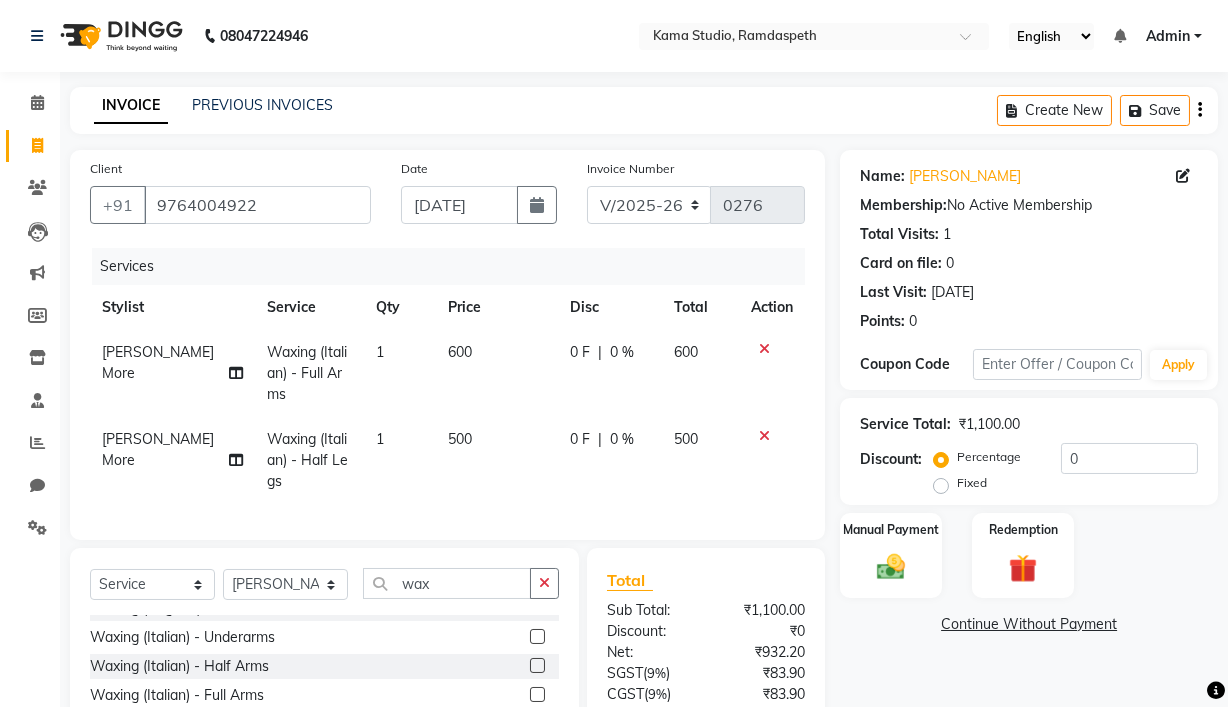 click on "500" 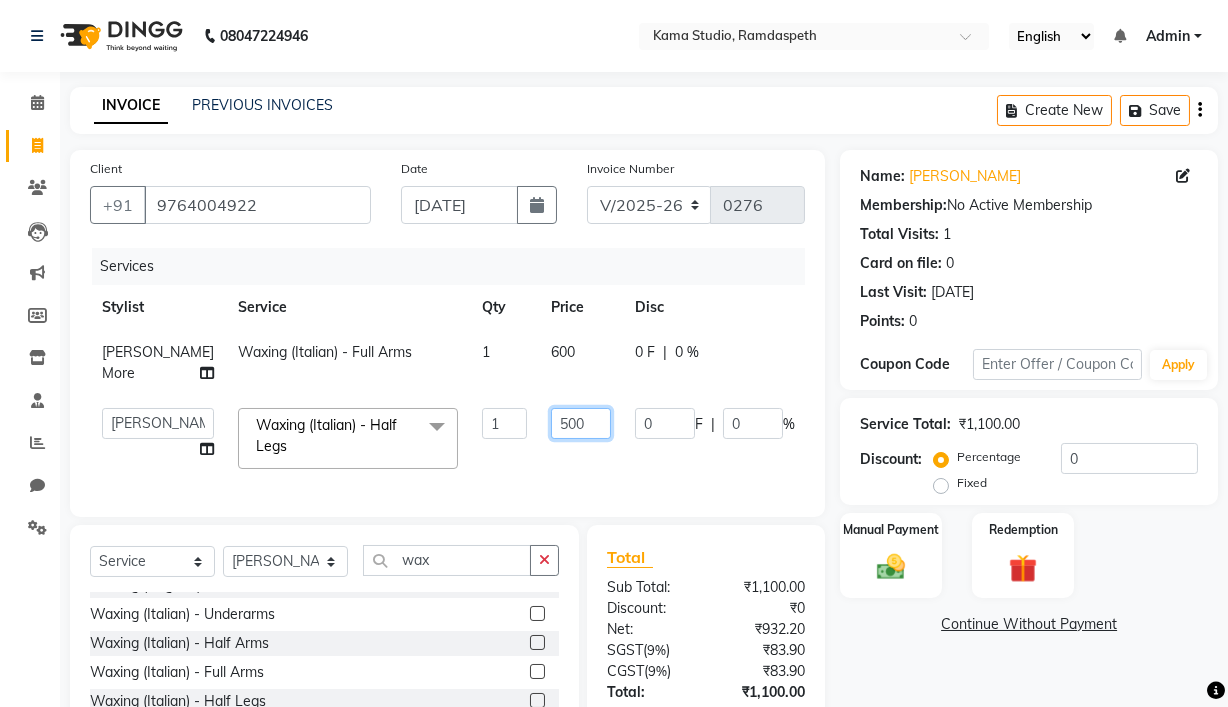 click on "500" 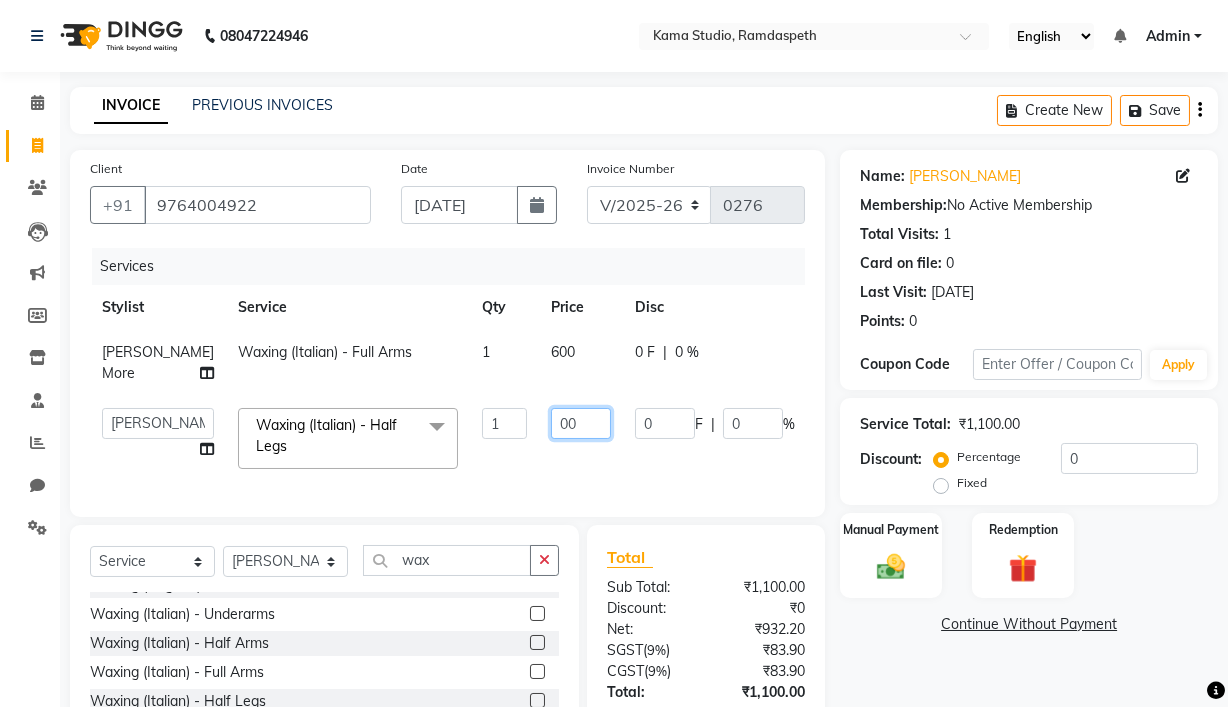 type on "700" 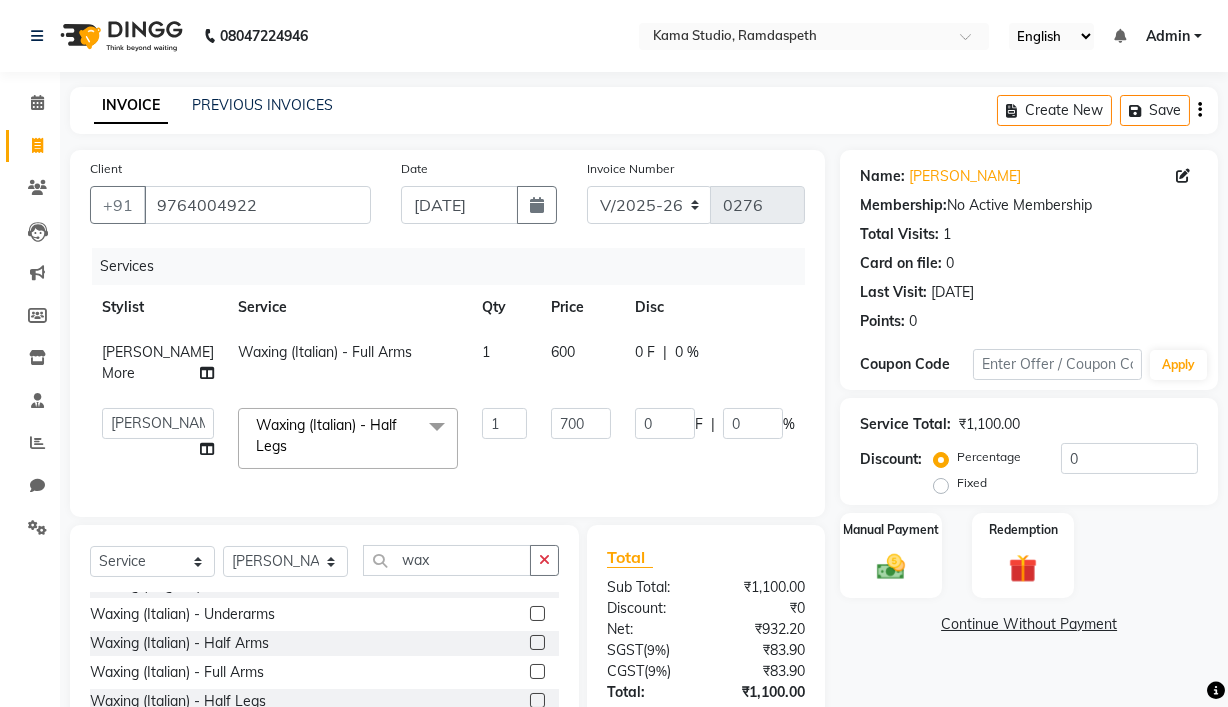 click on "0 F | 0 %" 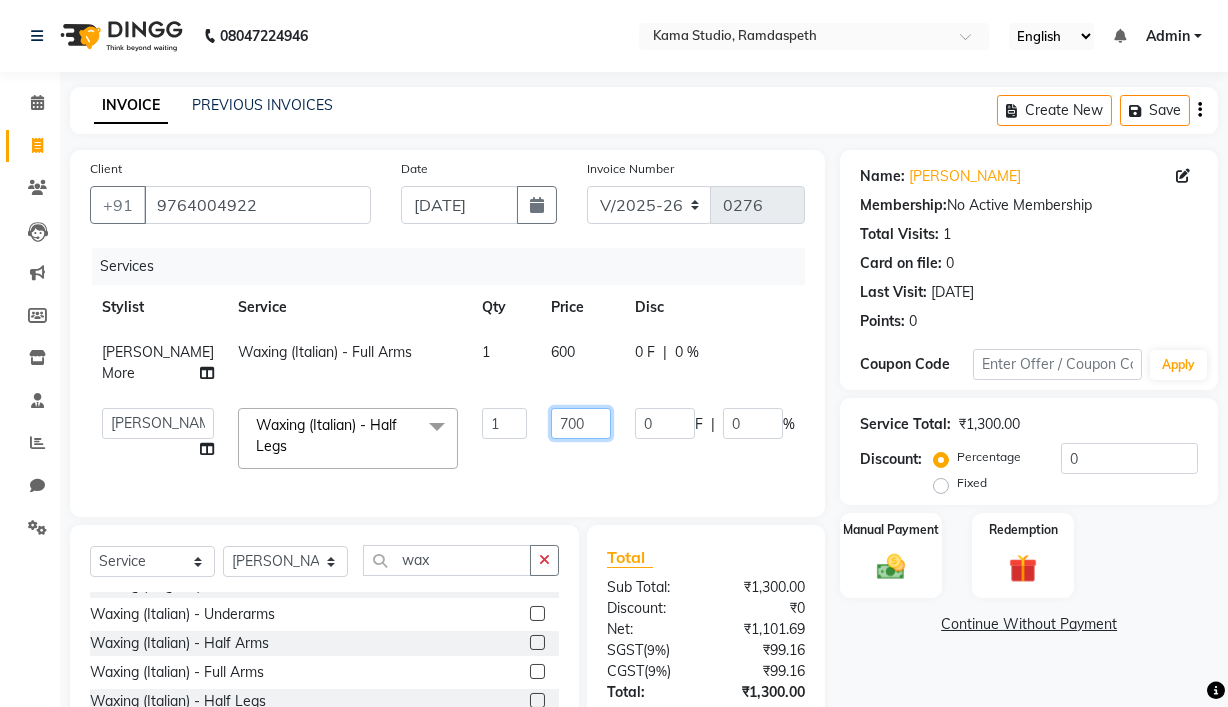 click on "700" 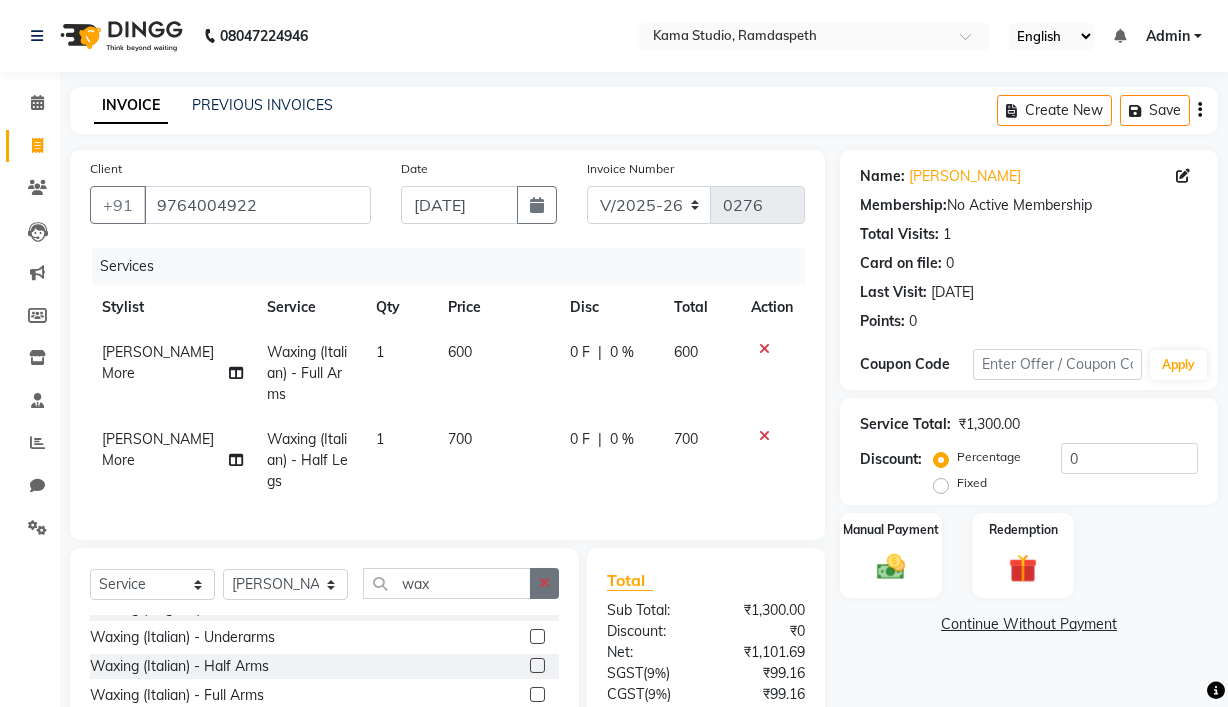 click on "Select  Service  Product  Membership  Package Voucher Prepaid Gift Card  Select Stylist Ajay Pal amol ramteke Ankit Dhawariya Sir ashis rajbanshi Devendra Dhawariya Sir Jay JAYANT VINOD CHINCHULKAR kishor  jambulkar Prajakta Ujjenkar Priya Gadge rinkku thakur  Sandeep Ugawakar Sangeeta Didi trupti rawale Vaishali More Varsha guru wax Waxing (Regular) - Underarms  Waxing (Regular) - Half Arms  Waxing (Regular) - Full Arms  Waxing (Regular) - Half Legs  Waxing (Regular) - Full Legs  Waxing (Regular) - Midriff  Waxing (Regular) - Half Back  Waxing (Regular) - Full Back  Waxing (Regular) - Half Front  Waxing (Regular) - Full Front  Waxing (Regular) - Full Body  Waxing (Regular) - Upper Lip  Waxing (Regular) - Chin  Waxing (Regular) - Side Lock  Waxing (Regular) - Face & Neck  Waxing (Regular) - Bikini Line  Waxing (Regular) - Full Bikini  Waxing (Regular) - Mens Ear Wax  Waxing (Regular) - Nose Wax  Waxing (Regular) - Half Back Men  Waxing (Regular) - Full Back Men  Waxing (Italian) - Underarms" 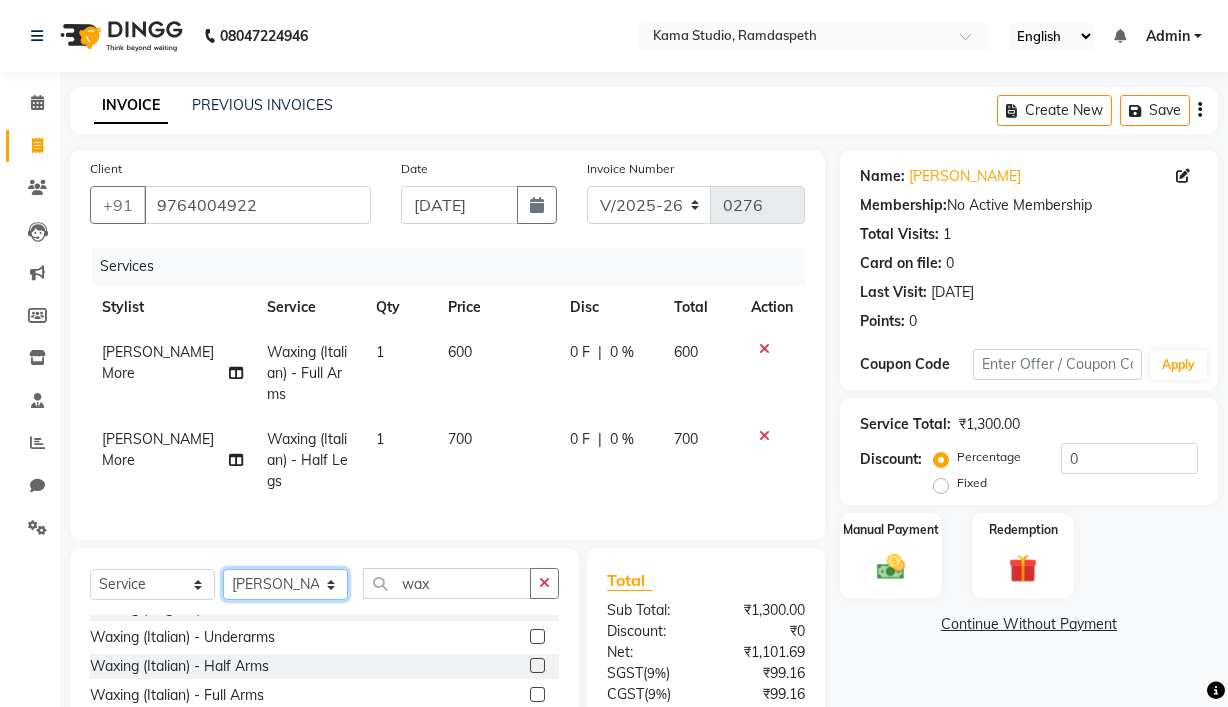 click on "Select Stylist Ajay Pal amol ramteke Ankit Dhawariya Sir ashis rajbanshi Devendra Dhawariya Sir Jay JAYANT VINOD CHINCHULKAR kishor  jambulkar Prajakta Ujjenkar Priya Gadge rinkku thakur  Sandeep Ugawakar Sangeeta Didi trupti rawale Vaishali More Varsha guru" 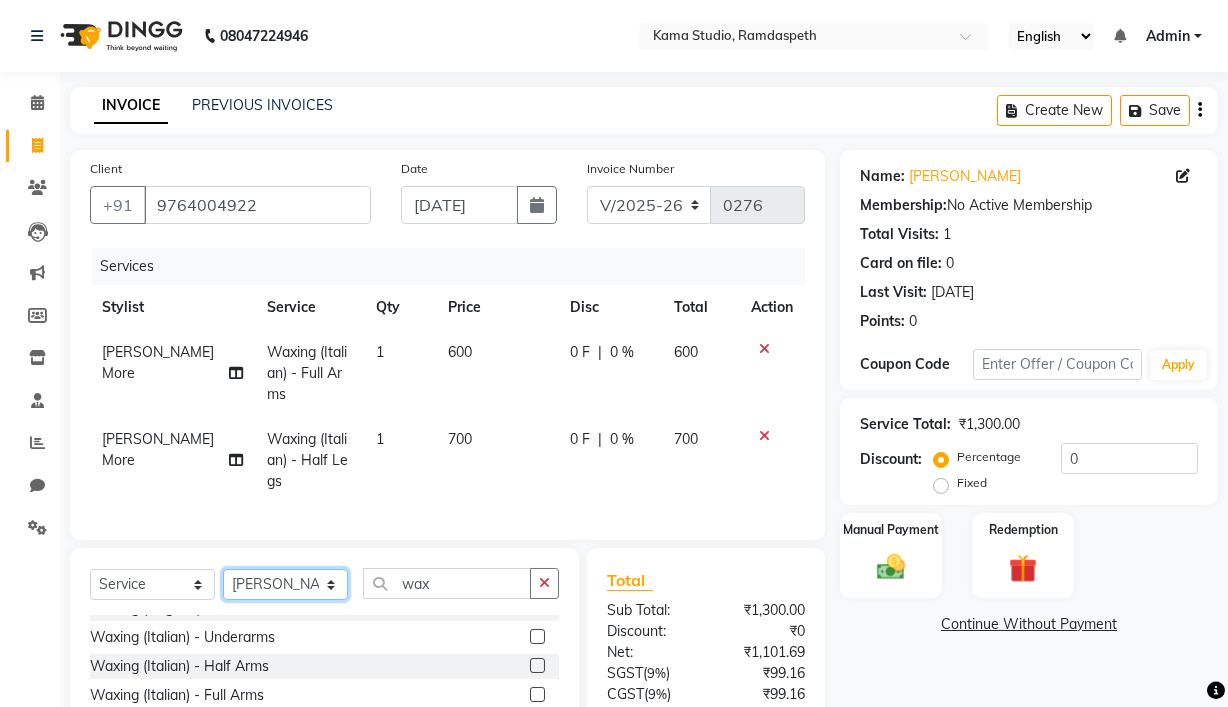 select on "85416" 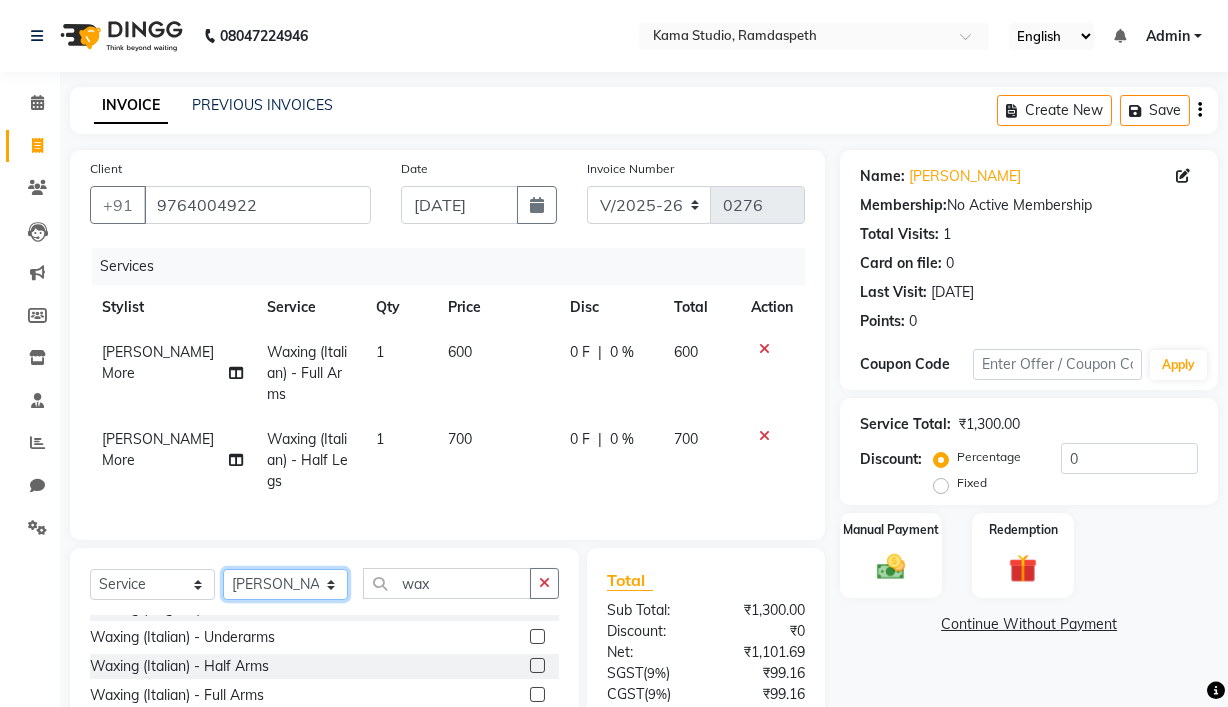 click on "Select Stylist Ajay Pal amol ramteke Ankit Dhawariya Sir ashis rajbanshi Devendra Dhawariya Sir Jay JAYANT VINOD CHINCHULKAR kishor  jambulkar Prajakta Ujjenkar Priya Gadge rinkku thakur  Sandeep Ugawakar Sangeeta Didi trupti rawale Vaishali More Varsha guru" 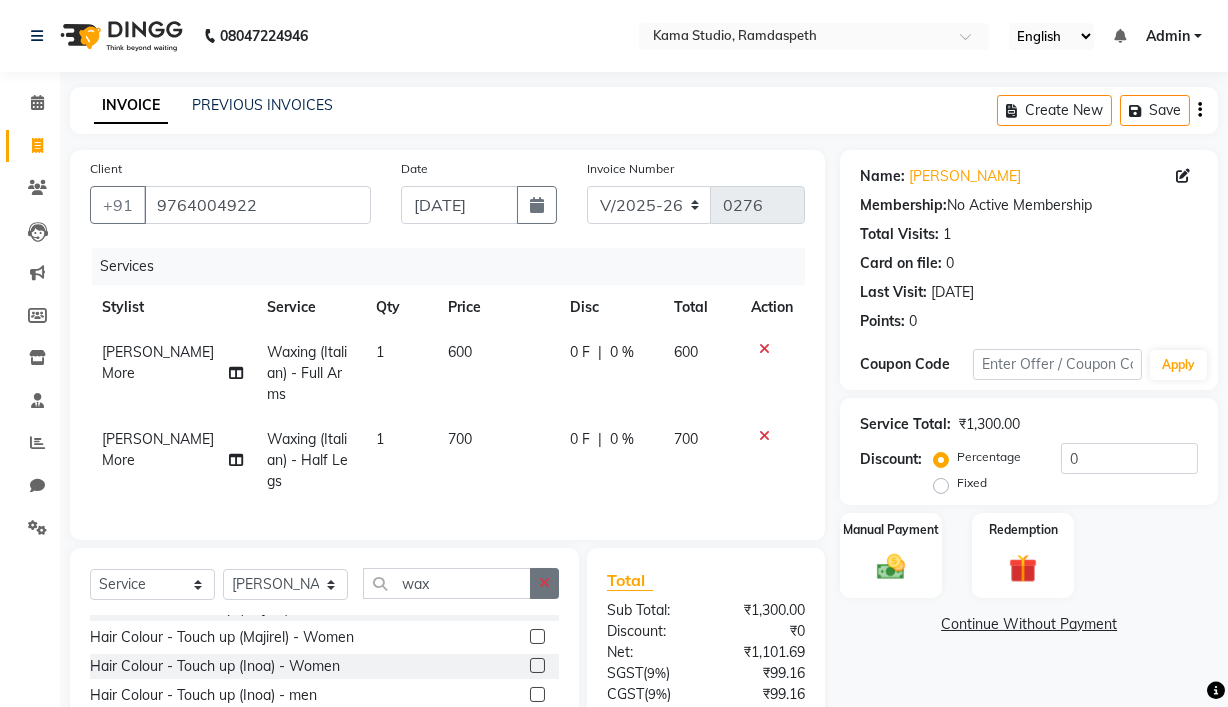 click 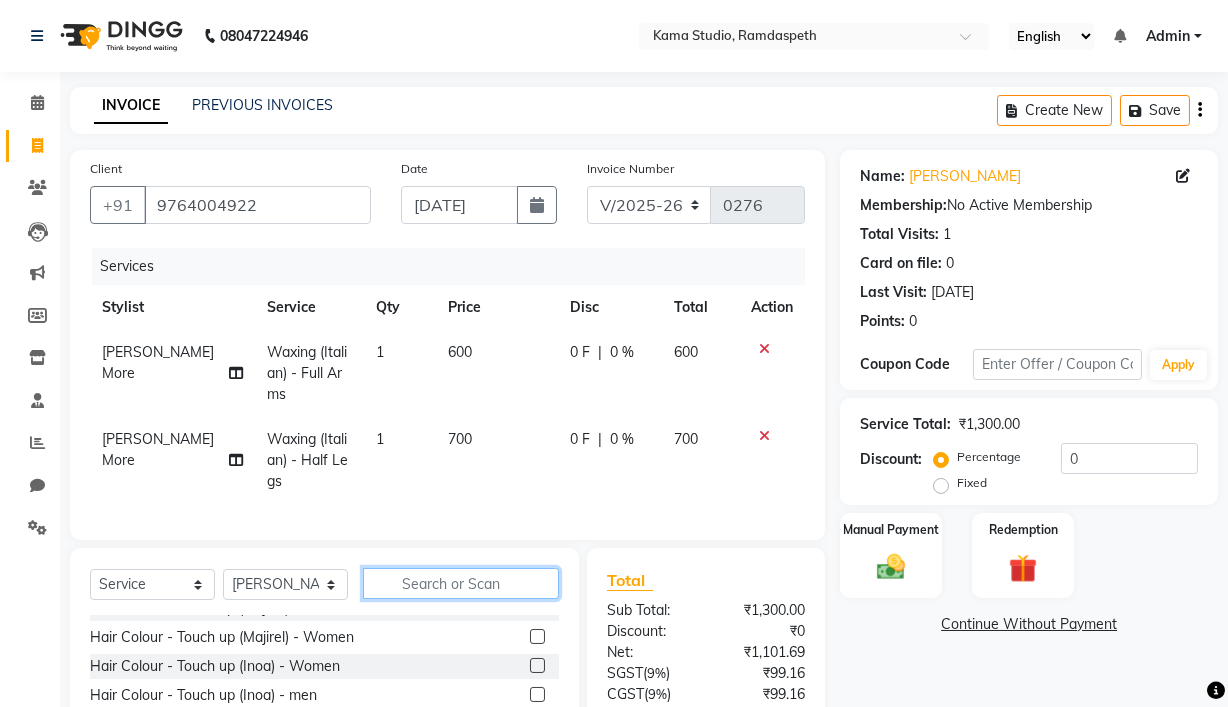 click 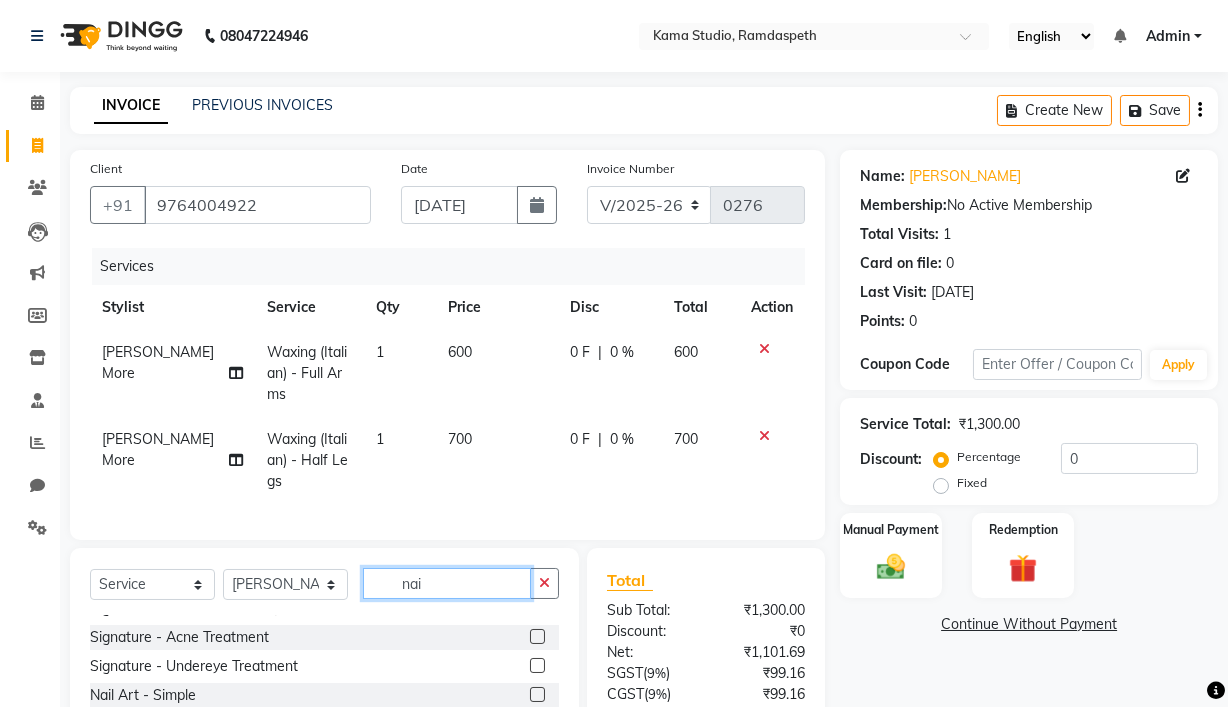 scroll, scrollTop: 309, scrollLeft: 0, axis: vertical 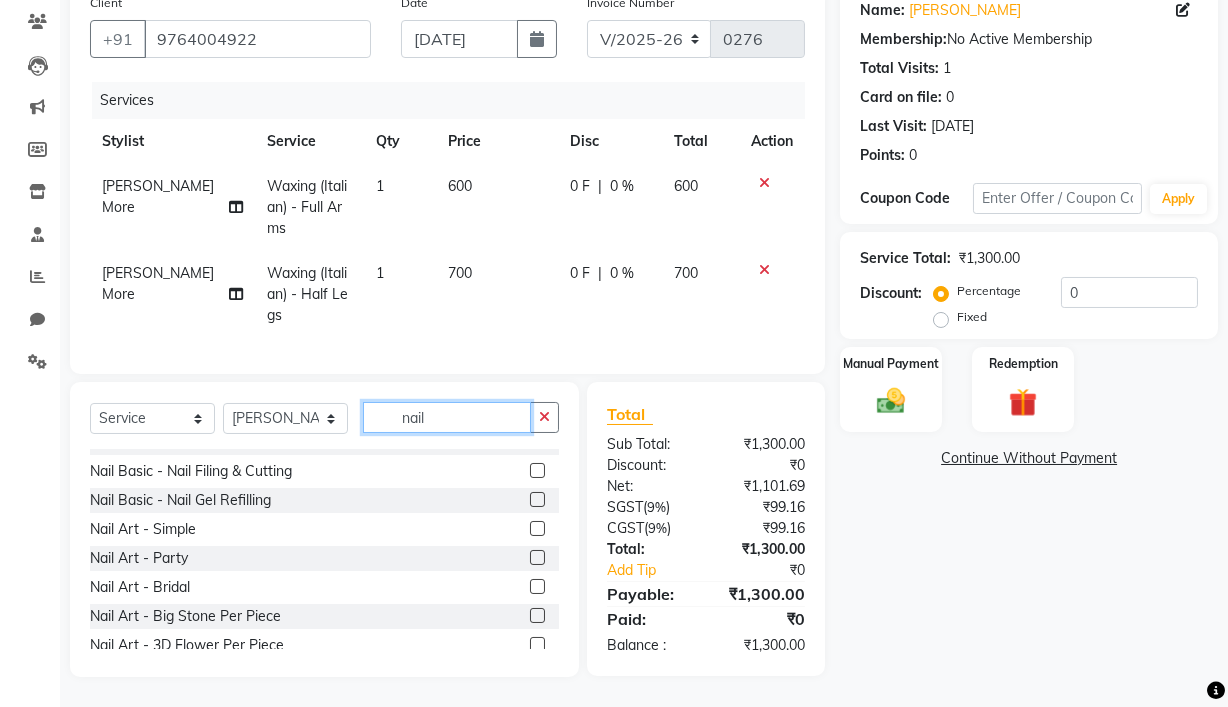 click on "nail" 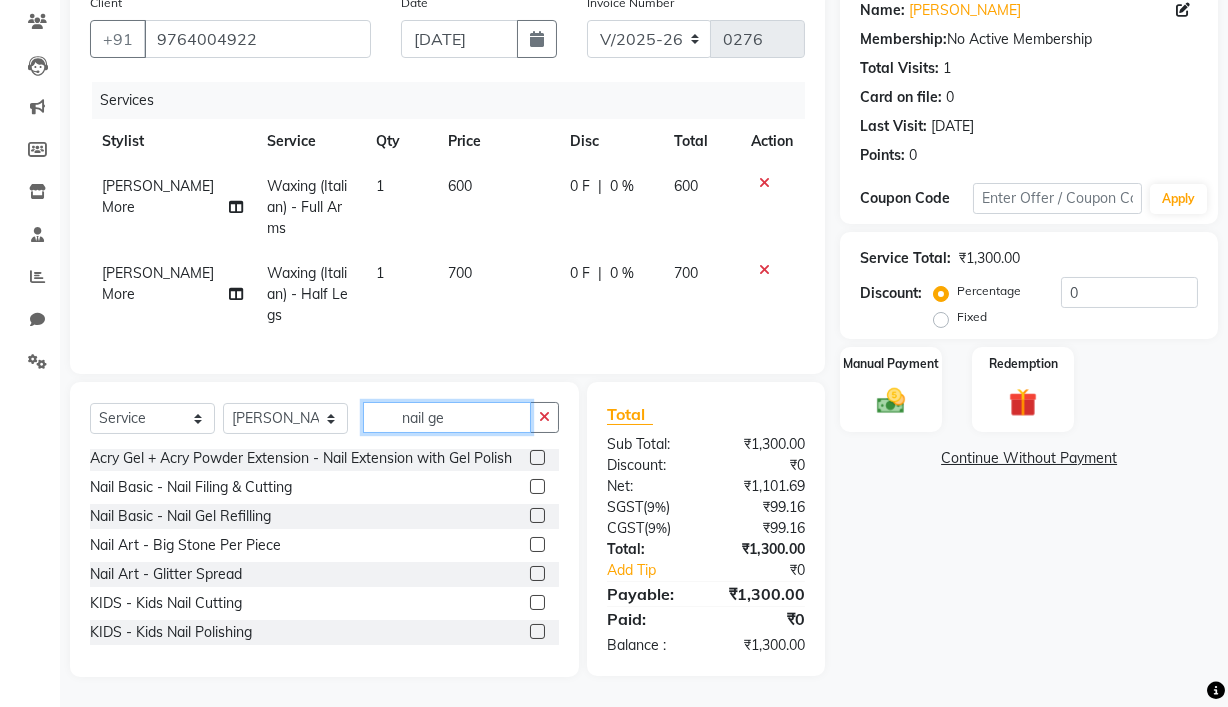 scroll, scrollTop: 19, scrollLeft: 0, axis: vertical 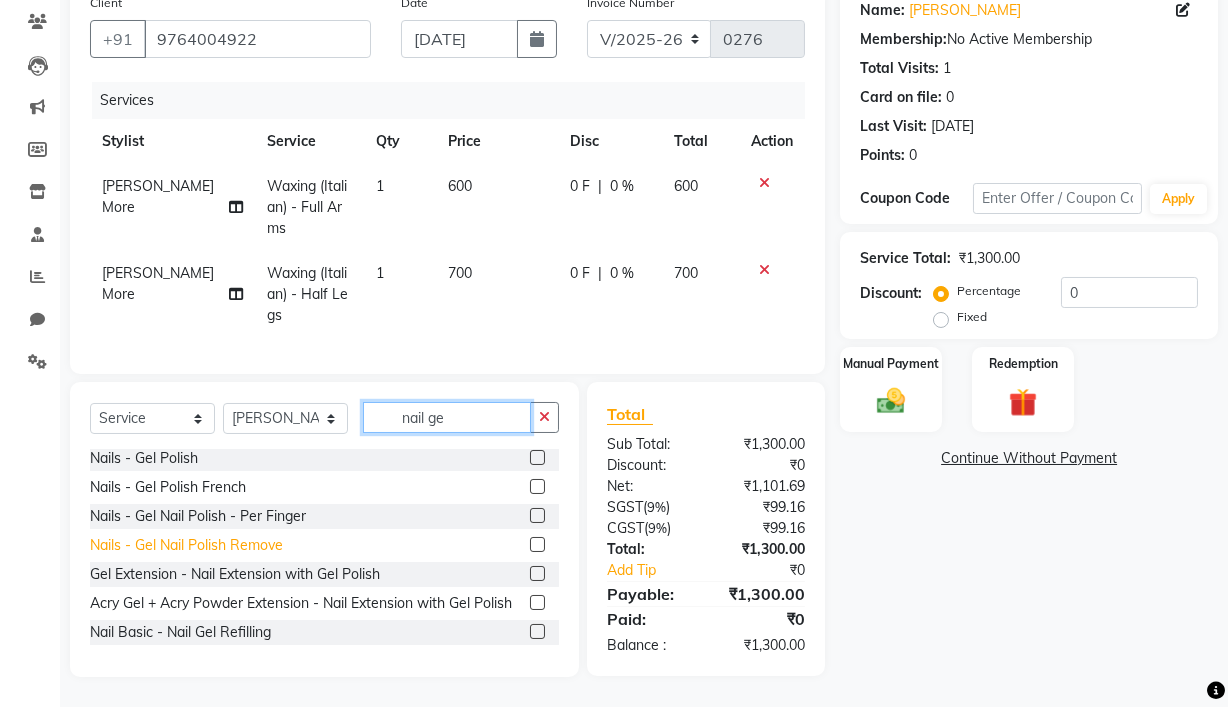 type on "nail ge" 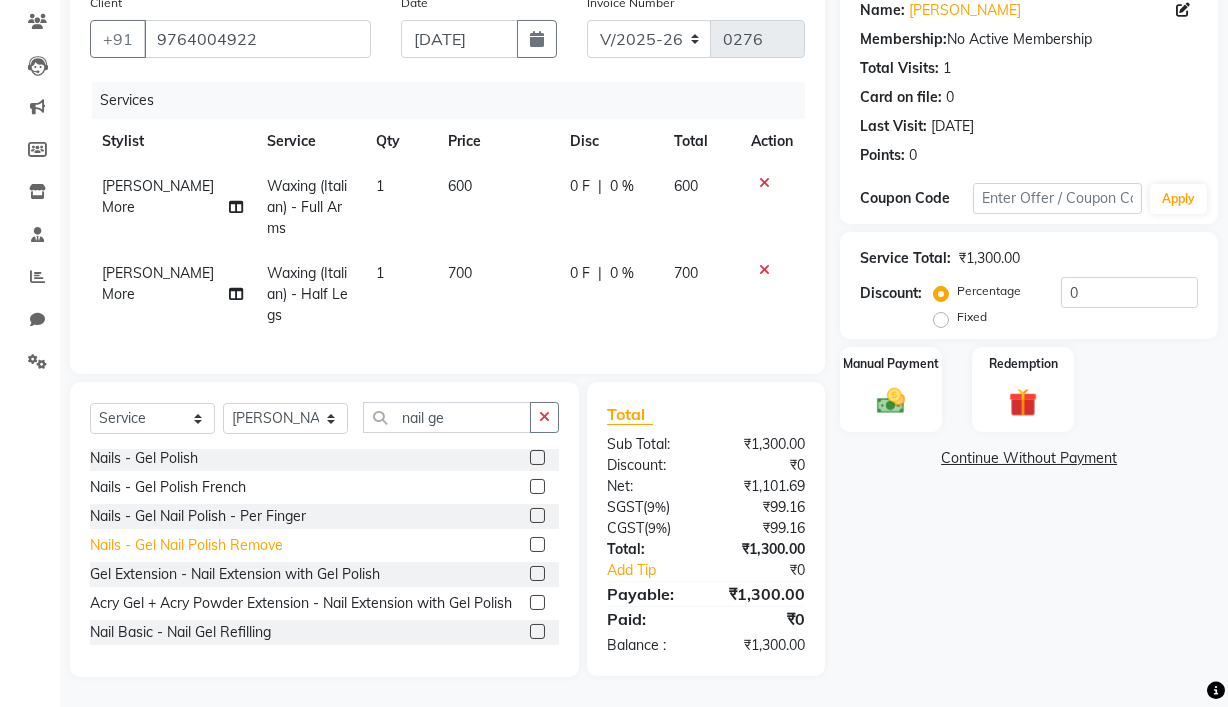 click on "Nails - Gel Nail Polish Remove" 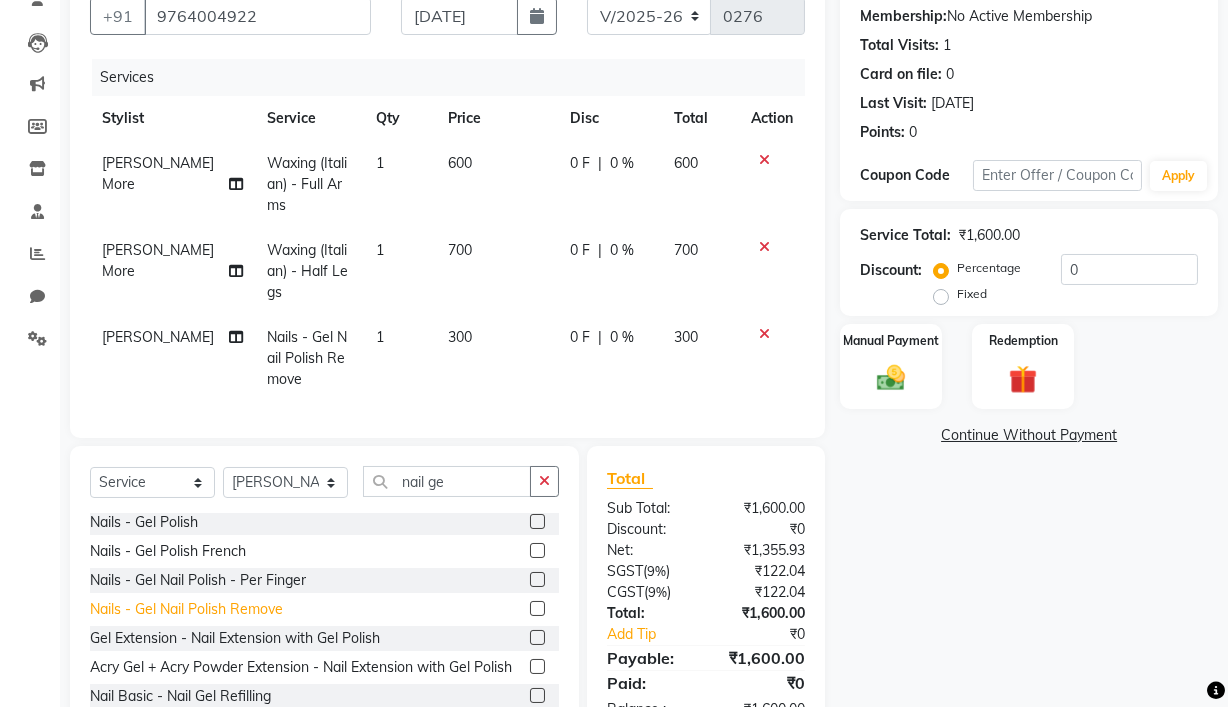 click on "Nails - Gel Nail Polish Remove" 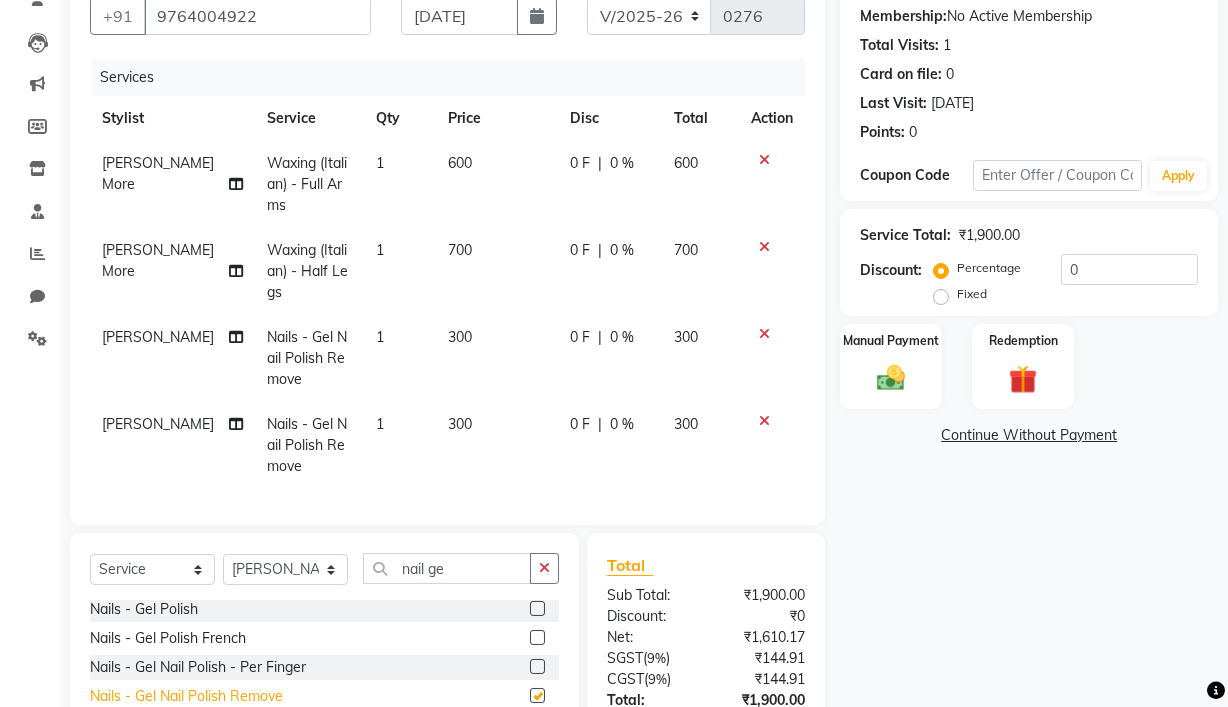 checkbox on "false" 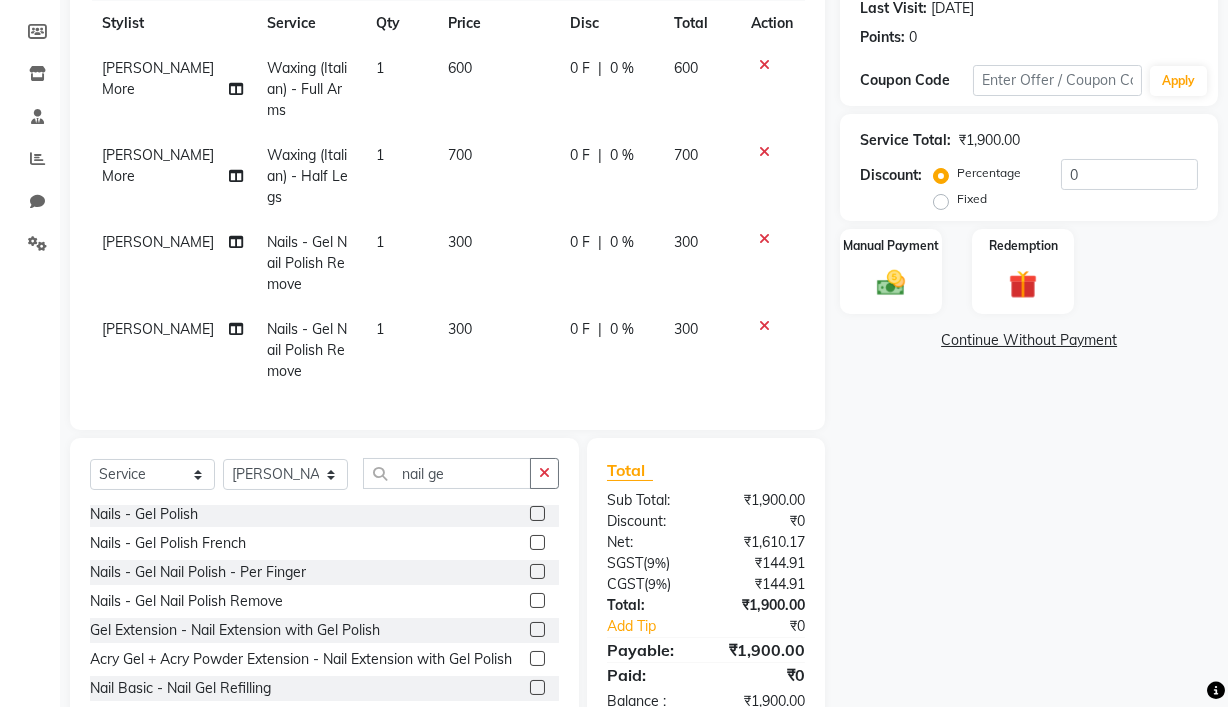 scroll, scrollTop: 363, scrollLeft: 0, axis: vertical 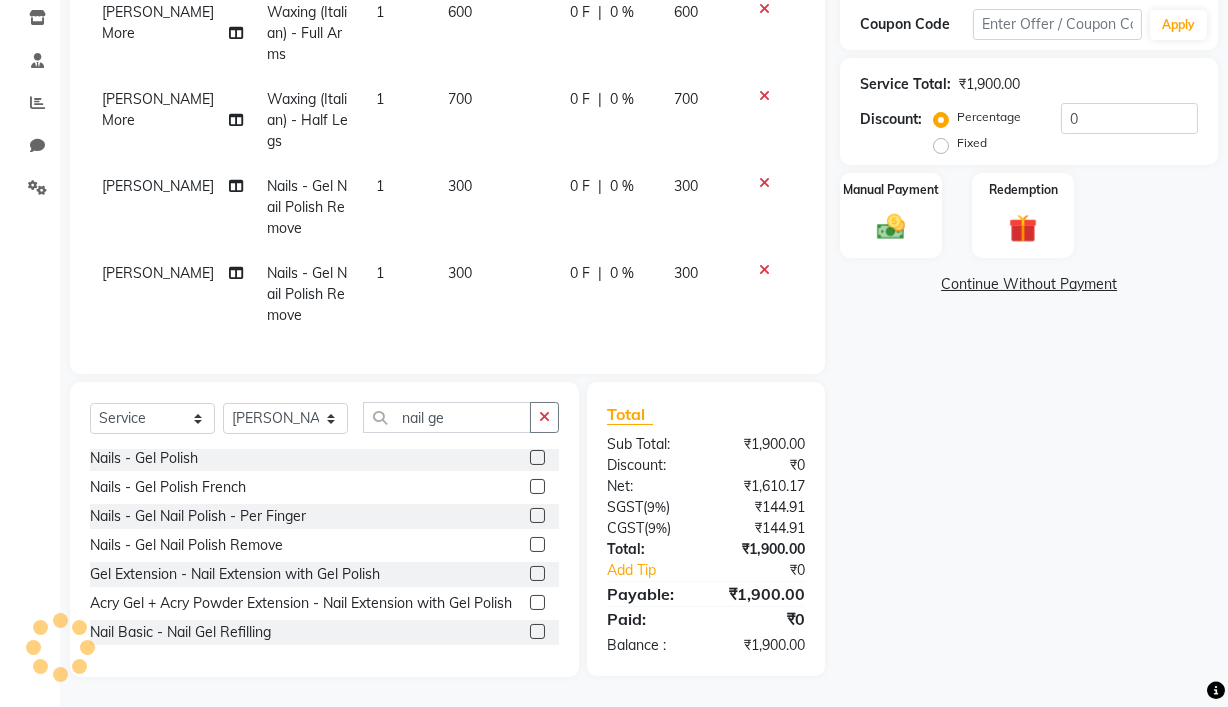 click 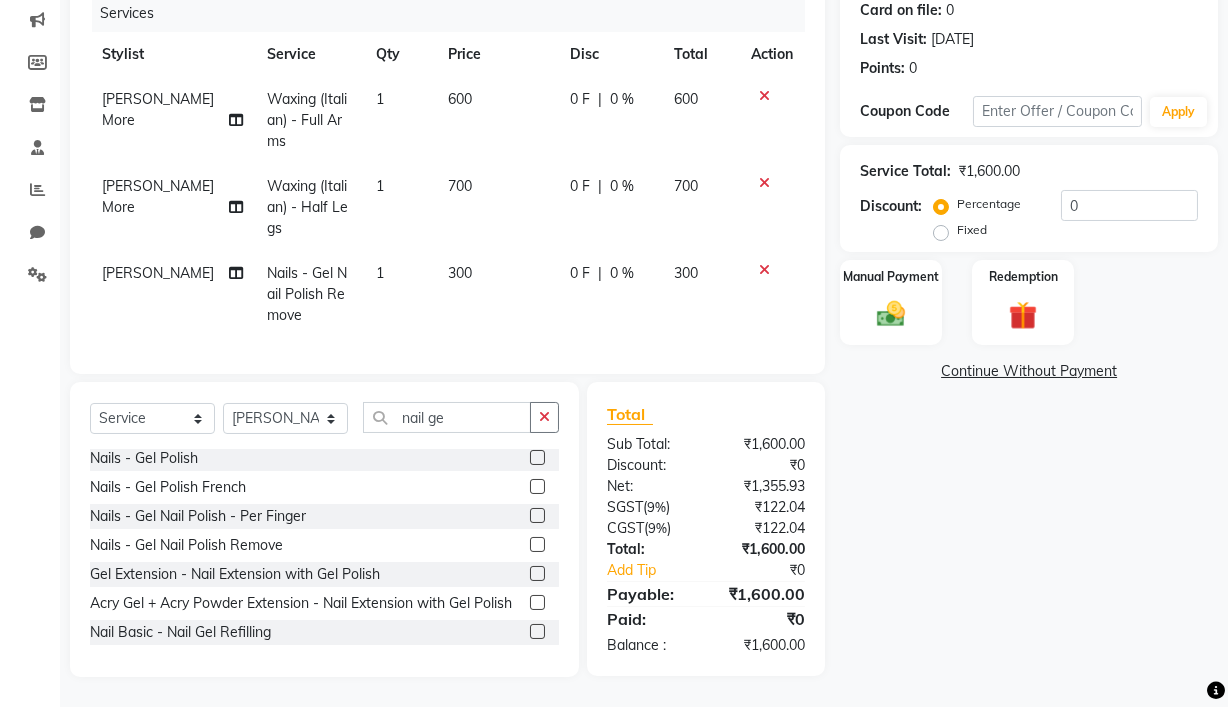 click on "300" 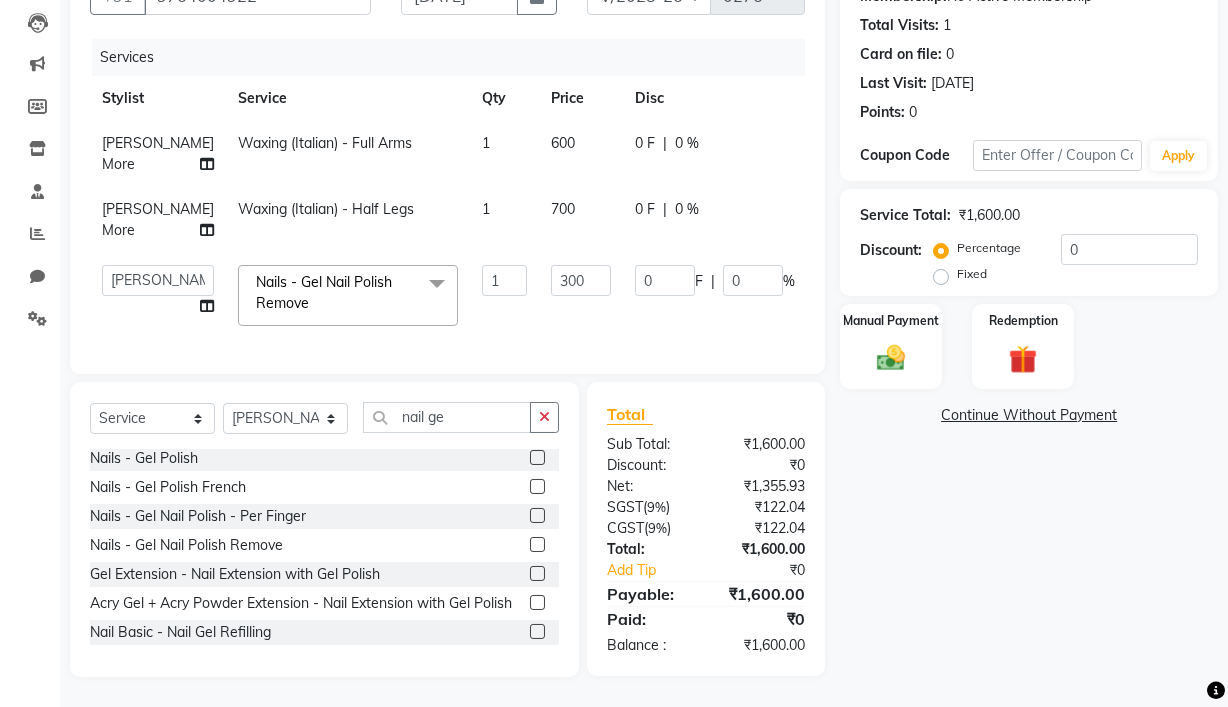 scroll, scrollTop: 232, scrollLeft: 0, axis: vertical 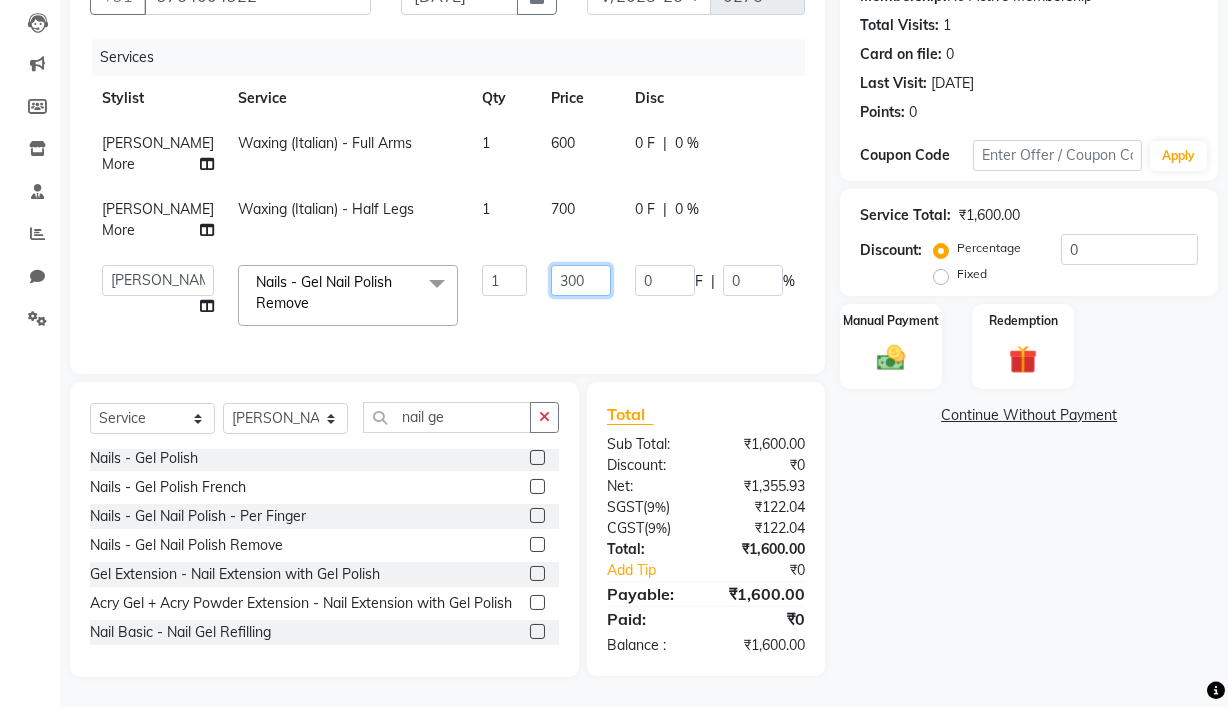 click on "300" 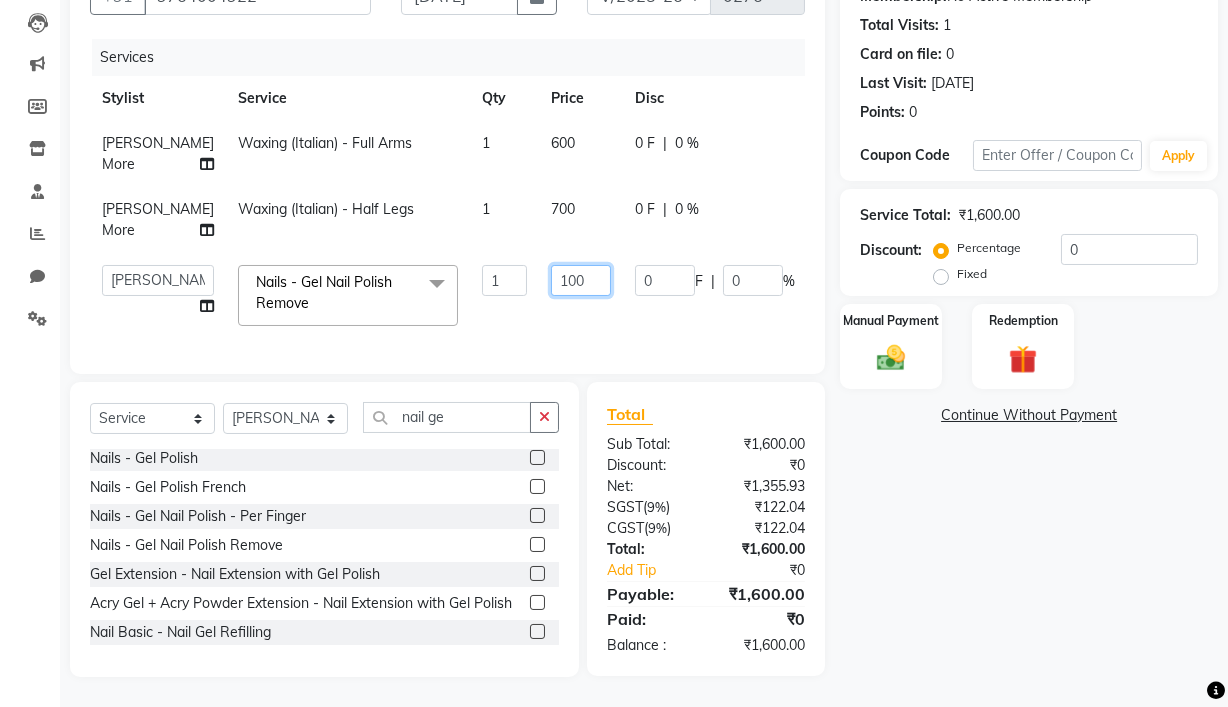 type on "1500" 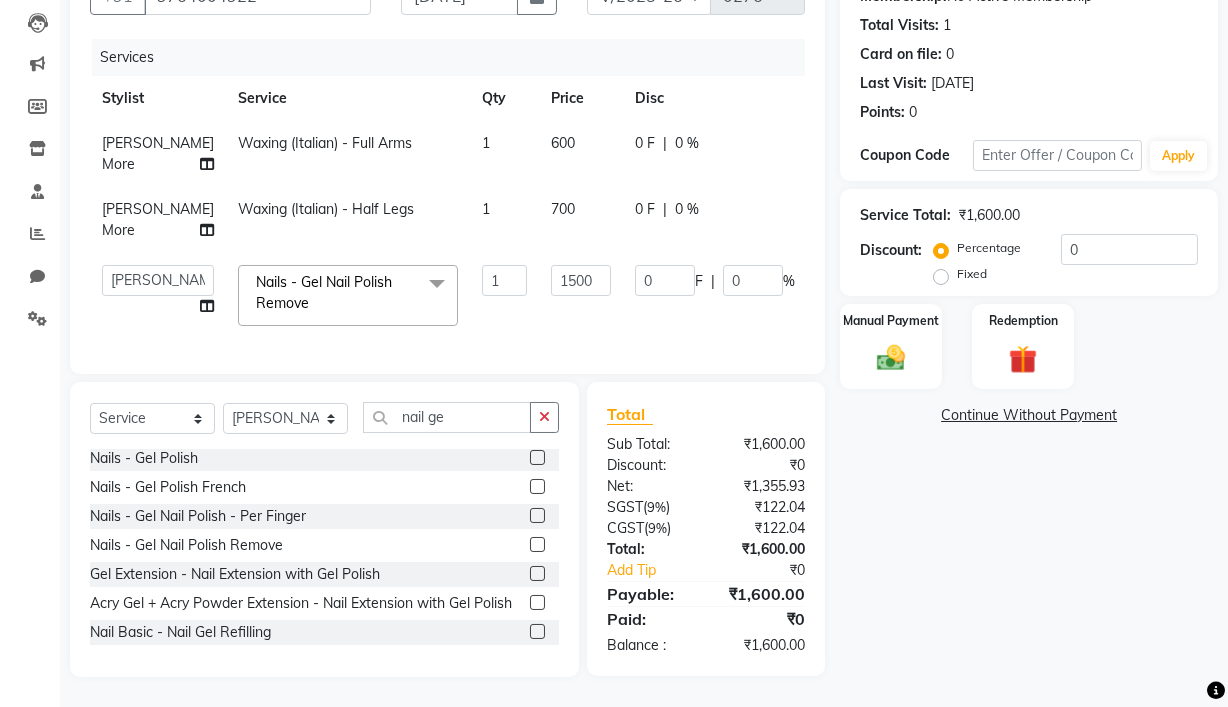 click on "Client +91 9764004922 Date 13-07-2025 Invoice Number V/2025 V/2025-26 0276 Services Stylist Service Qty Price Disc Total Action Vaishali More Waxing (Italian) - Full Arms 1 600 0 F | 0 % 600 Vaishali More Waxing (Italian) - Half Legs 1 700 0 F | 0 % 700  Ajay Pal   amol ramteke   Ankit Dhawariya Sir   ashis rajbanshi   Devendra Dhawariya Sir   Jay   JAYANT VINOD CHINCHULKAR   kishor  jambulkar   Prajakta Ujjenkar   Priya Gadge   rinkku thakur    Sandeep Ugawakar   Sangeeta Didi   trupti rawale   Vaishali More   Varsha guru  Nails - Gel Nail Polish Remove  x Haircut -Women Haircut -Men Fringe / Bangs -women Creative Bob -women Kids (below 8 years) - Girl Kids (below 8 years) - boy Beard Styling - Men Beard Shaving / Trimming Shampoo & Conditioning (Blast Dry) - women Shampoo & Conditioning (Blast Dry) - Men Men Head Shave Hair Patch Service Styling - Blow Dry Styling - Blow Dry with Out Curls Styling - Hot Rollers Styling - Crimping Styling - Ironing Styling - Tongs & Iron Curls Styling - Updos foot massge 1" 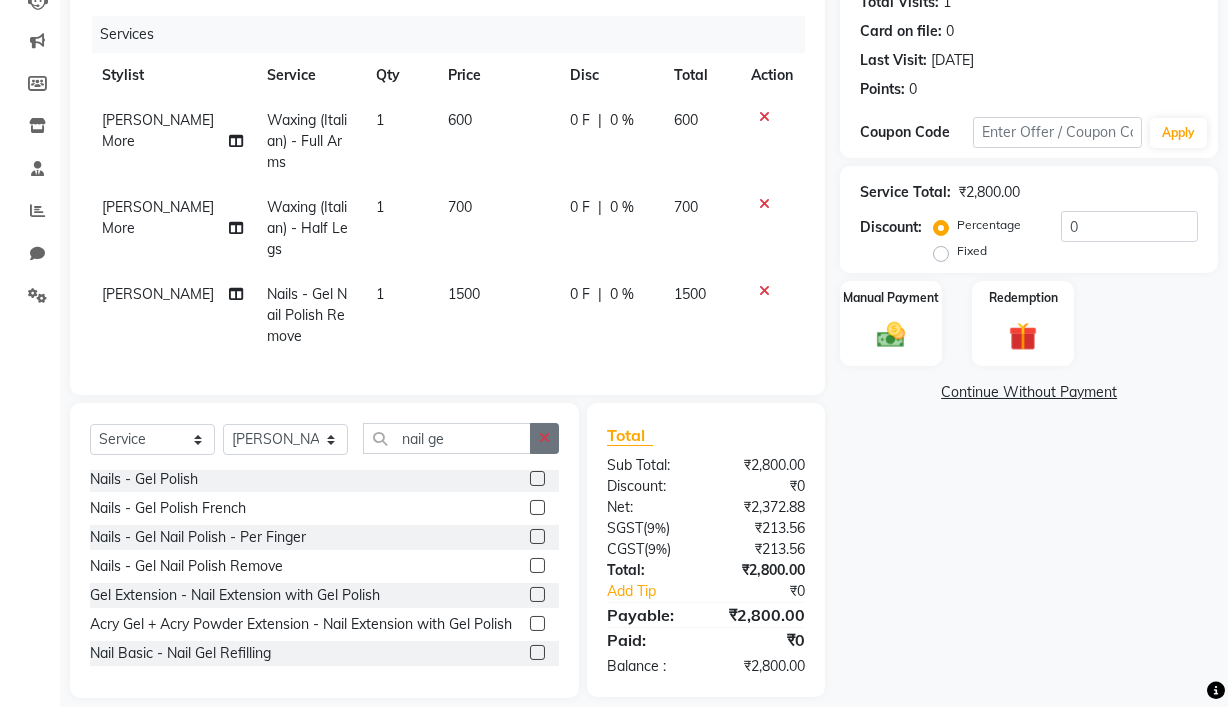 click 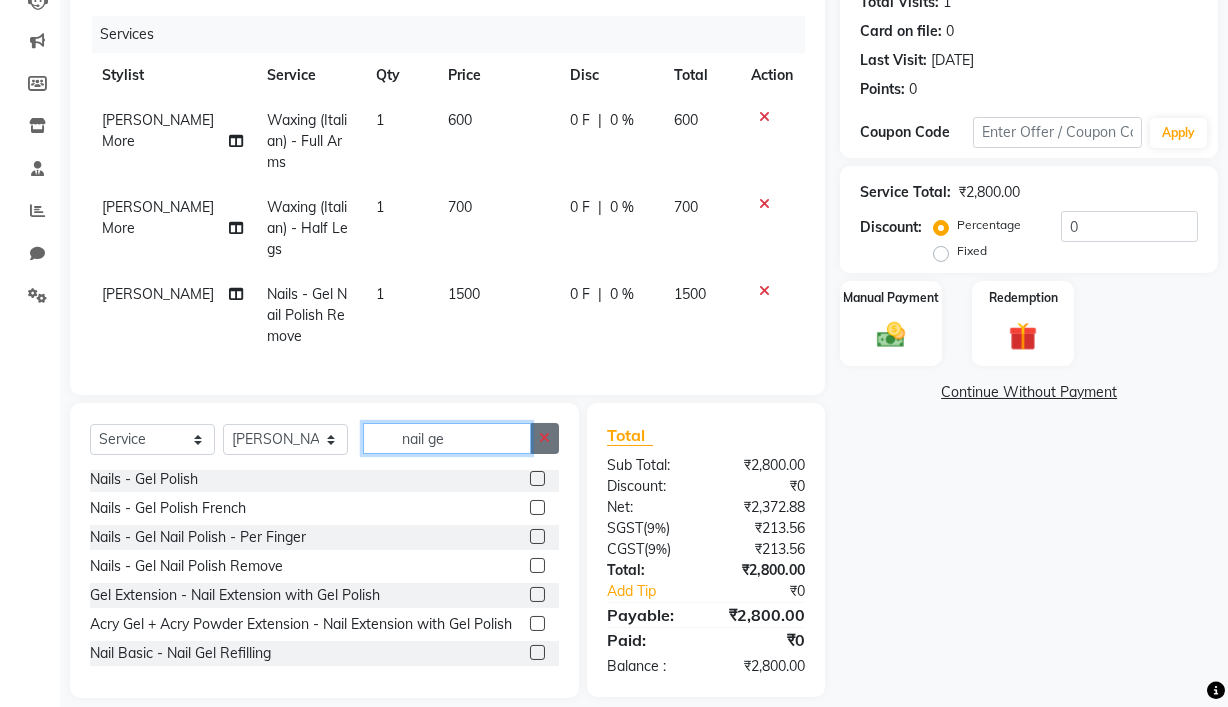 type 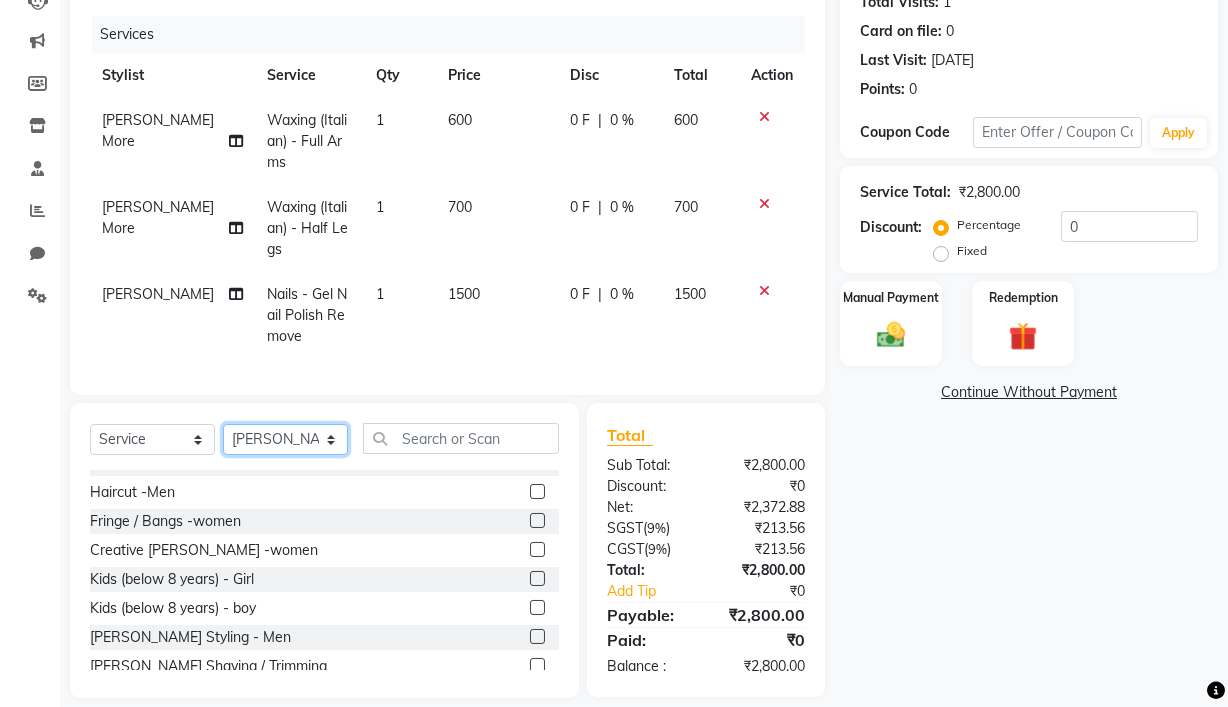 click on "Select Stylist Ajay Pal amol ramteke Ankit Dhawariya Sir ashis rajbanshi Devendra Dhawariya Sir Jay JAYANT VINOD CHINCHULKAR kishor  jambulkar Prajakta Ujjenkar Priya Gadge rinkku thakur  Sandeep Ugawakar Sangeeta Didi trupti rawale Vaishali More Varsha guru" 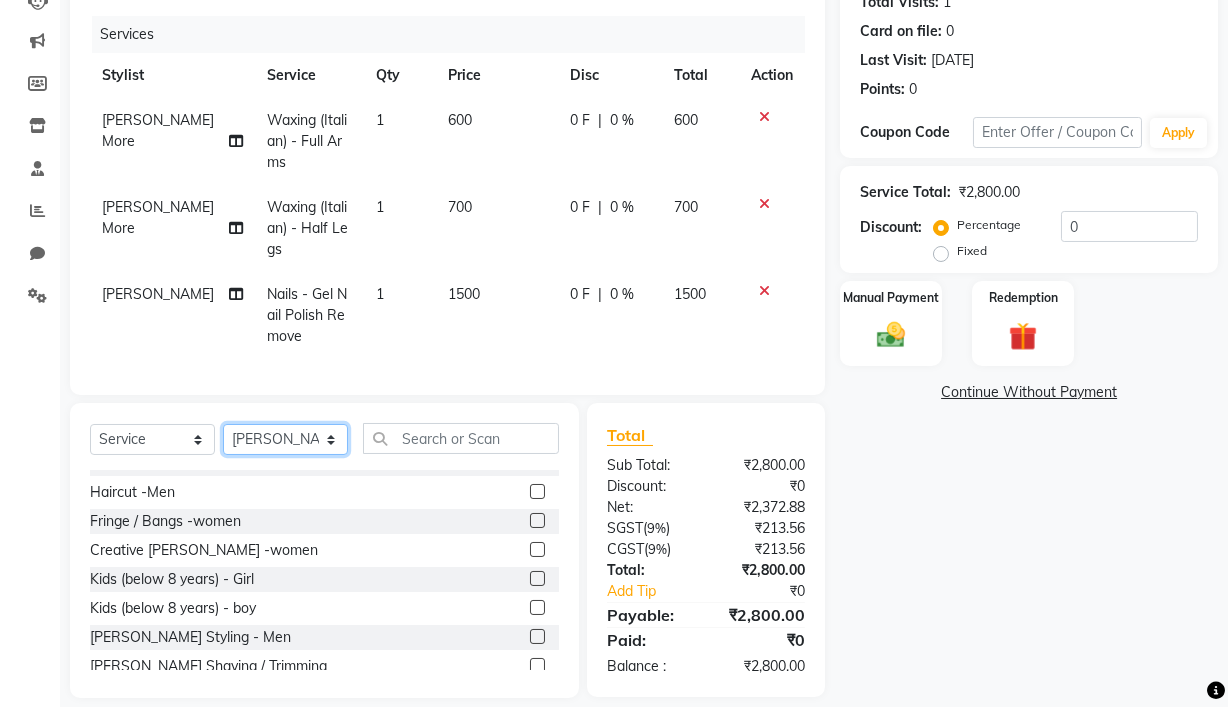 select on "81212" 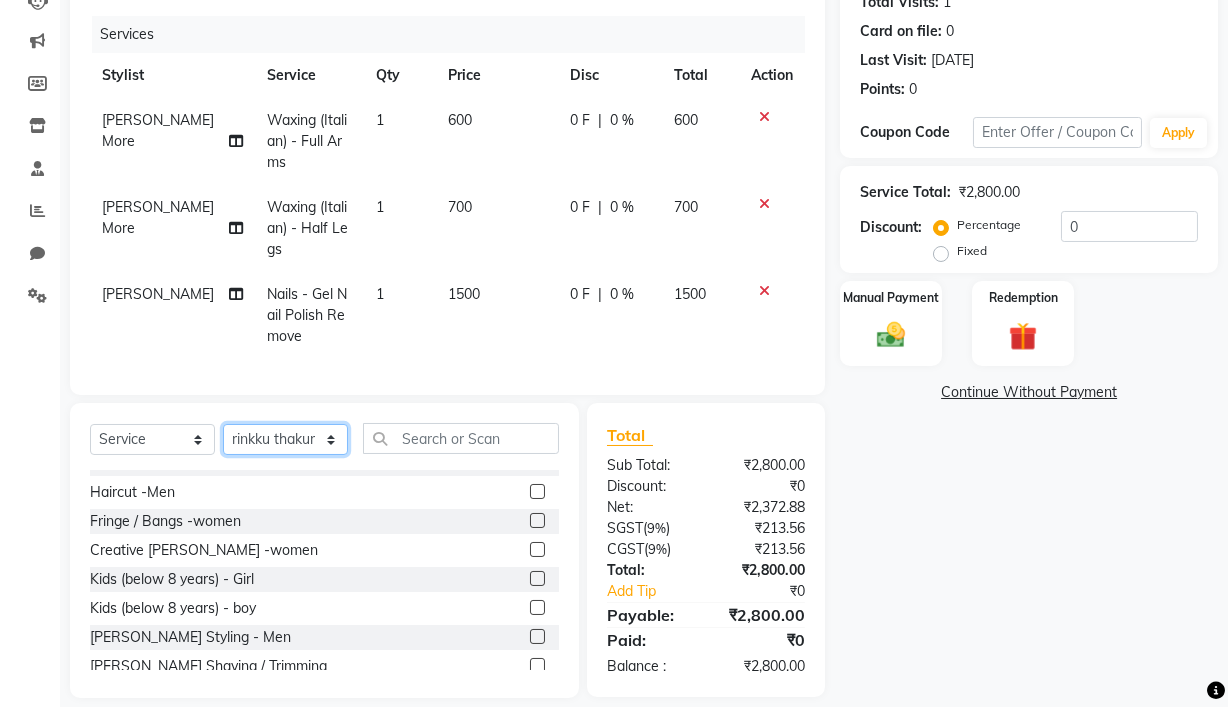 click on "Select Stylist Ajay Pal amol ramteke Ankit Dhawariya Sir ashis rajbanshi Devendra Dhawariya Sir Jay JAYANT VINOD CHINCHULKAR kishor  jambulkar Prajakta Ujjenkar Priya Gadge rinkku thakur  Sandeep Ugawakar Sangeeta Didi trupti rawale Vaishali More Varsha guru" 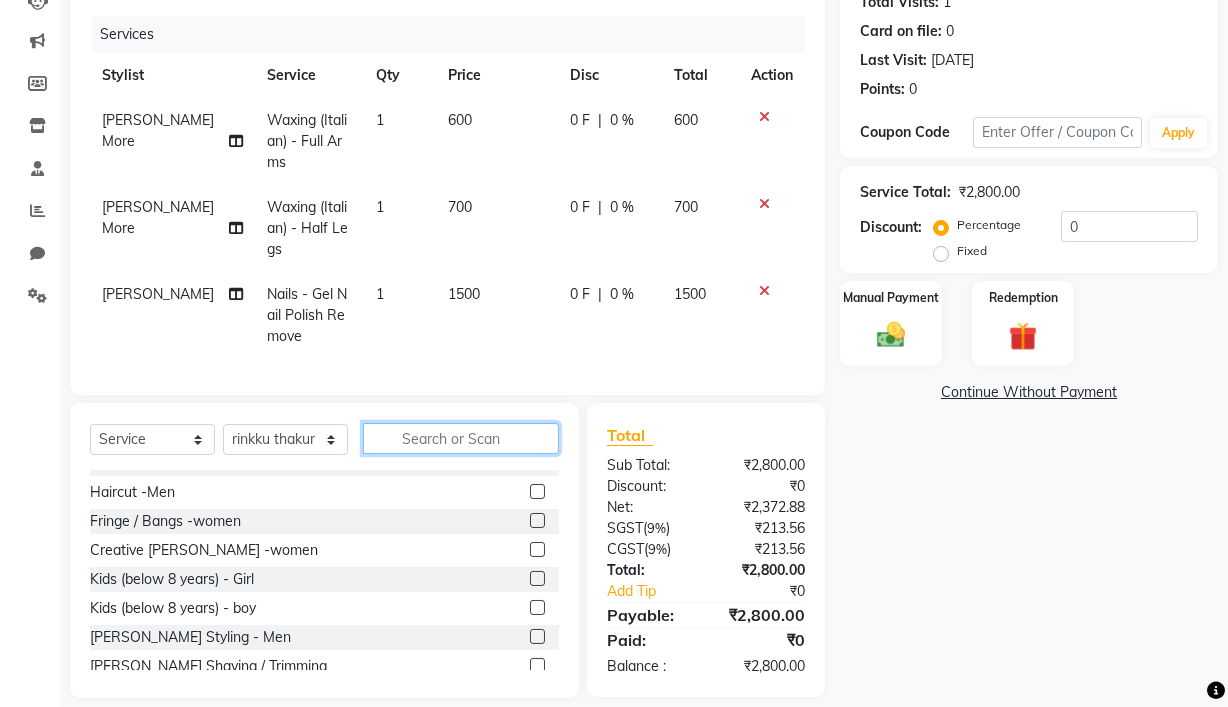 click 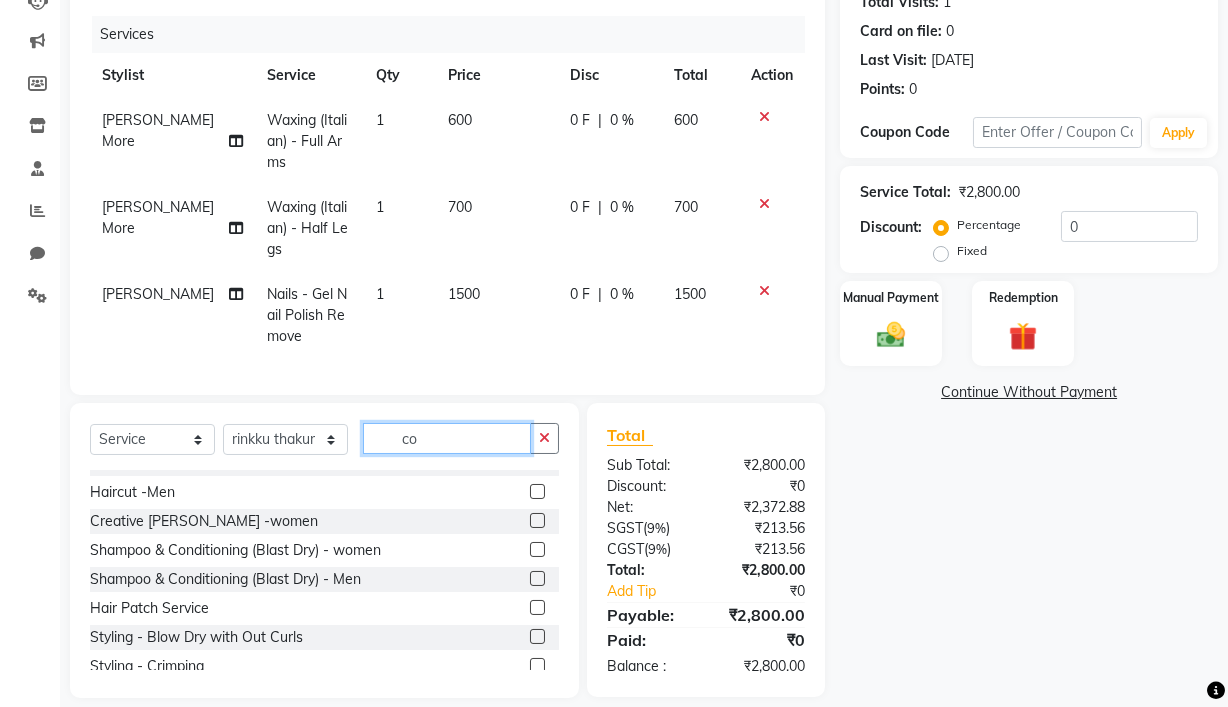 scroll, scrollTop: 0, scrollLeft: 0, axis: both 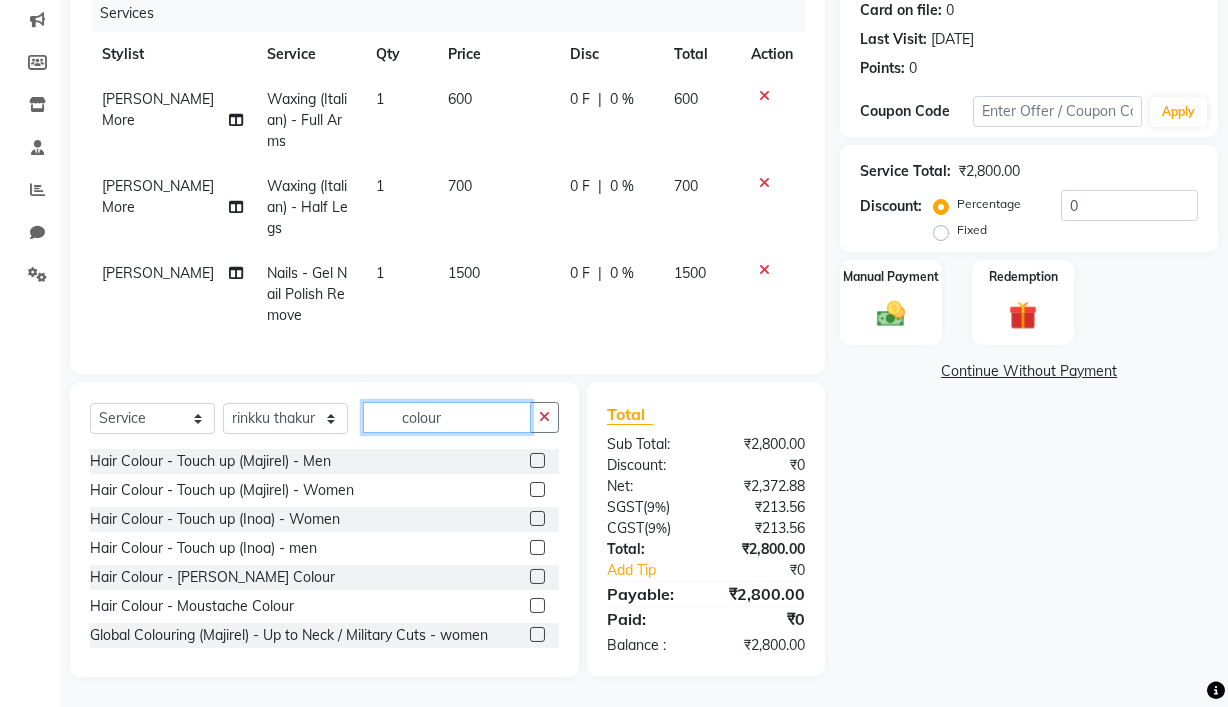 type on "colour" 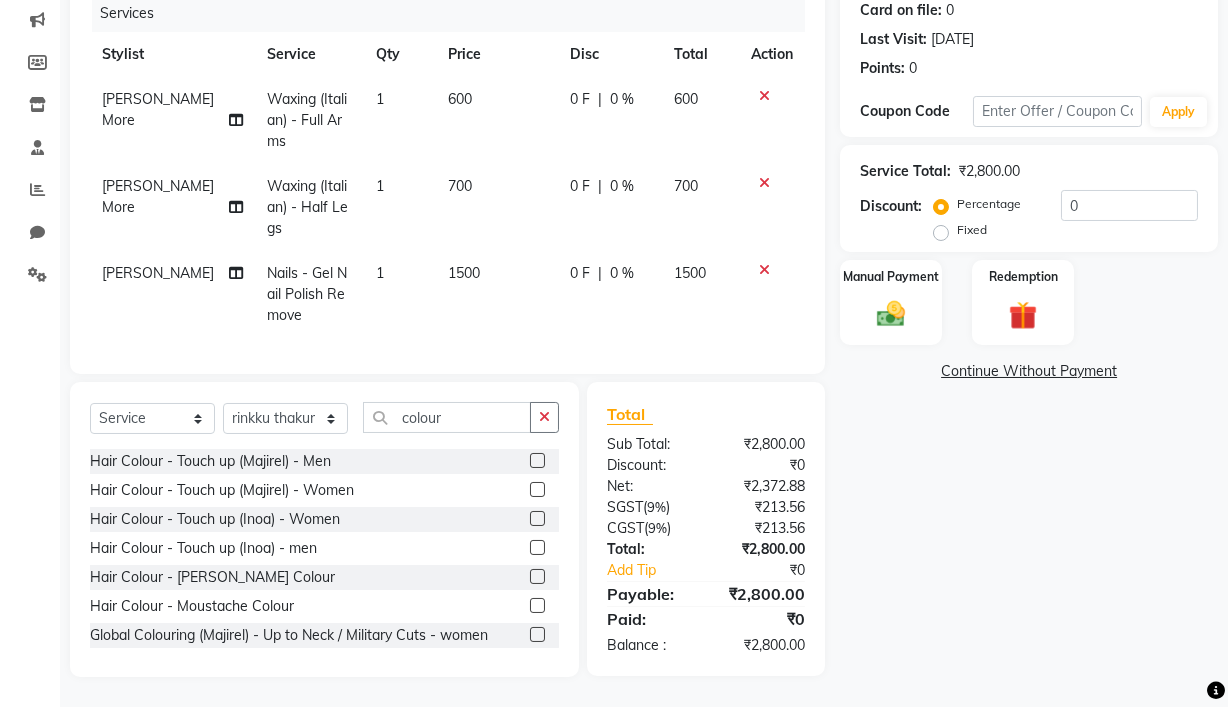 click 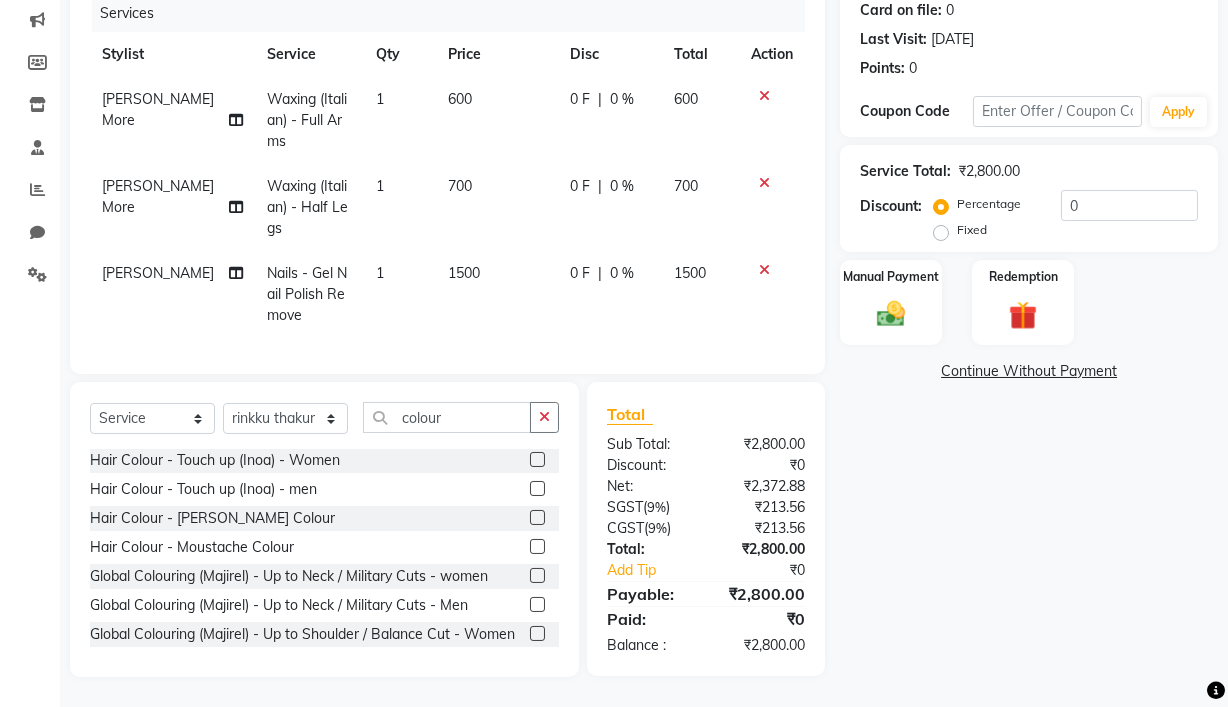 scroll, scrollTop: 119, scrollLeft: 0, axis: vertical 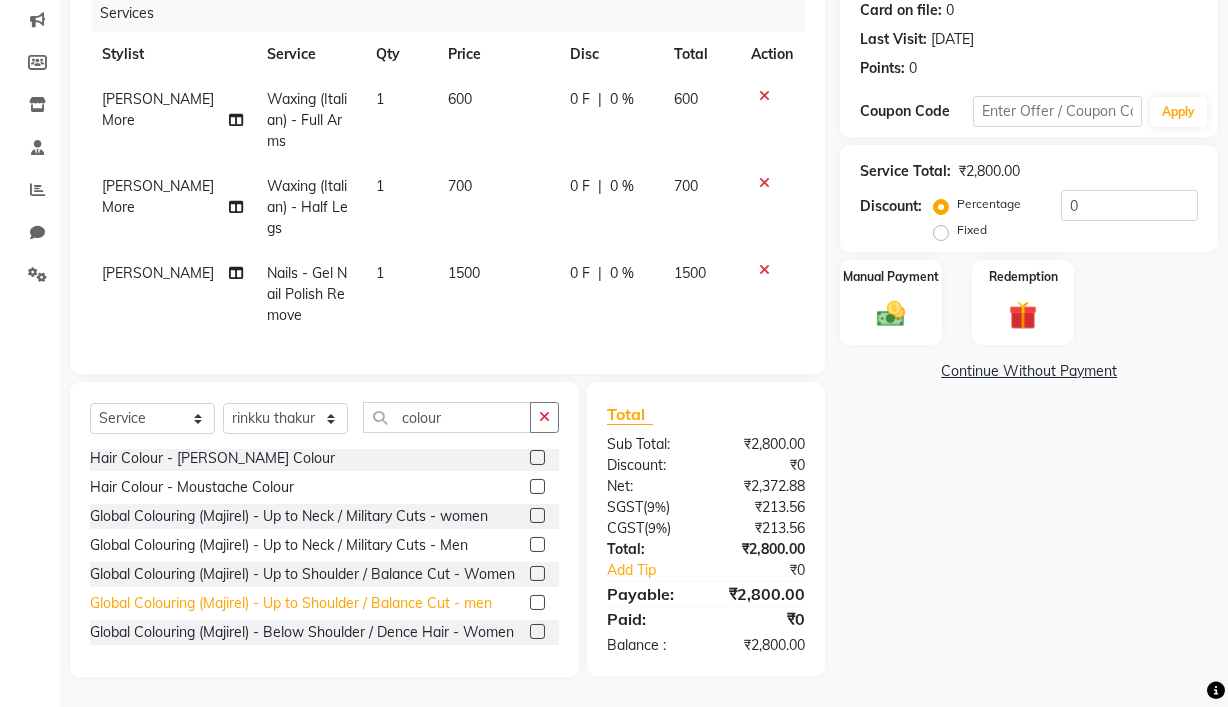 click on "Global Colouring (Majirel) - Up to Shoulder / Balance Cut - men" 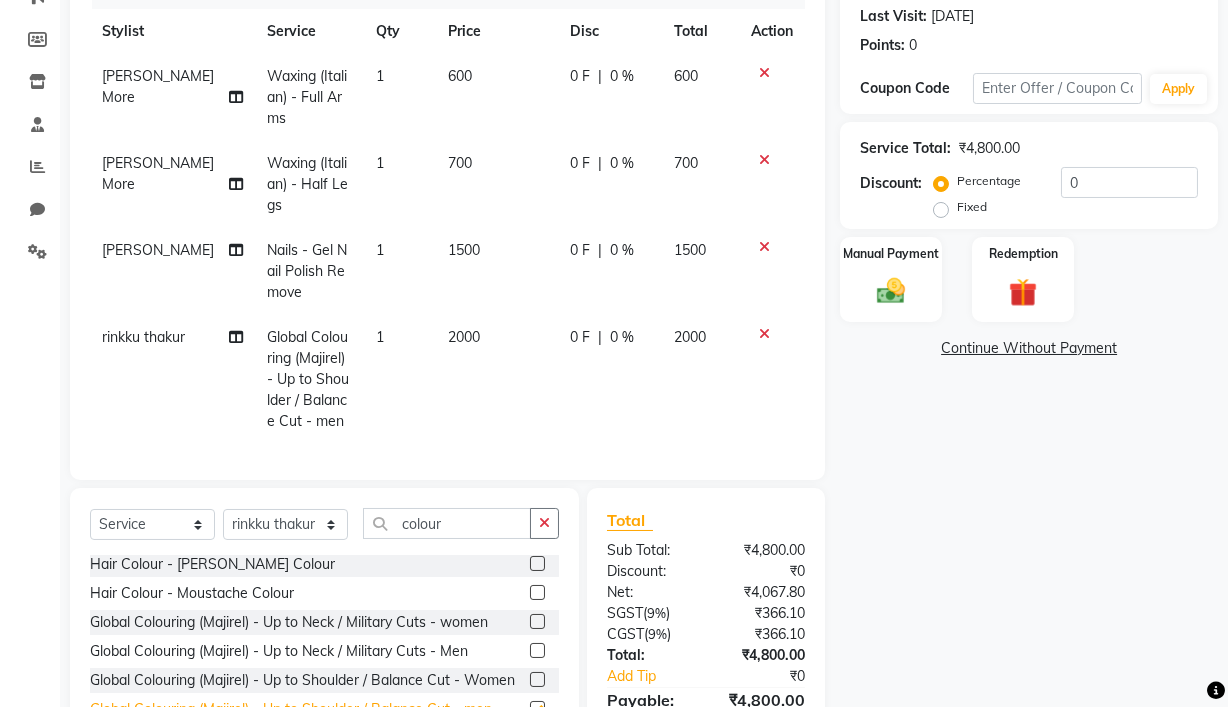 checkbox on "false" 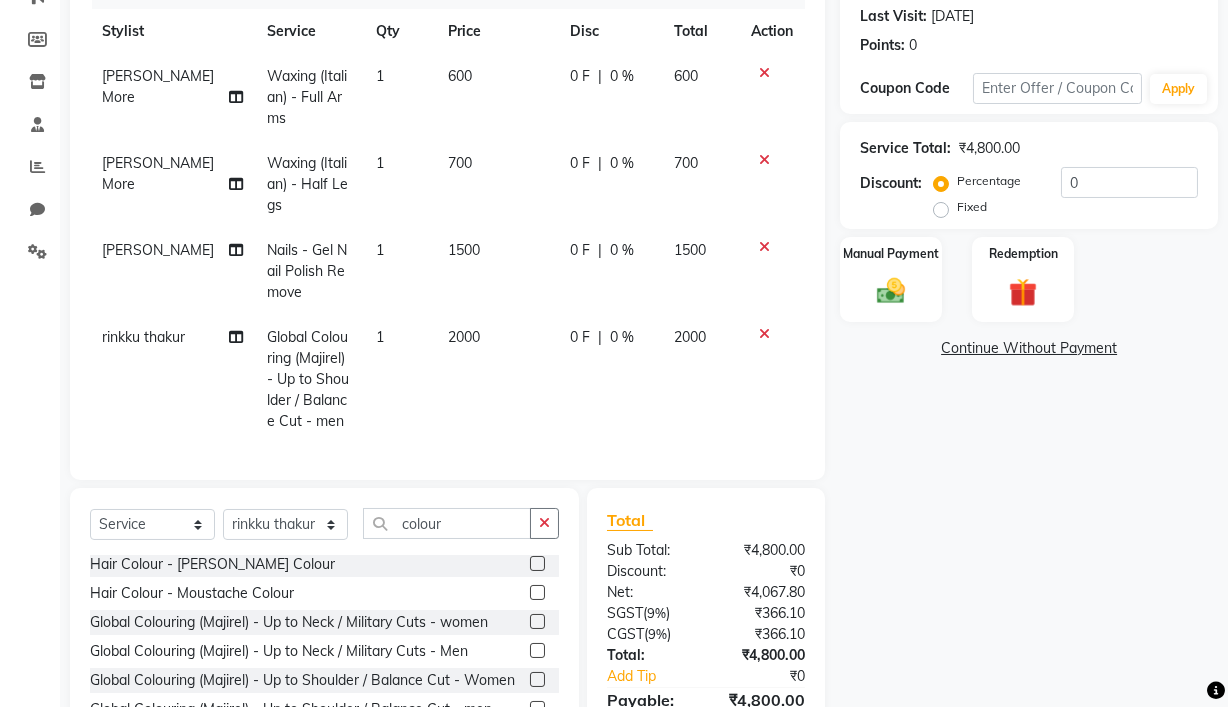 click 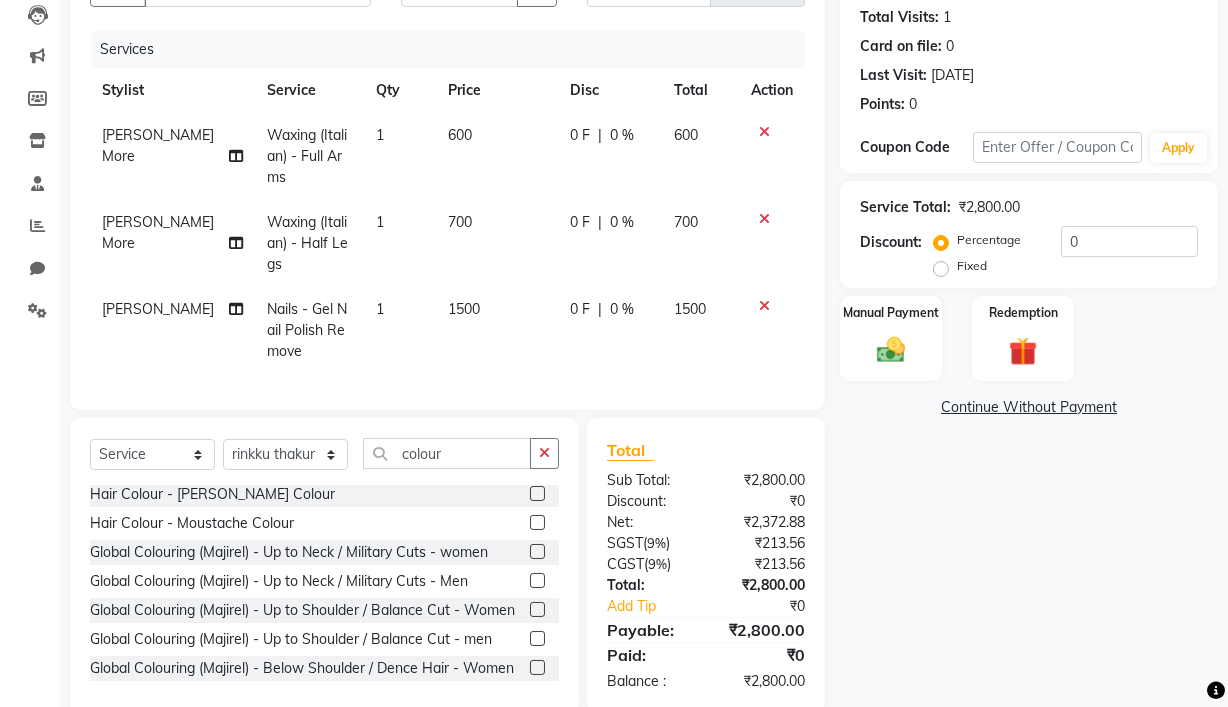 scroll, scrollTop: 254, scrollLeft: 0, axis: vertical 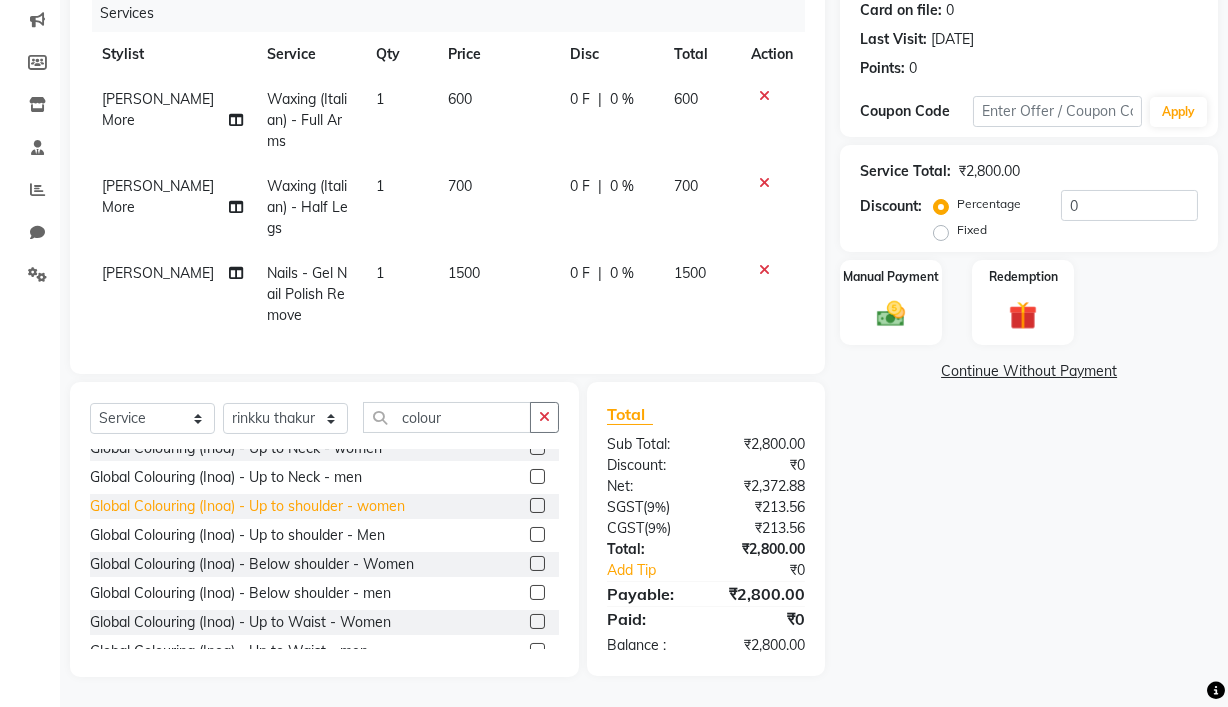 click on "Global Colouring (Inoa) - Up to shoulder - women" 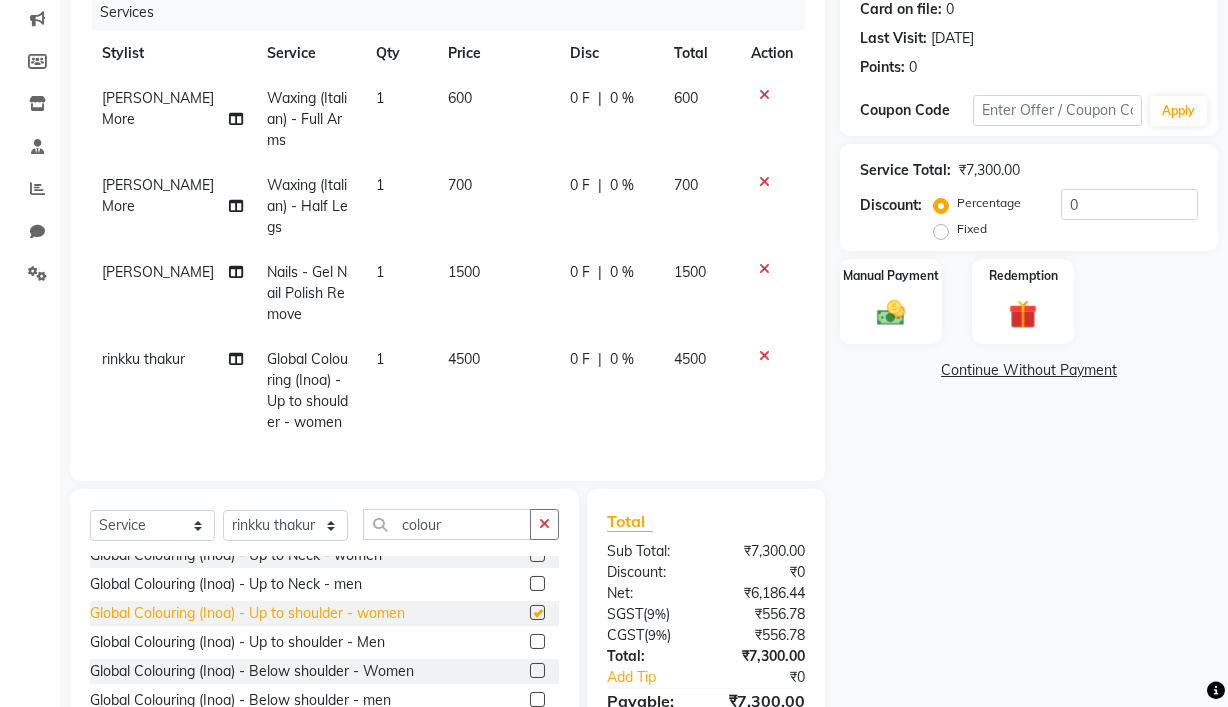 checkbox on "false" 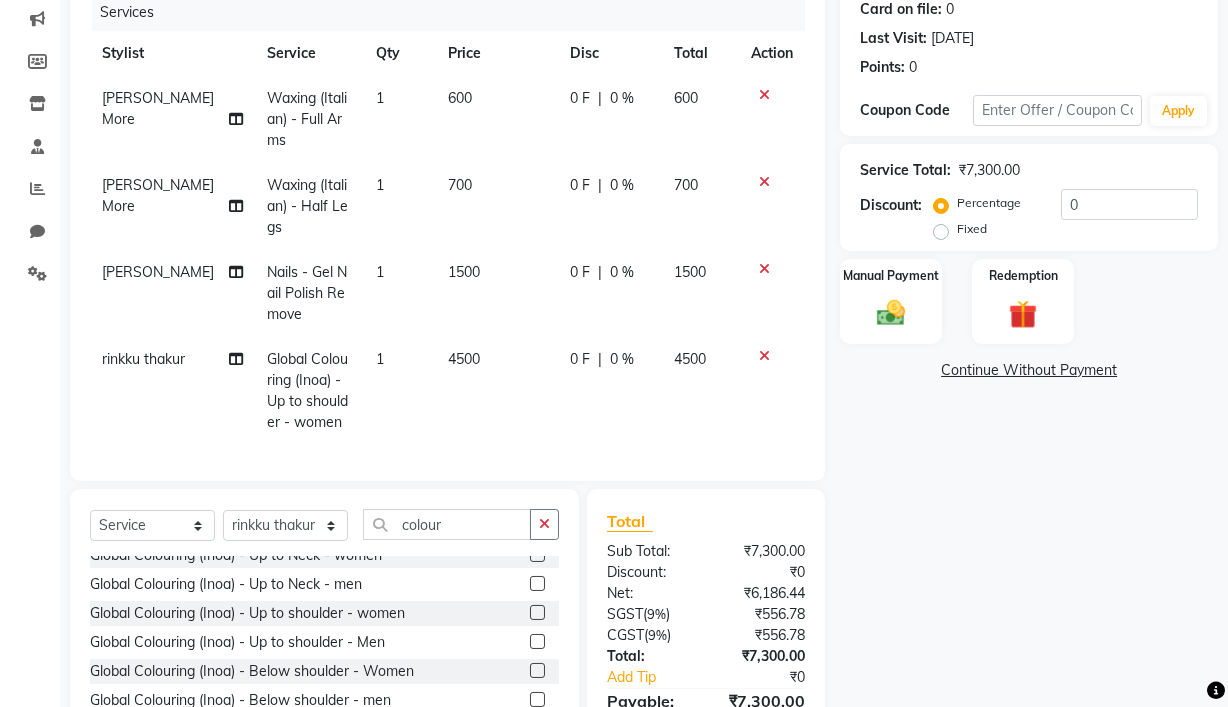 click on "4500" 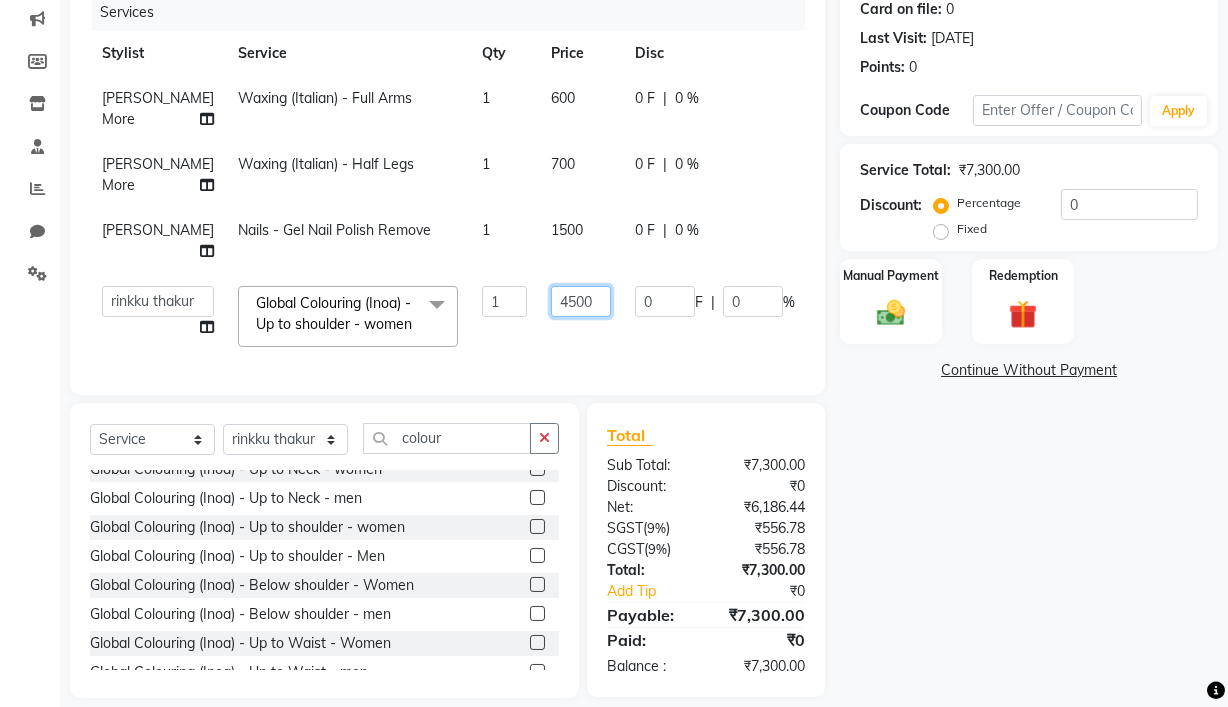 click on "4500" 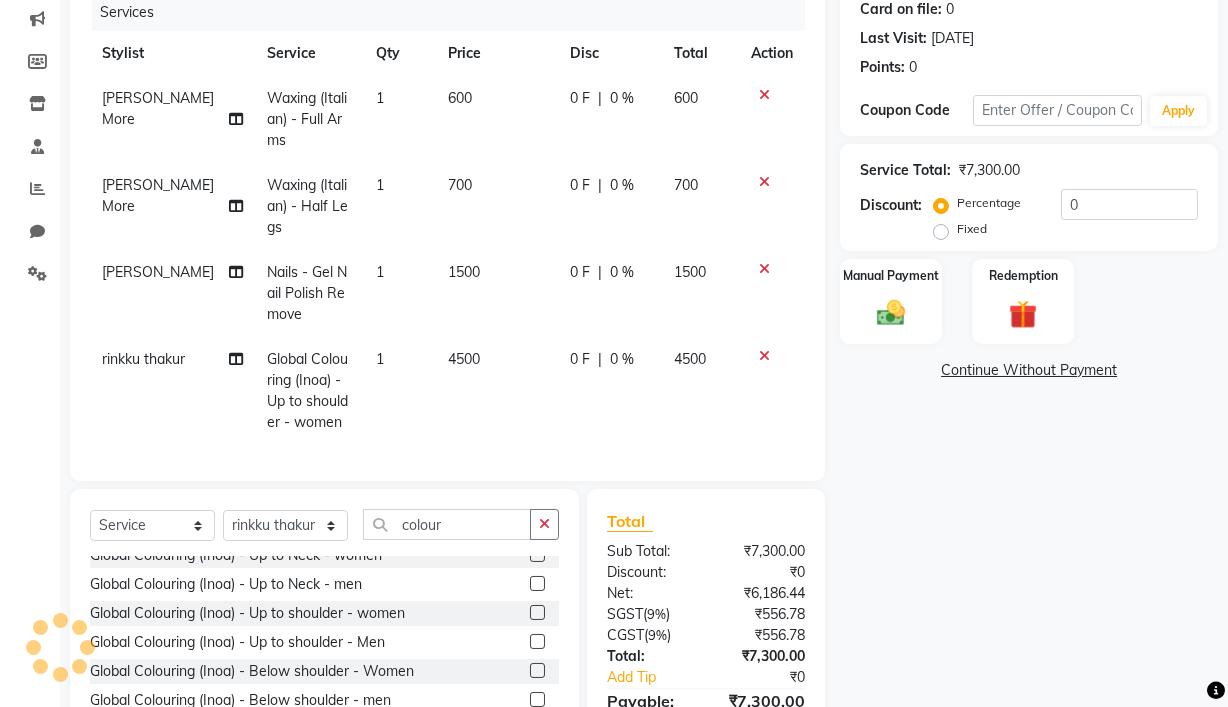 click on "4500" 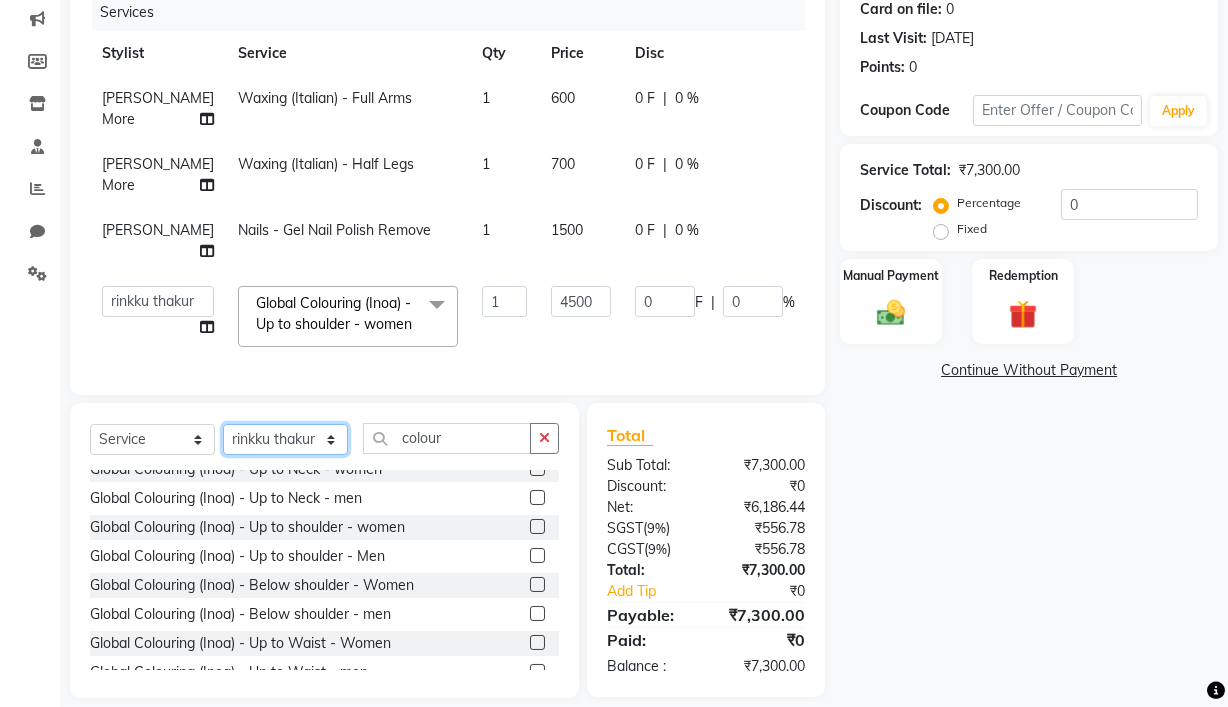click on "Select Stylist Ajay Pal amol ramteke Ankit Dhawariya Sir ashis rajbanshi Devendra Dhawariya Sir Jay JAYANT VINOD CHINCHULKAR kishor  jambulkar Prajakta Ujjenkar Priya Gadge rinkku thakur  Sandeep Ugawakar Sangeeta Didi trupti rawale Vaishali More Varsha guru" 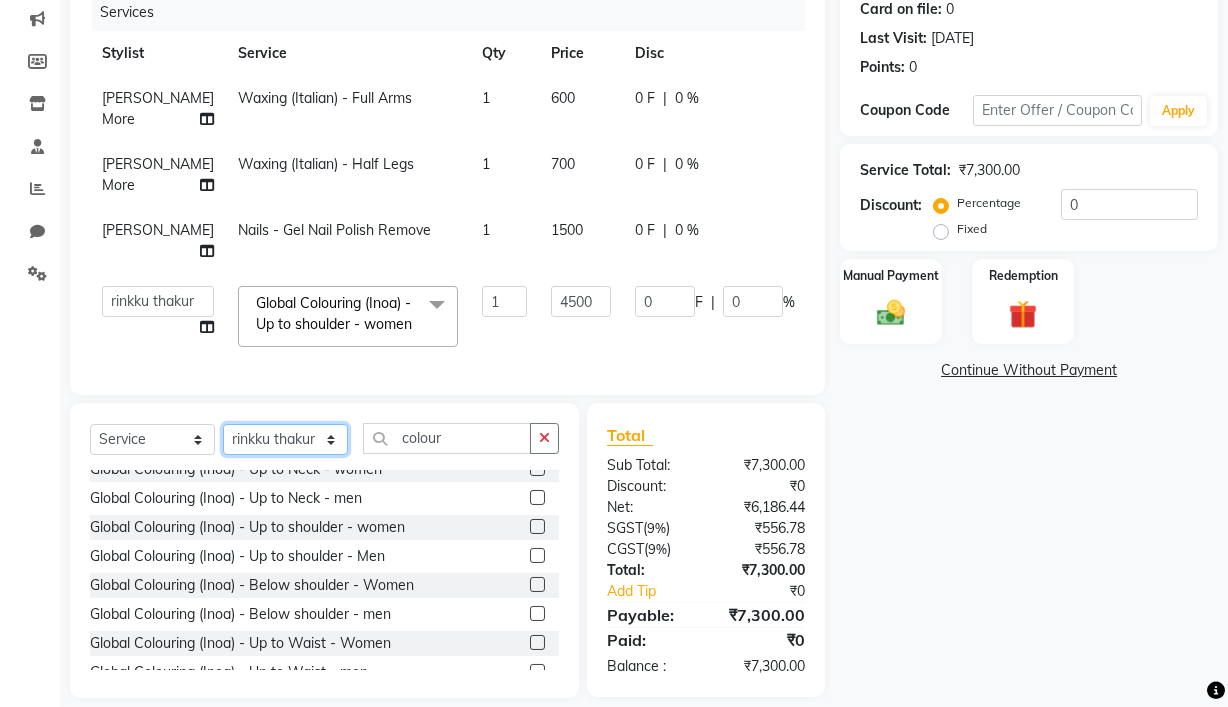 select on "85598" 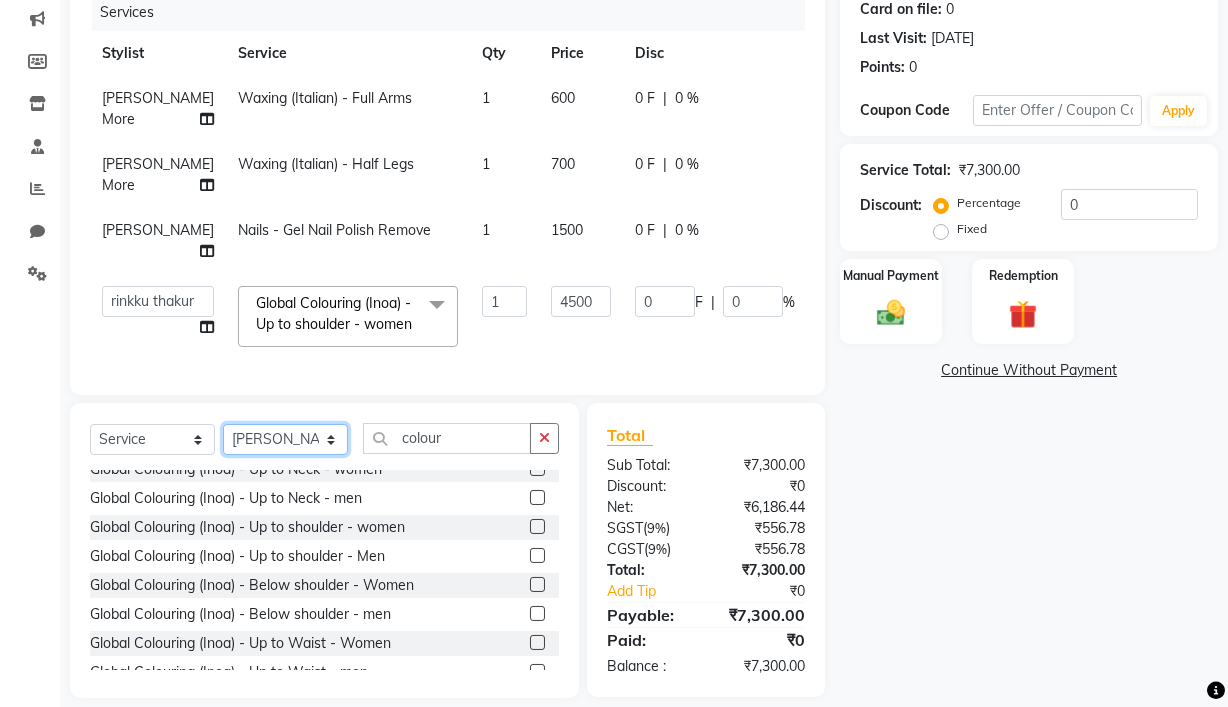 click on "Select Stylist Ajay Pal amol ramteke Ankit Dhawariya Sir ashis rajbanshi Devendra Dhawariya Sir Jay JAYANT VINOD CHINCHULKAR kishor  jambulkar Prajakta Ujjenkar Priya Gadge rinkku thakur  Sandeep Ugawakar Sangeeta Didi trupti rawale Vaishali More Varsha guru" 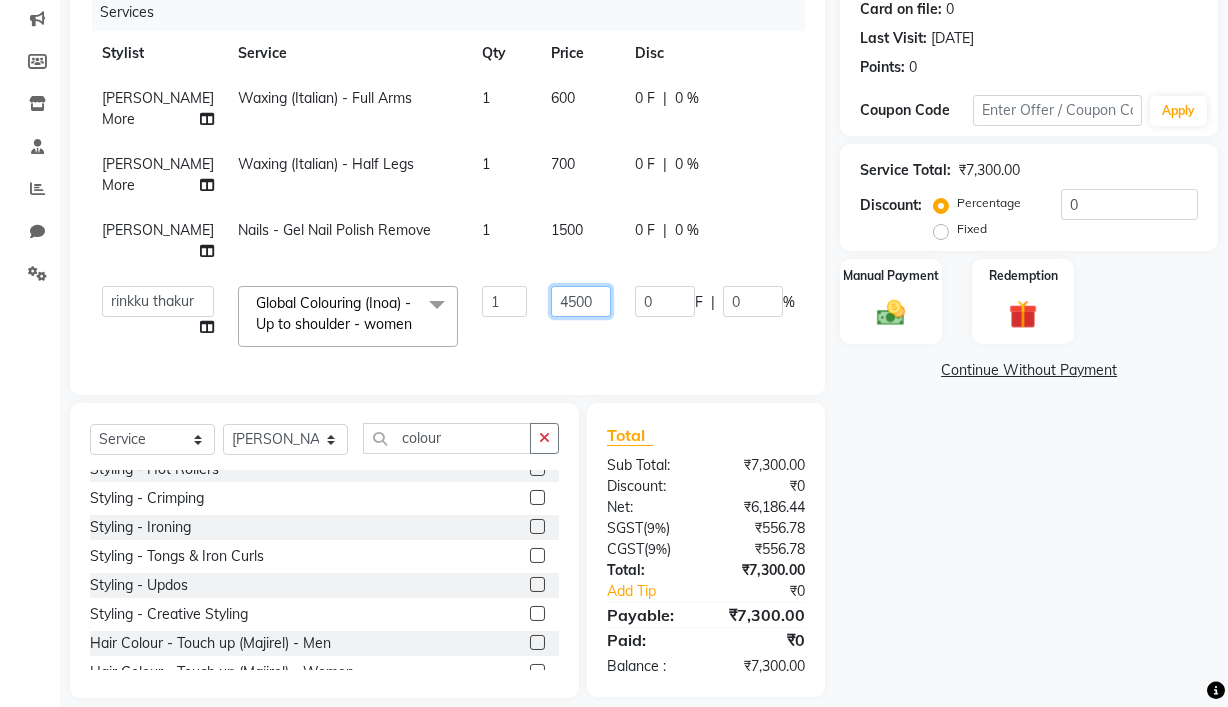 click on "4500" 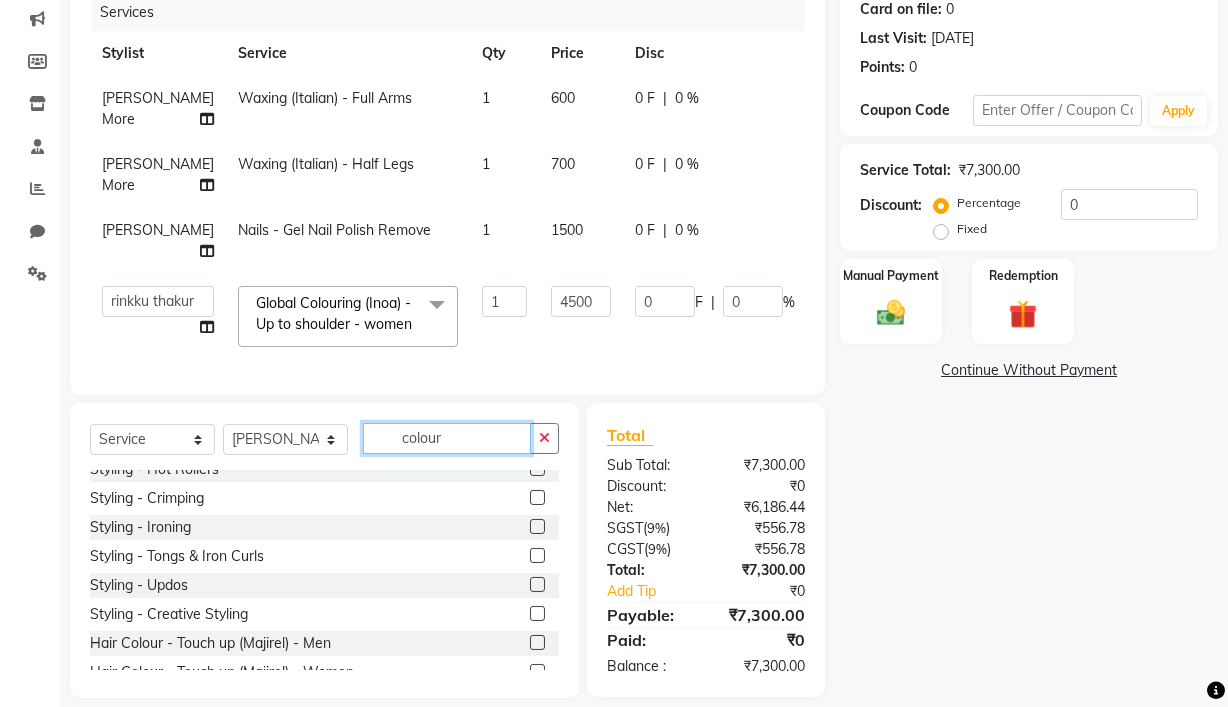 click on "Client +91 9764004922 Date 13-07-2025 Invoice Number V/2025 V/2025-26 0276 Services Stylist Service Qty Price Disc Total Action Vaishali More Waxing (Italian) - Full Arms 1 600 0 F | 0 % 600 Vaishali More Waxing (Italian) - Half Legs 1 700 0 F | 0 % 700 ashis rajbanshi Nails - Gel Nail Polish Remove 1 1500 0 F | 0 % 1500  Ajay Pal   amol ramteke   Ankit Dhawariya Sir   ashis rajbanshi   Devendra Dhawariya Sir   Jay   JAYANT VINOD CHINCHULKAR   kishor  jambulkar   Prajakta Ujjenkar   Priya Gadge   rinkku thakur    Sandeep Ugawakar   Sangeeta Didi   trupti rawale   Vaishali More   Varsha guru  Global Colouring (Inoa) - Up to shoulder - women  x Haircut -Women Haircut -Men Fringe / Bangs -women Creative Bob -women Kids (below 8 years) - Girl Kids (below 8 years) - boy Beard Styling - Men Beard Shaving / Trimming Shampoo & Conditioning (Blast Dry) - women Shampoo & Conditioning (Blast Dry) - Men Men Head Shave Hair Patch Service Styling - Blow Dry Styling - Blow Dry with Out Curls Styling - Hot Rollers 1 4500 0" 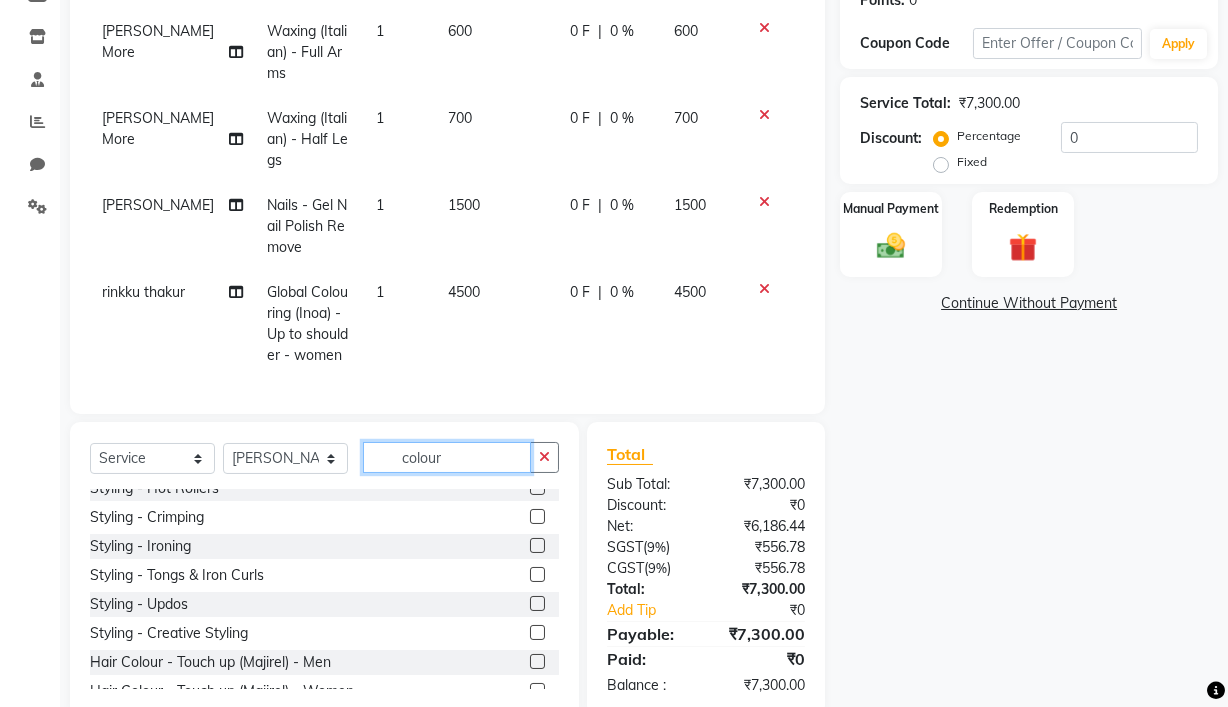 scroll, scrollTop: 384, scrollLeft: 0, axis: vertical 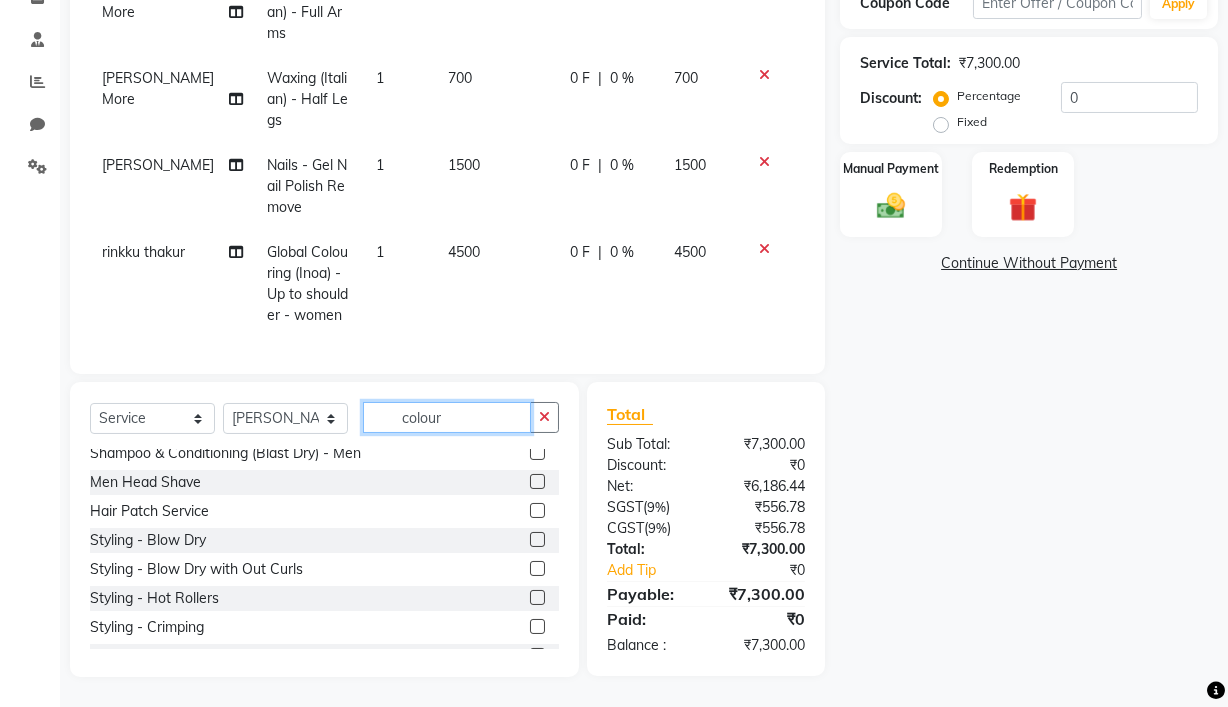click on "colour" 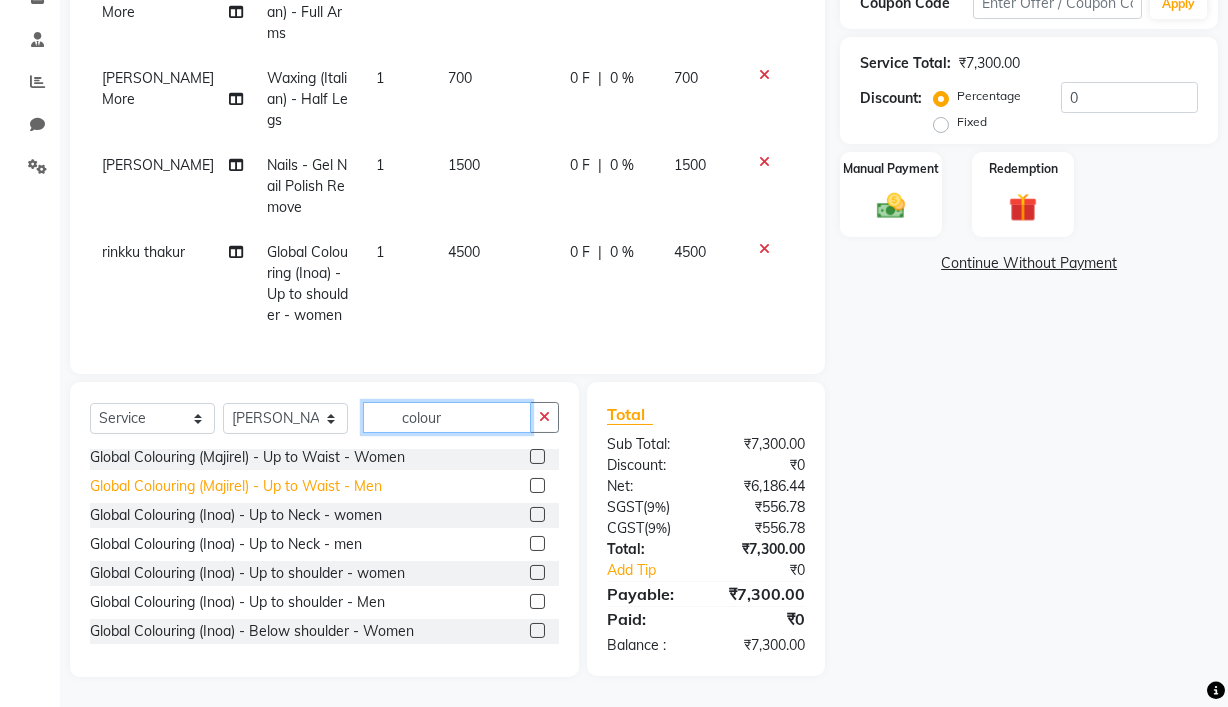 scroll, scrollTop: 419, scrollLeft: 0, axis: vertical 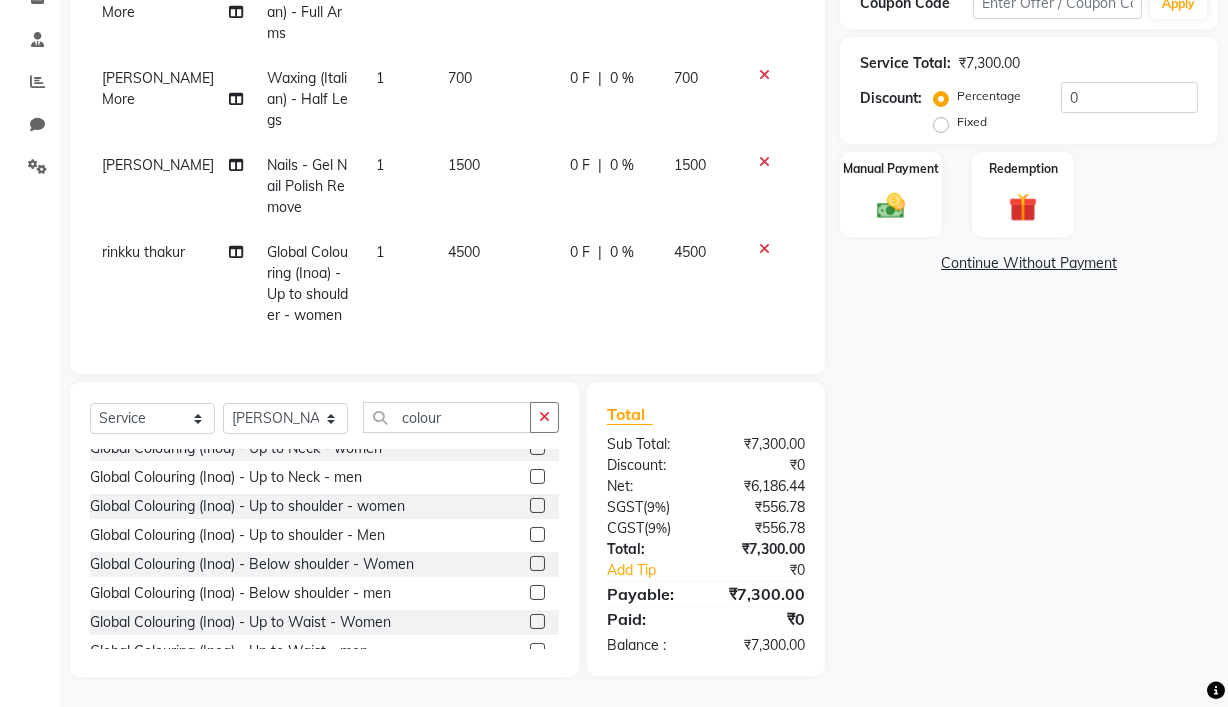 click on "Global Colouring (Inoa) - Below shoulder - Women" 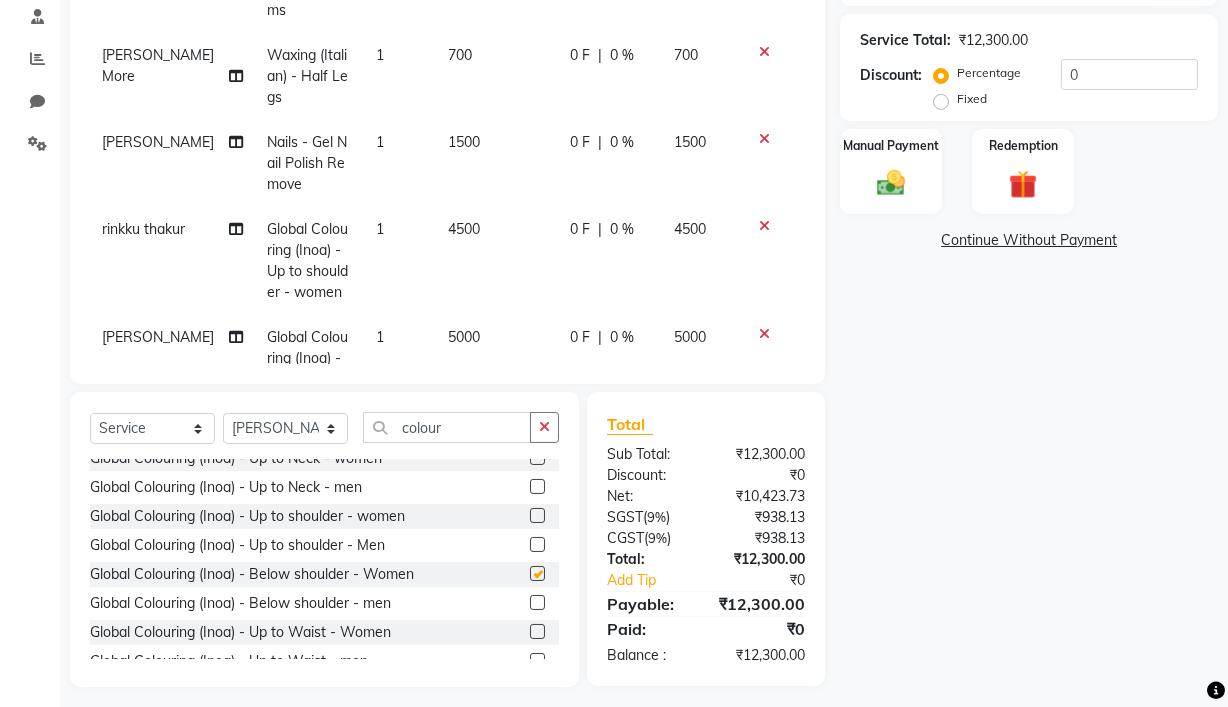 checkbox on "false" 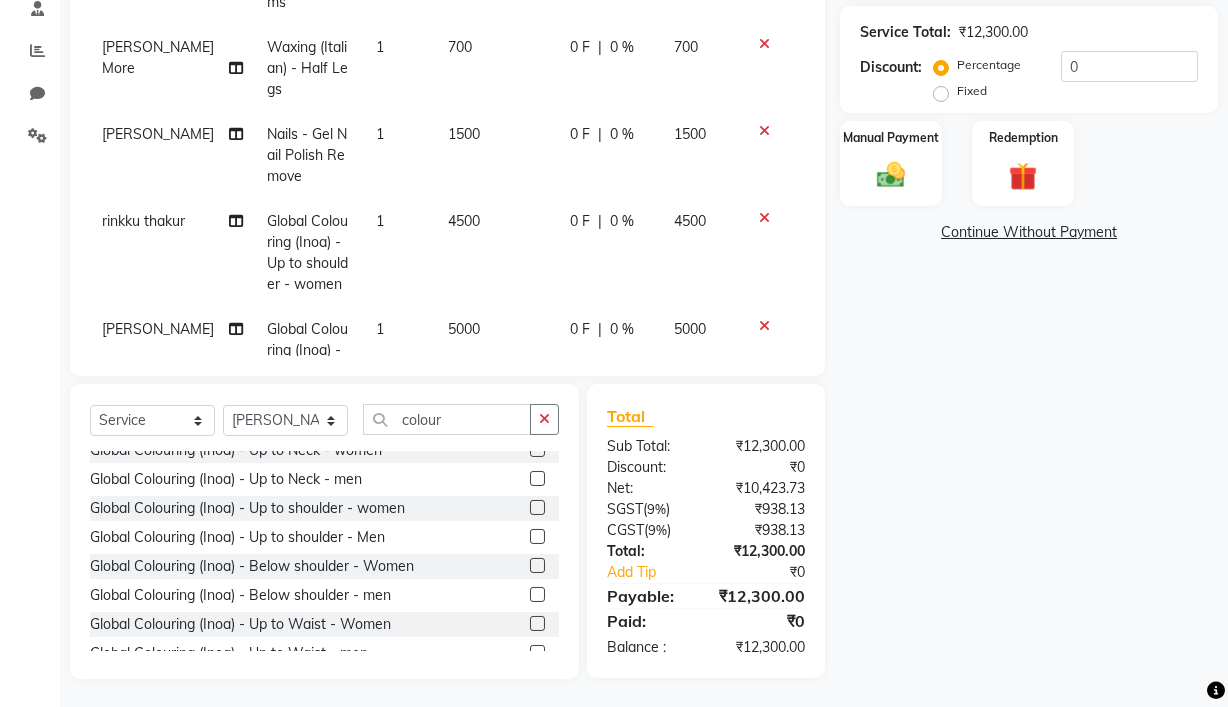 scroll, scrollTop: 395, scrollLeft: 0, axis: vertical 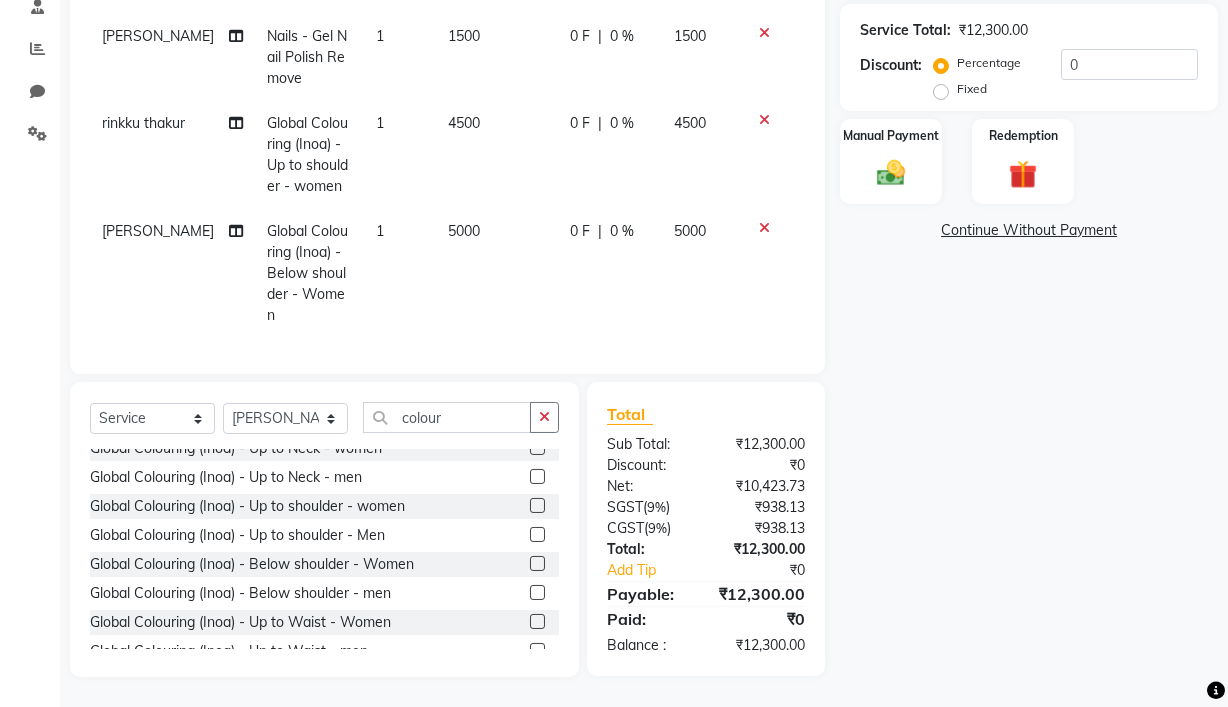 click 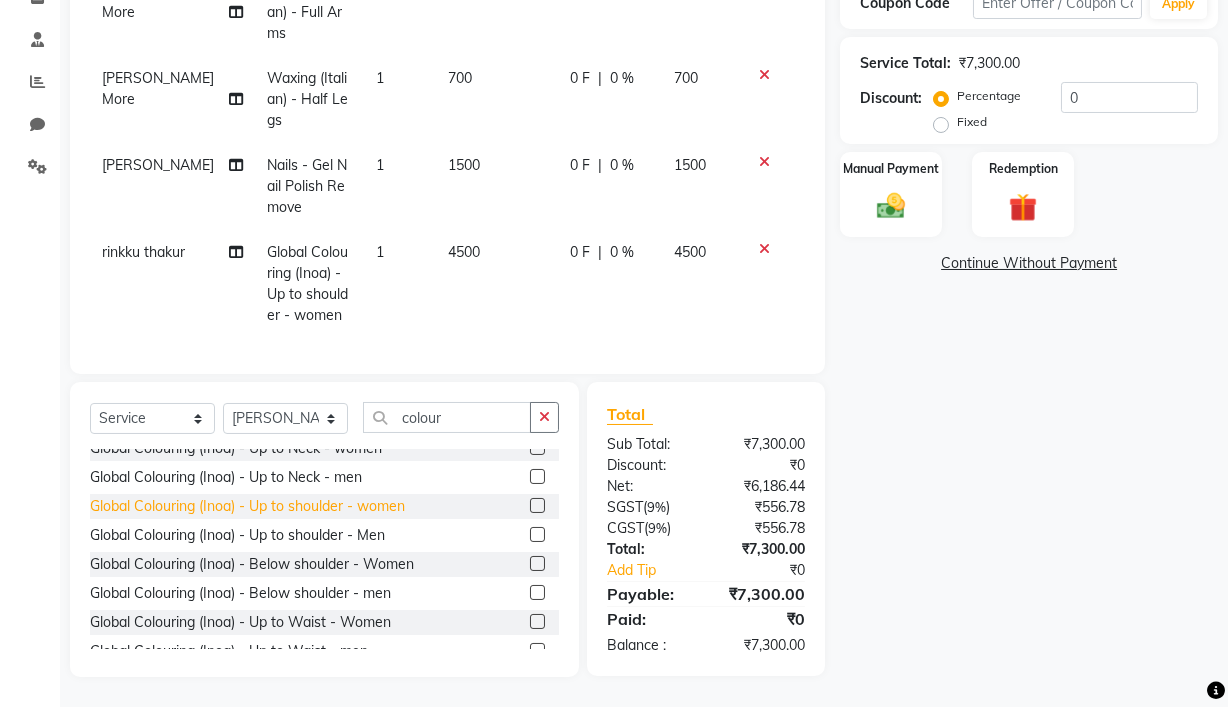 click on "Global Colouring (Inoa) - Up to shoulder - women" 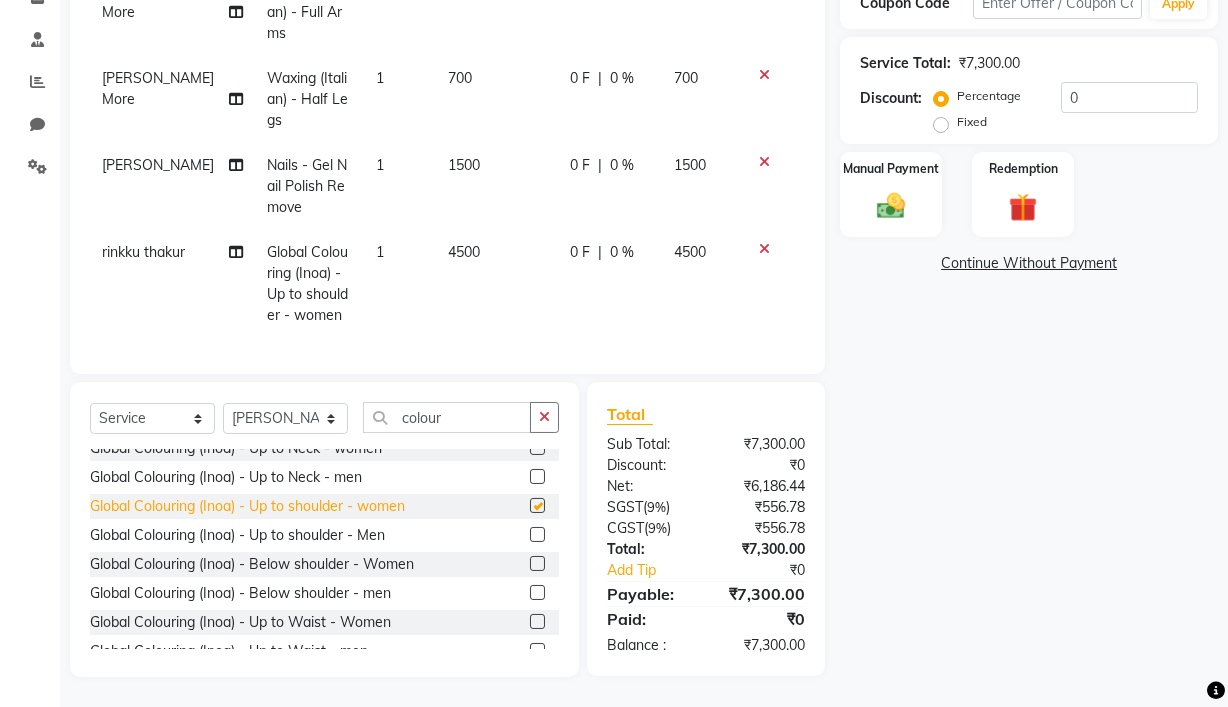 scroll, scrollTop: 395, scrollLeft: 0, axis: vertical 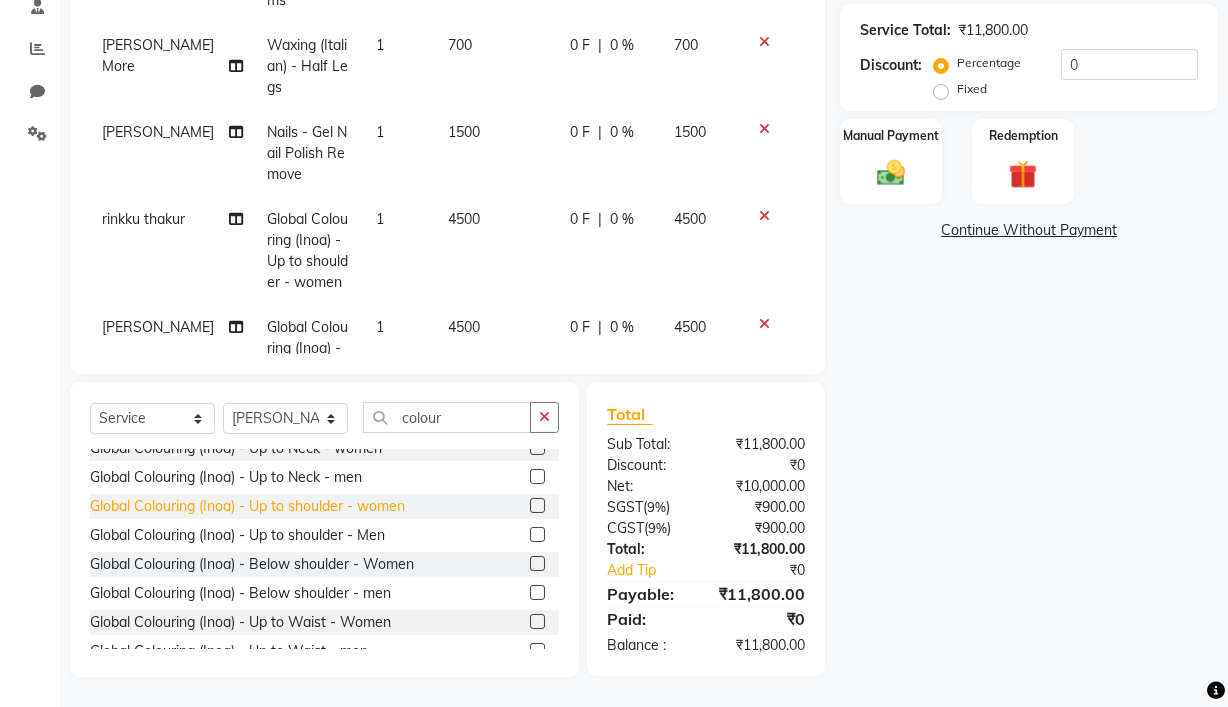 checkbox on "false" 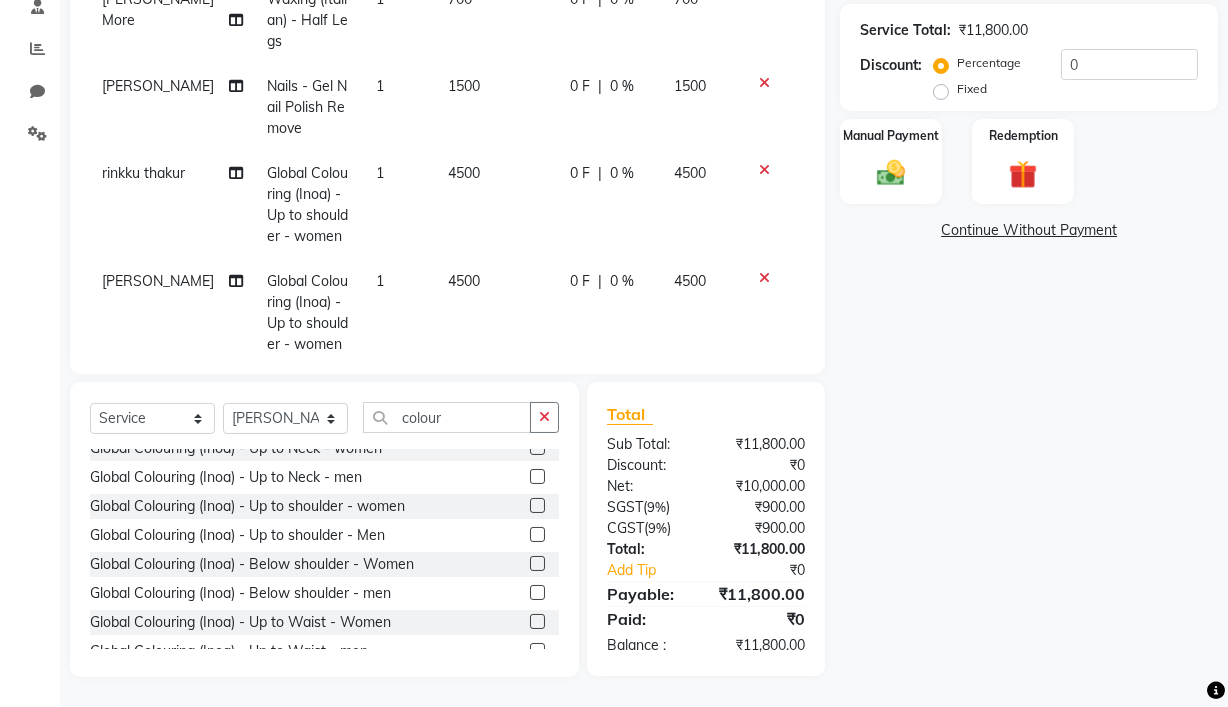 scroll, scrollTop: 0, scrollLeft: 0, axis: both 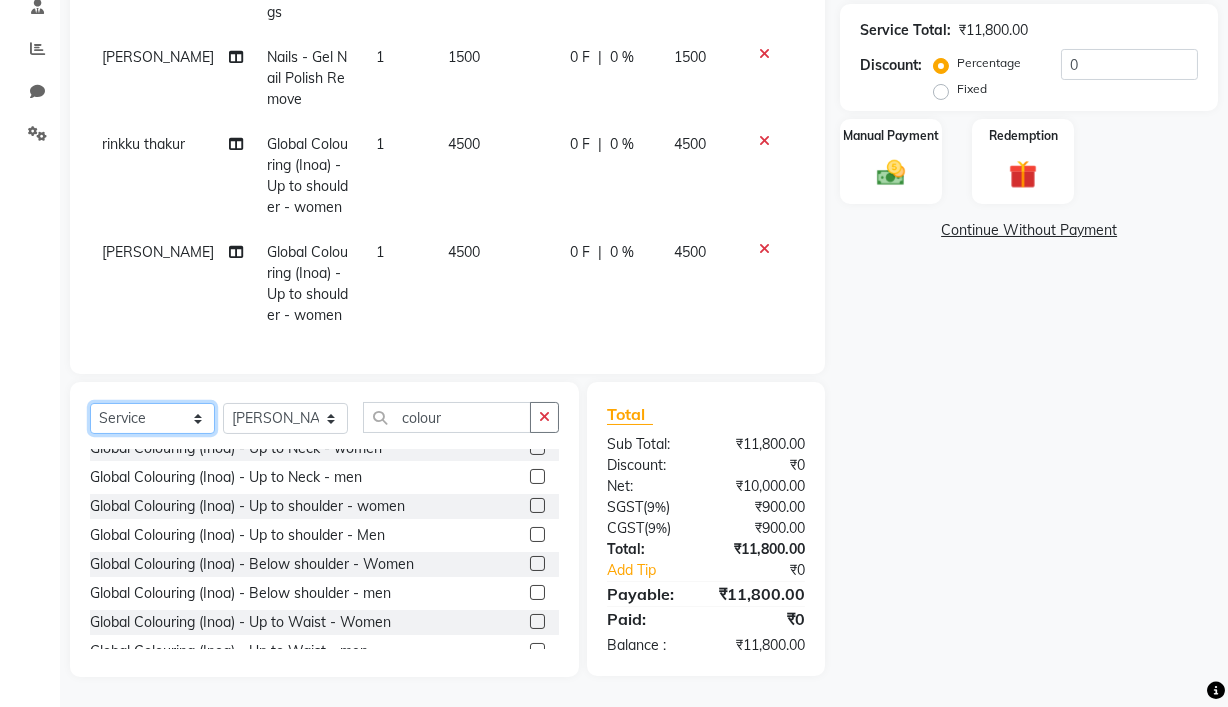 click on "Select  Service  Product  Membership  Package Voucher Prepaid Gift Card" 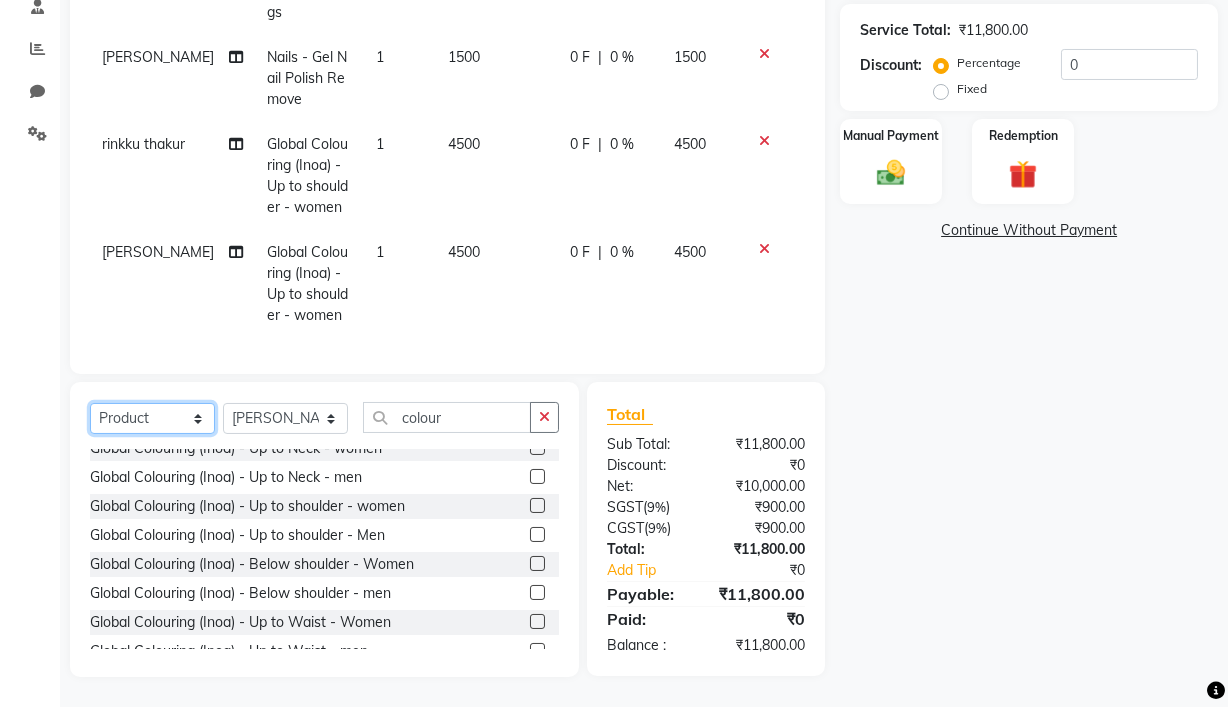 click on "Select  Service  Product  Membership  Package Voucher Prepaid Gift Card" 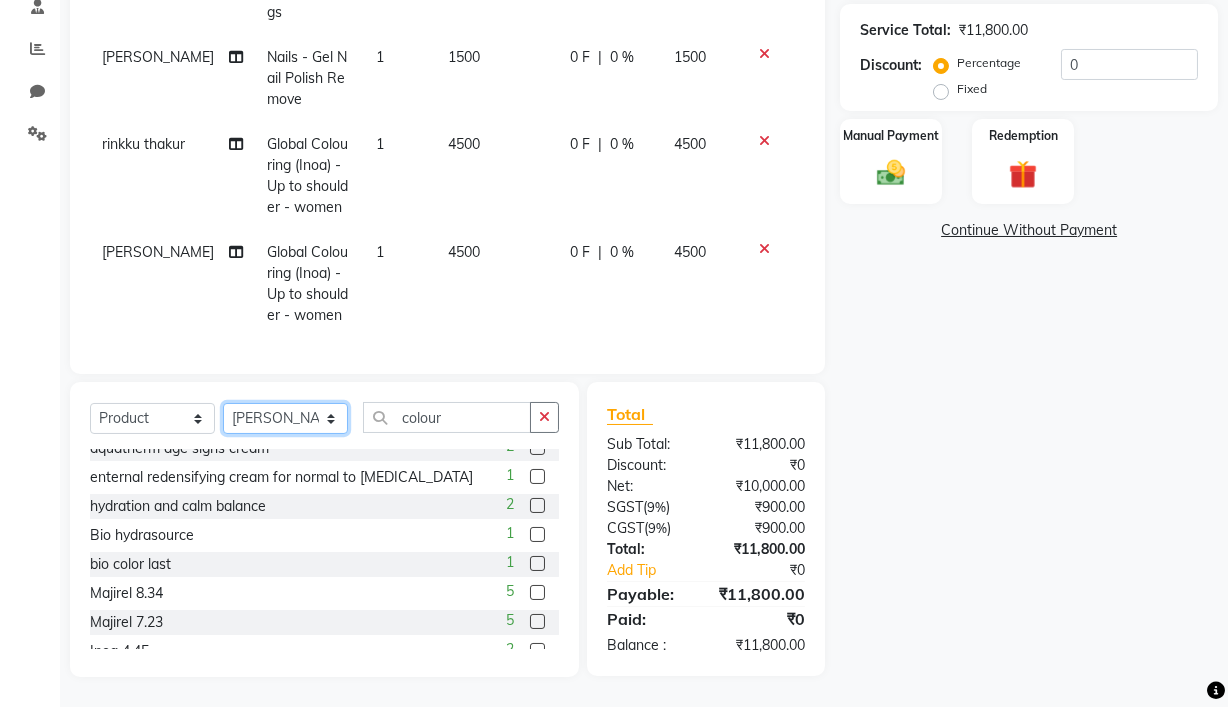click on "Select Stylist Ajay Pal amol ramteke Ankit Dhawariya Sir ashis rajbanshi Devendra Dhawariya Sir Jay JAYANT VINOD CHINCHULKAR kishor  jambulkar Prajakta Ujjenkar Priya Gadge rinkku thakur  Sandeep Ugawakar Sangeeta Didi trupti rawale Vaishali More Varsha guru" 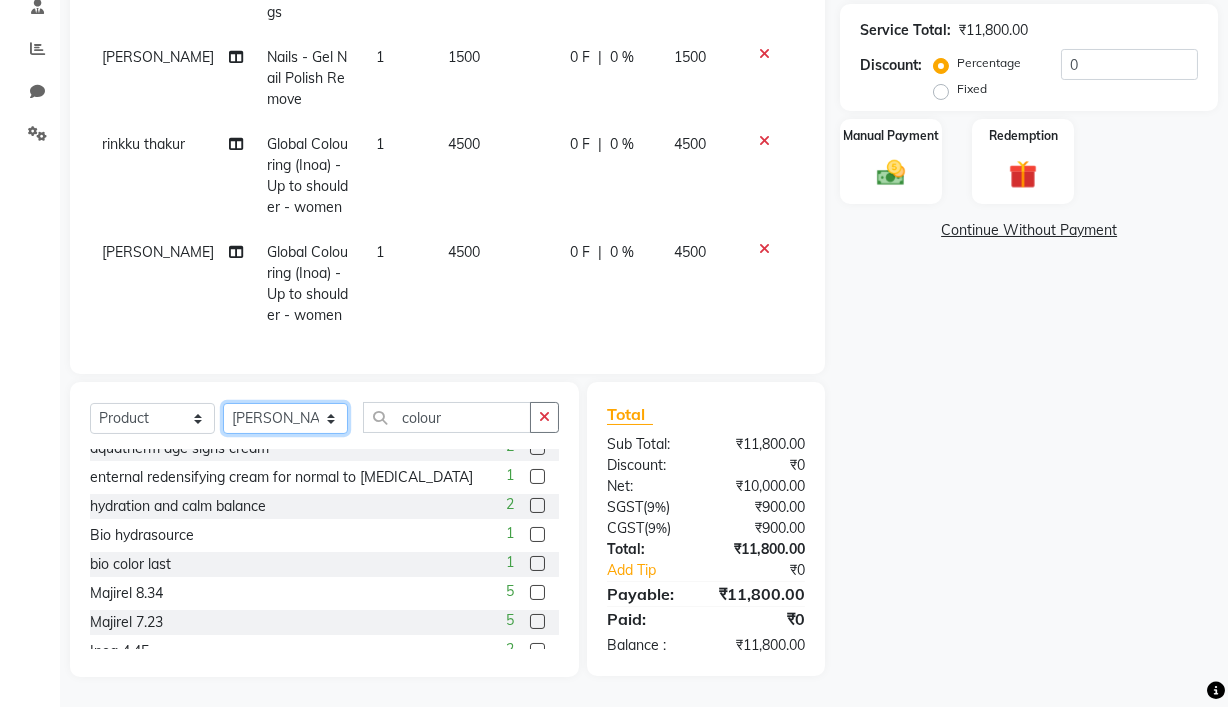 select on "81212" 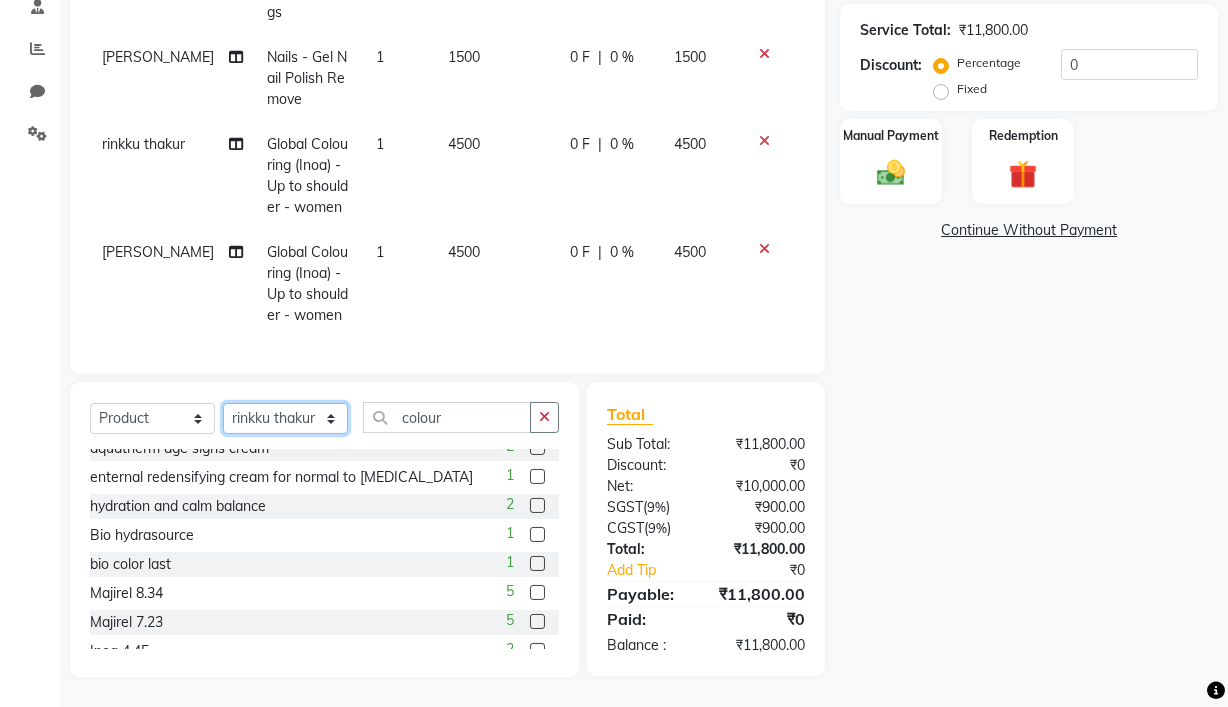 click on "Select Stylist Ajay Pal amol ramteke Ankit Dhawariya Sir ashis rajbanshi Devendra Dhawariya Sir Jay JAYANT VINOD CHINCHULKAR kishor  jambulkar Prajakta Ujjenkar Priya Gadge rinkku thakur  Sandeep Ugawakar Sangeeta Didi trupti rawale Vaishali More Varsha guru" 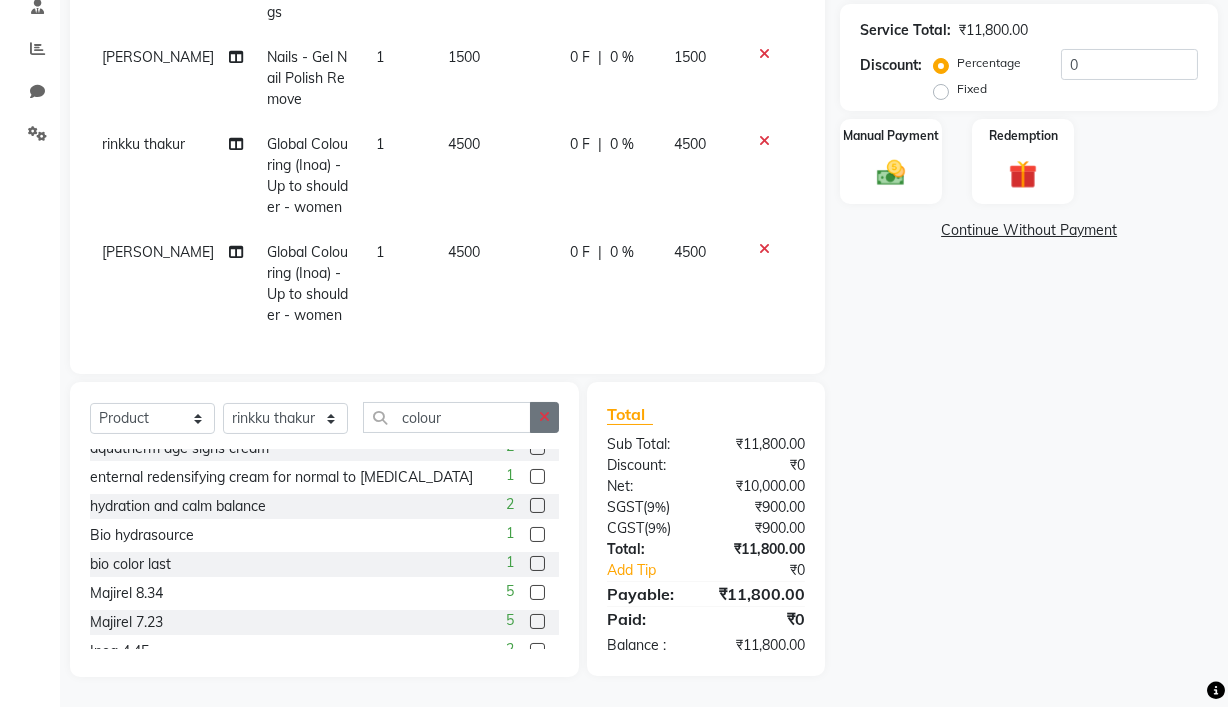 click 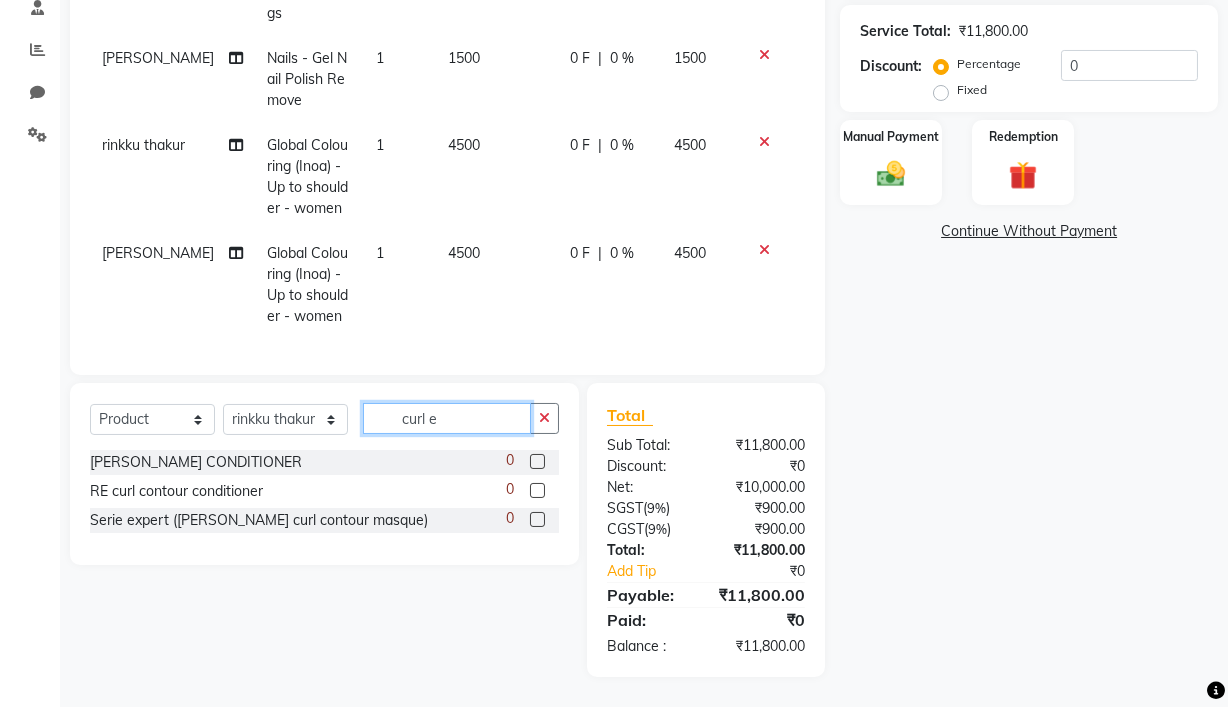 scroll, scrollTop: 0, scrollLeft: 0, axis: both 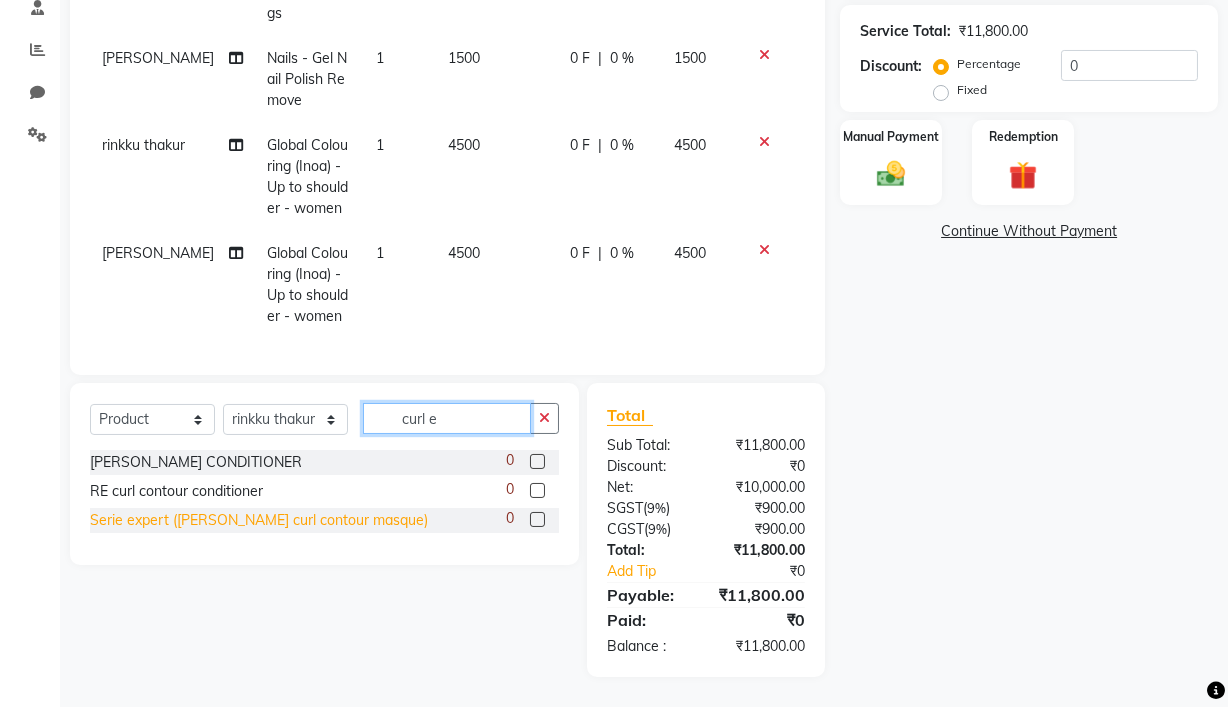 type on "curl e" 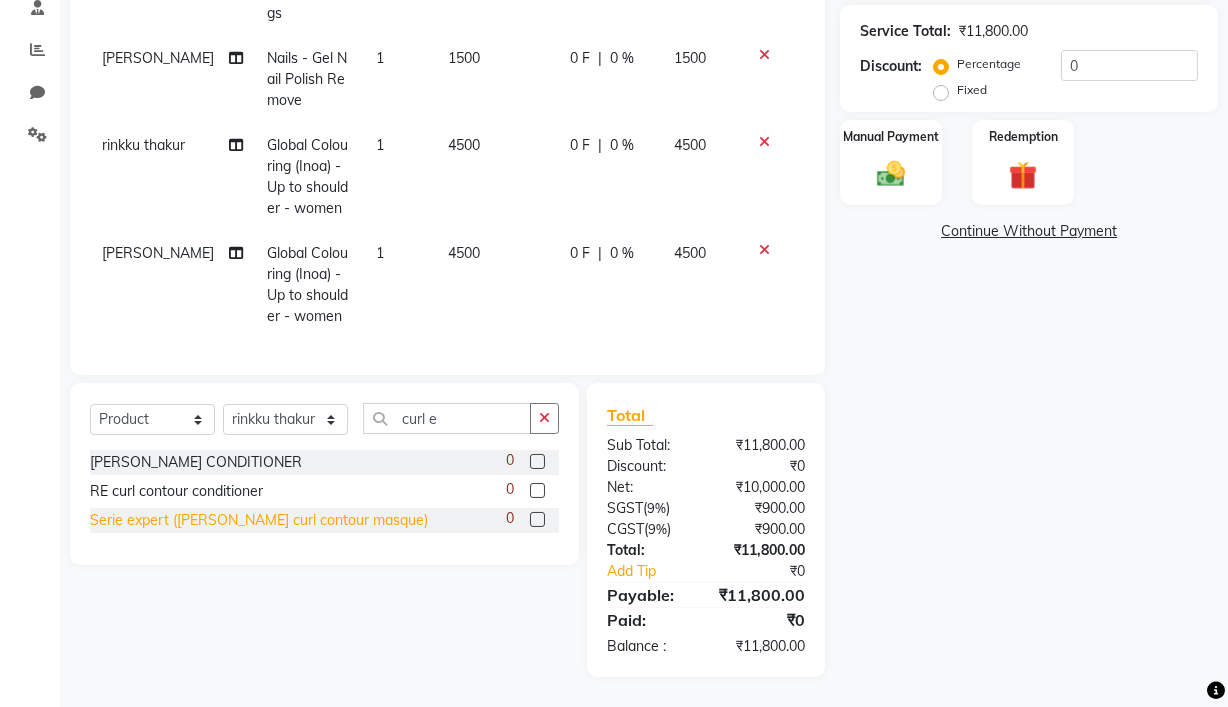 click on "Serie expert (glycerin curl contour masque)" 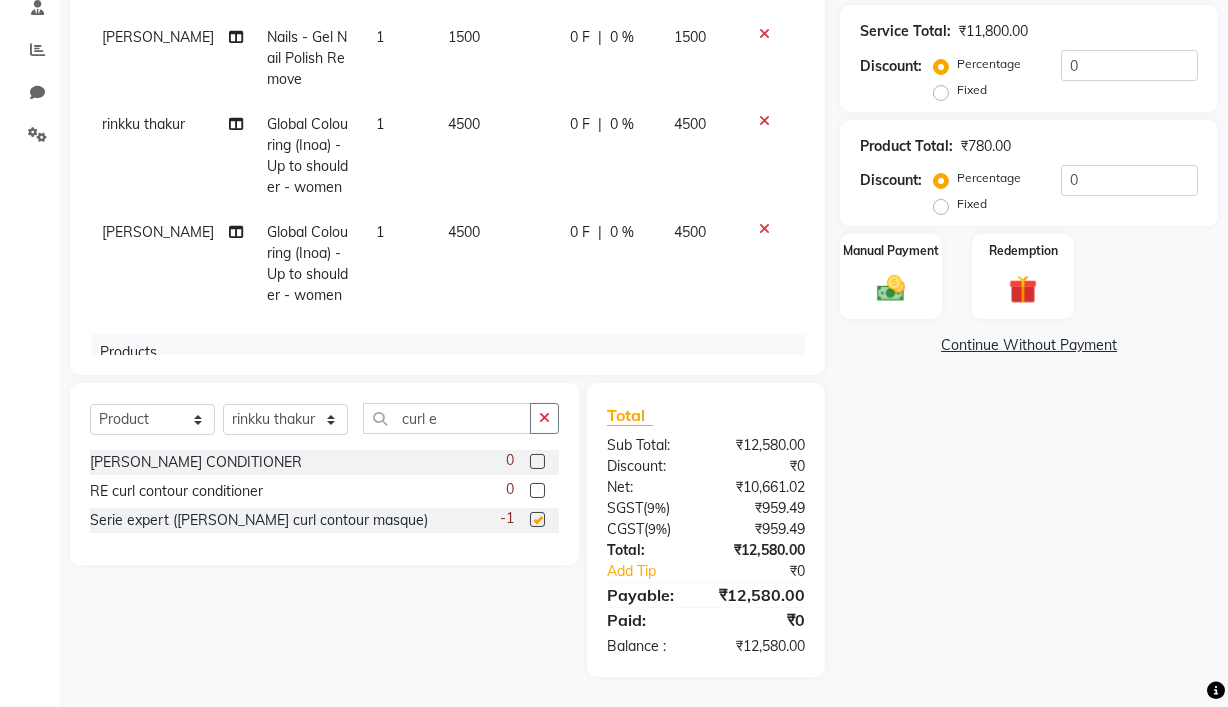 checkbox on "false" 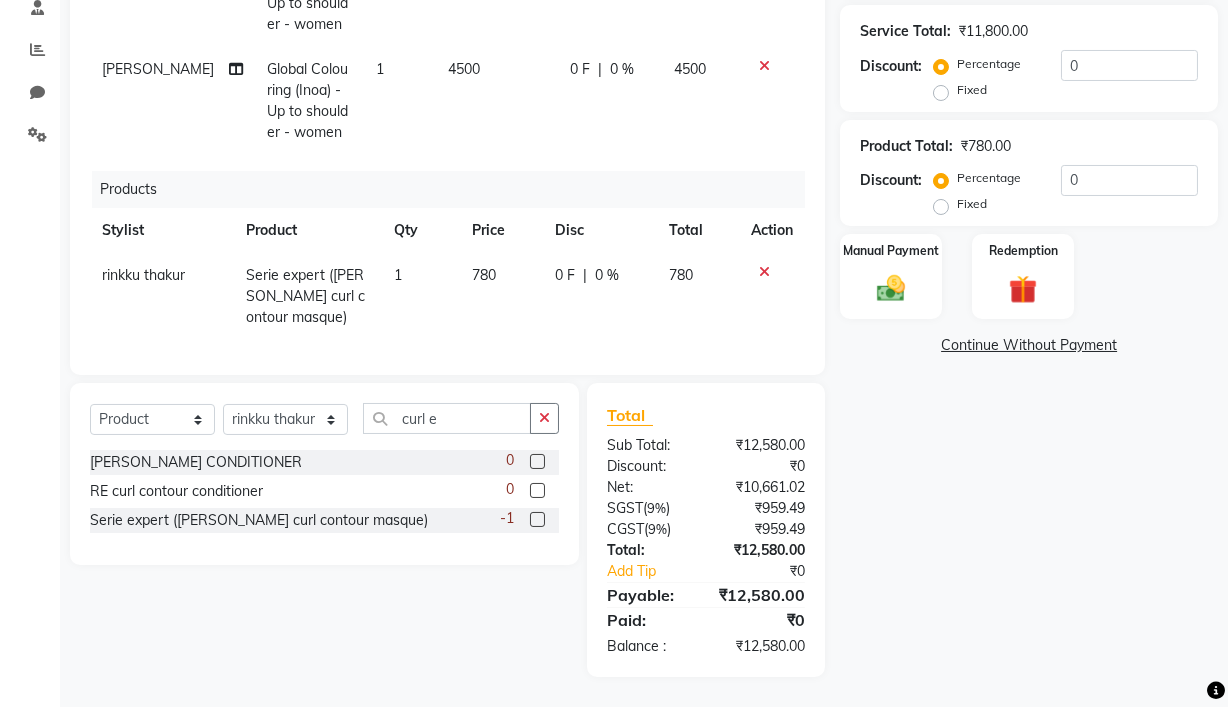 scroll, scrollTop: 281, scrollLeft: 0, axis: vertical 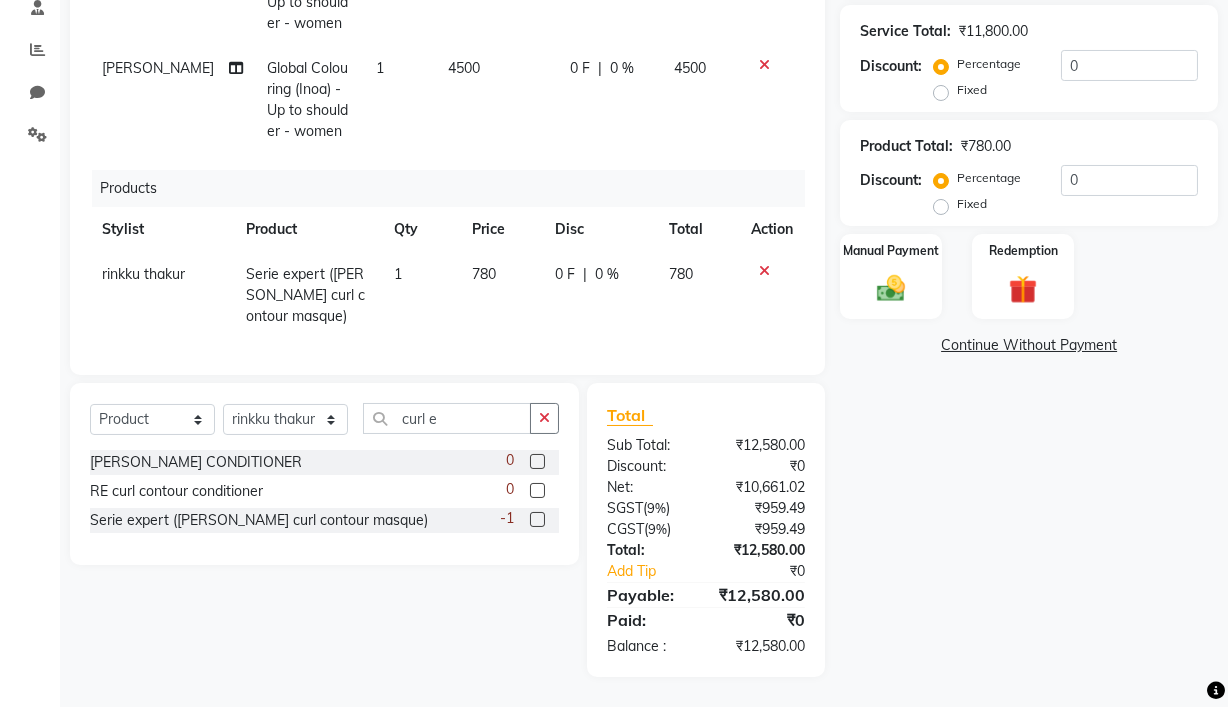 click on "780" 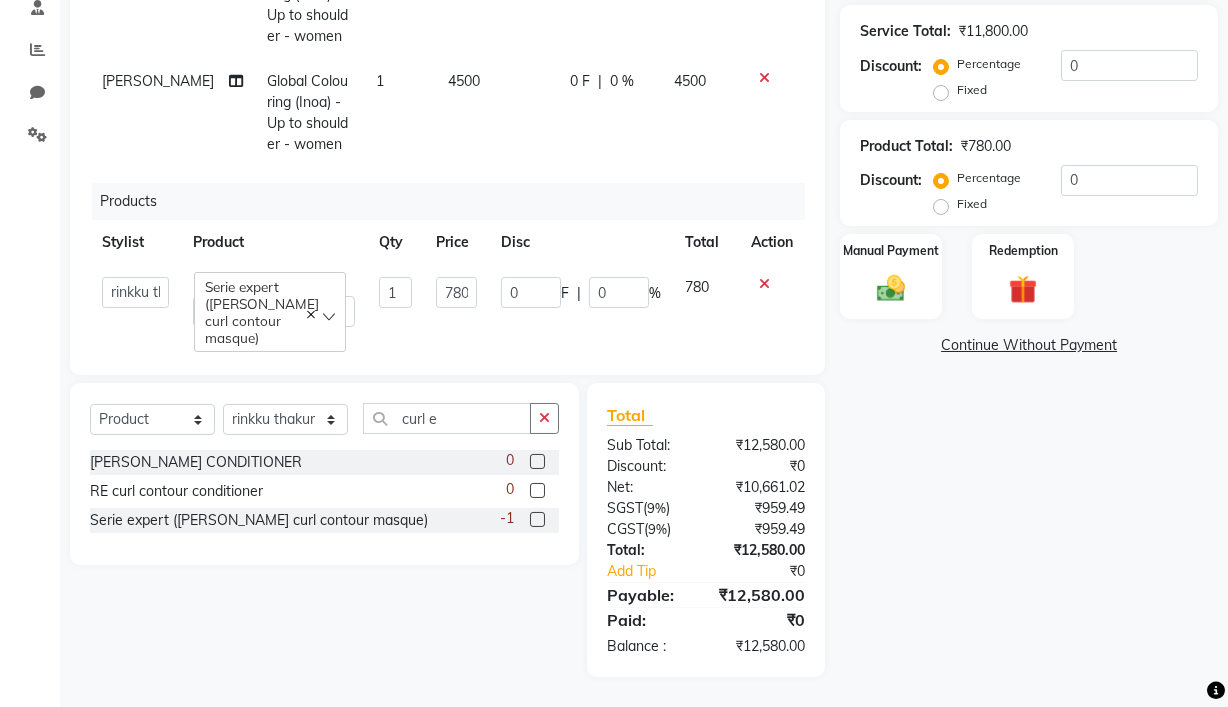 scroll, scrollTop: 271, scrollLeft: 0, axis: vertical 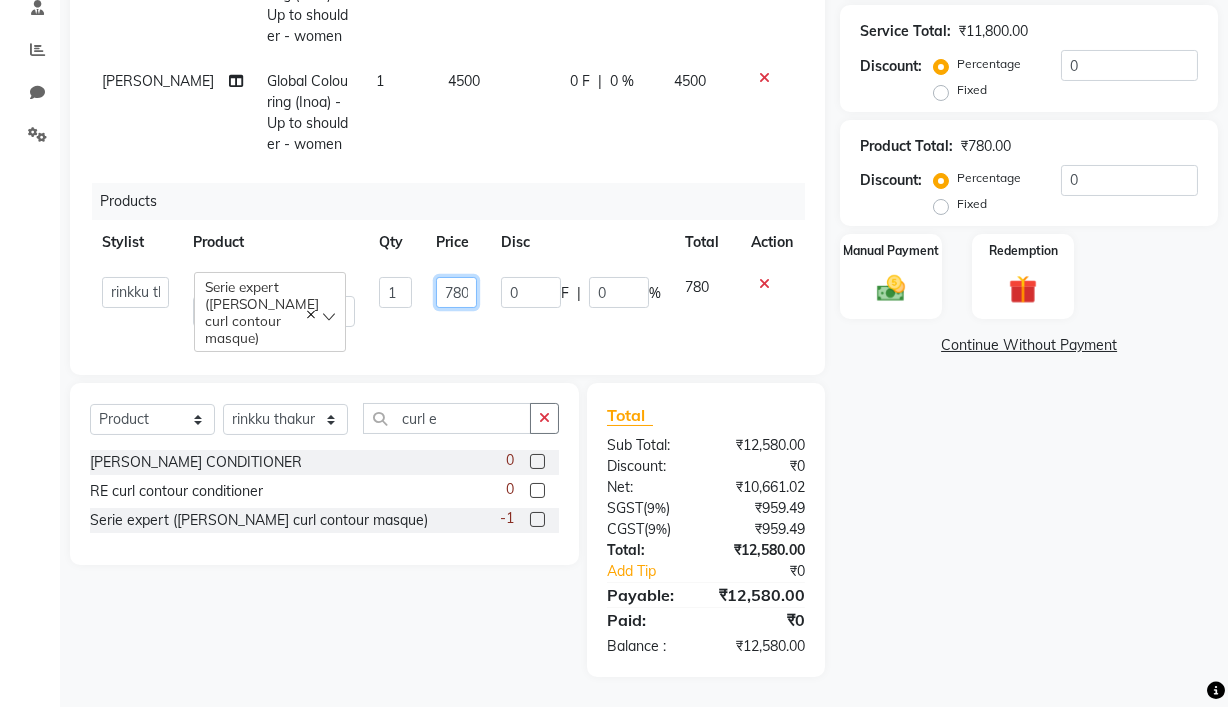 click on "780" 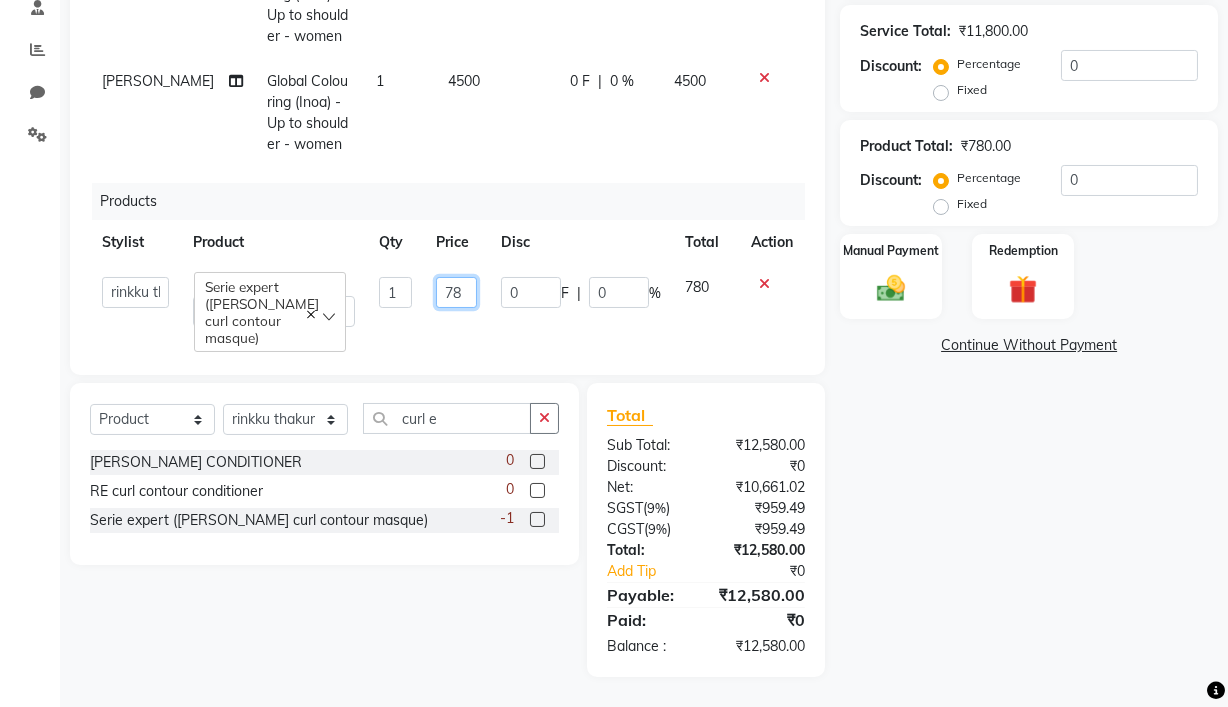 type on "7" 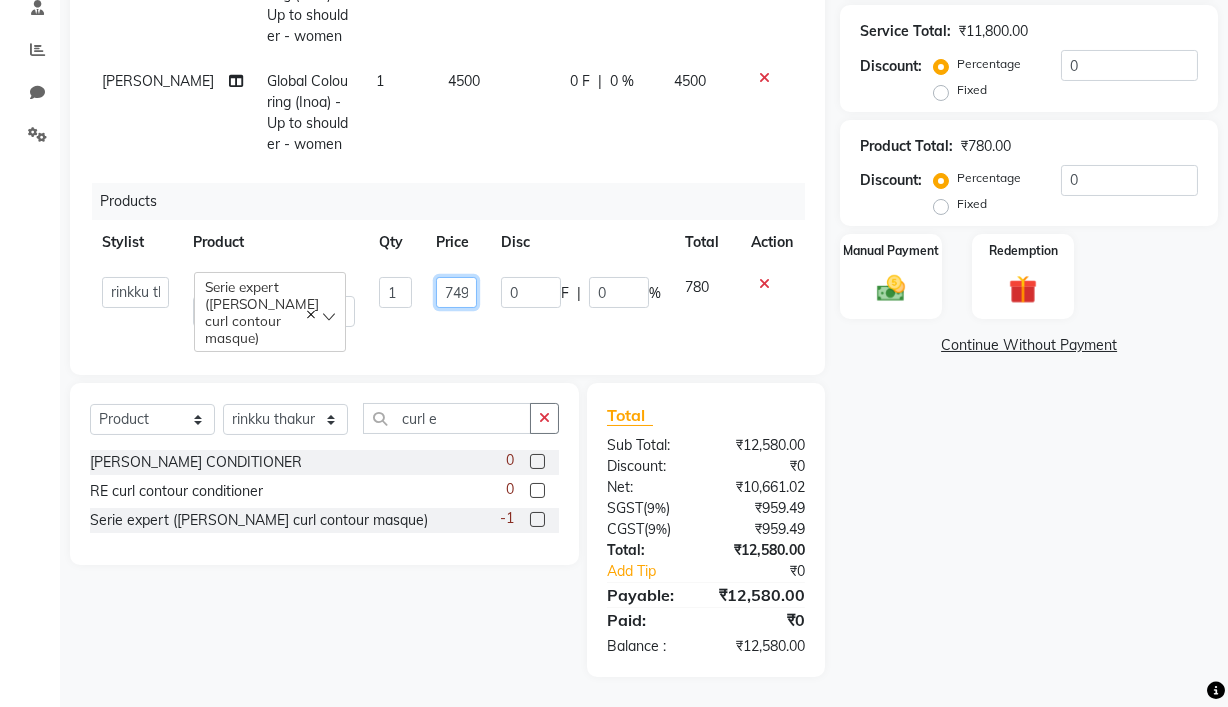 type on "7490" 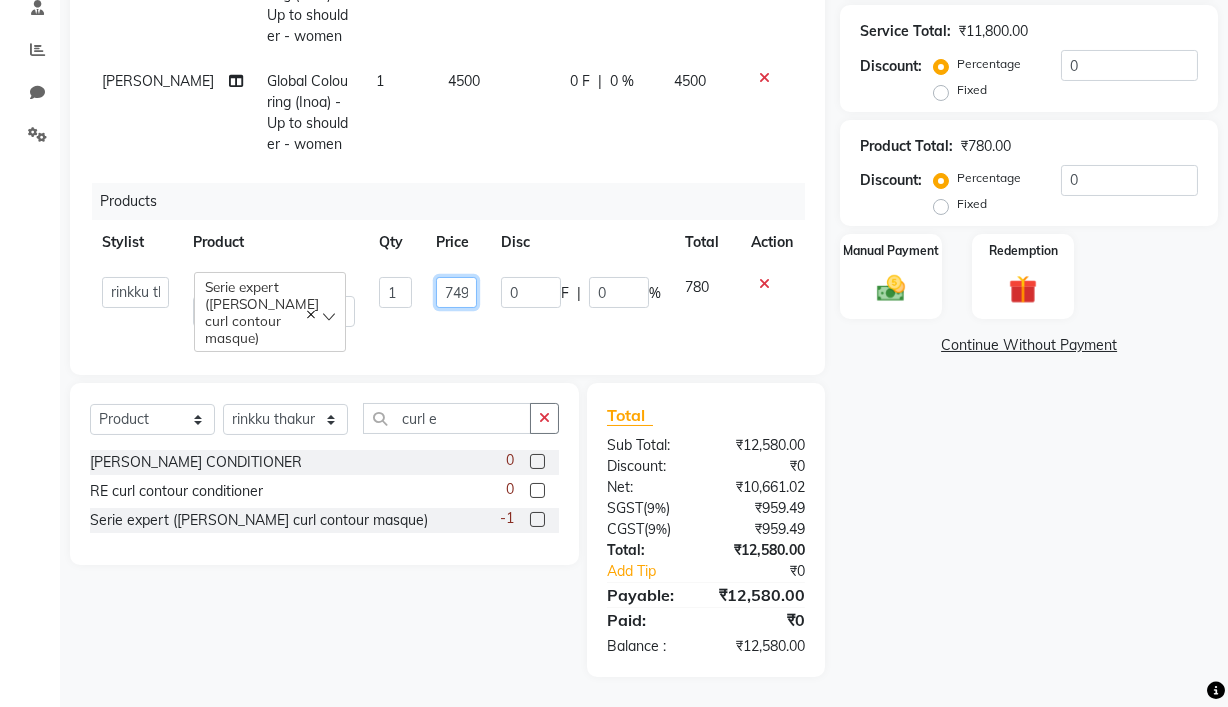 scroll, scrollTop: 0, scrollLeft: 8, axis: horizontal 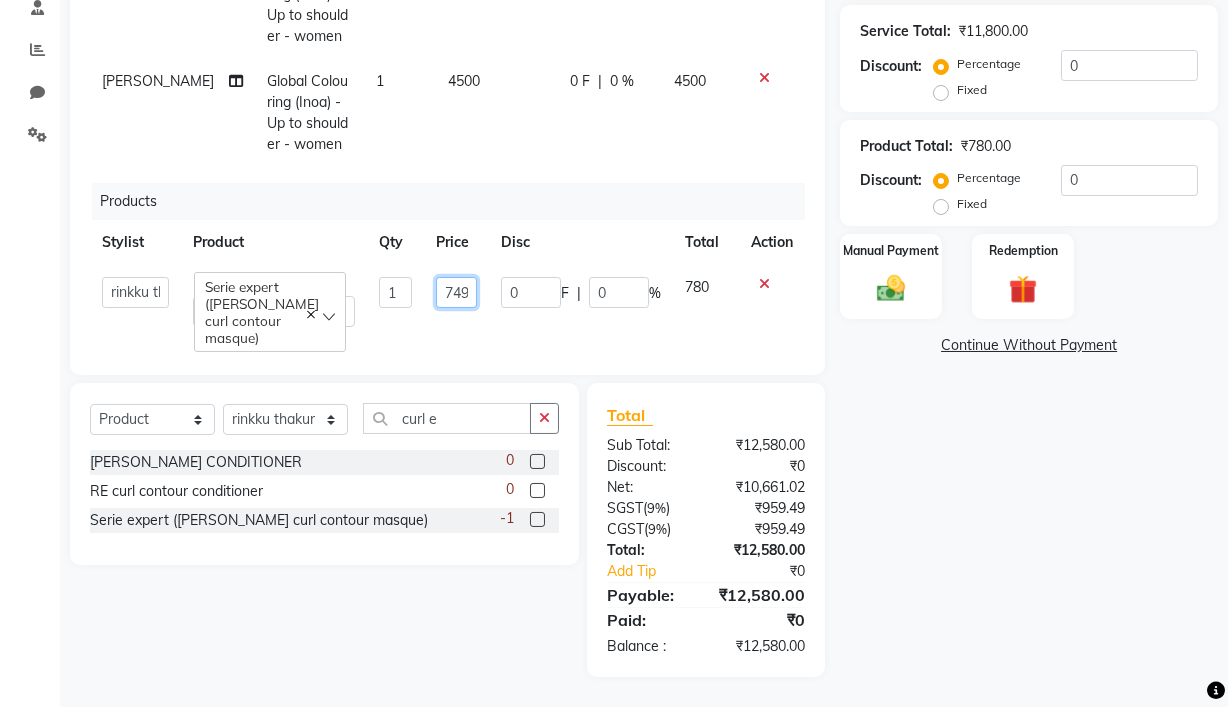 drag, startPoint x: 445, startPoint y: 277, endPoint x: 399, endPoint y: 262, distance: 48.38388 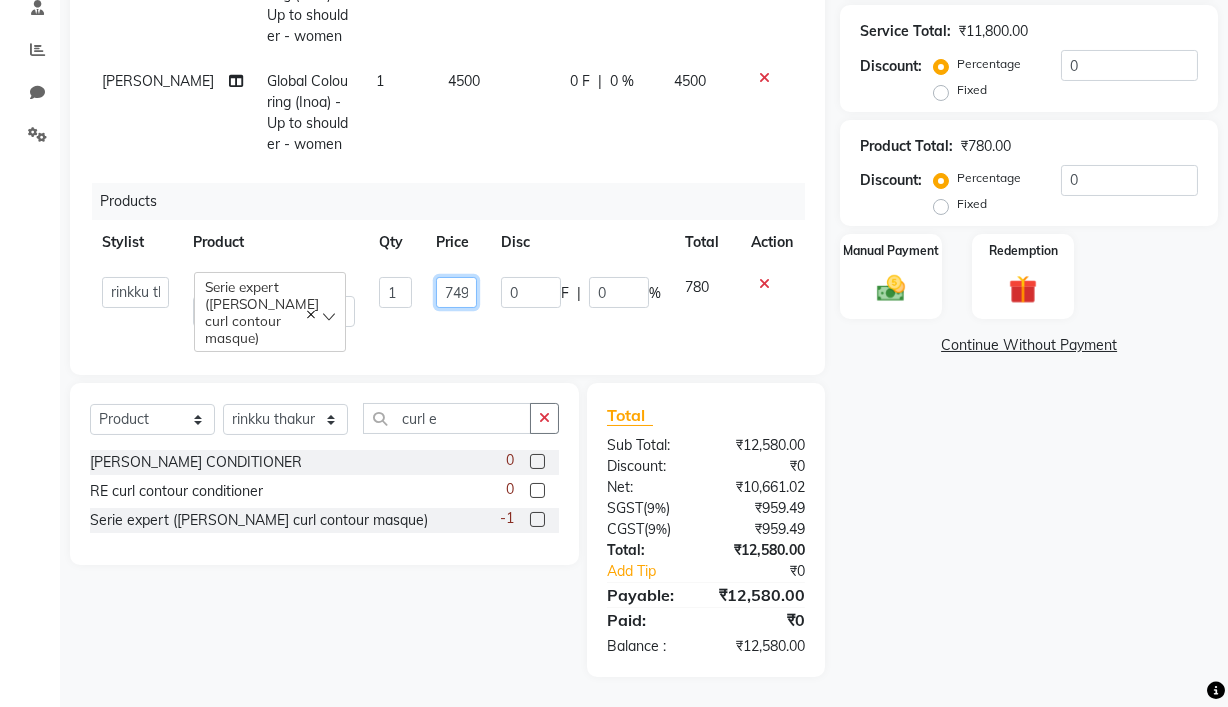 click on "7490" 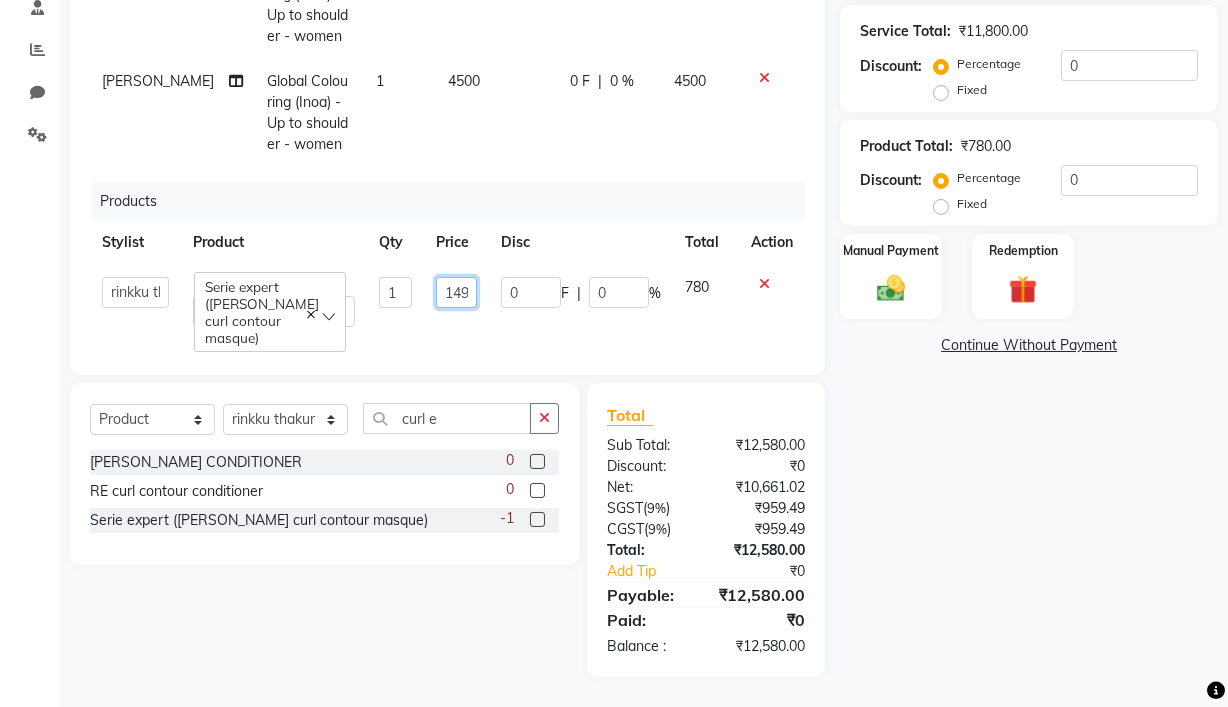 type on "1490" 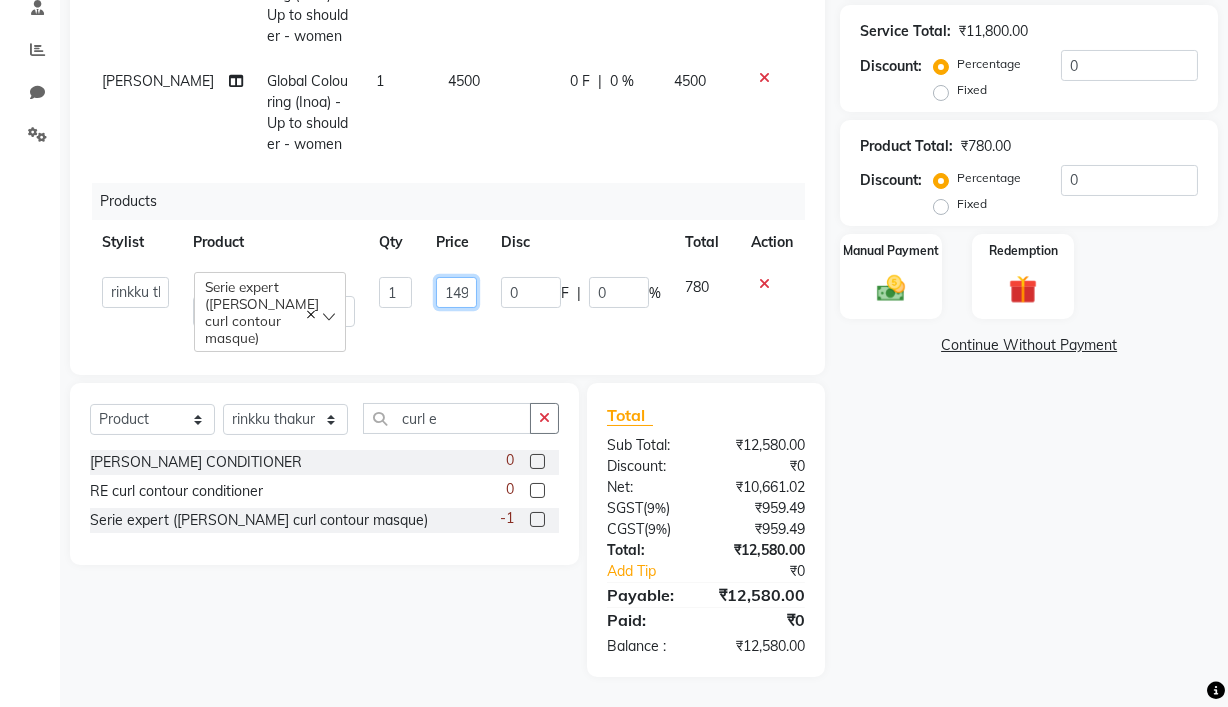 scroll, scrollTop: 0, scrollLeft: 8, axis: horizontal 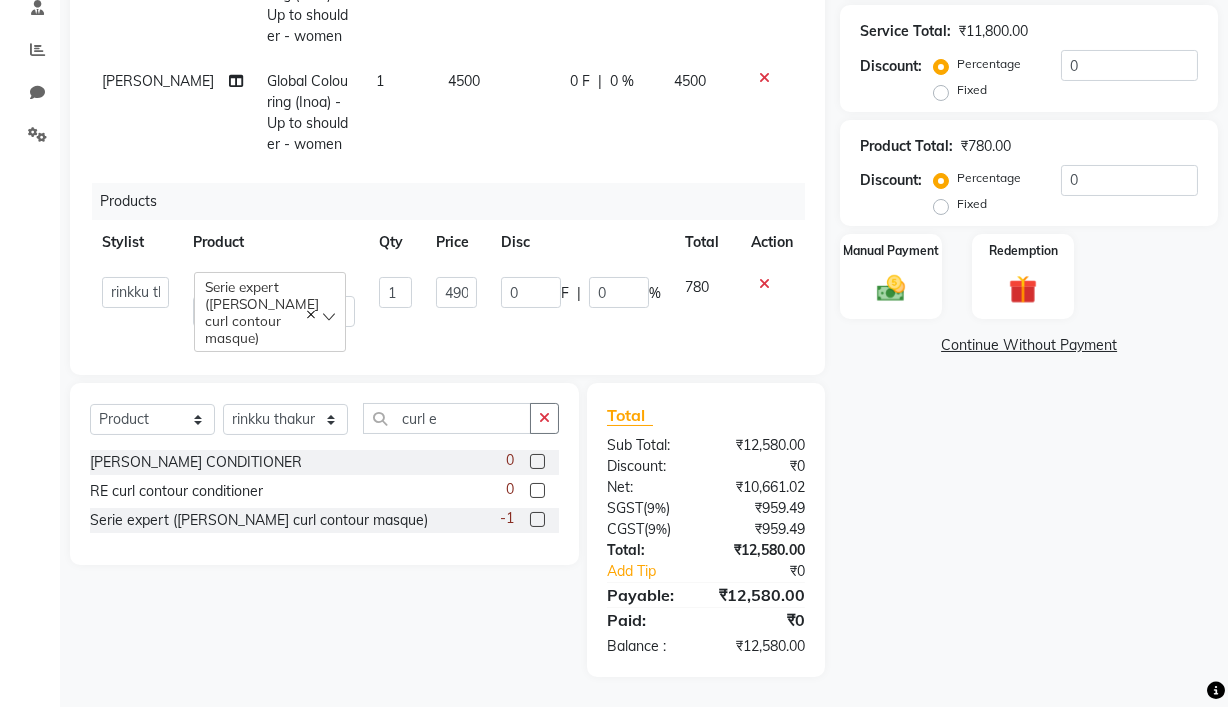 click on "Products" 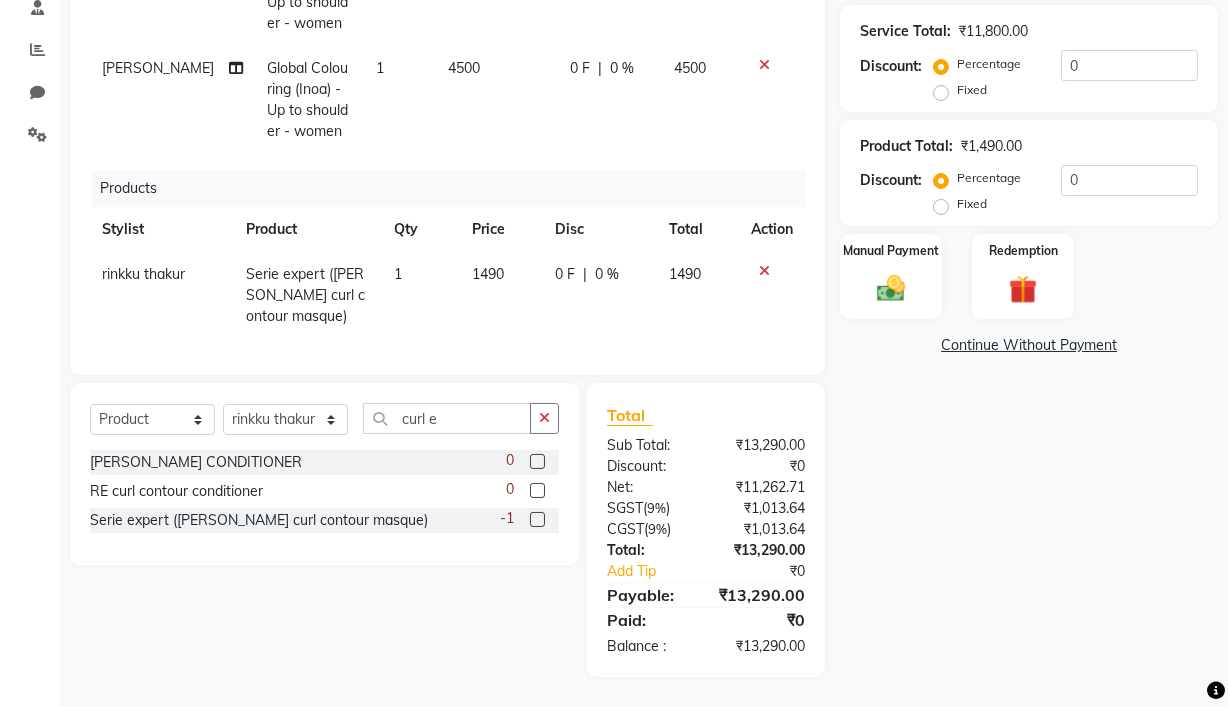 click on "Select  Service  Product  Membership  Package Voucher Prepaid Gift Card  Select Stylist Ajay Pal amol ramteke Ankit Dhawariya Sir ashis rajbanshi Devendra Dhawariya Sir Jay JAYANT VINOD CHINCHULKAR kishor  jambulkar Prajakta Ujjenkar Priya Gadge rinkku thakur  Sandeep Ugawakar Sangeeta Didi trupti rawale Vaishali More Varsha guru curl e SHEA CURL CONDITIONER  0 RE curl contour conditioner  0 Serie expert (glycerin curl contour masque)  -1" 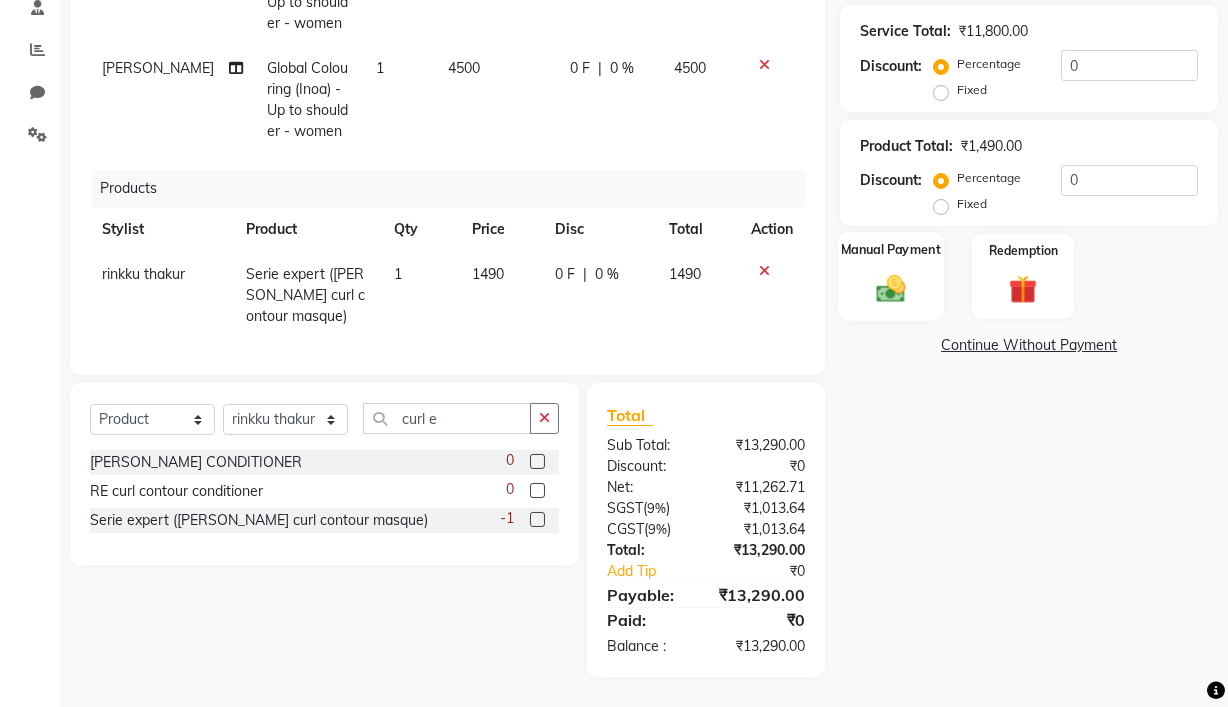 click on "Manual Payment" 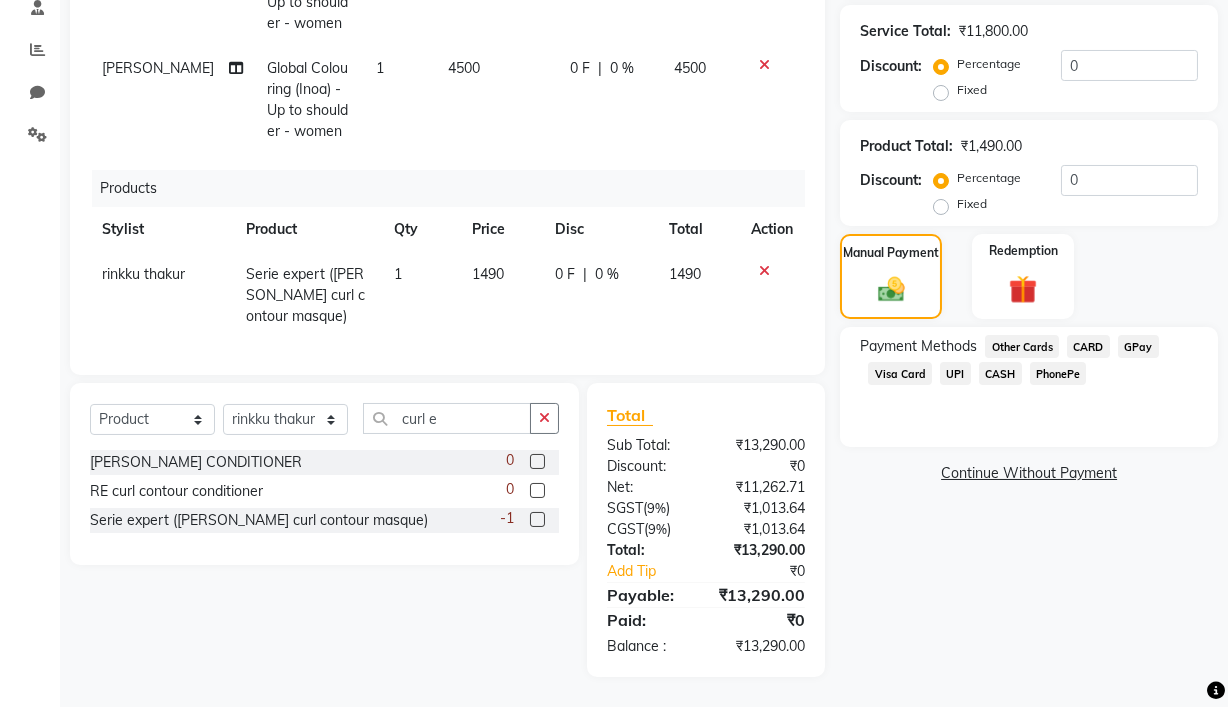 click on "UPI" 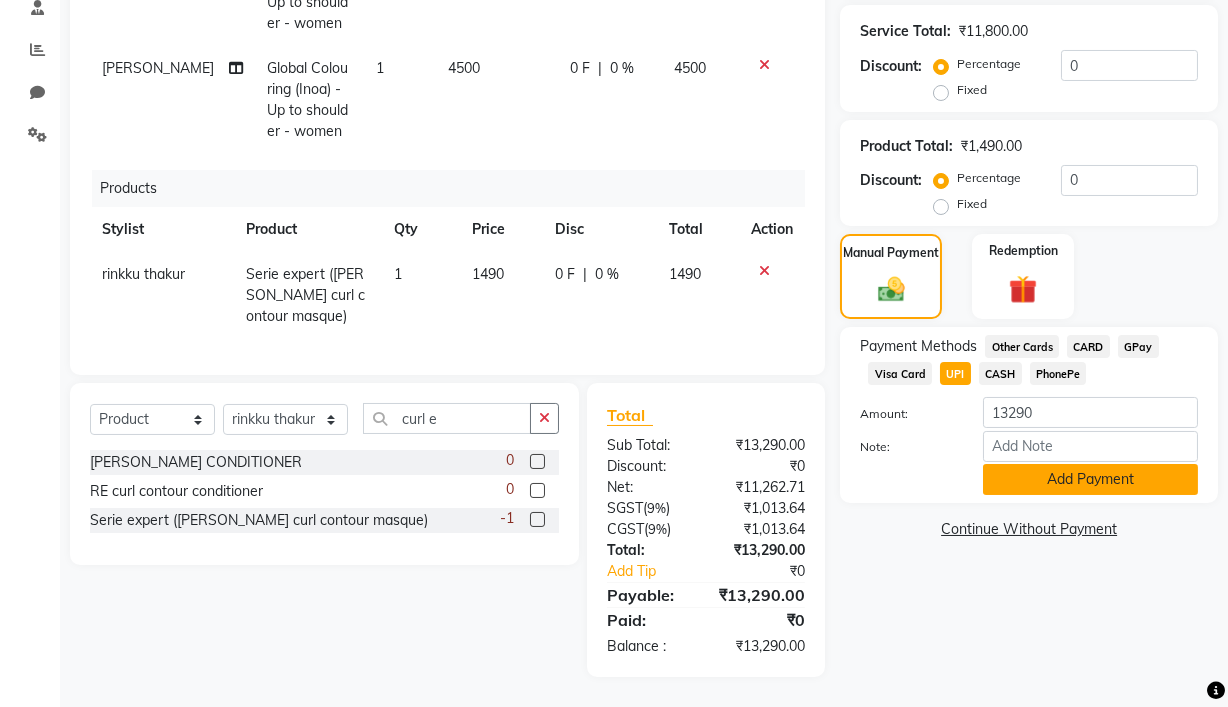 click on "Add Payment" 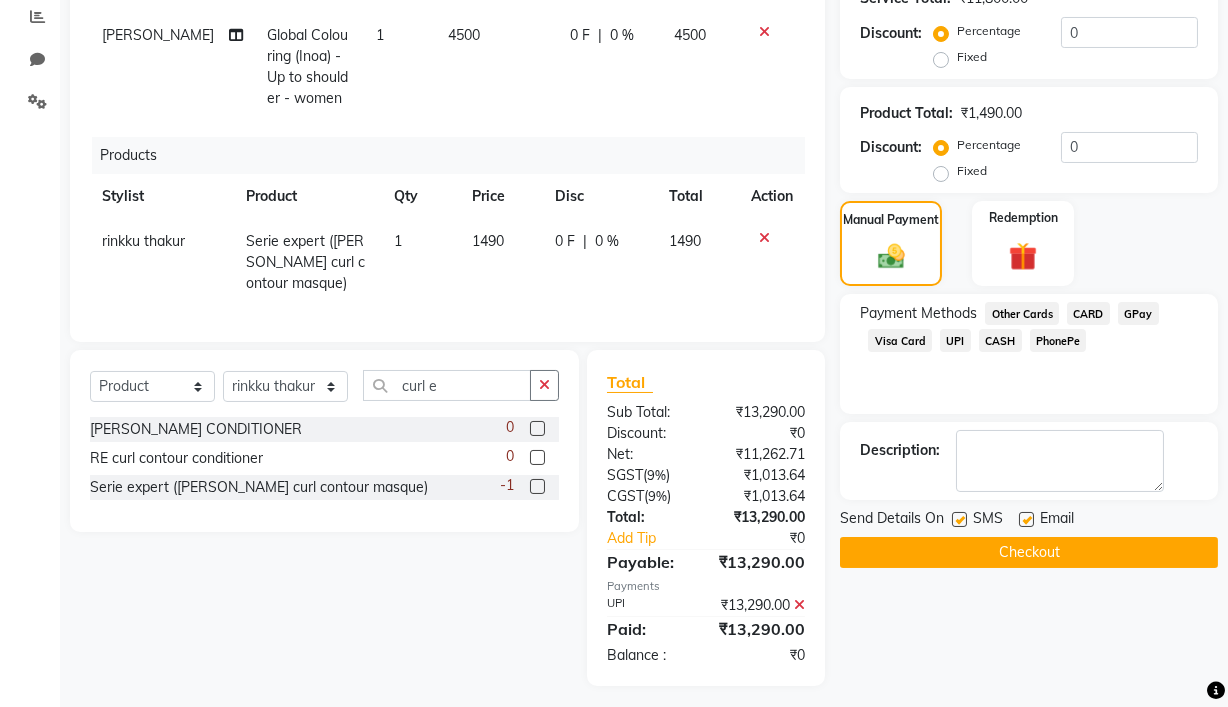 scroll, scrollTop: 458, scrollLeft: 0, axis: vertical 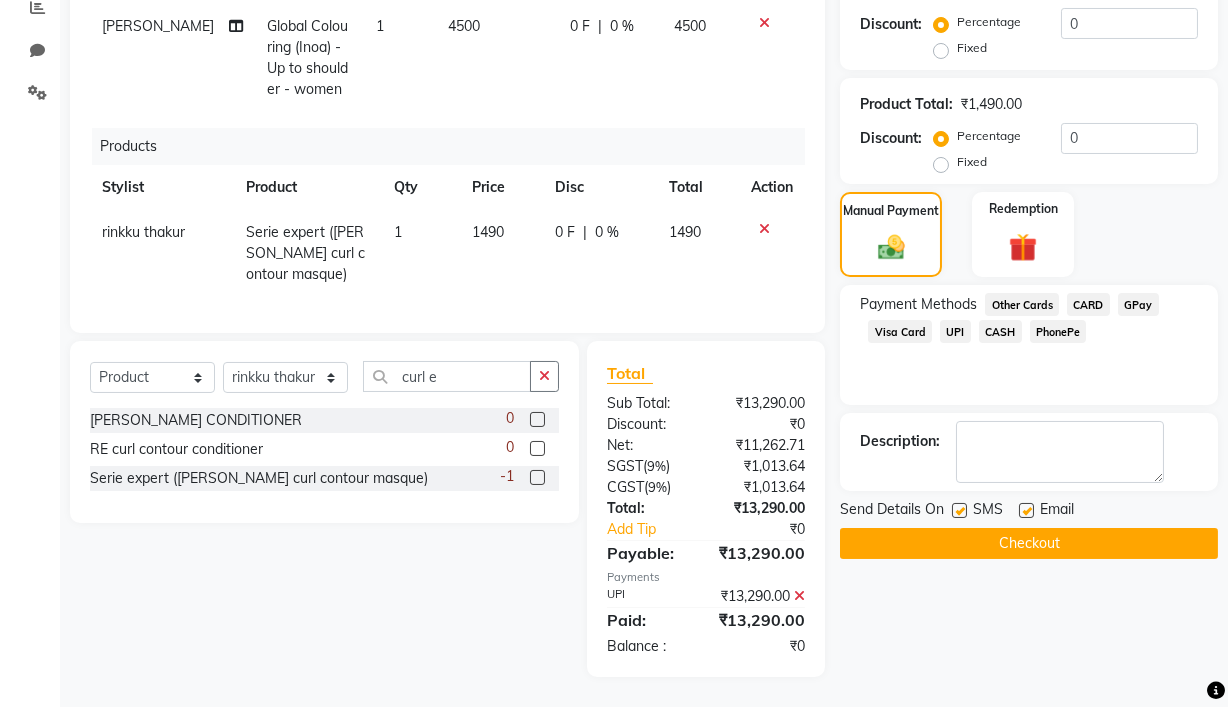click 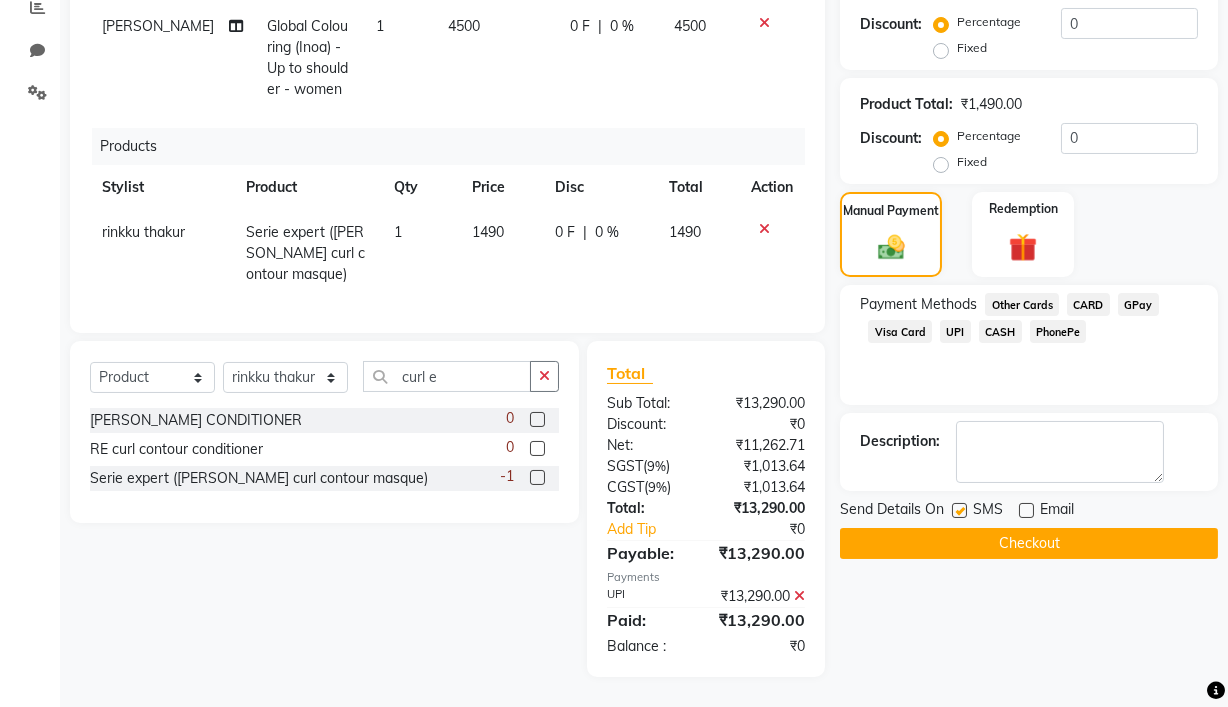 click 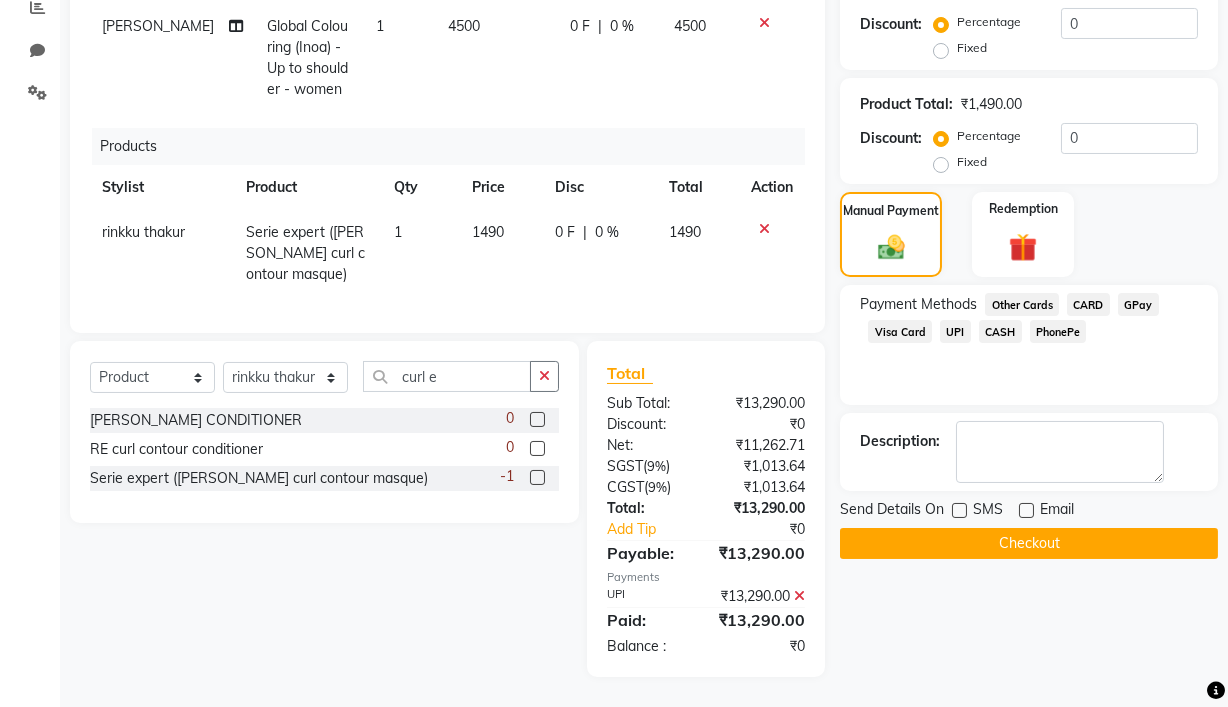 click on "Checkout" 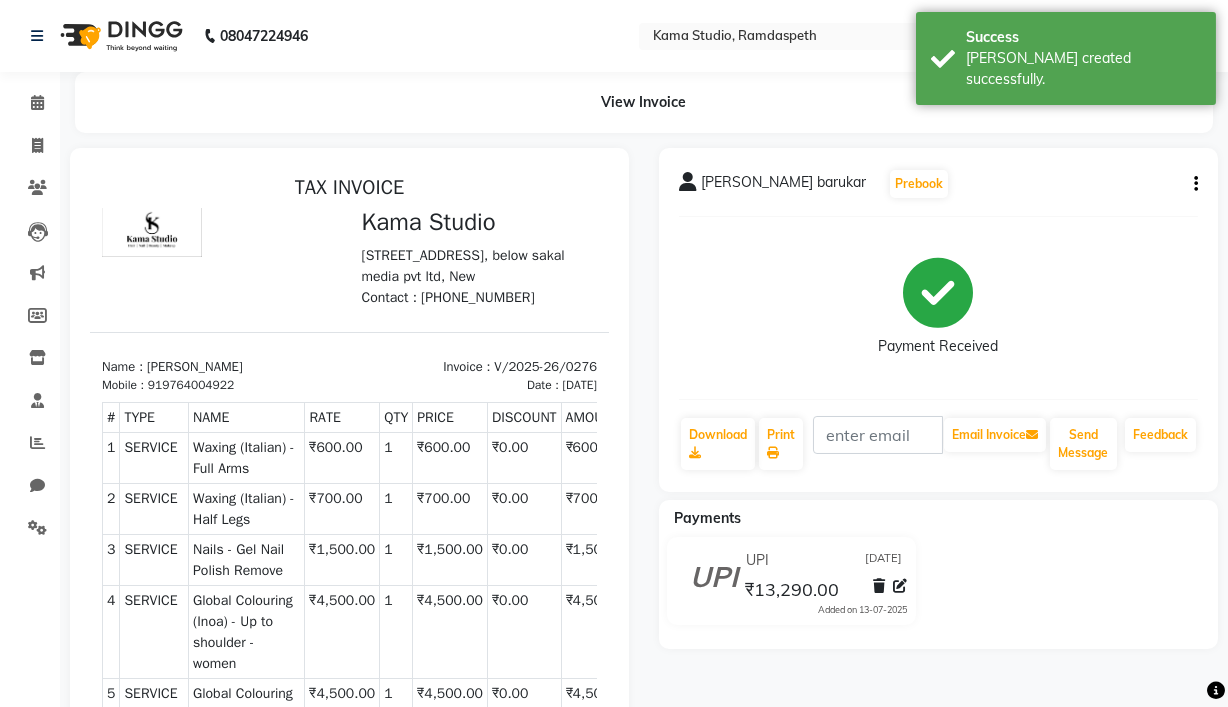 scroll, scrollTop: 0, scrollLeft: 0, axis: both 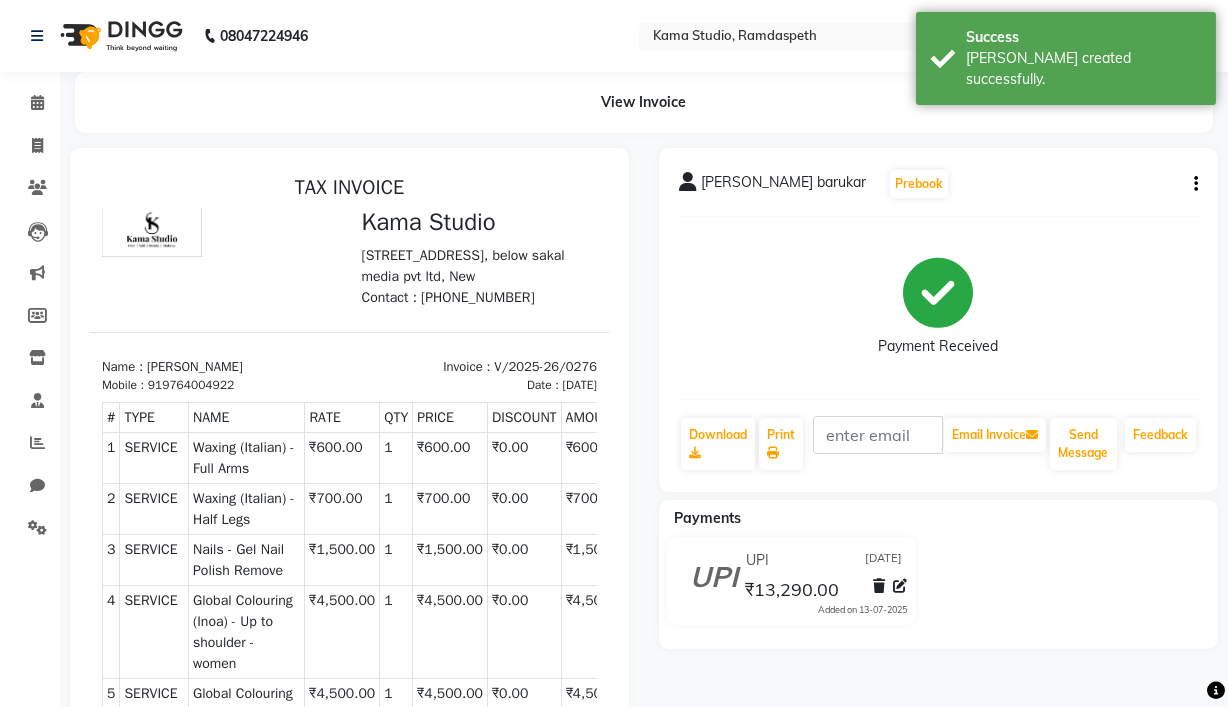 select on "service" 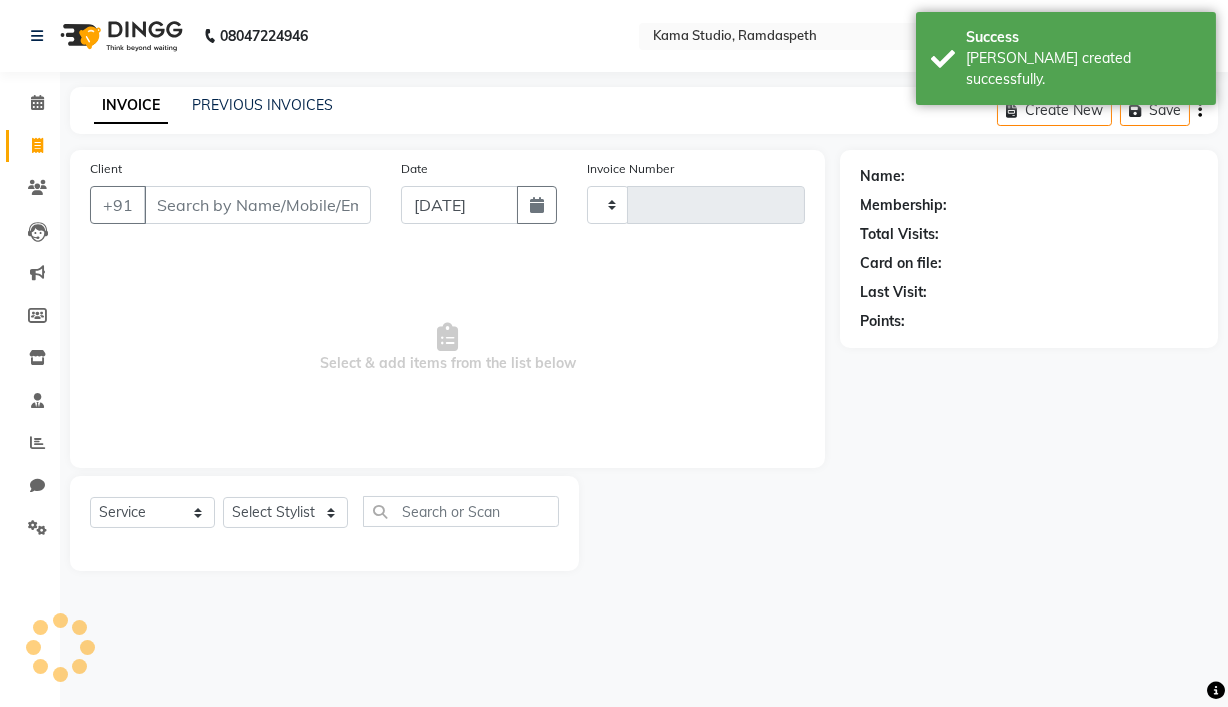 type on "0277" 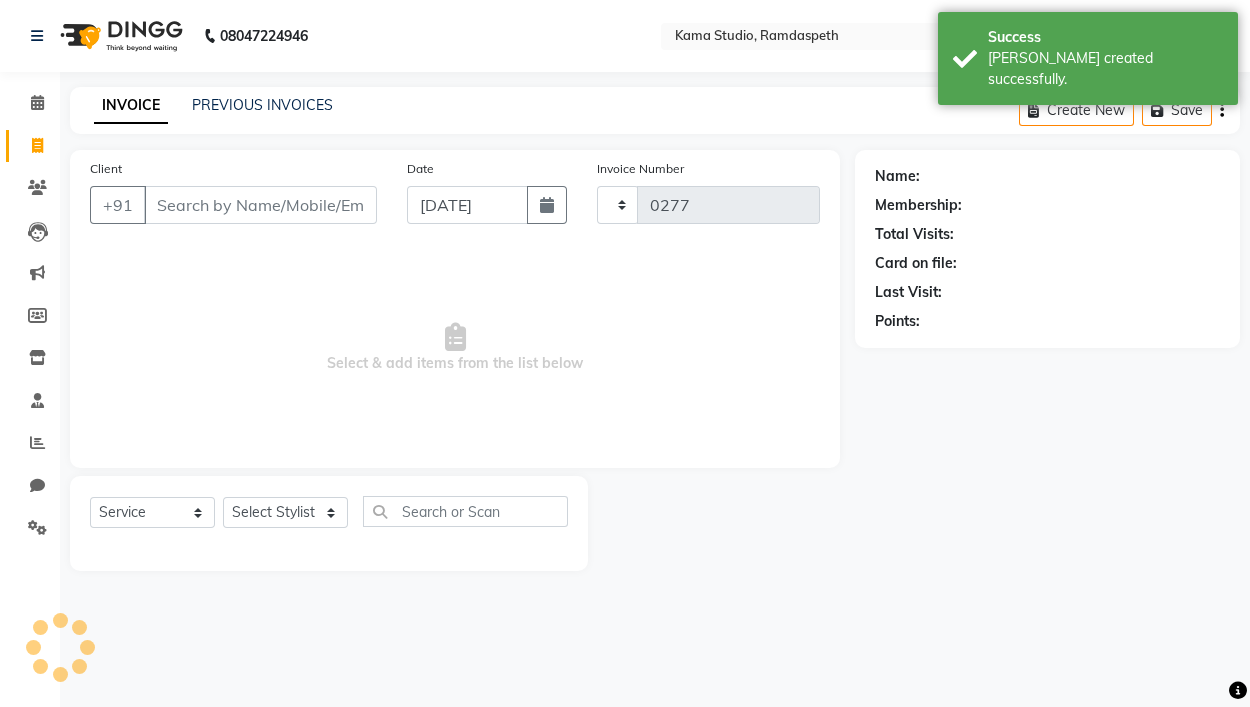 select on "7582" 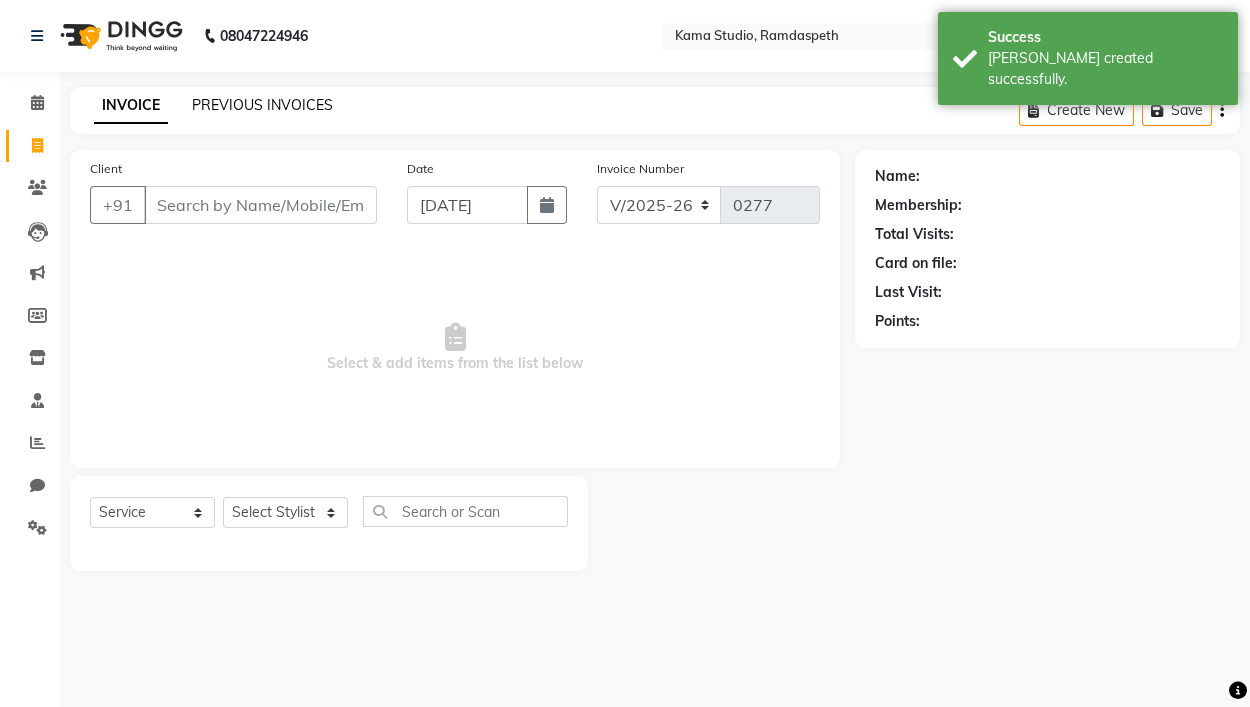 click on "PREVIOUS INVOICES" 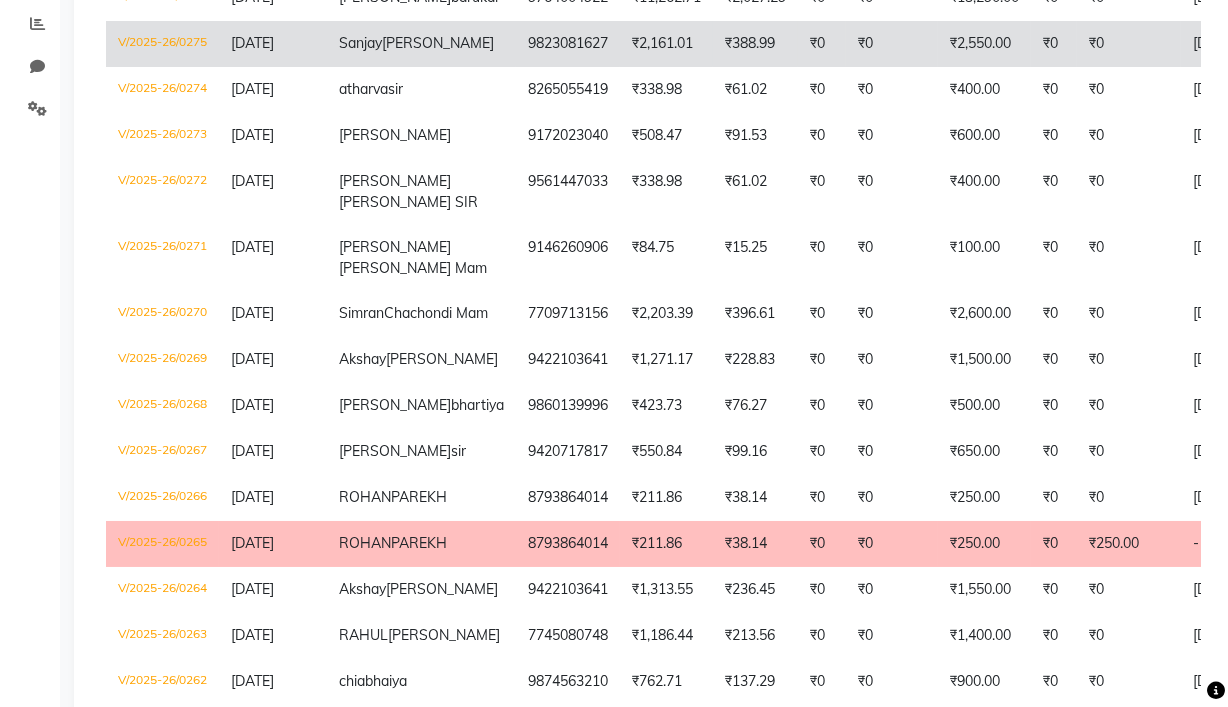 scroll, scrollTop: 470, scrollLeft: 0, axis: vertical 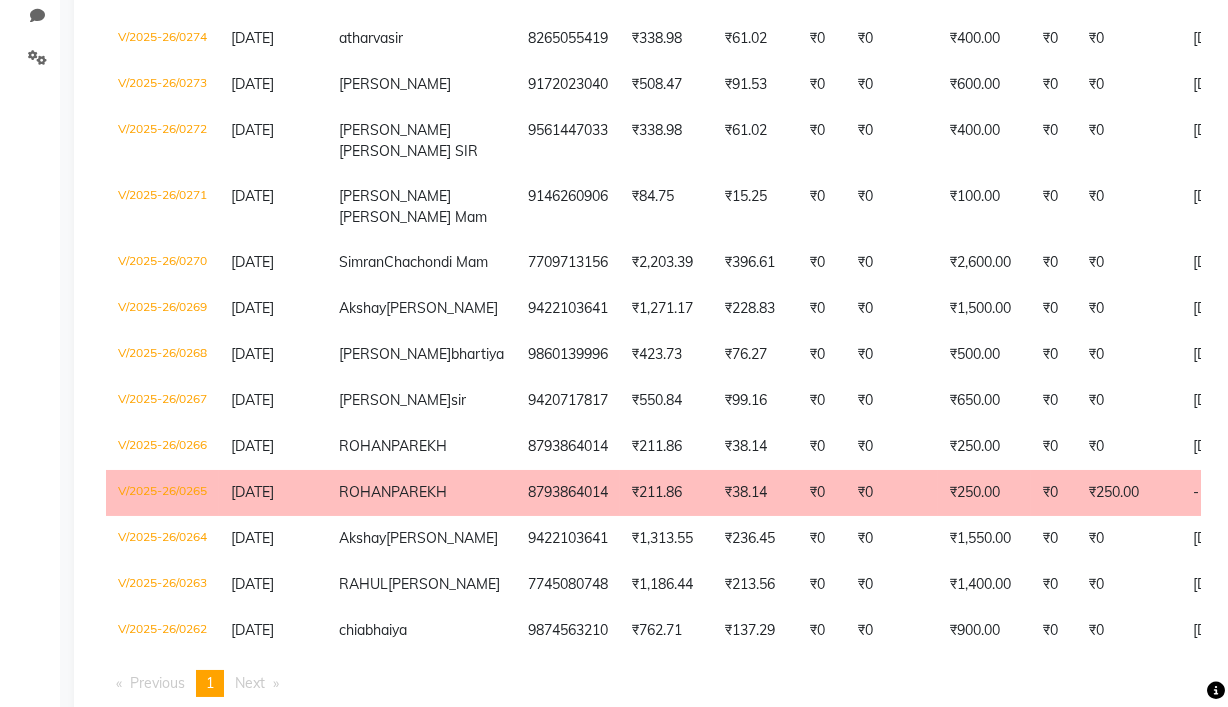 select on "service" 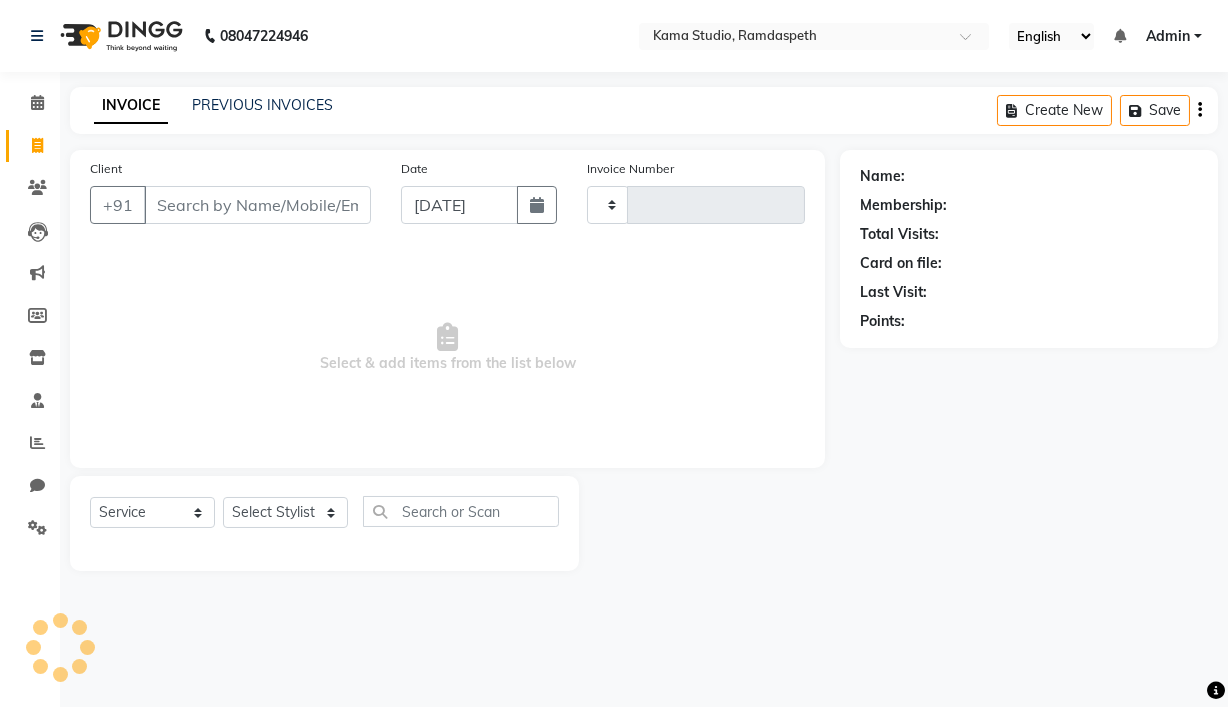 scroll, scrollTop: 0, scrollLeft: 0, axis: both 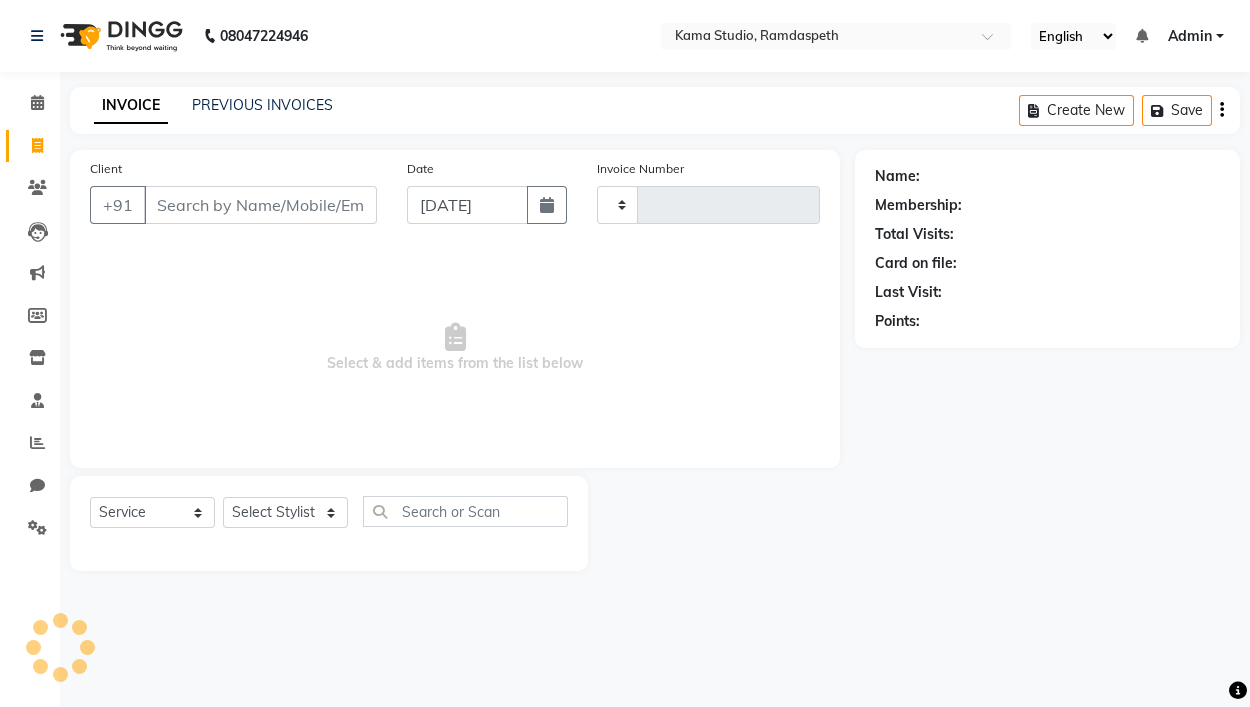 type on "0277" 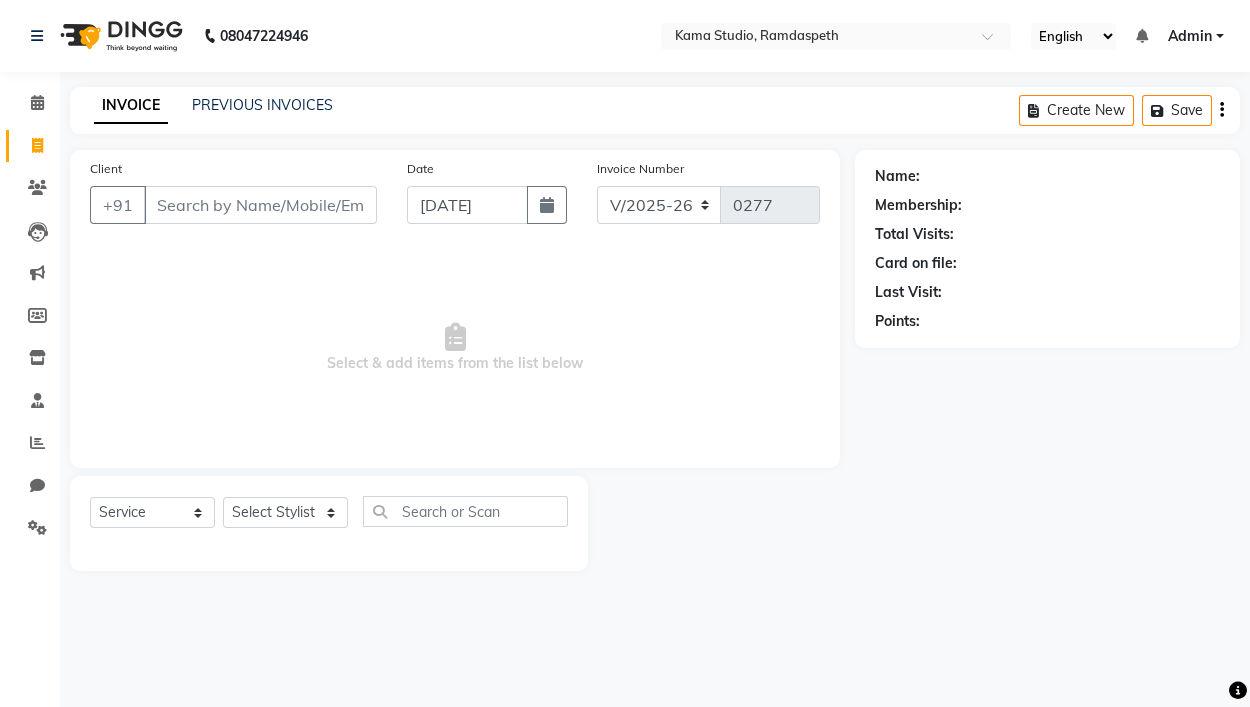 click on "Client" at bounding box center (260, 205) 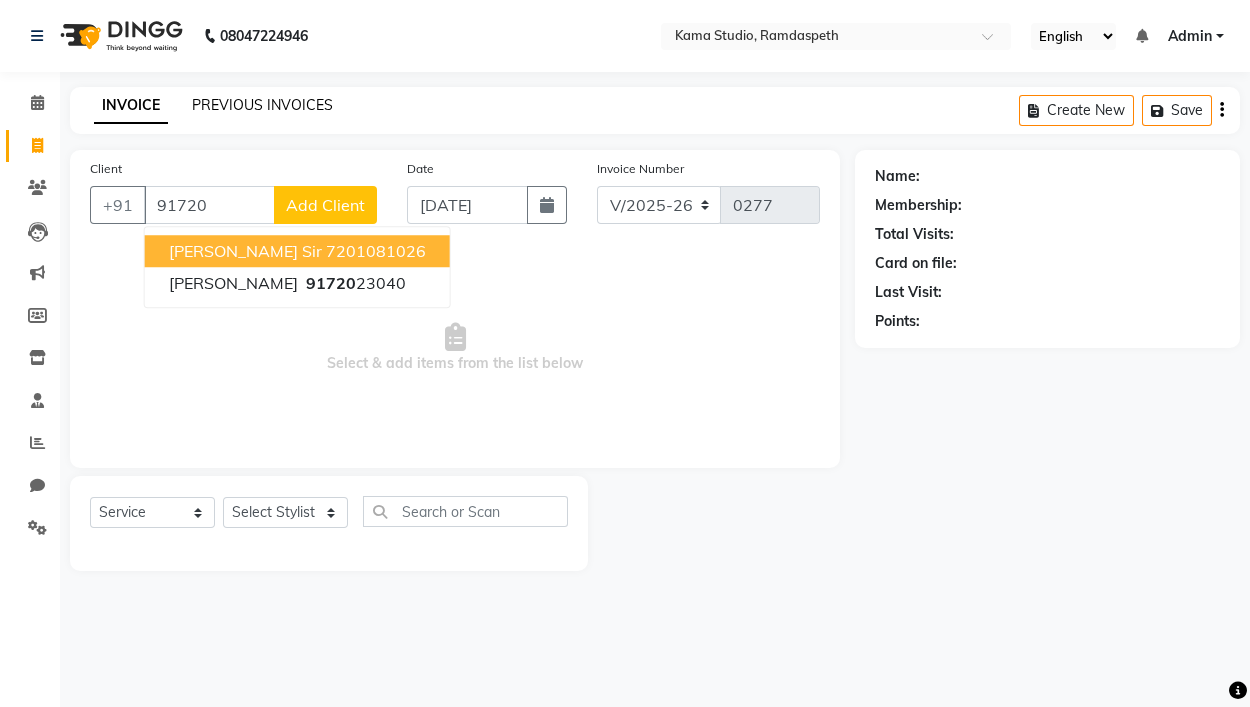type on "91720" 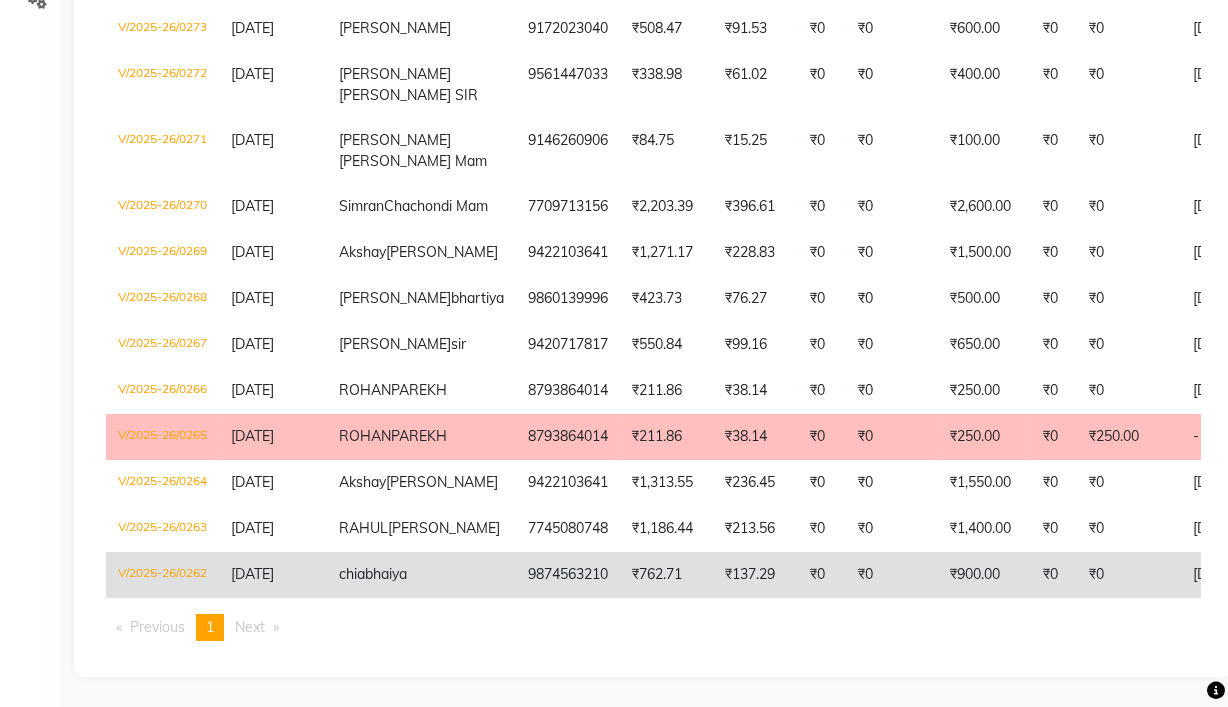 scroll, scrollTop: 770, scrollLeft: 0, axis: vertical 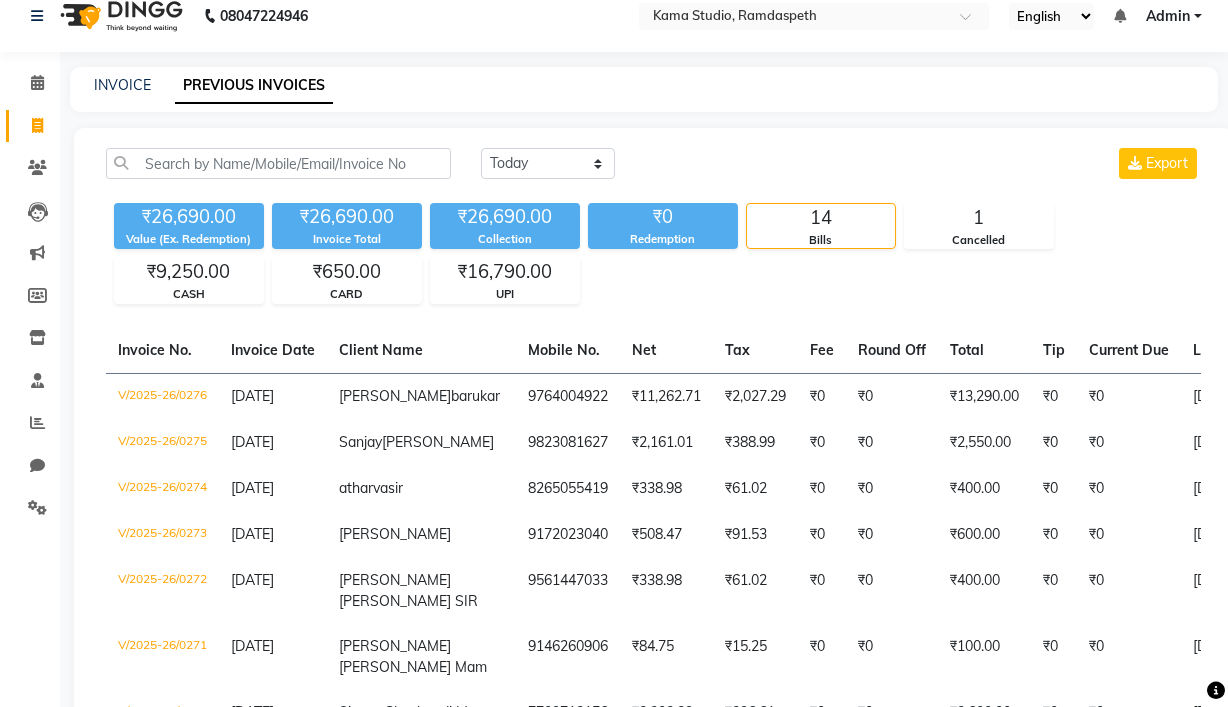 drag, startPoint x: 836, startPoint y: 753, endPoint x: 986, endPoint y: 753, distance: 150 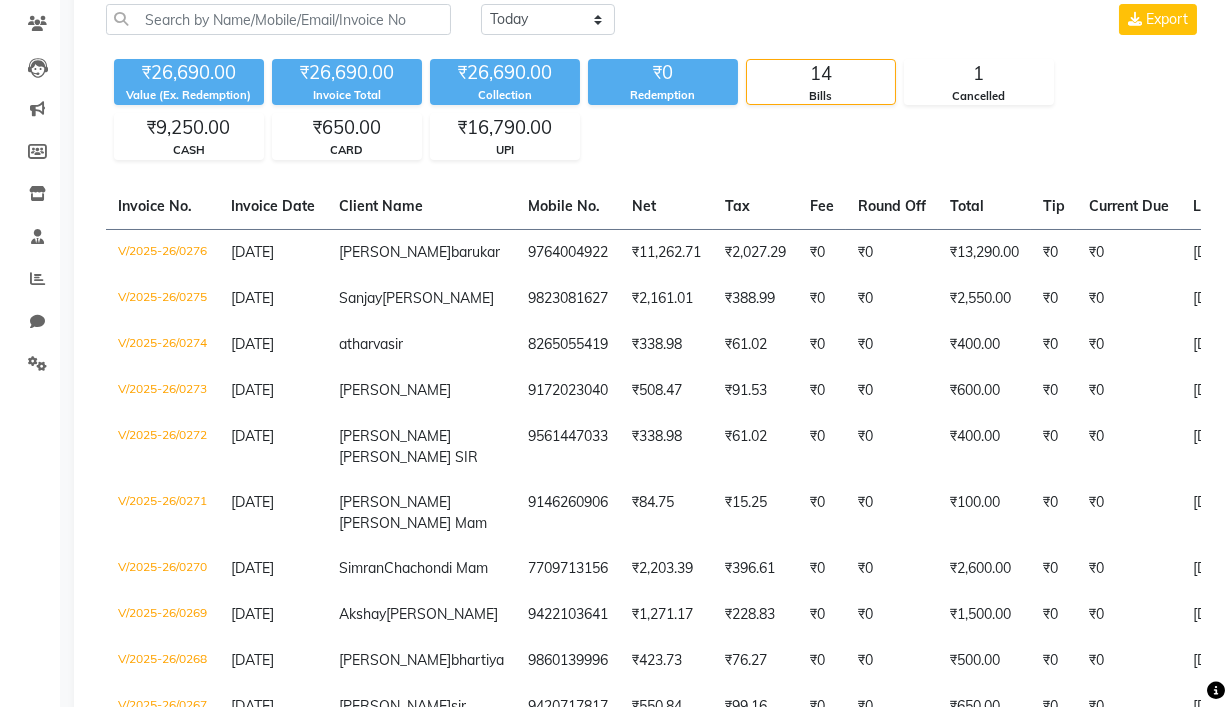 click on "Today Yesterday Custom Range Export ₹26,690.00 Value (Ex. Redemption) ₹26,690.00 Invoice Total  ₹26,690.00 Collection ₹0 Redemption 14 Bills 1 Cancelled ₹9,250.00 CASH ₹650.00 CARD ₹16,790.00 UPI  Invoice No.   Invoice Date   Client Name   Mobile No.   Net   Tax   Fee   Round Off   Total   Tip   Current Due   Last Payment Date   Payment Amount   Payment Methods   Cancel Reason   Status   V/2025-26/0276  13-07-2025 Mrunal  barukar 9764004922 ₹11,262.71 ₹2,027.29  ₹0  ₹0 ₹13,290.00 ₹0 ₹0 13-07-2025 ₹13,290.00  UPI - PAID  V/2025-26/0275  13-07-2025 Sanjay  parwani 9823081627 ₹2,161.01 ₹388.99  ₹0  ₹0 ₹2,550.00 ₹0 ₹0 13-07-2025 ₹2,550.00  CASH - PAID  V/2025-26/0274  13-07-2025 atharva  sir 8265055419 ₹338.98 ₹61.02  ₹0  ₹0 ₹400.00 ₹0 ₹0 13-07-2025 ₹400.00  CASH - PAID  V/2025-26/0273  13-07-2025 keshav agrawal   9172023040 ₹508.47 ₹91.53  ₹0  ₹0 ₹600.00 ₹0 ₹0 13-07-2025 ₹600.00  CASH - PAID  V/2025-26/0272  13-07-2025 RACHIT ₹338.98" 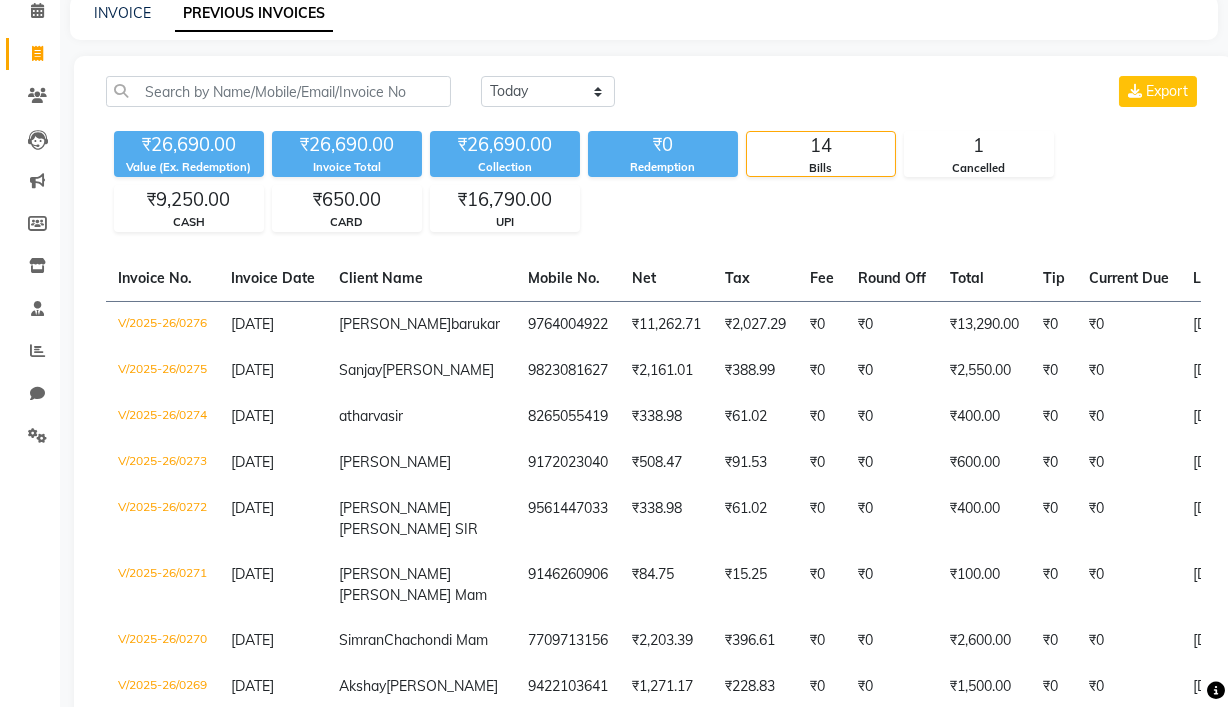 scroll, scrollTop: 0, scrollLeft: 0, axis: both 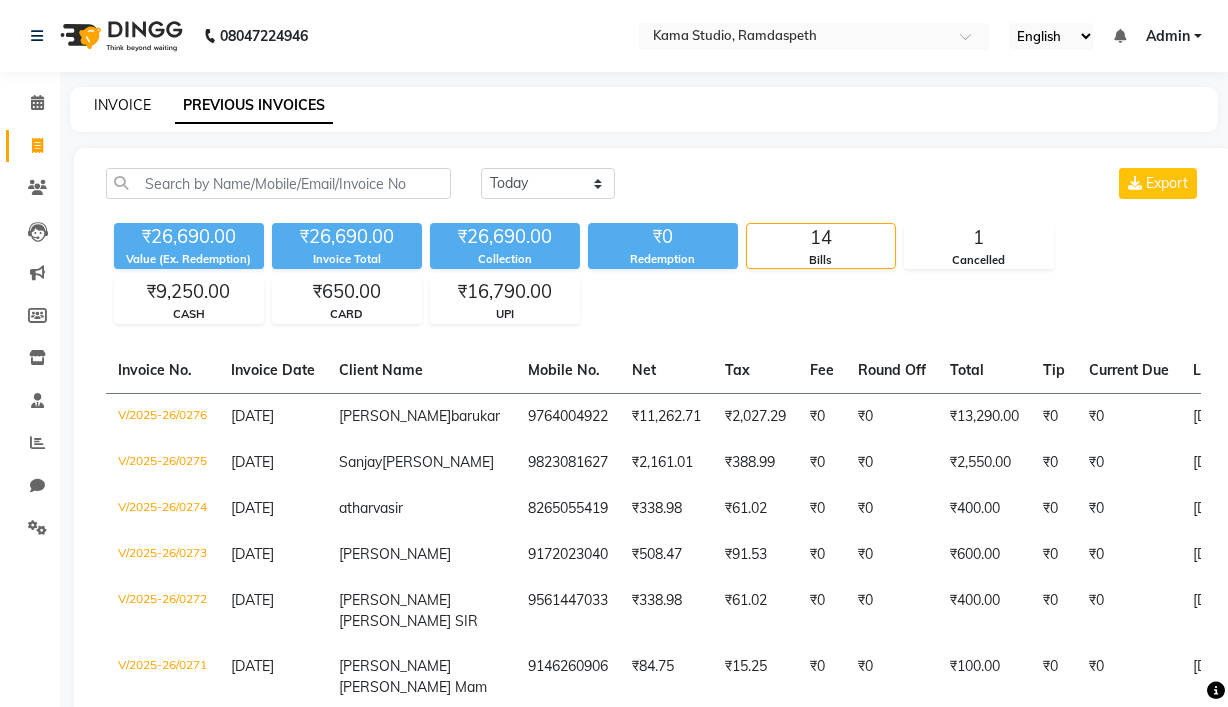 click on "INVOICE" 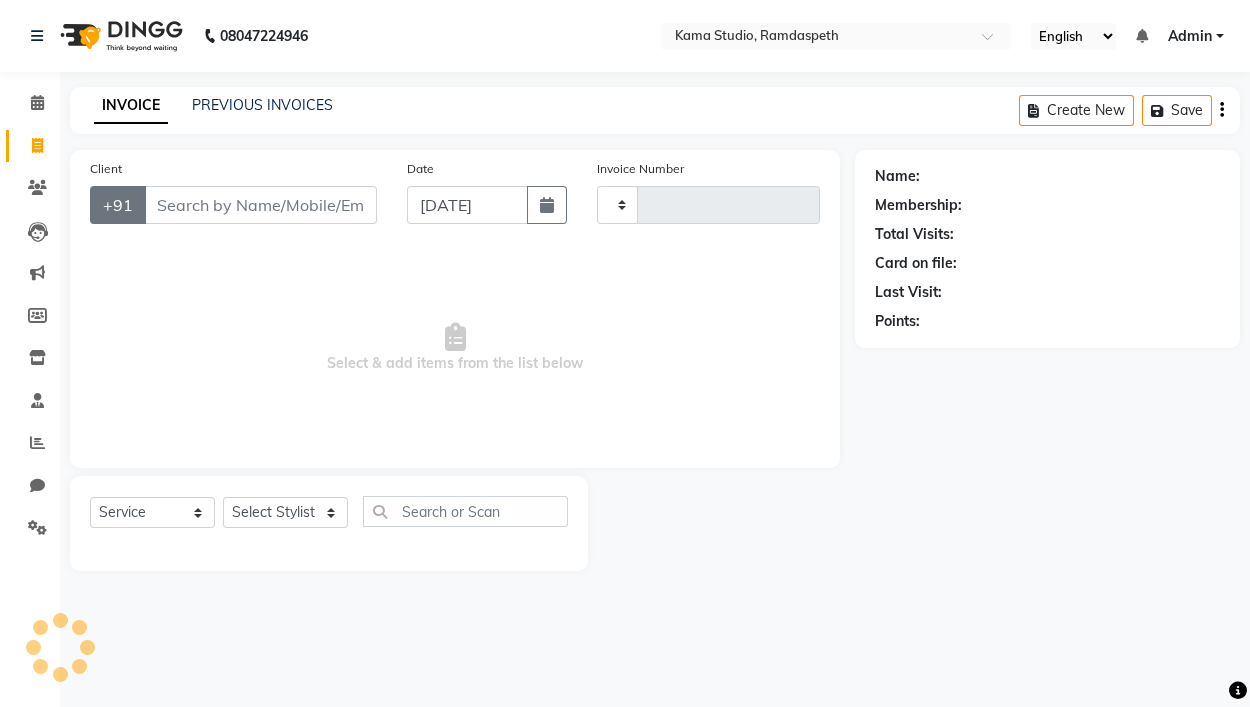 type on "0277" 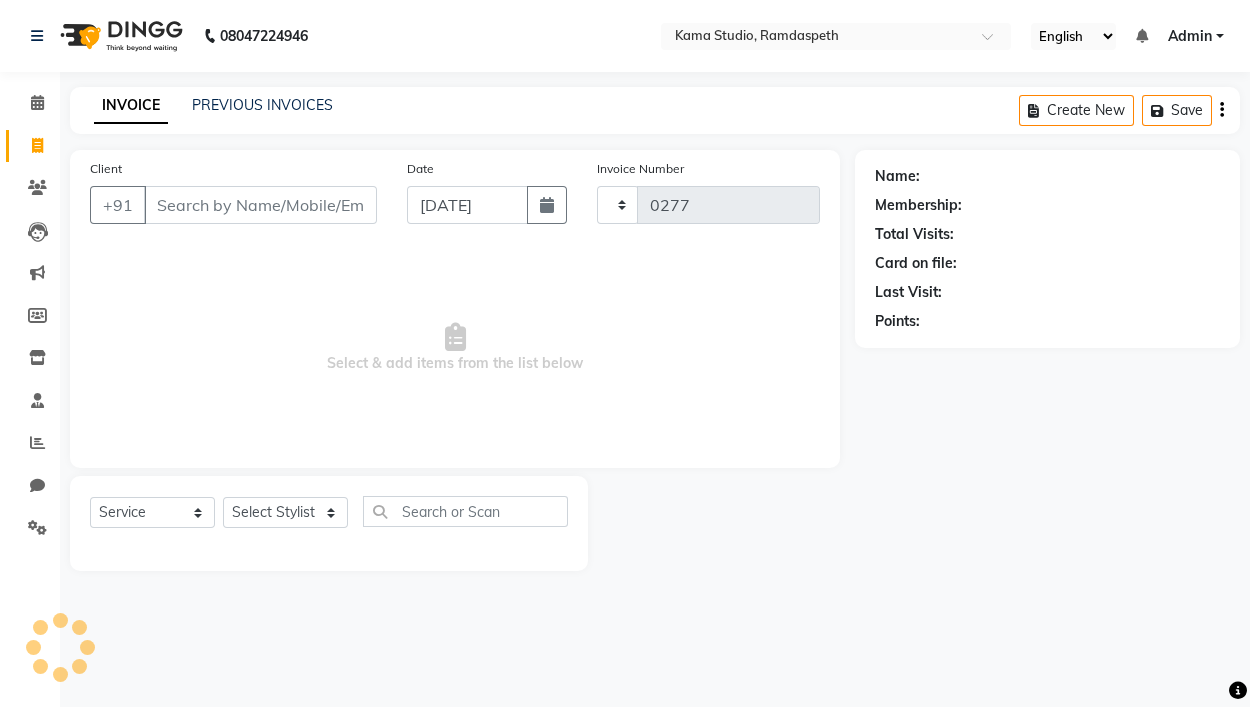 select on "7582" 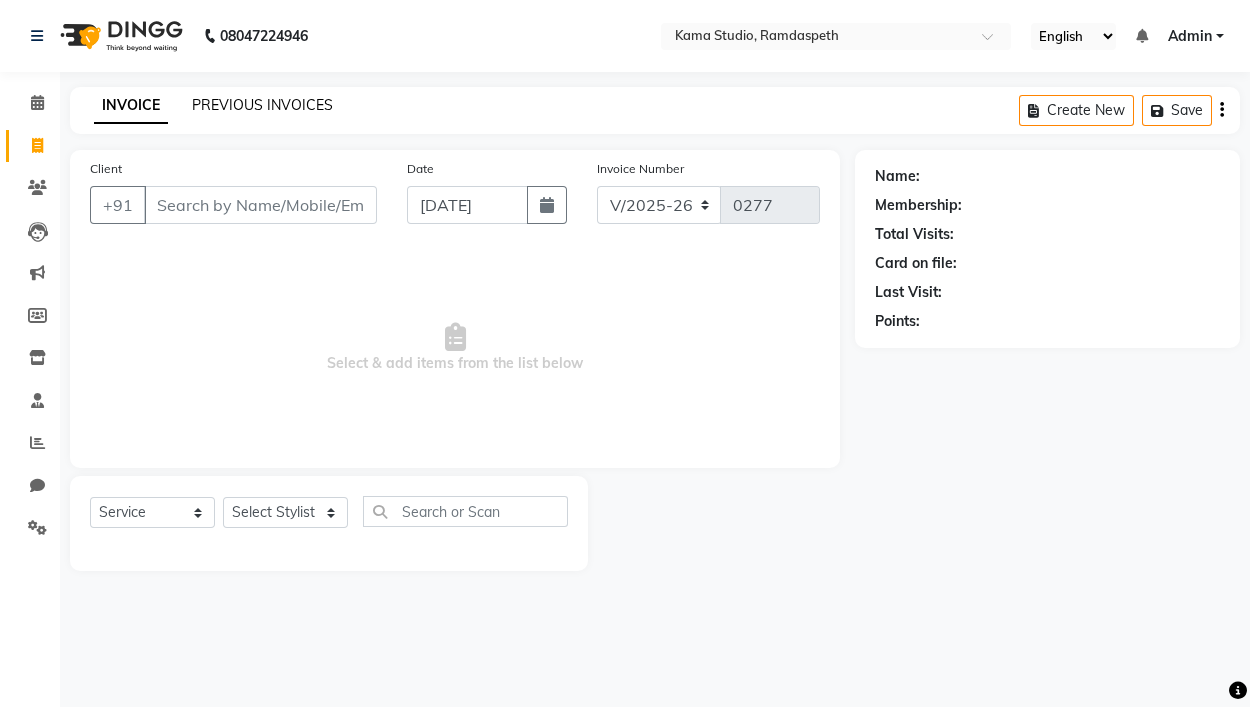 click on "PREVIOUS INVOICES" 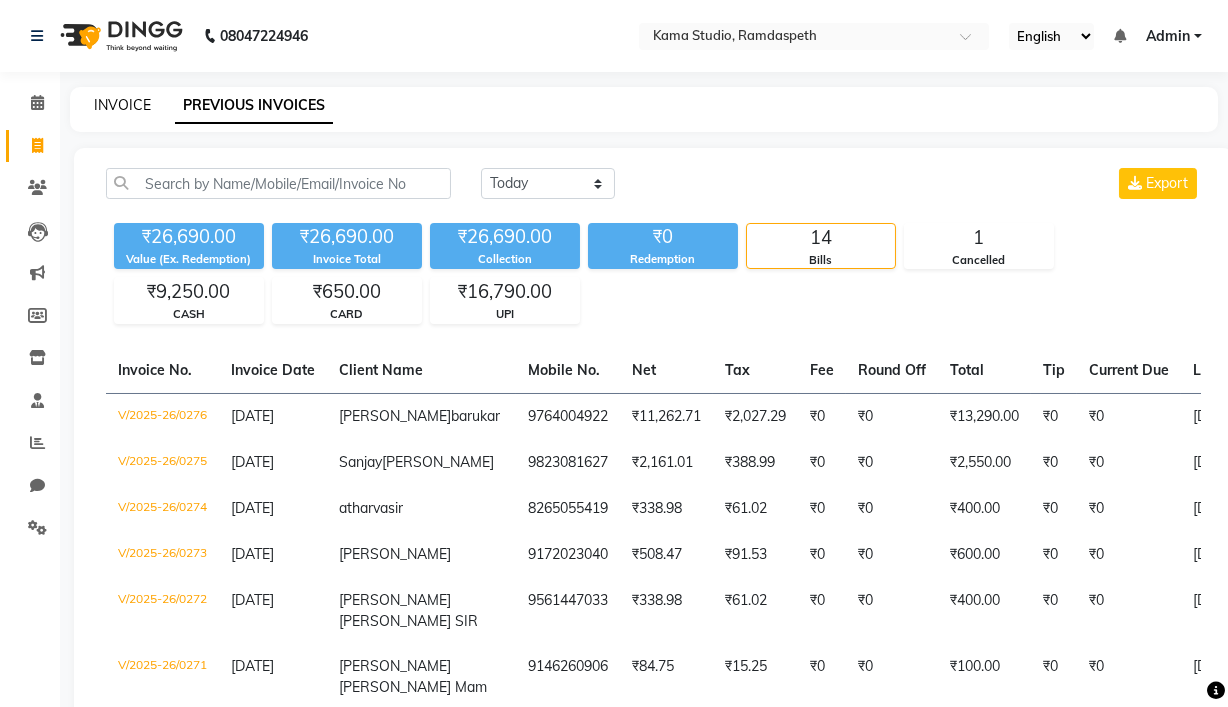 click on "INVOICE" 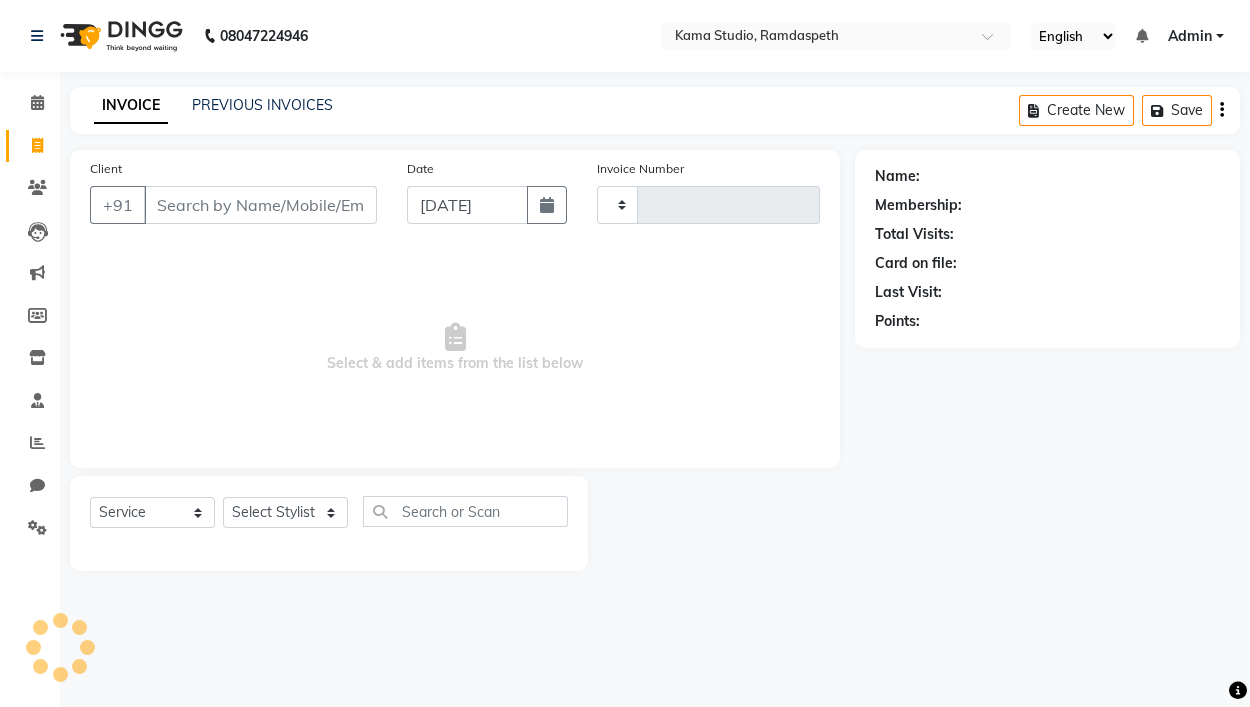 type on "0277" 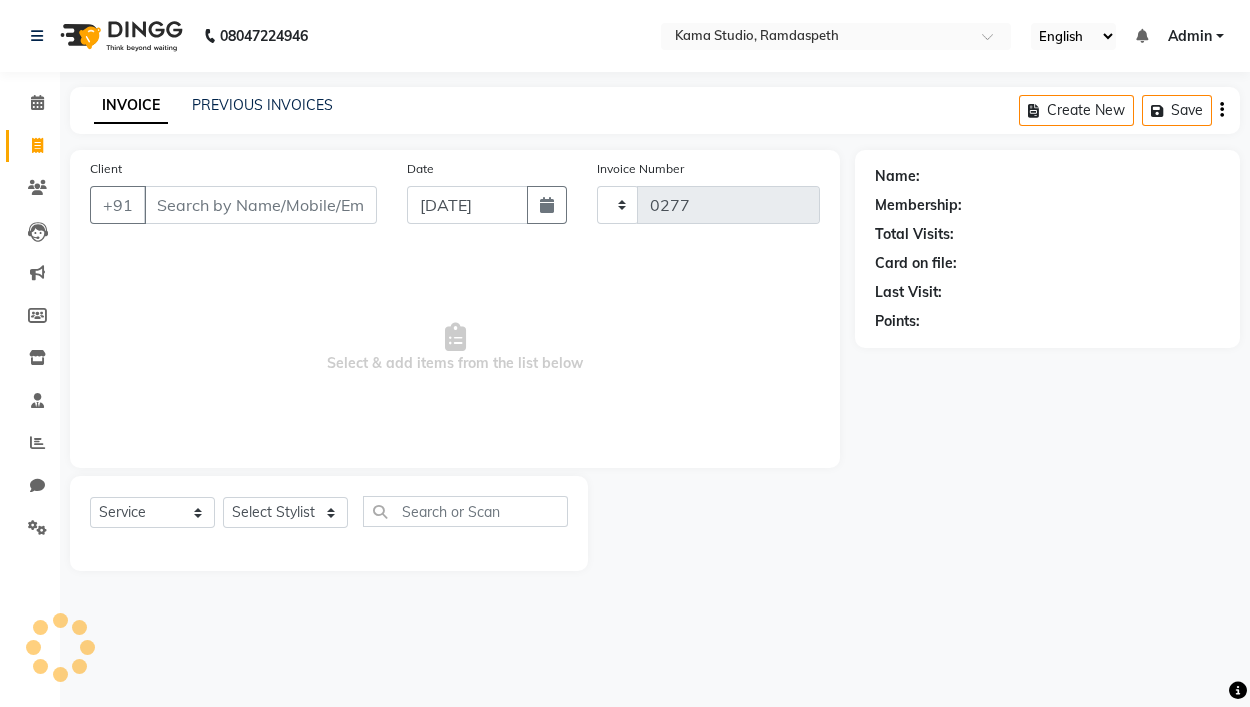 select on "7582" 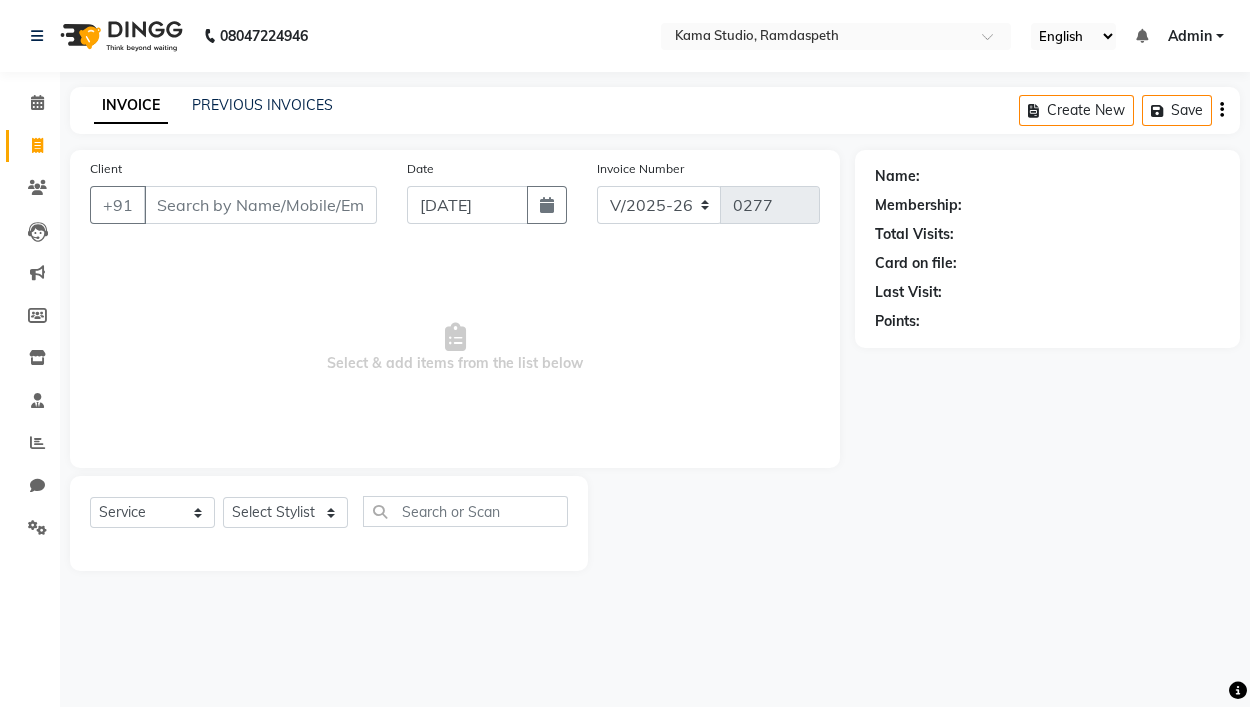 click on "Client" at bounding box center [260, 205] 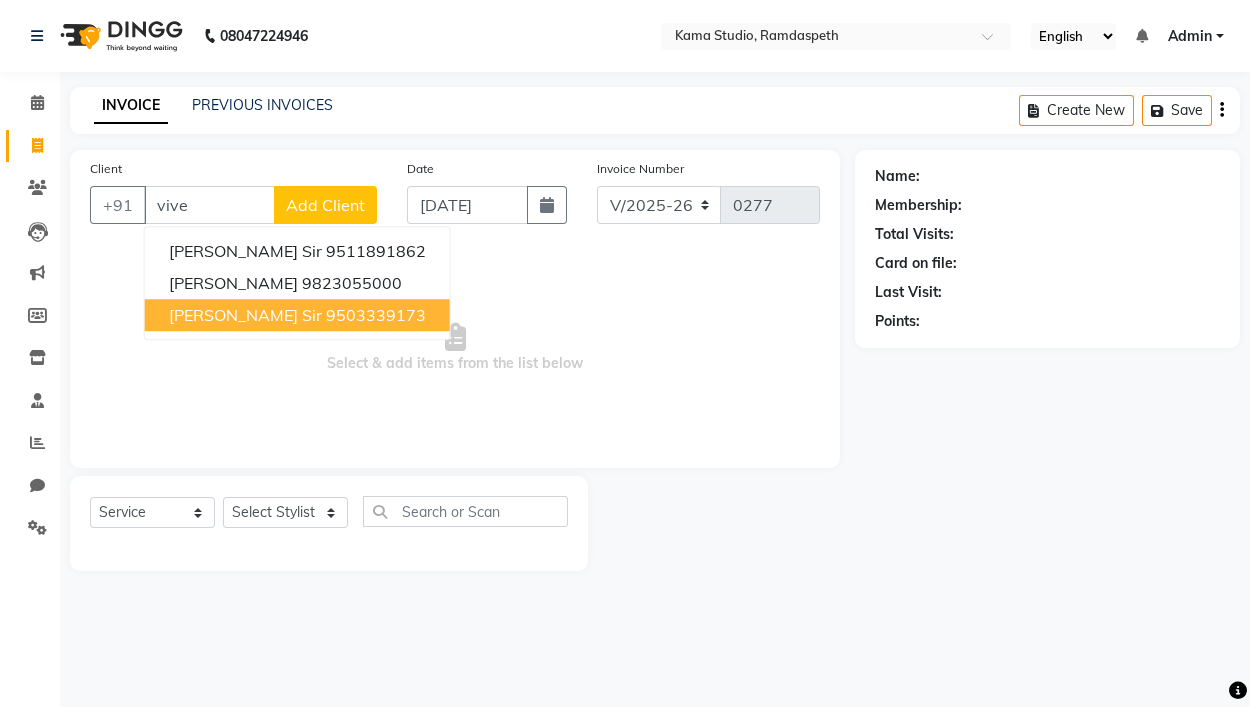 click on "Vivek Bhangde sir" at bounding box center (245, 315) 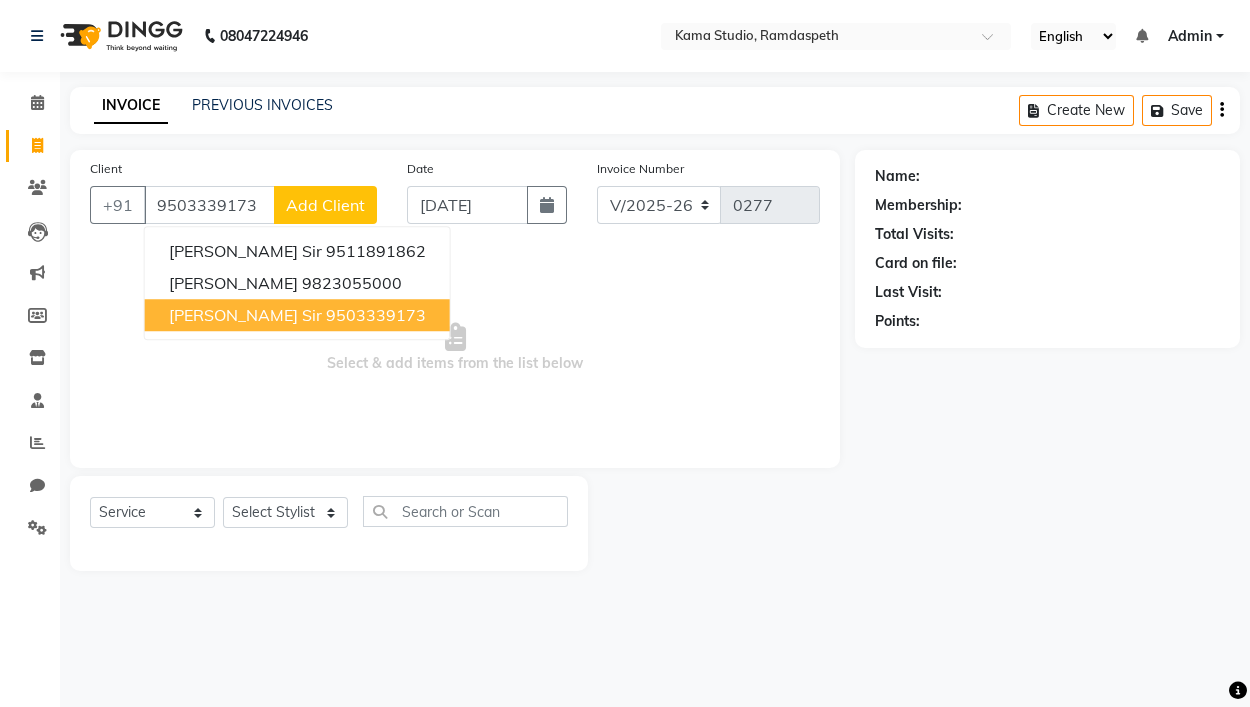 type on "9503339173" 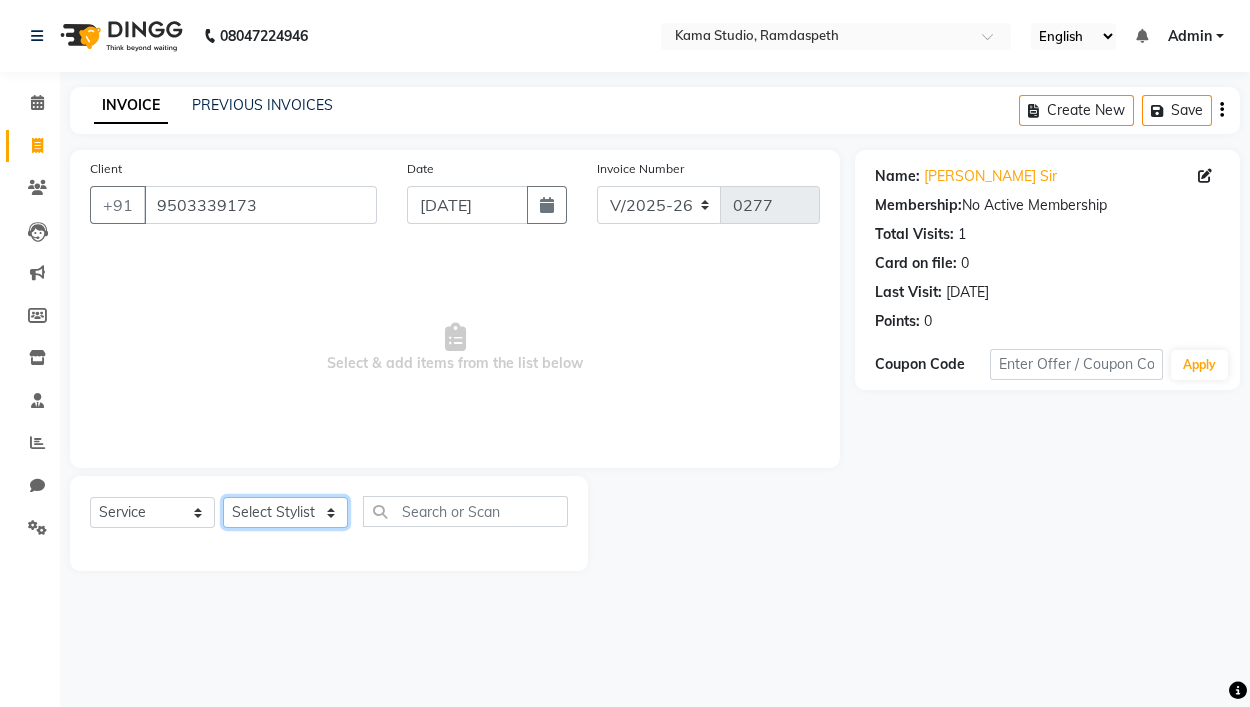 click on "Select Stylist Ajay Pal amol ramteke Ankit Dhawariya Sir ashis rajbanshi Devendra Dhawariya Sir Jay JAYANT VINOD CHINCHULKAR kishor  jambulkar Prajakta Ujjenkar Priya Gadge rinkku thakur  Sandeep Ugawakar Sangeeta Didi trupti rawale Vaishali More Varsha guru" 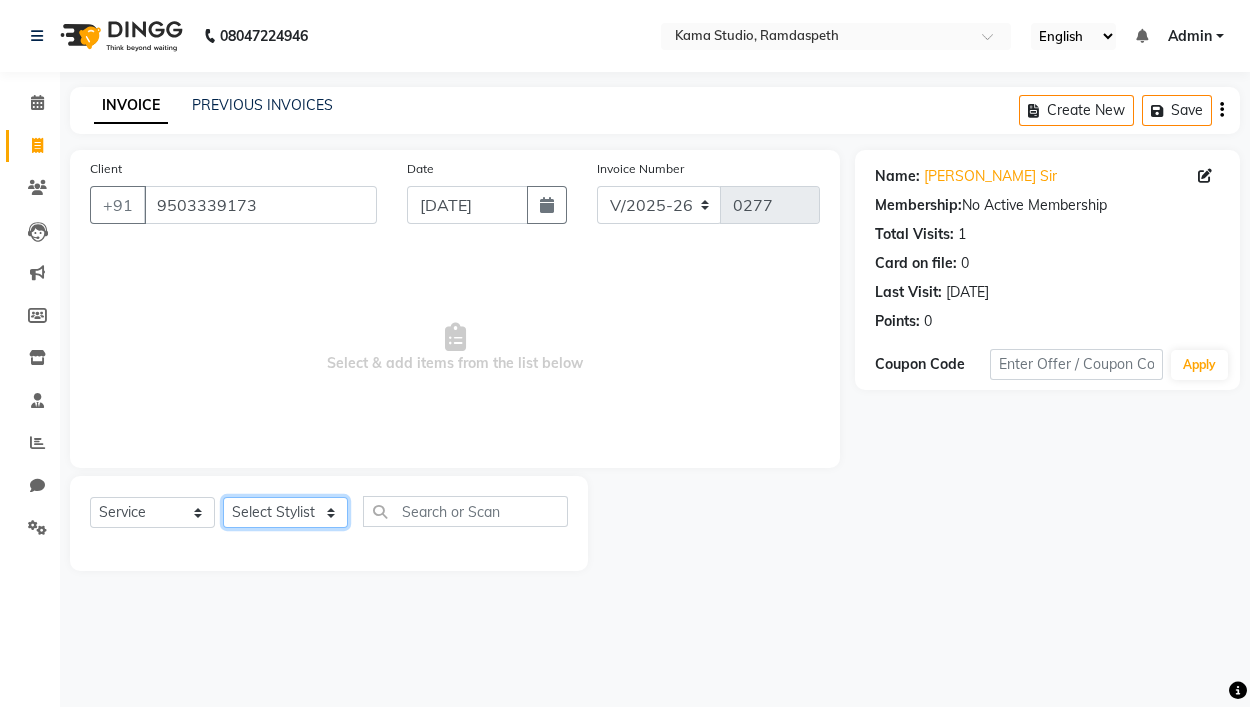 select on "85598" 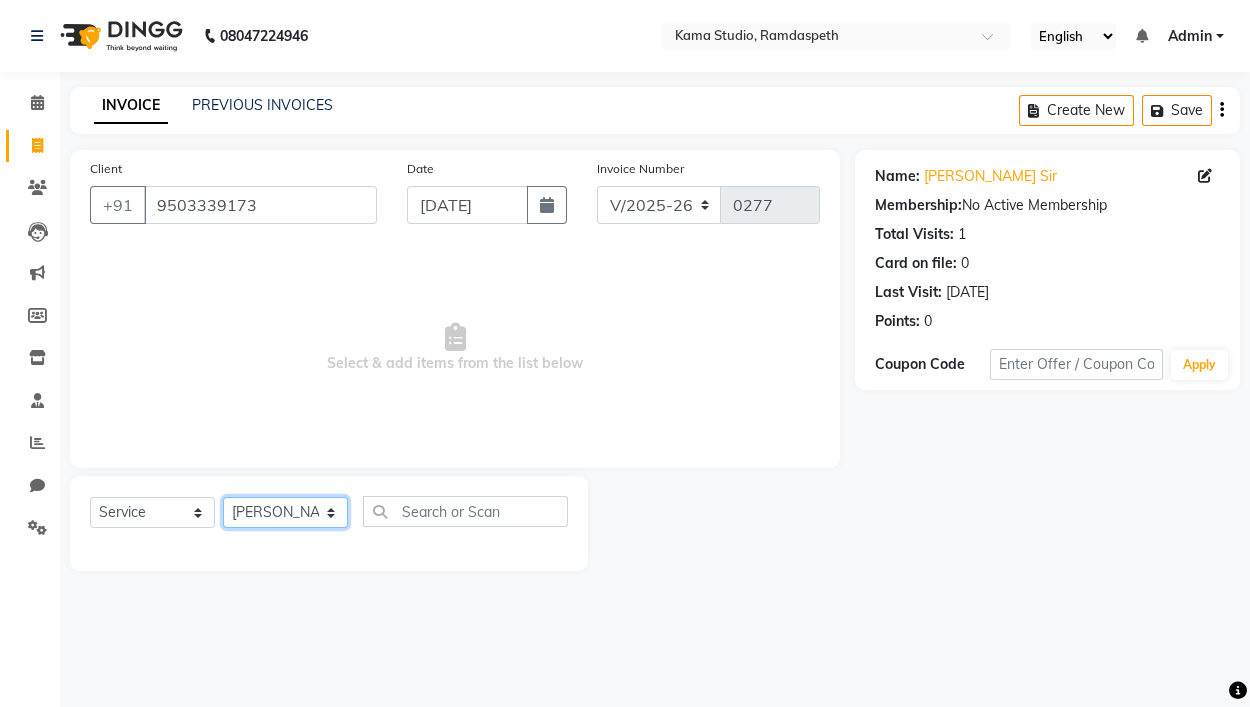 click on "Select Stylist Ajay Pal amol ramteke Ankit Dhawariya Sir ashis rajbanshi Devendra Dhawariya Sir Jay JAYANT VINOD CHINCHULKAR kishor  jambulkar Prajakta Ujjenkar Priya Gadge rinkku thakur  Sandeep Ugawakar Sangeeta Didi trupti rawale Vaishali More Varsha guru" 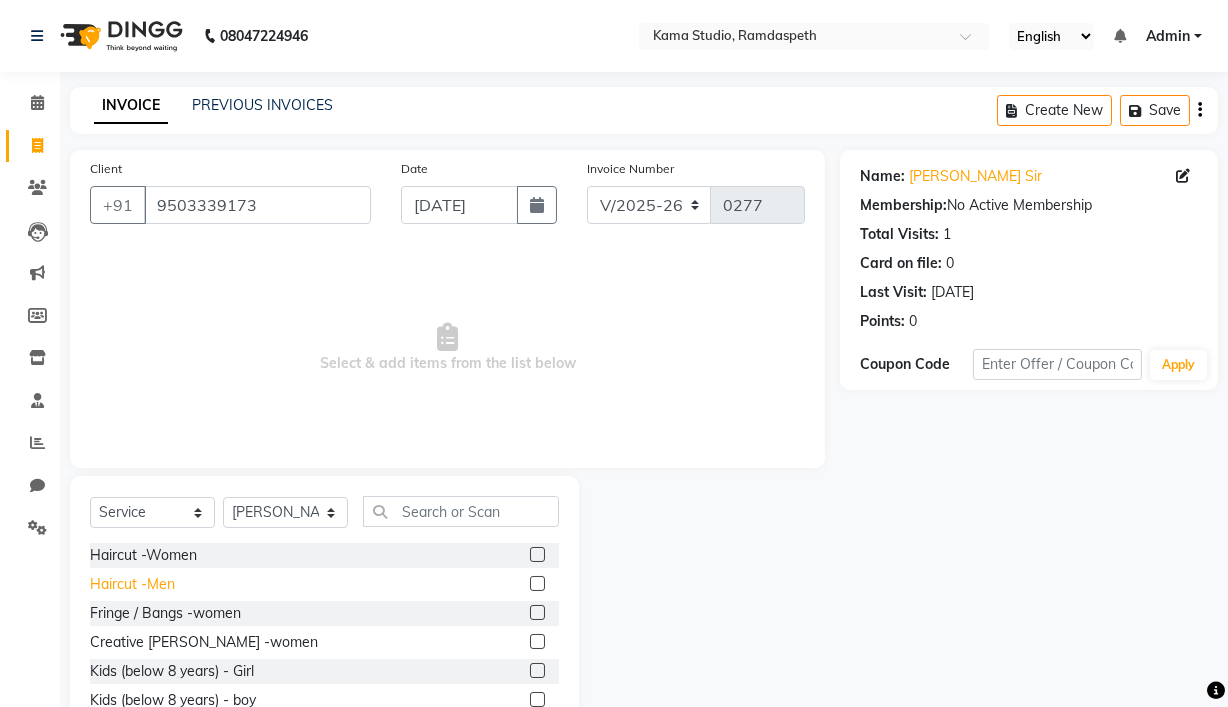 click on "Haircut -Men" 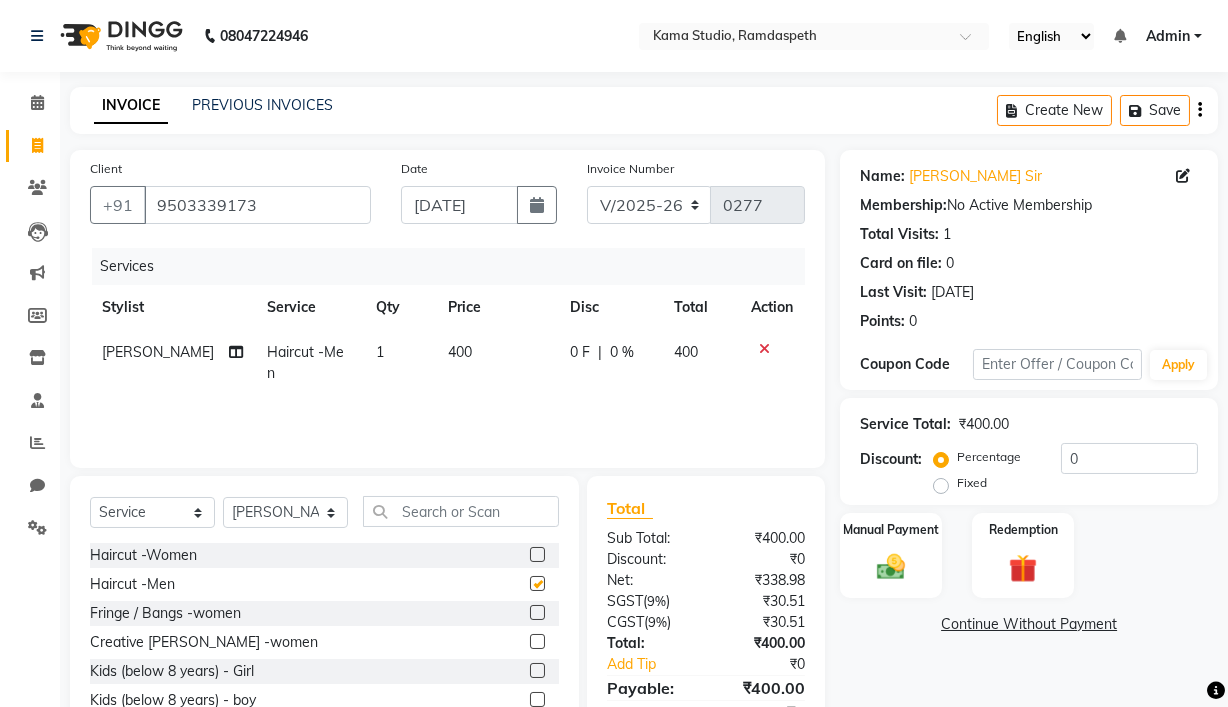 checkbox on "false" 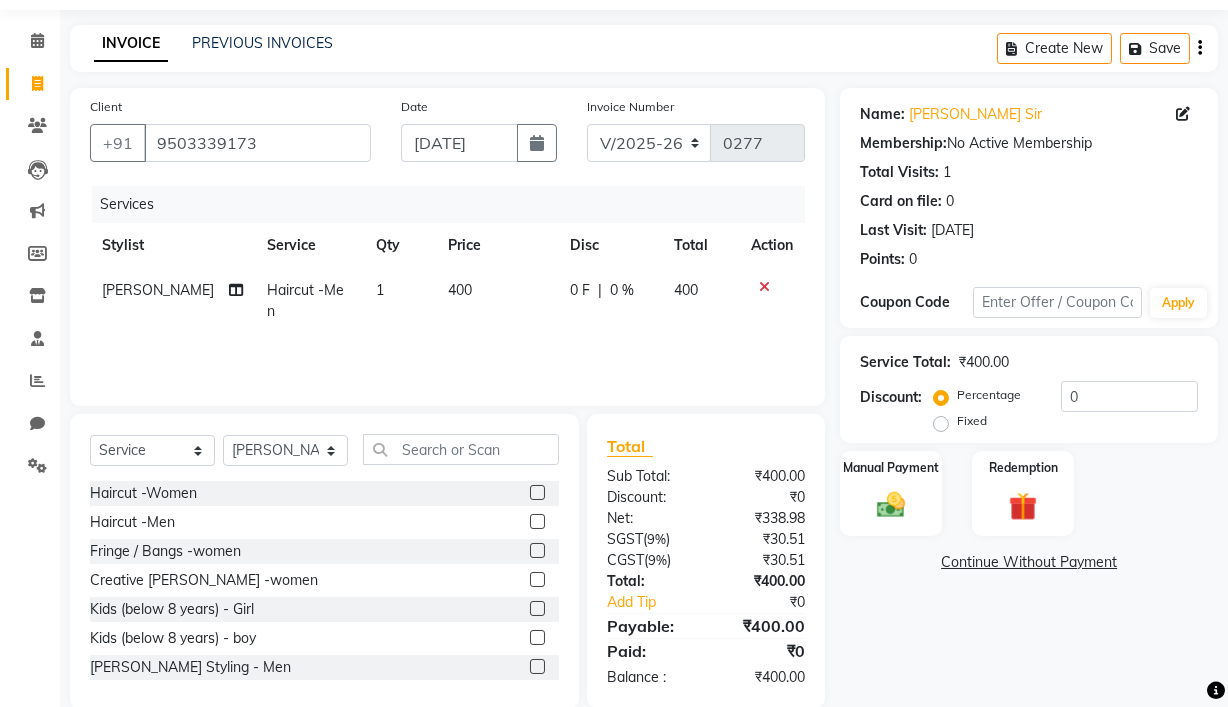 scroll, scrollTop: 95, scrollLeft: 0, axis: vertical 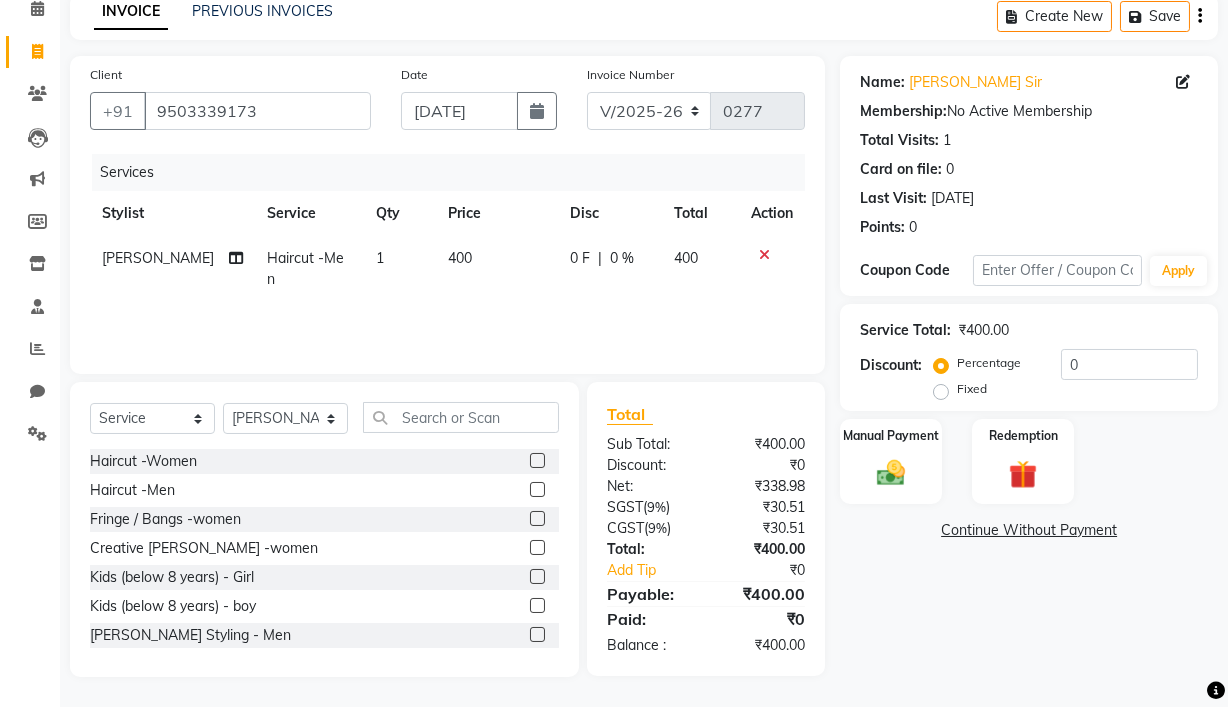 click on "Beard Styling - Men" 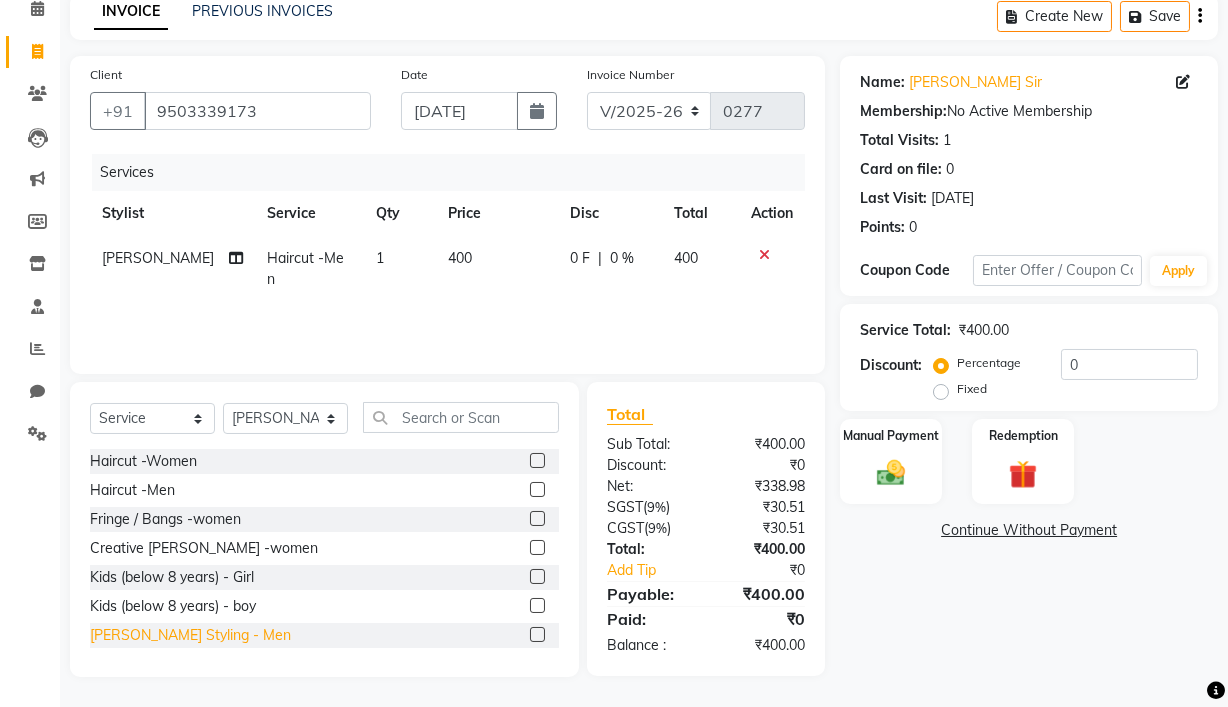 click on "Beard Styling - Men" 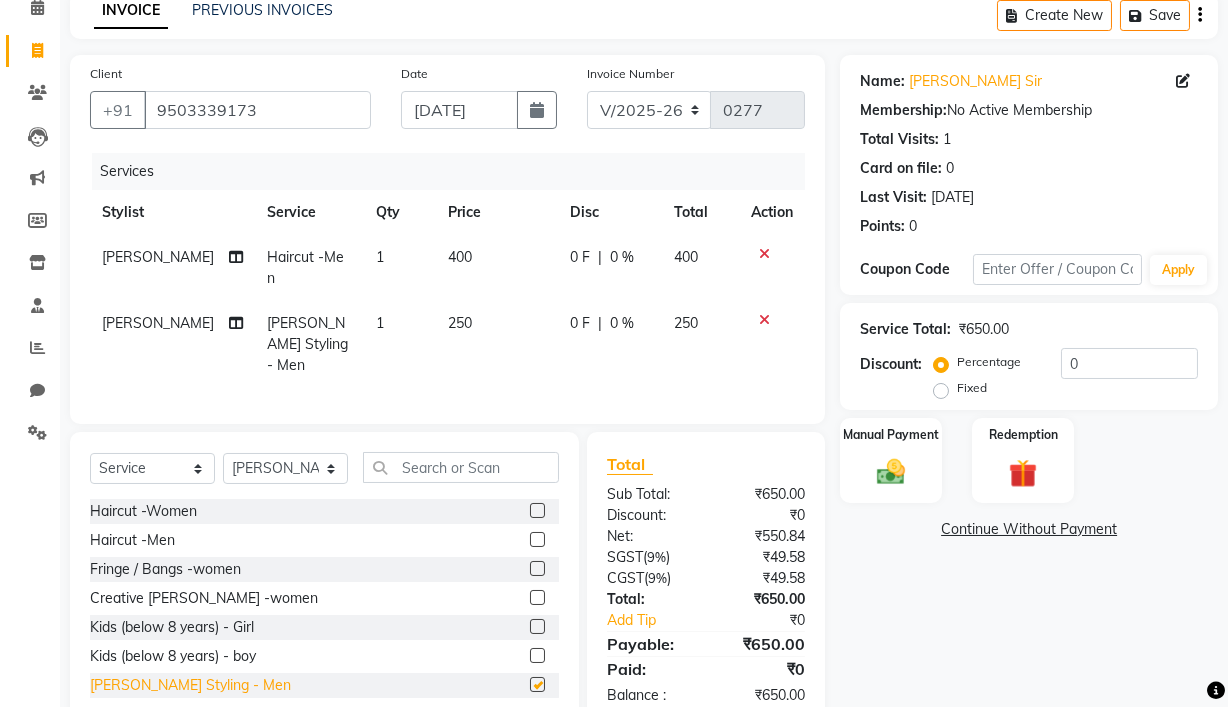 checkbox on "false" 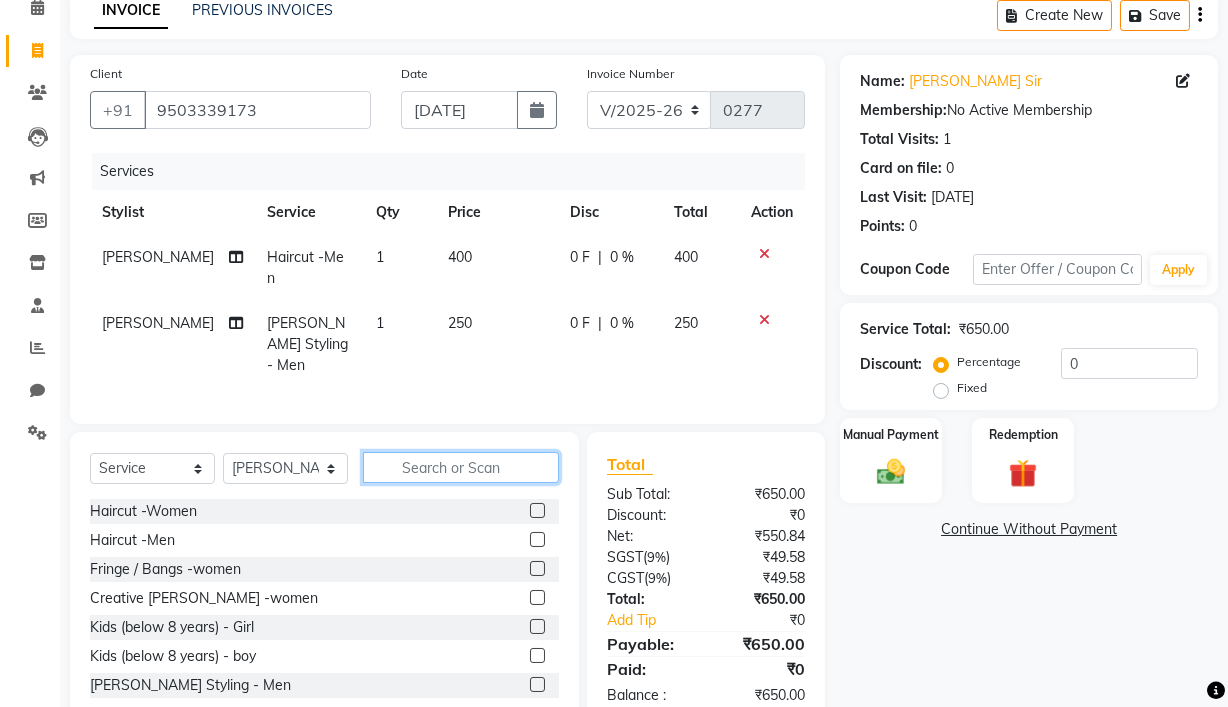 click 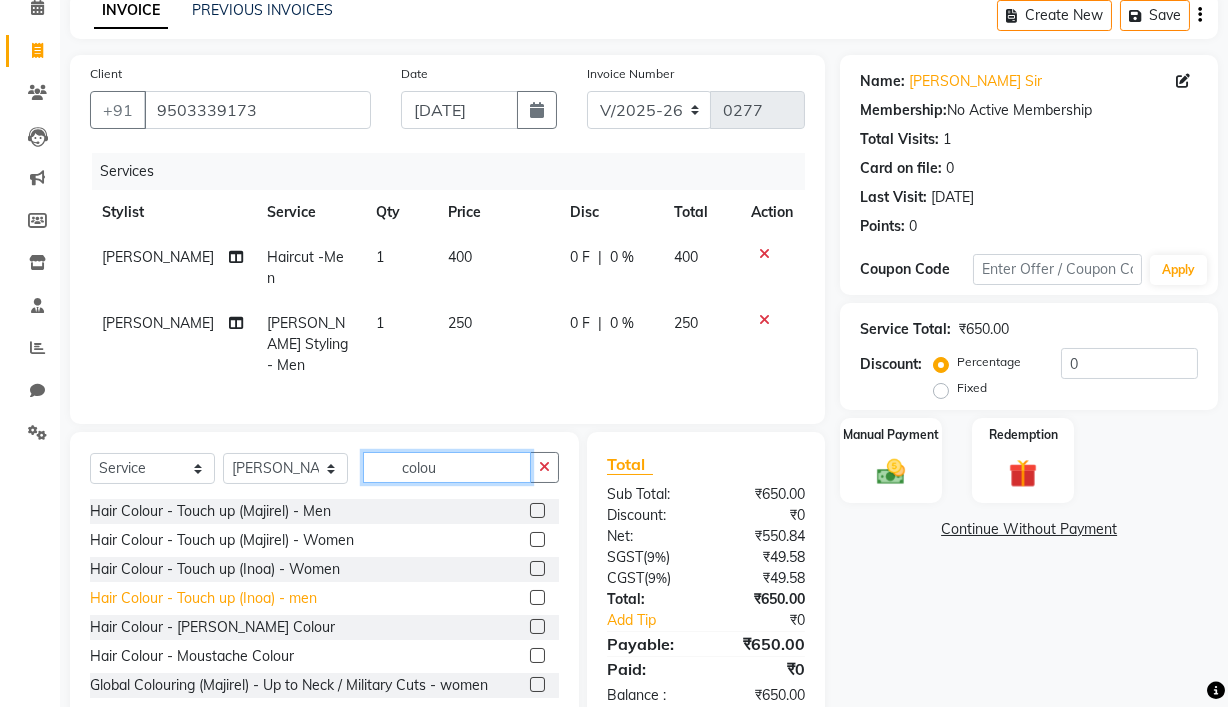 type on "colou" 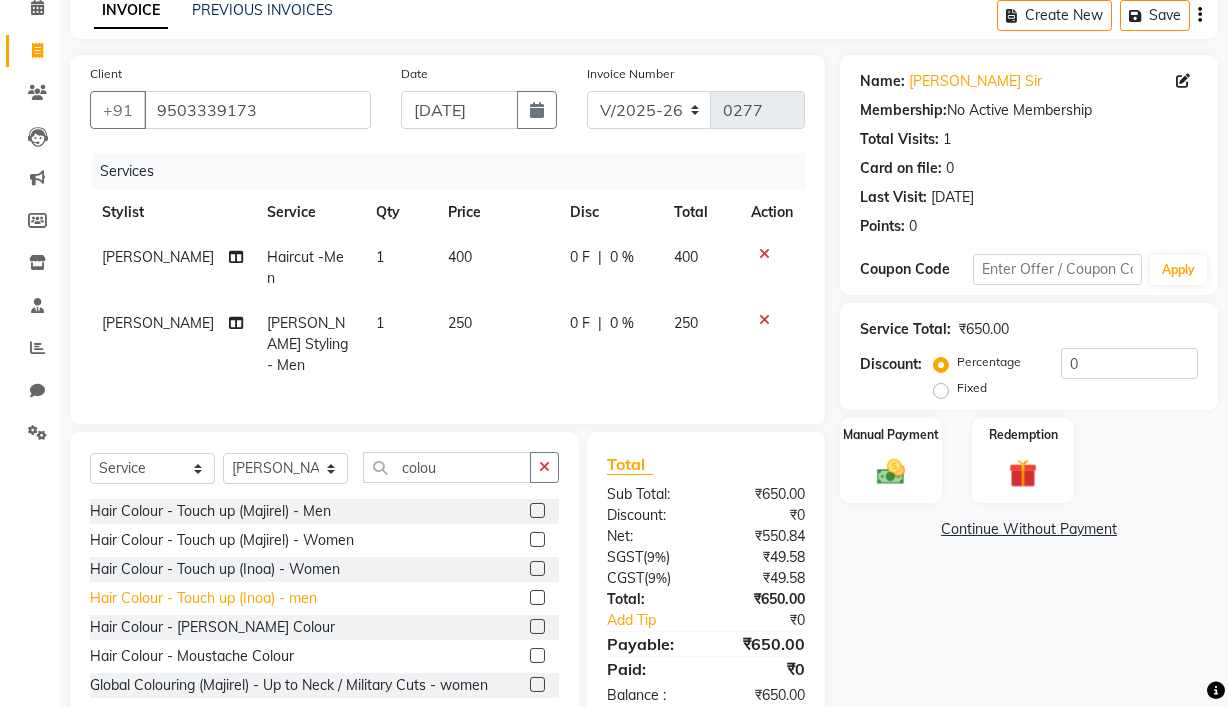 click on "Hair Colour - Touch up (Inoa) - men" 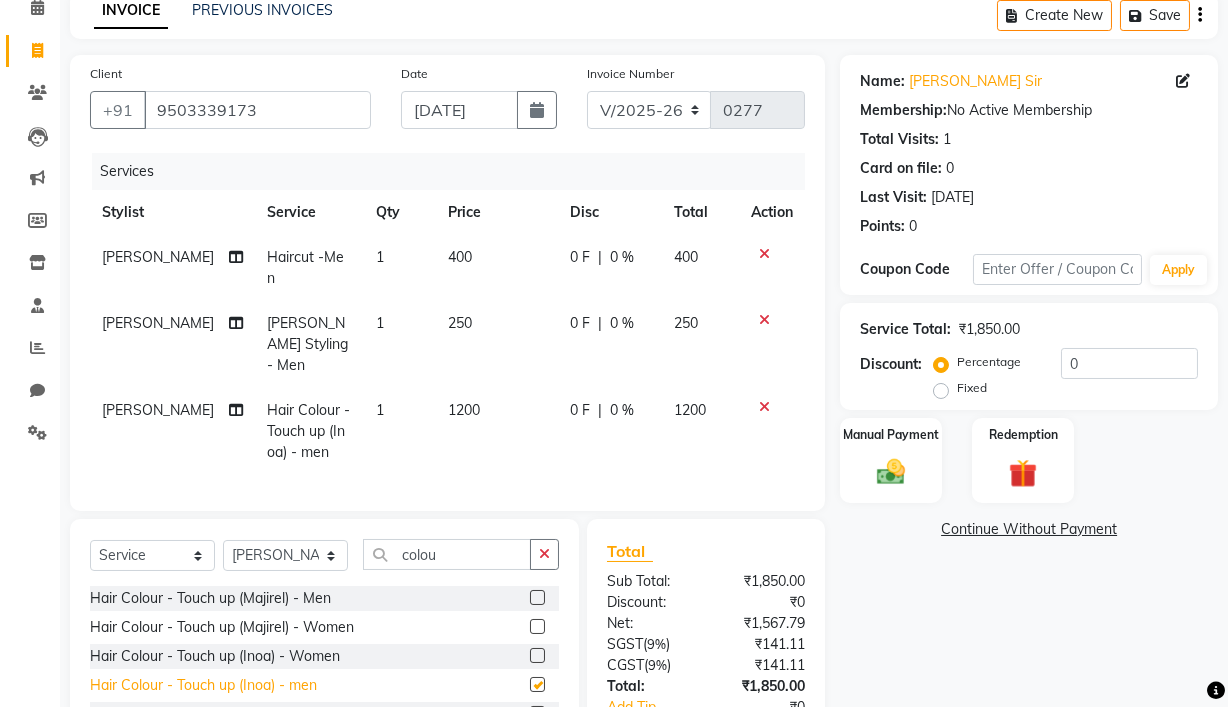 checkbox on "false" 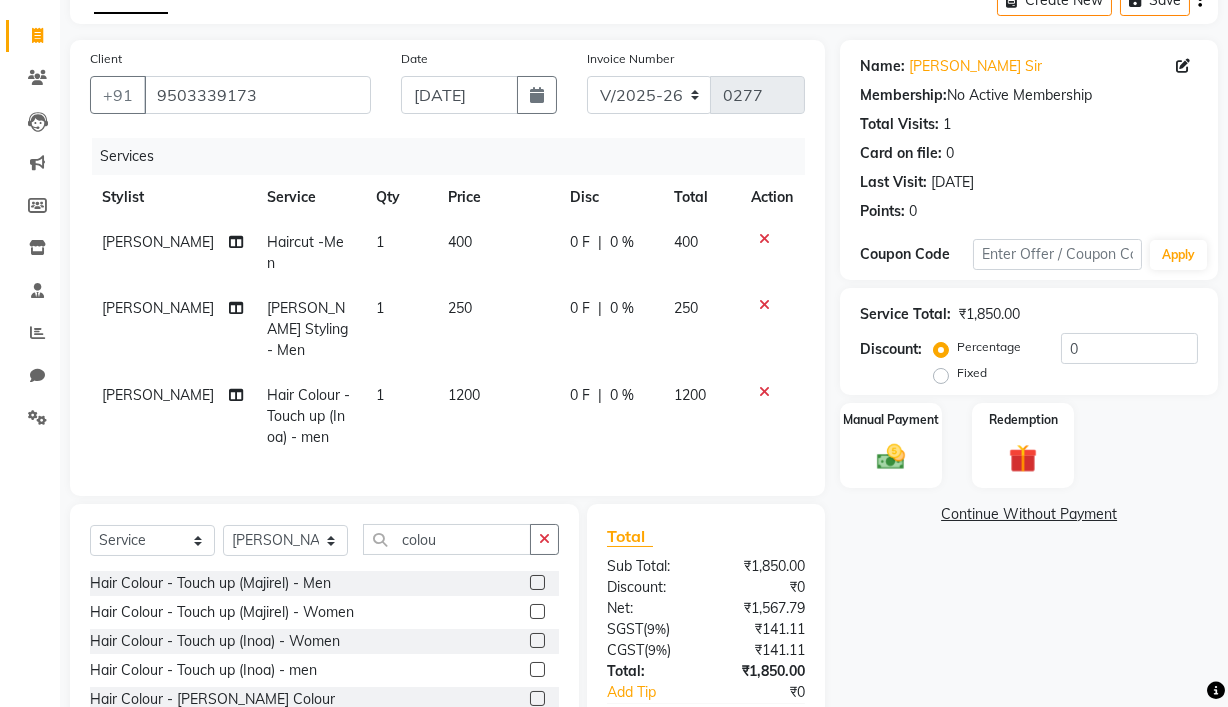 scroll, scrollTop: 213, scrollLeft: 0, axis: vertical 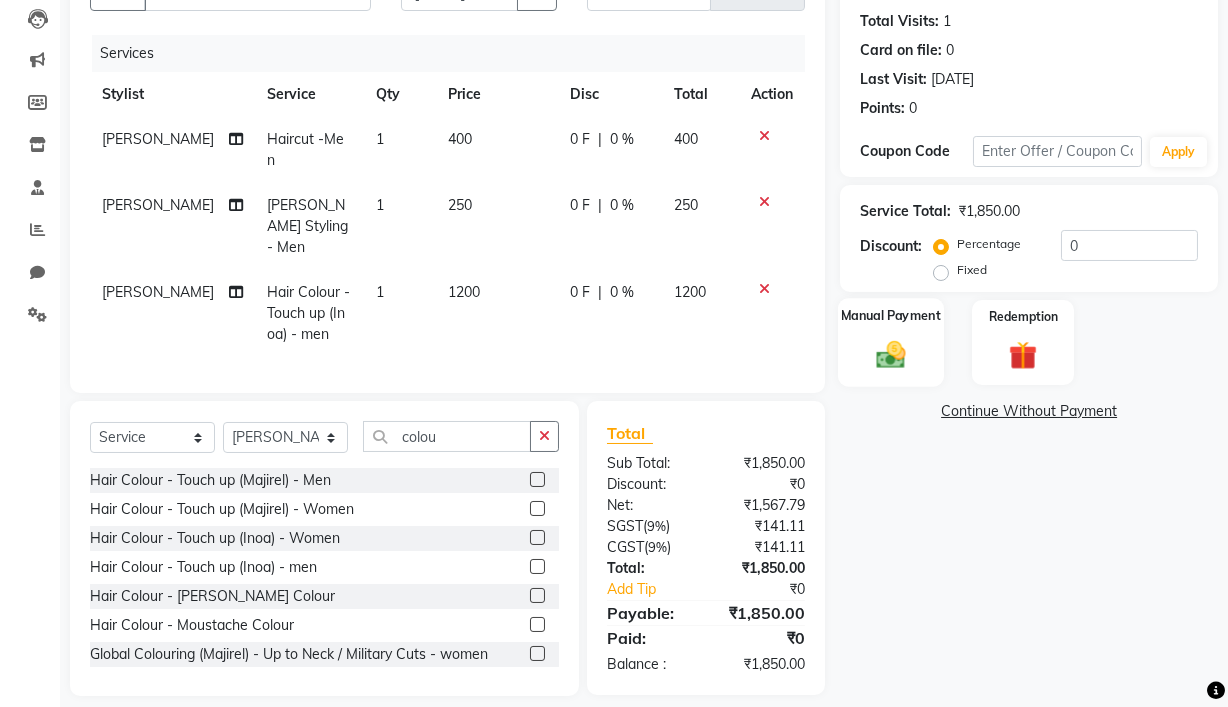click on "Manual Payment" 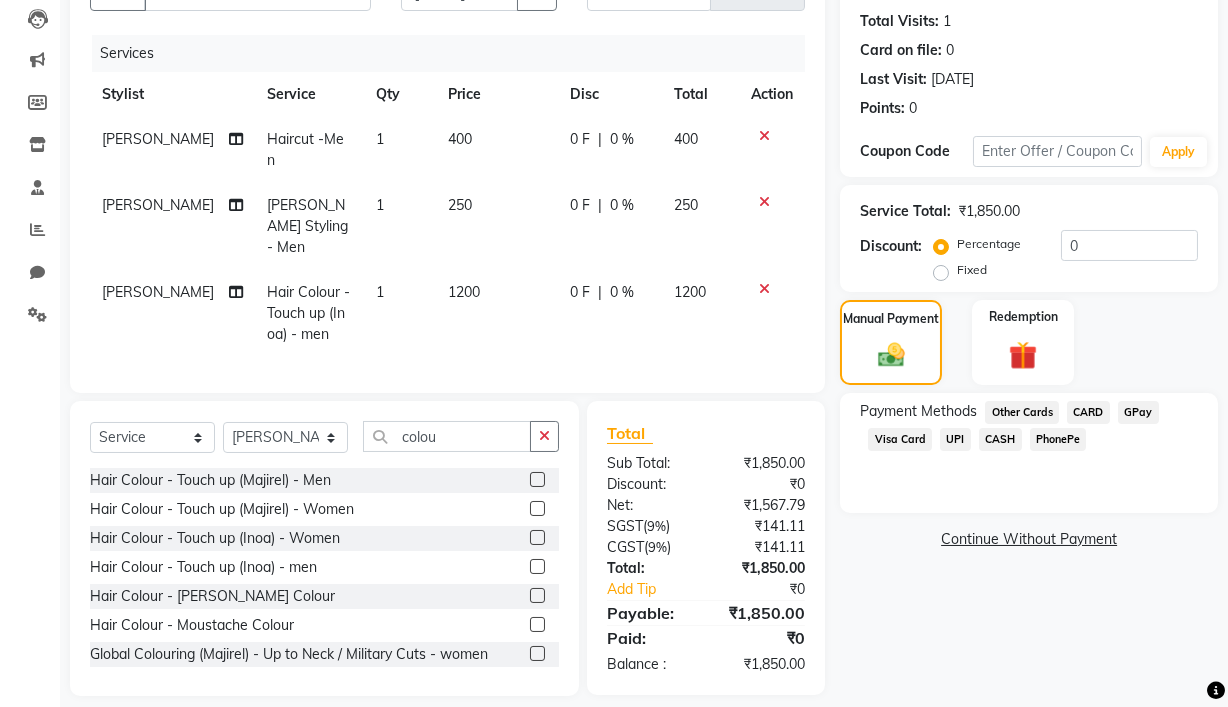 click on "Fixed" 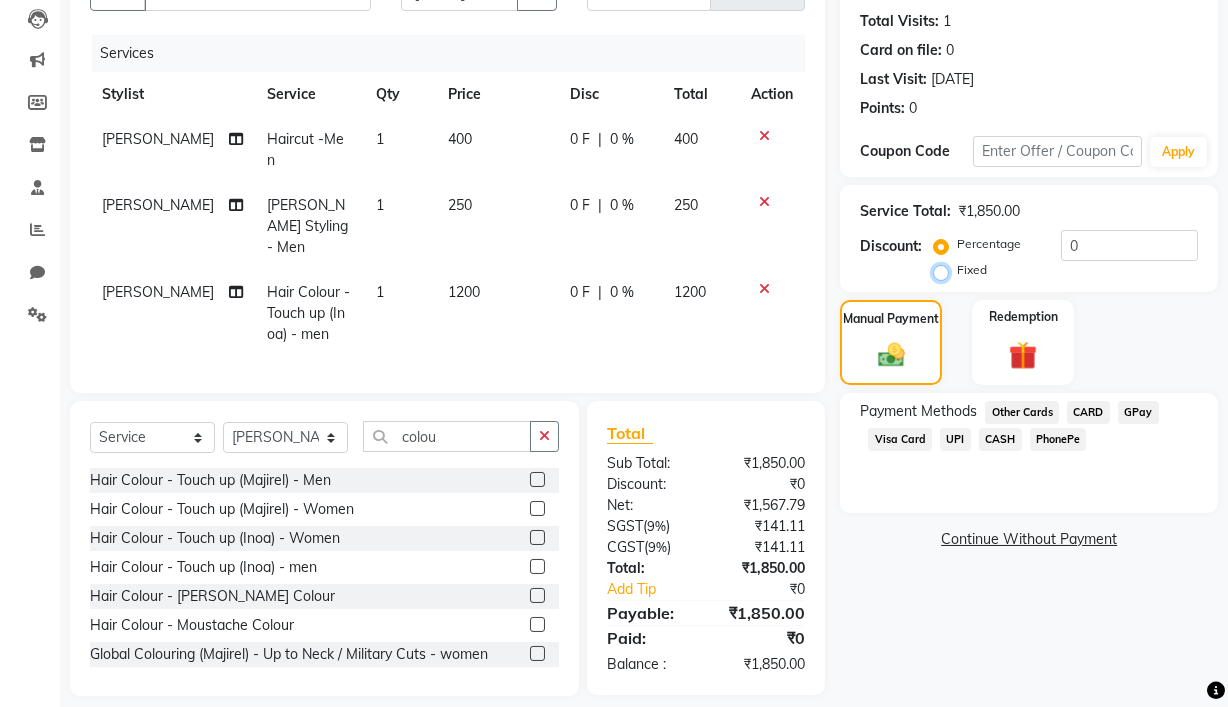 click on "Fixed" at bounding box center [945, 270] 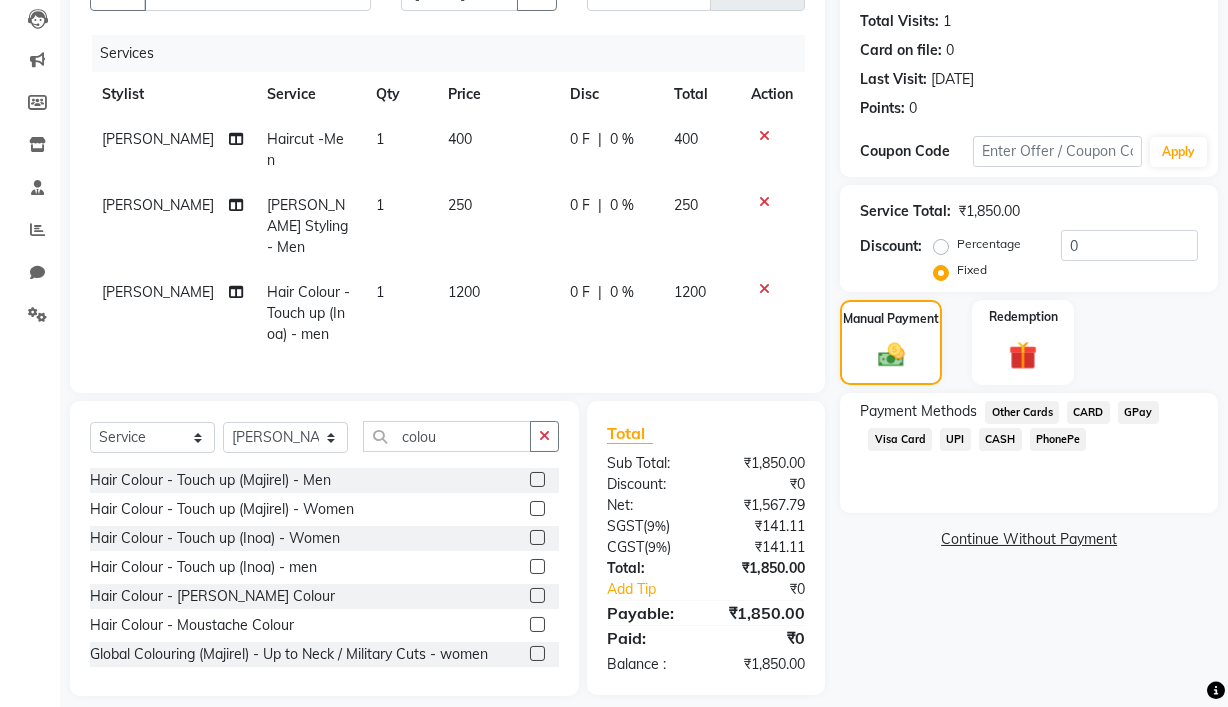 click on "CASH" 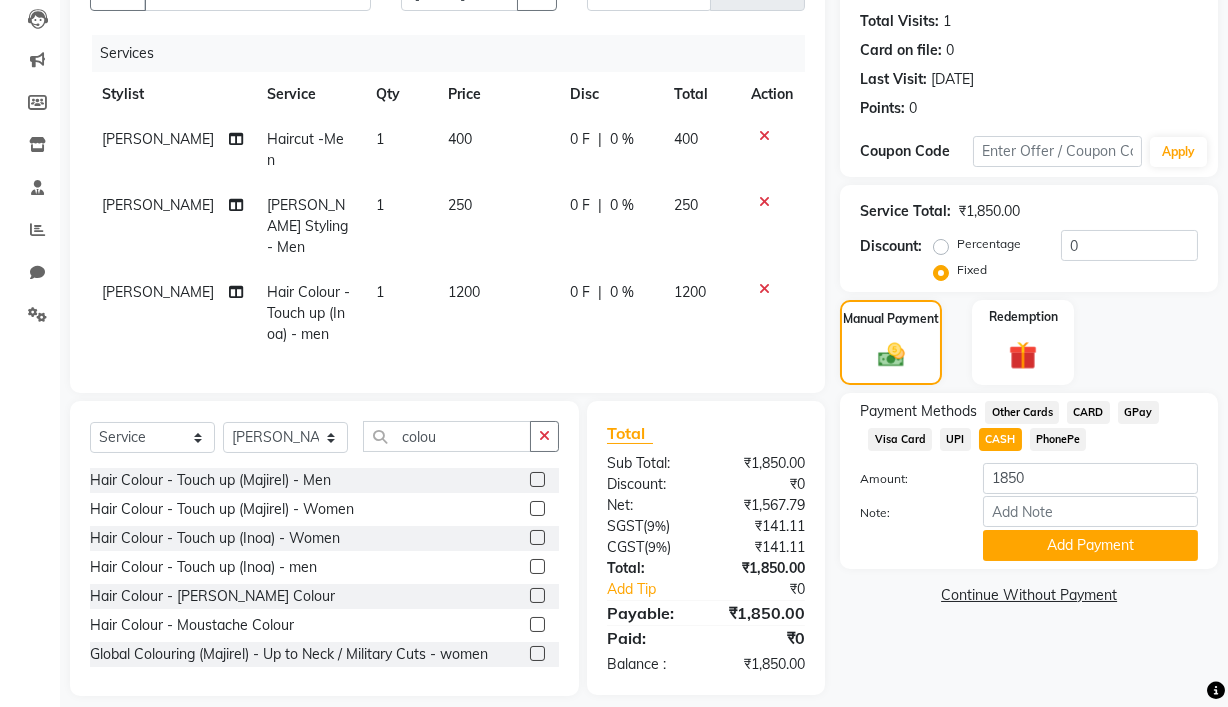 click on "Continue Without Payment" 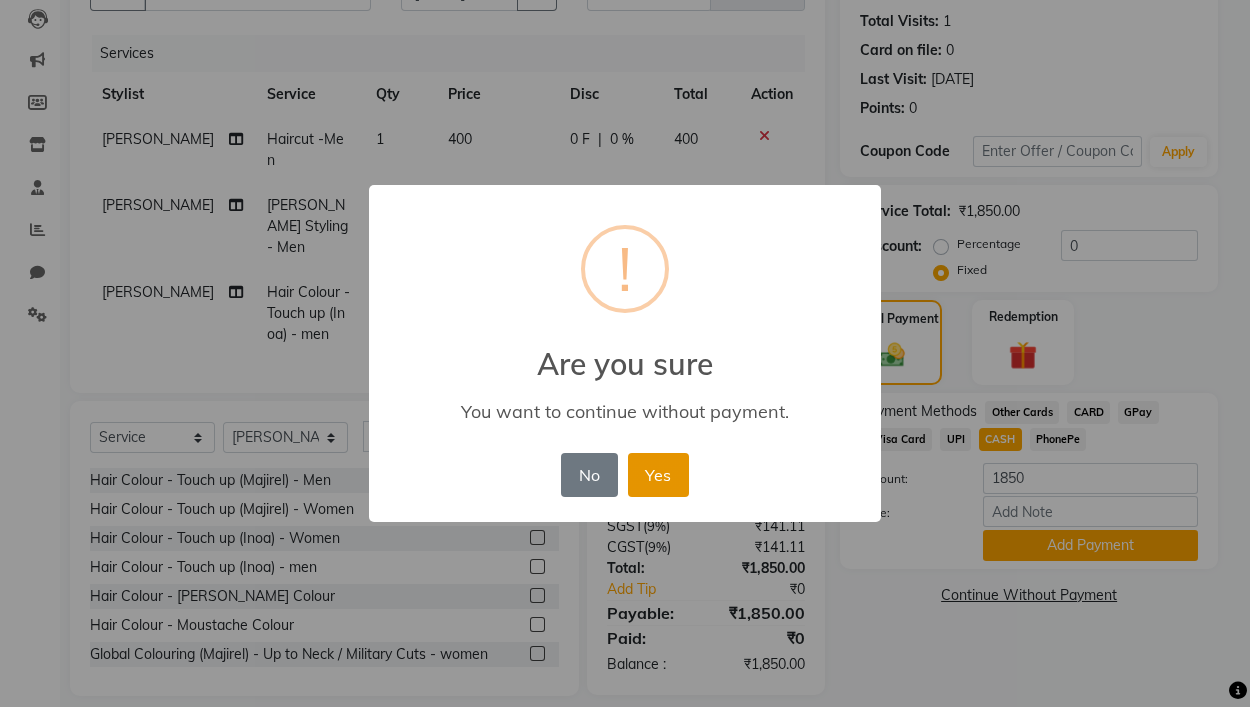 click on "Yes" at bounding box center [658, 475] 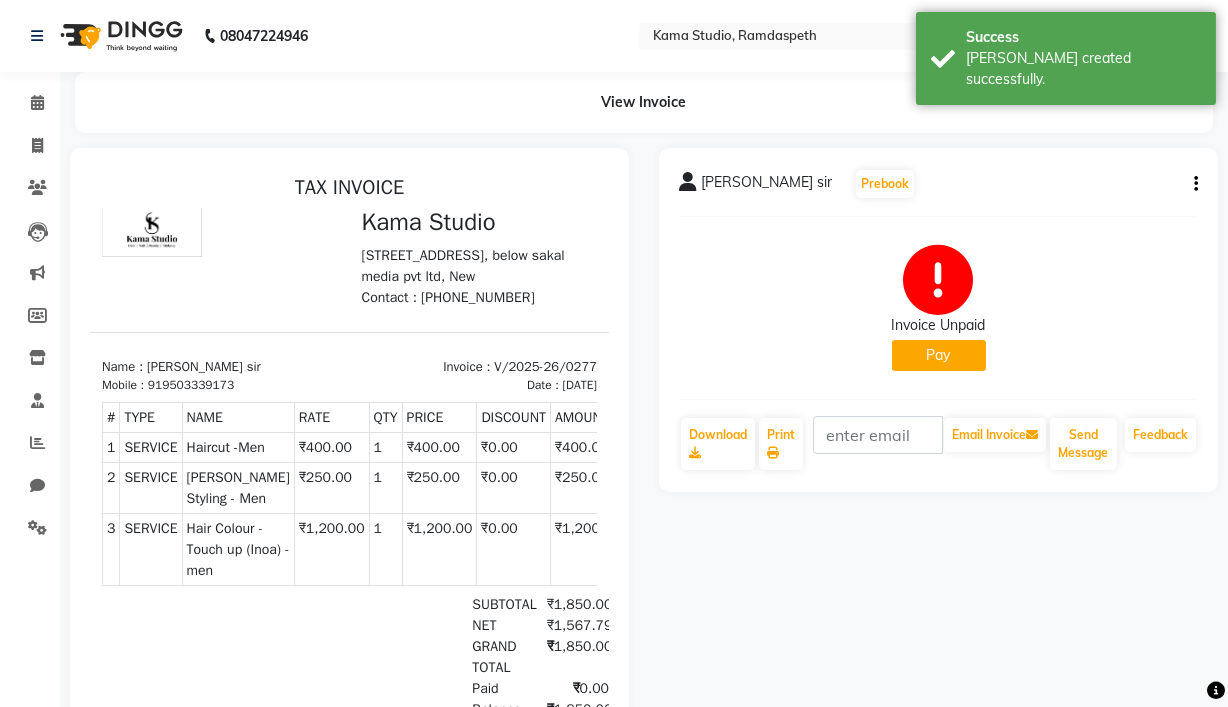 scroll, scrollTop: 0, scrollLeft: 0, axis: both 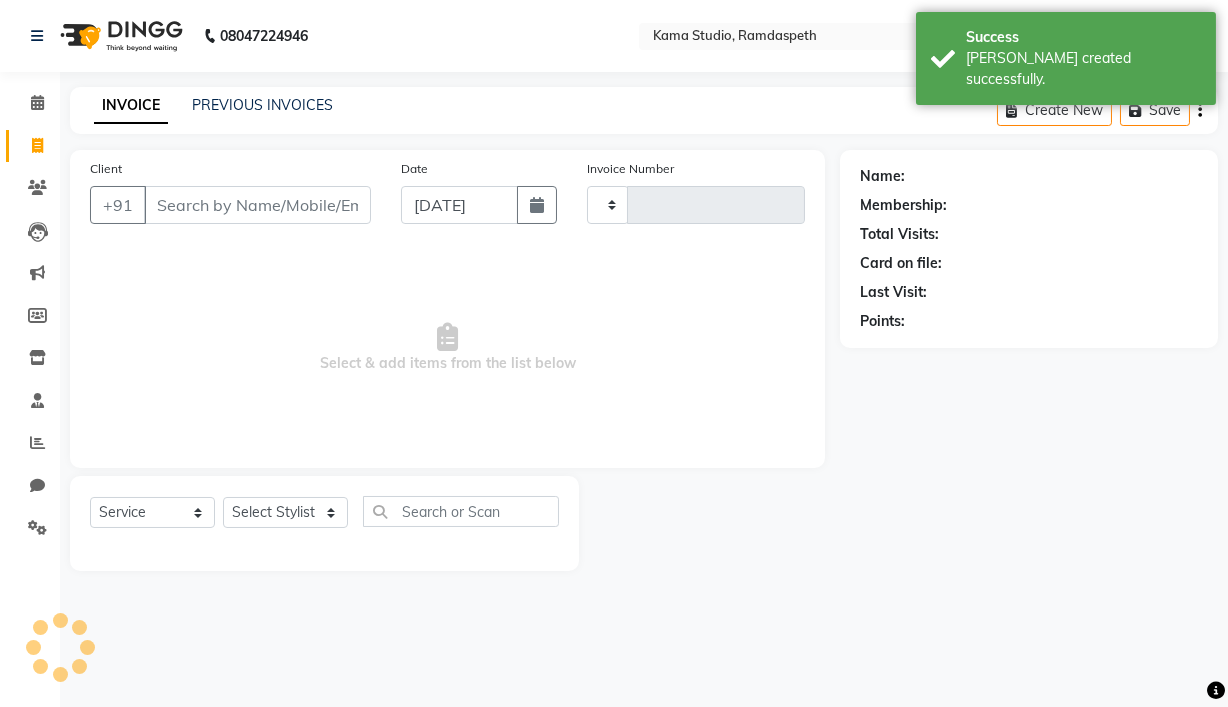 type on "0278" 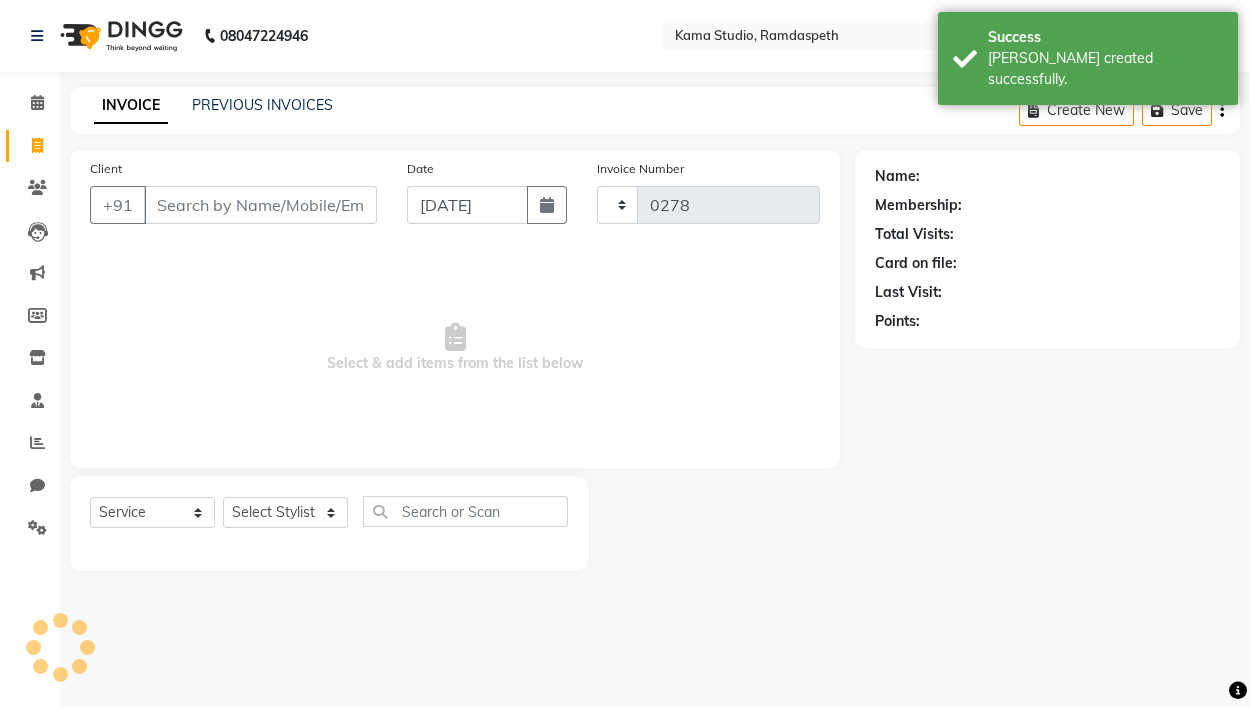 select on "7582" 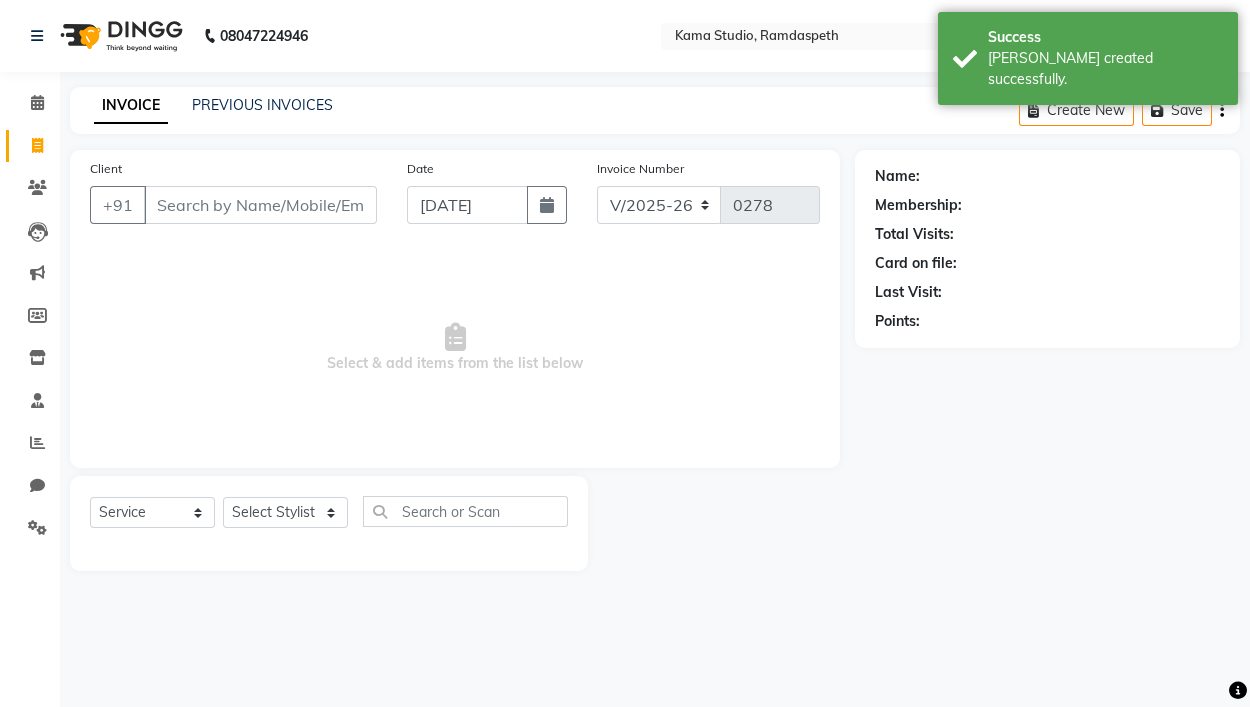 click on "Client" at bounding box center (260, 205) 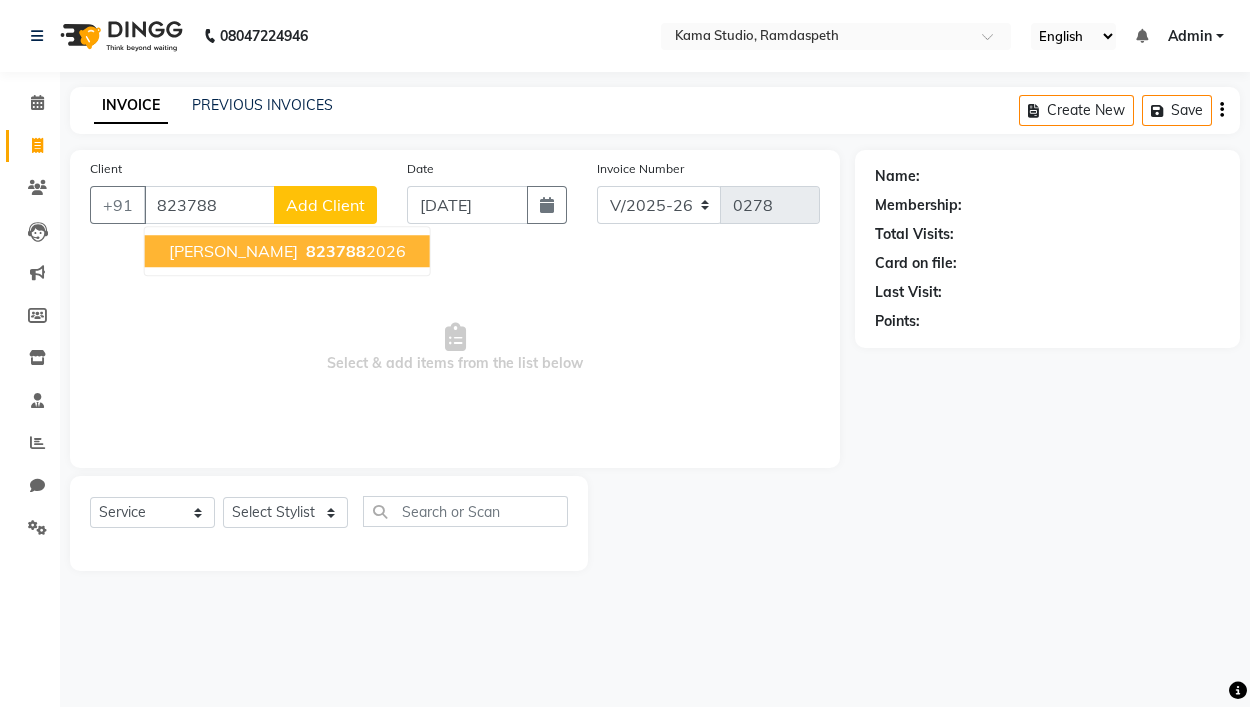 click on "823788" at bounding box center (336, 251) 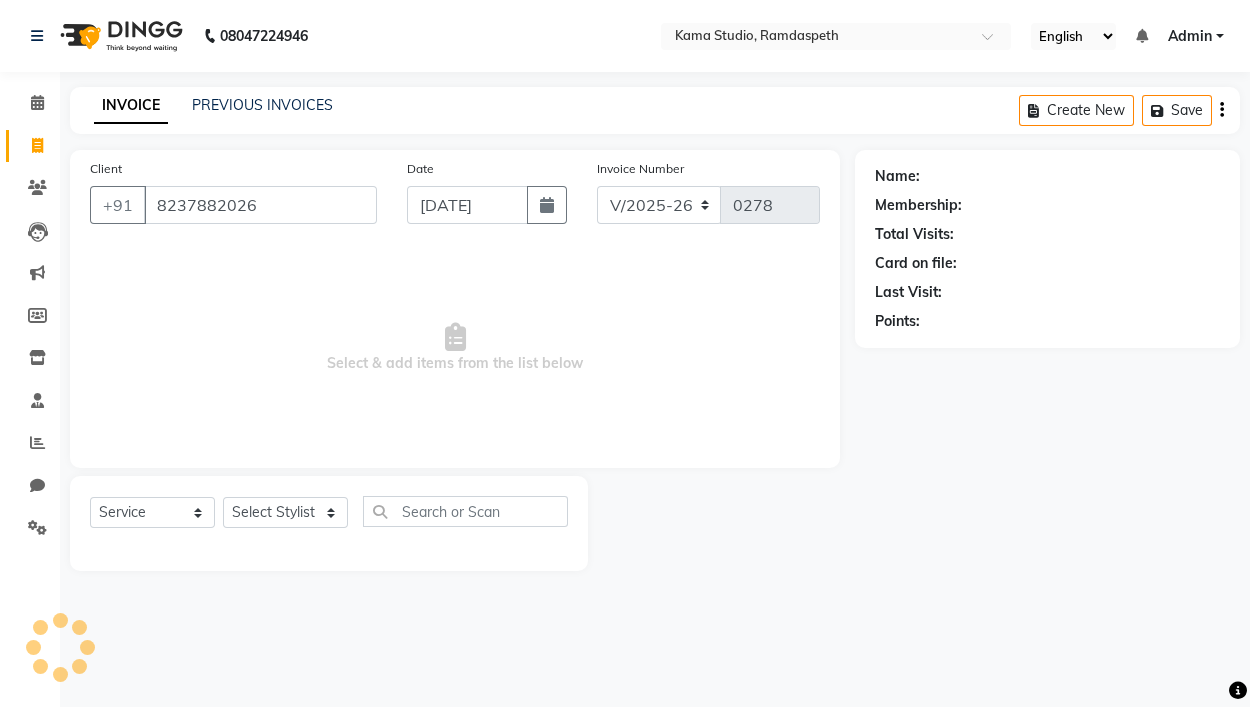 type on "8237882026" 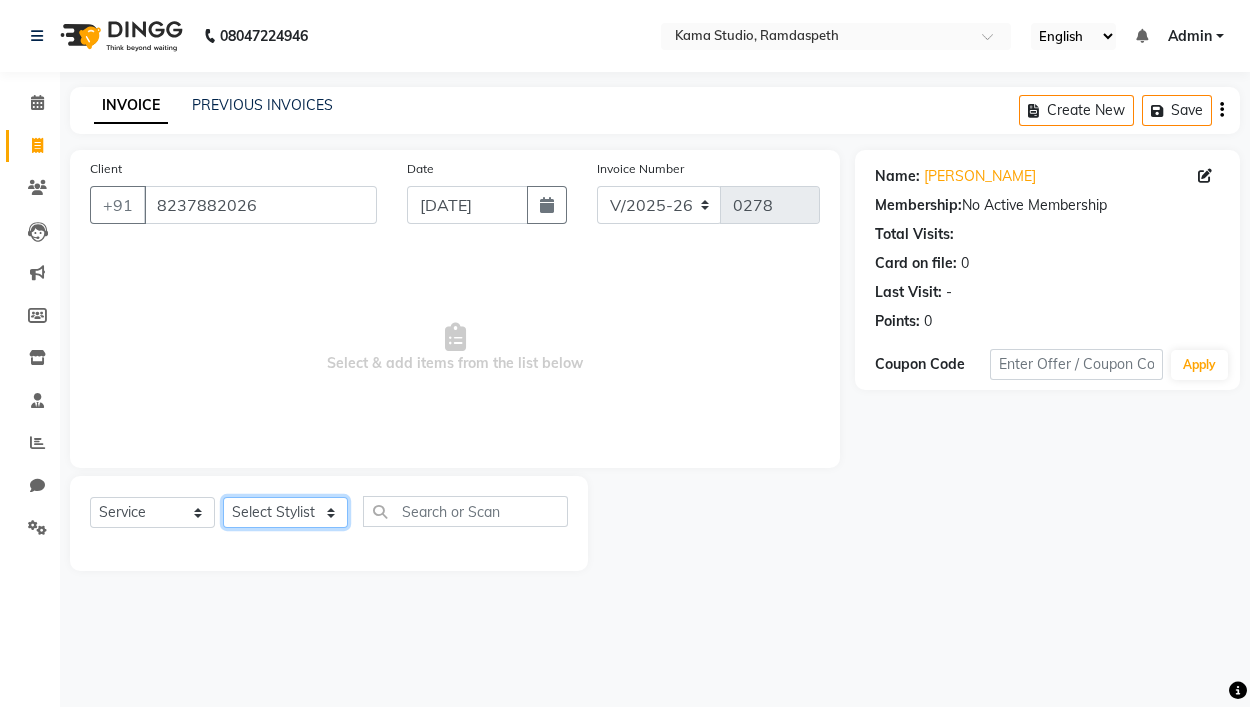 click on "Select Stylist Ajay Pal amol ramteke Ankit Dhawariya Sir ashis rajbanshi Devendra Dhawariya Sir Jay JAYANT VINOD CHINCHULKAR kishor  jambulkar Prajakta Ujjenkar Priya Gadge rinkku thakur  Sandeep Ugawakar Sangeeta Didi trupti rawale Vaishali More Varsha guru" 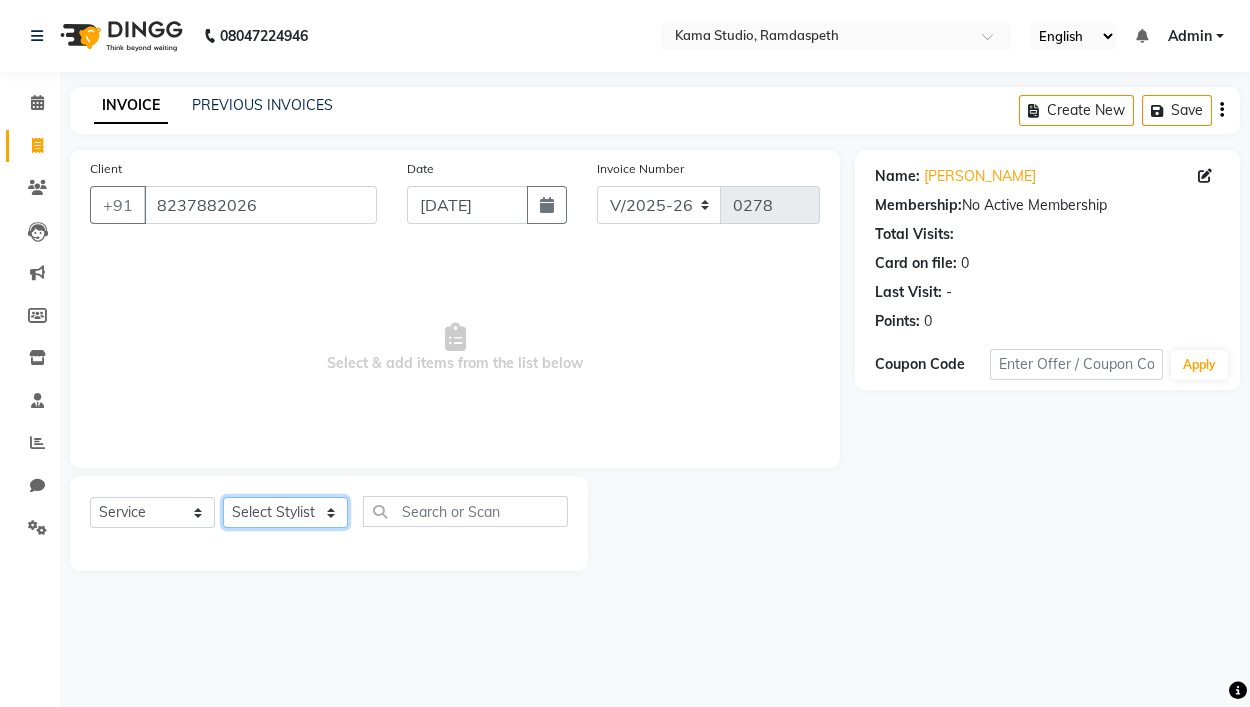 select on "67948" 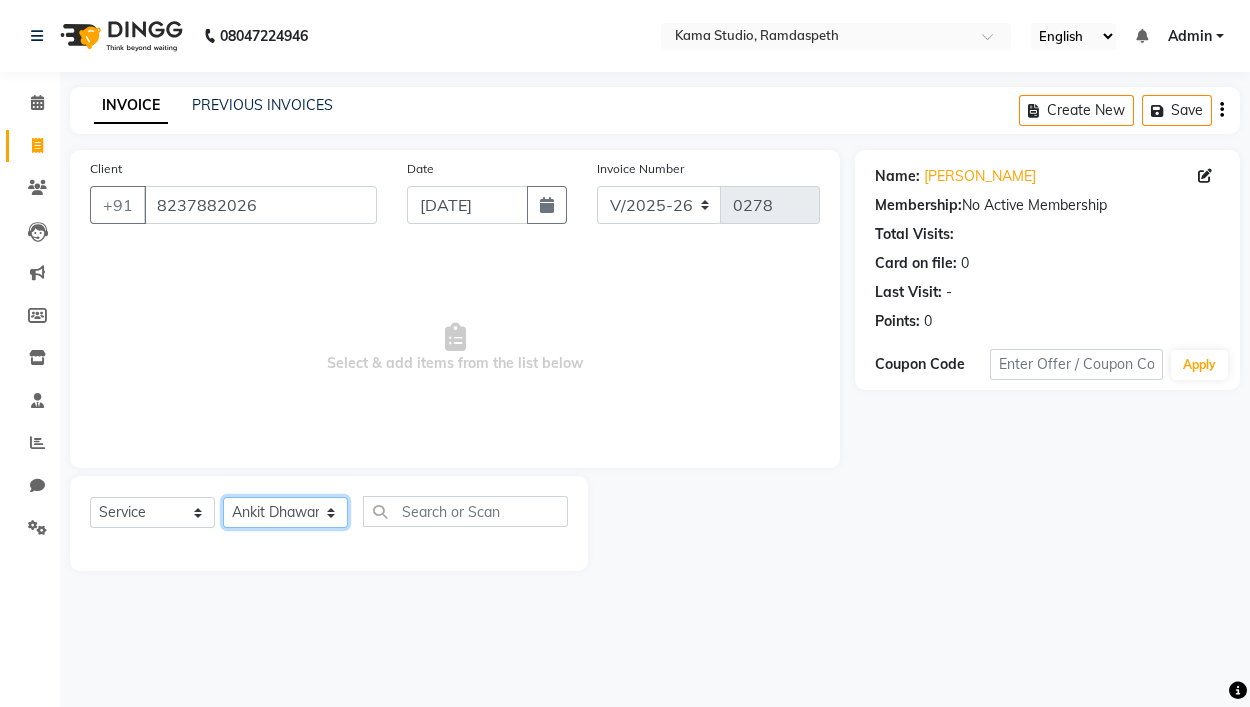 click on "Select Stylist Ajay Pal amol ramteke Ankit Dhawariya Sir ashis rajbanshi Devendra Dhawariya Sir Jay JAYANT VINOD CHINCHULKAR kishor  jambulkar Prajakta Ujjenkar Priya Gadge rinkku thakur  Sandeep Ugawakar Sangeeta Didi trupti rawale Vaishali More Varsha guru" 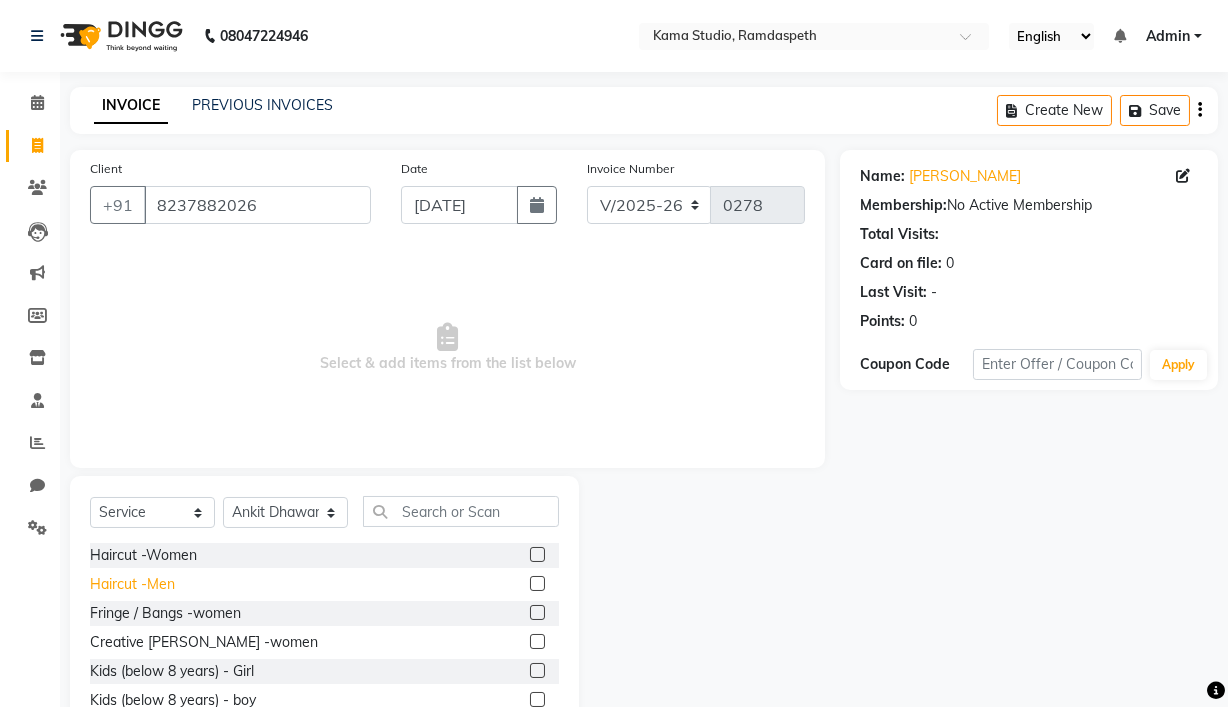 click on "Haircut -Men" 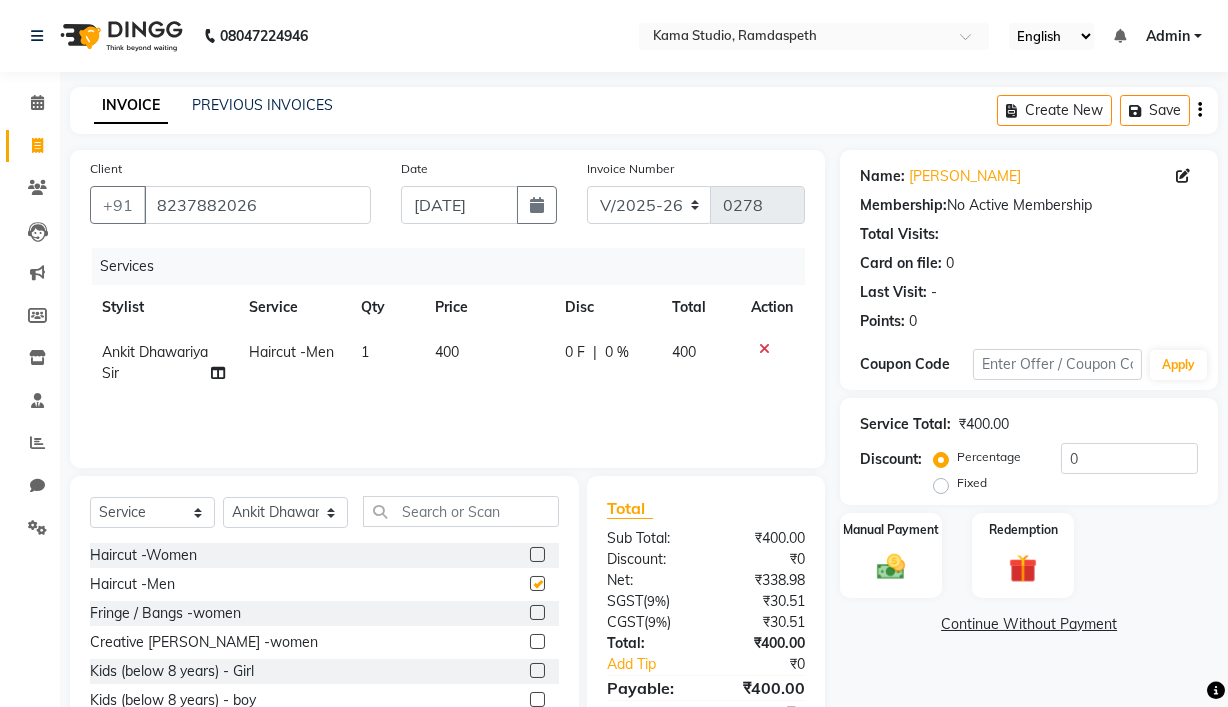 checkbox on "false" 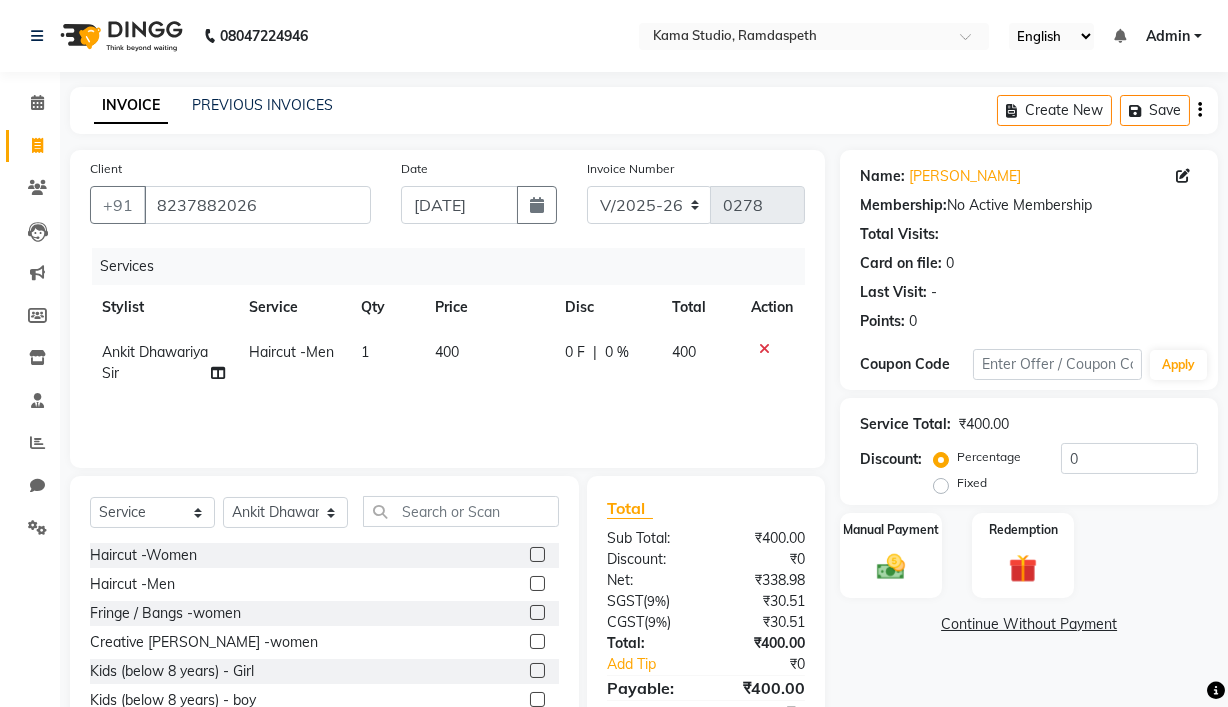 scroll, scrollTop: 95, scrollLeft: 0, axis: vertical 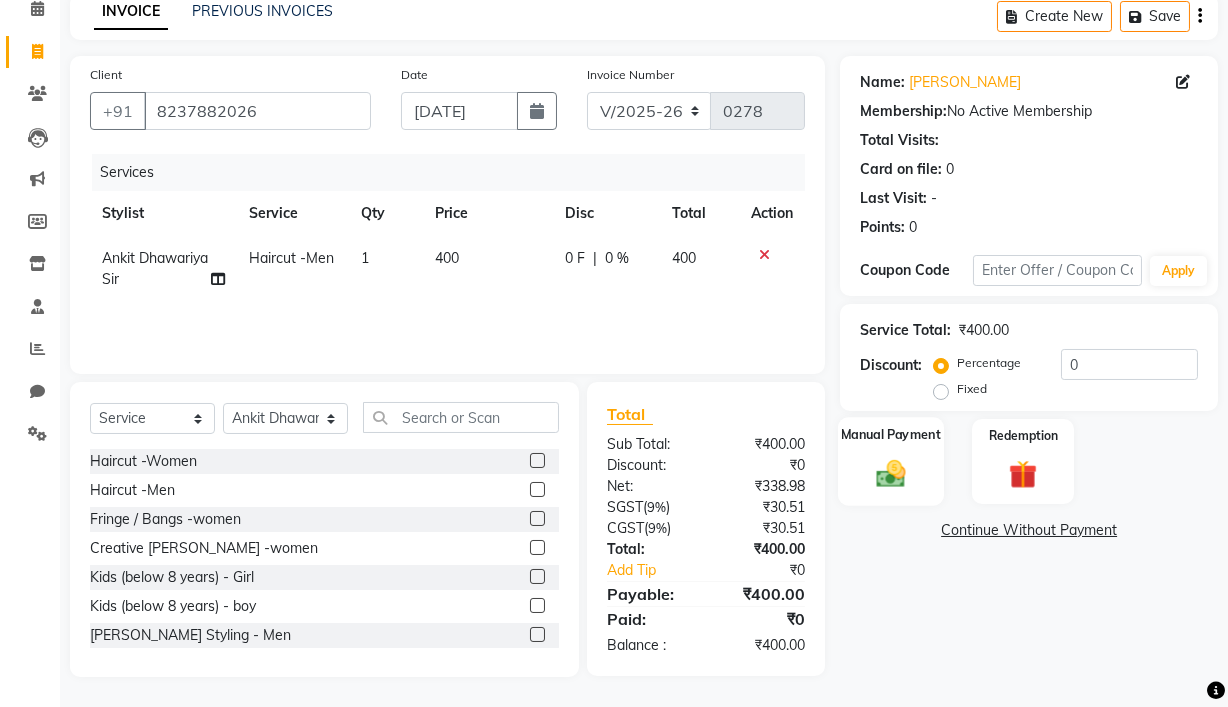 click 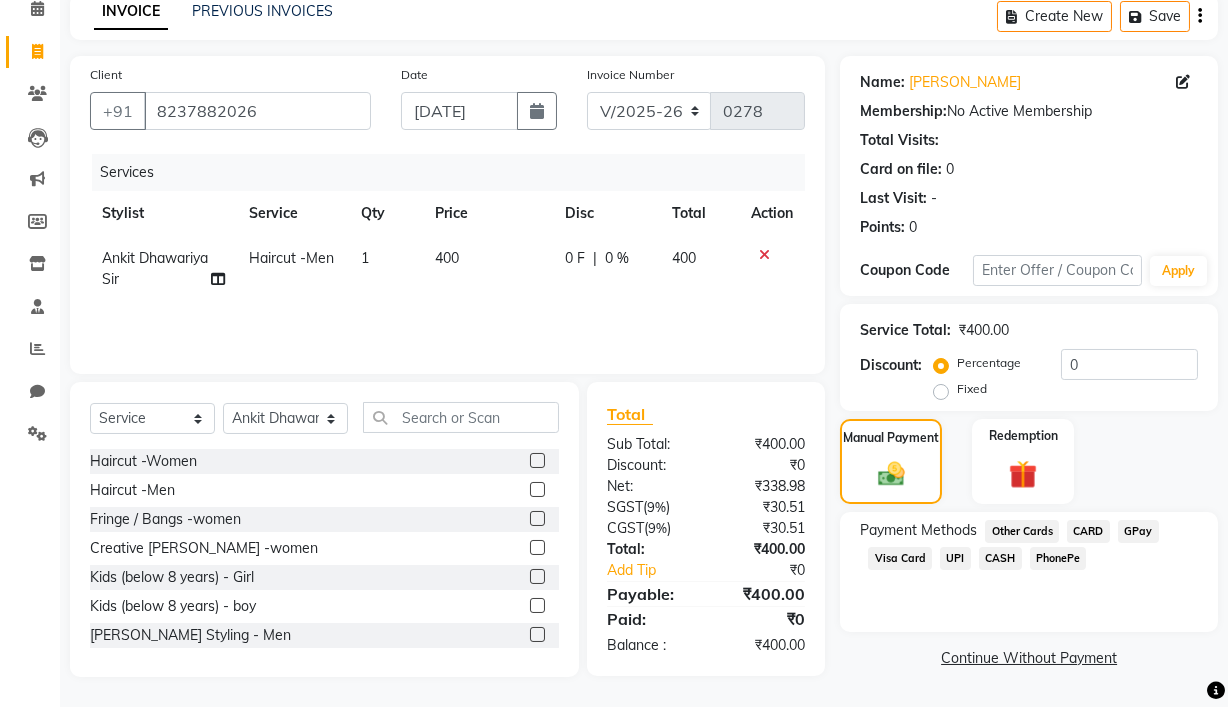 click on "Fixed" 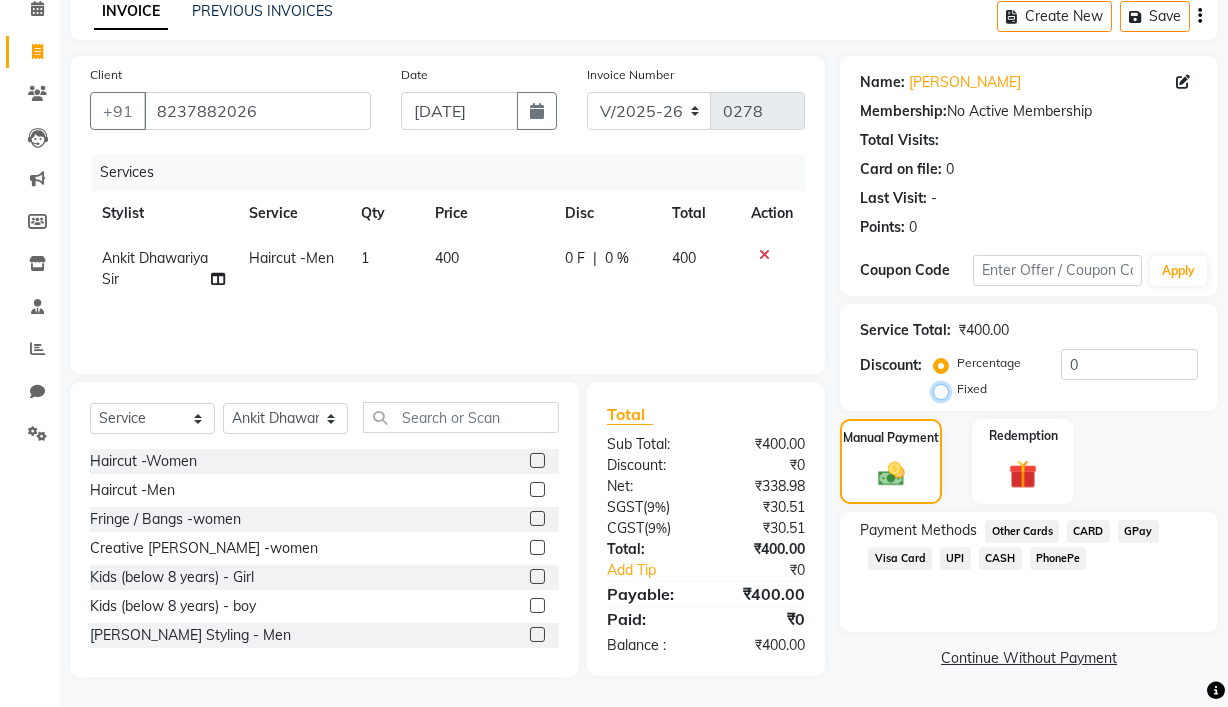 click on "Fixed" at bounding box center (945, 389) 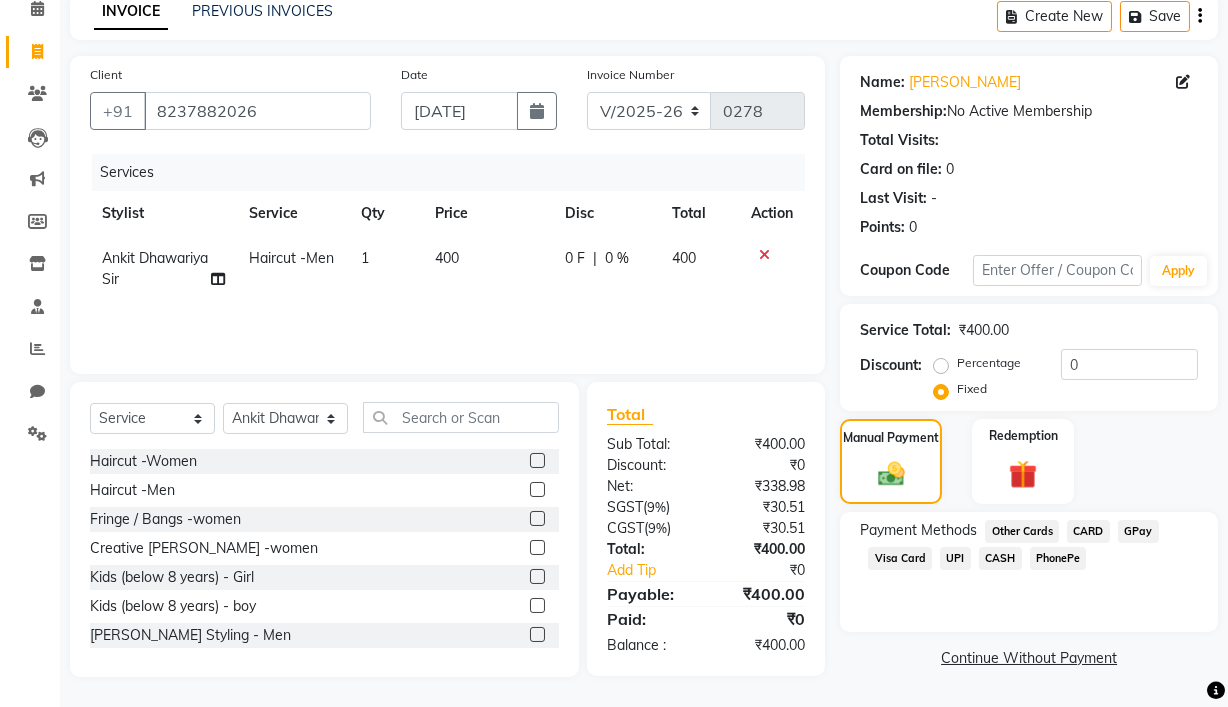 click on "CASH" 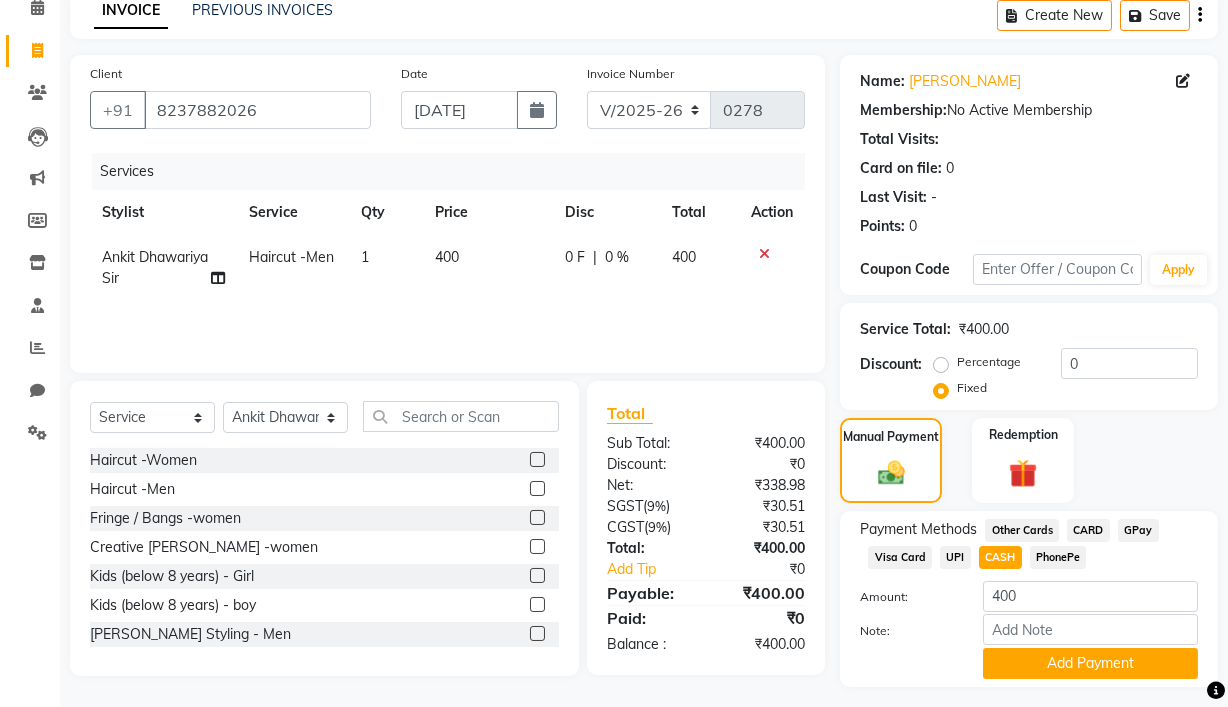 scroll, scrollTop: 148, scrollLeft: 0, axis: vertical 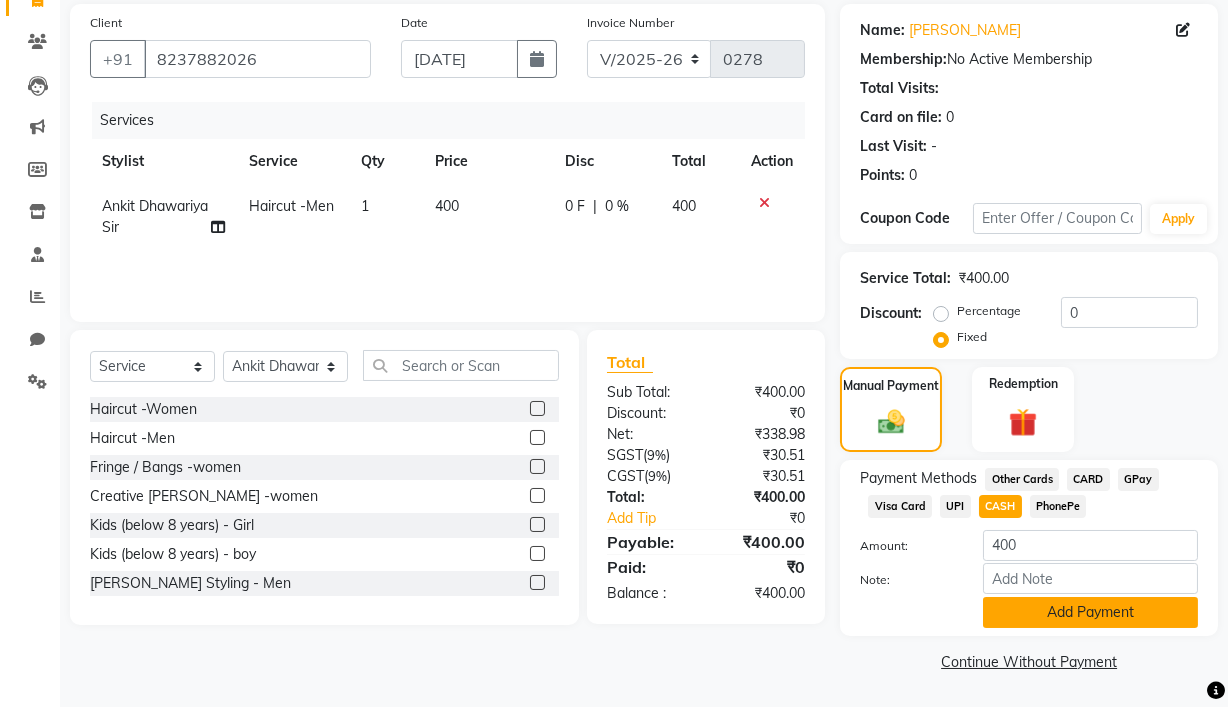 click on "Add Payment" 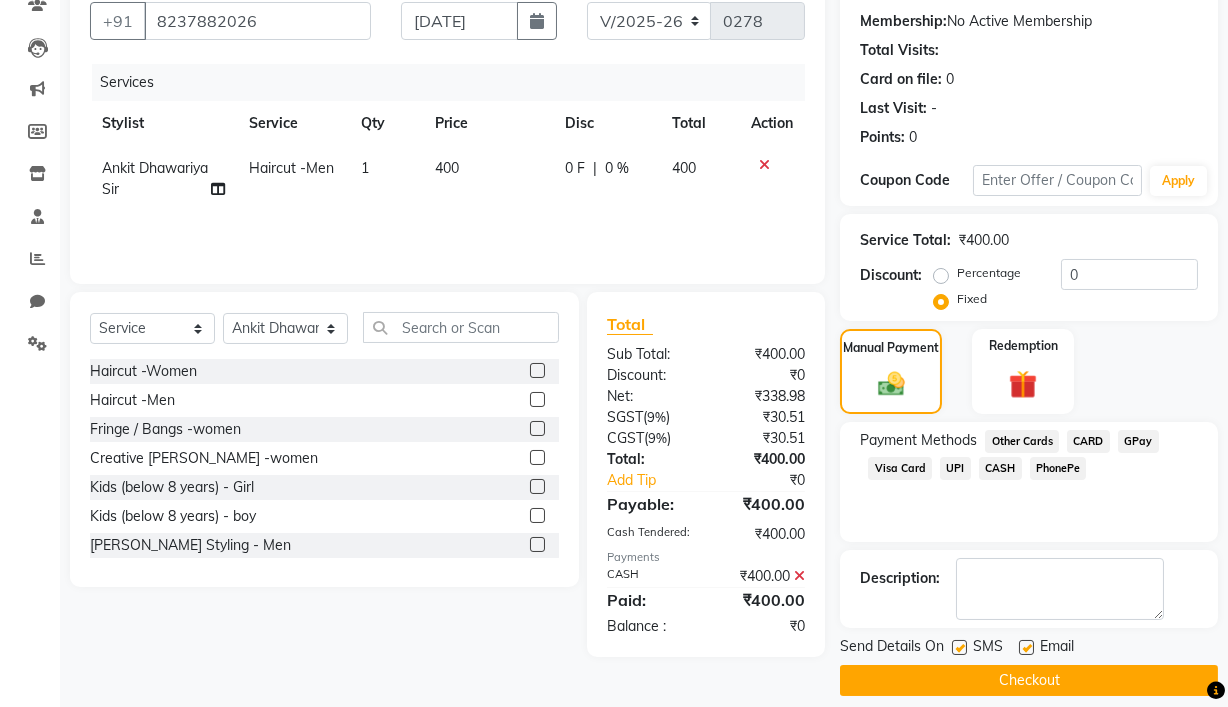 scroll, scrollTop: 203, scrollLeft: 0, axis: vertical 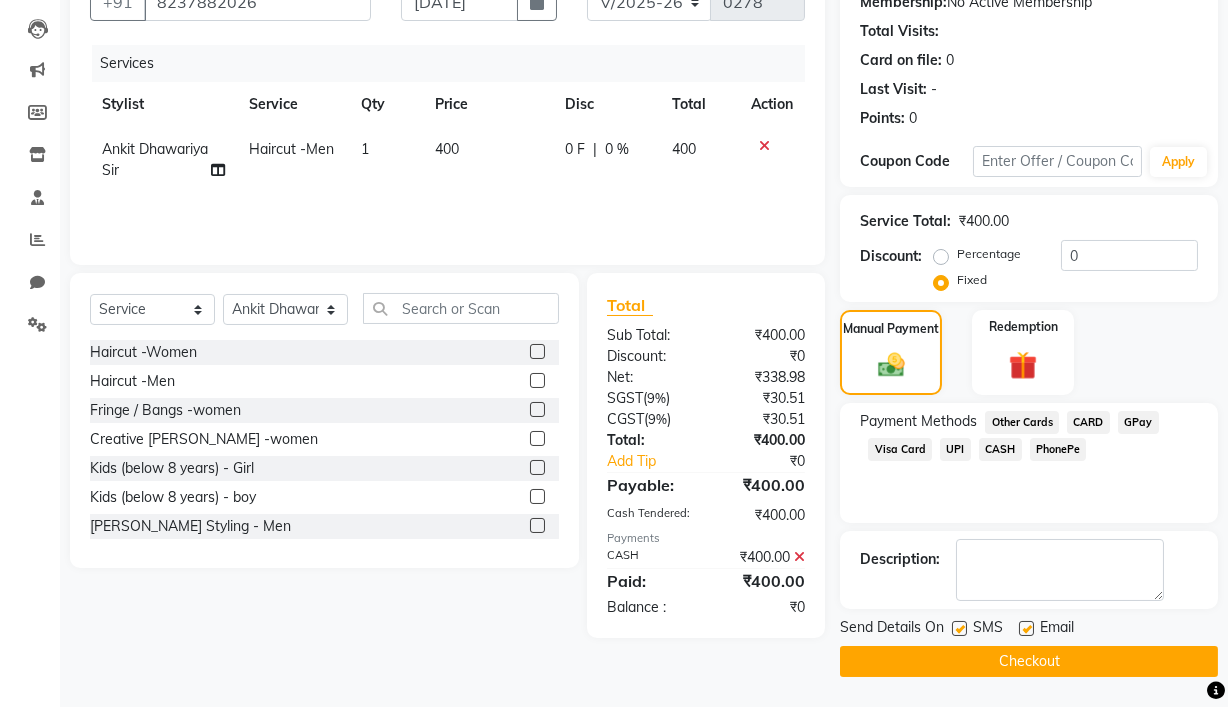 drag, startPoint x: 1028, startPoint y: 624, endPoint x: 995, endPoint y: 628, distance: 33.24154 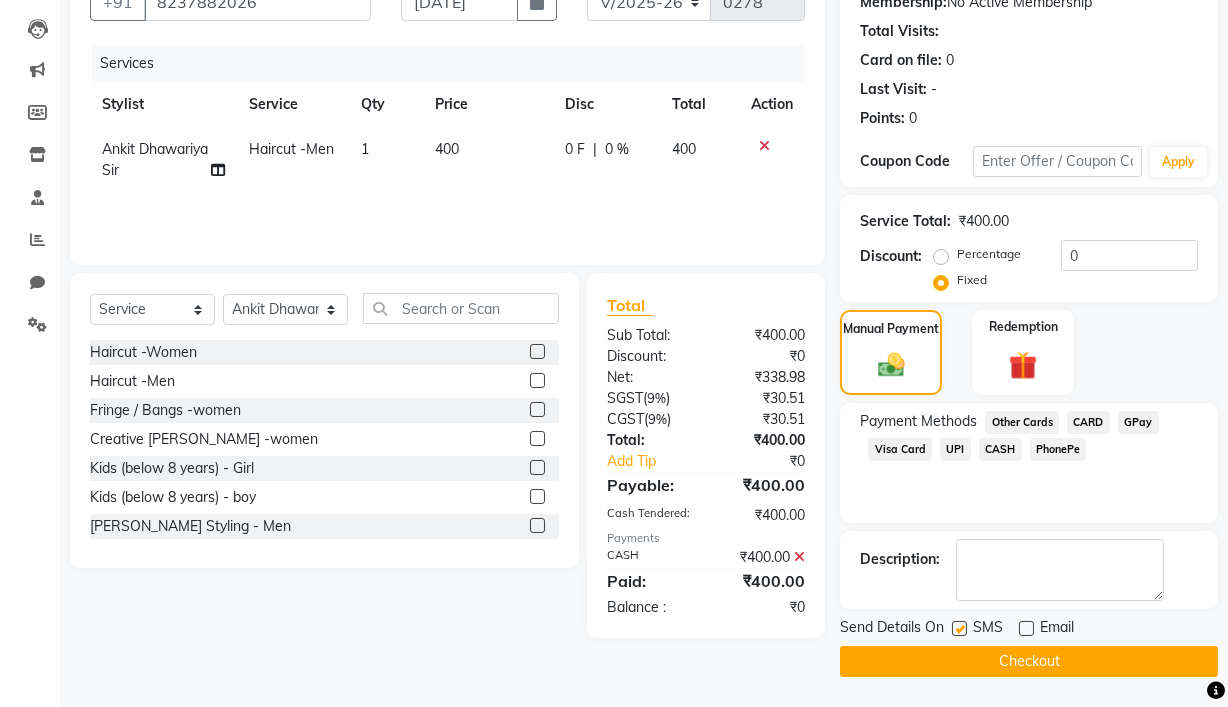 click 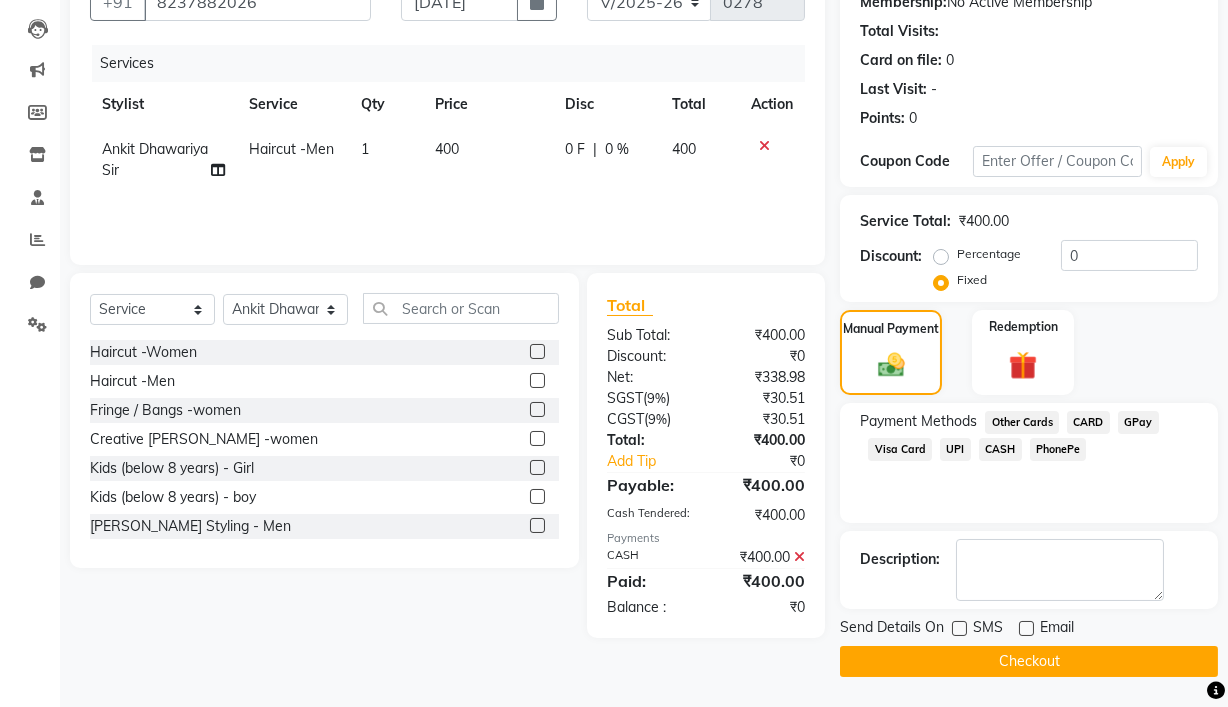 click on "Checkout" 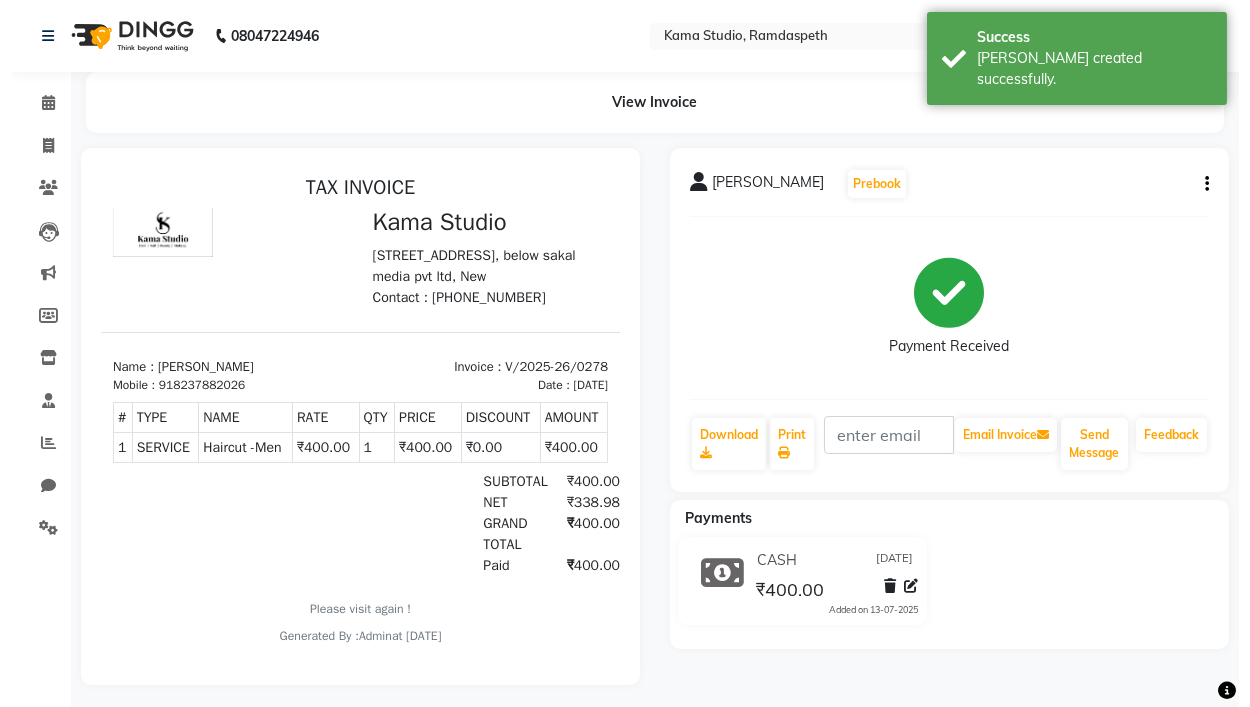 scroll, scrollTop: 0, scrollLeft: 0, axis: both 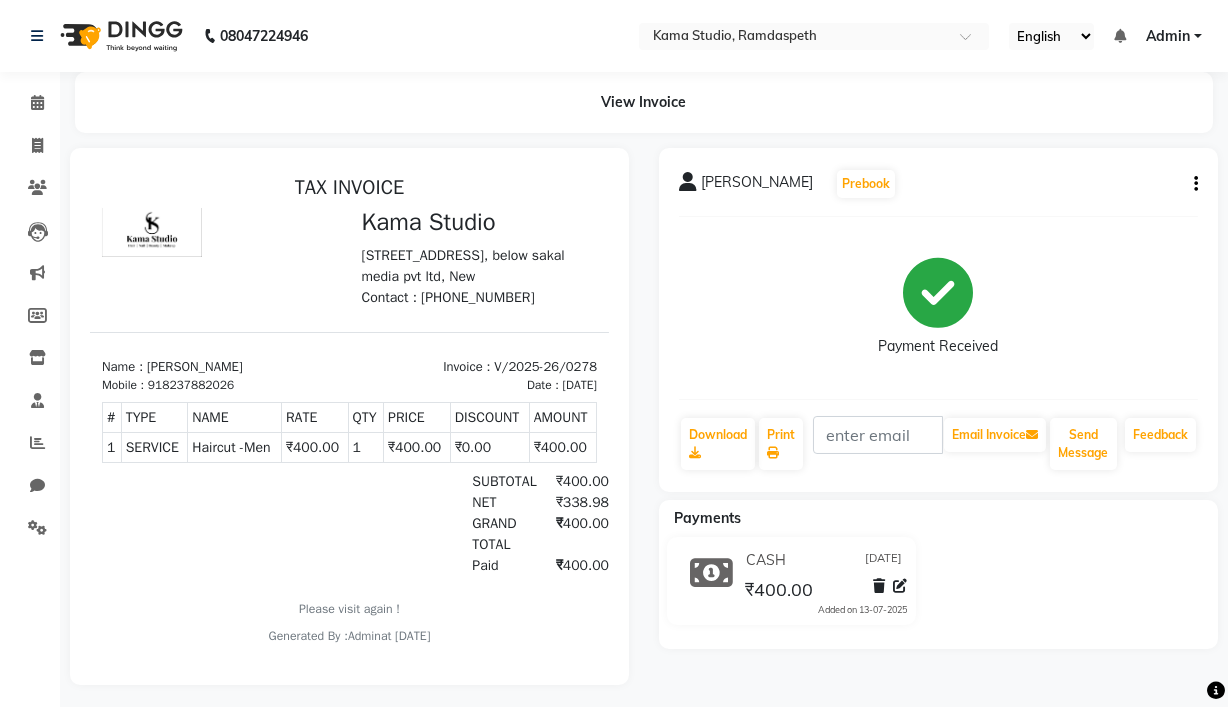 select on "service" 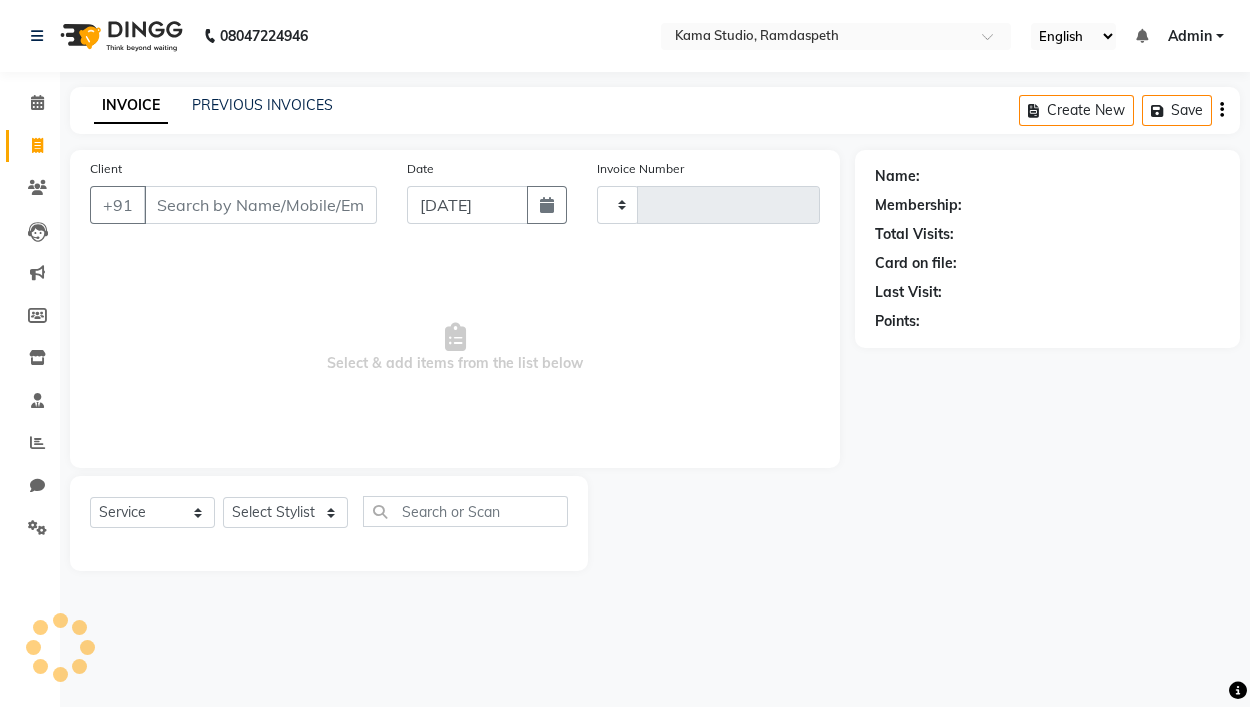 type on "0279" 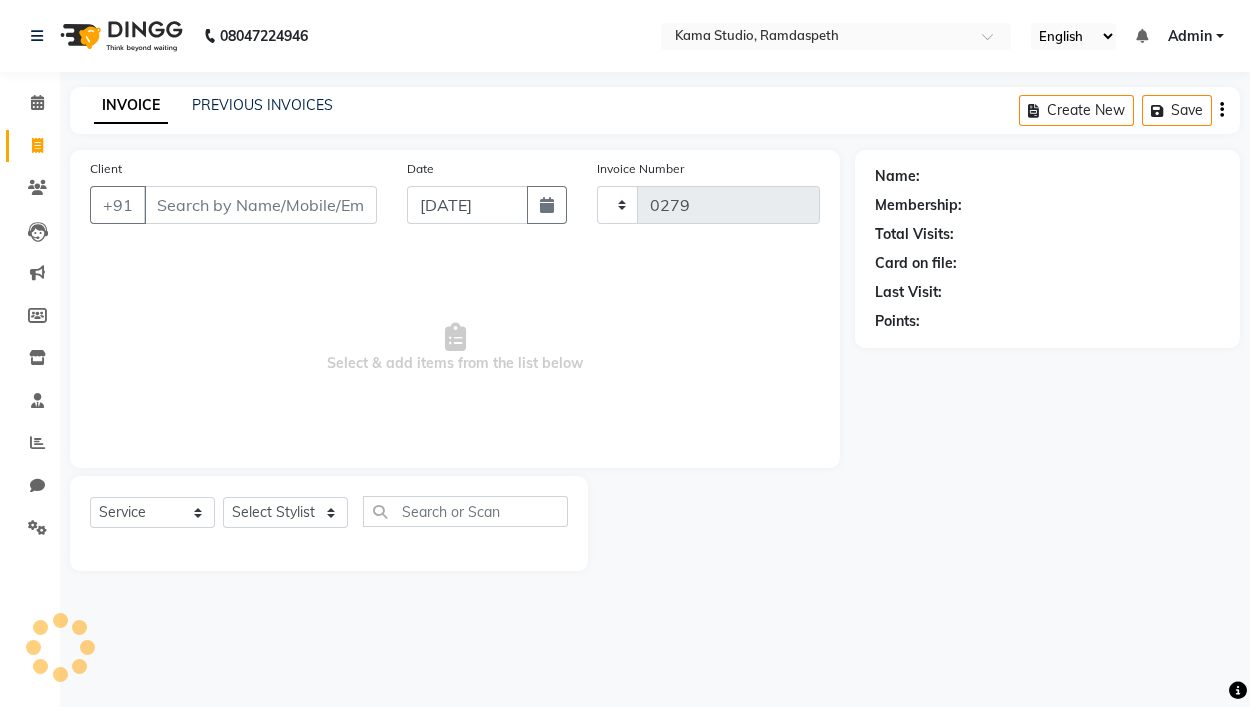 select on "7582" 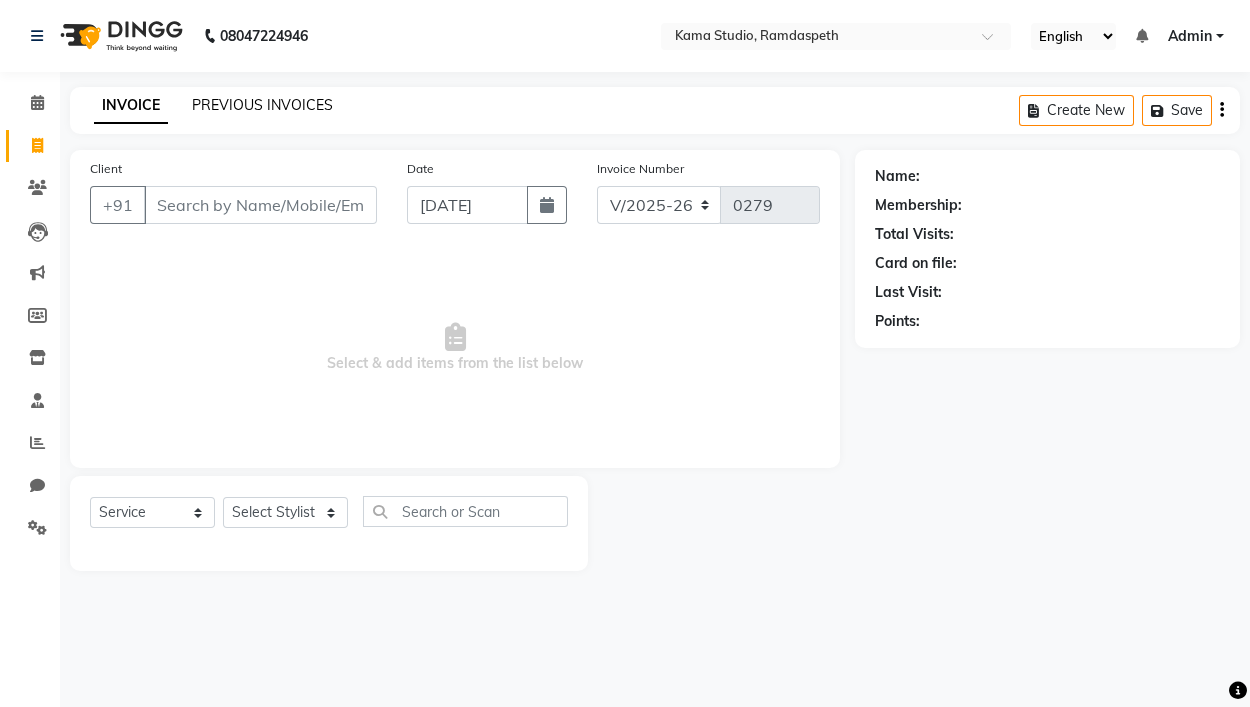 click on "PREVIOUS INVOICES" 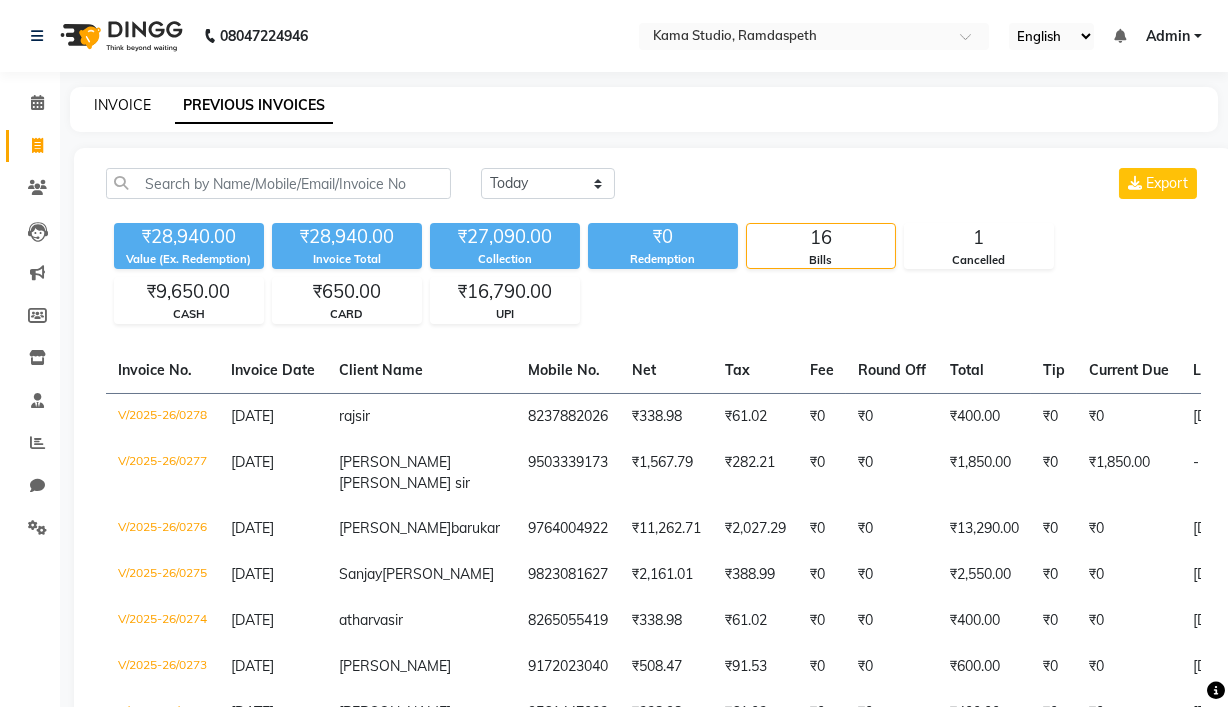 click on "INVOICE" 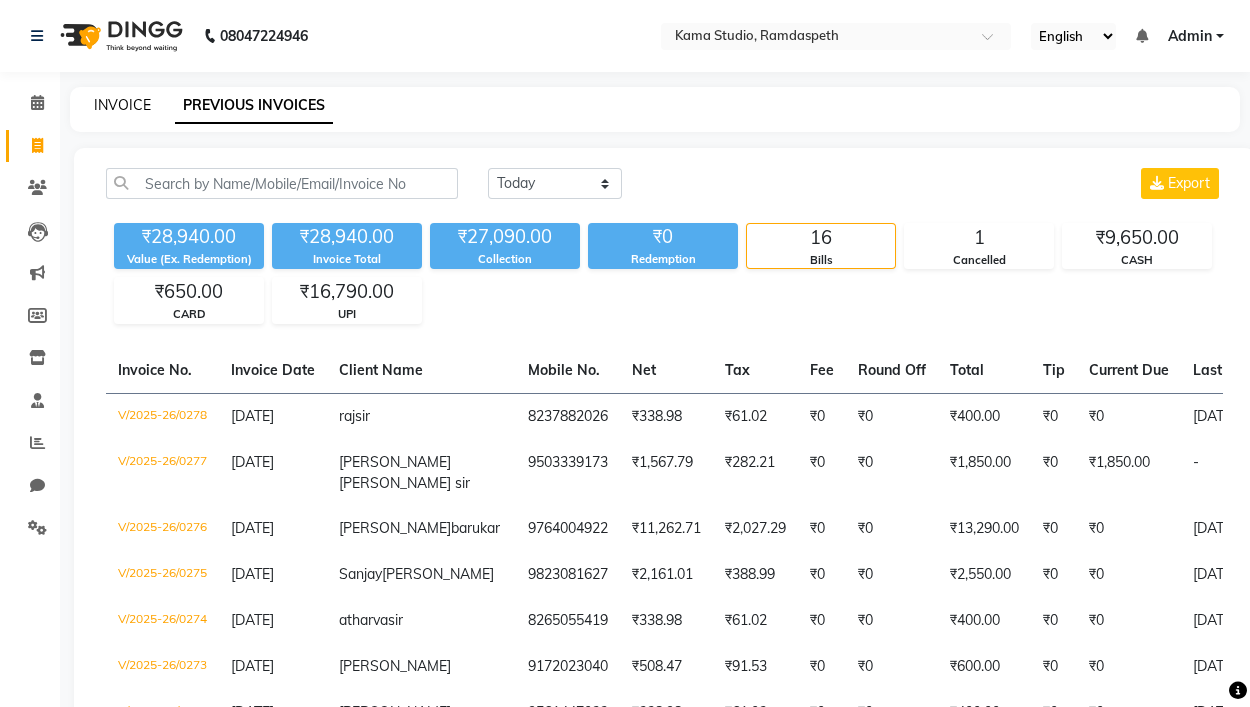 select on "service" 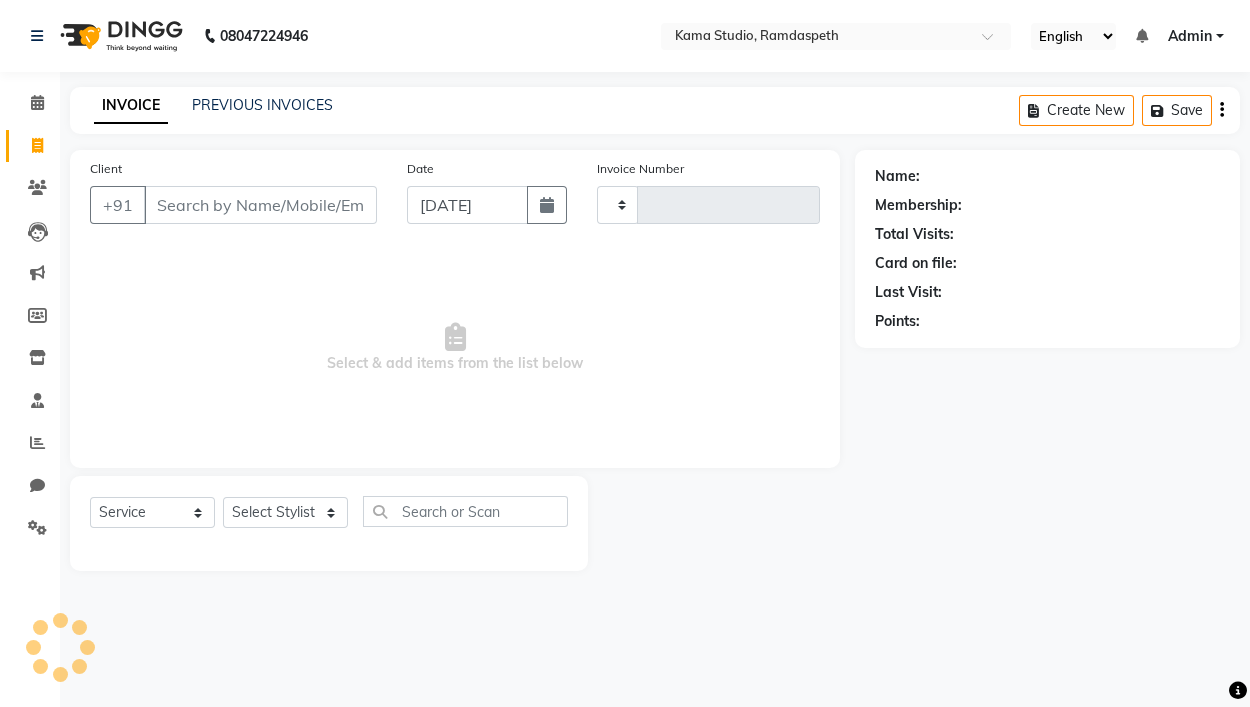click on "Client +91" 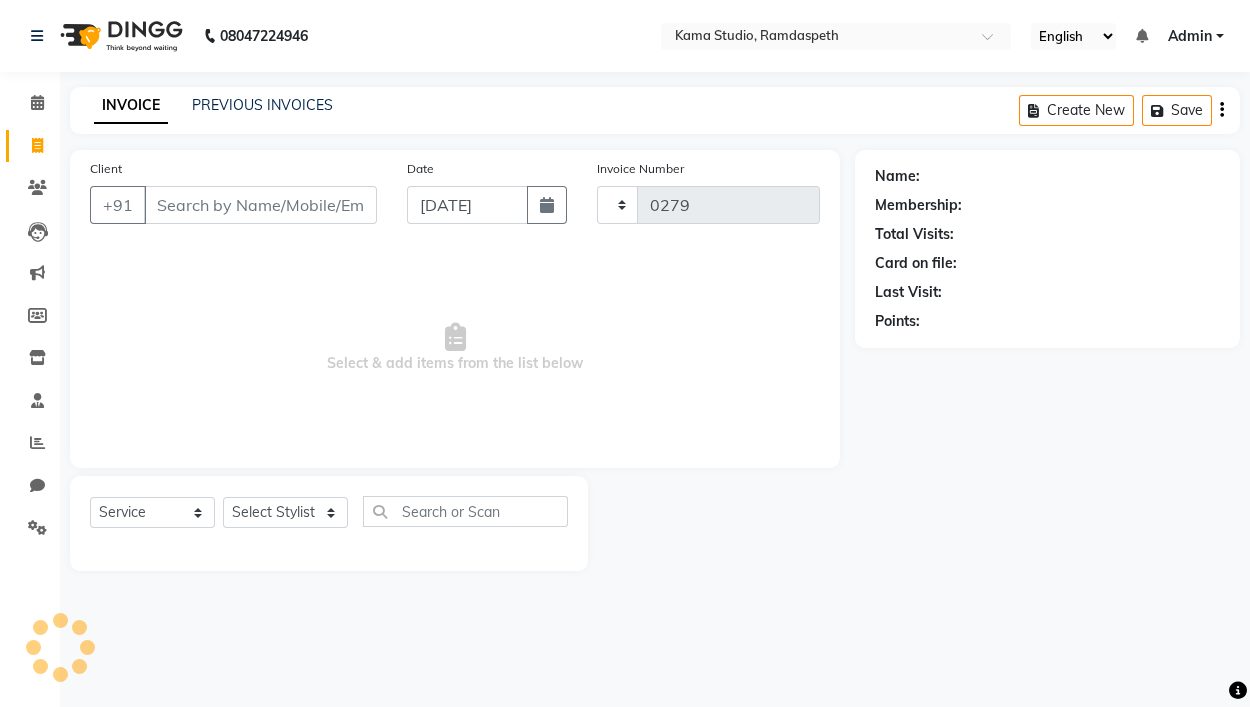 select on "7582" 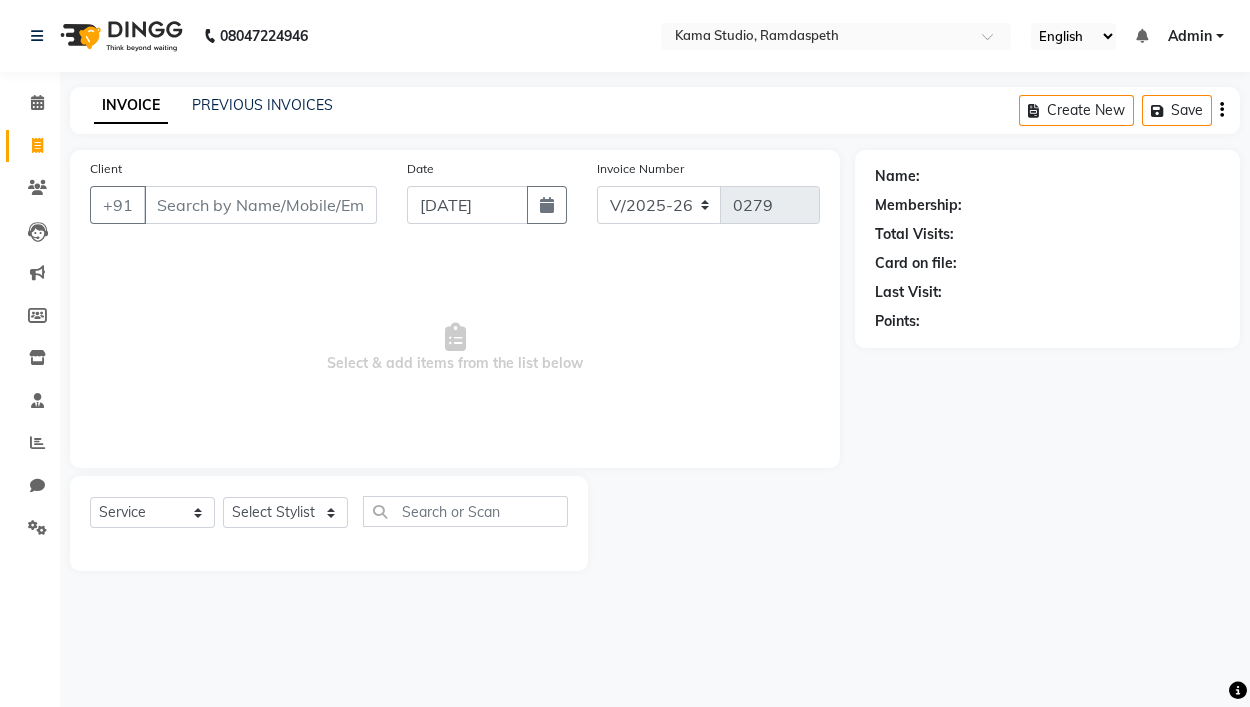 drag, startPoint x: 213, startPoint y: 162, endPoint x: 219, endPoint y: 179, distance: 18.027756 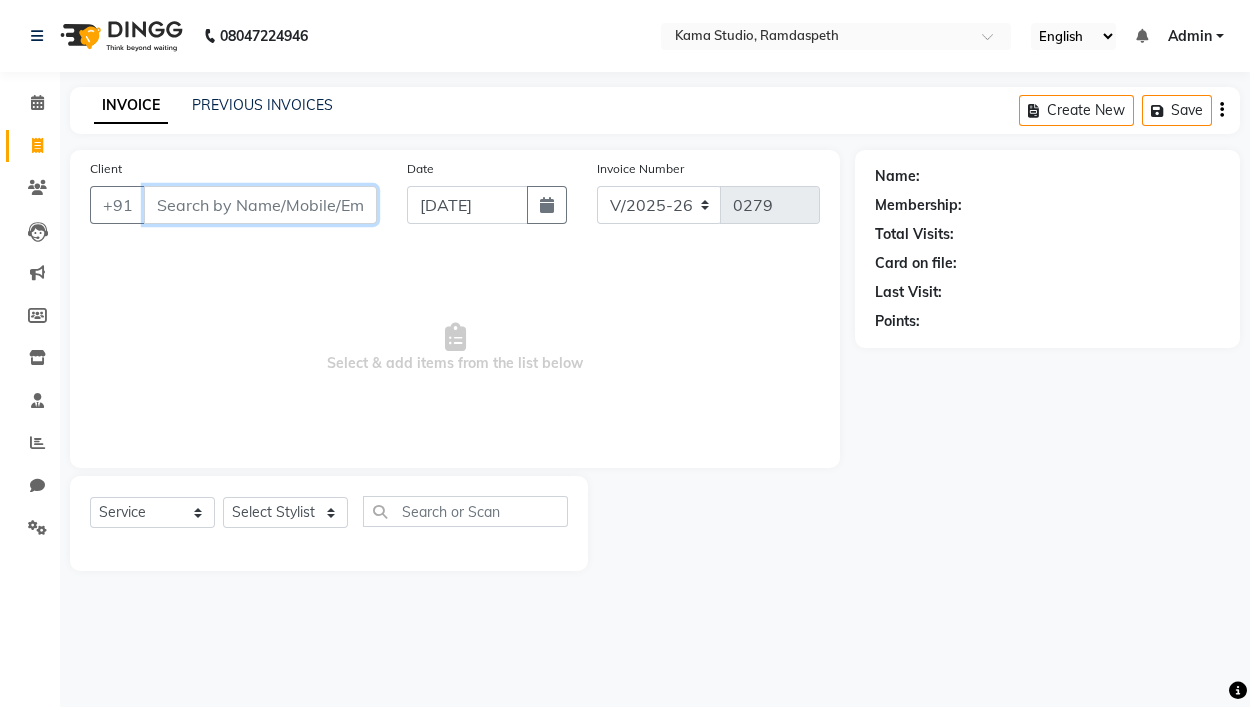 click on "Client" at bounding box center (260, 205) 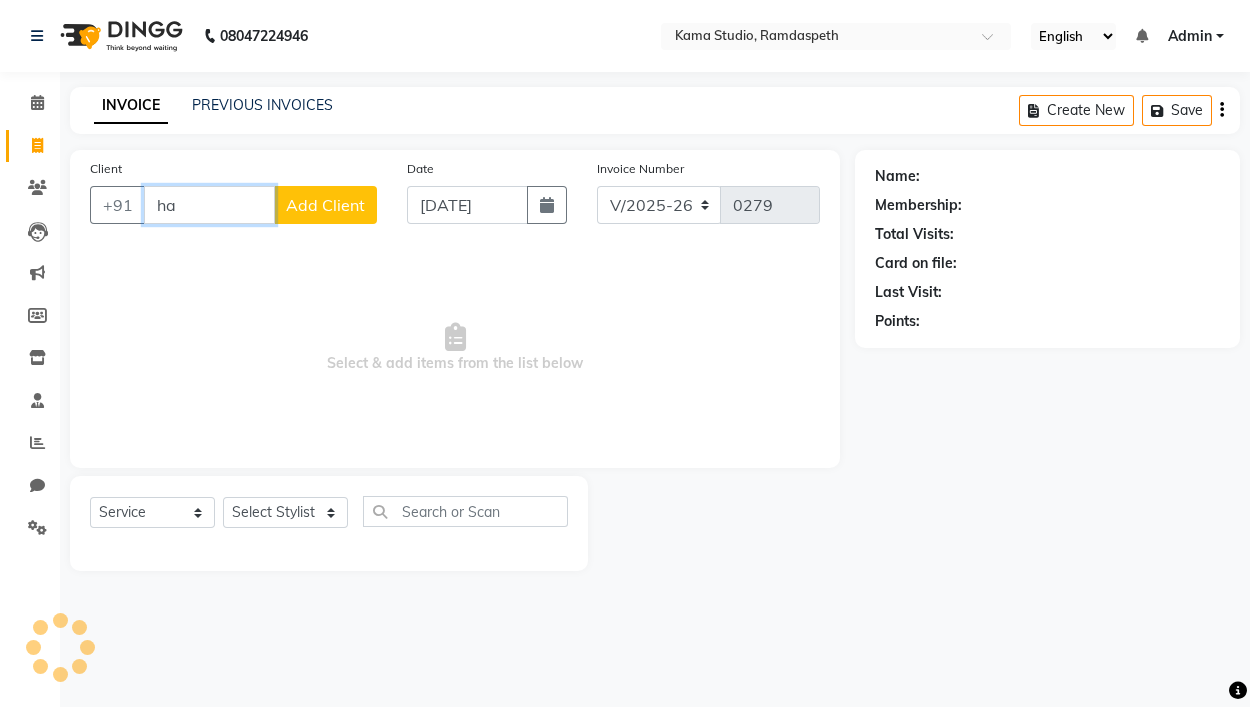 type on "h" 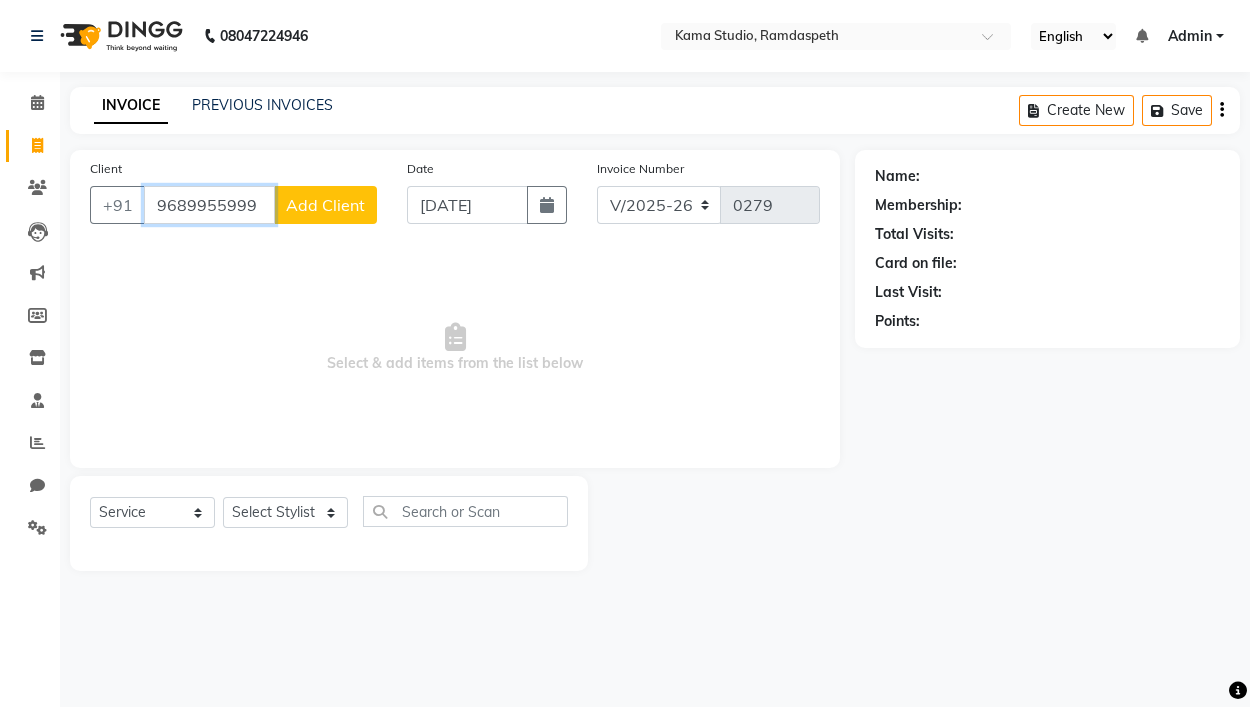 type on "9689955999" 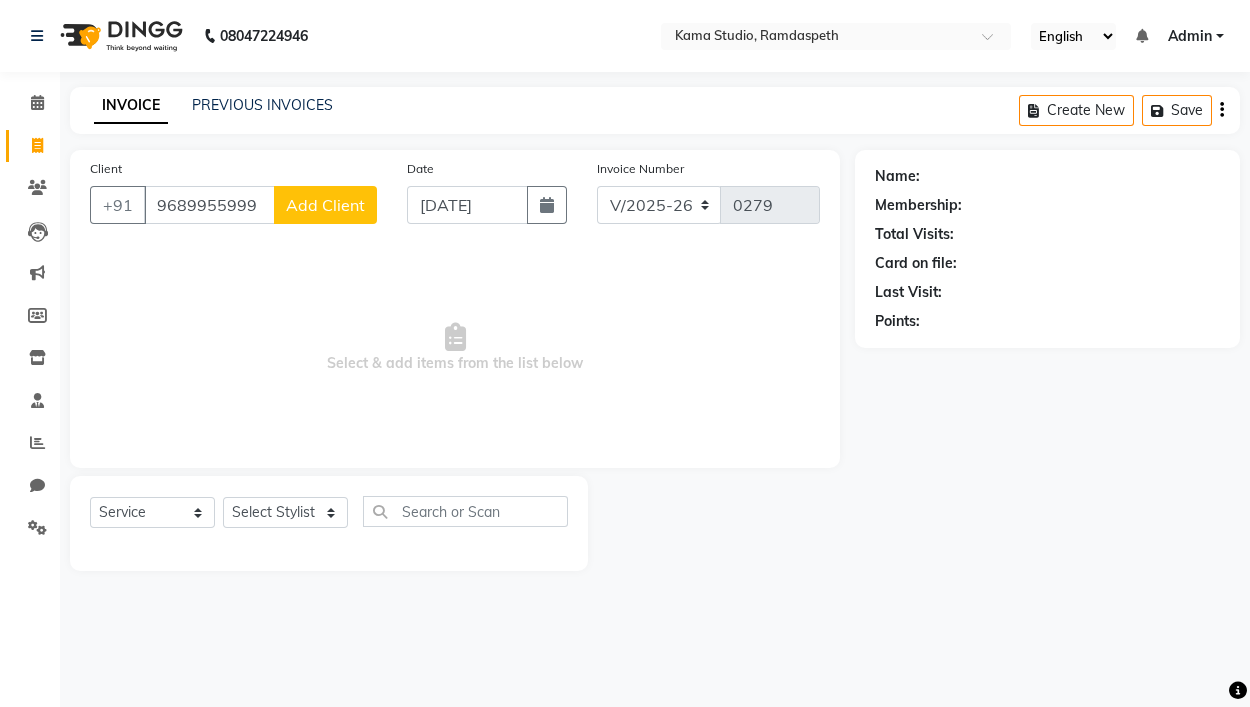 click on "Add Client" 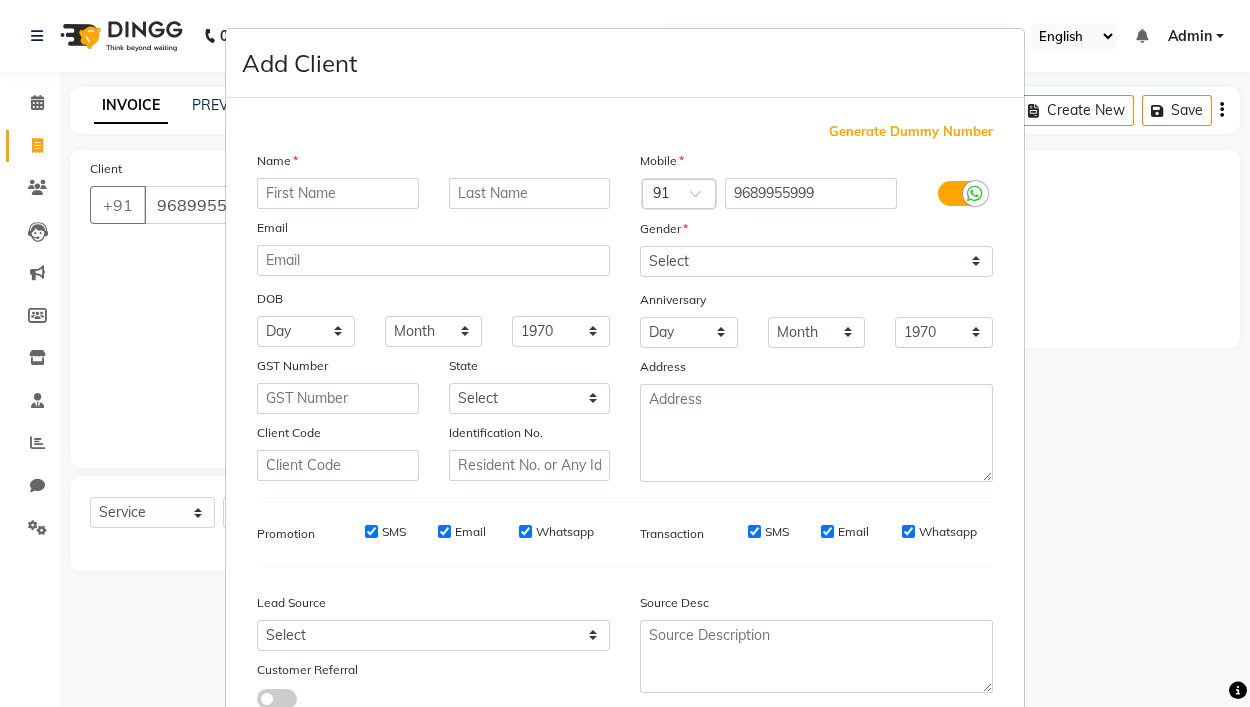 click at bounding box center [338, 193] 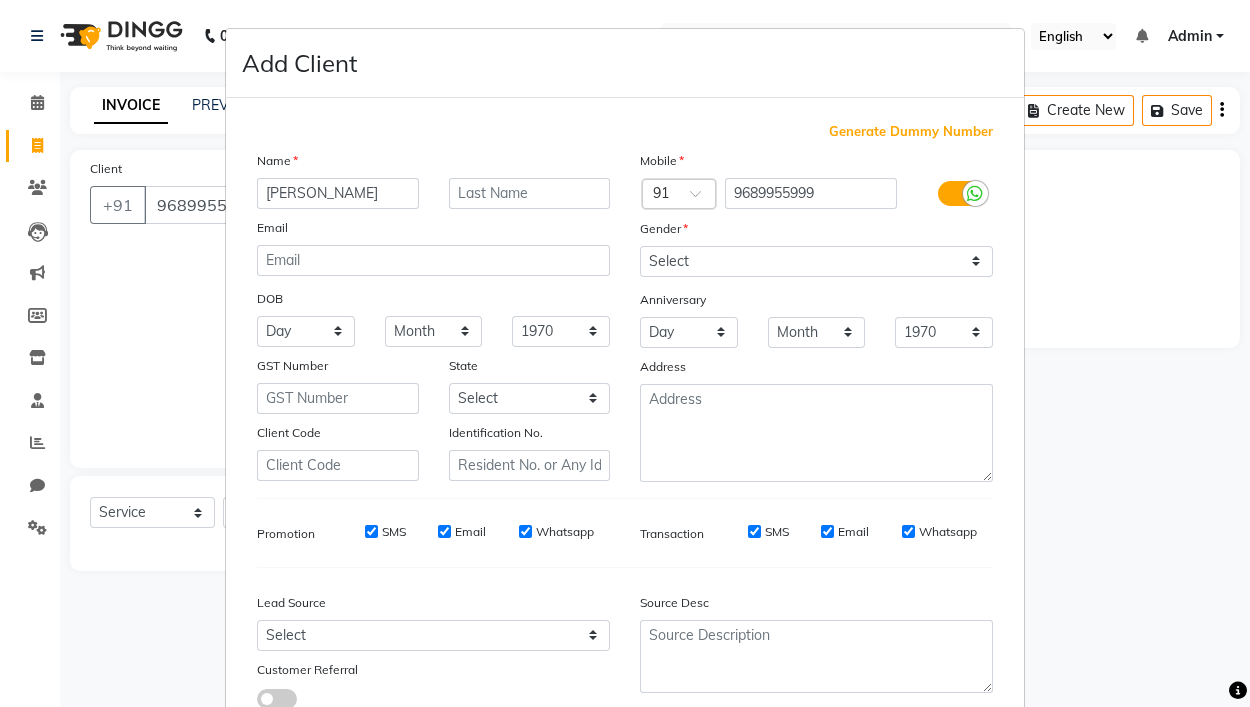 type on "dewyani" 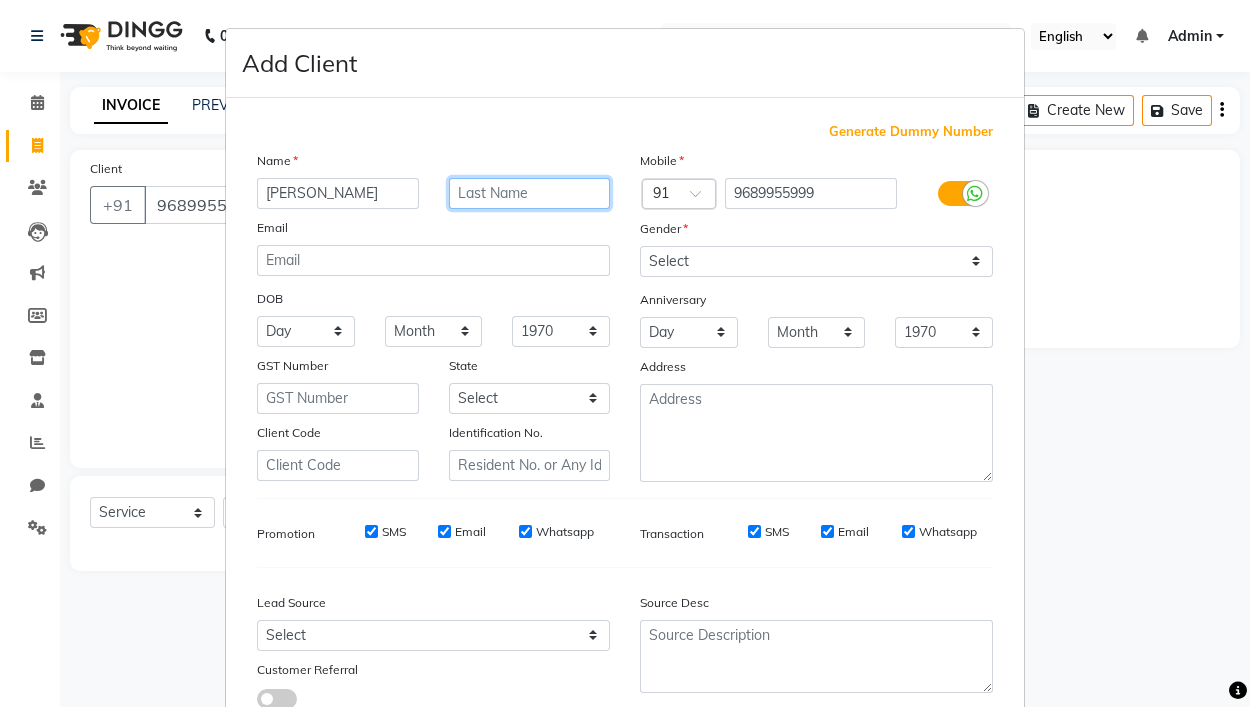 click at bounding box center (530, 193) 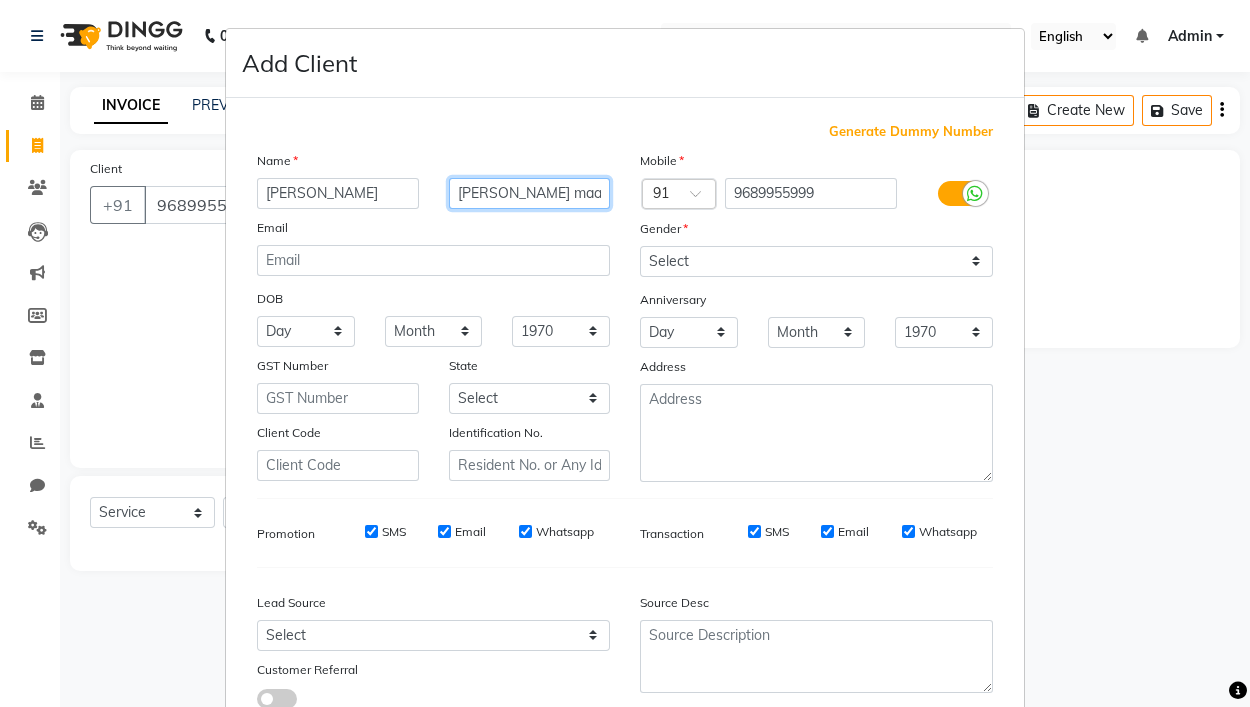 type on "hajare maam" 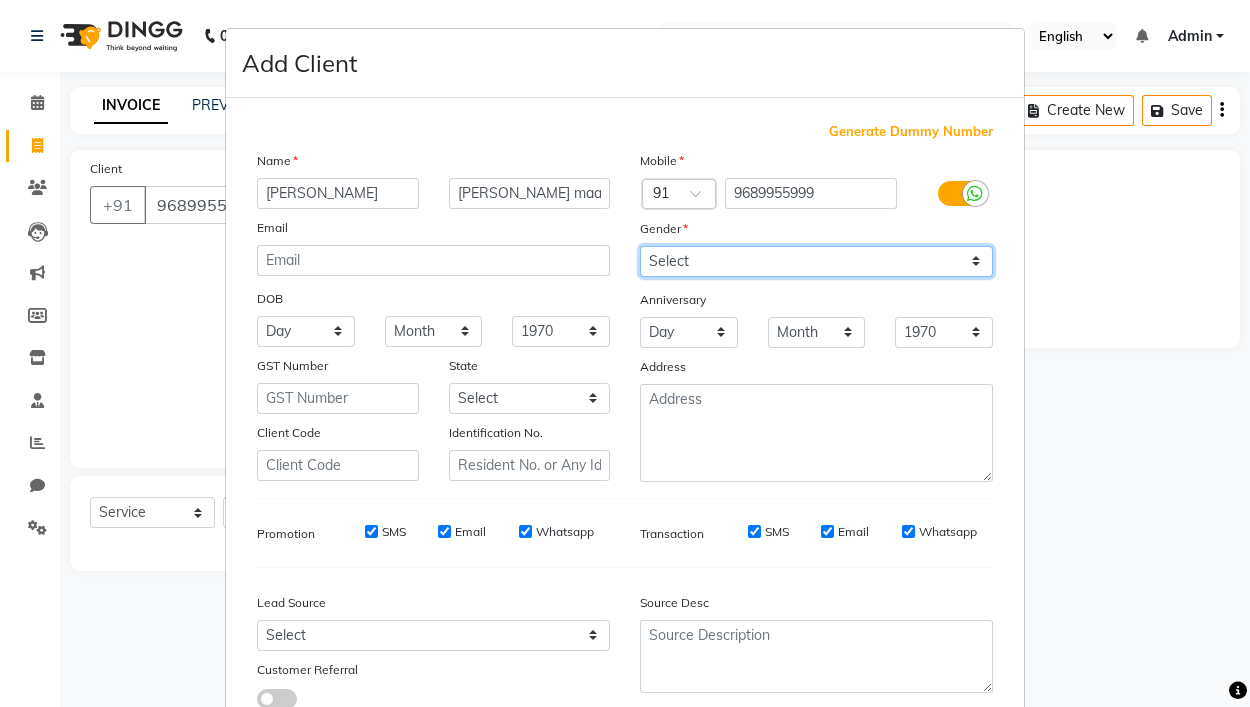 click on "Select Male Female Other Prefer Not To Say" at bounding box center (816, 261) 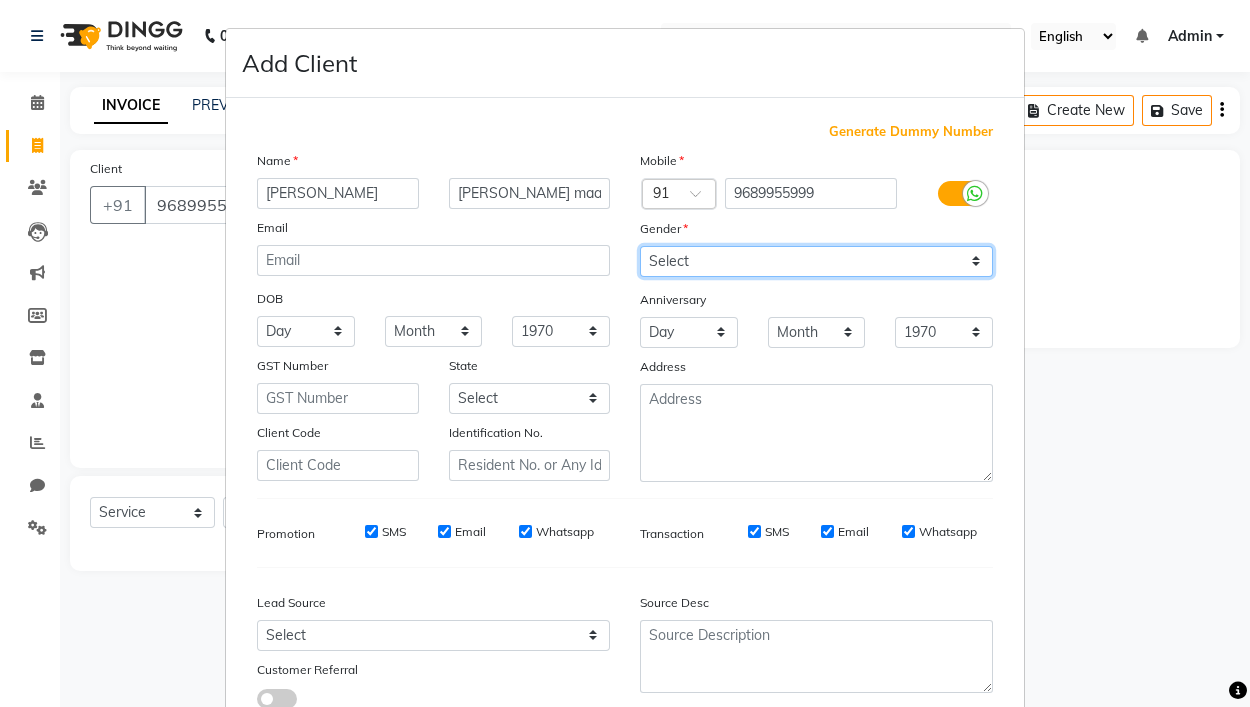 select on "female" 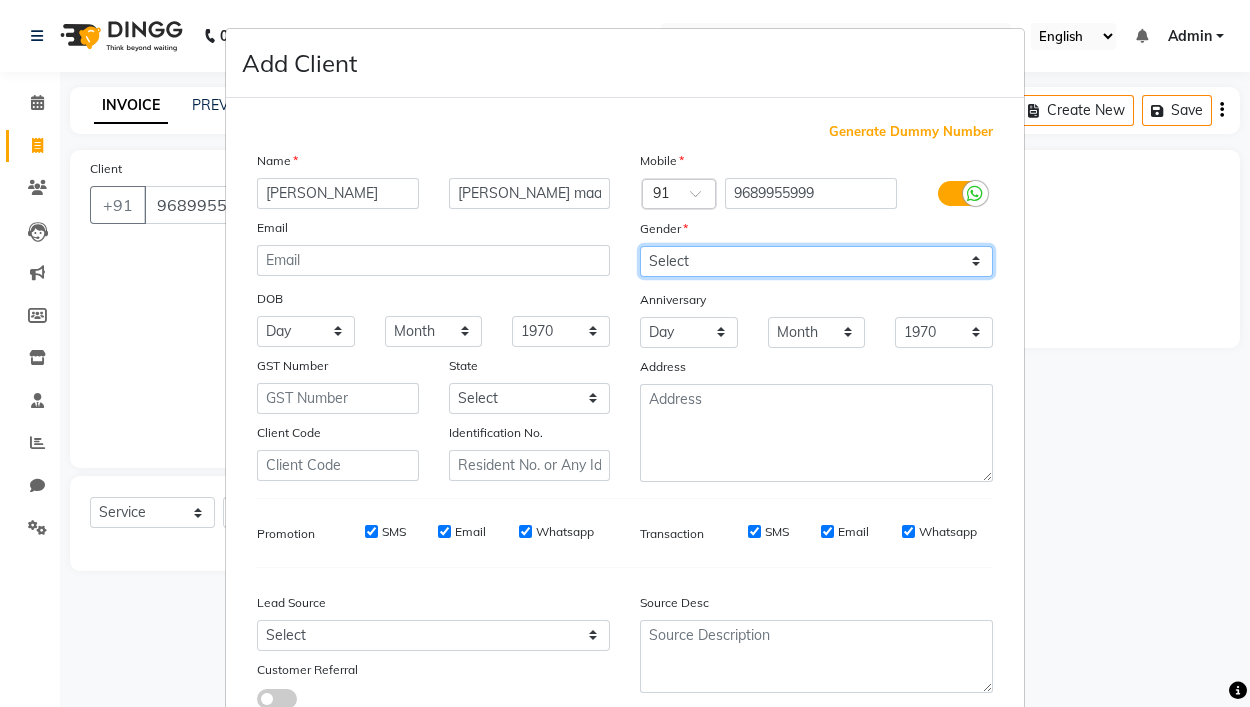 click on "Select Male Female Other Prefer Not To Say" at bounding box center (816, 261) 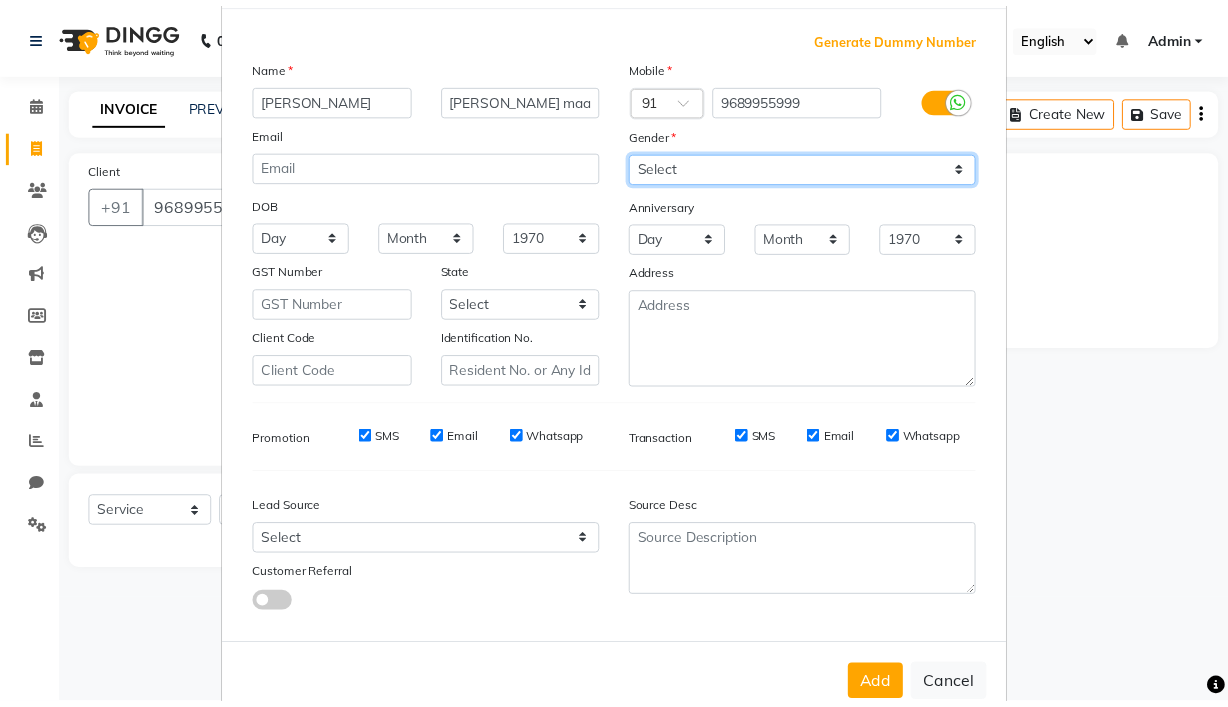 scroll, scrollTop: 146, scrollLeft: 0, axis: vertical 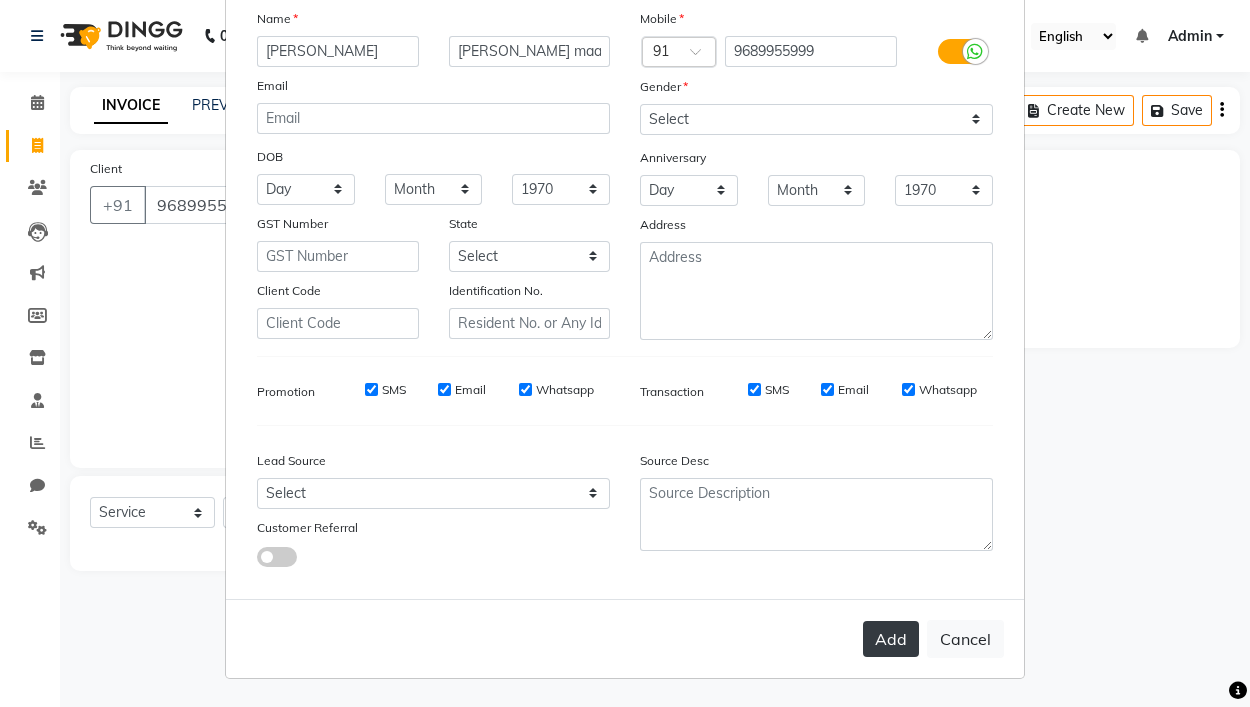 click on "Add" at bounding box center (891, 639) 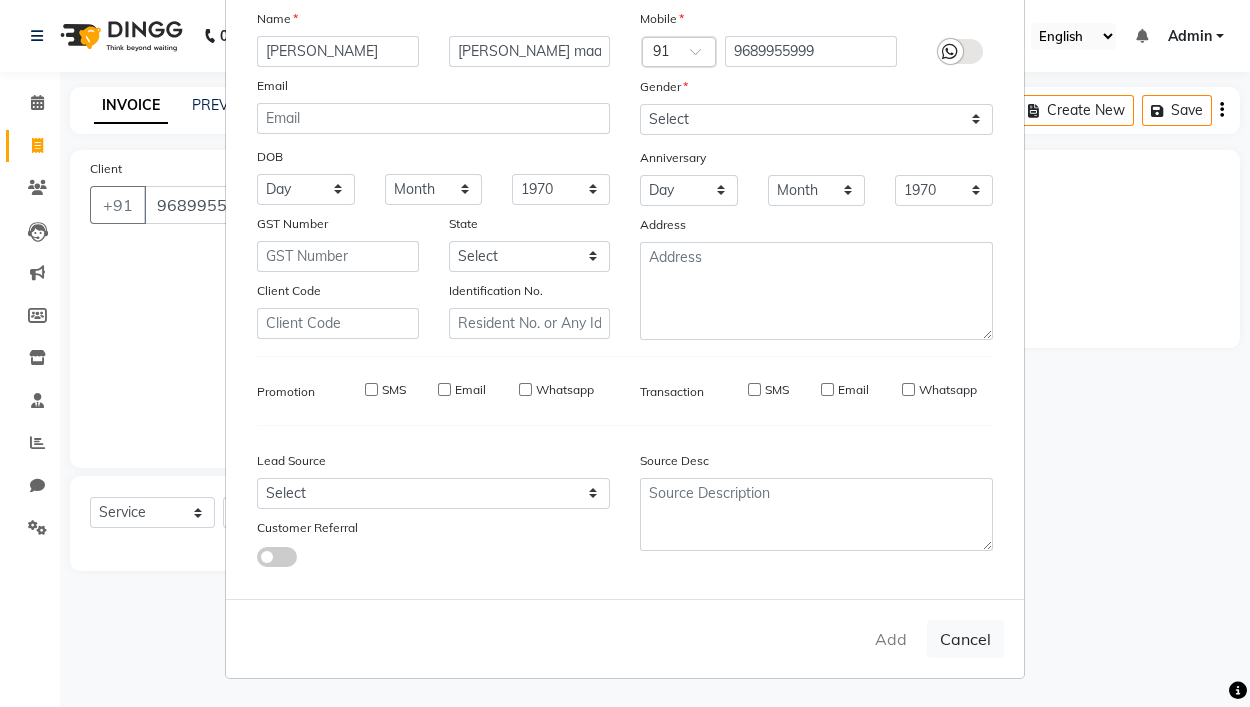 type 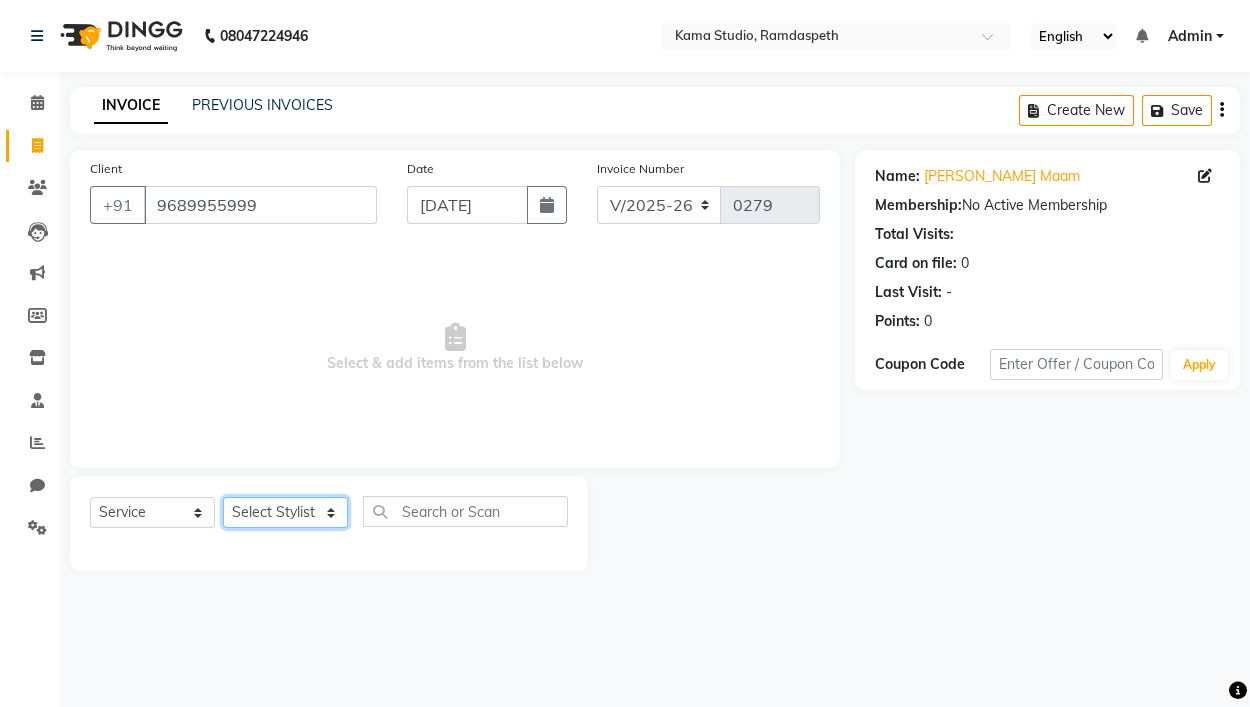 click on "Select Stylist Ajay Pal amol ramteke Ankit Dhawariya Sir ashis rajbanshi Devendra Dhawariya Sir Jay JAYANT VINOD CHINCHULKAR kishor  jambulkar Prajakta Ujjenkar Priya Gadge rinkku thakur  Sandeep Ugawakar Sangeeta Didi trupti rawale Vaishali More Varsha guru" 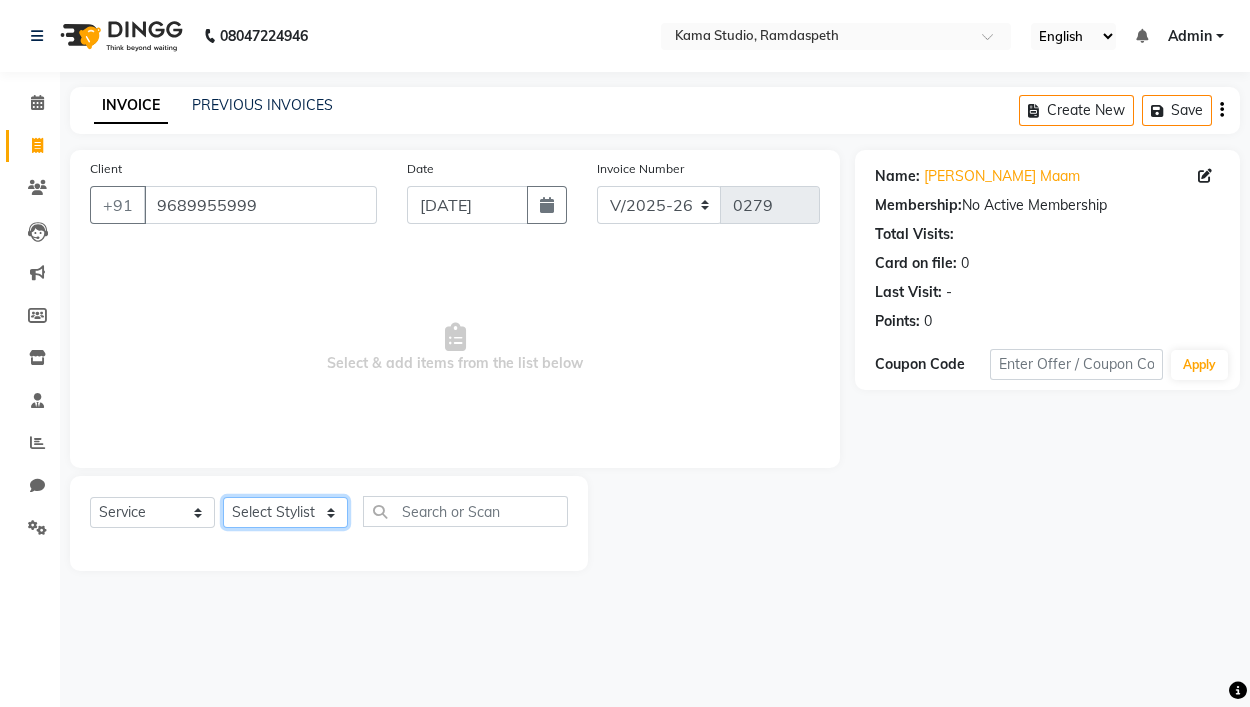 select on "67939" 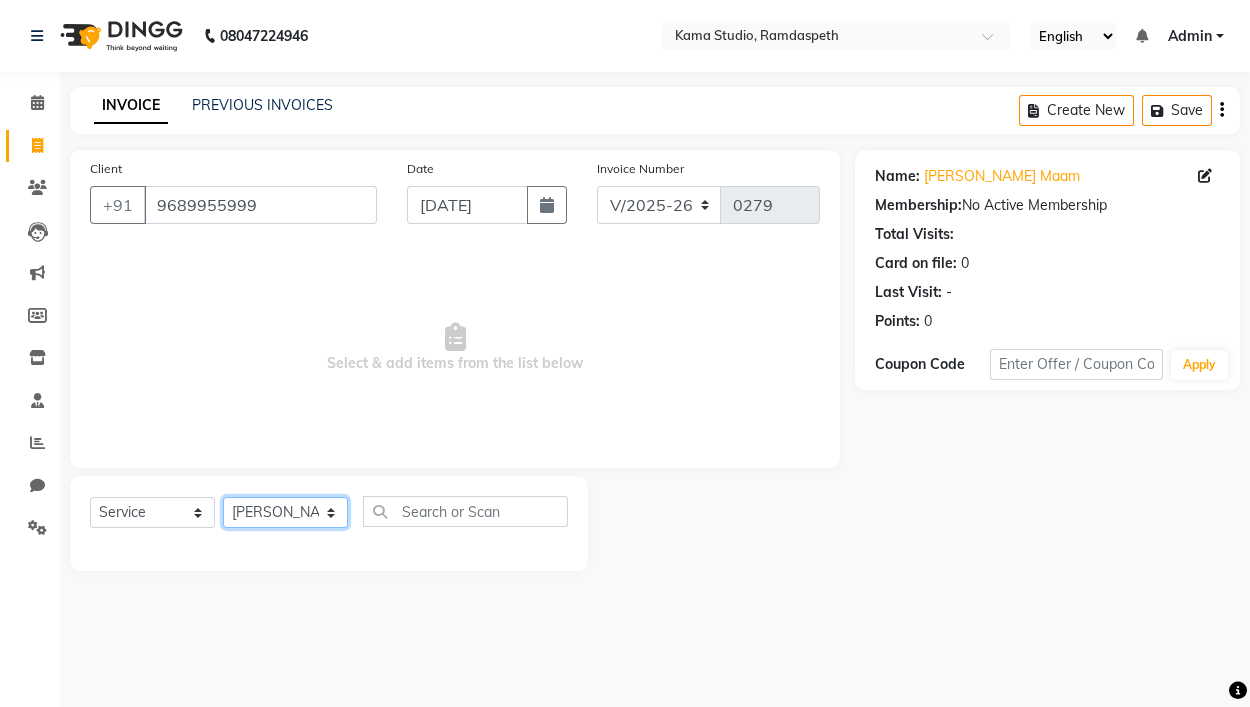 click on "Select Stylist Ajay Pal amol ramteke Ankit Dhawariya Sir ashis rajbanshi Devendra Dhawariya Sir Jay JAYANT VINOD CHINCHULKAR kishor  jambulkar Prajakta Ujjenkar Priya Gadge rinkku thakur  Sandeep Ugawakar Sangeeta Didi trupti rawale Vaishali More Varsha guru" 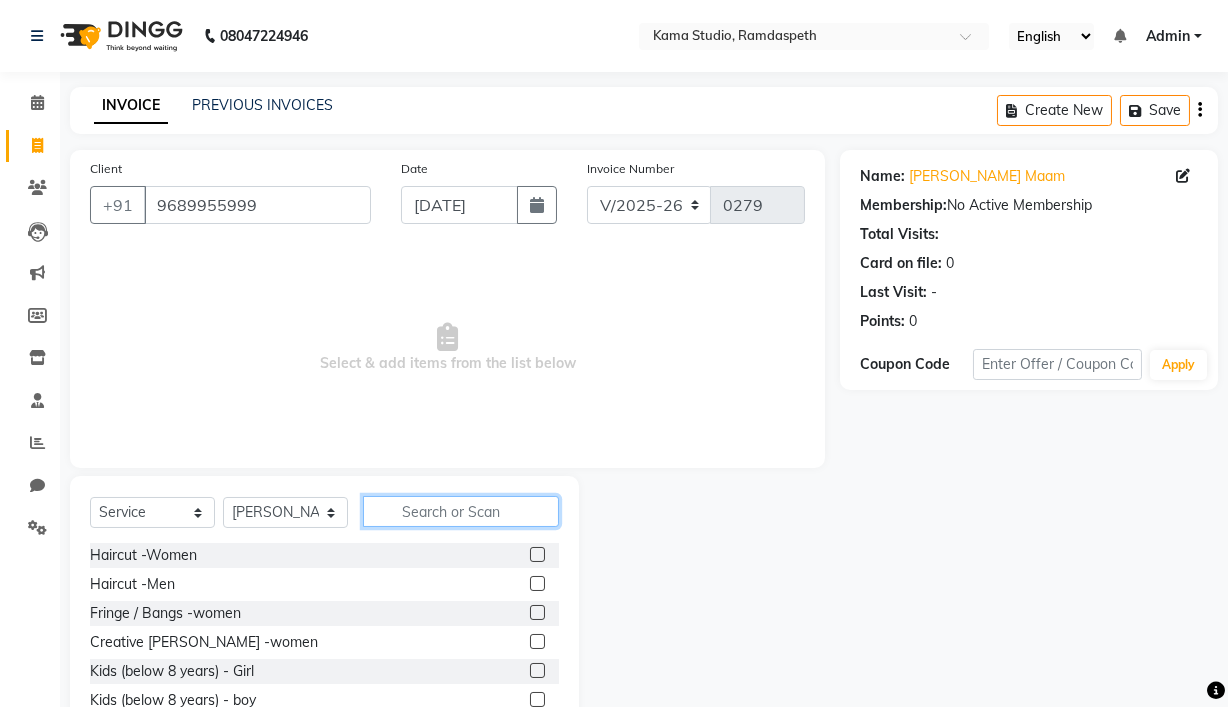 click 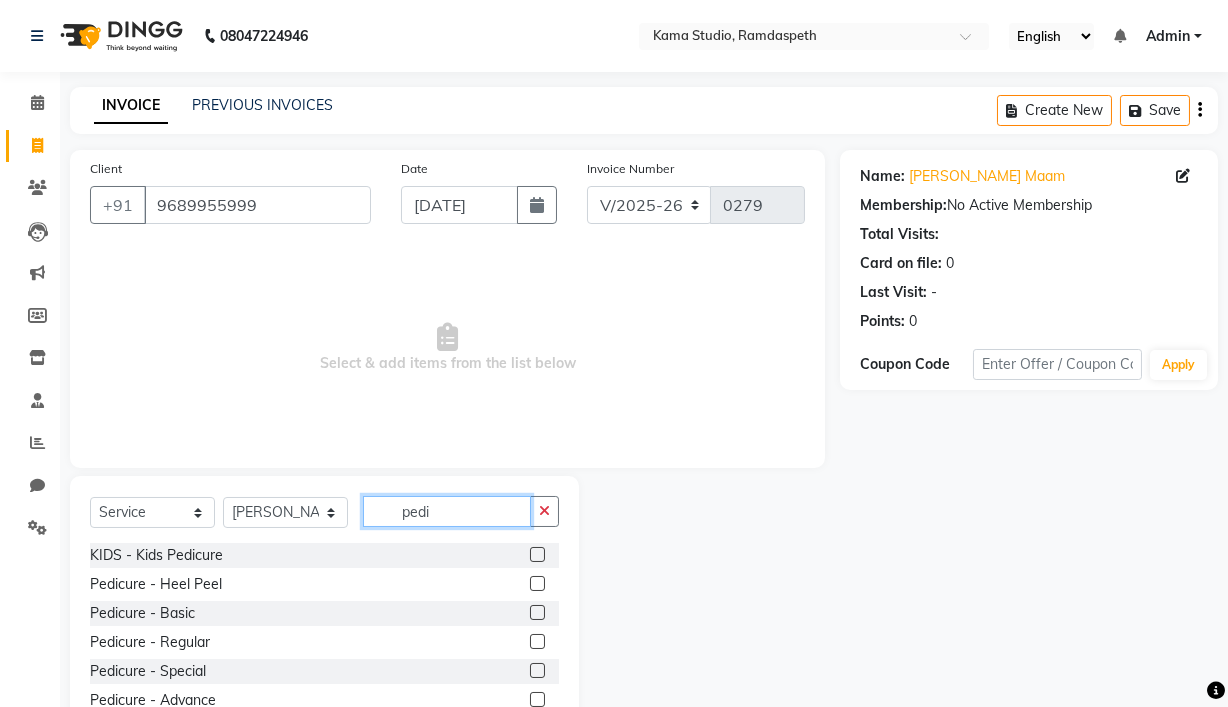 scroll, scrollTop: 149, scrollLeft: 0, axis: vertical 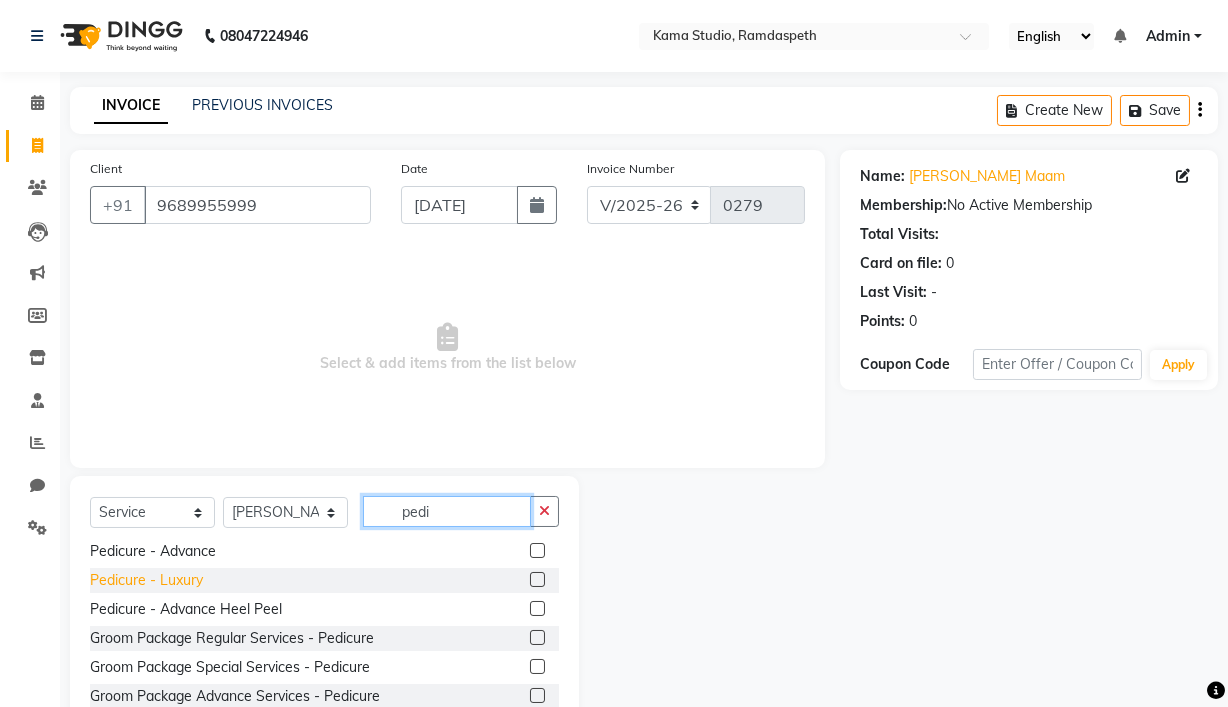type on "pedi" 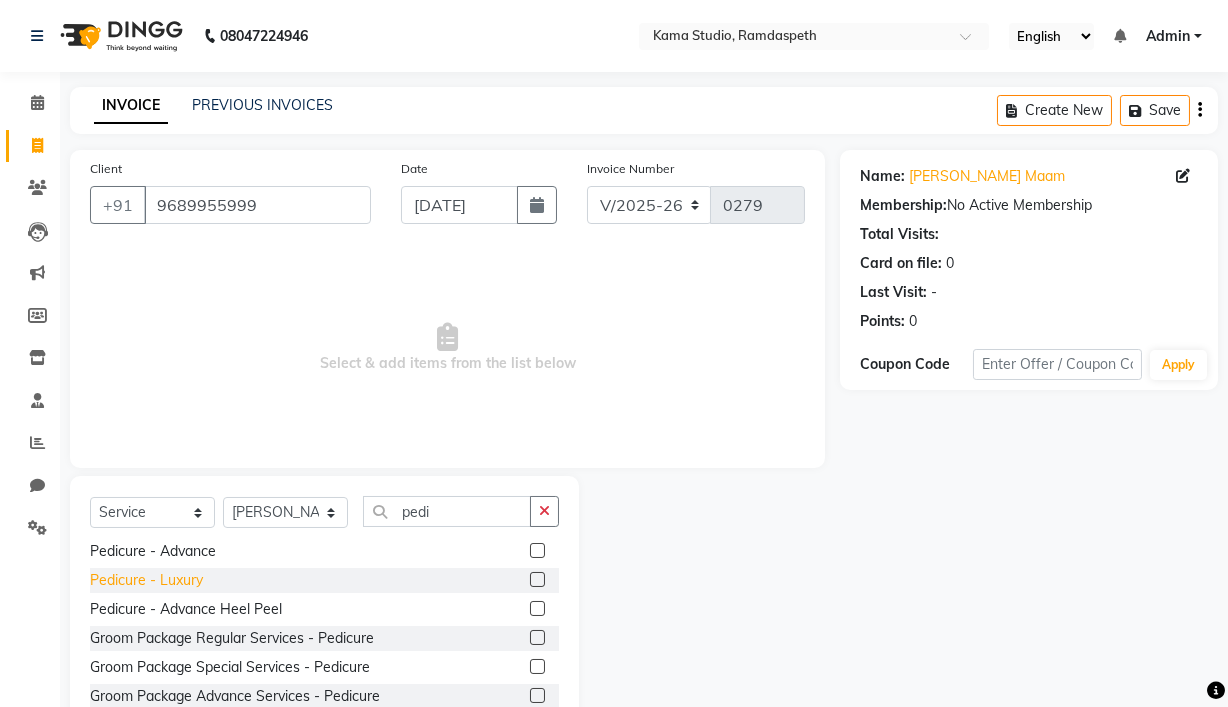 click on "Pedicure - Luxury" 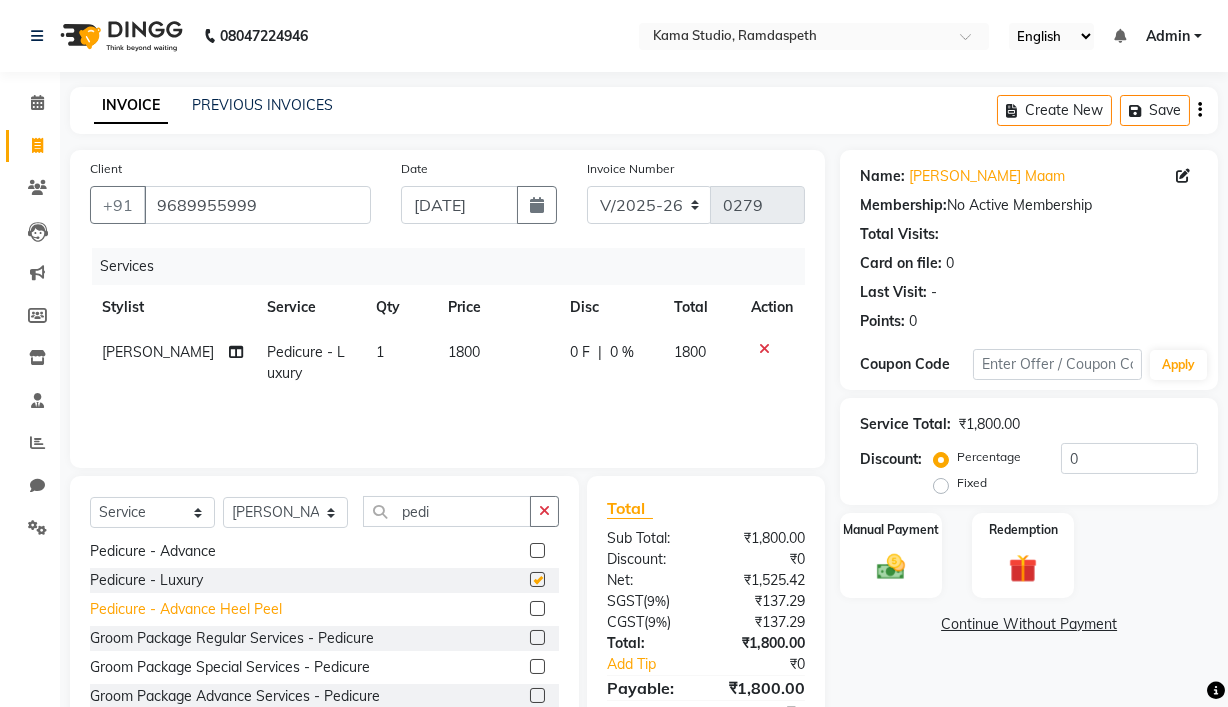 checkbox on "false" 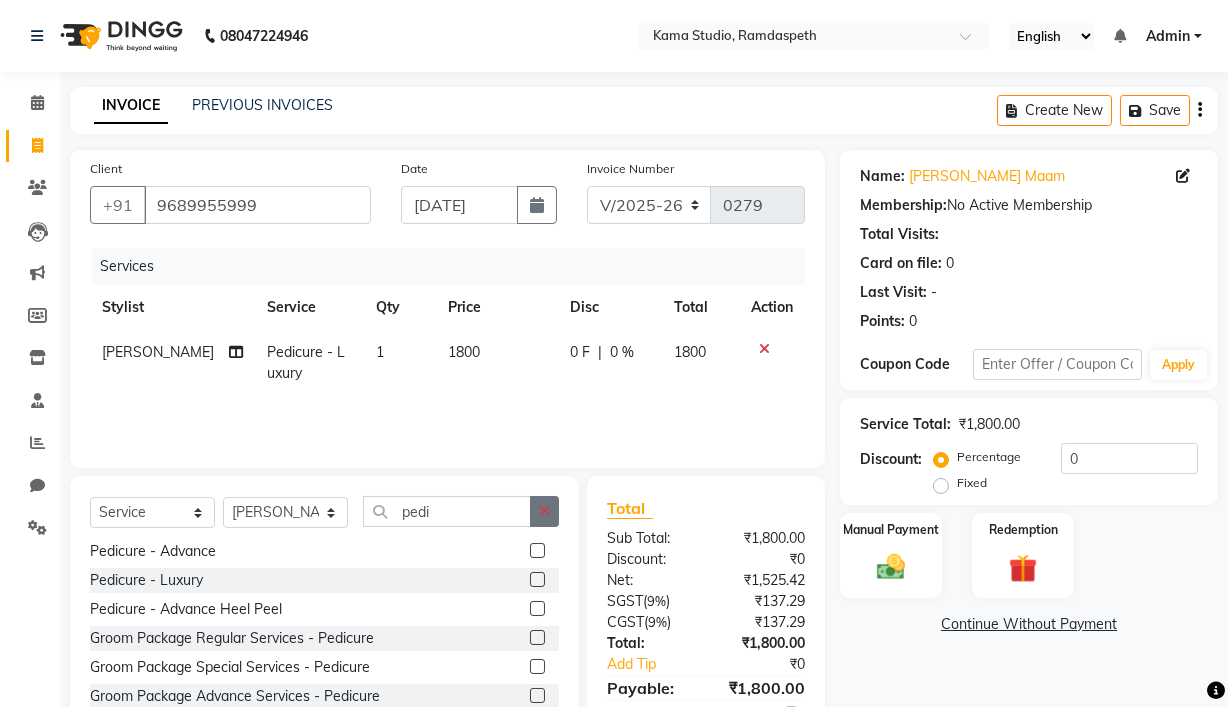 click 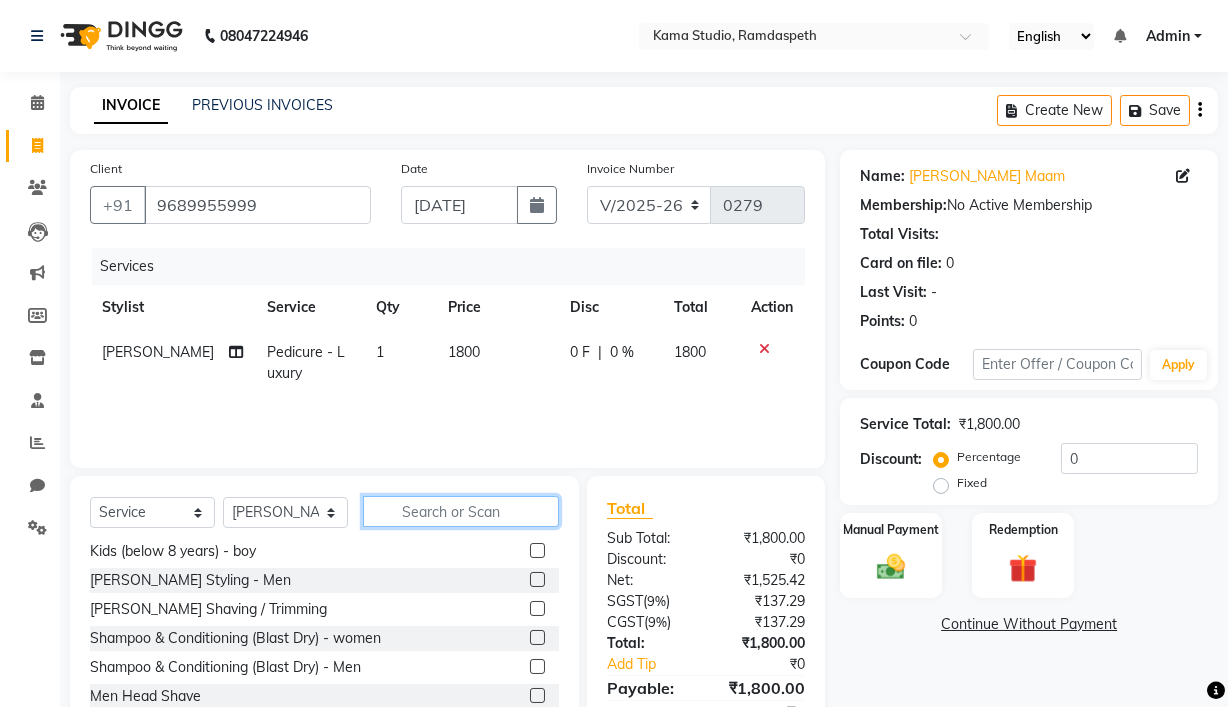 click 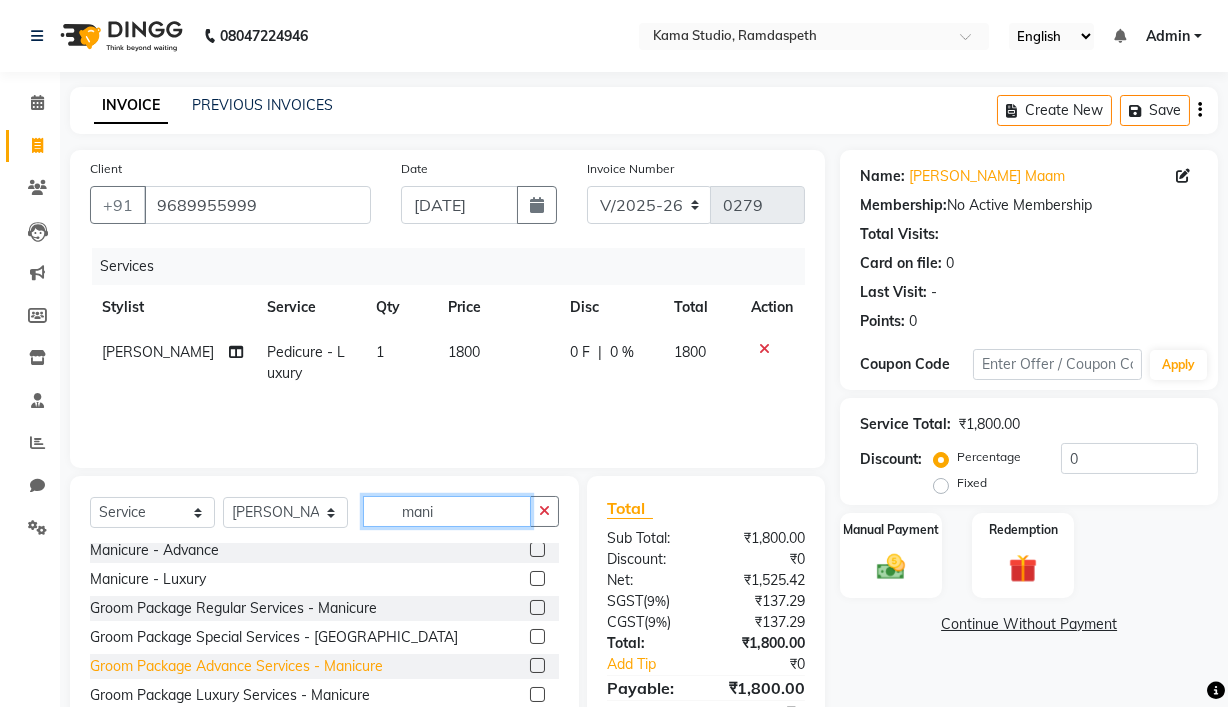 scroll, scrollTop: 56, scrollLeft: 0, axis: vertical 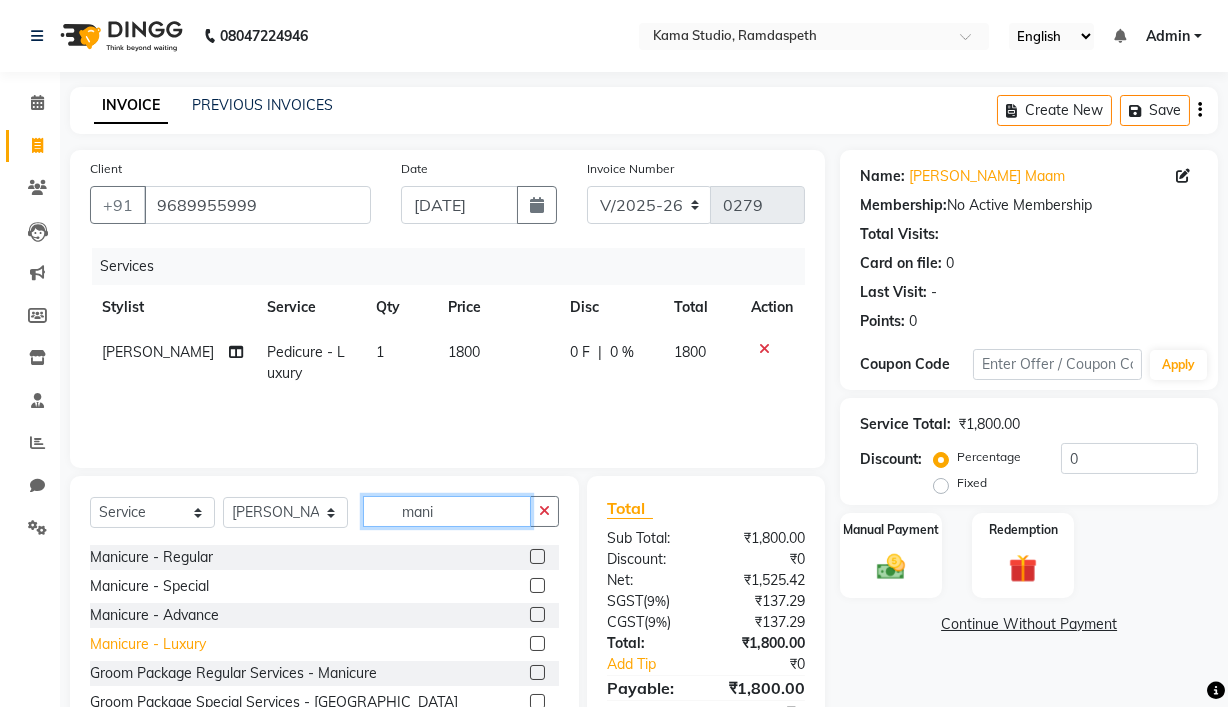 type on "mani" 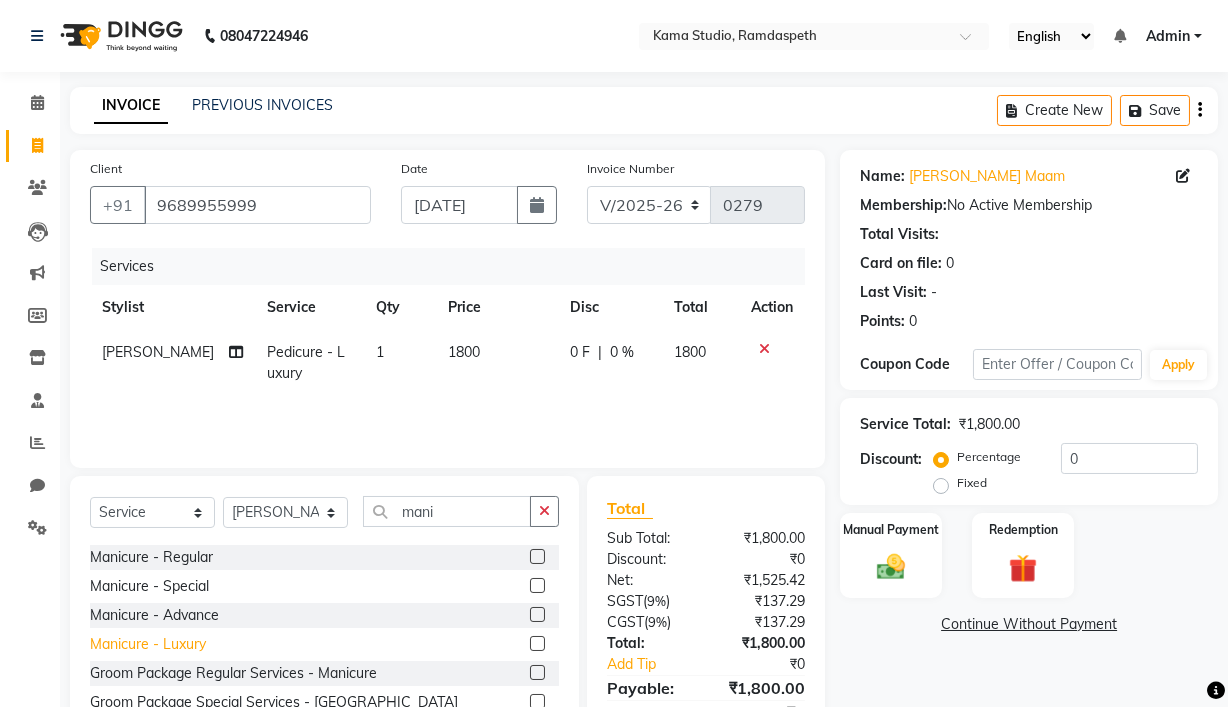 click on "Manicure - Luxury" 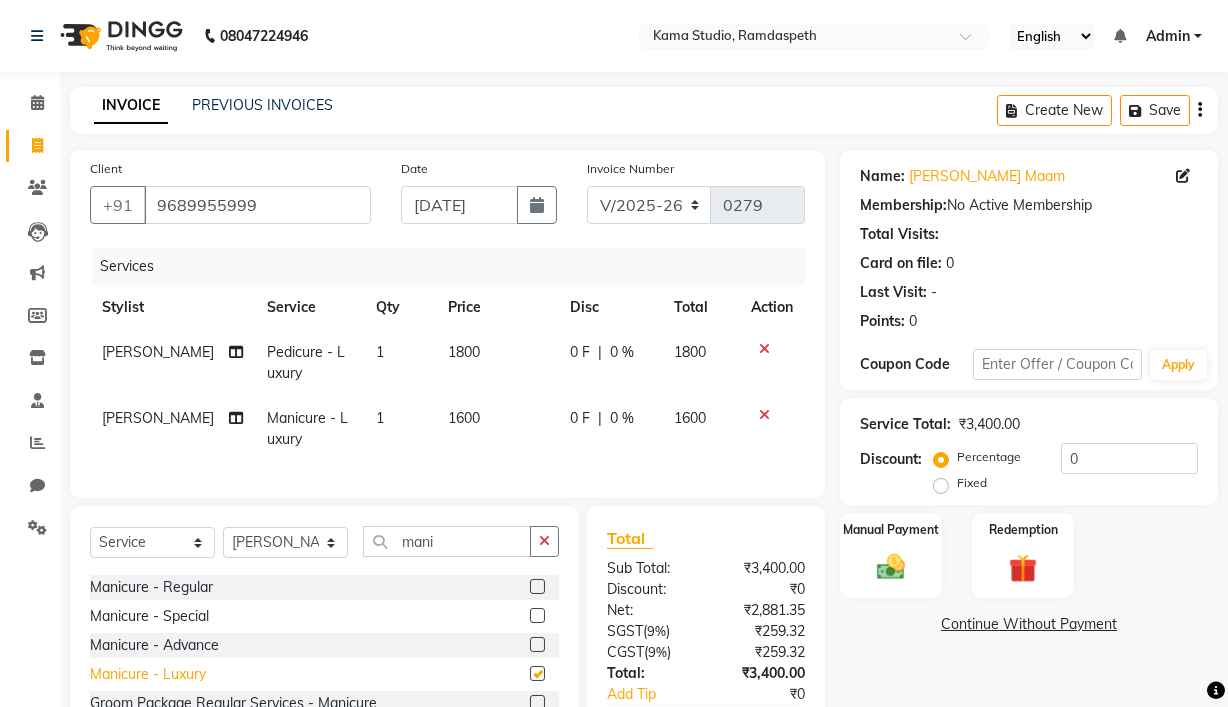 checkbox on "false" 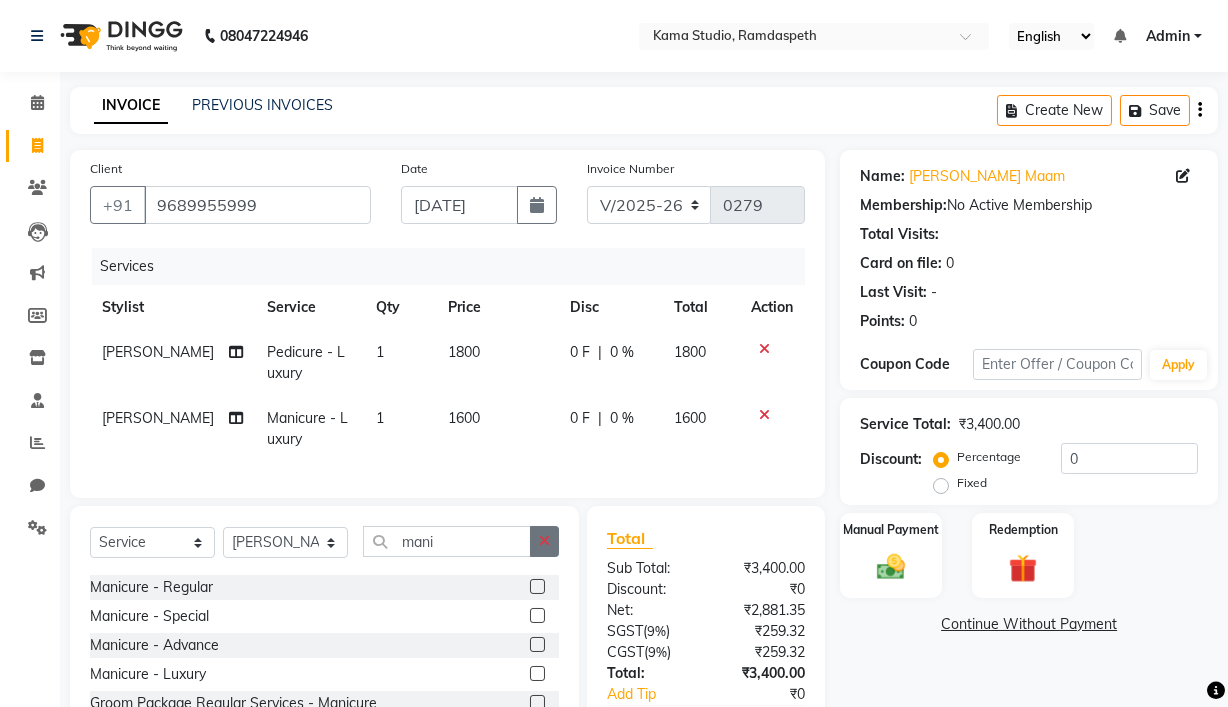 click 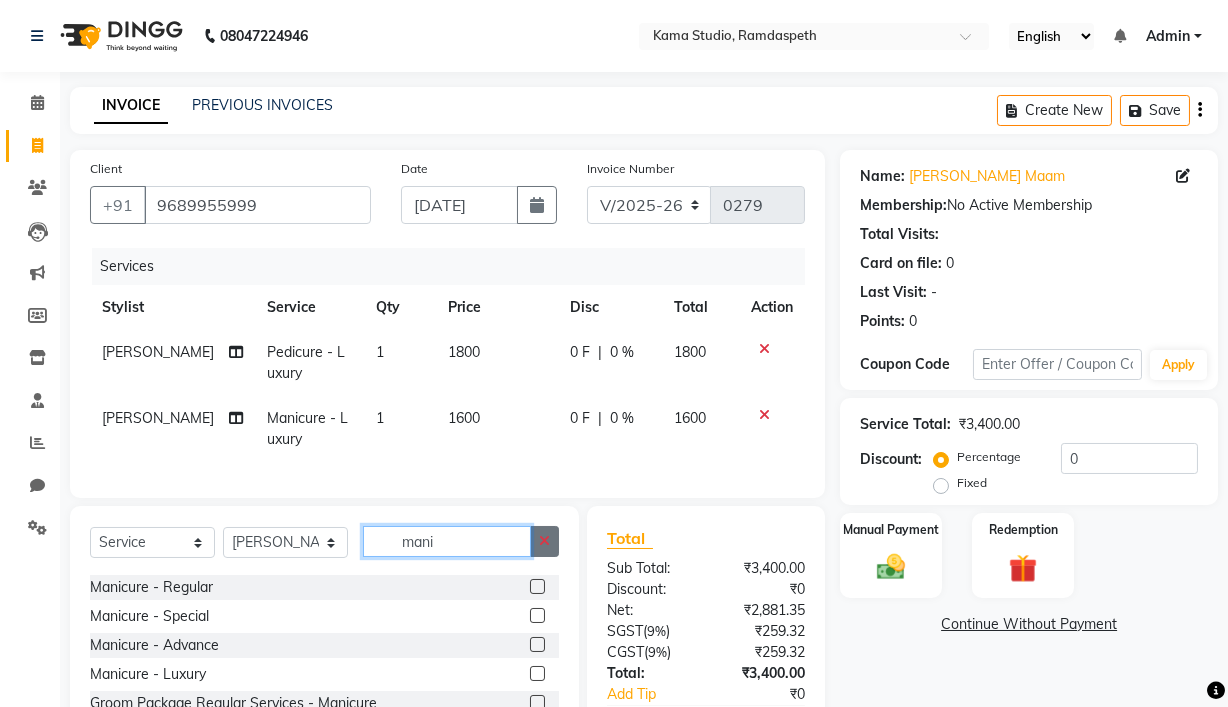 type 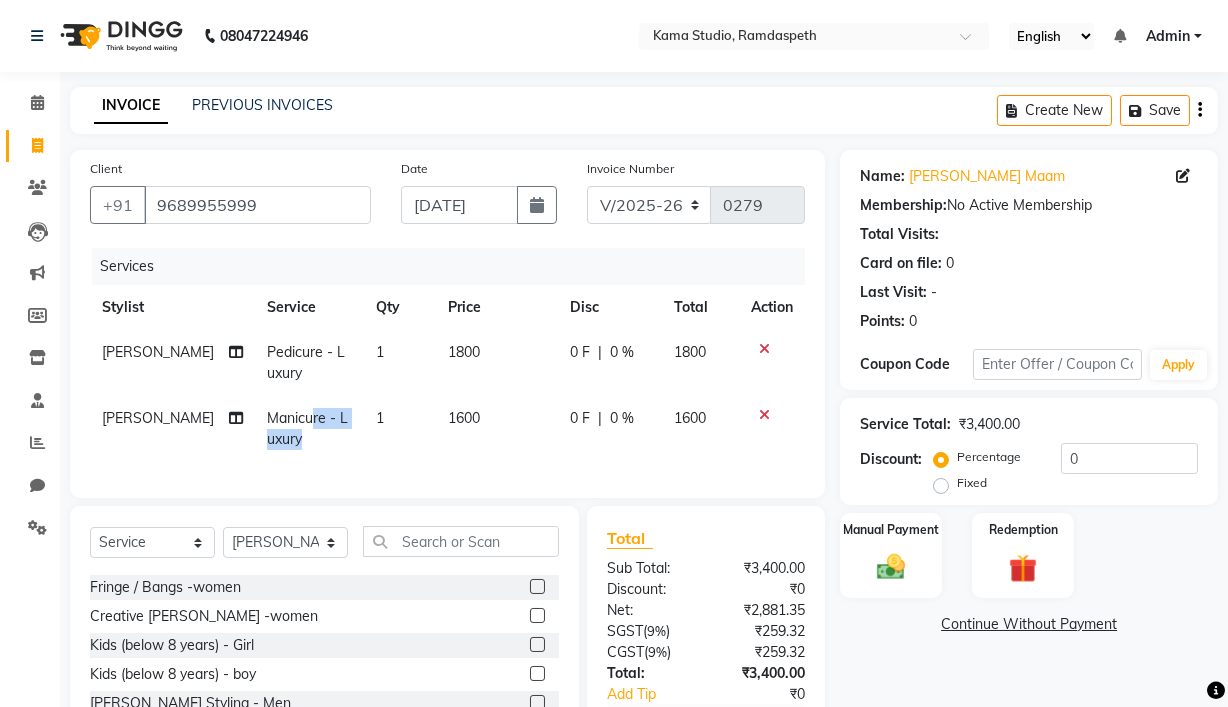 drag, startPoint x: 282, startPoint y: 422, endPoint x: 292, endPoint y: 452, distance: 31.622776 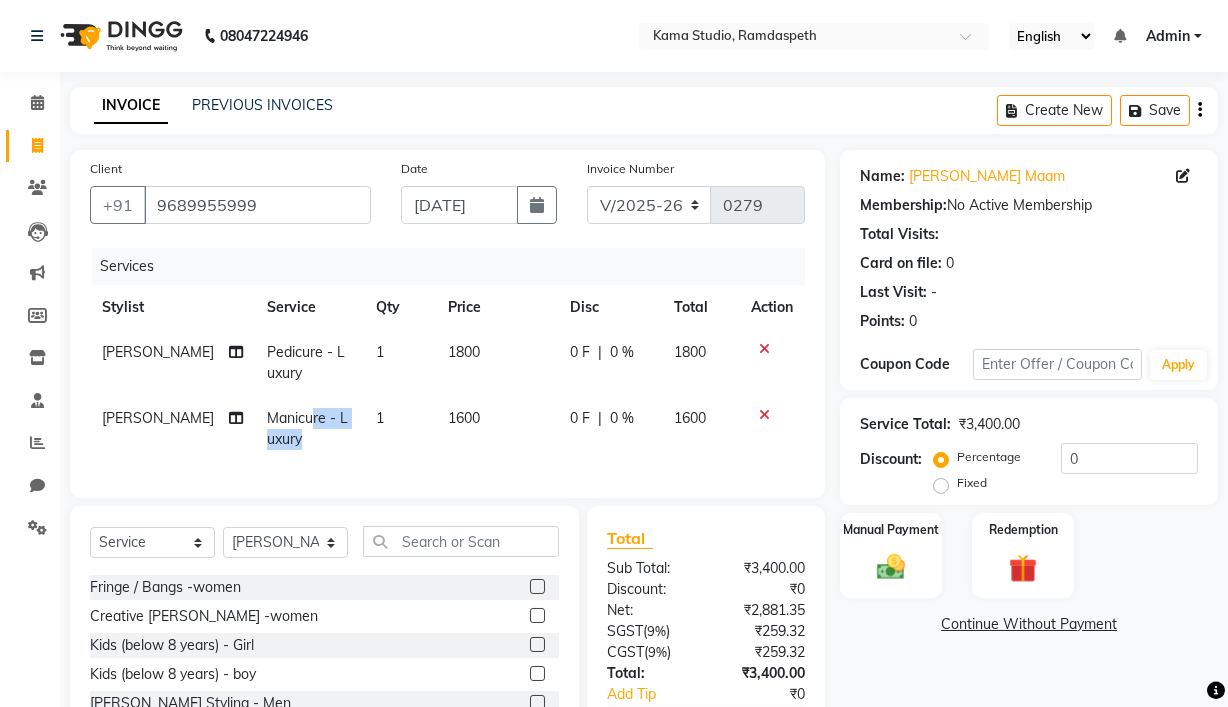 click on "Manicure - Luxury" 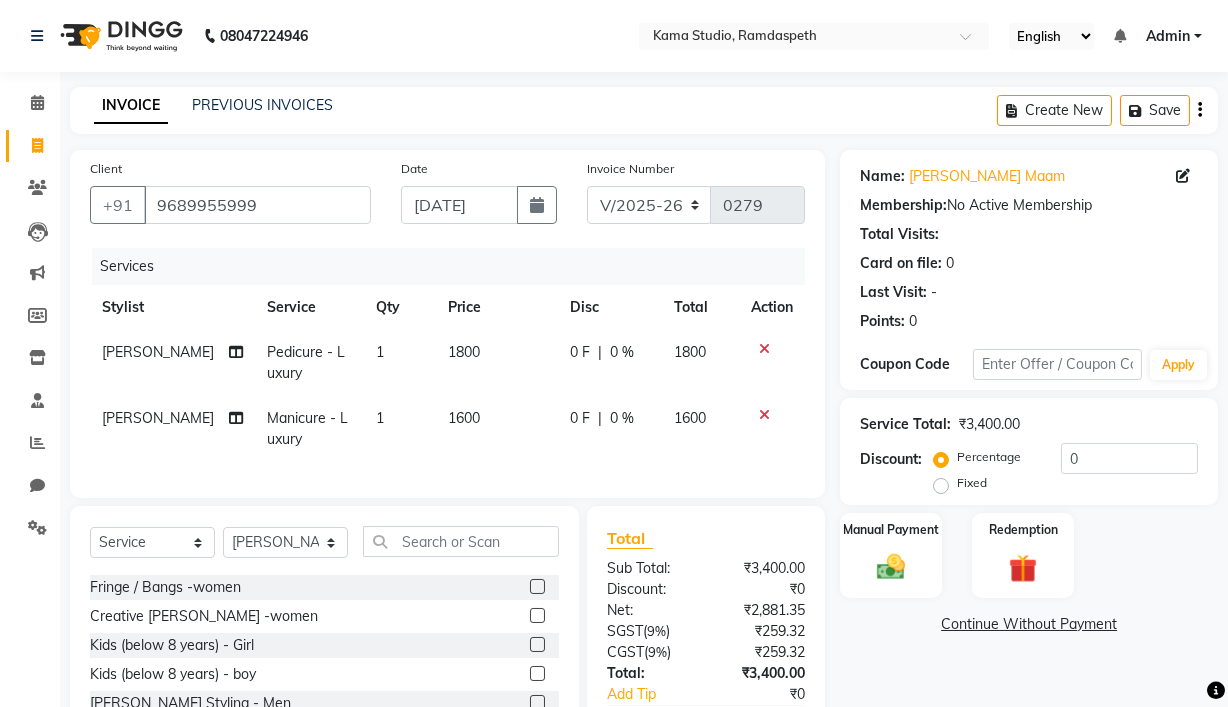 select on "67939" 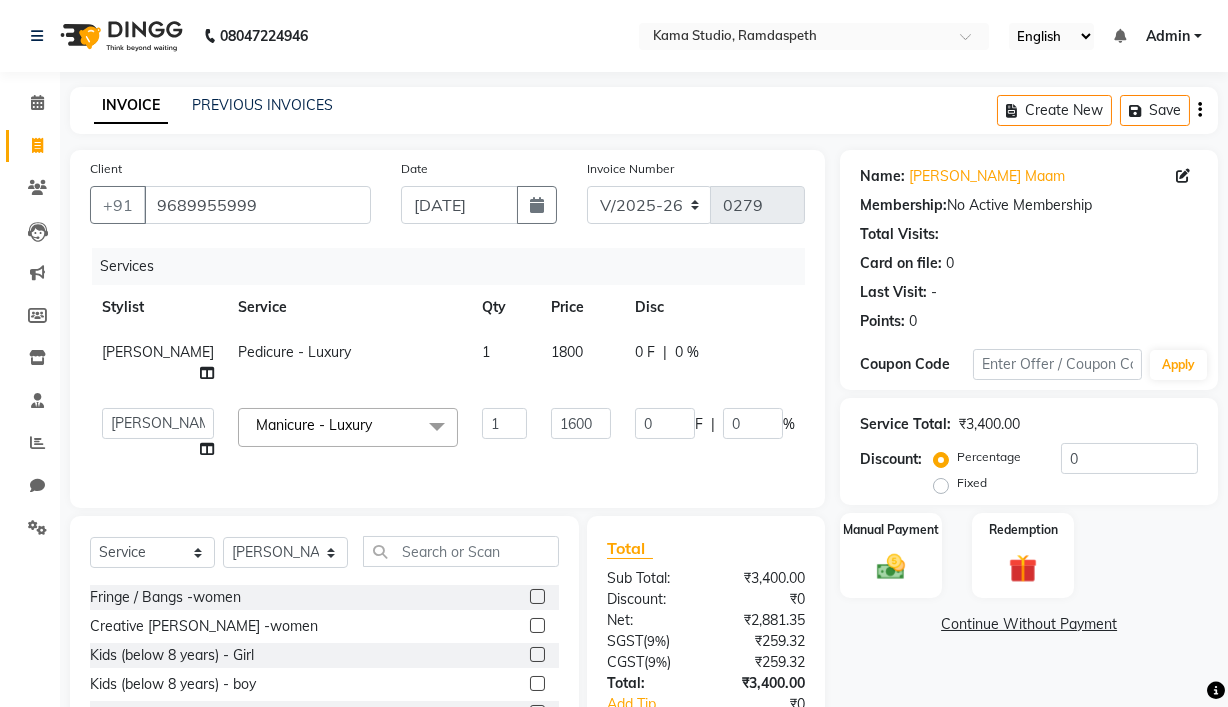 click on "Pedicure - Luxury" 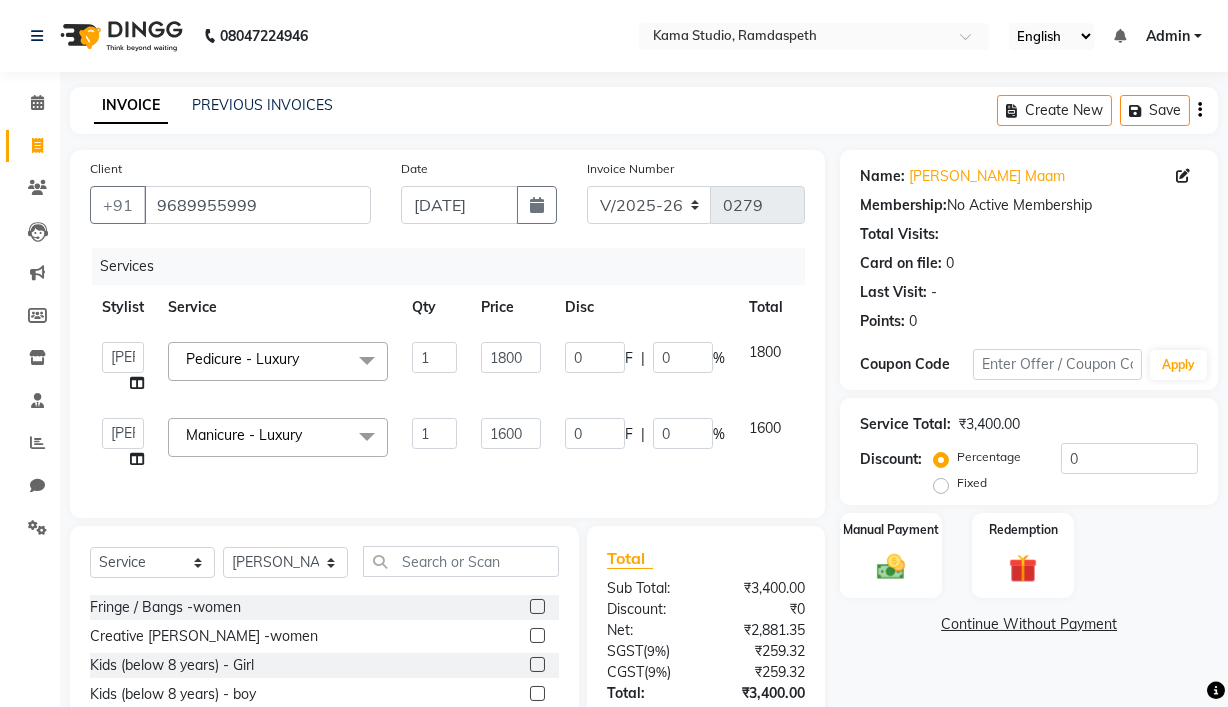 click on "Manicure - Luxury  x" 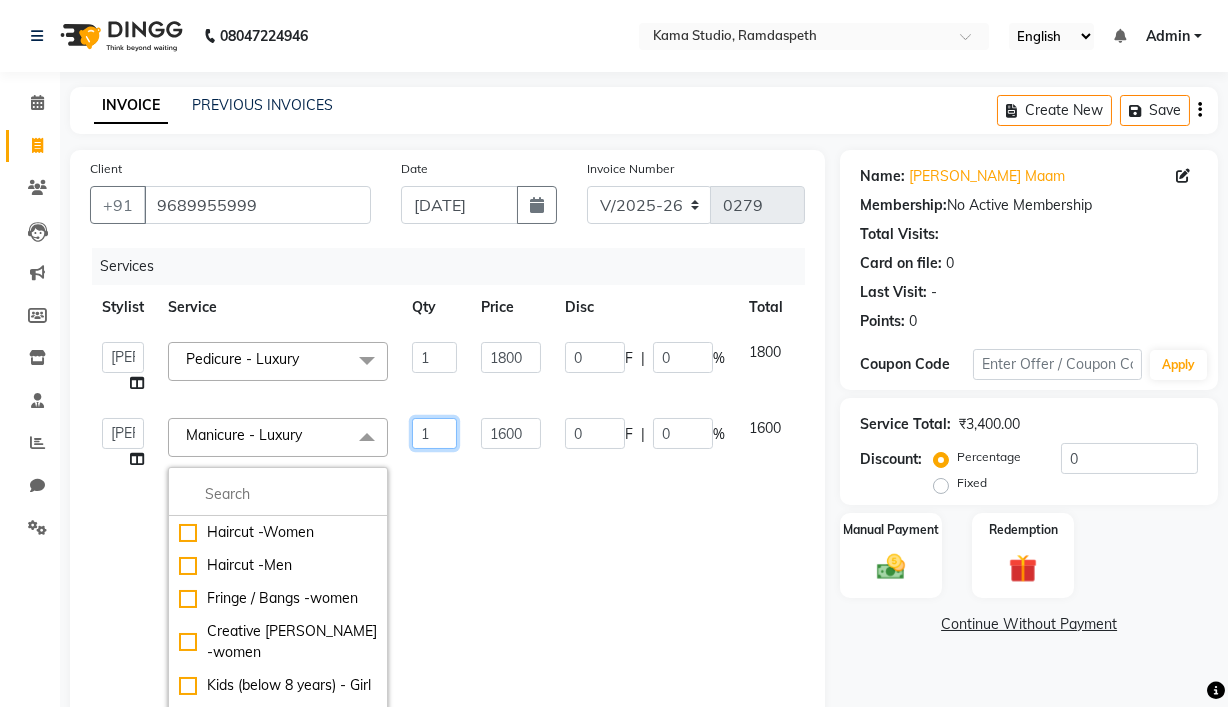 click on "1" 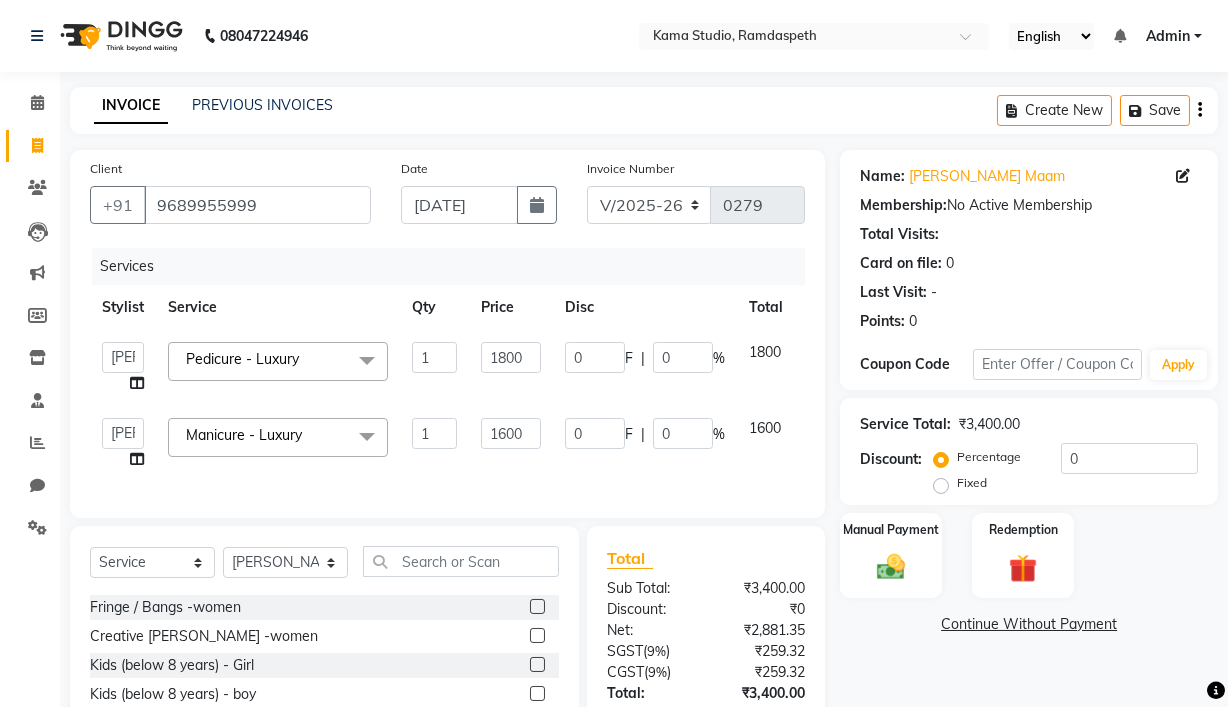 click on "Services Stylist Service Qty Price Disc Total Action  Ajay Pal   amol ramteke   Ankit Dhawariya Sir   ashis rajbanshi   Devendra Dhawariya Sir   Jay   JAYANT VINOD CHINCHULKAR   kishor  jambulkar   Prajakta Ujjenkar   Priya Gadge   rinkku thakur    Sandeep Ugawakar   Sangeeta Didi   trupti rawale   Vaishali More   Varsha guru  Pedicure - Luxury  x Haircut -Women Haircut -Men Fringe / Bangs -women Creative Bob -women Kids (below 8 years) - Girl Kids (below 8 years) - boy Beard Styling - Men Beard Shaving / Trimming Shampoo & Conditioning (Blast Dry) - women Shampoo & Conditioning (Blast Dry) - Men Men Head Shave Hair Patch Service Styling - Blow Dry Styling - Blow Dry with Out Curls Styling - Hot Rollers Styling - Crimping Styling - Ironing Styling - Tongs & Iron Curls Styling - Updos Styling - Creative Styling Hair Colour - Touch up (Majirel) - Men Hair Colour - Touch up (Majirel) - Women Hair Colour - Touch up (Inoa) - Women Hair Colour - Touch up (Inoa) - men Hair Colour - Beard Colour foot massge 1 1800 0" 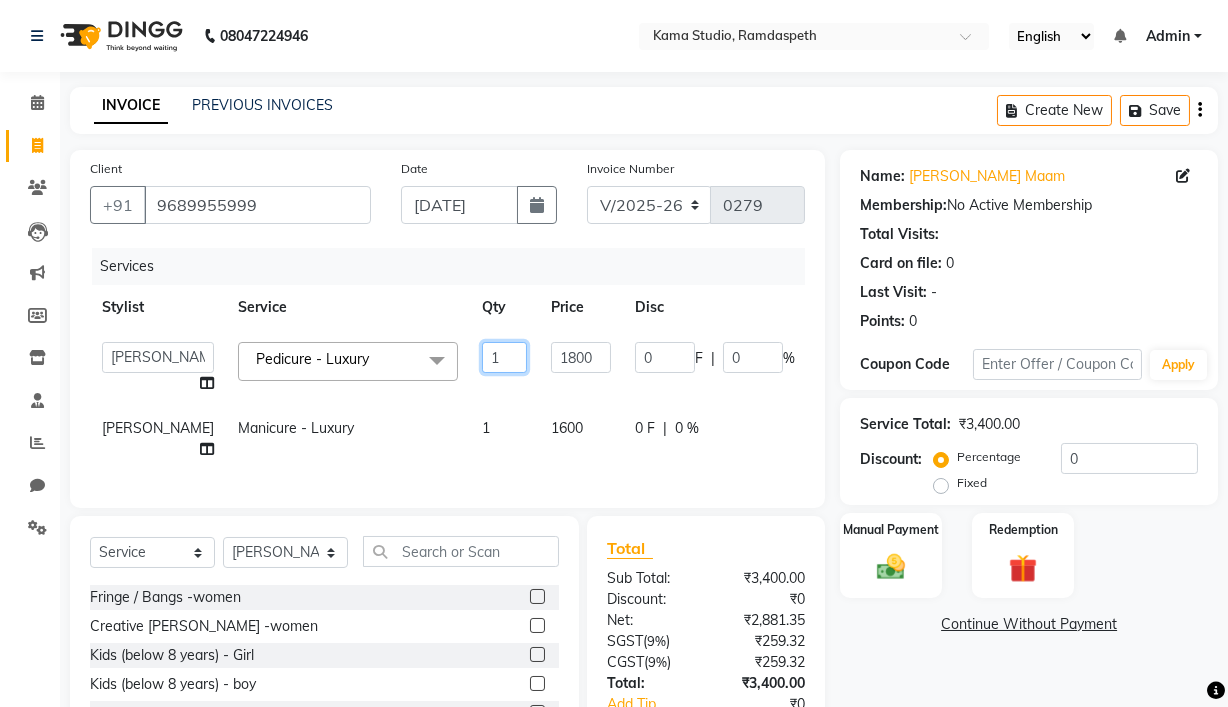 click on "1" 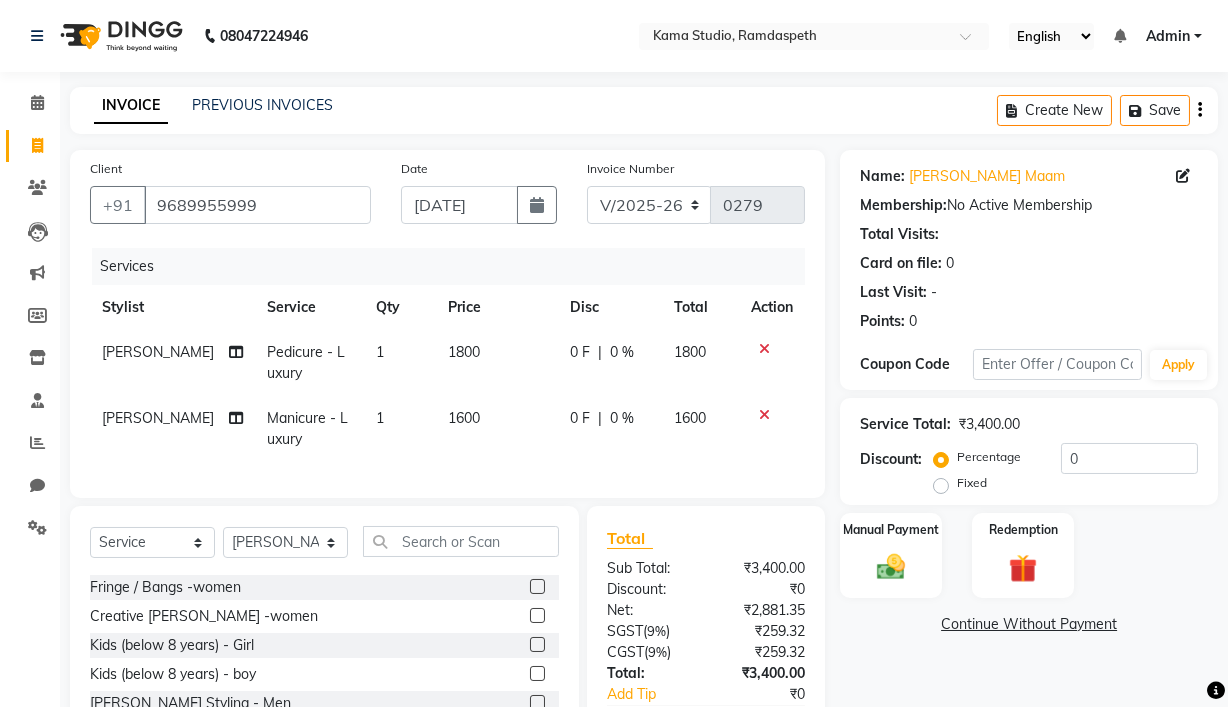 click on "Services Stylist Service Qty Price Disc Total Action Priya Gadge Pedicure - Luxury 1 1800 0 F | 0 % 1800 Priya Gadge Manicure - Luxury 1 1600 0 F | 0 % 1600" 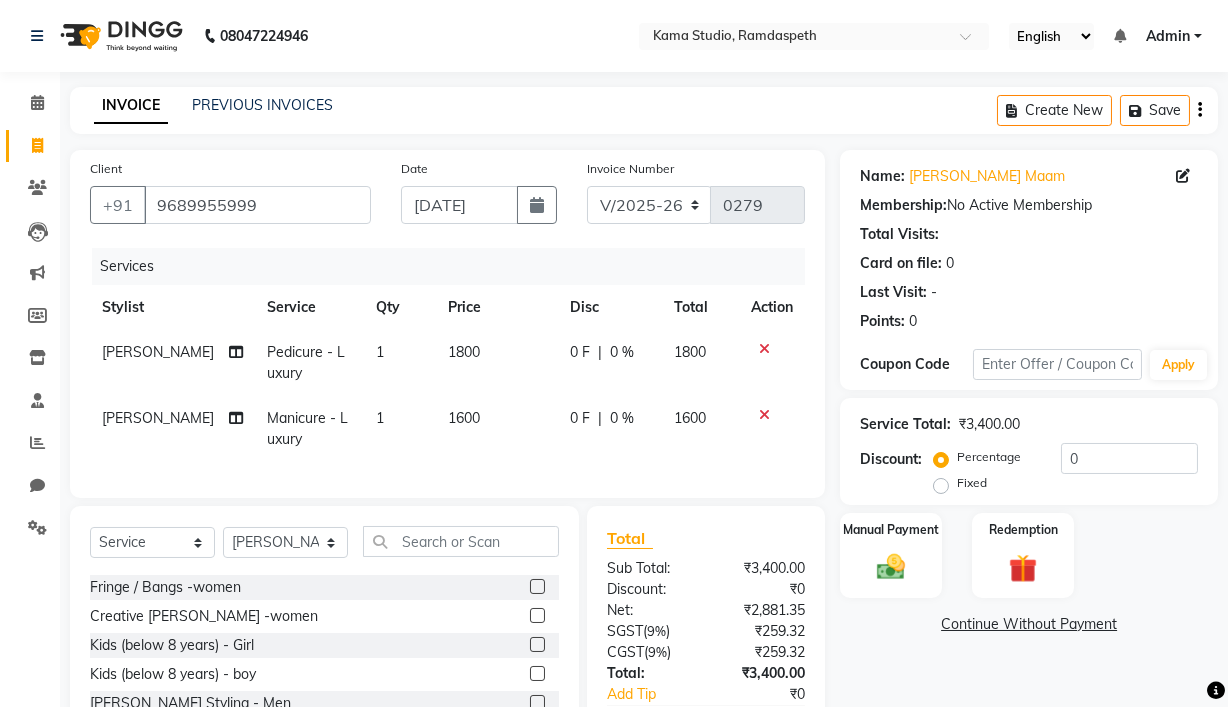 click on "Select  Service  Product  Membership  Package Voucher Prepaid Gift Card  Select Stylist Ajay Pal amol ramteke Ankit Dhawariya Sir ashis rajbanshi Devendra Dhawariya Sir Jay JAYANT VINOD CHINCHULKAR kishor  jambulkar Prajakta Ujjenkar Priya Gadge rinkku thakur  Sandeep Ugawakar Sangeeta Didi trupti rawale Vaishali More Varsha guru" 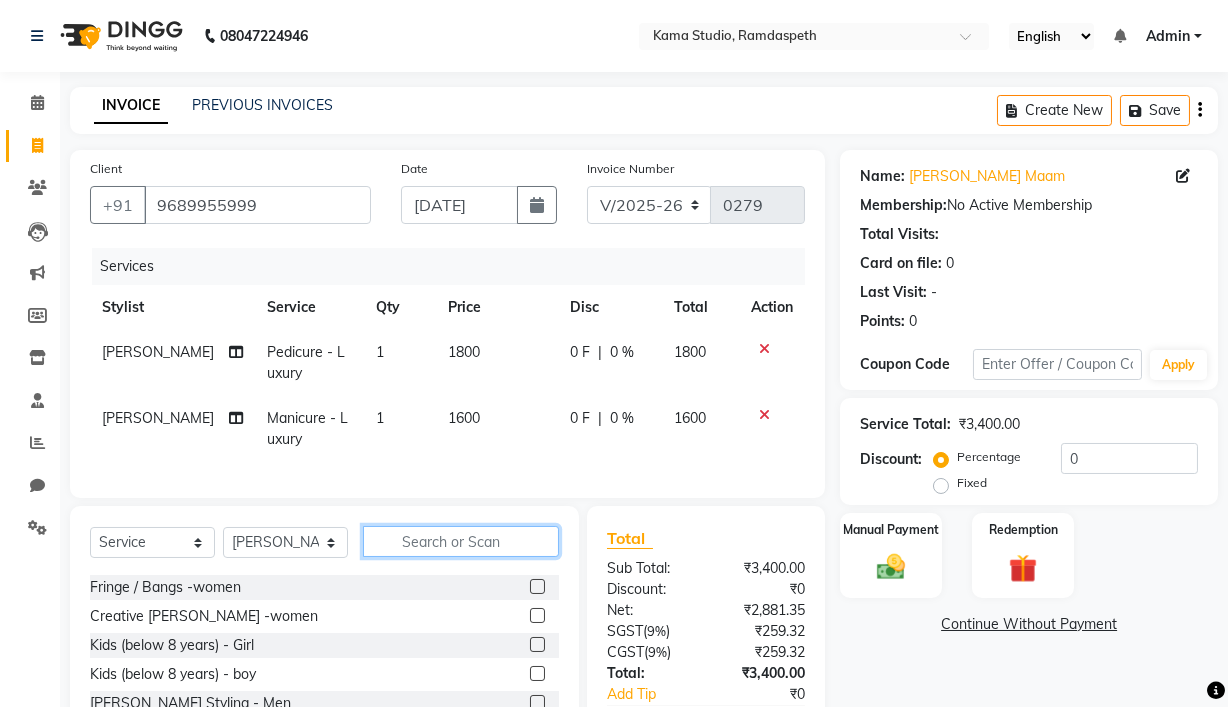 click 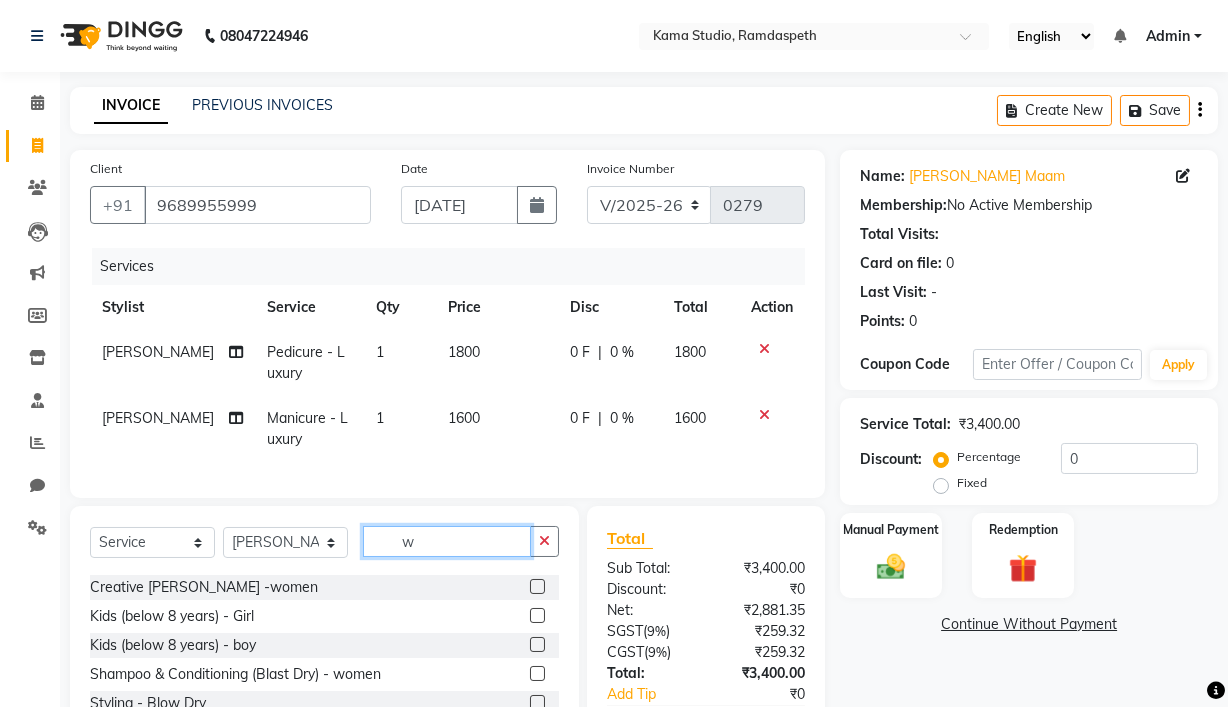 scroll, scrollTop: 26, scrollLeft: 0, axis: vertical 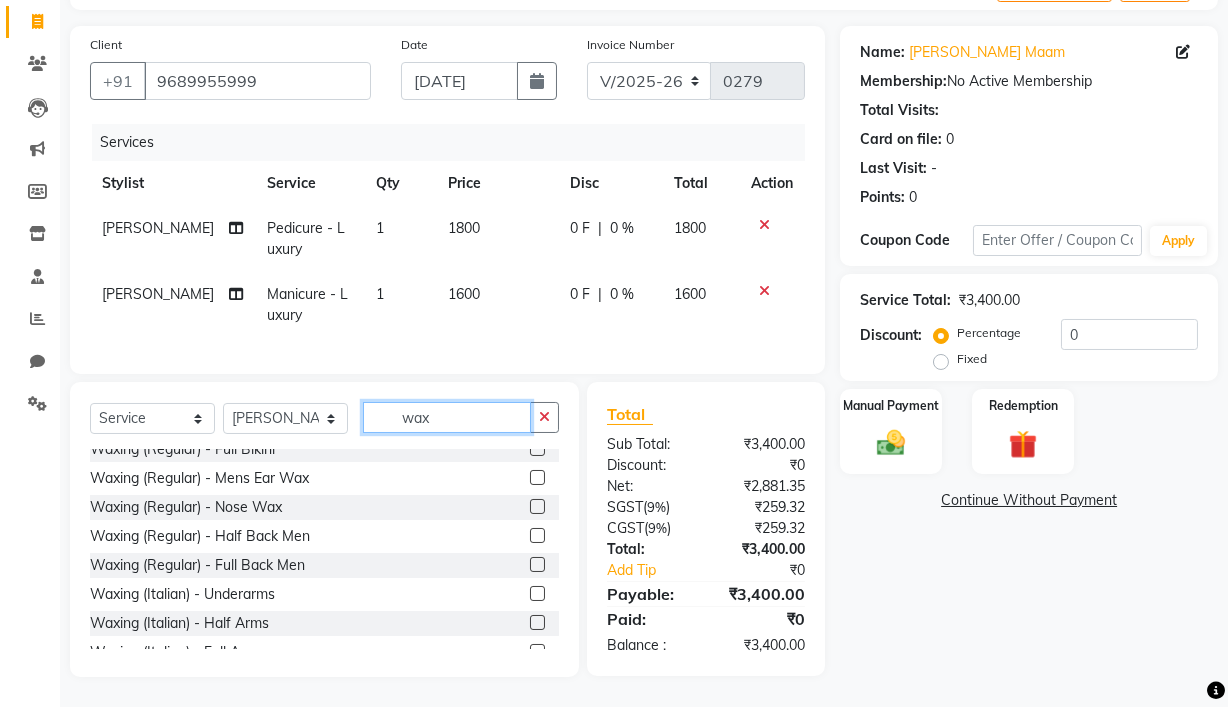 click on "wax" 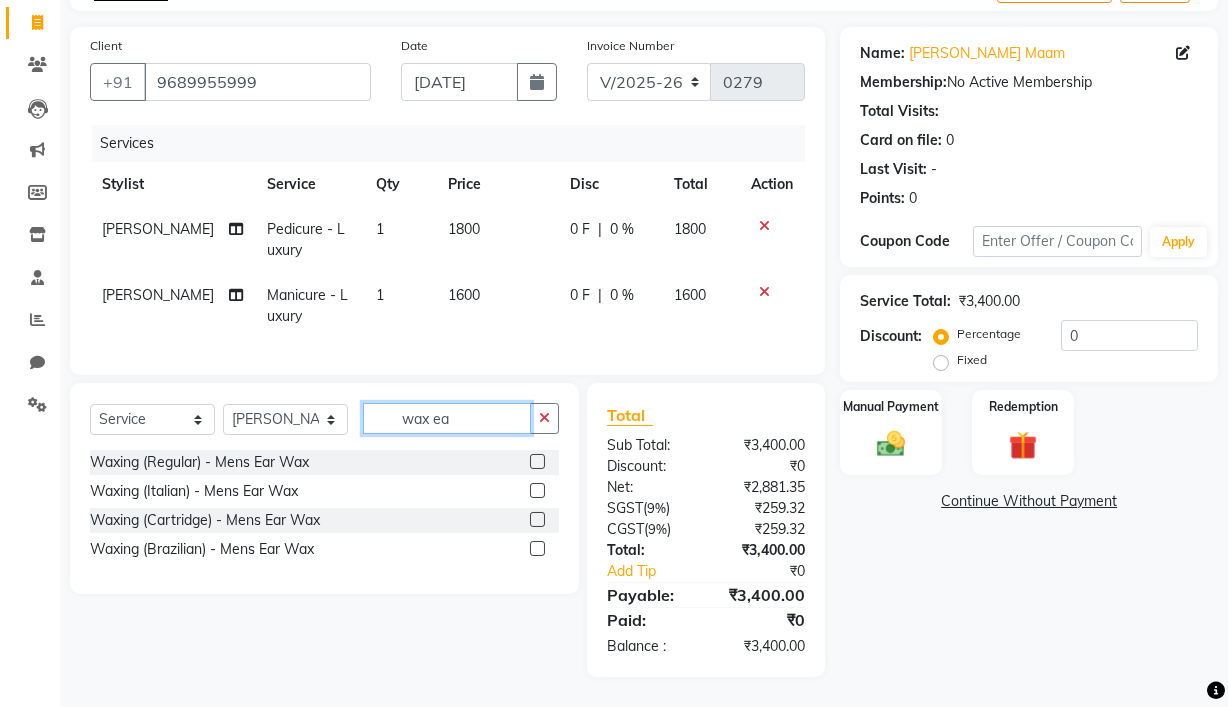scroll, scrollTop: 0, scrollLeft: 0, axis: both 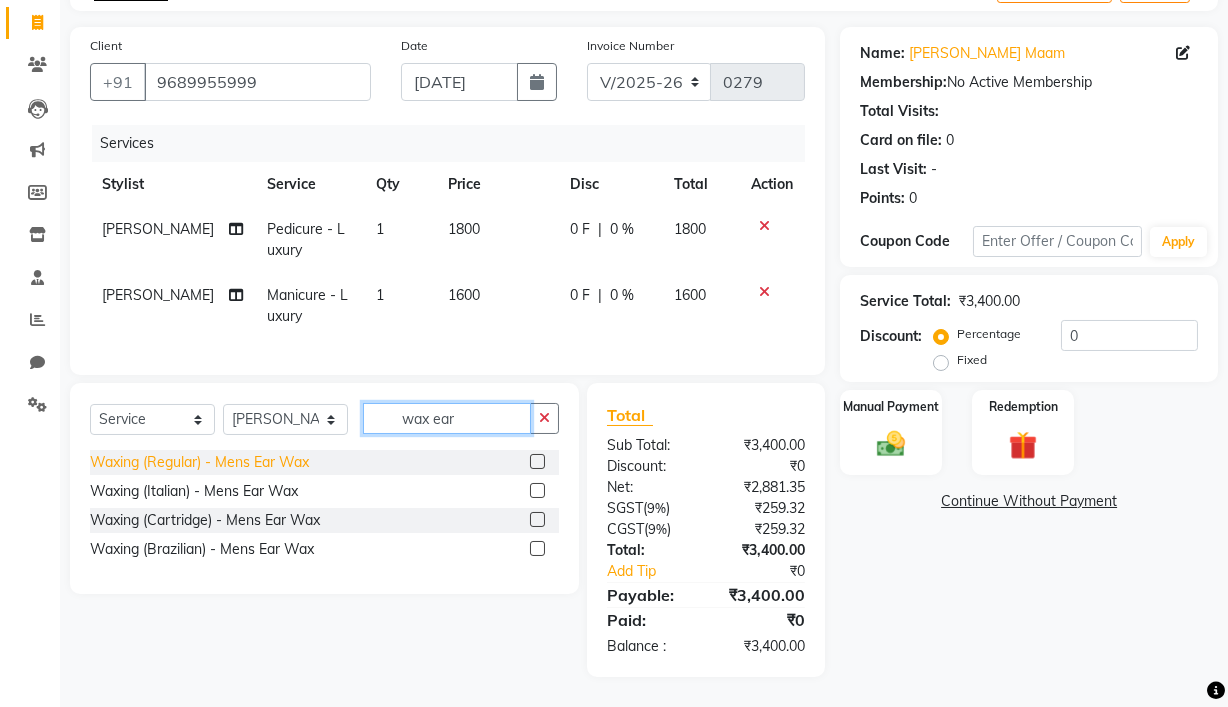 type on "wax ear" 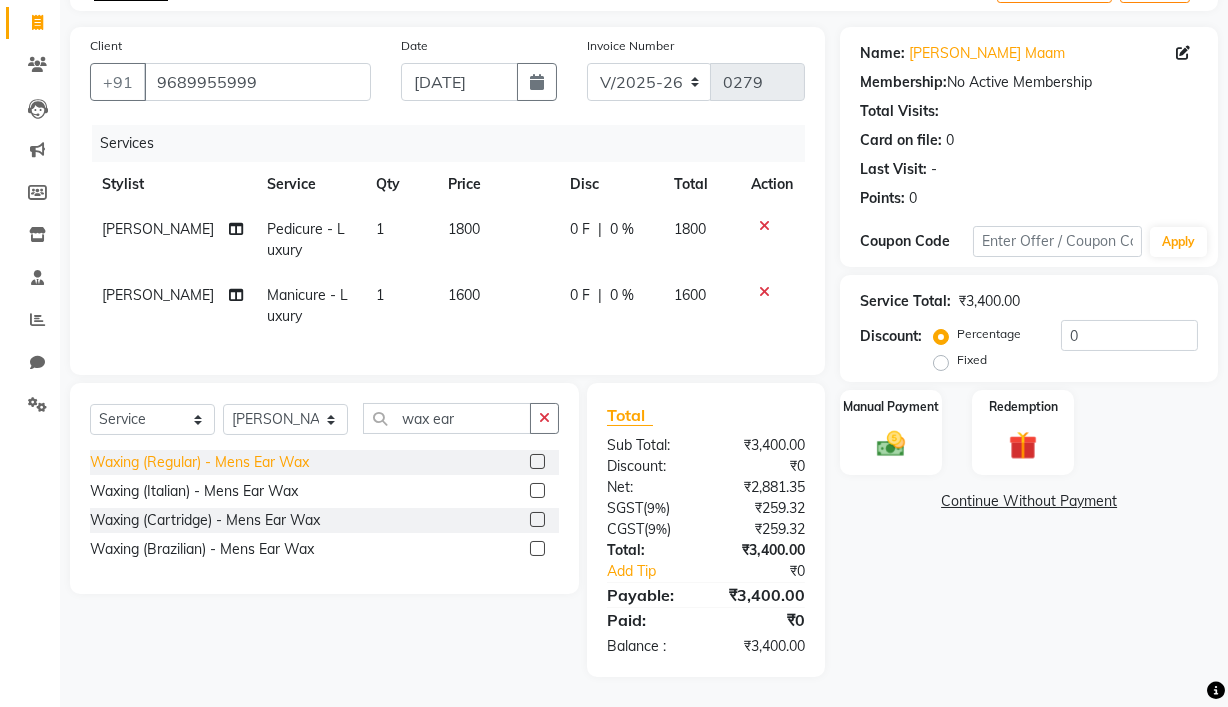 click on "Waxing (Regular) - Mens Ear Wax" 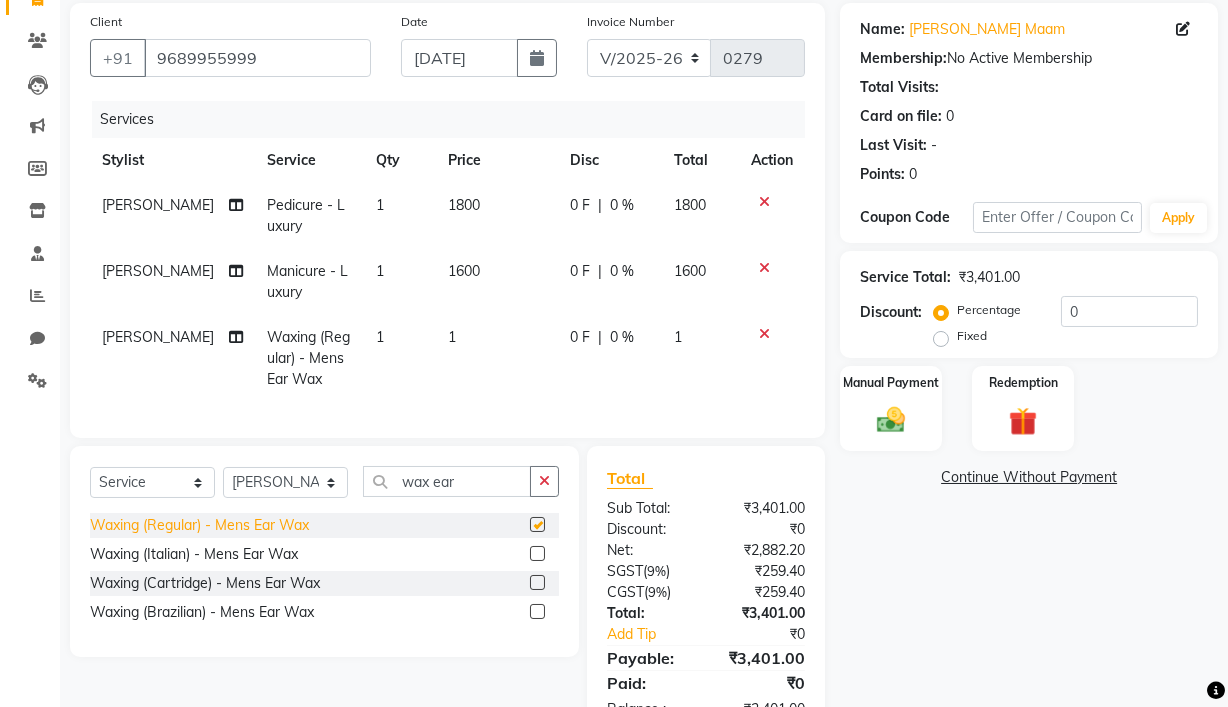 checkbox on "false" 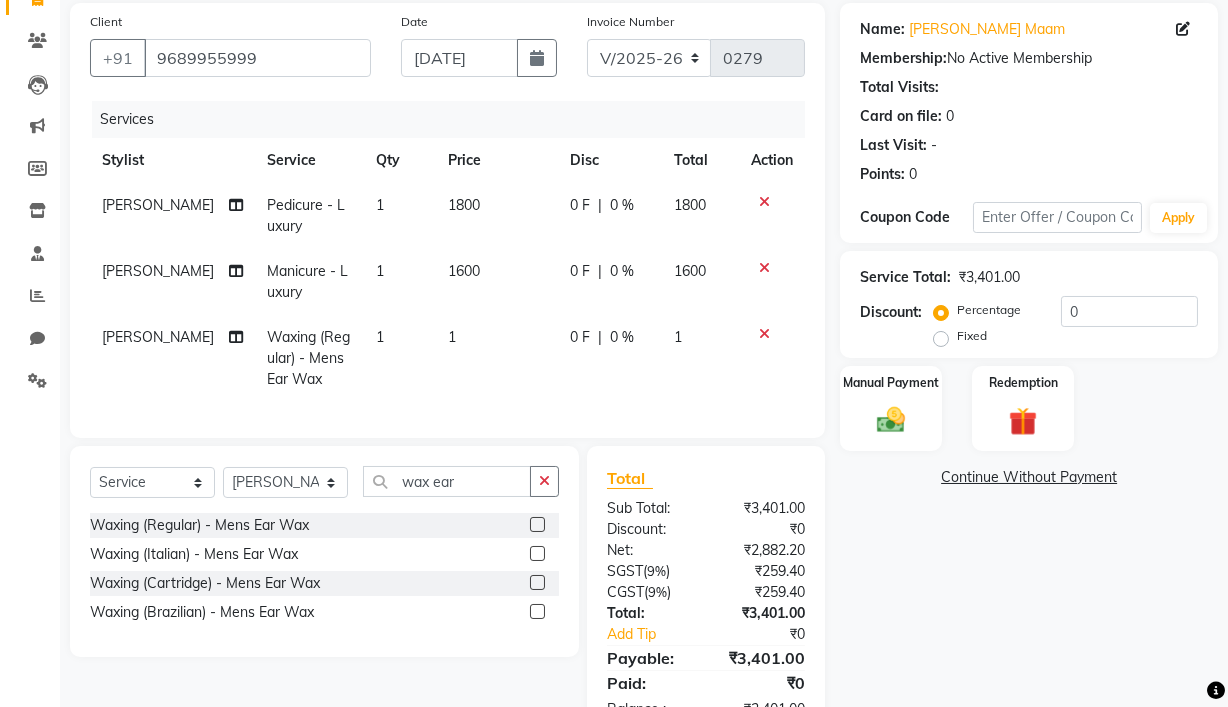 click on "1" 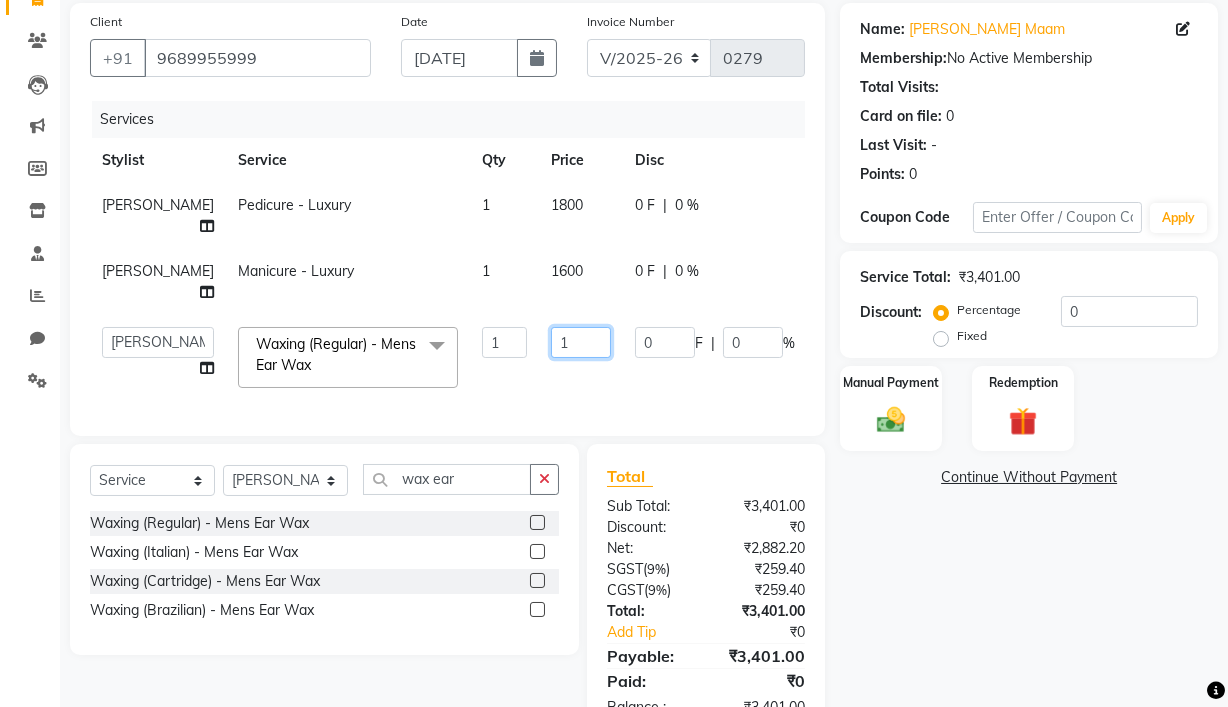 click on "1" 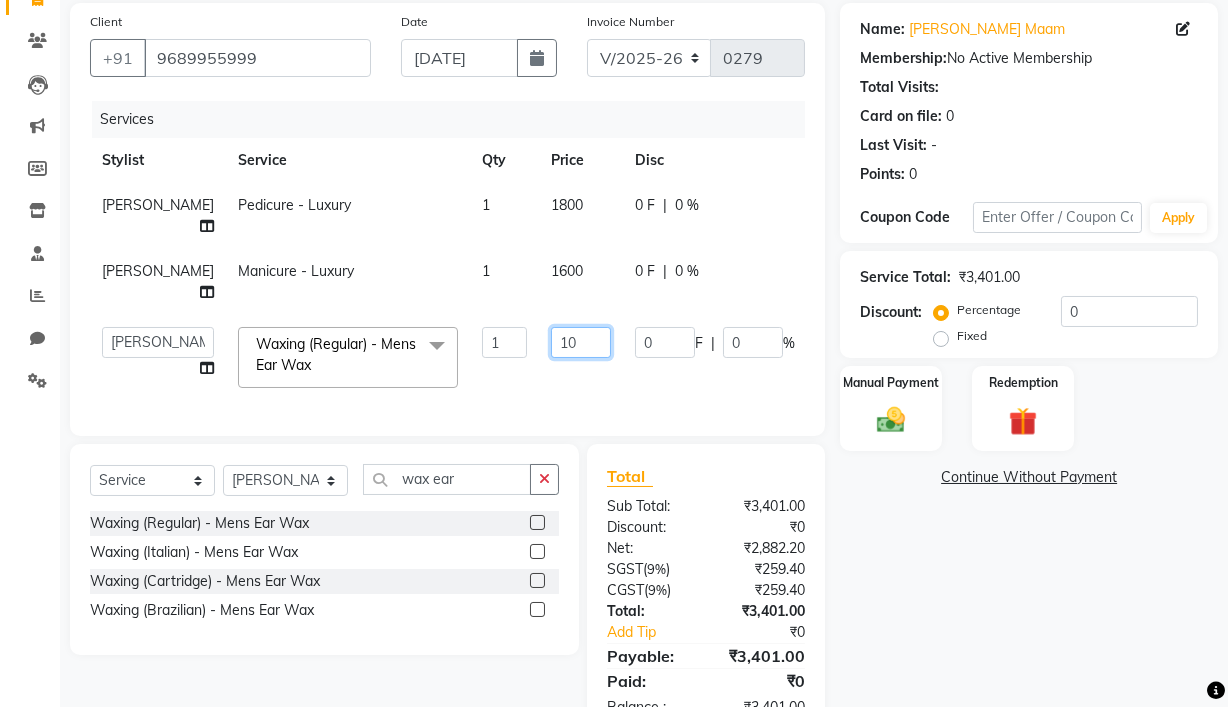 type on "100" 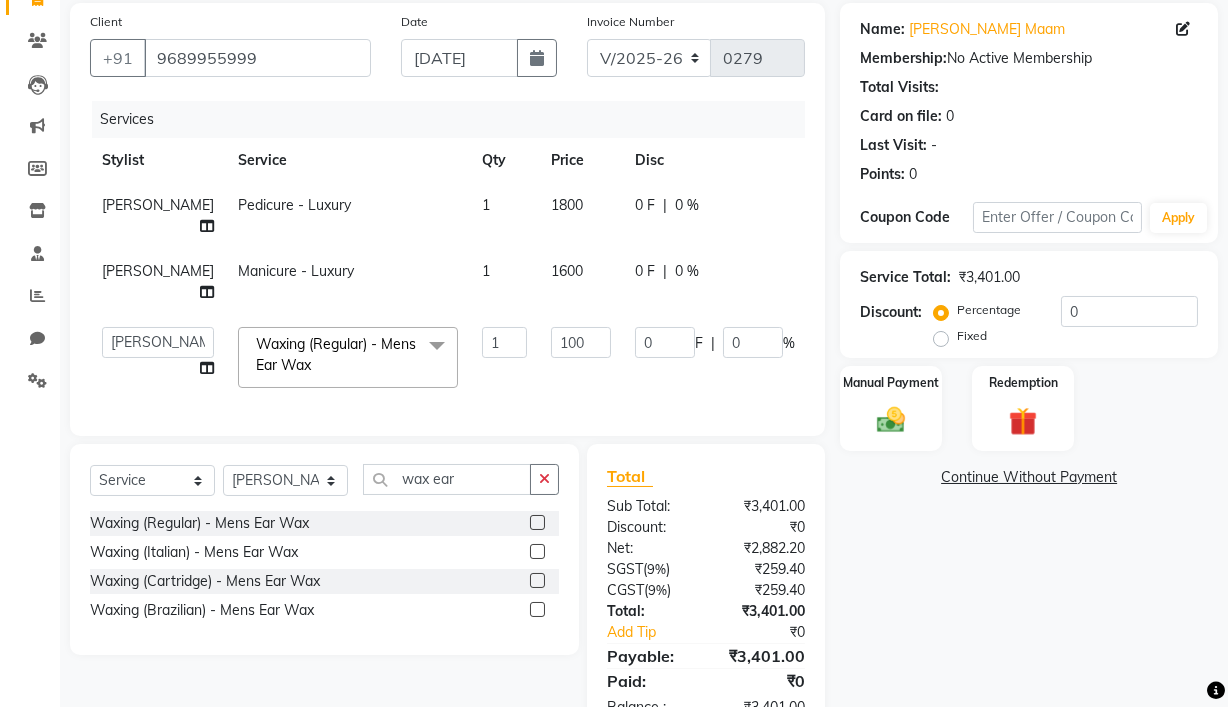 click on "Client +91 9689955999 Date 13-07-2025 Invoice Number V/2025 V/2025-26 0279 Services Stylist Service Qty Price Disc Total Action Priya Gadge Pedicure - Luxury 1 1800 0 F | 0 % 1800 Priya Gadge Manicure - Luxury 1 1600 0 F | 0 % 1600  Ajay Pal   amol ramteke   Ankit Dhawariya Sir   ashis rajbanshi   Devendra Dhawariya Sir   Jay   JAYANT VINOD CHINCHULKAR   kishor  jambulkar   Prajakta Ujjenkar   Priya Gadge   rinkku thakur    Sandeep Ugawakar   Sangeeta Didi   trupti rawale   Vaishali More   Varsha guru  Waxing (Regular) - Mens Ear Wax  x Haircut -Women Haircut -Men Fringe / Bangs -women Creative Bob -women Kids (below 8 years) - Girl Kids (below 8 years) - boy Beard Styling - Men Beard Shaving / Trimming Shampoo & Conditioning (Blast Dry) - women Shampoo & Conditioning (Blast Dry) - Men Men Head Shave Hair Patch Service Styling - Blow Dry Styling - Blow Dry with Out Curls Styling - Hot Rollers Styling - Crimping Styling - Ironing Styling - Tongs & Iron Curls Styling - Updos Styling - Creative Styling 1 100 0" 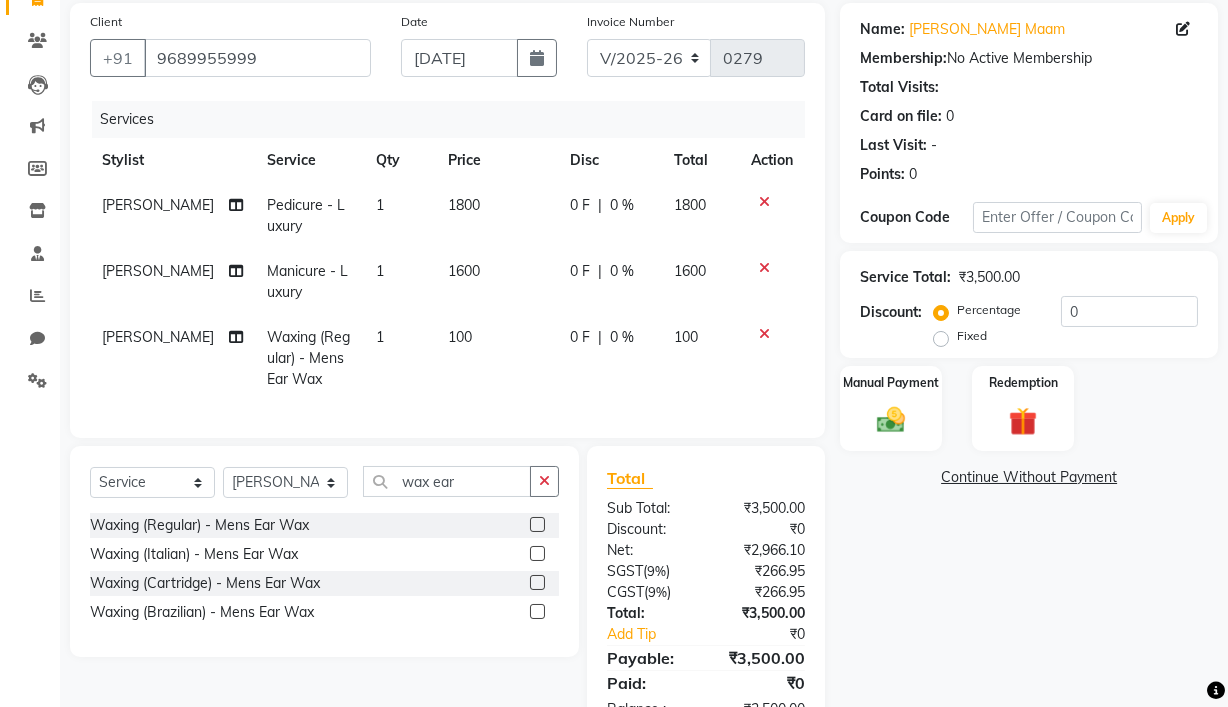 click on "Select  Service  Product  Membership  Package Voucher Prepaid Gift Card  Select Stylist Ajay Pal amol ramteke Ankit Dhawariya Sir ashis rajbanshi Devendra Dhawariya Sir Jay JAYANT VINOD CHINCHULKAR kishor  jambulkar Prajakta Ujjenkar Priya Gadge rinkku thakur  Sandeep Ugawakar Sangeeta Didi trupti rawale Vaishali More Varsha guru wax ear" 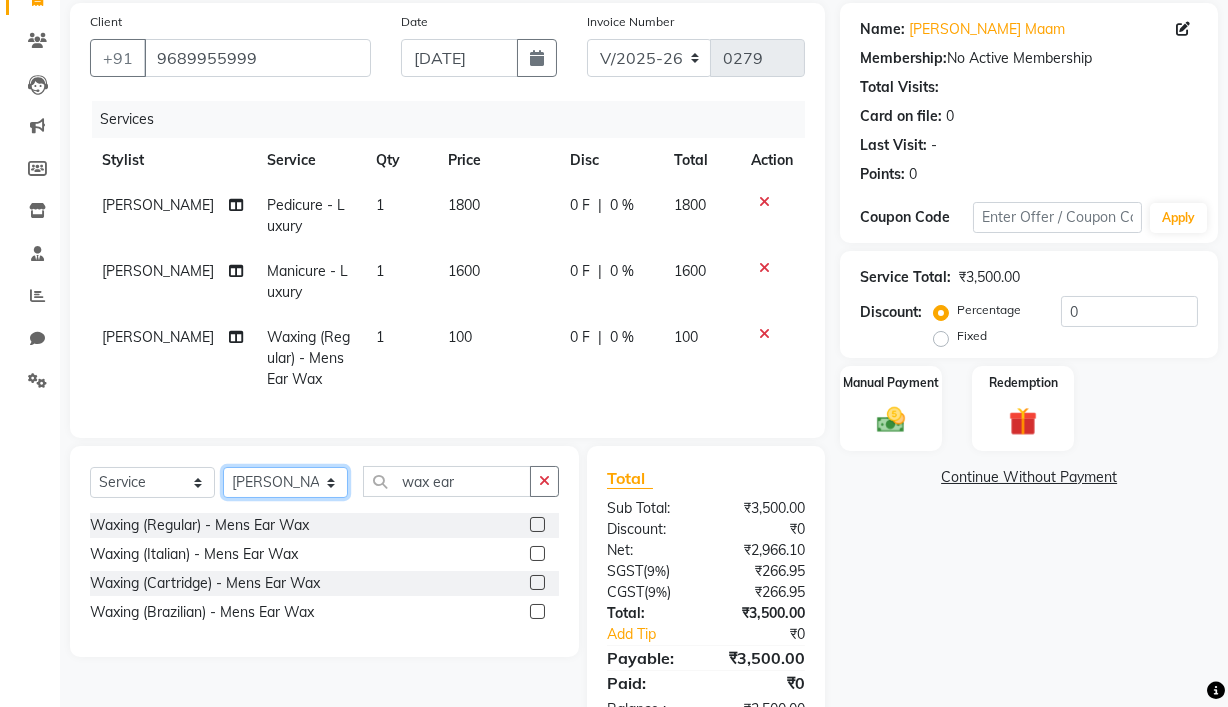 click on "Select Stylist Ajay Pal amol ramteke Ankit Dhawariya Sir ashis rajbanshi Devendra Dhawariya Sir Jay JAYANT VINOD CHINCHULKAR kishor  jambulkar Prajakta Ujjenkar Priya Gadge rinkku thakur  Sandeep Ugawakar Sangeeta Didi trupti rawale Vaishali More Varsha guru" 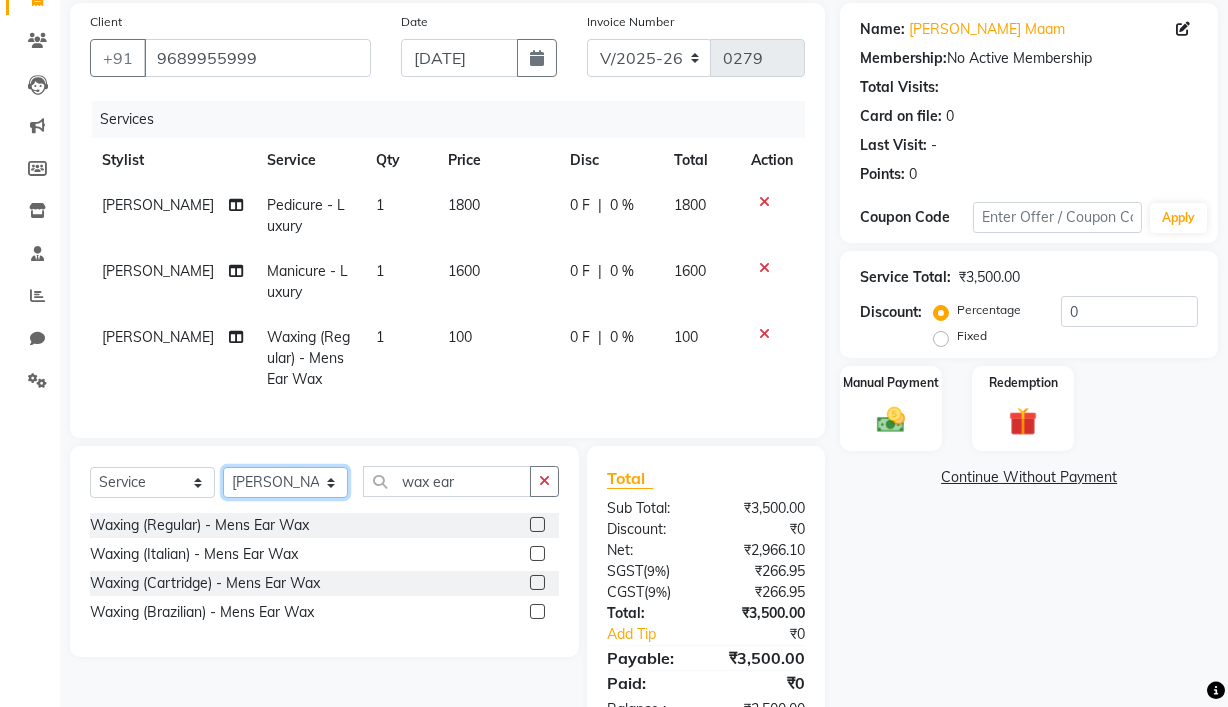 select on "67945" 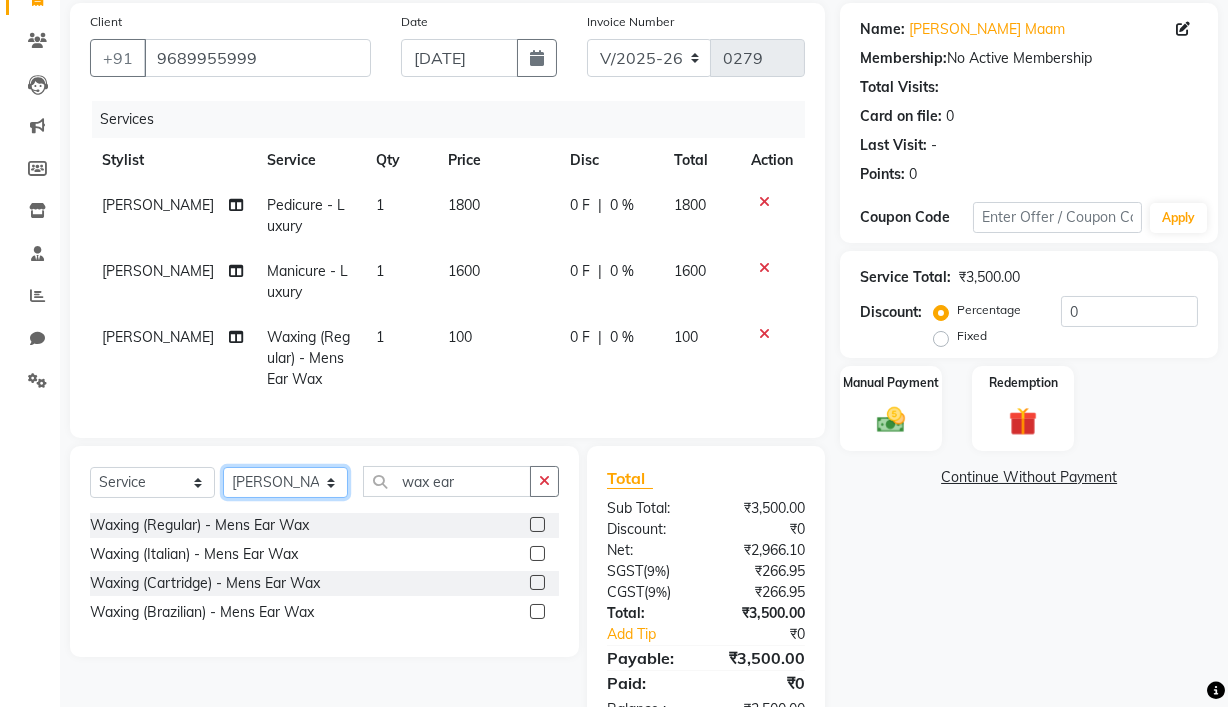 click on "Select Stylist Ajay Pal amol ramteke Ankit Dhawariya Sir ashis rajbanshi Devendra Dhawariya Sir Jay JAYANT VINOD CHINCHULKAR kishor  jambulkar Prajakta Ujjenkar Priya Gadge rinkku thakur  Sandeep Ugawakar Sangeeta Didi trupti rawale Vaishali More Varsha guru" 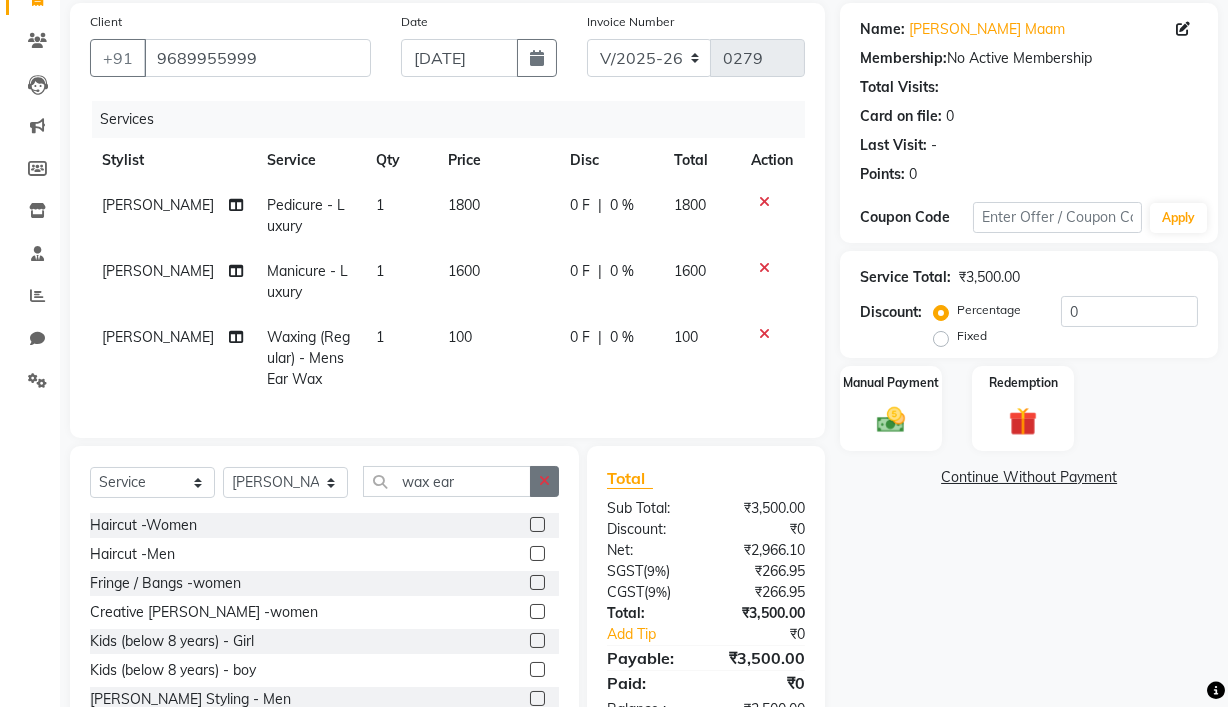click 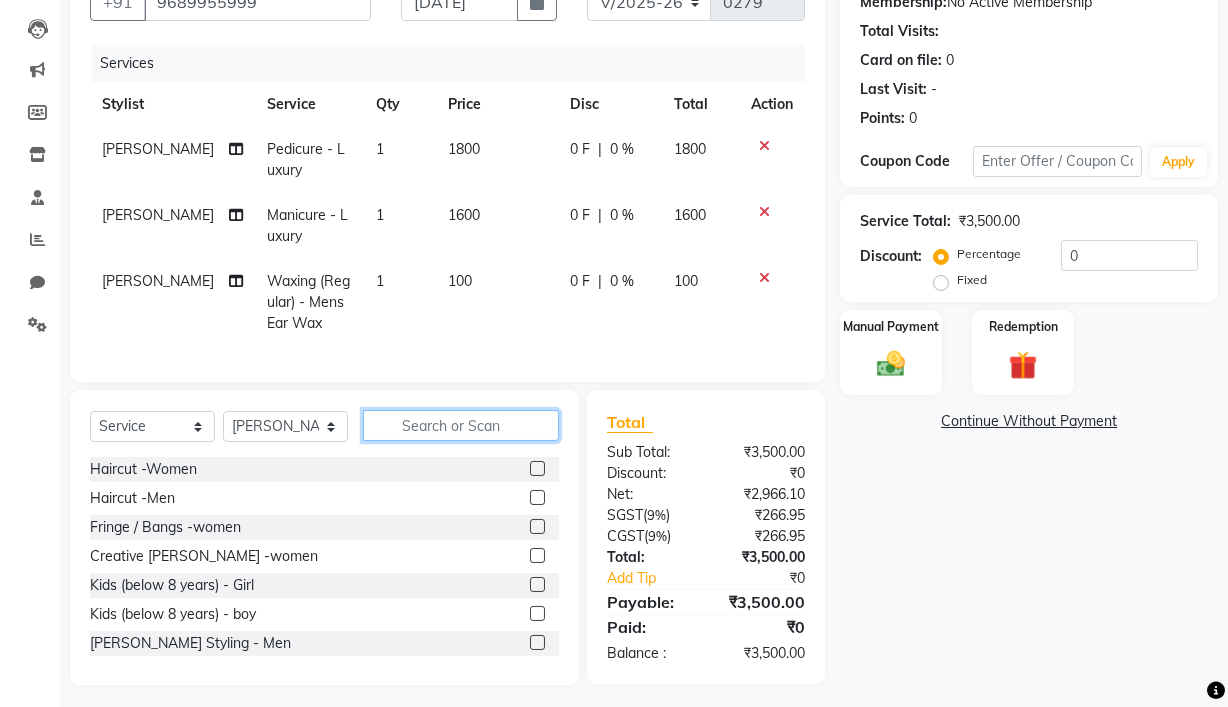 scroll, scrollTop: 234, scrollLeft: 0, axis: vertical 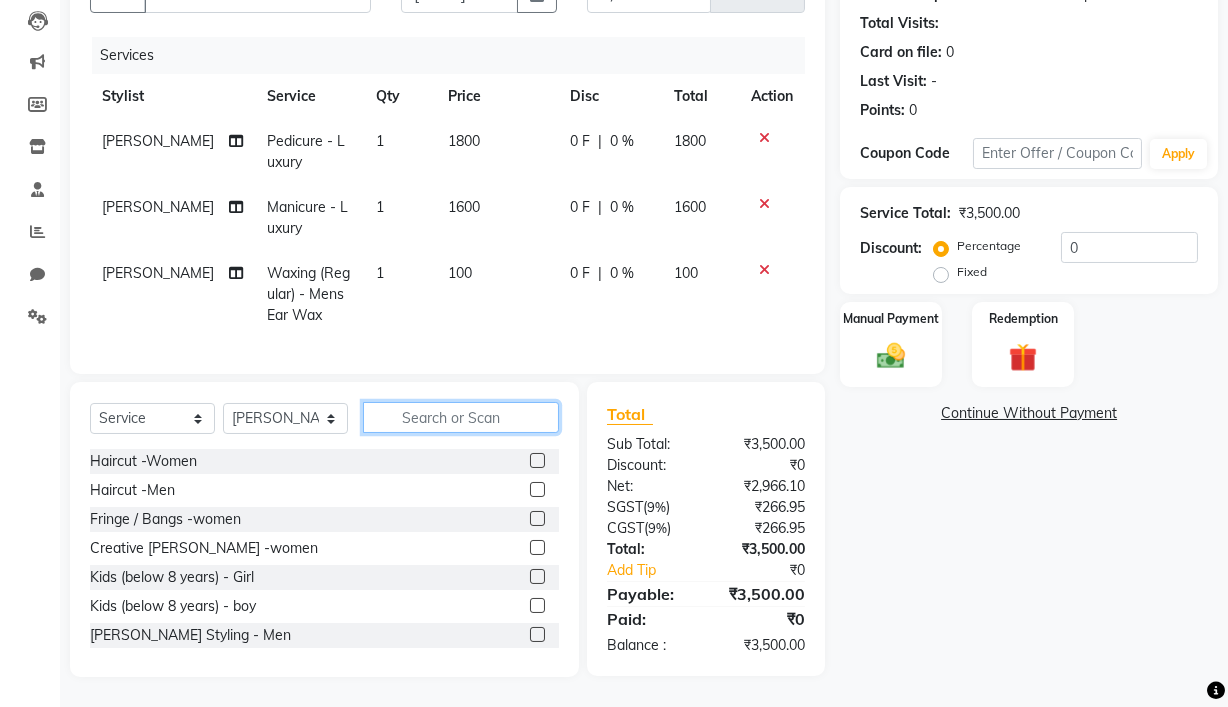 click 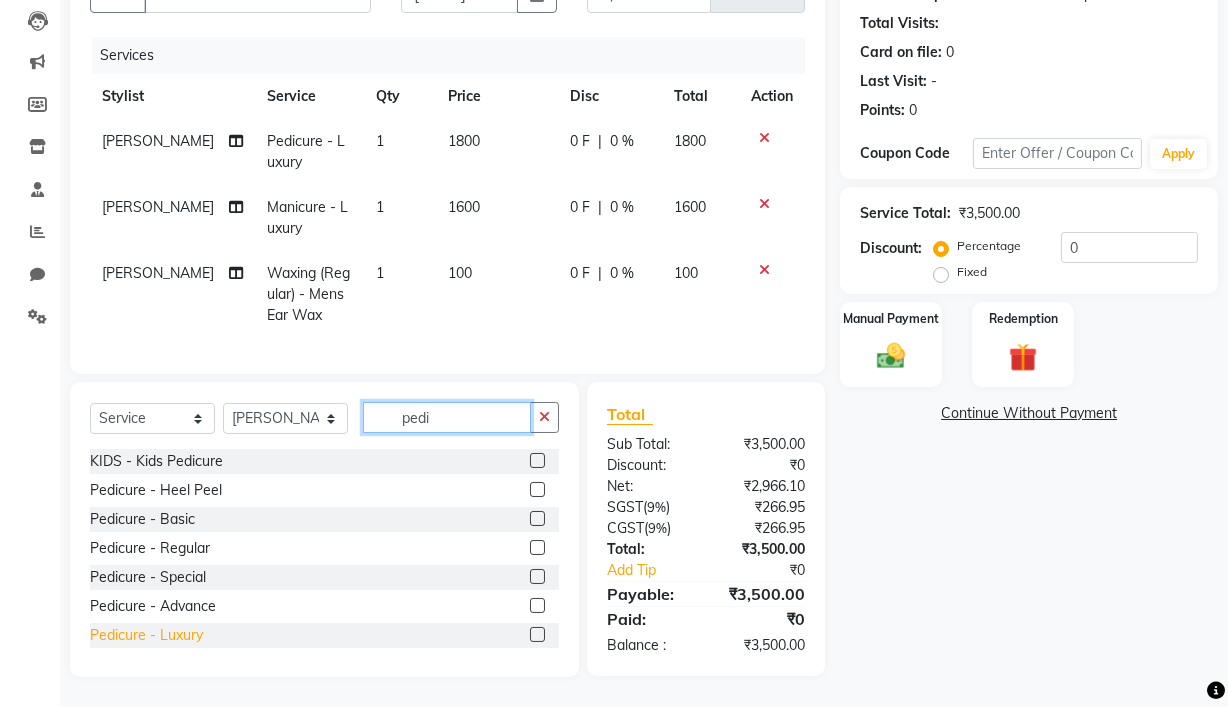 type on "pedi" 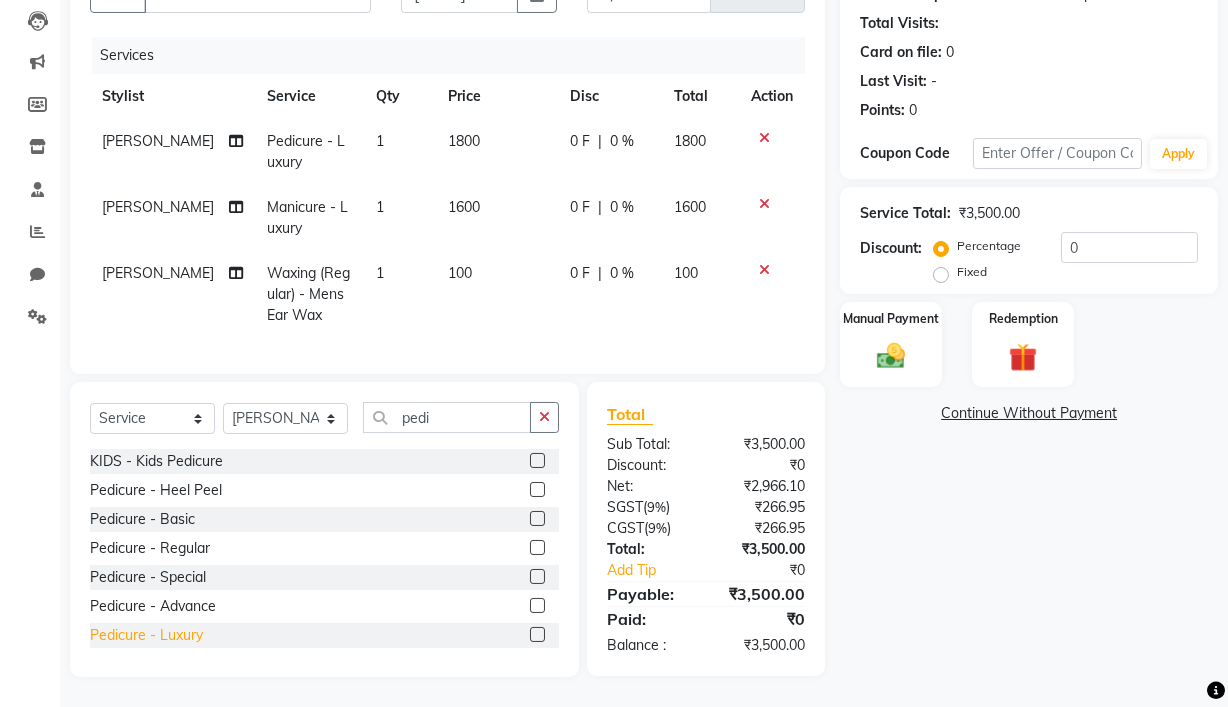 click on "Pedicure - Luxury" 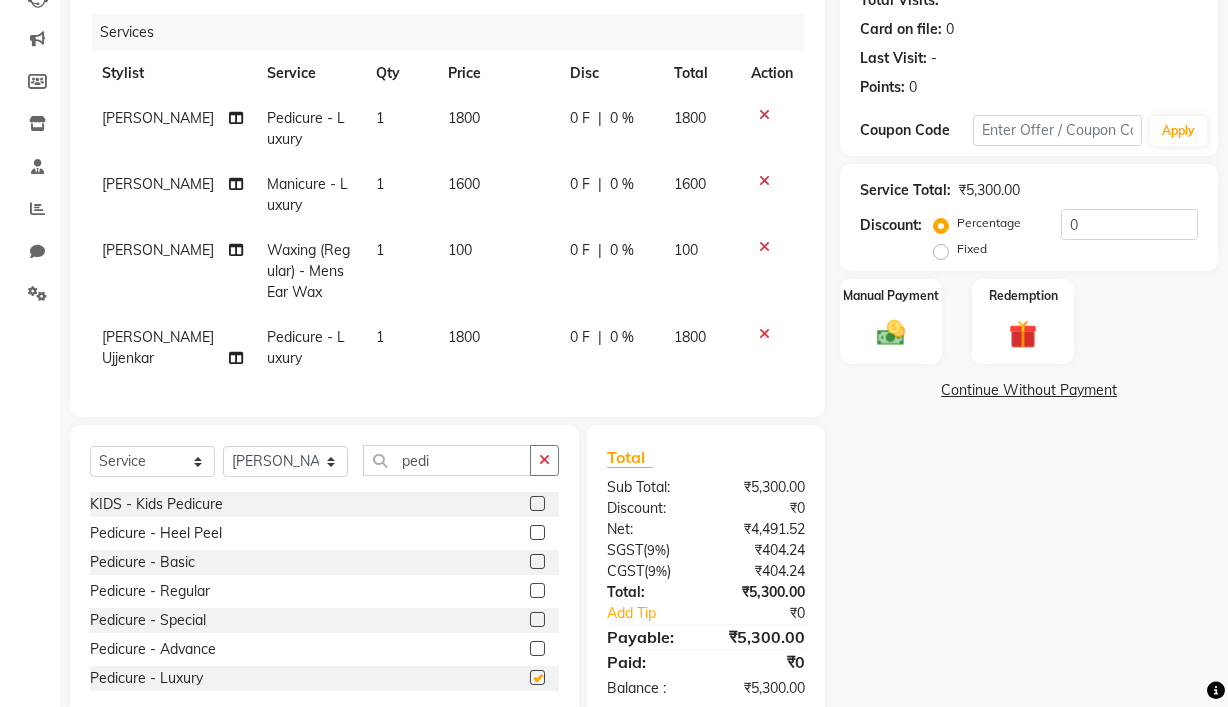 checkbox on "false" 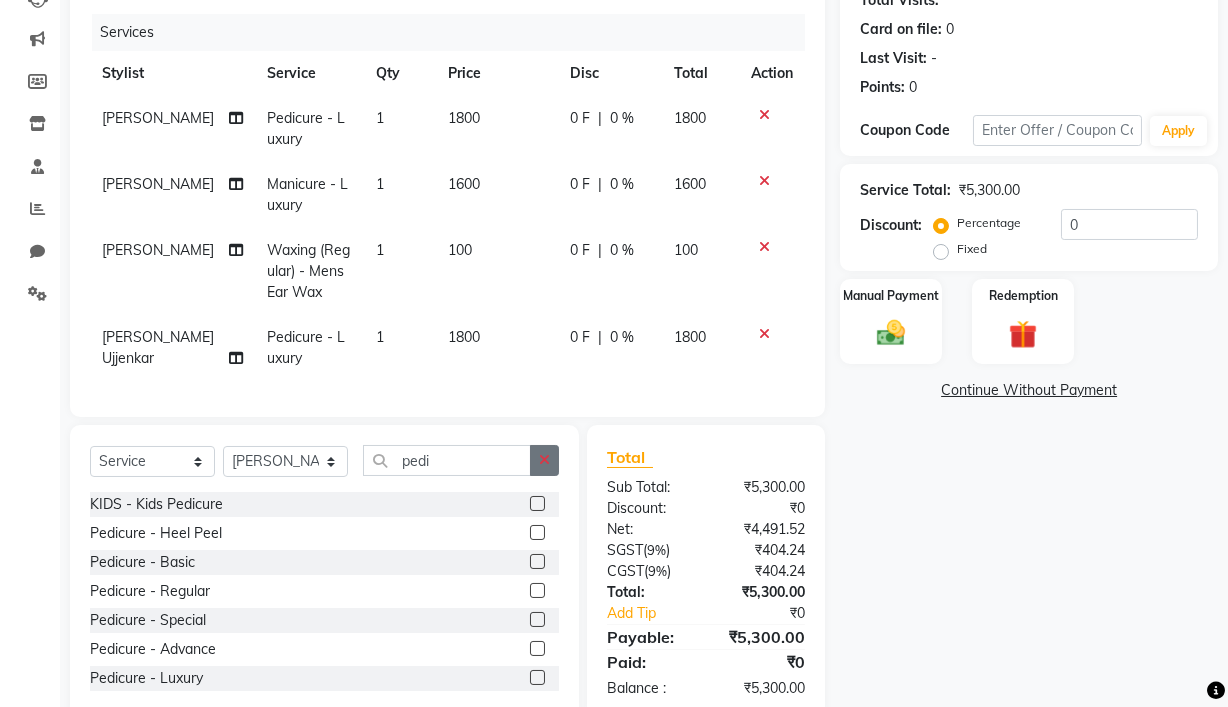 click 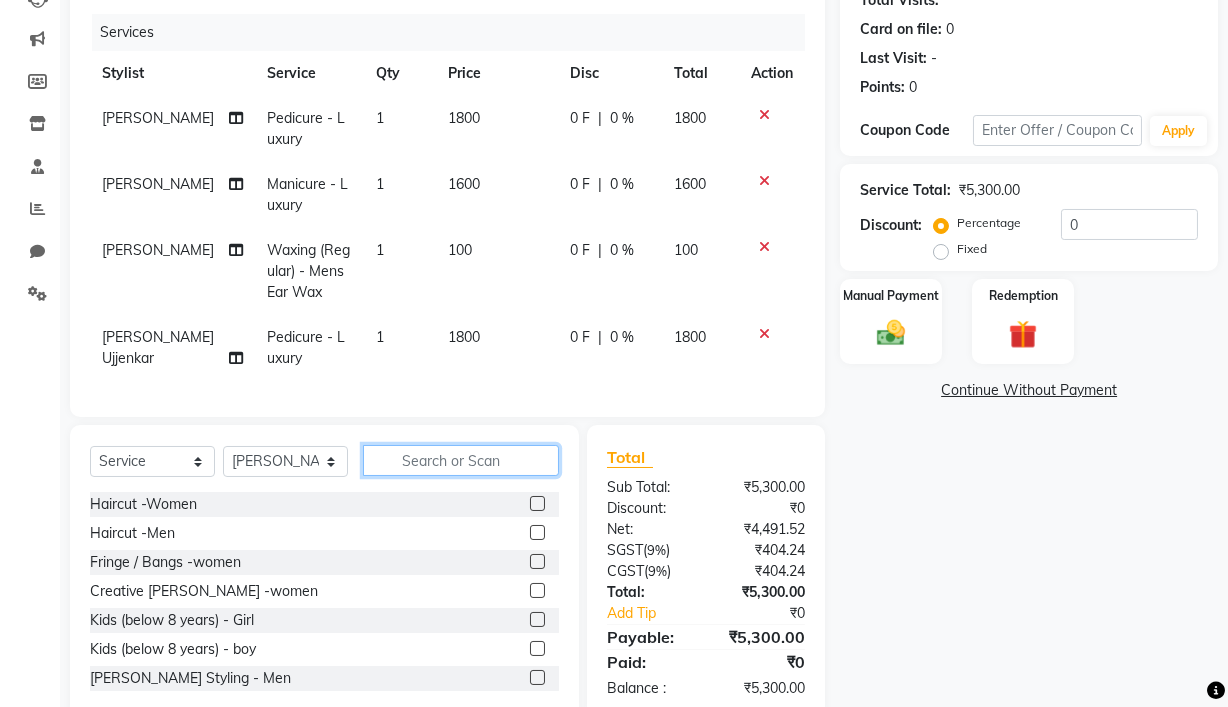 click 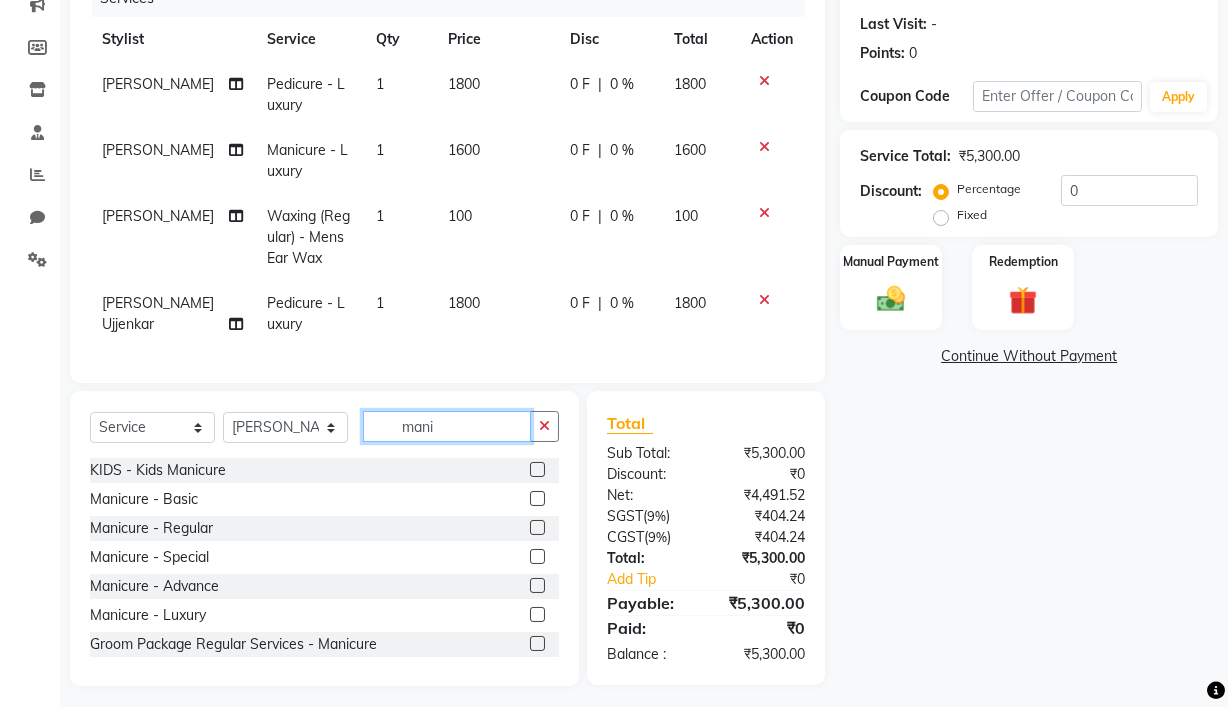 scroll, scrollTop: 299, scrollLeft: 0, axis: vertical 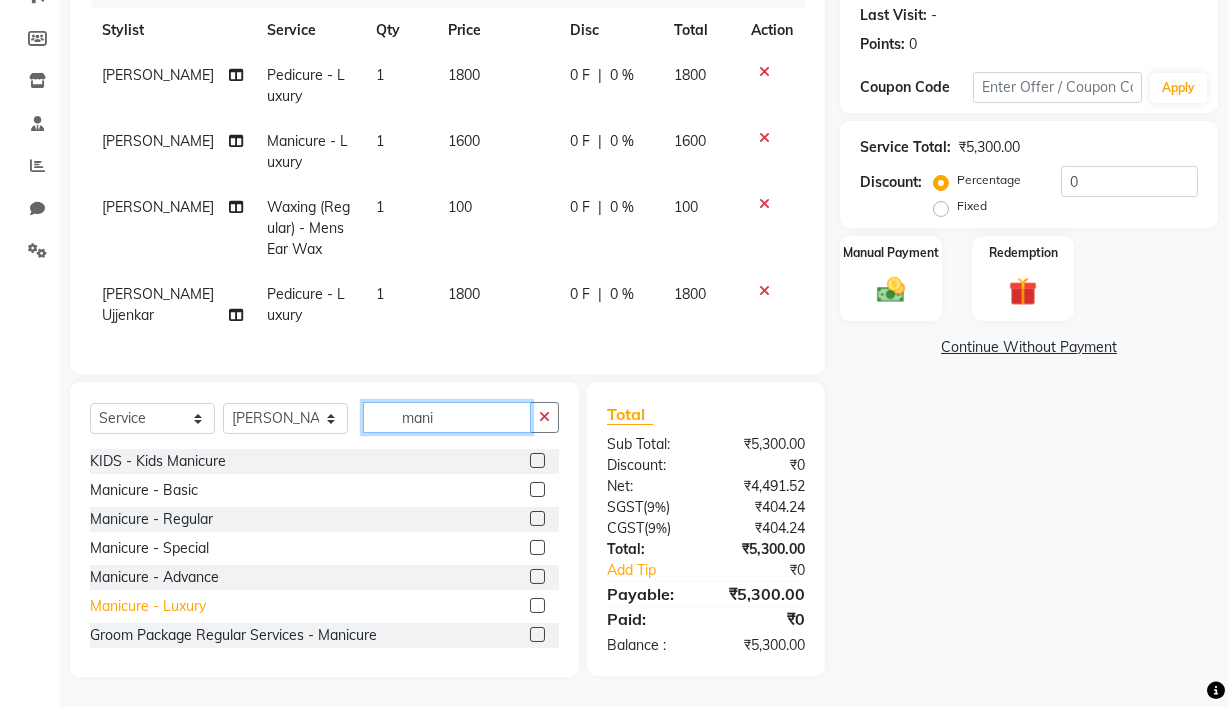 type on "mani" 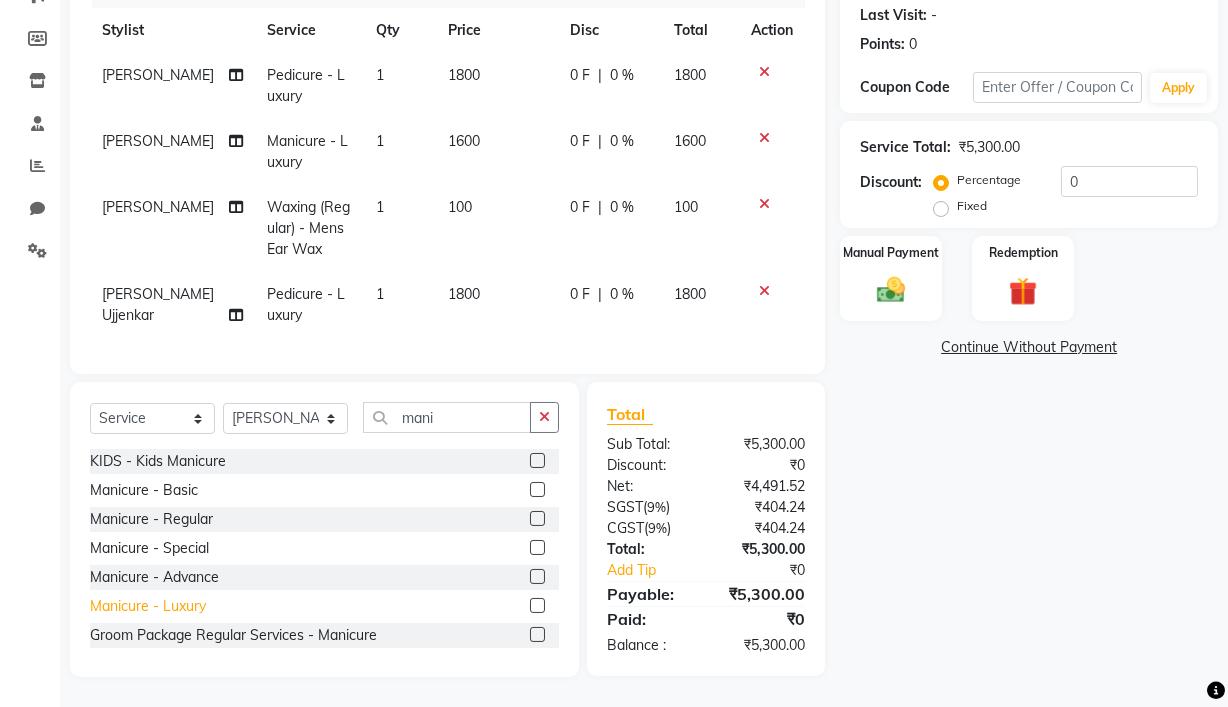 click on "Manicure - Luxury" 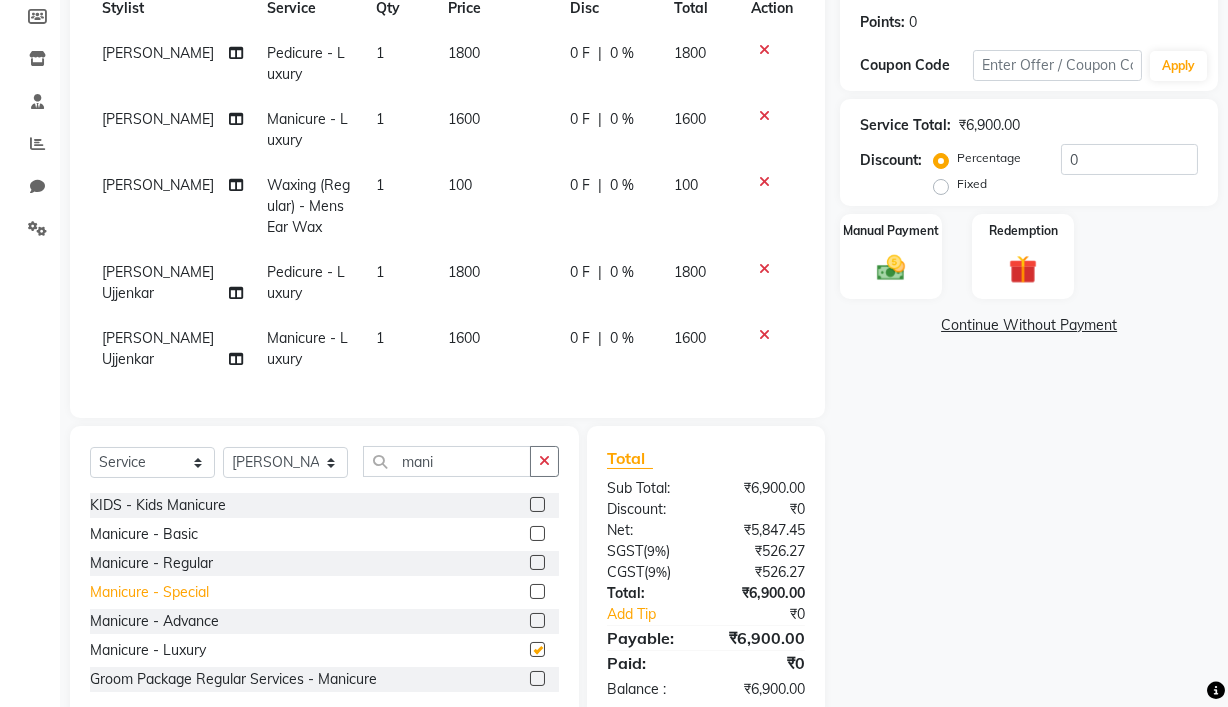 checkbox on "false" 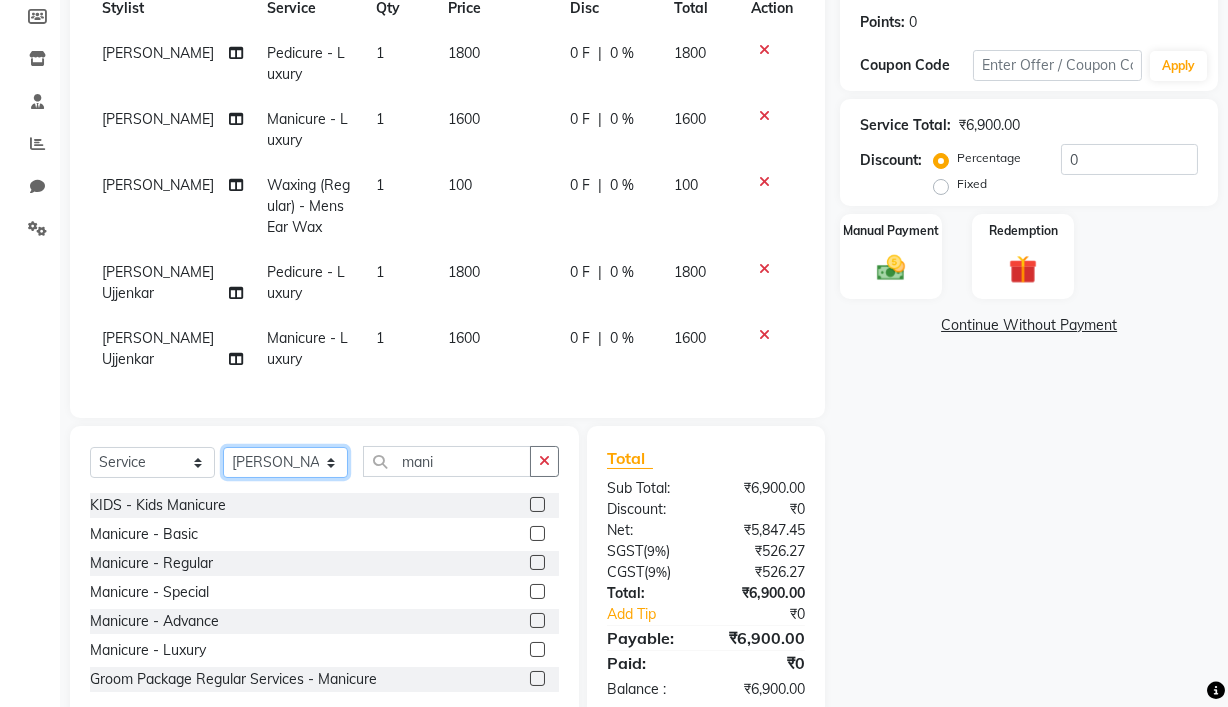 click on "Select Stylist Ajay Pal amol ramteke Ankit Dhawariya Sir ashis rajbanshi Devendra Dhawariya Sir Jay JAYANT VINOD CHINCHULKAR kishor  jambulkar Prajakta Ujjenkar Priya Gadge rinkku thakur  Sandeep Ugawakar Sangeeta Didi trupti rawale Vaishali More Varsha guru" 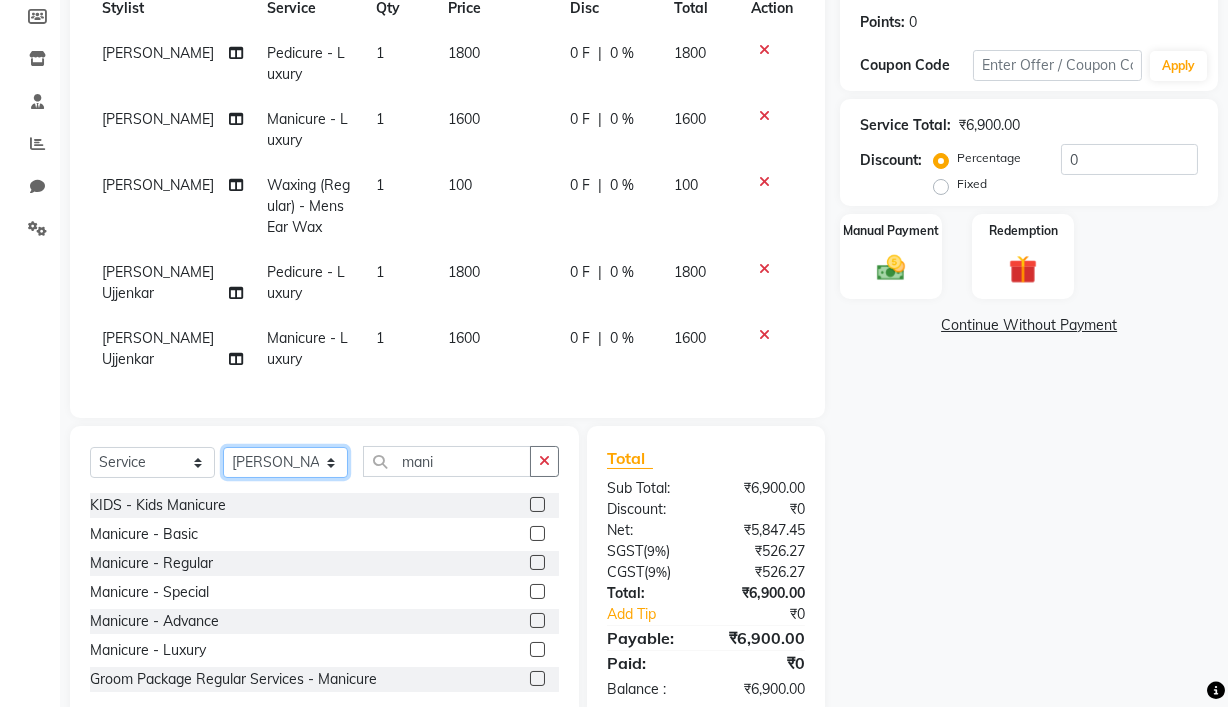 select on "67947" 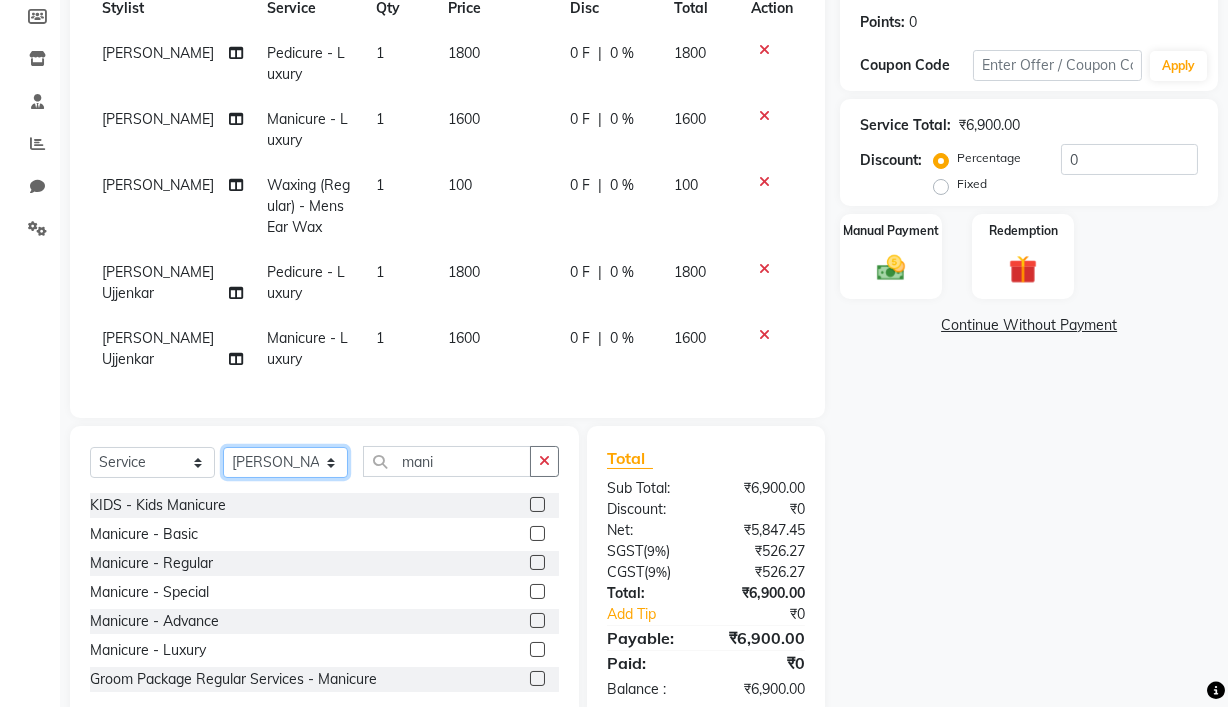 click on "Select Stylist Ajay Pal amol ramteke Ankit Dhawariya Sir ashis rajbanshi Devendra Dhawariya Sir Jay JAYANT VINOD CHINCHULKAR kishor  jambulkar Prajakta Ujjenkar Priya Gadge rinkku thakur  Sandeep Ugawakar Sangeeta Didi trupti rawale Vaishali More Varsha guru" 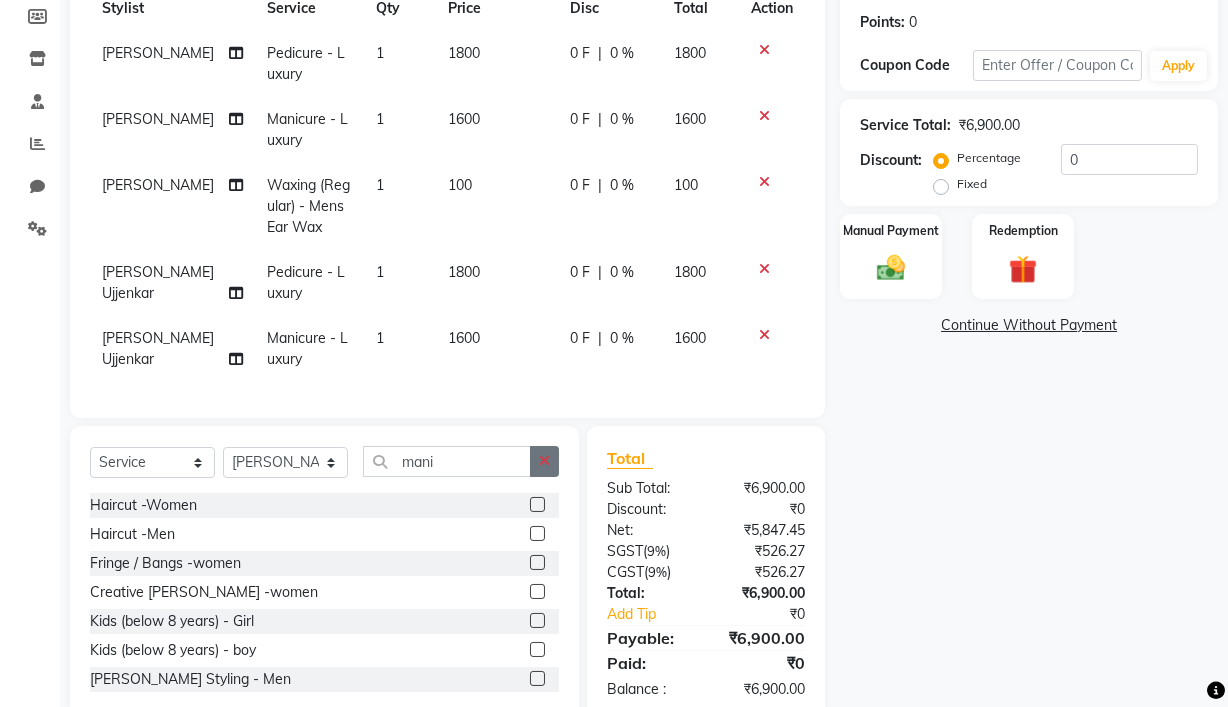 click 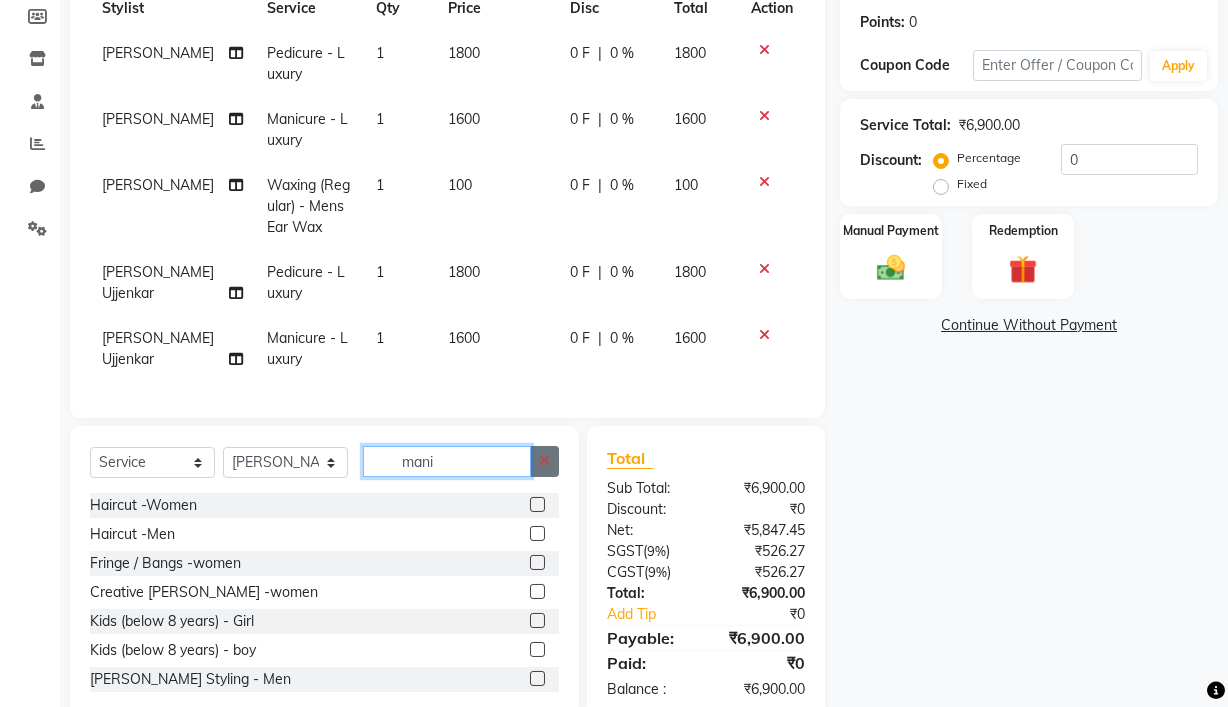 type 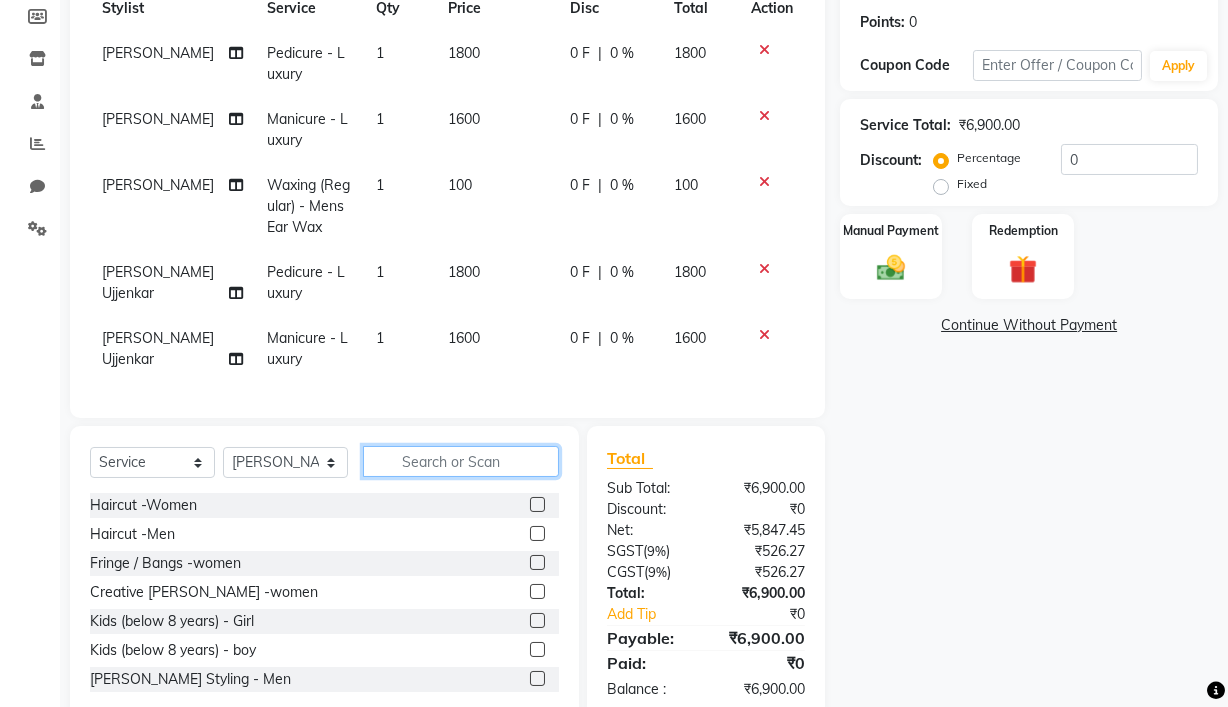 click 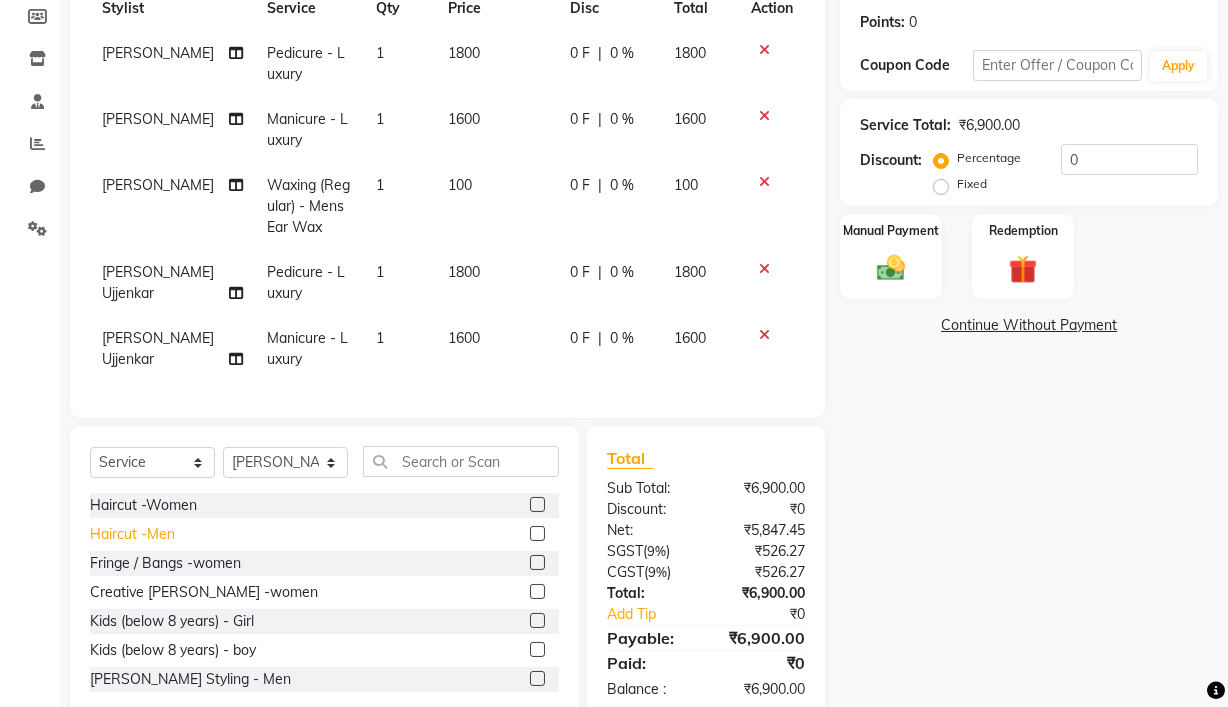 click on "Haircut -Men" 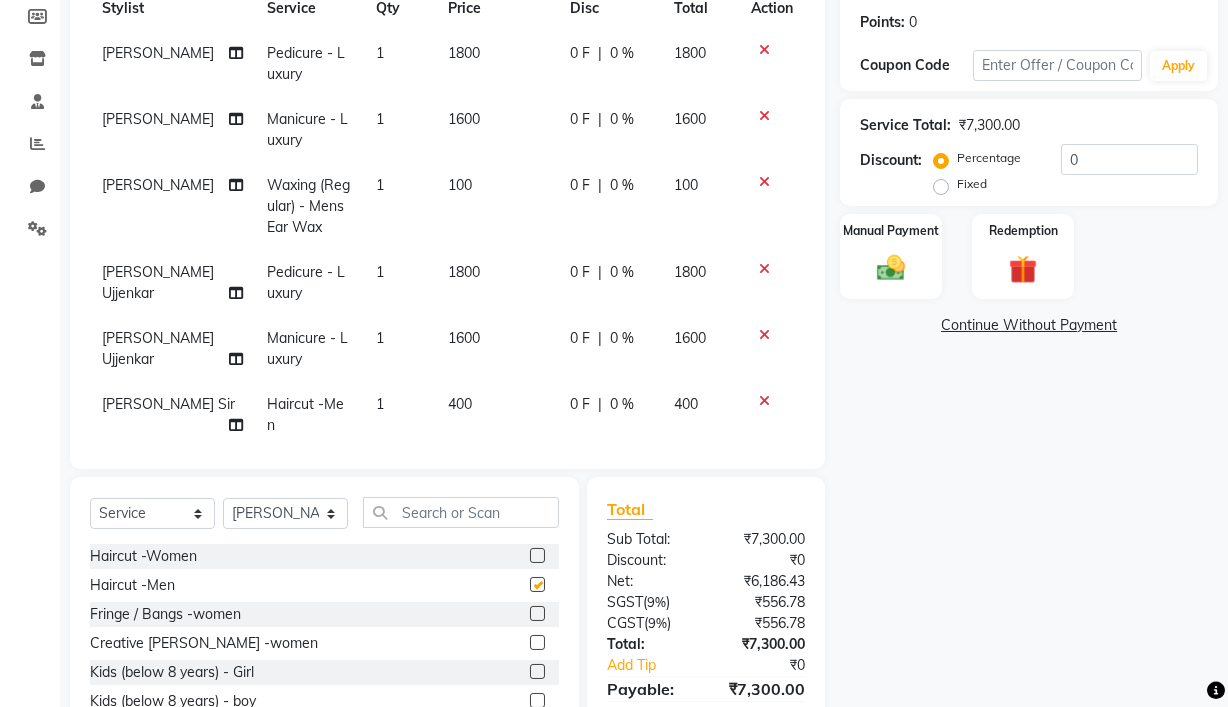 checkbox on "false" 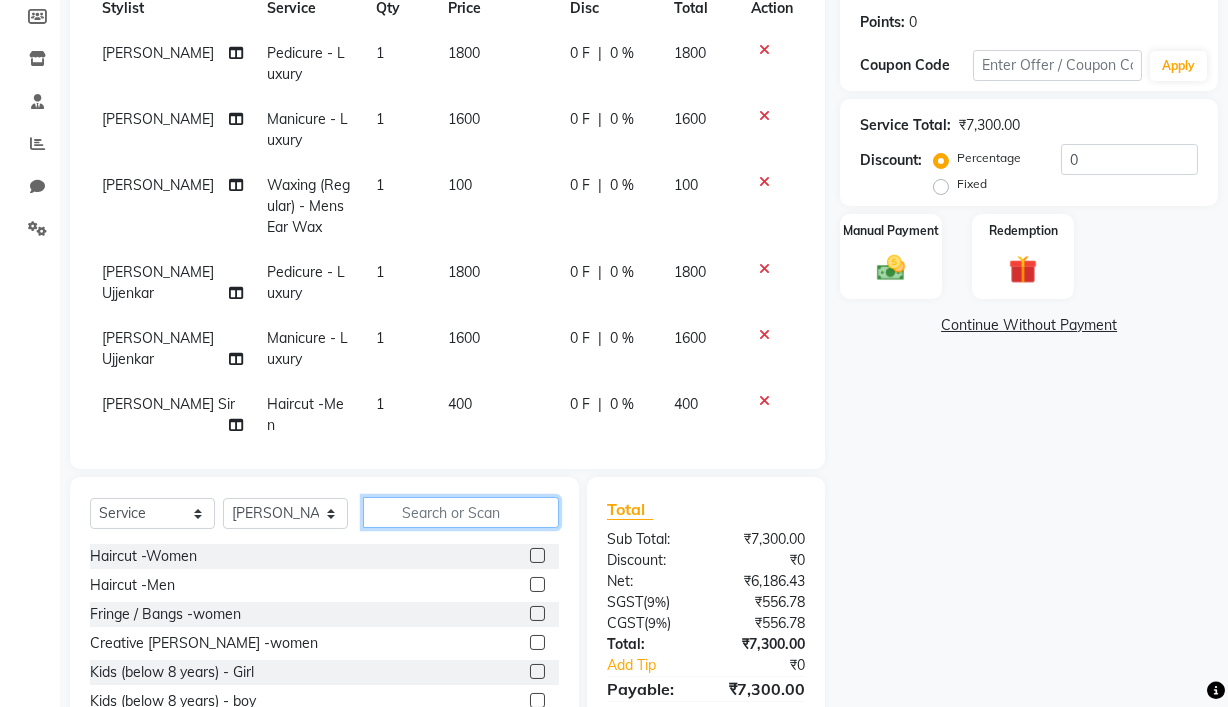 click 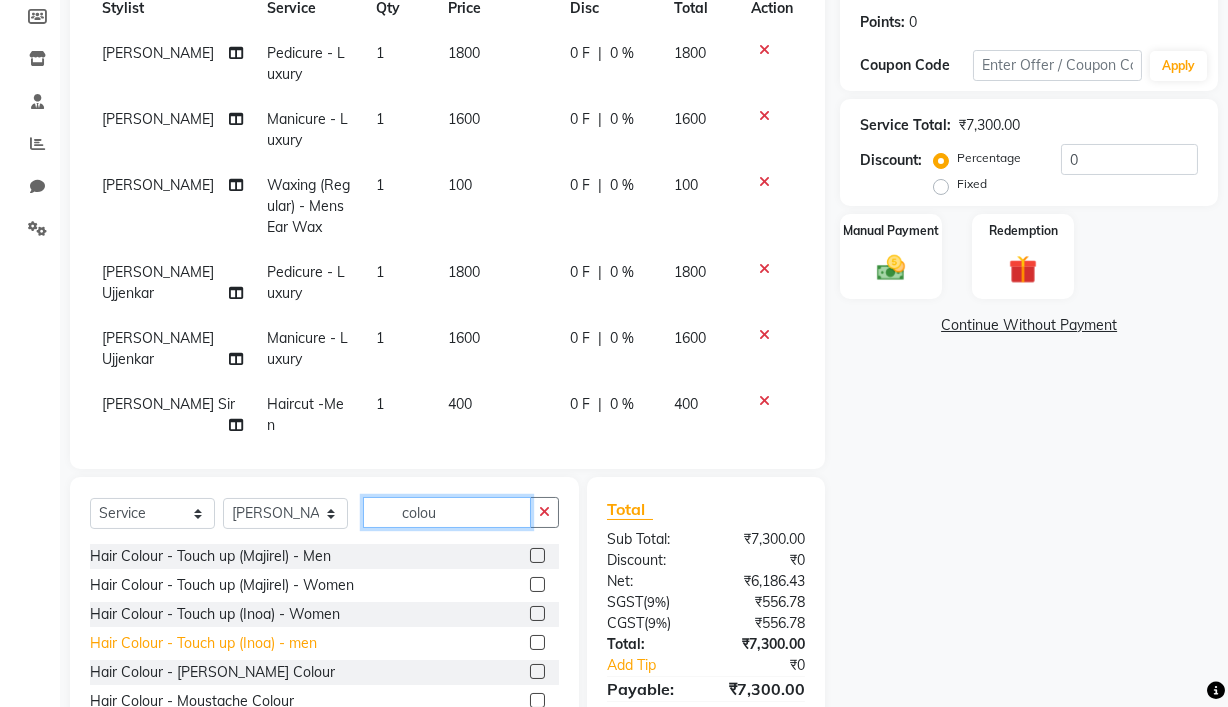 type on "colou" 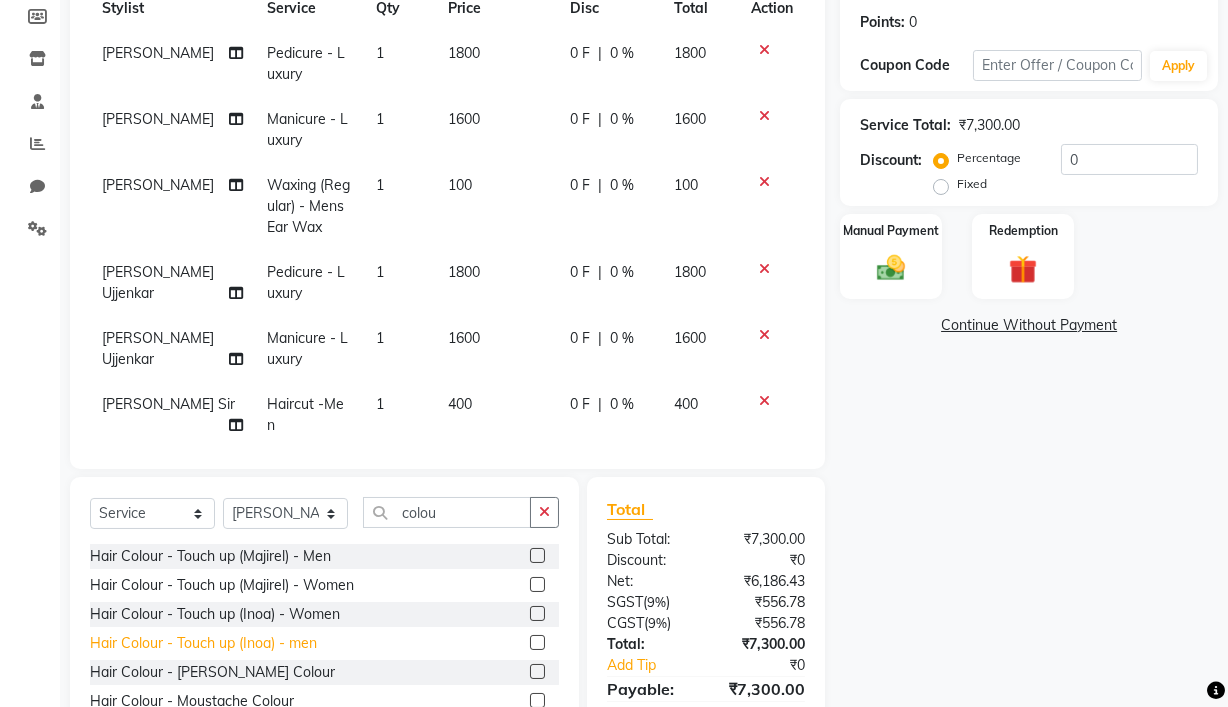 click on "Hair Colour - Touch up (Inoa) - men" 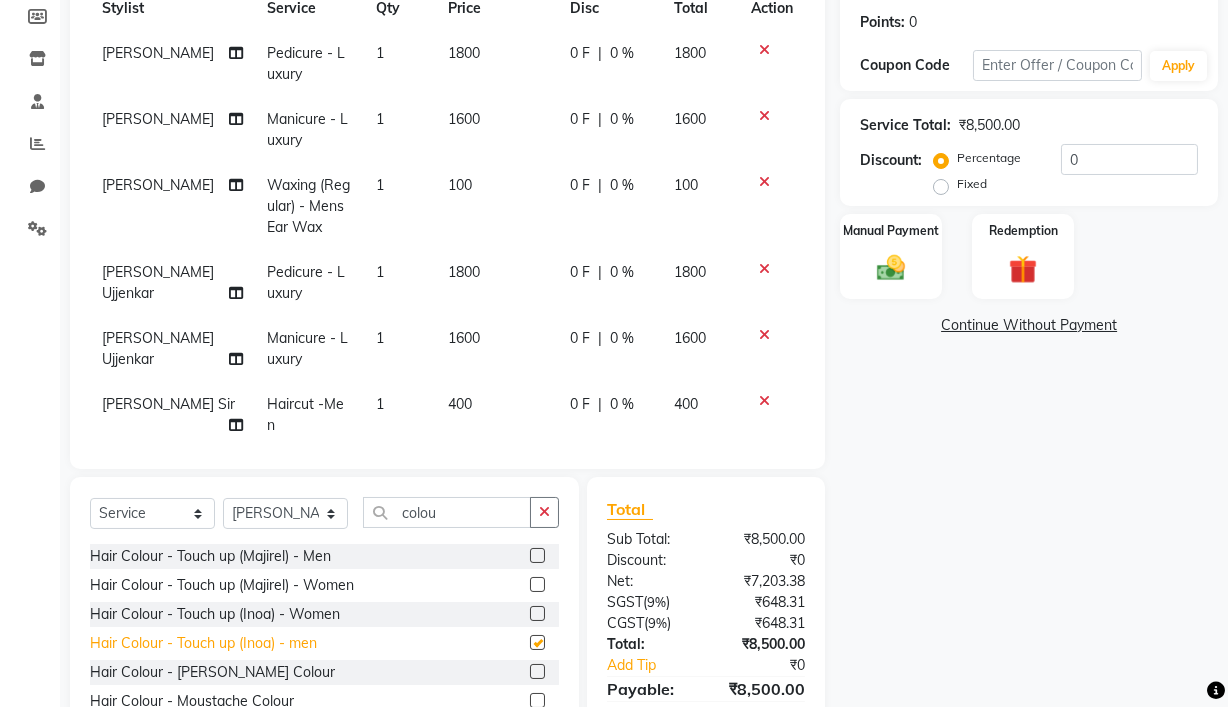 checkbox on "false" 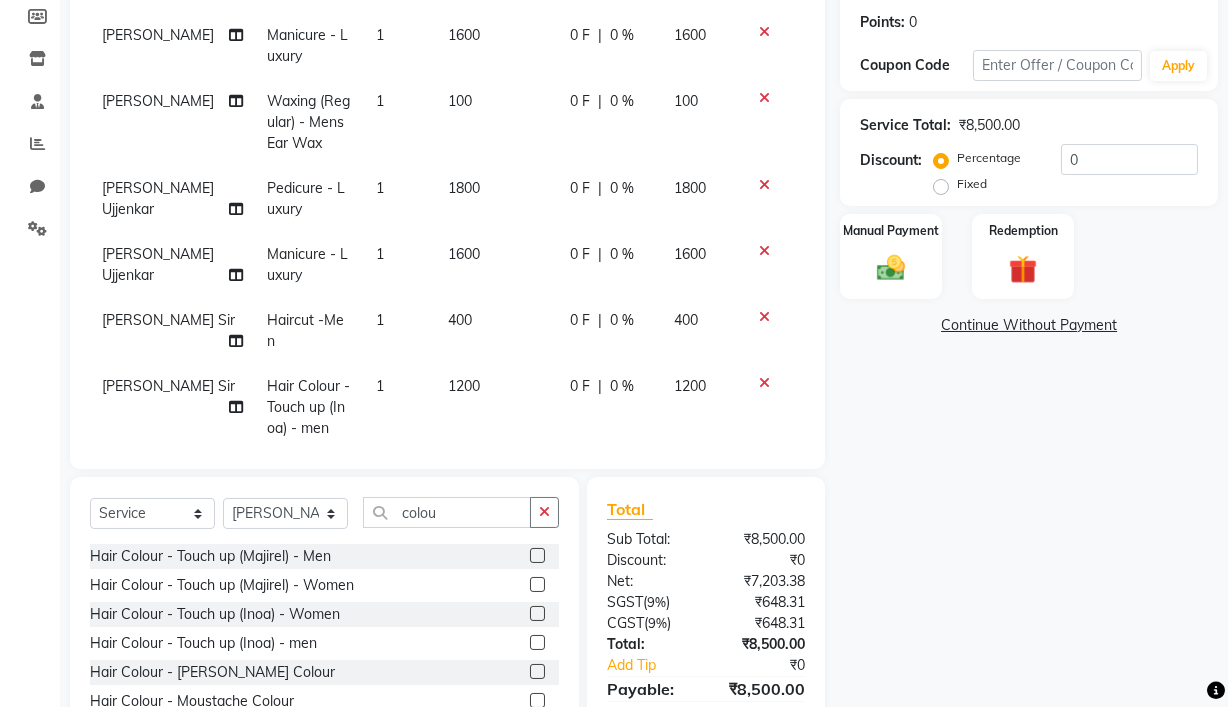 scroll, scrollTop: 123, scrollLeft: 0, axis: vertical 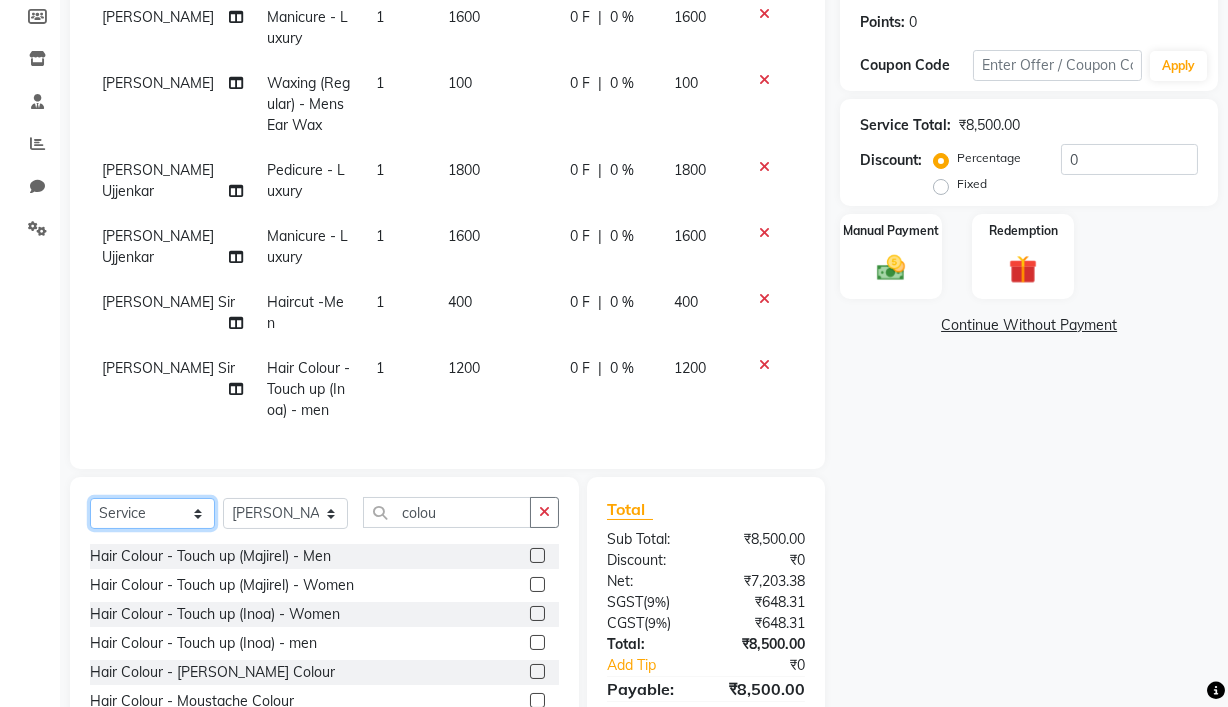click on "Select  Service  Product  Membership  Package Voucher Prepaid Gift Card" 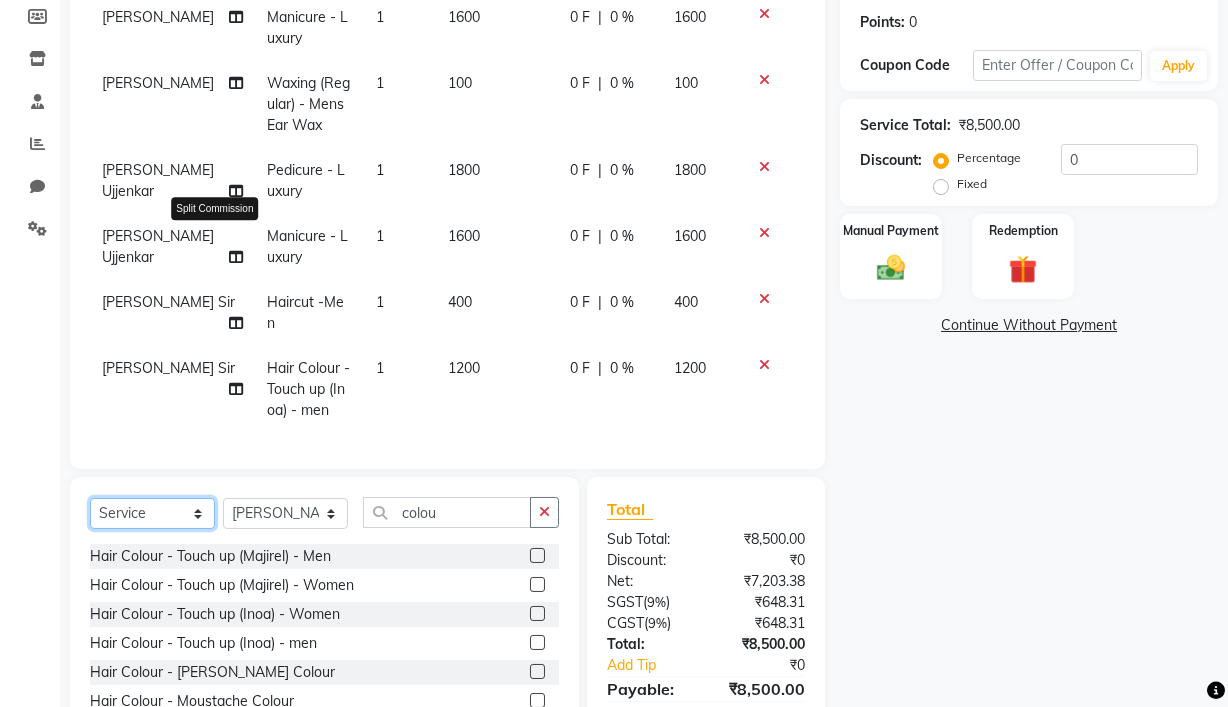 select on "product" 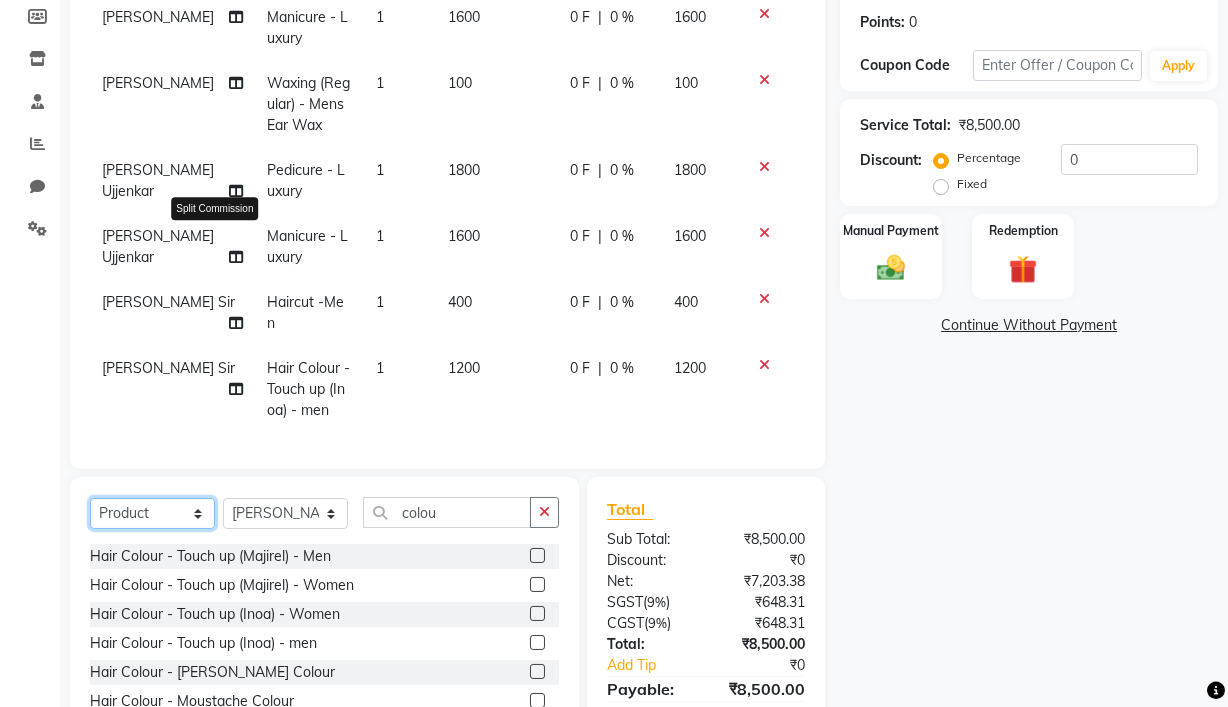 click on "Select  Service  Product  Membership  Package Voucher Prepaid Gift Card" 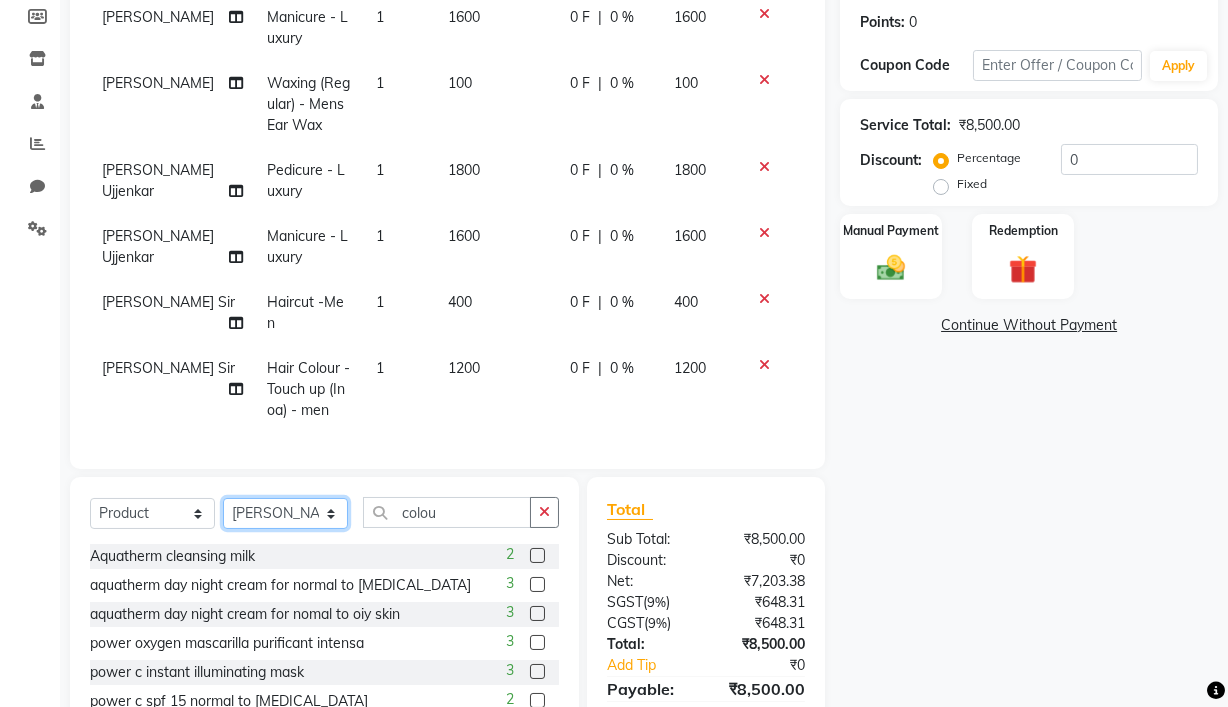 click on "Select Stylist Ajay Pal amol ramteke Ankit Dhawariya Sir ashis rajbanshi Devendra Dhawariya Sir Jay JAYANT VINOD CHINCHULKAR kishor  jambulkar Prajakta Ujjenkar Priya Gadge rinkku thakur  Sandeep Ugawakar Sangeeta Didi trupti rawale Vaishali More Varsha guru" 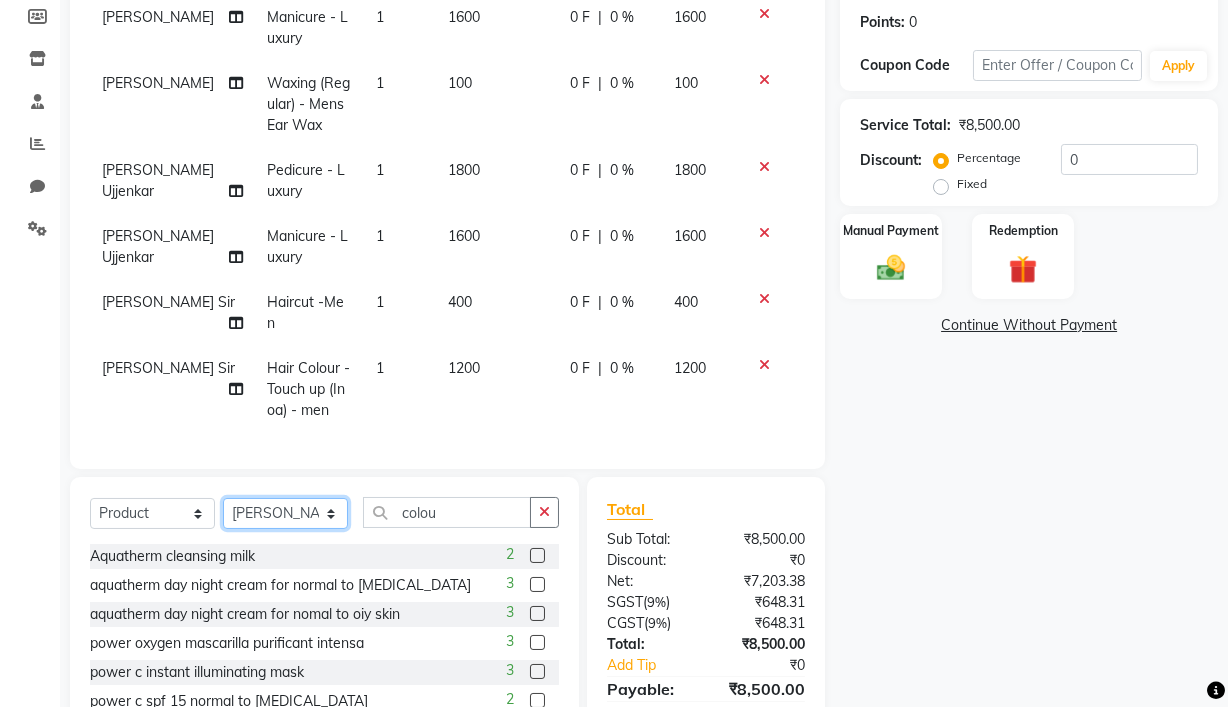 click on "Select Stylist Ajay Pal amol ramteke Ankit Dhawariya Sir ashis rajbanshi Devendra Dhawariya Sir Jay JAYANT VINOD CHINCHULKAR kishor  jambulkar Prajakta Ujjenkar Priya Gadge rinkku thakur  Sandeep Ugawakar Sangeeta Didi trupti rawale Vaishali More Varsha guru" 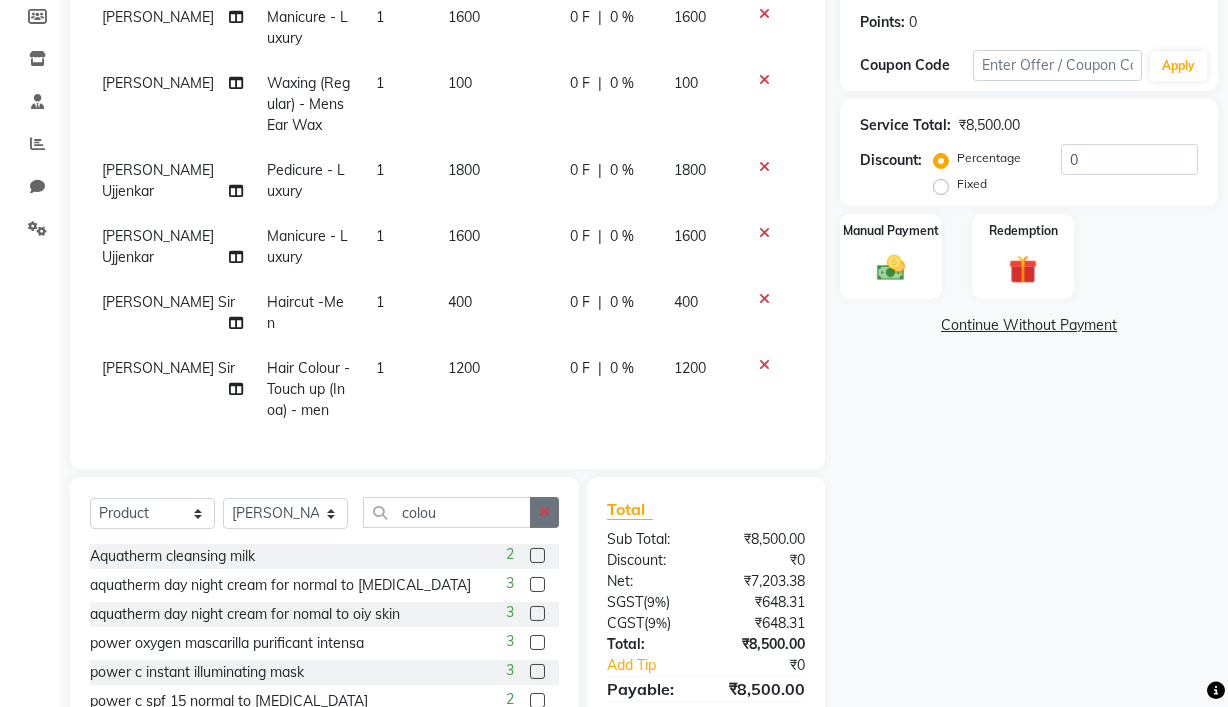 click 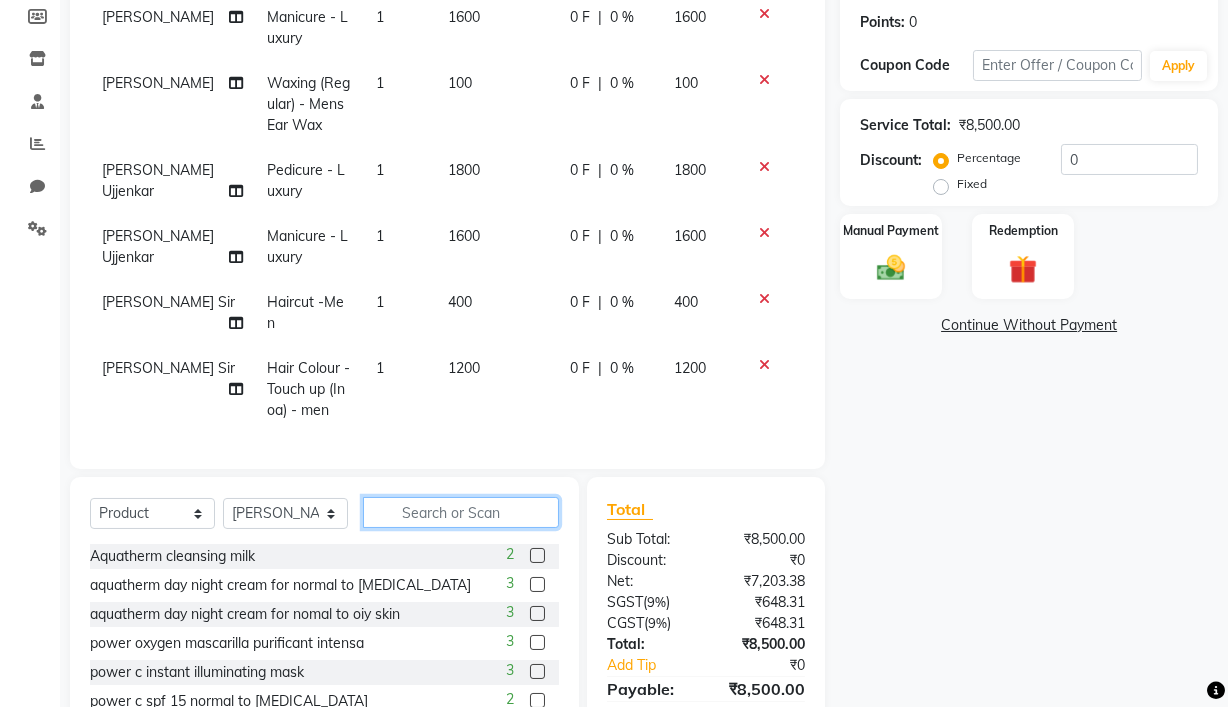 click 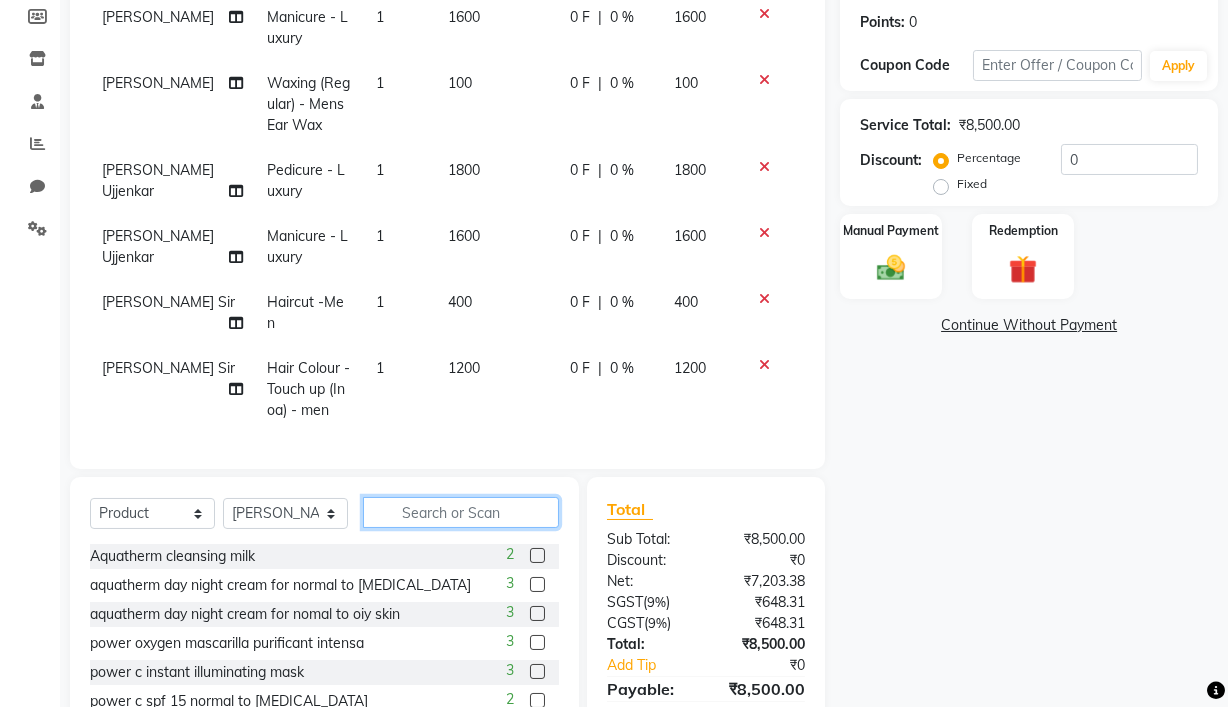 type on "d" 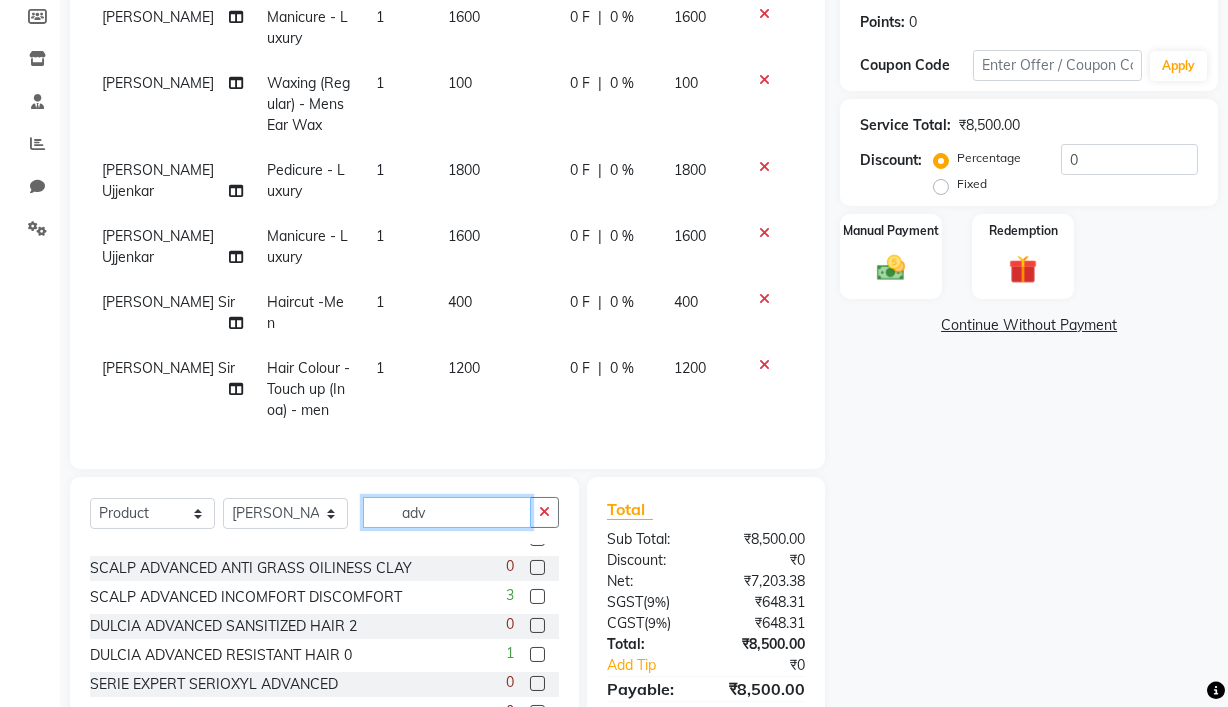 scroll, scrollTop: 0, scrollLeft: 0, axis: both 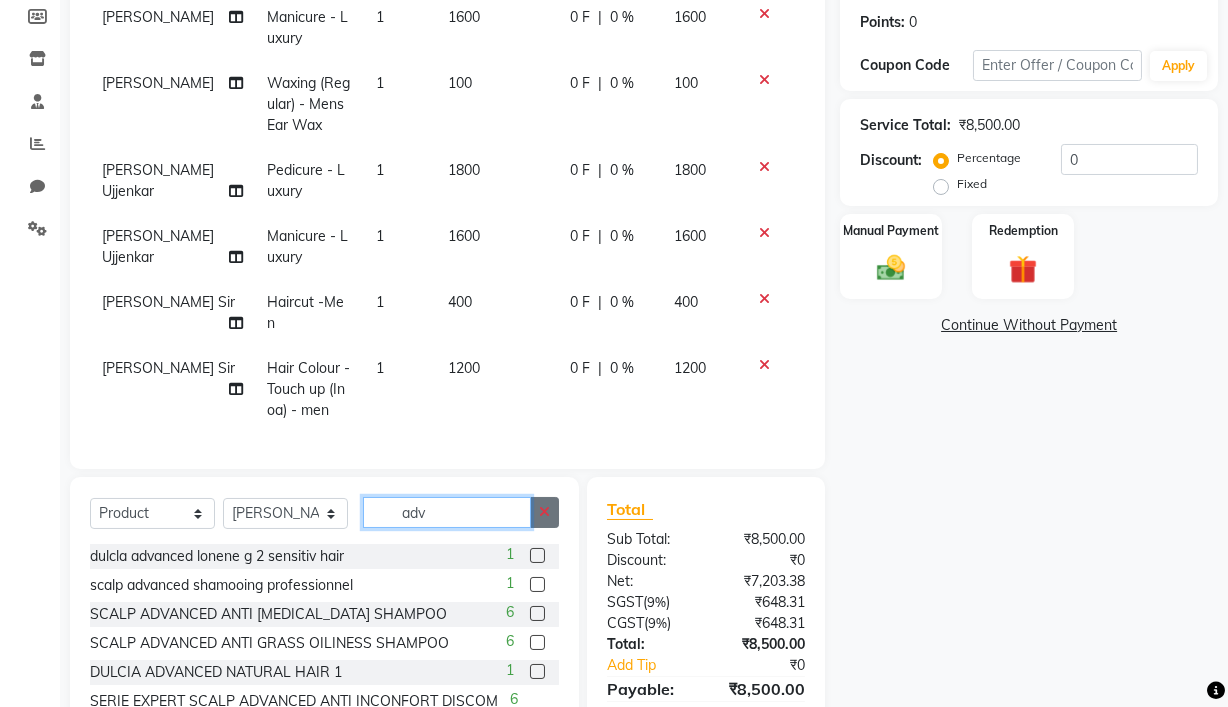type on "adv" 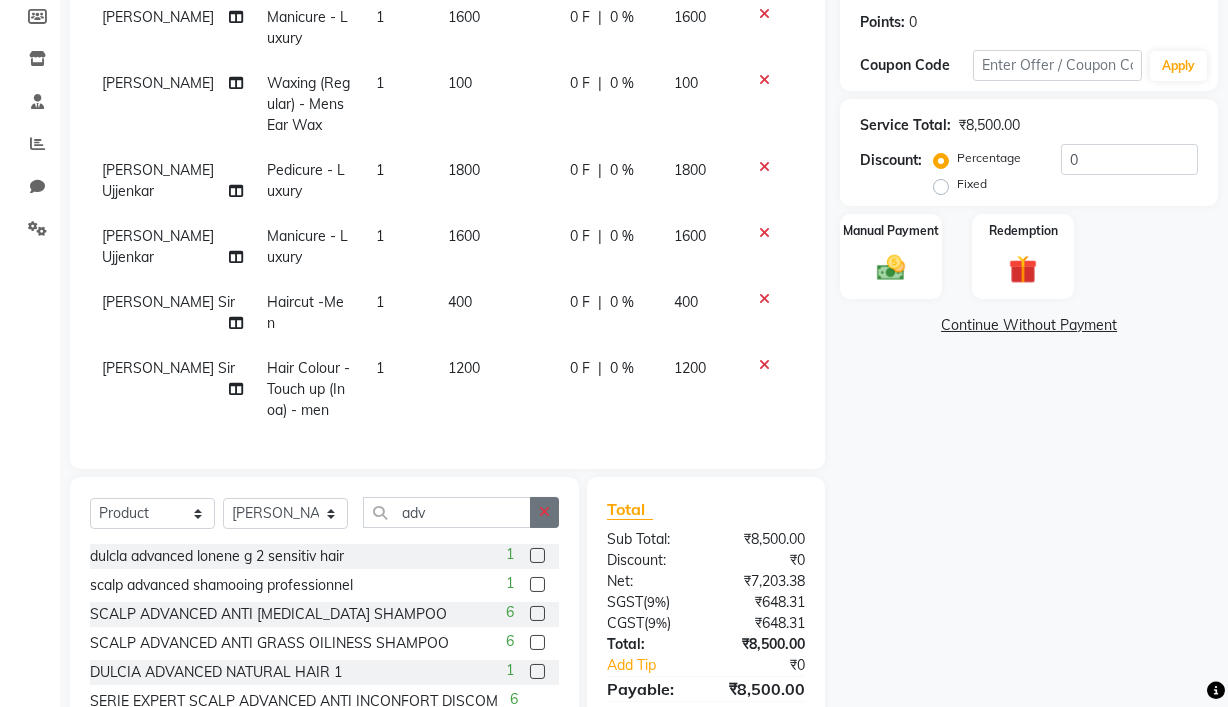 click 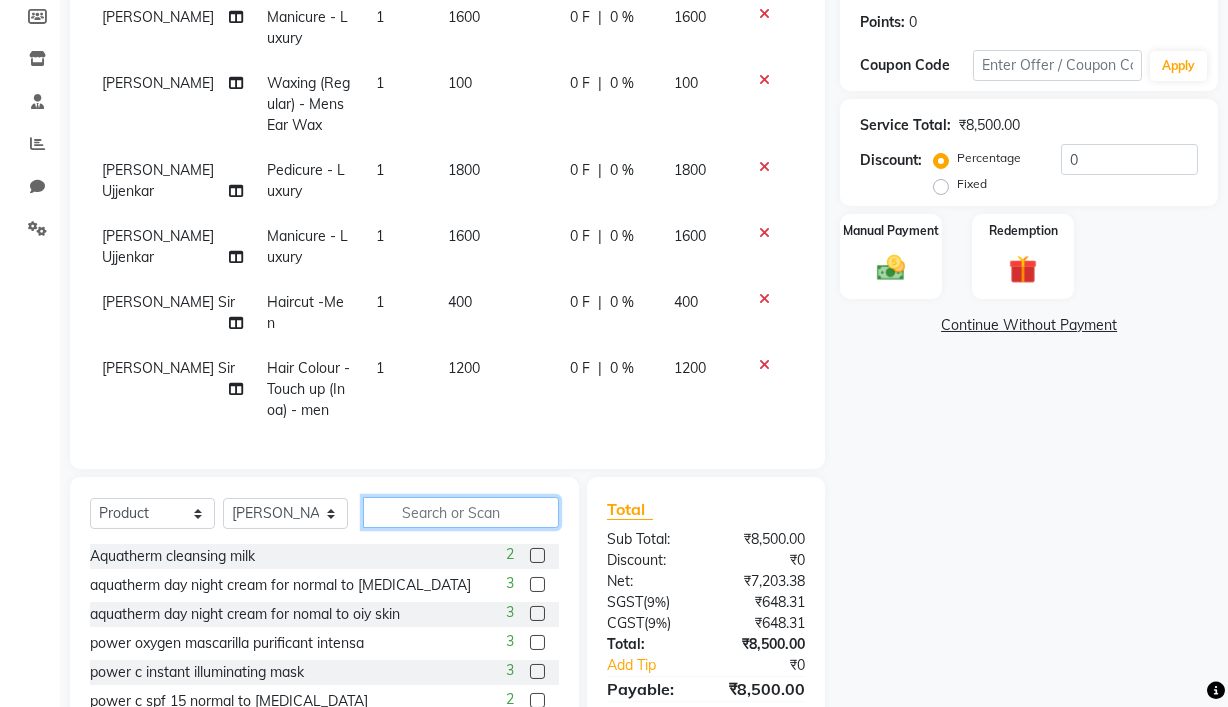 click 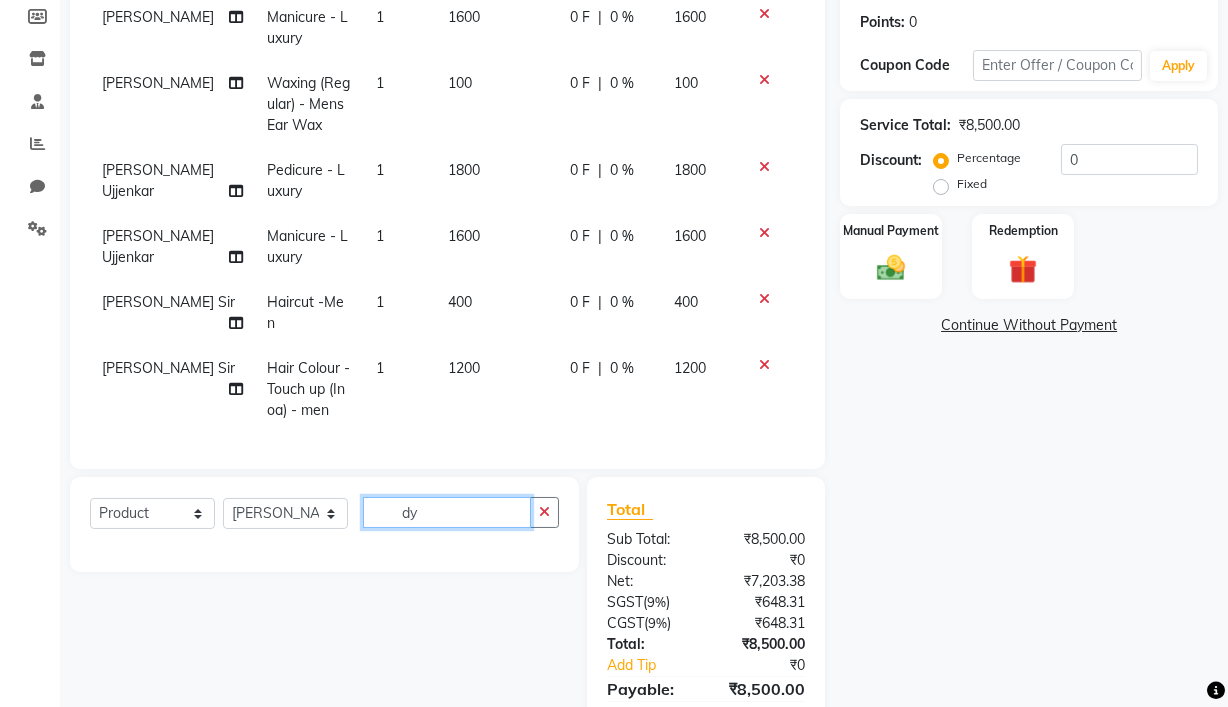 type on "d" 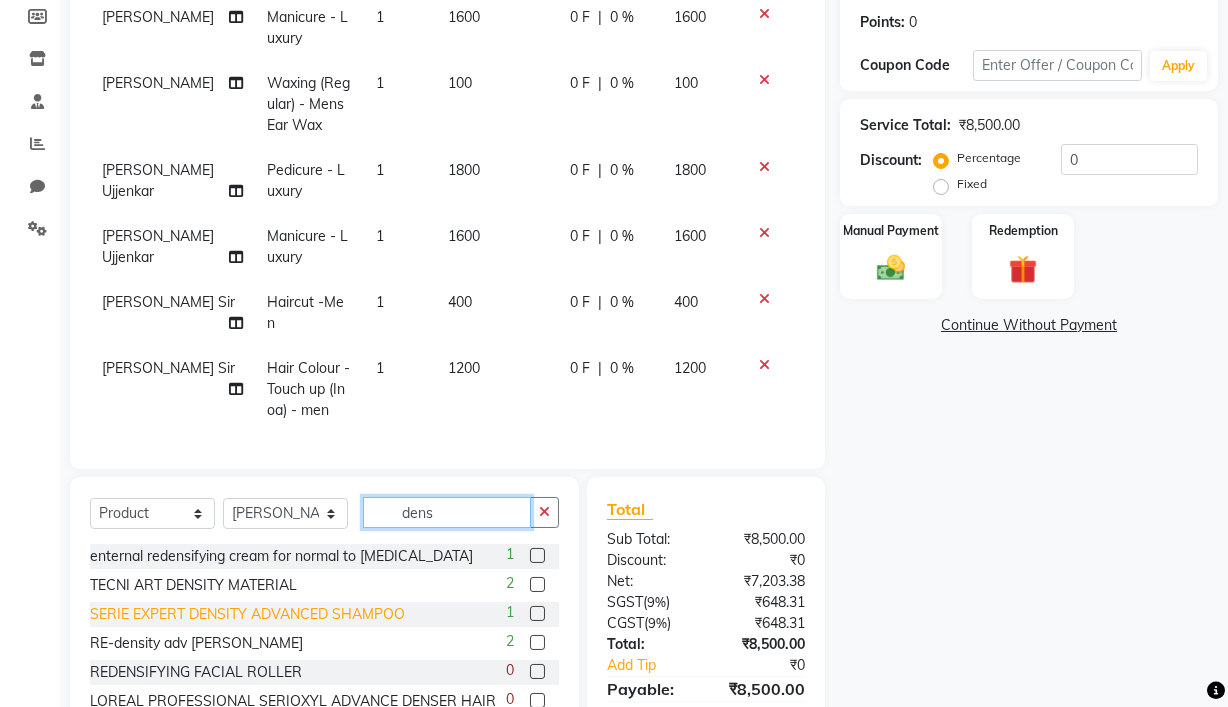 type on "dens" 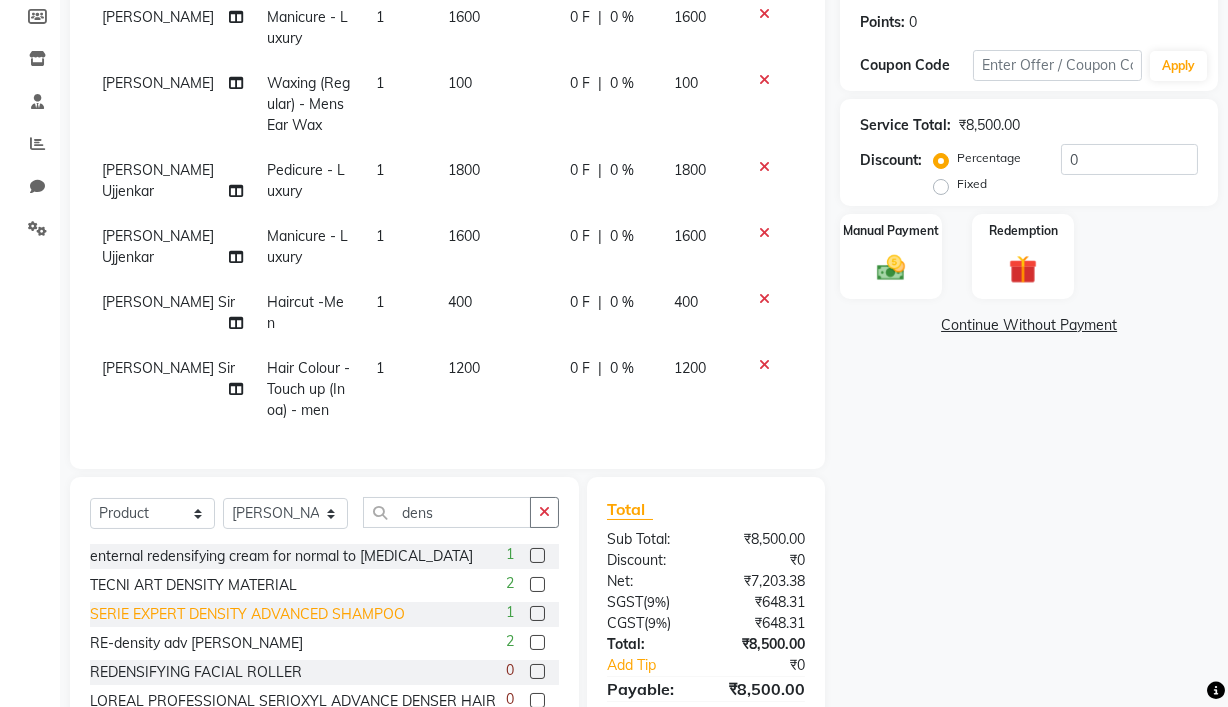 click on "SERIE EXPERT DENSITY ADVANCED SHAMPOO" 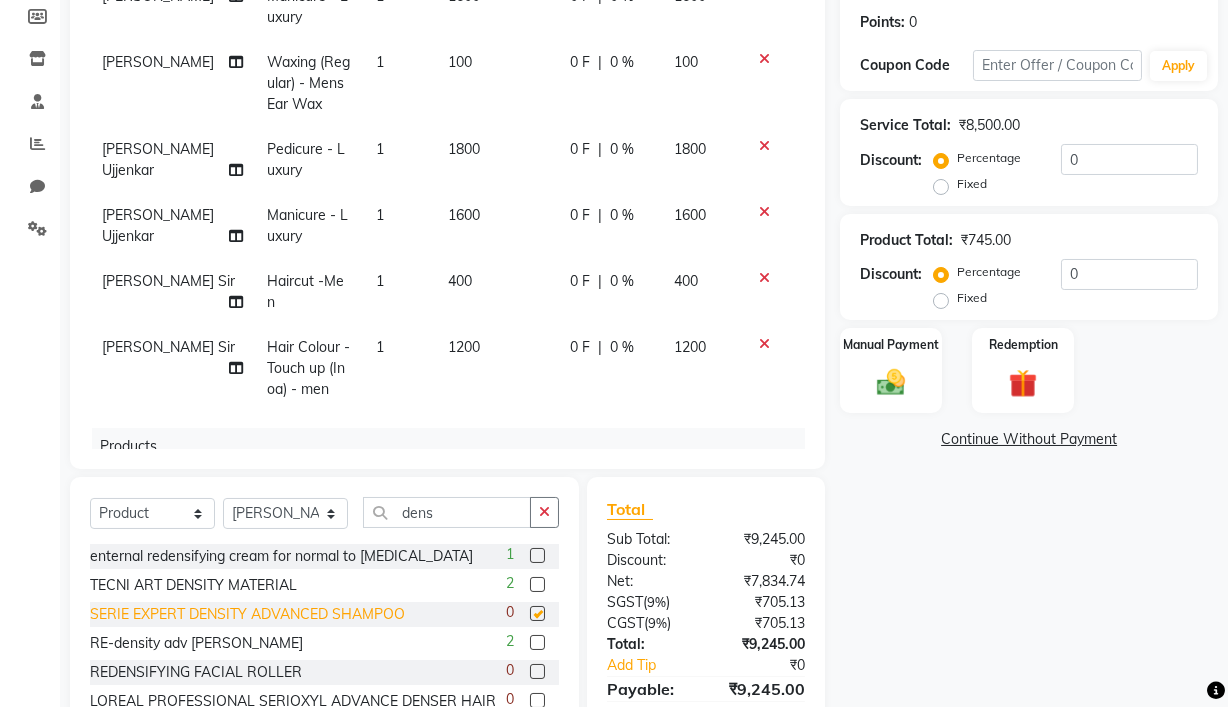 checkbox on "false" 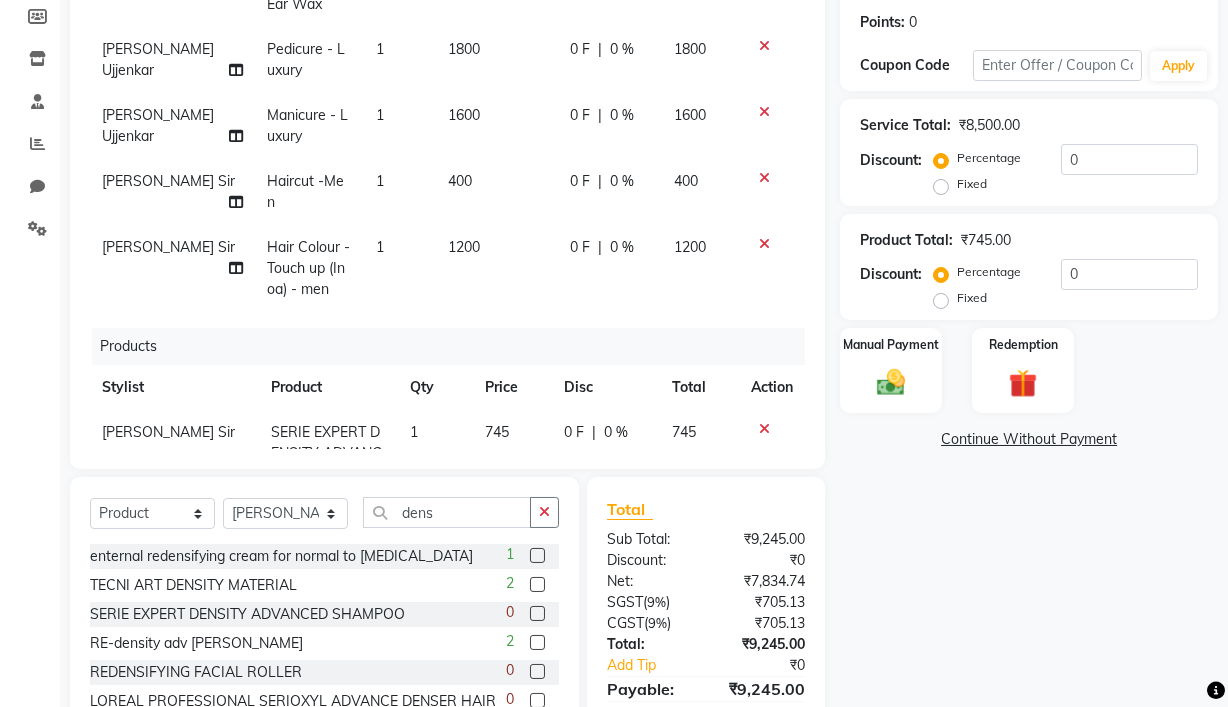 scroll, scrollTop: 308, scrollLeft: 0, axis: vertical 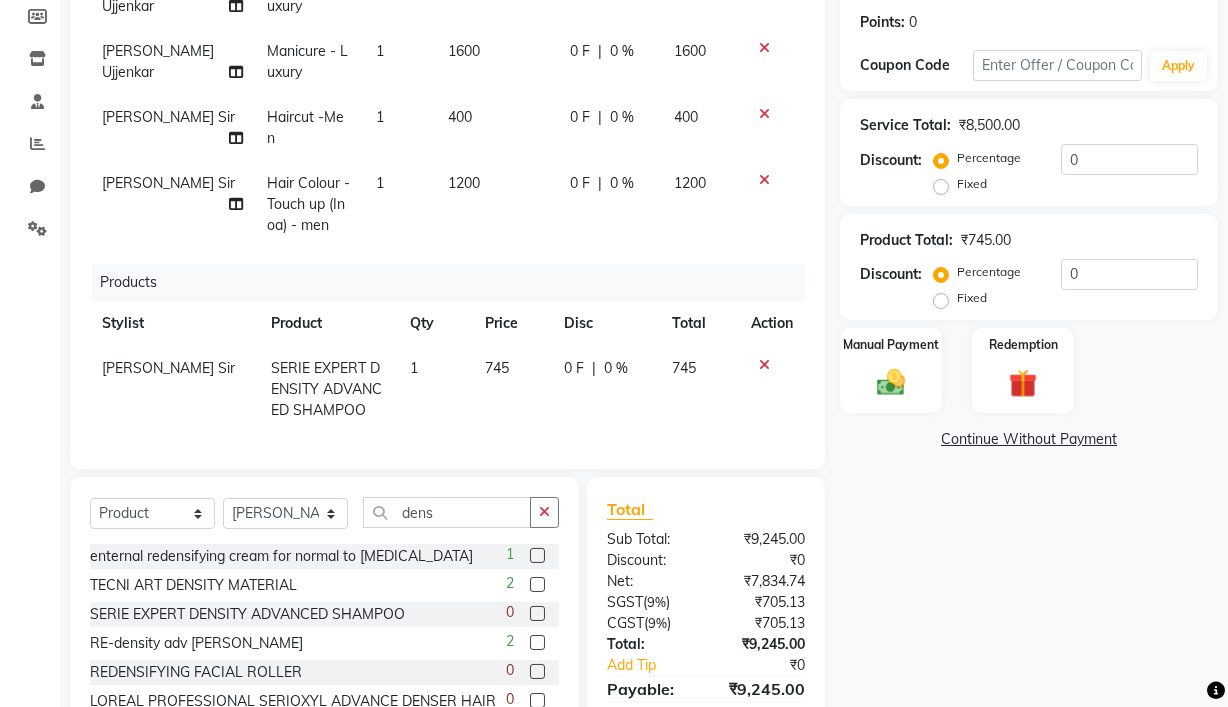 click on "745" 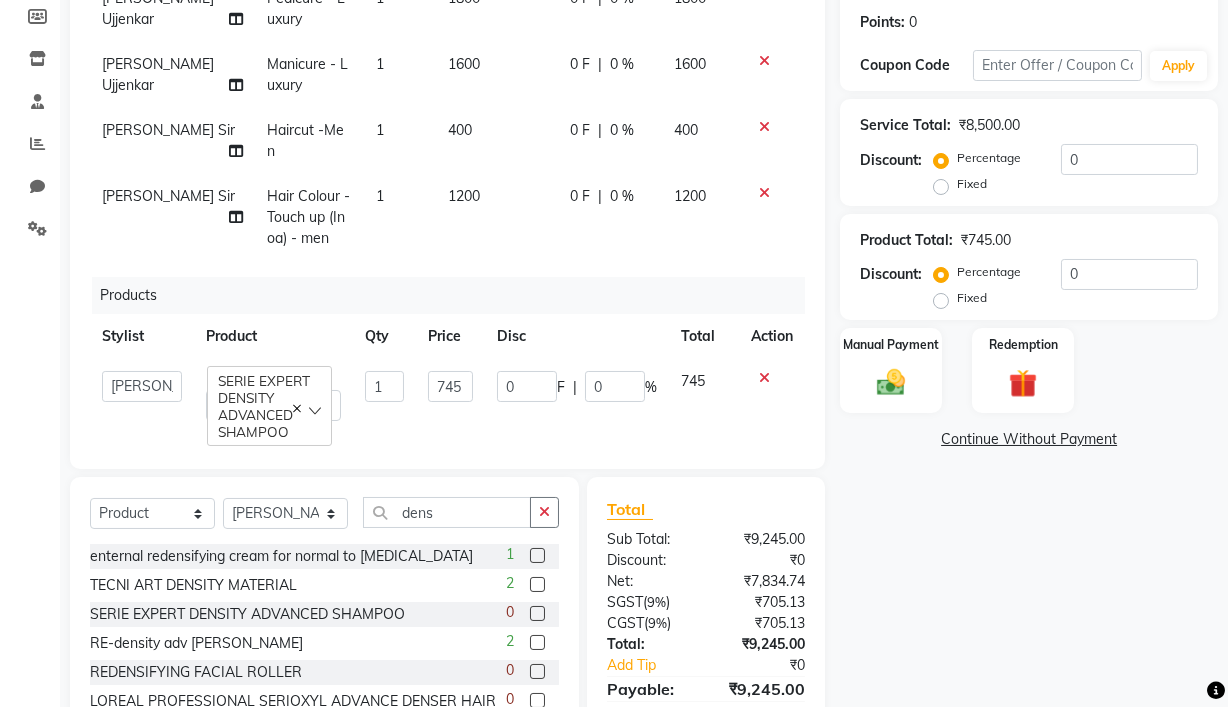 scroll, scrollTop: 298, scrollLeft: 0, axis: vertical 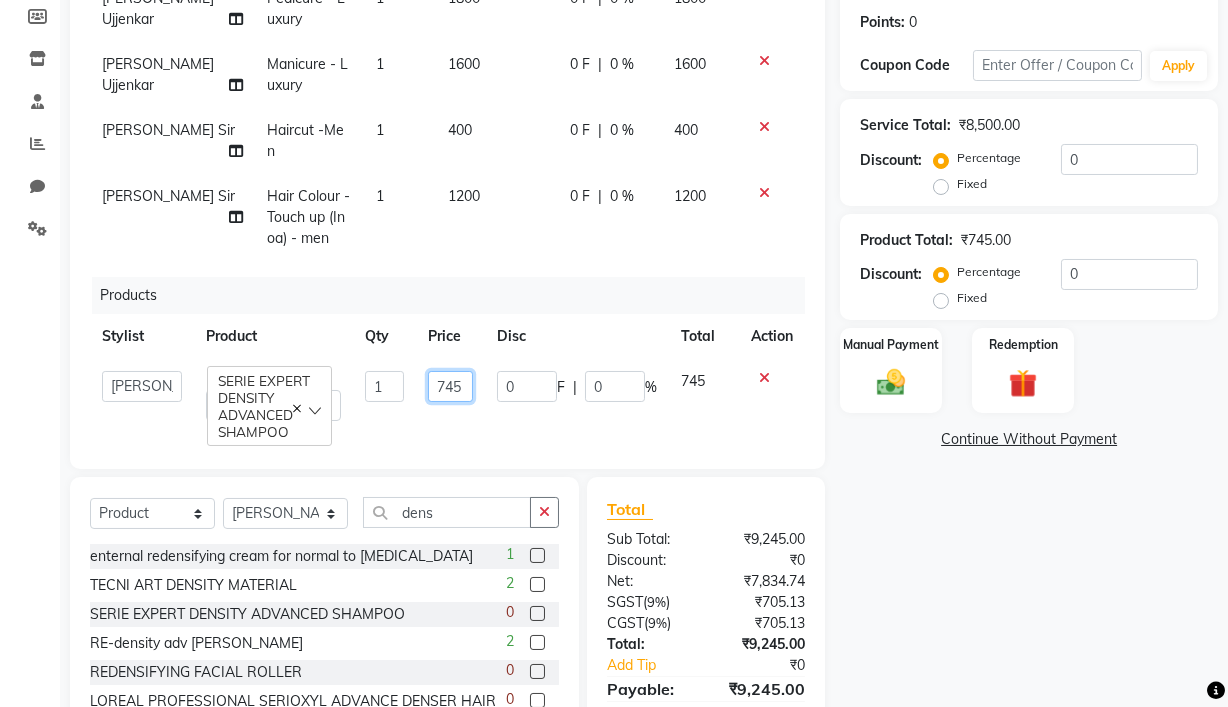 click on "745" 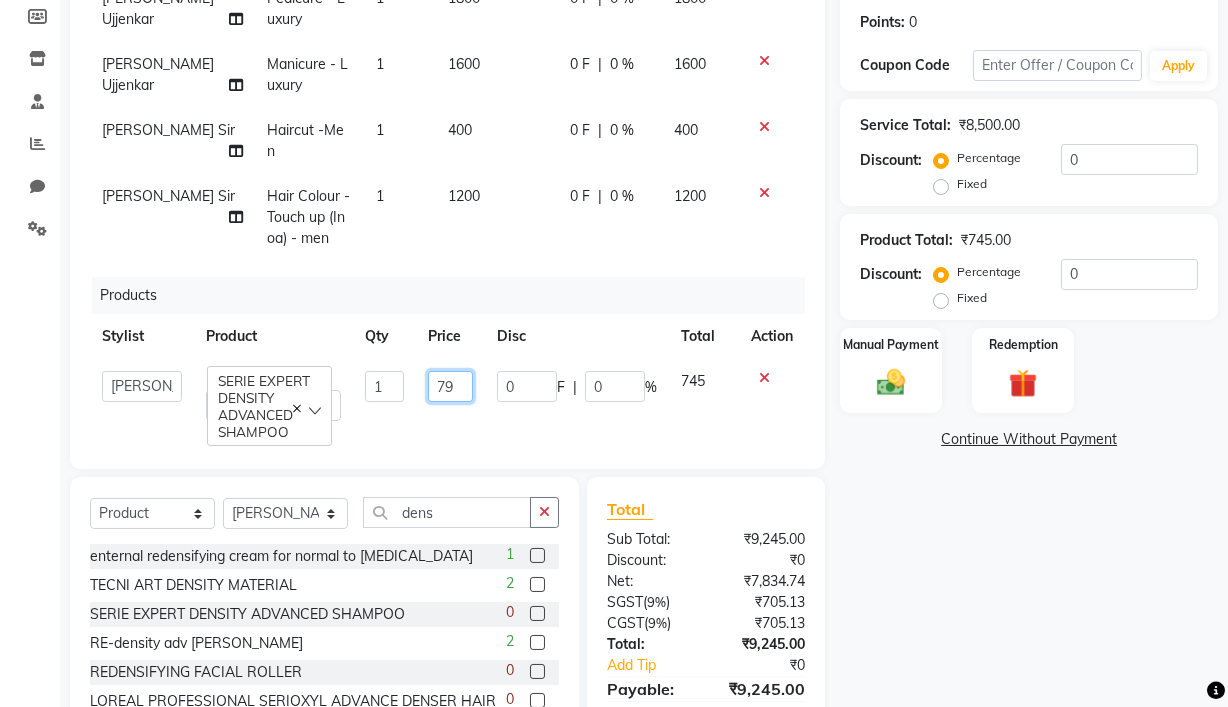 type on "790" 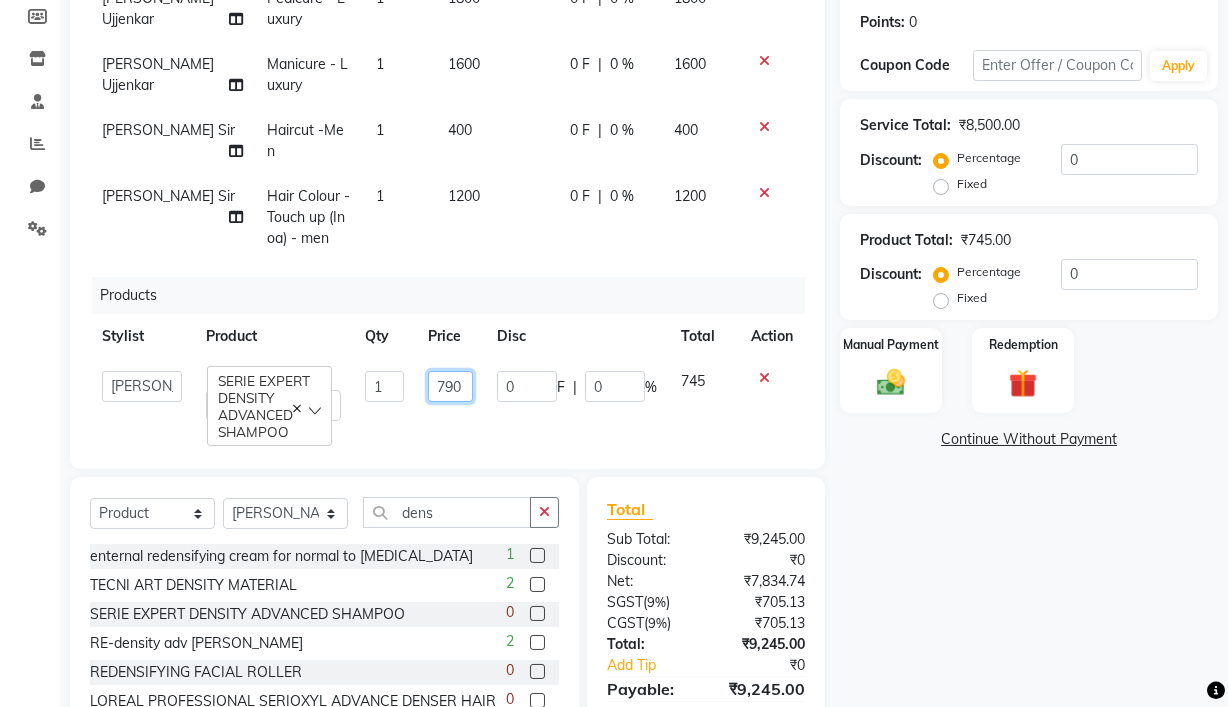 scroll, scrollTop: 0, scrollLeft: 1, axis: horizontal 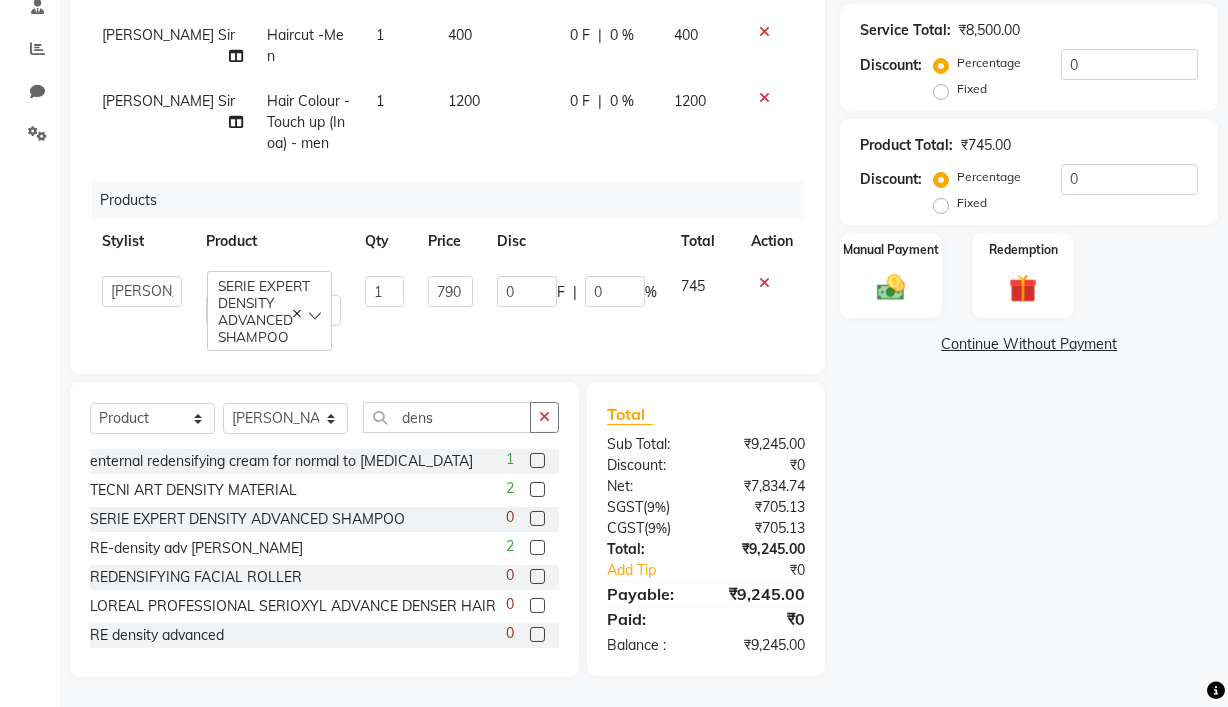 click on "Name: Dewyani Hajare Maam Membership:  No Active Membership  Total Visits:   Card on file:  0 Last Visit:   - Points:   0  Coupon Code Apply Service Total:  ₹8,500.00  Discount:  Percentage   Fixed  0 Product Total:  ₹745.00  Discount:  Percentage   Fixed  0 Manual Payment Redemption  Continue Without Payment" 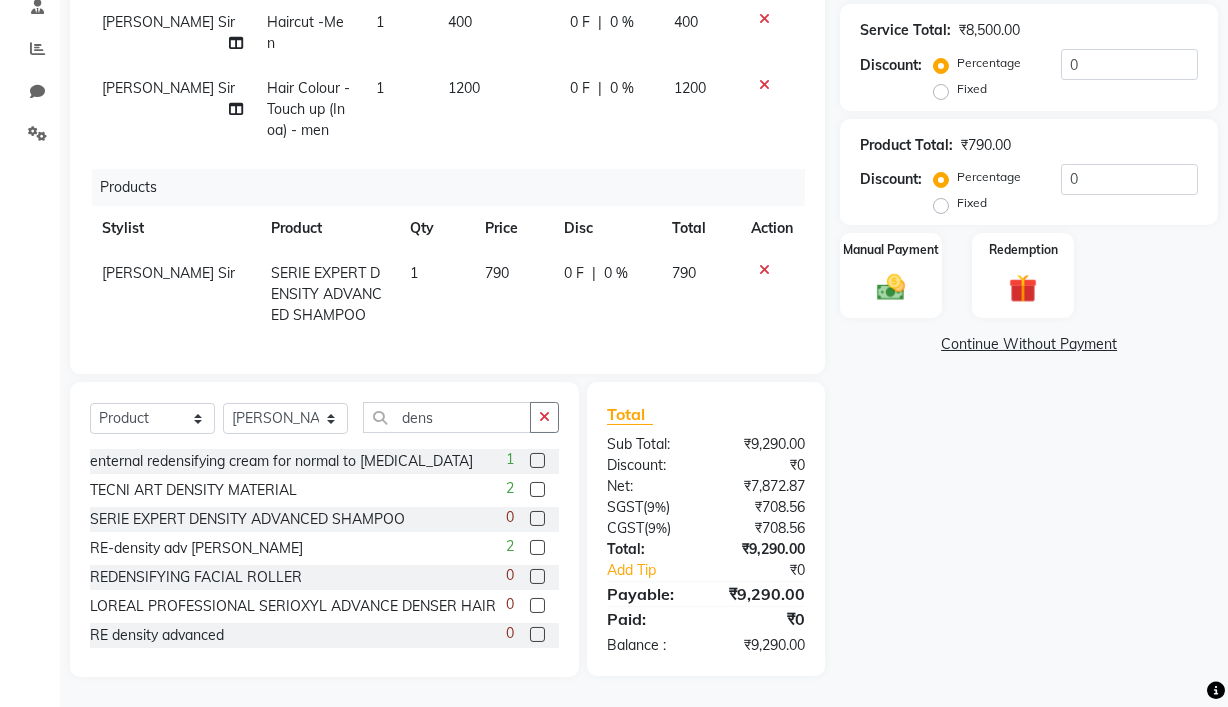 scroll, scrollTop: 308, scrollLeft: 0, axis: vertical 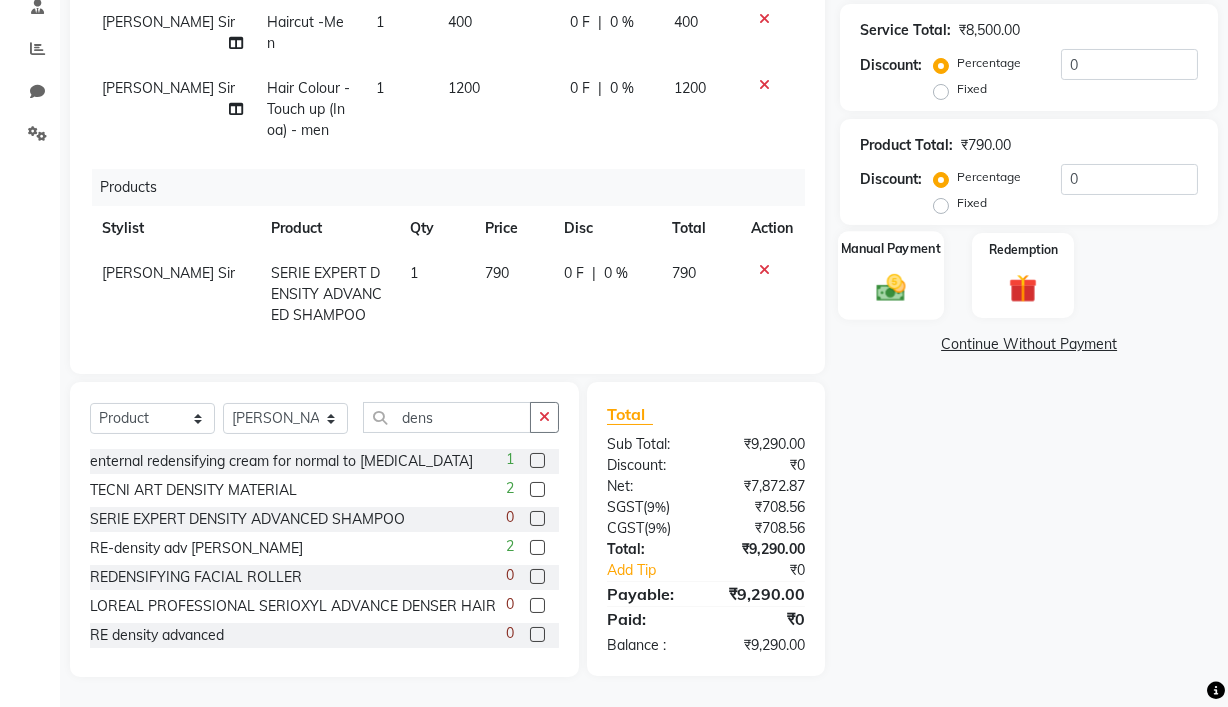 click on "Manual Payment" 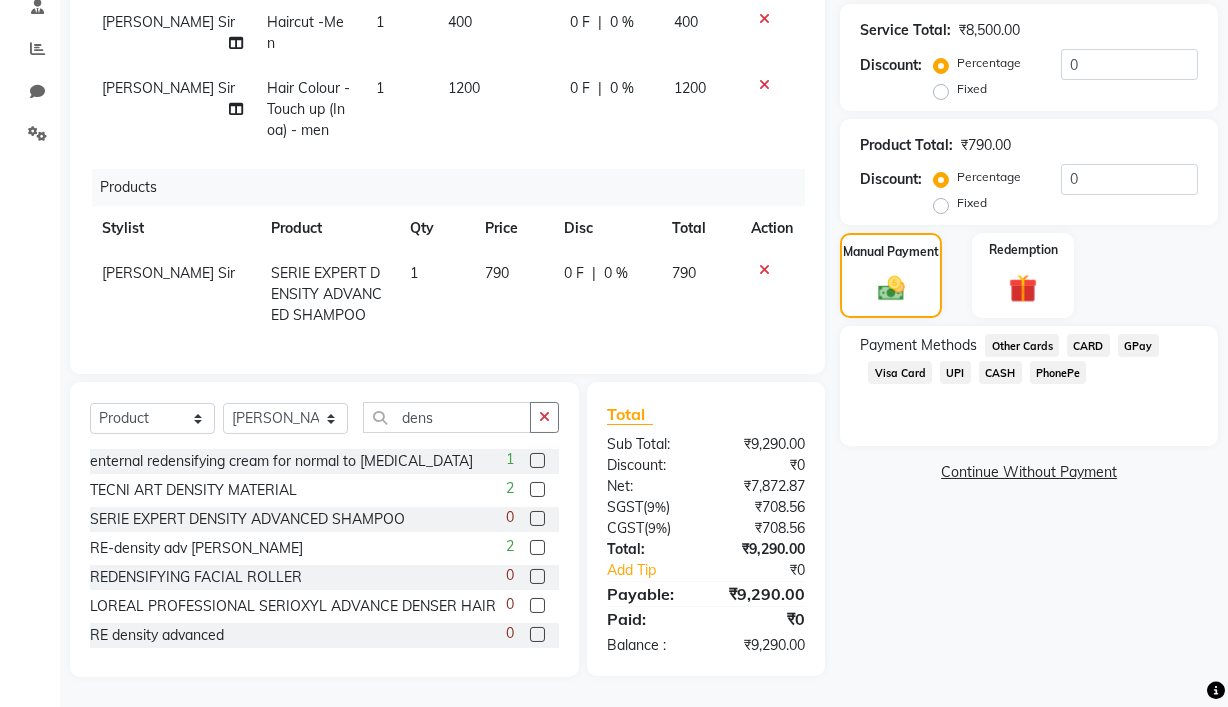click on "CASH" 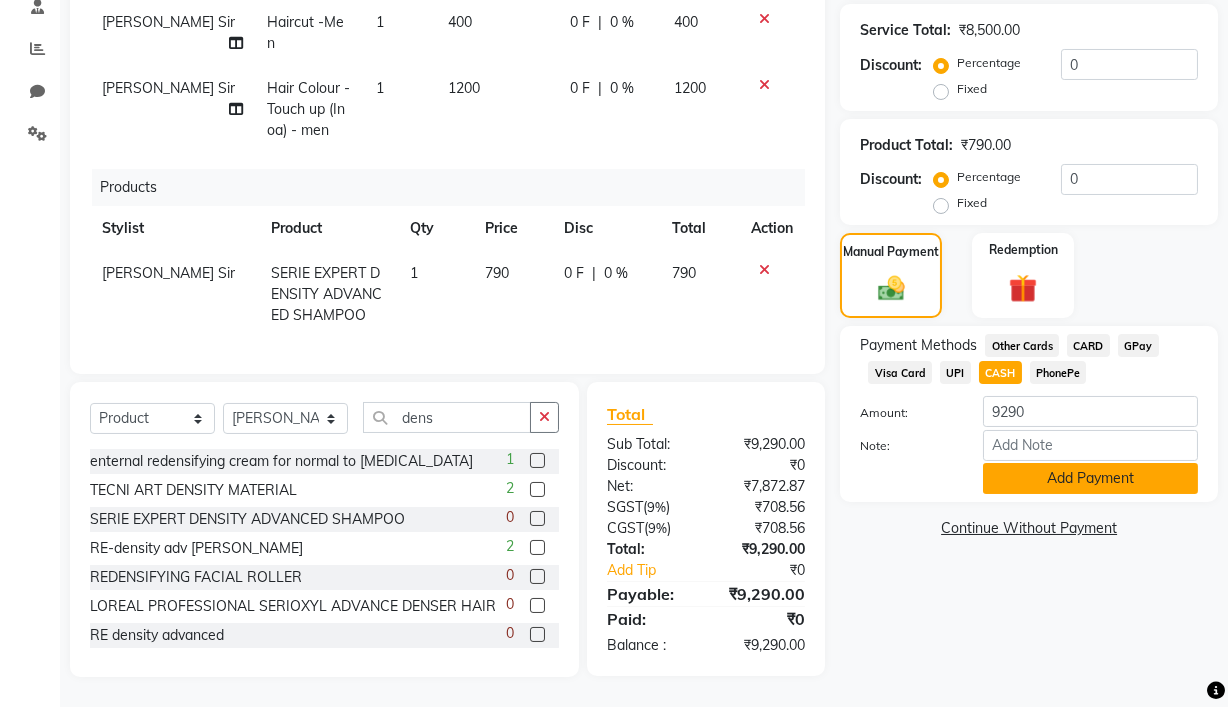 click on "Add Payment" 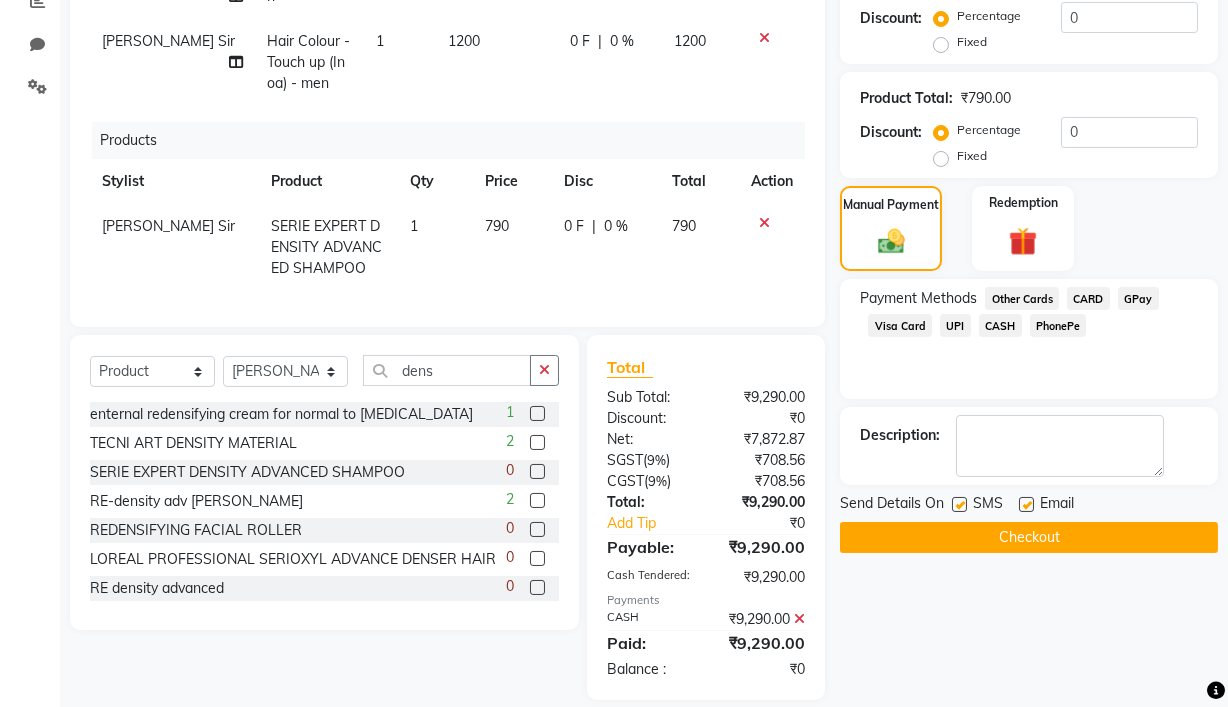 scroll, scrollTop: 465, scrollLeft: 0, axis: vertical 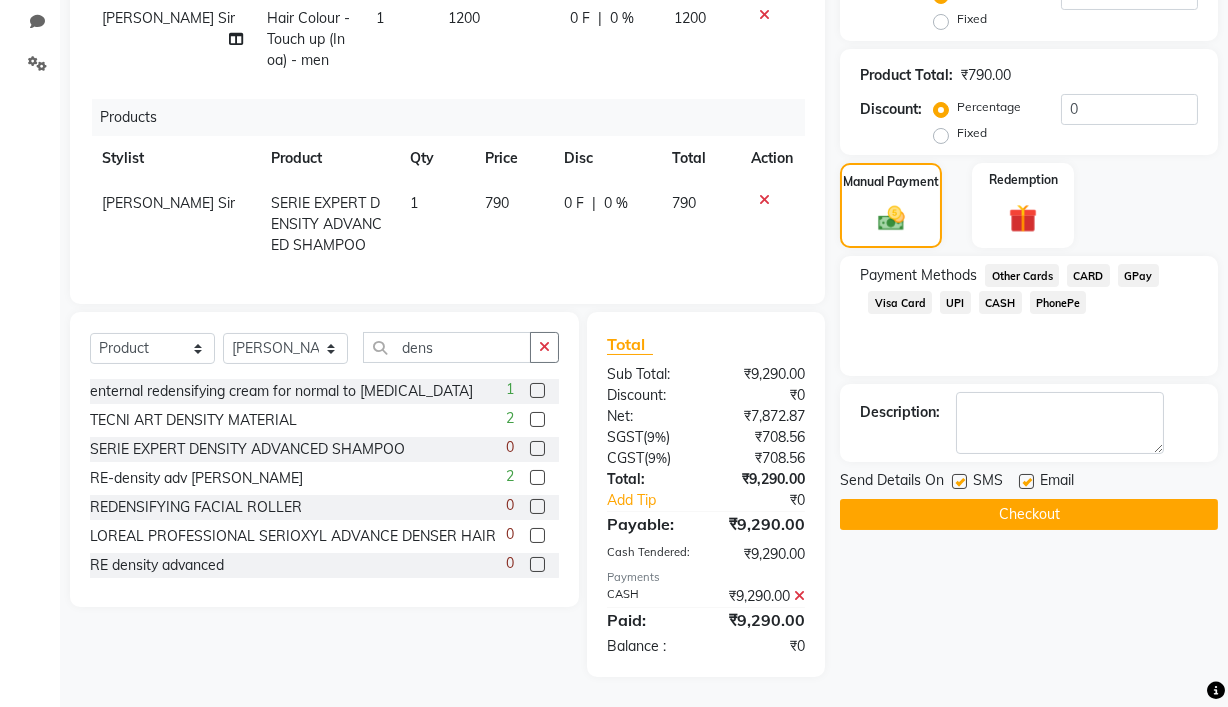 click 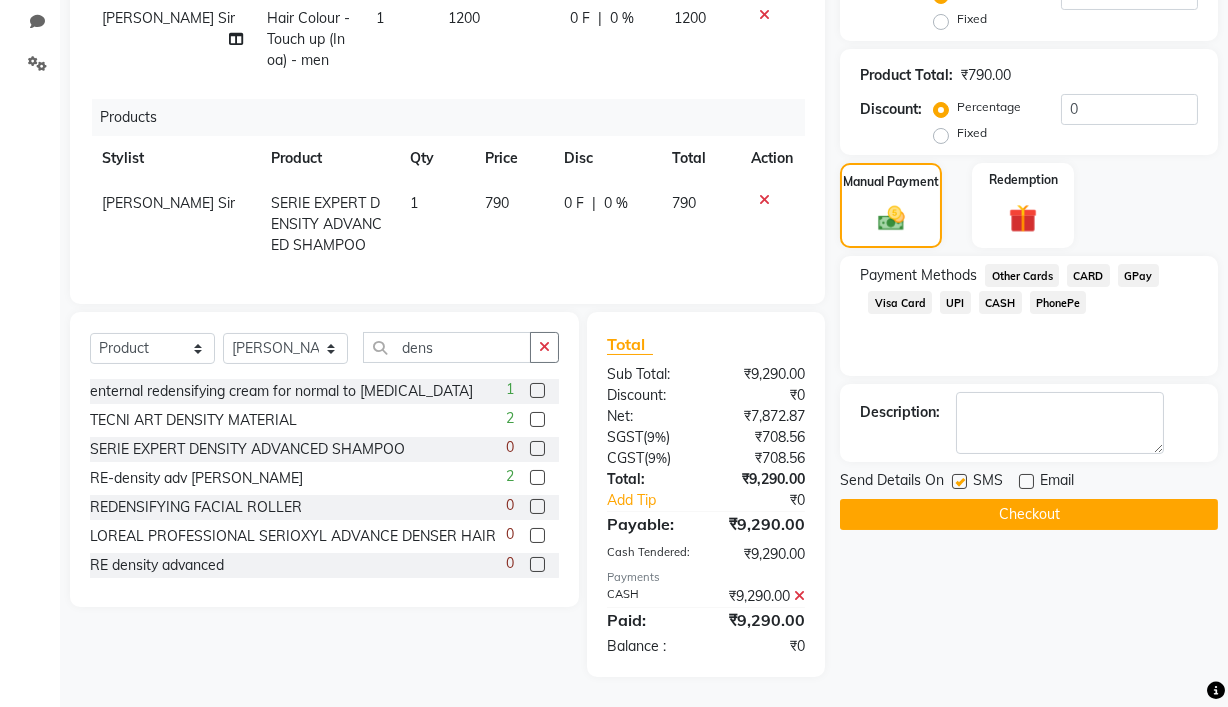 click 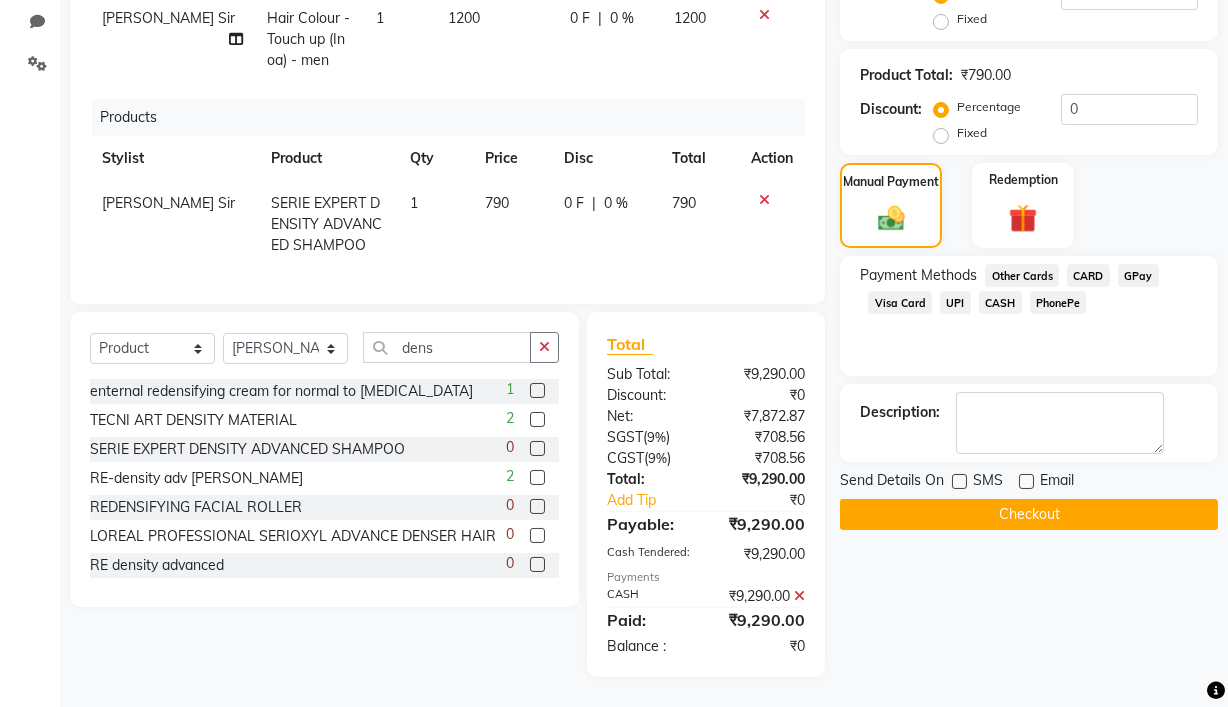 click on "Checkout" 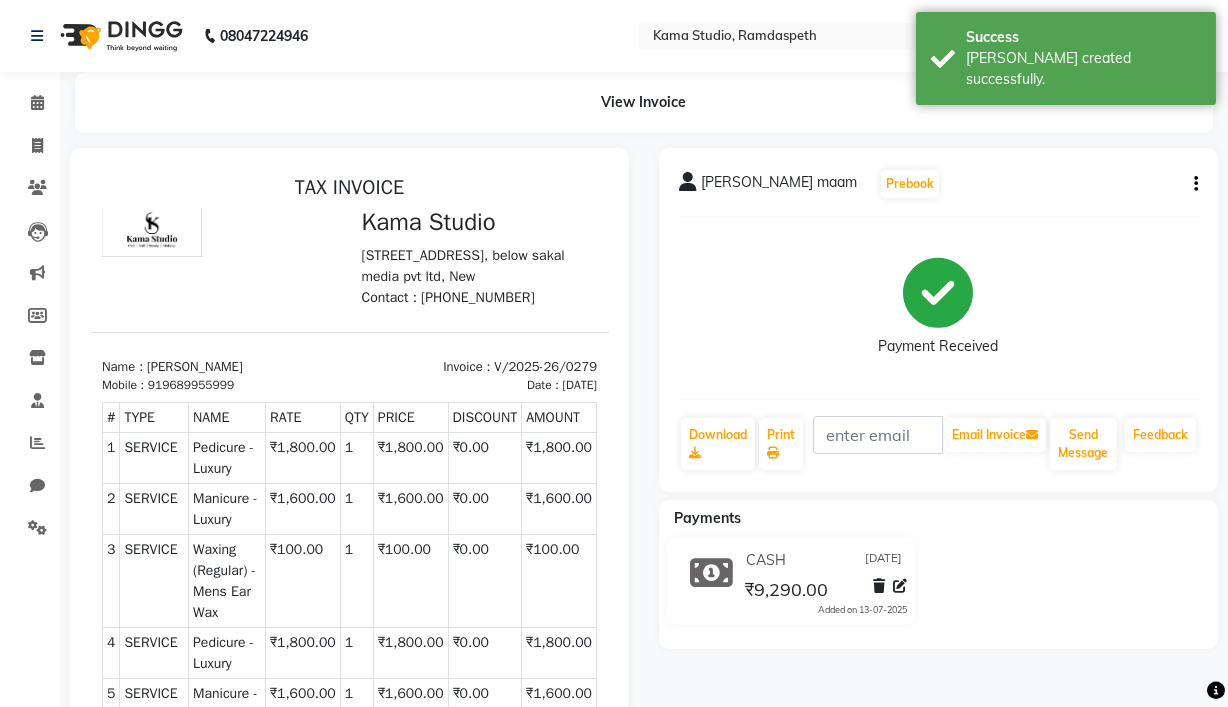 scroll, scrollTop: 0, scrollLeft: 0, axis: both 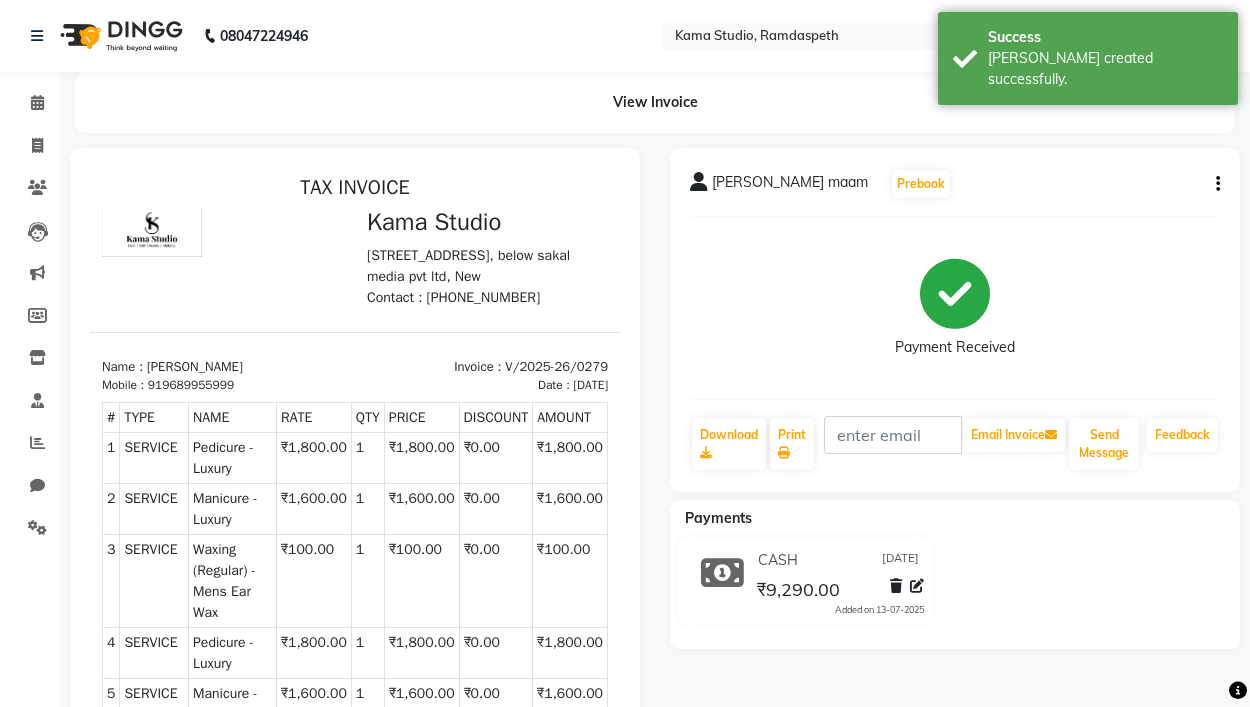 select on "7582" 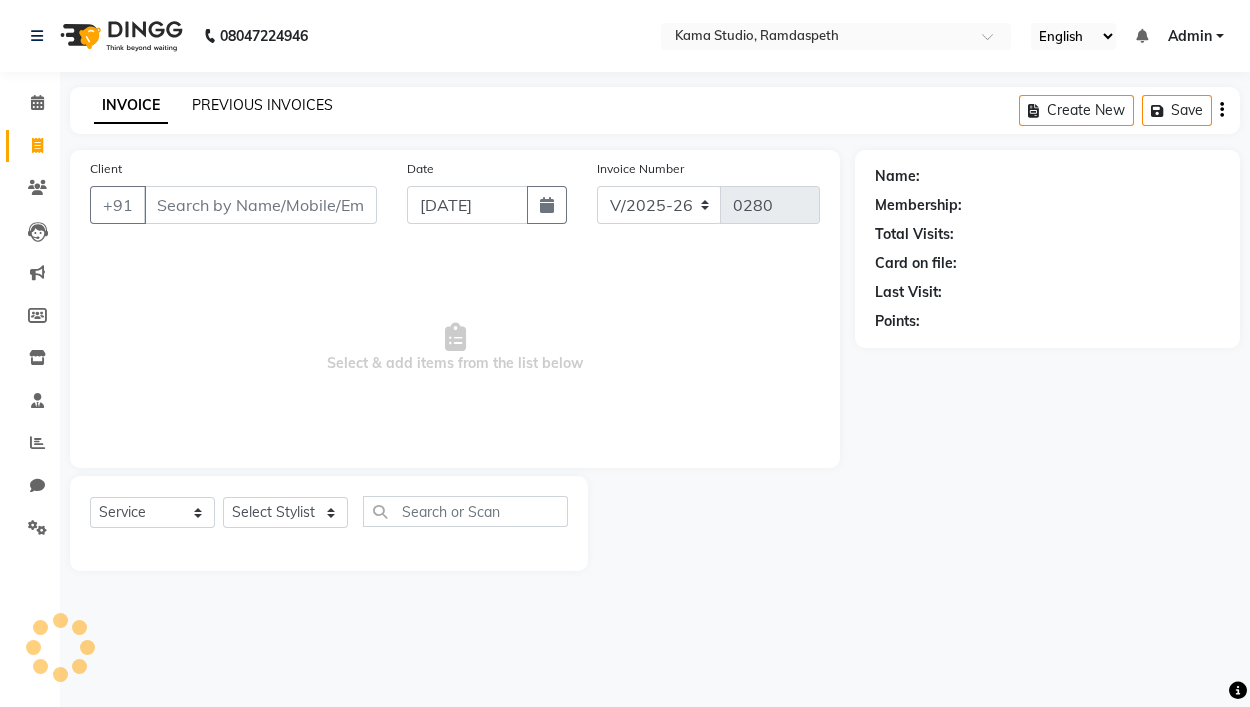 click on "PREVIOUS INVOICES" 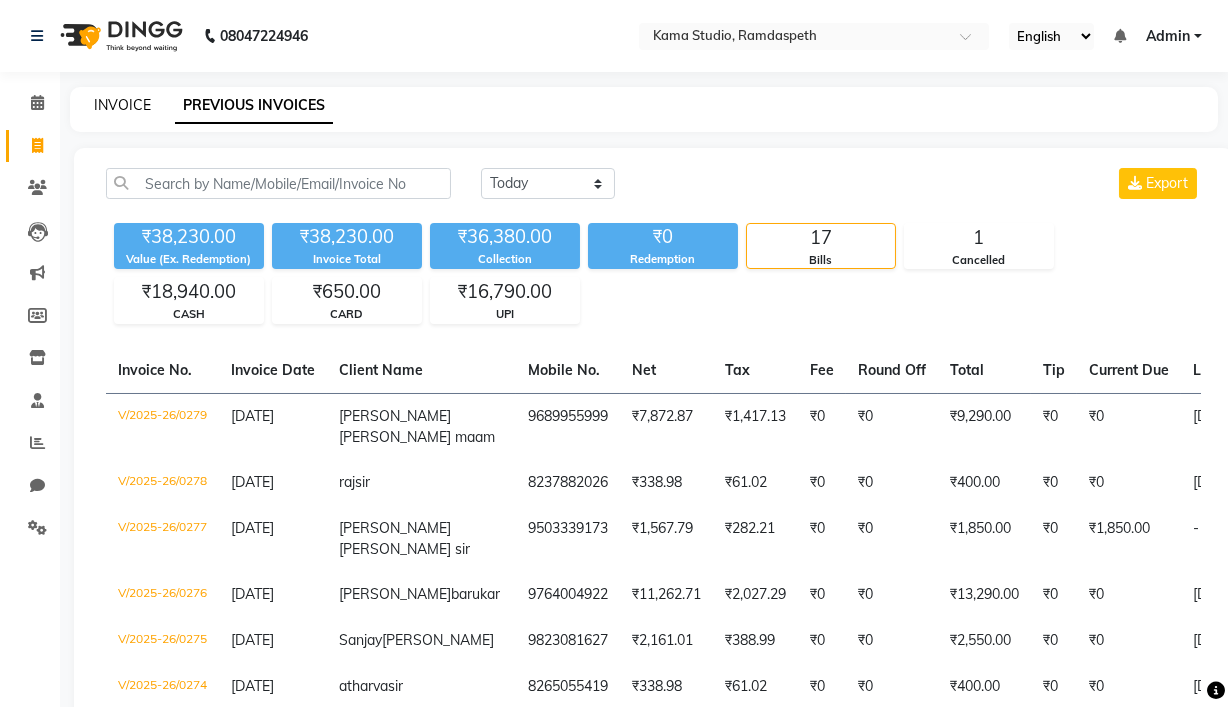 click on "INVOICE" 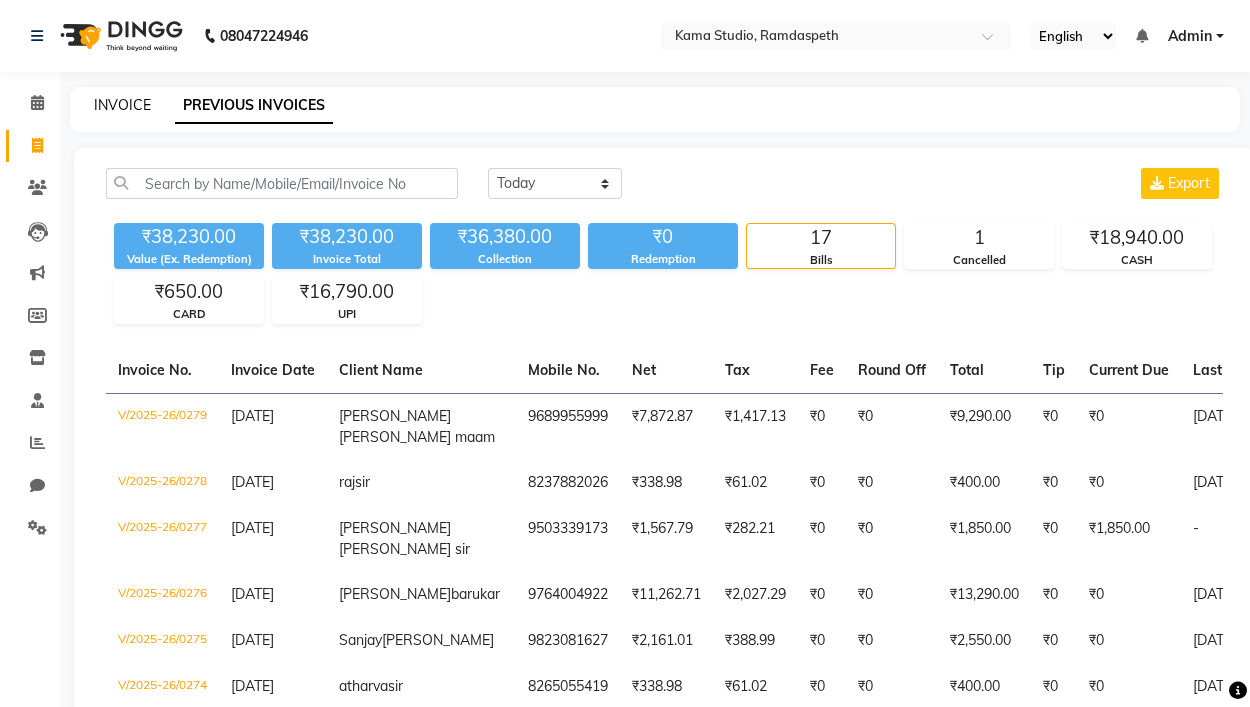 select on "7582" 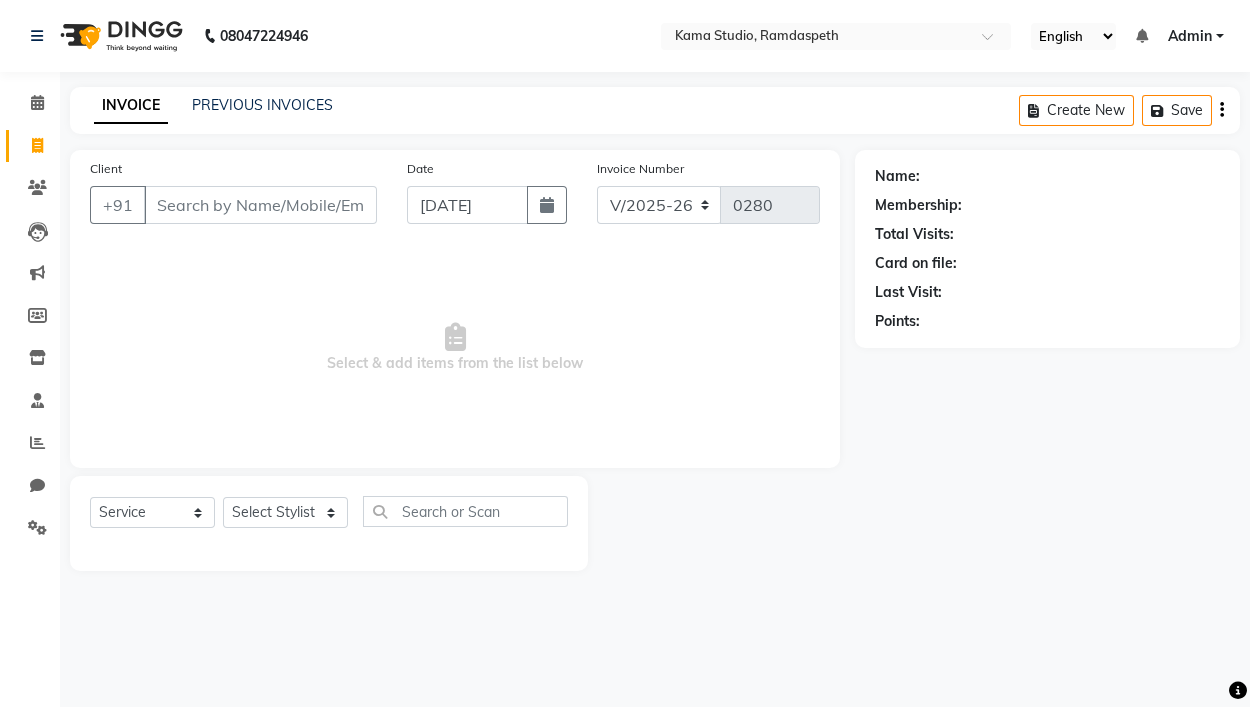 click on "Client" at bounding box center (260, 205) 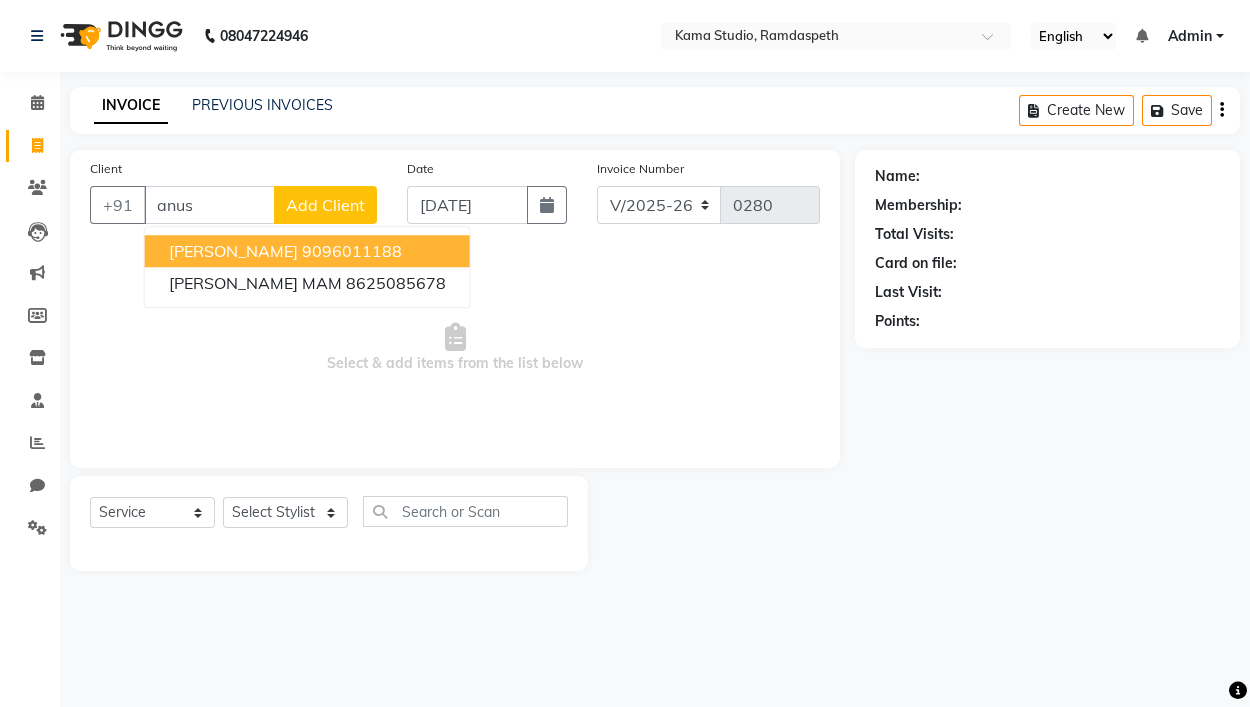 click on "Anushi jain  9096011188" at bounding box center (307, 251) 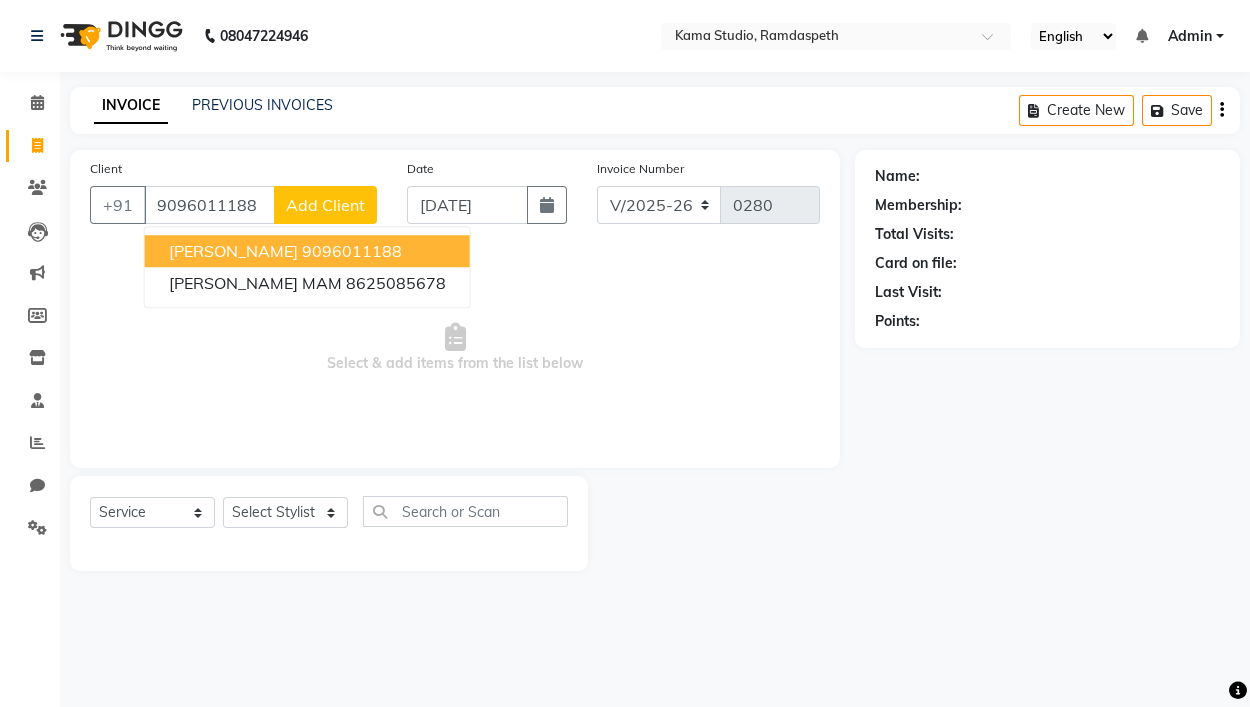 type on "9096011188" 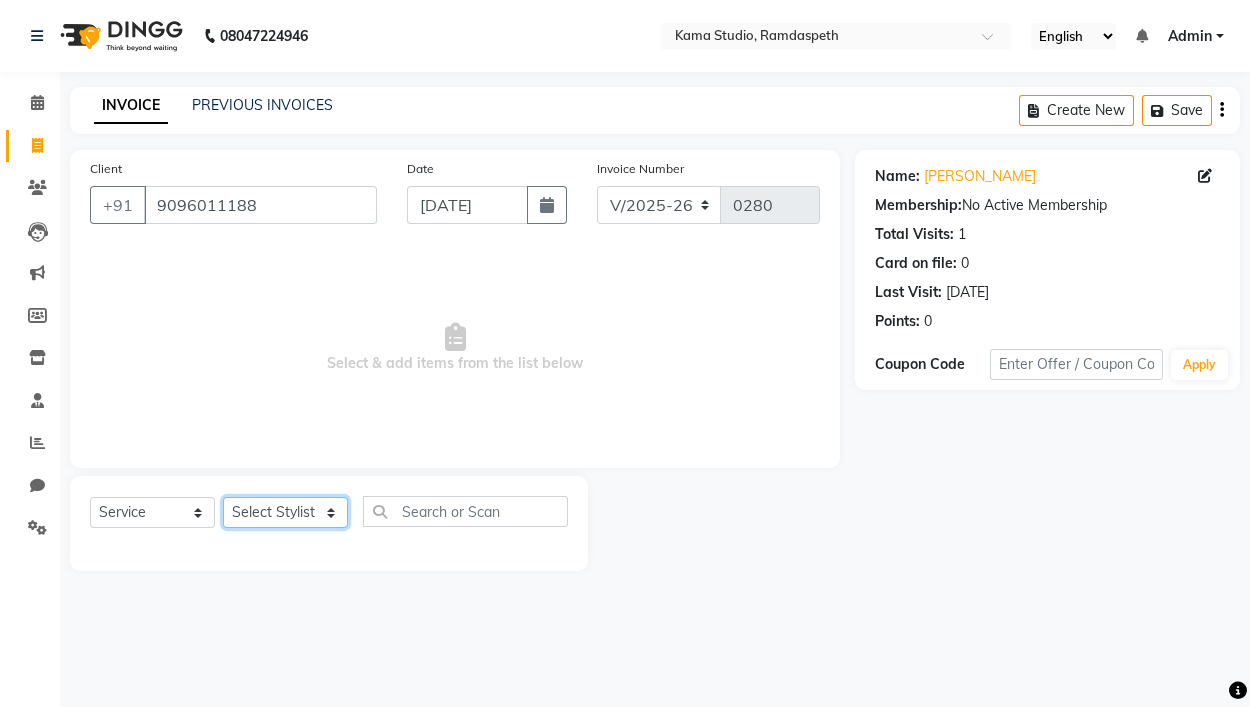 click on "Select Stylist Ajay Pal amol ramteke Ankit Dhawariya Sir ashis rajbanshi Devendra Dhawariya Sir Jay JAYANT VINOD CHINCHULKAR kishor  jambulkar Prajakta Ujjenkar Priya Gadge rinkku thakur  Sandeep Ugawakar Sangeeta Didi trupti rawale Vaishali More Varsha guru" 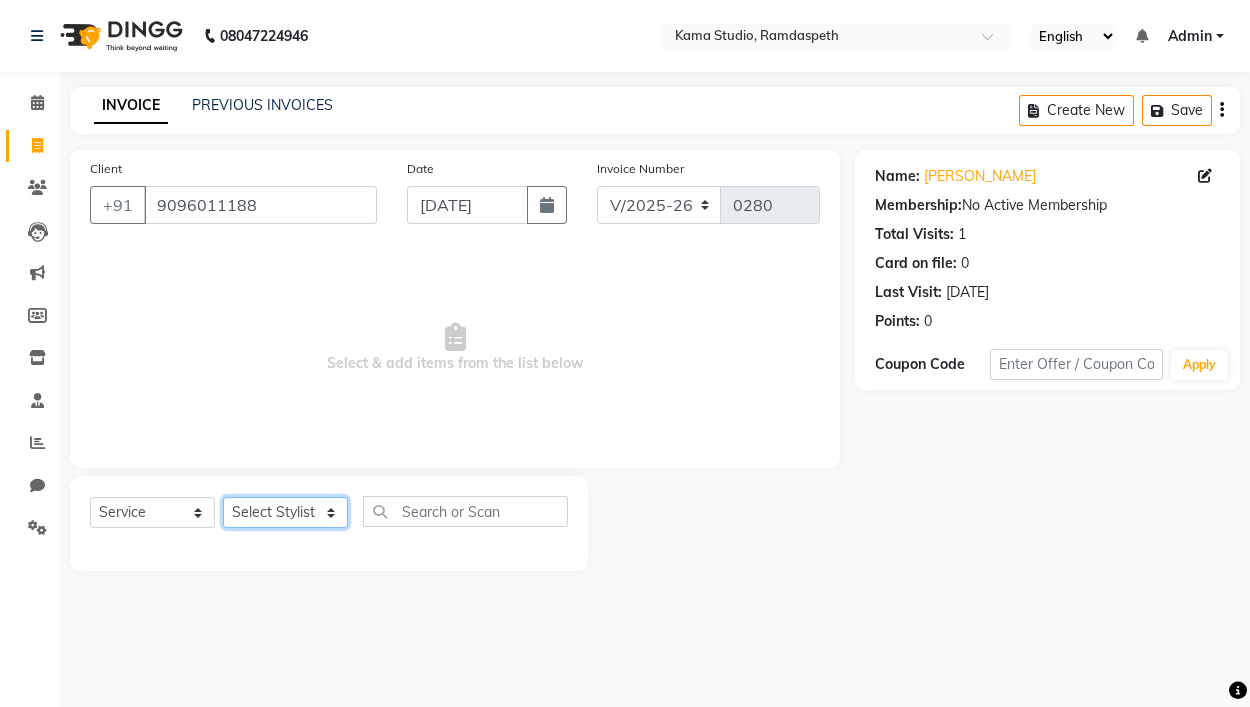 select on "67159" 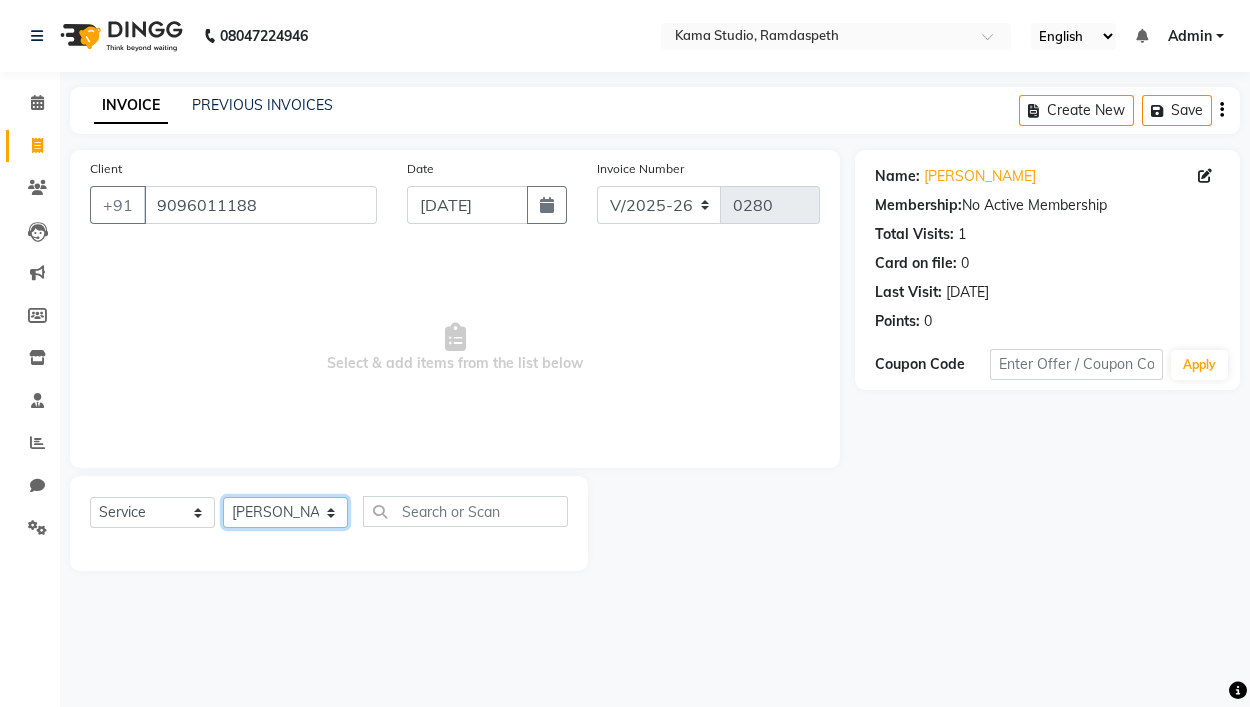 click on "Select Stylist Ajay Pal amol ramteke Ankit Dhawariya Sir ashis rajbanshi Devendra Dhawariya Sir Jay JAYANT VINOD CHINCHULKAR kishor  jambulkar Prajakta Ujjenkar Priya Gadge rinkku thakur  Sandeep Ugawakar Sangeeta Didi trupti rawale Vaishali More Varsha guru" 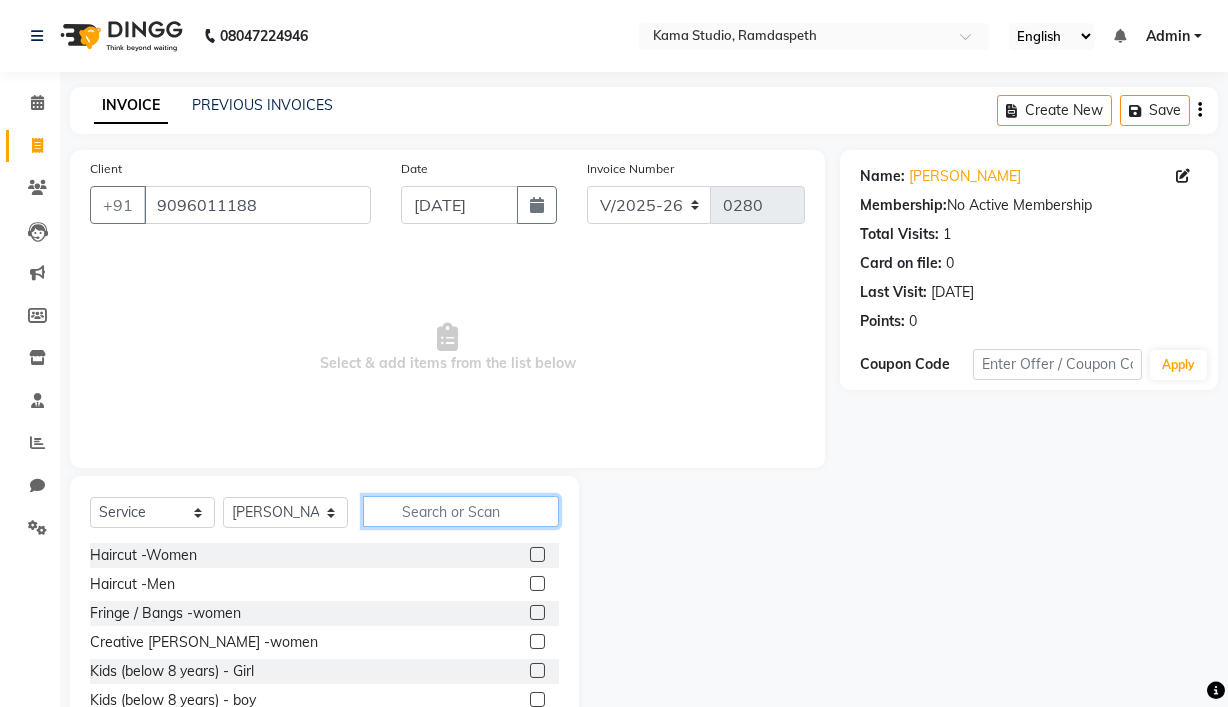 drag, startPoint x: 417, startPoint y: 506, endPoint x: 439, endPoint y: 466, distance: 45.65085 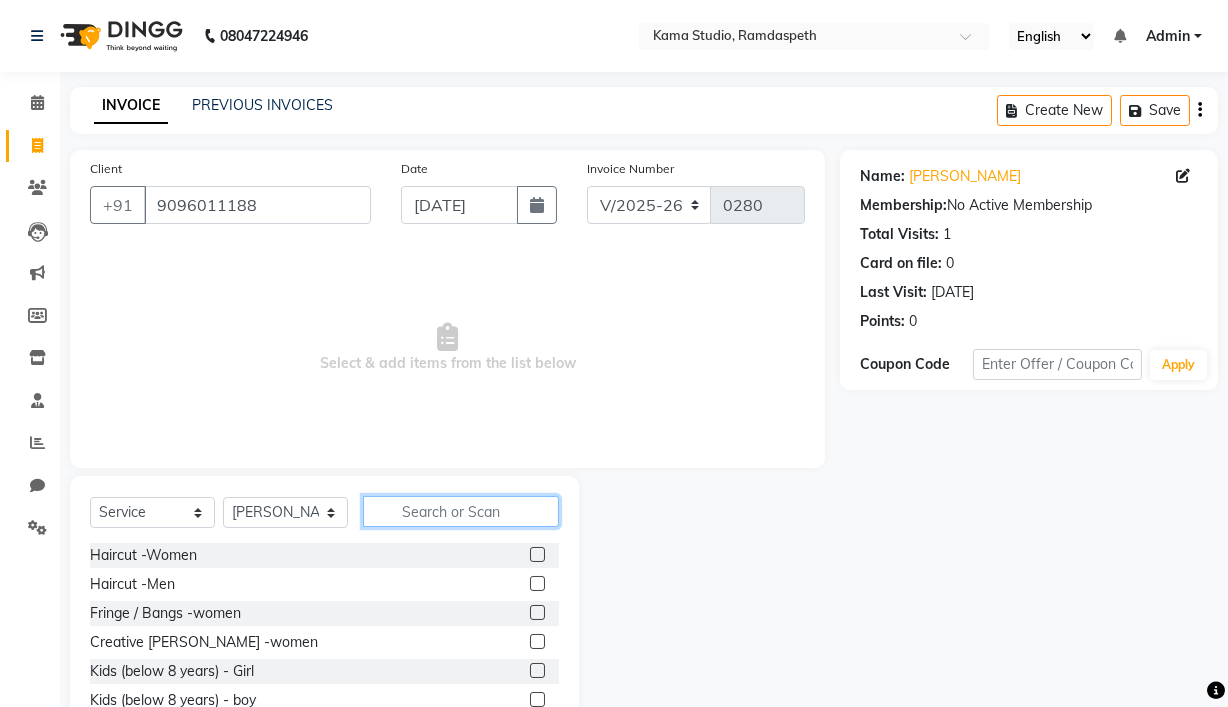 click 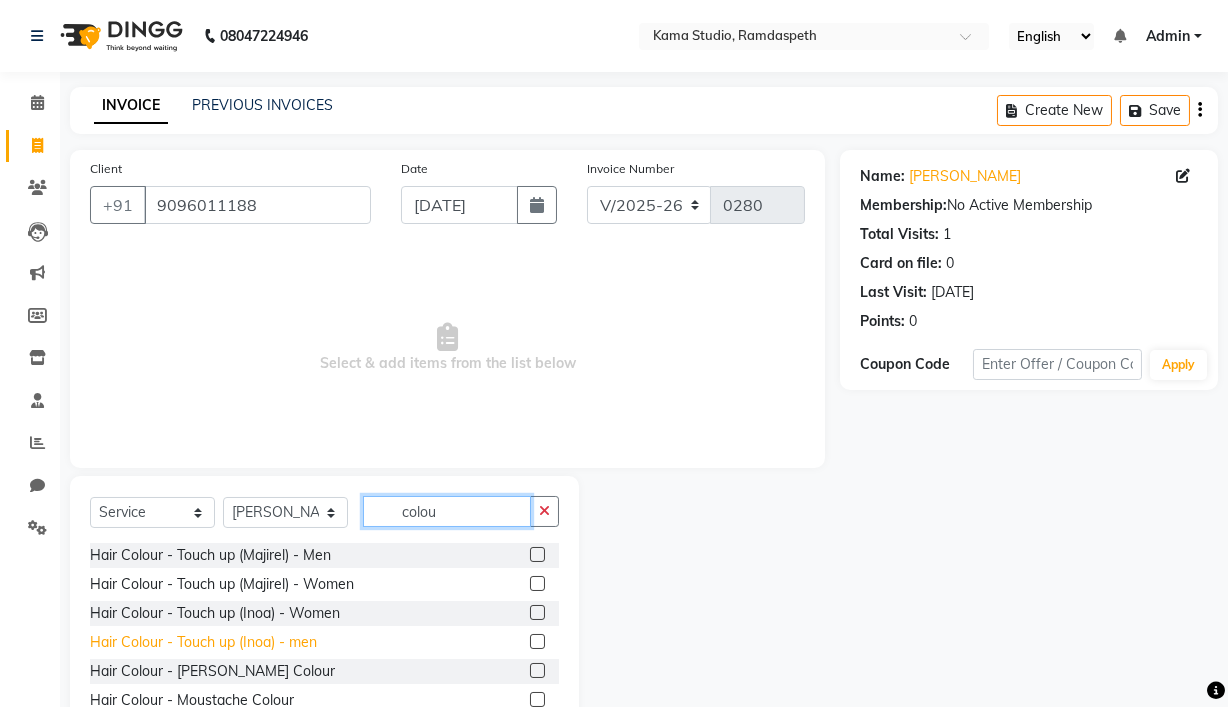 type on "colou" 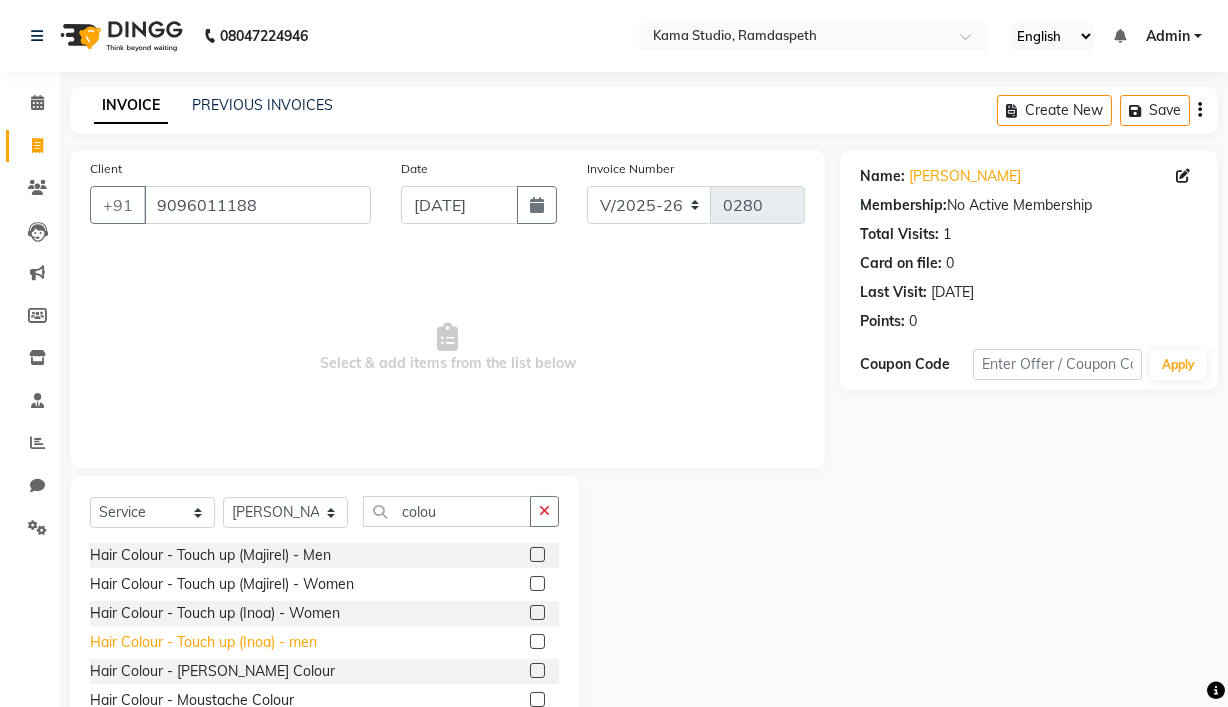 click on "Hair Colour - Touch up (Inoa) - men" 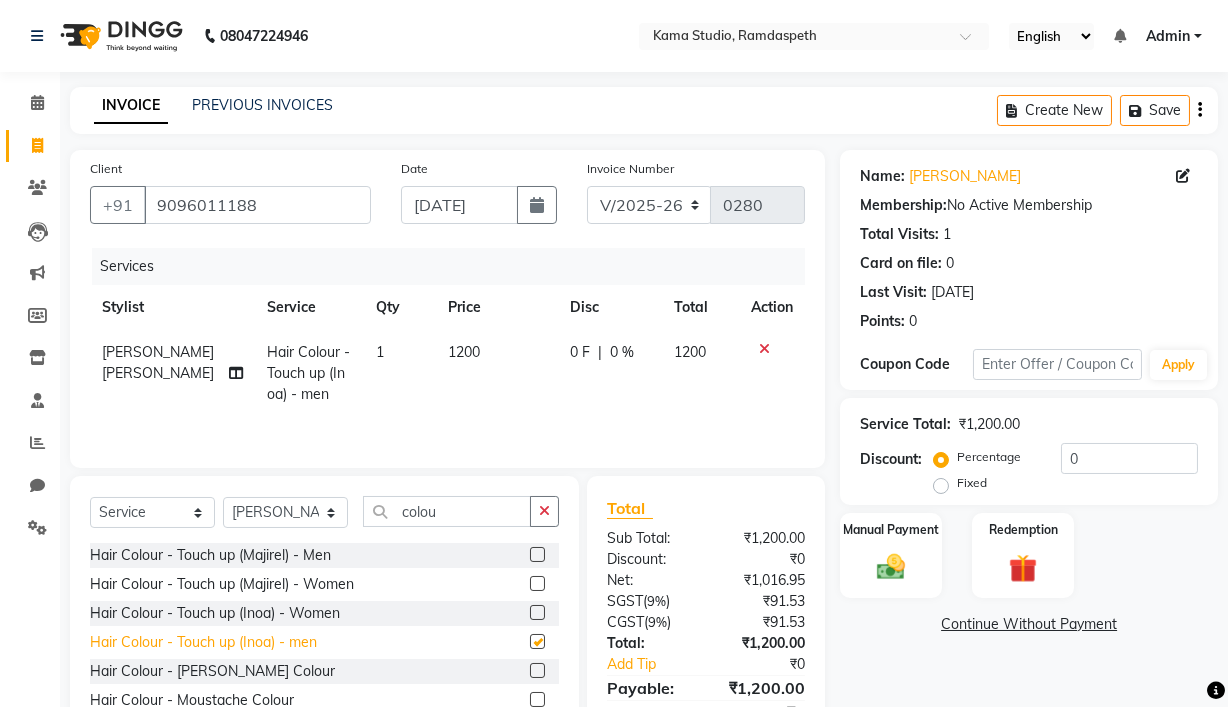 checkbox on "false" 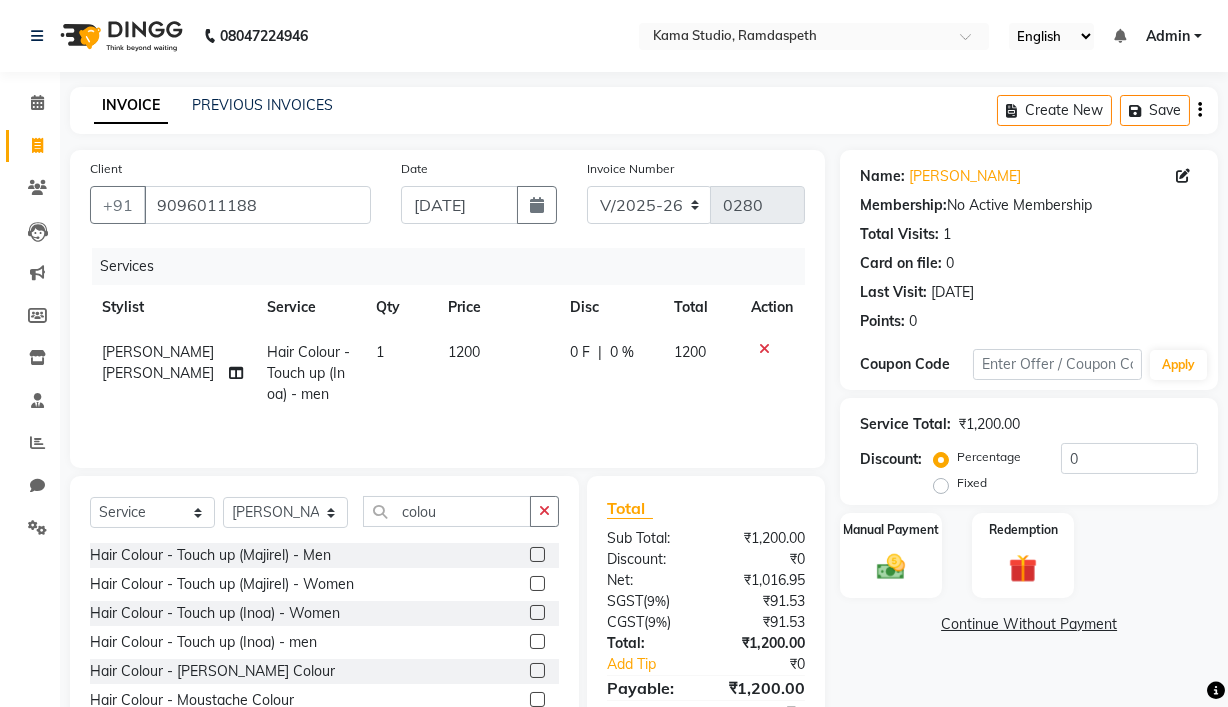 click on "1200" 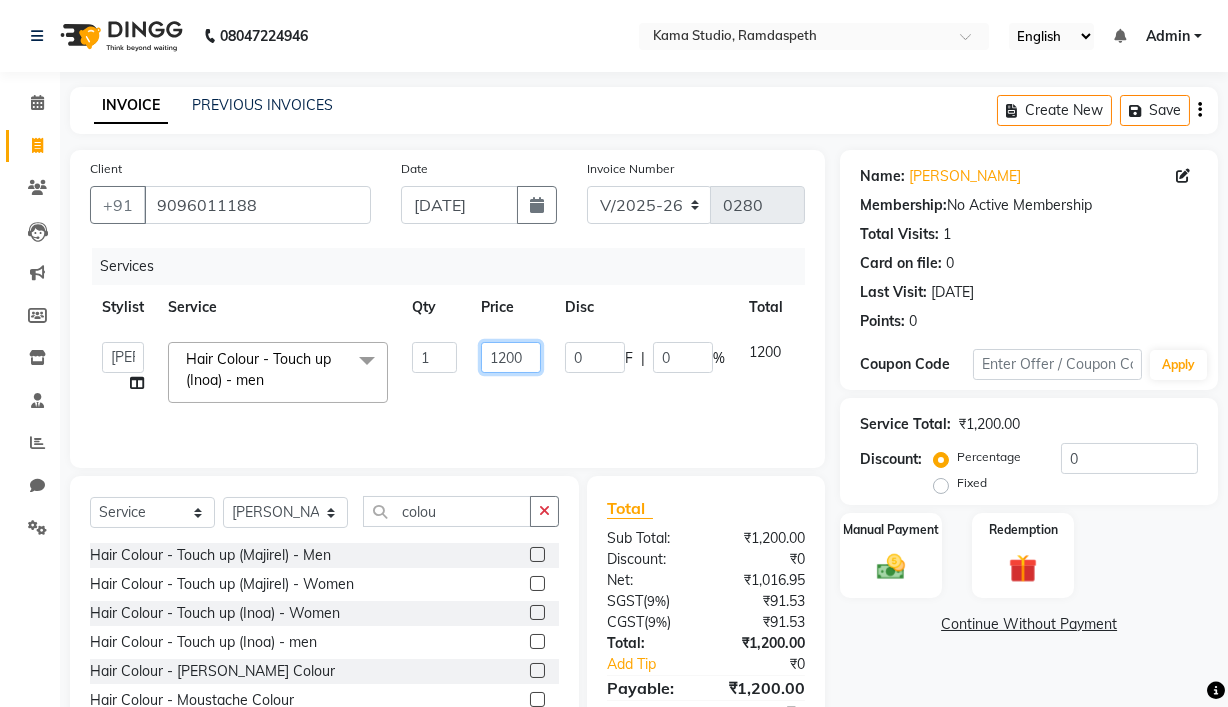 click on "1200" 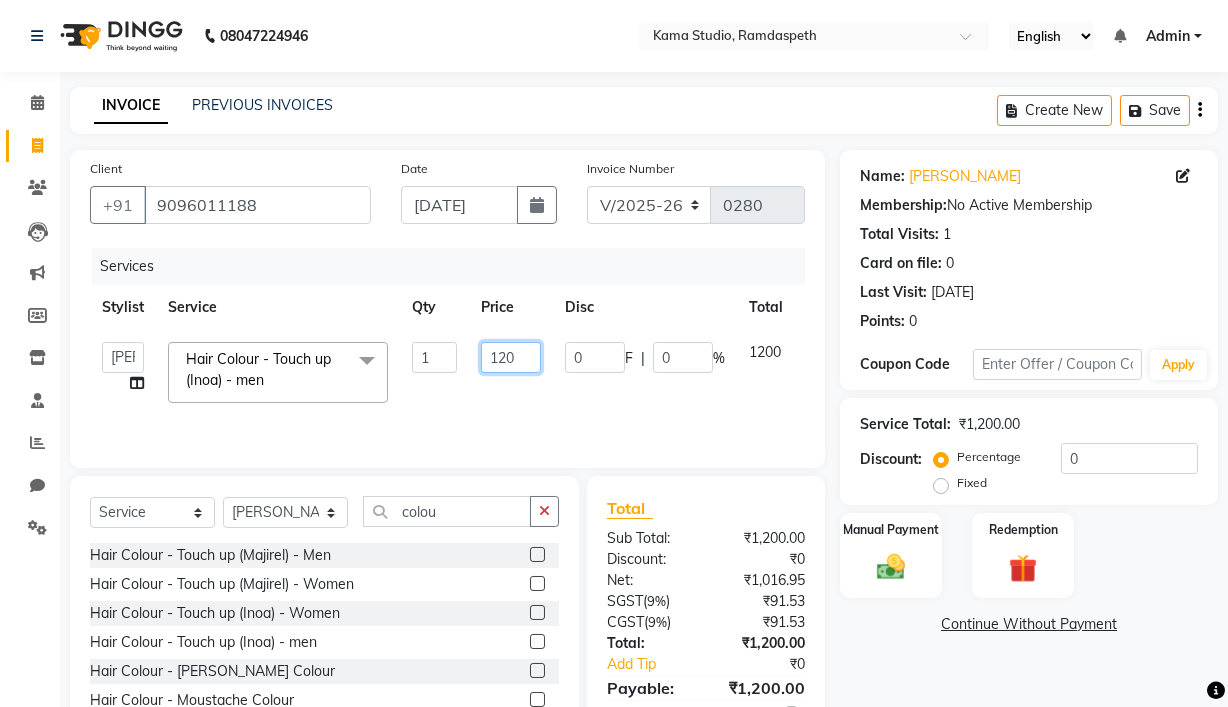 type on "1250" 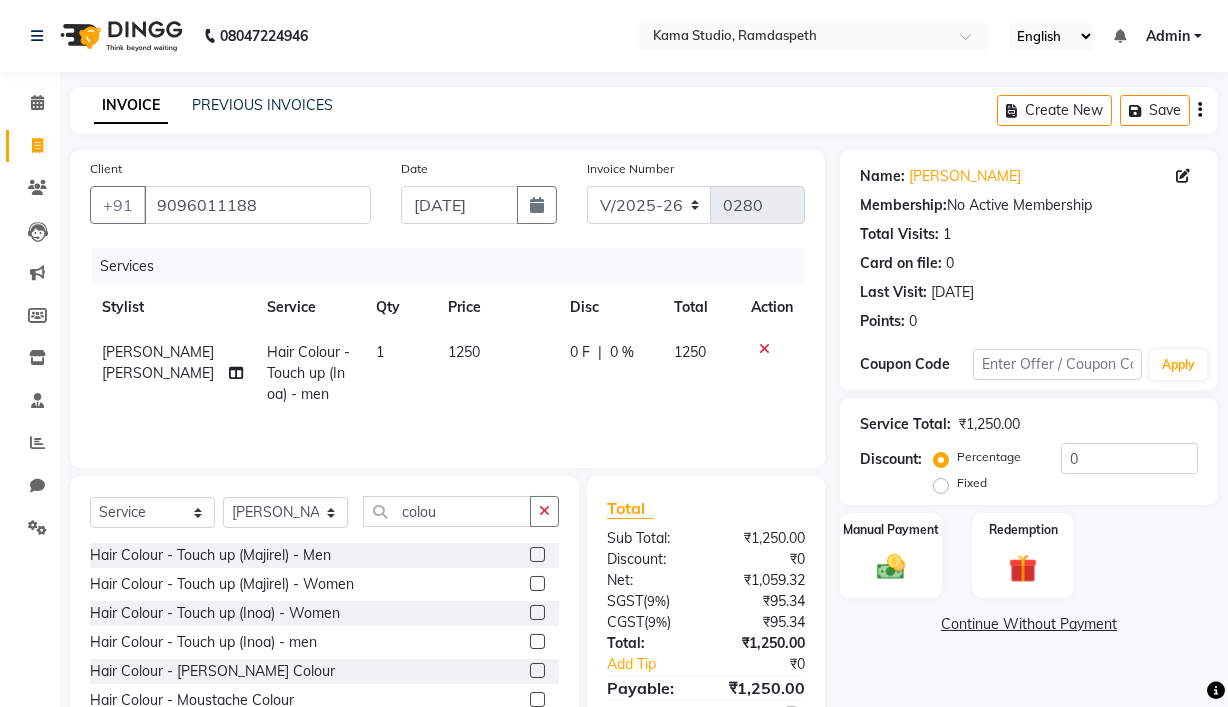 click on "Services" 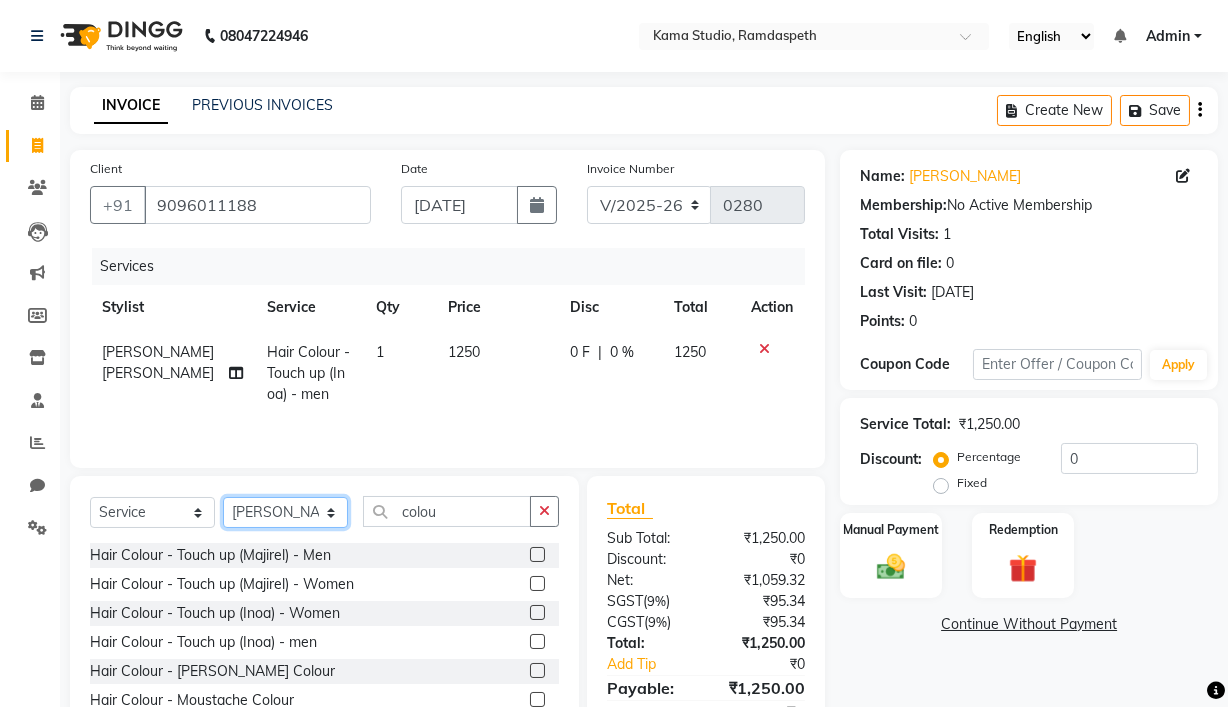click on "Select Stylist Ajay Pal amol ramteke Ankit Dhawariya Sir ashis rajbanshi Devendra Dhawariya Sir Jay JAYANT VINOD CHINCHULKAR kishor  jambulkar Prajakta Ujjenkar Priya Gadge rinkku thakur  Sandeep Ugawakar Sangeeta Didi trupti rawale Vaishali More Varsha guru" 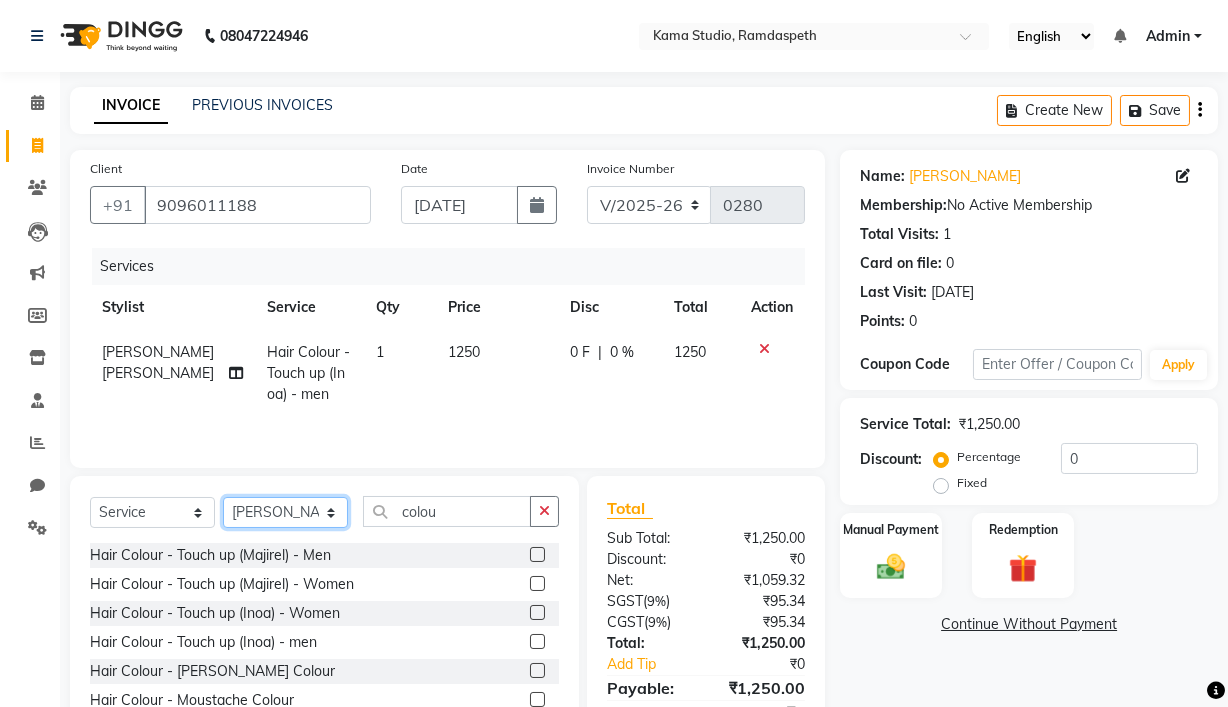 select on "67941" 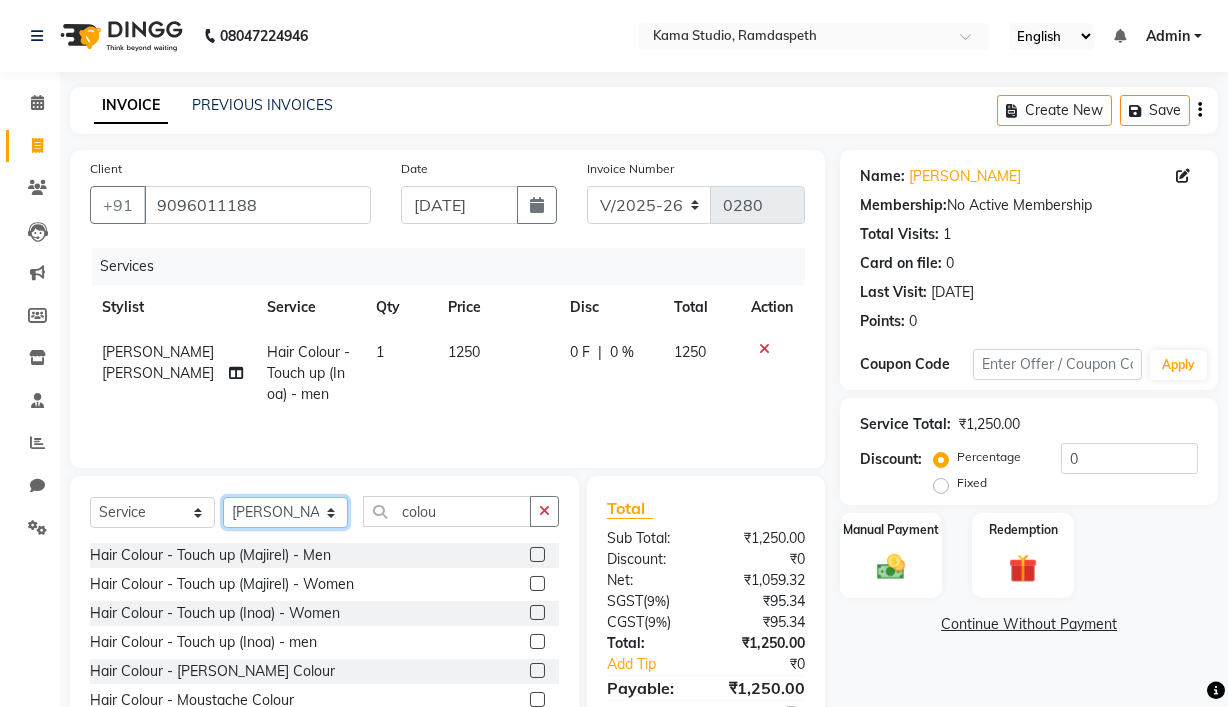 click on "Select Stylist Ajay Pal amol ramteke Ankit Dhawariya Sir ashis rajbanshi Devendra Dhawariya Sir Jay JAYANT VINOD CHINCHULKAR kishor  jambulkar Prajakta Ujjenkar Priya Gadge rinkku thakur  Sandeep Ugawakar Sangeeta Didi trupti rawale Vaishali More Varsha guru" 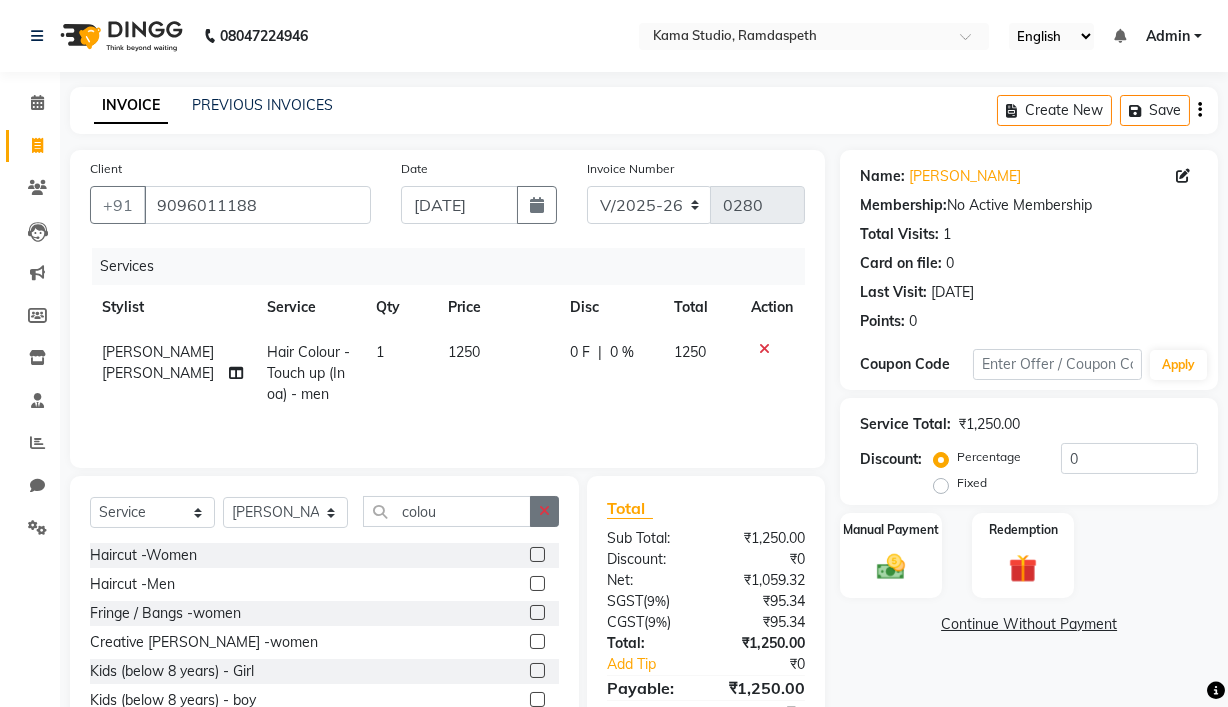 click 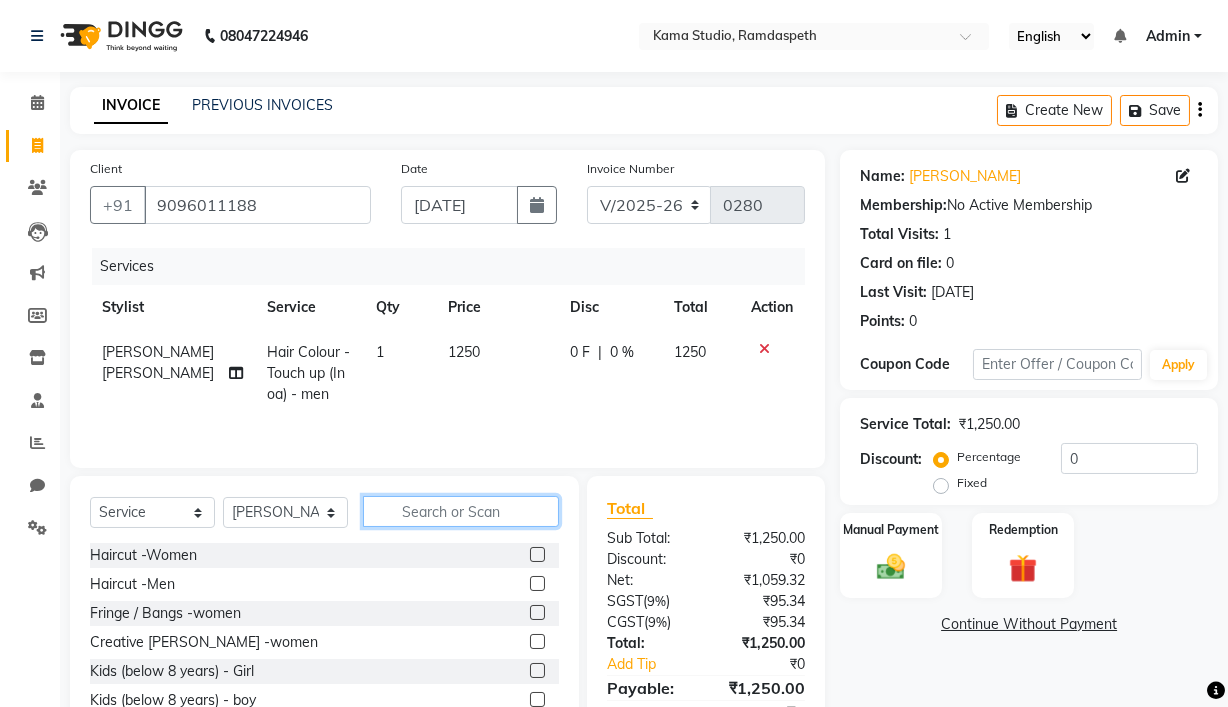 click 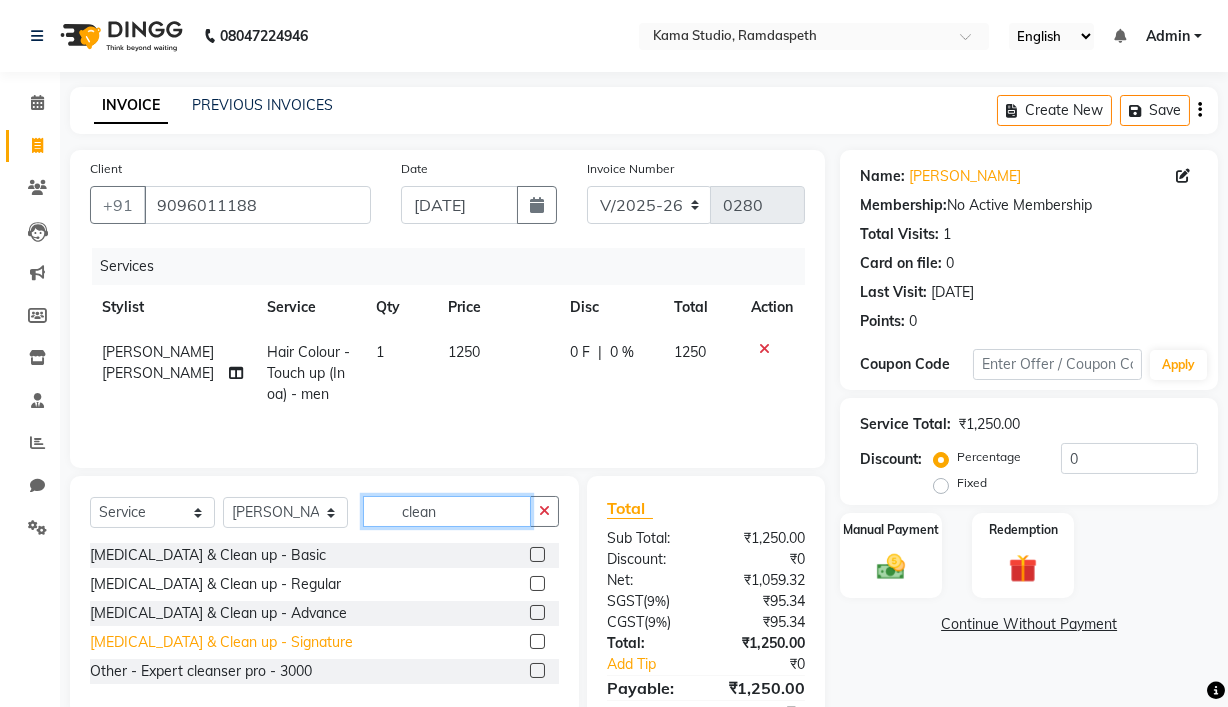 type on "clean" 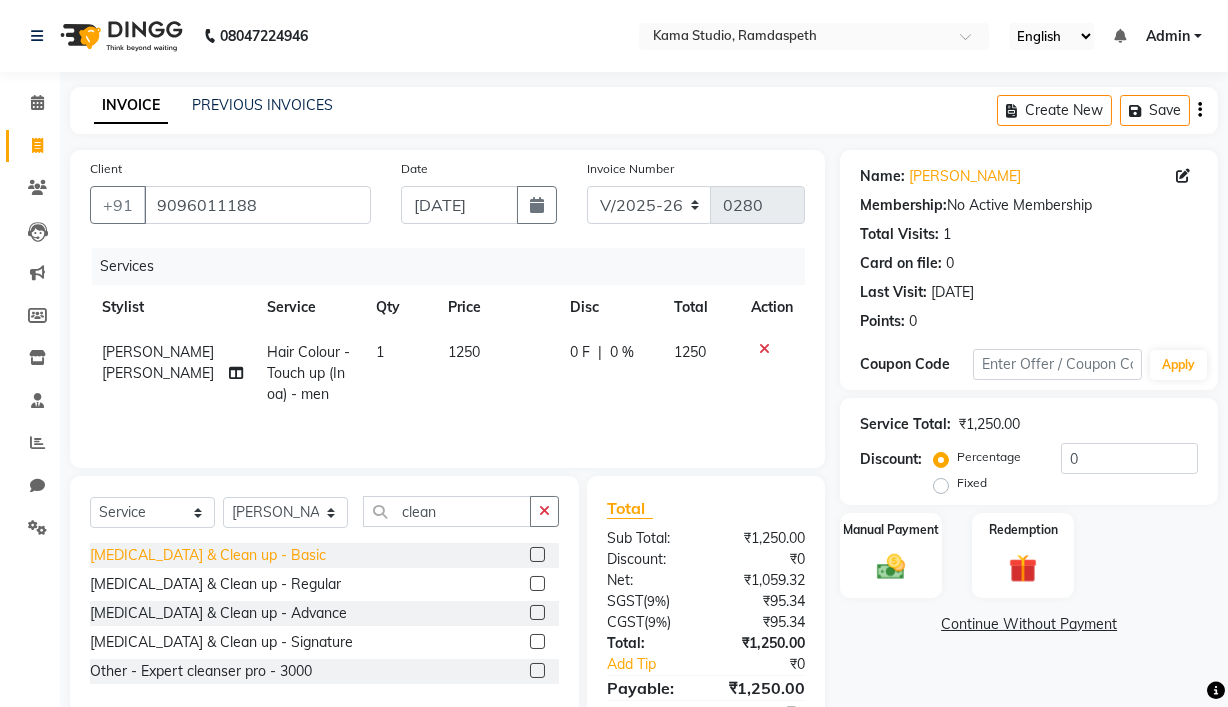 click on "Skin Care & Clean up - Signature" 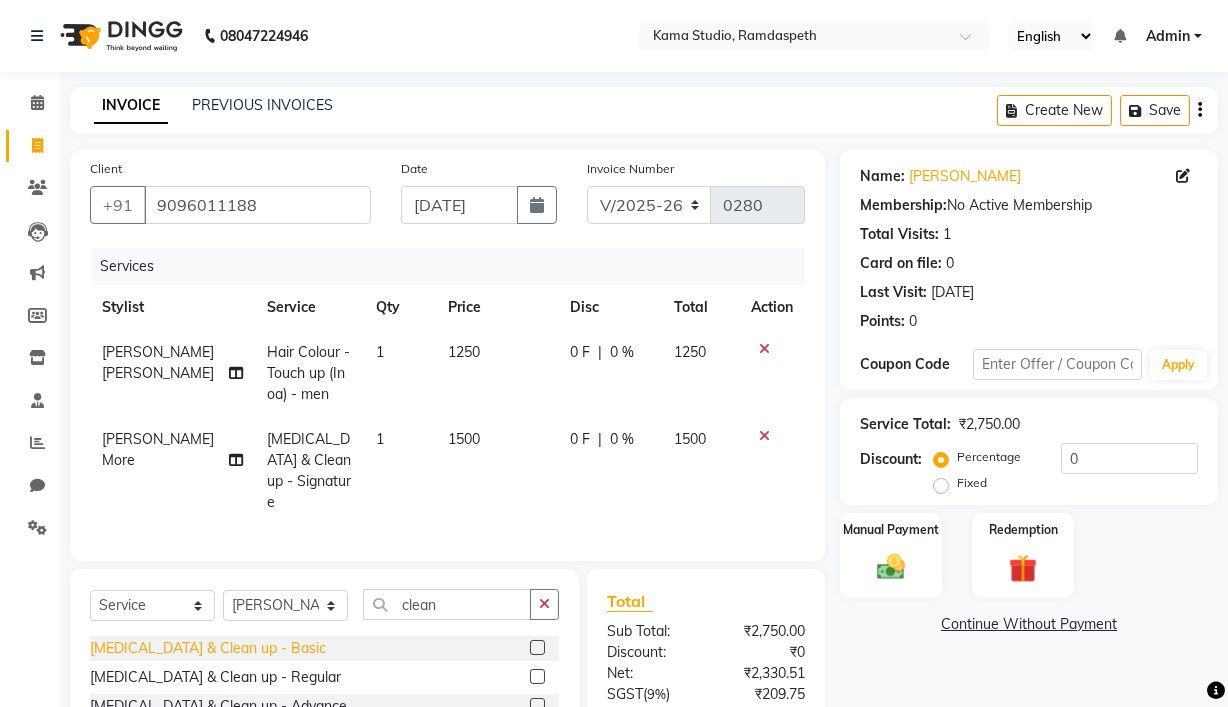checkbox on "false" 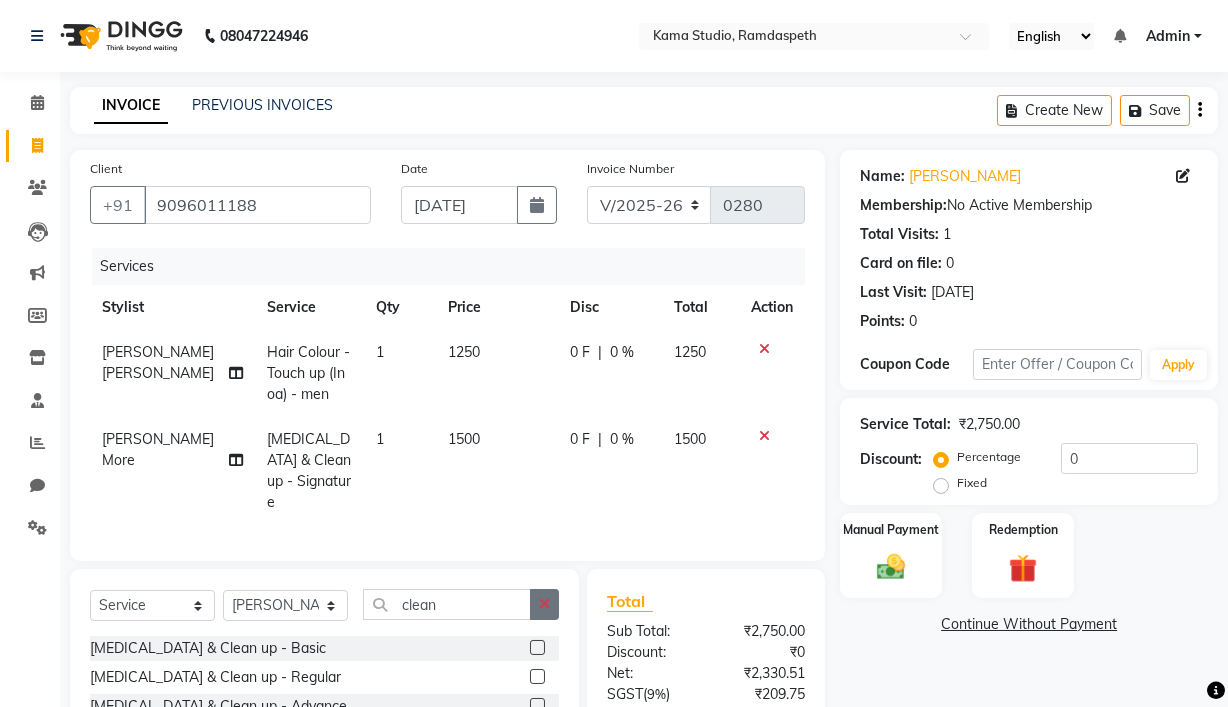 click 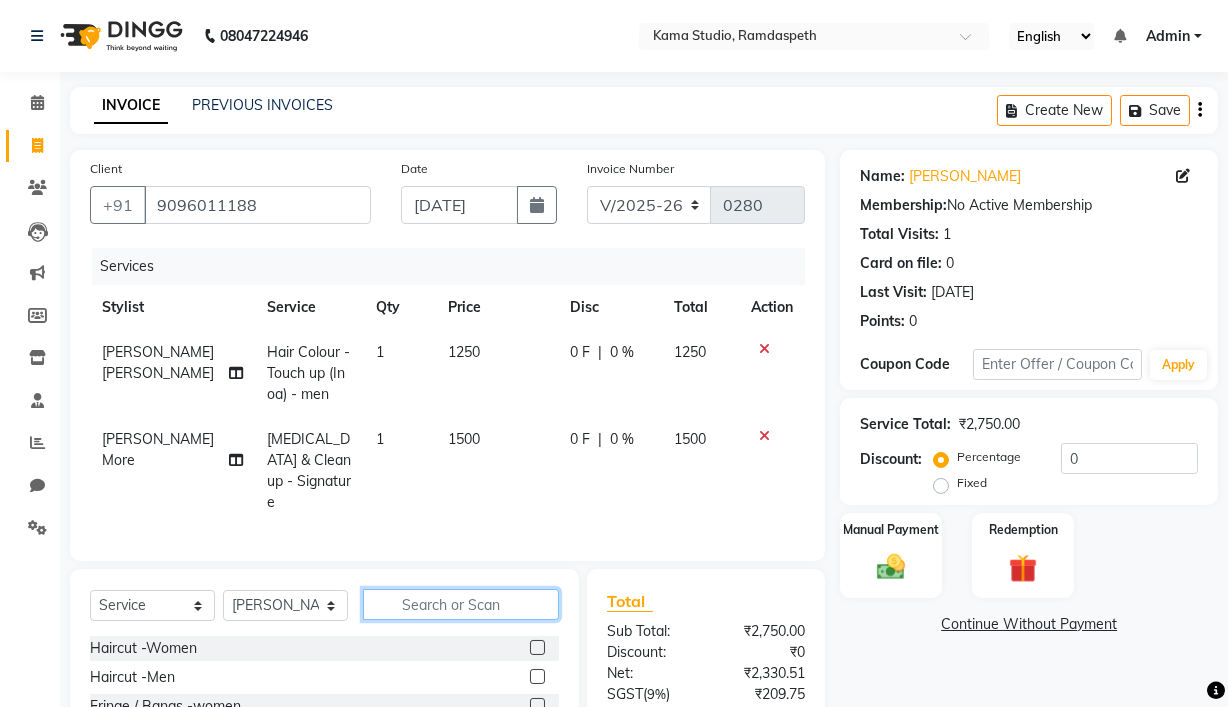 click 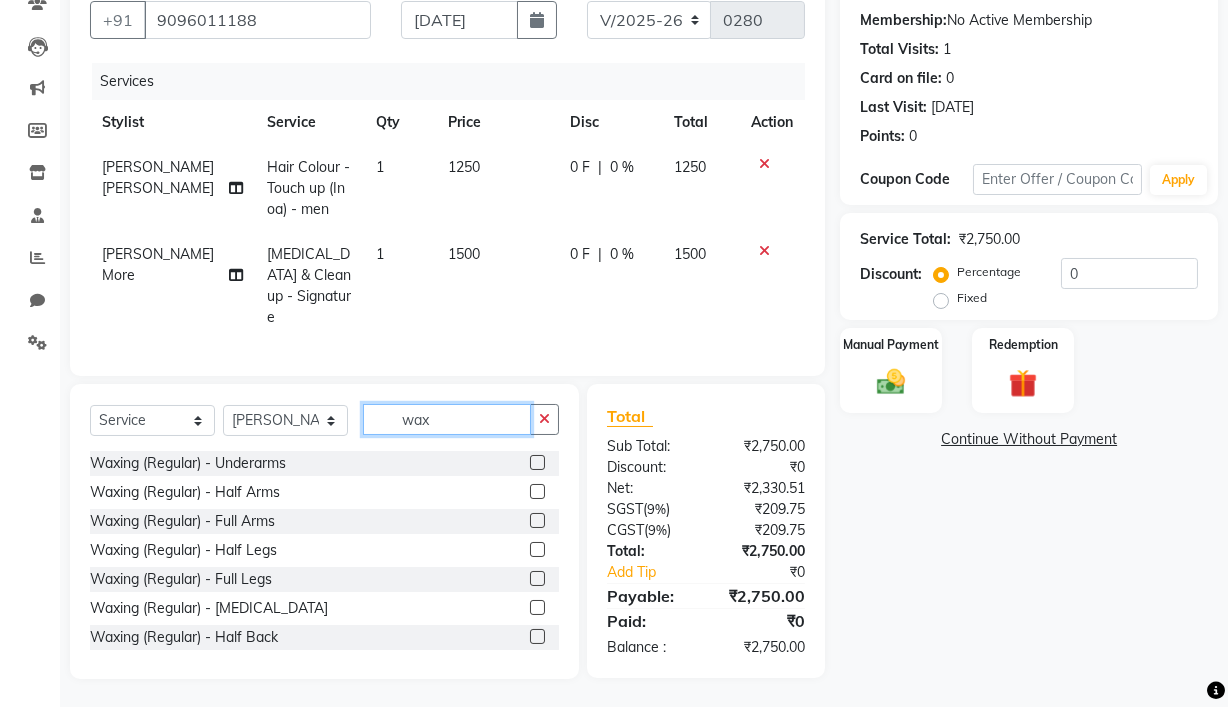 scroll, scrollTop: 189, scrollLeft: 0, axis: vertical 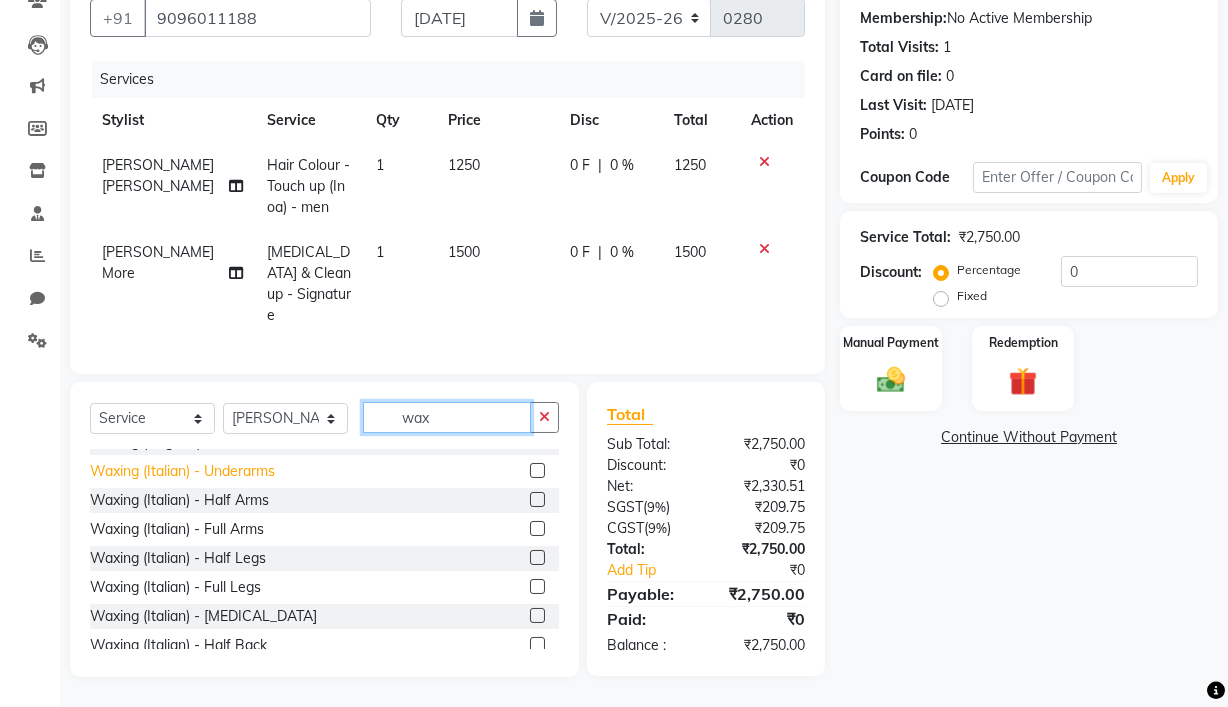 type on "wax" 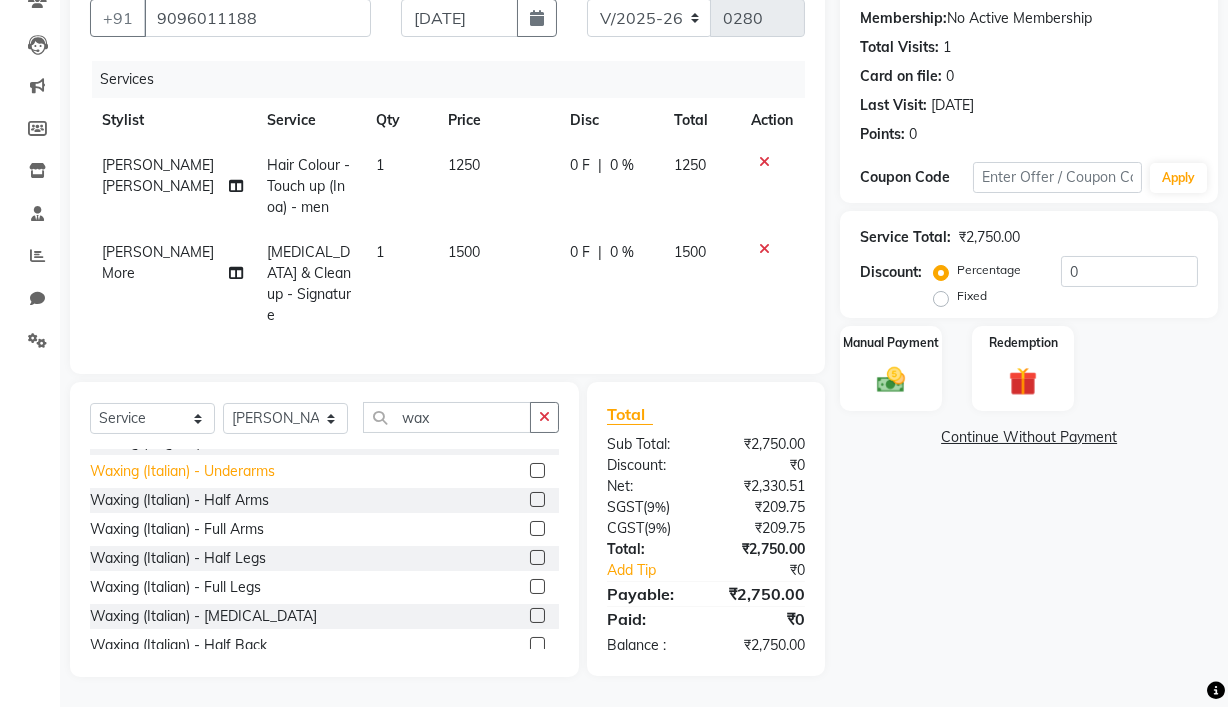 click on "Waxing (Italian) - Underarms" 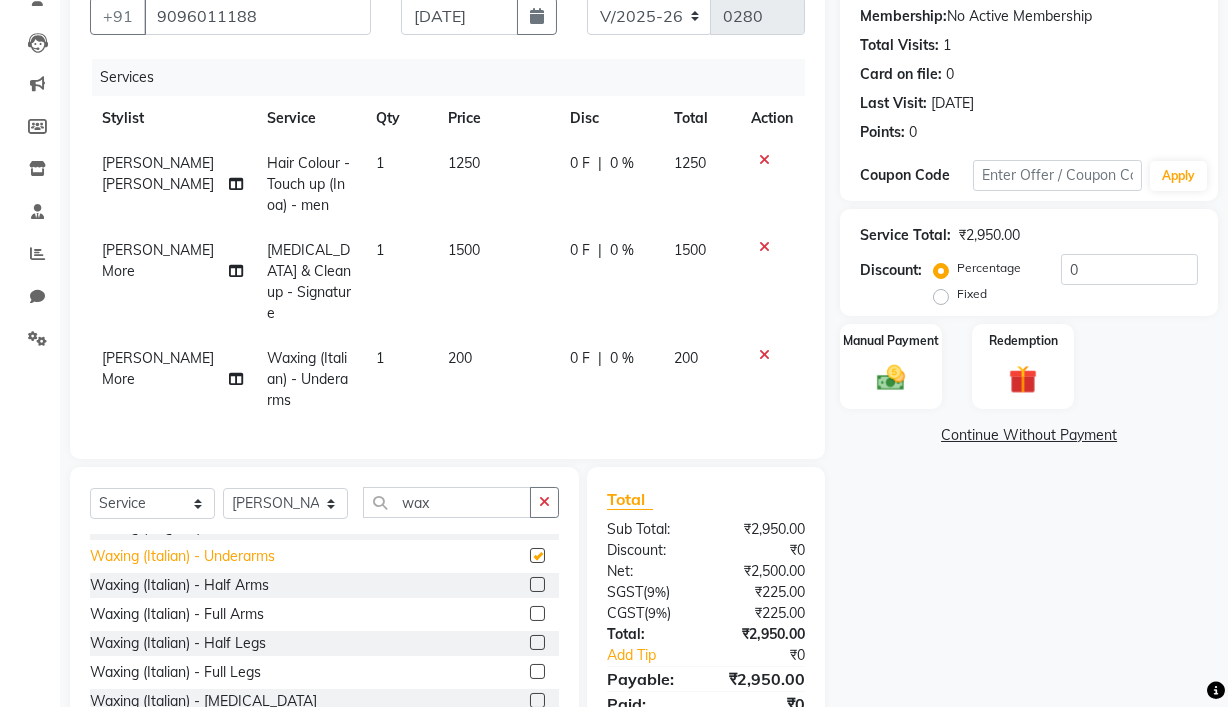 checkbox on "false" 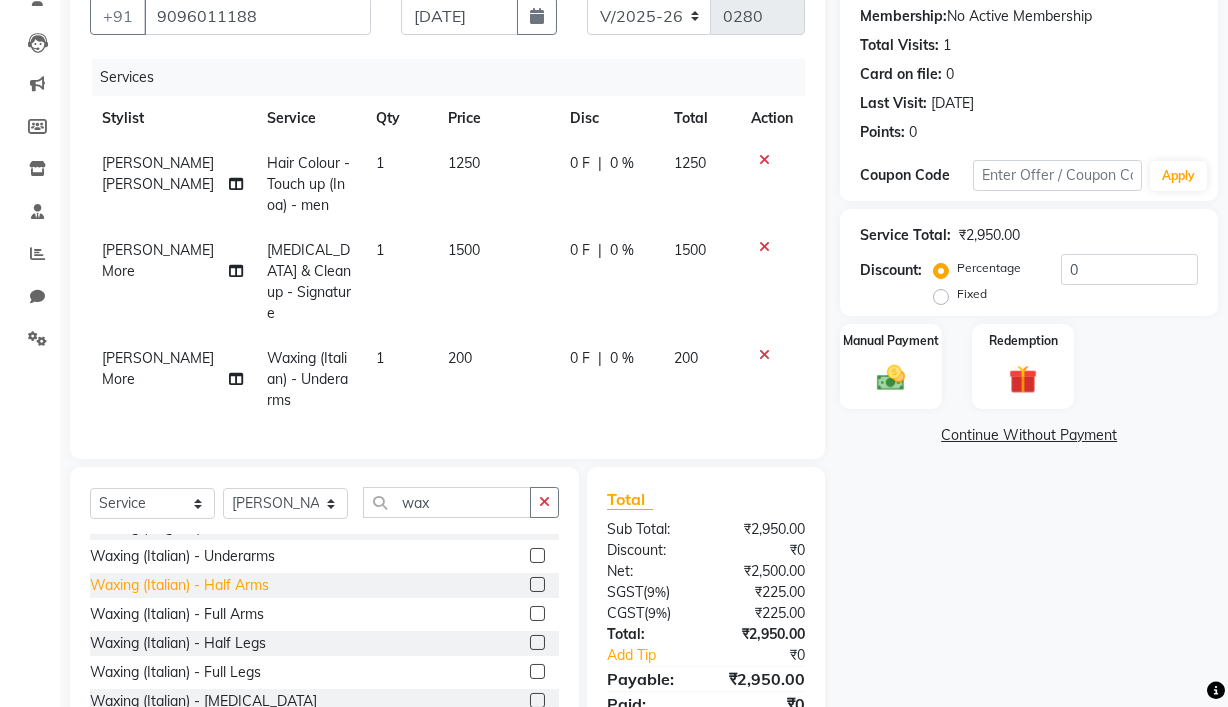 click on "Waxing (Italian) - Half Arms" 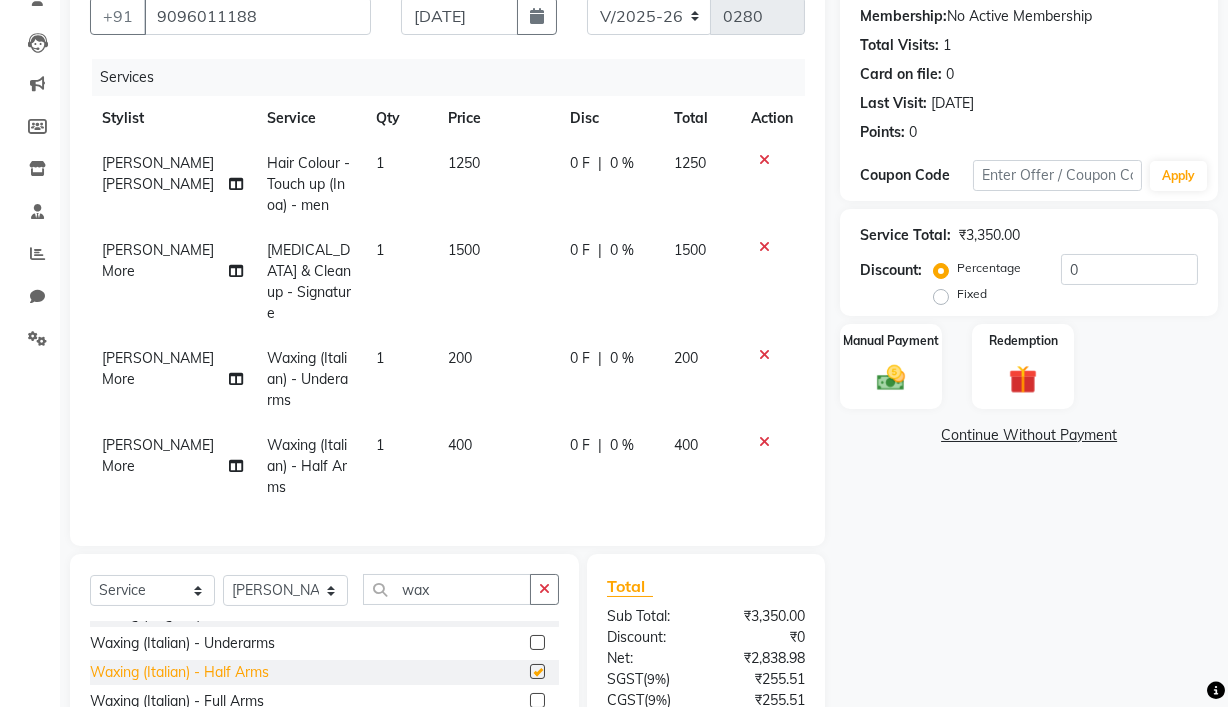 checkbox on "false" 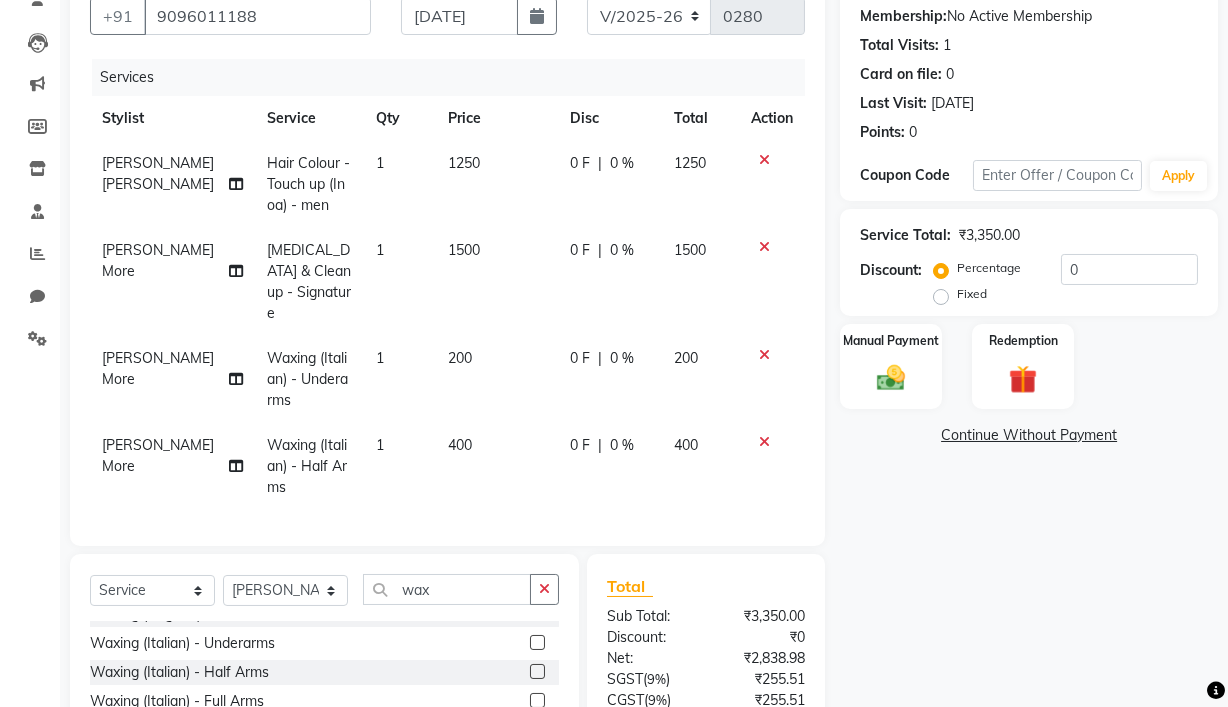 click 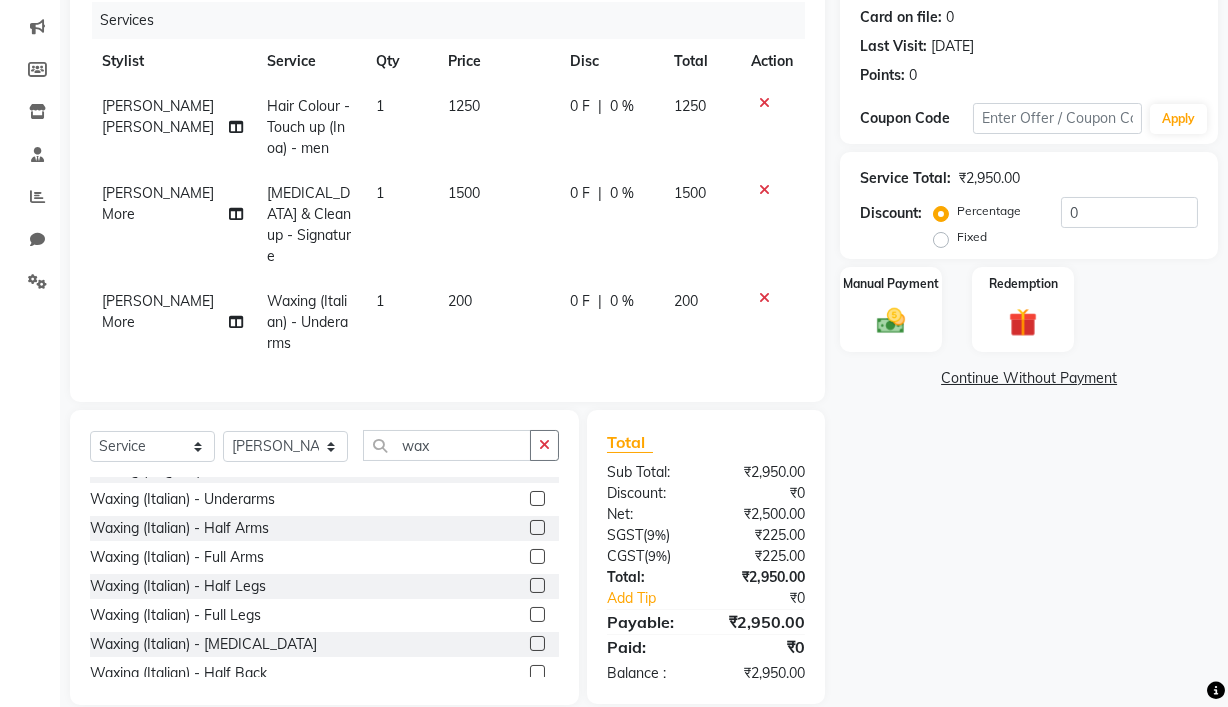 scroll, scrollTop: 276, scrollLeft: 0, axis: vertical 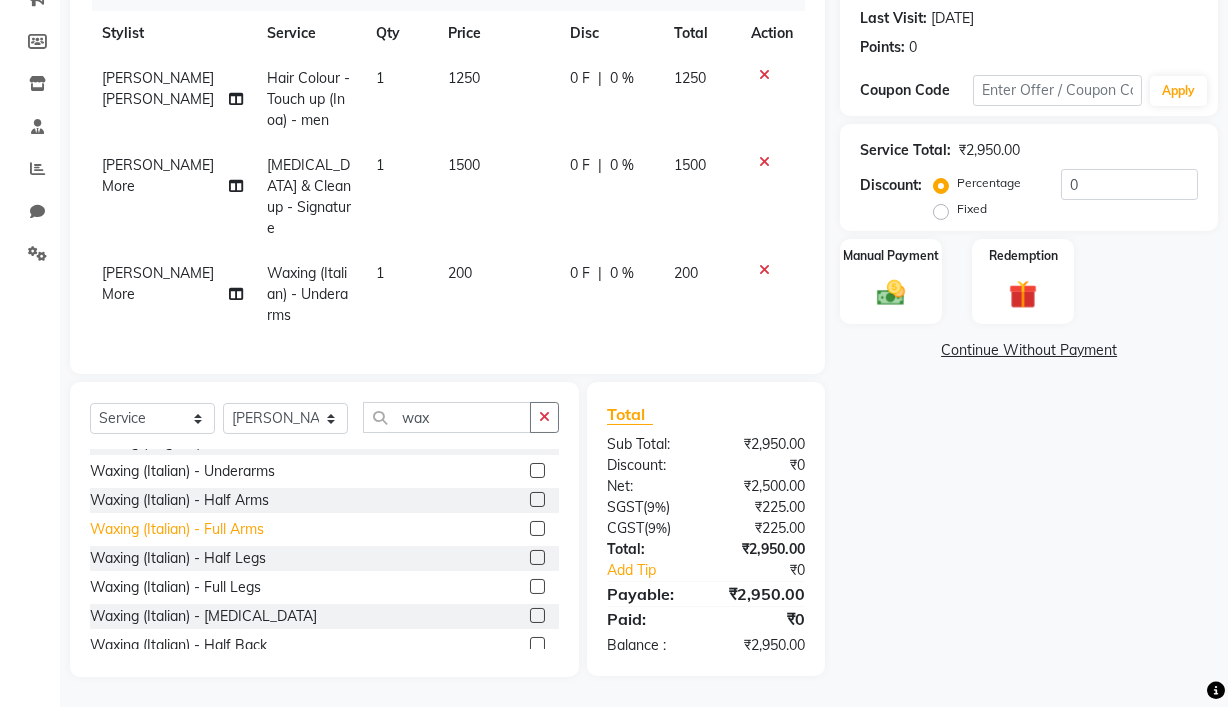 click on "Waxing (Italian) - Full Arms" 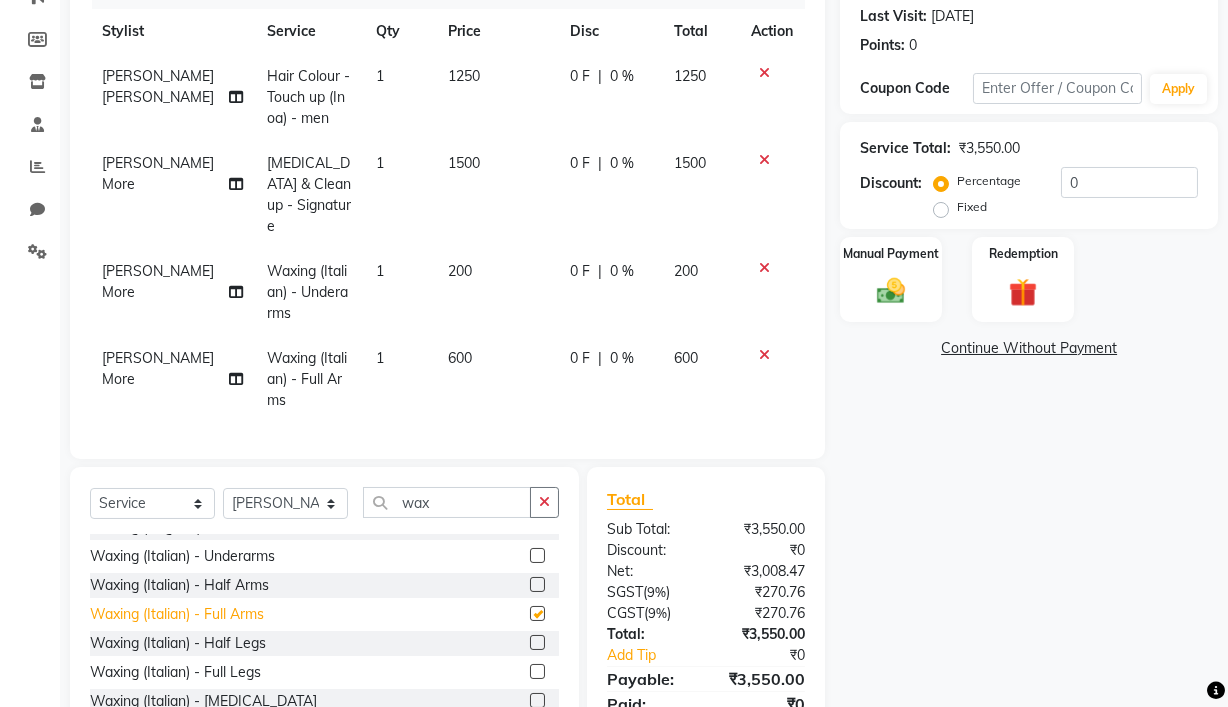 checkbox on "false" 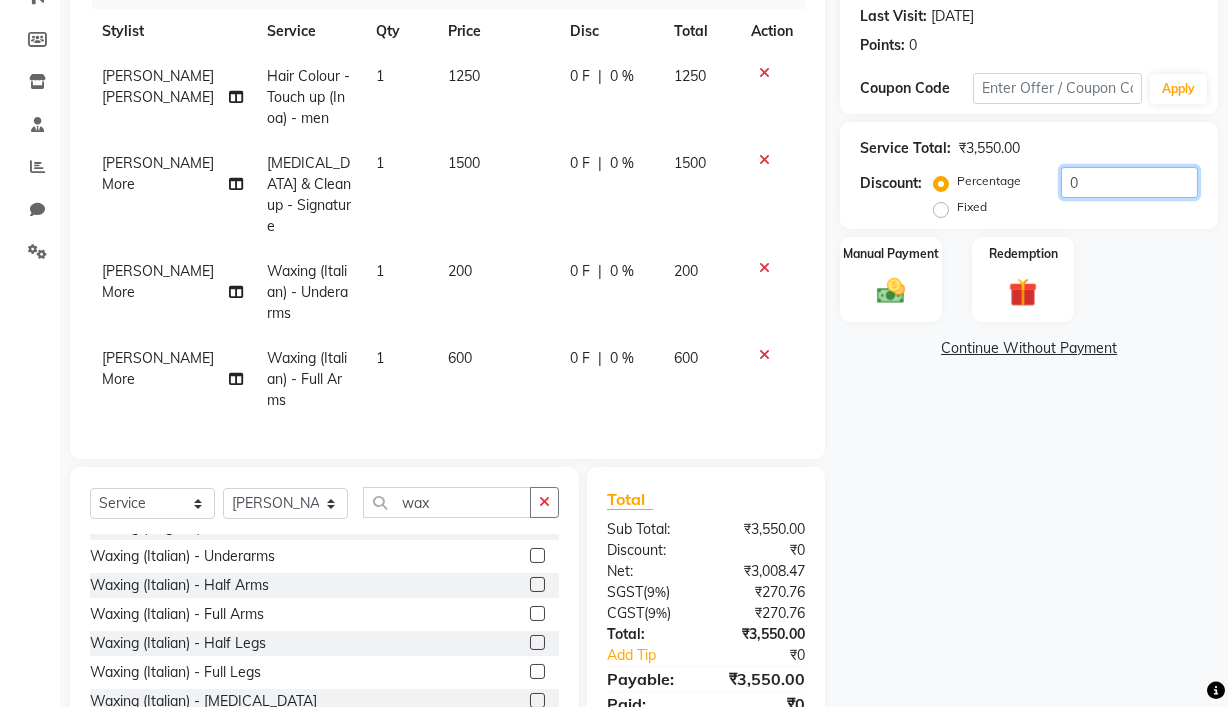 drag, startPoint x: 1126, startPoint y: 179, endPoint x: 1090, endPoint y: 223, distance: 56.85068 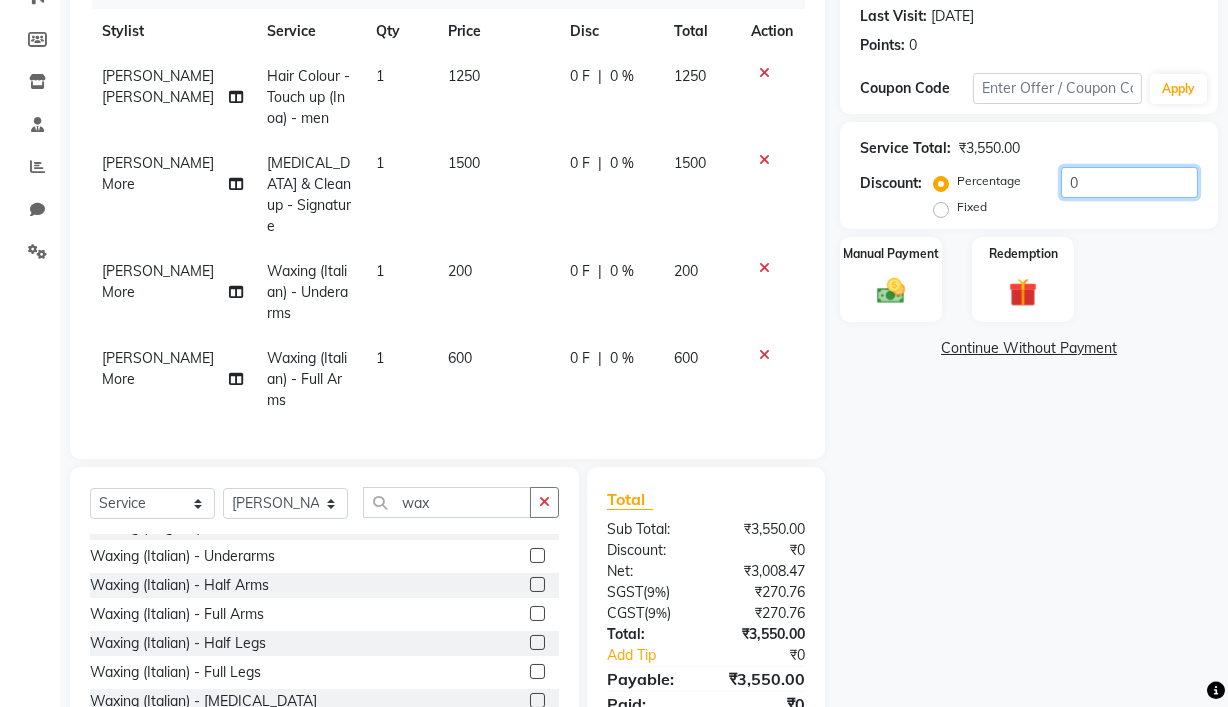 click on "0" 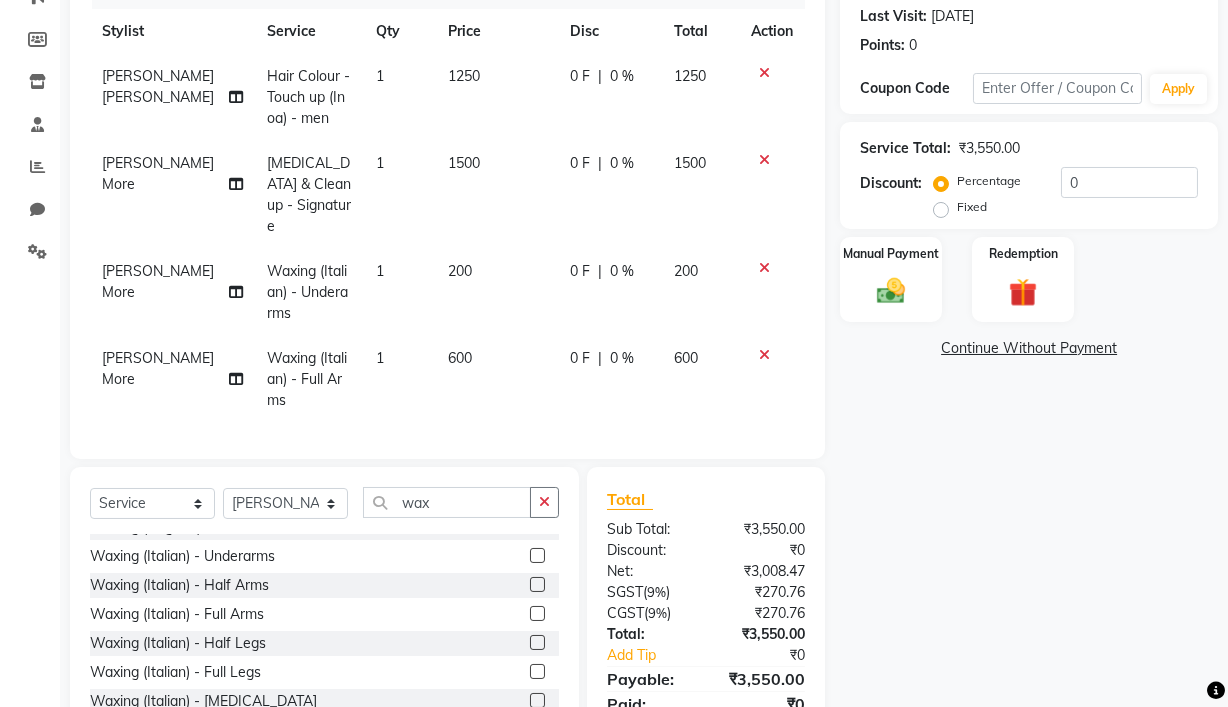 click on "Percentage   Fixed" 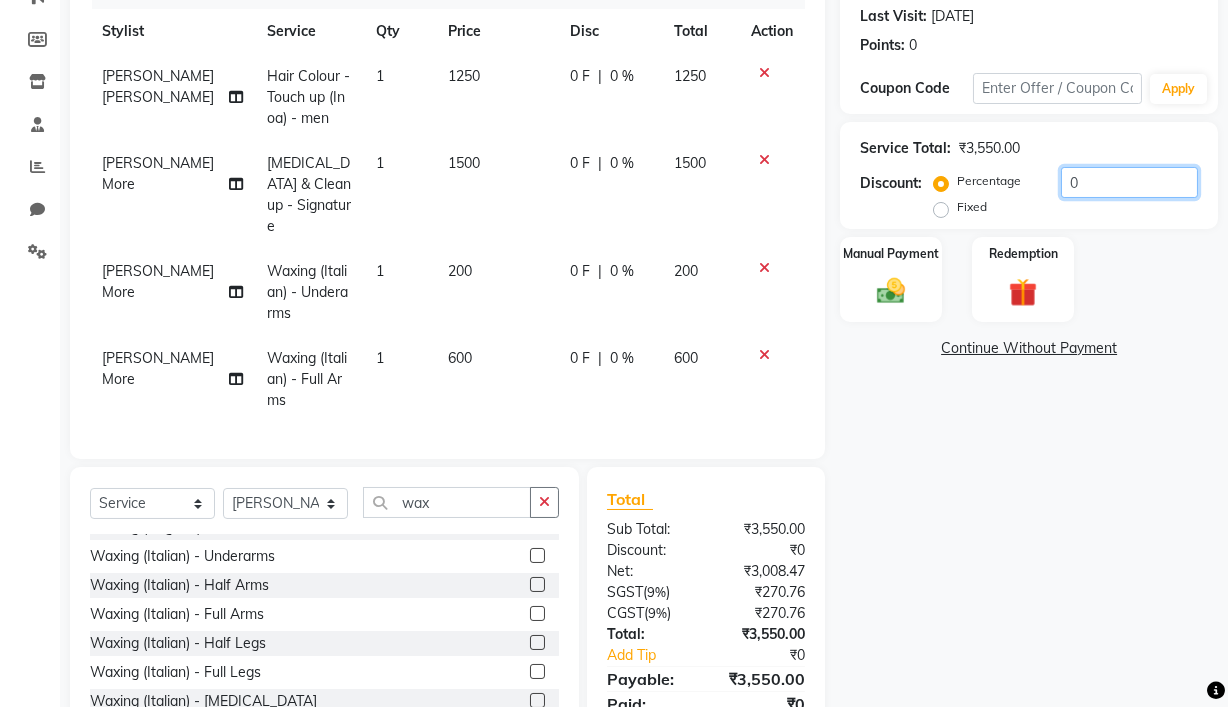 click on "0" 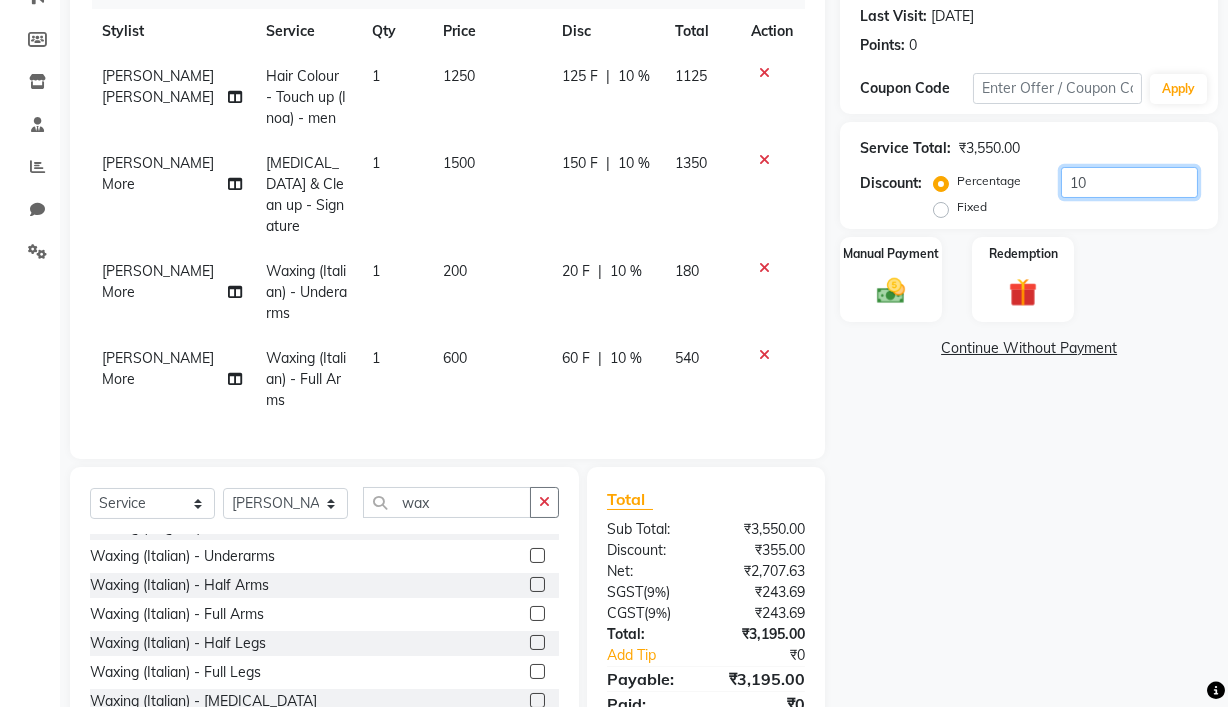 type on "10" 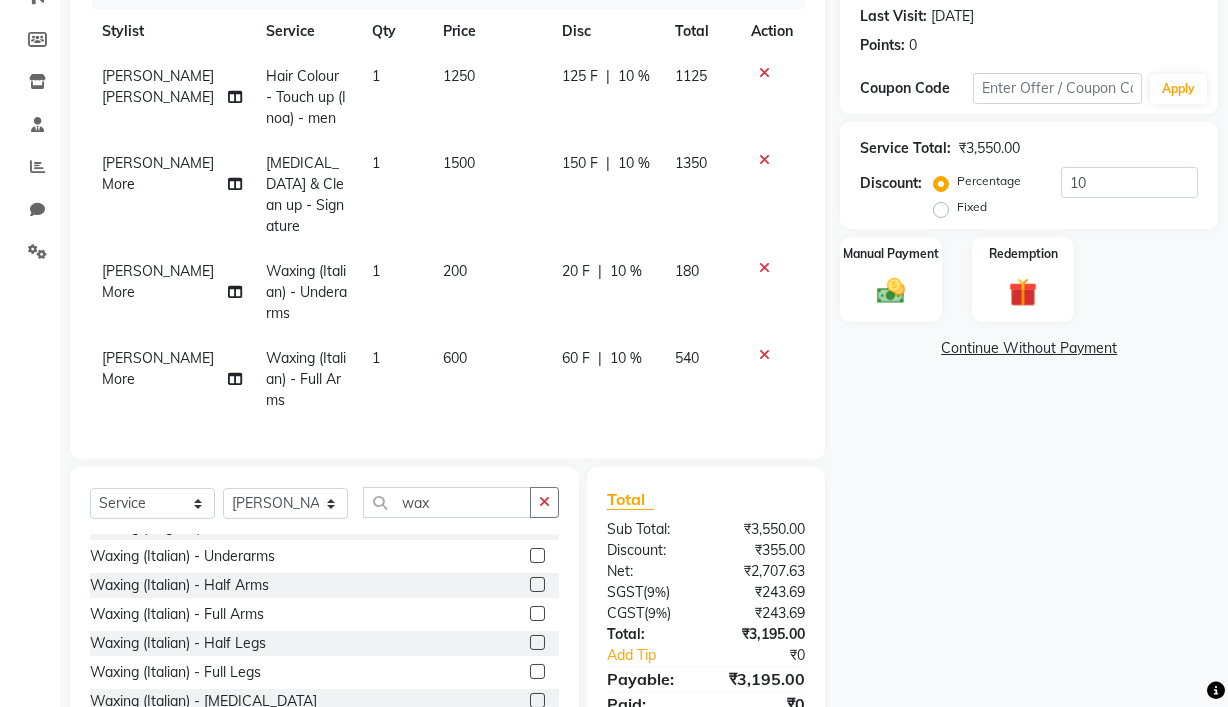click on "Name: Anushi Jain Membership:  No Active Membership  Total Visits:  1 Card on file:  0 Last Visit:   05-07-2025 Points:   0  Coupon Code Apply Service Total:  ₹3,550.00  Discount:  Percentage   Fixed  10 Manual Payment Redemption  Continue Without Payment" 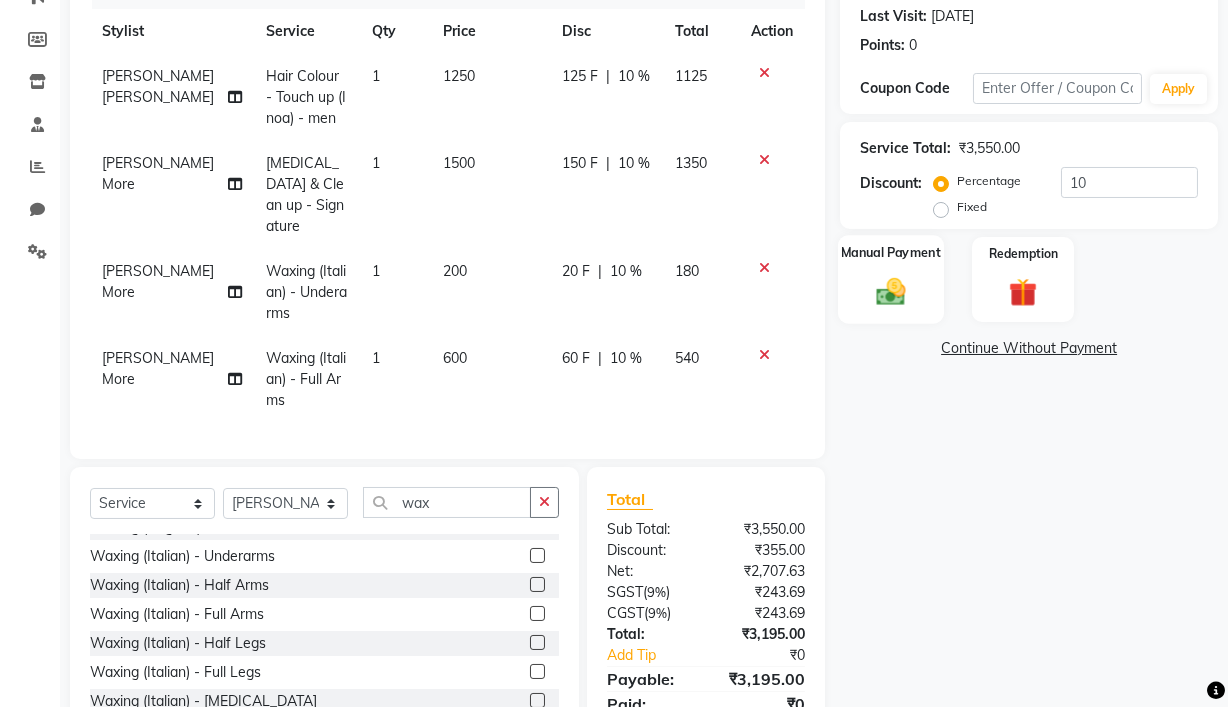 click 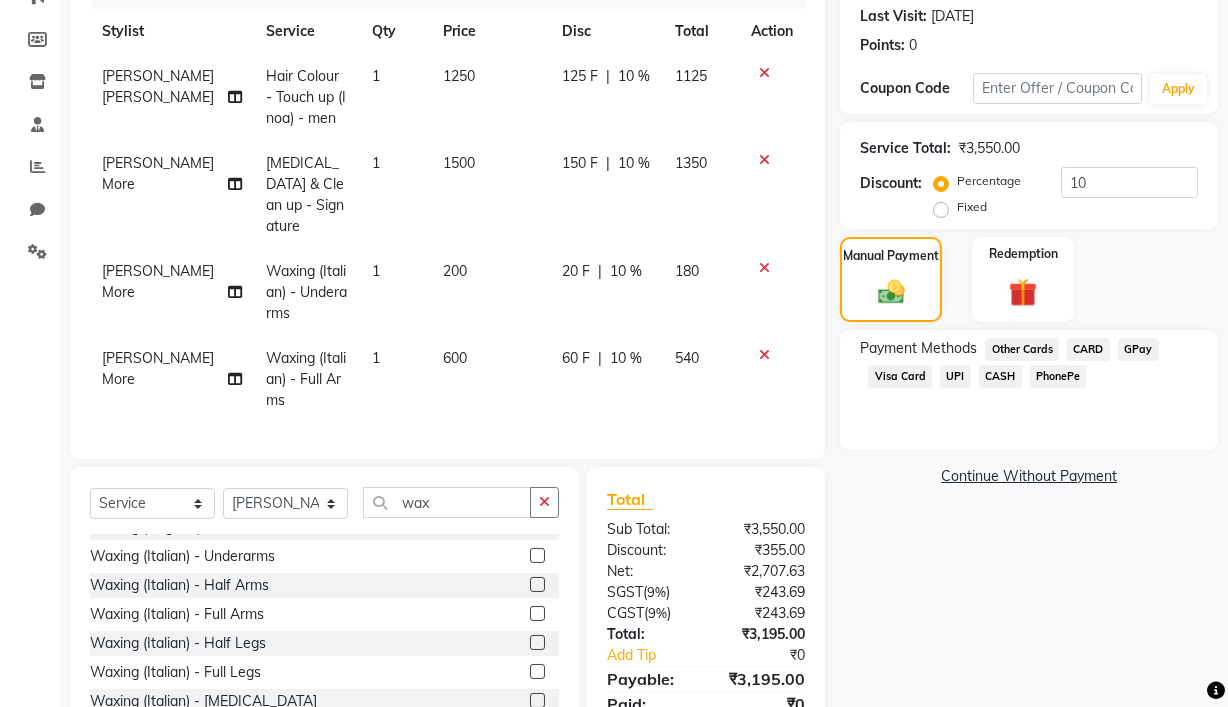 click on "Other Cards" 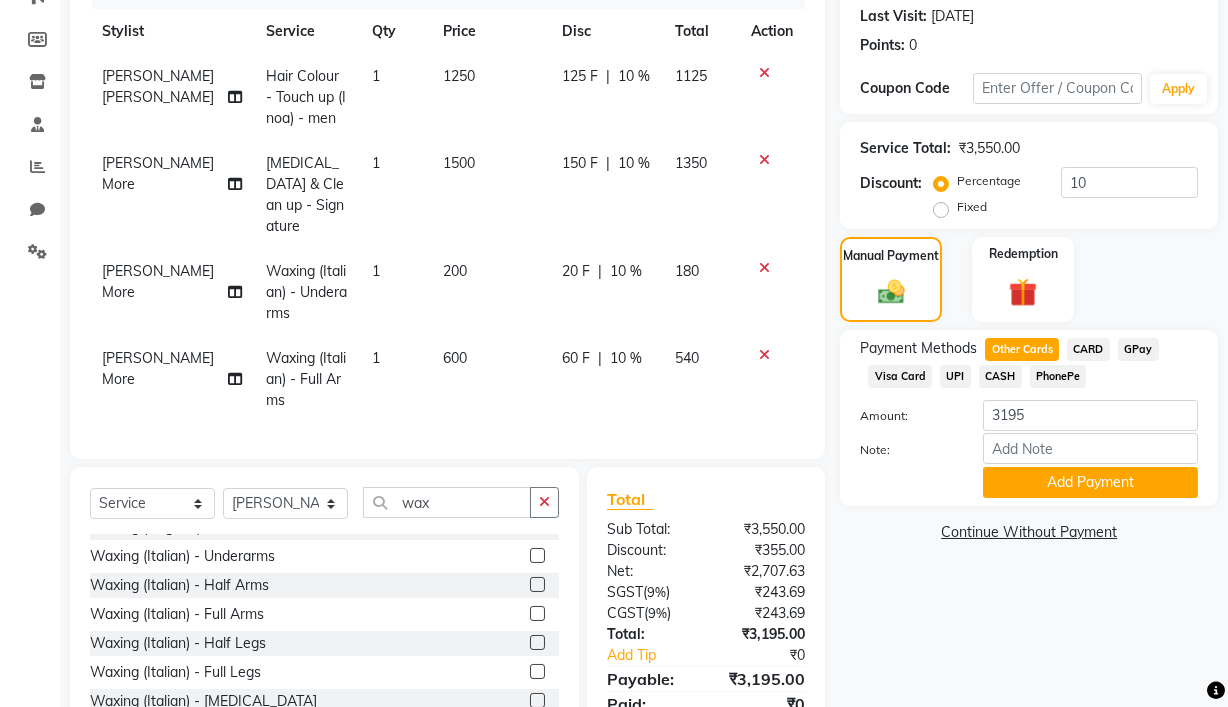scroll, scrollTop: 126, scrollLeft: 0, axis: vertical 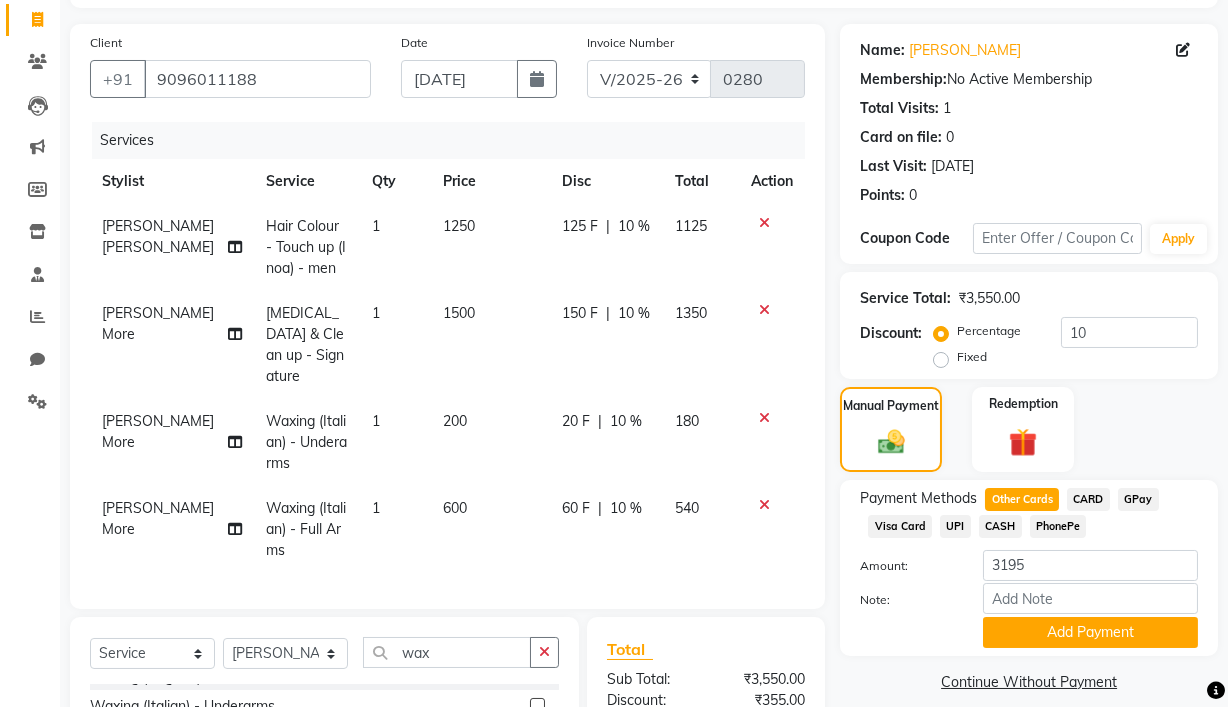click on "1250" 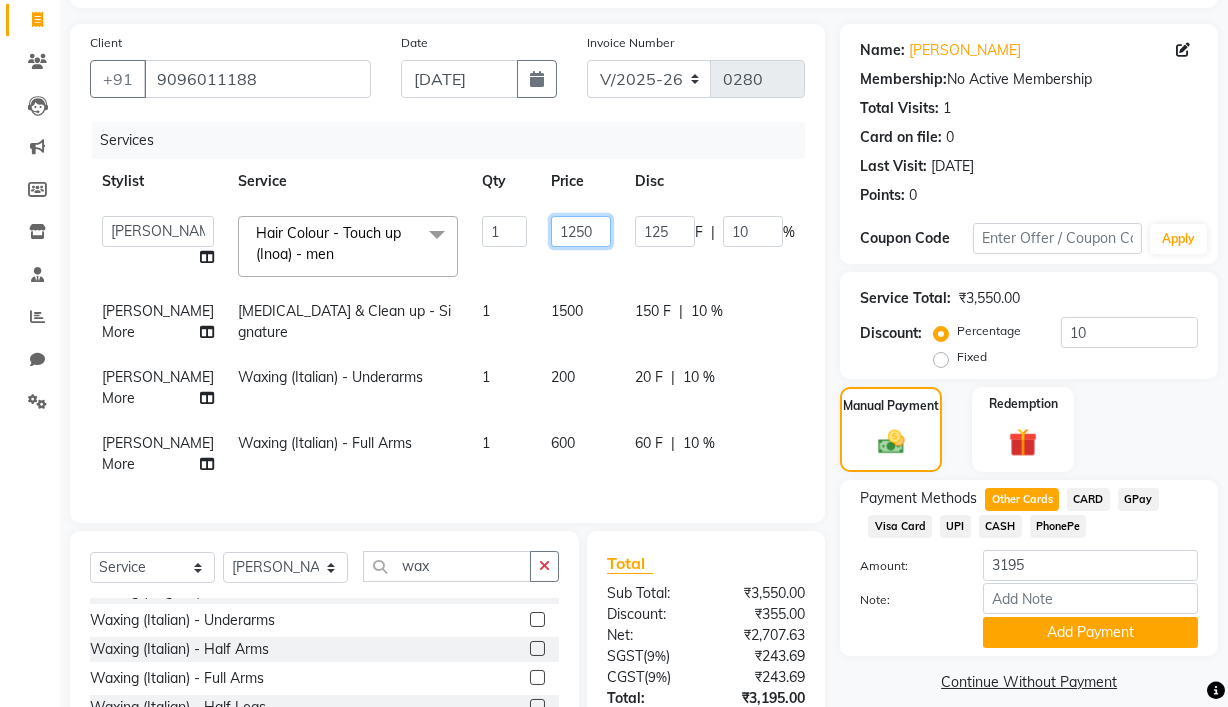 click on "1250" 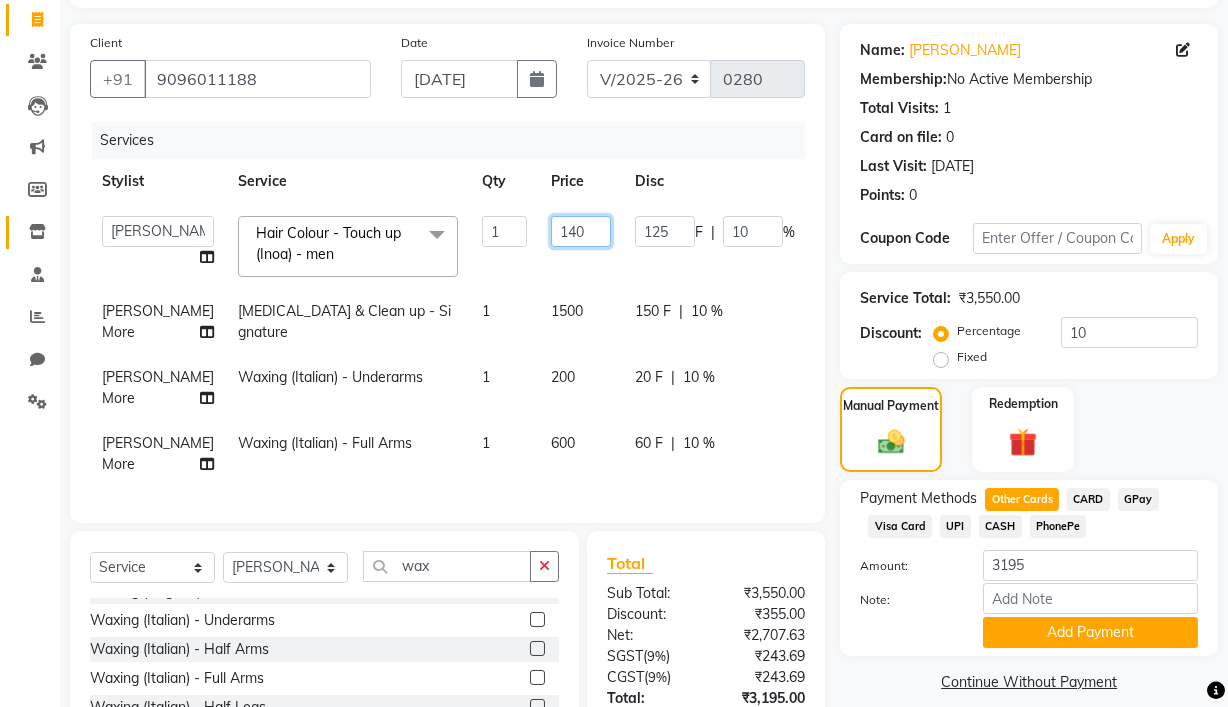 type on "1400" 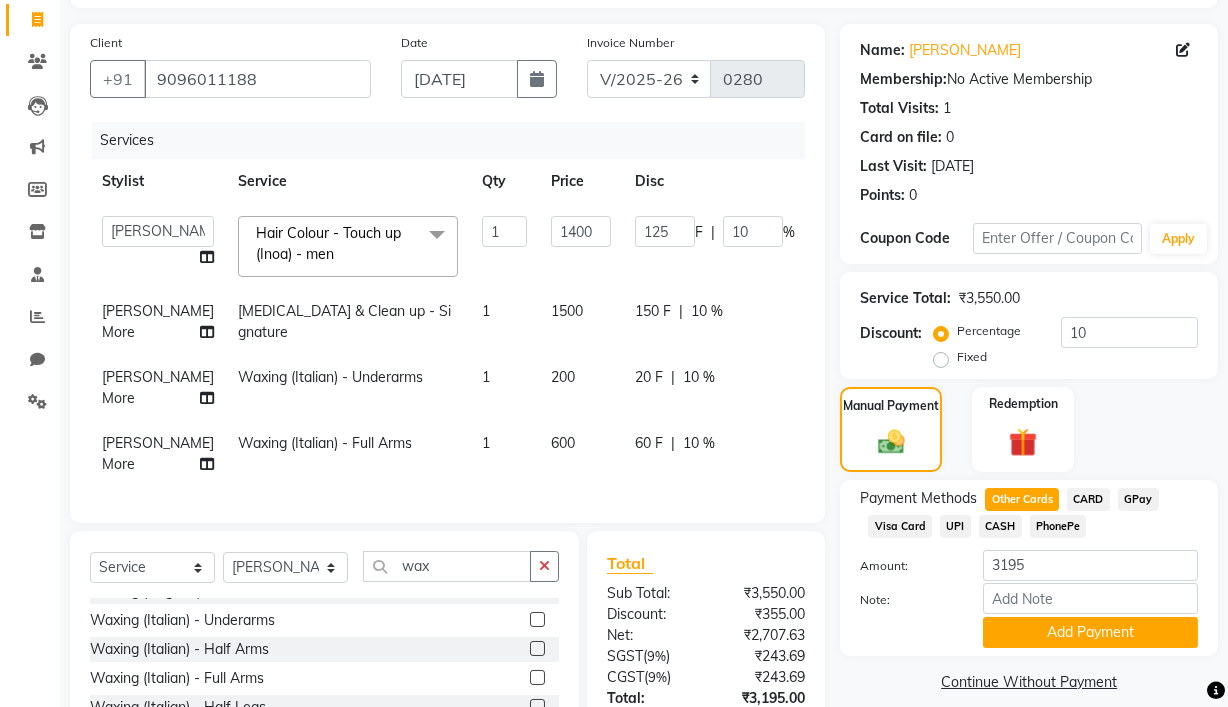 click on "Client +91 9096011188 Date 13-07-2025 Invoice Number V/2025 V/2025-26 0280 Services Stylist Service Qty Price Disc Total Action  Ajay Pal   amol ramteke   Ankit Dhawariya Sir   ashis rajbanshi   Devendra Dhawariya Sir   Jay   JAYANT VINOD CHINCHULKAR   kishor  jambulkar   Prajakta Ujjenkar   Priya Gadge   rinkku thakur    Sandeep Ugawakar   Sangeeta Didi   trupti rawale   Vaishali More   Varsha guru  Hair Colour - Touch up (Inoa) - men  x Haircut -Women Haircut -Men Fringe / Bangs -women Creative Bob -women Kids (below 8 years) - Girl Kids (below 8 years) - boy Beard Styling - Men Beard Shaving / Trimming Shampoo & Conditioning (Blast Dry) - women Shampoo & Conditioning (Blast Dry) - Men Men Head Shave Hair Patch Service Styling - Blow Dry Styling - Blow Dry with Out Curls Styling - Hot Rollers Styling - Crimping Styling - Ironing Styling - Tongs & Iron Curls Styling - Updos Styling - Creative Styling Hair Colour - Touch up (Majirel) - Men Hair Colour - Touch up (Majirel) - Women Hair Colour - Beard Colour 1" 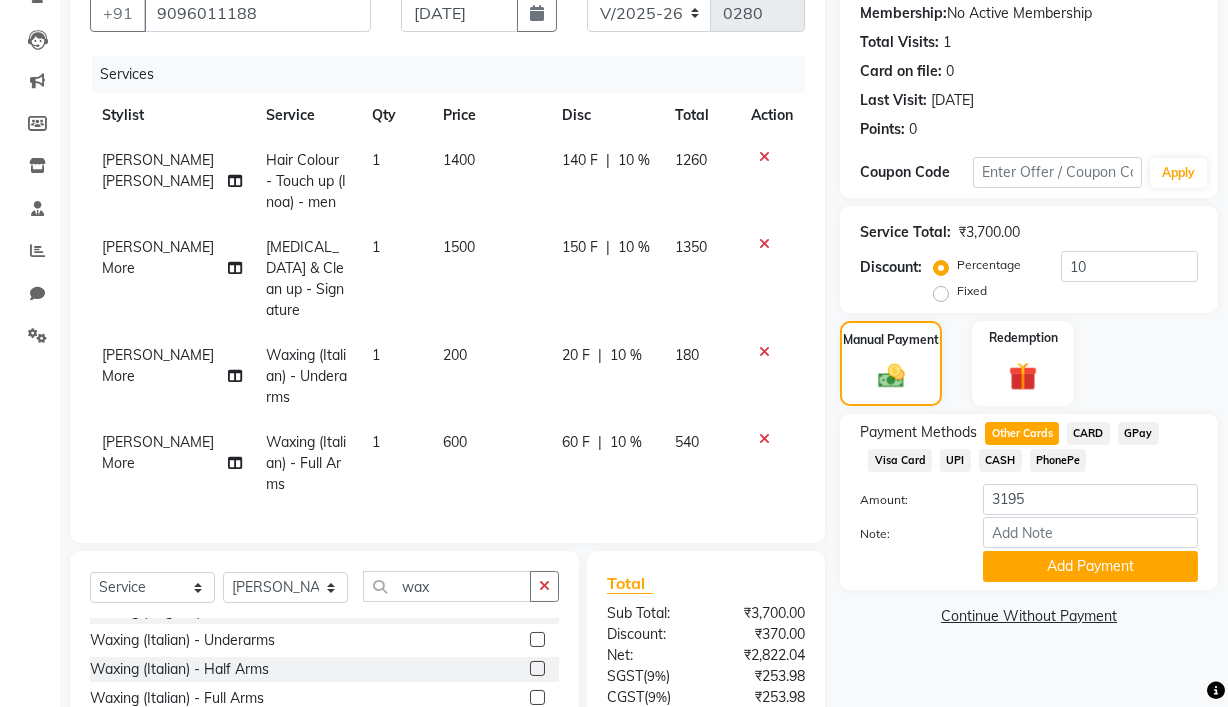 scroll, scrollTop: 0, scrollLeft: 0, axis: both 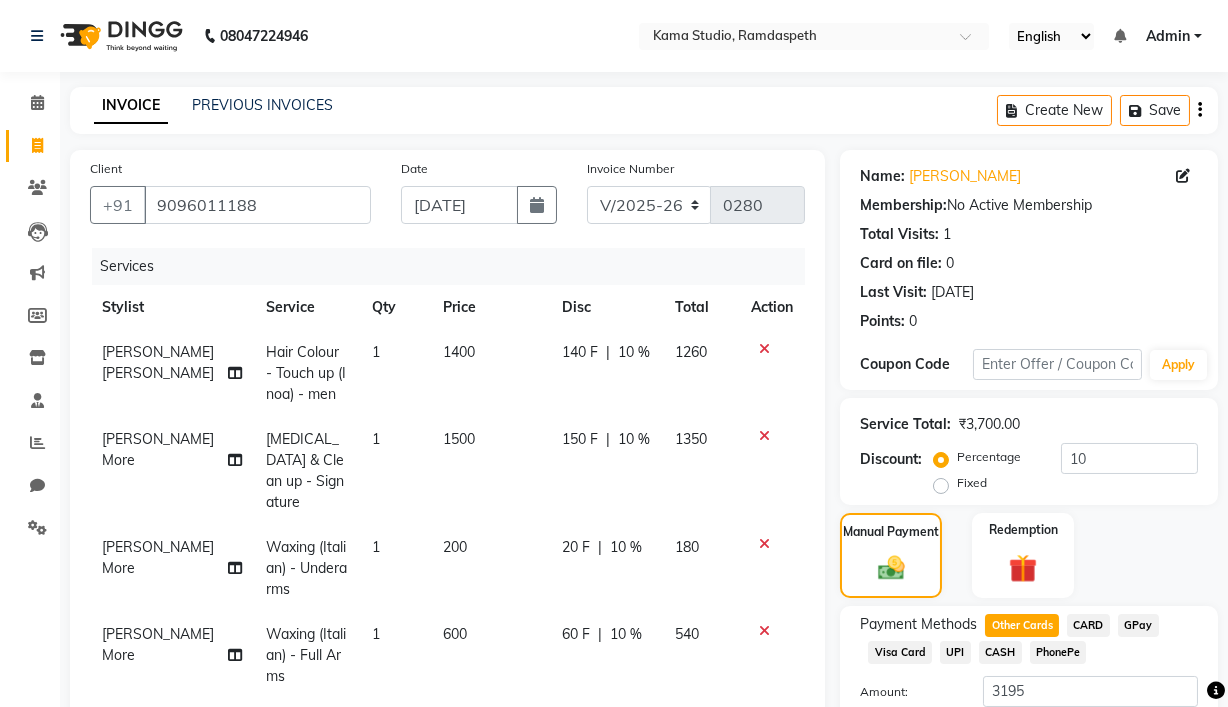 click on "CASH" 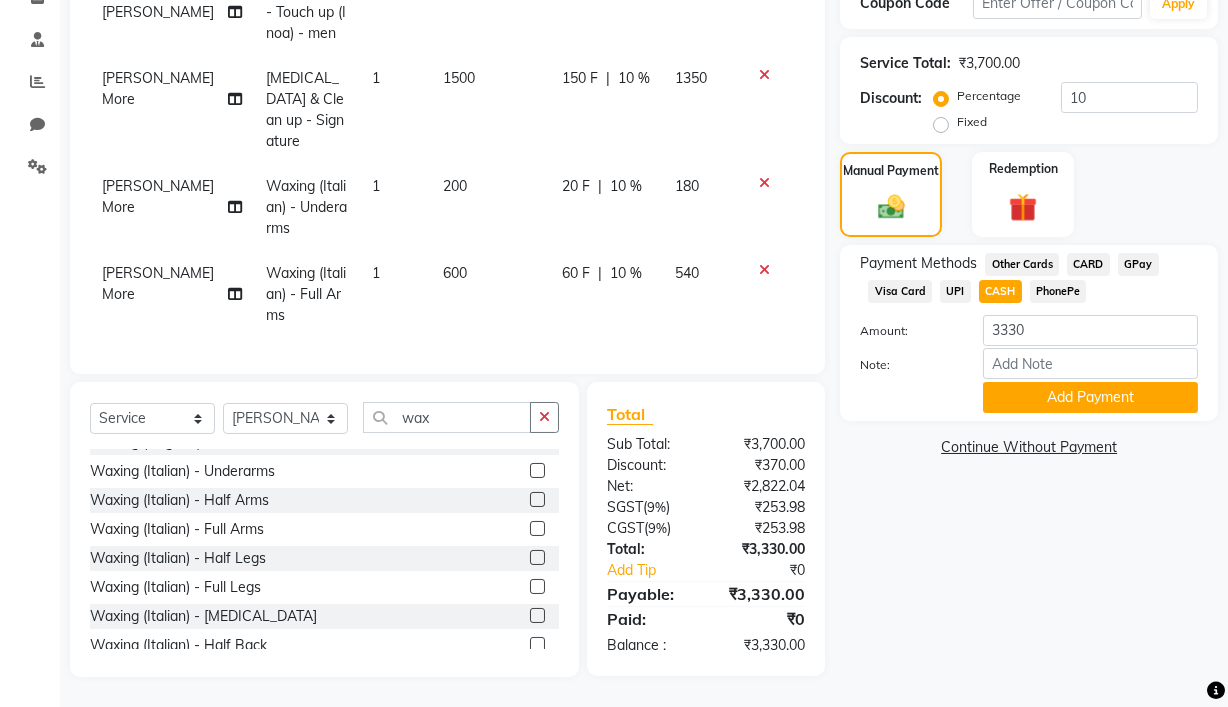 scroll, scrollTop: 213, scrollLeft: 0, axis: vertical 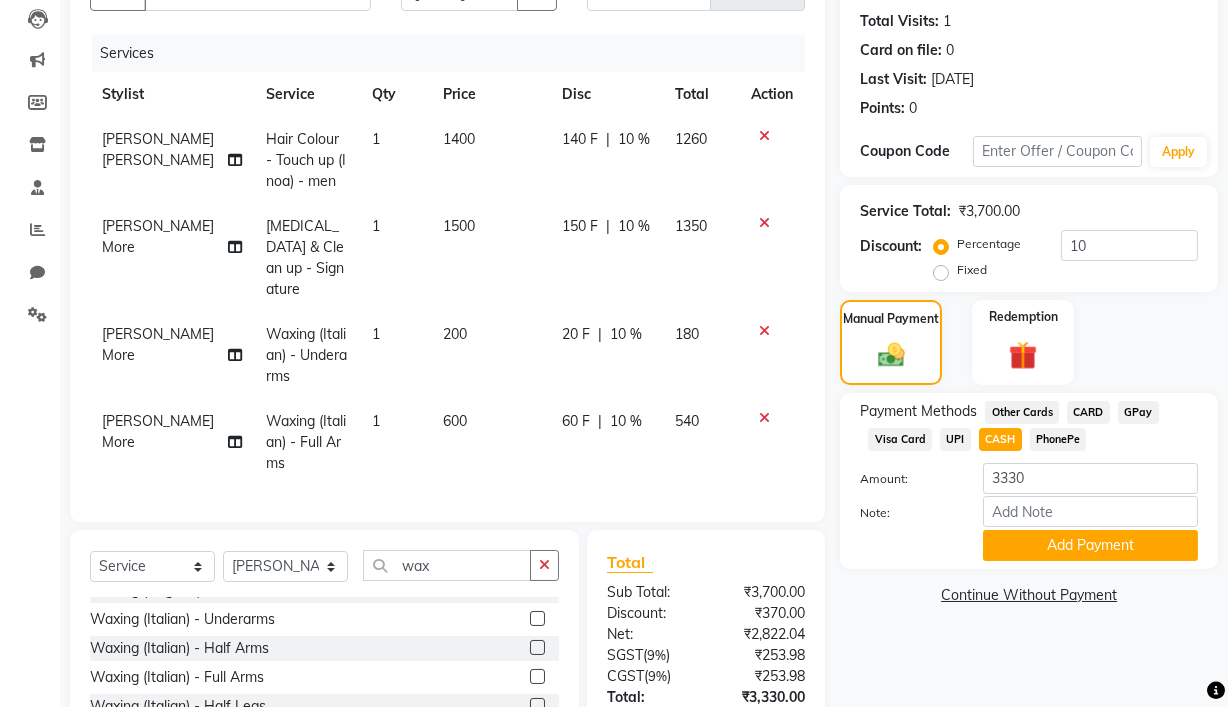 click on "Fixed" 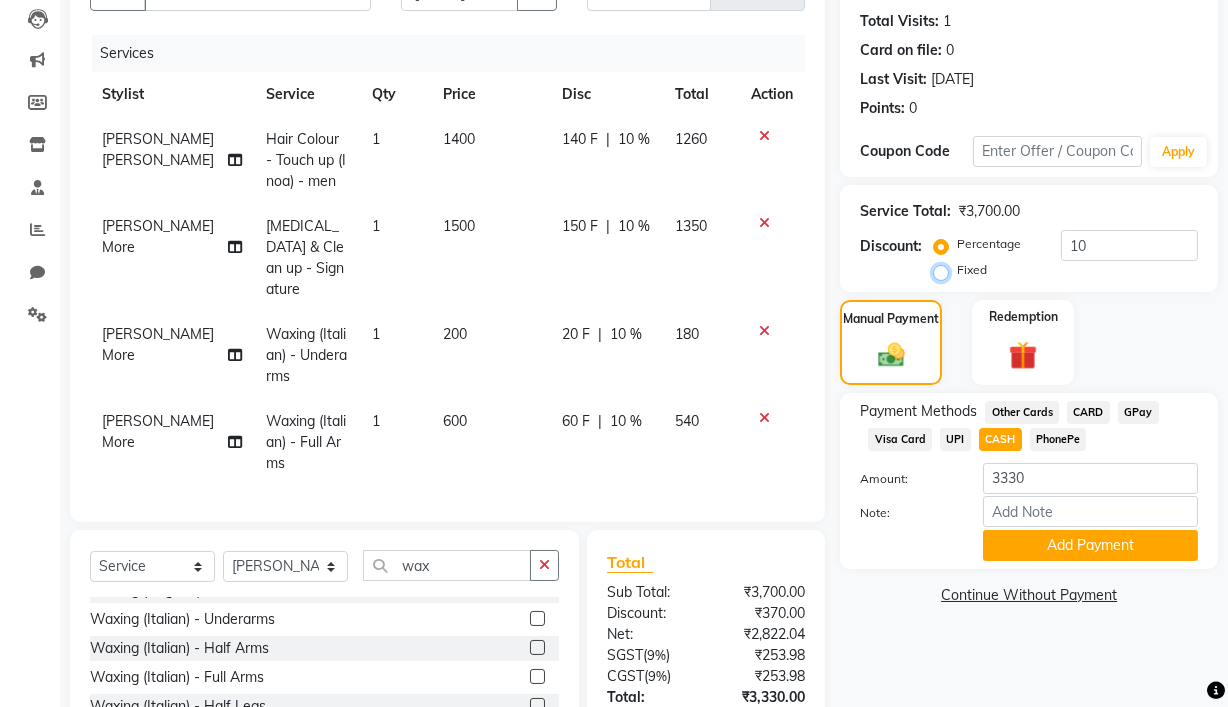 click on "Fixed" at bounding box center [945, 270] 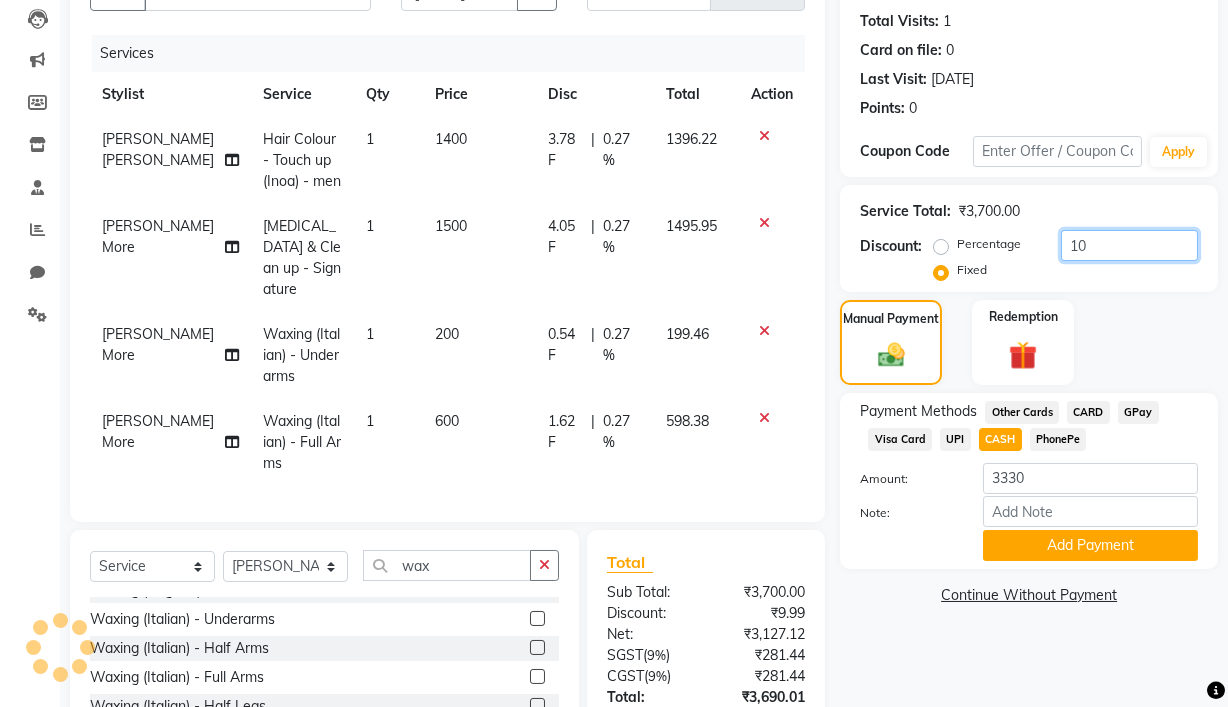 click on "10" 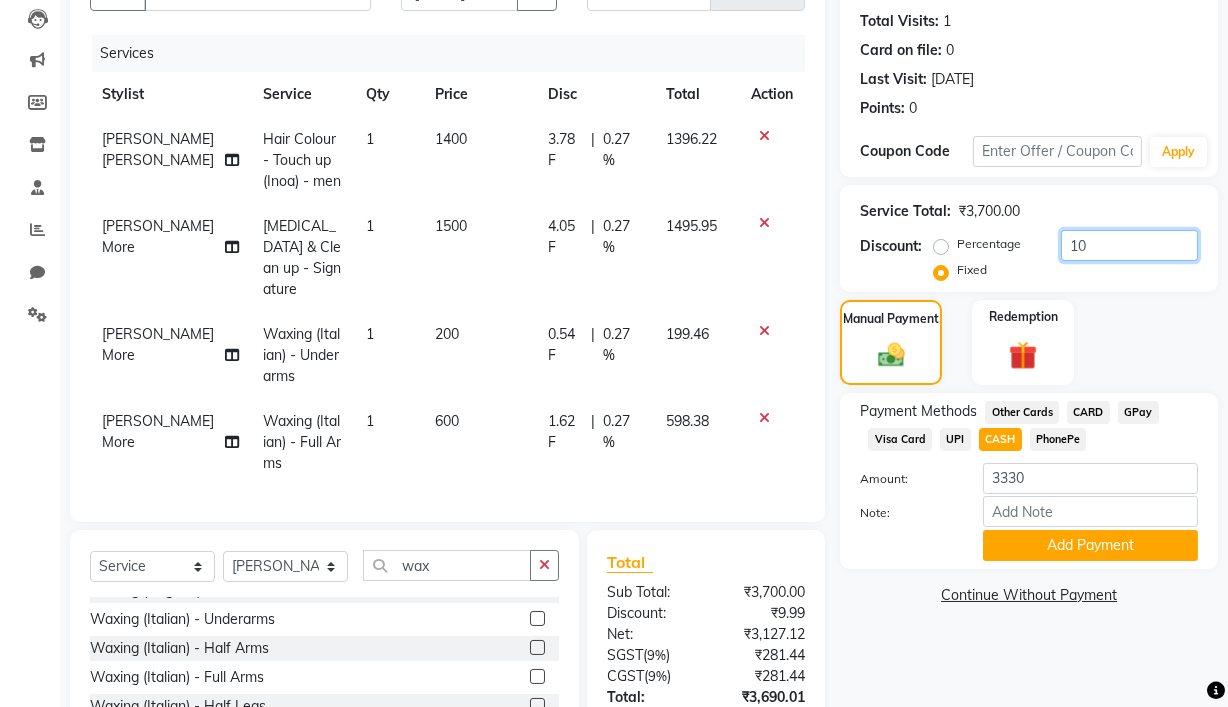 type on "1" 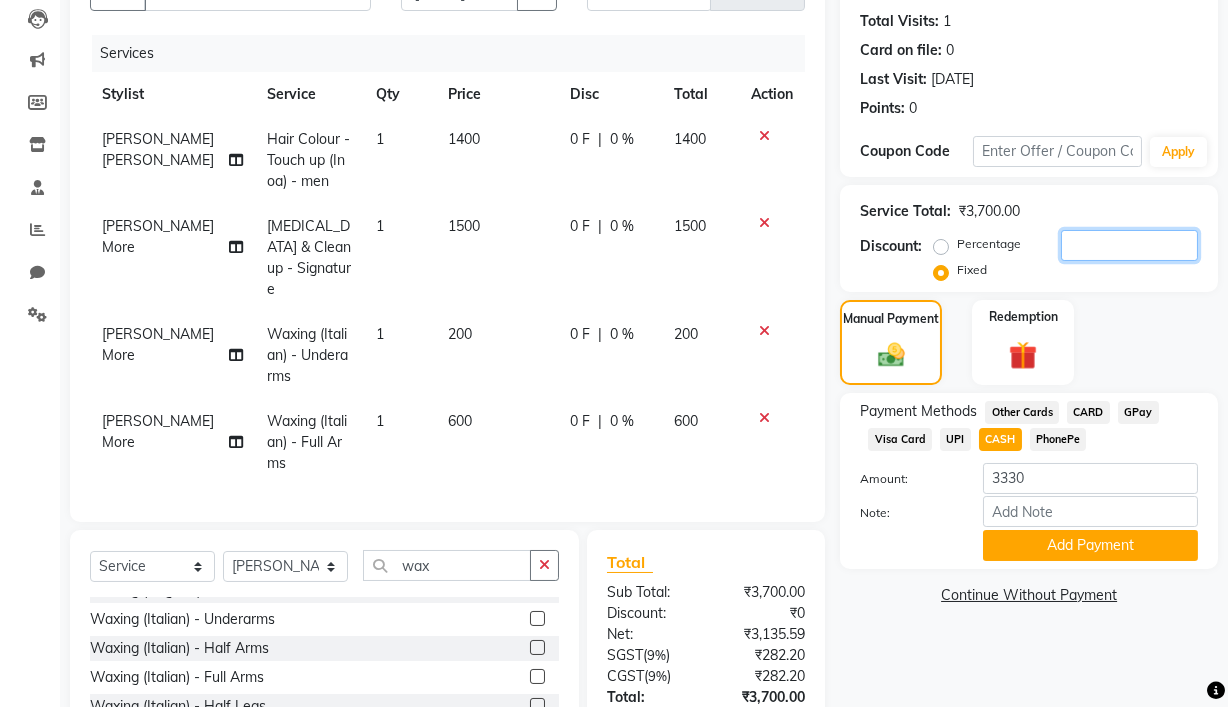 type 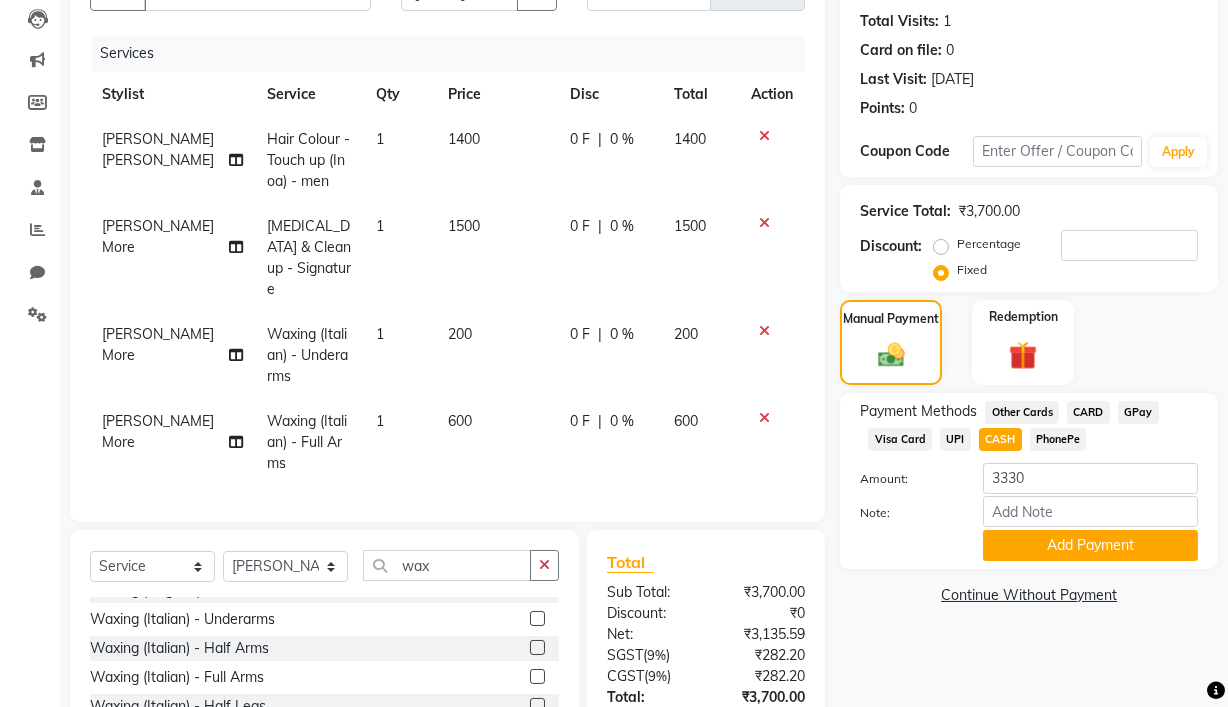 click on "Percentage" 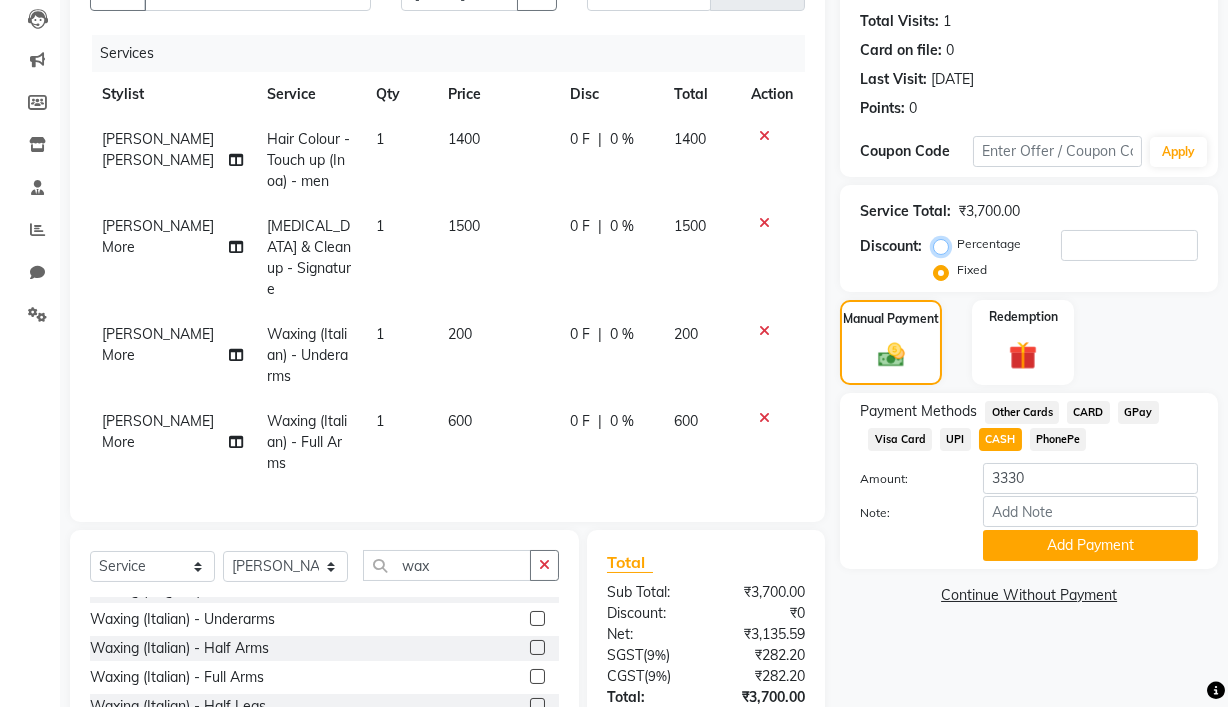 click on "Percentage" at bounding box center [945, 244] 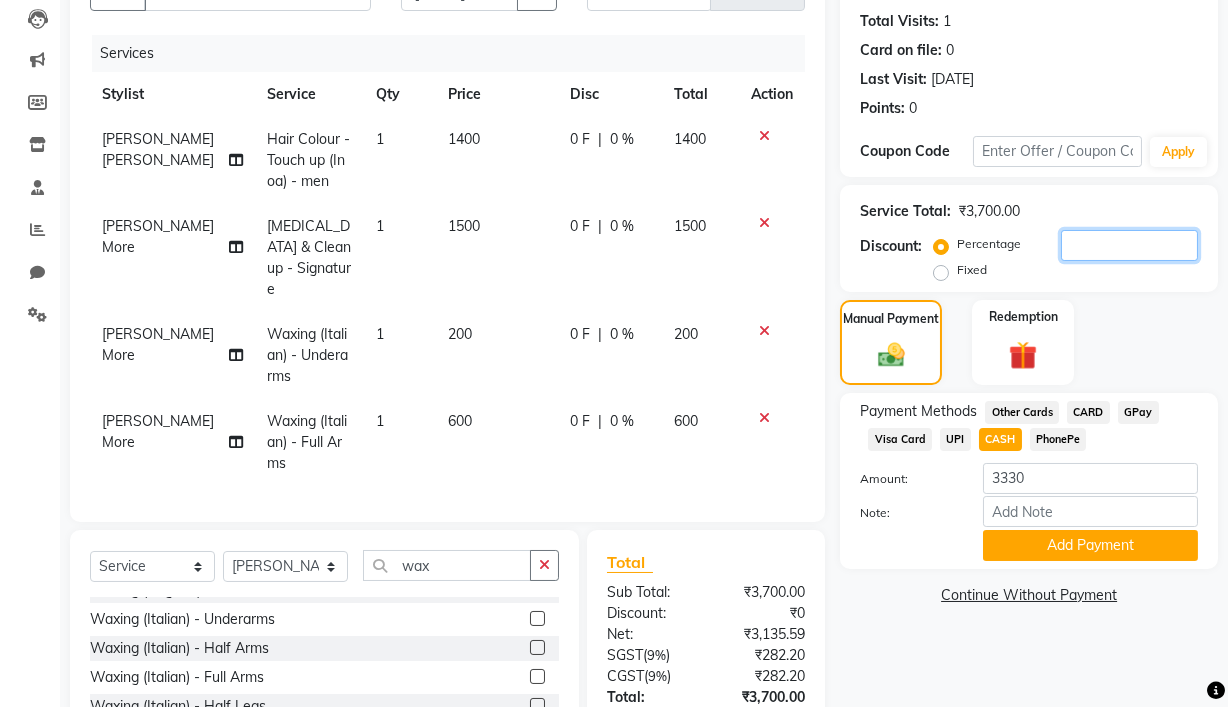 click 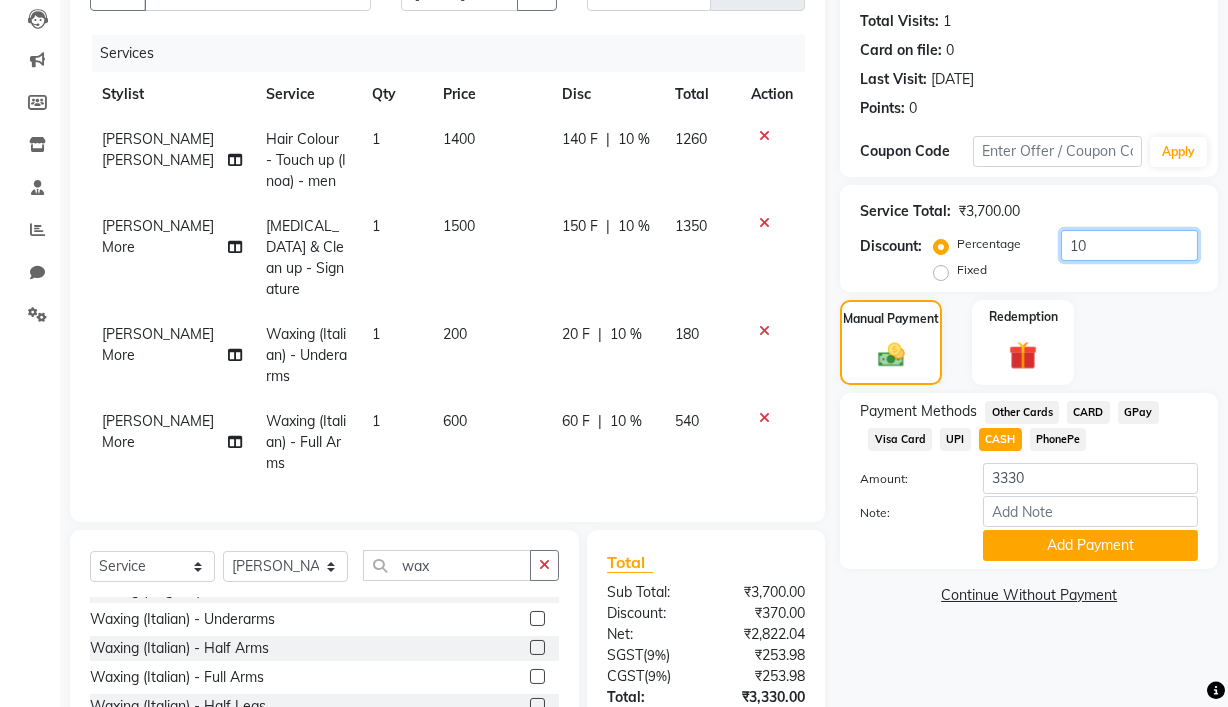 type on "10" 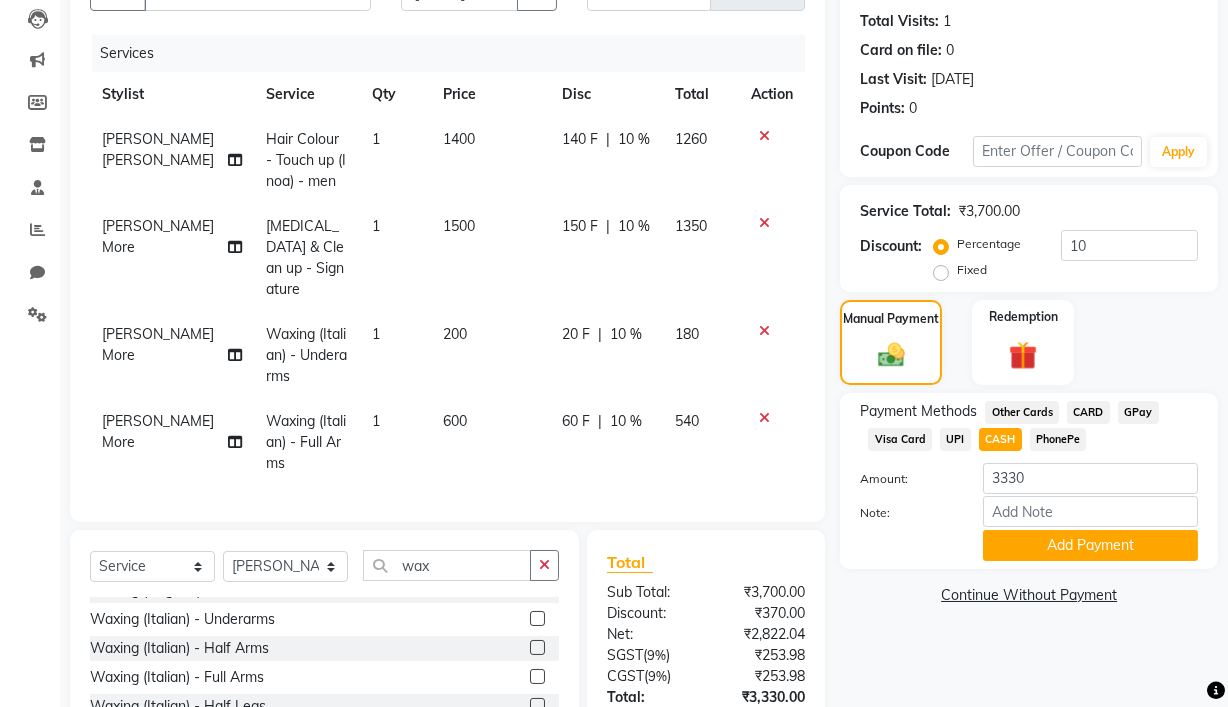 click on "CASH" 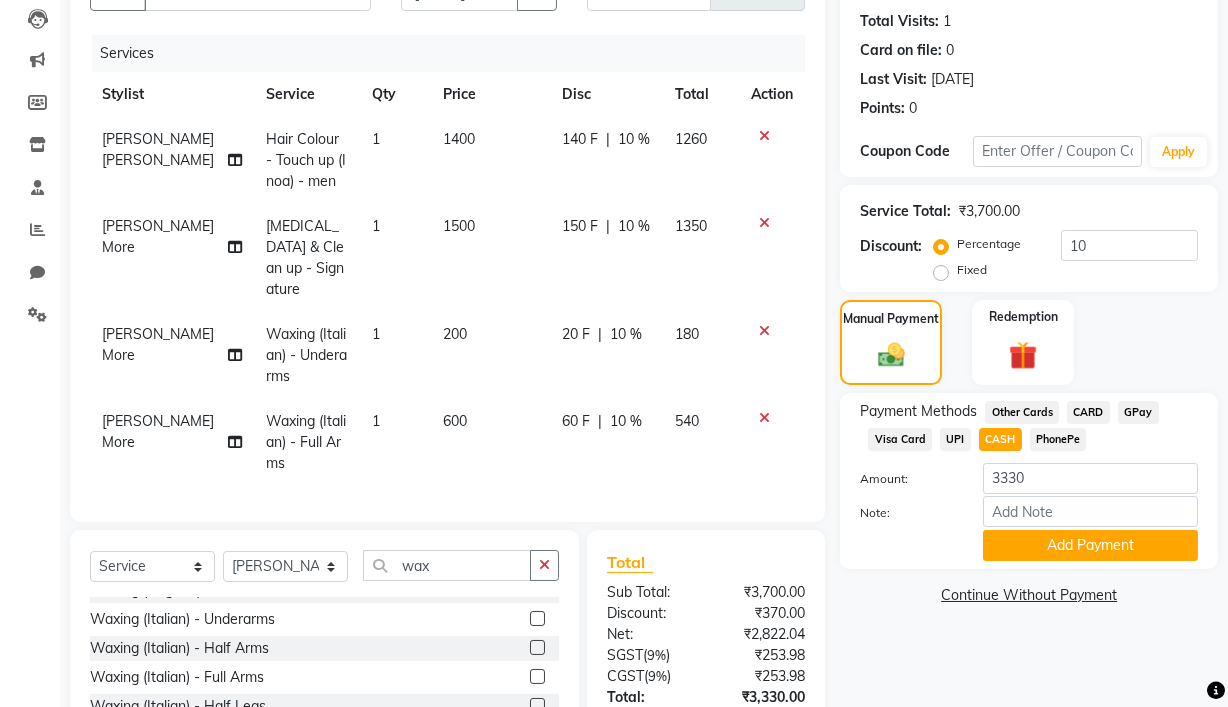 click on "540" 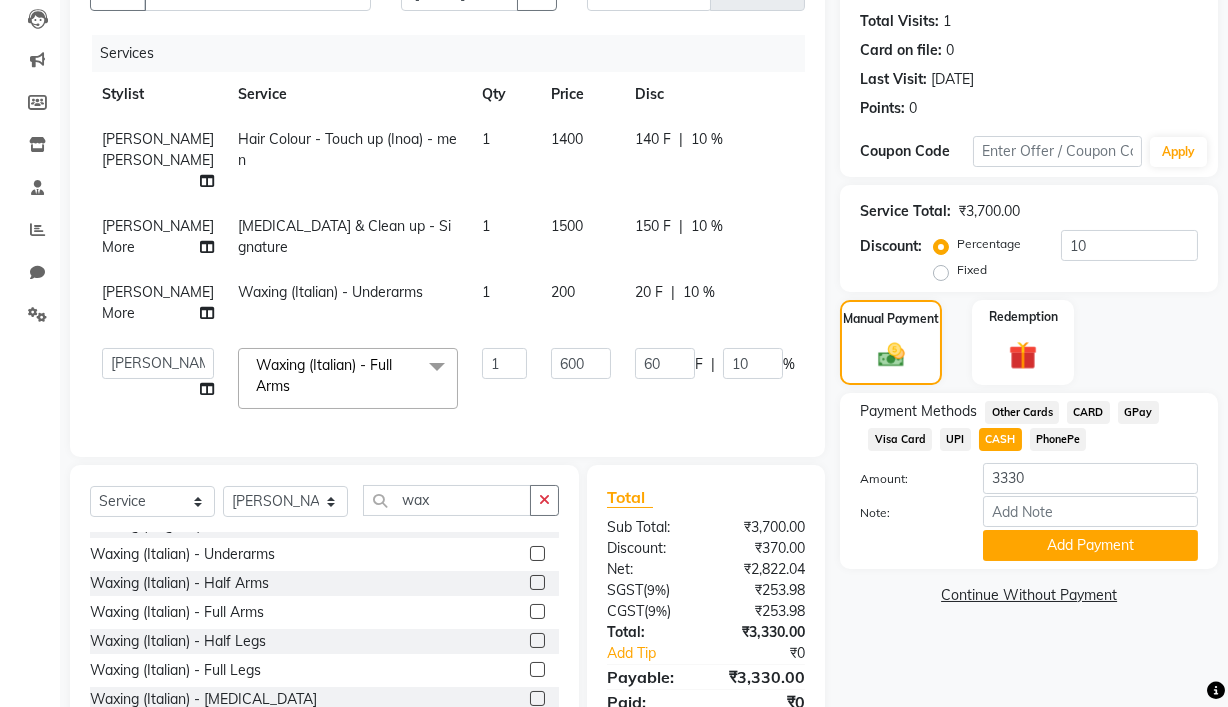 click on "140 F | 10 %" 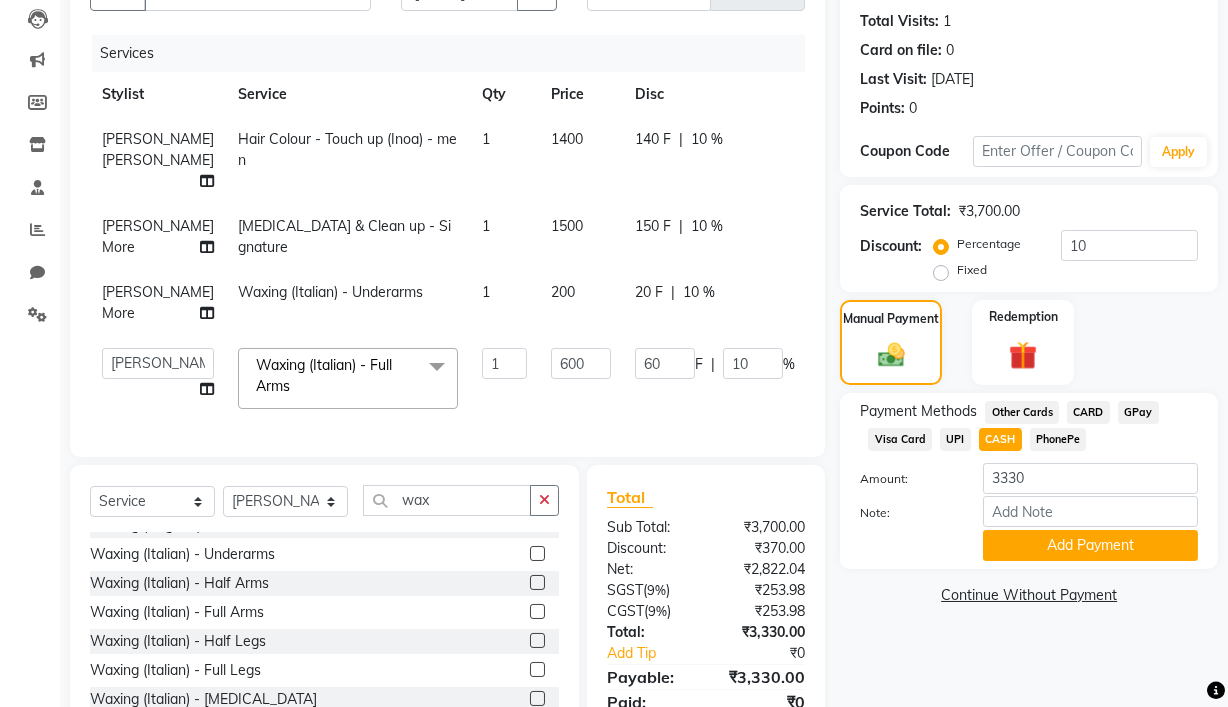 select on "67159" 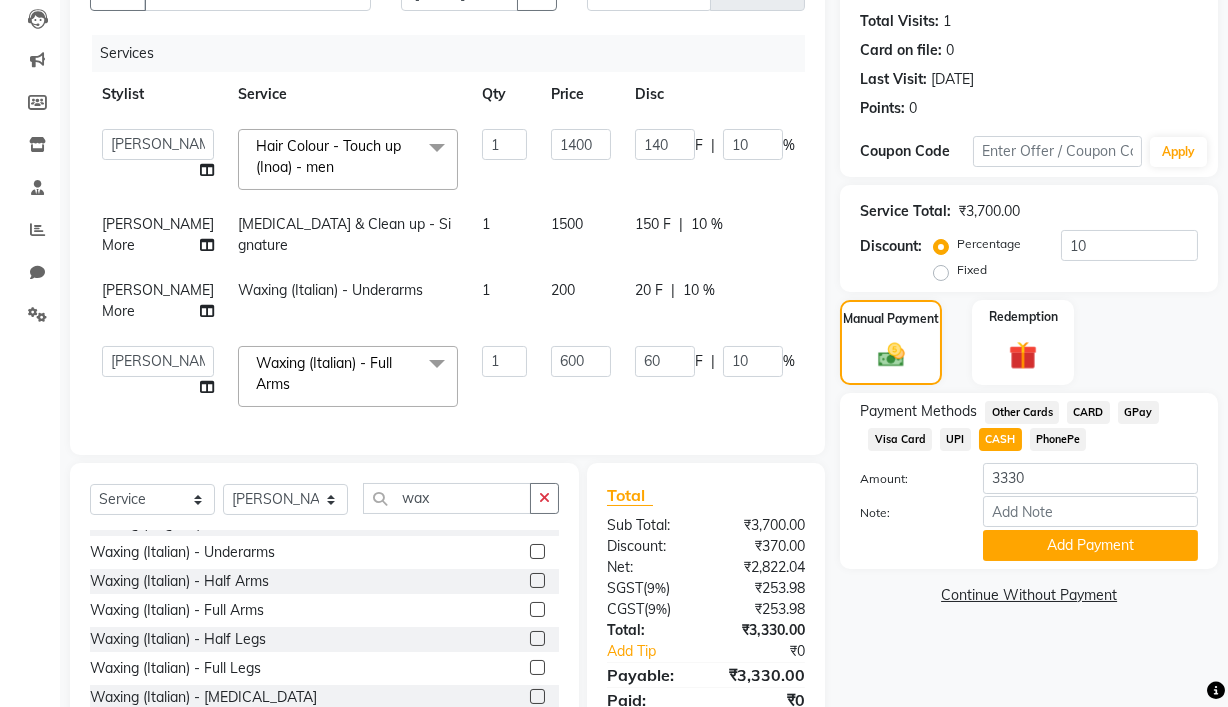 click on "Total Sub Total: ₹3,700.00 Discount: ₹370.00 Net: ₹2,822.04 SGST  ( 9% ) ₹253.98 CGST  ( 9% ) ₹253.98 Total: ₹3,330.00 Add Tip ₹0 Payable: ₹3,330.00 Paid: ₹0 Balance   : ₹3,330.00" 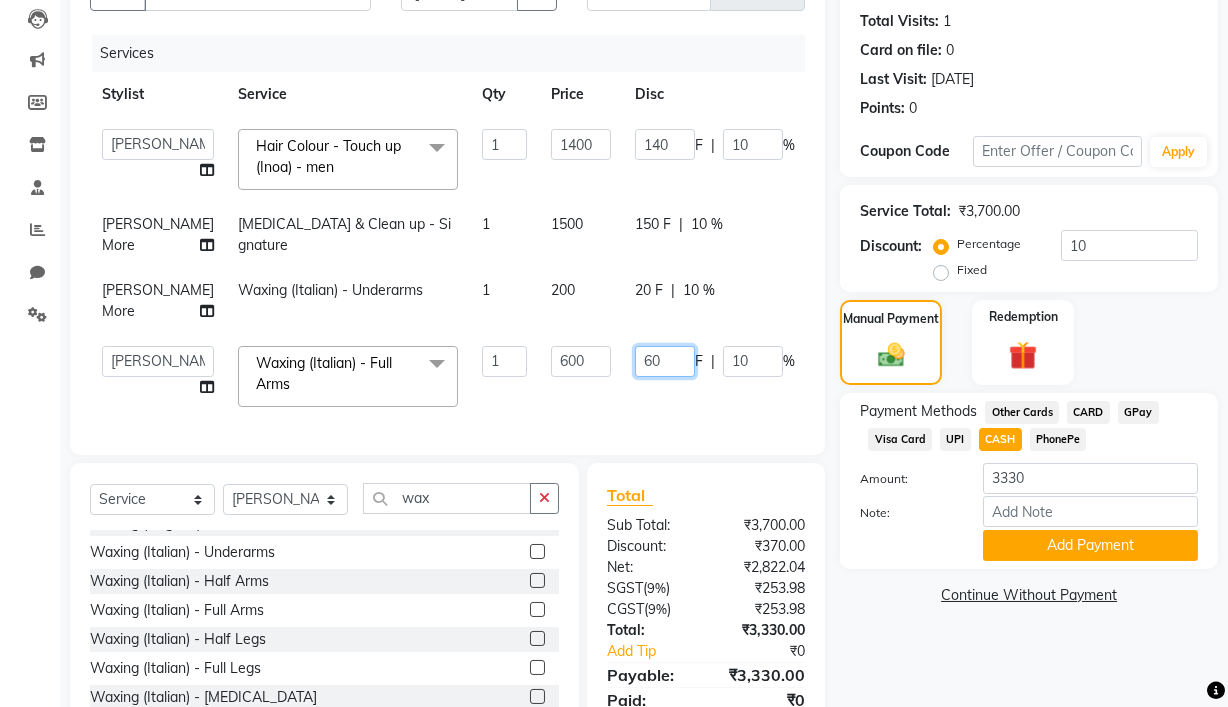 click on "60" 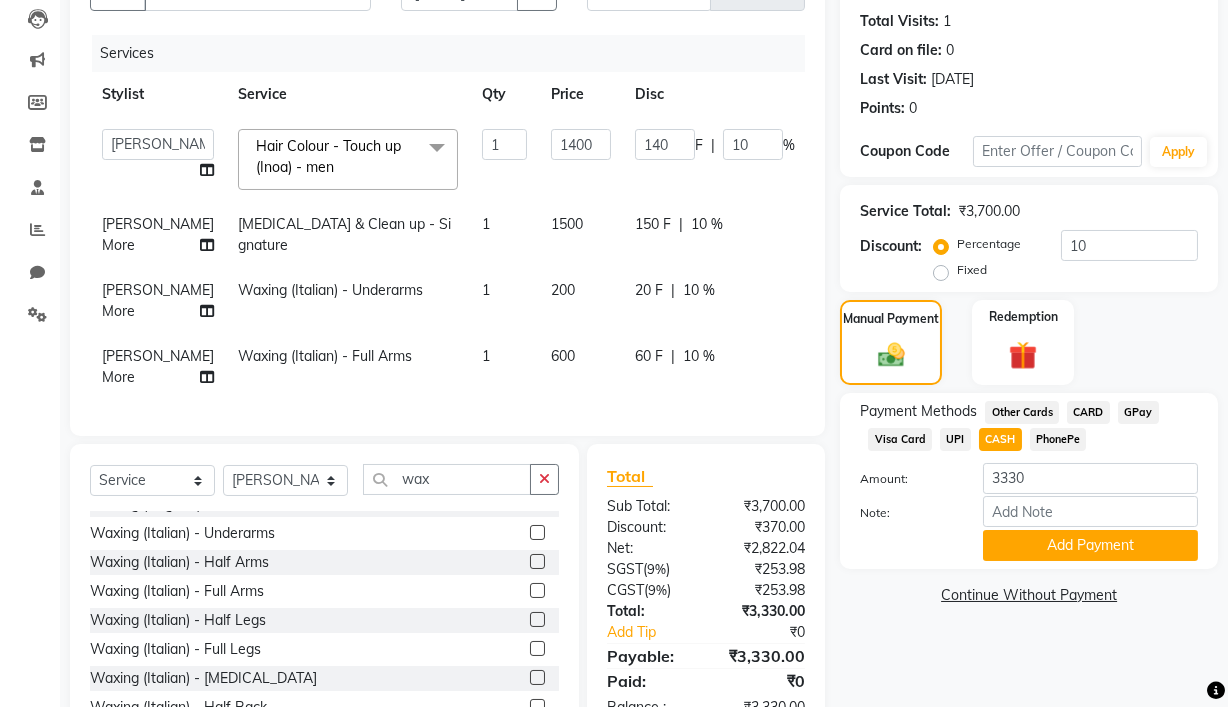 click on "Services Stylist Service Qty Price Disc Total Action  Ajay Pal   amol ramteke   Ankit Dhawariya Sir   ashis rajbanshi   Devendra Dhawariya Sir   Jay   JAYANT VINOD CHINCHULKAR   kishor  jambulkar   Prajakta Ujjenkar   Priya Gadge   rinkku thakur    Sandeep Ugawakar   Sangeeta Didi   trupti rawale   Vaishali More   Varsha guru  Hair Colour - Touch up (Inoa) - men  x Haircut -Women Haircut -Men Fringe / Bangs -women Creative Bob -women Kids (below 8 years) - Girl Kids (below 8 years) - boy Beard Styling - Men Beard Shaving / Trimming Shampoo & Conditioning (Blast Dry) - women Shampoo & Conditioning (Blast Dry) - Men Men Head Shave Hair Patch Service Styling - Blow Dry Styling - Blow Dry with Out Curls Styling - Hot Rollers Styling - Crimping Styling - Ironing Styling - Tongs & Iron Curls Styling - Updos Styling - Creative Styling Hair Colour - Touch up (Majirel) - Men Hair Colour - Touch up (Majirel) - Women Hair Colour - Touch up (Inoa) - Women Hair Colour - Touch up (Inoa) - men Hair Colour - Beard Colour 1" 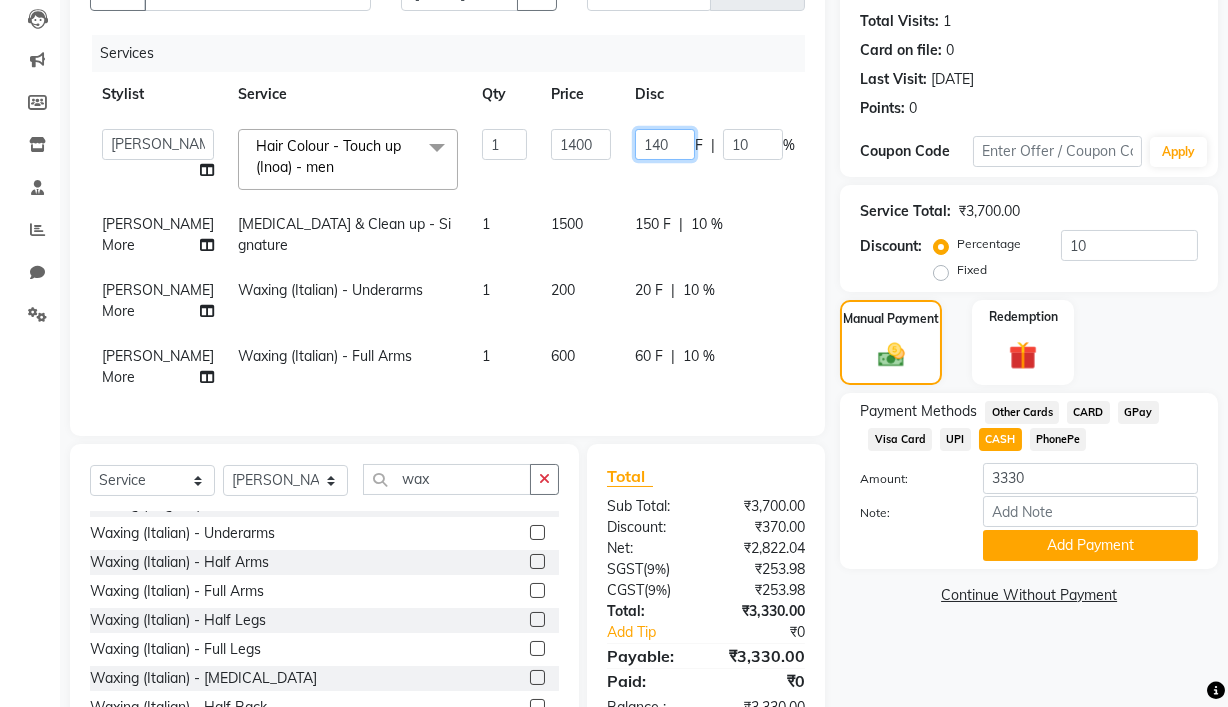 click on "140" 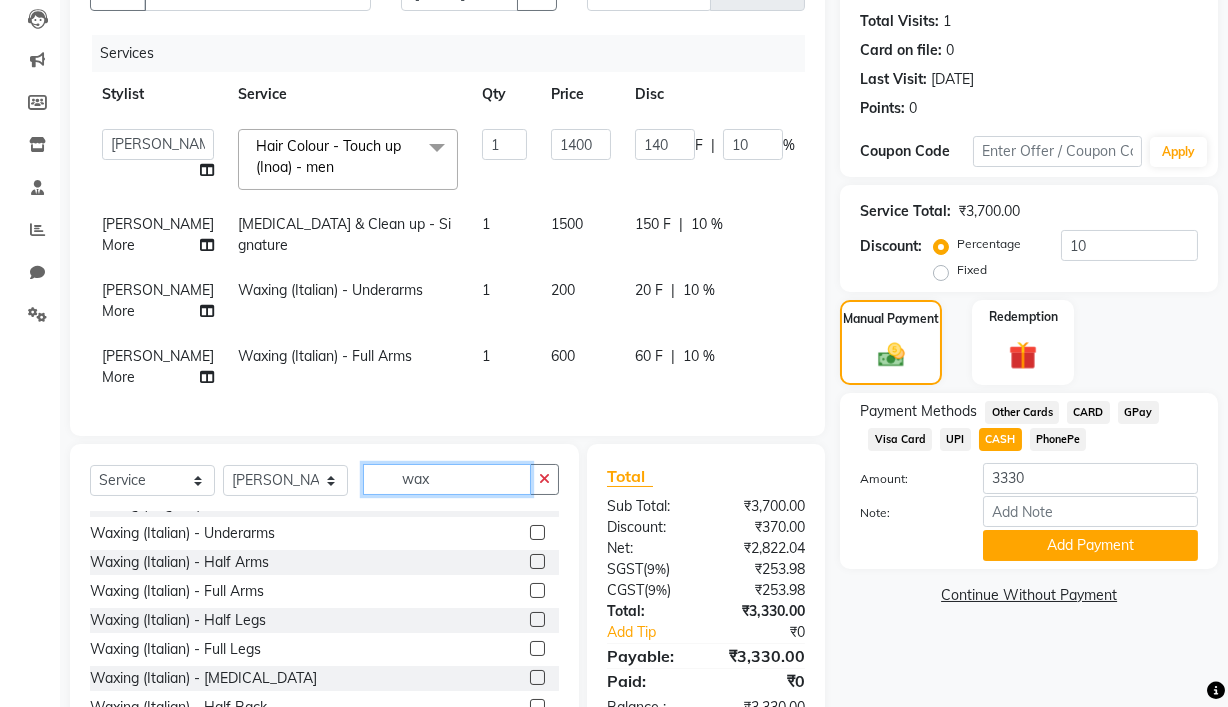 click on "Client +91 9096011188 Date 13-07-2025 Invoice Number V/2025 V/2025-26 0280 Services Stylist Service Qty Price Disc Total Action  Ajay Pal   amol ramteke   Ankit Dhawariya Sir   ashis rajbanshi   Devendra Dhawariya Sir   Jay   JAYANT VINOD CHINCHULKAR   kishor  jambulkar   Prajakta Ujjenkar   Priya Gadge   rinkku thakur    Sandeep Ugawakar   Sangeeta Didi   trupti rawale   Vaishali More   Varsha guru  Hair Colour - Touch up (Inoa) - men  x Haircut -Women Haircut -Men Fringe / Bangs -women Creative Bob -women Kids (below 8 years) - Girl Kids (below 8 years) - boy Beard Styling - Men Beard Shaving / Trimming Shampoo & Conditioning (Blast Dry) - women Shampoo & Conditioning (Blast Dry) - Men Men Head Shave Hair Patch Service Styling - Blow Dry Styling - Blow Dry with Out Curls Styling - Hot Rollers Styling - Crimping Styling - Ironing Styling - Tongs & Iron Curls Styling - Updos Styling - Creative Styling Hair Colour - Touch up (Majirel) - Men Hair Colour - Touch up (Majirel) - Women Hair Colour - Beard Colour 1" 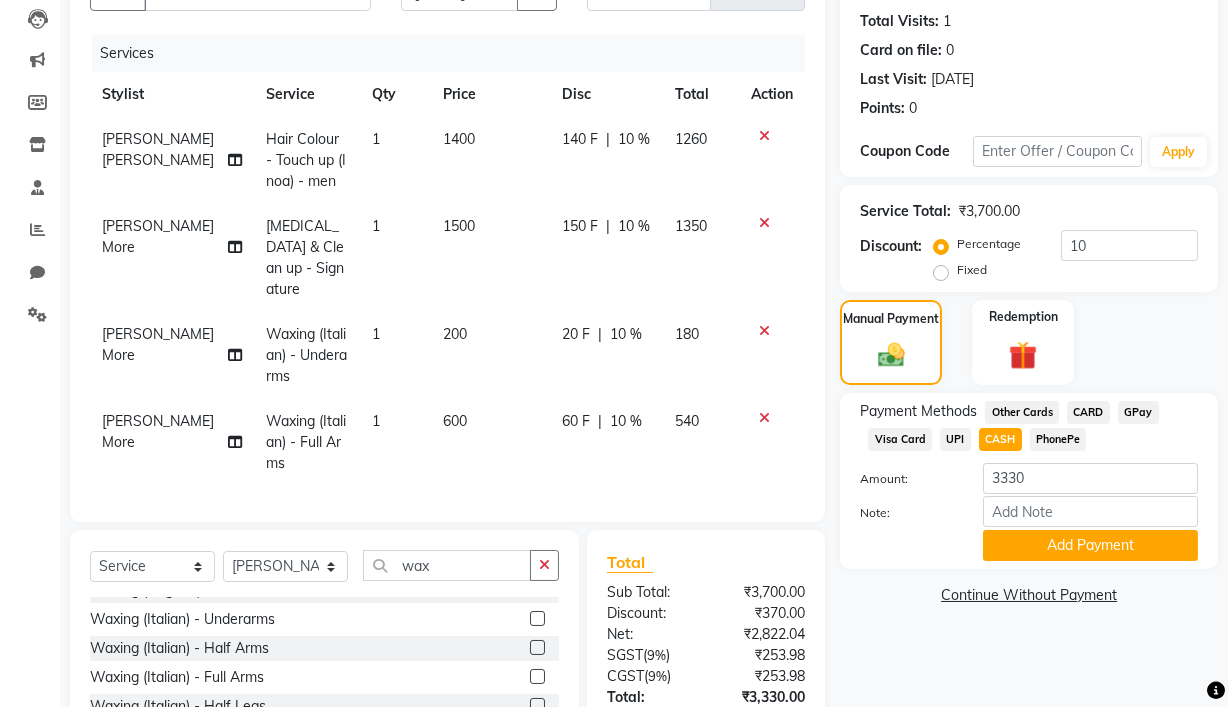 click on "Payment Methods  Other Cards   CARD   GPay   Visa Card   UPI   CASH   PhonePe  Amount: 3330 Note: Add Payment" 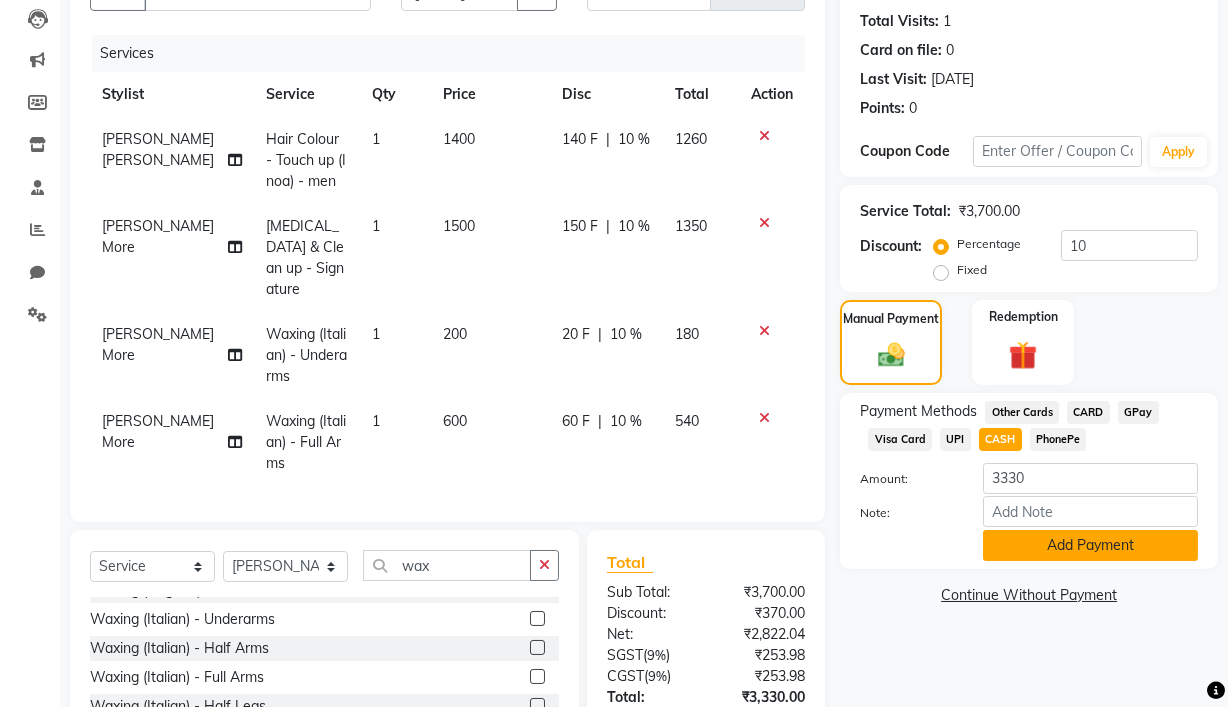 click on "Add Payment" 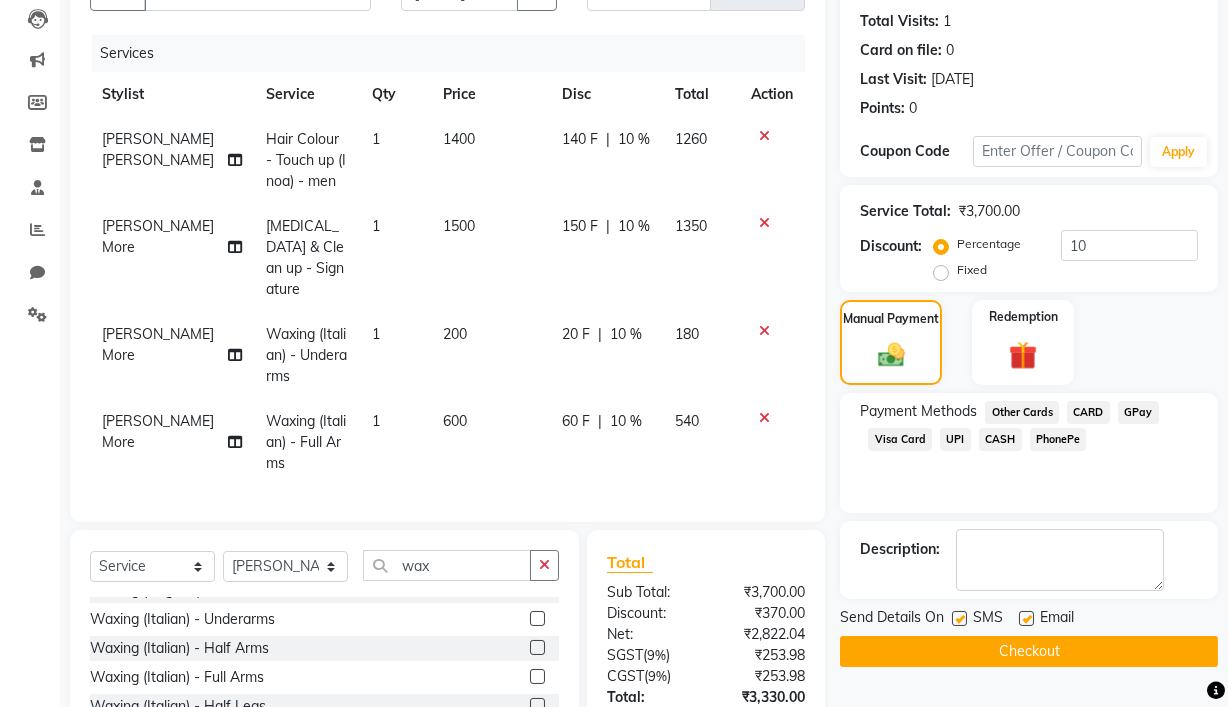 click 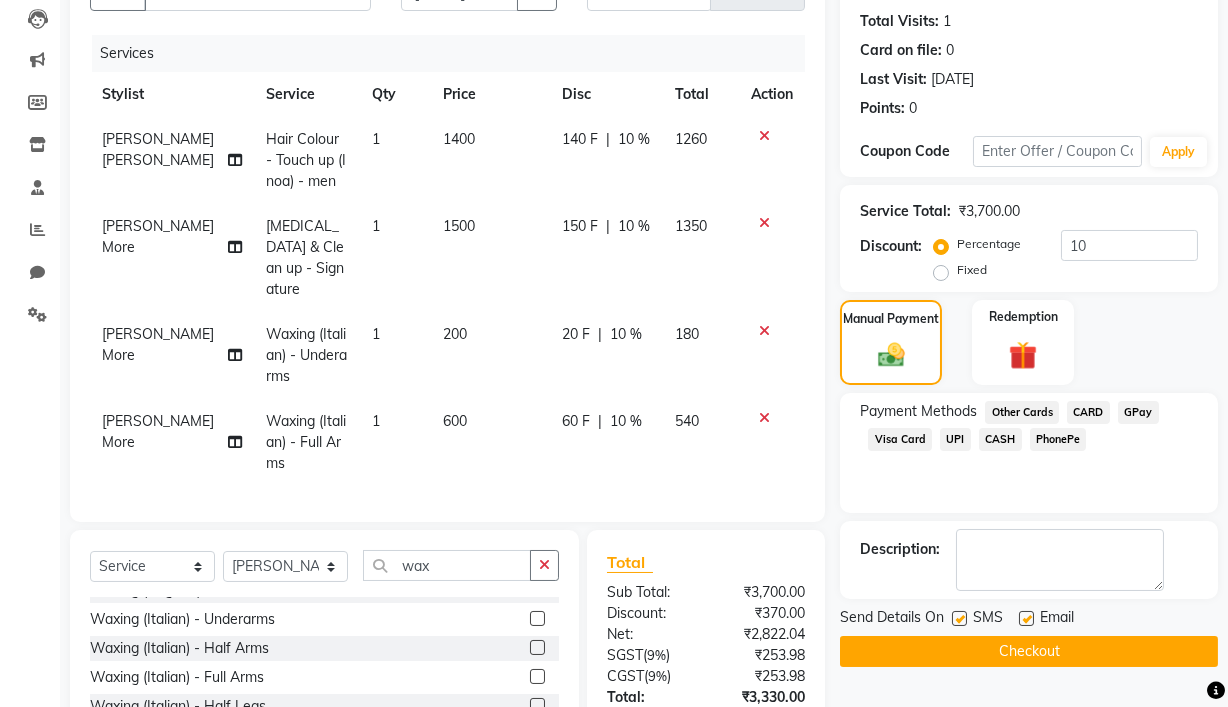 click at bounding box center [1025, 619] 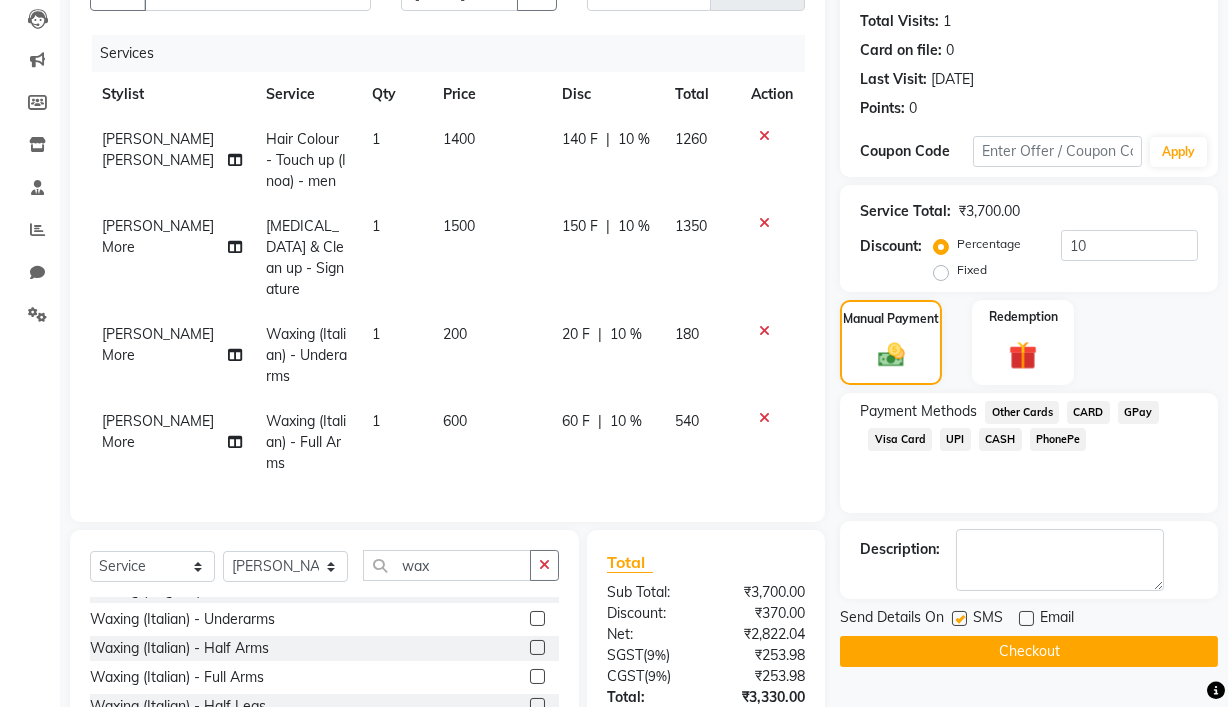 click 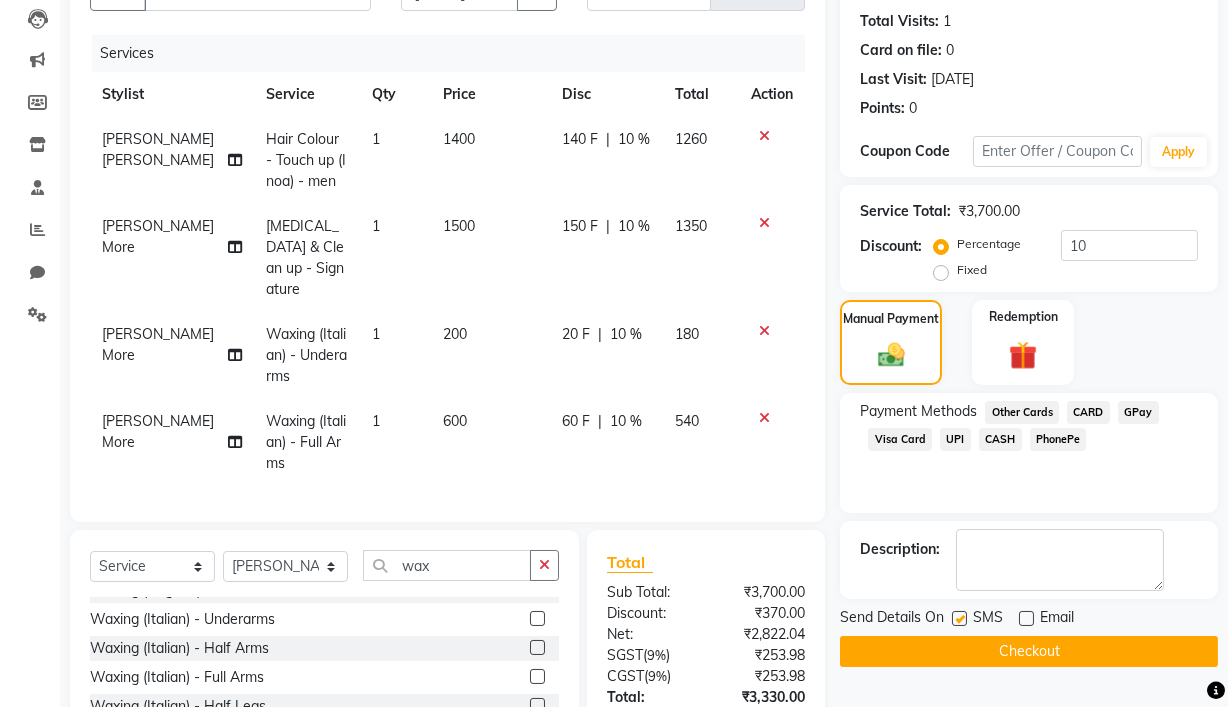 click at bounding box center [958, 619] 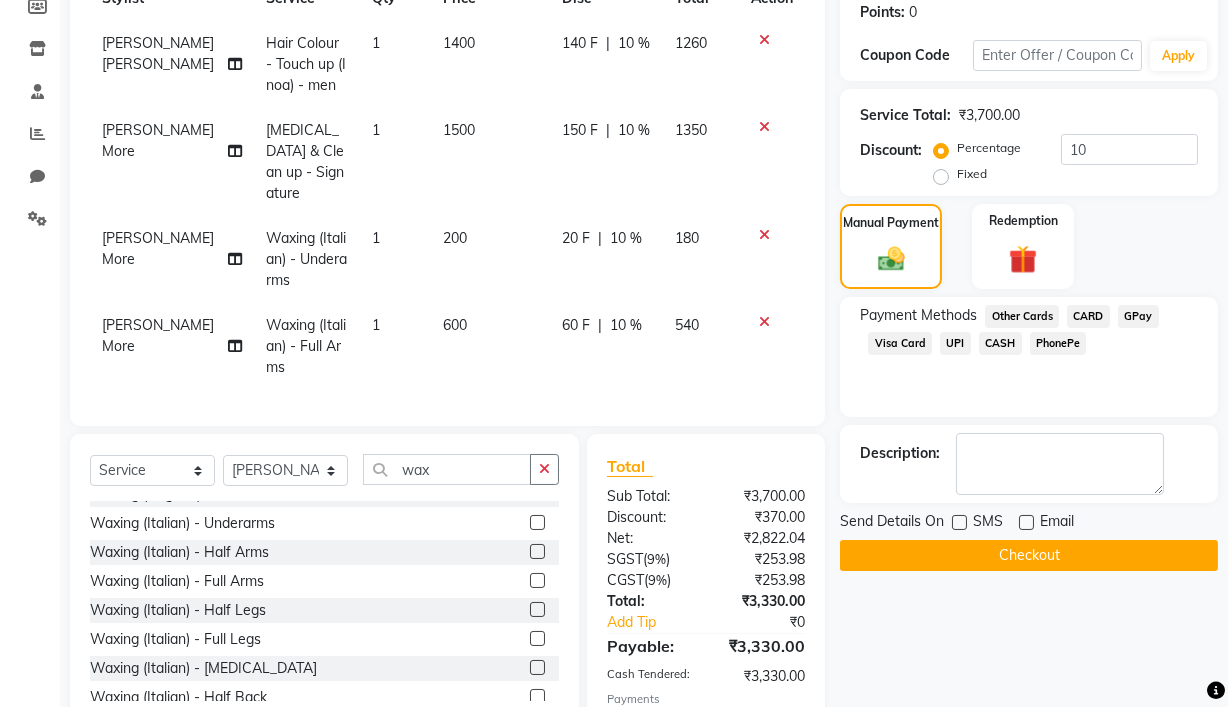 scroll, scrollTop: 434, scrollLeft: 0, axis: vertical 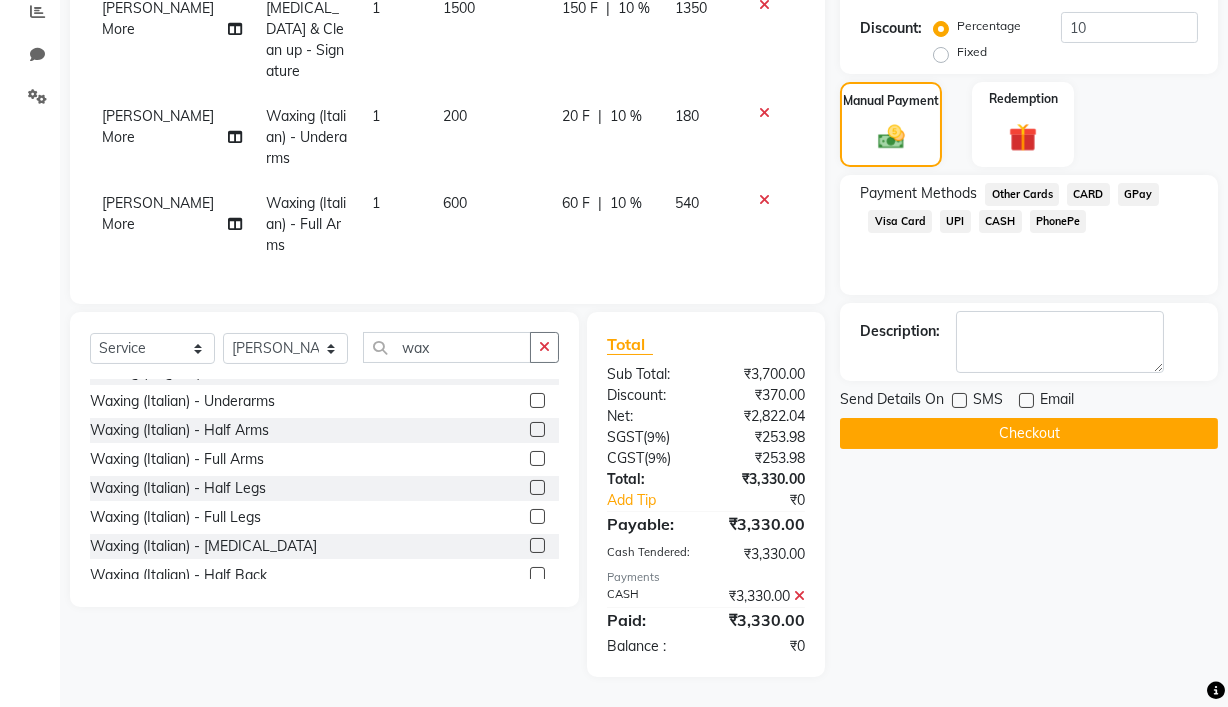 click on "₹3,330.00" 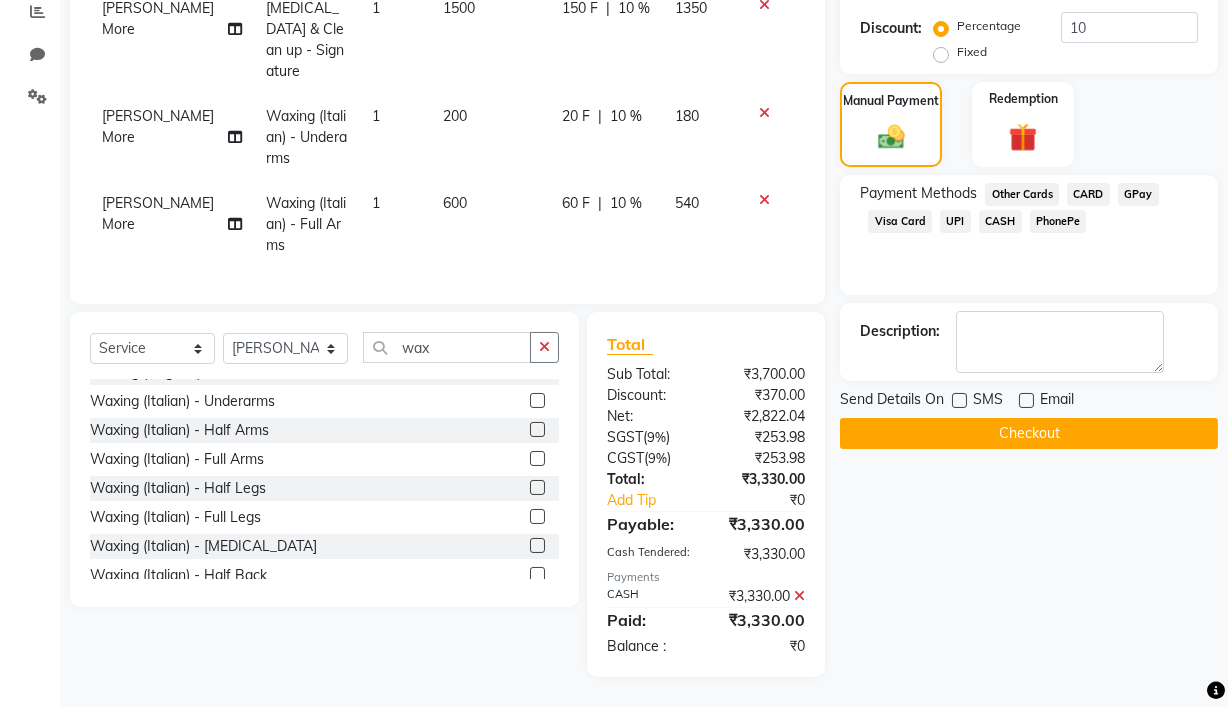 scroll, scrollTop: 363, scrollLeft: 0, axis: vertical 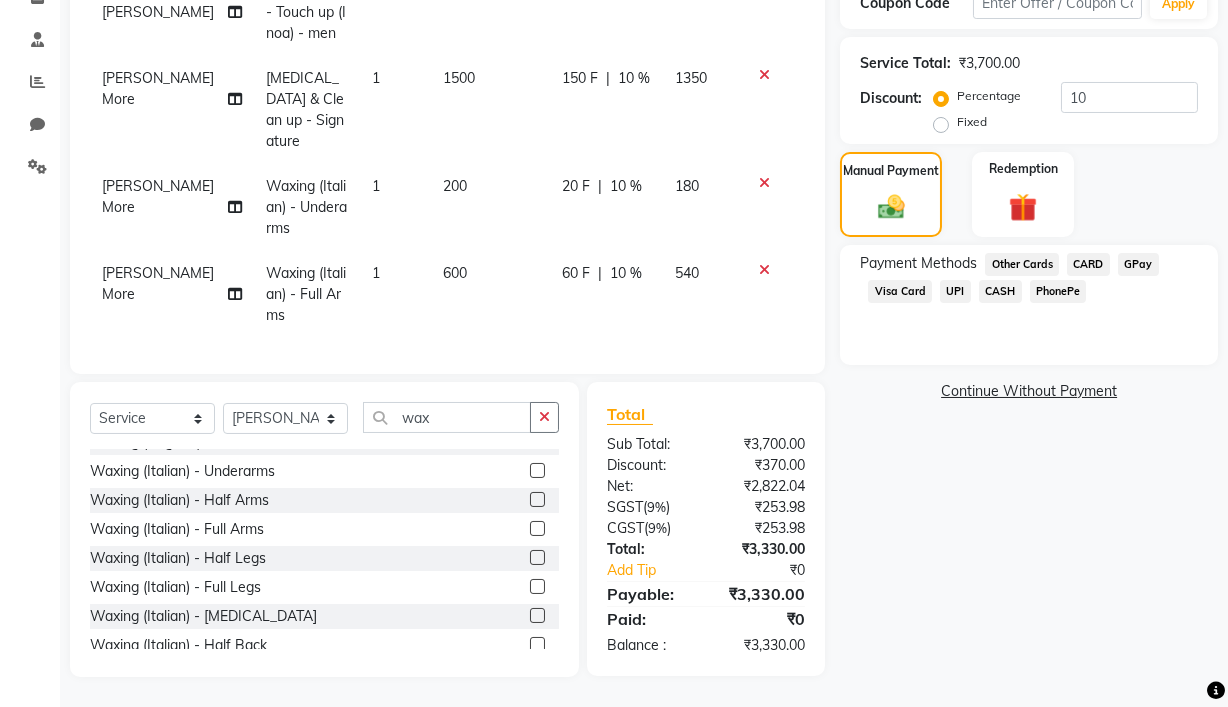 click on "CASH" 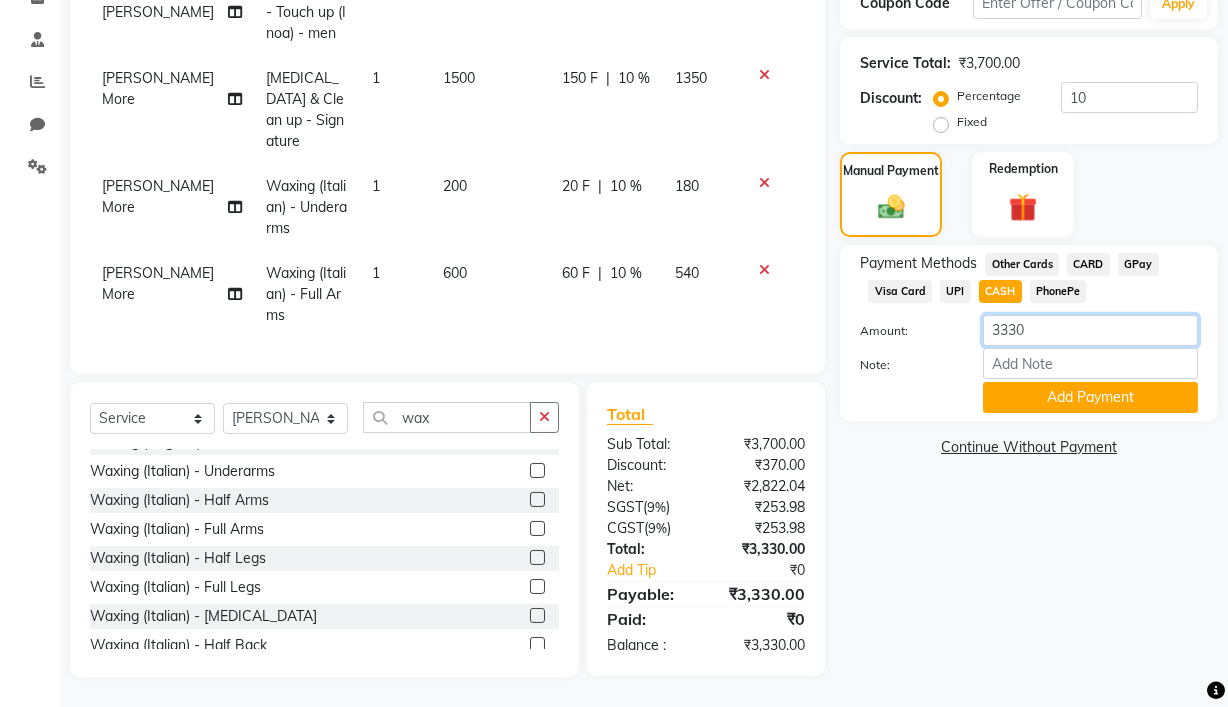 click on "3330" 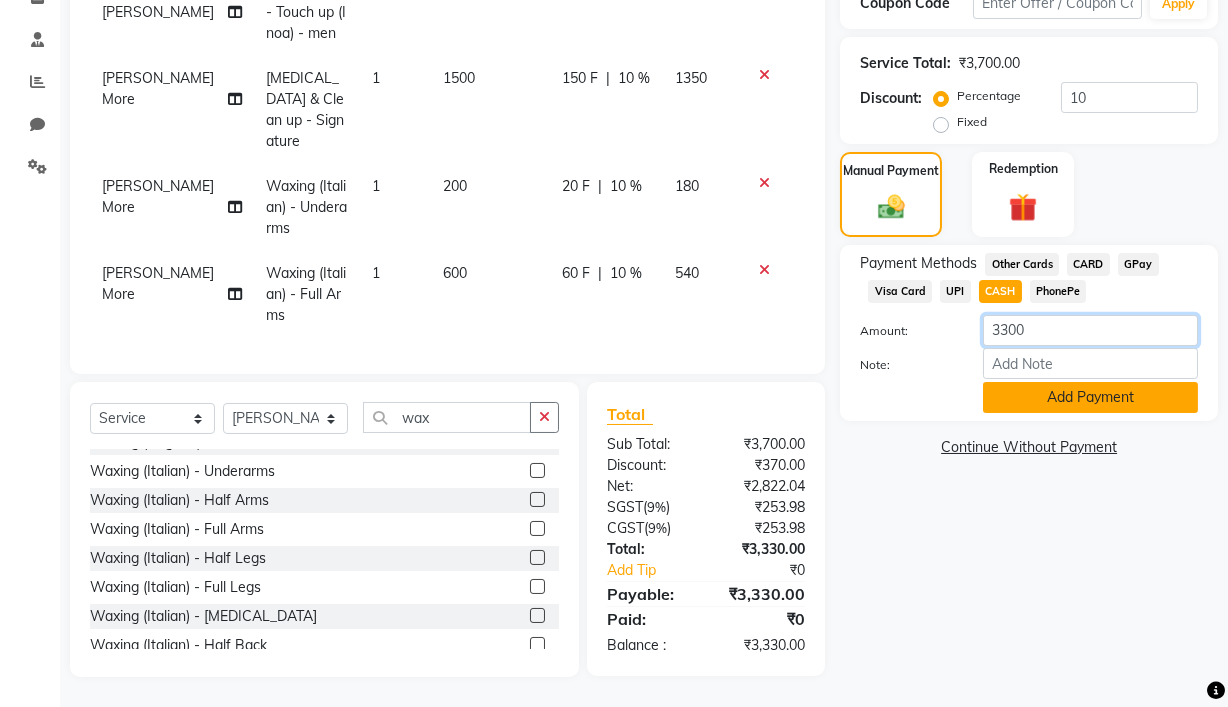 type on "3300" 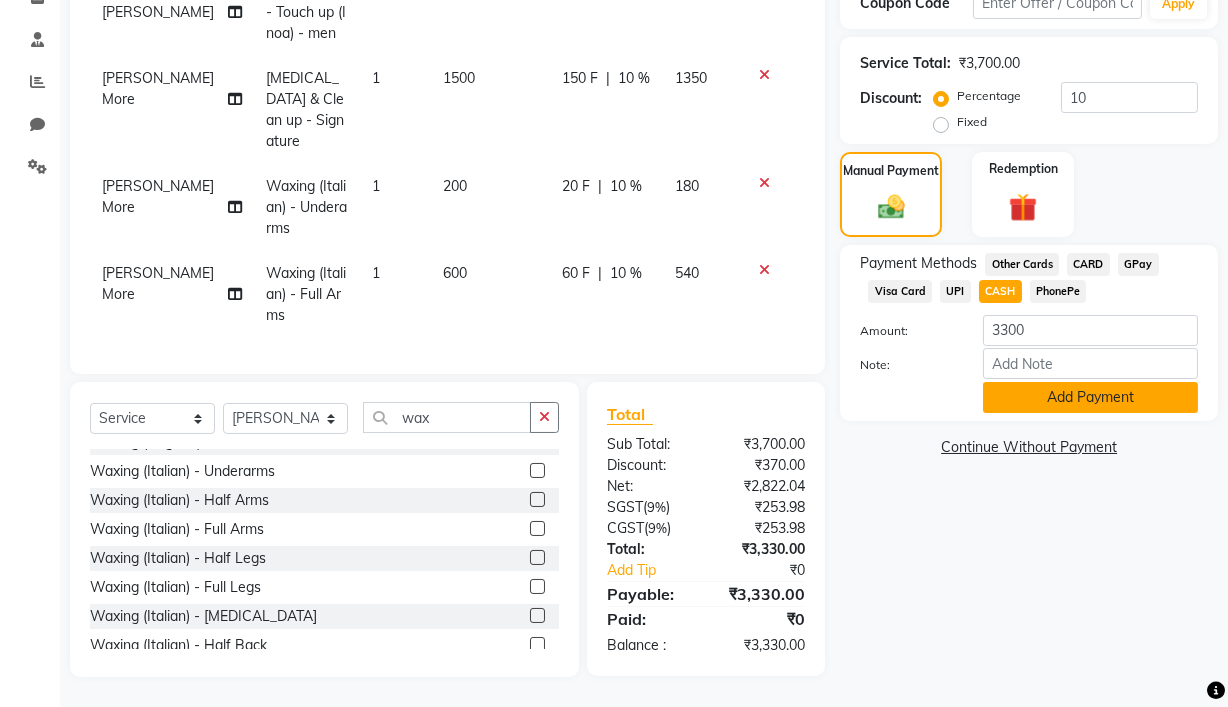 click on "Add Payment" 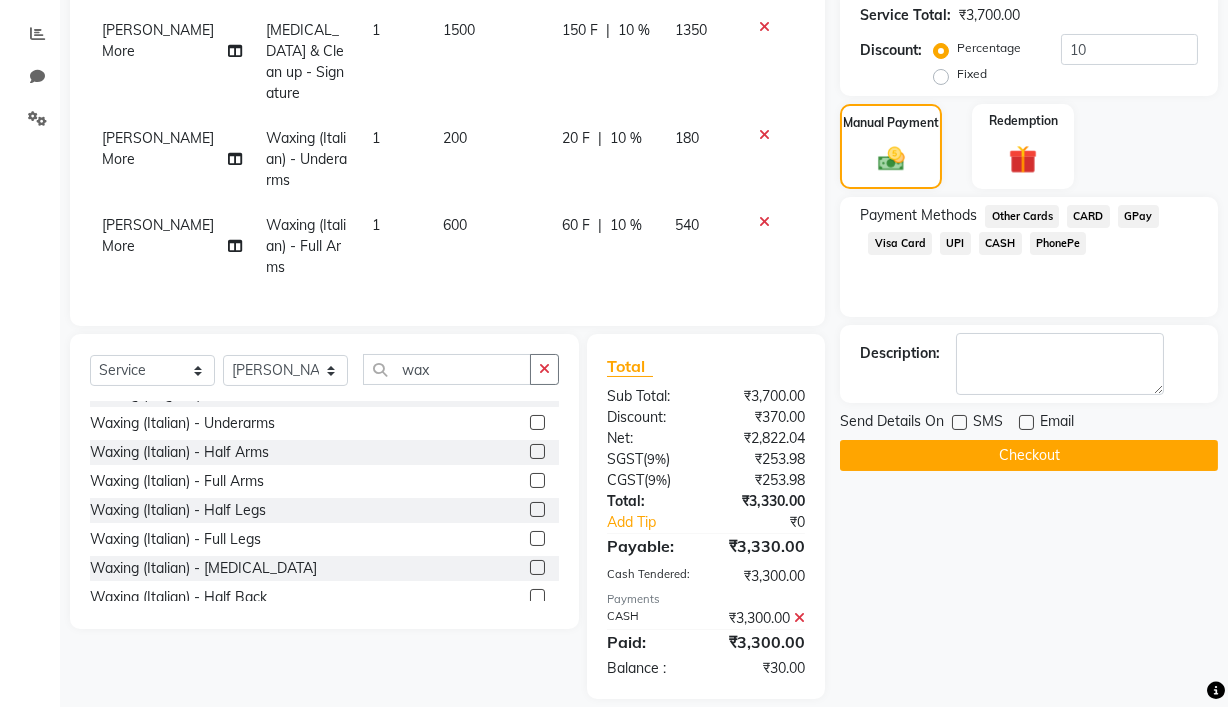 scroll, scrollTop: 434, scrollLeft: 0, axis: vertical 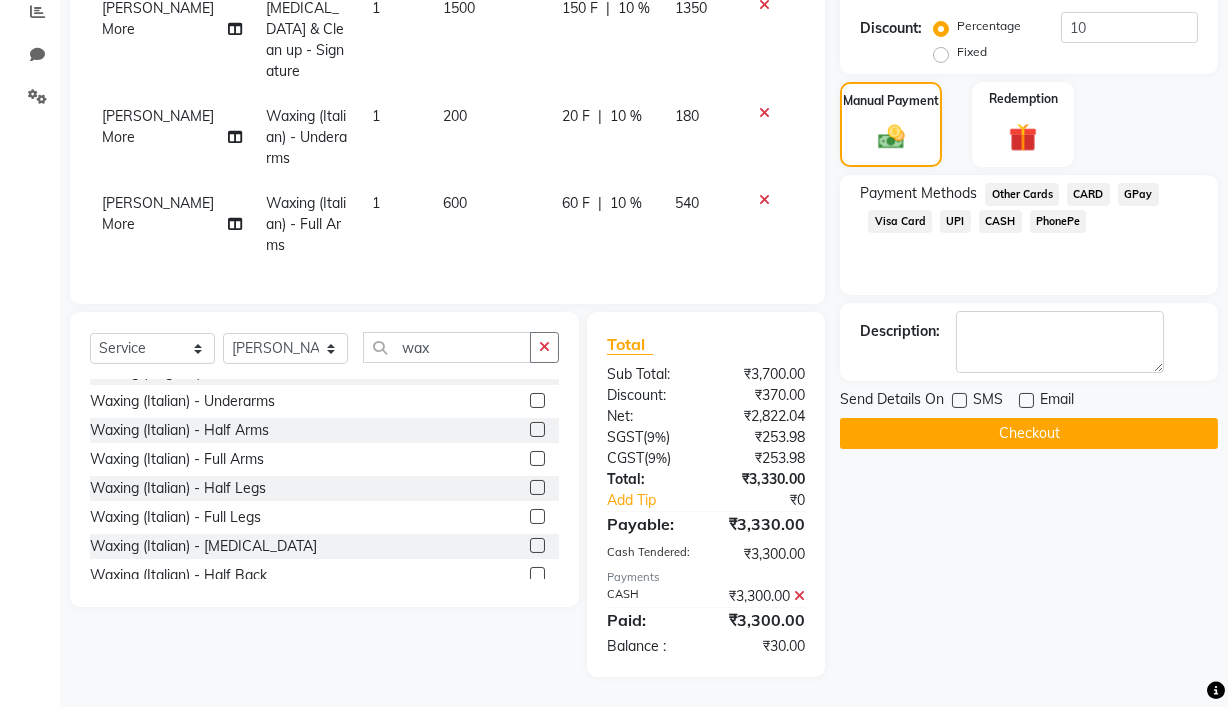 click on "Checkout" 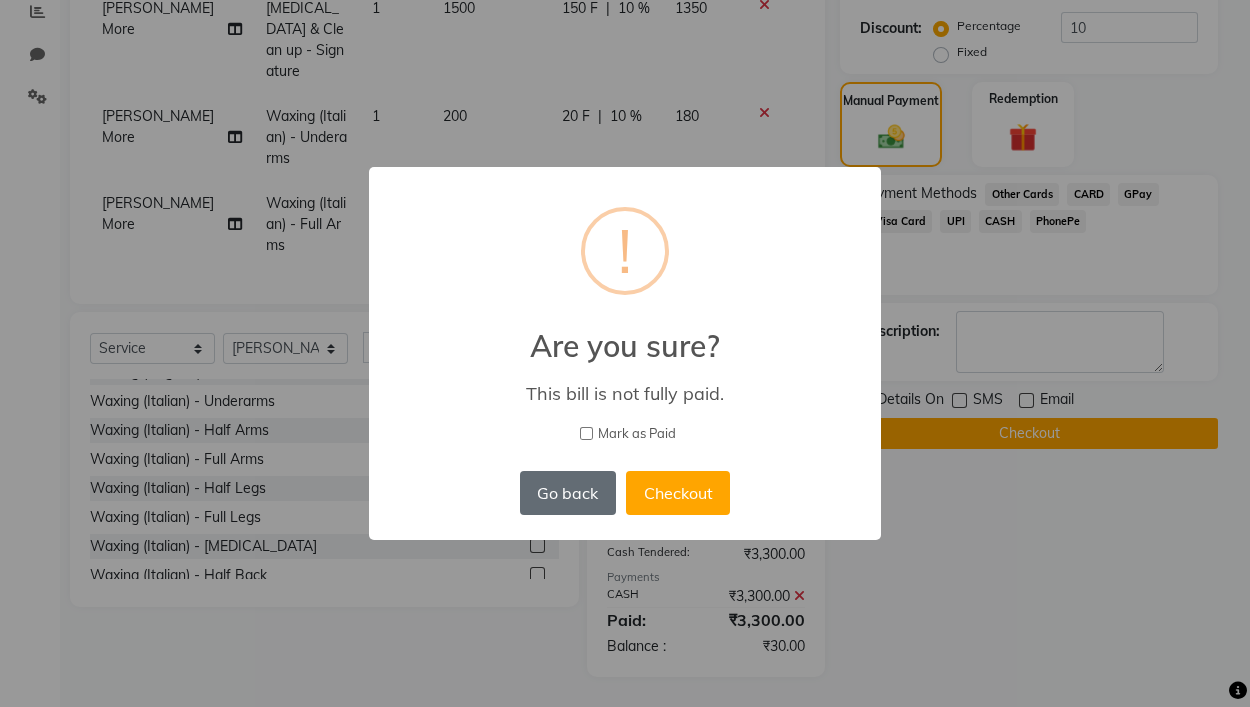 click on "Go back" at bounding box center [568, 493] 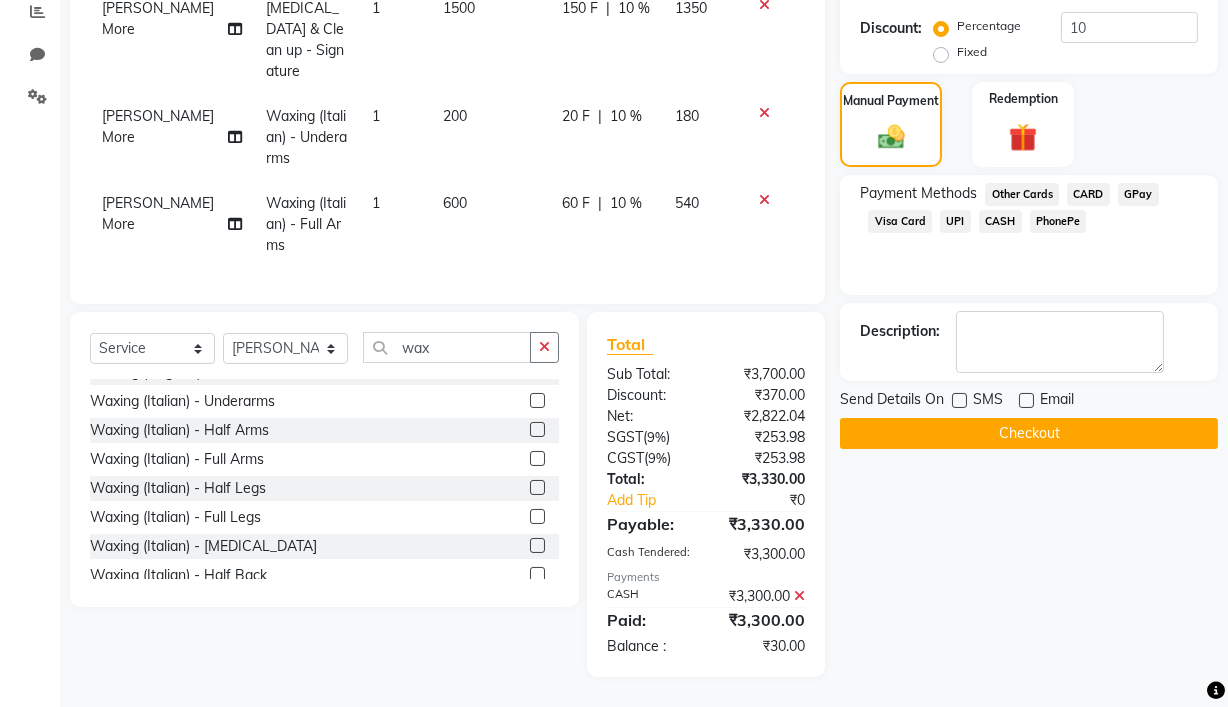 click 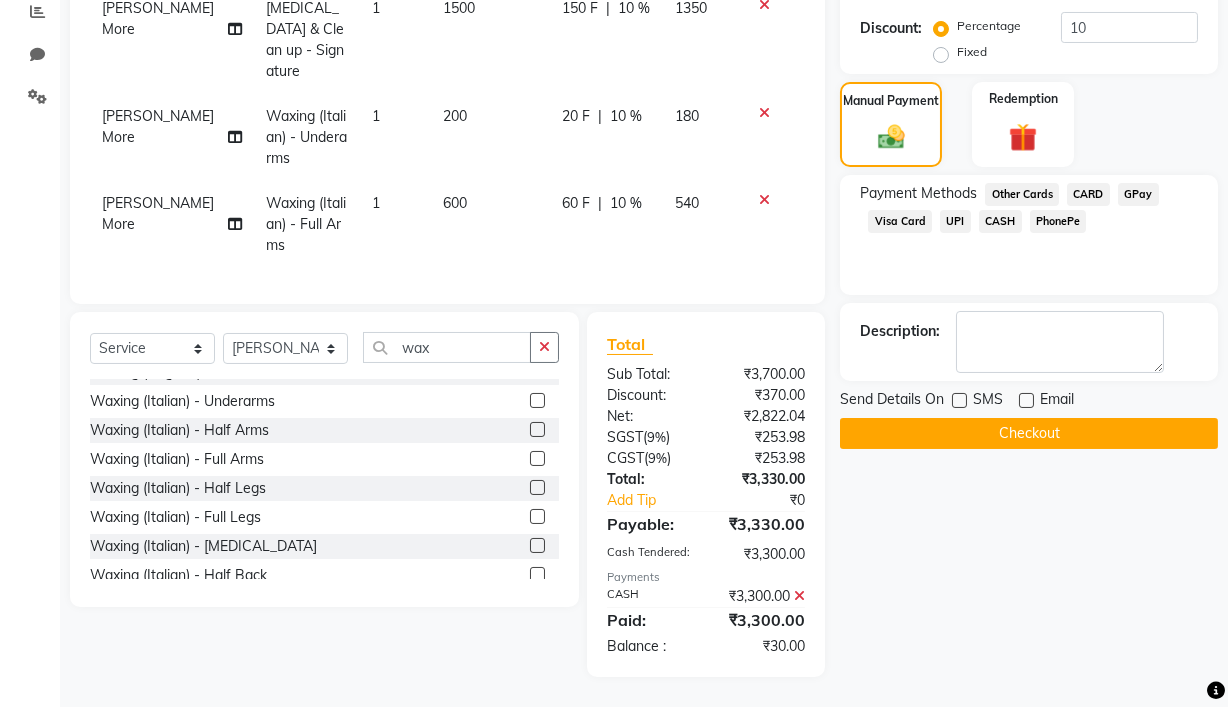 scroll, scrollTop: 363, scrollLeft: 0, axis: vertical 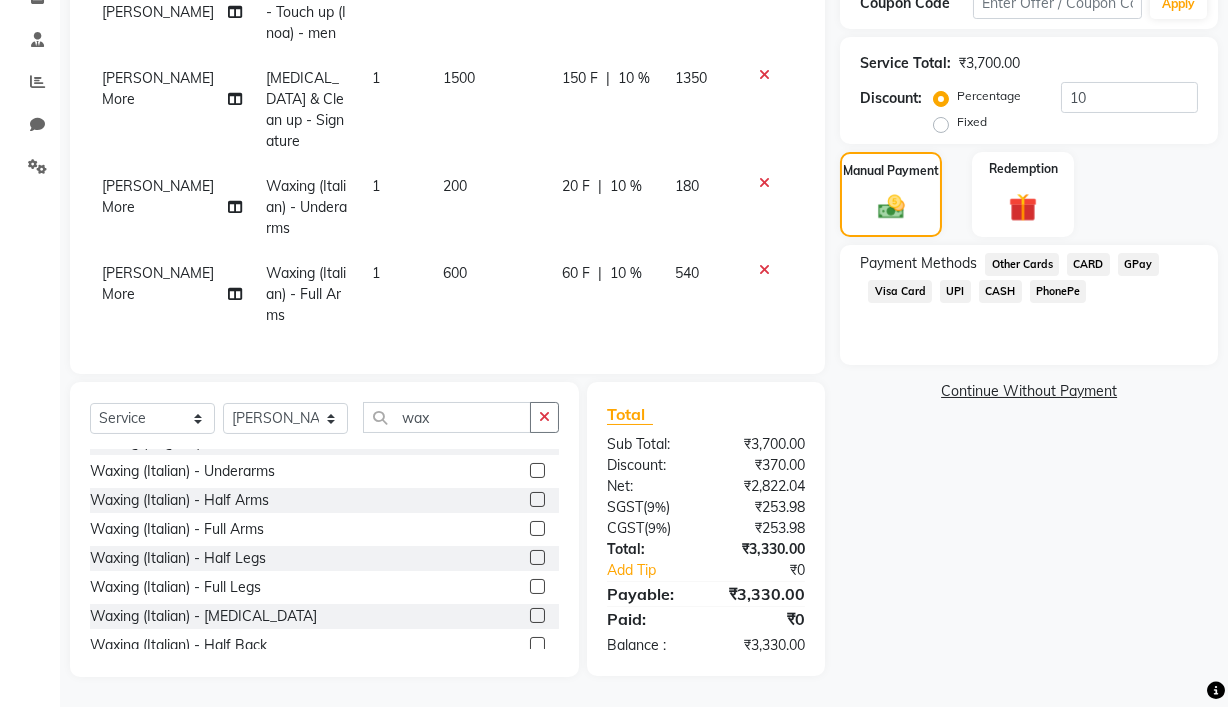 click on "CASH" 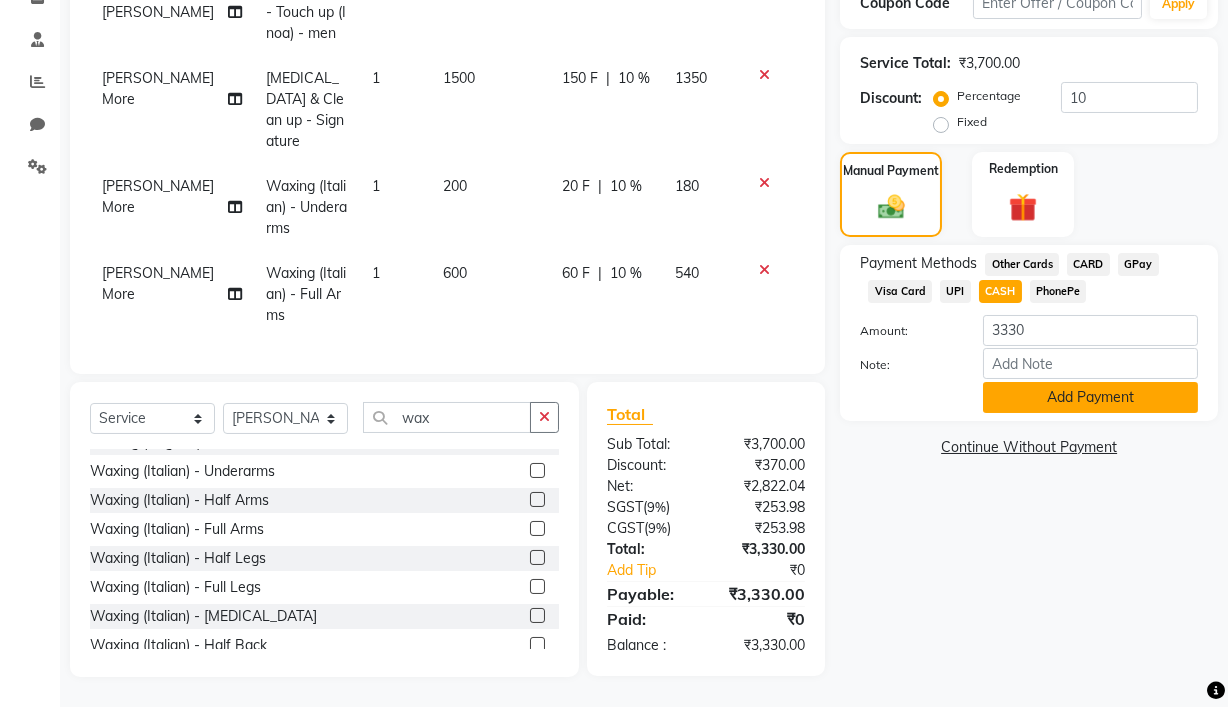 click on "Add Payment" 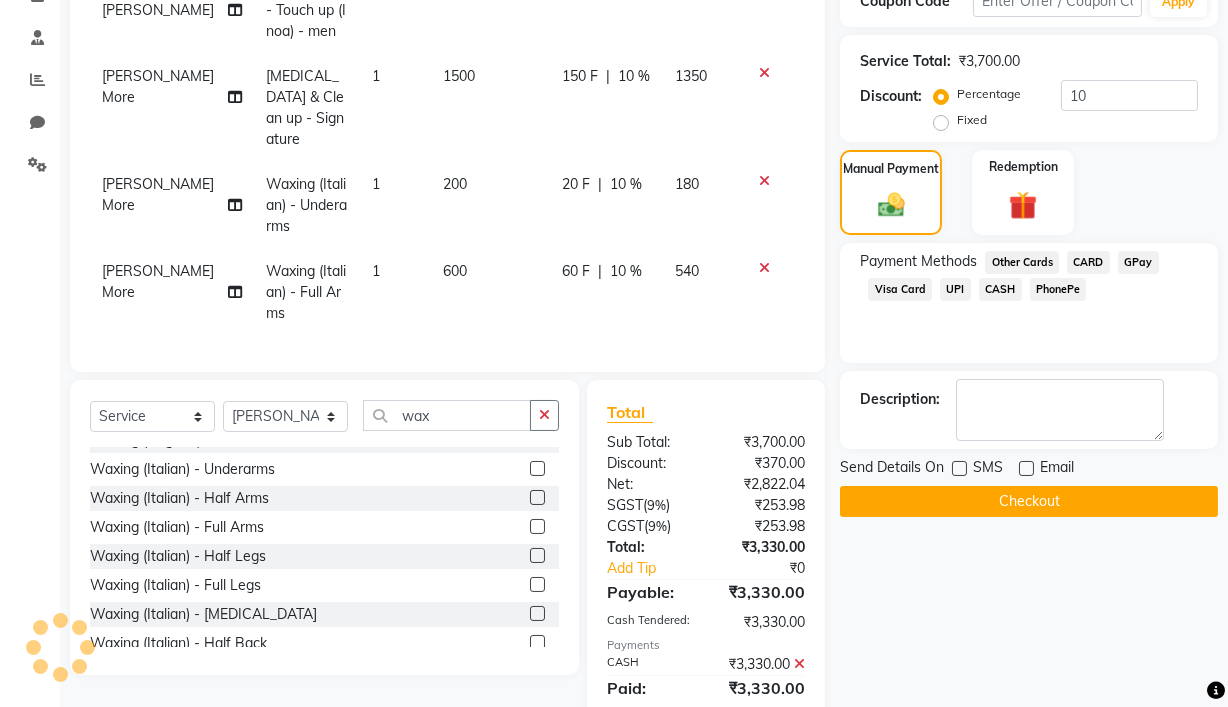 click on "Checkout" 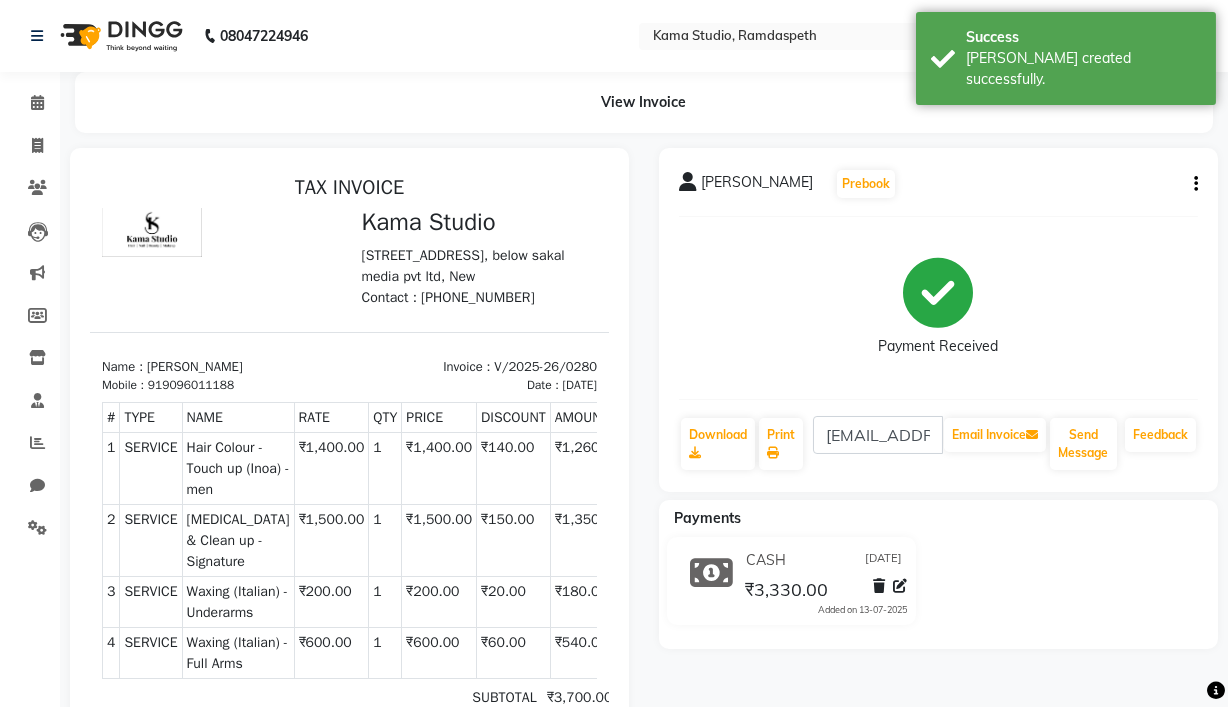 scroll, scrollTop: 0, scrollLeft: 0, axis: both 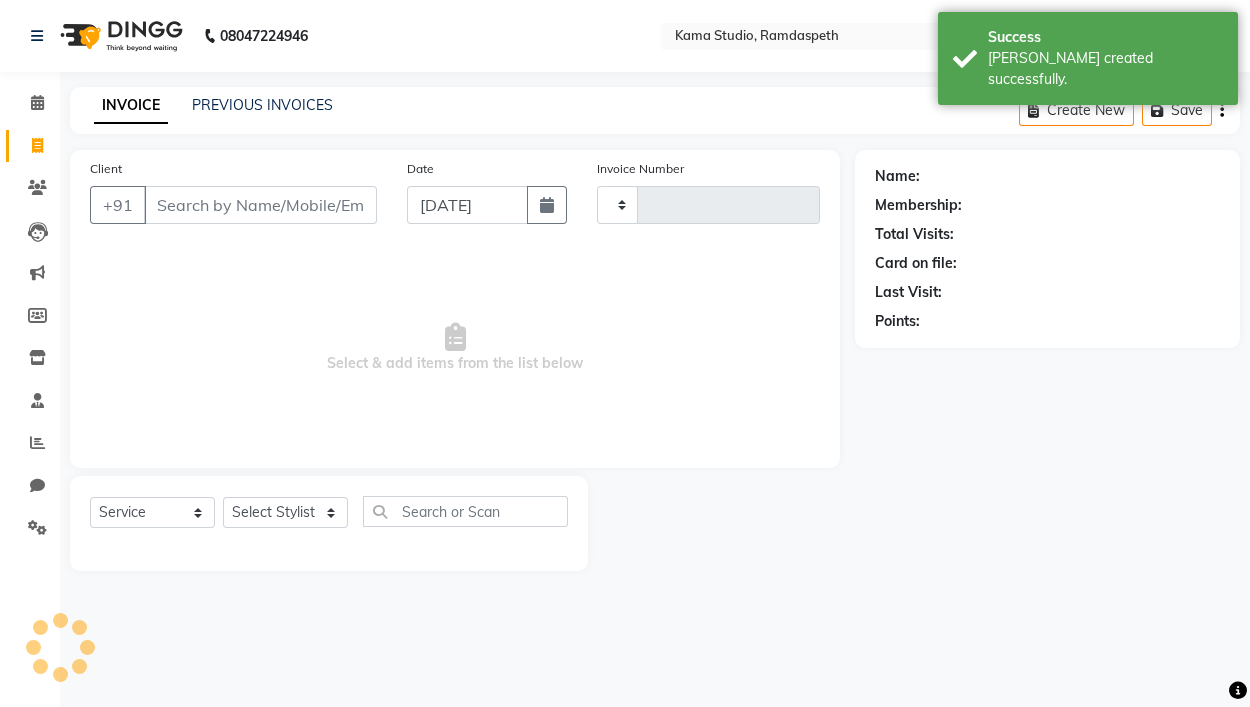 type on "0281" 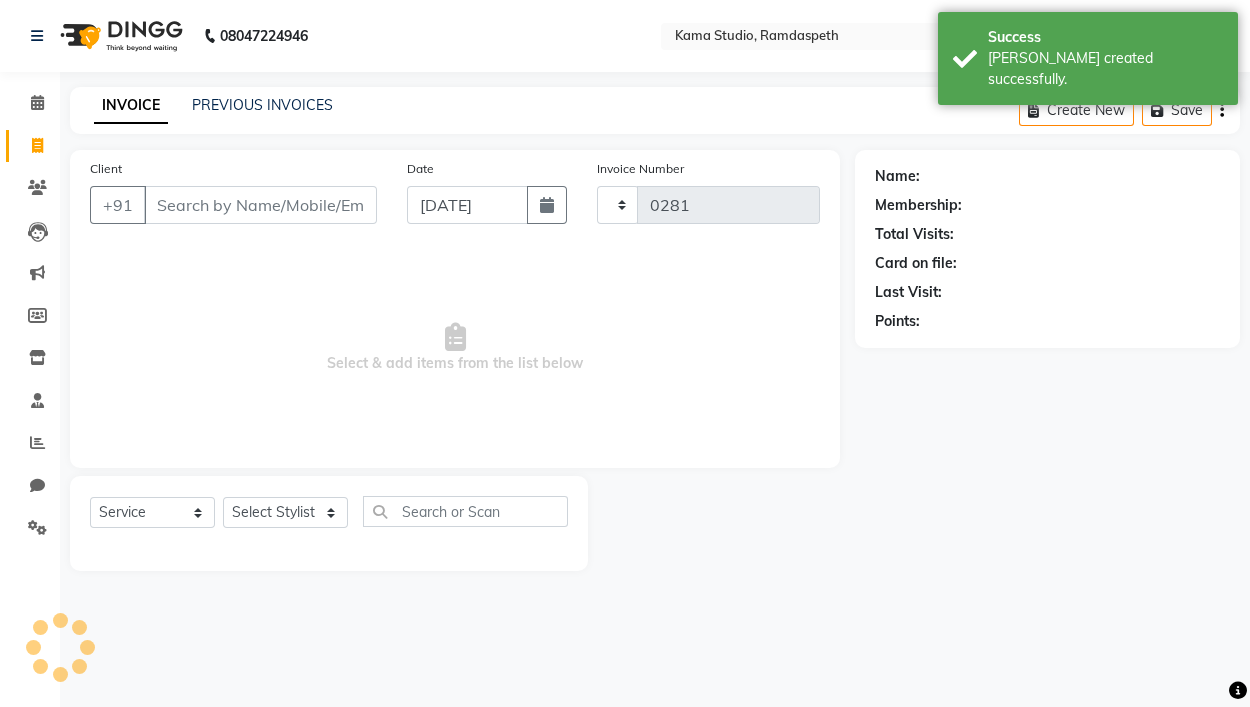 select on "7582" 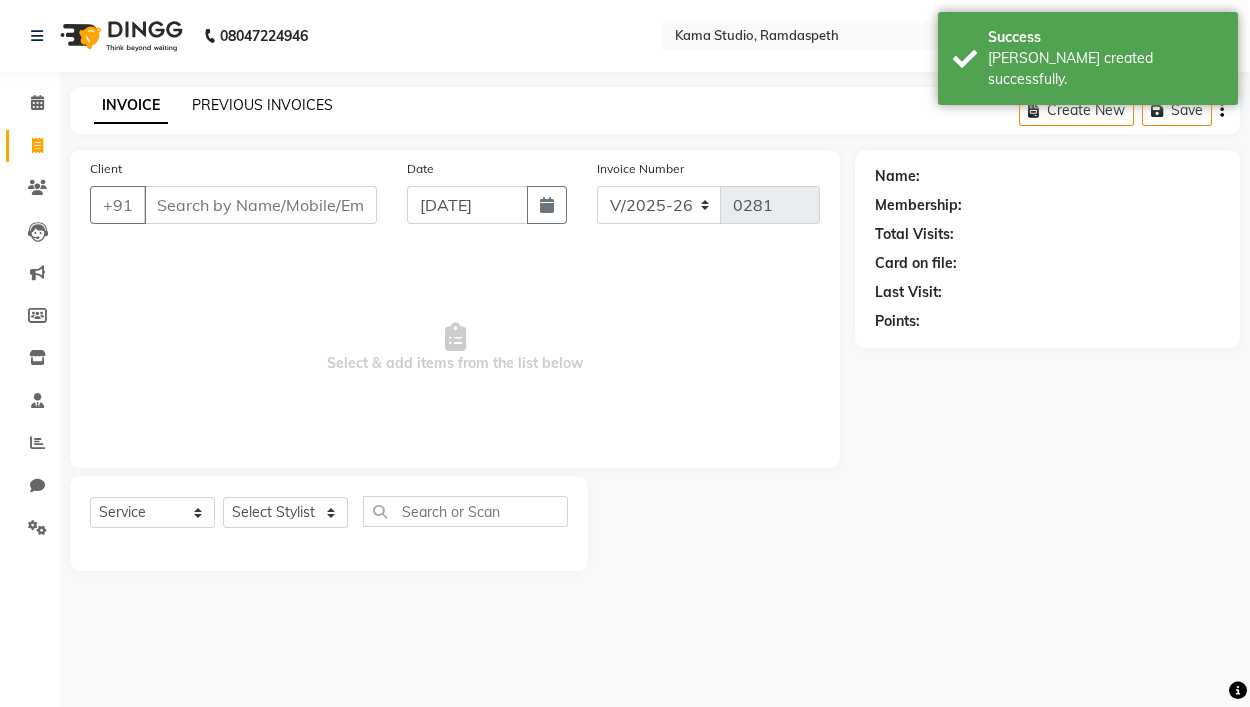 click on "PREVIOUS INVOICES" 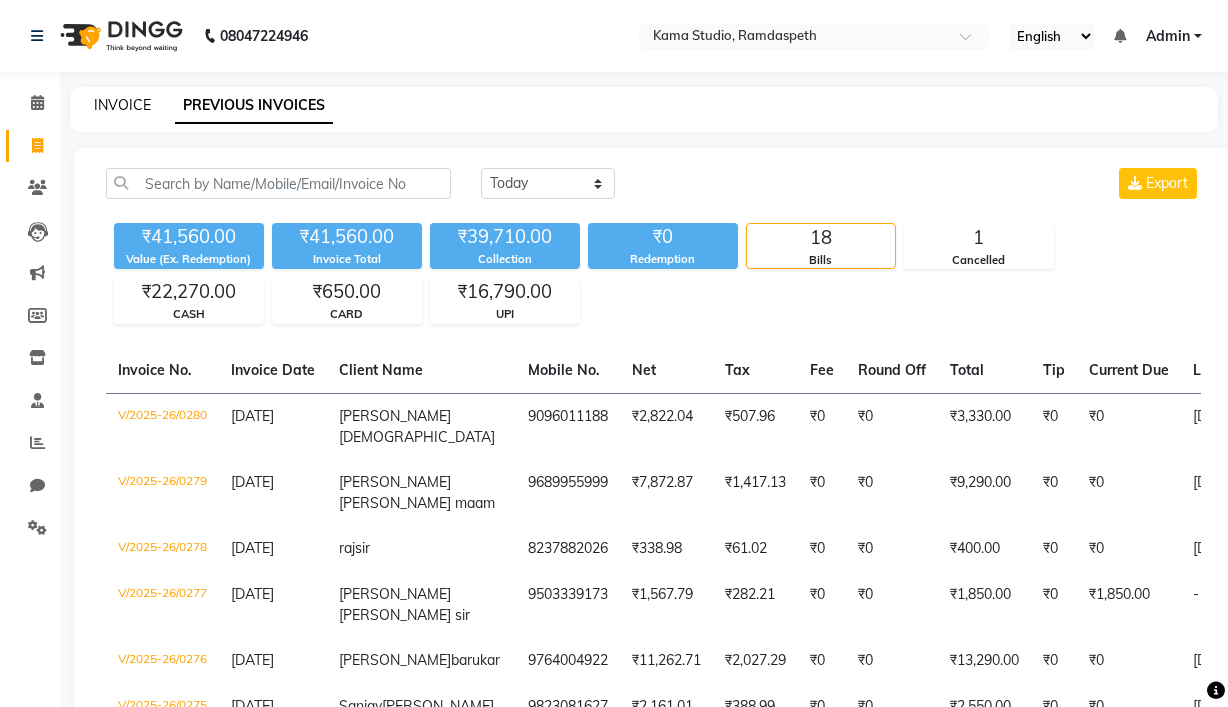 click on "INVOICE" 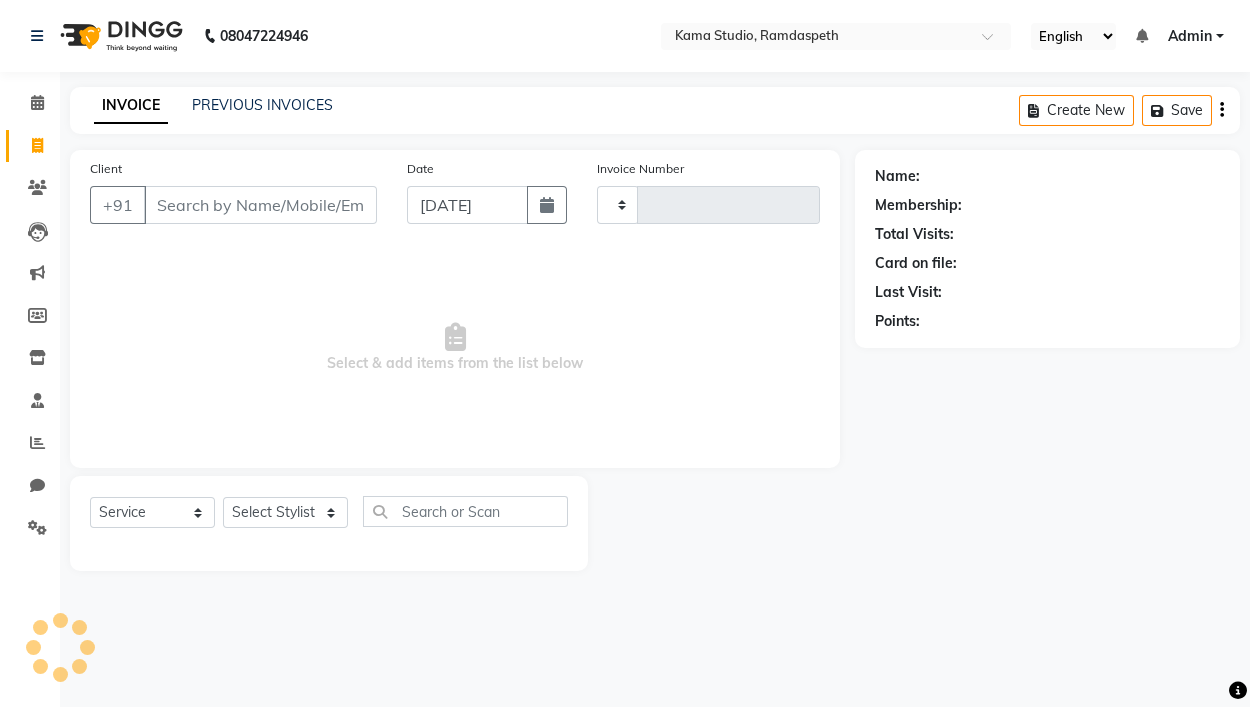 type on "0281" 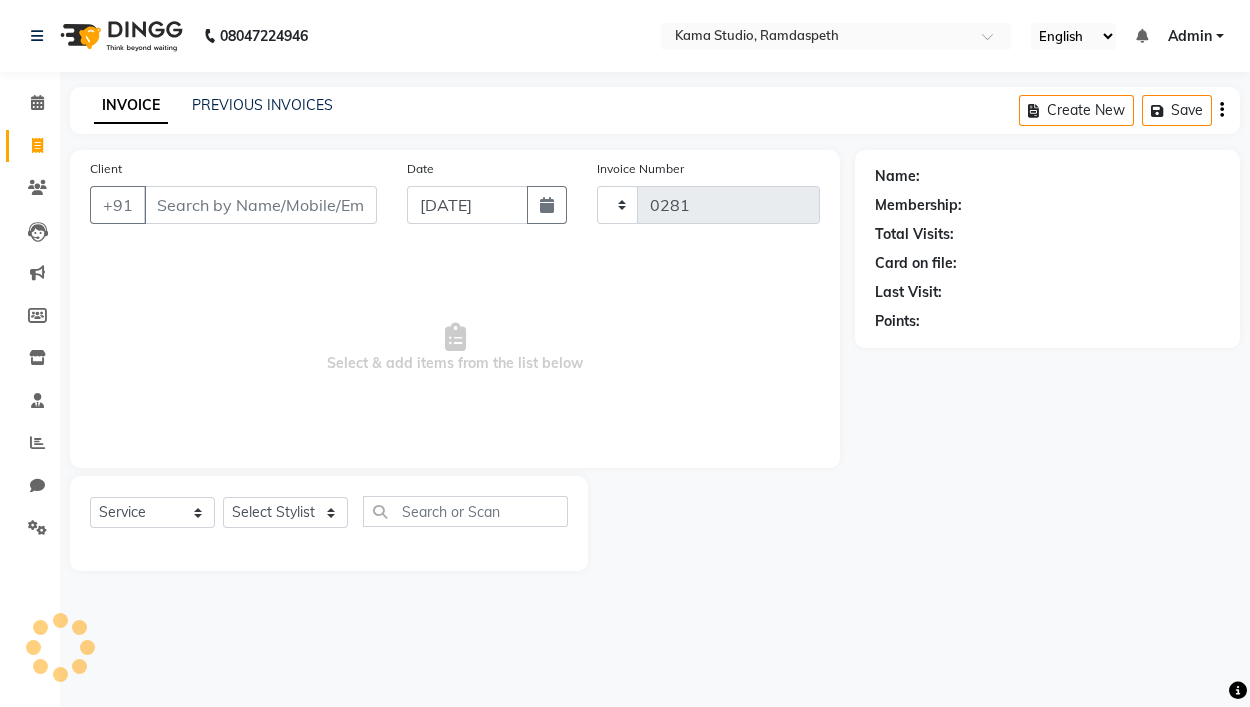 select on "7582" 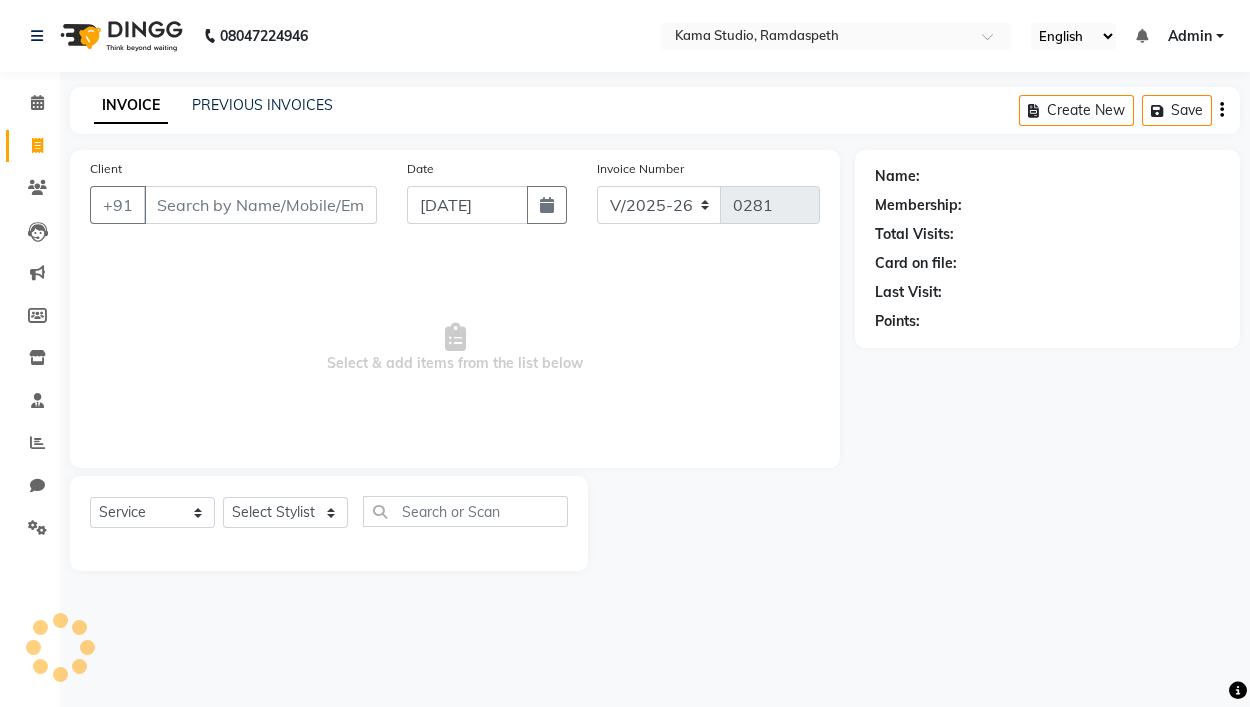 click on "Client" at bounding box center [260, 205] 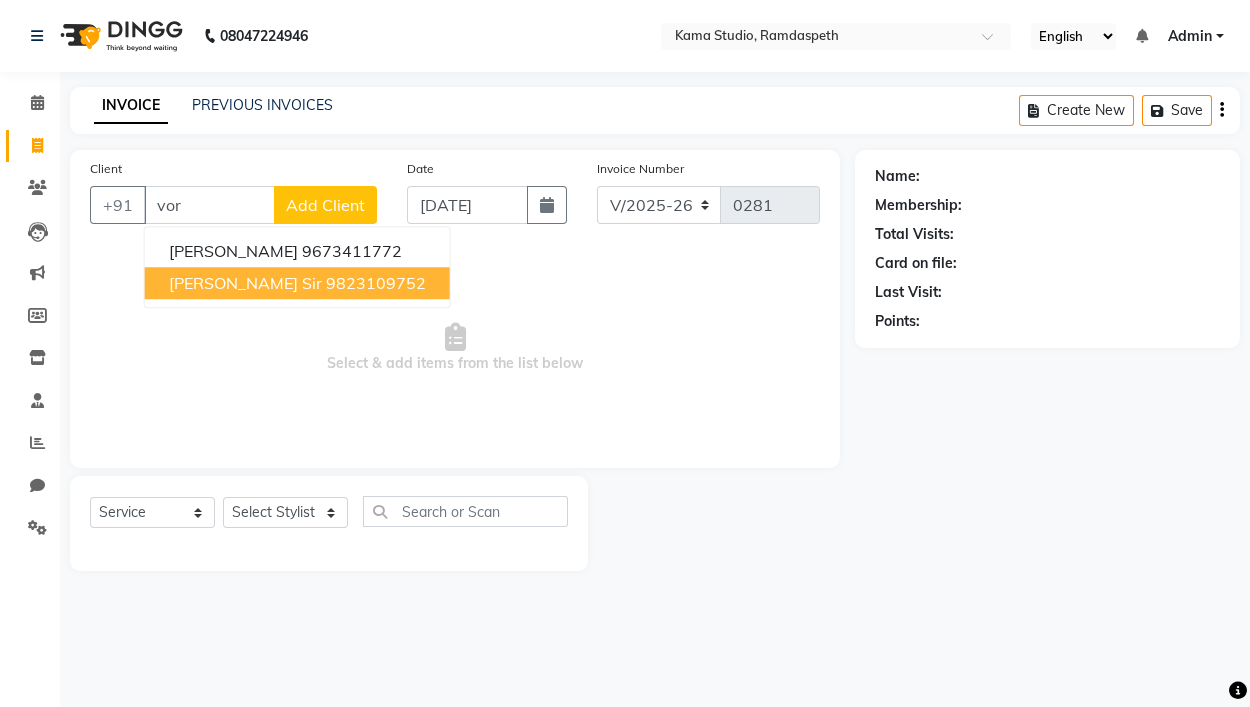 click on "Vipul Vora Sir" at bounding box center [245, 283] 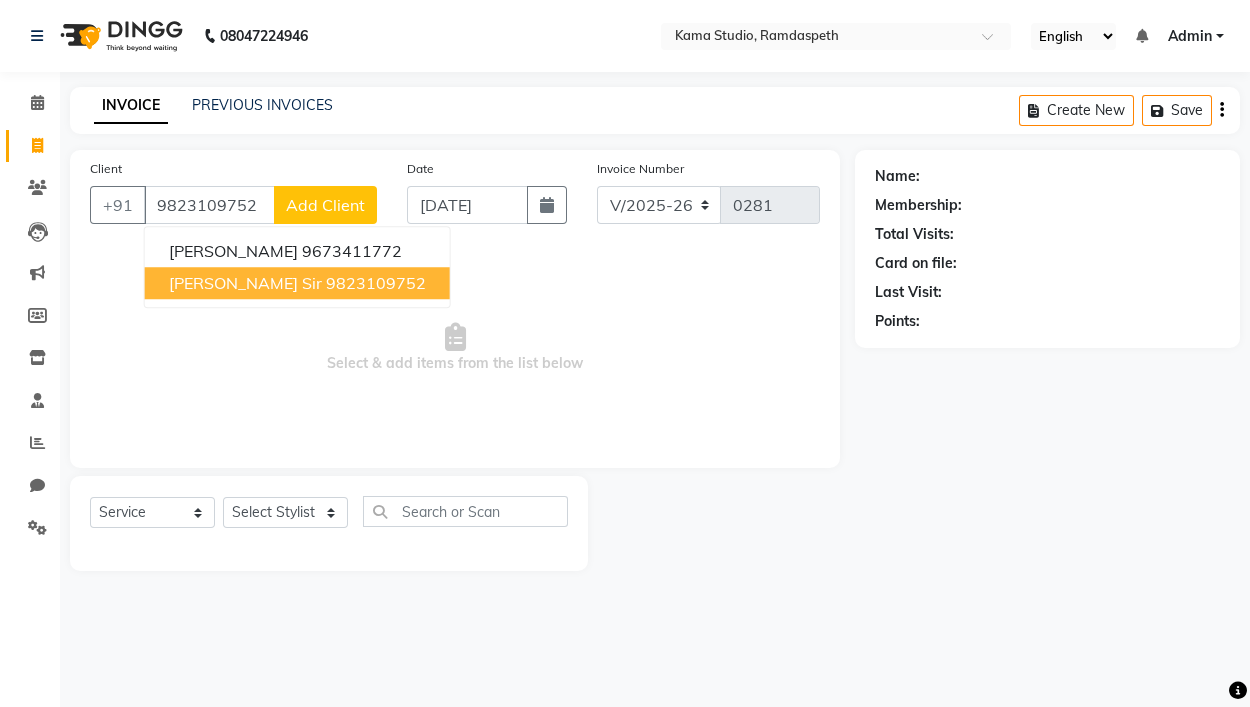 type on "9823109752" 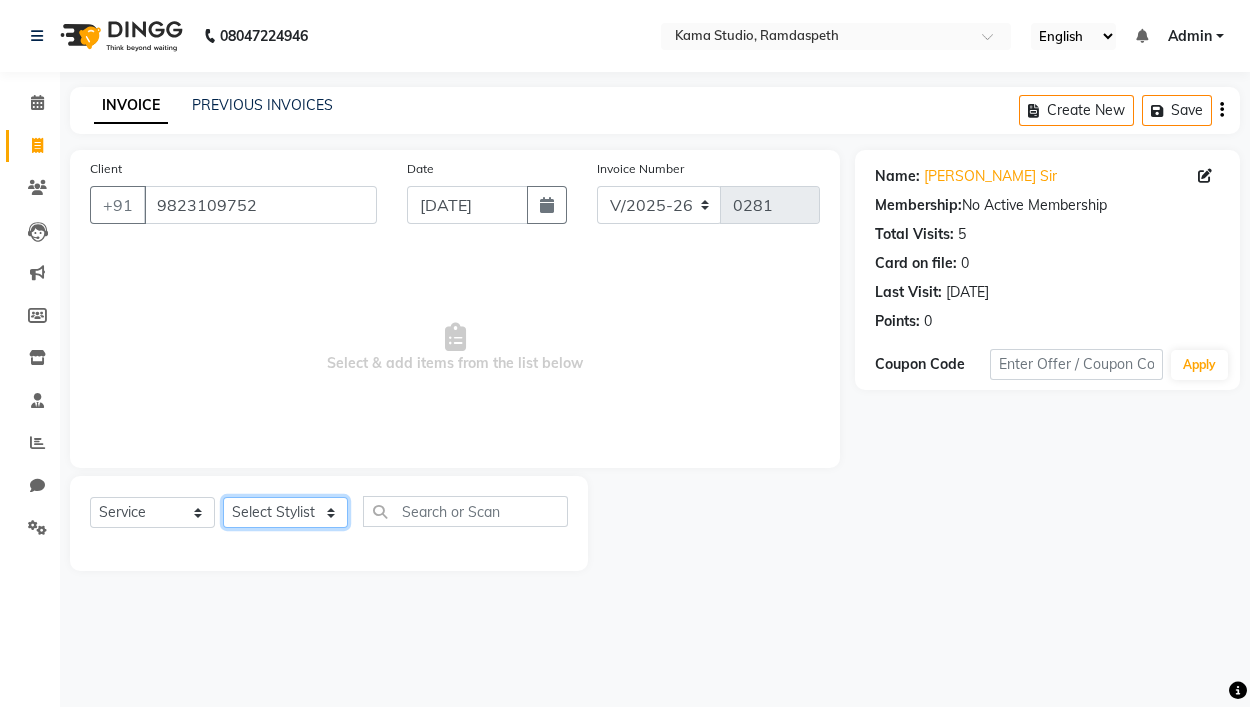 click on "Select Stylist Ajay Pal amol ramteke Ankit Dhawariya Sir ashis rajbanshi Devendra Dhawariya Sir Jay JAYANT VINOD CHINCHULKAR kishor  jambulkar Prajakta Ujjenkar Priya Gadge rinkku thakur  Sandeep Ugawakar Sangeeta Didi trupti rawale Vaishali More Varsha guru" 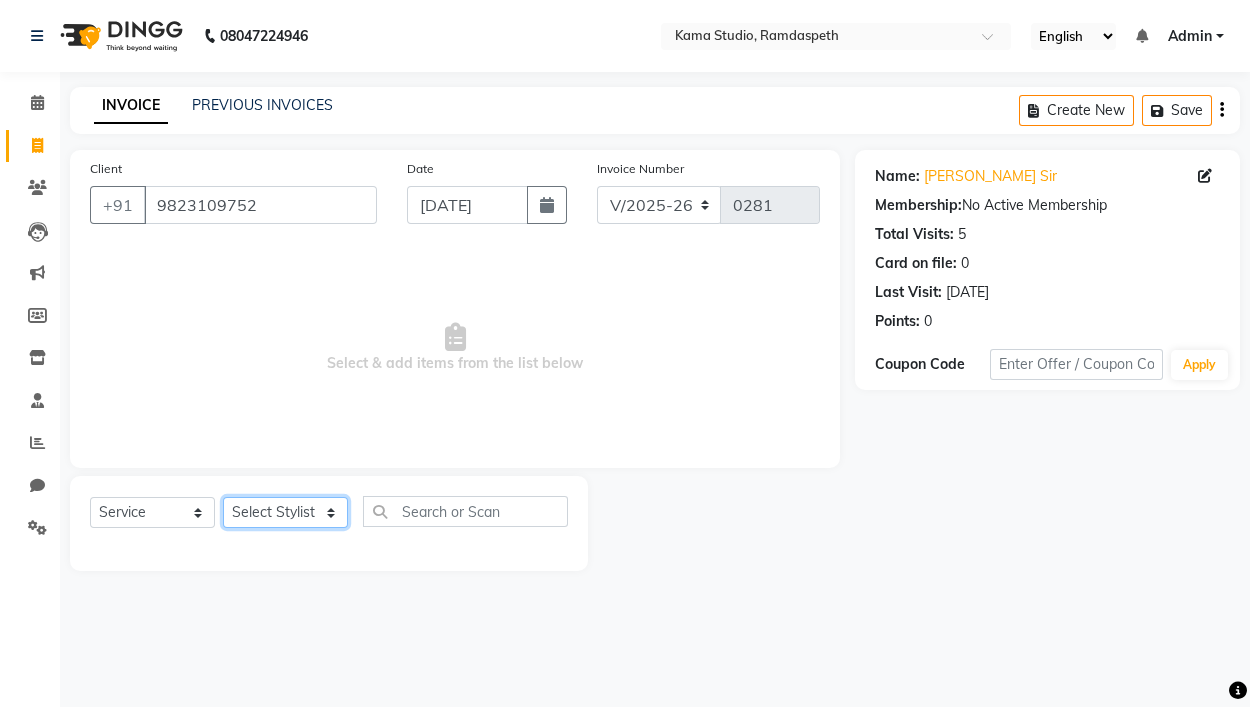 select on "81212" 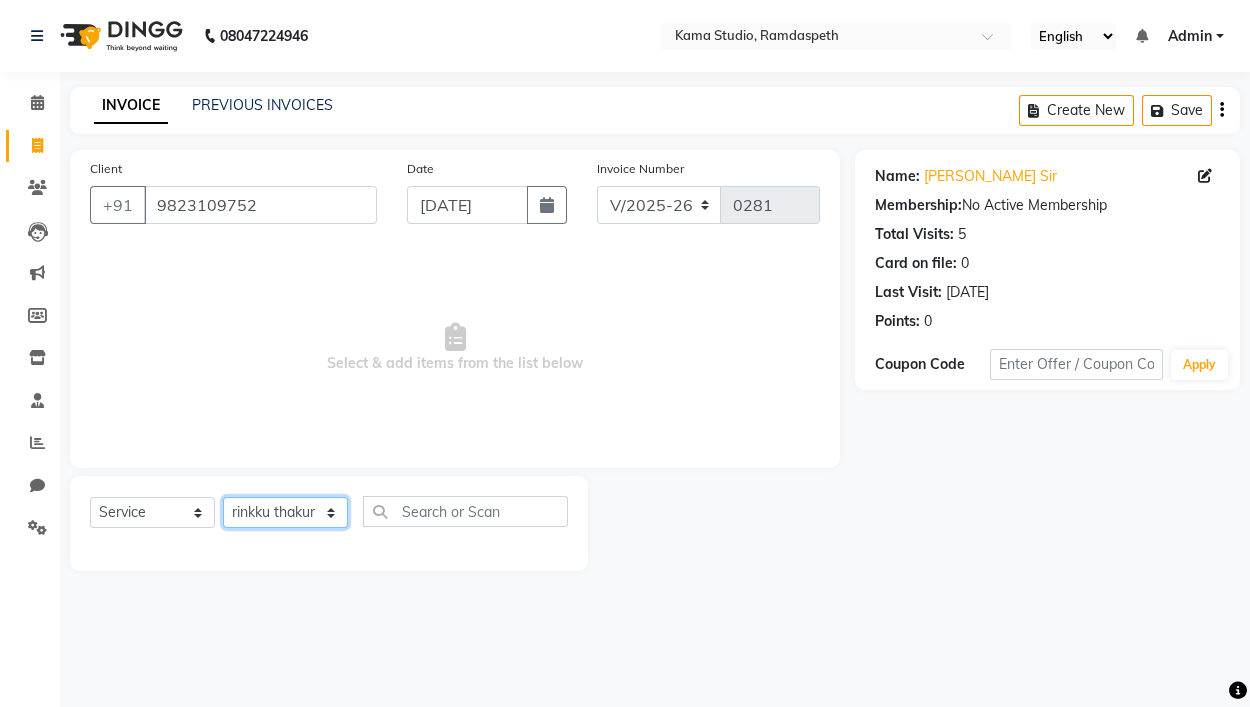 click on "Select Stylist Ajay Pal amol ramteke Ankit Dhawariya Sir ashis rajbanshi Devendra Dhawariya Sir Jay JAYANT VINOD CHINCHULKAR kishor  jambulkar Prajakta Ujjenkar Priya Gadge rinkku thakur  Sandeep Ugawakar Sangeeta Didi trupti rawale Vaishali More Varsha guru" 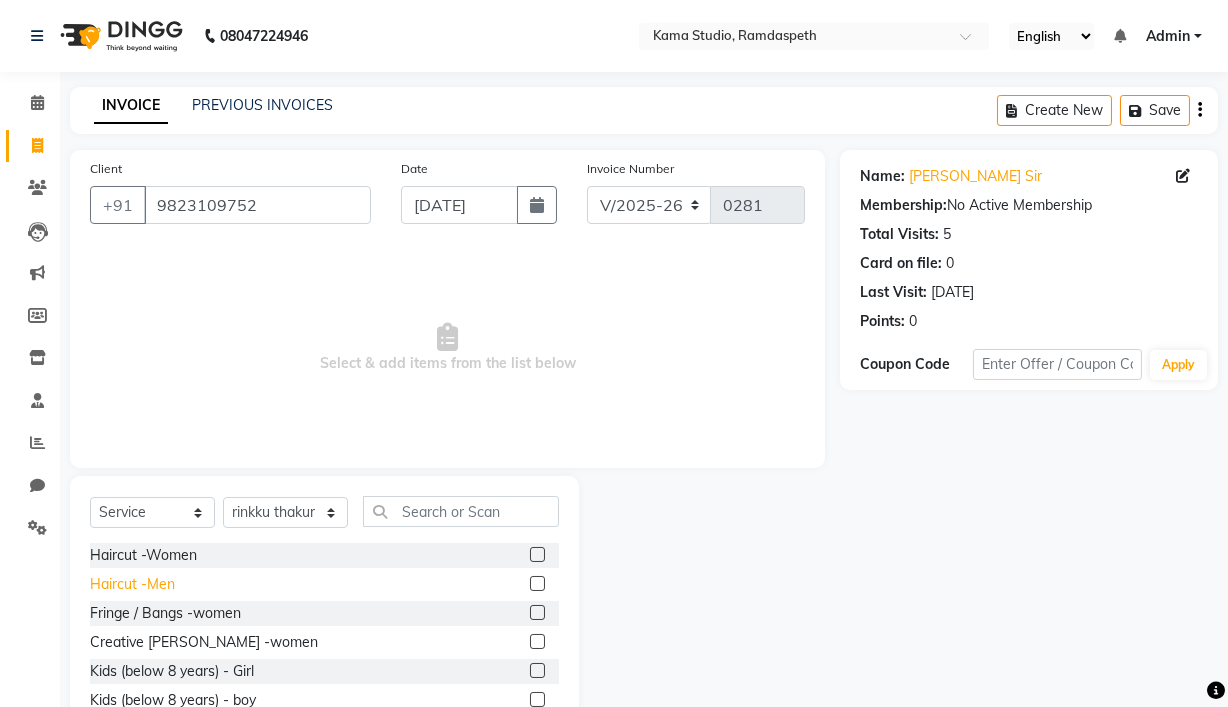 click on "Haircut -Men" 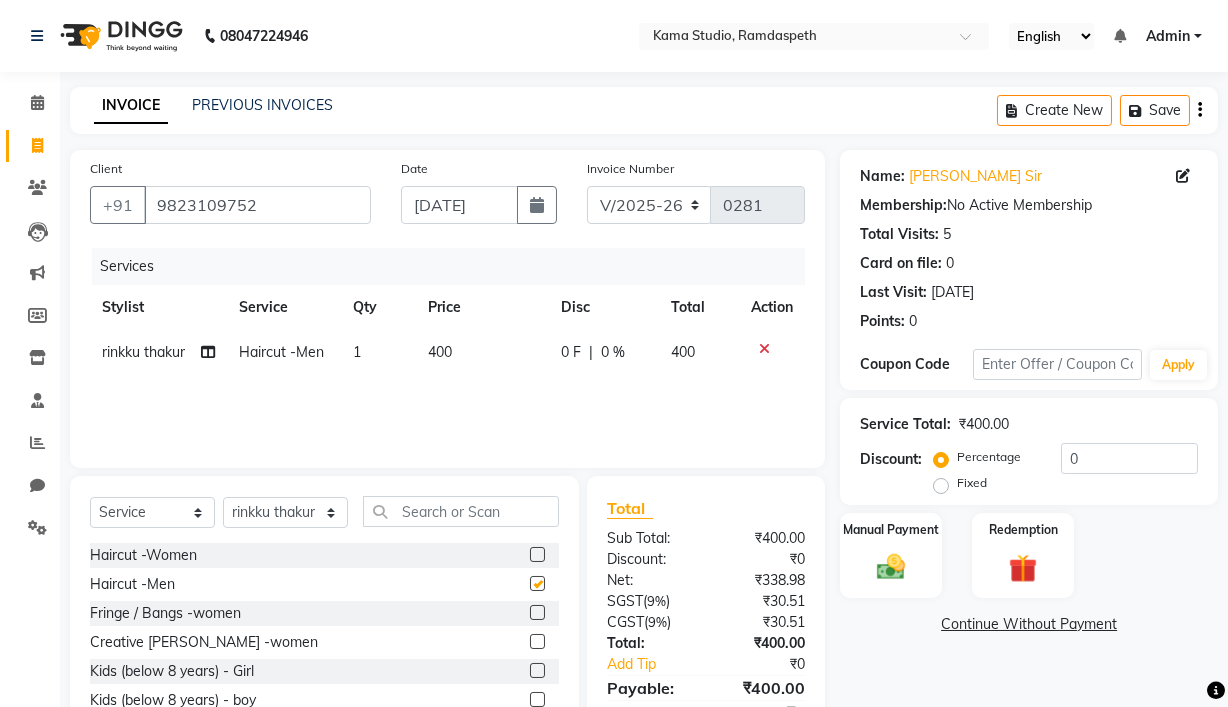 checkbox on "false" 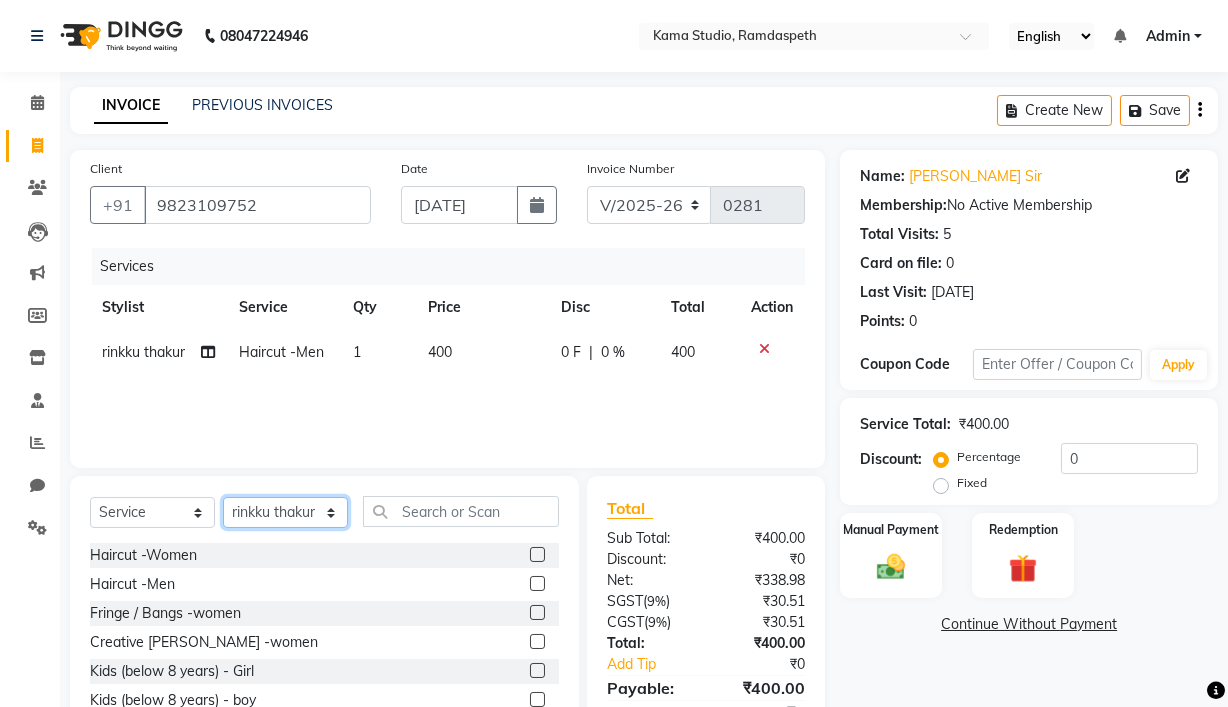click on "Select Stylist Ajay Pal amol ramteke Ankit Dhawariya Sir ashis rajbanshi Devendra Dhawariya Sir Jay JAYANT VINOD CHINCHULKAR kishor  jambulkar Prajakta Ujjenkar Priya Gadge rinkku thakur  Sandeep Ugawakar Sangeeta Didi trupti rawale Vaishali More Varsha guru" 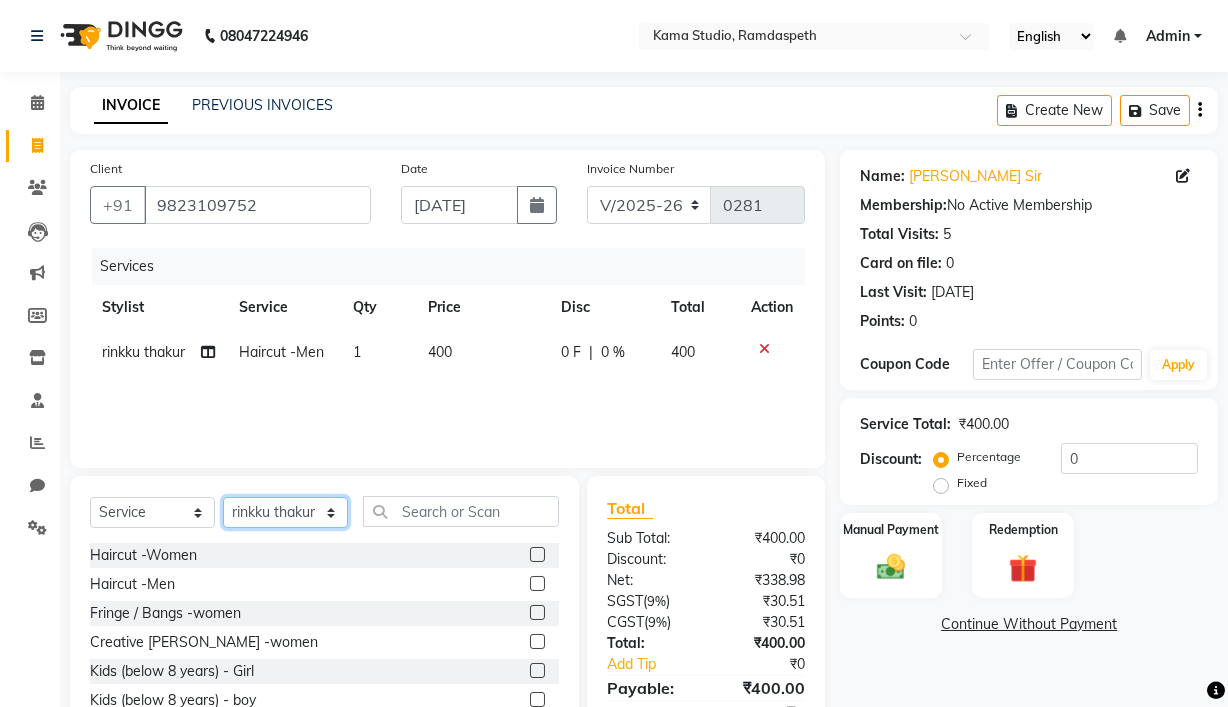 select on "67939" 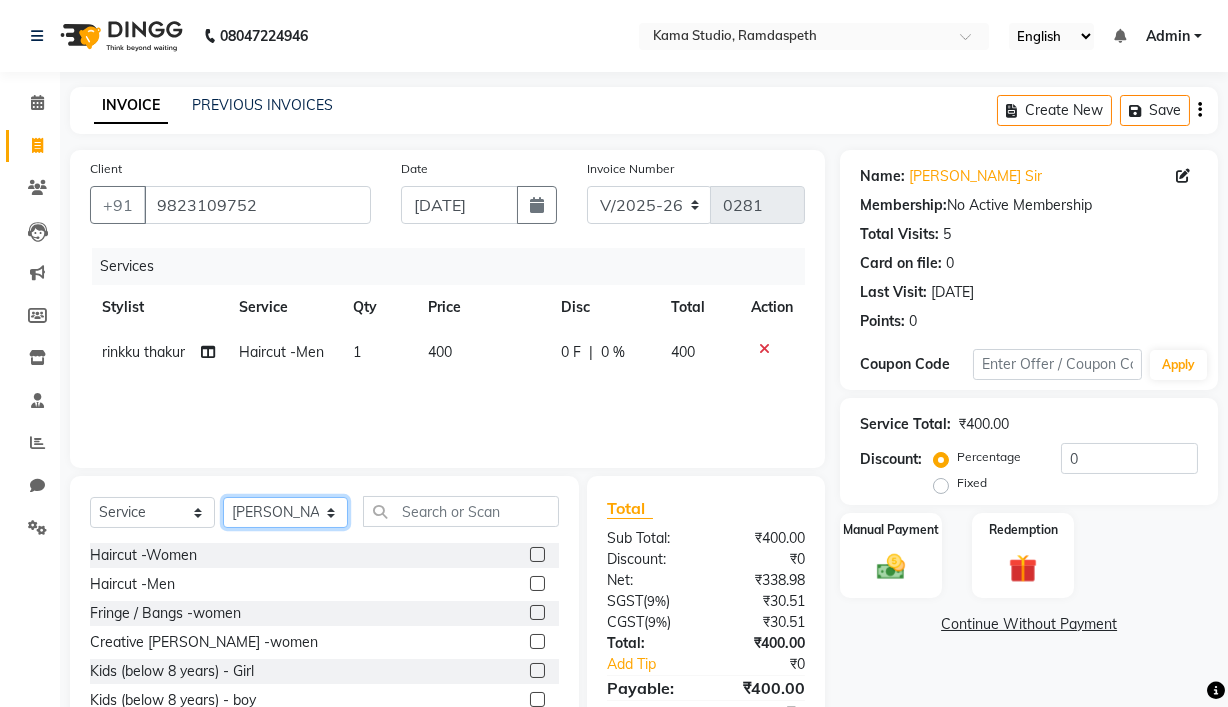 click on "Select Stylist Ajay Pal amol ramteke Ankit Dhawariya Sir ashis rajbanshi Devendra Dhawariya Sir Jay JAYANT VINOD CHINCHULKAR kishor  jambulkar Prajakta Ujjenkar Priya Gadge rinkku thakur  Sandeep Ugawakar Sangeeta Didi trupti rawale Vaishali More Varsha guru" 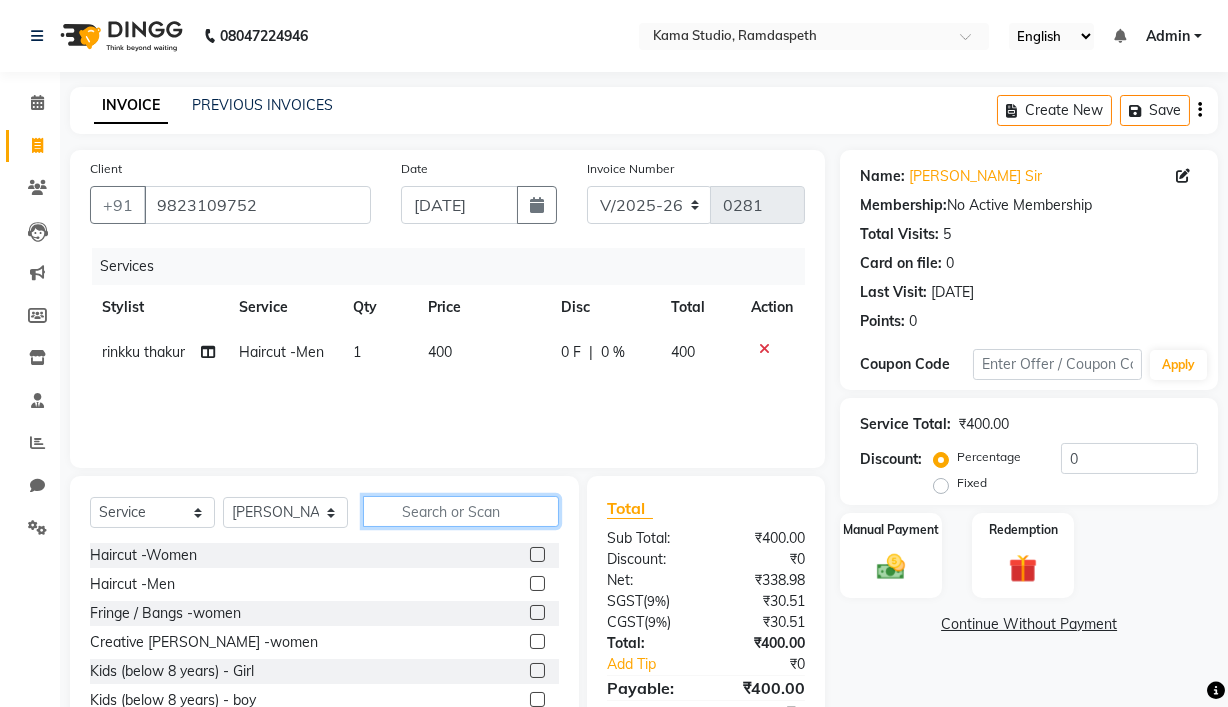 click 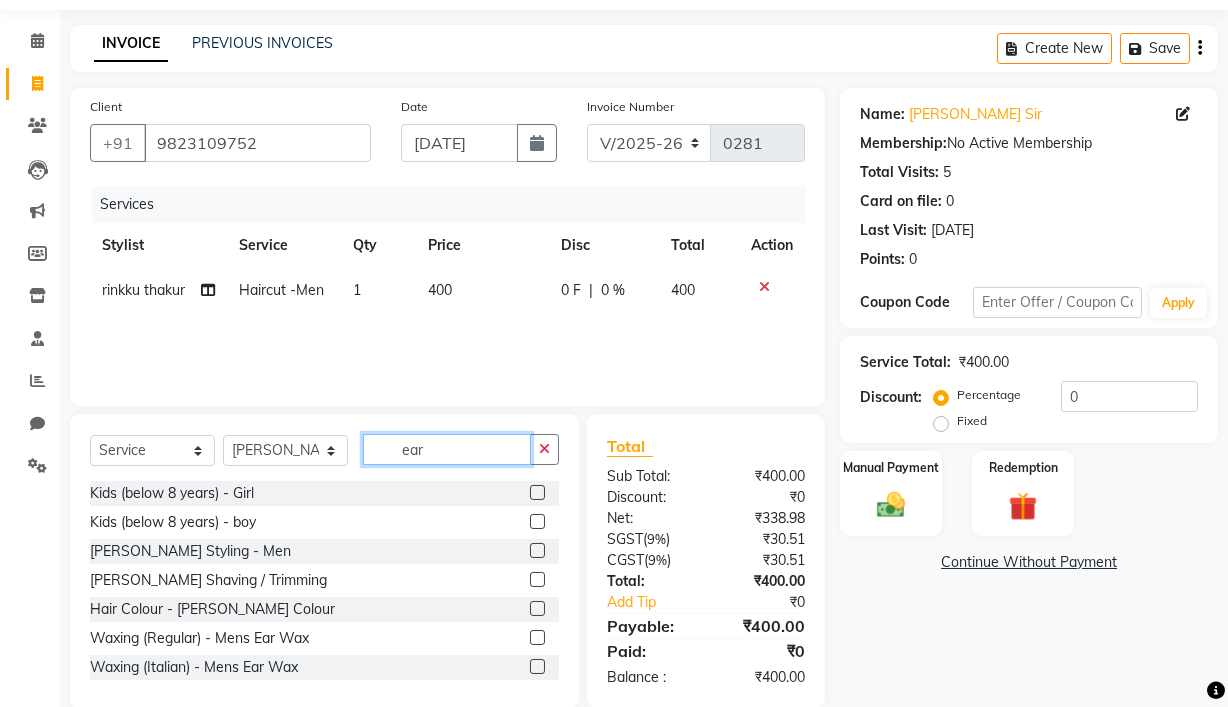 scroll, scrollTop: 95, scrollLeft: 0, axis: vertical 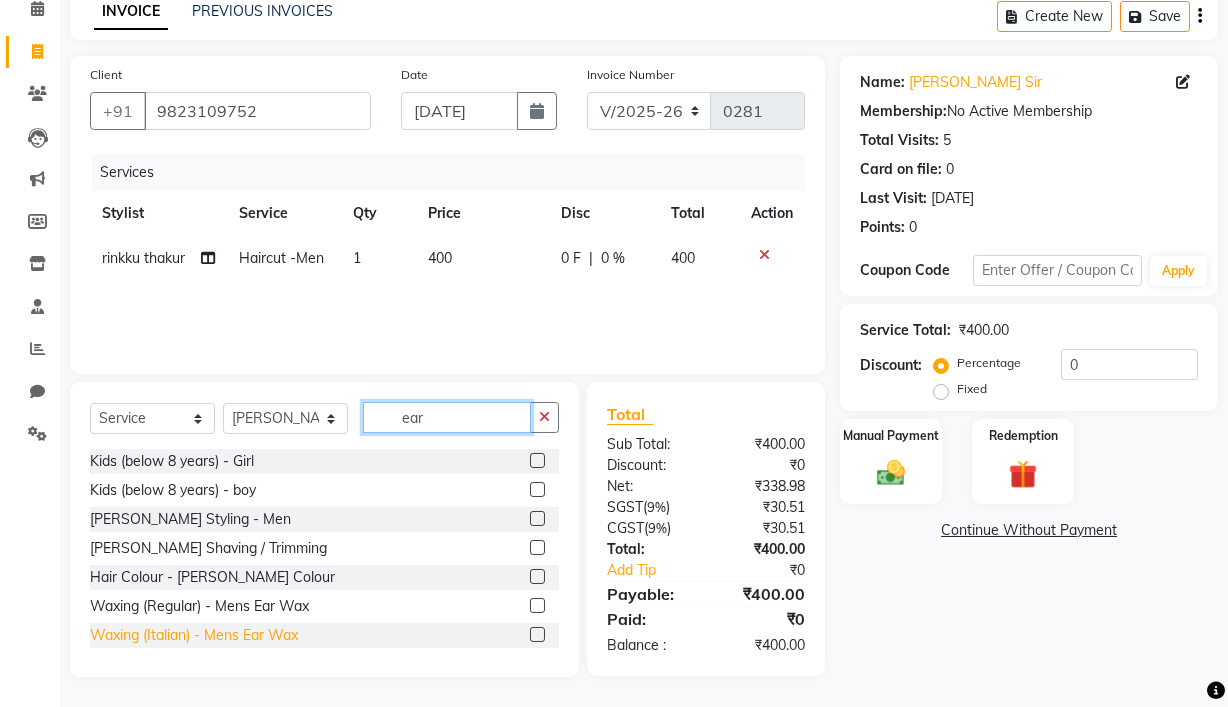 type on "ear" 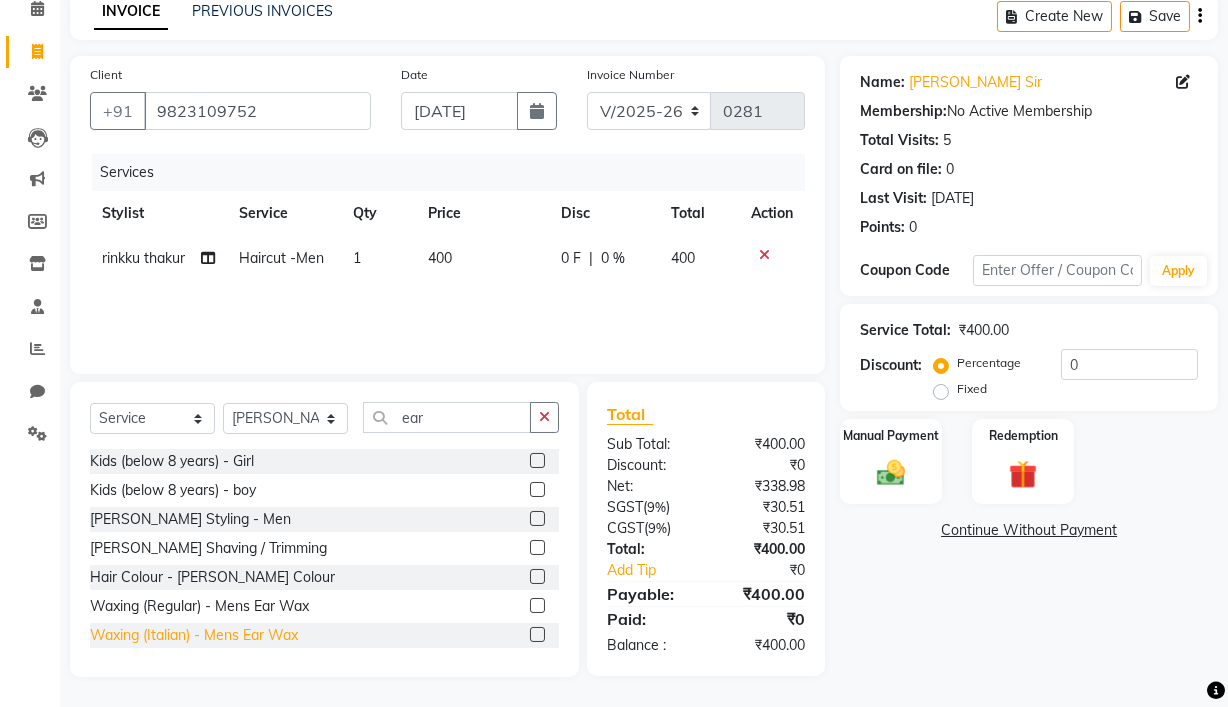 click on "Waxing (Italian) - Mens Ear Wax" 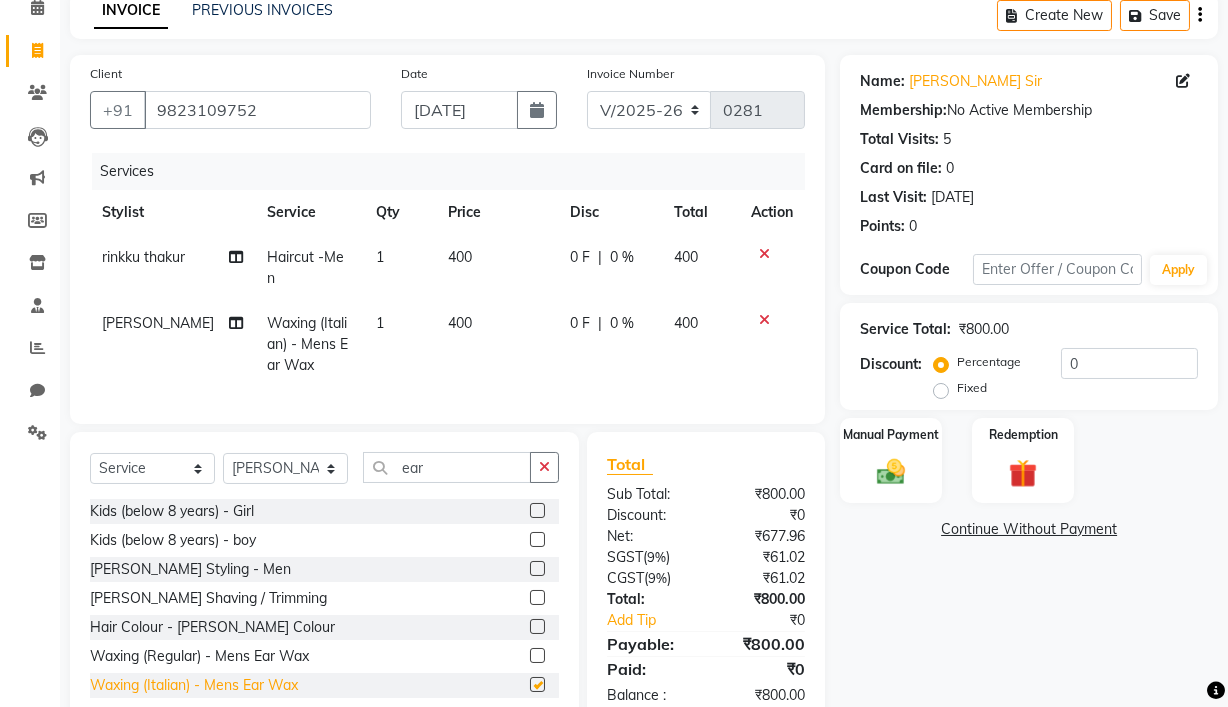 checkbox on "false" 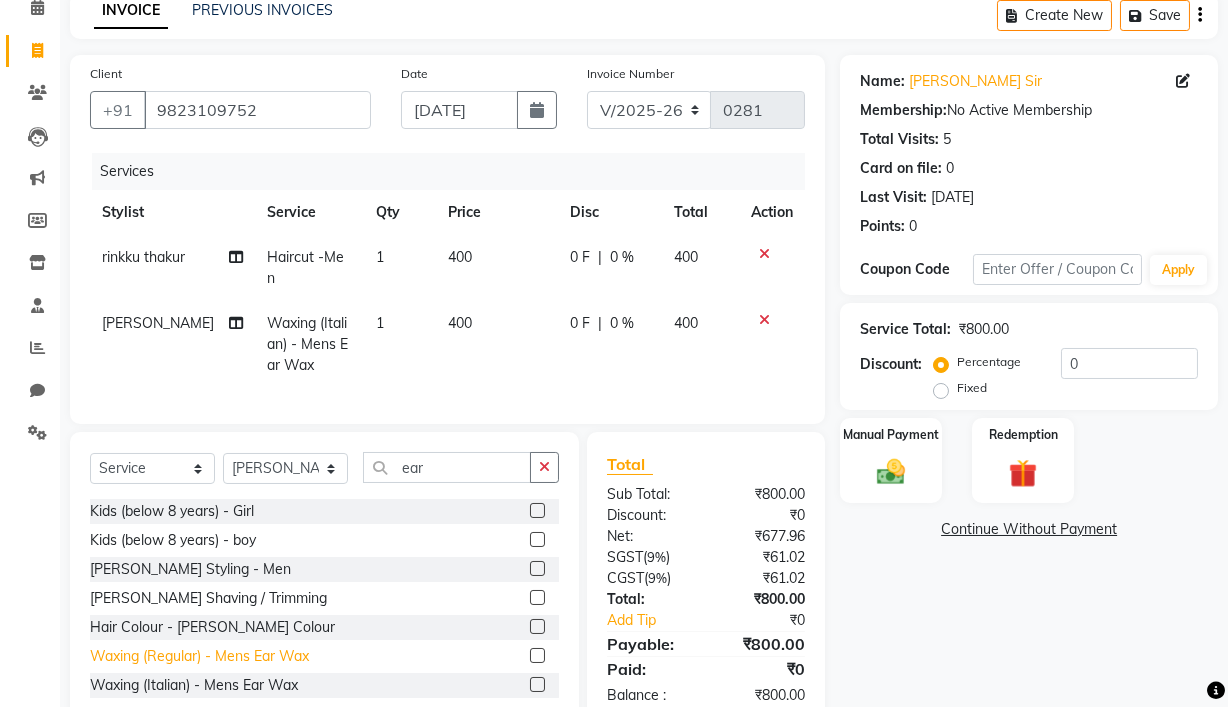click on "Waxing (Regular) - Mens Ear Wax" 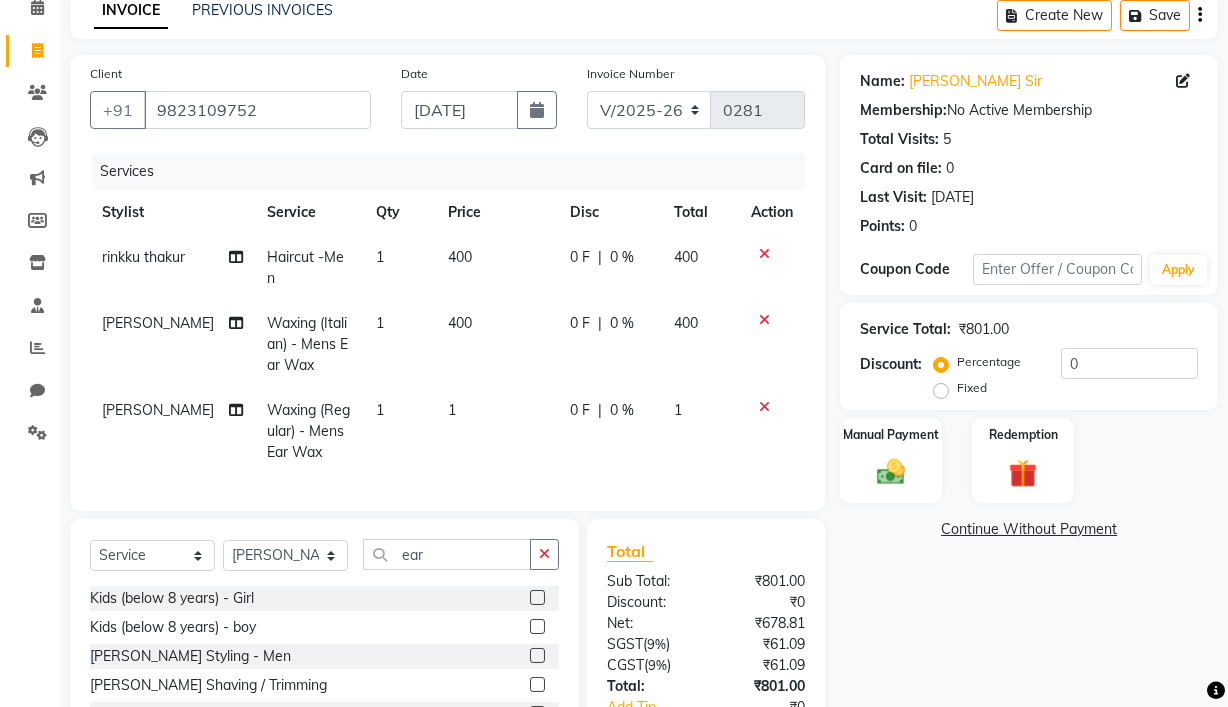 checkbox on "false" 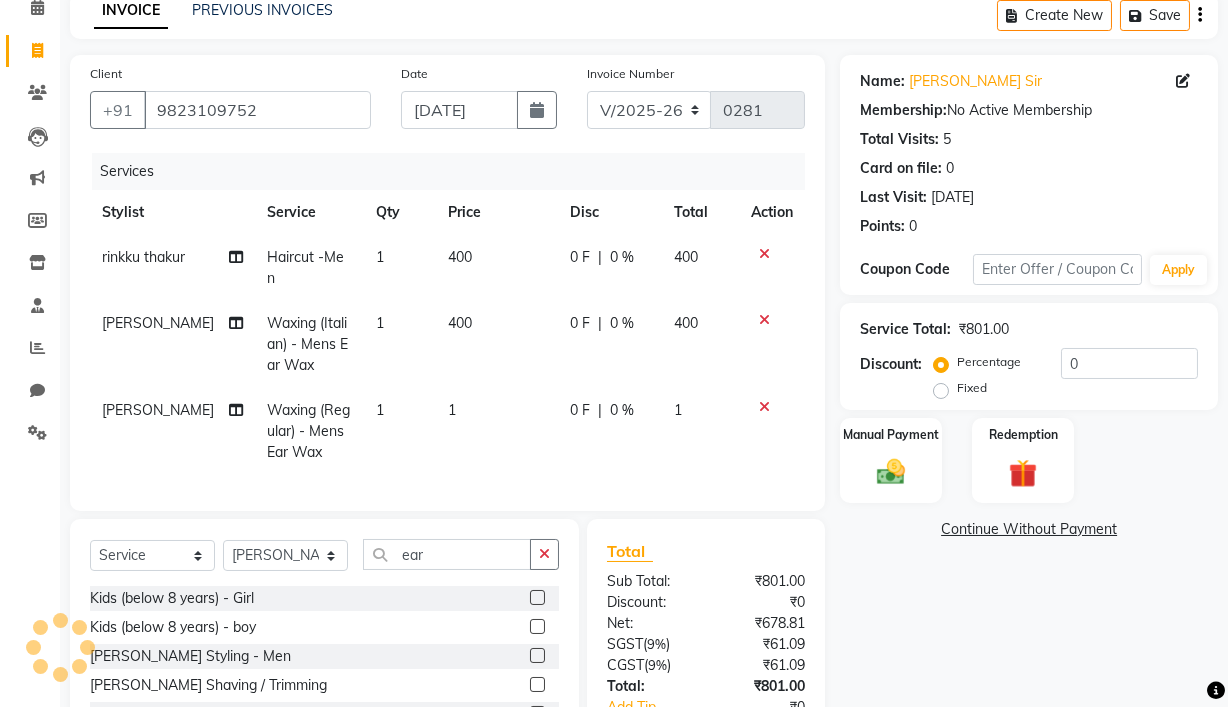 click 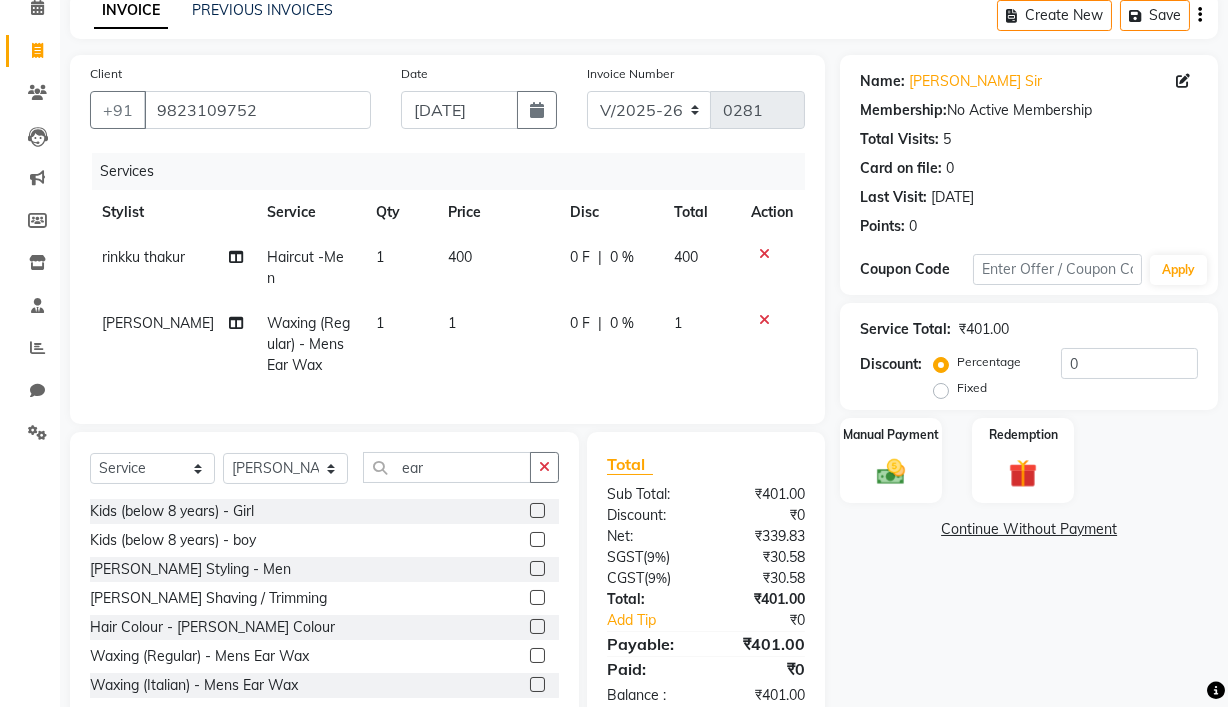 click on "1" 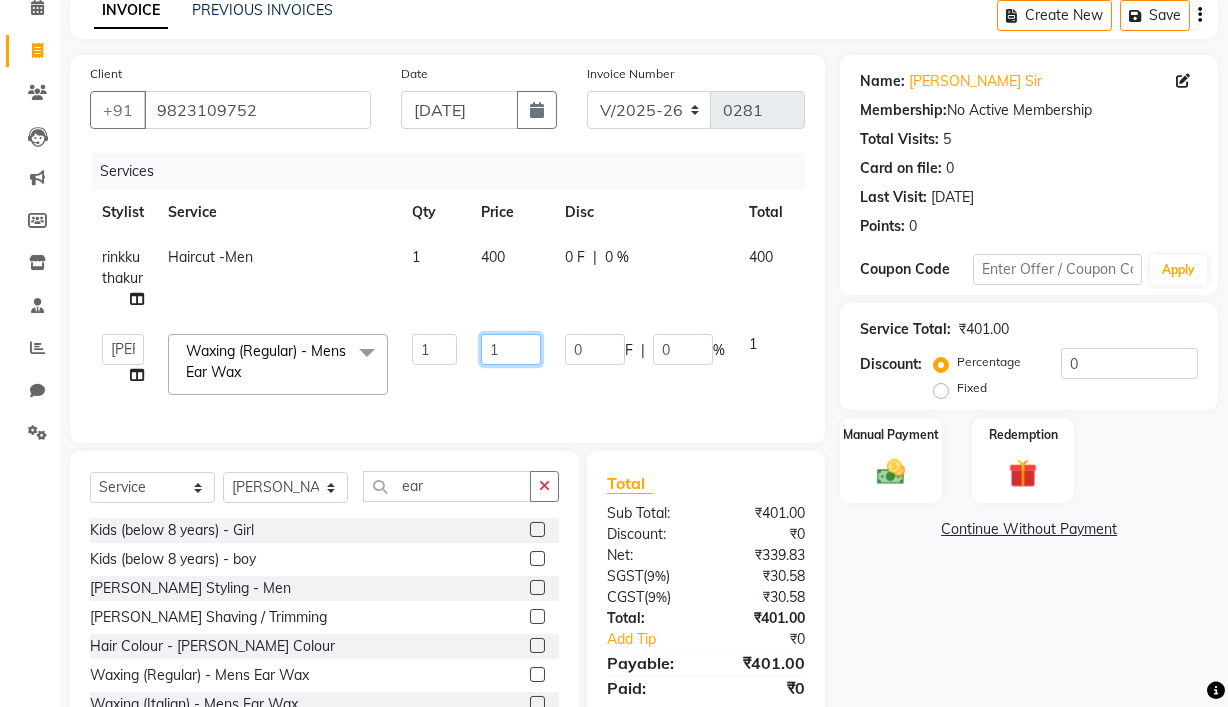click on "1" 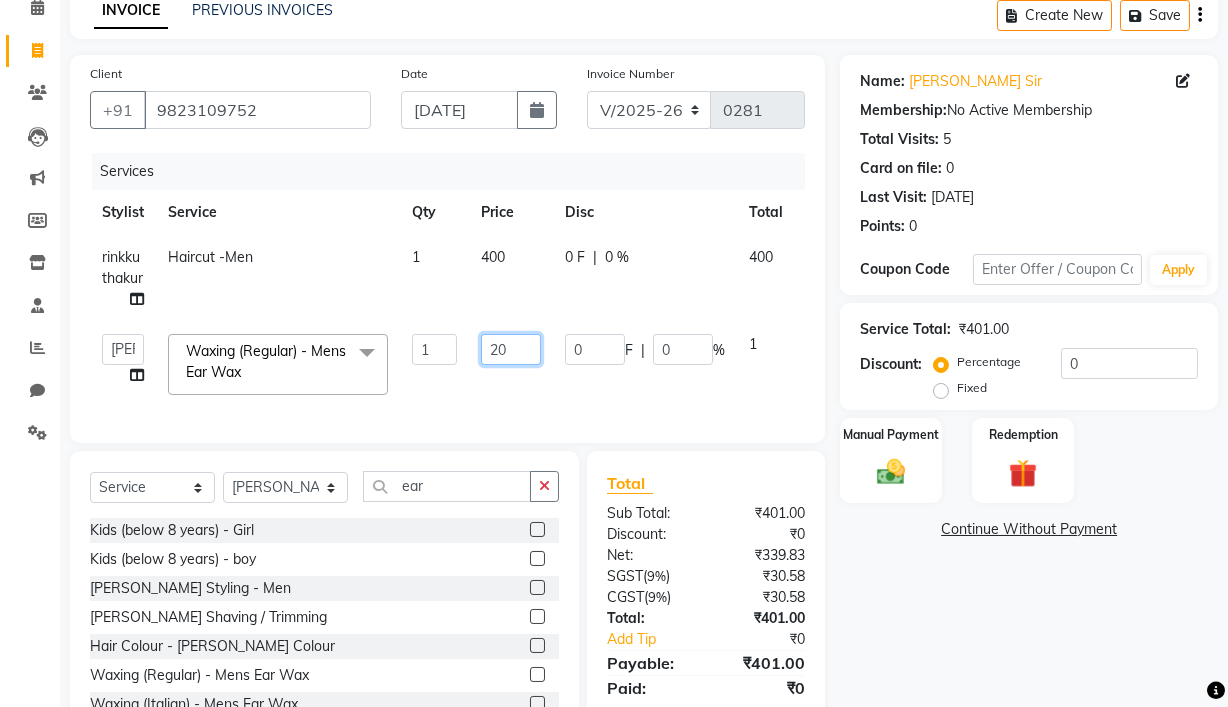 type on "200" 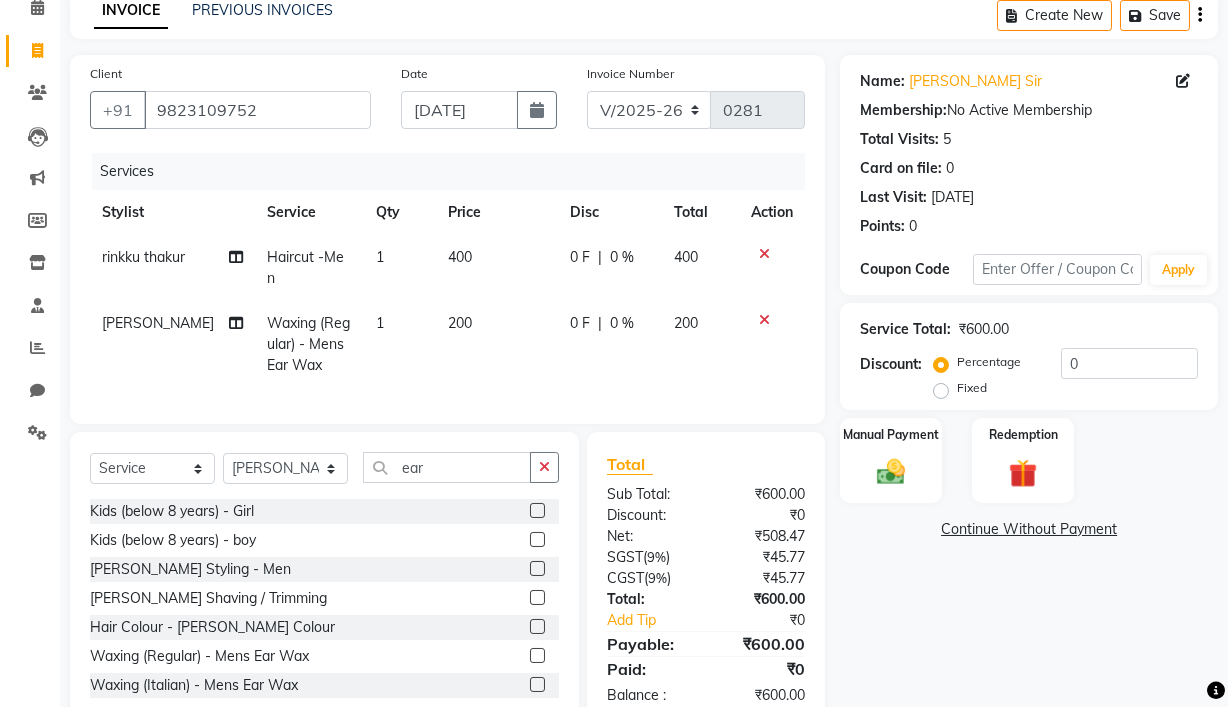 click on "Fixed" 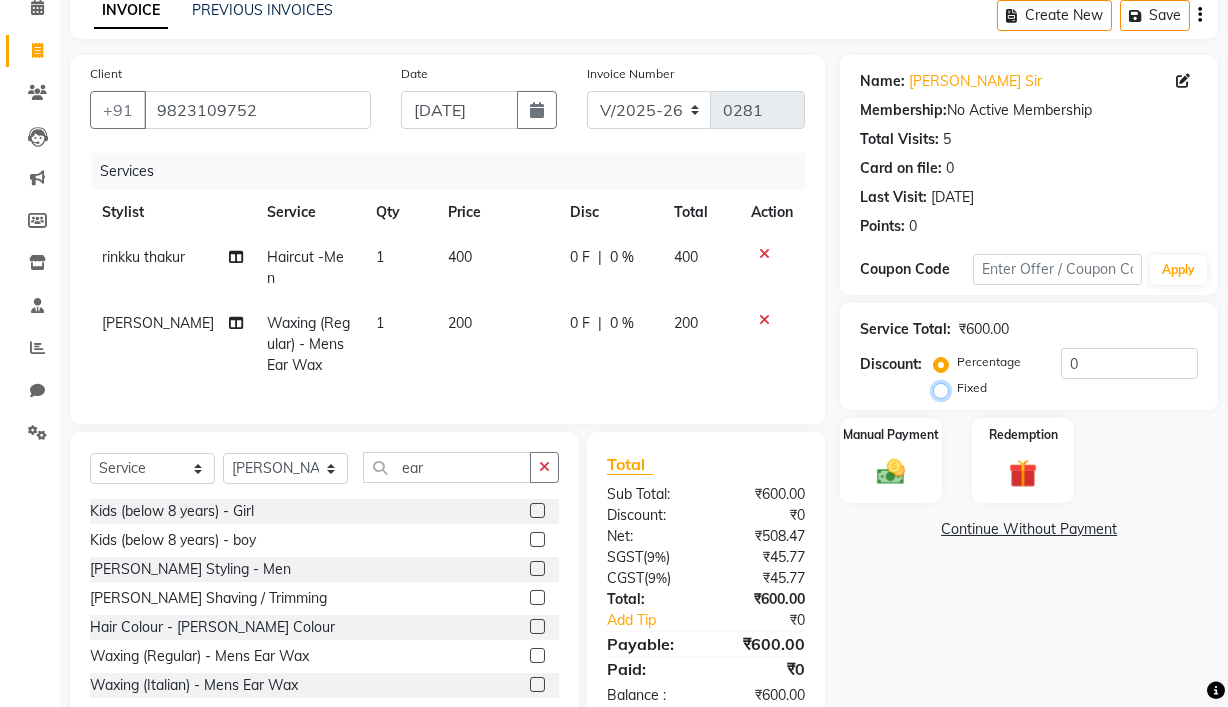 click on "Fixed" at bounding box center (945, 388) 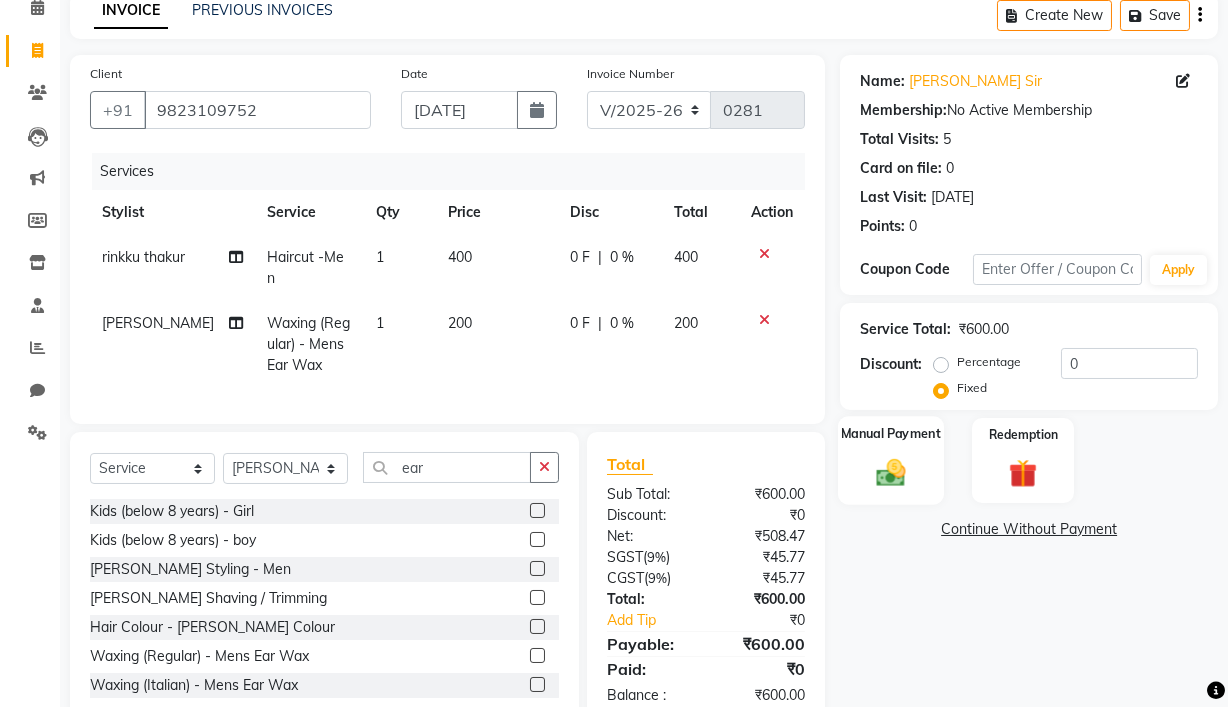click 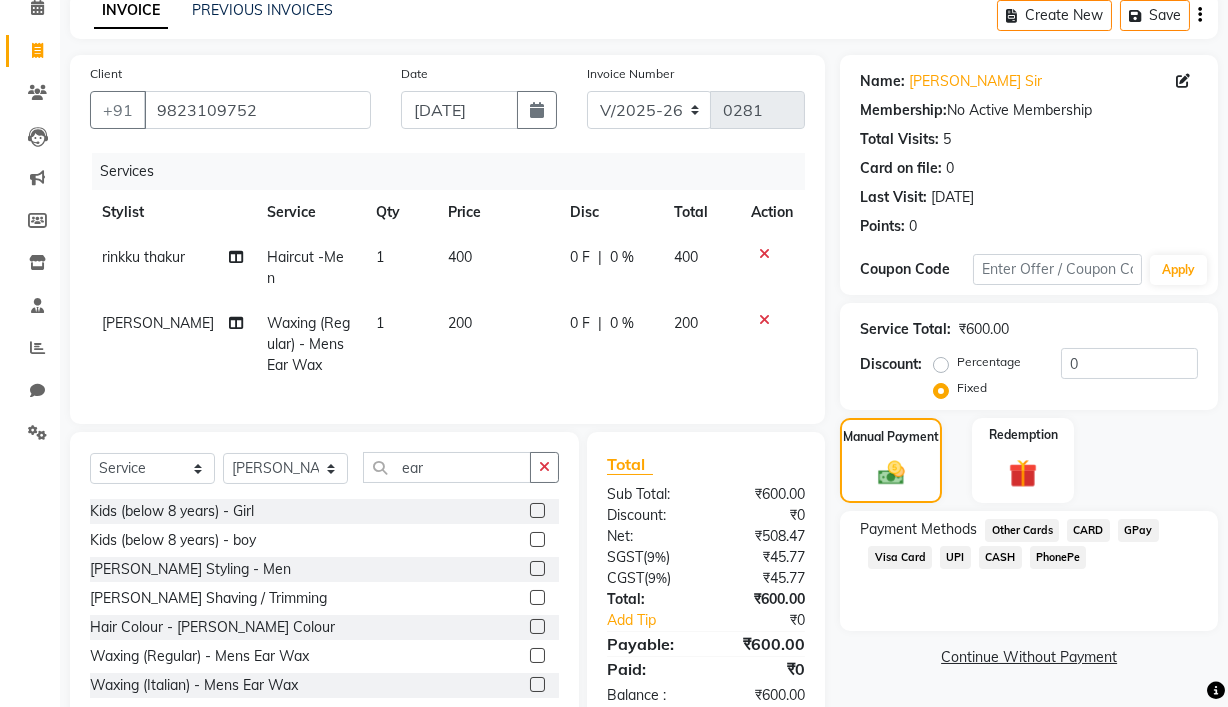 click on "CASH" 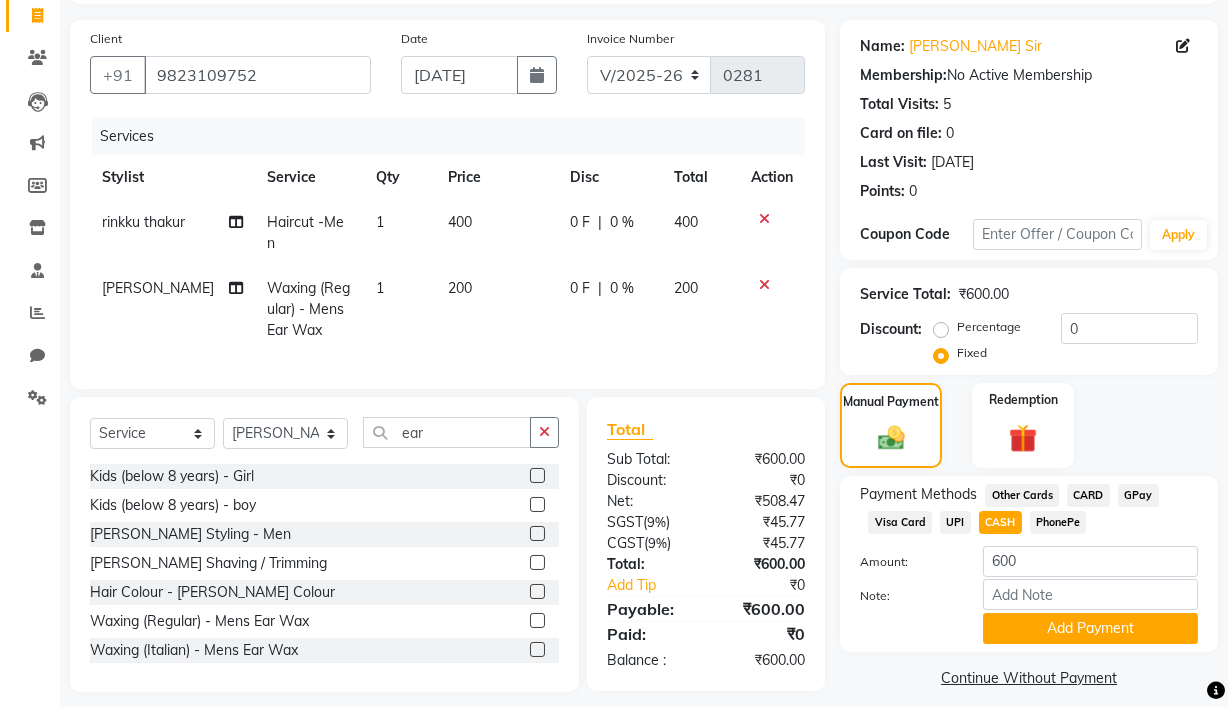 scroll, scrollTop: 148, scrollLeft: 0, axis: vertical 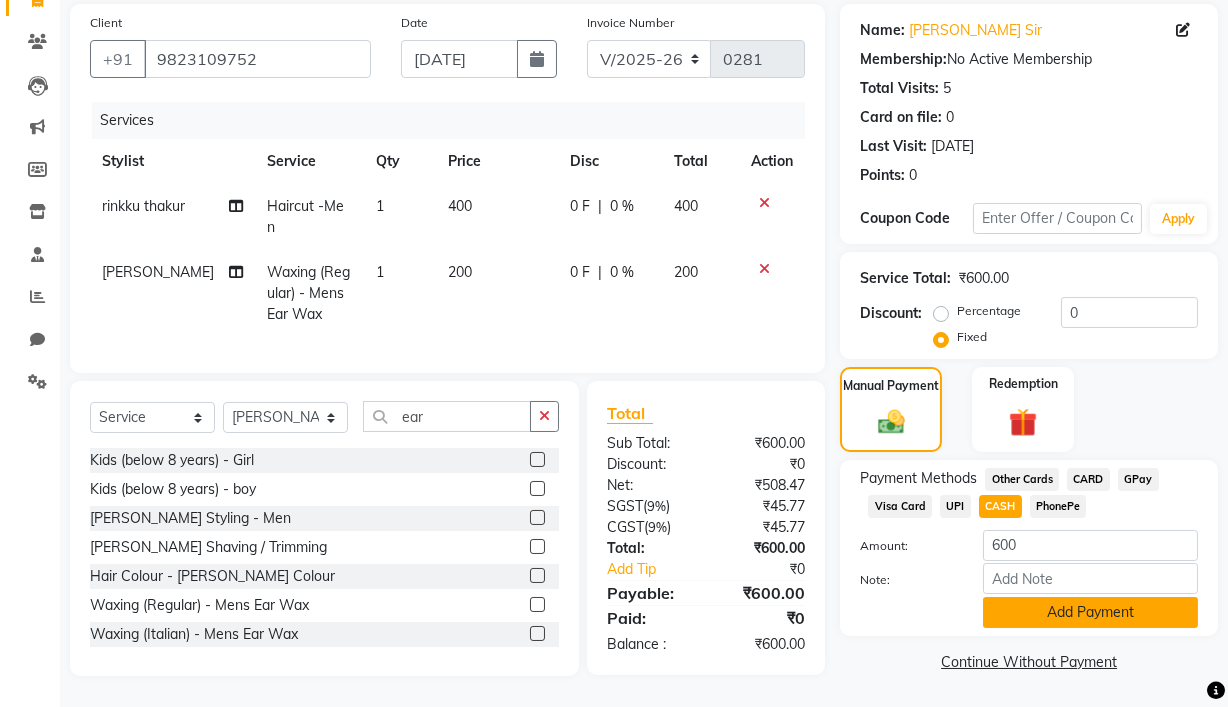 click on "Add Payment" 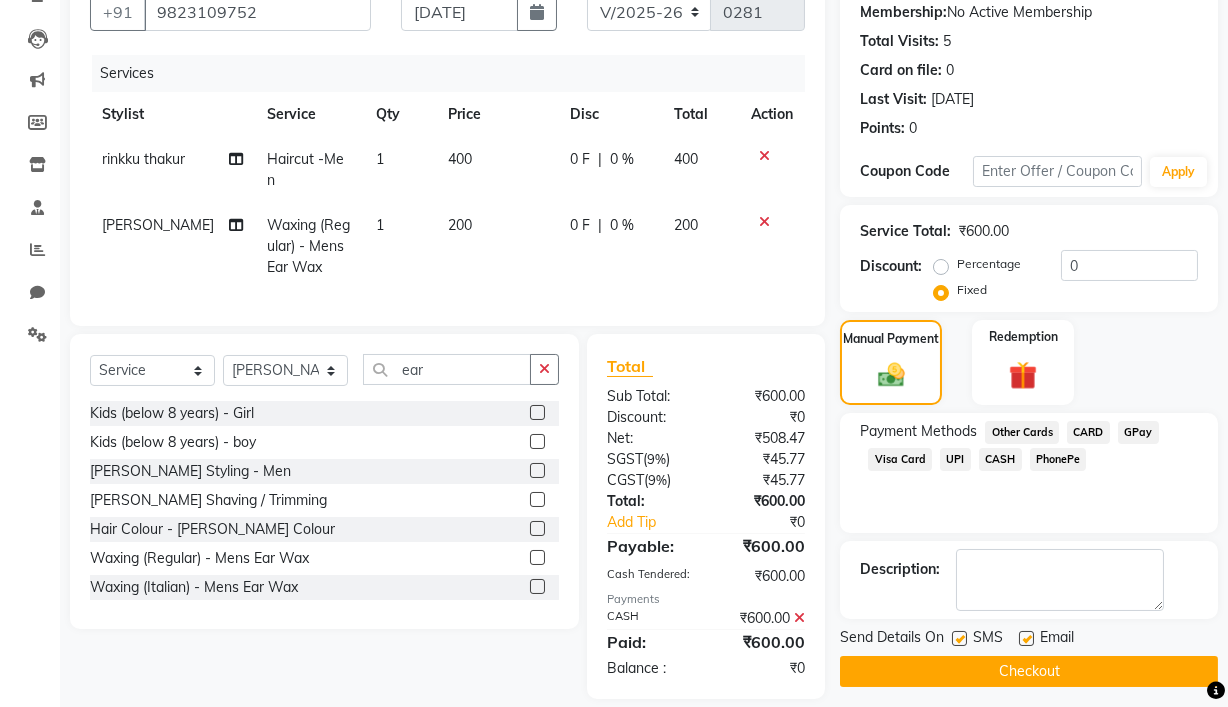 scroll, scrollTop: 218, scrollLeft: 0, axis: vertical 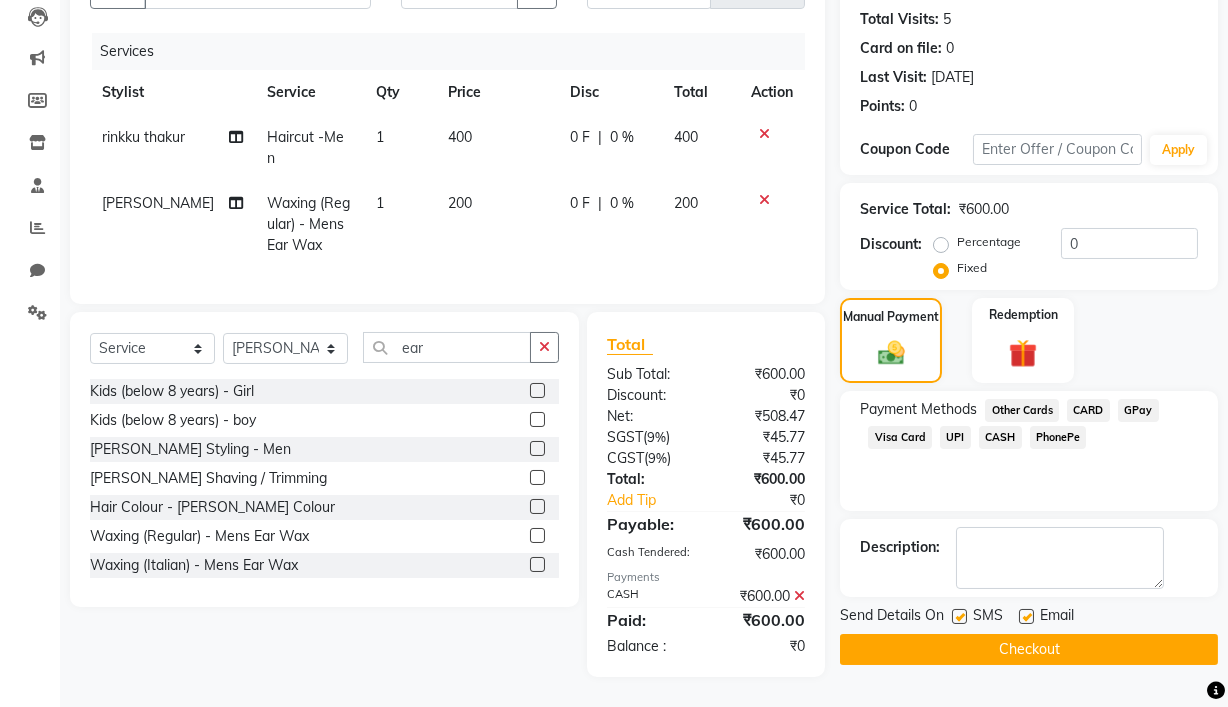 click 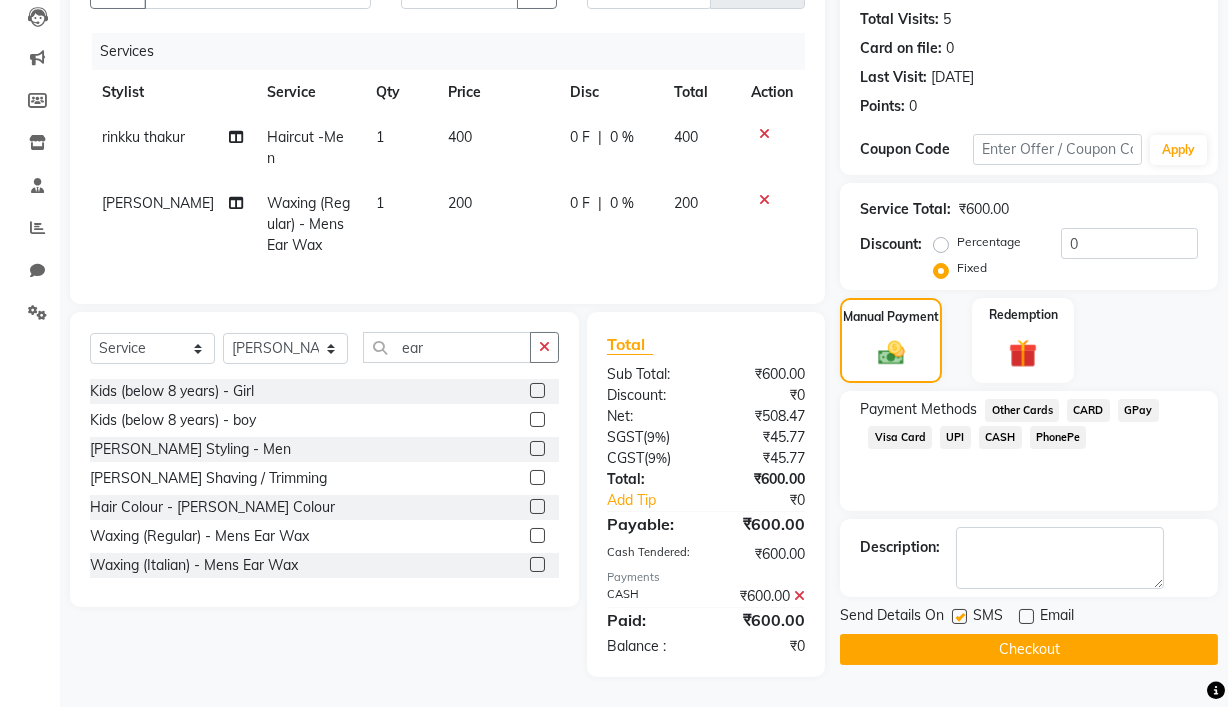 click 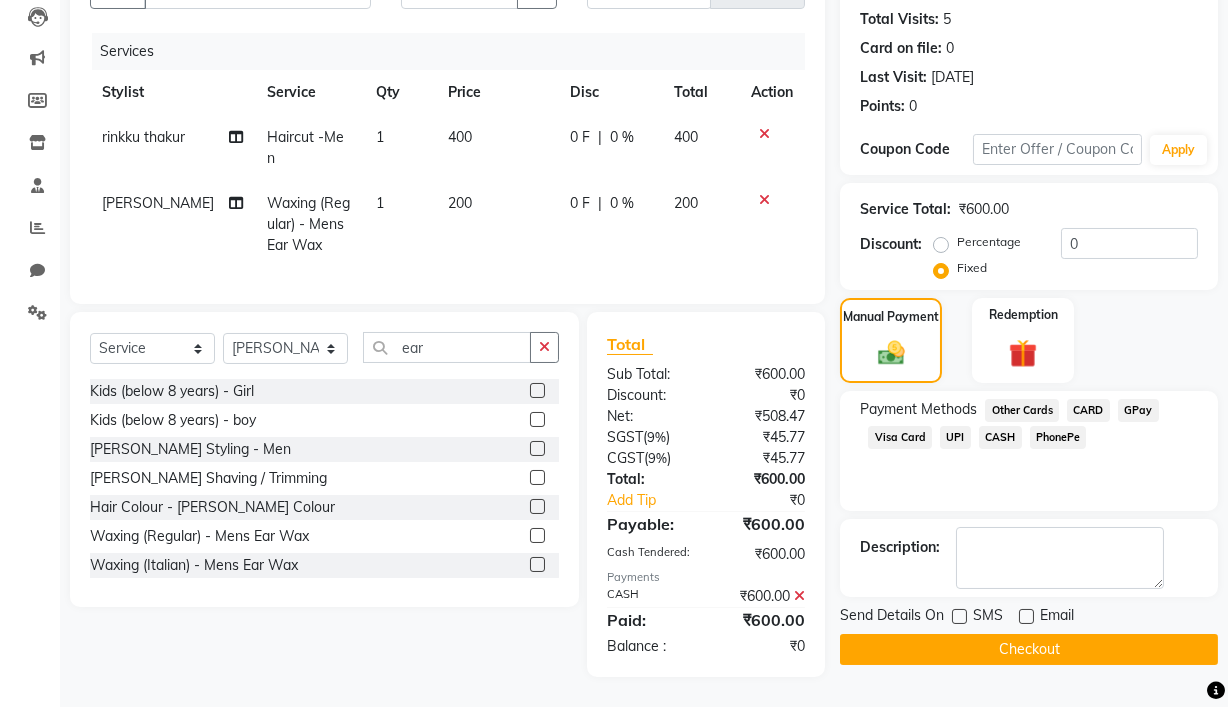 click on "Checkout" 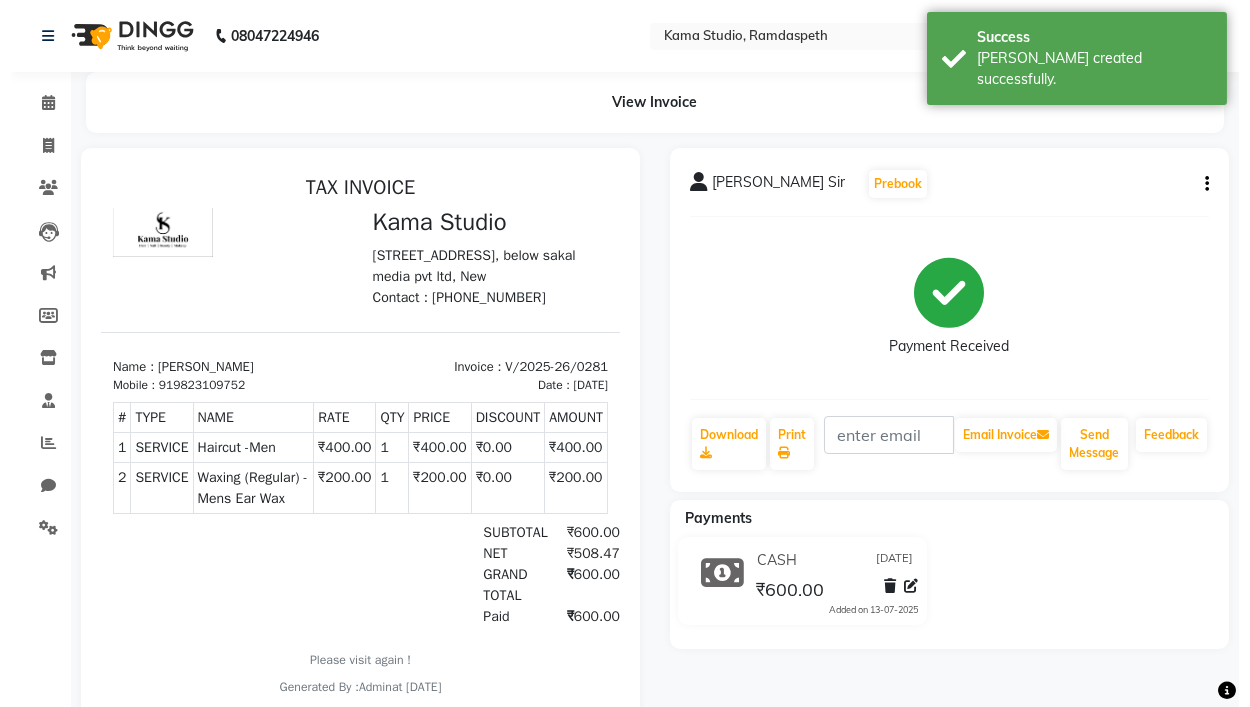 scroll, scrollTop: 0, scrollLeft: 0, axis: both 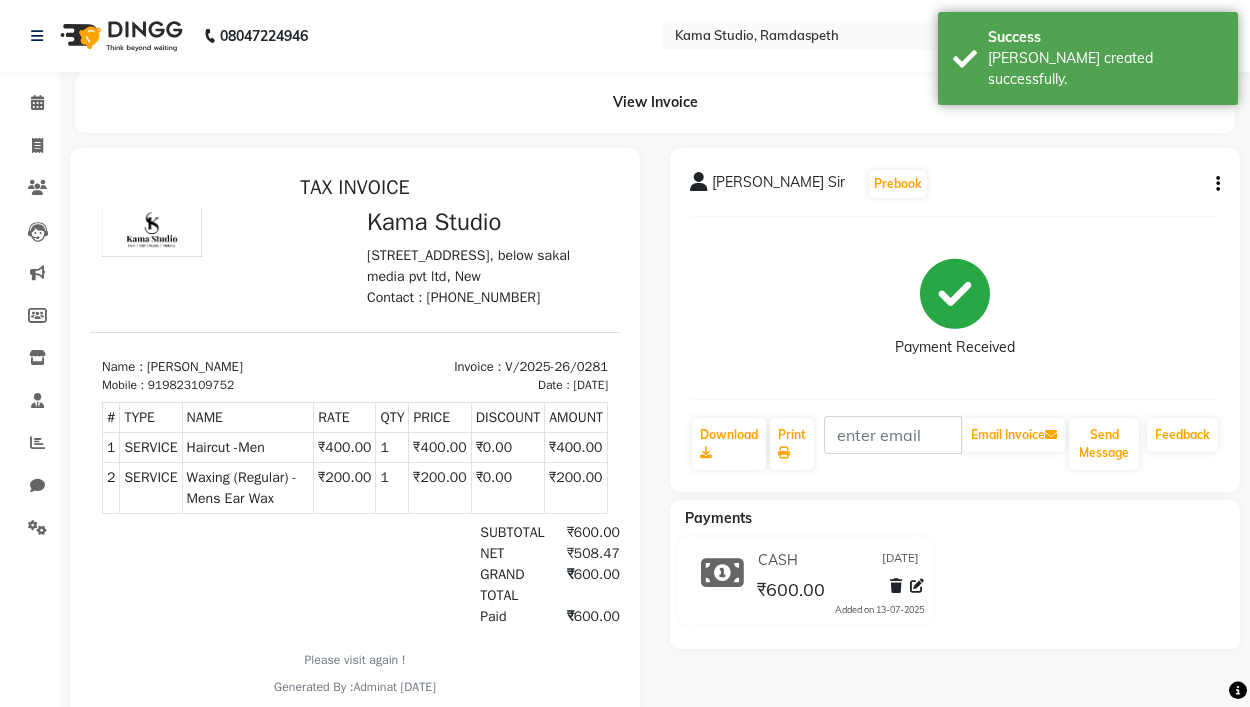 select on "7582" 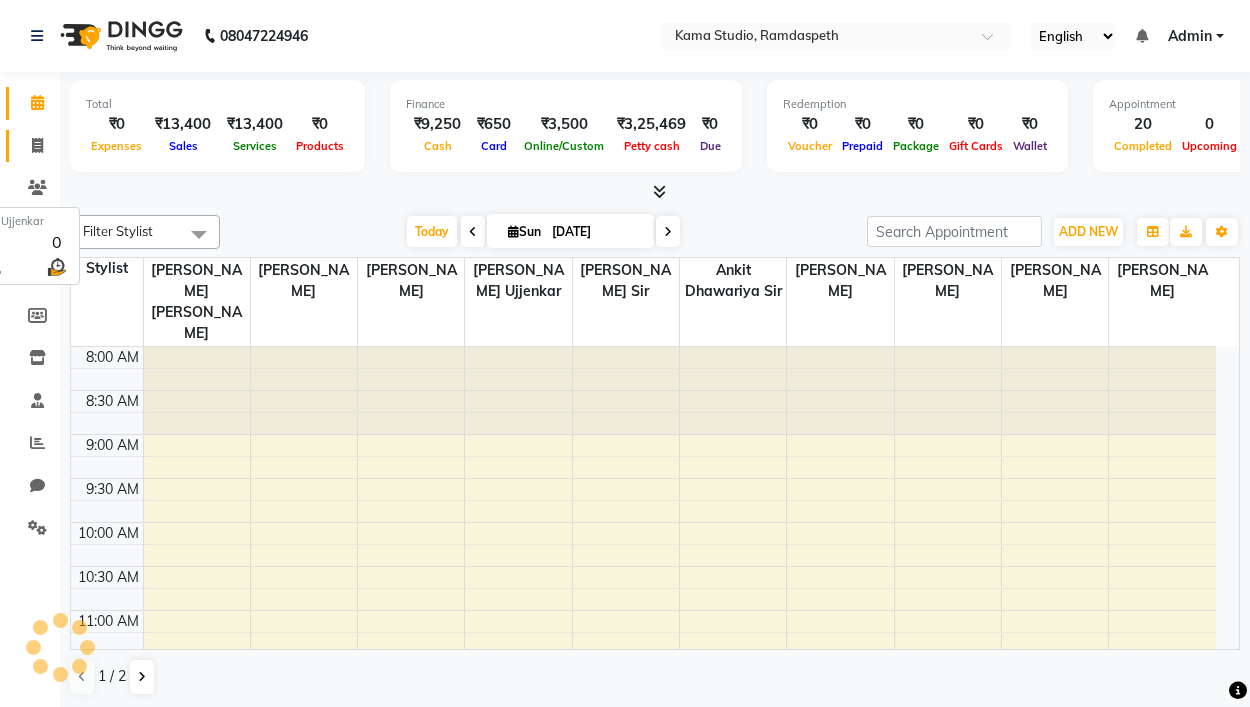 scroll, scrollTop: 0, scrollLeft: 0, axis: both 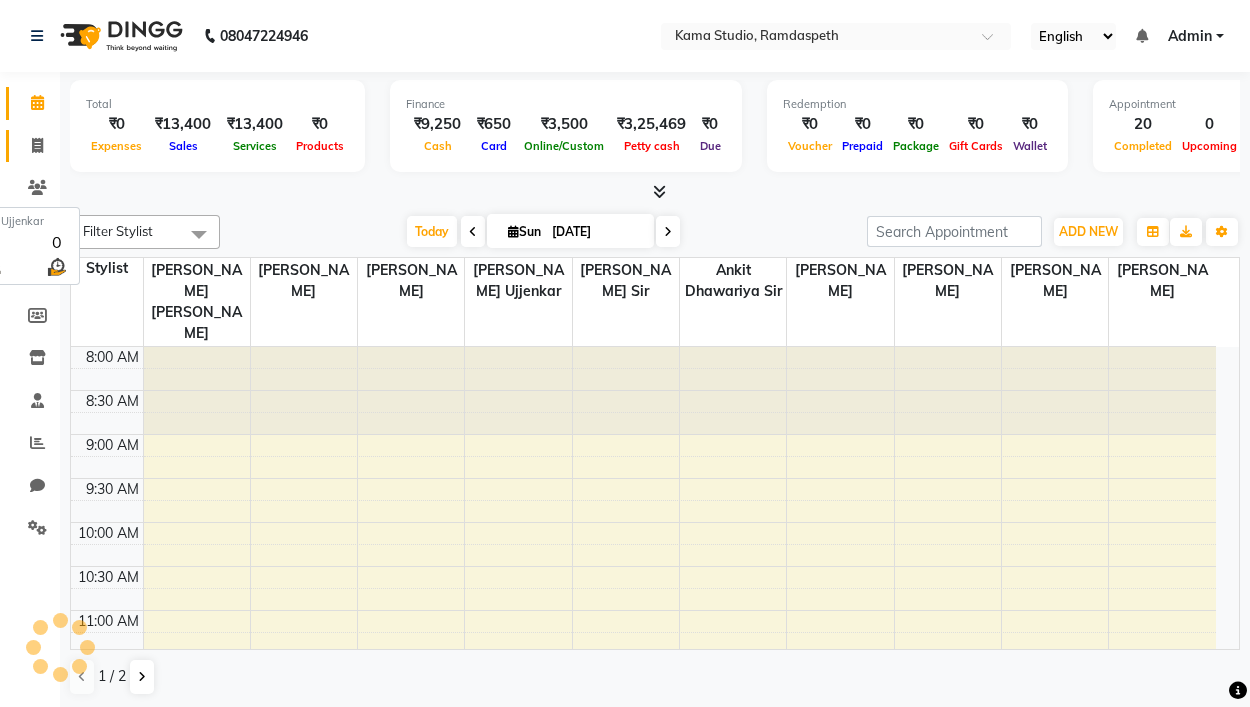click 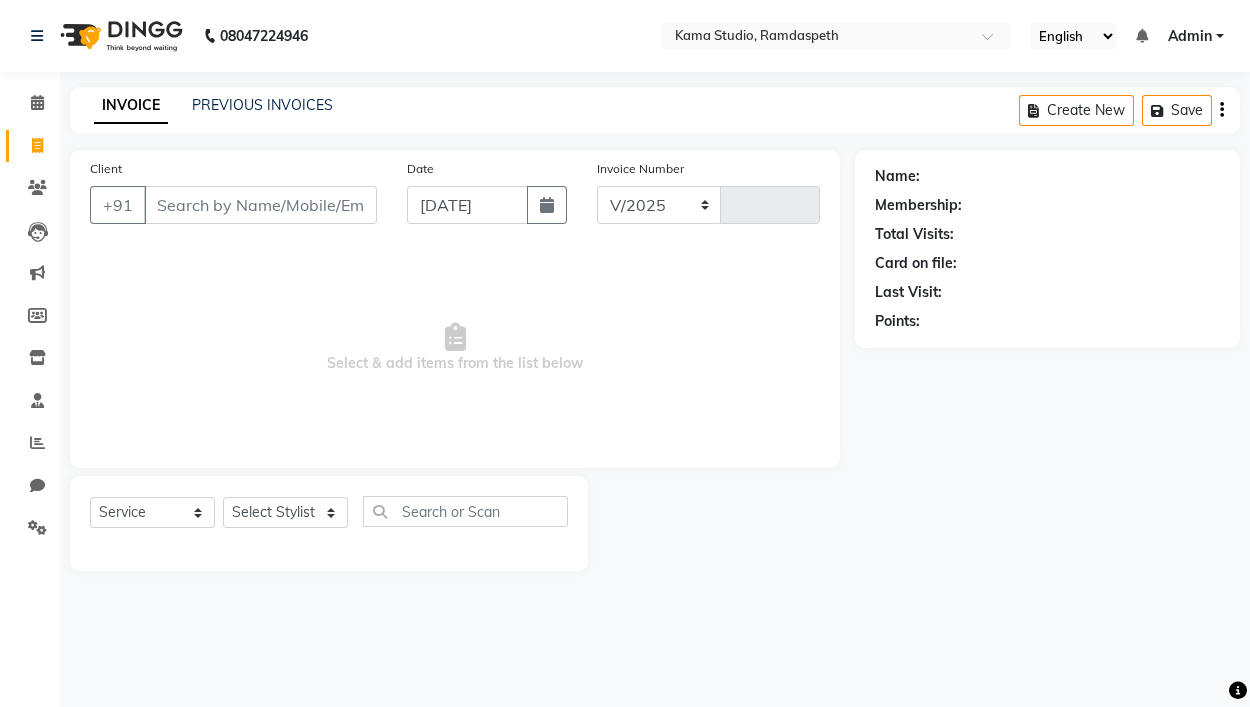 select on "7582" 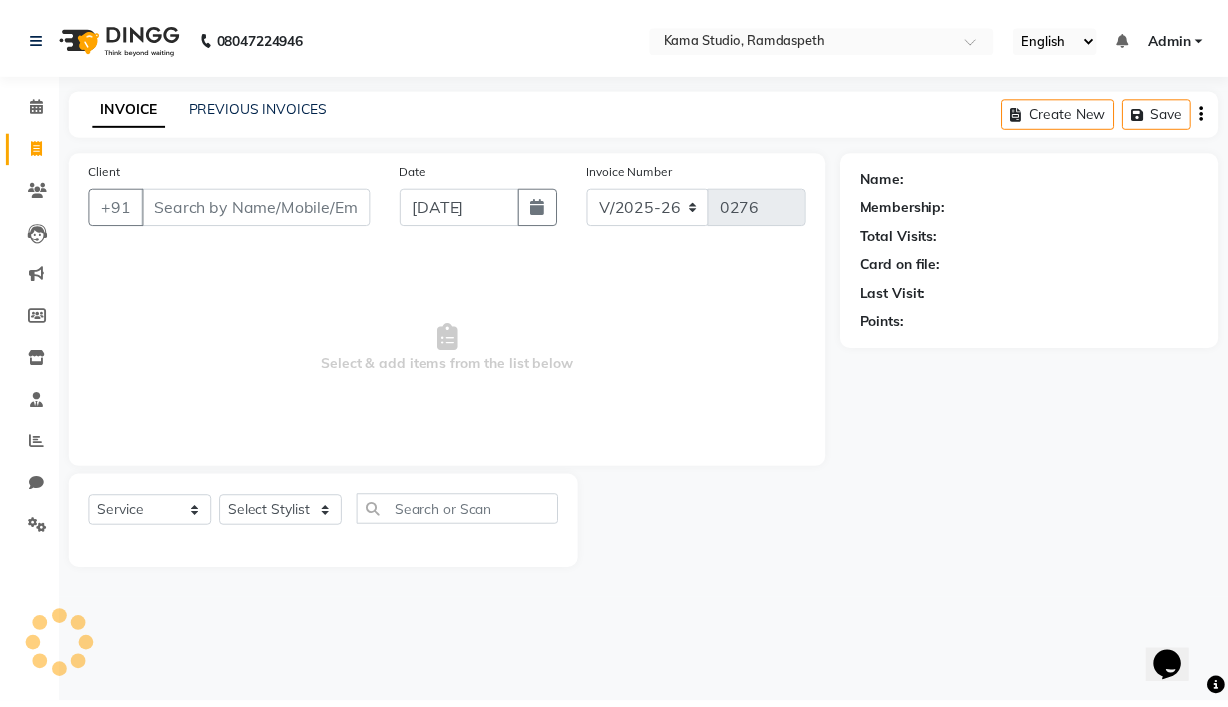 scroll, scrollTop: 0, scrollLeft: 0, axis: both 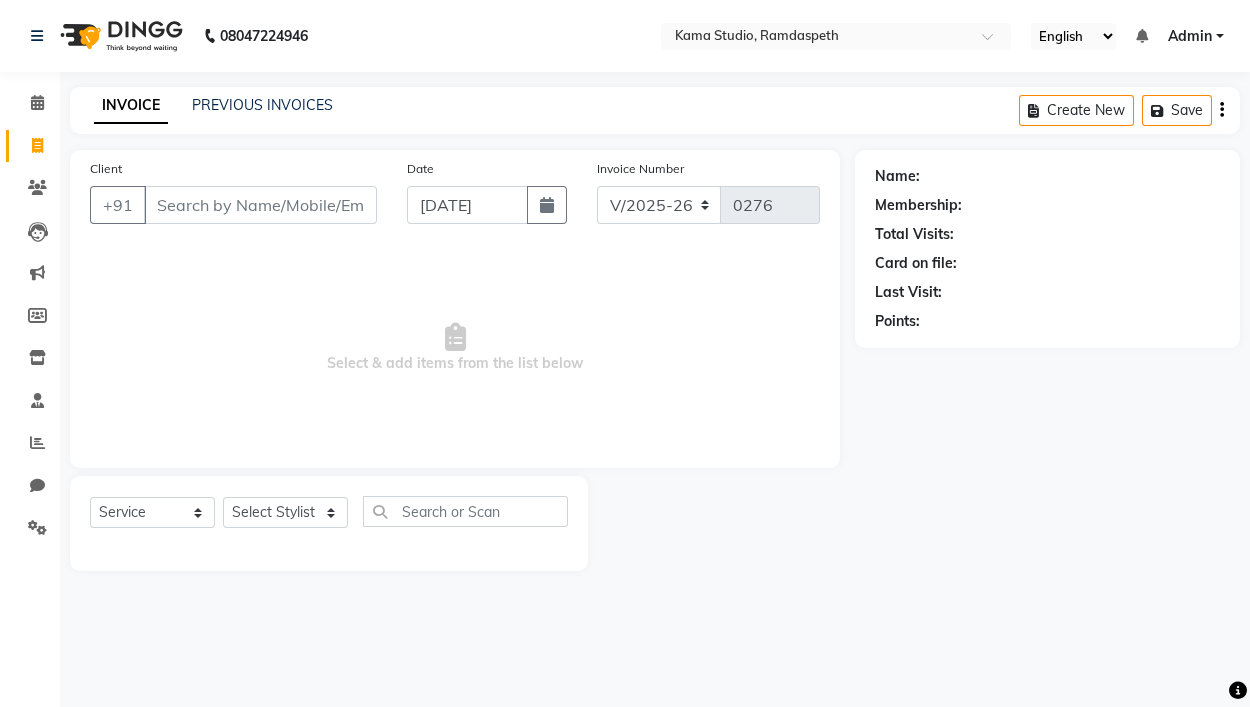 click on "Client" at bounding box center [260, 205] 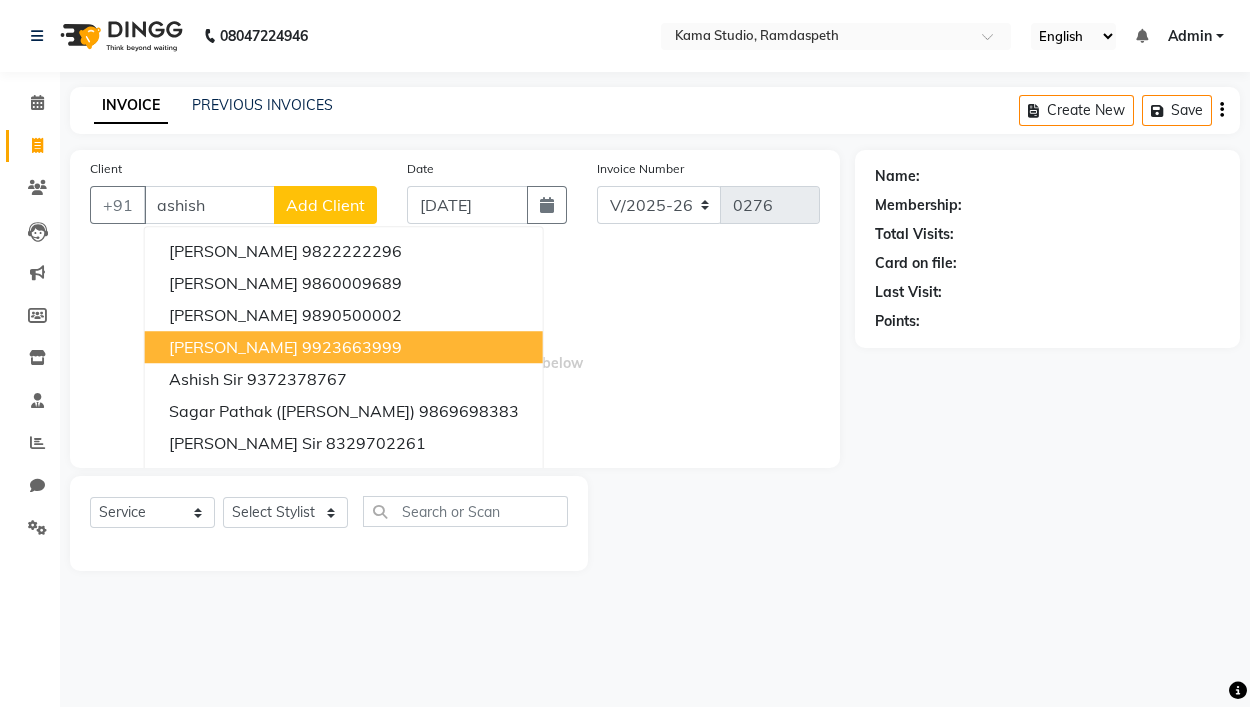 click on "[PERSON_NAME]" at bounding box center (233, 347) 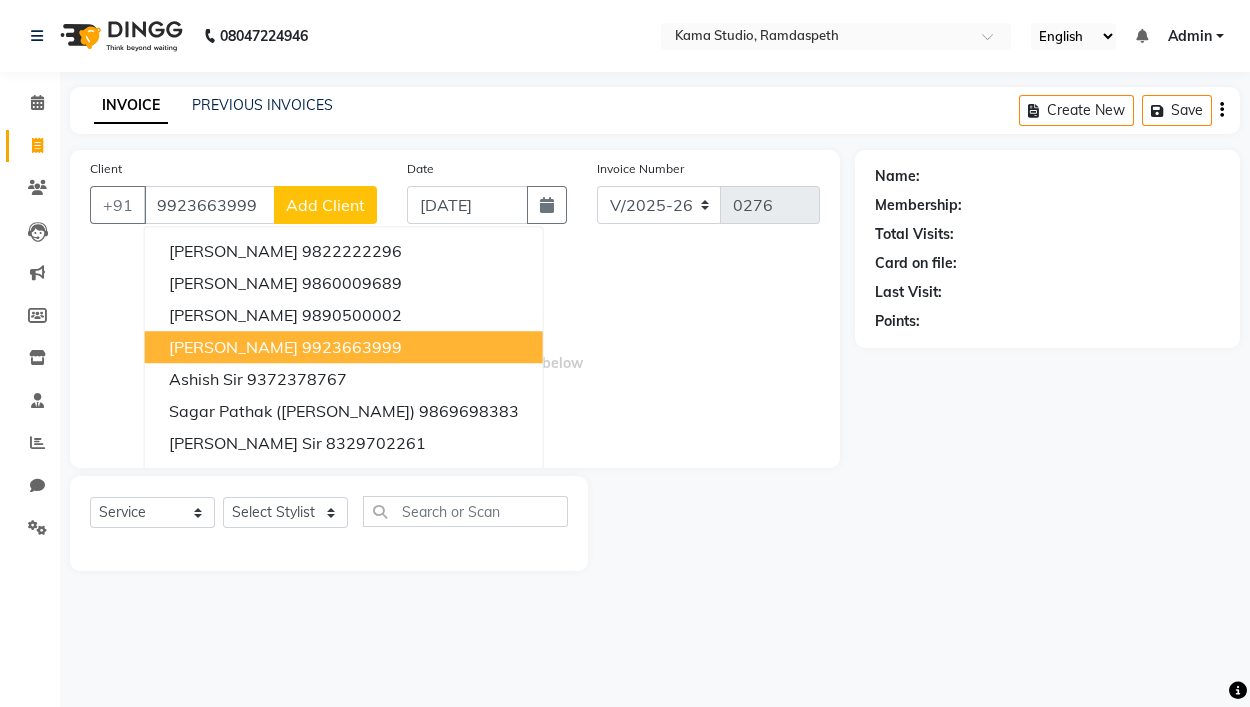 type on "9923663999" 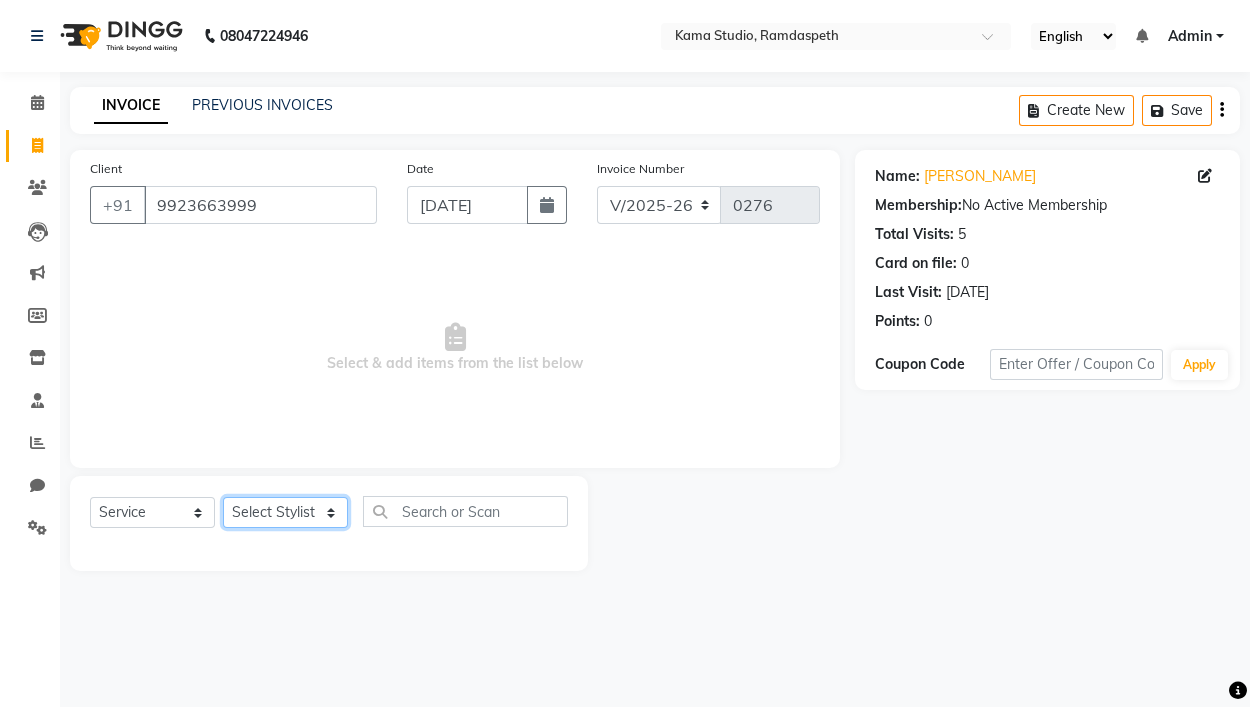 click on "Select Stylist Ajay Pal amol ramteke Ankit Dhawariya Sir ashis rajbanshi Devendra Dhawariya Sir Jay JAYANT VINOD CHINCHULKAR kishor  jambulkar Prajakta Ujjenkar Priya Gadge rinkku thakur  Sandeep Ugawakar Sangeeta Didi trupti rawale Vaishali More Varsha guru" 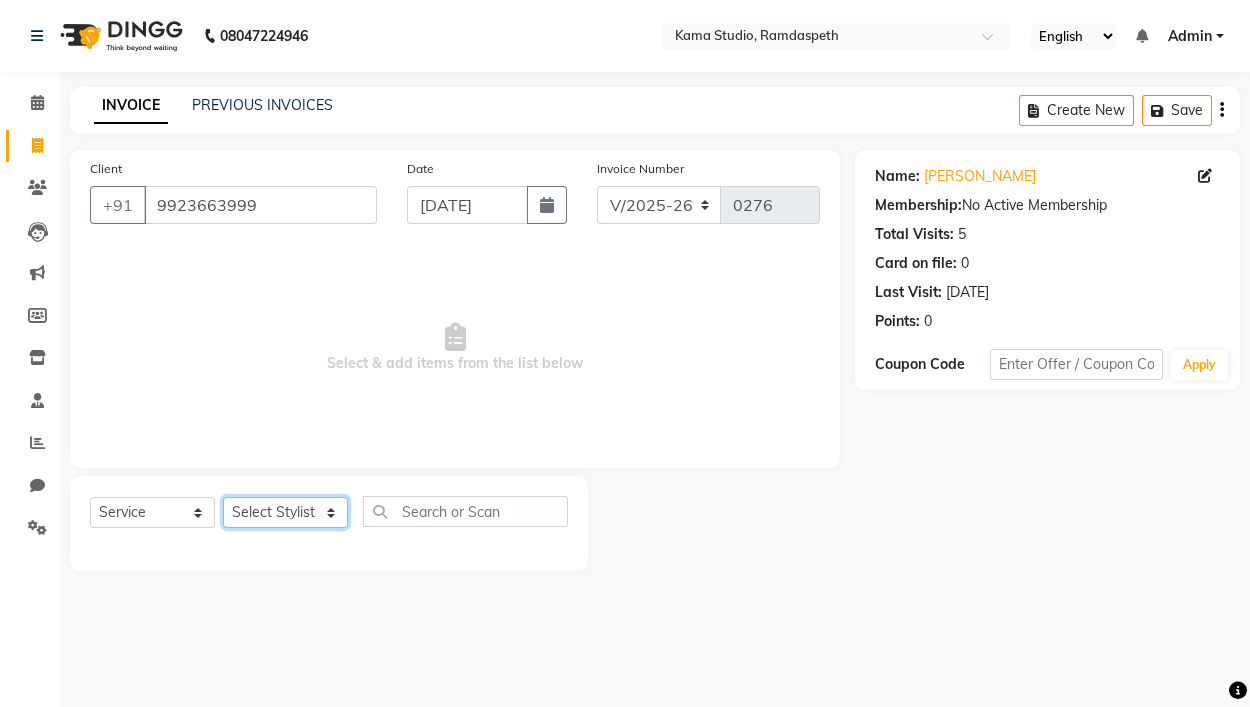 select on "67947" 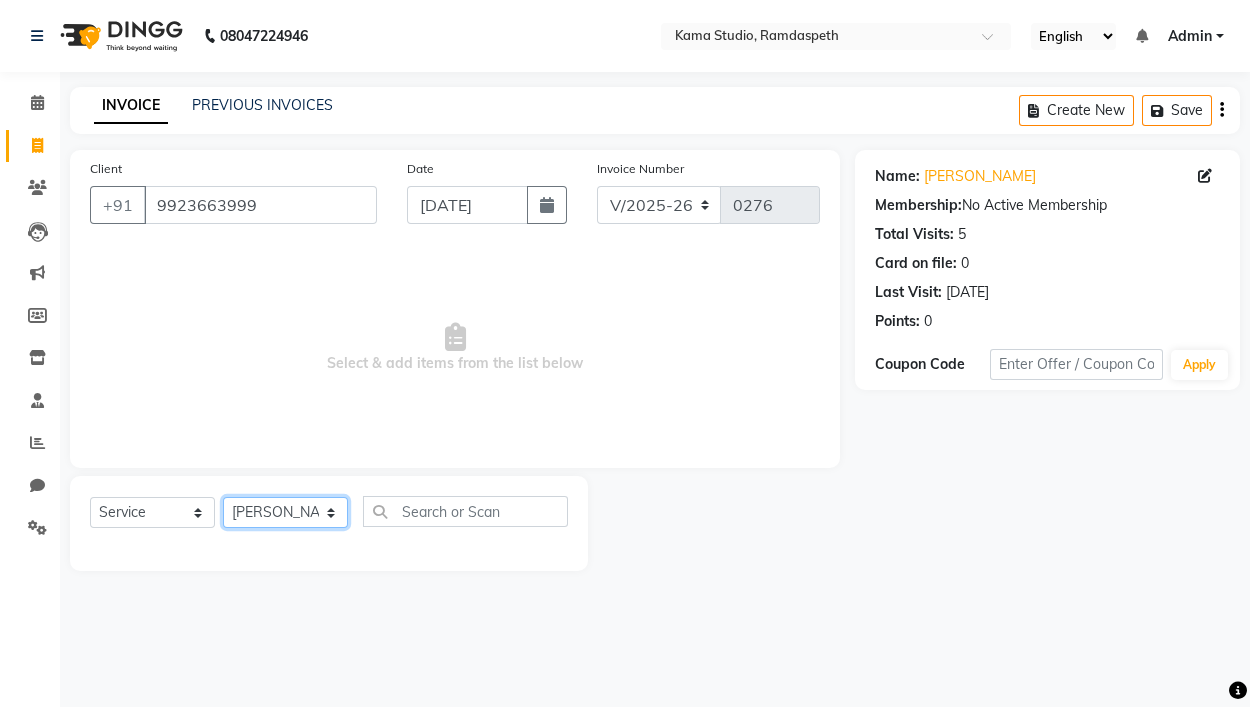 click on "Select Stylist Ajay Pal amol ramteke Ankit Dhawariya Sir ashis rajbanshi Devendra Dhawariya Sir Jay JAYANT VINOD CHINCHULKAR kishor  jambulkar Prajakta Ujjenkar Priya Gadge rinkku thakur  Sandeep Ugawakar Sangeeta Didi trupti rawale Vaishali More Varsha guru" 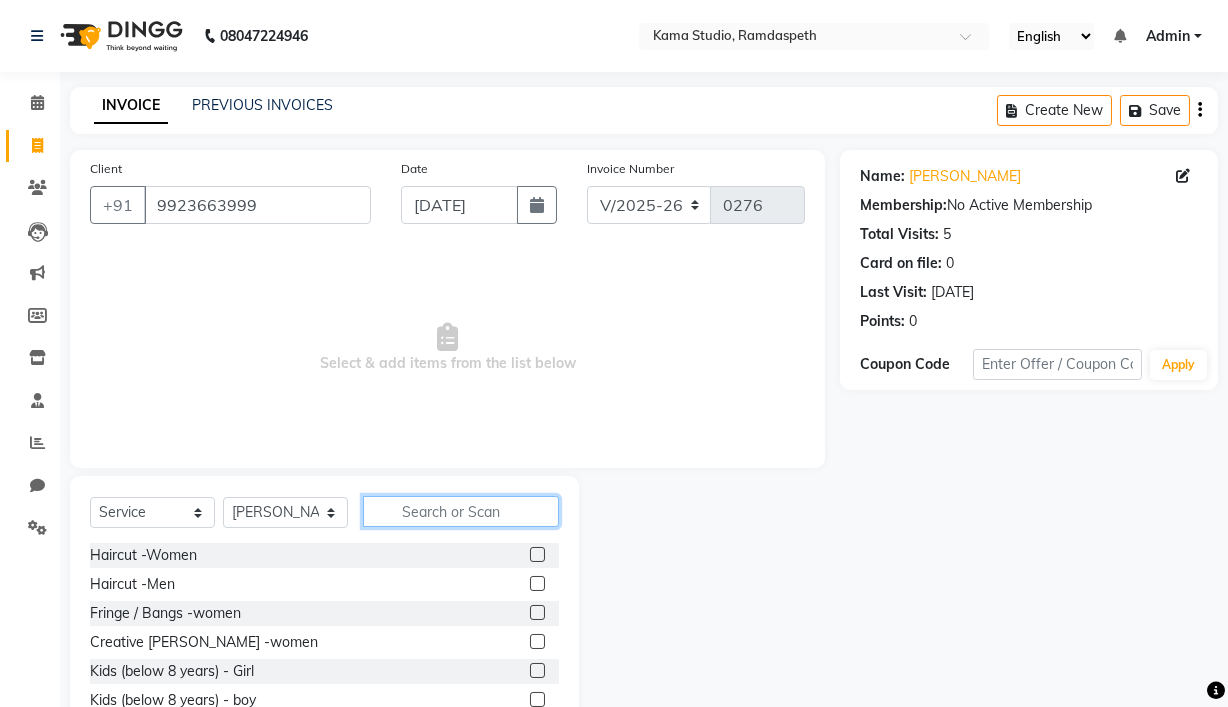click 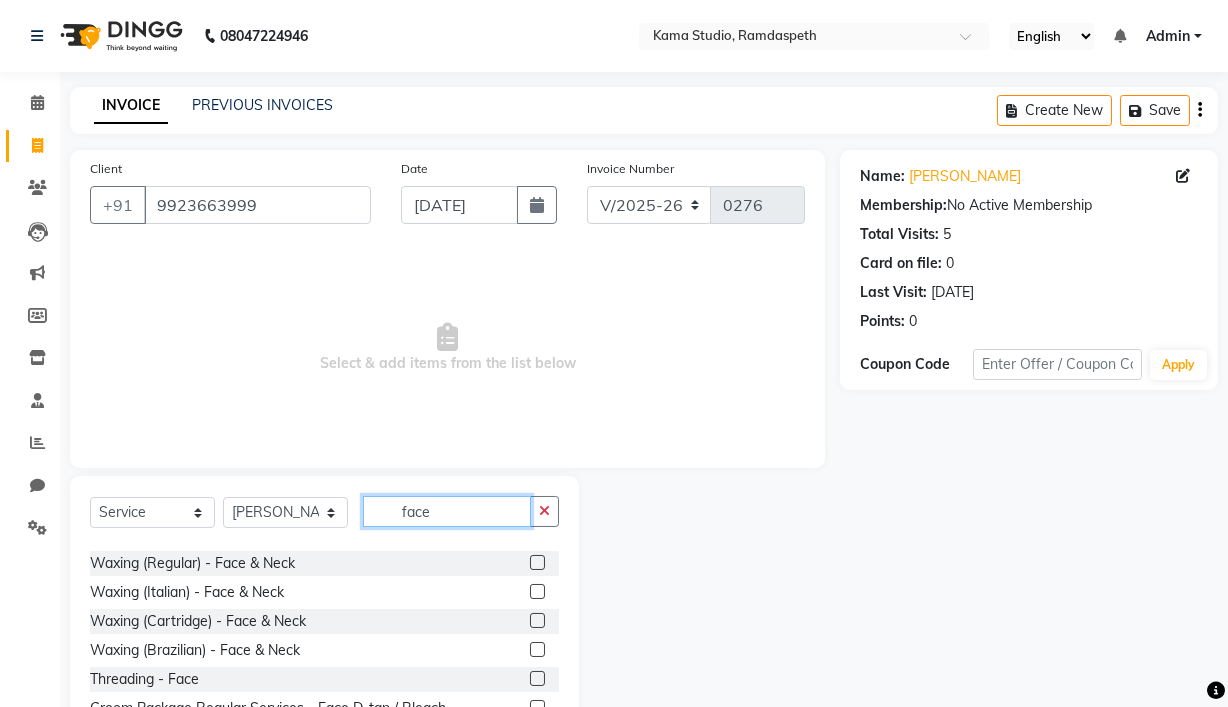 scroll, scrollTop: 292, scrollLeft: 0, axis: vertical 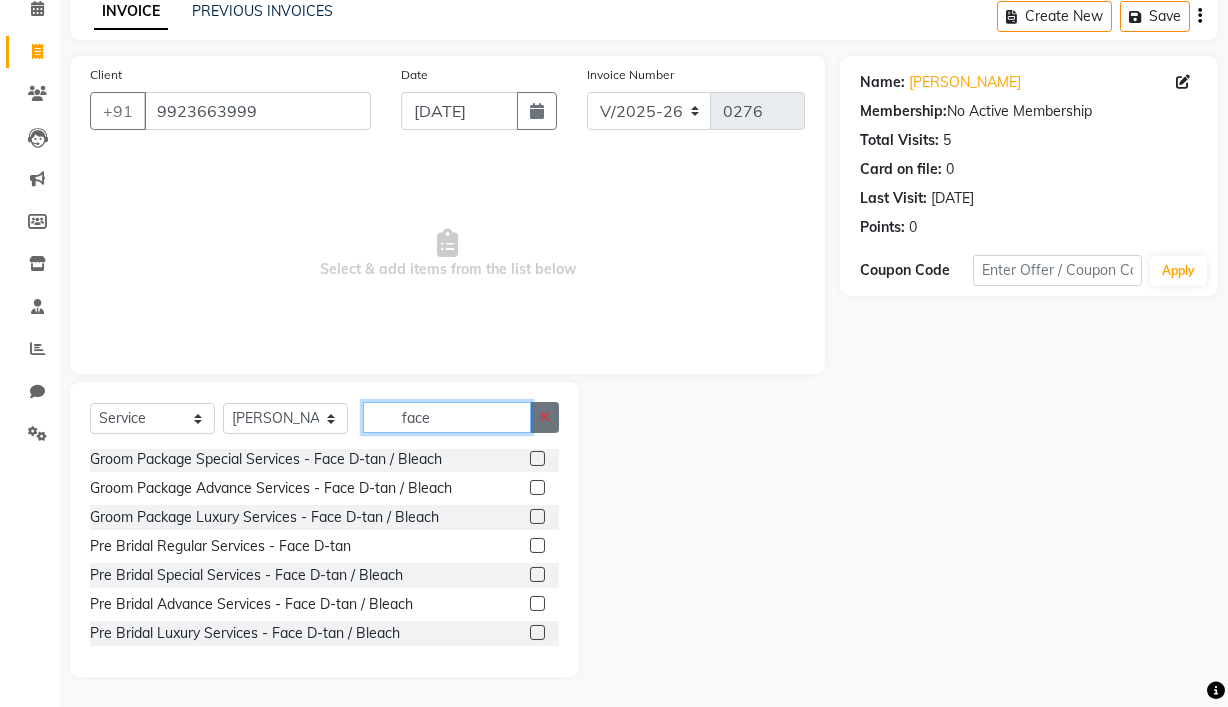 type on "face" 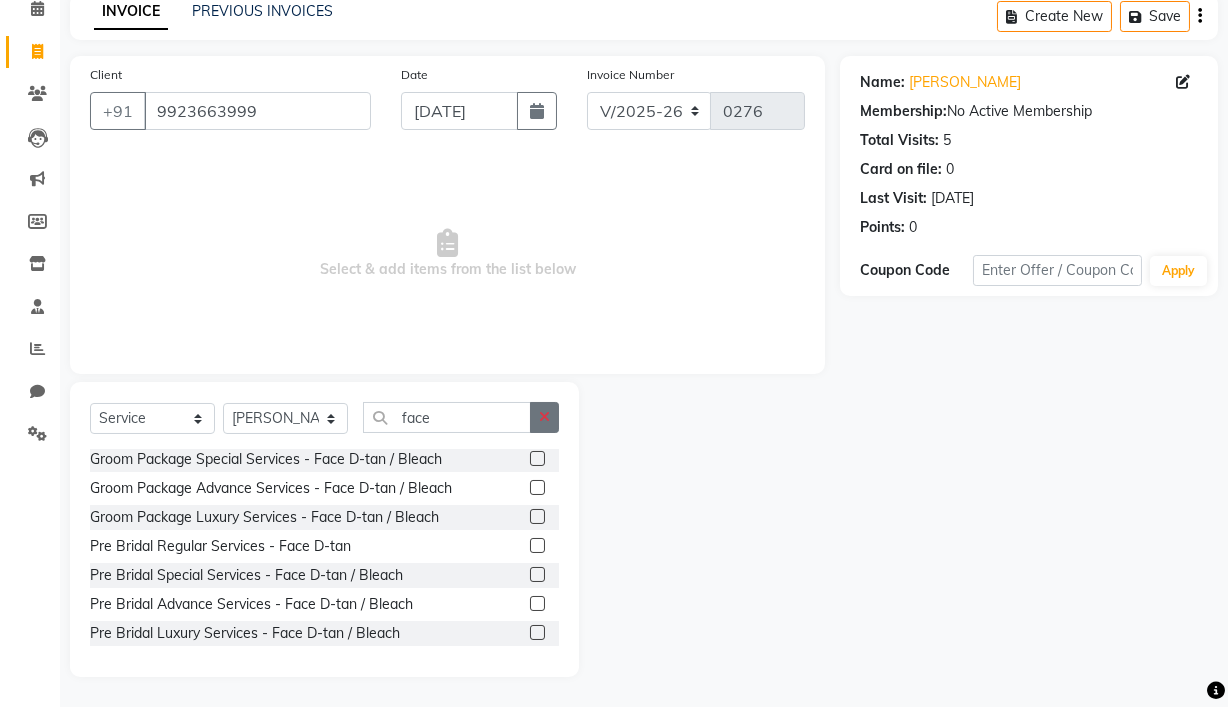 click 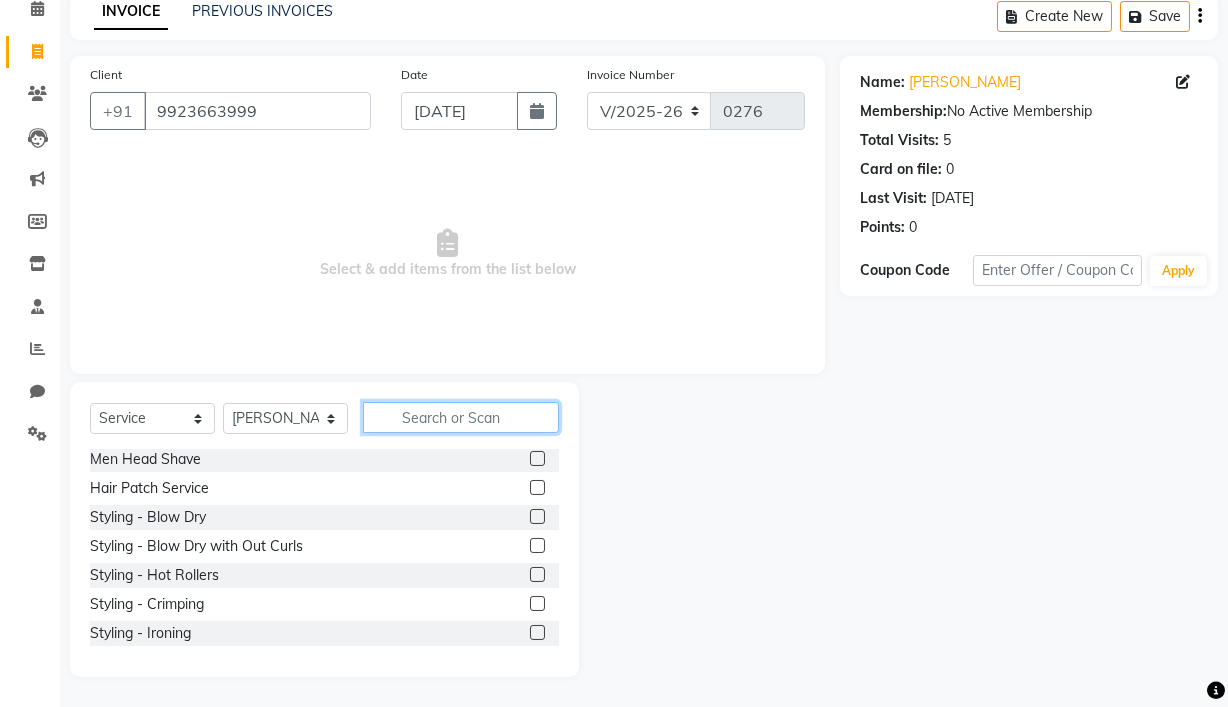 scroll, scrollTop: 93, scrollLeft: 0, axis: vertical 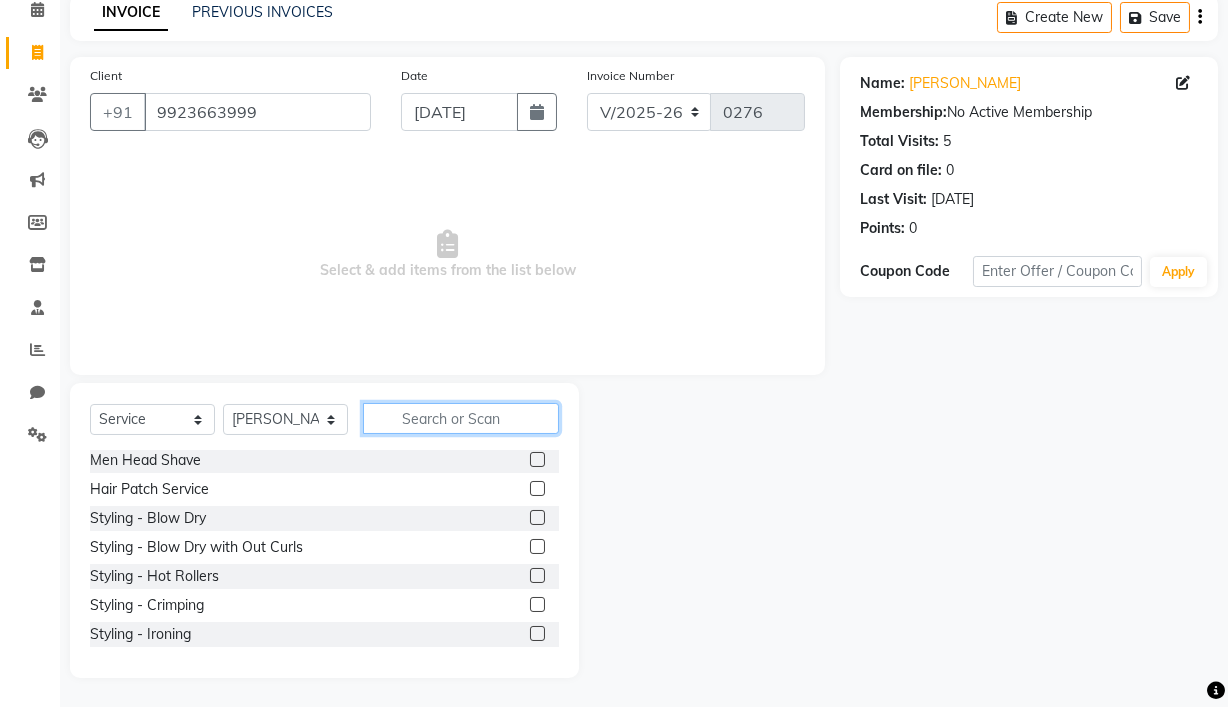 click 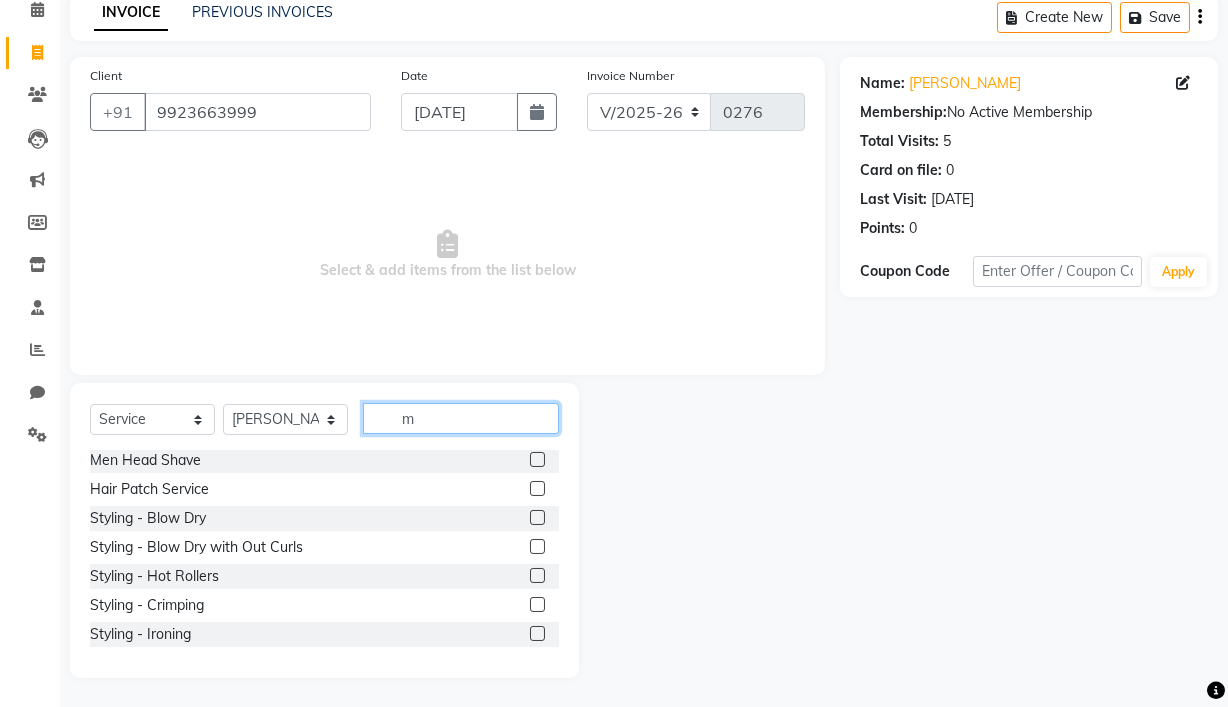 scroll, scrollTop: 95, scrollLeft: 0, axis: vertical 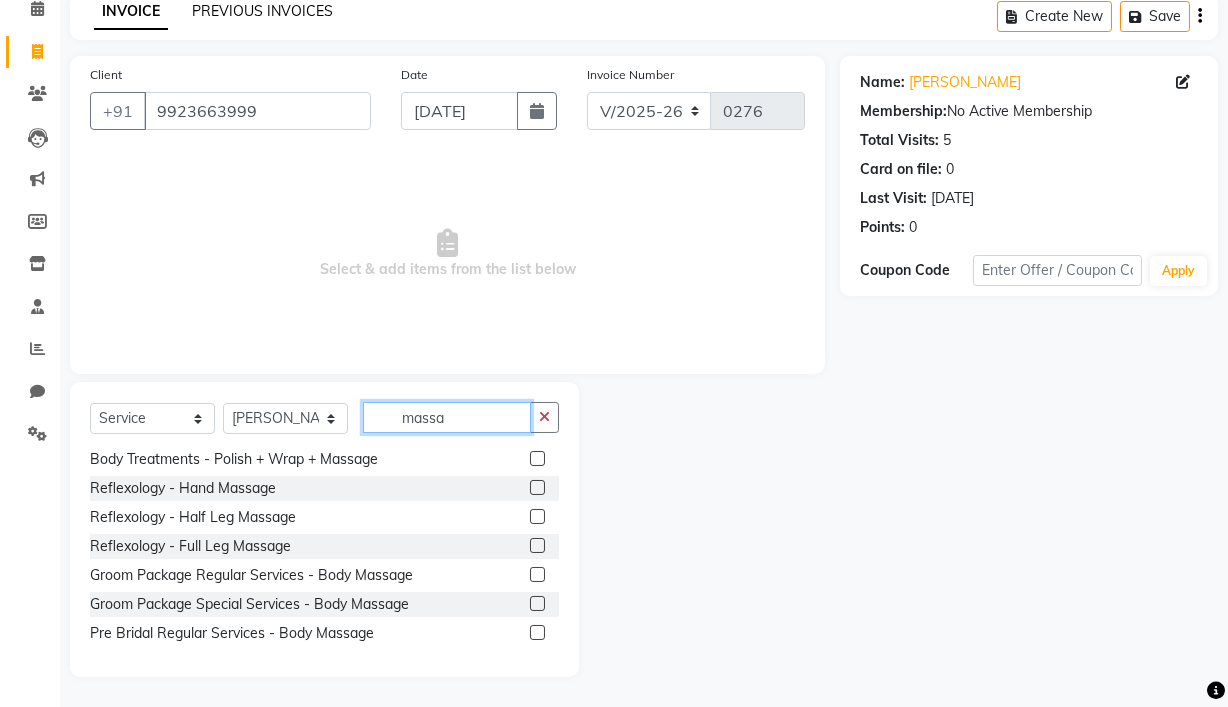type on "massa" 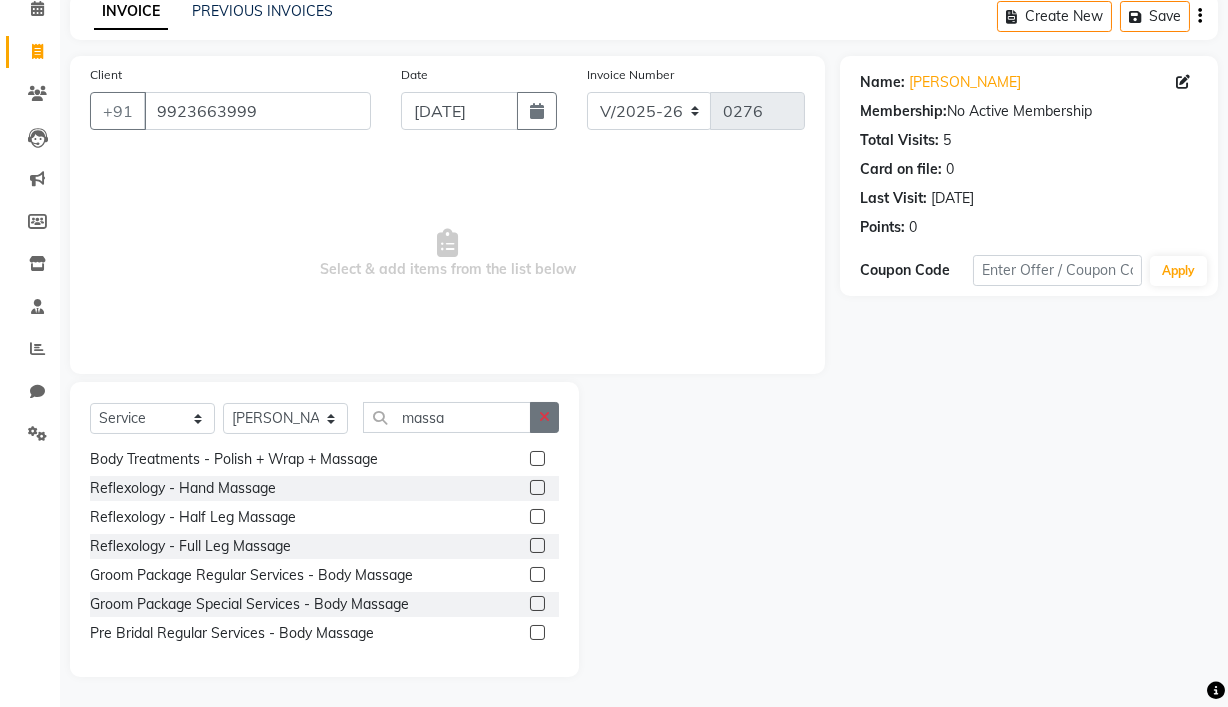 click 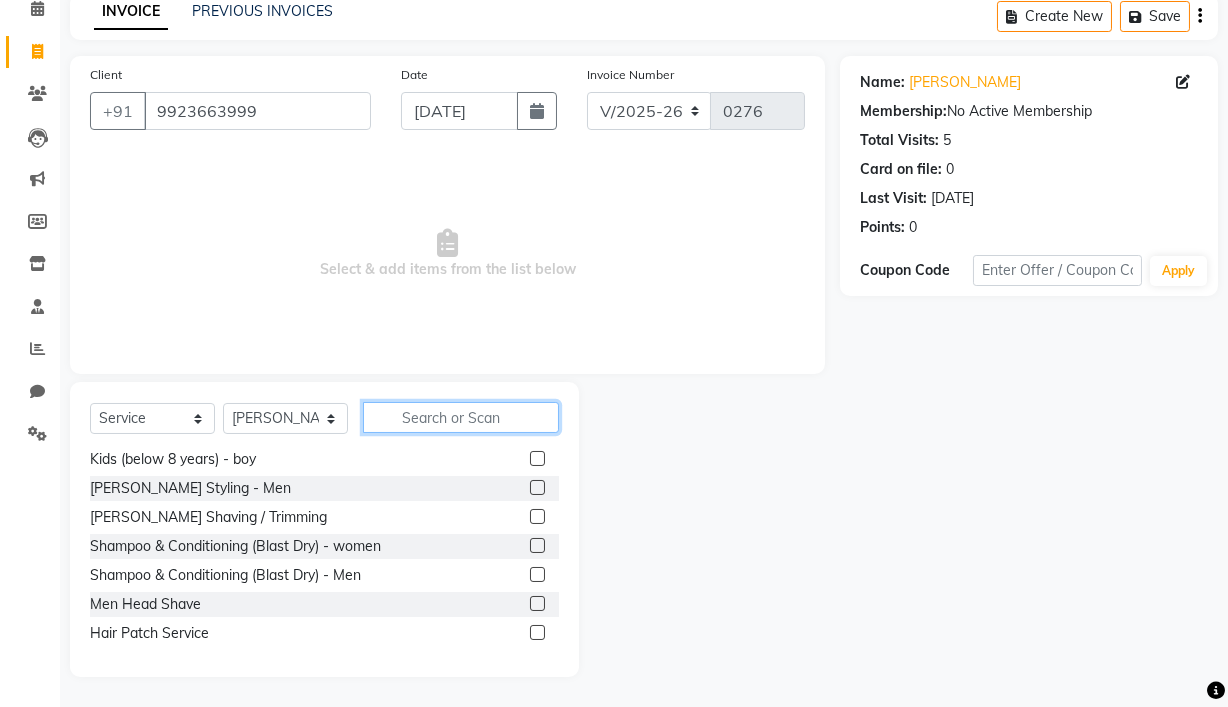 scroll, scrollTop: 93, scrollLeft: 0, axis: vertical 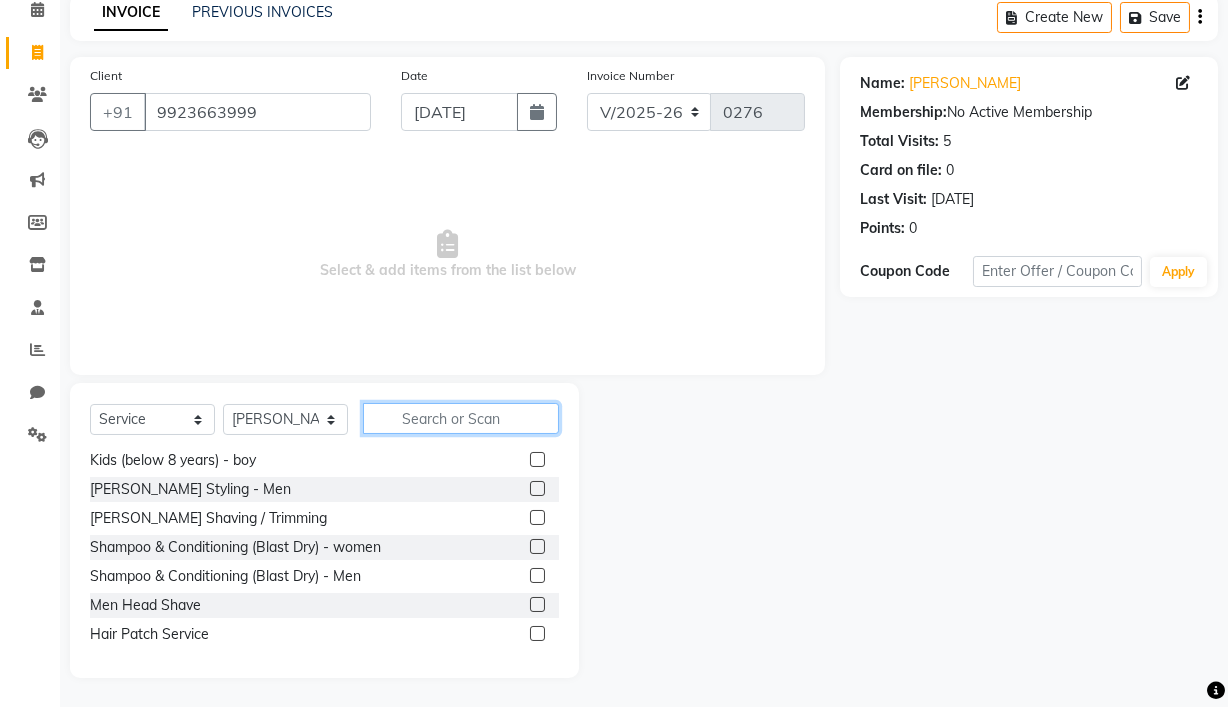 drag, startPoint x: 467, startPoint y: 414, endPoint x: 452, endPoint y: 435, distance: 25.806976 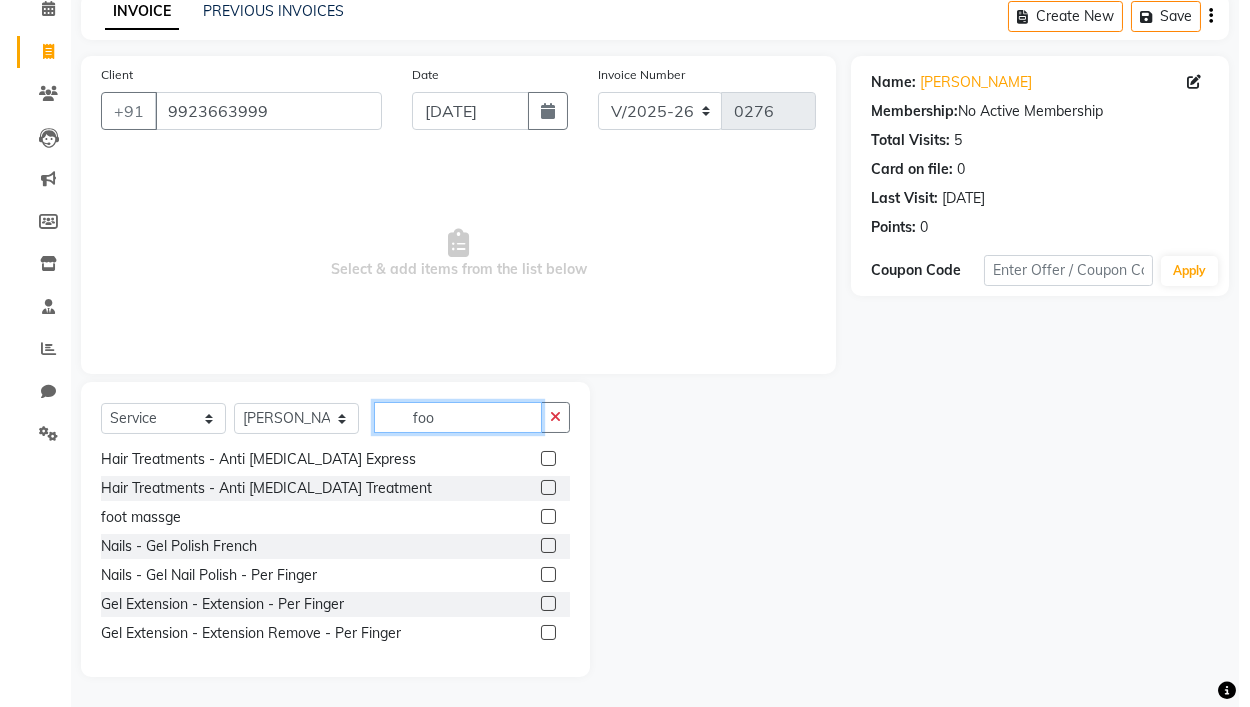 scroll, scrollTop: 0, scrollLeft: 0, axis: both 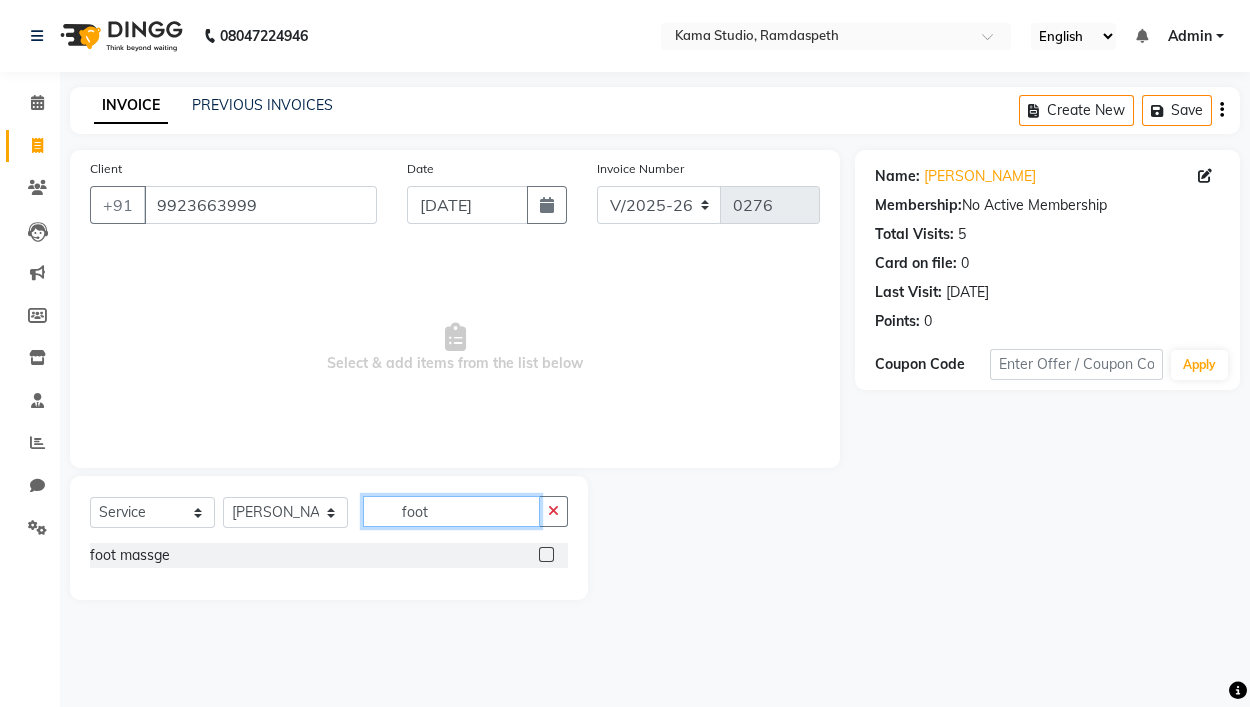 type on "foot" 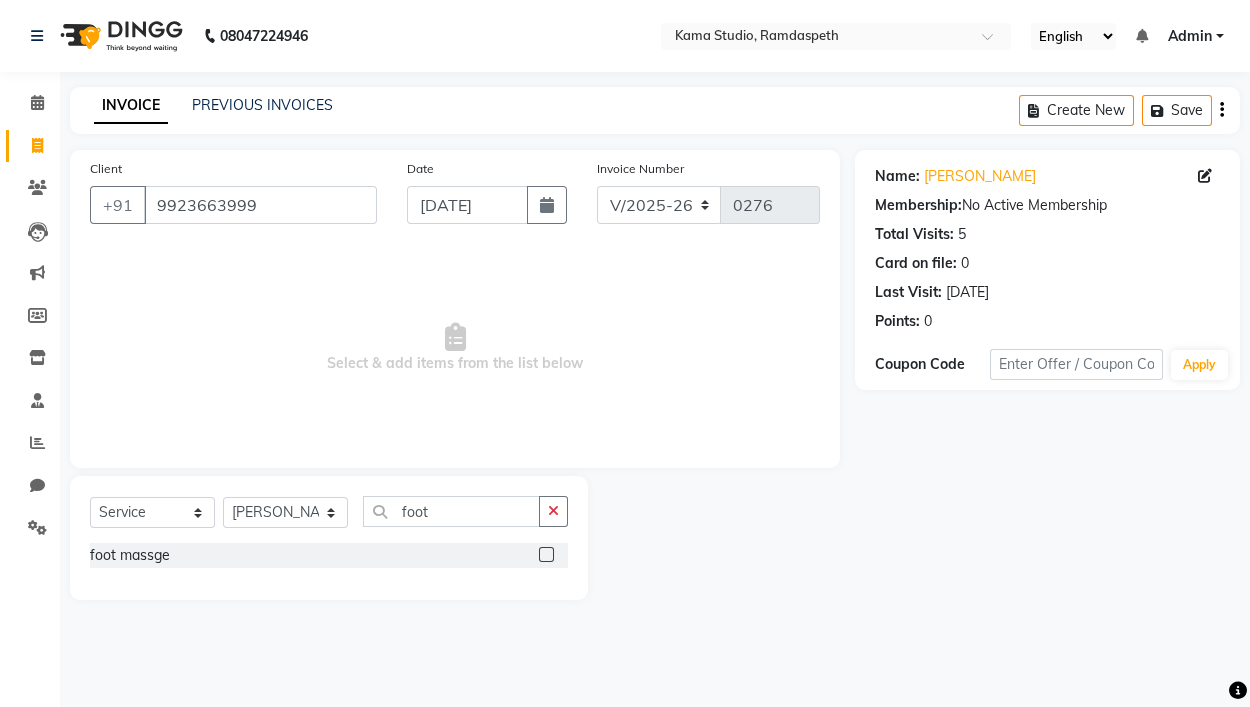 click 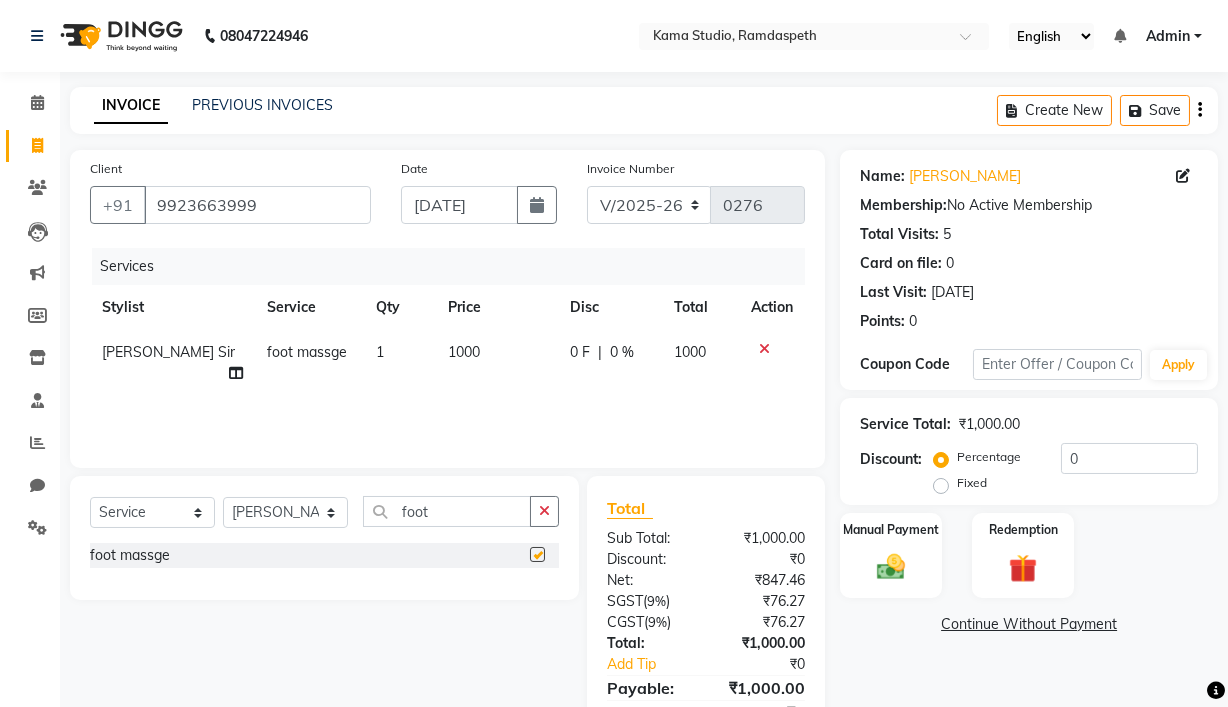 checkbox on "false" 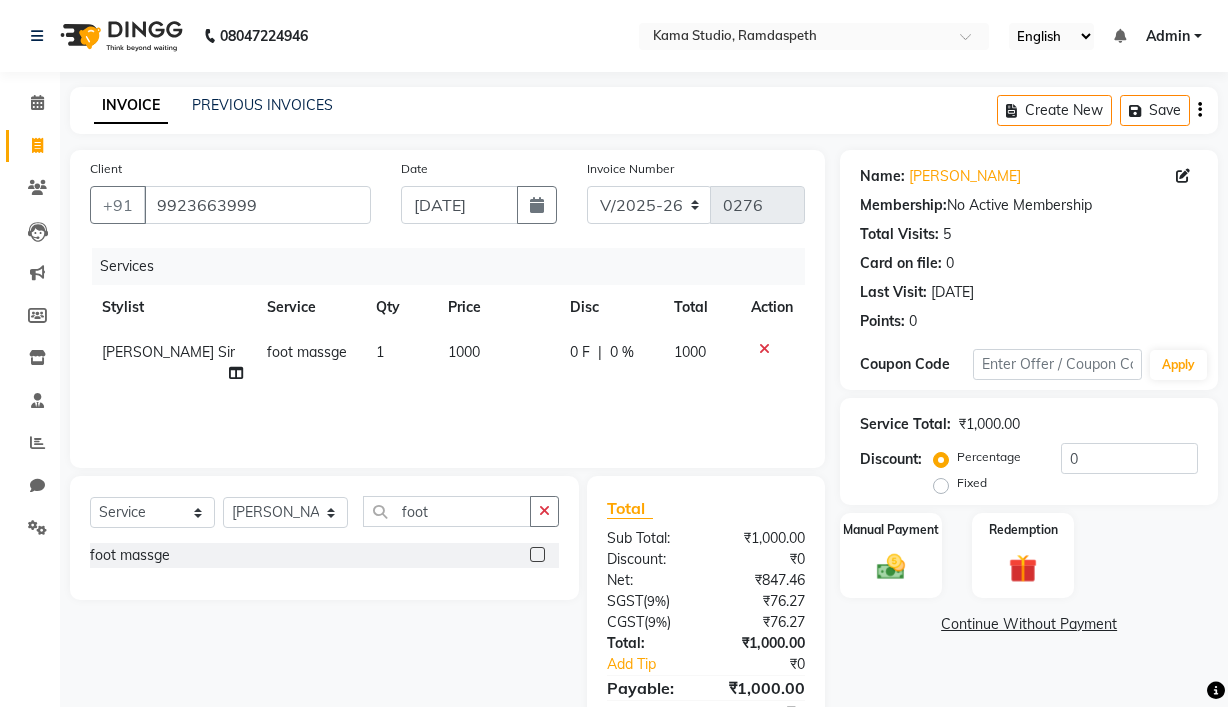 select on "7582" 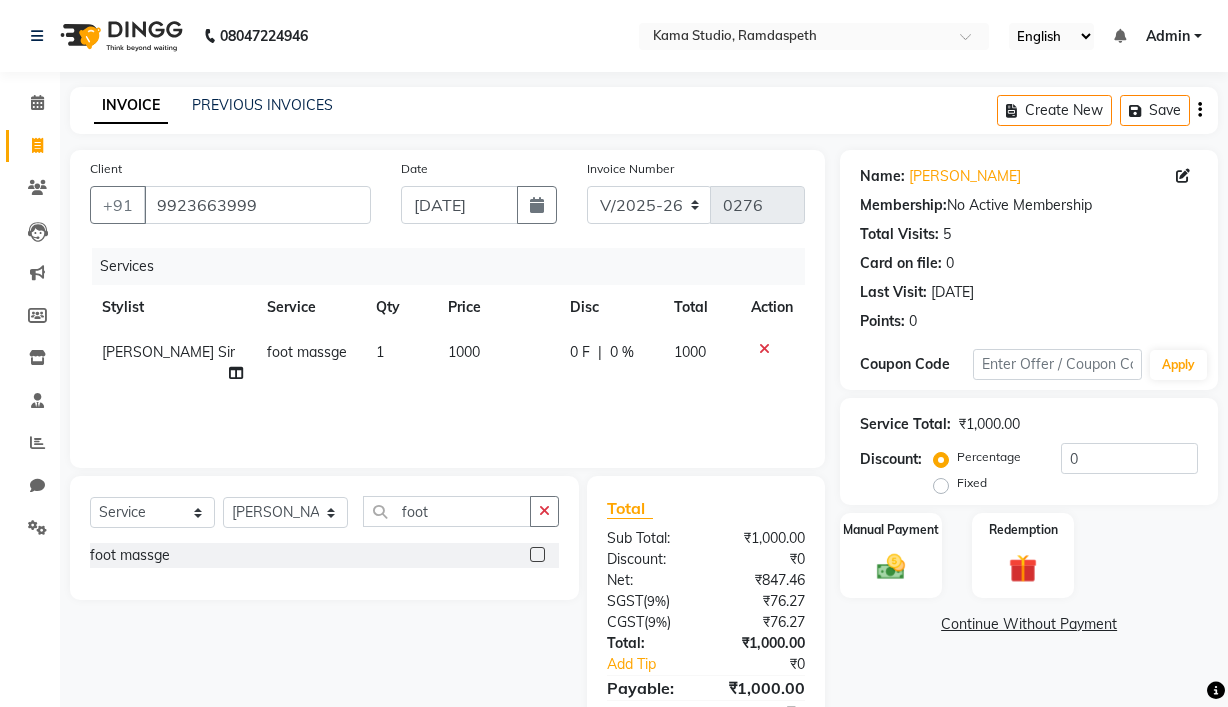 scroll, scrollTop: 0, scrollLeft: 0, axis: both 